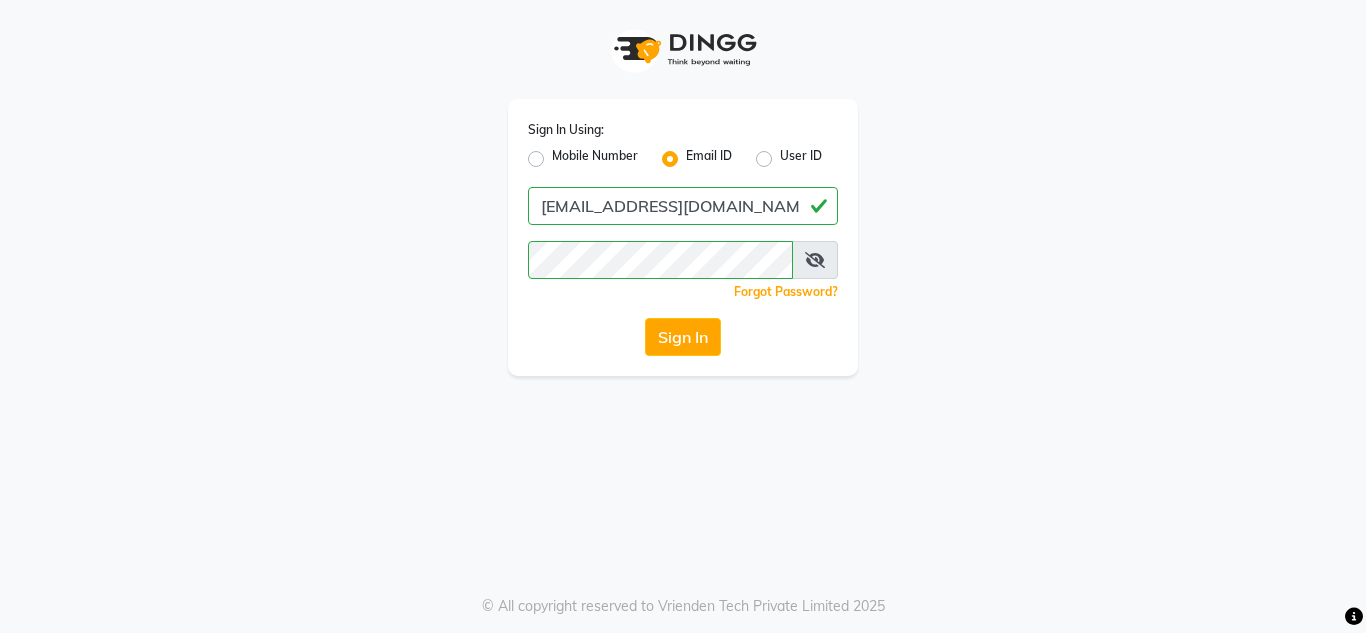 scroll, scrollTop: 0, scrollLeft: 0, axis: both 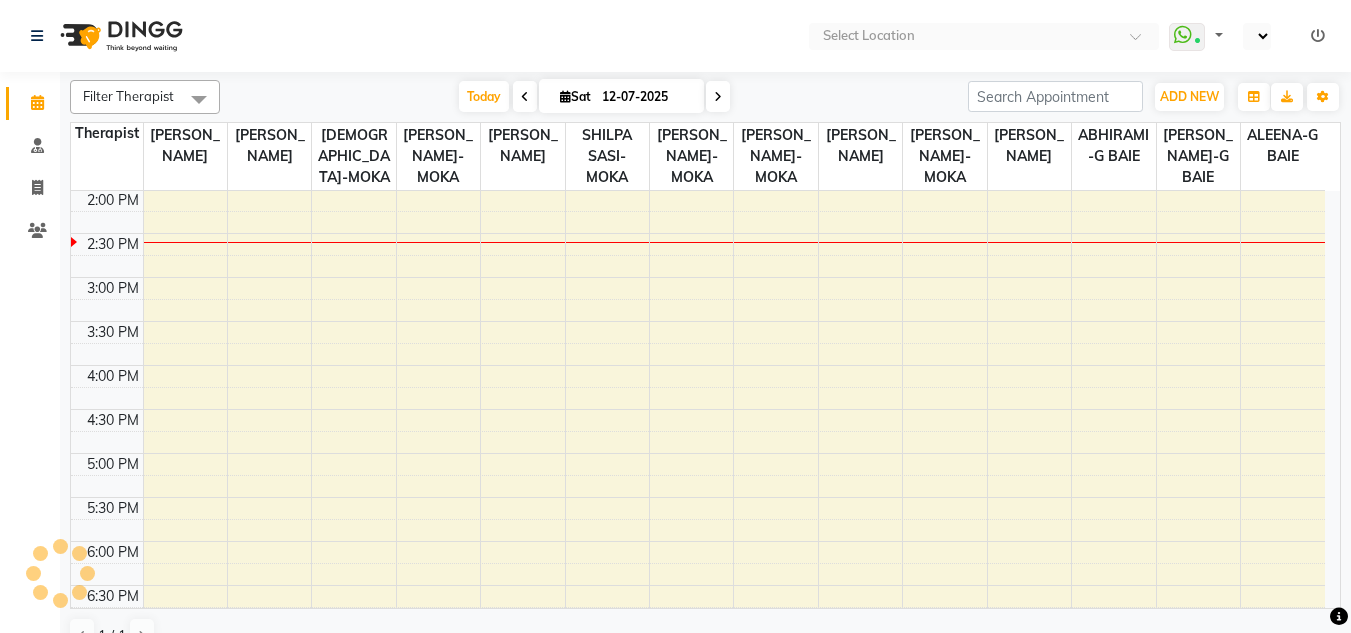 select on "en" 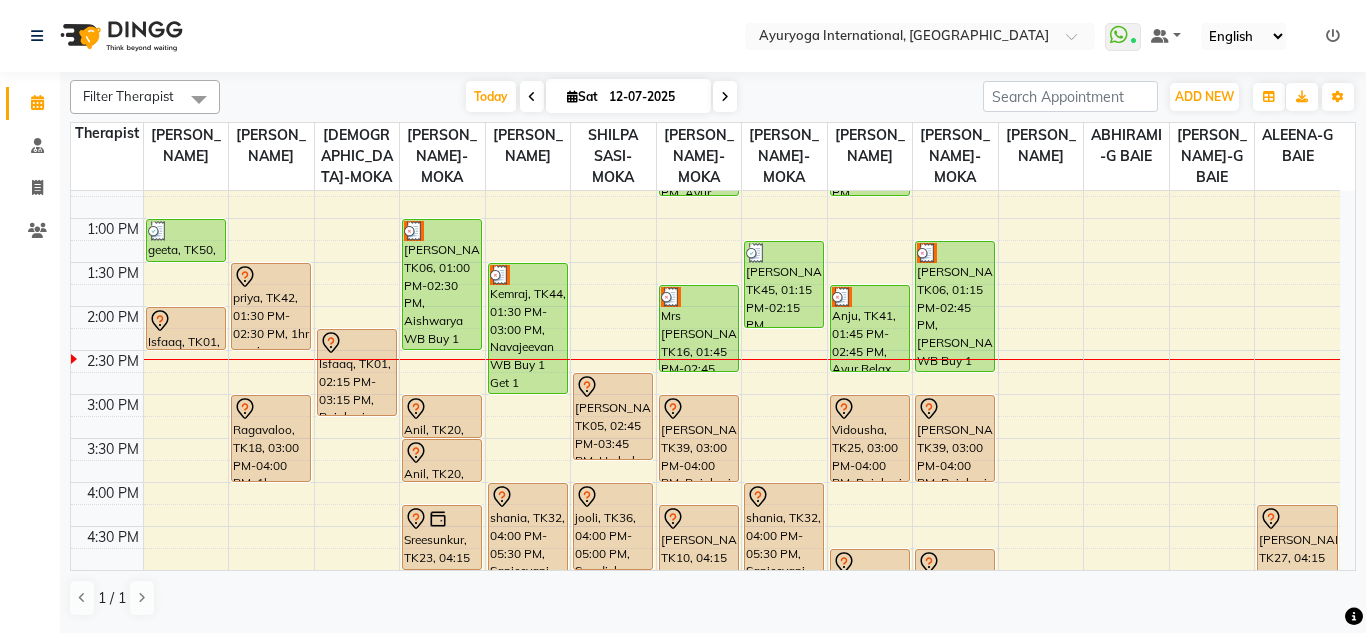 scroll, scrollTop: 600, scrollLeft: 0, axis: vertical 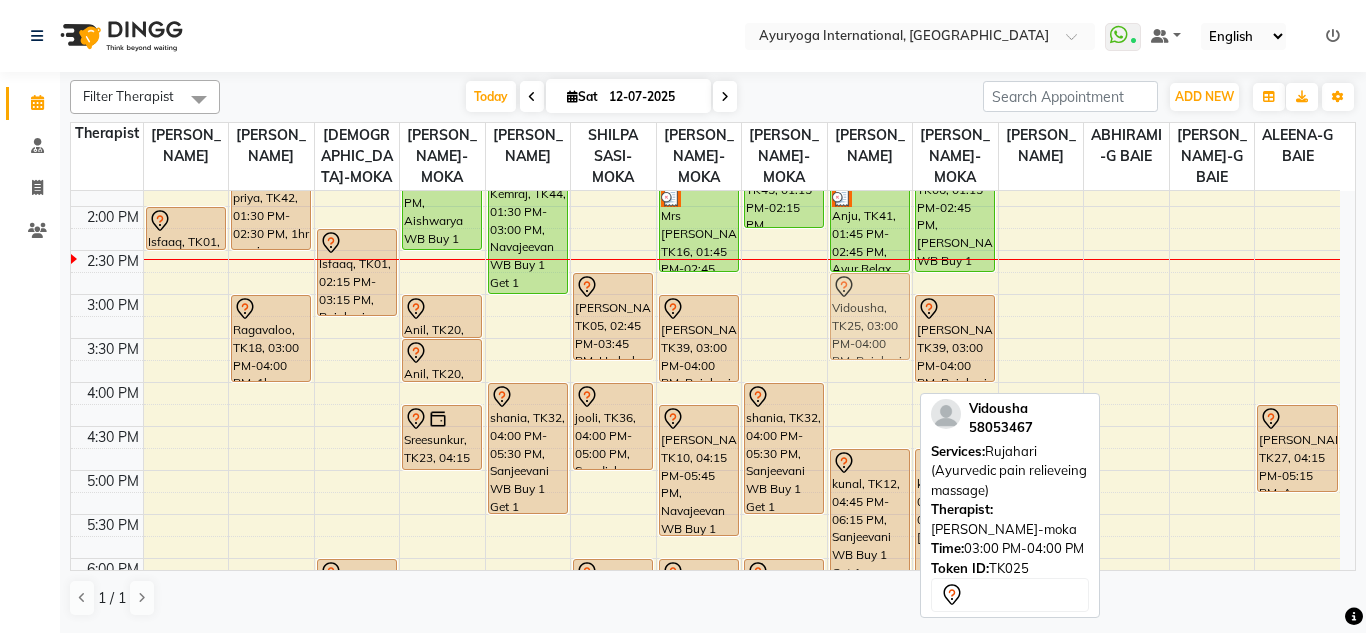 click on "Sweety, TK35, 08:00 AM-10:00 AM, Winter Bliss Flash Sale (Abhyangam + Herbal Pouch + Ksheeradhara)     [PERSON_NAME], TK03, 11:45 AM-12:45 PM, [GEOGRAPHIC_DATA] facial     Anju, TK41, 01:45 PM-02:45 PM, Ayur Relax (Abhyangam + Steam)             Vidousha, TK25, 03:00 PM-04:00 PM, Rujahari (Ayurvedic pain relieveing massage)             kunal, TK12, 04:45 PM-06:15 PM, Sanjeevani WB Buy 1 Get 1              [PERSON_NAME], TK46, 06:30 PM-08:00 PM, [PERSON_NAME] Buy 1 Get 1              Vidousha, TK25, 03:00 PM-04:00 PM, Rujahari (Ayurvedic pain relieveing massage)" at bounding box center (870, 206) 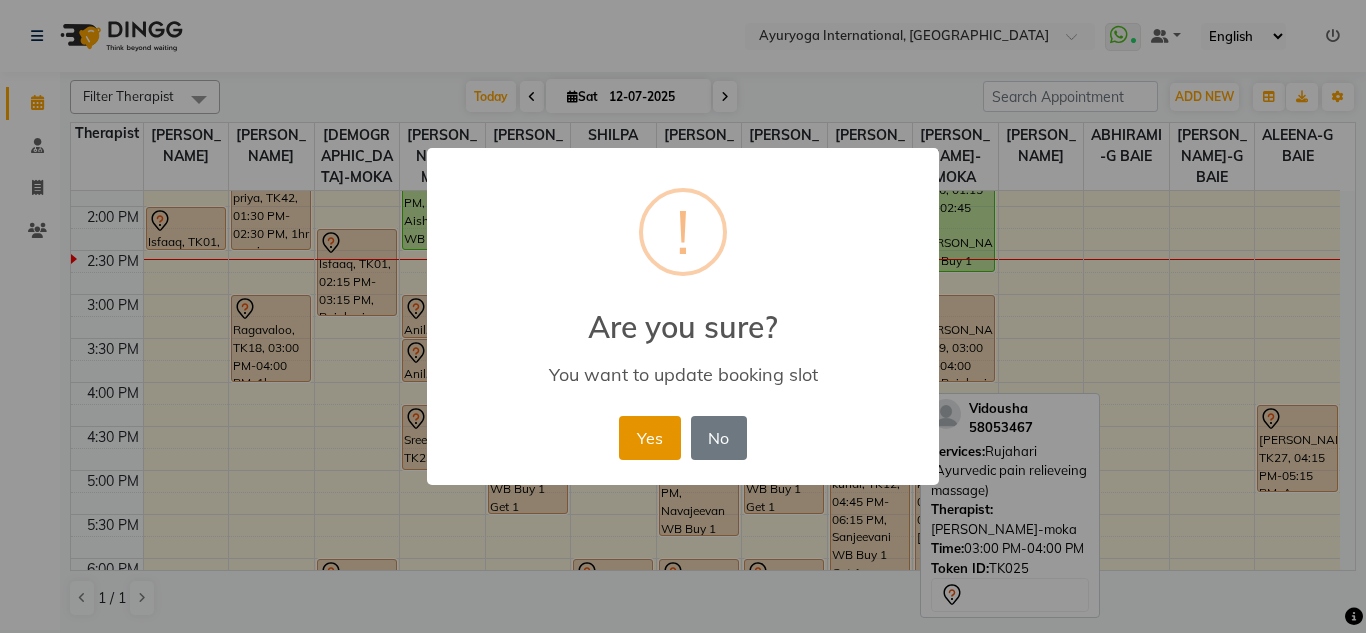 click on "Yes" at bounding box center [649, 438] 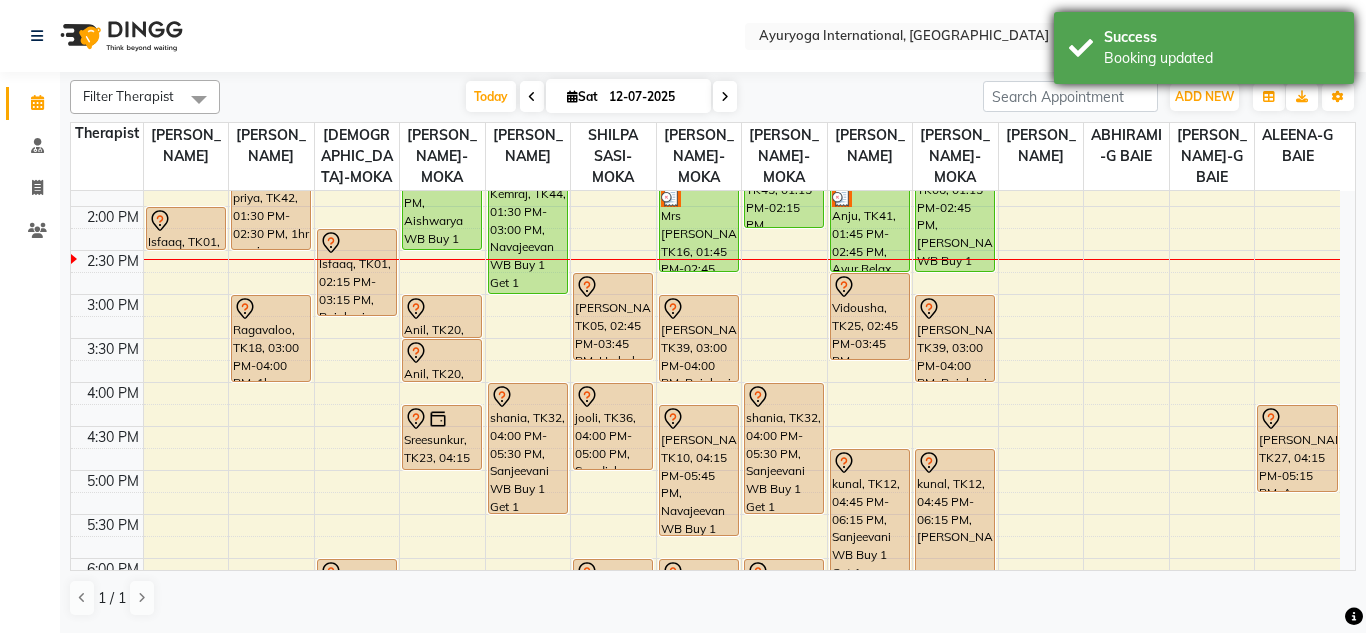 click on "Success" at bounding box center [1221, 37] 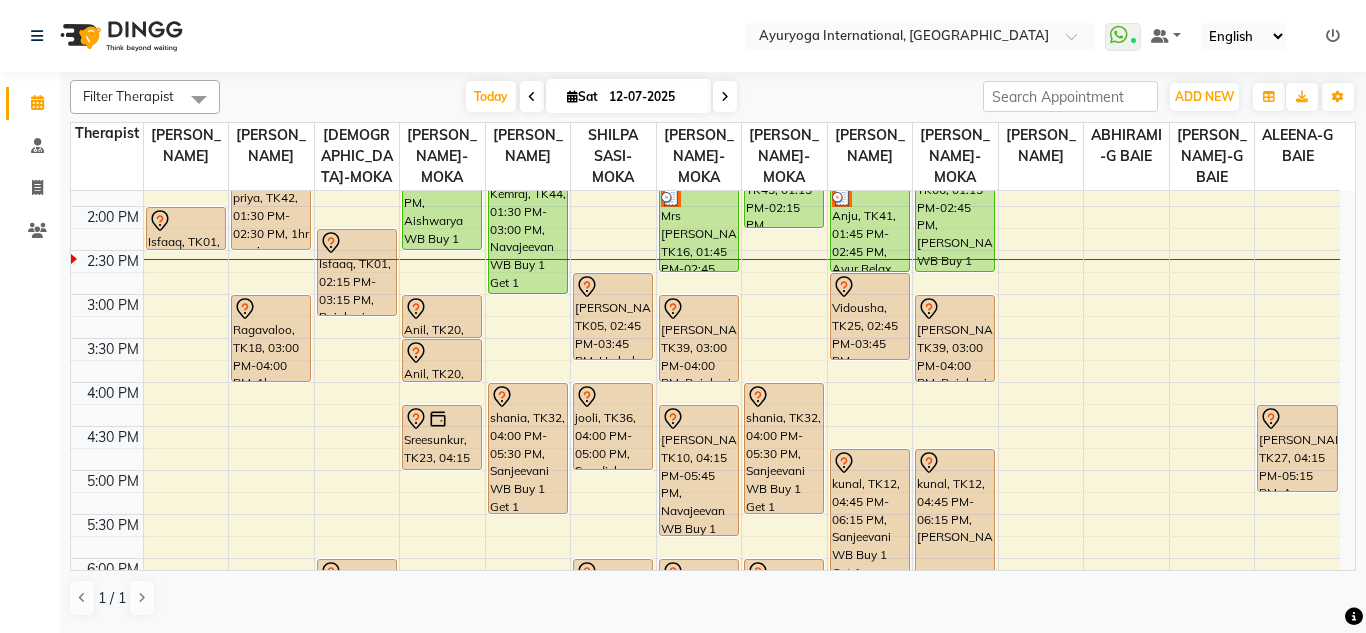 click on "[DATE]  [DATE]" at bounding box center [601, 97] 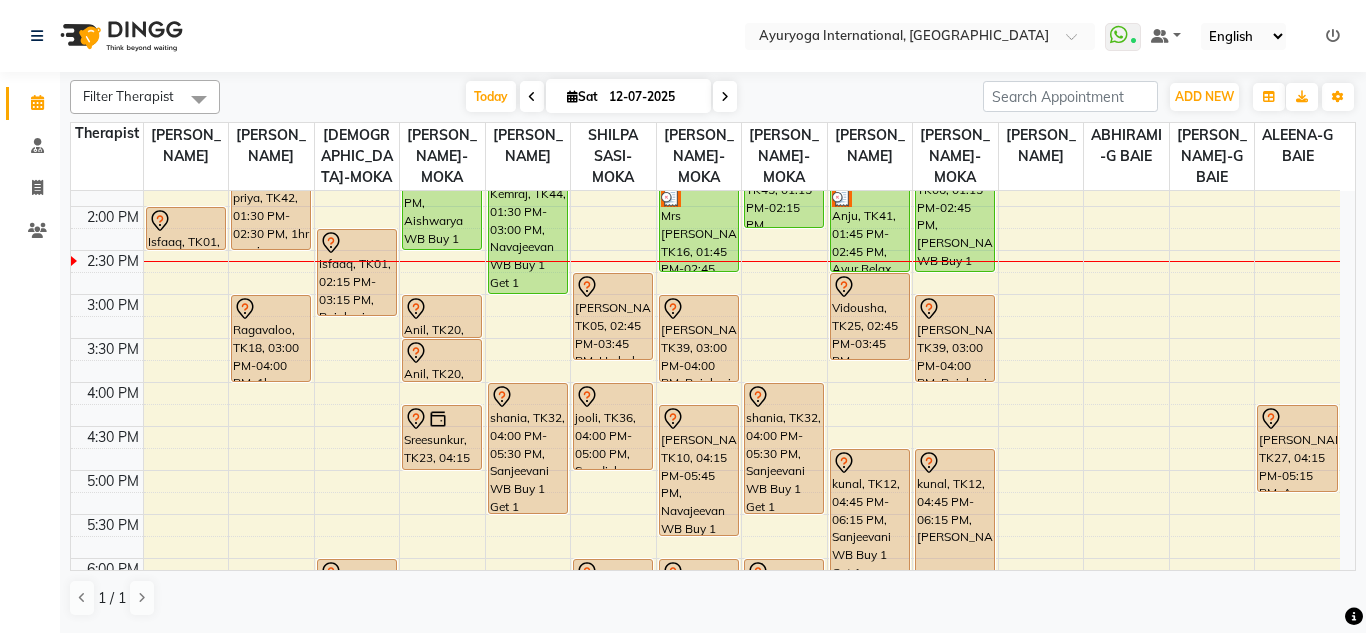 click on "[DATE]  [DATE]" at bounding box center (601, 97) 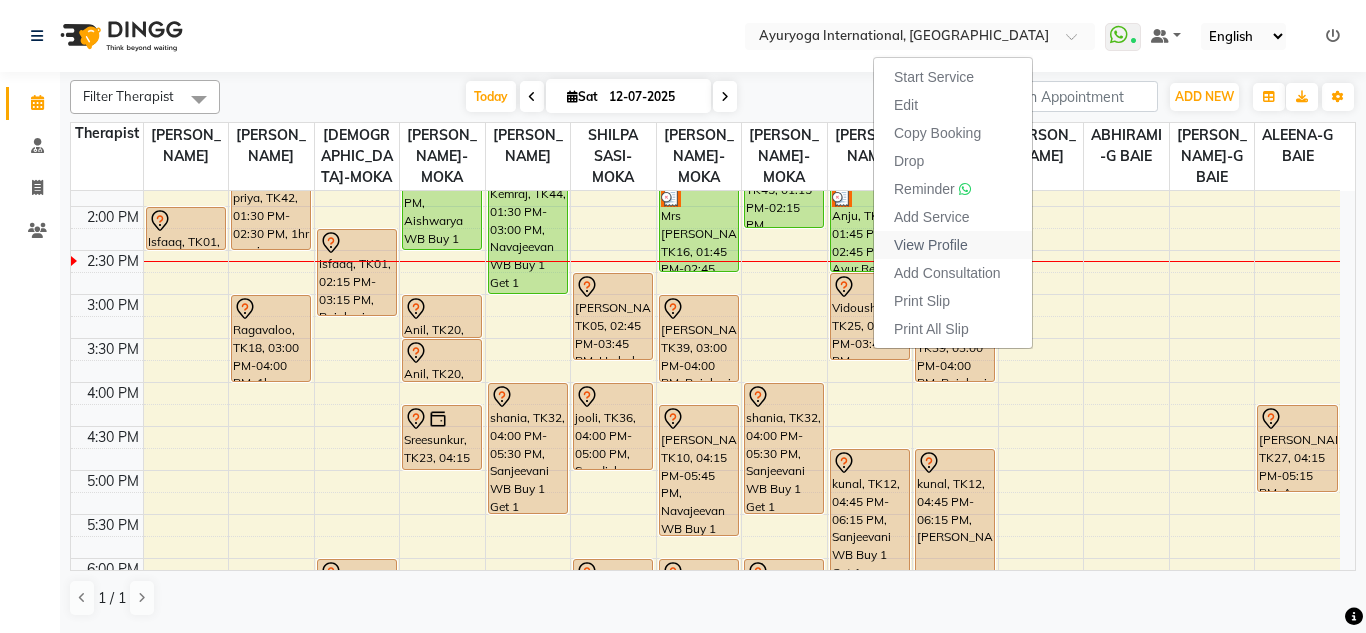 click on "View Profile" at bounding box center [931, 245] 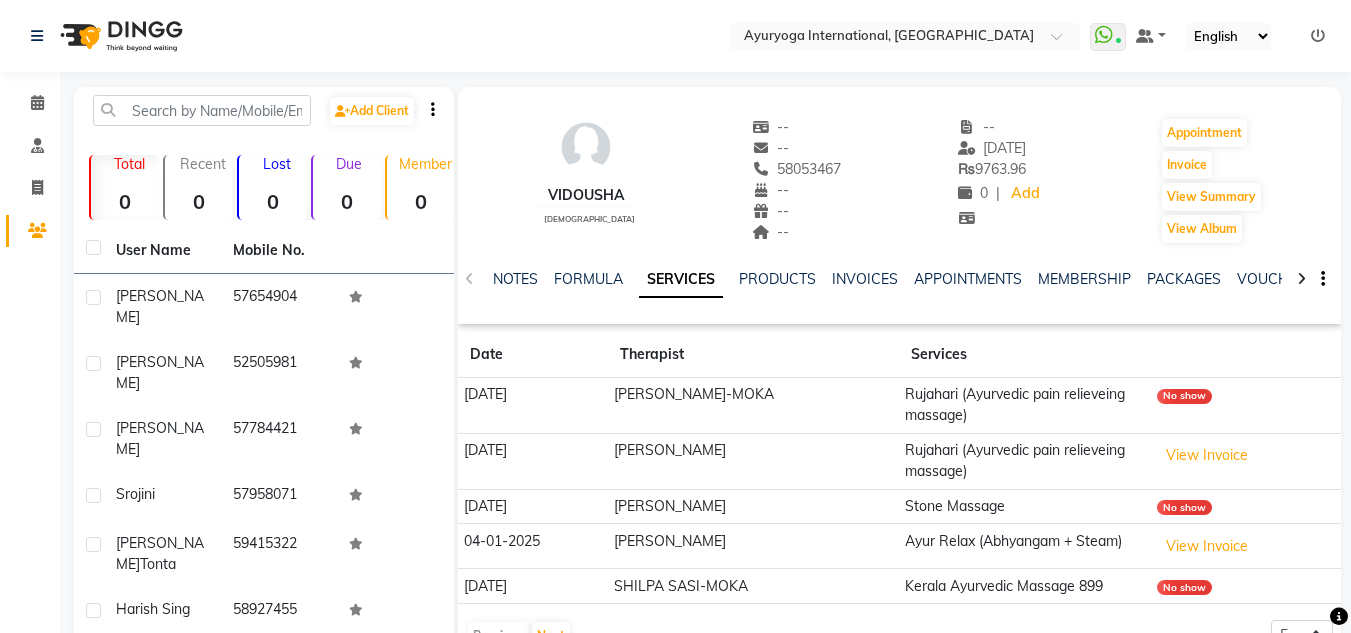 click on "Select Location × Ayuryoga International, [GEOGRAPHIC_DATA] Rd  WhatsApp Status  ✕ Status:  Connected Most Recent Message: [DATE]     02:16 PM Recent Service Activity: [DATE]     02:36 PM Default Panel My Panel English ENGLISH Español العربية मराठी हिंदी ગુજરાતી தமிழ் 中文 Notifications nothing to show ☀ Ayuryoga International, [GEOGRAPHIC_DATA] Rd  Calendar  Consultation  Invoice  Clients Completed InProgress Upcoming Dropped Tentative Check-In Confirm Bookings Segments Page Builder  Add Client  Total  0  Recent  0  Lost  0  Due  0  Member  0 User Name Mobile No. [PERSON_NAME]     57654904  [PERSON_NAME]     52505981  [PERSON_NAME]     57784421  Srojini     57958071  [PERSON_NAME]   59415322  Harish sing     58927455  Jaya     59110280  Ruoudrani     57551408  geeta     59235161  [PERSON_NAME]   52510582   Previous   Next   10   50   100   Vidousha    [DEMOGRAPHIC_DATA]  --   --   58053467  --  --  --  -- [DATE] ₨    9763.96 0 |  Add   Appointment   Invoice" at bounding box center [675, 488] 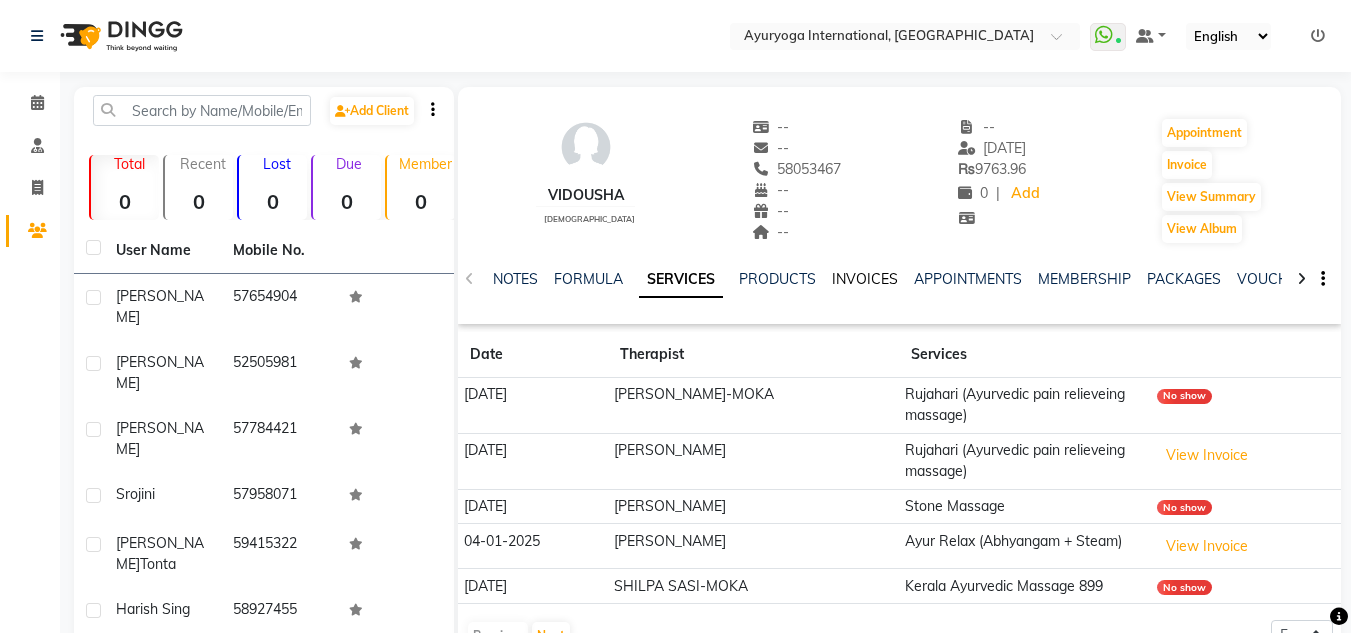 click on "INVOICES" 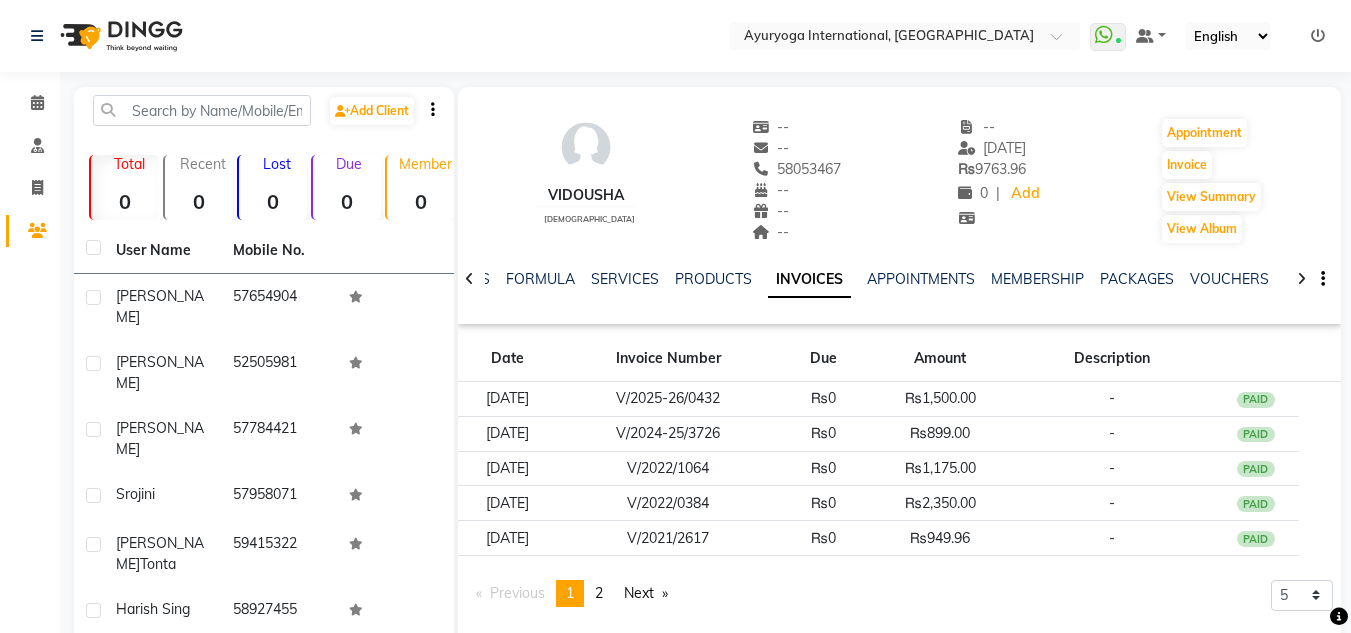 click on "NOTES FORMULA SERVICES PRODUCTS INVOICES APPOINTMENTS MEMBERSHIP PACKAGES VOUCHERS GIFTCARDS POINTS FORMS FAMILY CARDS WALLET" 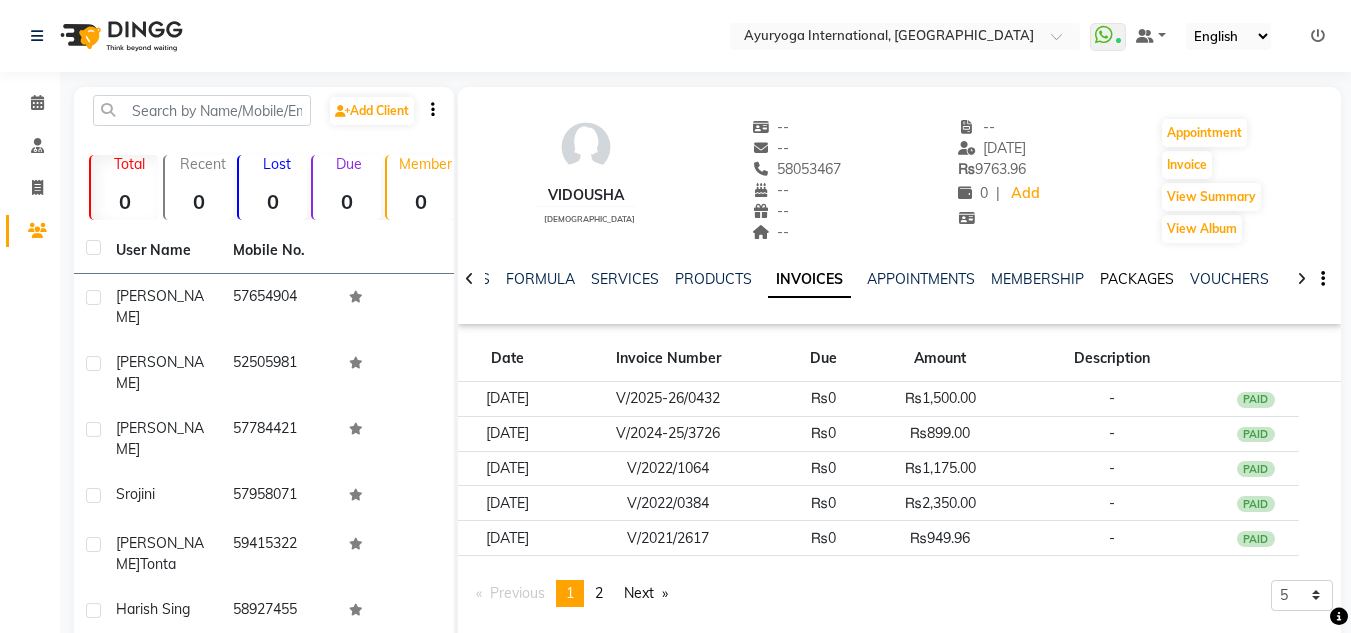 click on "PACKAGES" 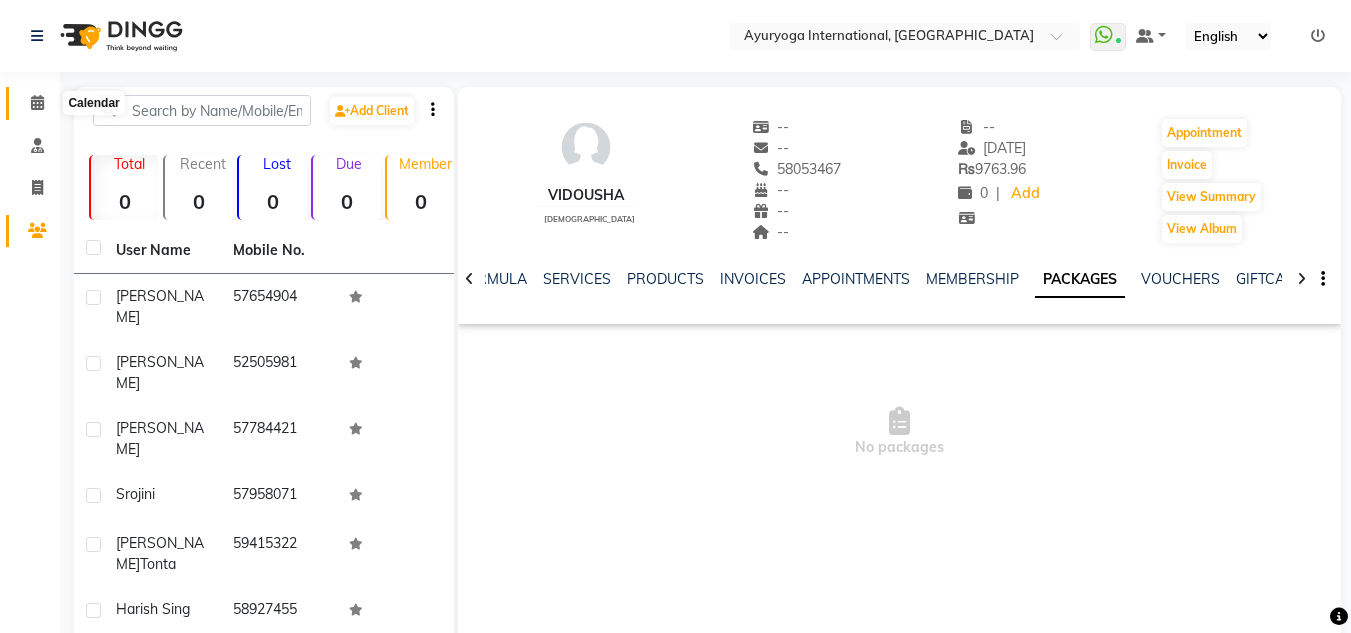 click 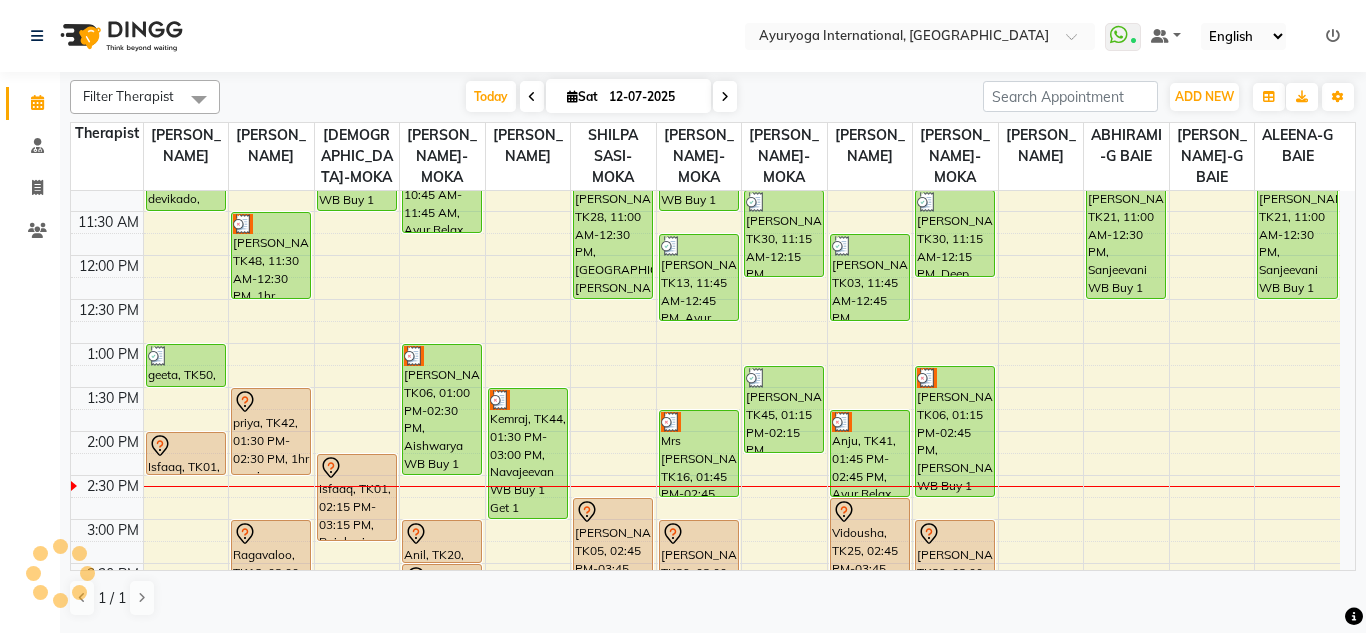 scroll, scrollTop: 400, scrollLeft: 0, axis: vertical 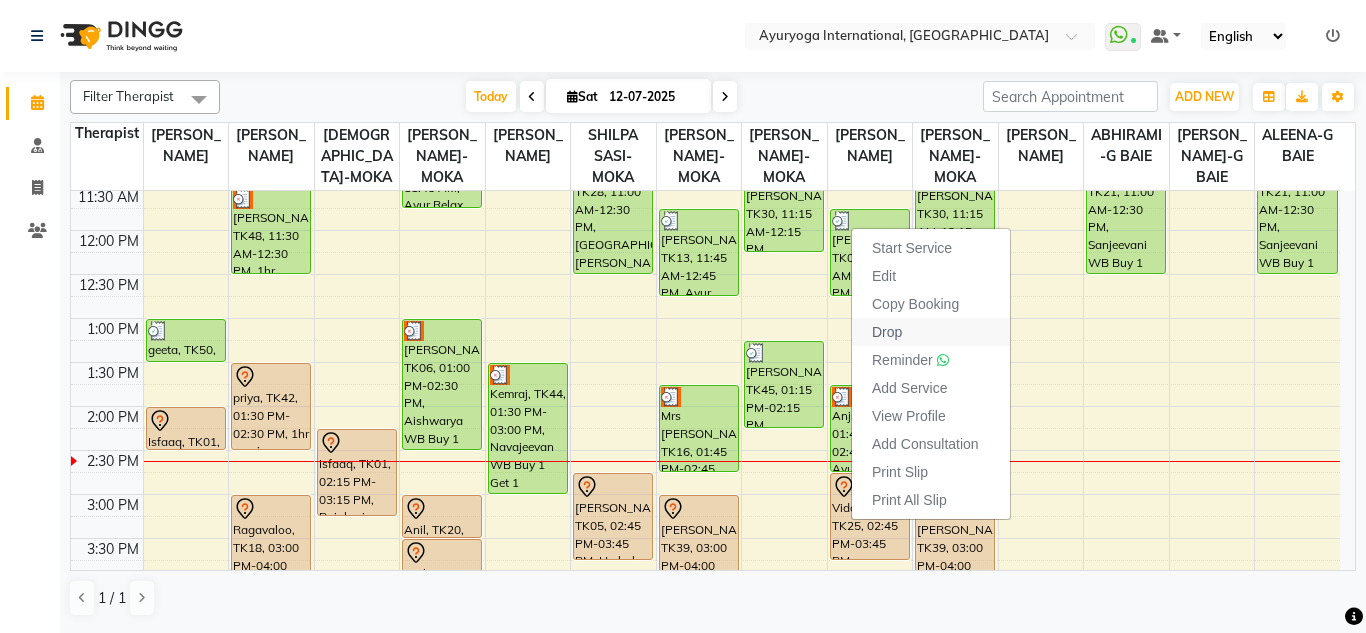 click on "Drop" at bounding box center [887, 332] 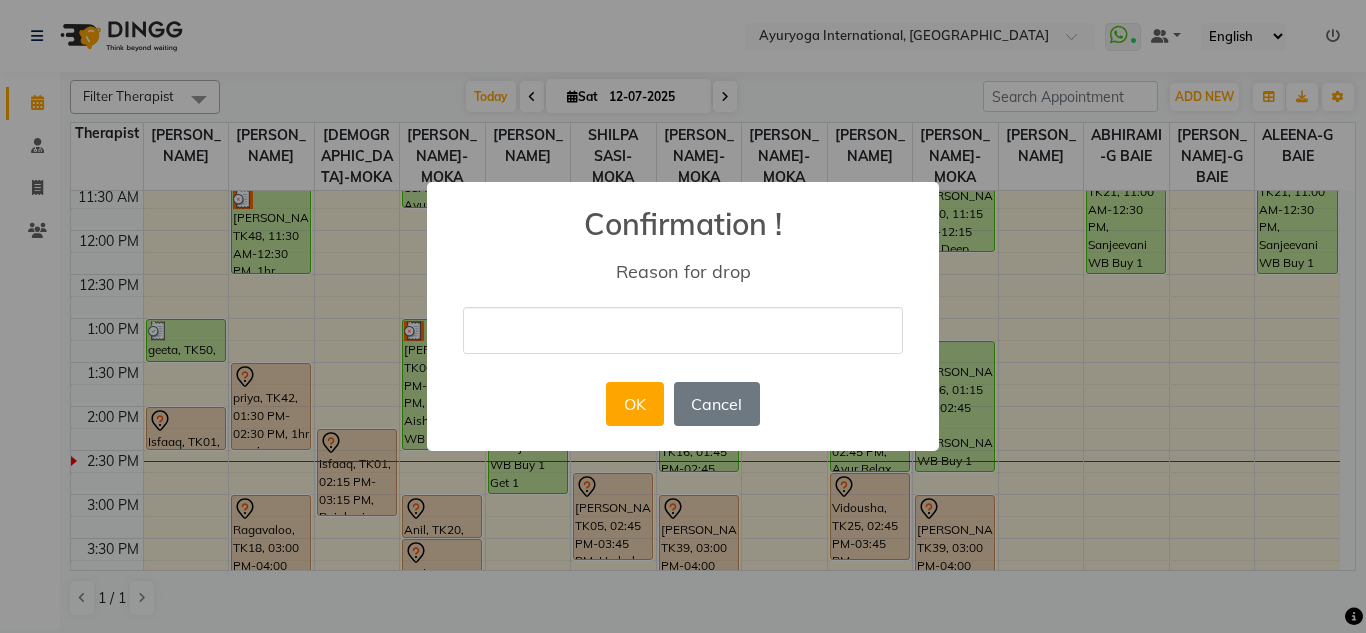 click on "OK" at bounding box center [634, 404] 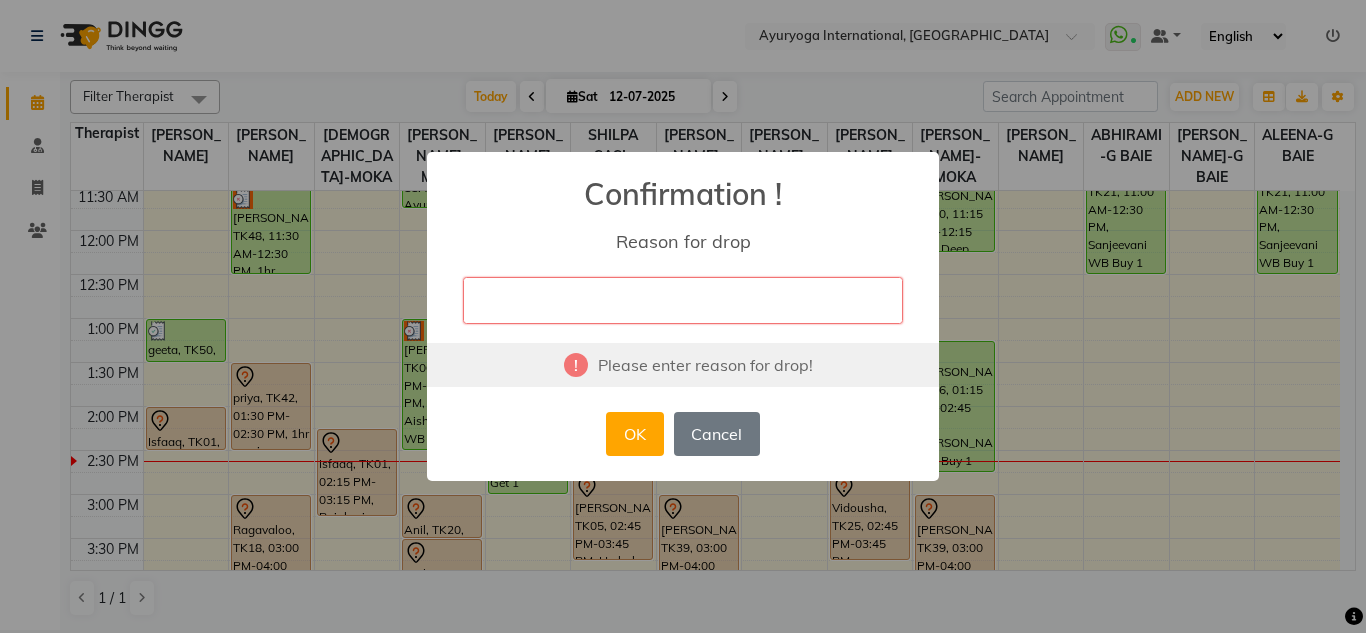 click at bounding box center [683, 300] 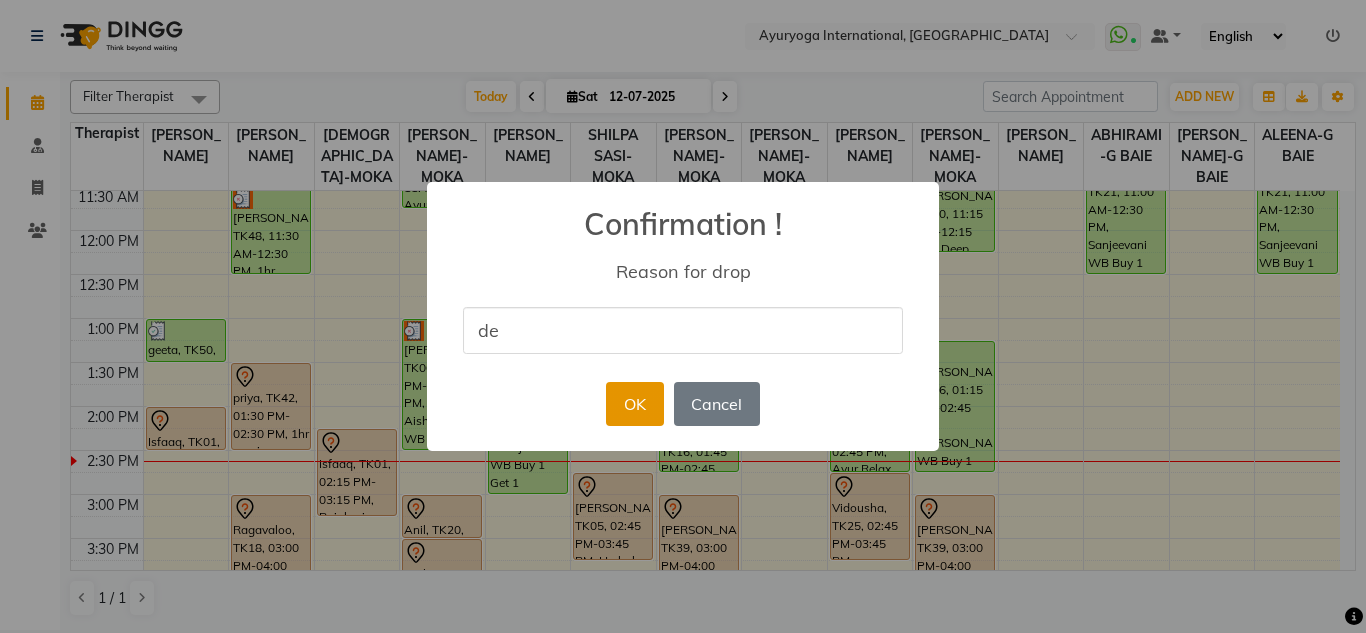 click on "OK" at bounding box center [634, 404] 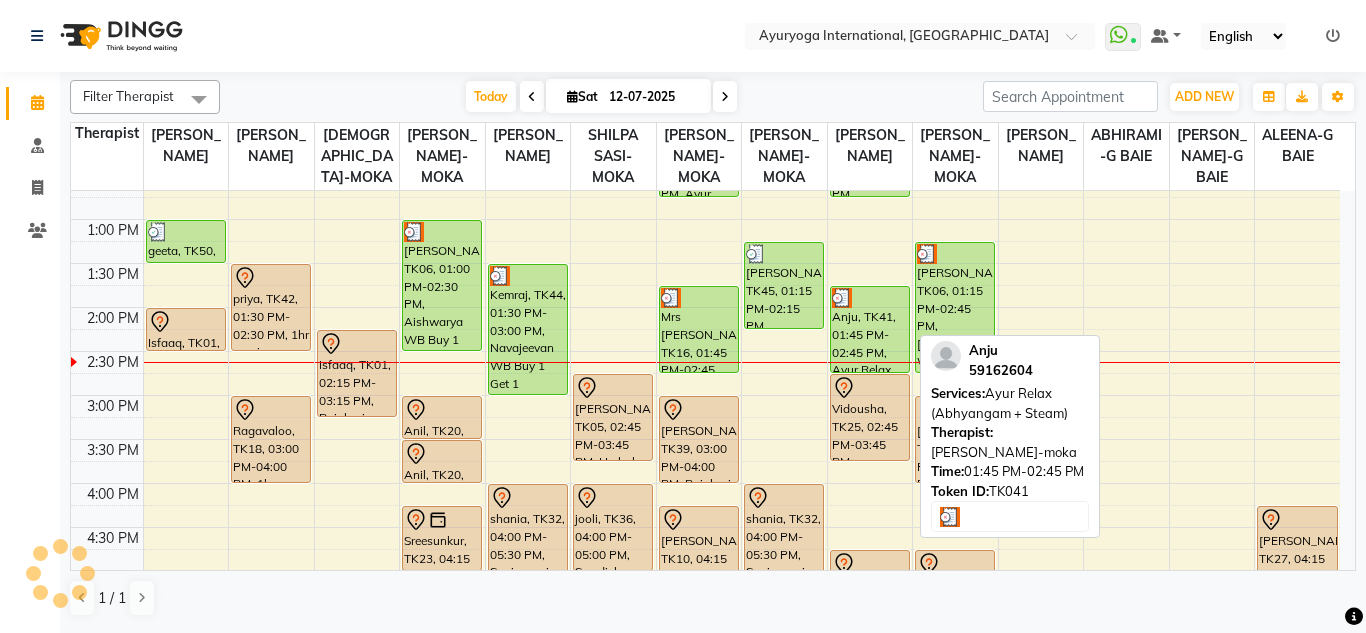 scroll, scrollTop: 500, scrollLeft: 0, axis: vertical 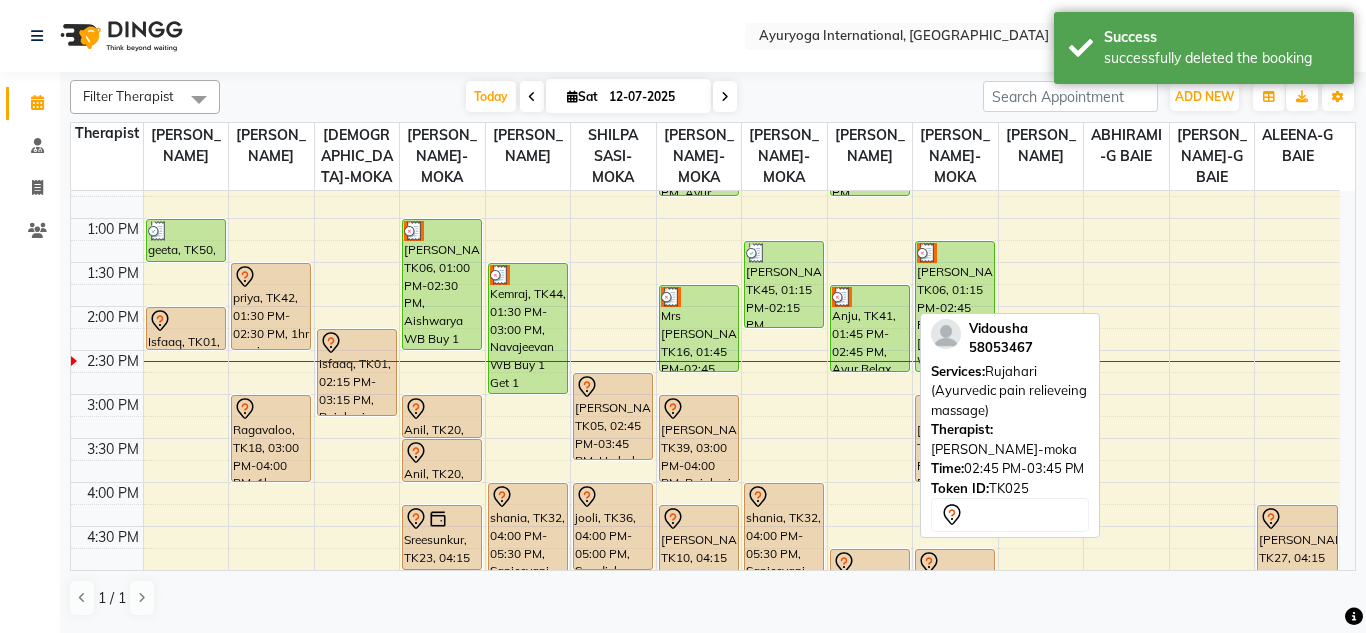click on "7:00 AM 7:30 AM 8:00 AM 8:30 AM 9:00 AM 9:30 AM 10:00 AM 10:30 AM 11:00 AM 11:30 AM 12:00 PM 12:30 PM 1:00 PM 1:30 PM 2:00 PM 2:30 PM 3:00 PM 3:30 PM 4:00 PM 4:30 PM 5:00 PM 5:30 PM 6:00 PM 6:30 PM 7:00 PM 7:30 PM 8:00 PM 8:30 PM     devikado, TK14, 11:00 AM-11:30 AM, Consultation with [PERSON_NAME] at [GEOGRAPHIC_DATA], TK50, 01:00 PM-01:30 PM, Consultation with [PERSON_NAME] at [GEOGRAPHIC_DATA], TK01, 02:00 PM-02:30 PM, Consultation with [PERSON_NAME] at [GEOGRAPHIC_DATA], TK15, 10:15 AM-11:15 AM, 1hr session     Yajjadeo [PERSON_NAME], TK48, 11:30 AM-12:30 PM, 1hr session             priya, TK42, 01:30 PM-02:30 PM, 1hr session             Ragavaloo, TK18, 03:00 PM-04:00 PM, 1hr session     [PERSON_NAME], TK33, 10:00 AM-11:30 AM, [PERSON_NAME] WB Buy 1 Get 1              Isfaaq, TK01, 02:15 PM-03:15 PM, [GEOGRAPHIC_DATA] (Ayurvedic pain relieveing massage)             Nirmala, TK08, 06:00 PM-08:00 PM, Ayur Soukya (Abh + Kizhi + Dhara + Steam)     Gessen, TK04, 09:30 AM-10:30 AM, Swedish massage (60 Min)" at bounding box center [705, 306] 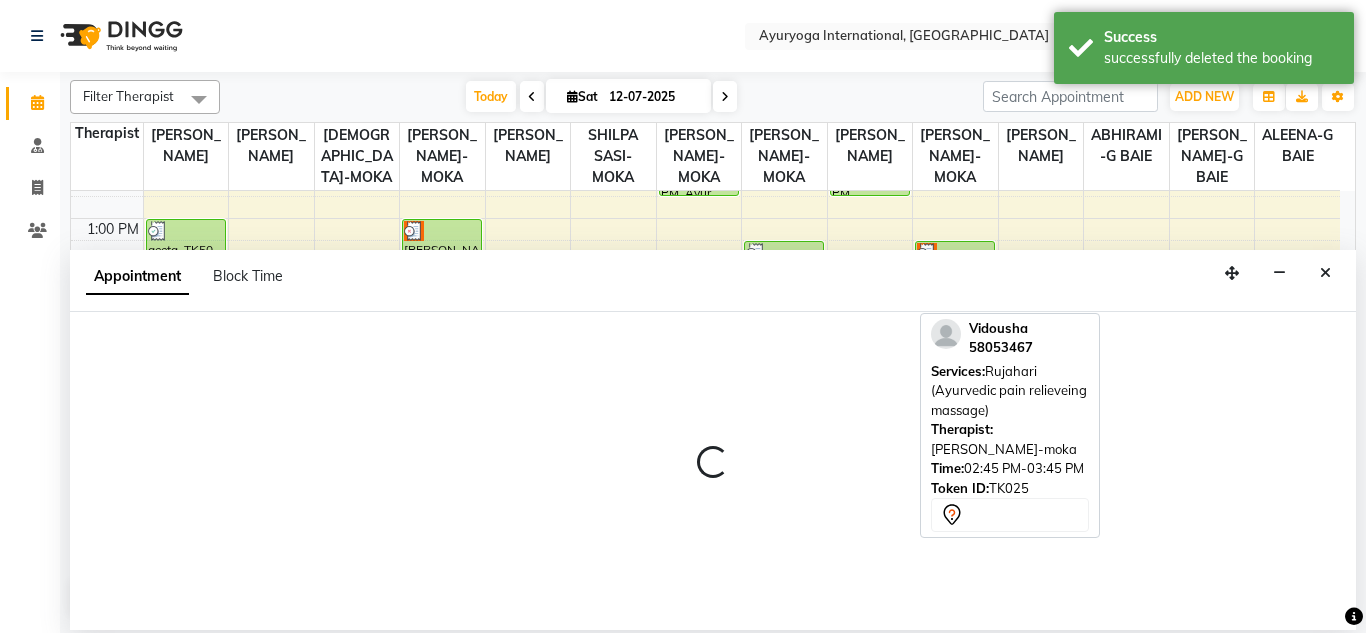 select on "60459" 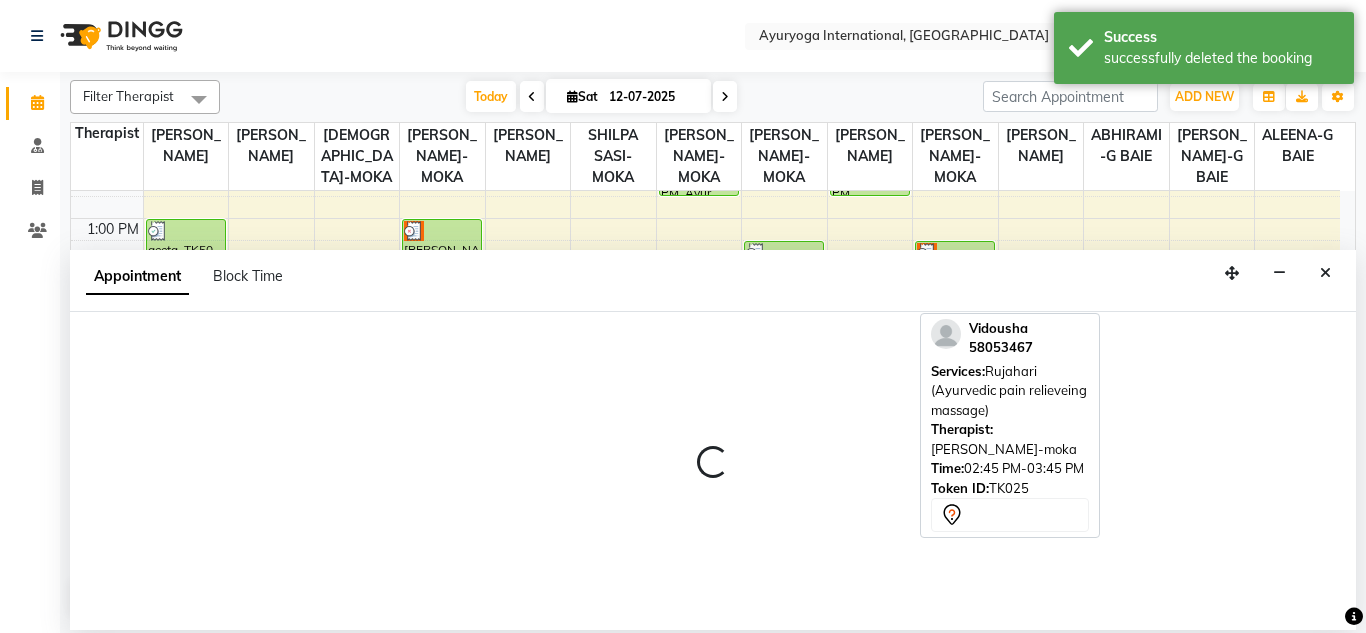 select on "885" 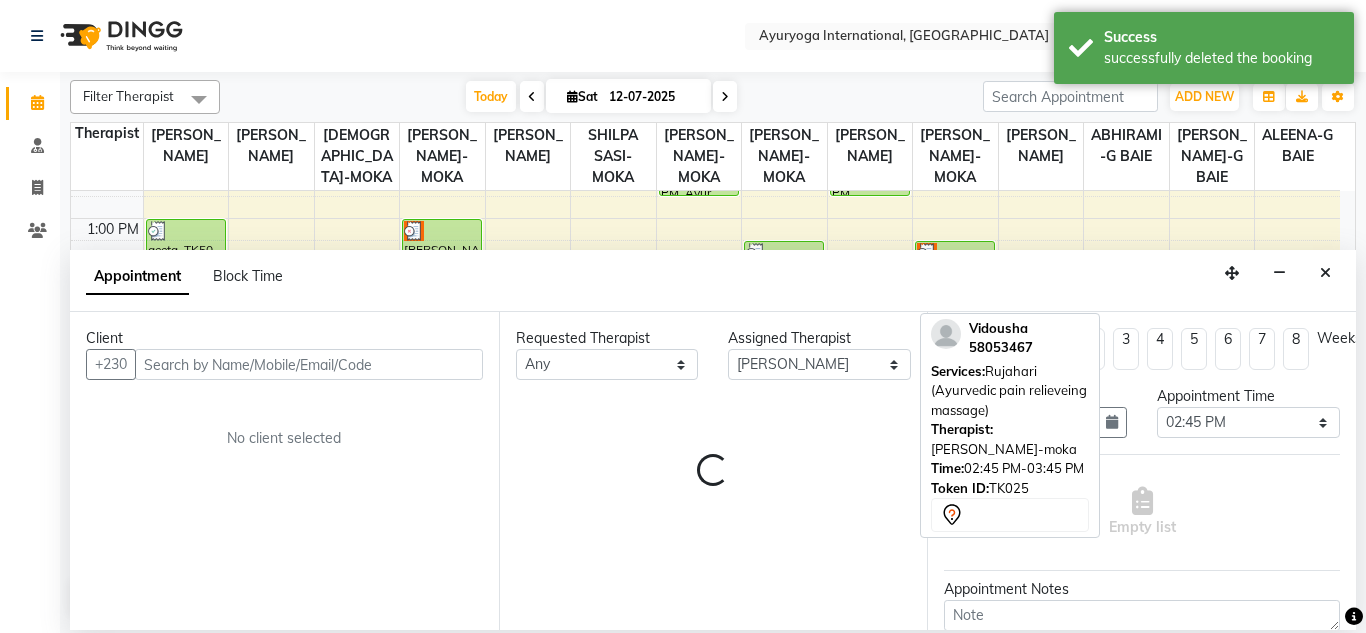 click at bounding box center (309, 364) 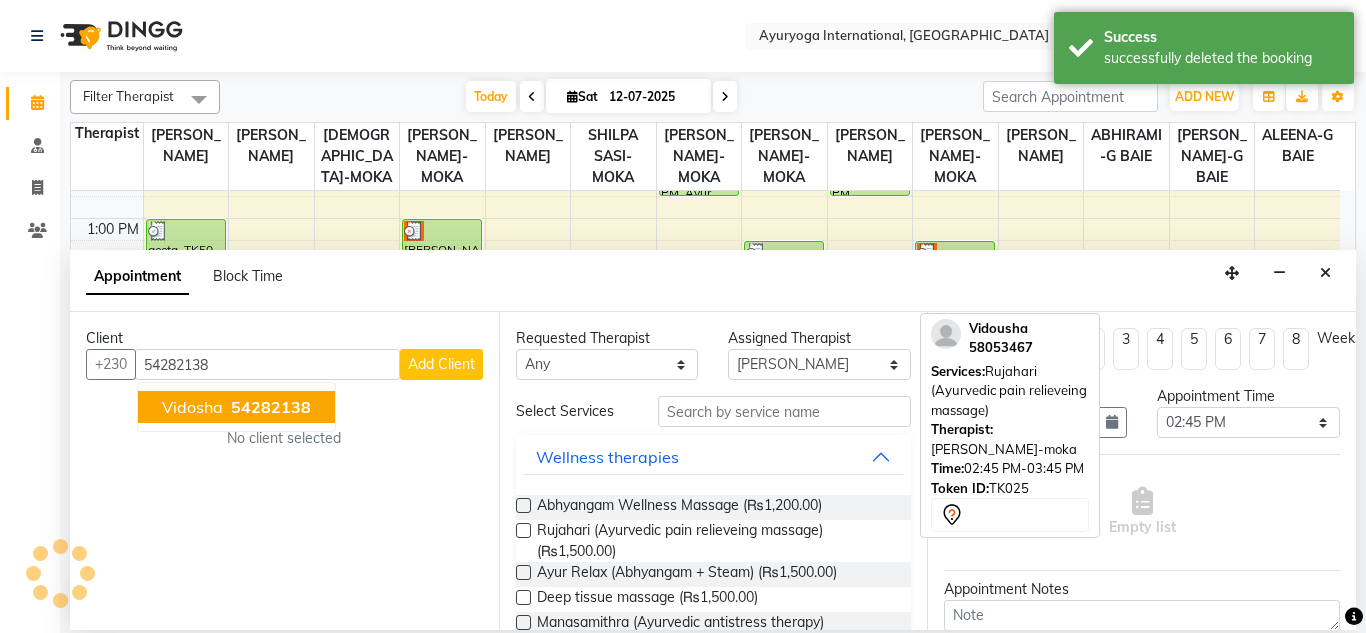 click on "54282138" at bounding box center [271, 407] 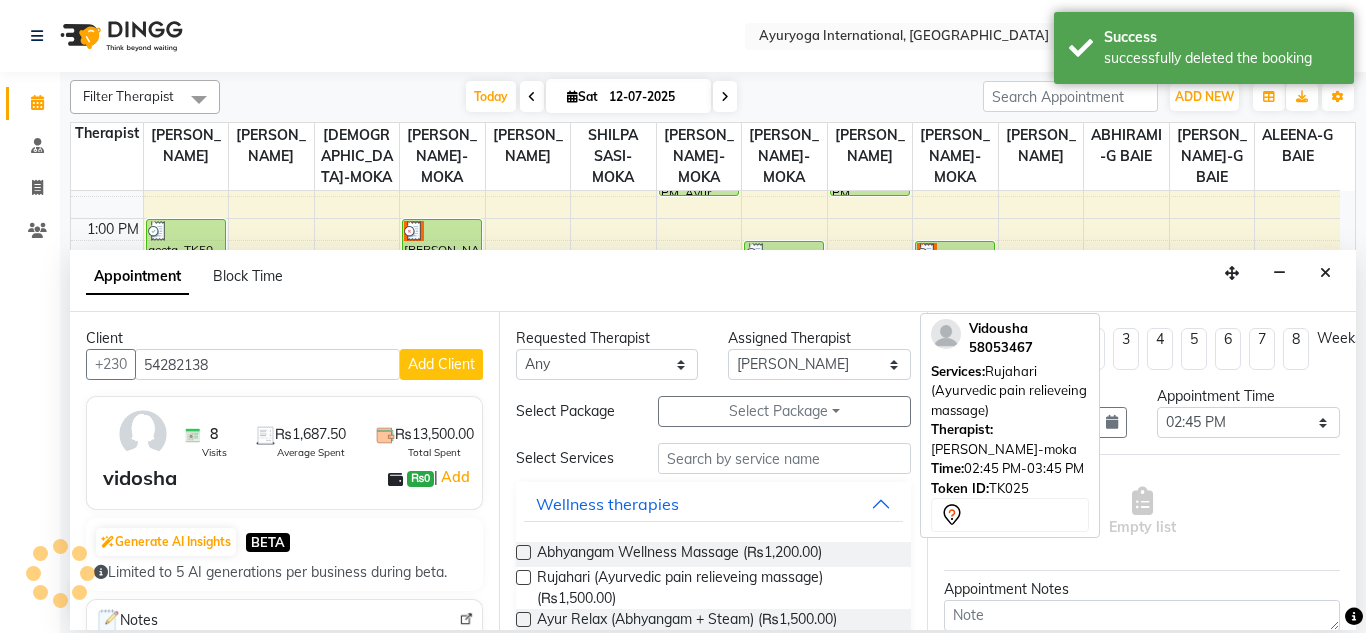 type on "54282138" 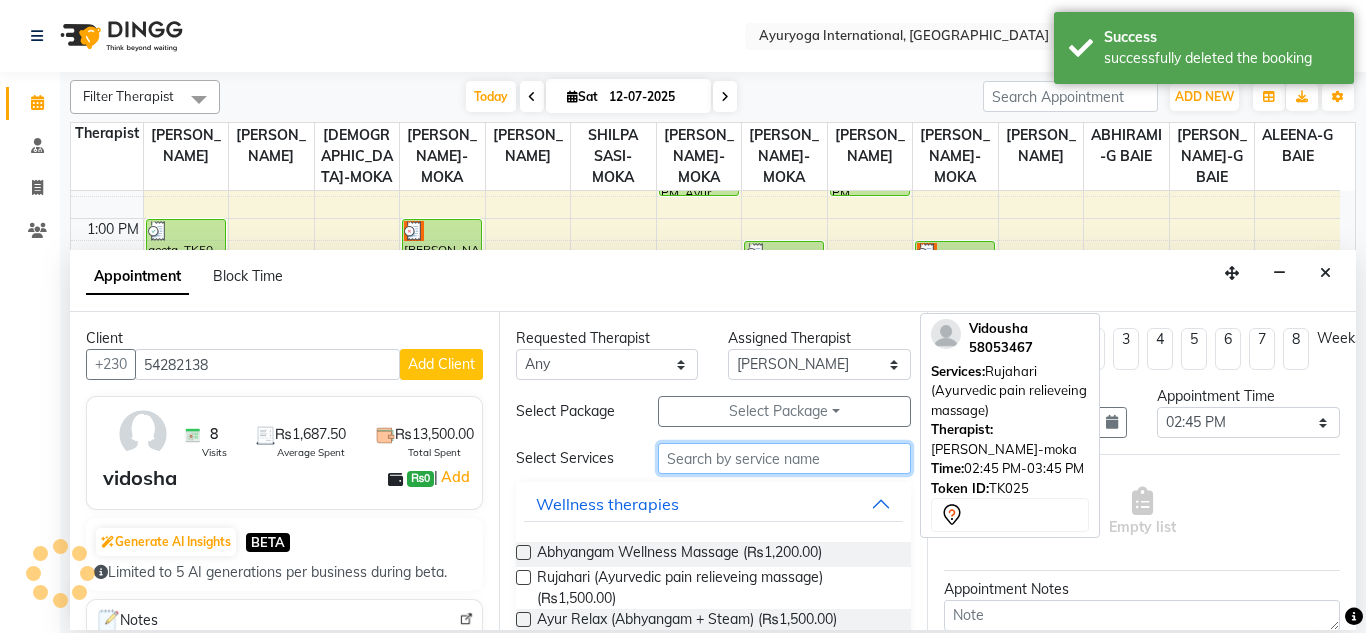 click at bounding box center (785, 458) 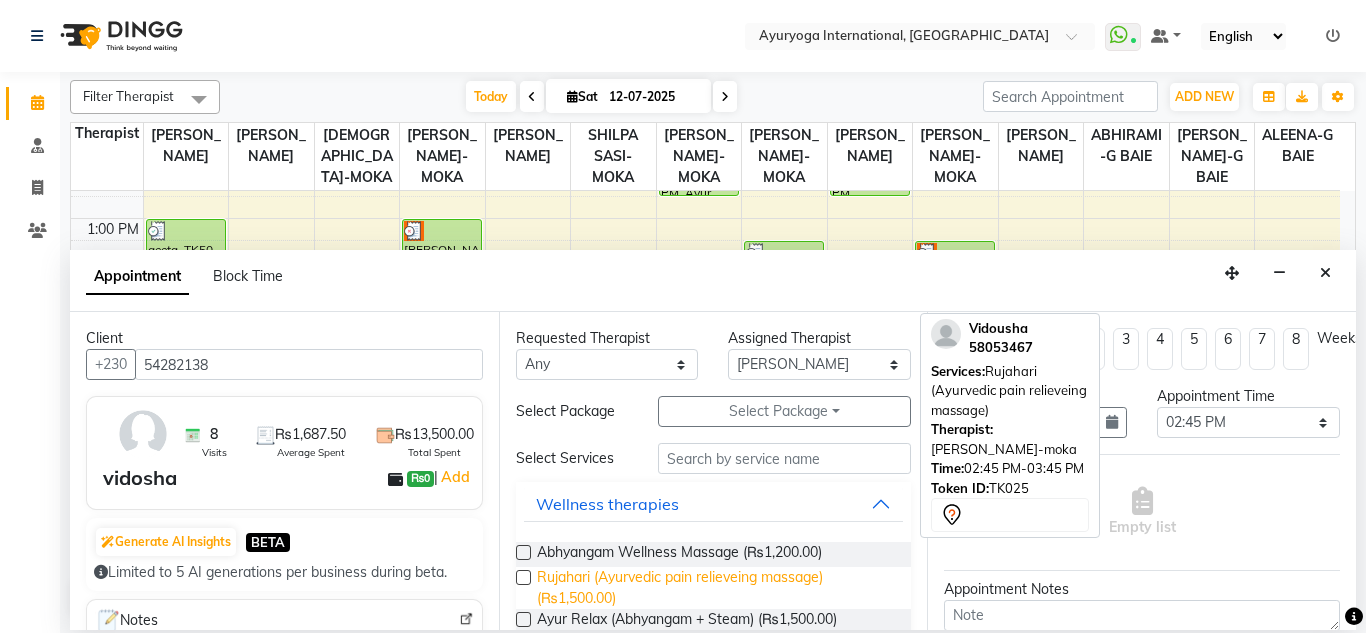 click on "Rujahari (Ayurvedic pain relieveing massage) (₨1,500.00)" at bounding box center [716, 588] 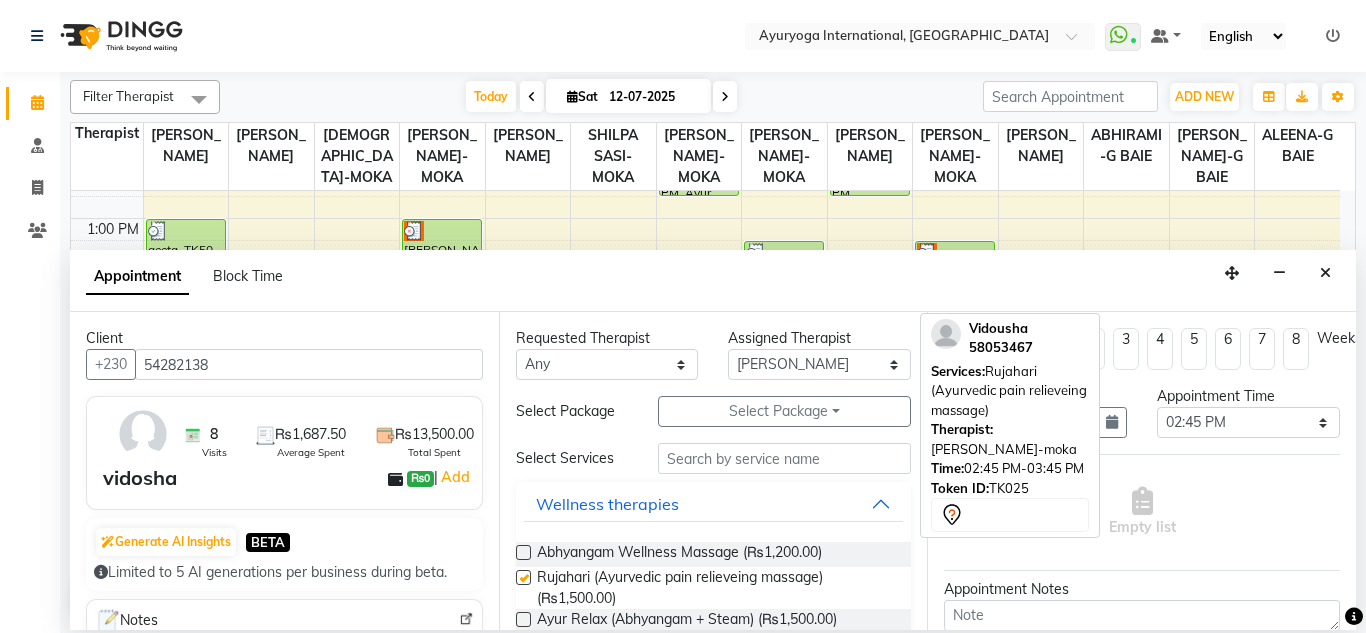 checkbox on "false" 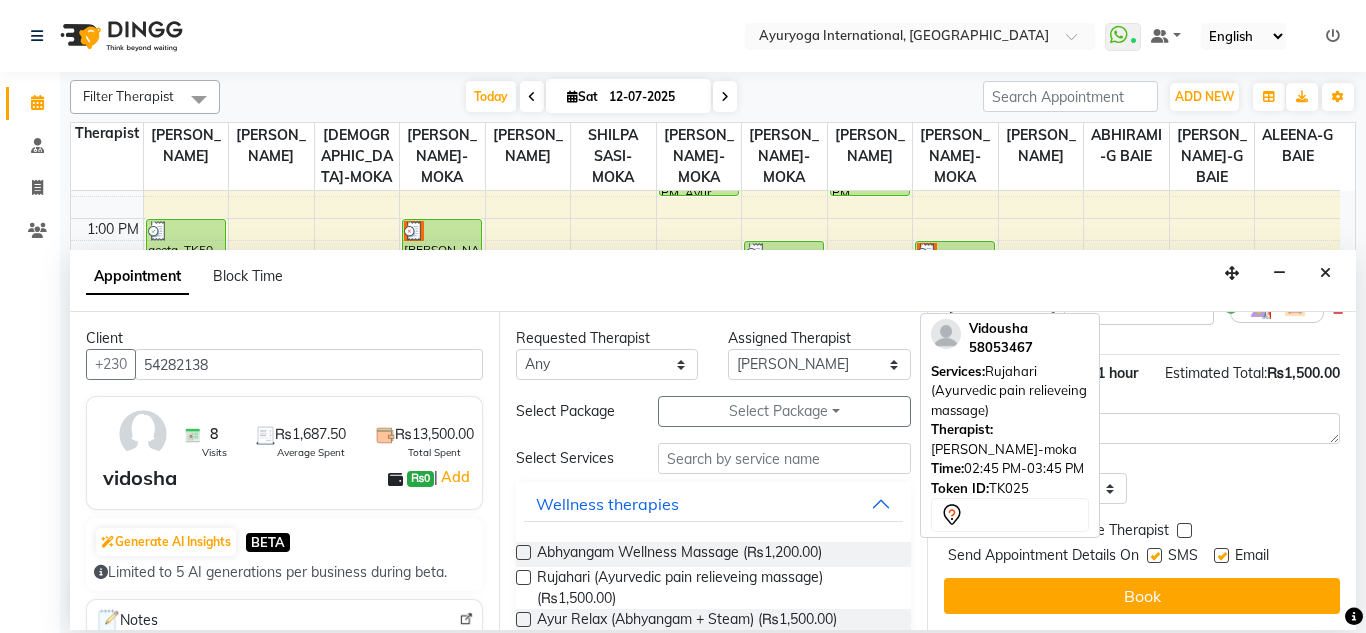 scroll, scrollTop: 268, scrollLeft: 0, axis: vertical 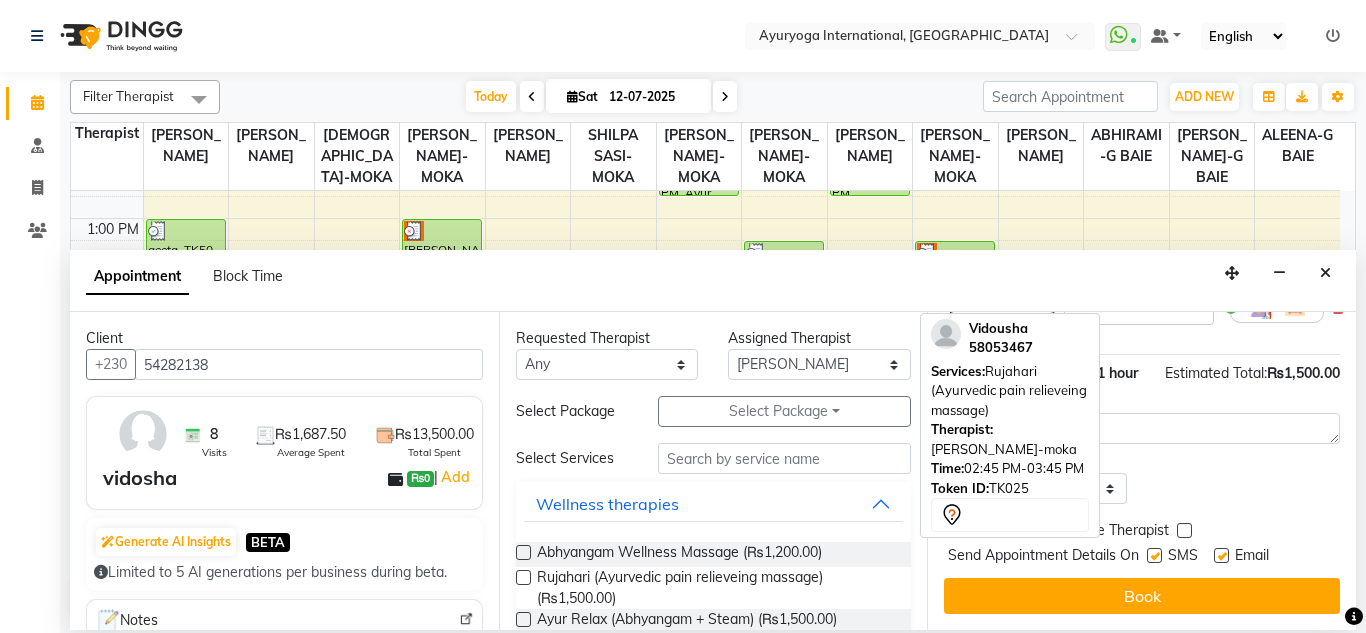 click on "Jump to [DATE] 1 2 3 4 5 6 7 8 Weeks Appointment Date [DATE] Appointment Time Select 08:00 AM 08:15 AM 08:30 AM 08:45 AM 09:00 AM 09:15 AM 09:30 AM 09:45 AM 10:00 AM 10:15 AM 10:30 AM 10:45 AM 11:00 AM 11:15 AM 11:30 AM 11:45 AM 12:00 PM 12:15 PM 12:30 PM 12:45 PM 01:00 PM 01:15 PM 01:30 PM 01:45 PM 02:00 PM 02:15 PM 02:30 PM 02:45 PM 03:00 PM 03:15 PM 03:30 PM 03:45 PM 04:00 PM 04:15 PM 04:30 PM 04:45 PM 05:00 PM 05:15 PM 05:30 PM 05:45 PM 06:00 PM 06:15 PM 06:30 PM 06:45 PM 07:00 PM 07:15 PM 07:30 PM 07:45 PM 08:00 PM Rujahari (Ayurvedic pain relieveing massage)   for  1 hr ₨1,500.00 [PERSON_NAME]-MOKA × 02:45 PM Estimated Service Time:  1 hour Estimated Total:  ₨1,500.00 Appointment Notes Status Select TENTATIVE CONFIRM CHECK-IN UPCOMING Merge Services of Same Therapist Send Appointment Details On SMS Email  Book" at bounding box center (1141, 471) 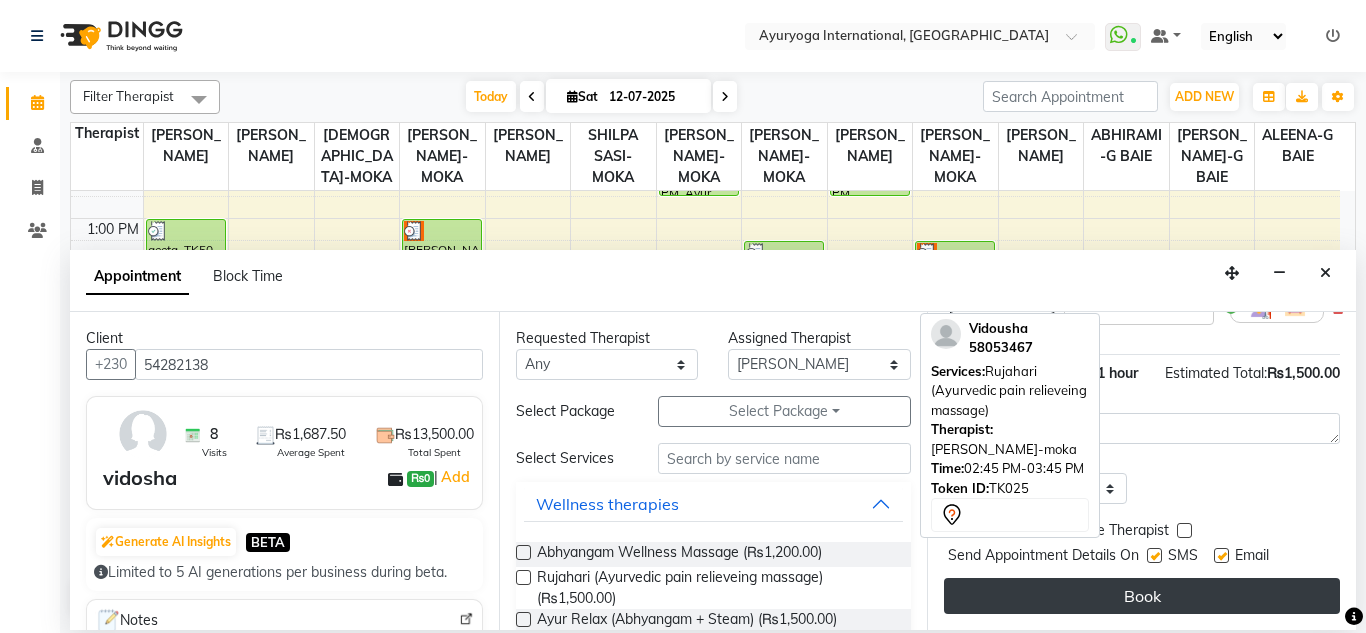 click on "Book" at bounding box center [1142, 596] 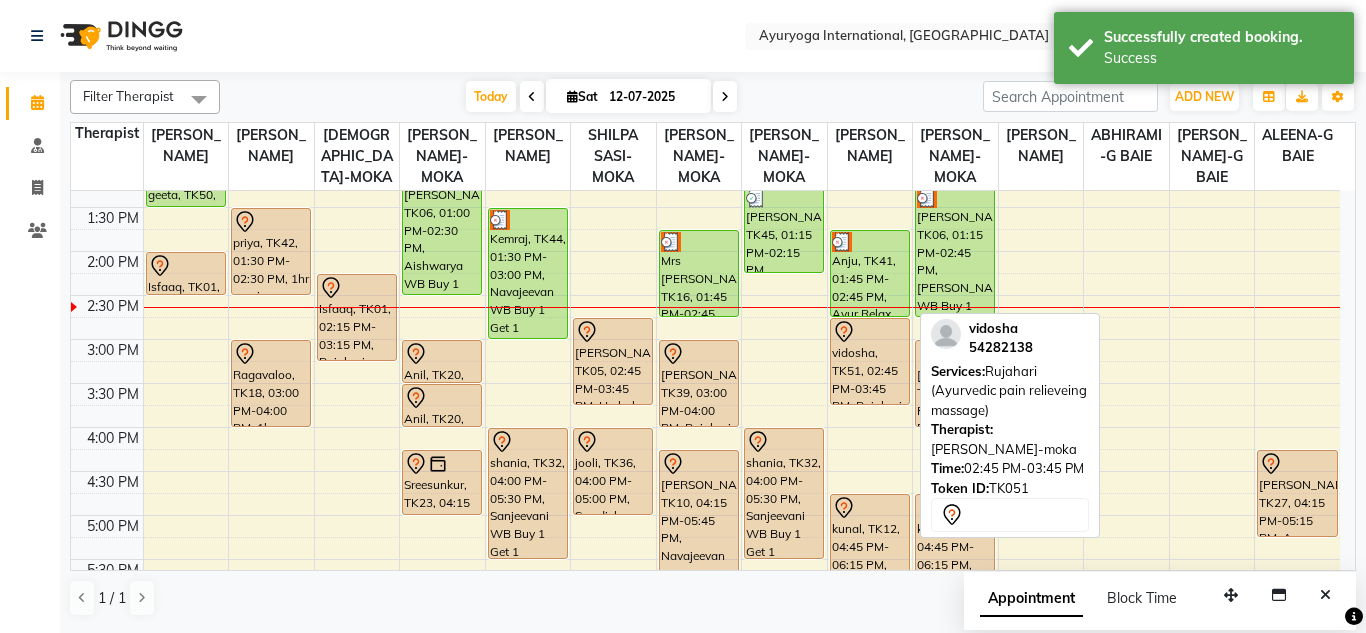 scroll, scrollTop: 600, scrollLeft: 0, axis: vertical 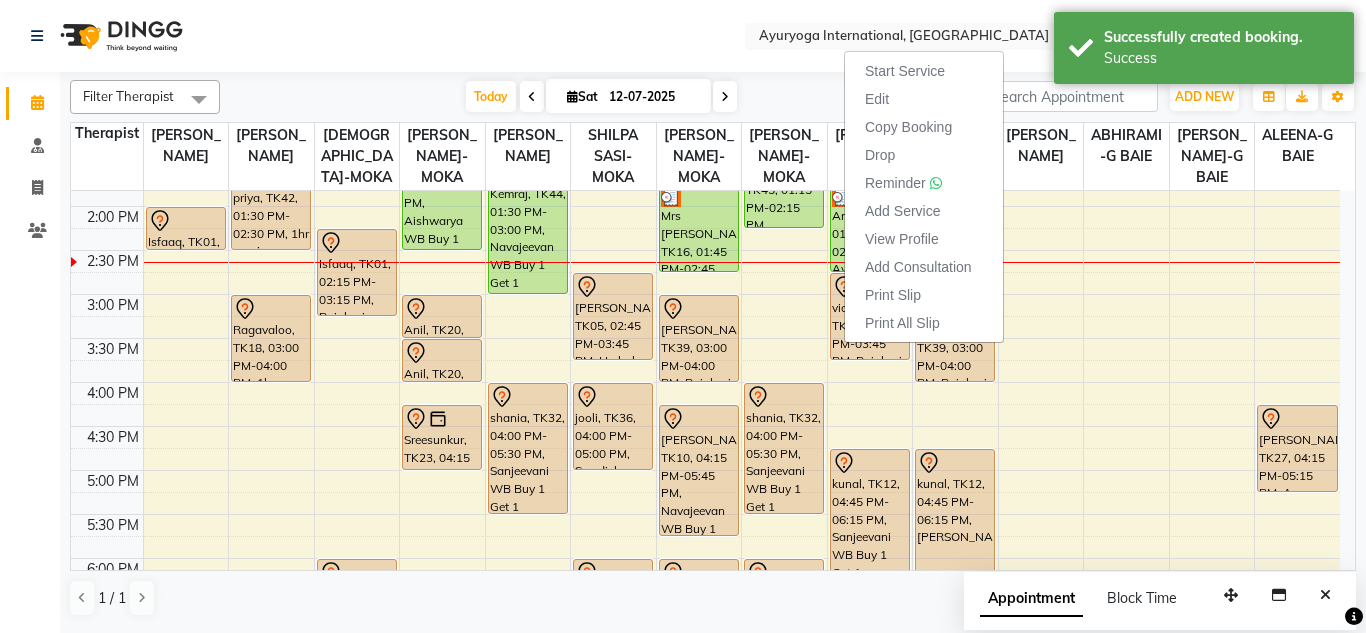 click on "Select Location × Ayuryoga International, [GEOGRAPHIC_DATA] Rd  WhatsApp Status  ✕ Status:  Connected Most Recent Message: [DATE]     02:16 PM Recent Service Activity: [DATE]     02:36 PM Default Panel My Panel English ENGLISH Español العربية मराठी हिंदी ગુજરાતી தமிழ் 中文 Notifications nothing to show" 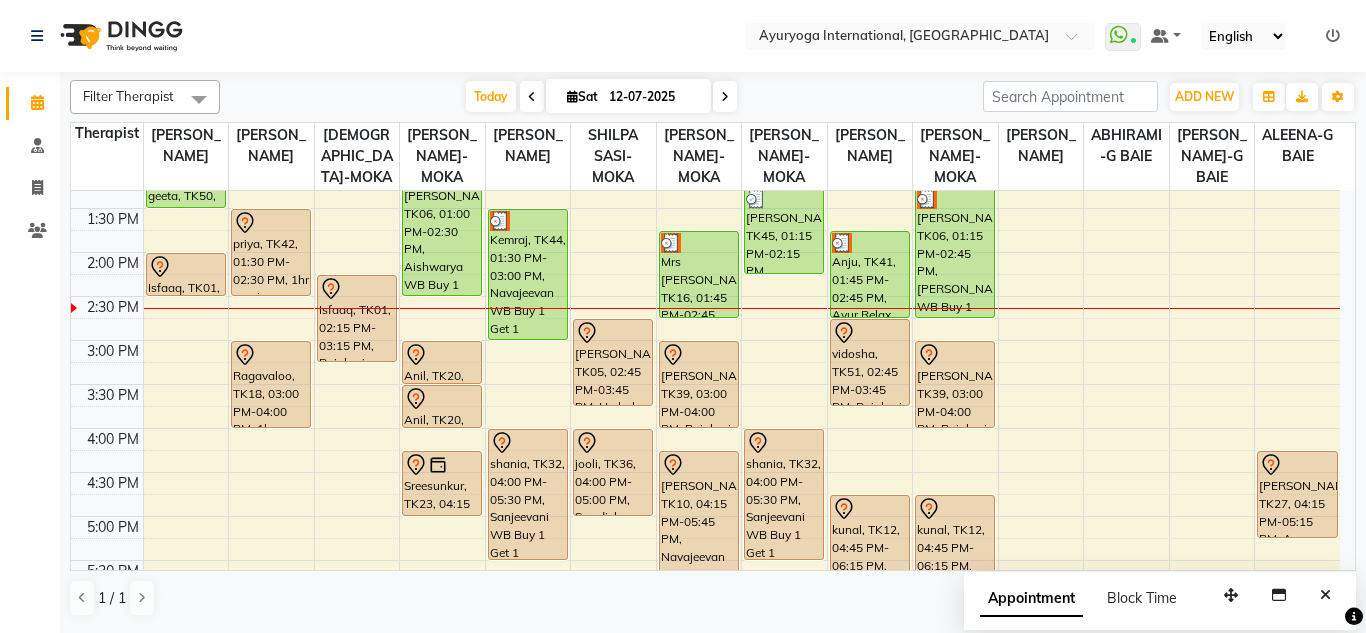 scroll, scrollTop: 600, scrollLeft: 0, axis: vertical 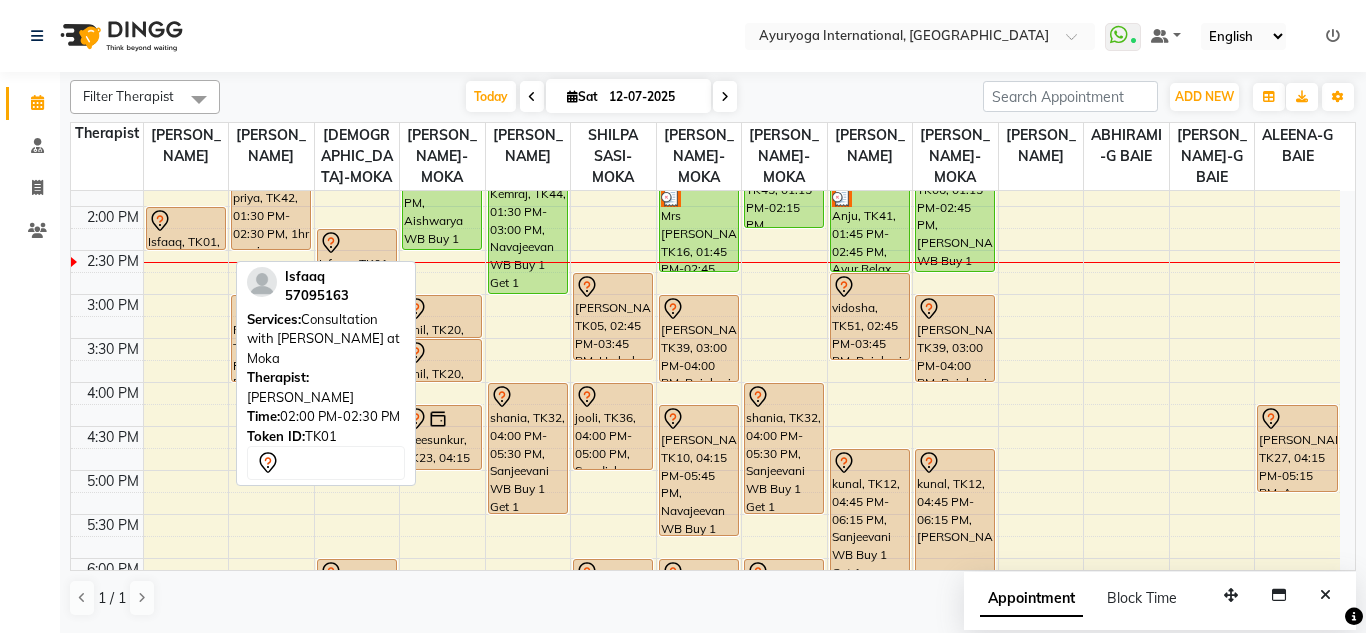 click 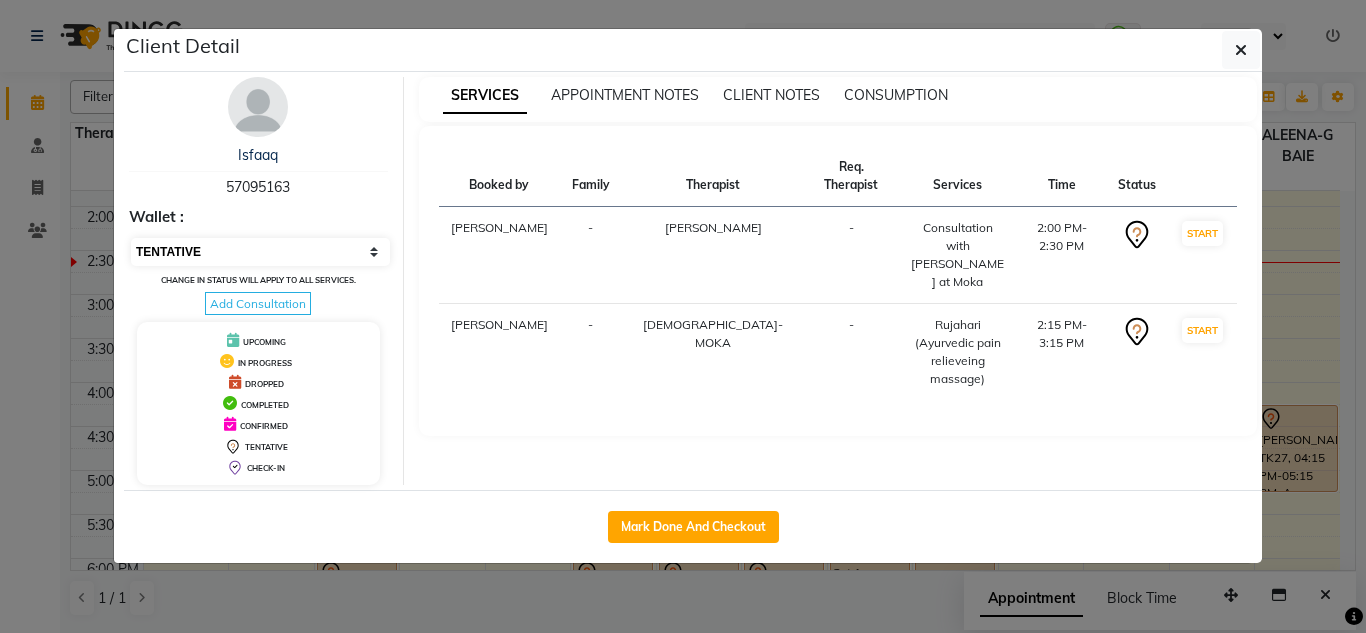 click on "Select IN SERVICE CONFIRMED TENTATIVE CHECK IN MARK DONE DROPPED UPCOMING" at bounding box center [260, 252] 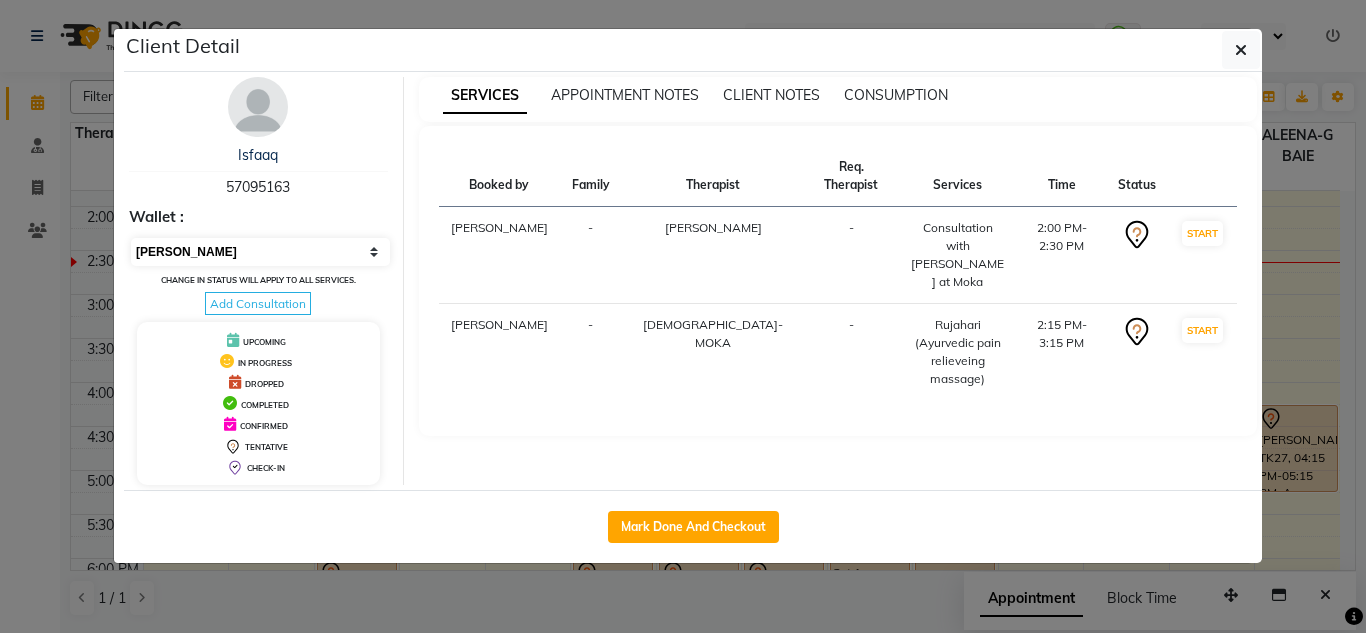 click on "Select IN SERVICE CONFIRMED TENTATIVE CHECK IN MARK DONE DROPPED UPCOMING" at bounding box center [260, 252] 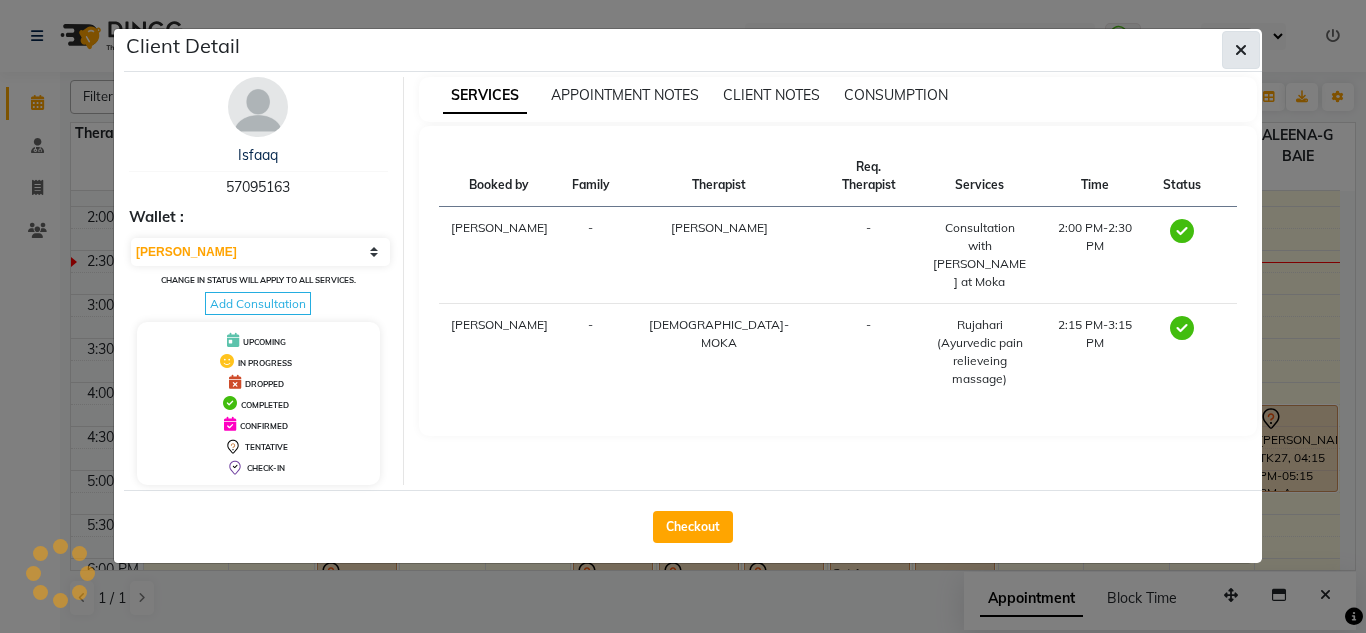 click 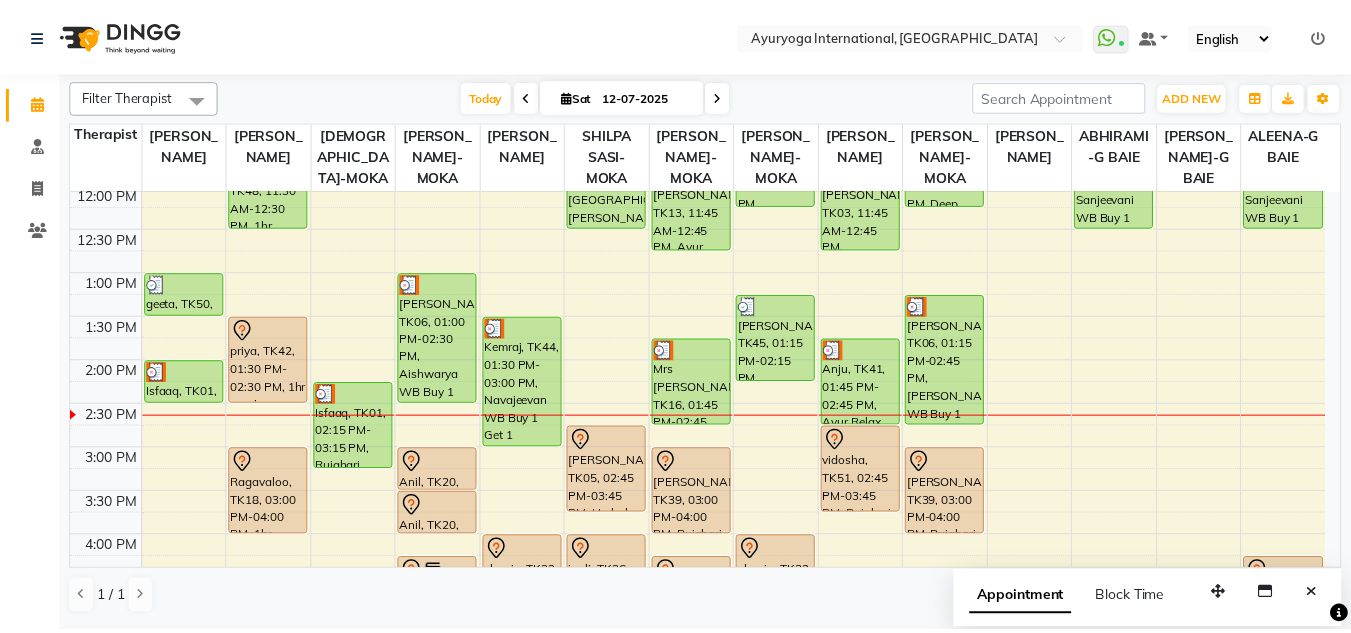 scroll, scrollTop: 400, scrollLeft: 0, axis: vertical 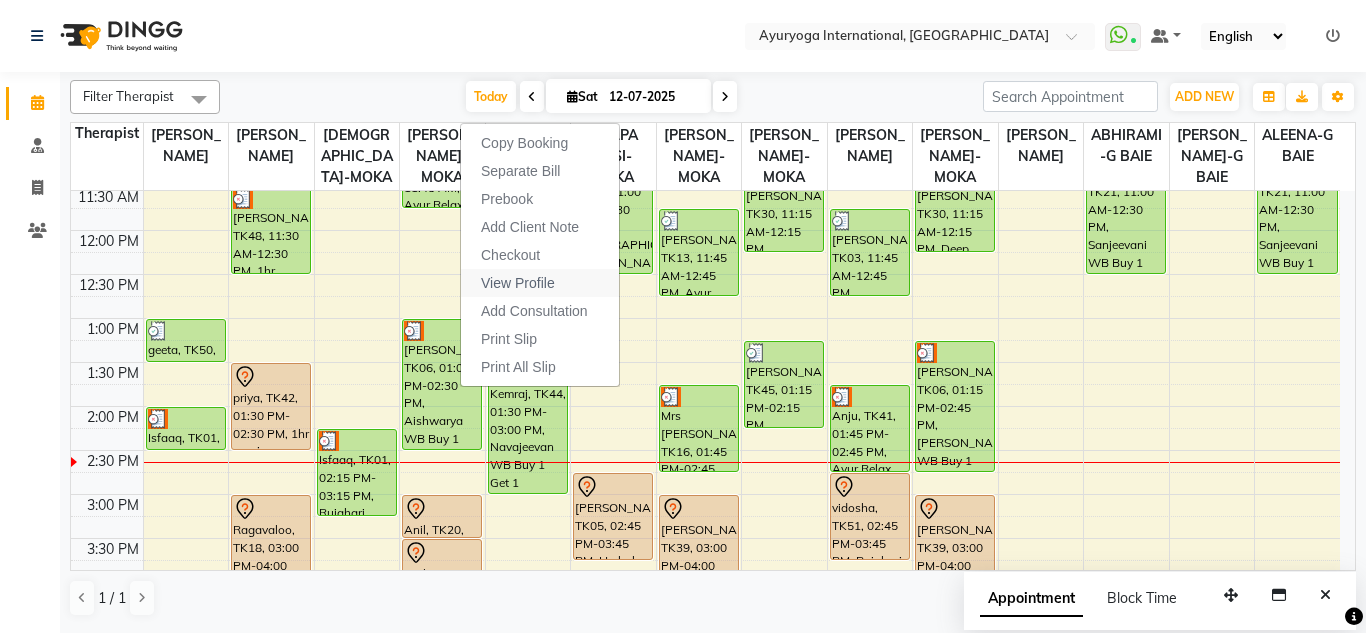 click on "View Profile" at bounding box center [518, 283] 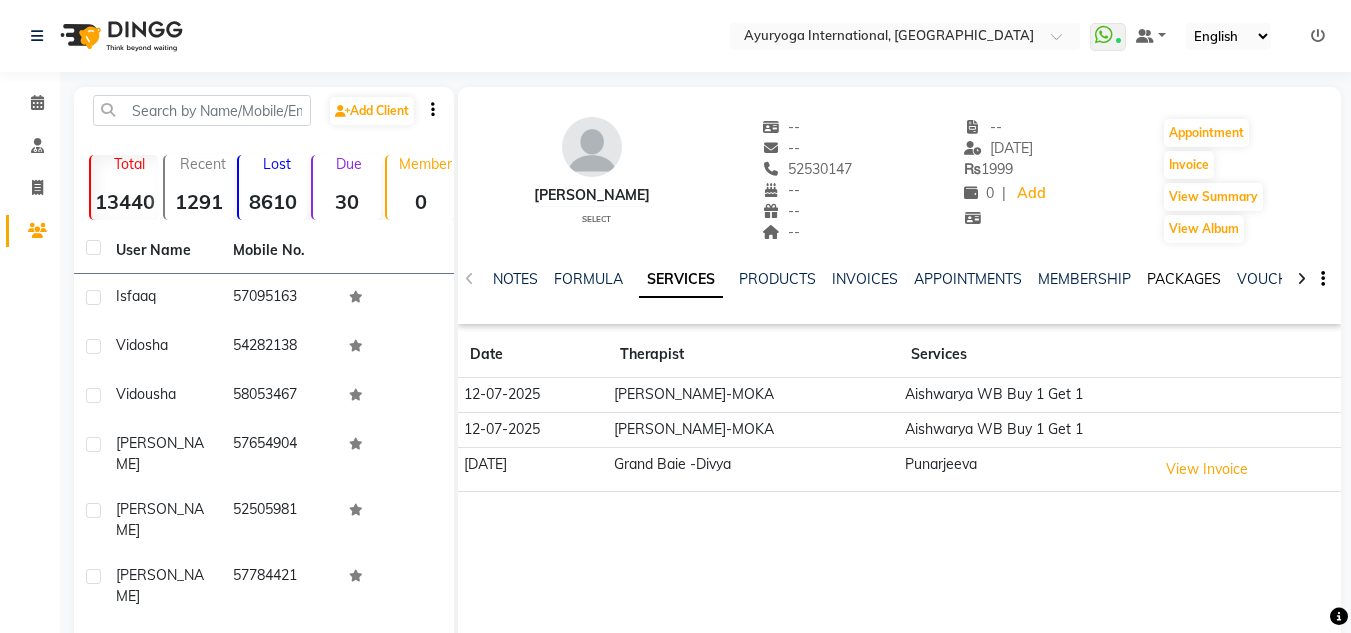 click on "PACKAGES" 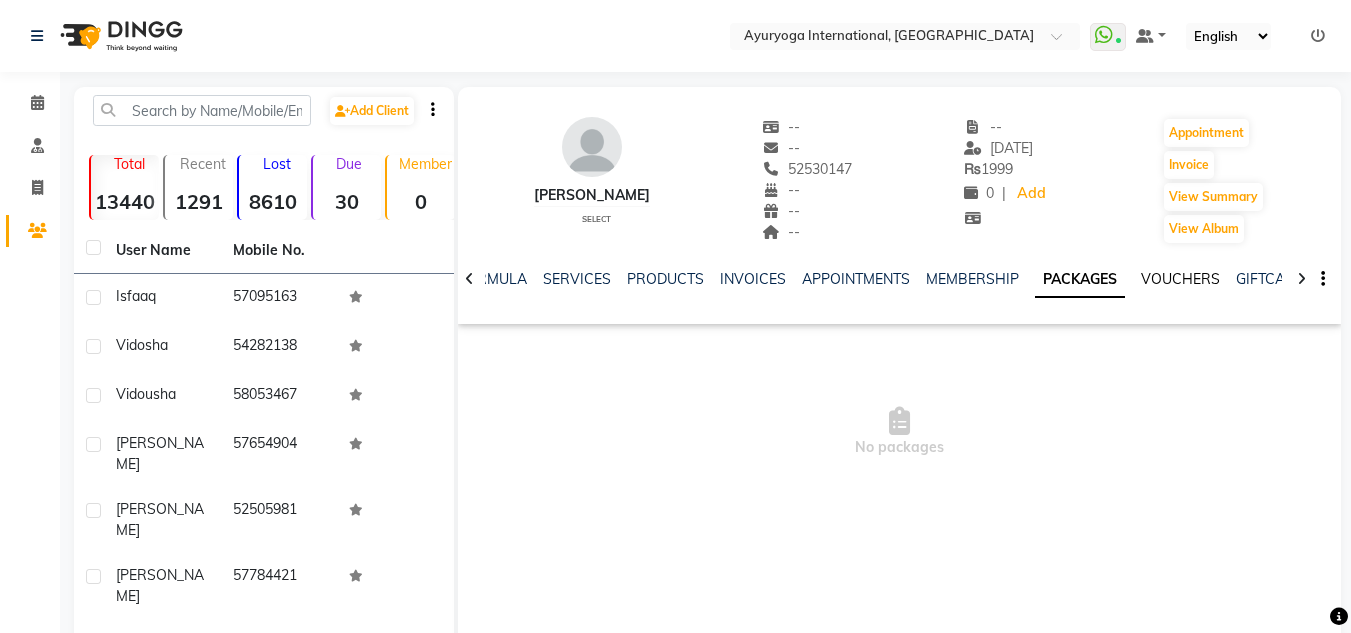click on "VOUCHERS" 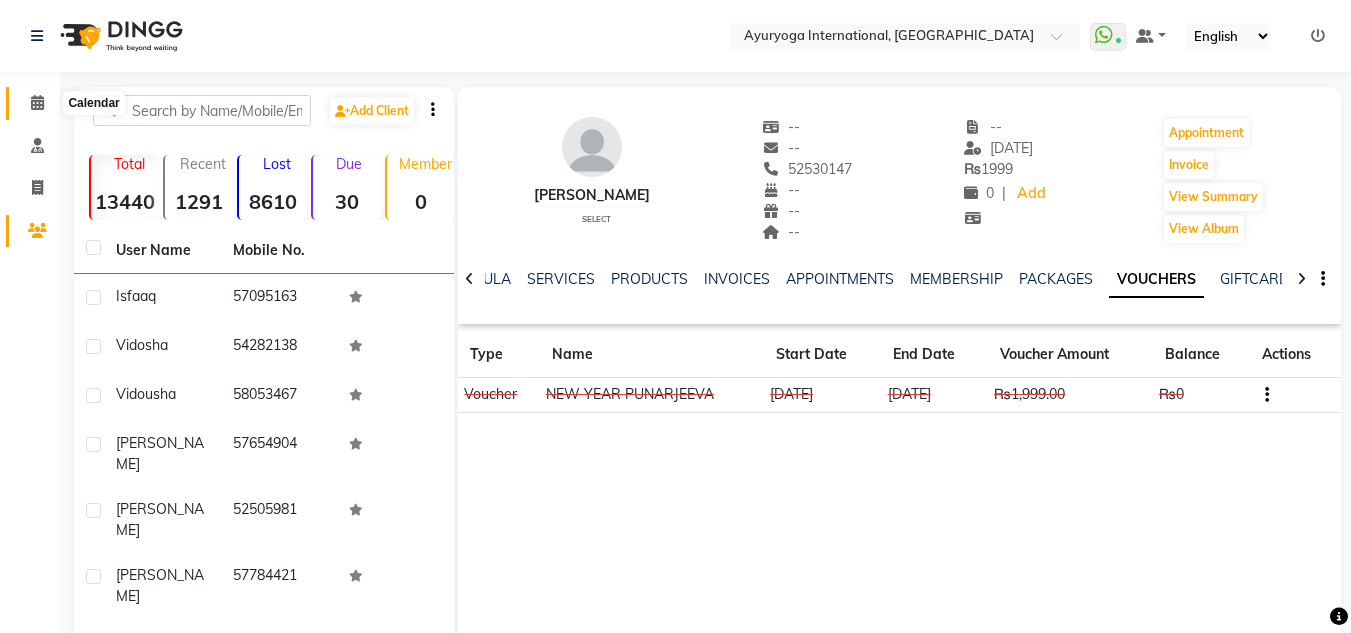 click 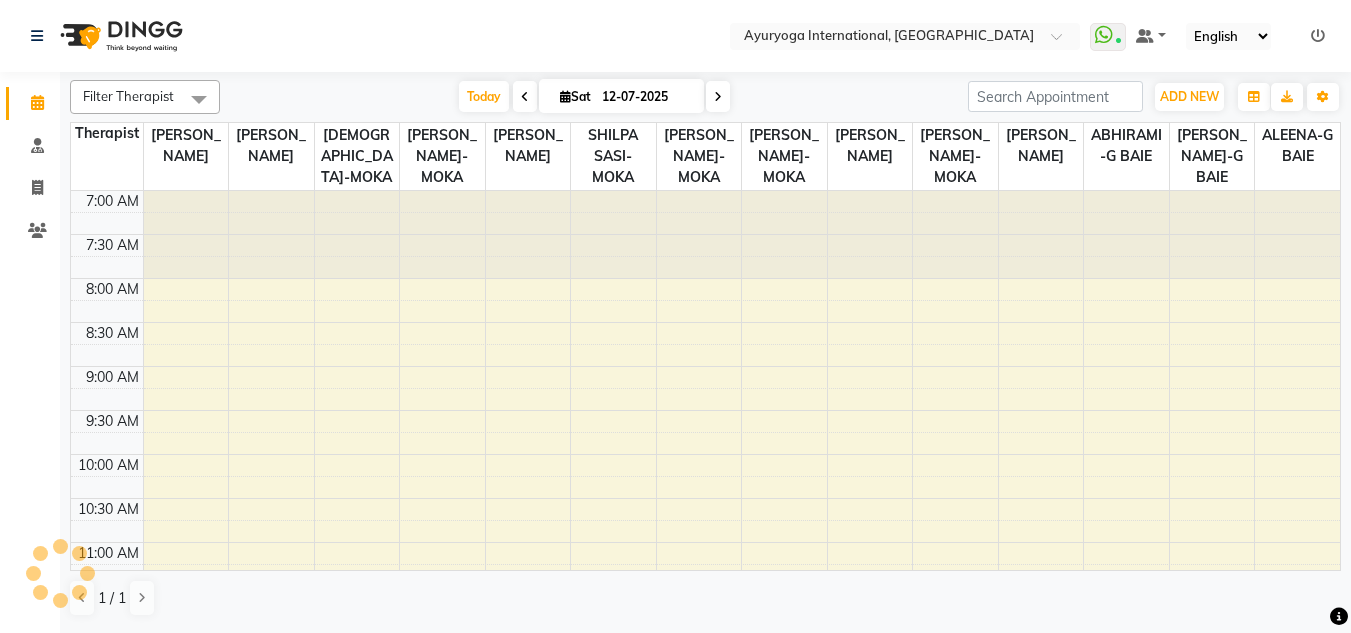 click on "Select Location × Ayuryoga International, [GEOGRAPHIC_DATA] Rd  WhatsApp Status  ✕ Status:  Connected Most Recent Message: [DATE]     02:16 PM Recent Service Activity: [DATE]     02:36 PM Default Panel My Panel English ENGLISH Español العربية मराठी हिंदी ગુજરાતી தமிழ் 中文 Notifications nothing to show" 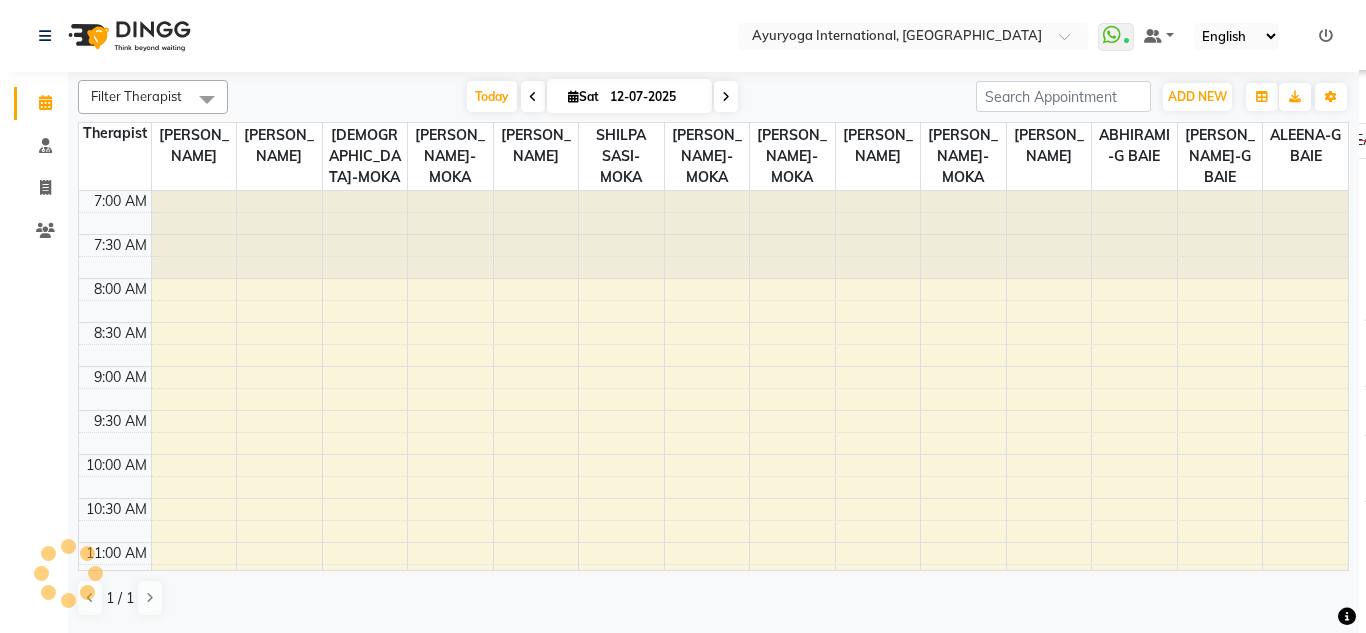 scroll, scrollTop: 0, scrollLeft: 0, axis: both 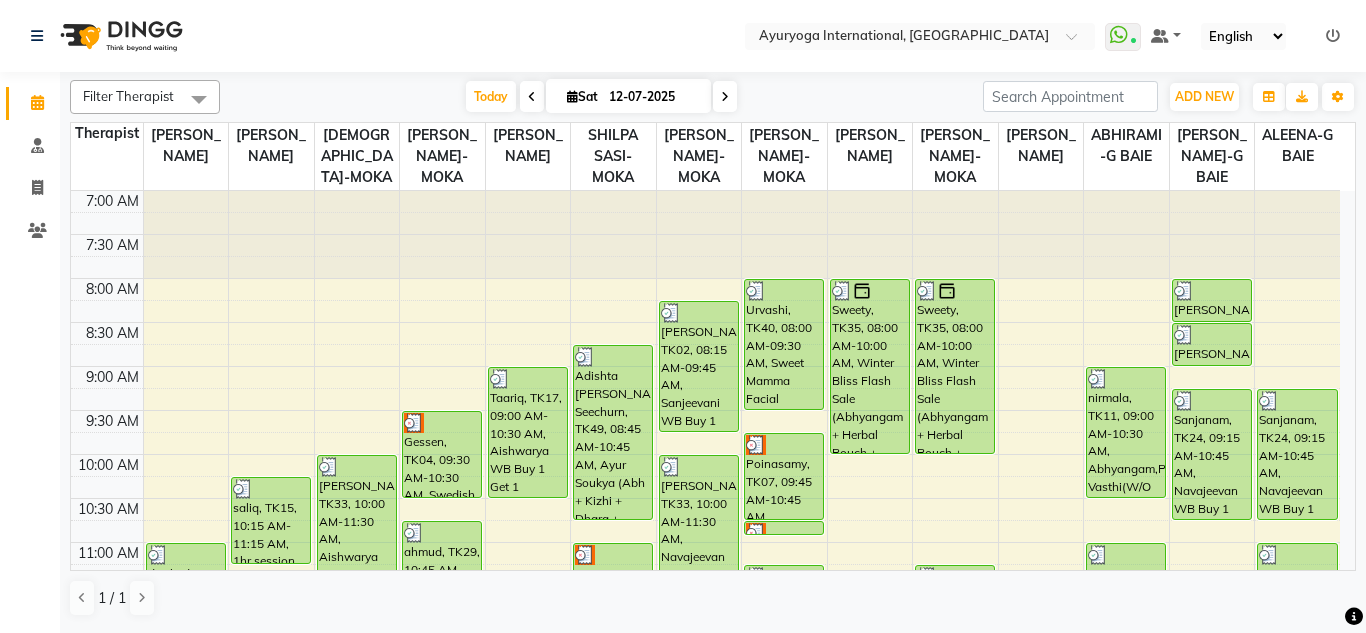 click on "Select Location × Ayuryoga International, [GEOGRAPHIC_DATA] Rd  WhatsApp Status  ✕ Status:  Connected Most Recent Message: [DATE]     02:16 PM Recent Service Activity: [DATE]     02:36 PM Default Panel My Panel English ENGLISH Español العربية मराठी हिंदी ગુજરાતી தமிழ் 中文 Notifications nothing to show" 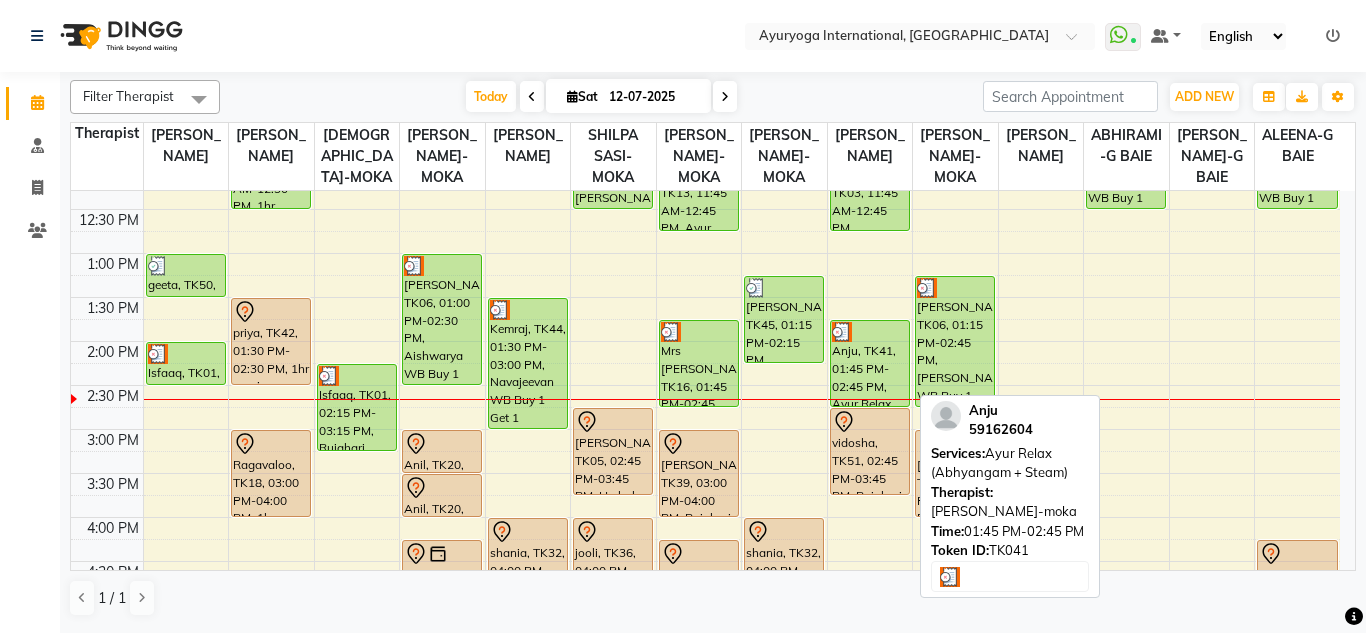 scroll, scrollTop: 500, scrollLeft: 0, axis: vertical 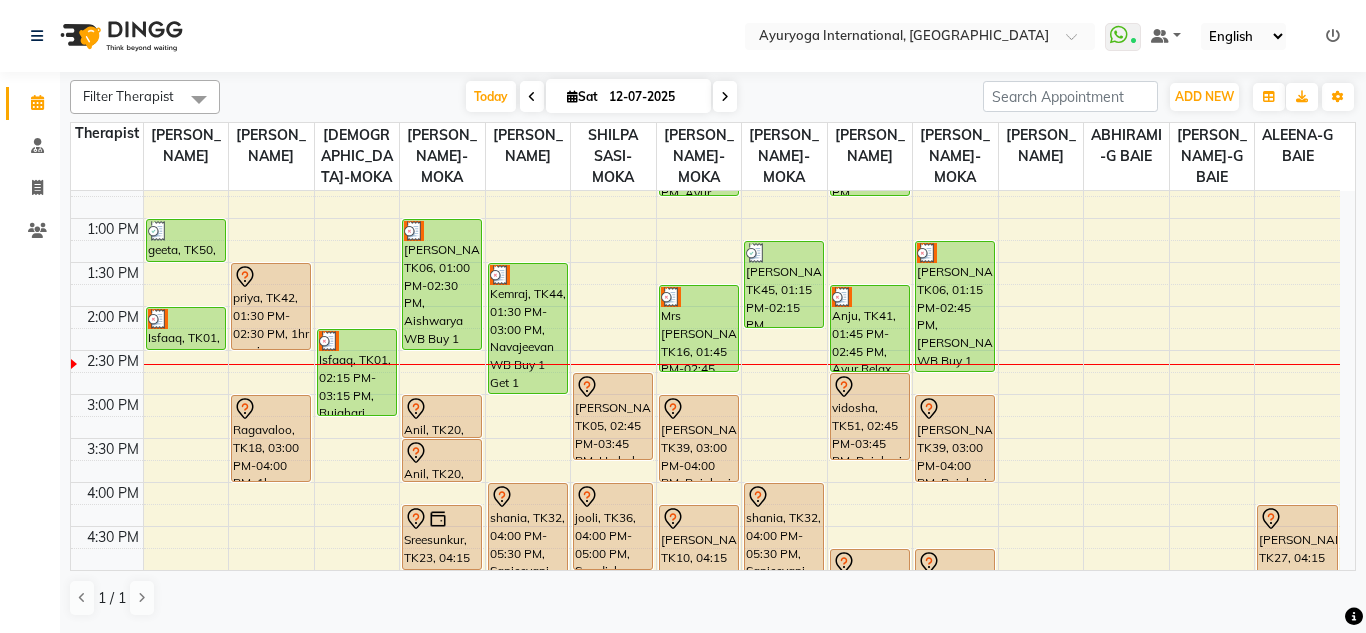 click on "7:00 AM 7:30 AM 8:00 AM 8:30 AM 9:00 AM 9:30 AM 10:00 AM 10:30 AM 11:00 AM 11:30 AM 12:00 PM 12:30 PM 1:00 PM 1:30 PM 2:00 PM 2:30 PM 3:00 PM 3:30 PM 4:00 PM 4:30 PM 5:00 PM 5:30 PM 6:00 PM 6:30 PM 7:00 PM 7:30 PM 8:00 PM 8:30 PM     devikado, TK14, 11:00 AM-11:30 AM, Consultation with [PERSON_NAME] at [GEOGRAPHIC_DATA], TK50, 01:00 PM-01:30 PM, Consultation with [PERSON_NAME] at [GEOGRAPHIC_DATA], TK01, 02:00 PM-02:30 PM, Consultation with [PERSON_NAME] at [GEOGRAPHIC_DATA], TK15, 10:15 AM-11:15 AM, 1hr session     Yajjadeo [PERSON_NAME], TK48, 11:30 AM-12:30 PM, 1hr session             priya, TK42, 01:30 PM-02:30 PM, 1hr session             Ragavaloo, TK18, 03:00 PM-04:00 PM, 1hr session     [PERSON_NAME], TK33, 10:00 AM-11:30 AM, [PERSON_NAME] WB Buy 1 Get 1      Isfaaq, TK01, 02:15 PM-03:15 PM, [GEOGRAPHIC_DATA] (Ayurvedic pain relieveing massage)             Nirmala, TK08, 06:00 PM-08:00 PM, Ayur Soukya (Abh + Kizhi + Dhara + Steam)     Gessen, TK04, 09:30 AM-10:30 AM, Swedish massage (60 Min)" at bounding box center [705, 306] 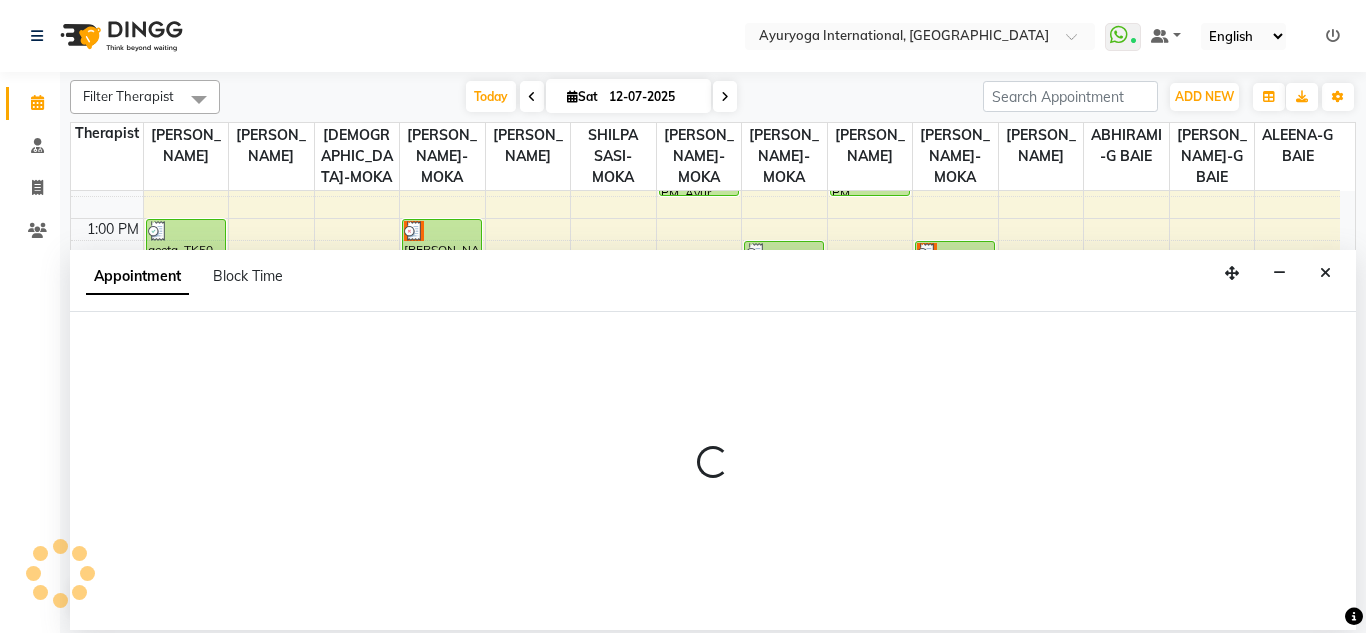 select on "50739" 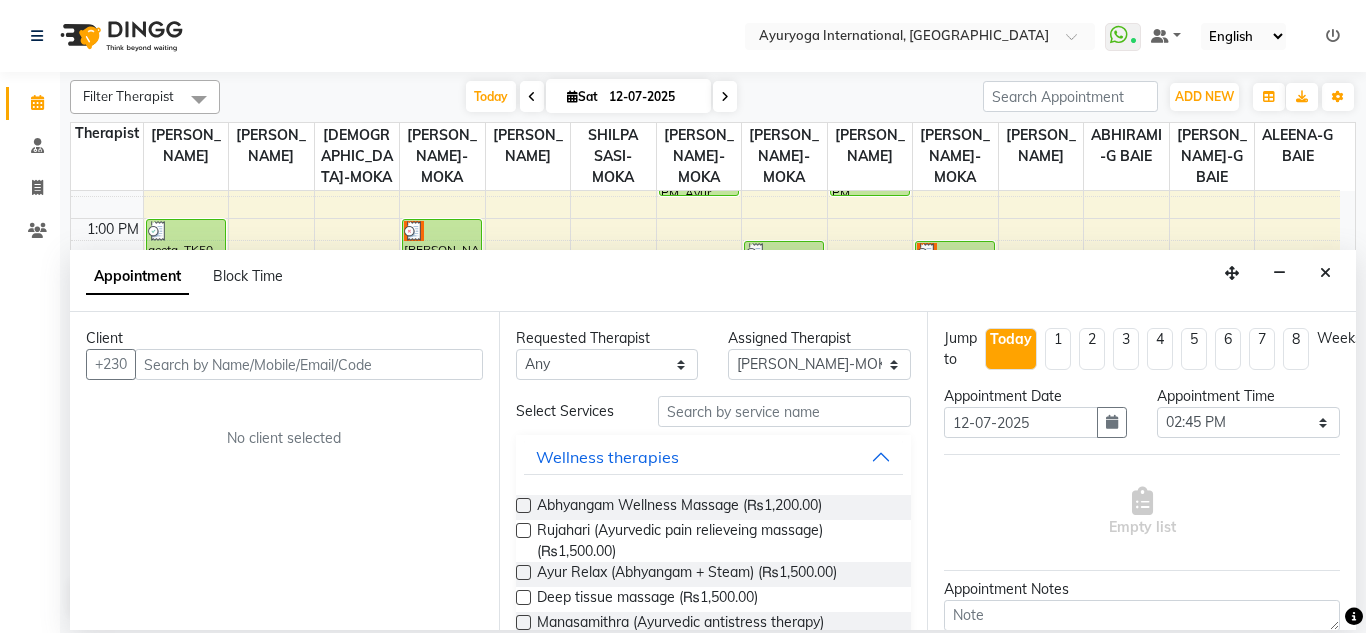 click at bounding box center [309, 364] 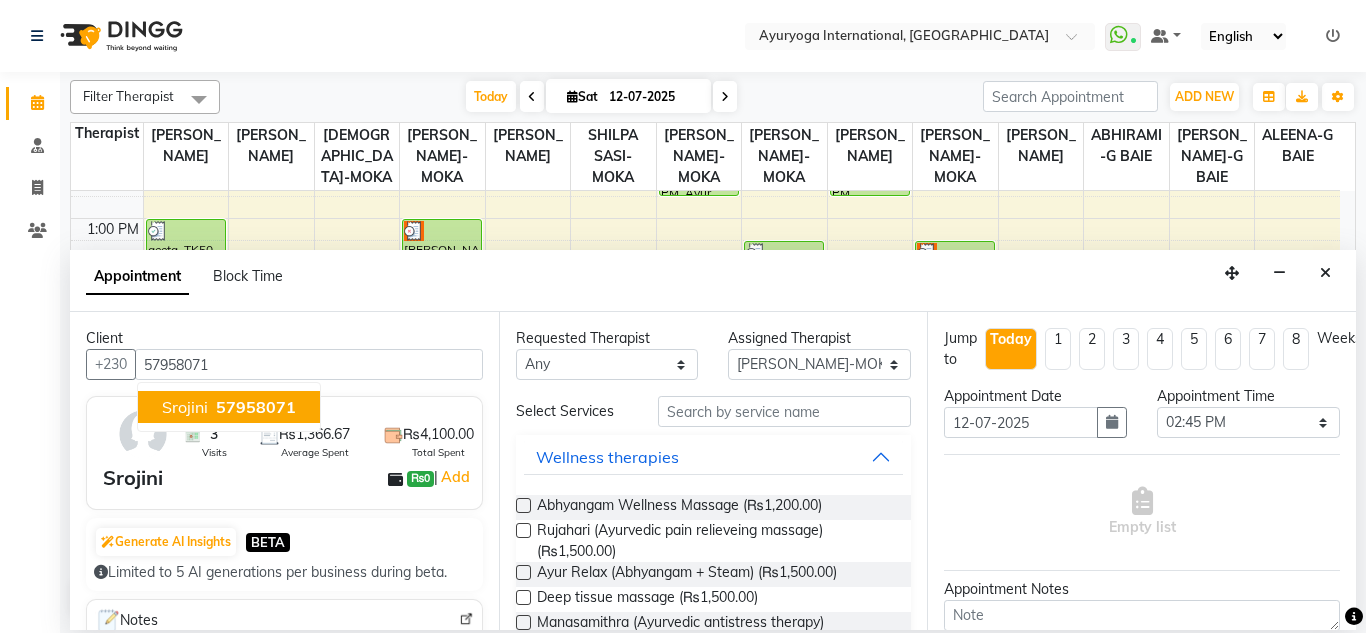 click on "57958071" at bounding box center (256, 407) 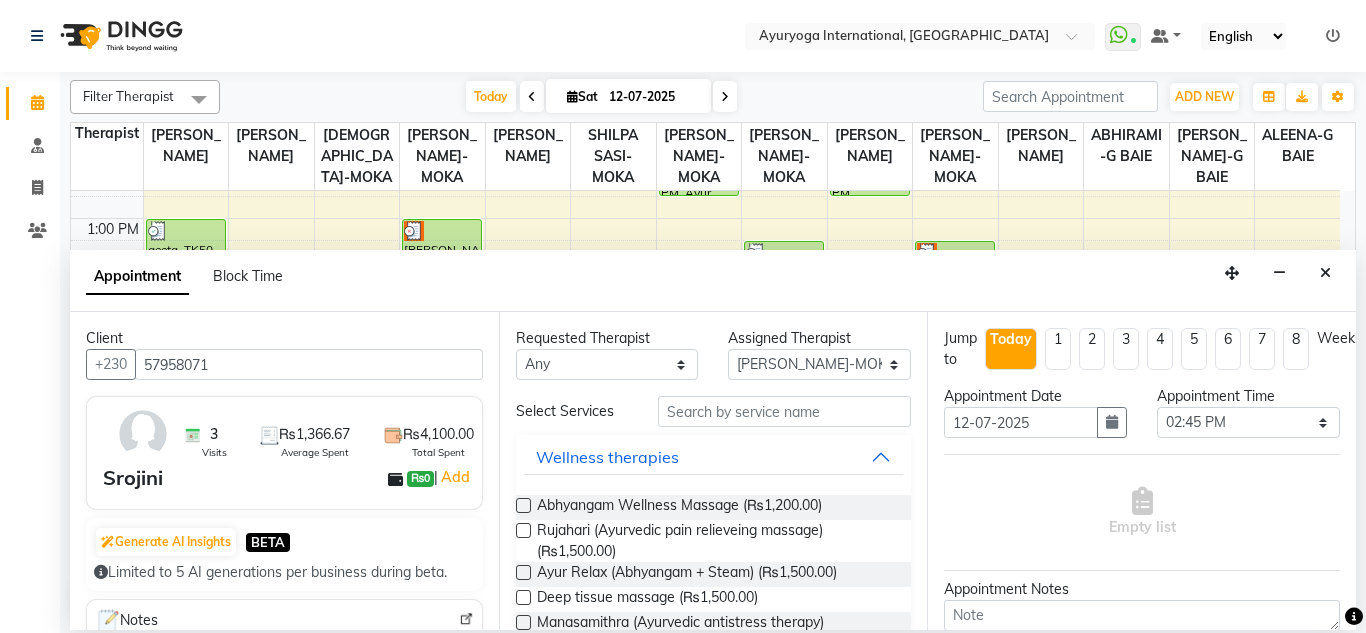 type on "57958071" 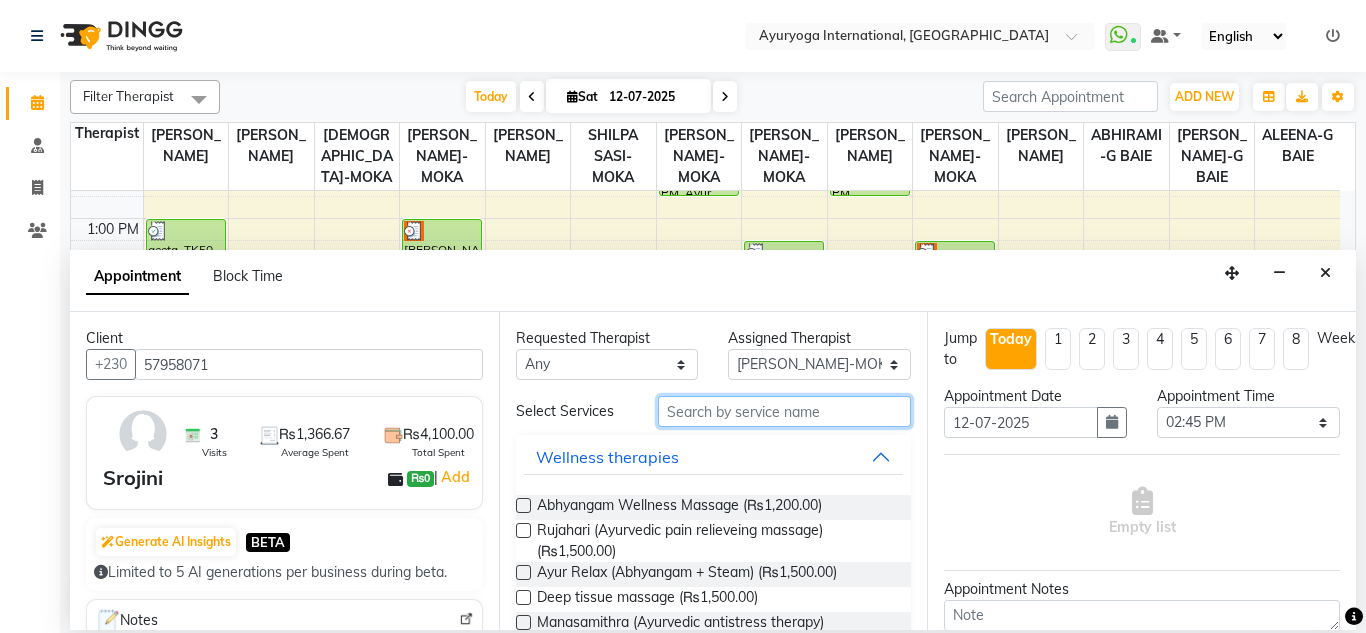 click at bounding box center (785, 411) 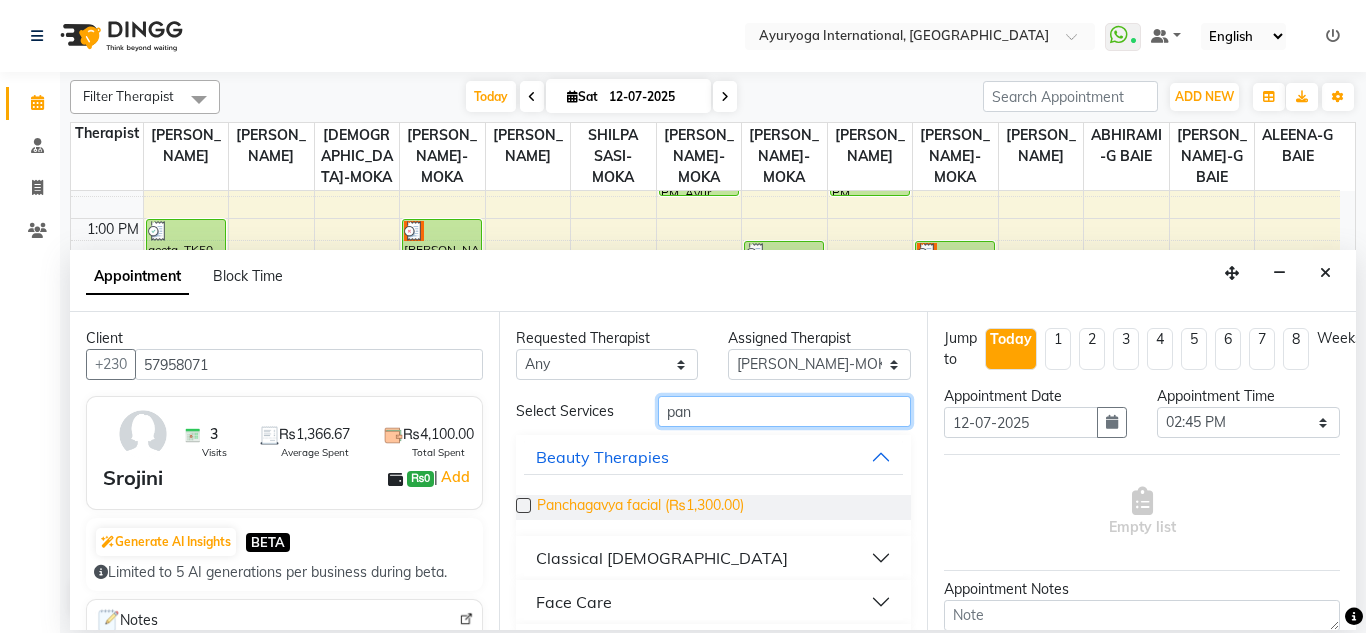 type on "pan" 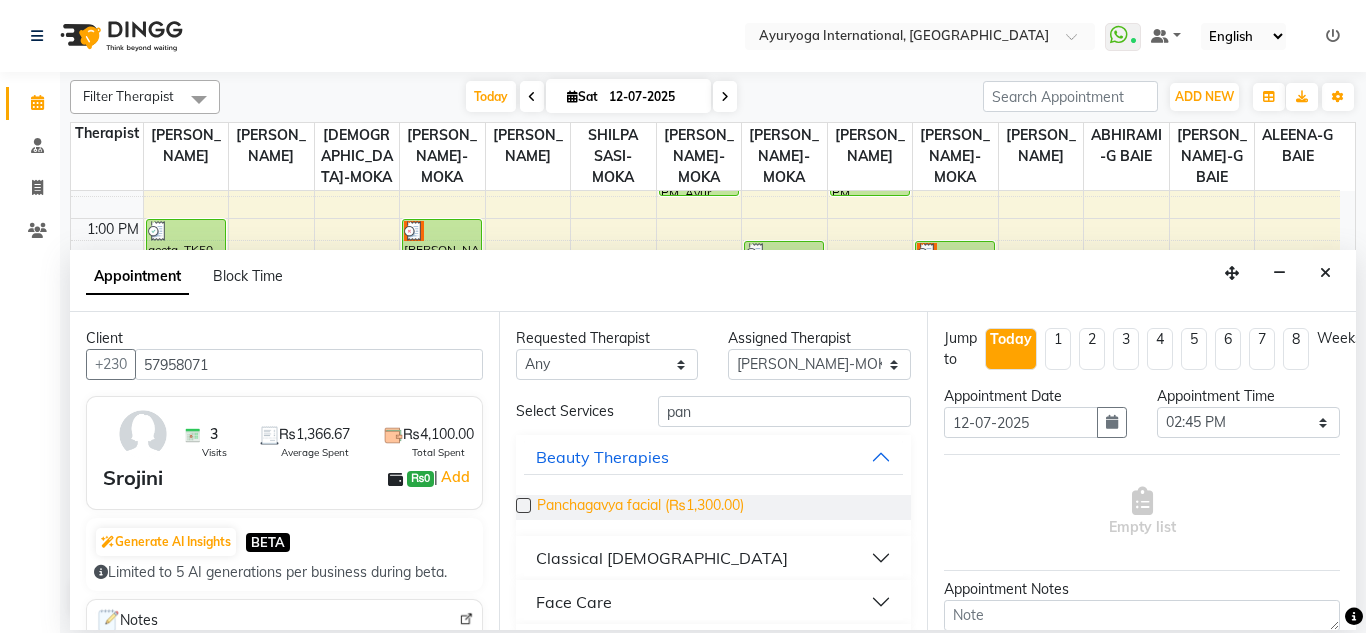 click on "Panchagavya facial (₨1,300.00)" at bounding box center (640, 507) 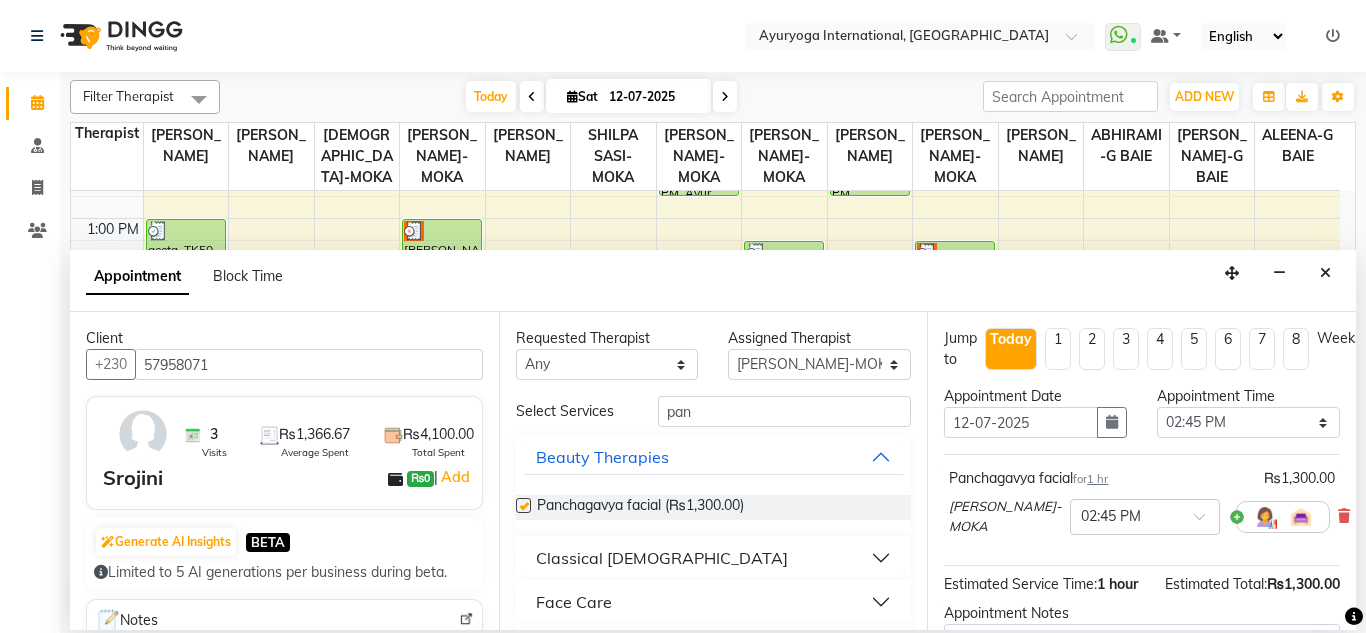 checkbox on "false" 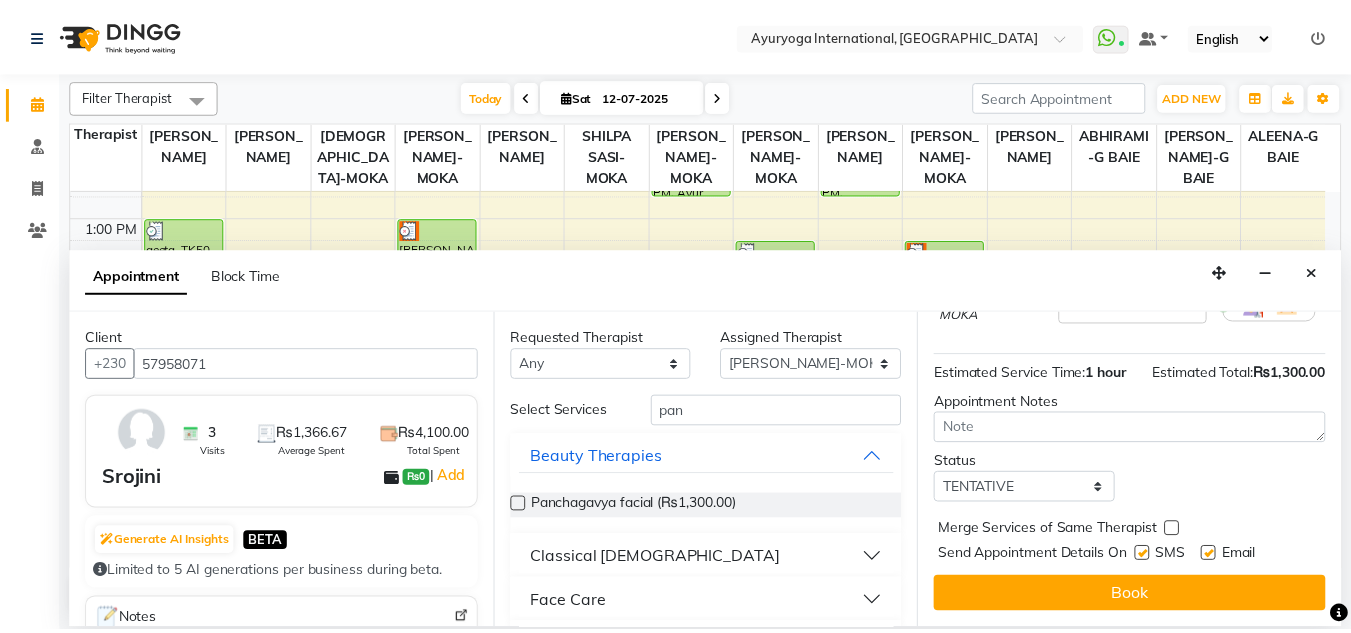 scroll, scrollTop: 247, scrollLeft: 0, axis: vertical 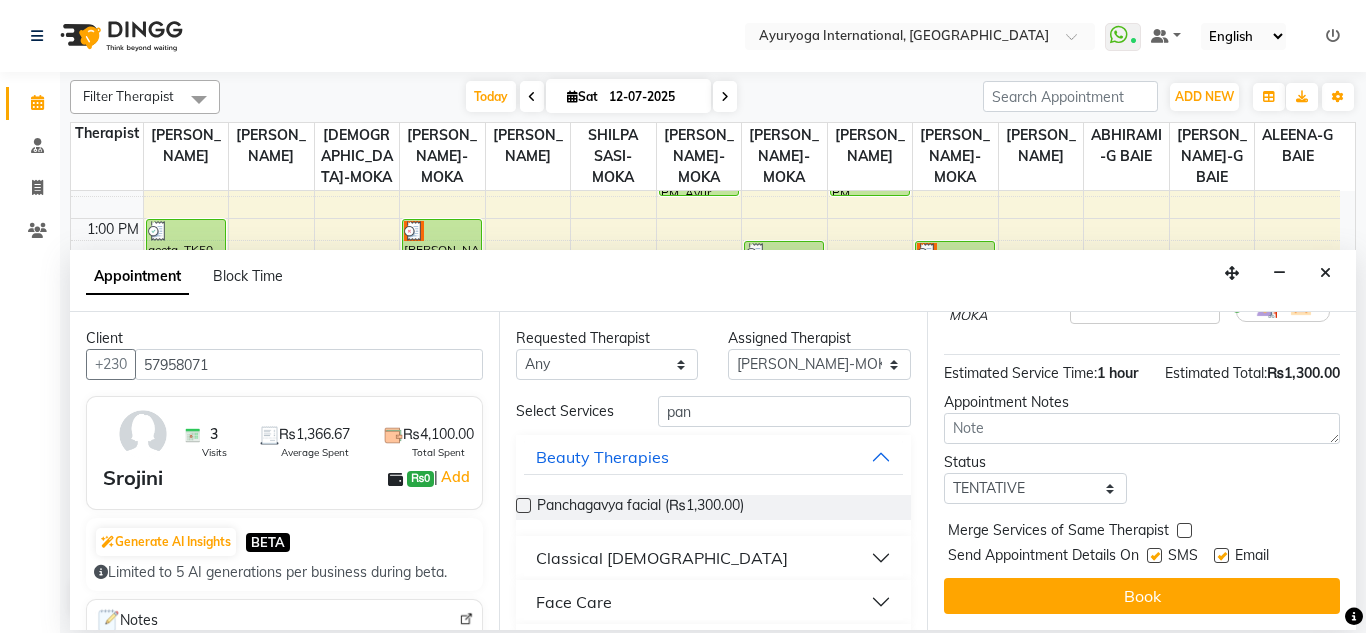 click on "Book" at bounding box center (1142, 596) 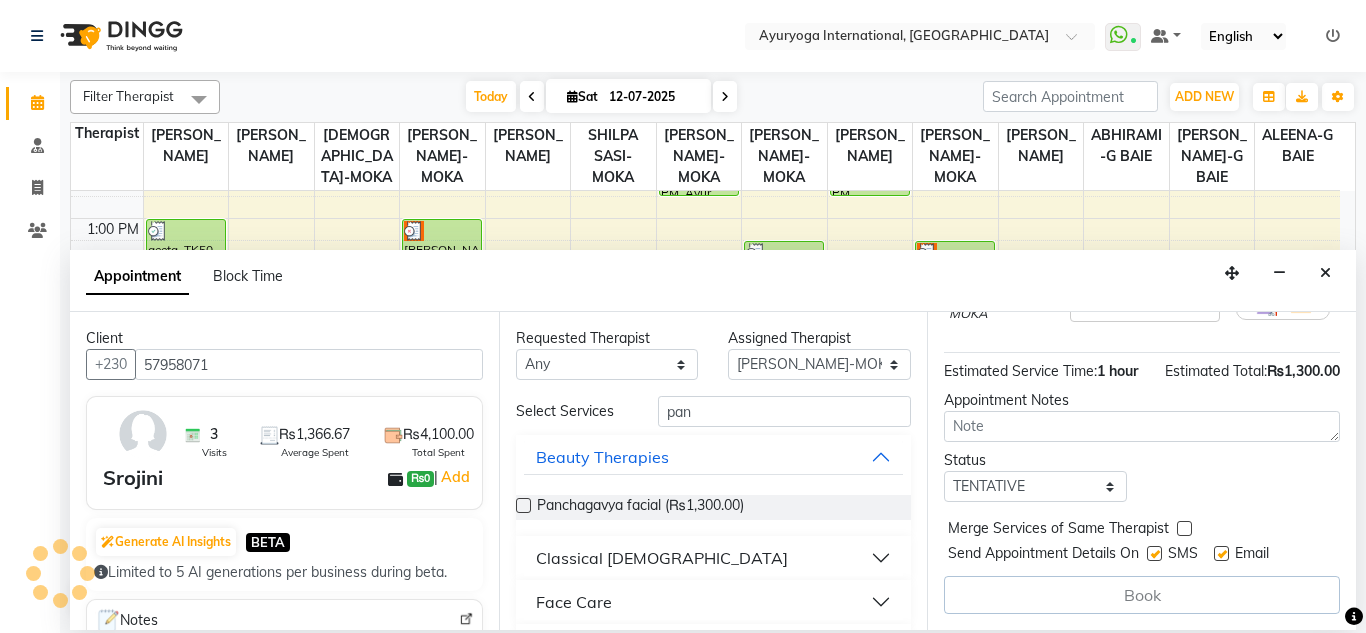 click on "Book" at bounding box center [1142, 595] 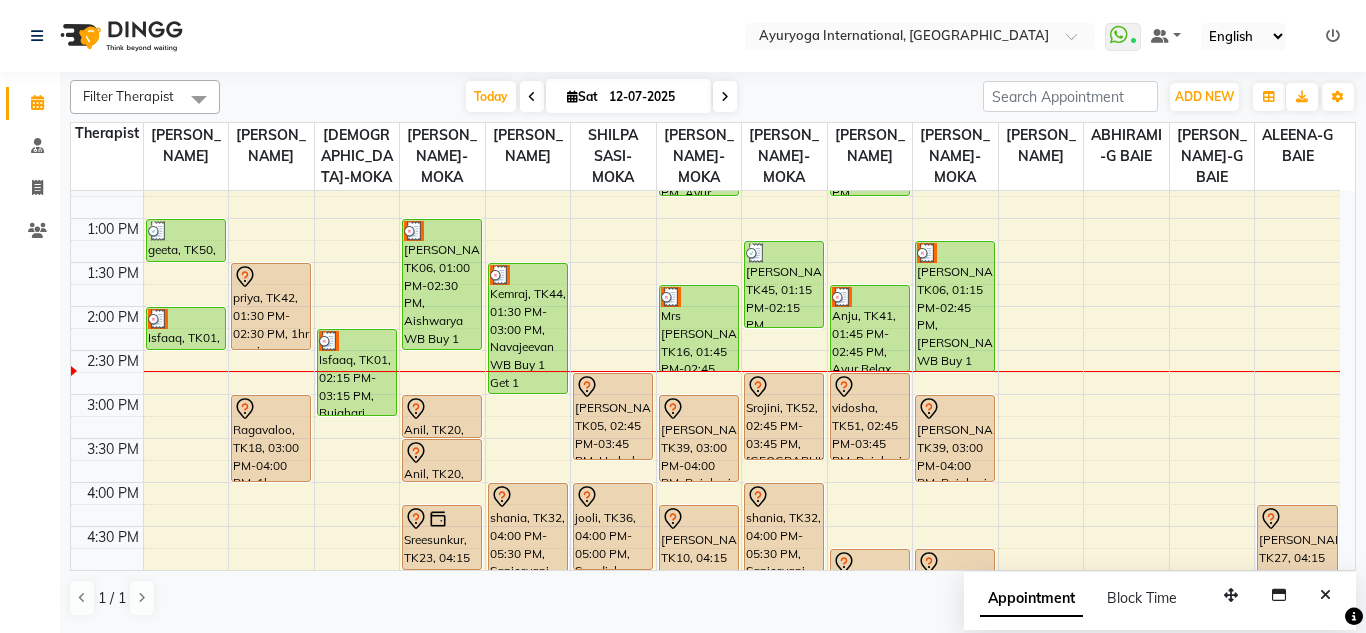 click on "Select Location × Ayuryoga International, [GEOGRAPHIC_DATA] Rd  WhatsApp Status  ✕ Status:  Connected Most Recent Message: [DATE]     02:16 PM Recent Service Activity: [DATE]     02:36 PM Default Panel My Panel English ENGLISH Español العربية मराठी हिंदी ગુજરાતી தமிழ் 中文 Notifications nothing to show" 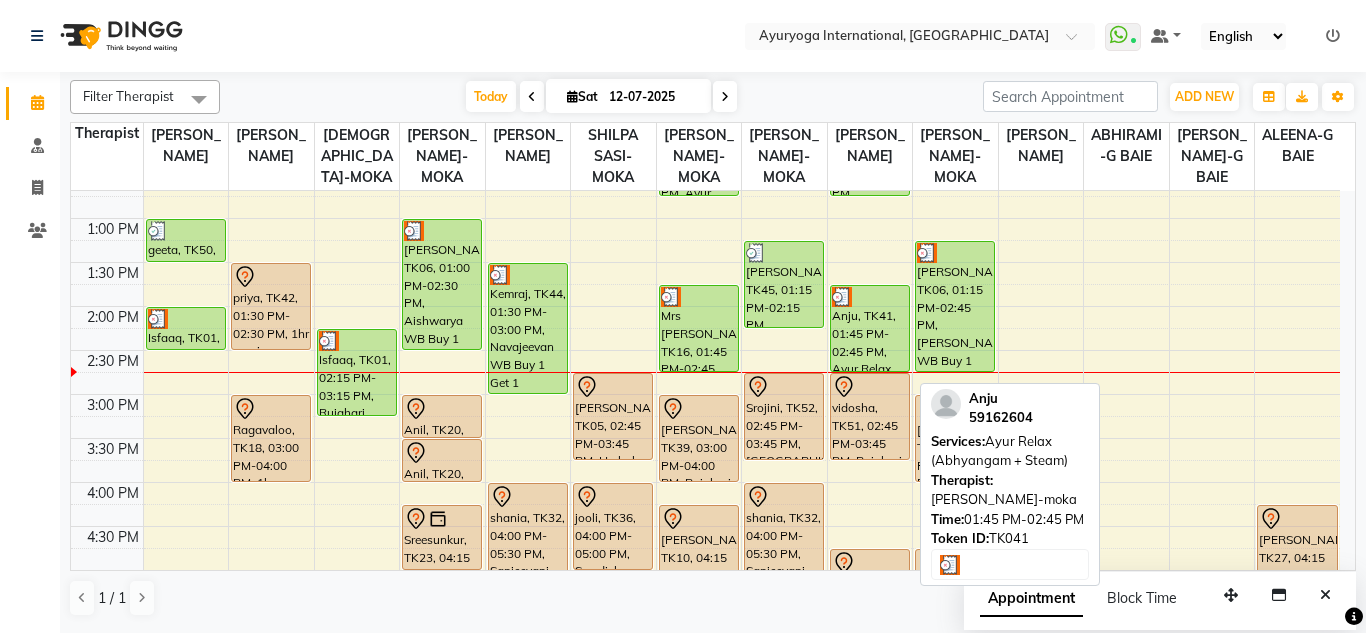 click on "Anju, TK41, 01:45 PM-02:45 PM, Ayur Relax (Abhyangam + Steam)" at bounding box center (870, 328) 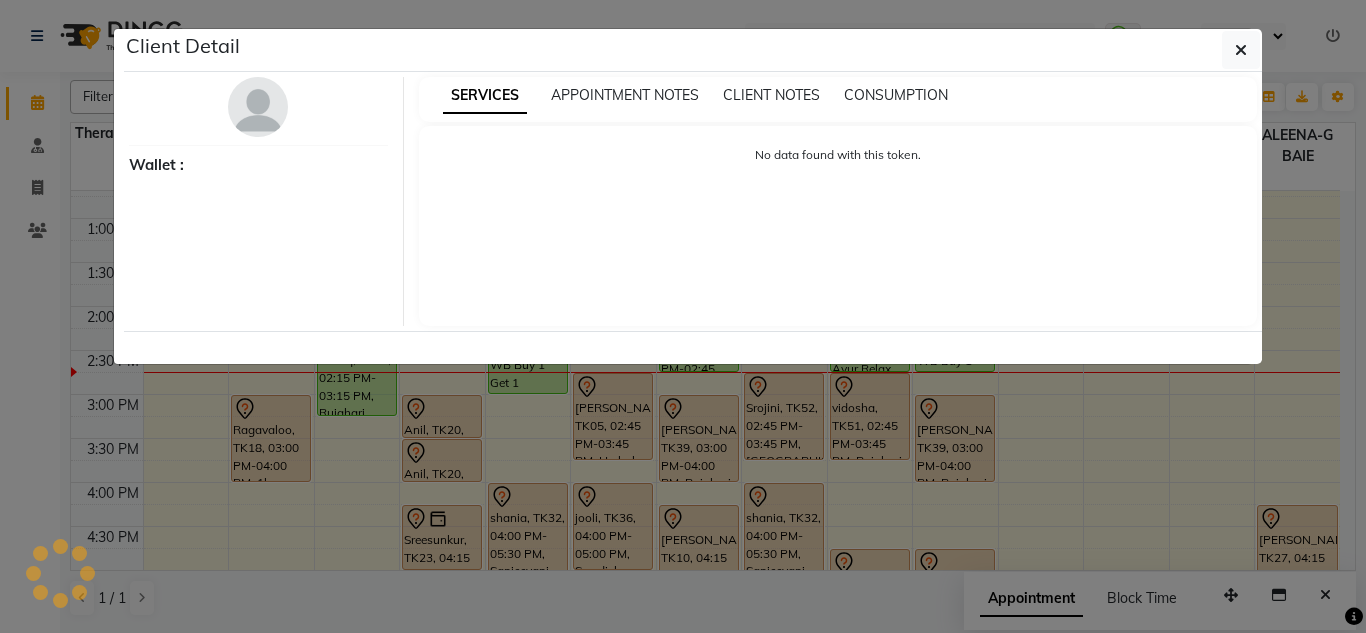 select on "3" 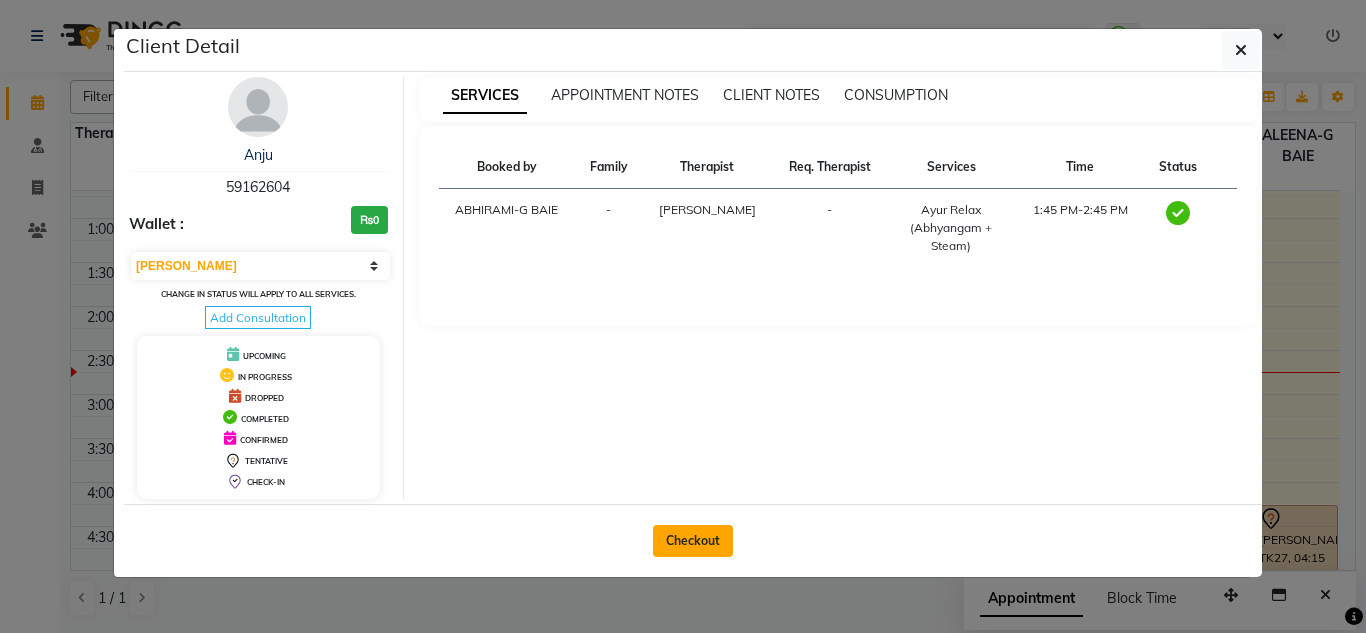 click on "Checkout" 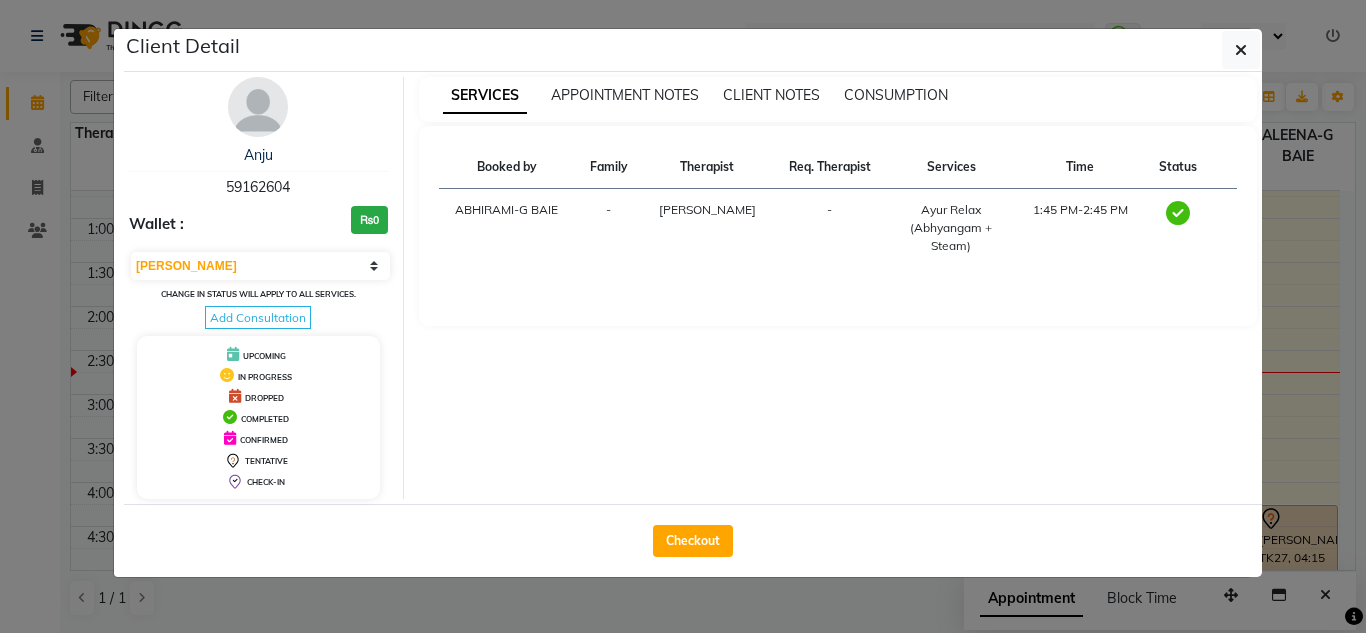 select on "service" 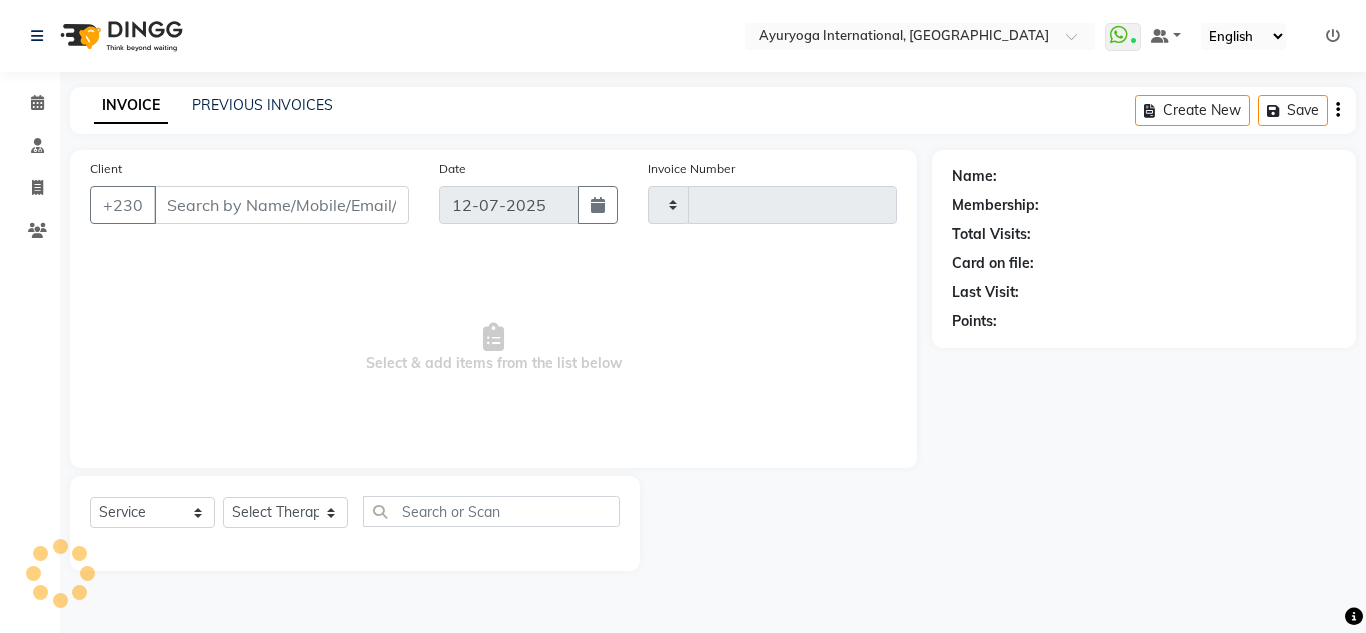 type on "3416" 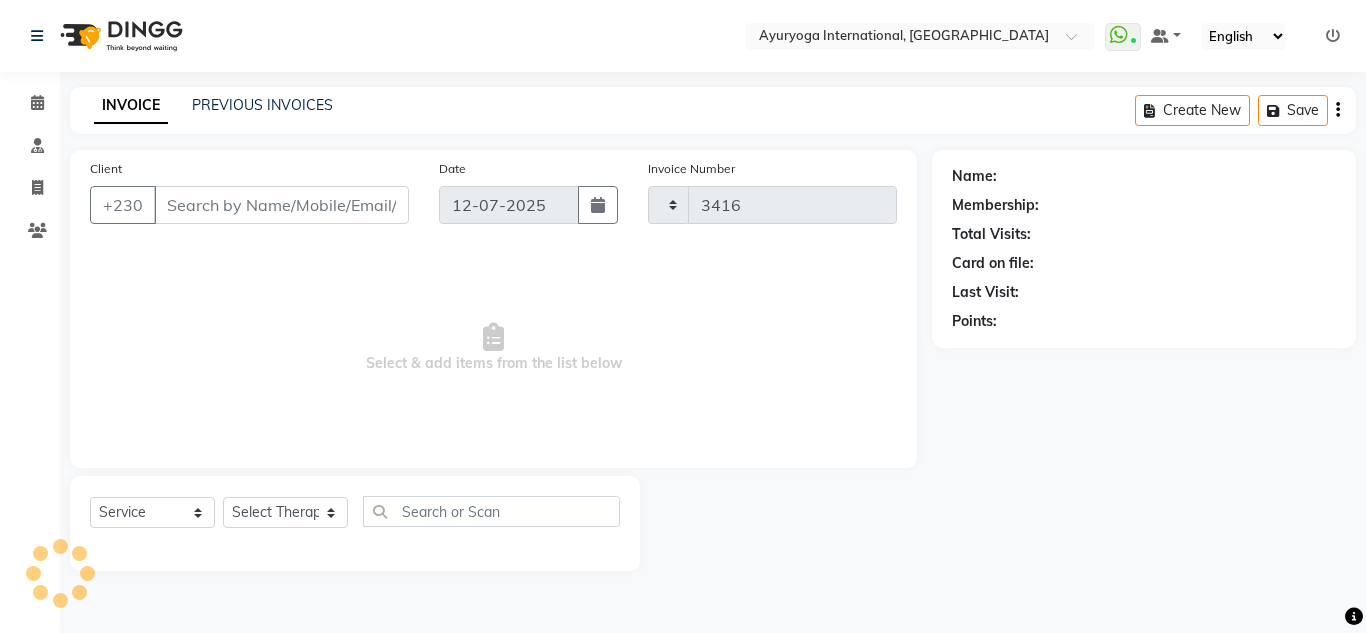 select on "730" 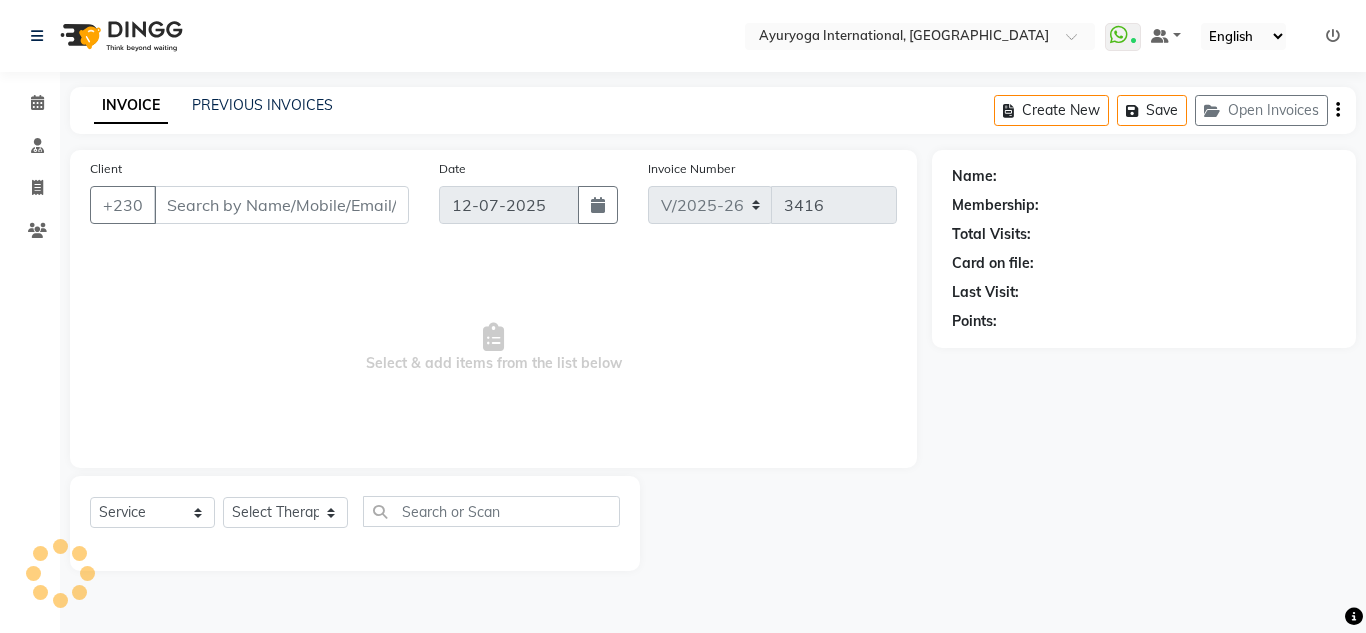 type on "59162604" 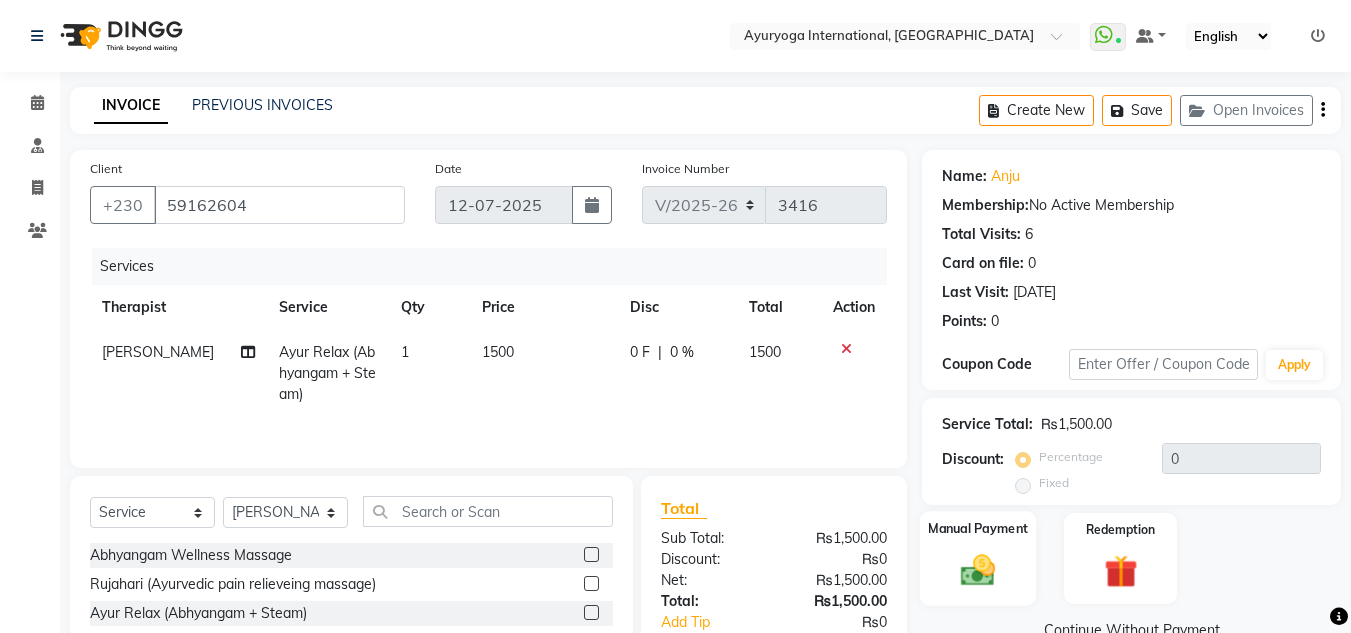 click 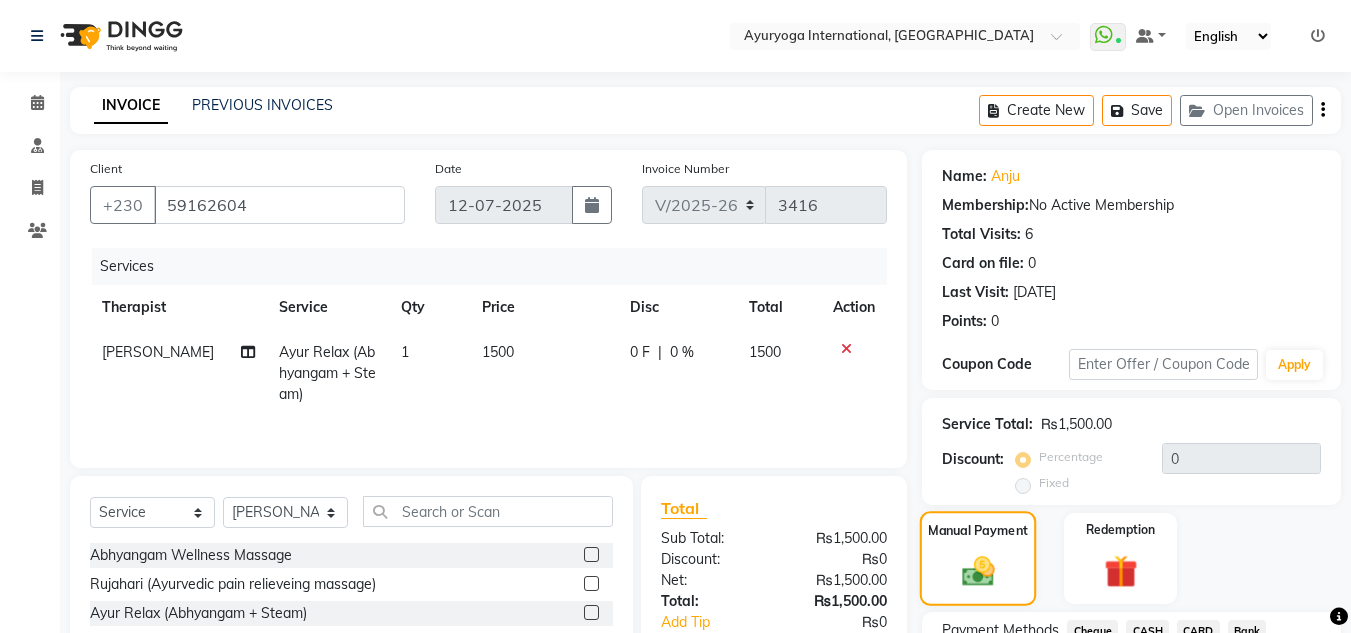 scroll, scrollTop: 168, scrollLeft: 0, axis: vertical 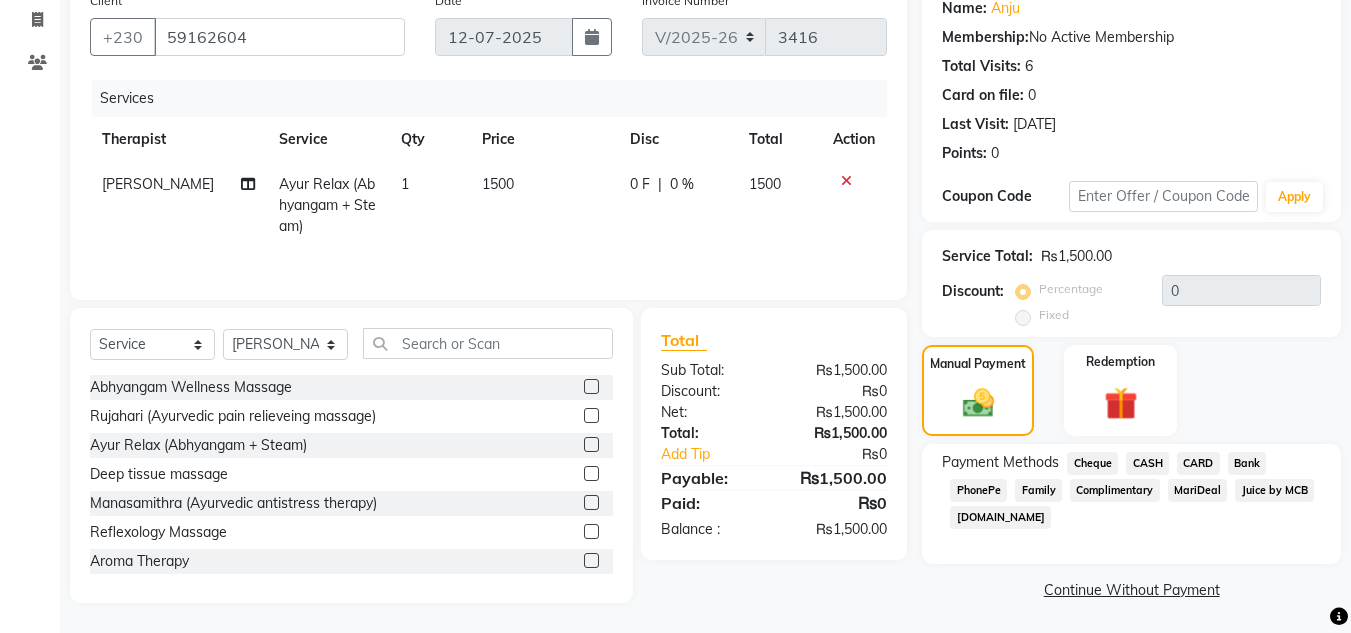 click on "CARD" 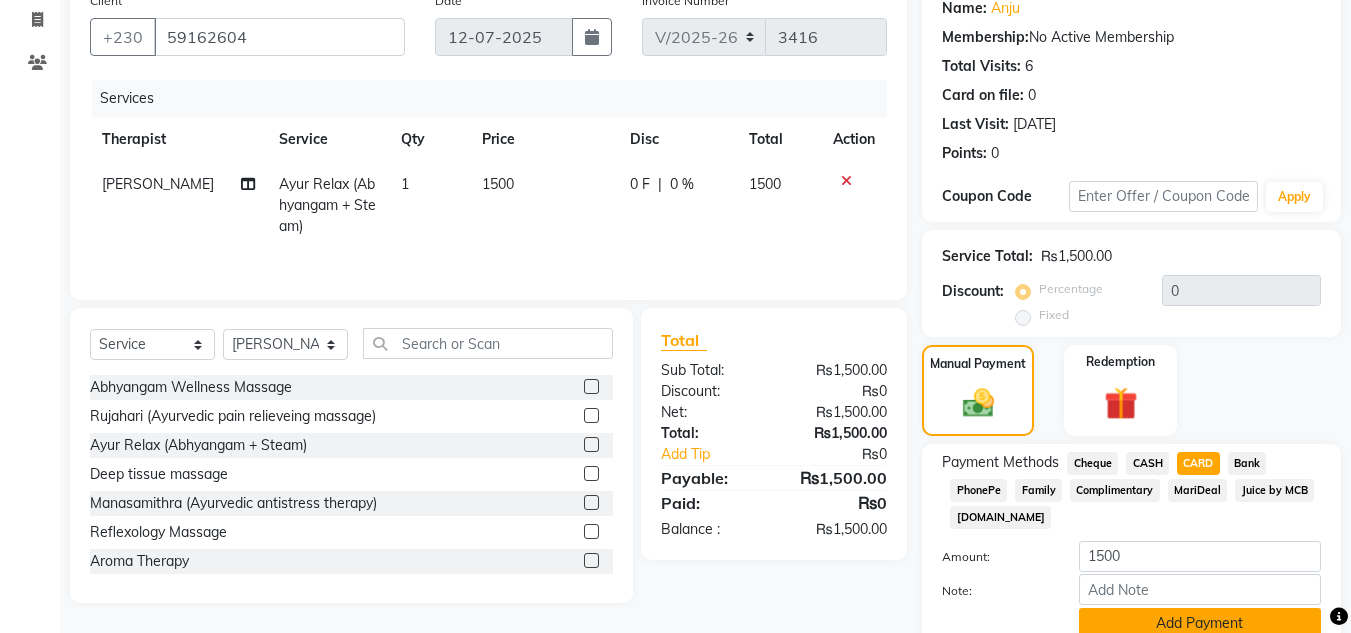 click on "Add Payment" 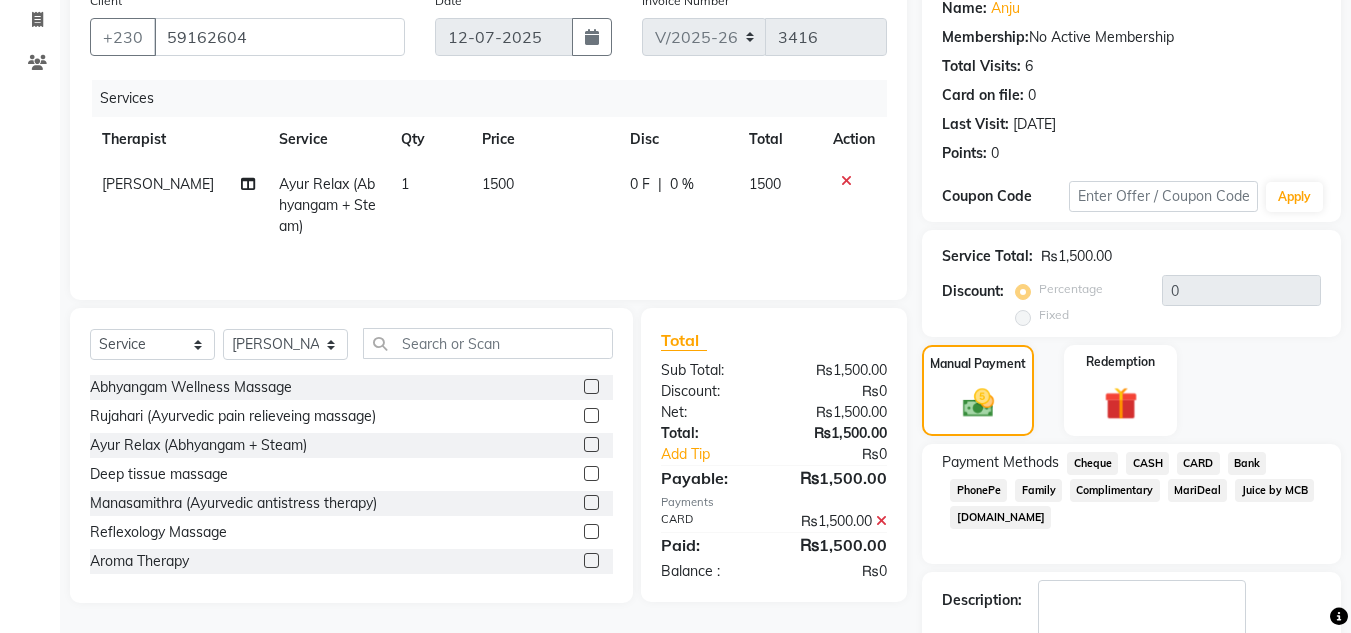 scroll, scrollTop: 283, scrollLeft: 0, axis: vertical 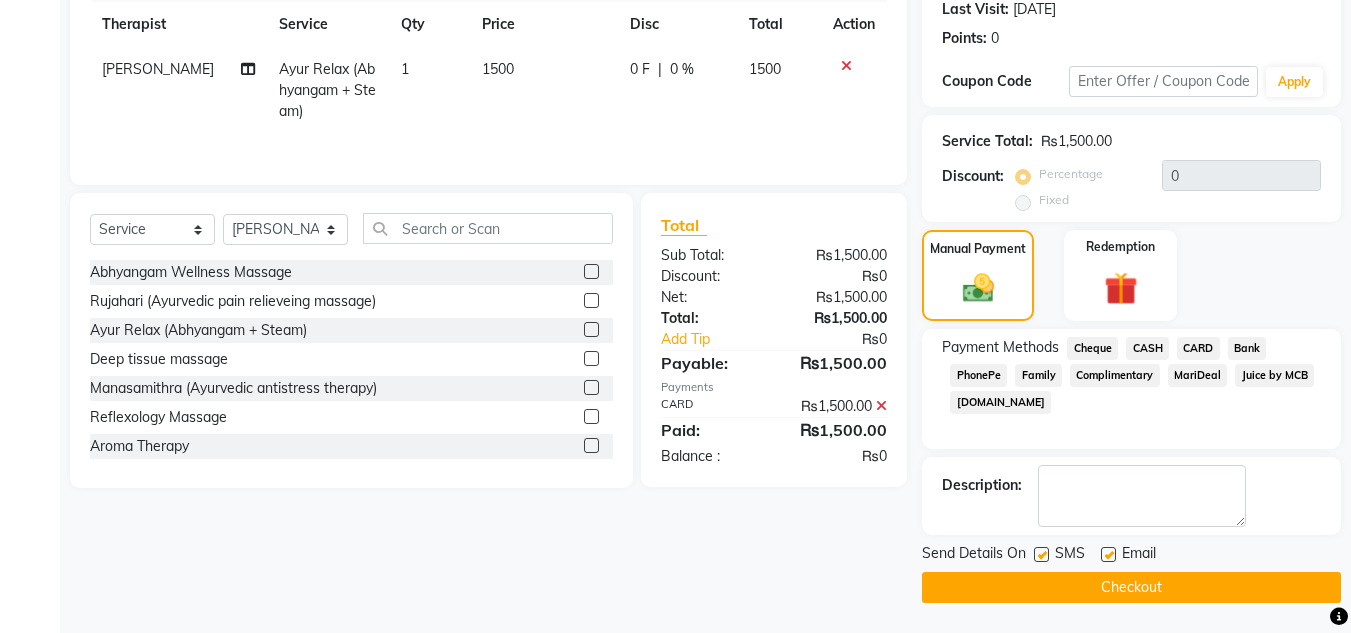 click on "Checkout" 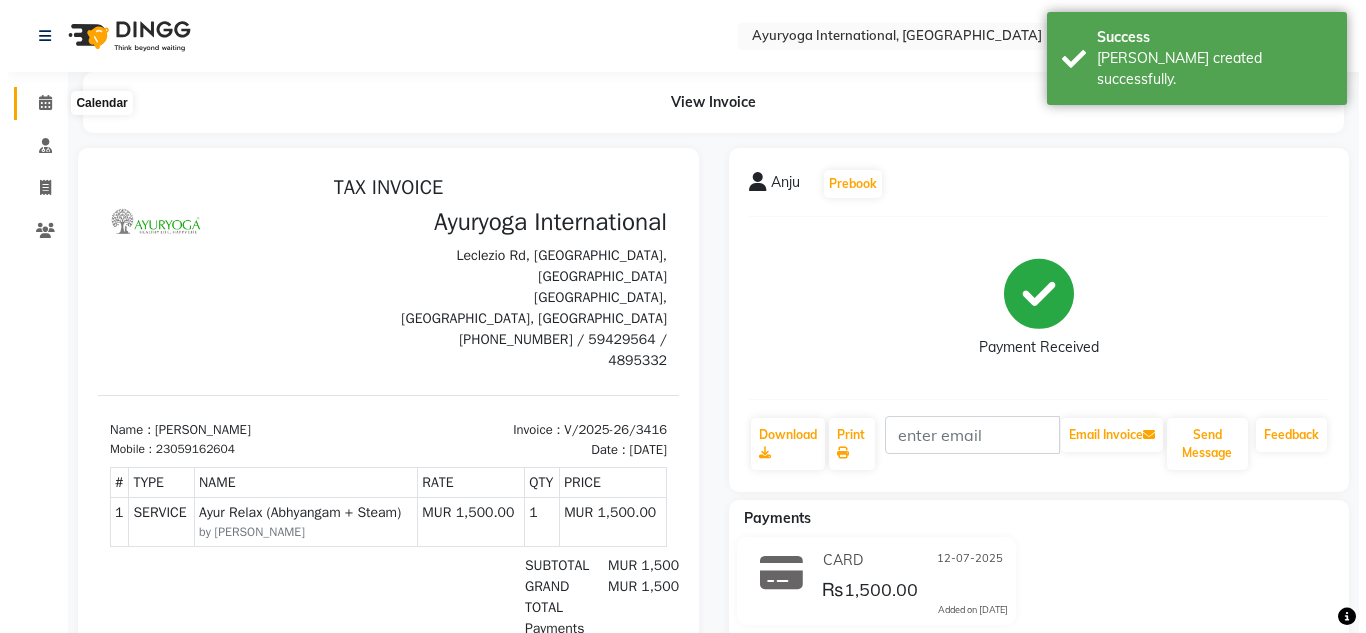 scroll, scrollTop: 0, scrollLeft: 0, axis: both 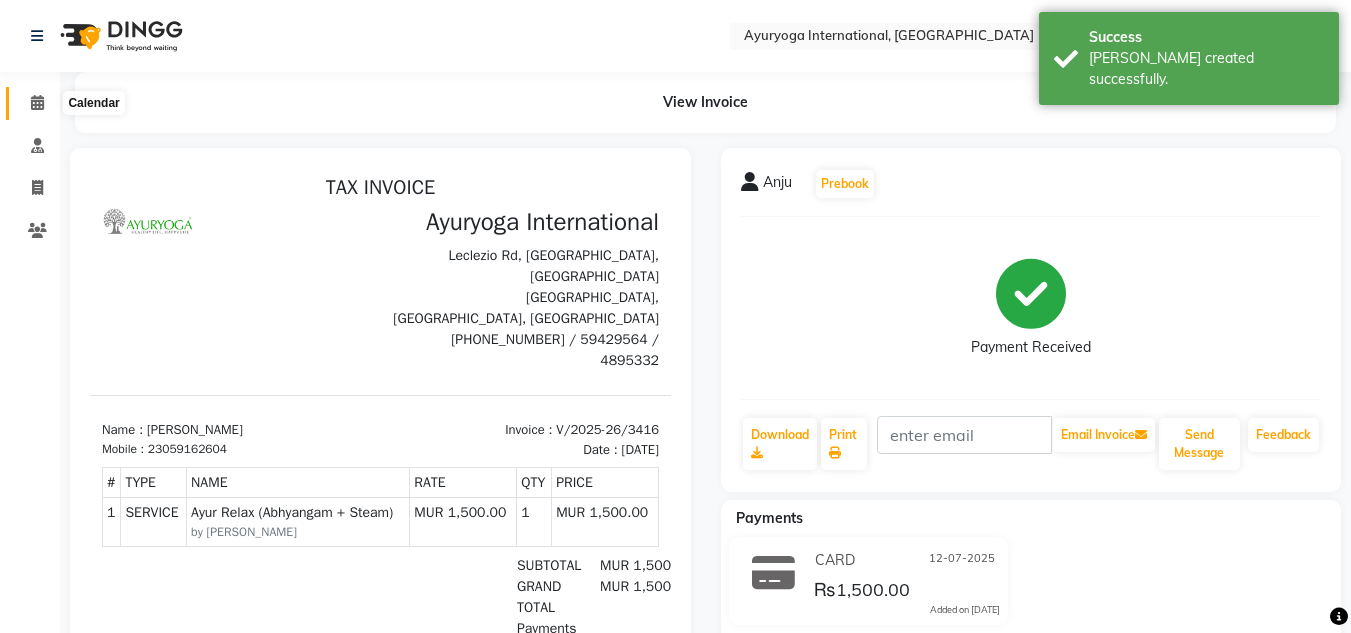 click 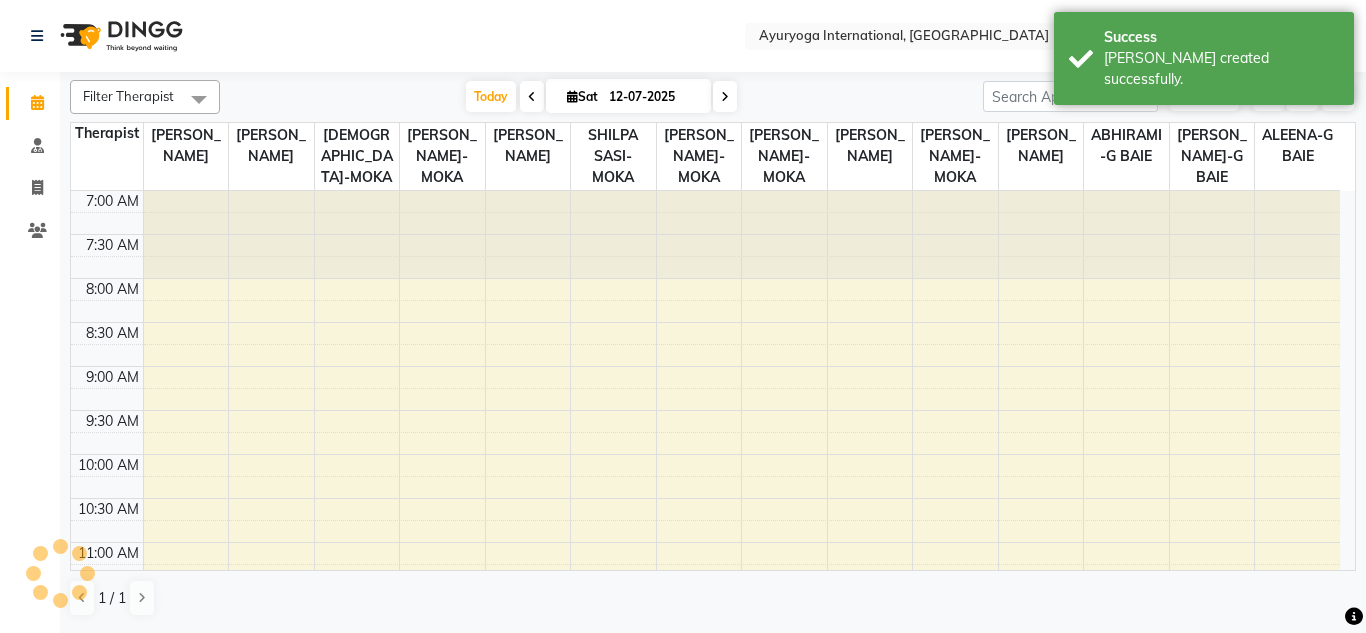 scroll, scrollTop: 0, scrollLeft: 0, axis: both 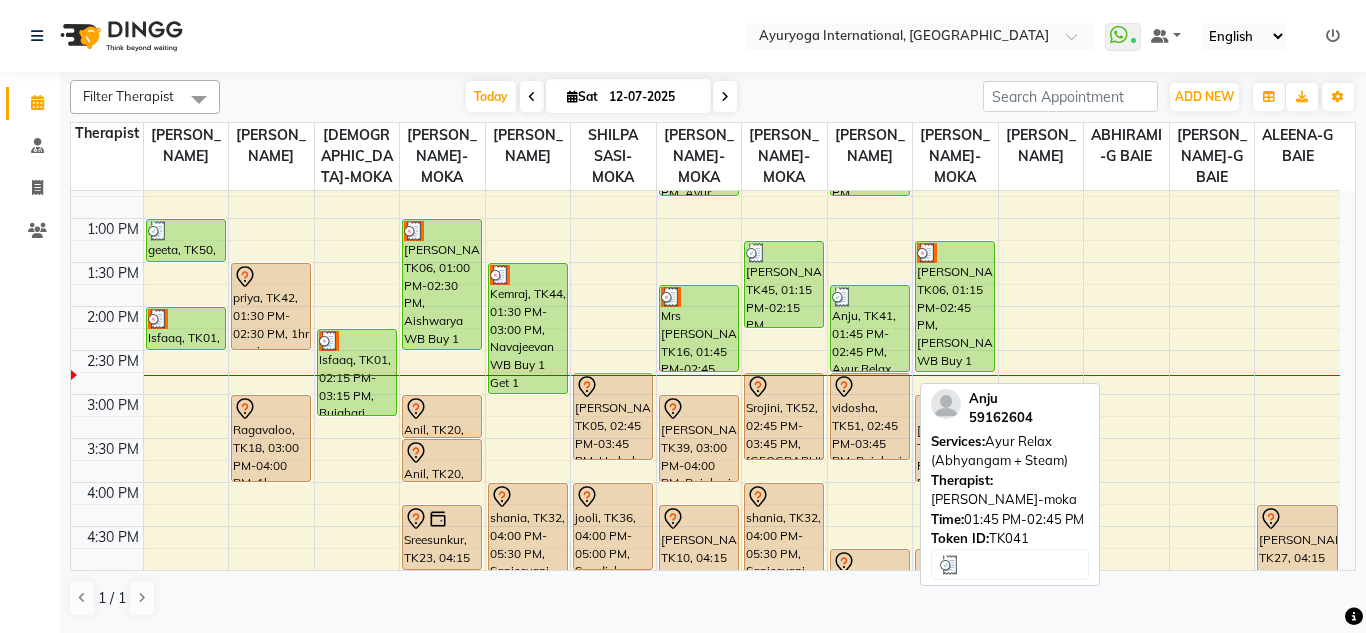 click on "Anju, TK41, 01:45 PM-02:45 PM, Ayur Relax (Abhyangam + Steam)" at bounding box center (870, 328) 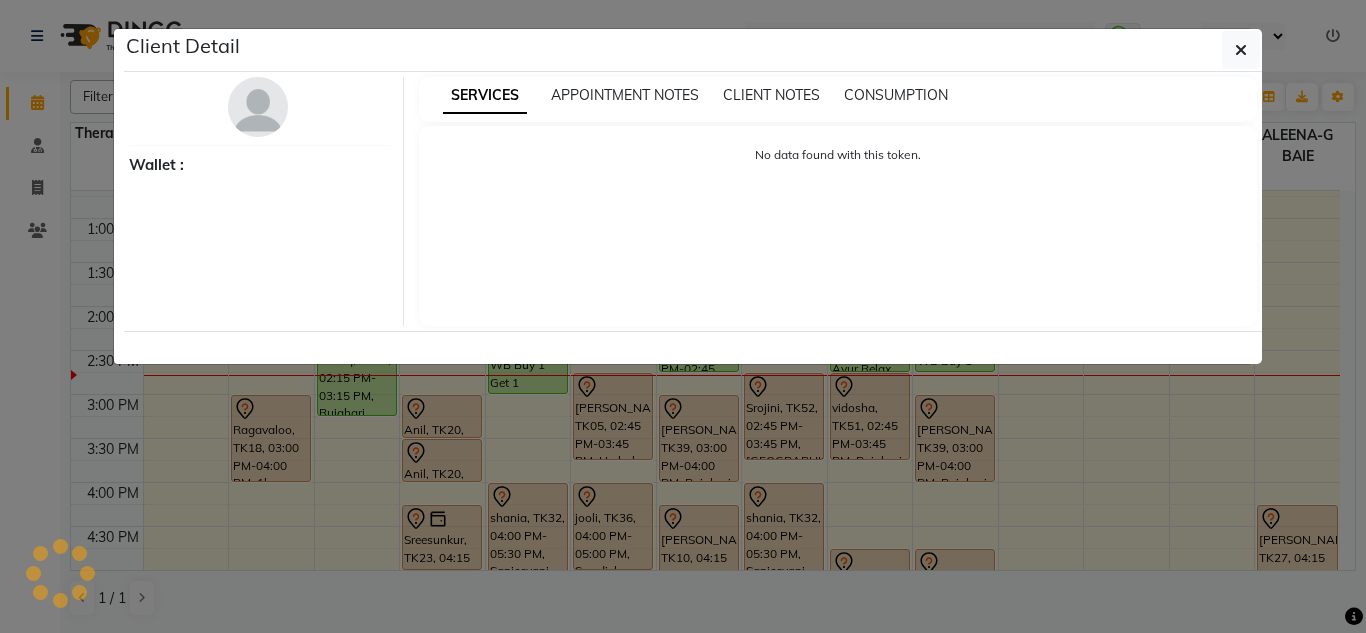 select on "3" 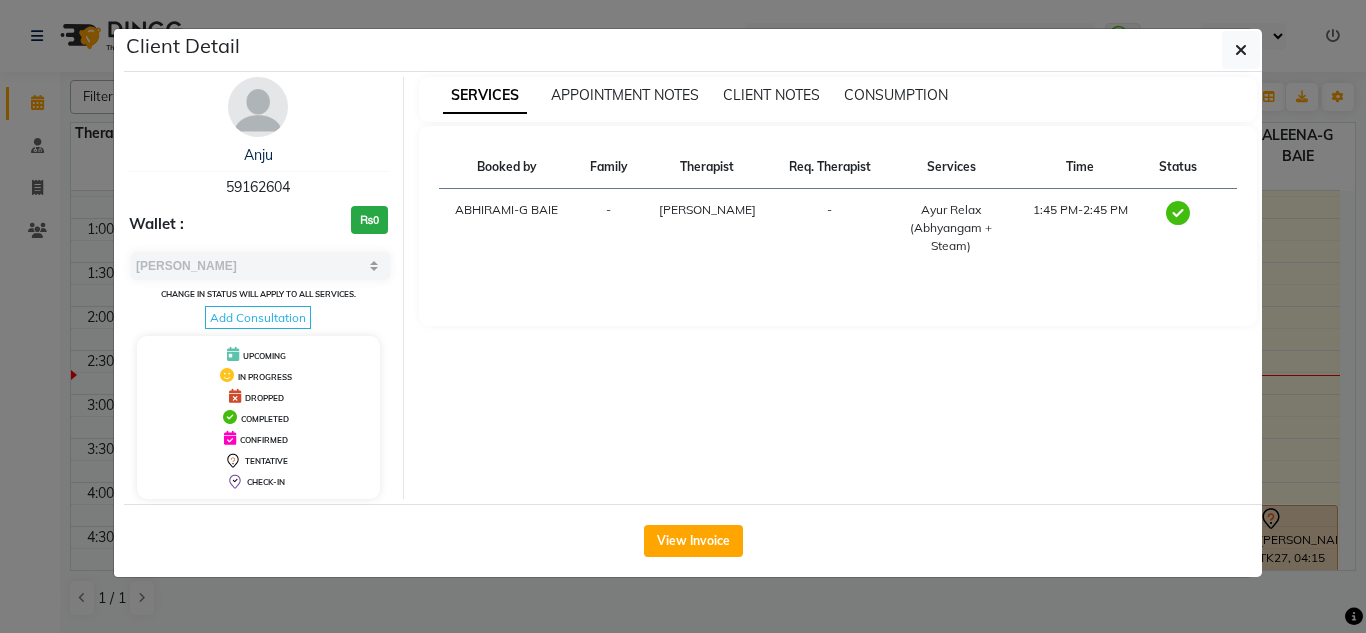 drag, startPoint x: 308, startPoint y: 188, endPoint x: 188, endPoint y: 182, distance: 120.14991 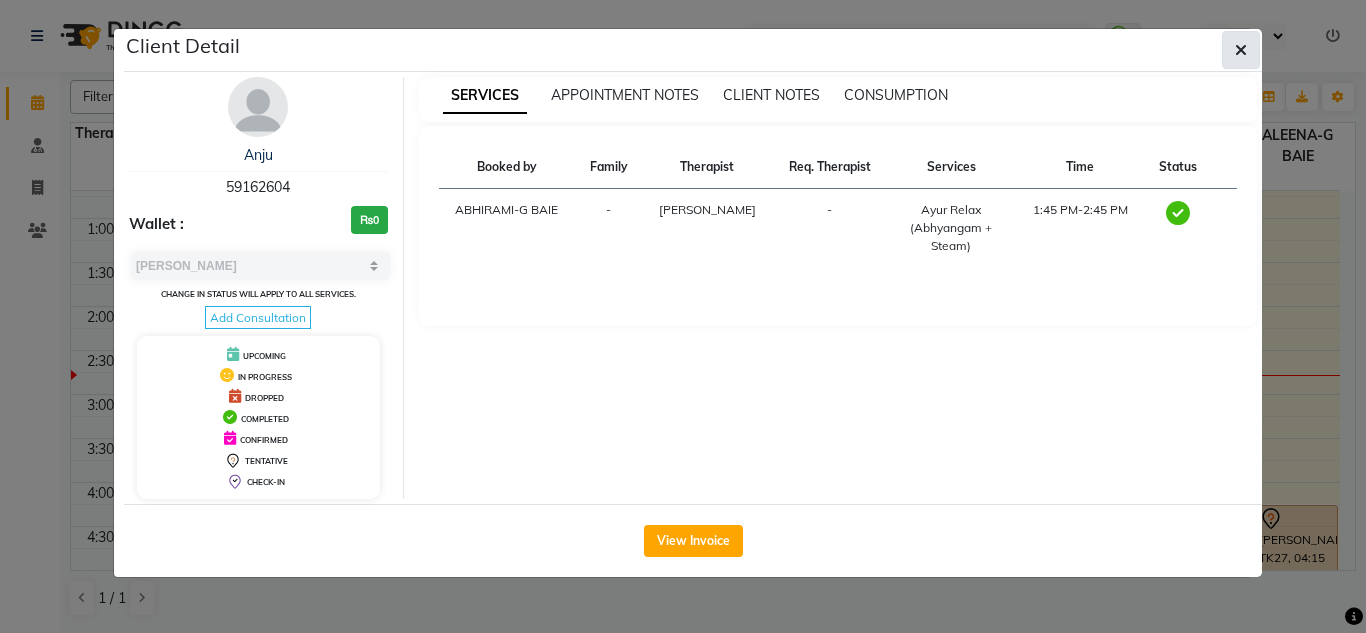 click 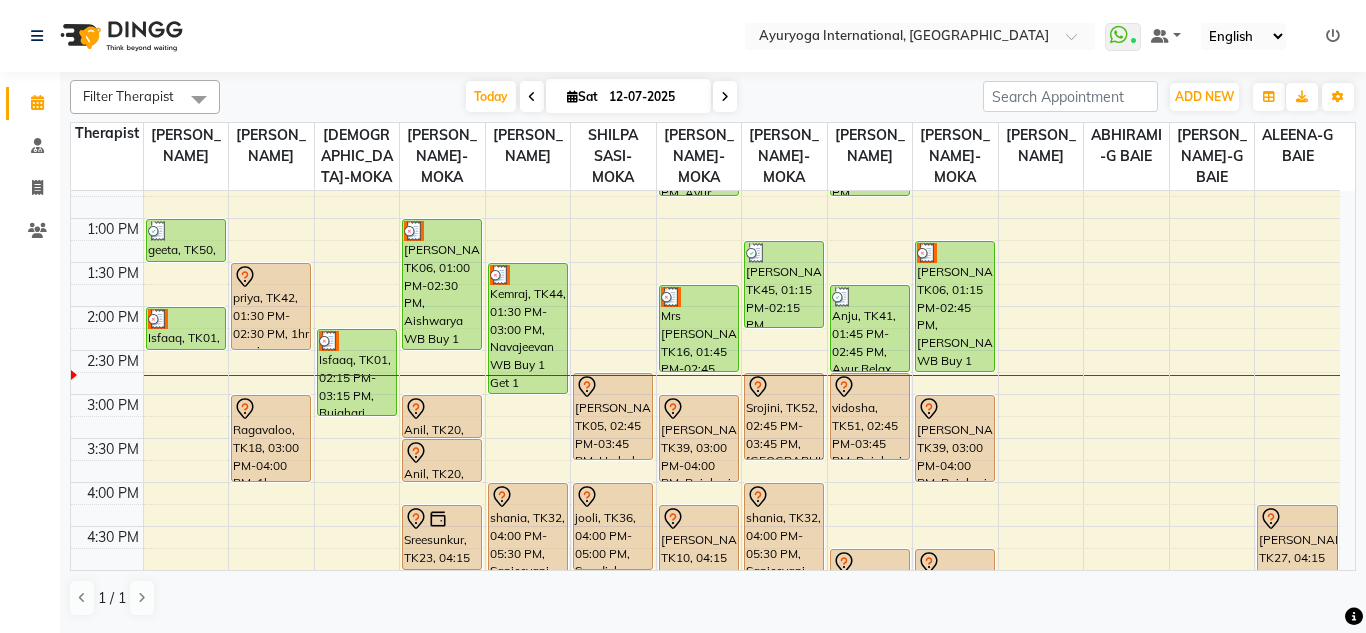 click on "12-07-2025" at bounding box center [653, 97] 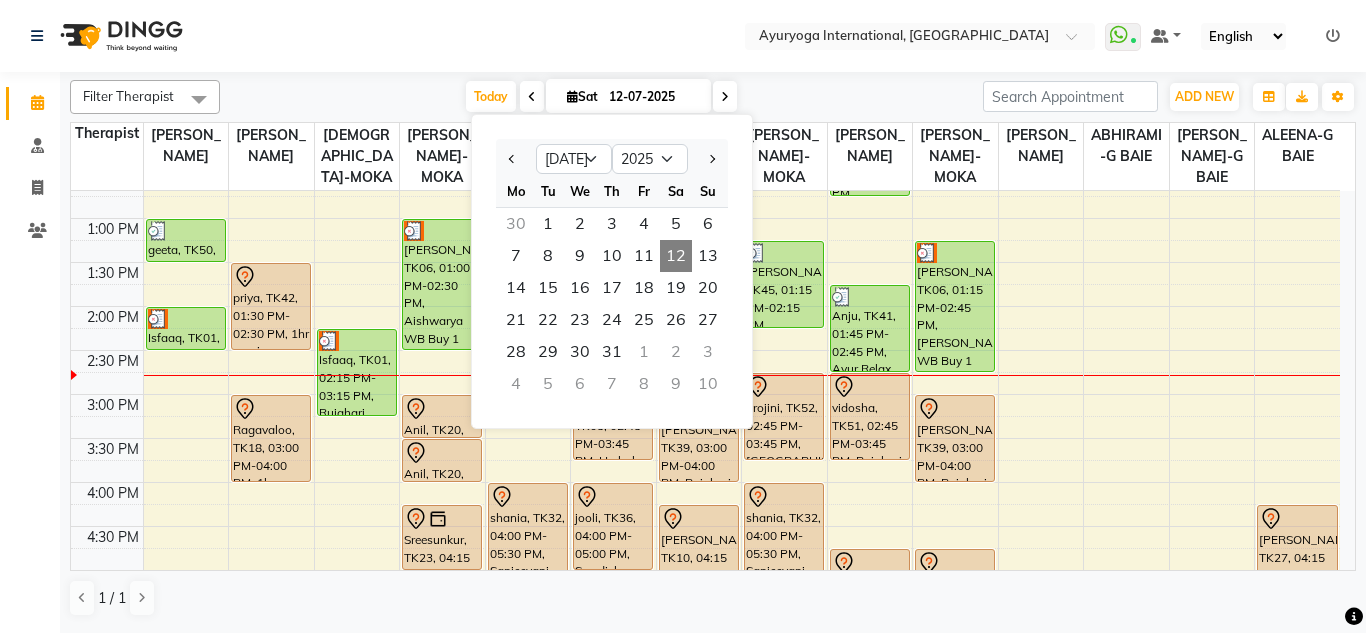 click on "Select Location × Ayuryoga International, [GEOGRAPHIC_DATA] Rd  WhatsApp Status  ✕ Status:  Connected Most Recent Message: [DATE]     02:16 PM Recent Service Activity: [DATE]     02:36 PM Default Panel My Panel English ENGLISH Español العربية मराठी हिंदी ગુજરાતી தமிழ் 中文 Notifications nothing to show" 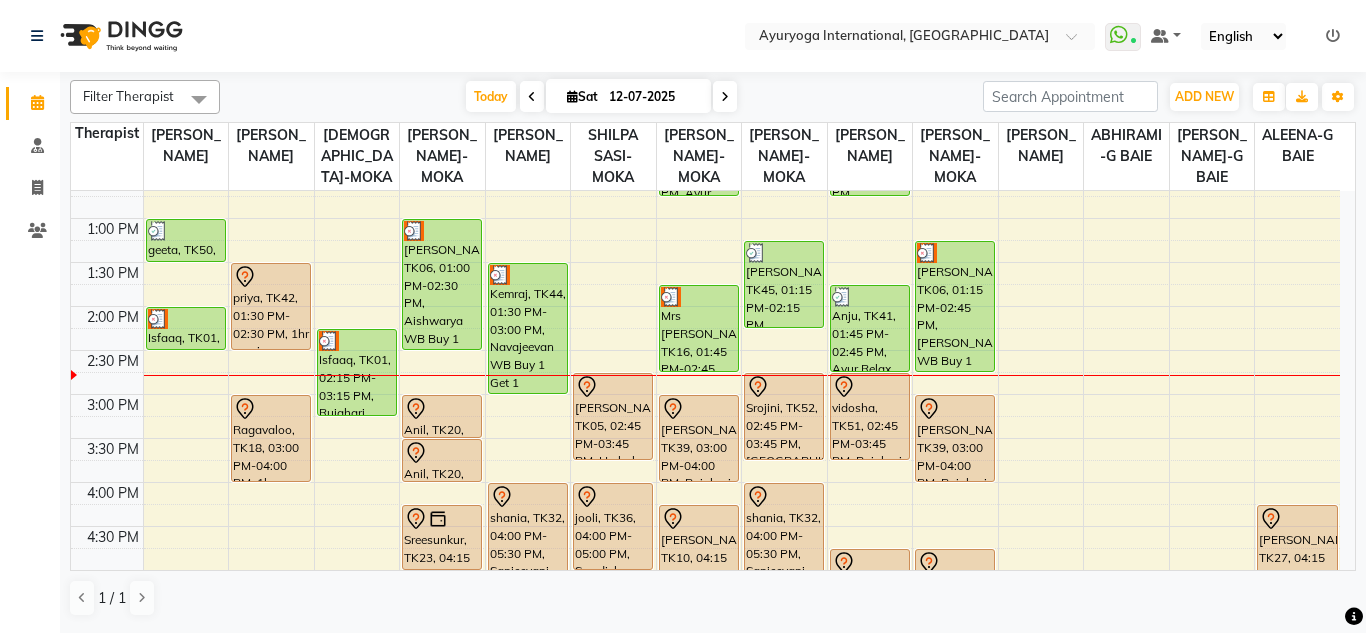 click on "12-07-2025" at bounding box center (653, 97) 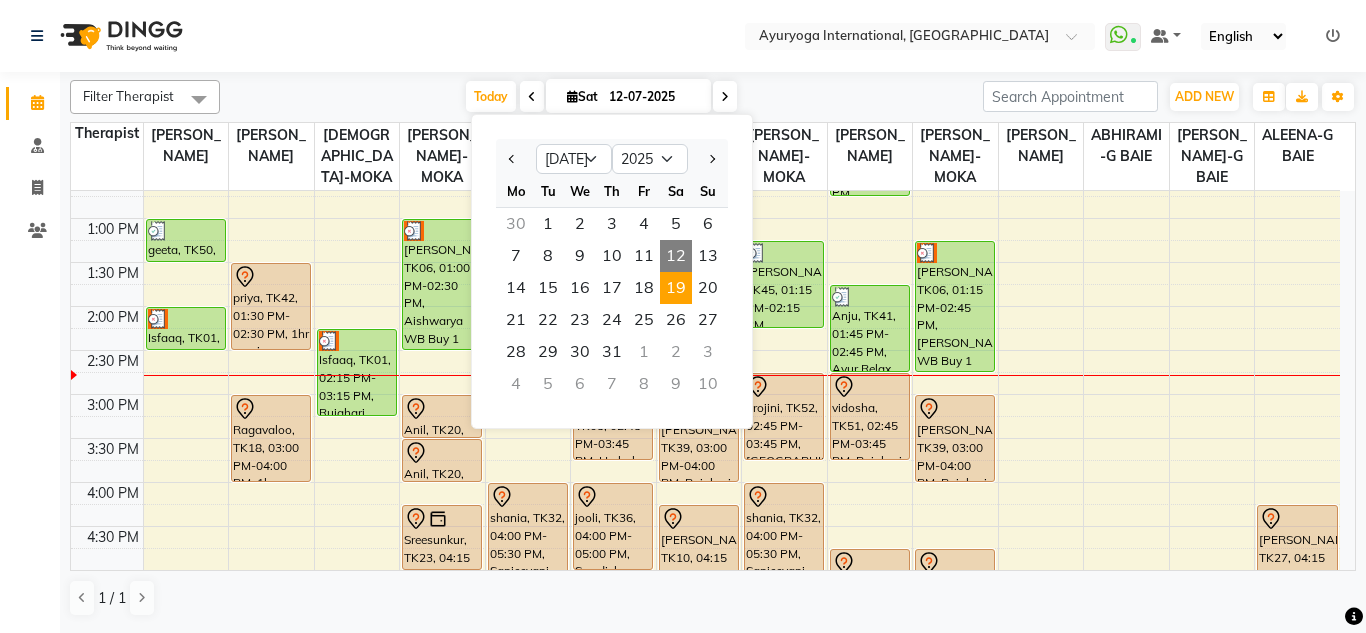 click on "19" at bounding box center [676, 288] 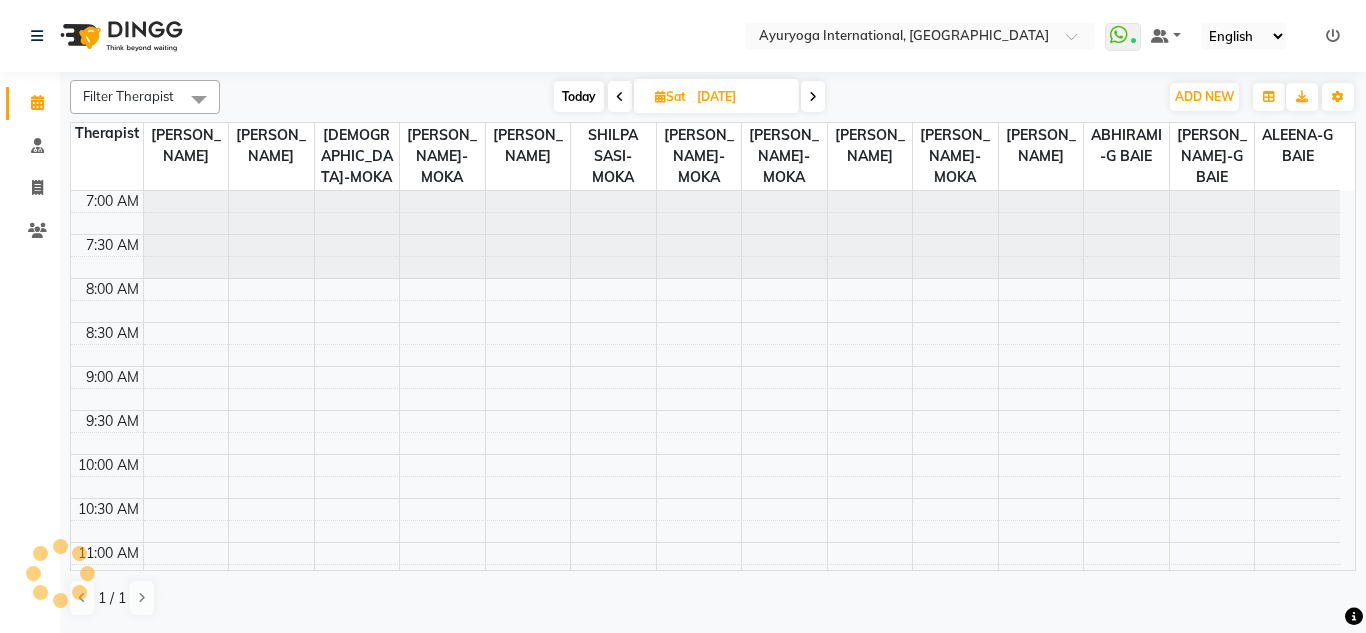 scroll, scrollTop: 617, scrollLeft: 0, axis: vertical 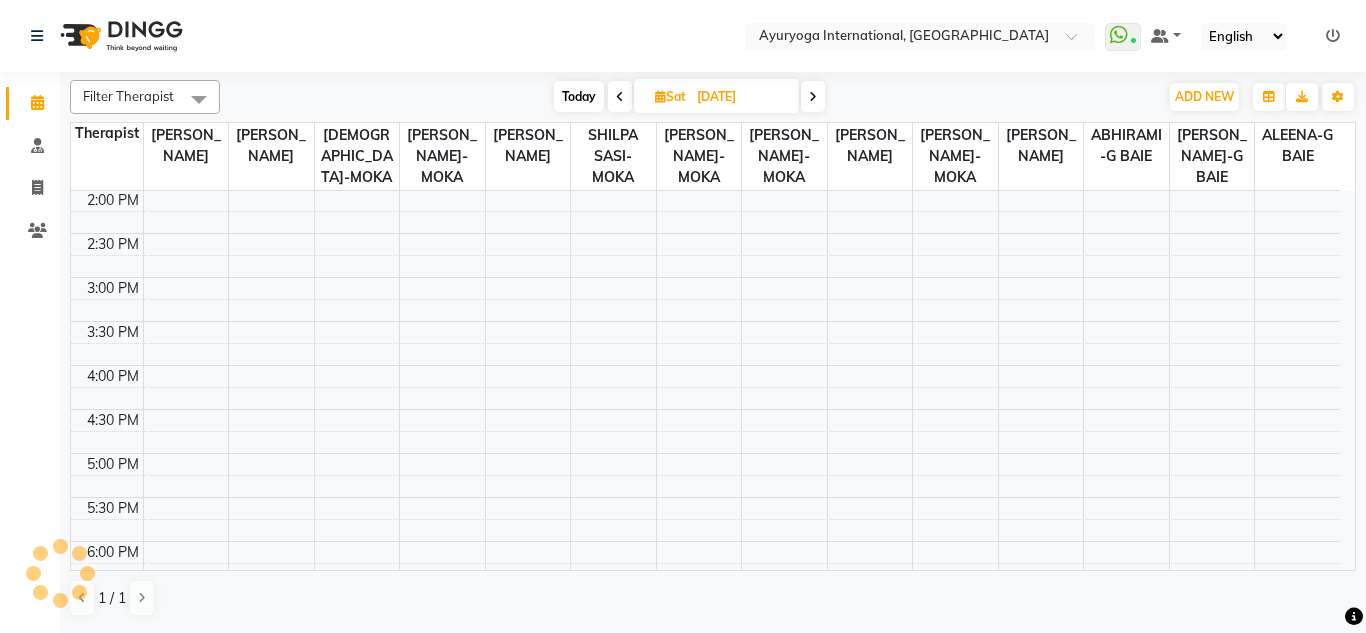 click on "Select Location × Ayuryoga International, [GEOGRAPHIC_DATA] Rd  WhatsApp Status  ✕ Status:  Connected Most Recent Message: [DATE]     02:16 PM Recent Service Activity: [DATE]     02:36 PM Default Panel My Panel English ENGLISH Español العربية मराठी हिंदी ગુજરાતી தமிழ் 中文 Notifications nothing to show" 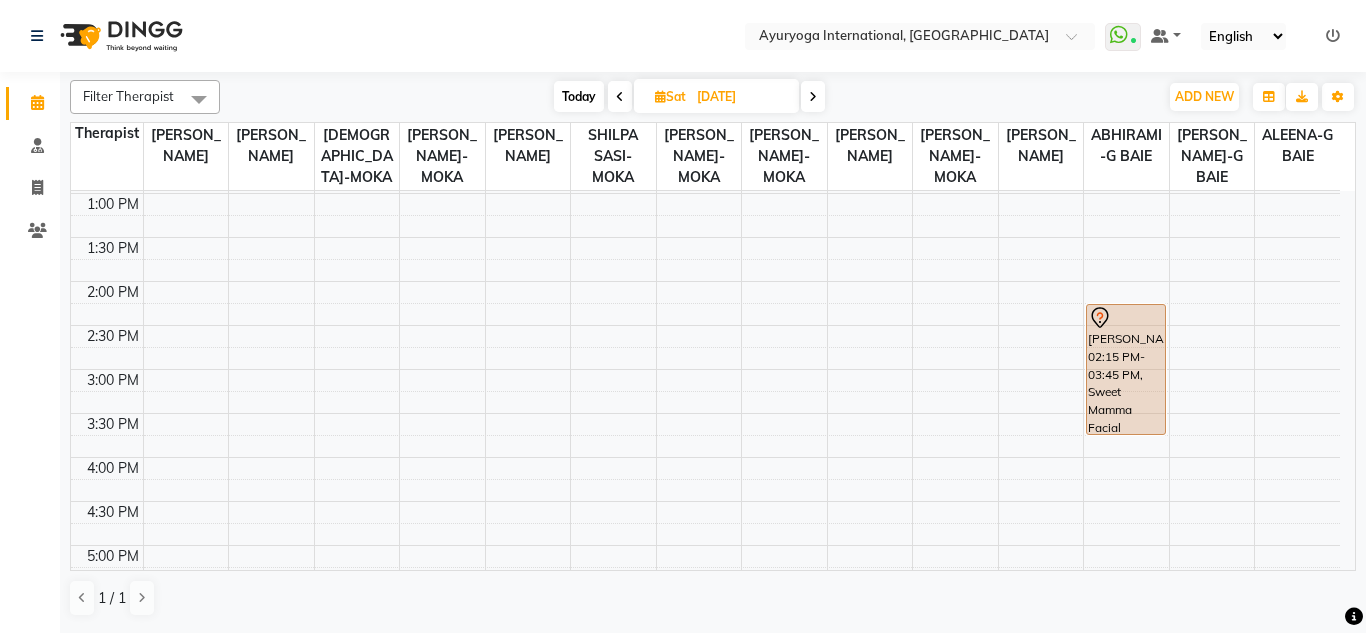 scroll, scrollTop: 517, scrollLeft: 0, axis: vertical 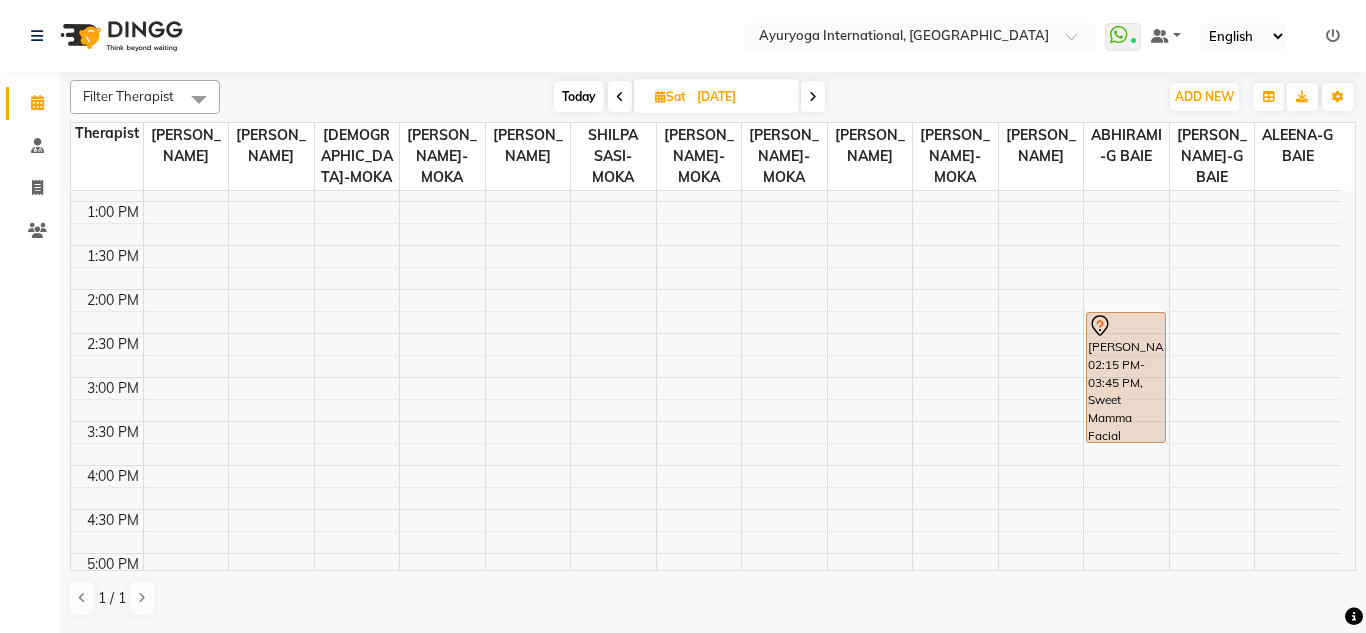 click on "7:00 AM 7:30 AM 8:00 AM 8:30 AM 9:00 AM 9:30 AM 10:00 AM 10:30 AM 11:00 AM 11:30 AM 12:00 PM 12:30 PM 1:00 PM 1:30 PM 2:00 PM 2:30 PM 3:00 PM 3:30 PM 4:00 PM 4:30 PM 5:00 PM 5:30 PM 6:00 PM 6:30 PM 7:00 PM 7:30 PM 8:00 PM 8:30 PM             romain, 08:00 AM-09:00 AM, Abhyangam+Bhashpa [PERSON_NAME](Without Oil)             romain, 09:00 AM-09:01 AM, [PERSON_NAME], 11:00 AM-12:30 PM, Navajeevan WB Buy 1 Get 1             [PERSON_NAME], 10:15 AM-11:15 AM, Ayur Relax (Abhyangam + Steam)             [PERSON_NAME], 11:00 AM-12:30 PM, Jeevani (Abh + Kizhi + Steam) - Package             Ruoudrani, 09:30 AM-11:00 AM, Navajeevan WB Buy 1 Get 1             geeta, 11:45 AM-12:45 PM, Ayur Relax (Abhyangam + Steam)             Chimajee Magun, 10:15 AM-11:15 AM, [PERSON_NAME] (Ayurvedic pain relieveing massage)             Yovanna, 11:30 AM-12:30 PM, Panchagavya facial             Vidishi Bonomaully, 08:00 AM-09:30 AM, Jeevani (Abh + Kizhi + Steam) - Package" at bounding box center (705, 289) 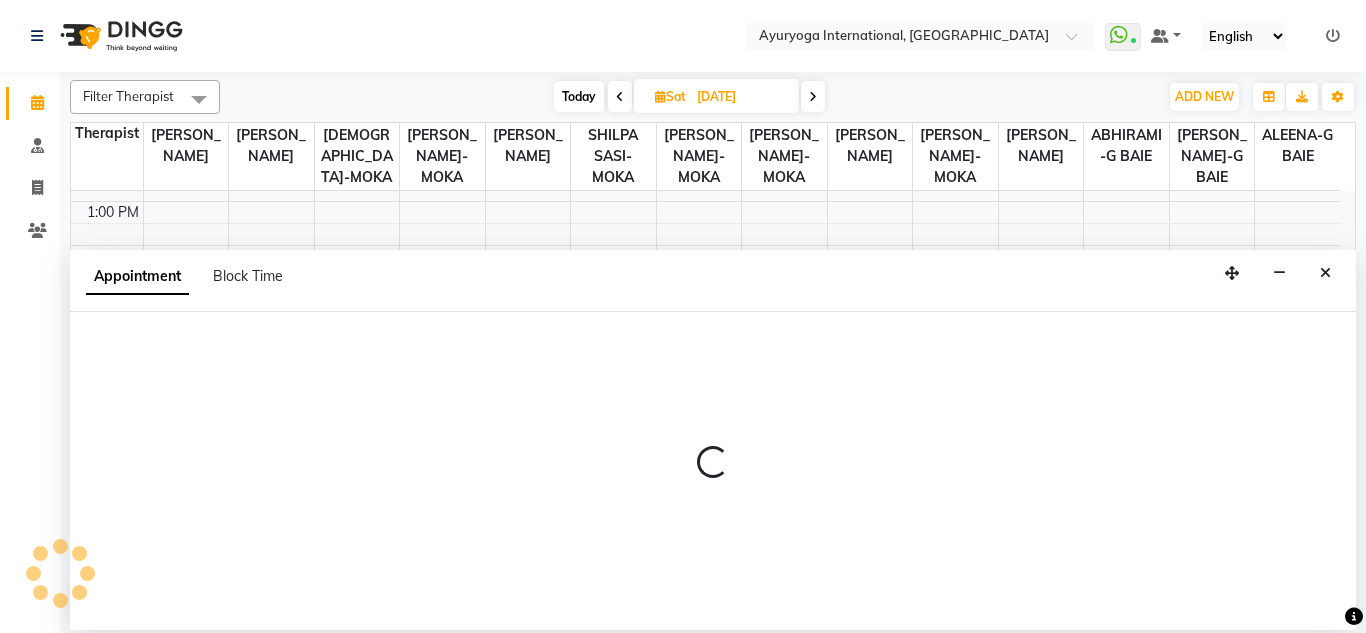 select on "50739" 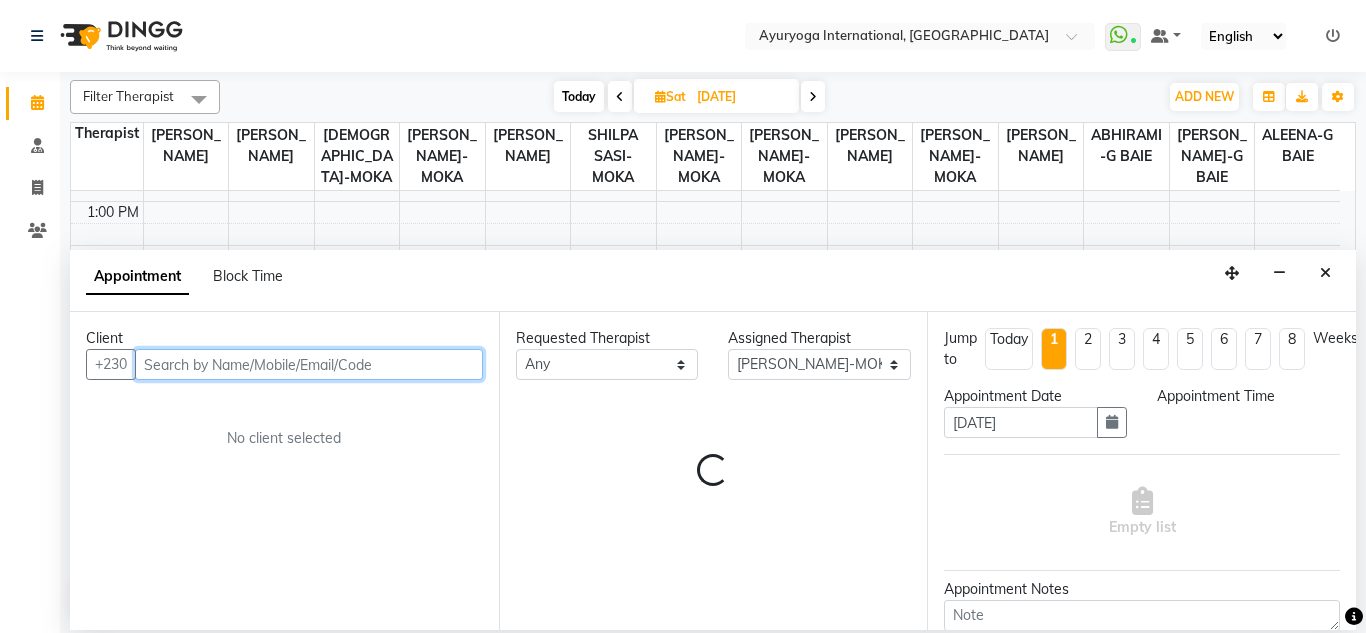 select on "840" 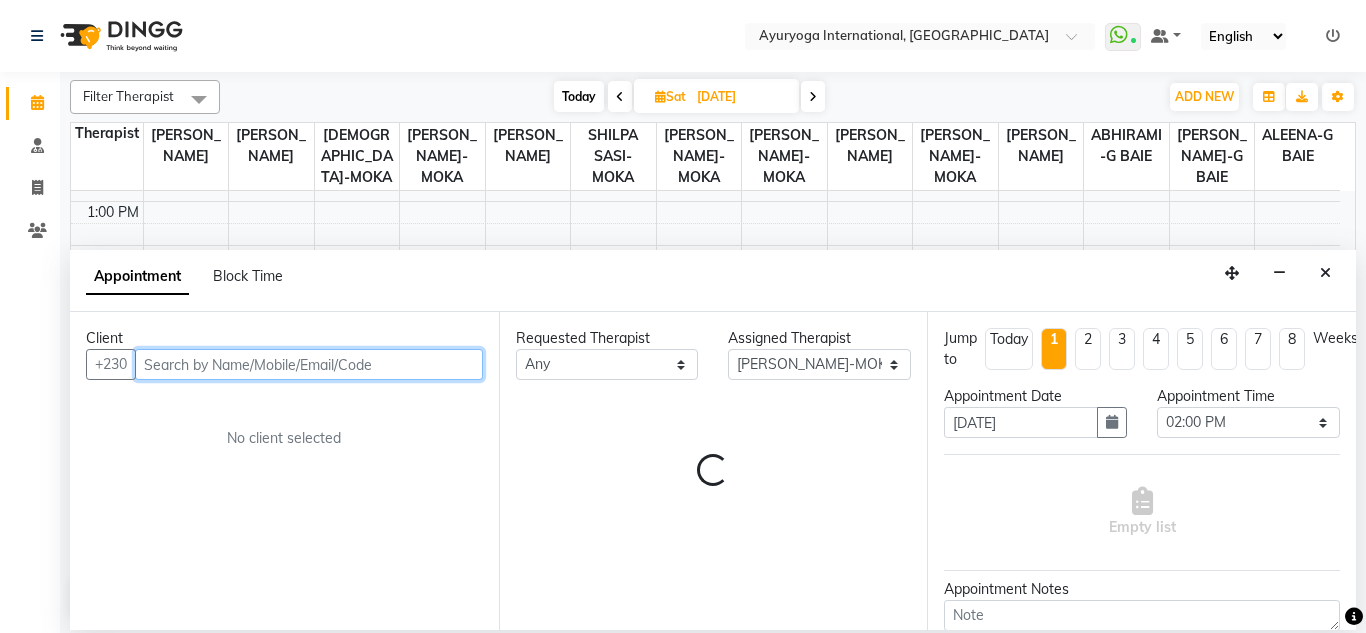 click at bounding box center (309, 364) 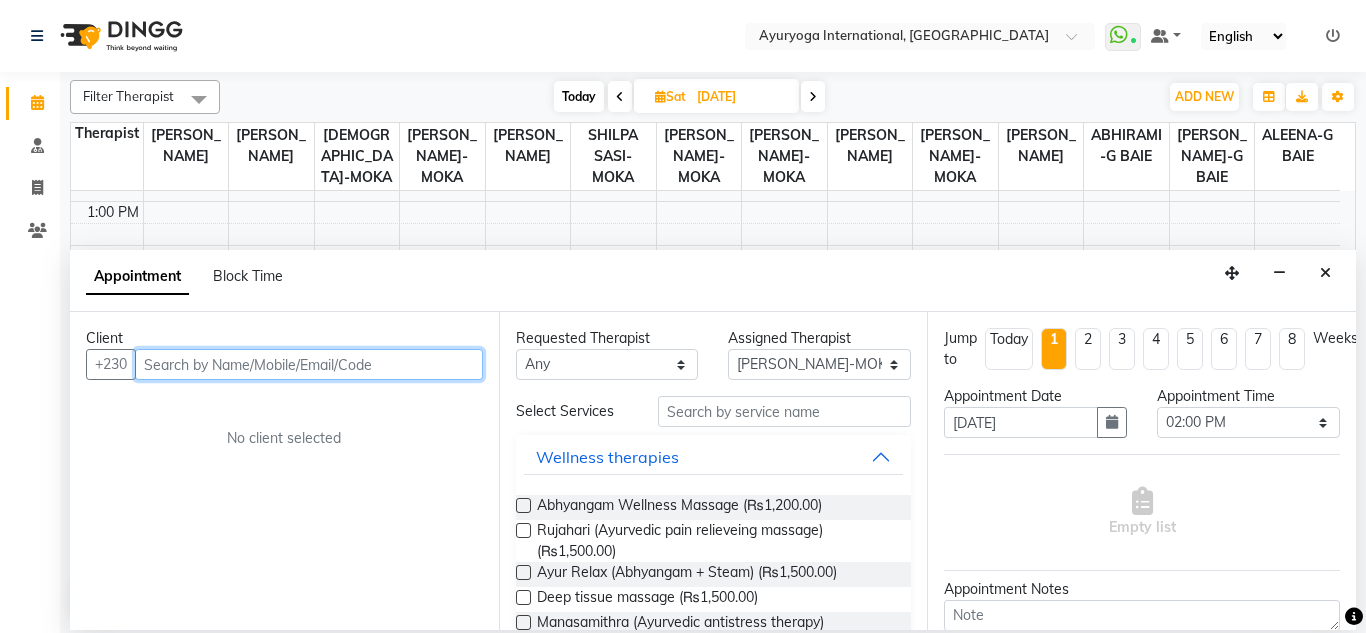 paste on "59162604" 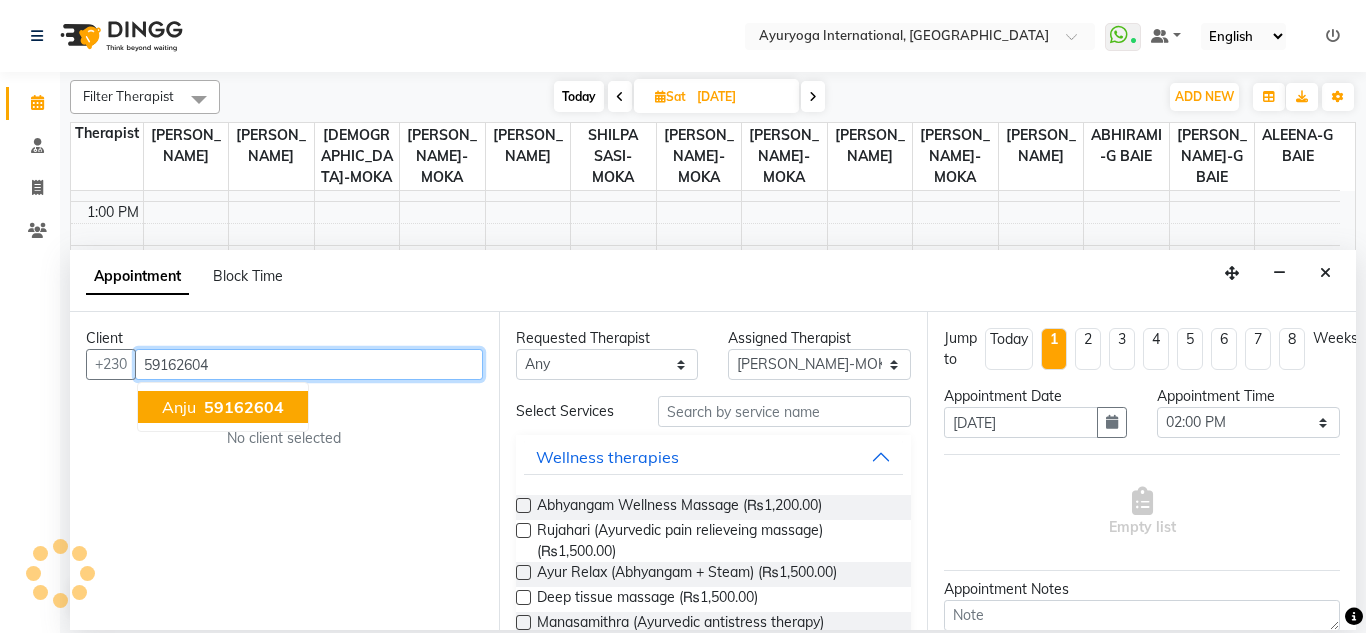 drag, startPoint x: 253, startPoint y: 400, endPoint x: 625, endPoint y: 494, distance: 383.6926 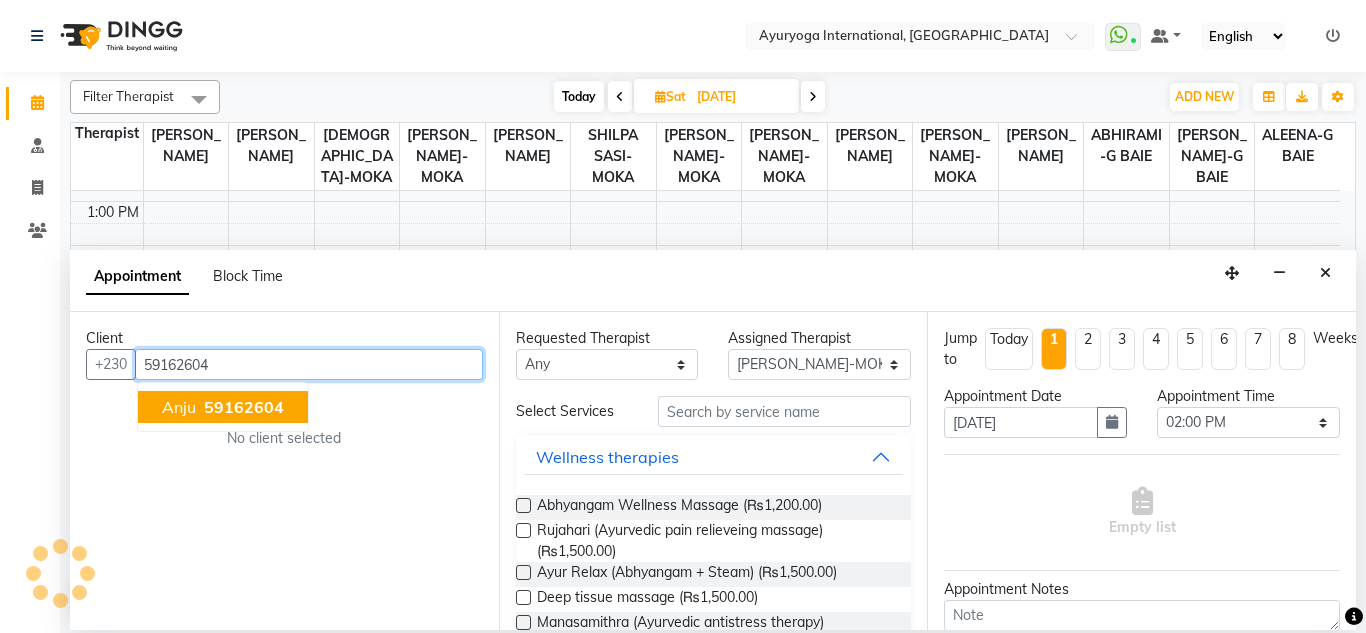 click on "59162604" at bounding box center [244, 407] 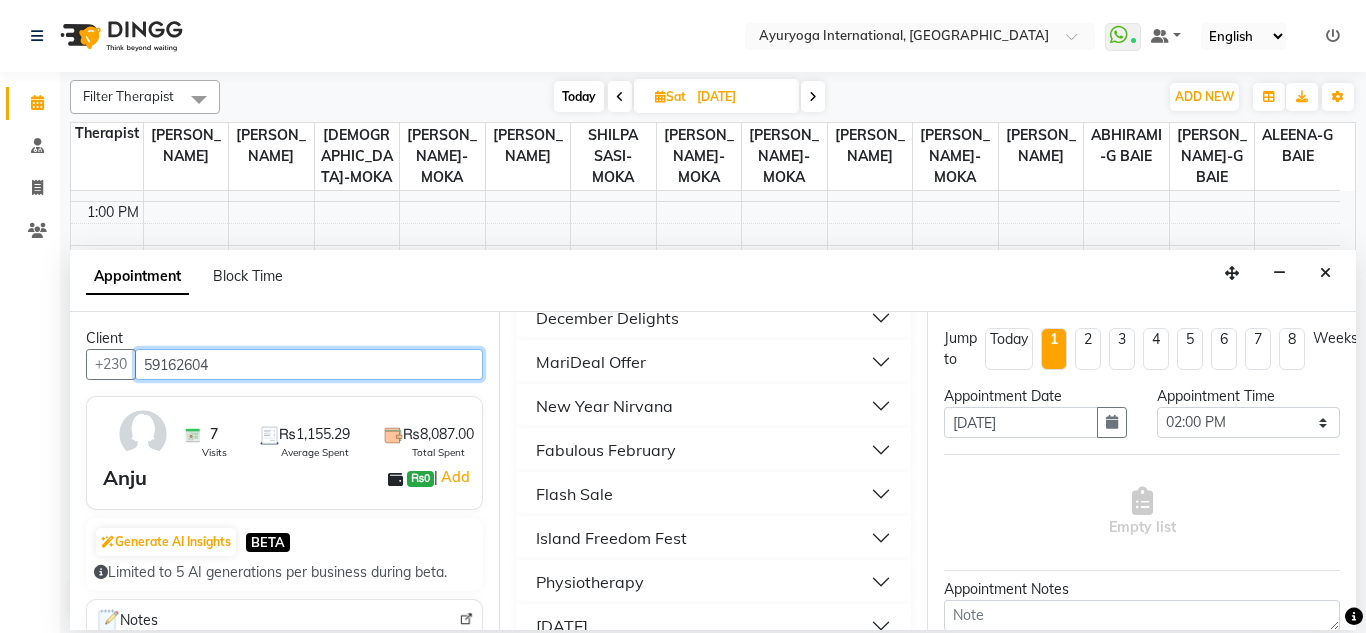 scroll, scrollTop: 1956, scrollLeft: 0, axis: vertical 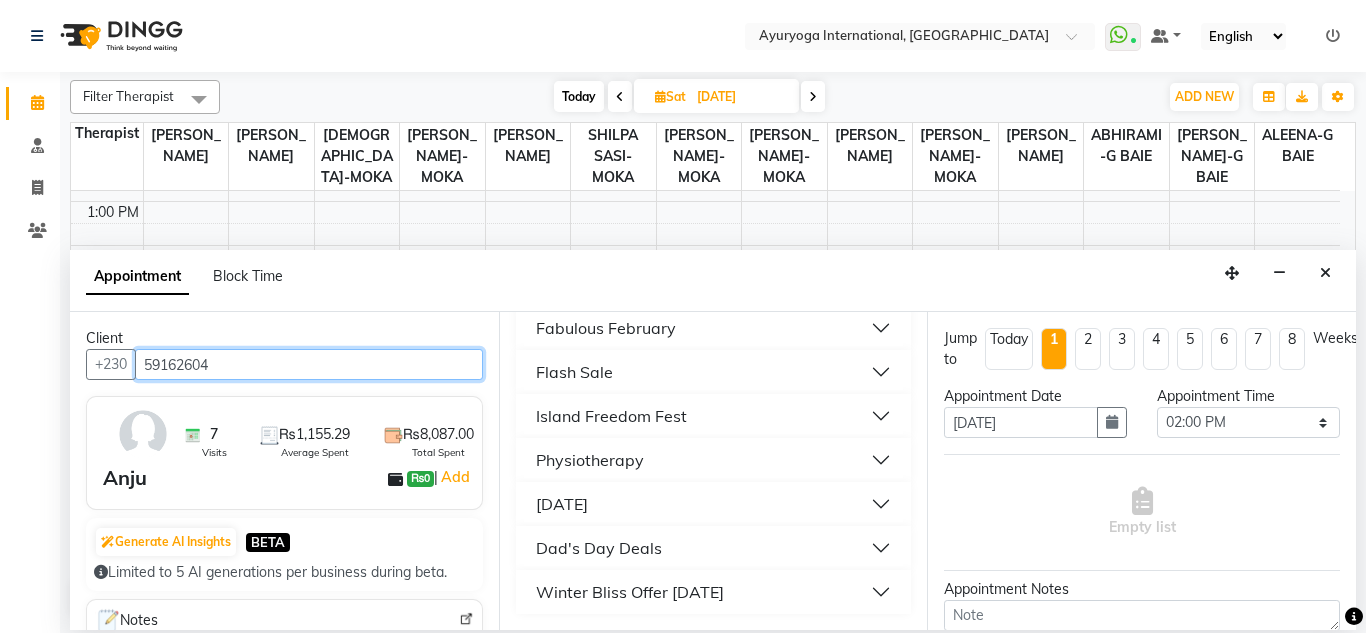 type on "59162604" 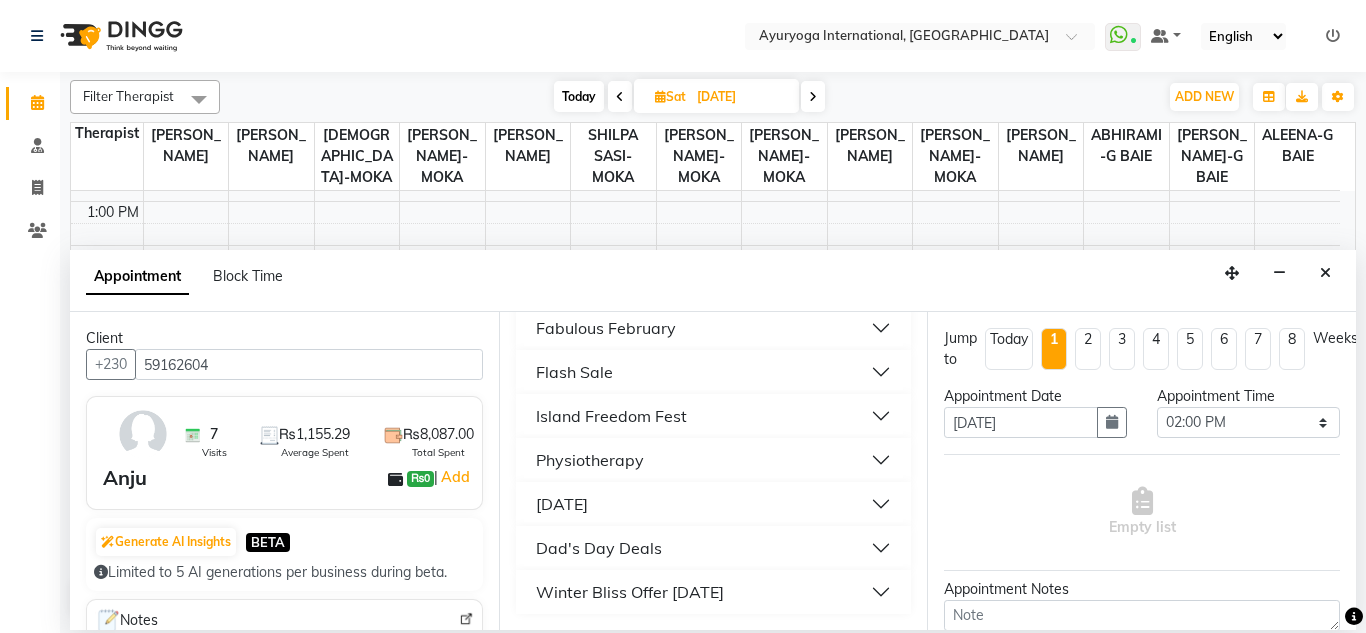 click on "Winter Bliss Offer [DATE]" at bounding box center (714, 592) 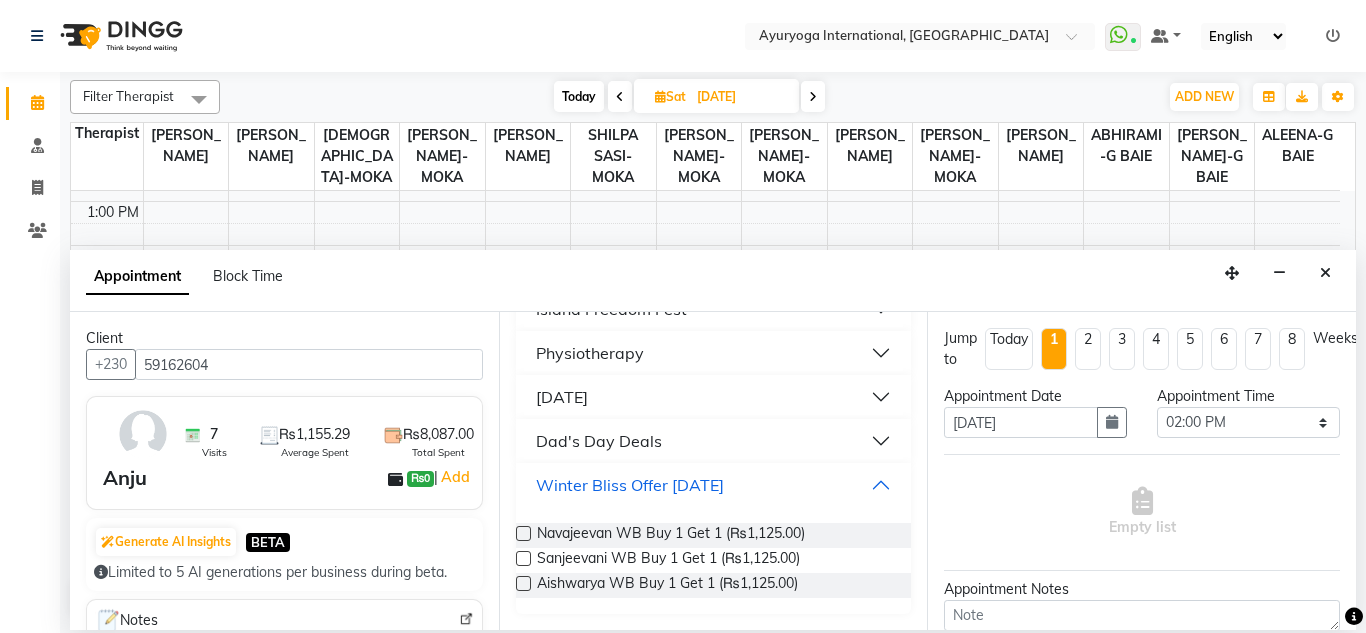 scroll, scrollTop: 2063, scrollLeft: 0, axis: vertical 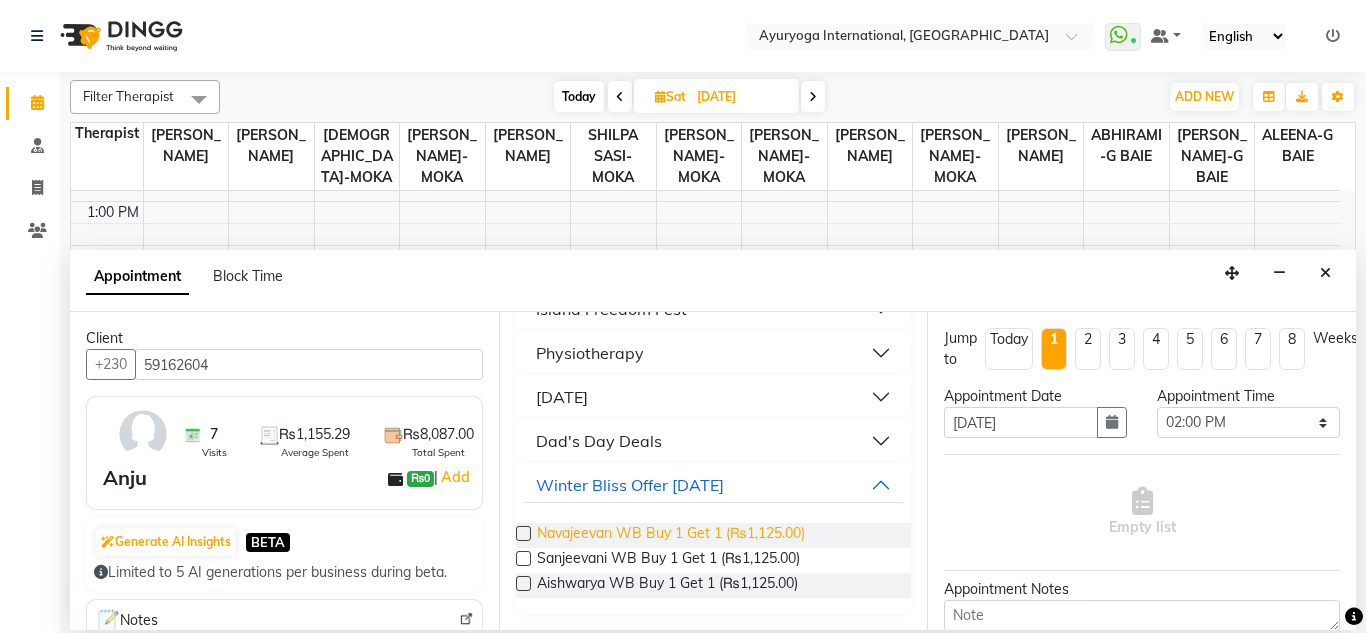 click on "Navajeevan WB Buy 1 Get 1 (₨1,125.00)" at bounding box center (671, 535) 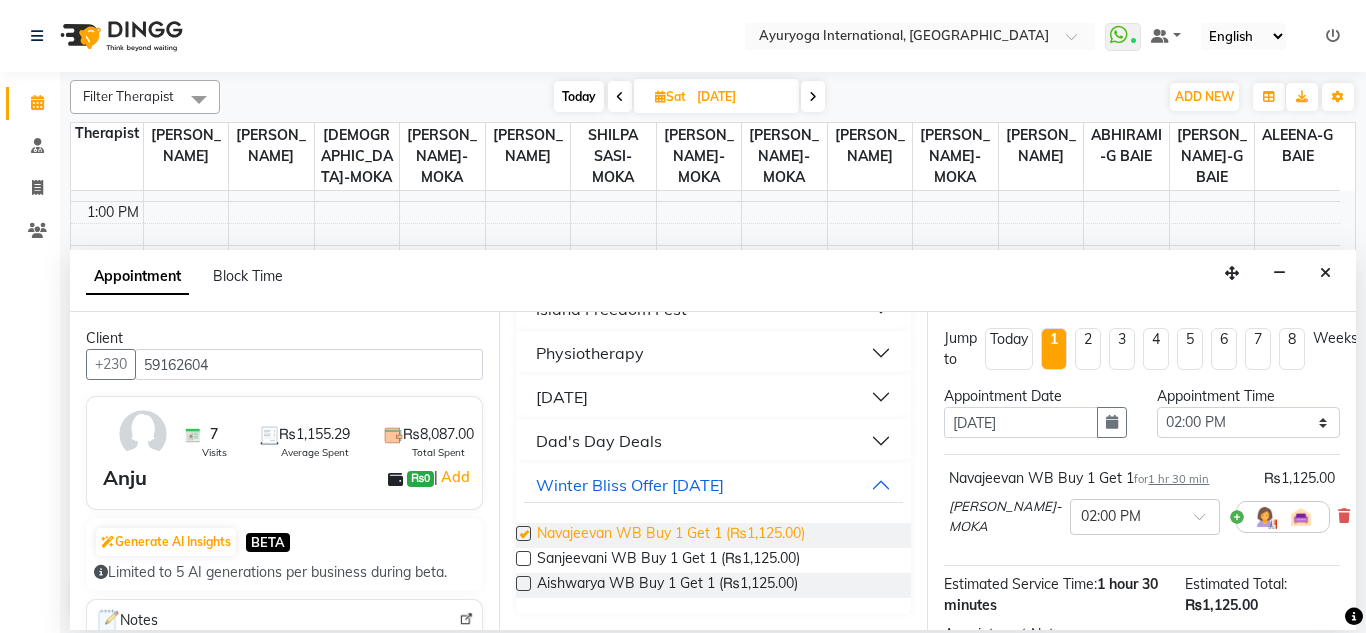 checkbox on "false" 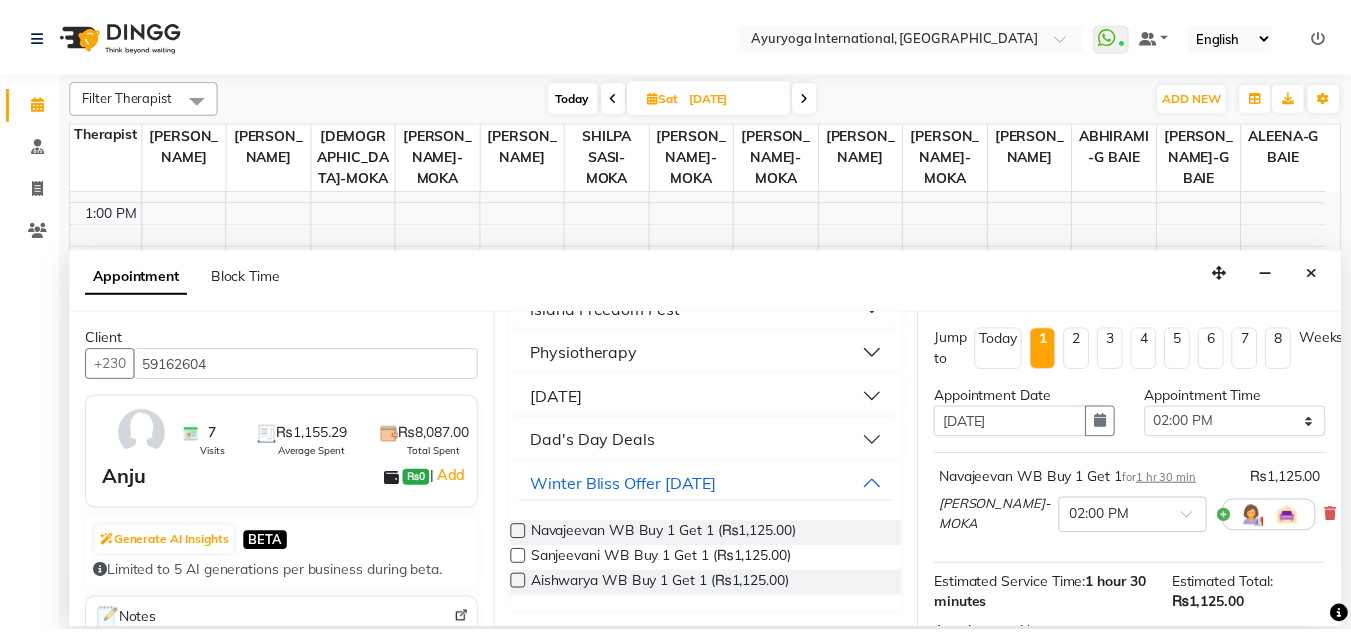 scroll, scrollTop: 247, scrollLeft: 0, axis: vertical 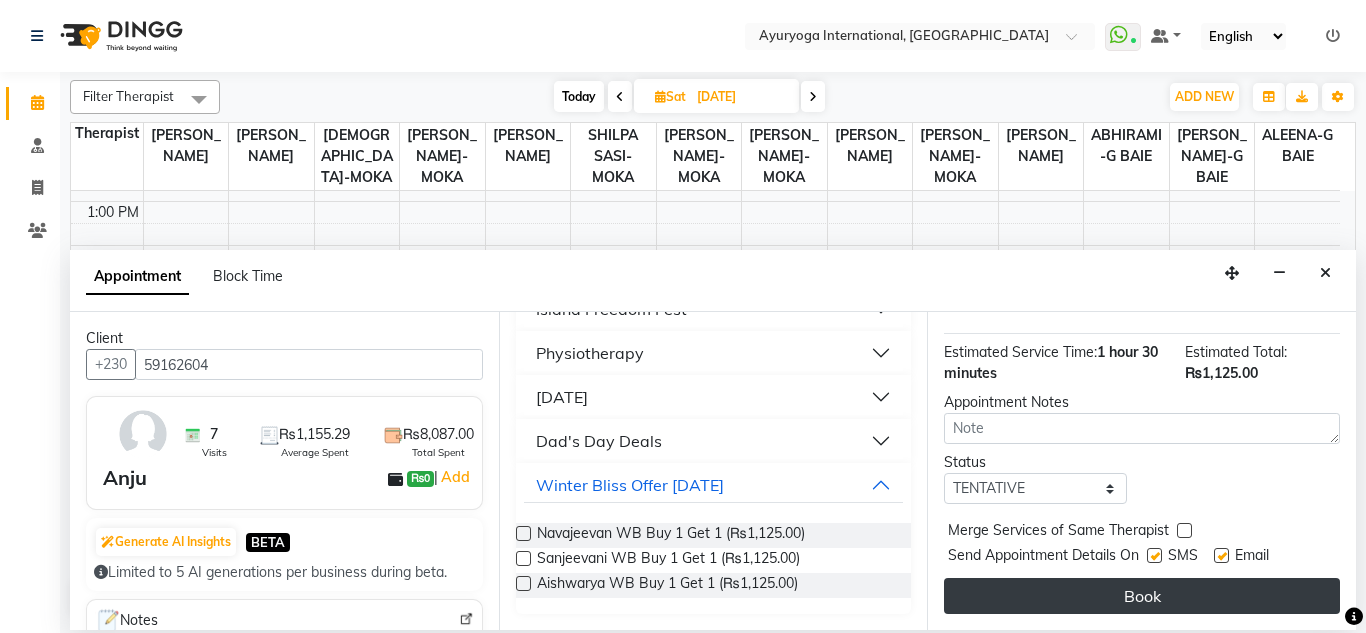 click on "Book" at bounding box center (1142, 596) 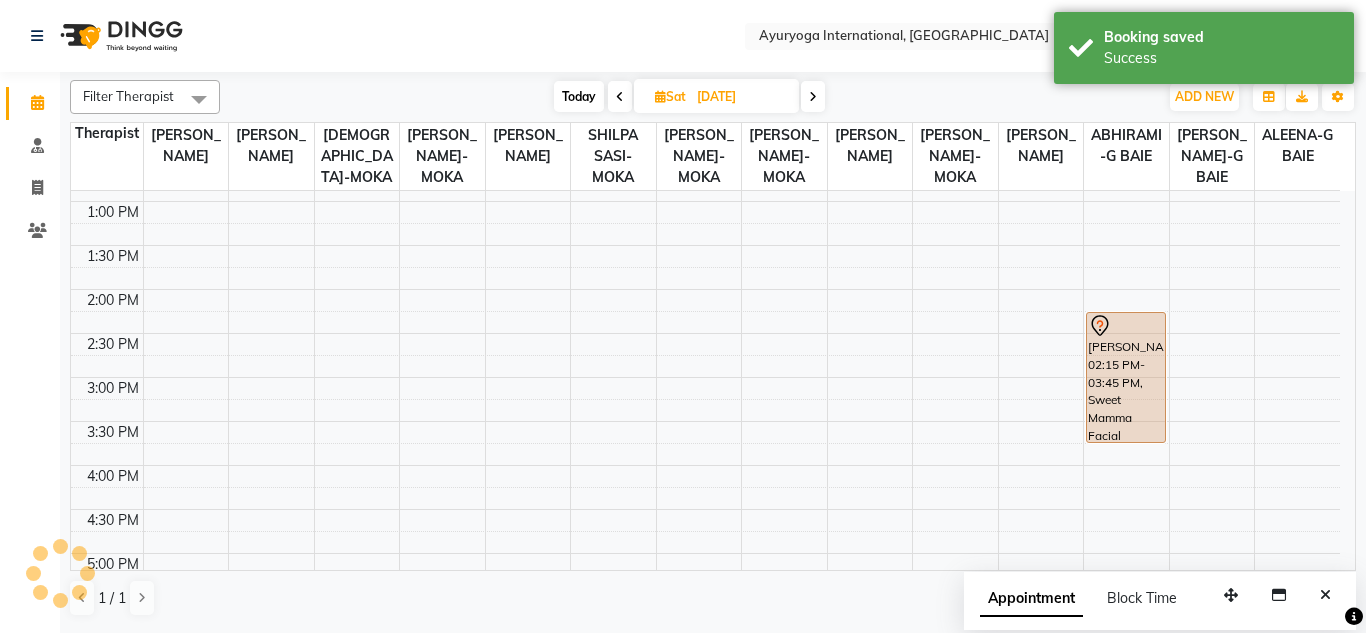 click on "Select Location × Ayuryoga International, [GEOGRAPHIC_DATA] Rd  WhatsApp Status  ✕ Status:  Connected Most Recent Message: [DATE]     02:16 PM Recent Service Activity: [DATE]     02:36 PM Default Panel My Panel English ENGLISH Español العربية मराठी हिंदी ગુજરાતી தமிழ் 中文 Notifications nothing to show" 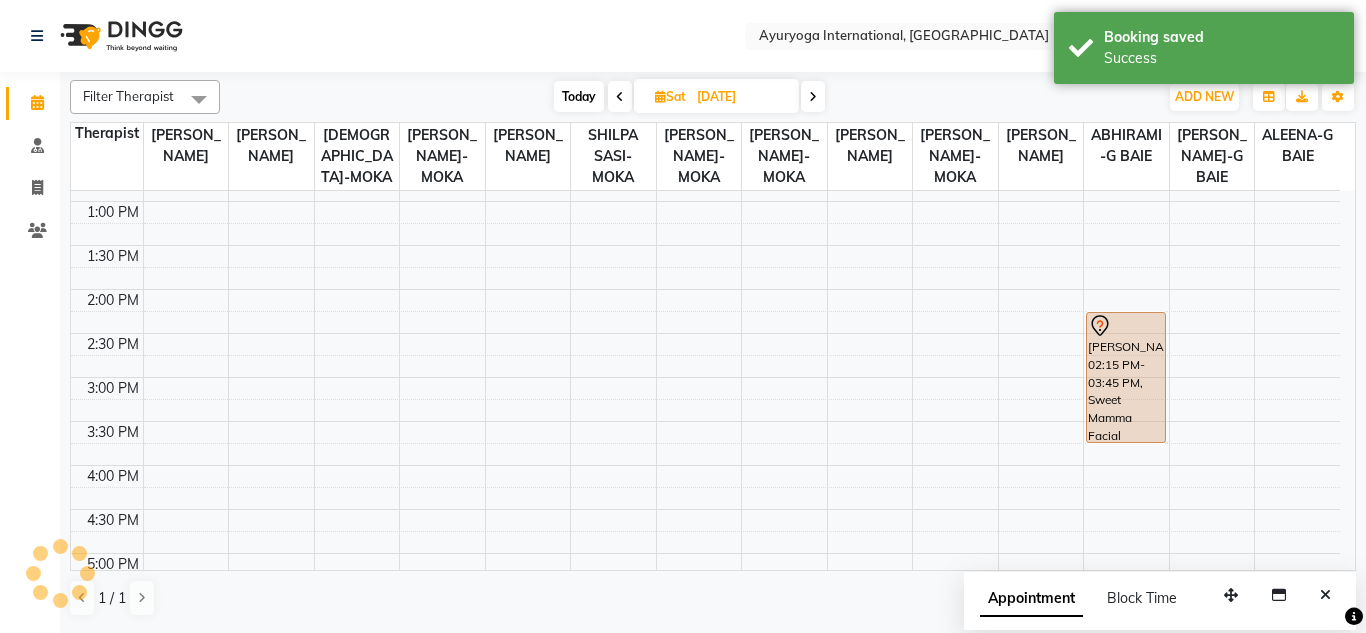 click on "Select Location × Ayuryoga International, [GEOGRAPHIC_DATA] Rd  WhatsApp Status  ✕ Status:  Connected Most Recent Message: [DATE]     02:16 PM Recent Service Activity: [DATE]     02:36 PM Default Panel My Panel English ENGLISH Español العربية मराठी हिंदी ગુજરાતી தமிழ் 中文 Notifications nothing to show" 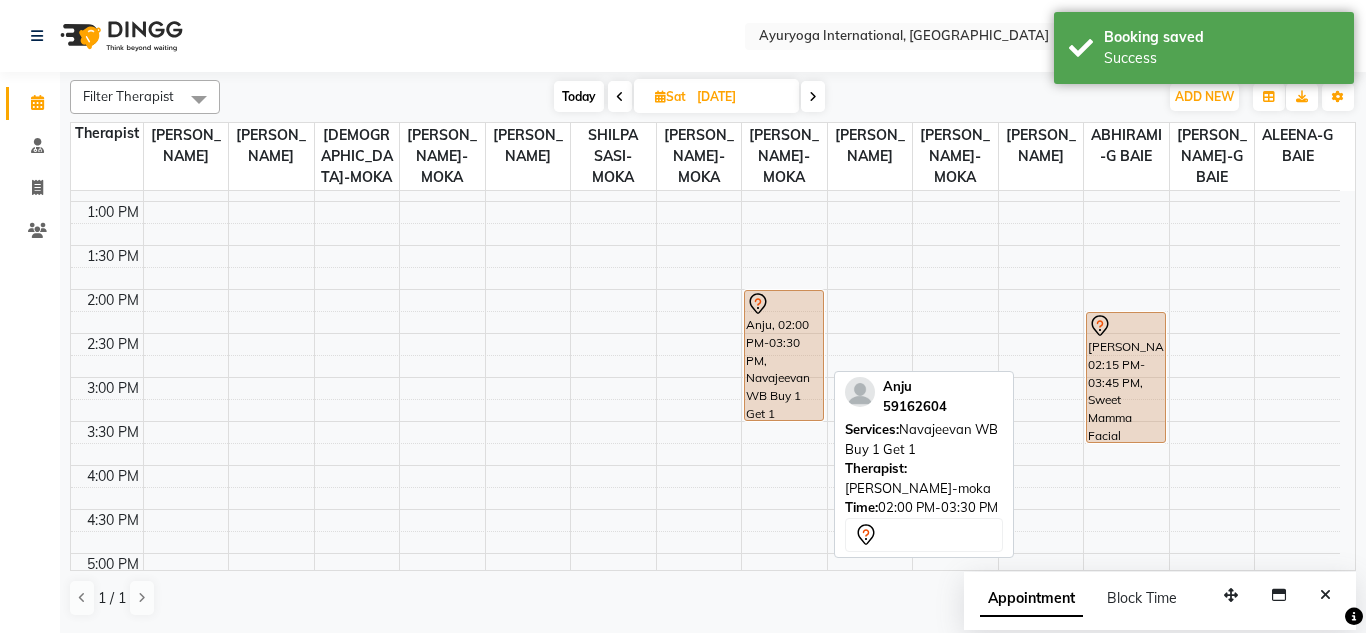 click on "Anju, 02:00 PM-03:30 PM, Navajeevan WB Buy 1 Get 1" at bounding box center (784, 355) 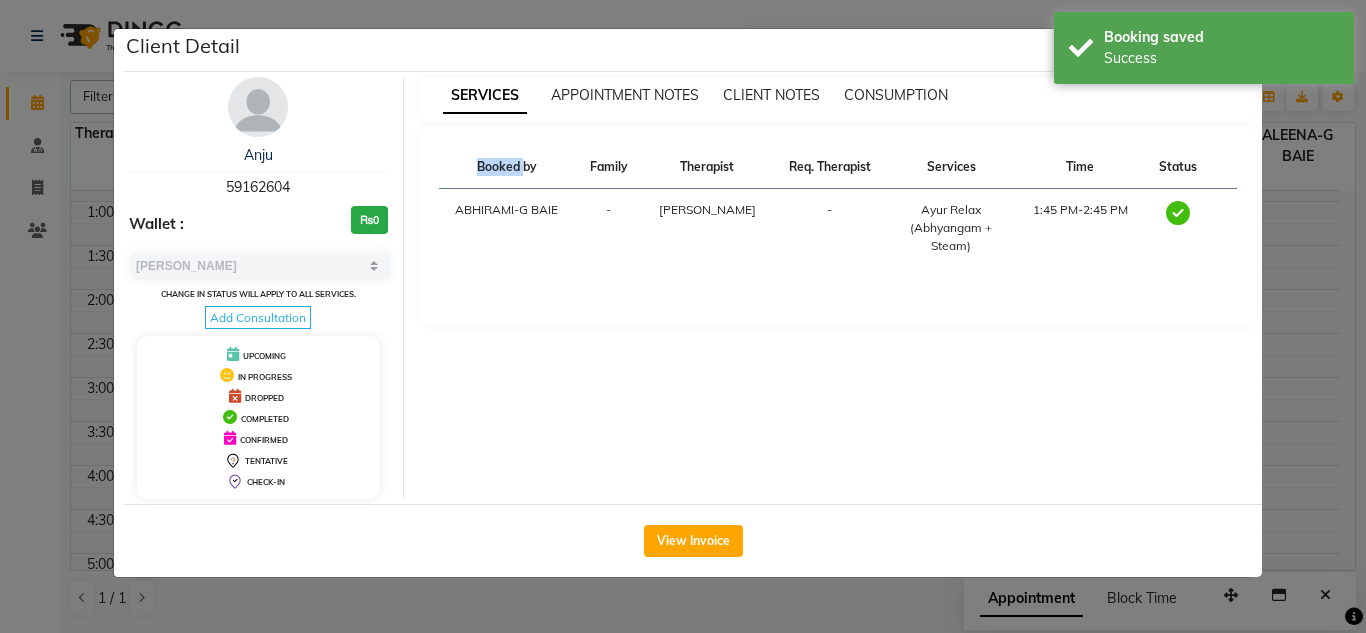 click on "SERVICES APPOINTMENT NOTES CLIENT NOTES CONSUMPTION Booked by Family Therapist Req. Therapist Services Time Status  ABHIRAMI-G BAIE  - [PERSON_NAME]-[GEOGRAPHIC_DATA] -  [GEOGRAPHIC_DATA] Relax (Abhyangam + Steam)   1:45 PM-2:45 PM" at bounding box center [838, 288] 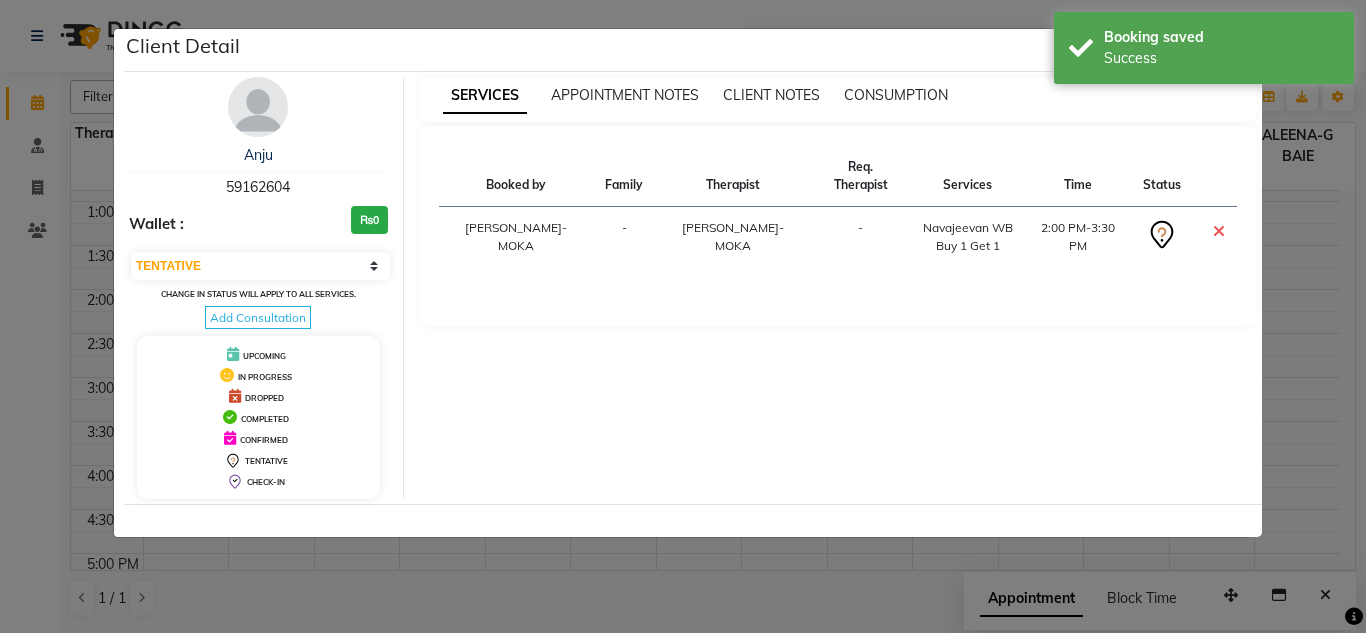 click on "Anju    59162604" at bounding box center (258, 171) 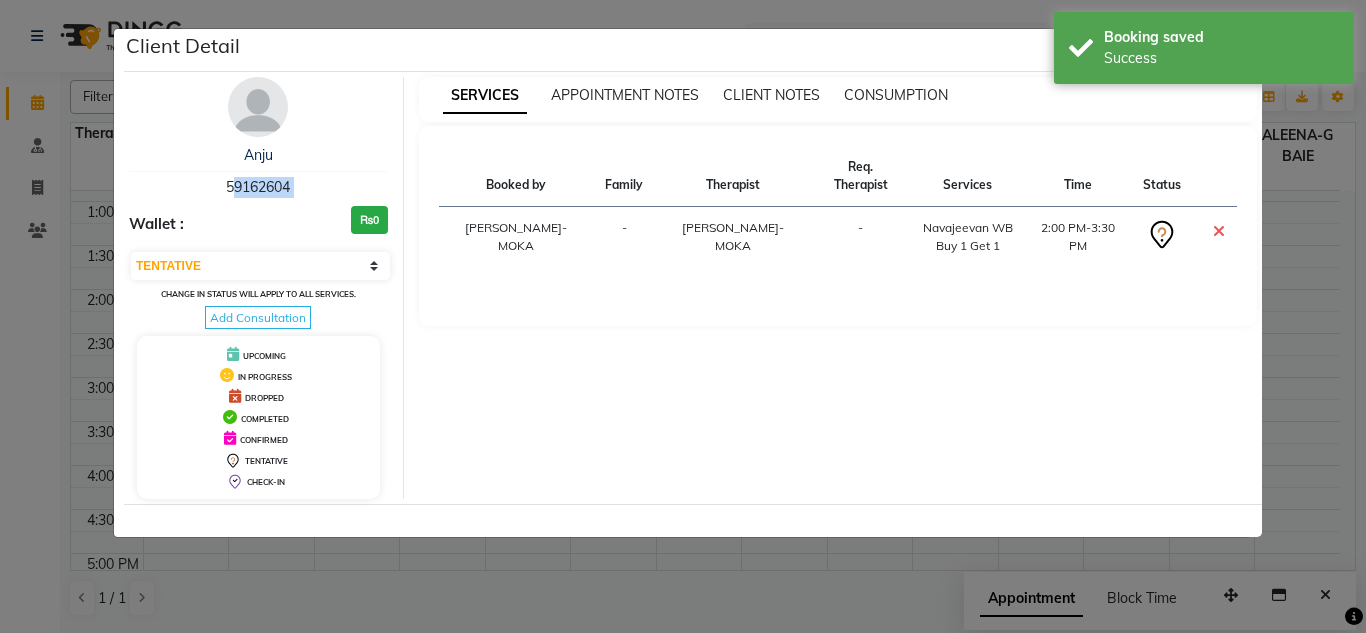 drag, startPoint x: 304, startPoint y: 182, endPoint x: 104, endPoint y: 185, distance: 200.02249 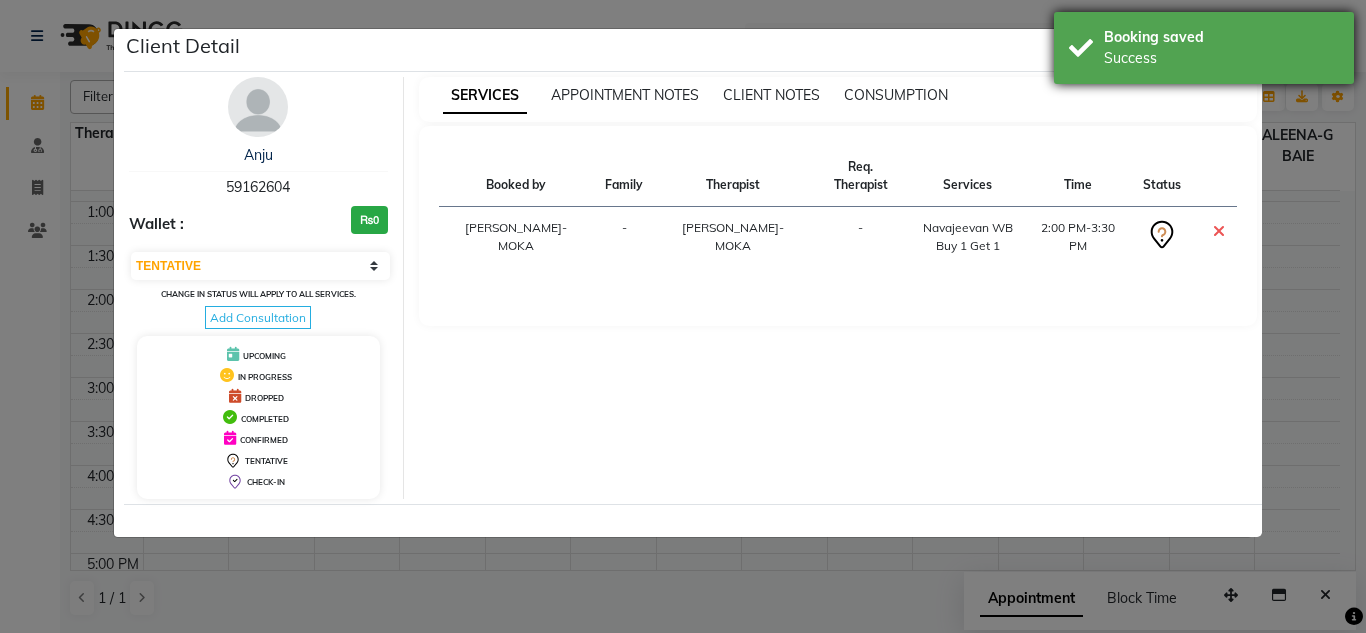 click on "Booking saved   Success" at bounding box center (1204, 48) 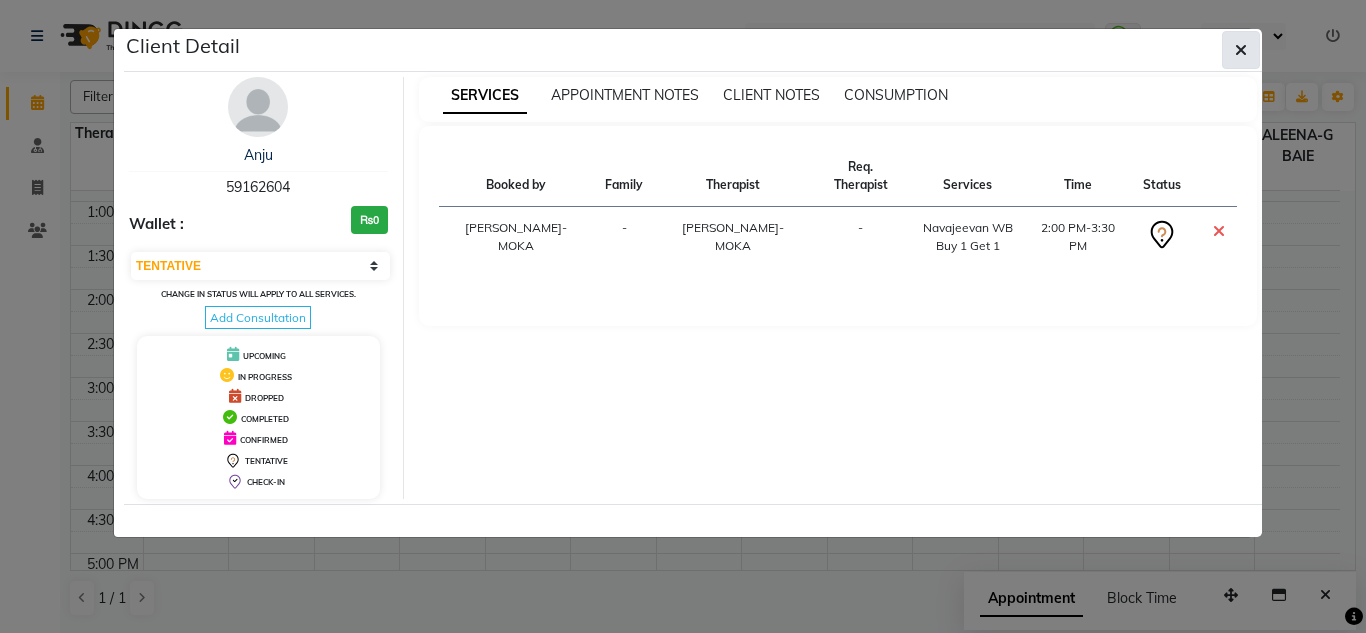click 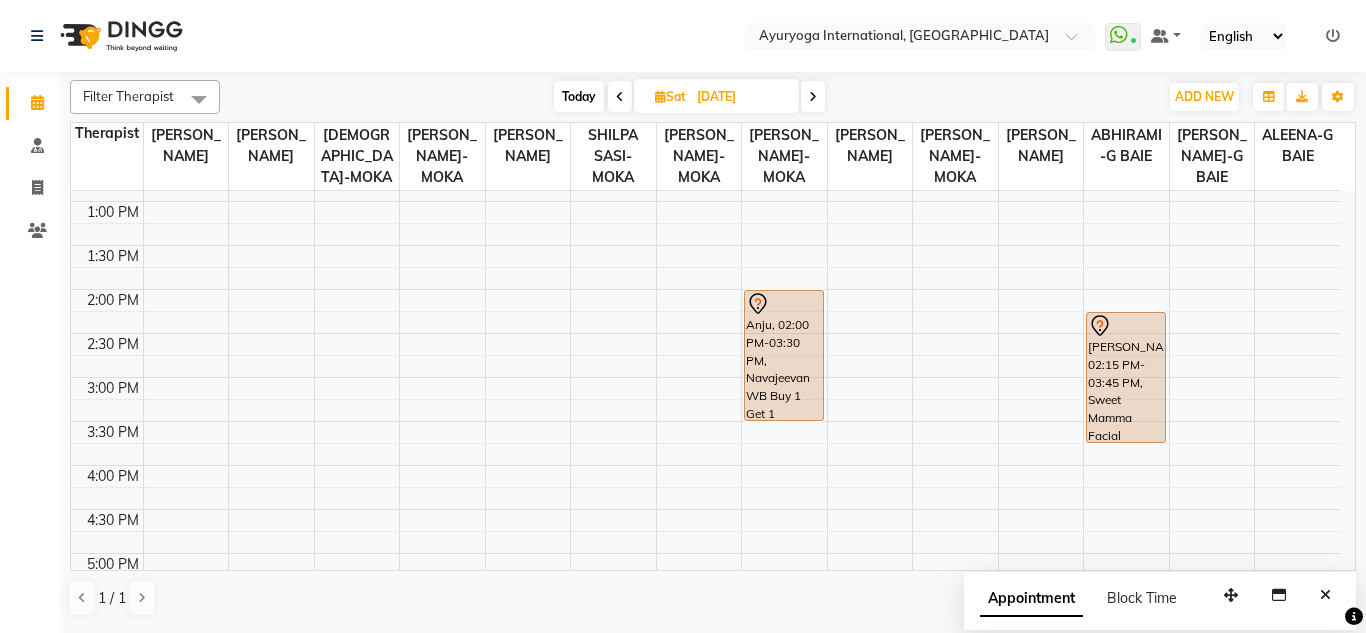 click on "[DATE]  [DATE]" at bounding box center (689, 97) 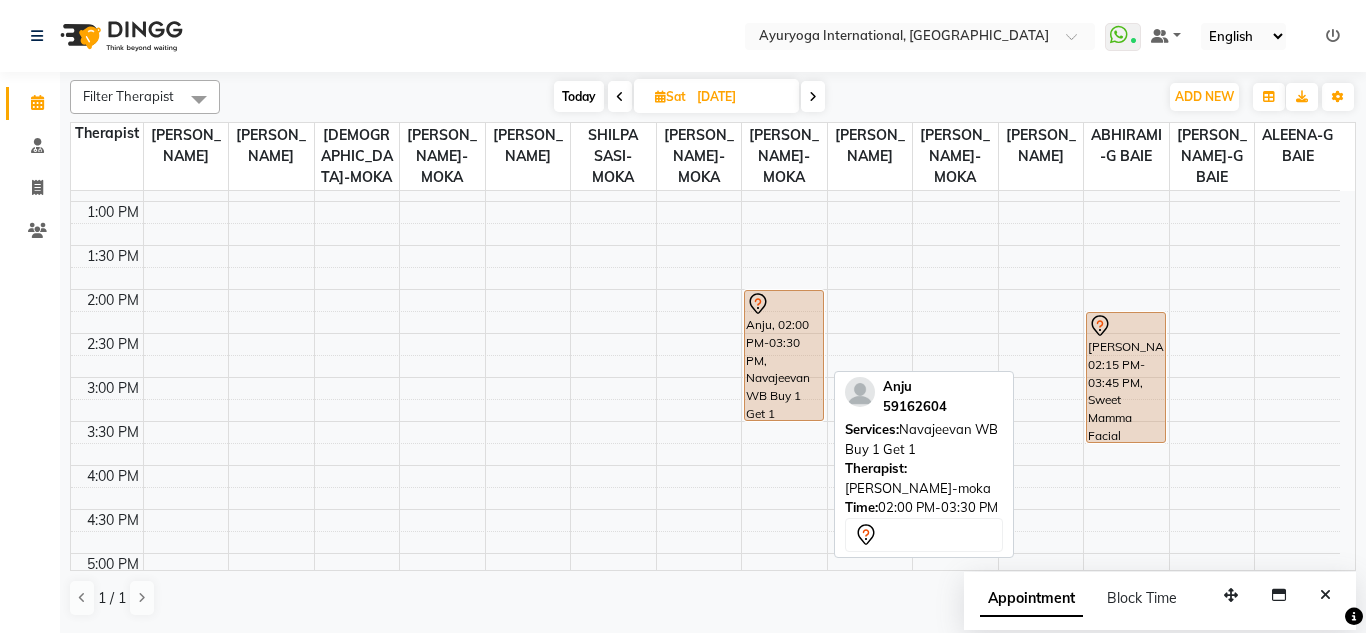 click on "Anju, 02:00 PM-03:30 PM, Navajeevan WB Buy 1 Get 1" at bounding box center (784, 355) 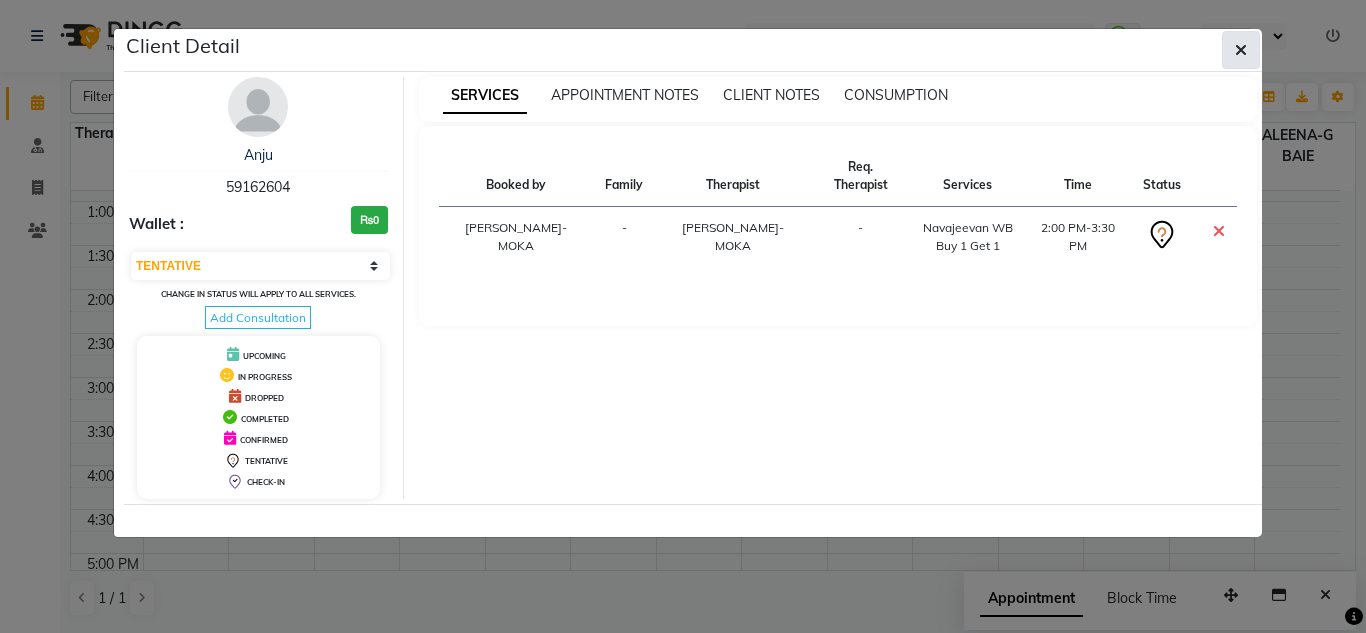click 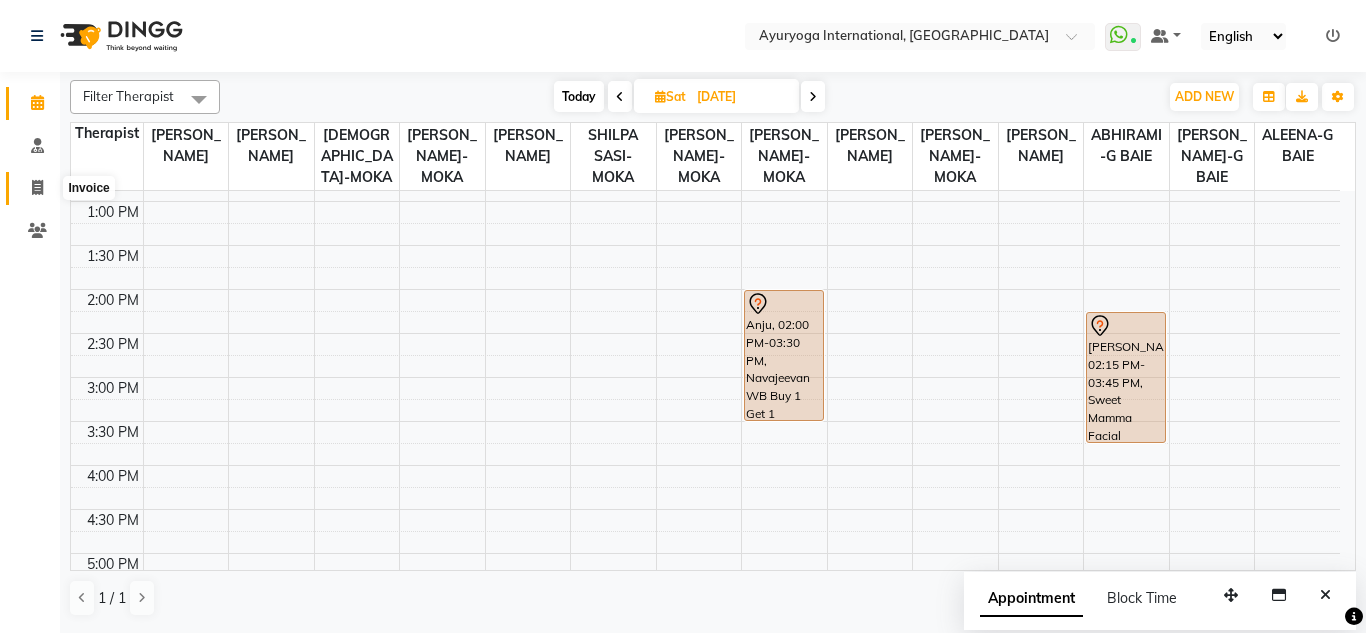 click 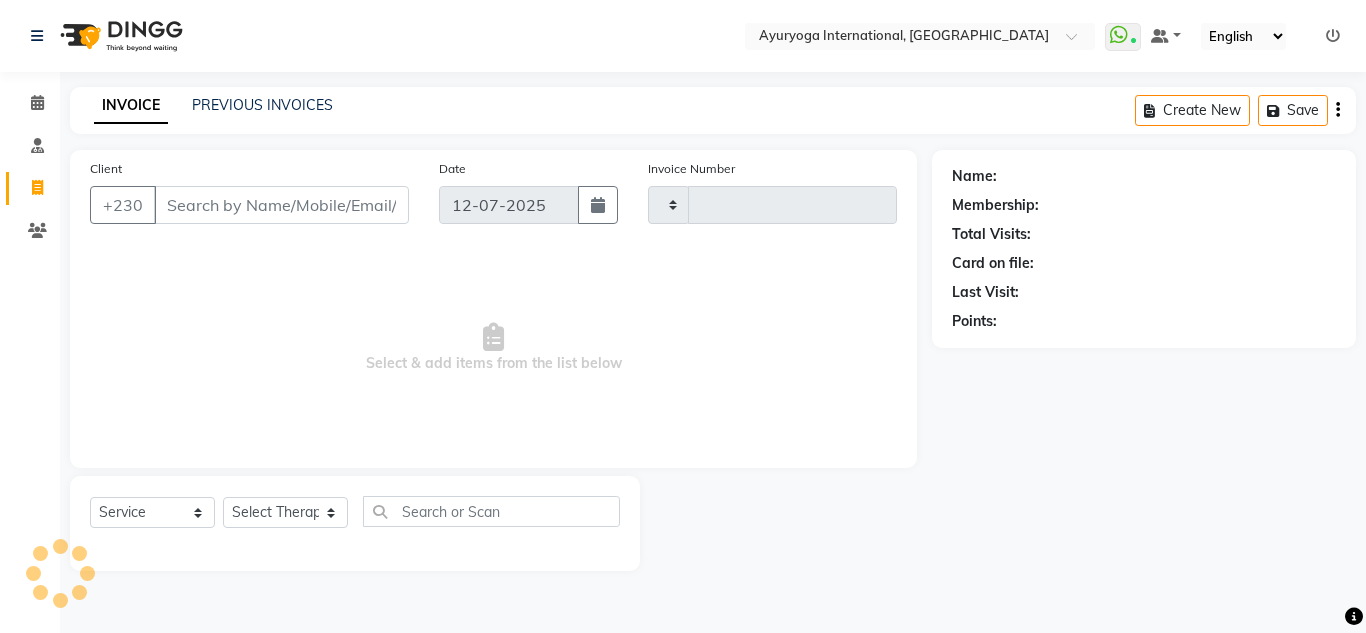 type on "3417" 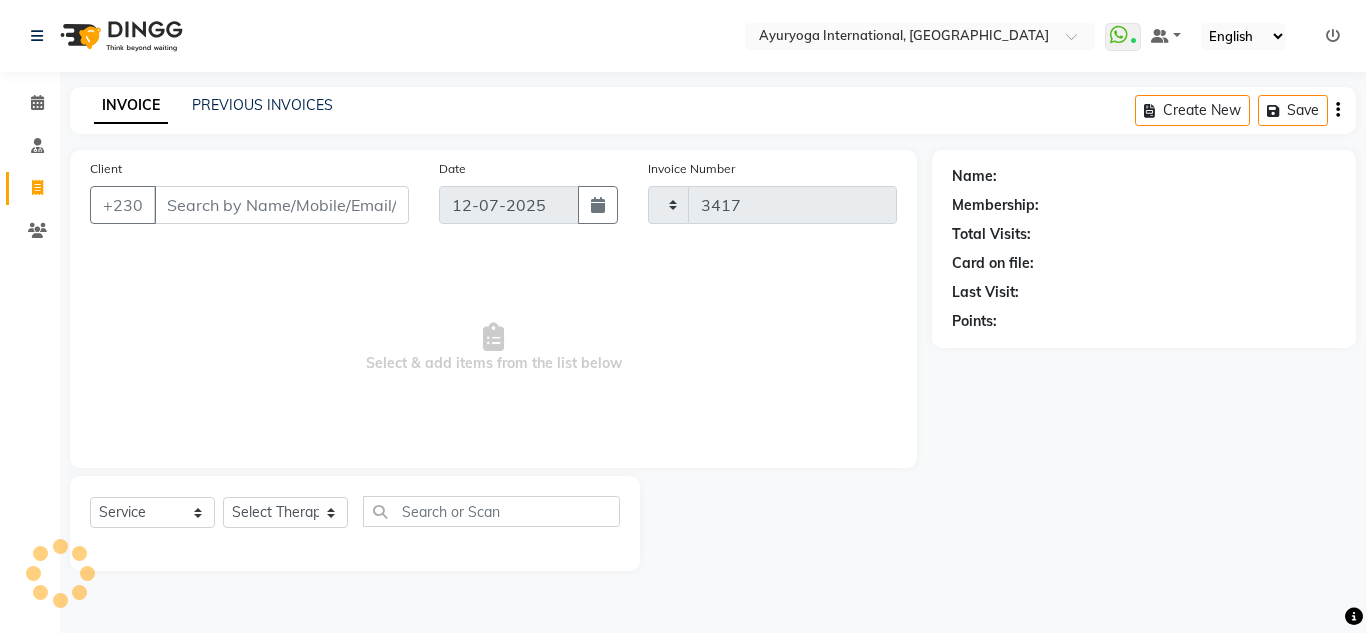 select on "730" 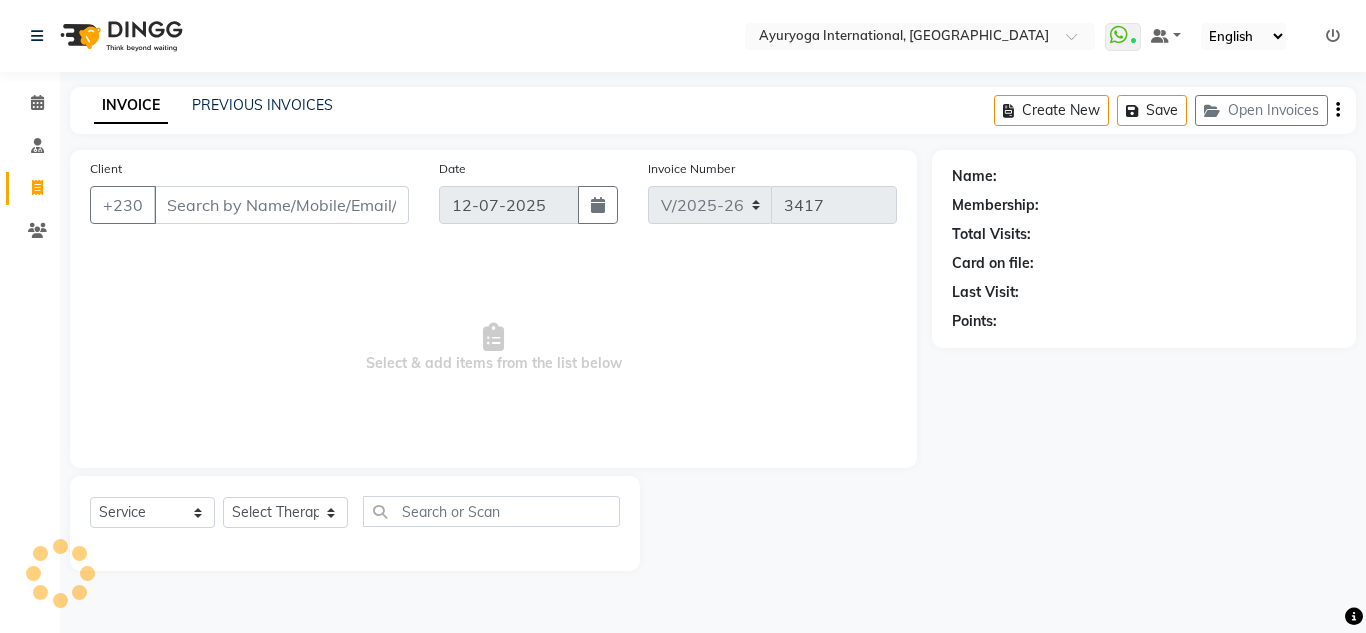 click on "Client" at bounding box center [281, 205] 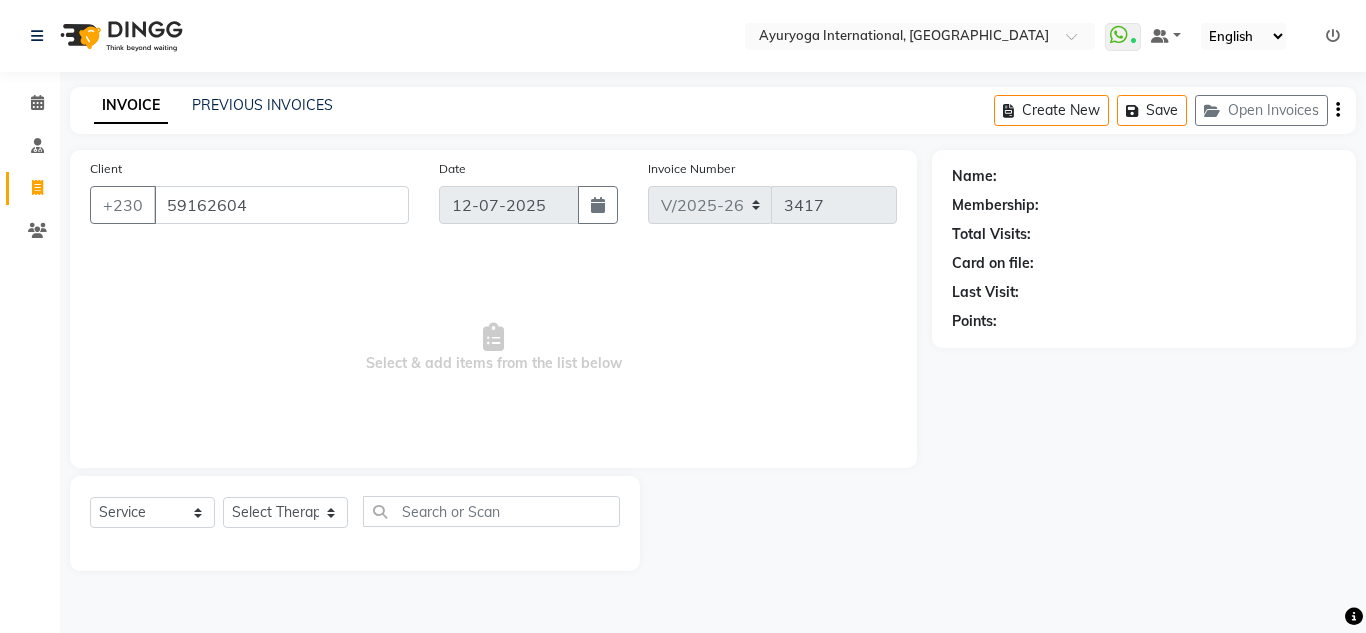 type on "59162604" 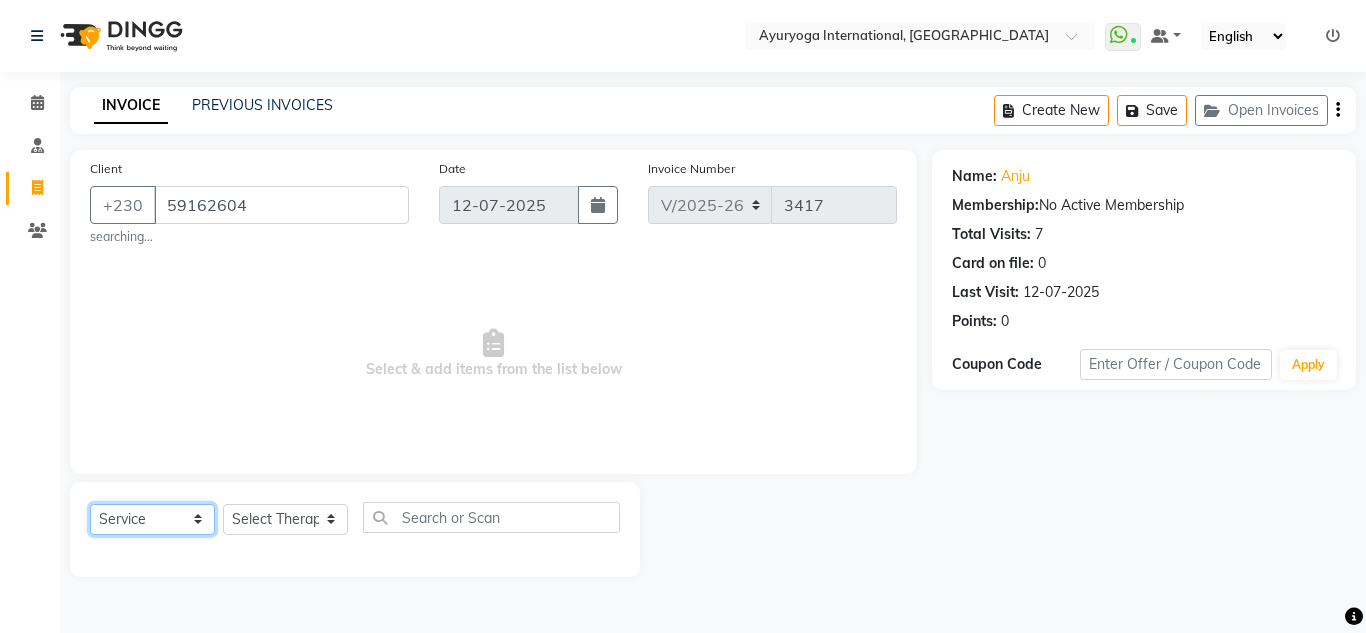 click on "Select  Service  Product  Membership  Package Voucher Prepaid Gift Card" 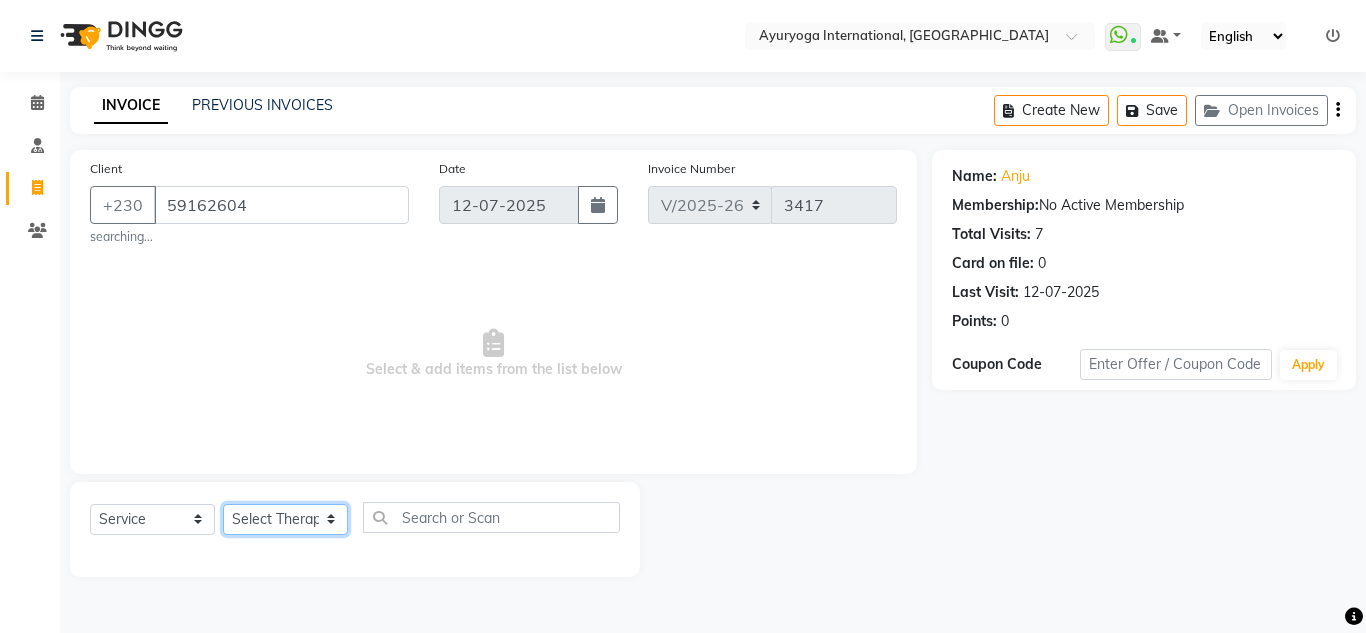 click on "Select Therapist ABHIRAMI-G BAIE [PERSON_NAME]-MOKA [PERSON_NAME]-MOKA ALEENA-G BAIE [PERSON_NAME]-MOKA [PERSON_NAME] VIJAYAN [PERSON_NAME]-MOKA [PERSON_NAME]-MOKA [PERSON_NAME]-MOKA [PERSON_NAME]-MOKA [PERSON_NAME]-MOKA PREMAWATEE SHILPA SASI-MOKA [PERSON_NAME]-G BAIE SMIBIN [PERSON_NAME]-G BAIE VISHNU-MOKA [PERSON_NAME]-MOKA" 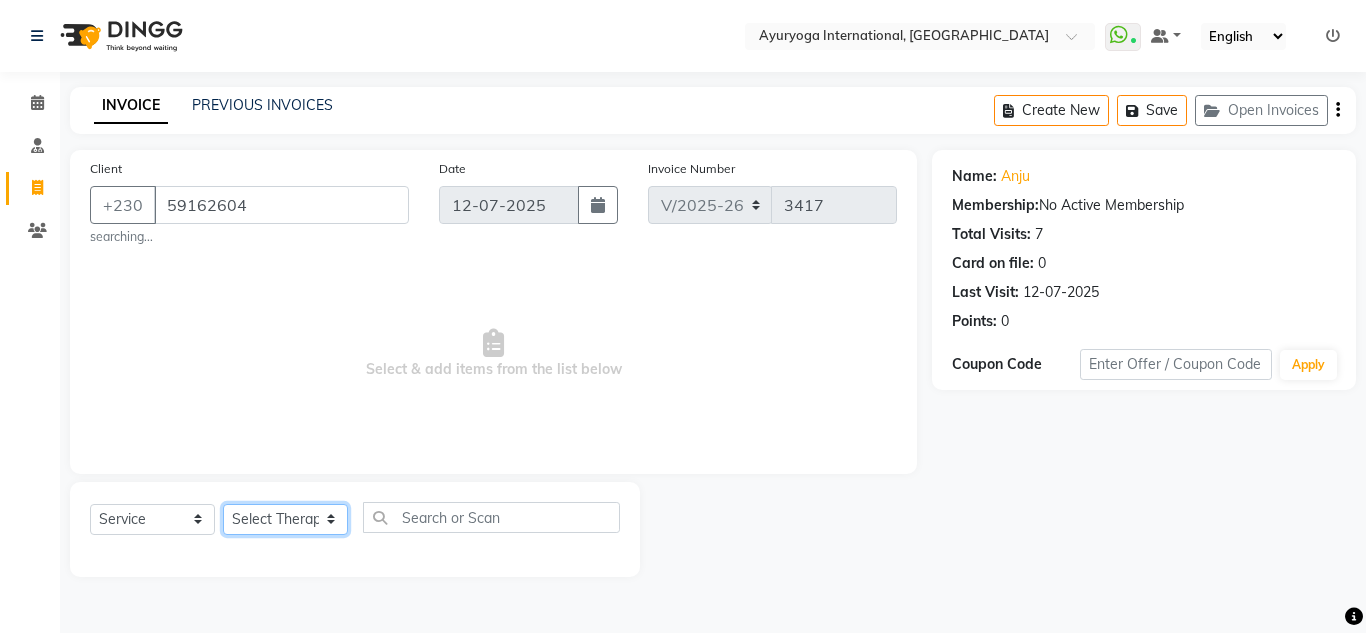 select on "11404" 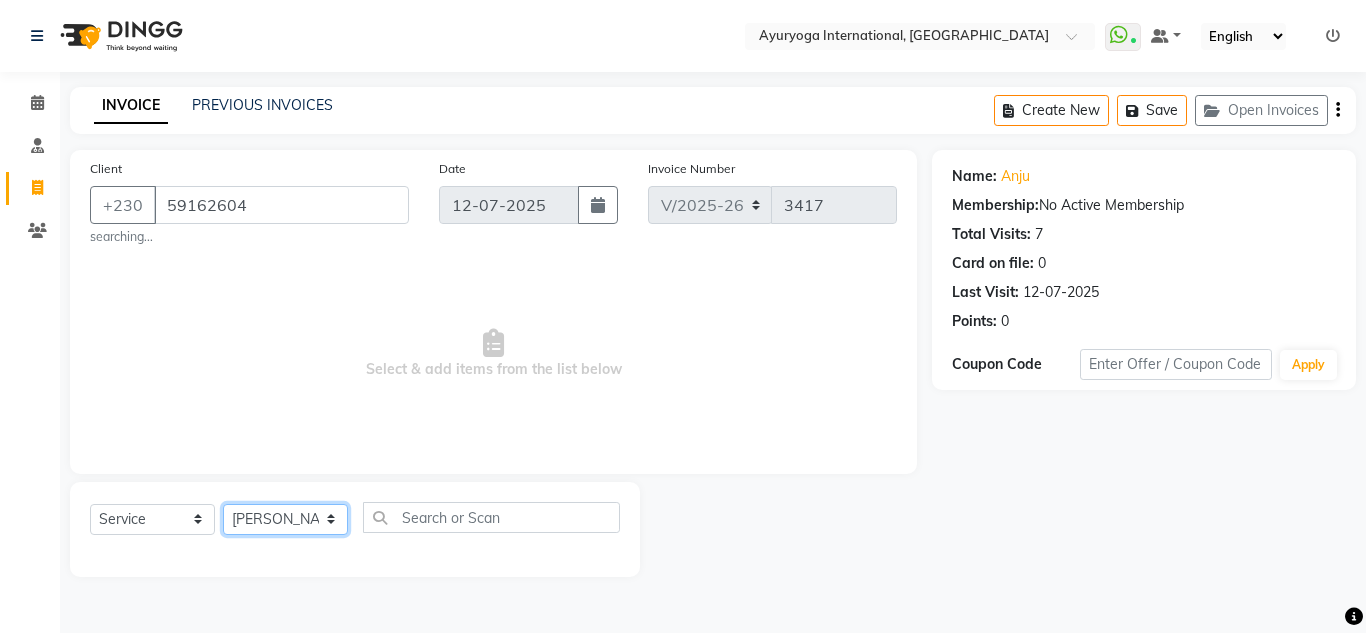 click on "Select Therapist ABHIRAMI-G BAIE [PERSON_NAME]-MOKA [PERSON_NAME]-MOKA ALEENA-G BAIE [PERSON_NAME]-MOKA [PERSON_NAME] VIJAYAN [PERSON_NAME]-MOKA [PERSON_NAME]-MOKA [PERSON_NAME]-MOKA [PERSON_NAME]-MOKA [PERSON_NAME]-MOKA PREMAWATEE SHILPA SASI-MOKA [PERSON_NAME]-G BAIE SMIBIN [PERSON_NAME]-G BAIE VISHNU-MOKA [PERSON_NAME]-MOKA" 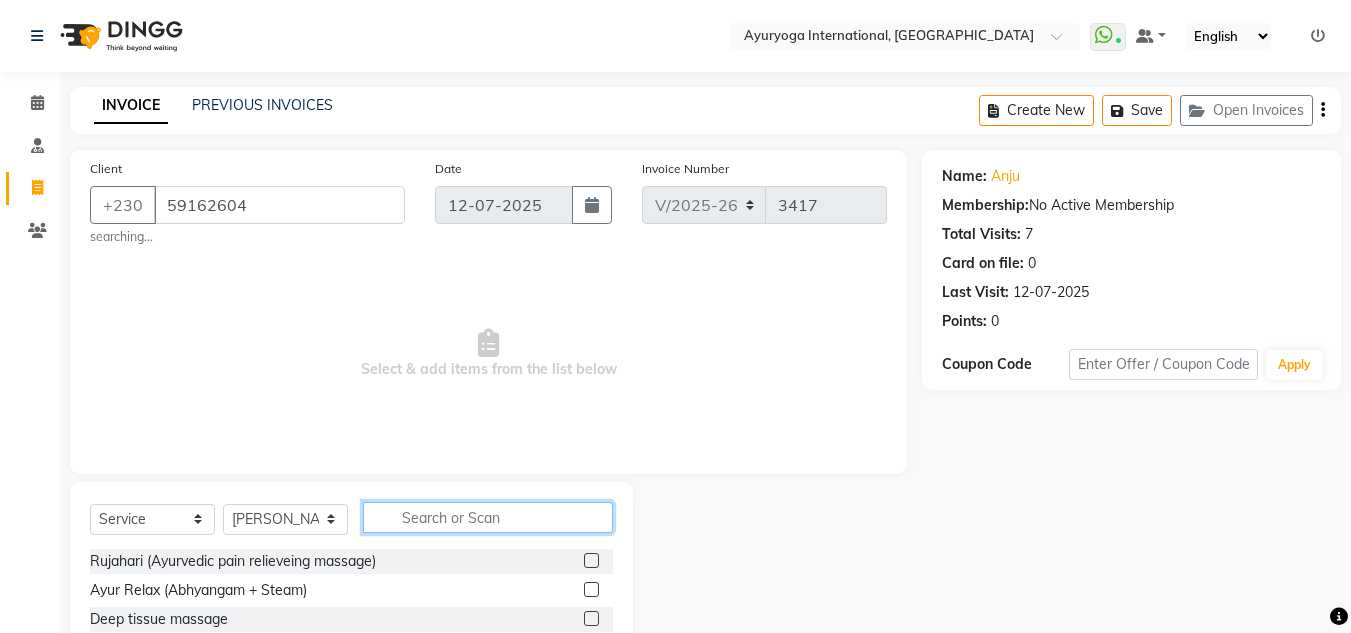 click 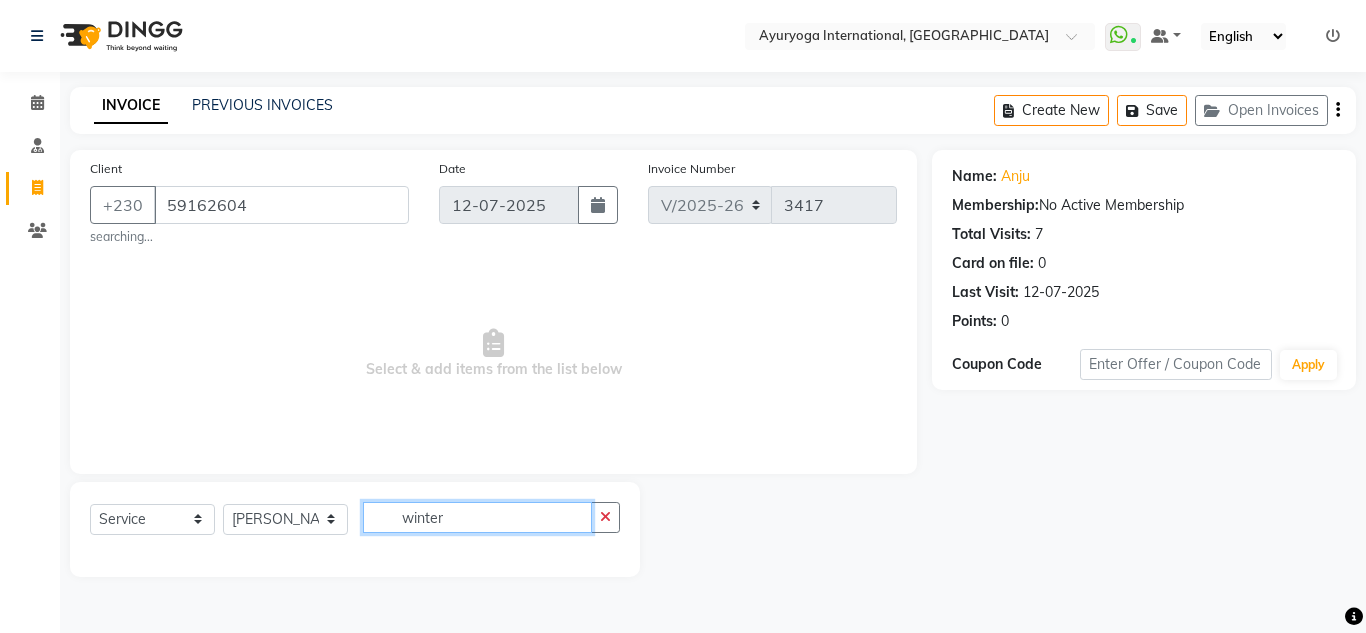 type on "winter" 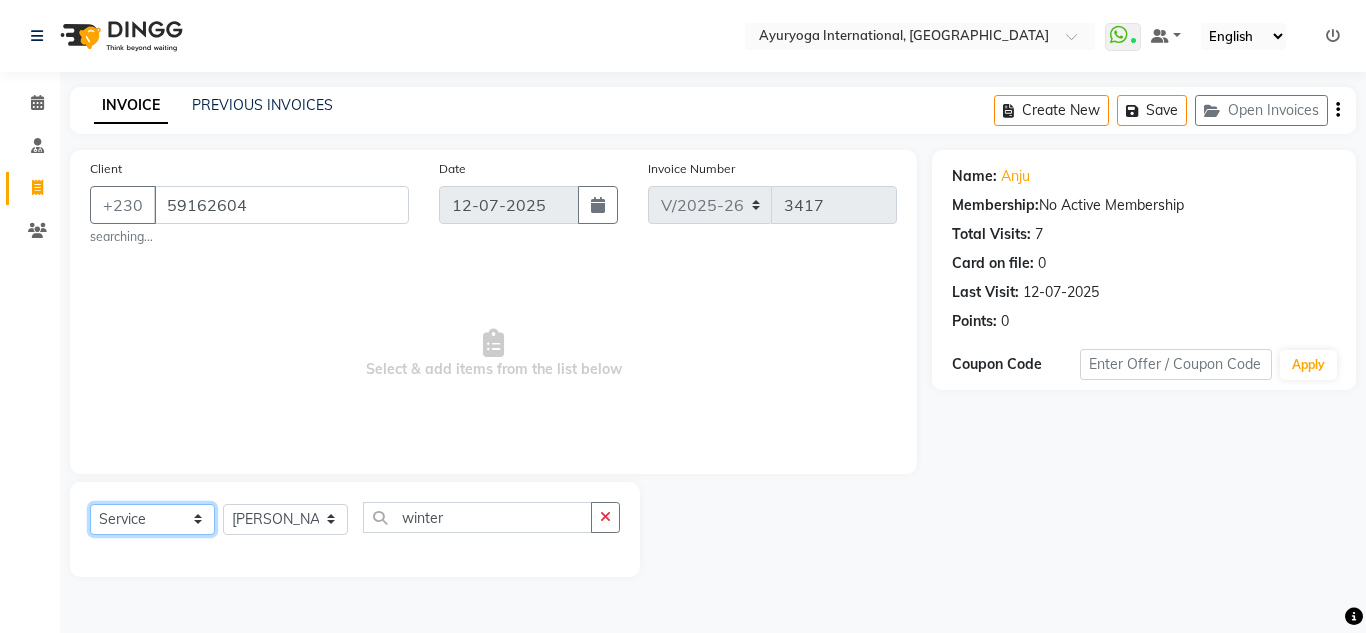 click on "Select  Service  Product  Membership  Package Voucher Prepaid Gift Card" 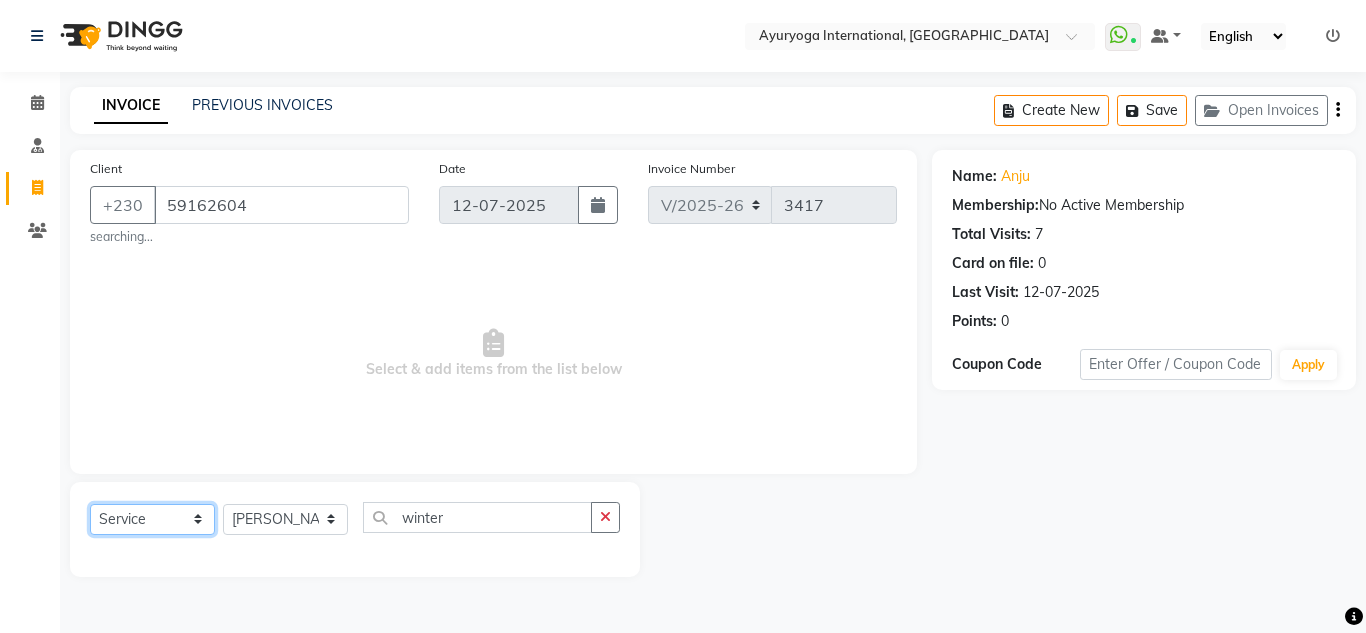 select on "V" 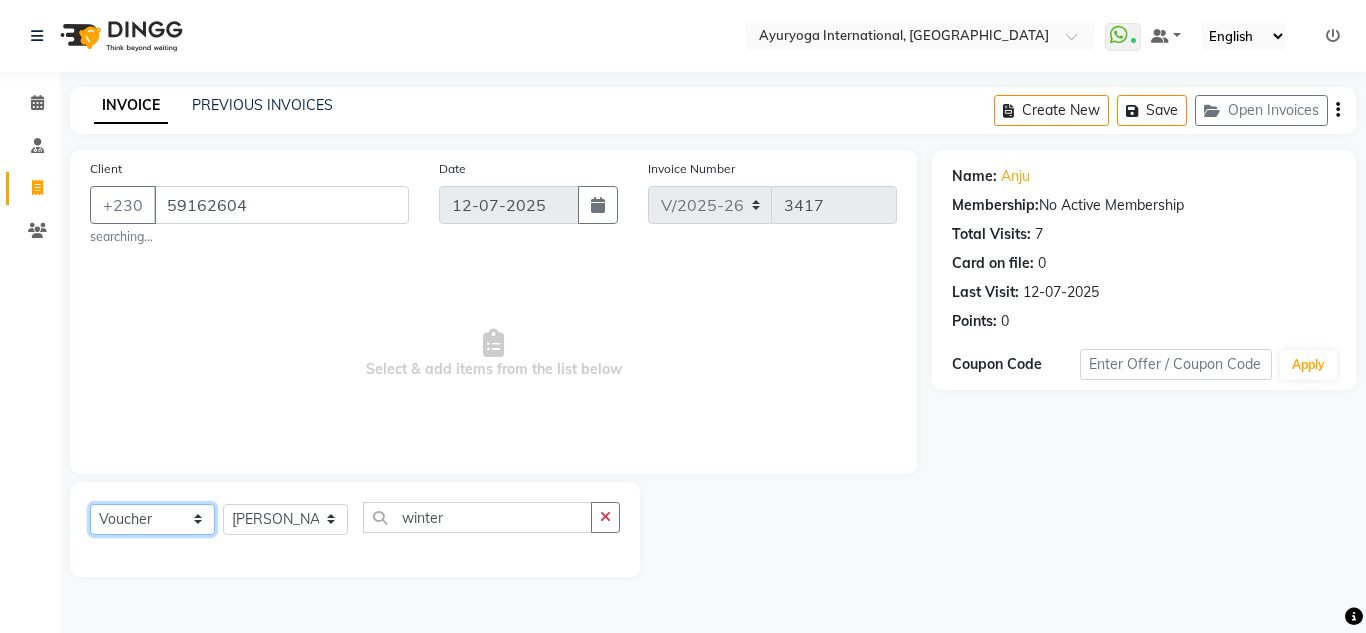 click on "Select  Service  Product  Membership  Package Voucher Prepaid Gift Card" 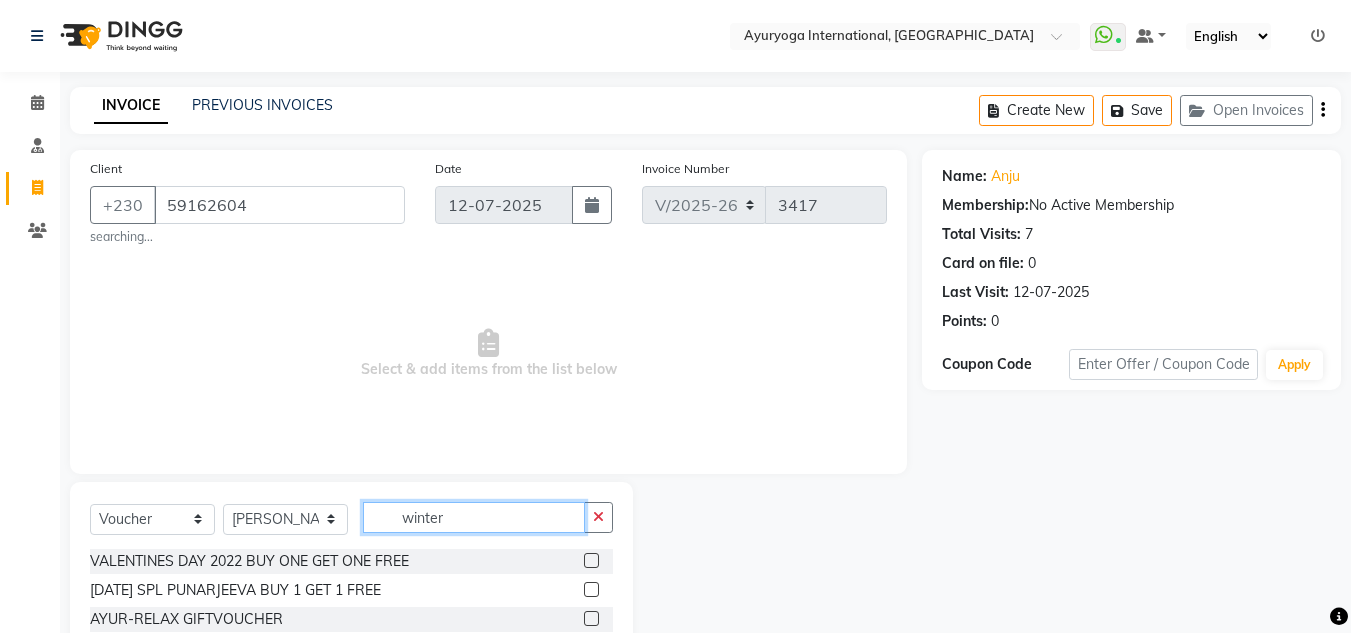 click on "winter" 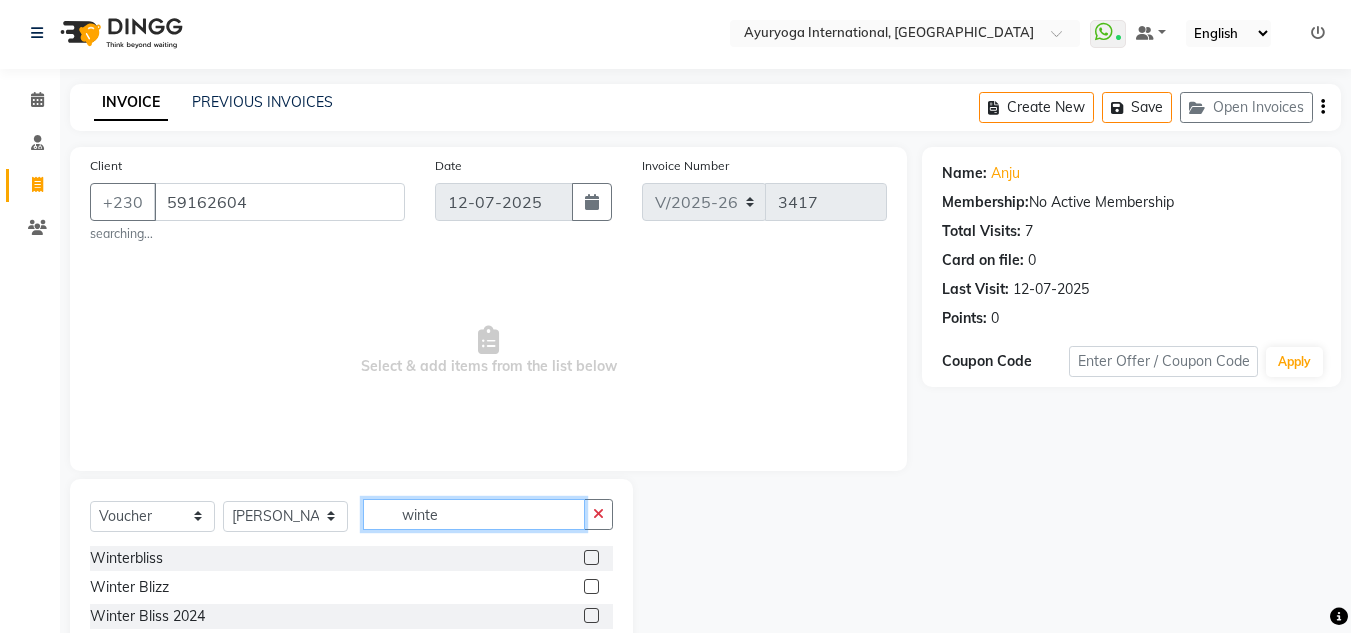 scroll, scrollTop: 119, scrollLeft: 0, axis: vertical 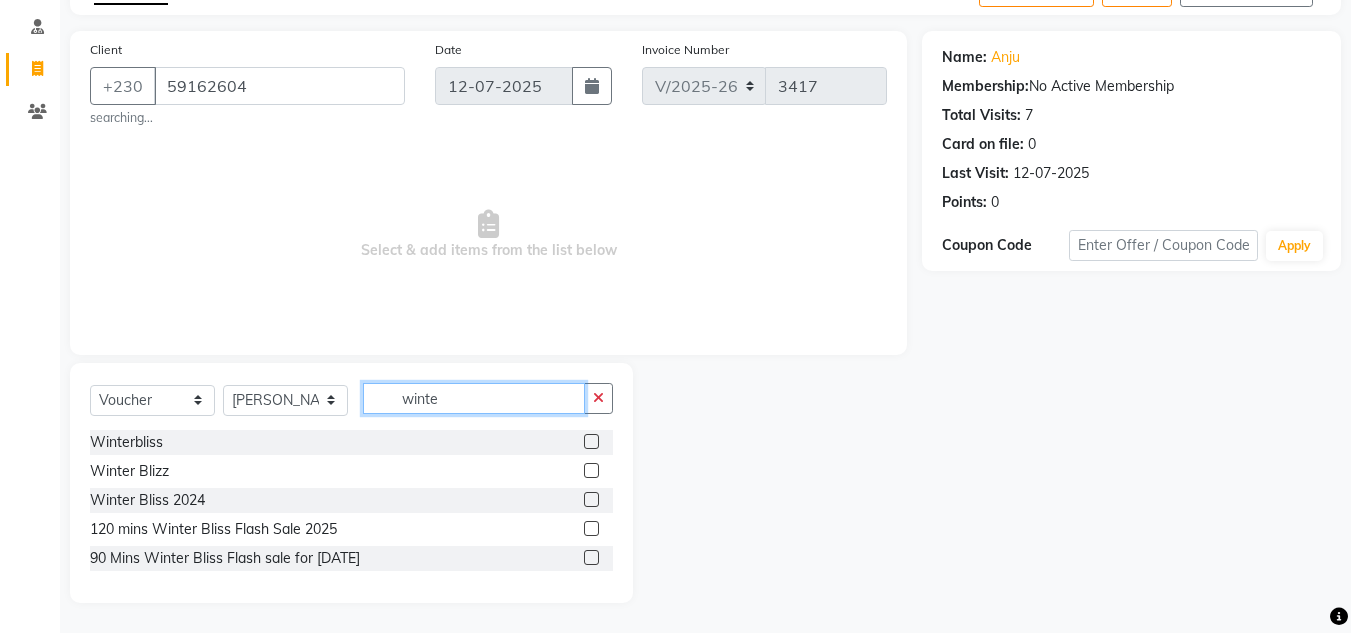 type on "winte" 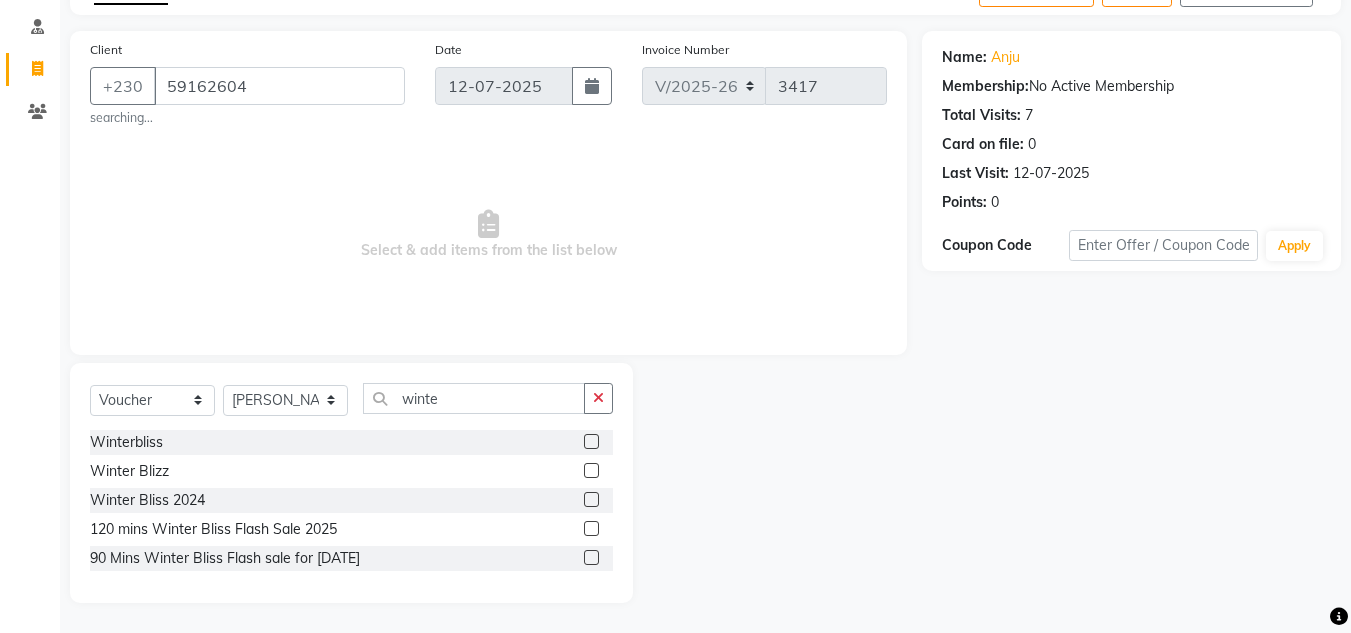 click 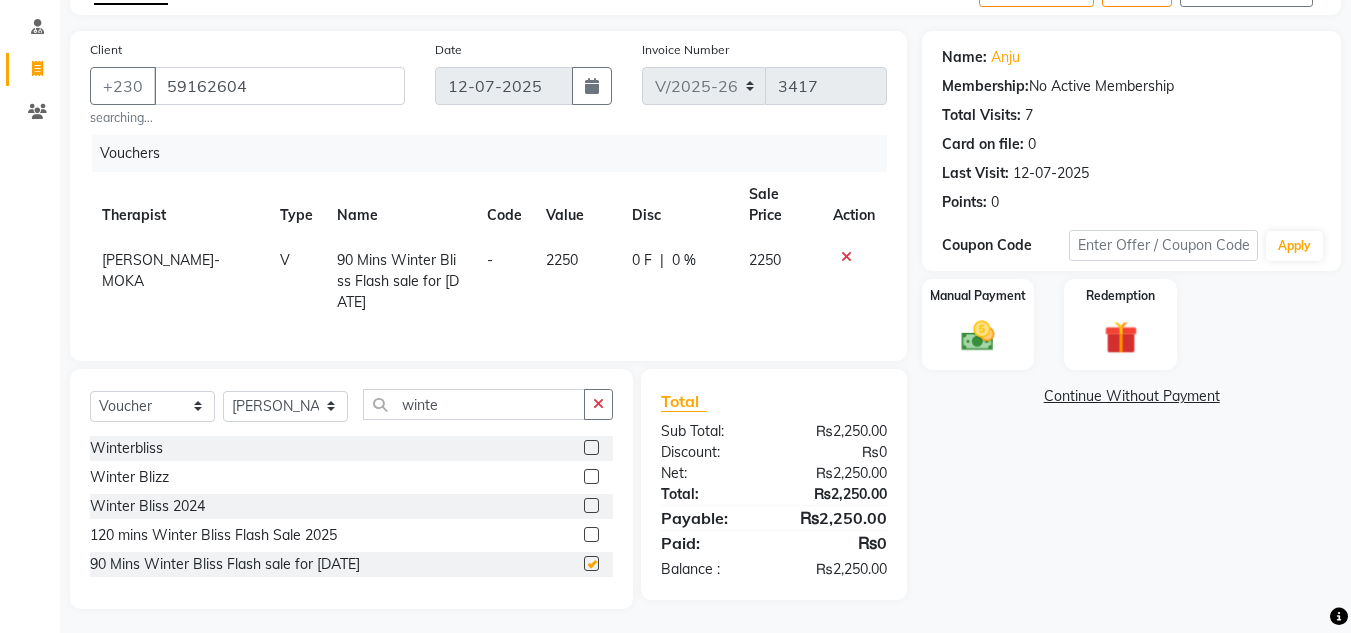 checkbox on "false" 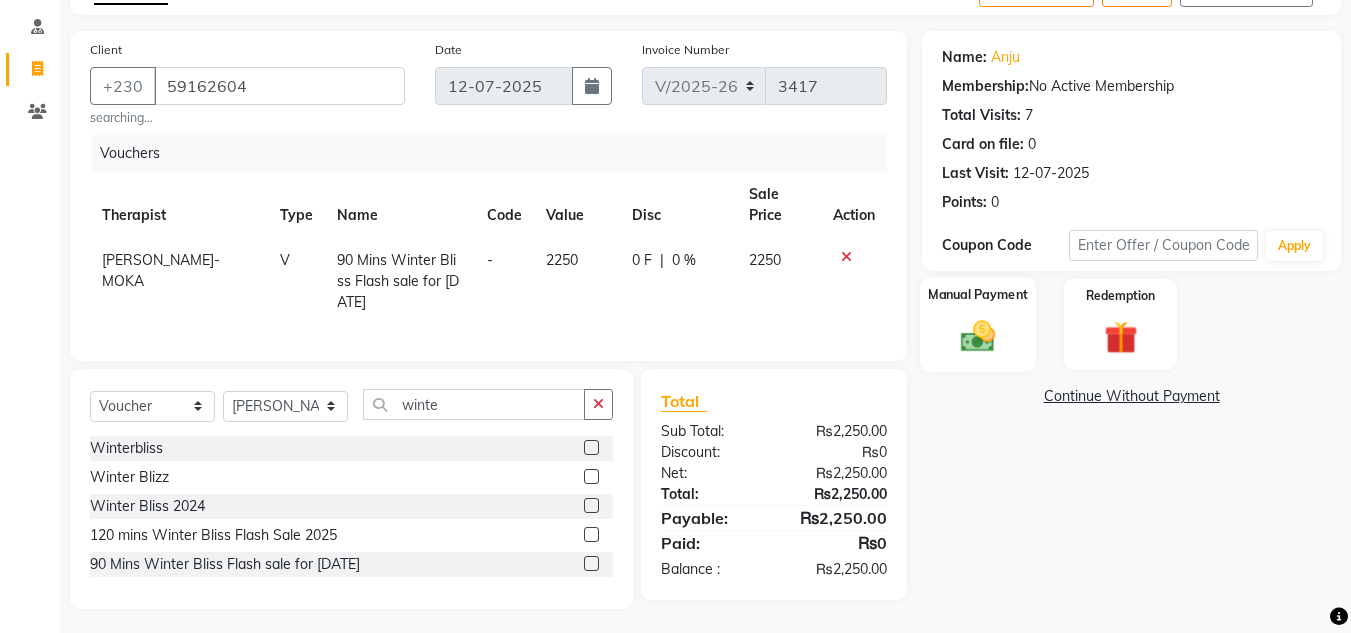 click 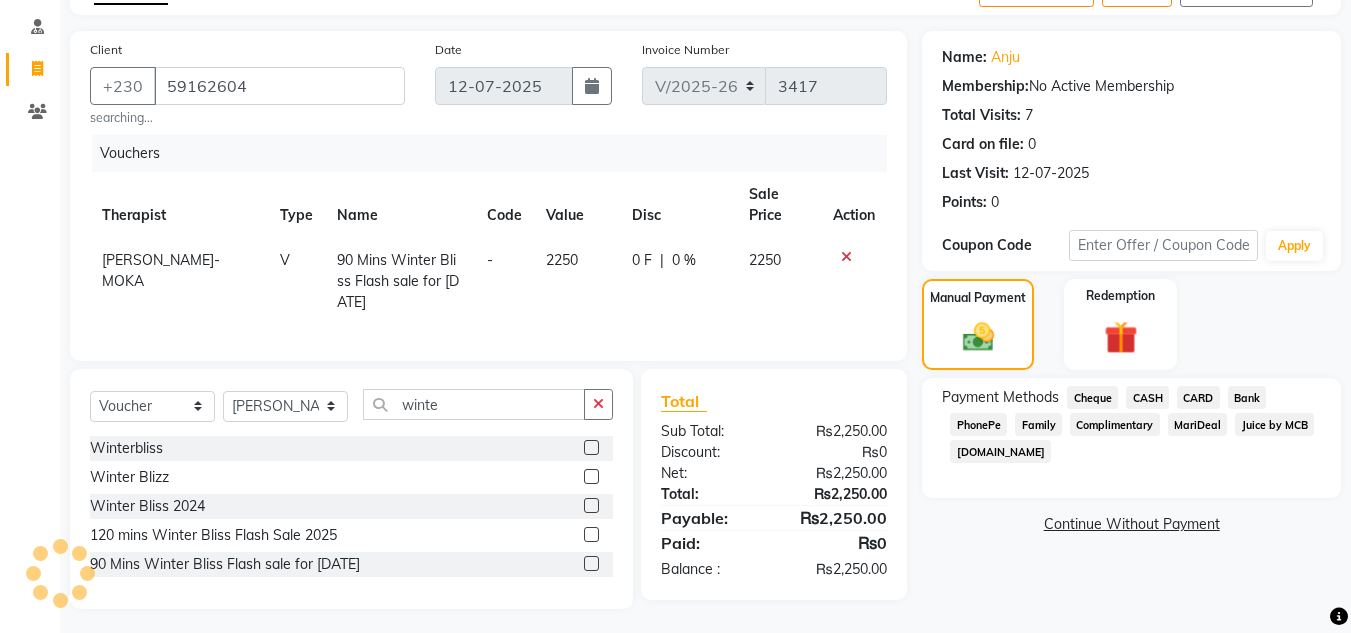 click on "CARD" 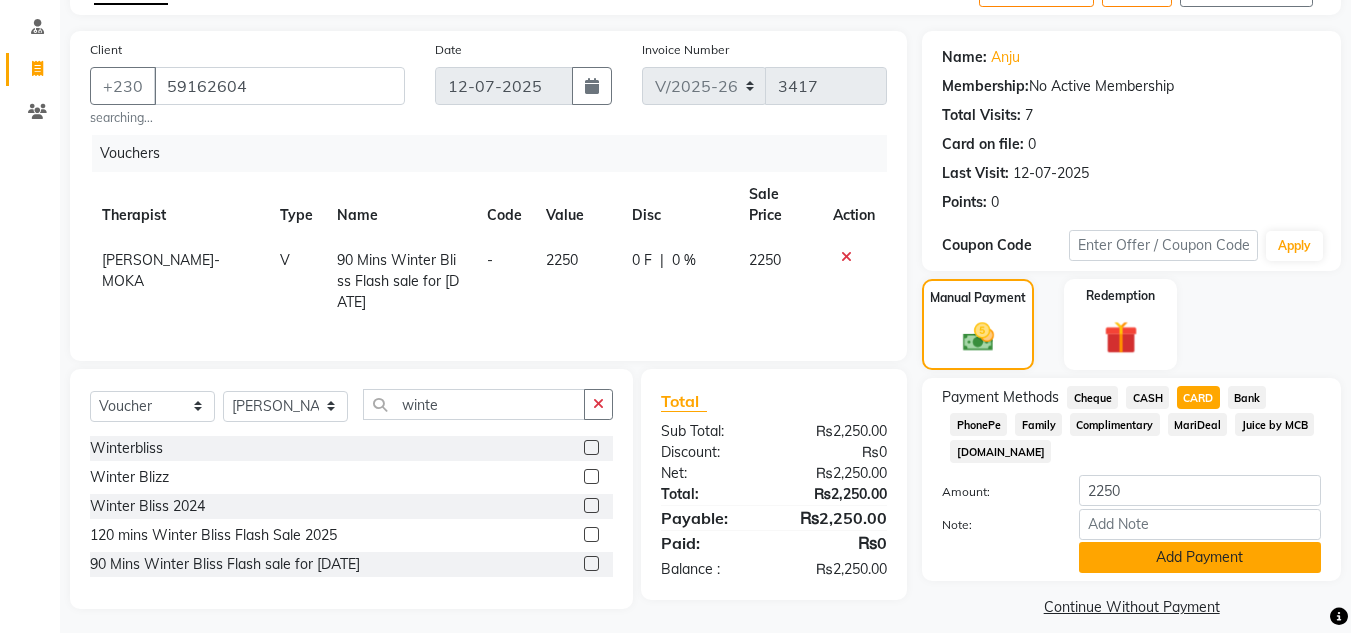 click on "Add Payment" 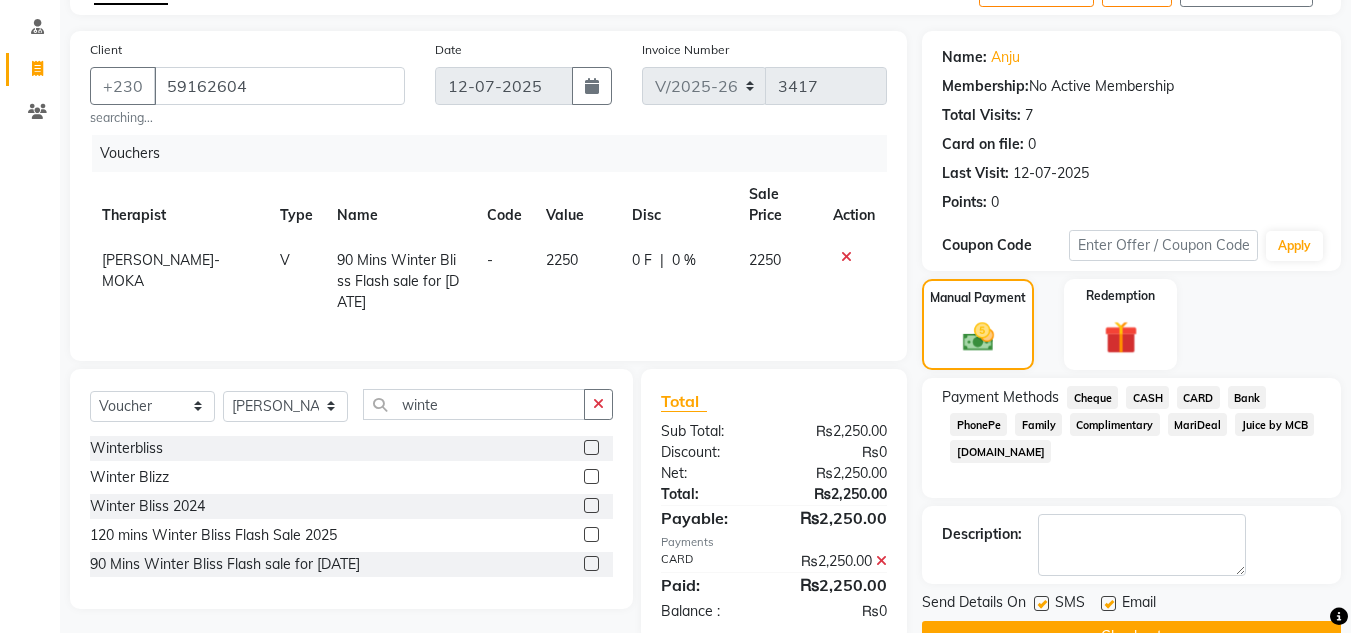 click on "Checkout" 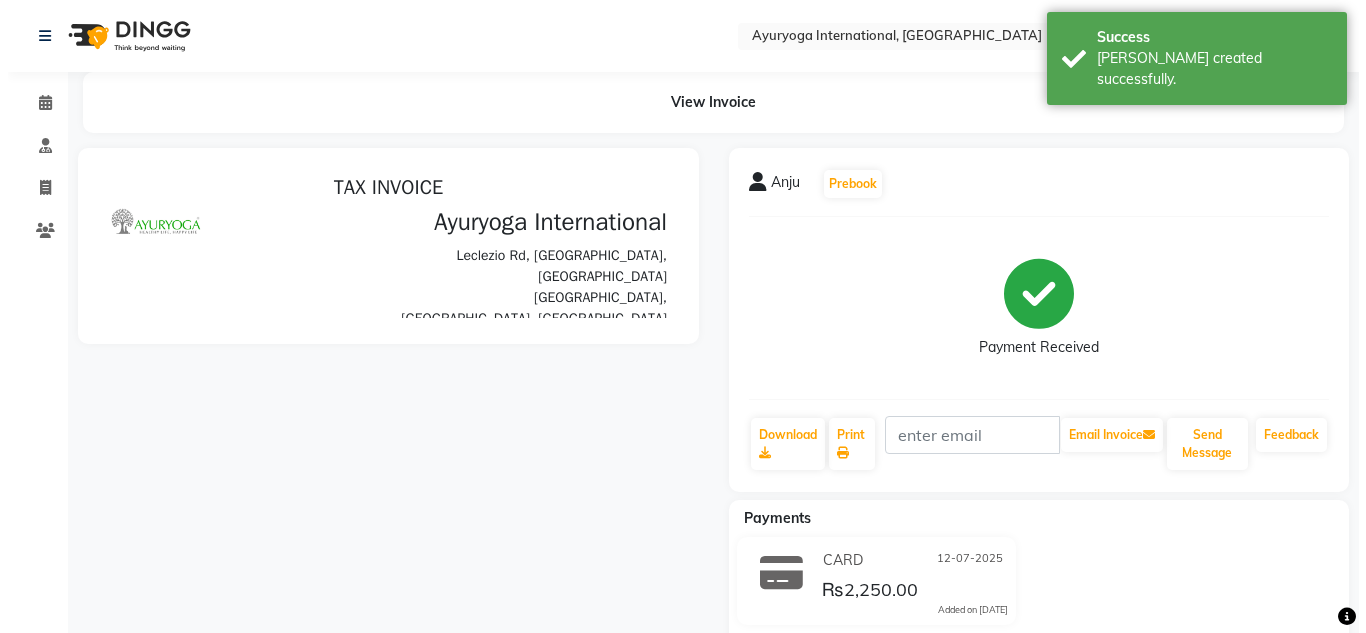 scroll, scrollTop: 0, scrollLeft: 0, axis: both 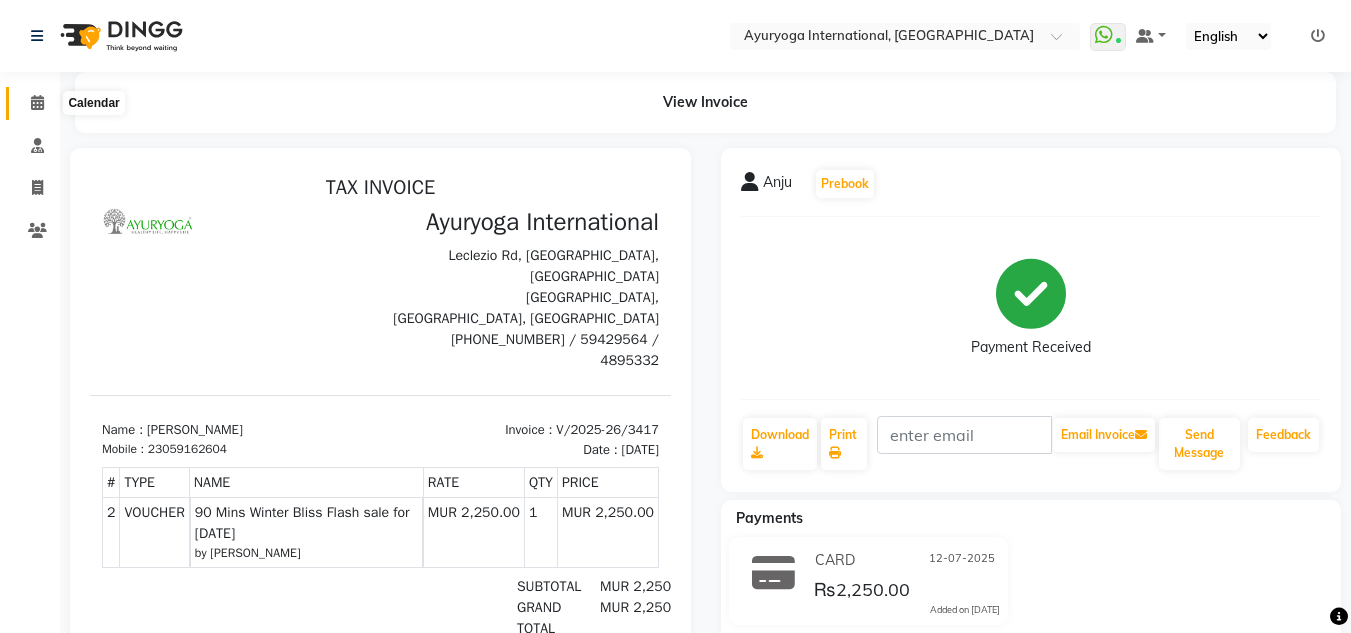 click 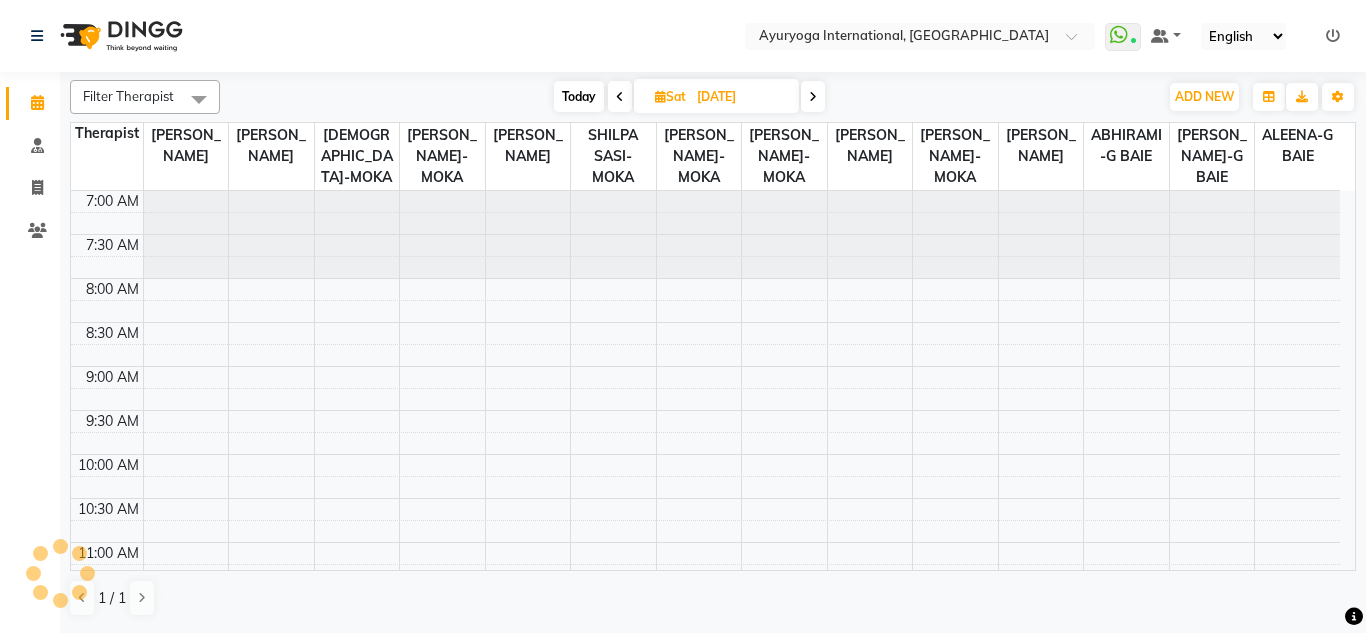 scroll, scrollTop: 0, scrollLeft: 0, axis: both 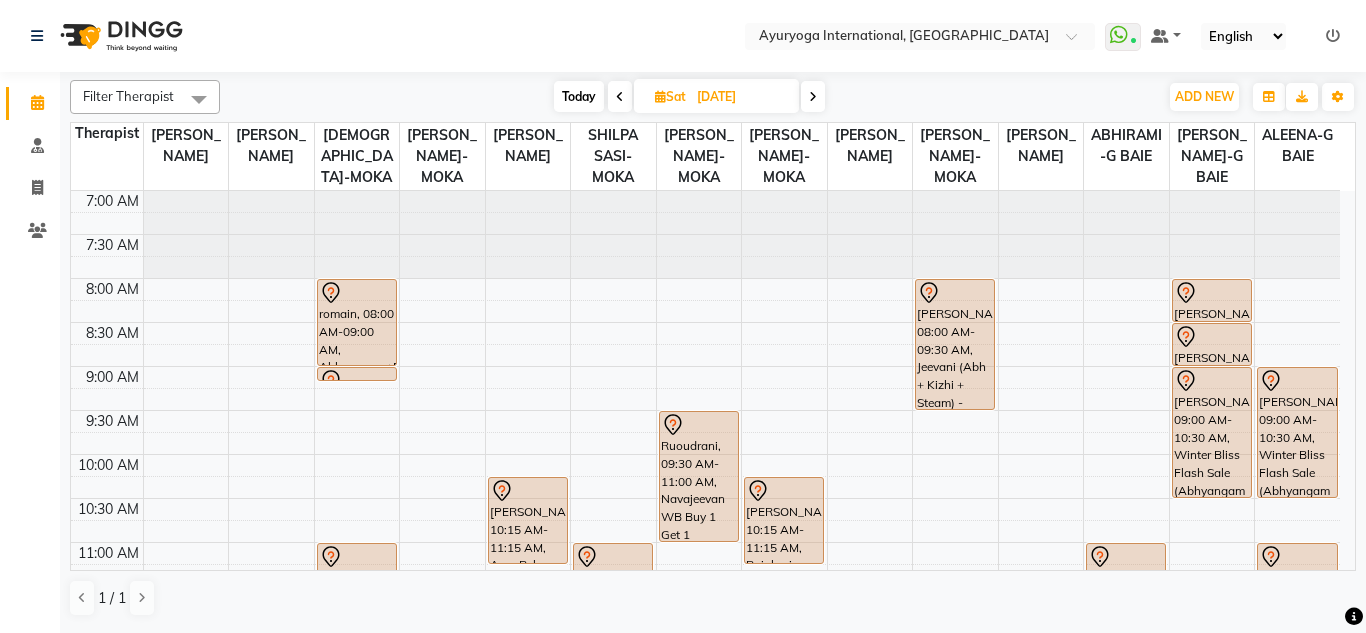 click on "Today" at bounding box center (579, 96) 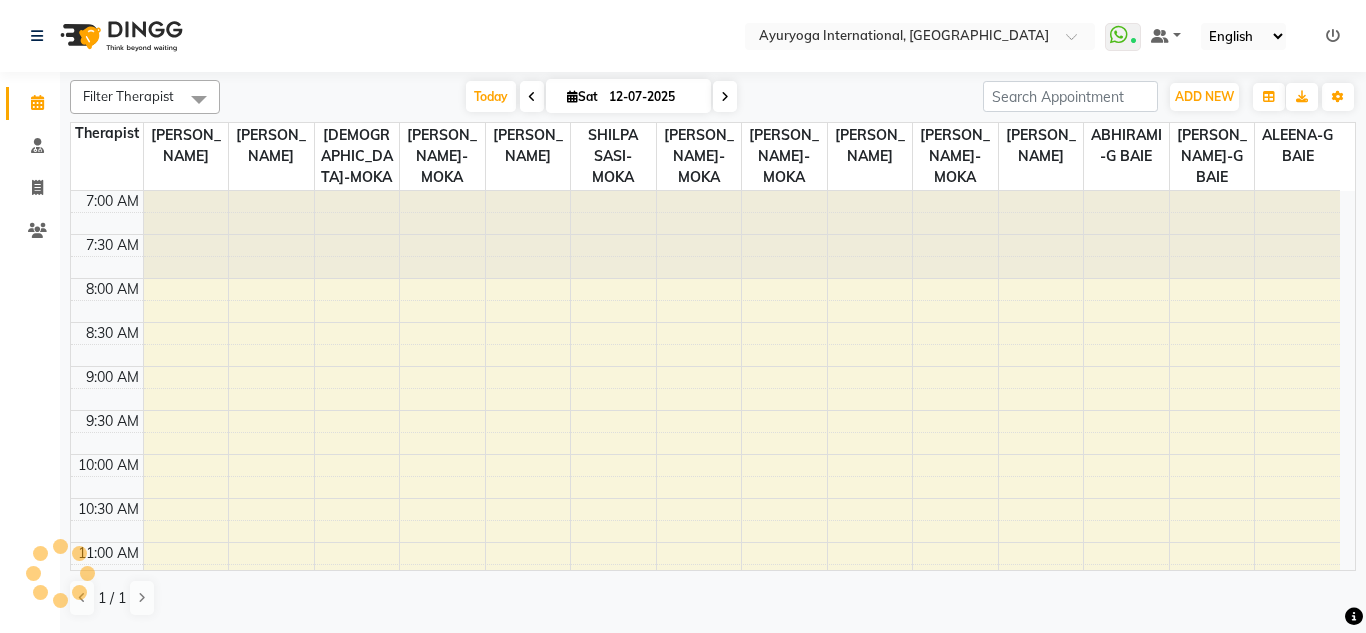 scroll, scrollTop: 617, scrollLeft: 0, axis: vertical 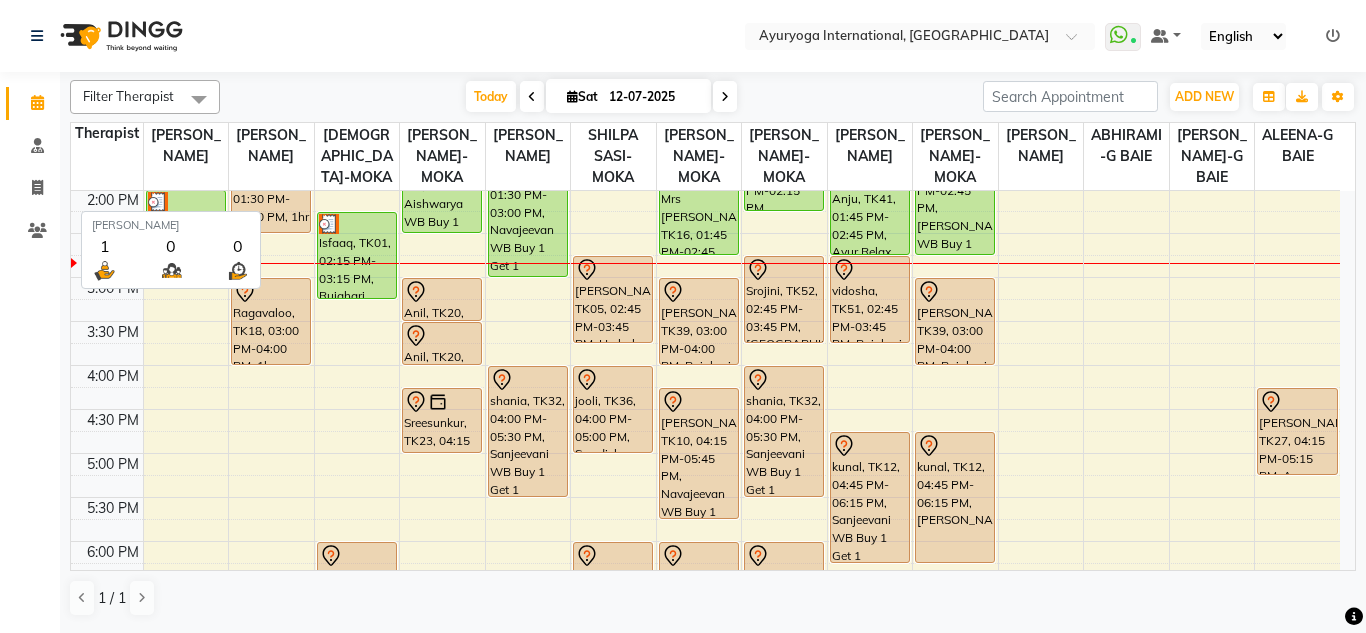 click on "[DATE]  [DATE]" at bounding box center [601, 97] 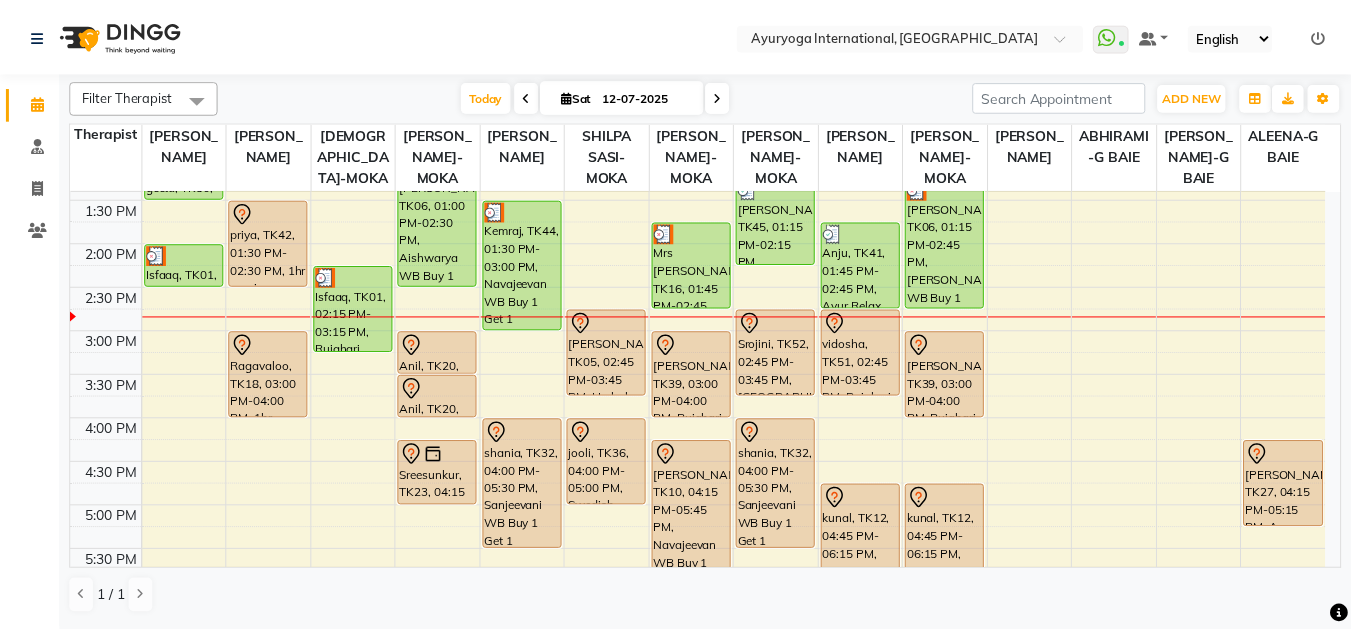 scroll, scrollTop: 517, scrollLeft: 0, axis: vertical 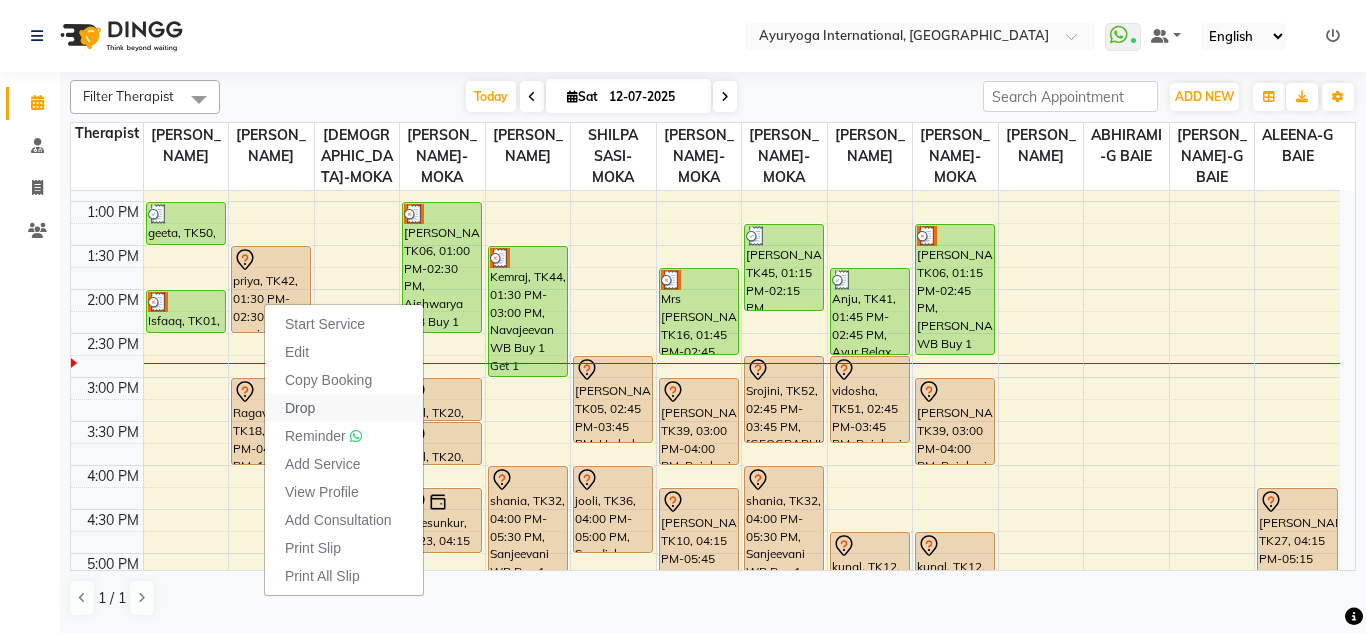 click on "Drop" at bounding box center [344, 408] 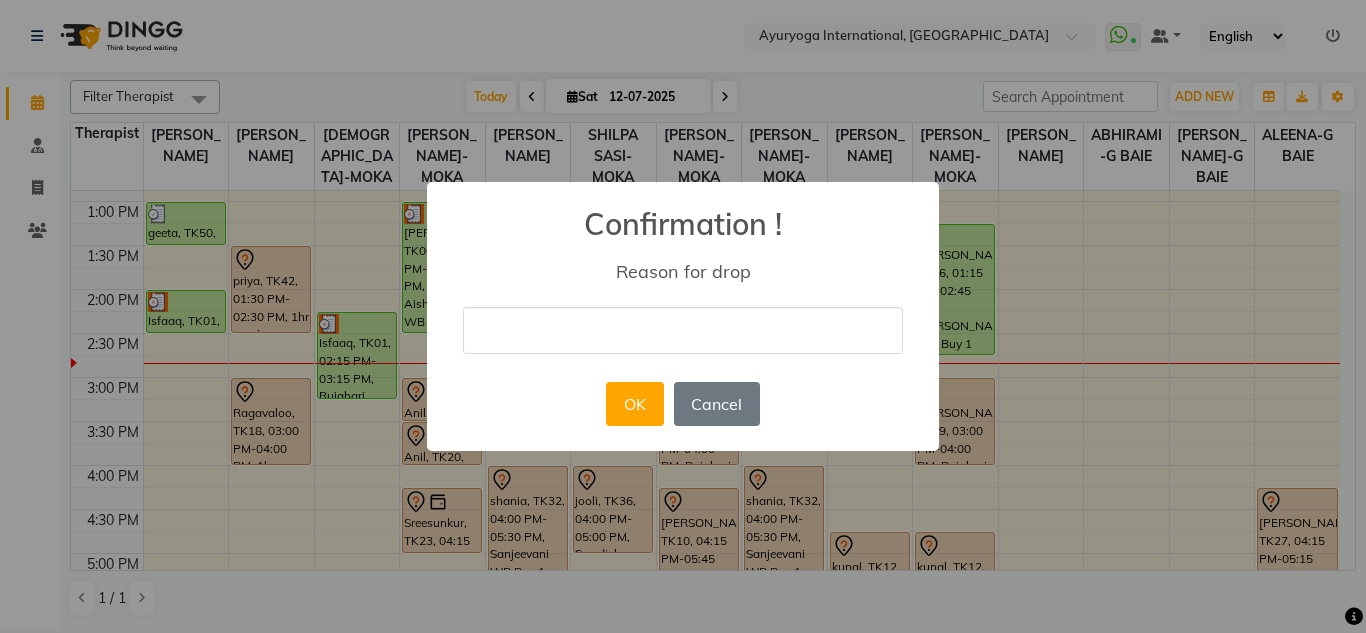 click at bounding box center [683, 330] 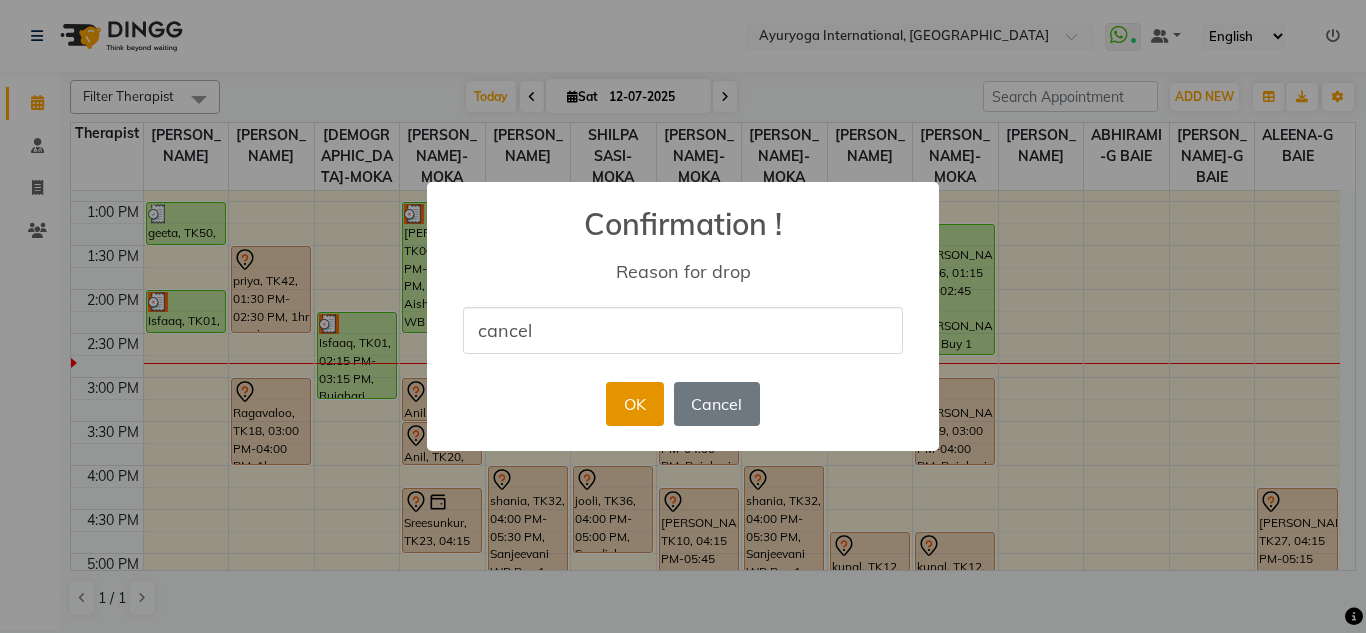 click on "OK" at bounding box center (634, 404) 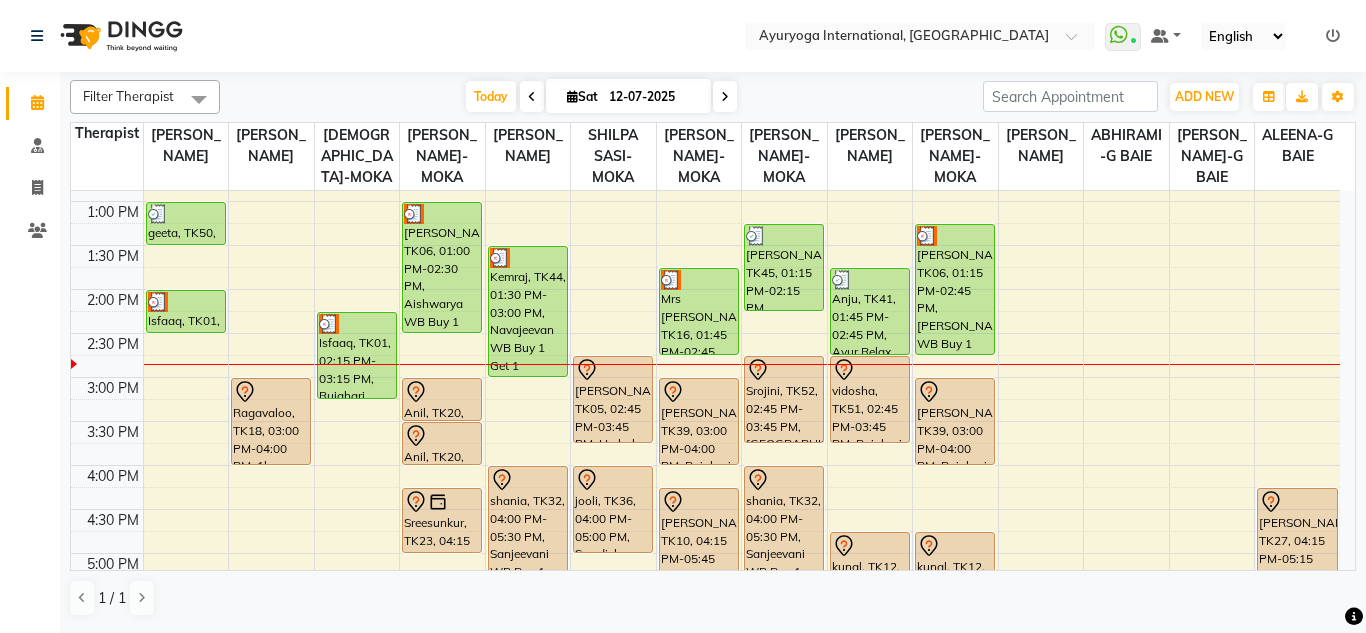 click on "Select Location × Ayuryoga International, [GEOGRAPHIC_DATA] Rd  WhatsApp Status  ✕ Status:  Connected Most Recent Message: [DATE]     02:16 PM Recent Service Activity: [DATE]     02:36 PM Default Panel My Panel English ENGLISH Español العربية मराठी हिंदी ગુજરાતી தமிழ் 中文 Notifications nothing to show" 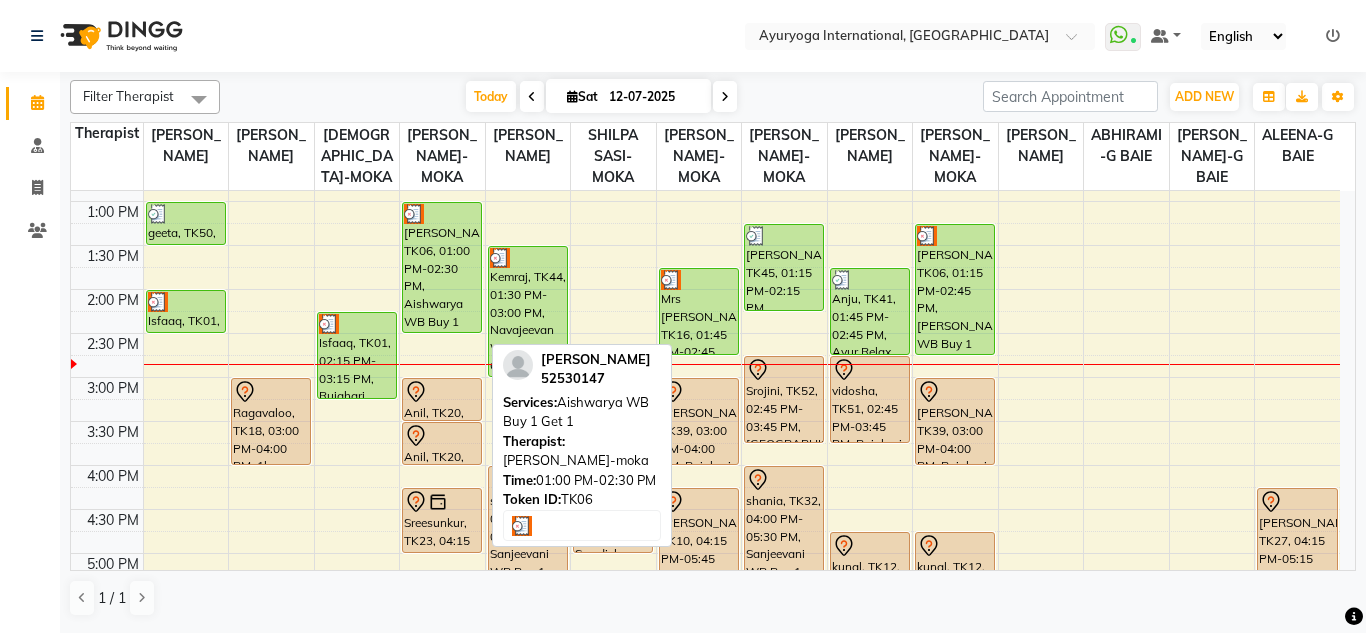 click on "[PERSON_NAME], TK06, 01:00 PM-02:30 PM, Aishwarya WB Buy 1 Get 1" at bounding box center [442, 267] 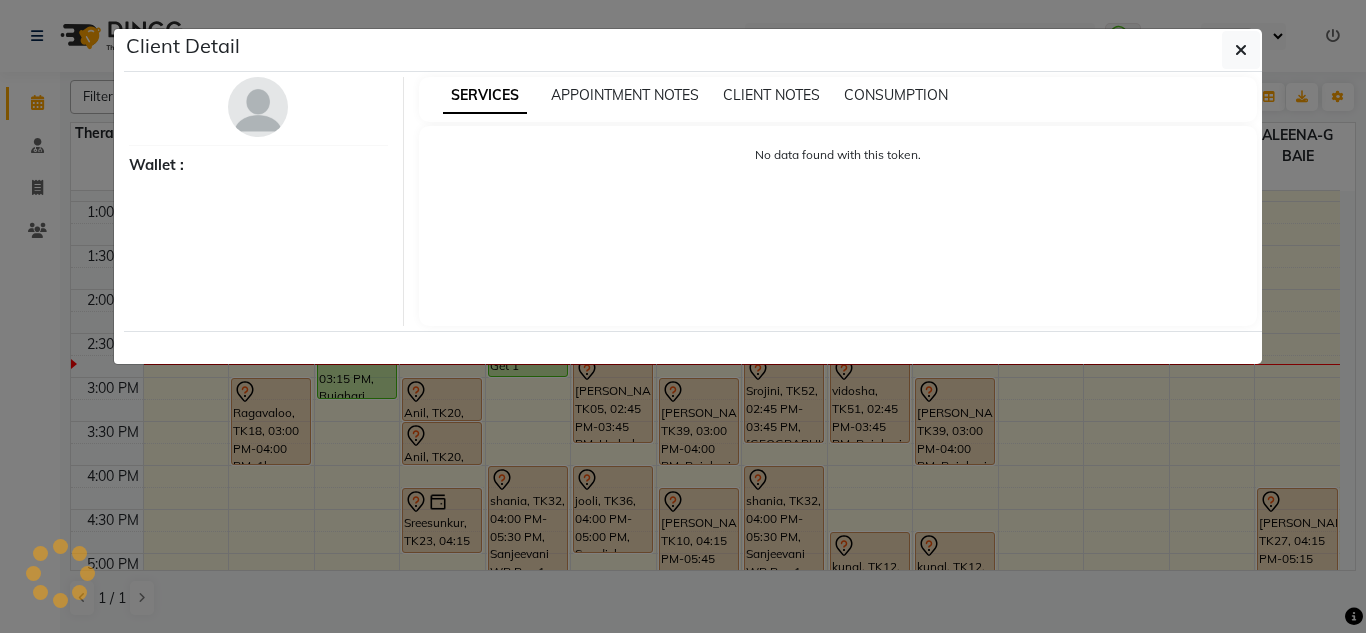 select on "3" 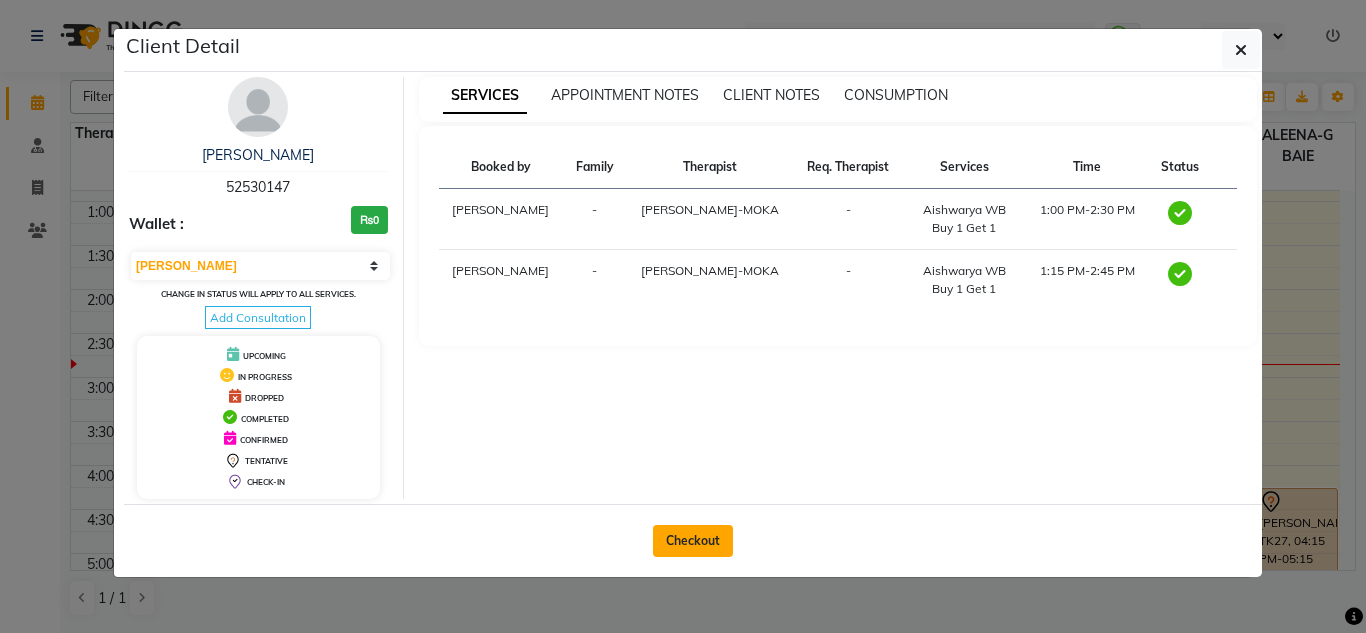 click on "Checkout" 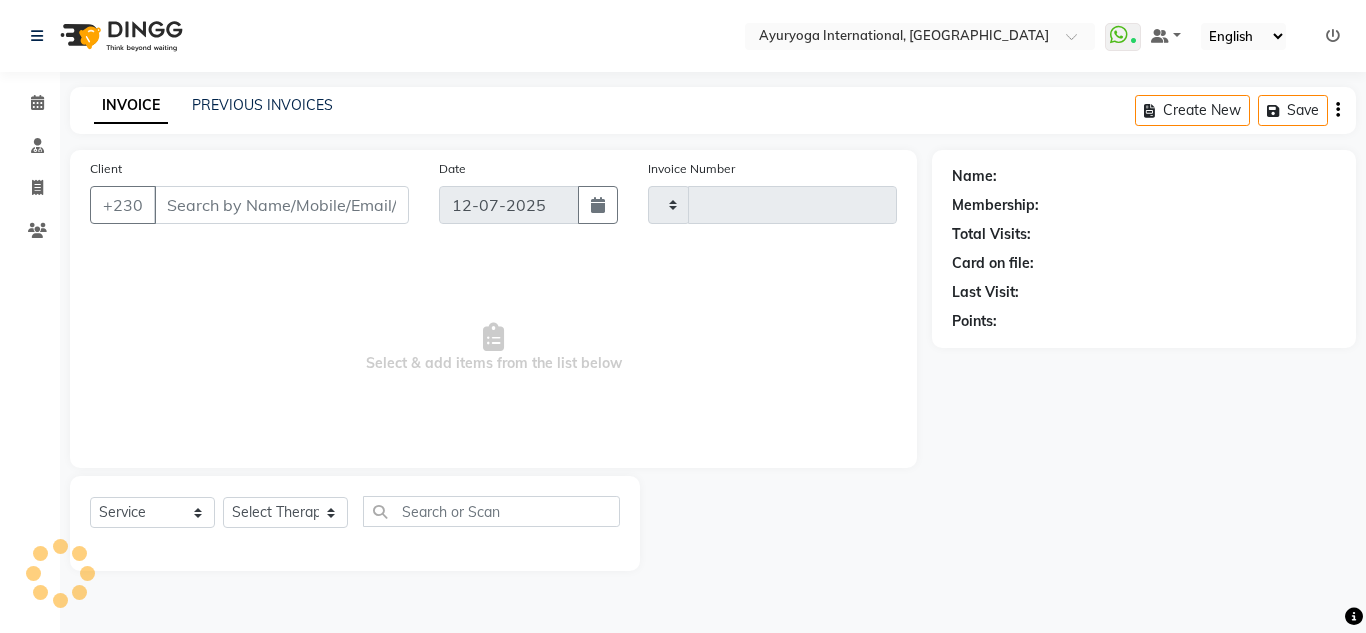 type on "3418" 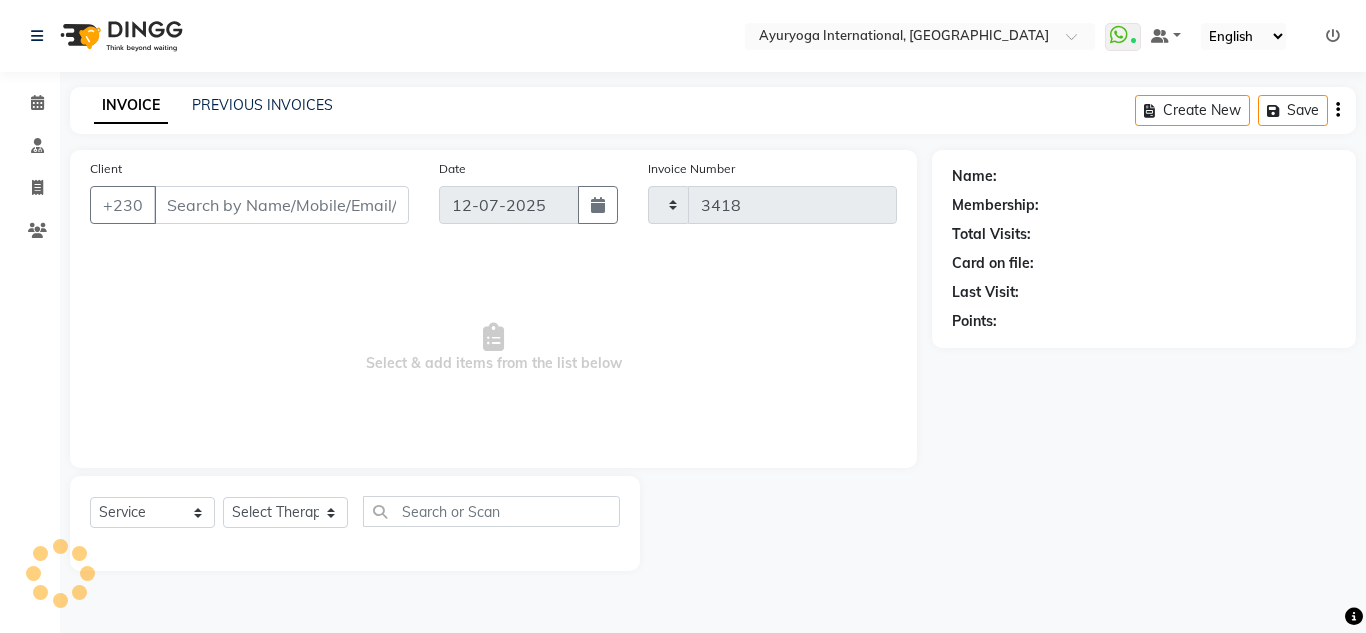 select on "730" 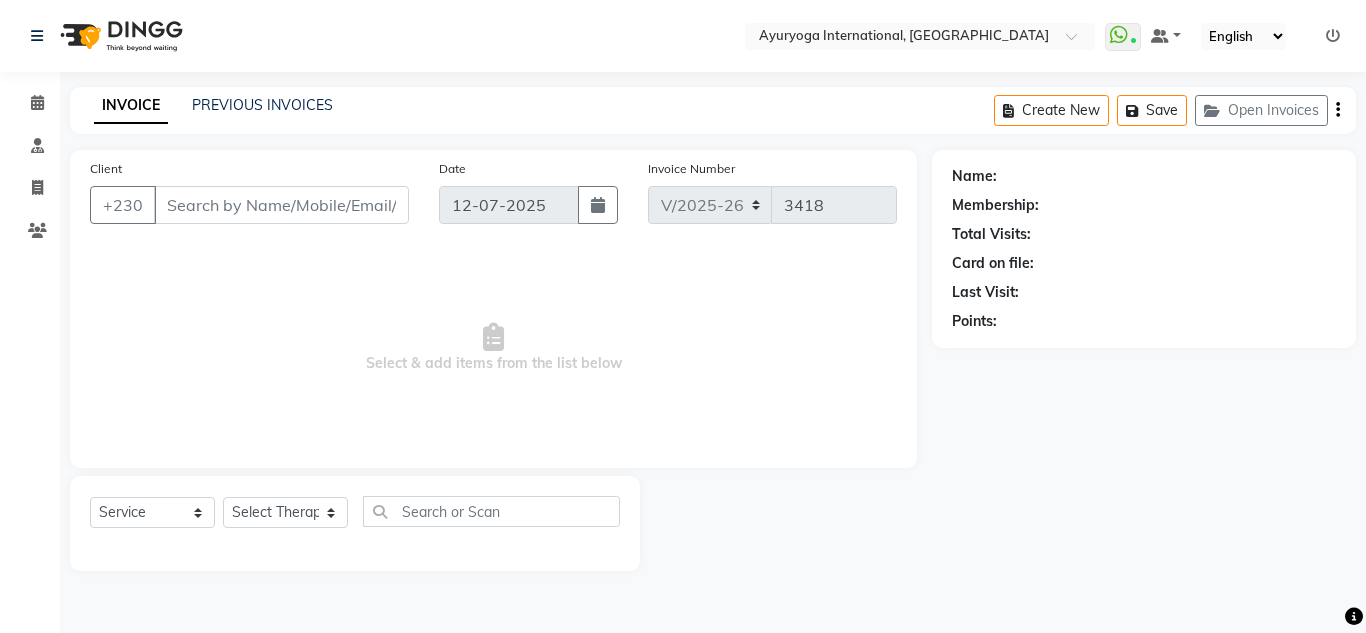 click on "Select Location × Ayuryoga International, [GEOGRAPHIC_DATA] Rd  WhatsApp Status  ✕ Status:  Connected Most Recent Message: [DATE]     02:16 PM Recent Service Activity: [DATE]     02:36 PM Default Panel My Panel English ENGLISH Español العربية मराठी हिंदी ગુજરાતી தமிழ் 中文 Notifications nothing to show" 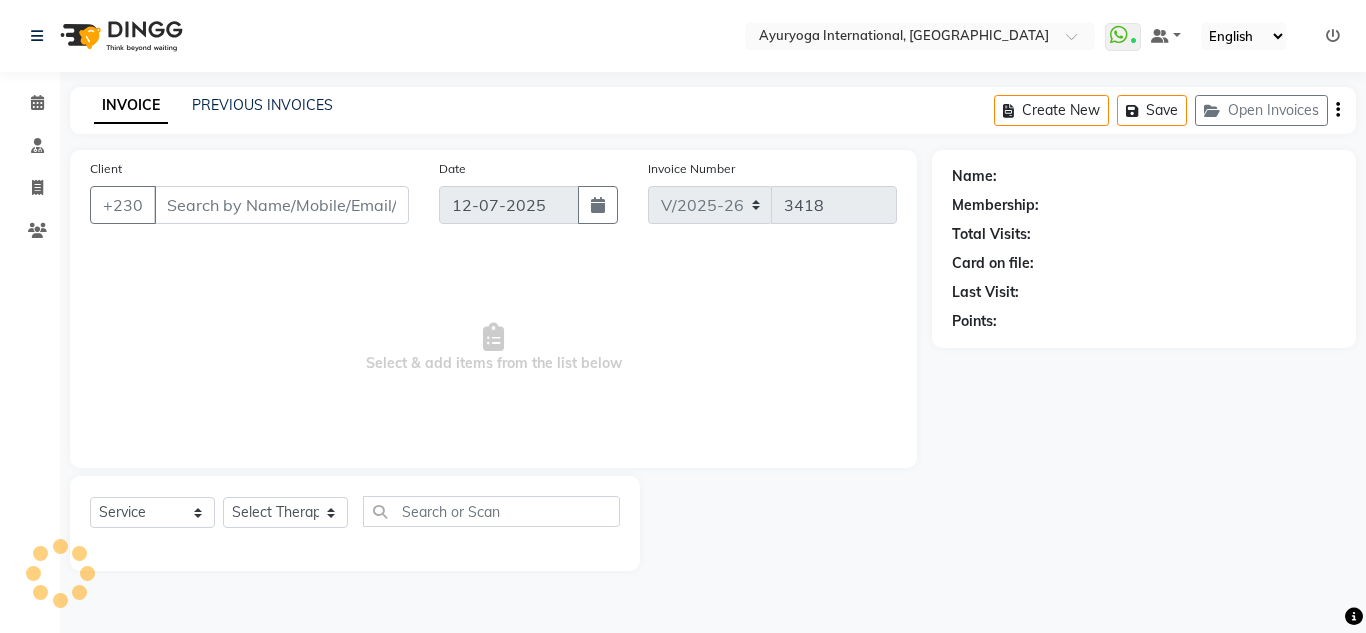 type on "52530147" 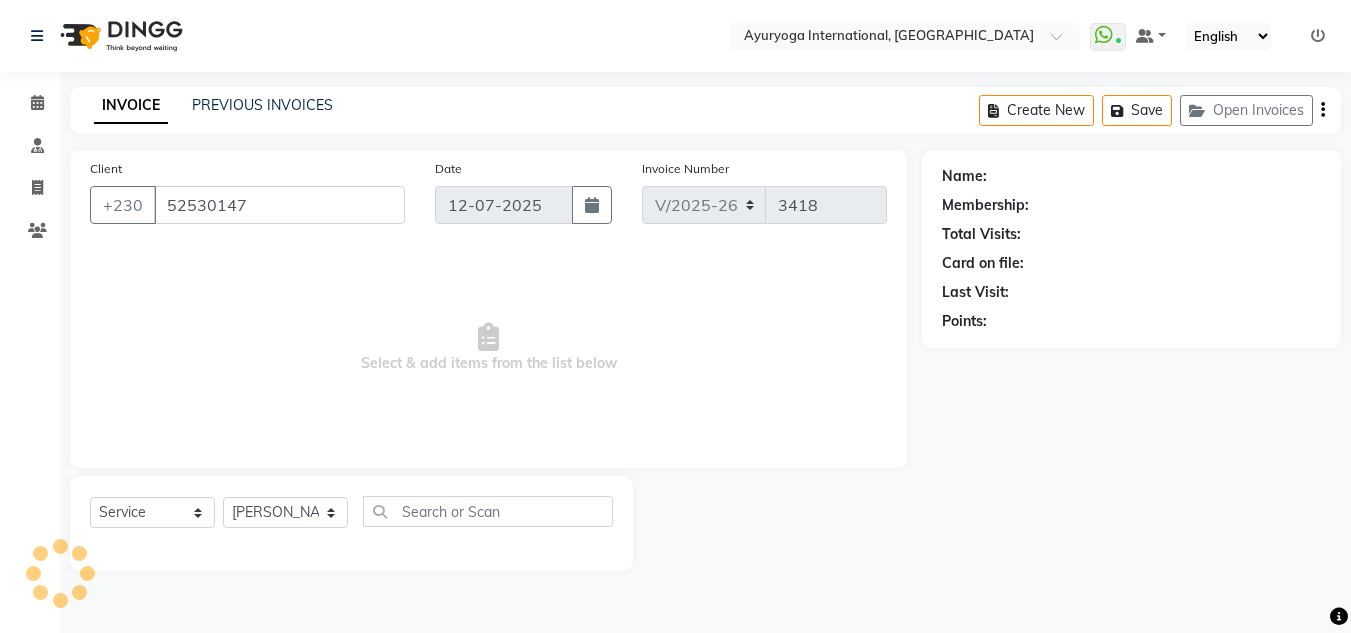 click on "Select Location × Ayuryoga International, [GEOGRAPHIC_DATA] Rd  WhatsApp Status  ✕ Status:  Connected Most Recent Message: [DATE]     02:16 PM Recent Service Activity: [DATE]     02:36 PM Default Panel My Panel English ENGLISH Español العربية मराठी हिंदी ગુજરાતી தமிழ் 中文 Notifications nothing to show" 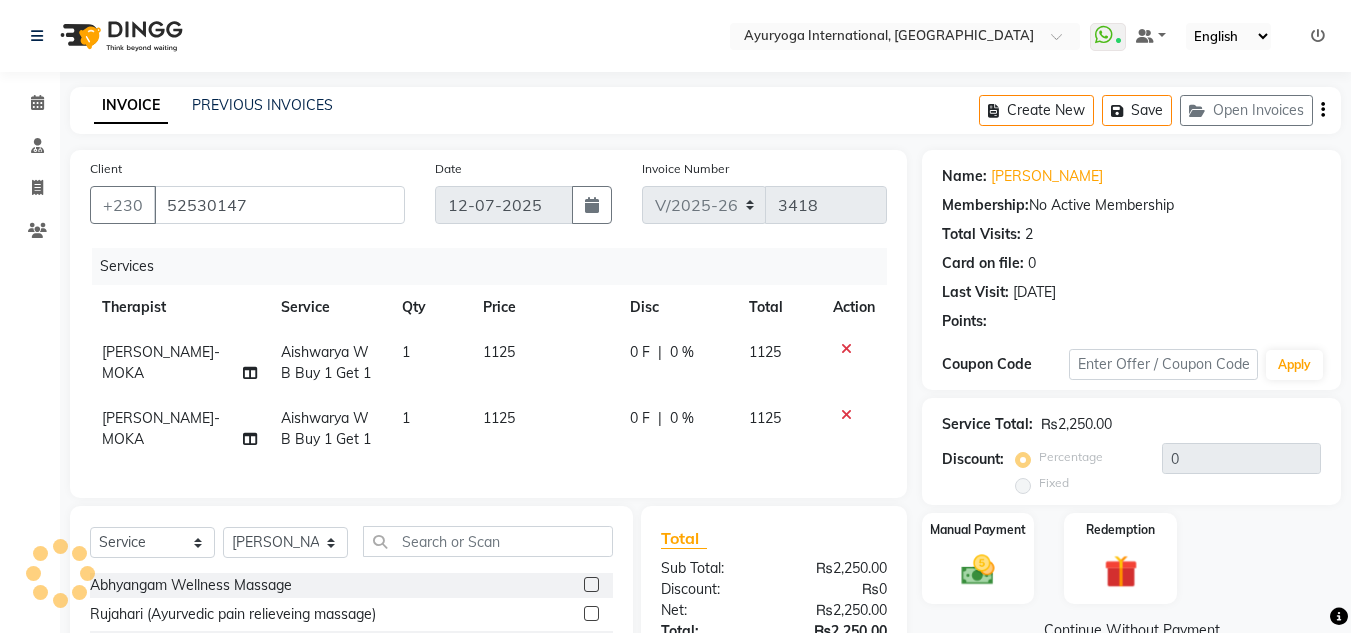 click on "Select Location × Ayuryoga International, [GEOGRAPHIC_DATA] Rd  WhatsApp Status  ✕ Status:  Connected Most Recent Message: [DATE]     02:16 PM Recent Service Activity: [DATE]     02:36 PM Default Panel My Panel English ENGLISH Español العربية मराठी हिंदी ગુજરાતી தமிழ் 中文 Notifications nothing to show" 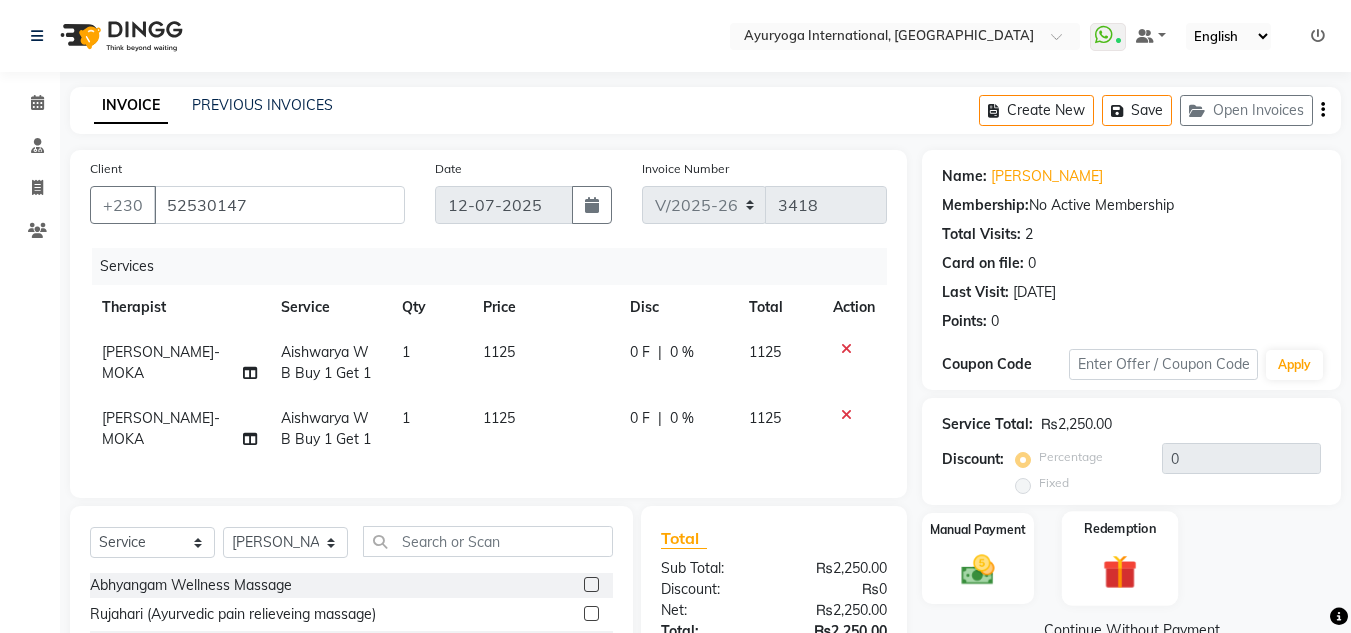 scroll, scrollTop: 200, scrollLeft: 0, axis: vertical 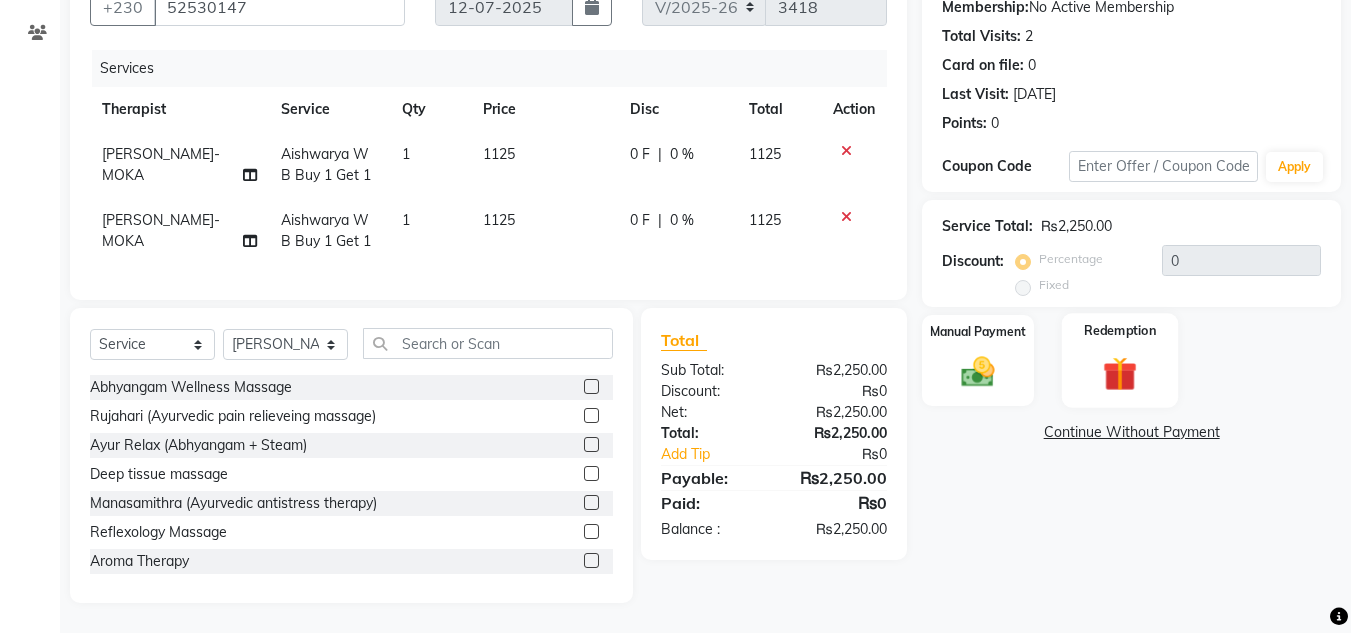 click 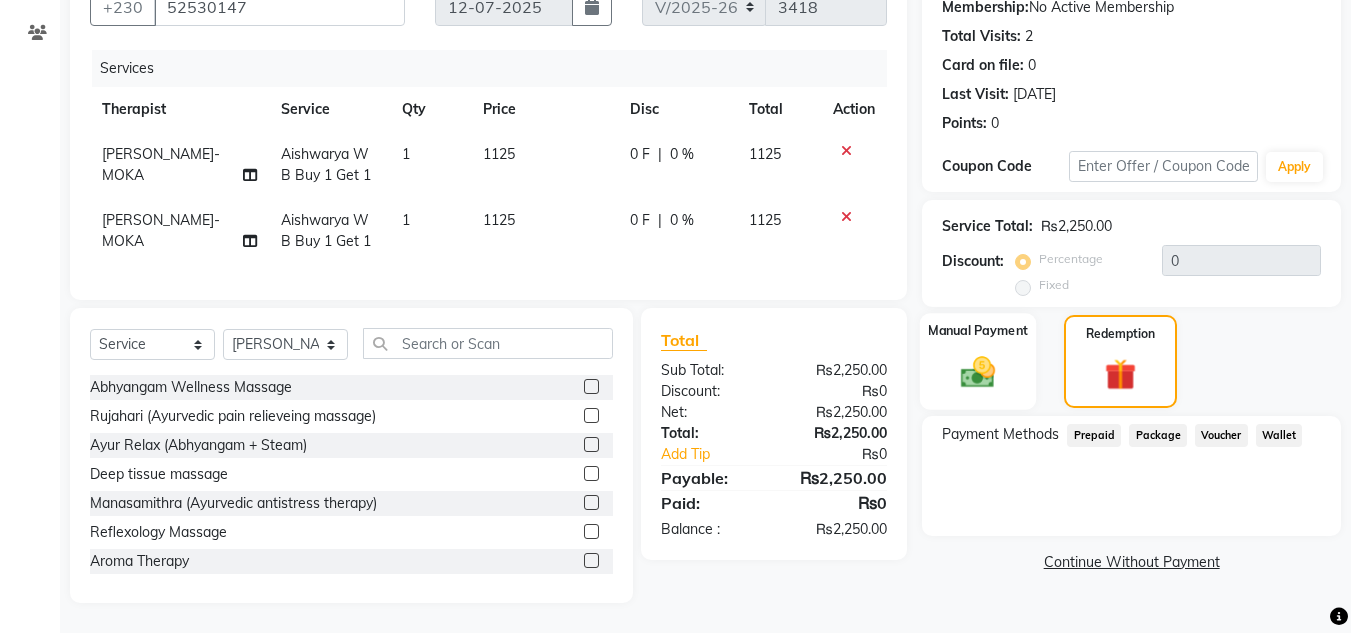 click 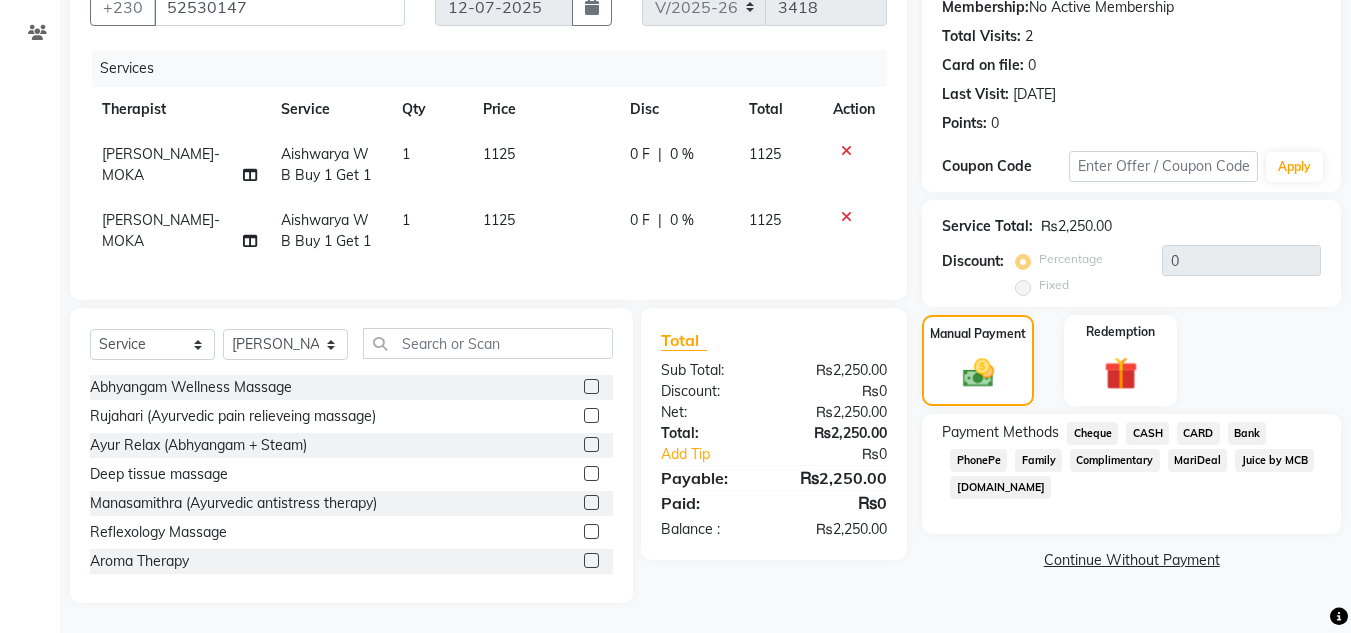 click on "Juice by MCB" 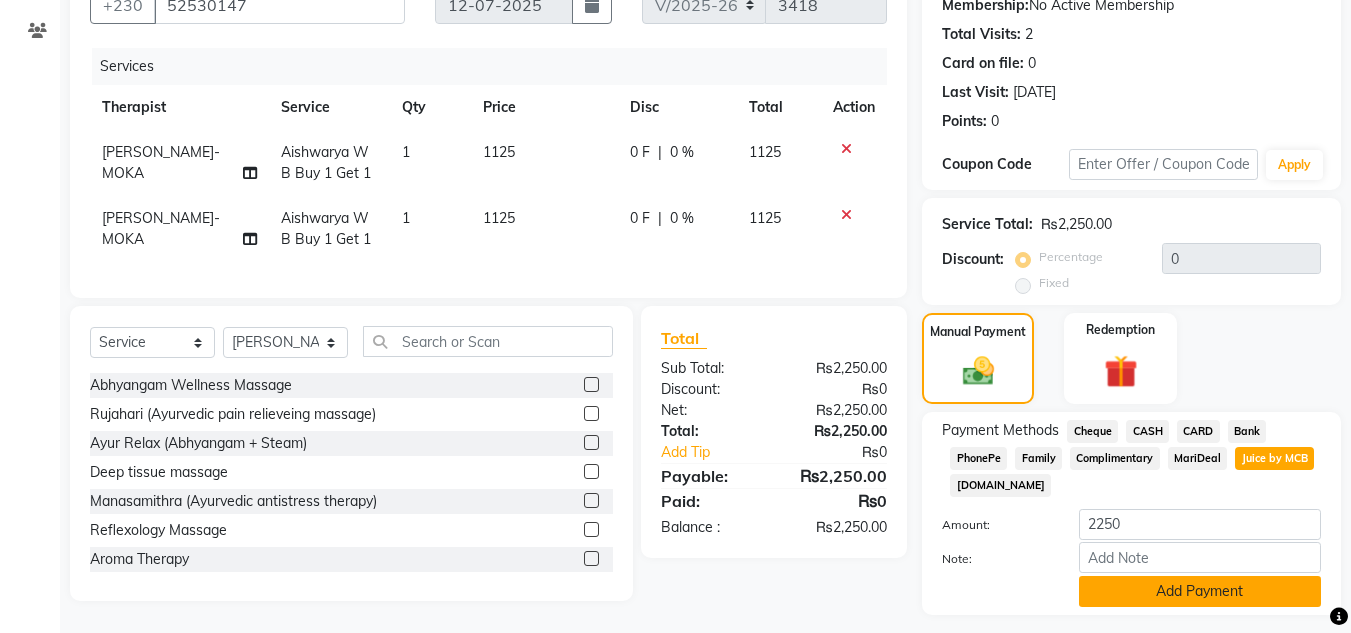 click on "Add Payment" 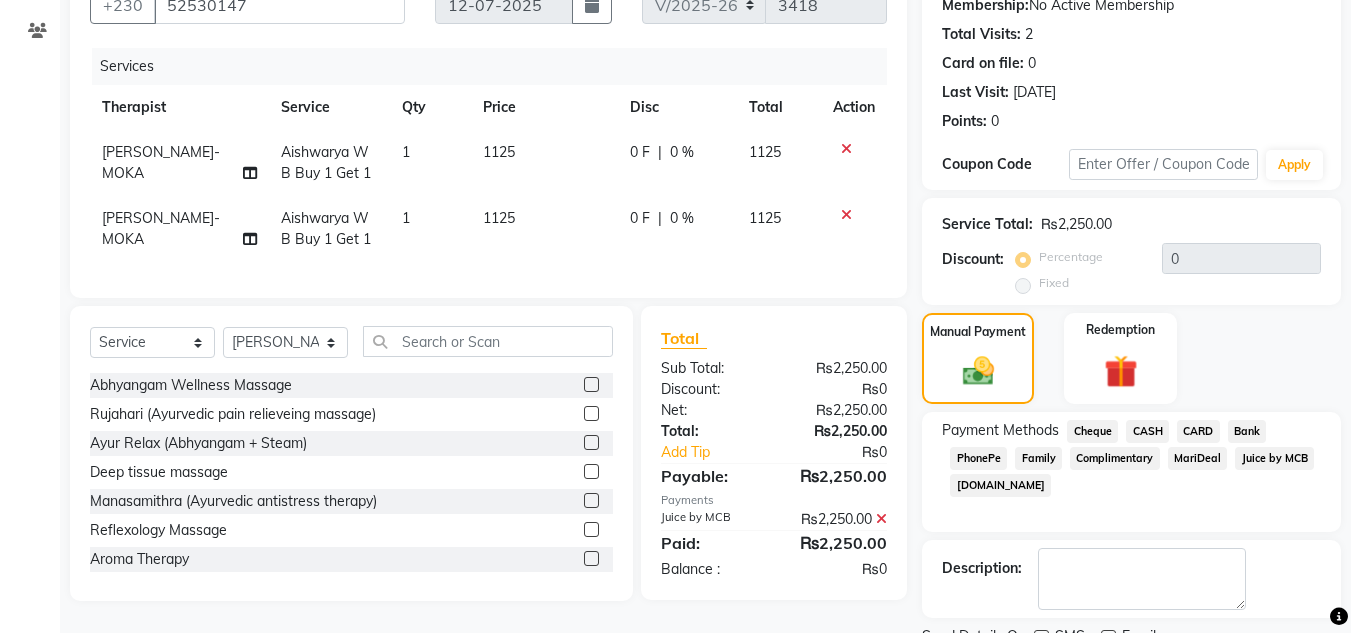 scroll, scrollTop: 283, scrollLeft: 0, axis: vertical 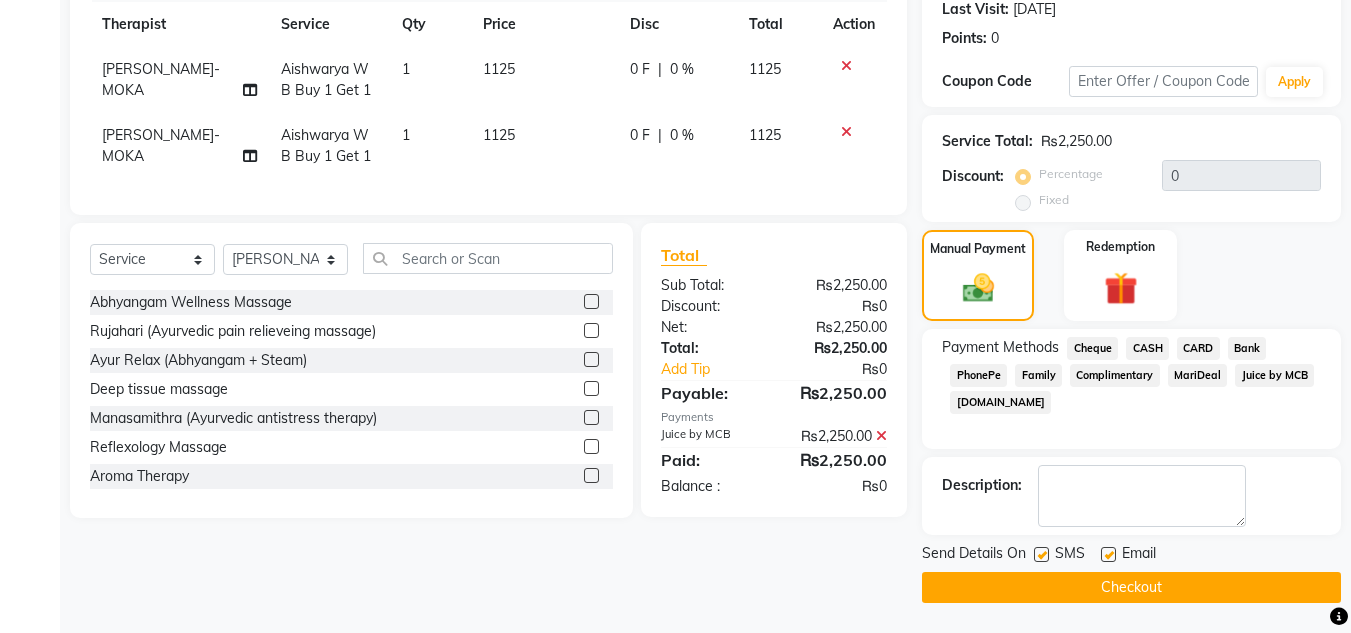 click on "Checkout" 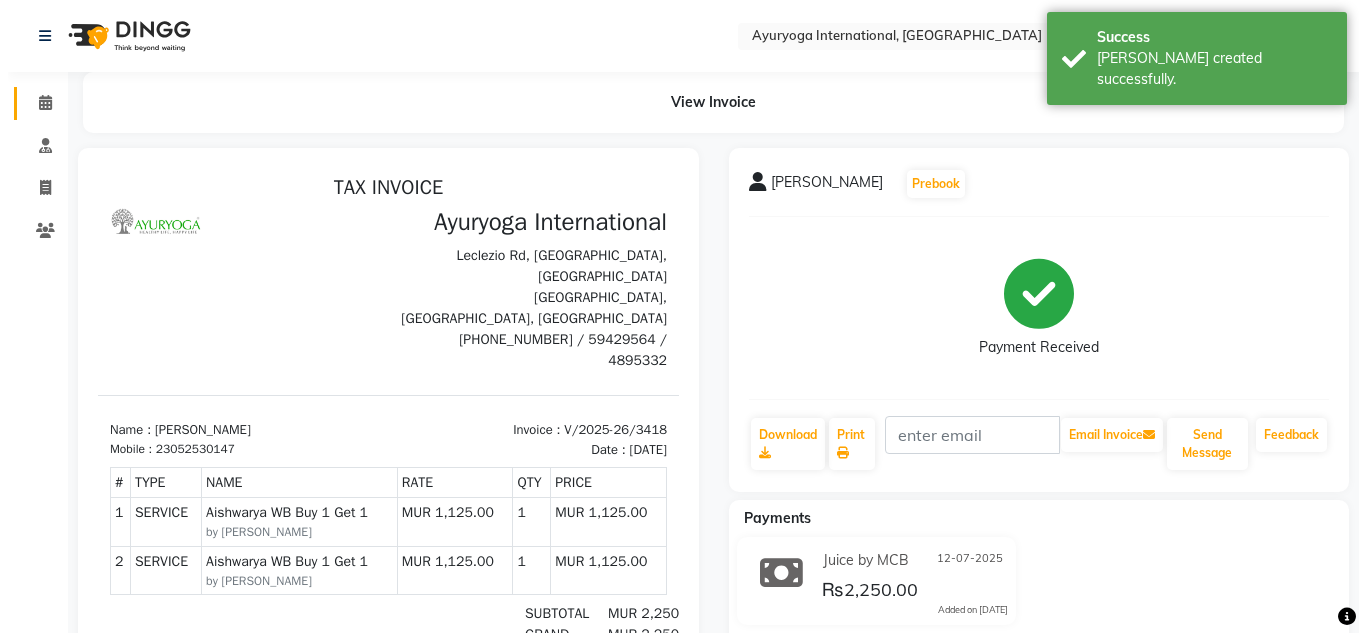 scroll, scrollTop: 0, scrollLeft: 0, axis: both 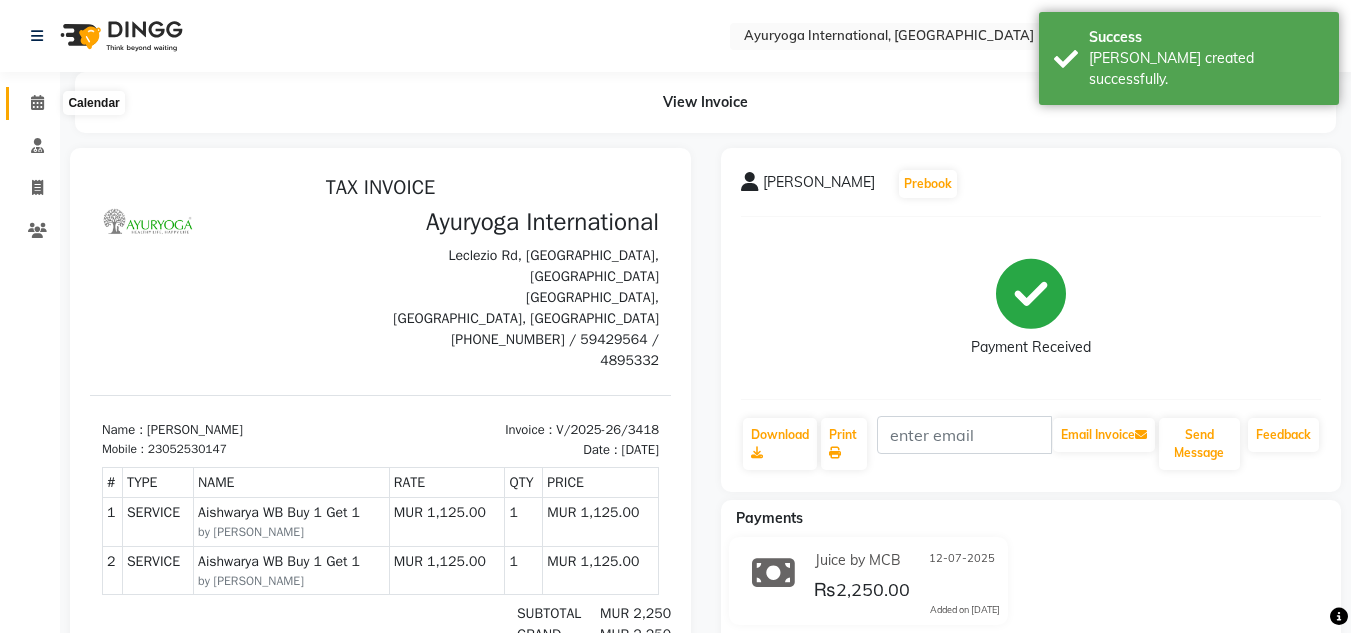 click 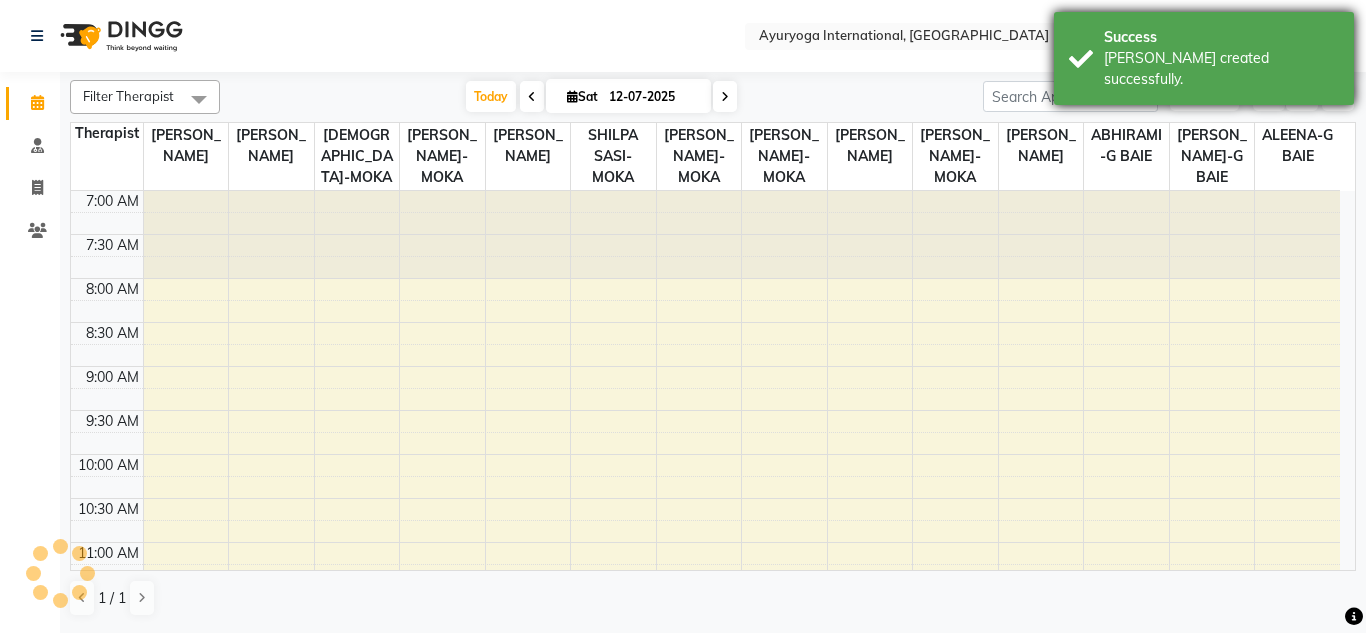 scroll, scrollTop: 0, scrollLeft: 0, axis: both 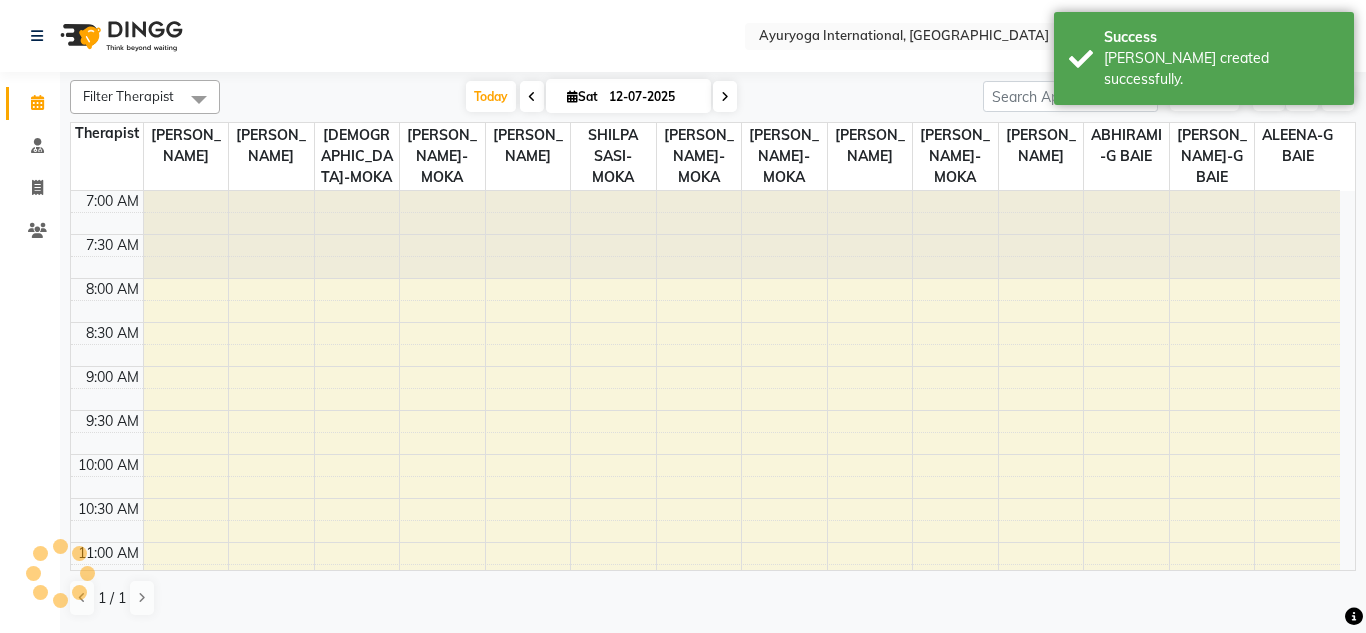 click on "Filter Therapist Select All ABHIRAMI-G BAIE [PERSON_NAME]-MOKA [PERSON_NAME]-MOKA ALEENA-G [GEOGRAPHIC_DATA][PERSON_NAME]-MOKA [PERSON_NAME]-MOKA [PERSON_NAME]-MOKA [PERSON_NAME]-MOKA [PERSON_NAME]-MOKA [PERSON_NAME]-MOKA SHILPA SASI-MOKA [PERSON_NAME]-G BAIE [PERSON_NAME]-G BAIE VISHNU-MOKA [DATE]  [DATE] Toggle Dropdown Add Appointment Add Invoice Add Client Toggle Dropdown Add Appointment Add Invoice Add Client ADD NEW Toggle Dropdown Add Appointment Add Invoice Add Client Filter Therapist Select All ABHIRAMI-G BAIE [PERSON_NAME]-MOKA [PERSON_NAME]-MOKA ALEENA-G [GEOGRAPHIC_DATA][PERSON_NAME]-MOKA [PERSON_NAME]-MOKA [PERSON_NAME]-MOKA [PERSON_NAME]-MOKA [PERSON_NAME]-MOKA [PERSON_NAME]-MOKA SHILPA SASI-MOKA [PERSON_NAME]-G BAIE [PERSON_NAME]-G BAIE VISHNU-MOKA Group By  Staff View   Room View  View as Vertical  Vertical - Week View  Horizontal  Horizontal - Week View  List  Toggle Dropdown Calendar Settings Manage Tags   Arrange Therapists   Reset Therapists  Full Screen Appointment Form Zoom 100% Staff/Room Display Count 14 Therapist [PERSON_NAME]-MOKA [PERSON_NAME]-MOKA VISHNU-MOKA [PERSON_NAME]-MOKA [PERSON_NAME]-MOKA" 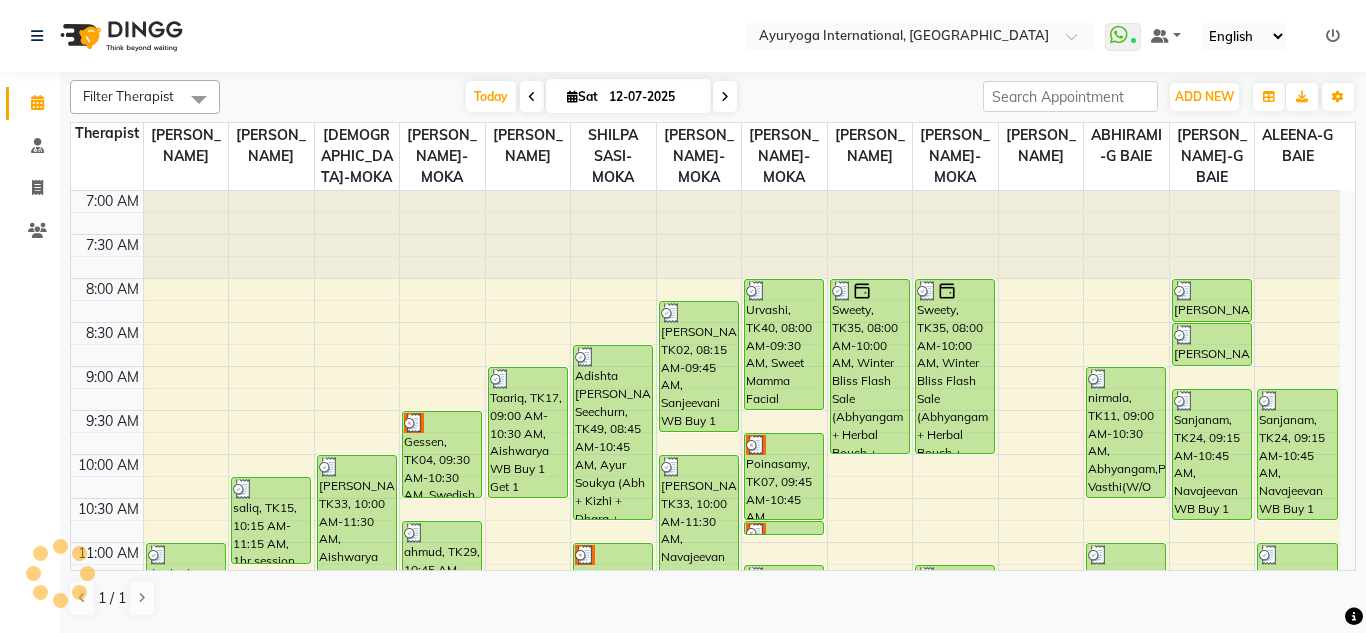 click on "[DATE]  [DATE]" at bounding box center [601, 97] 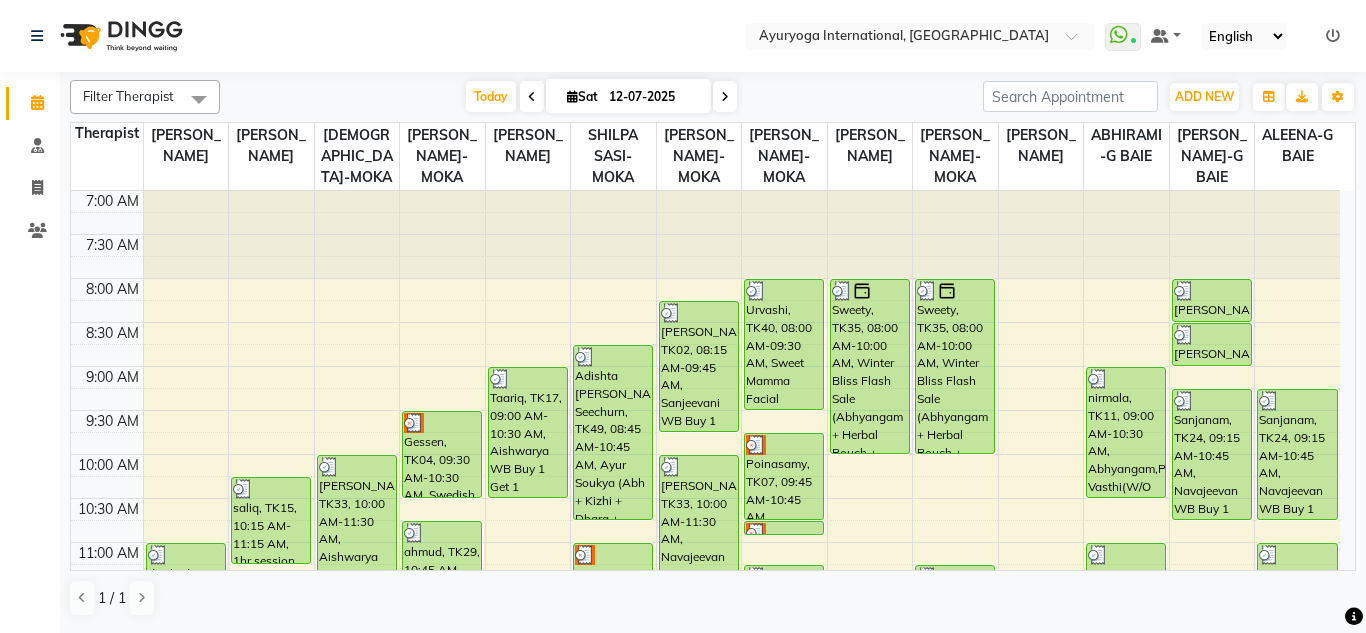 click on "Select Location × Ayuryoga International, [GEOGRAPHIC_DATA] Rd  WhatsApp Status  ✕ Status:  Connected Most Recent Message: [DATE]     02:16 PM Recent Service Activity: [DATE]     02:36 PM Default Panel My Panel English ENGLISH Español العربية मराठी हिंदी ગુજરાતી தமிழ் 中文 Notifications nothing to show" 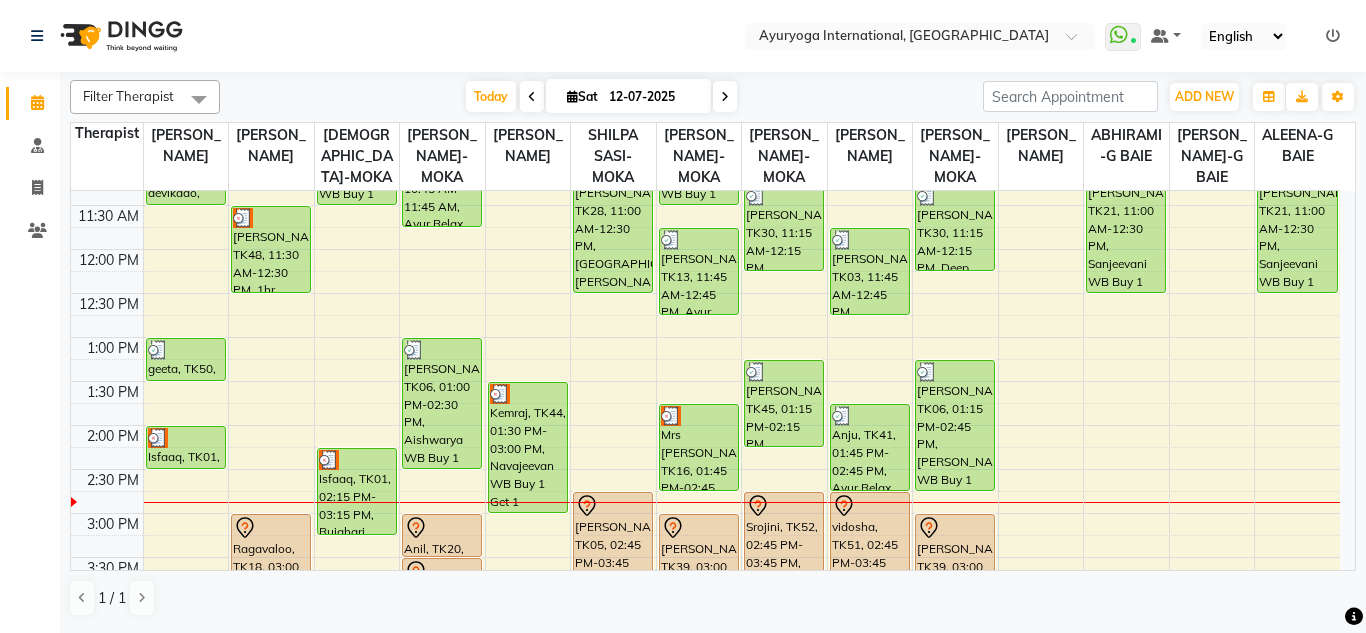 scroll, scrollTop: 500, scrollLeft: 0, axis: vertical 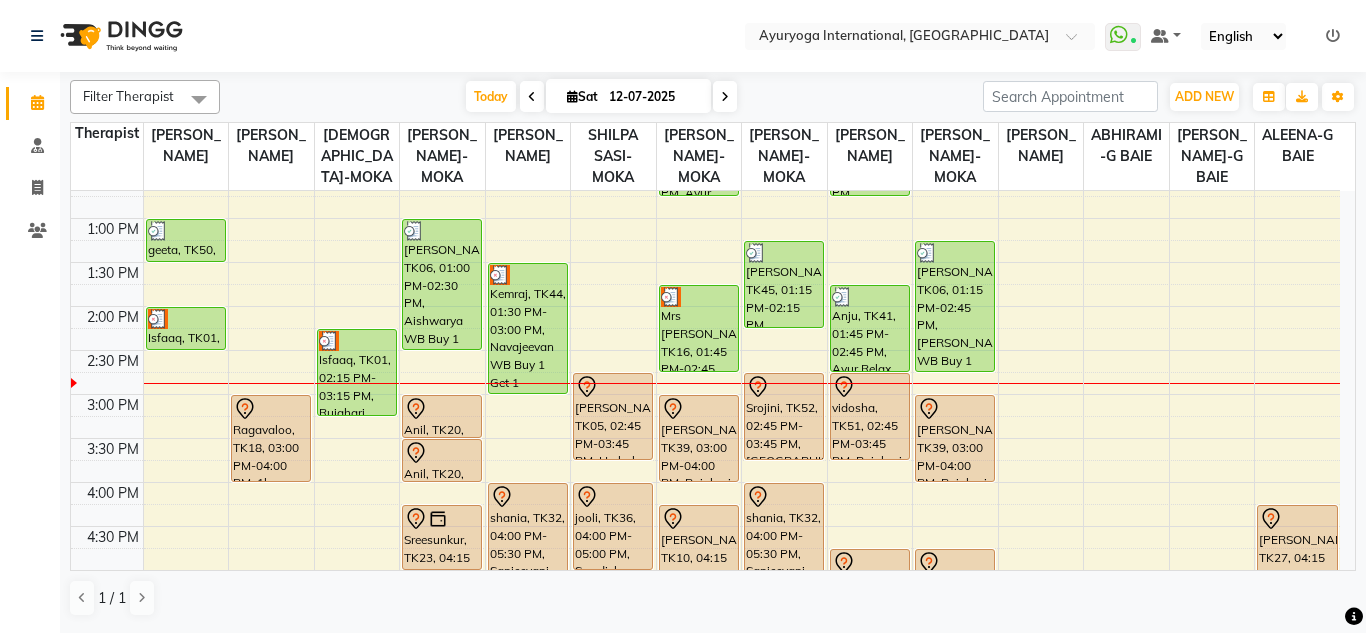 click on "Select Location × Ayuryoga International, [GEOGRAPHIC_DATA] Rd  WhatsApp Status  ✕ Status:  Connected Most Recent Message: [DATE]     02:16 PM Recent Service Activity: [DATE]     02:36 PM Default Panel My Panel English ENGLISH Español العربية मराठी हिंदी ગુજરાતી தமிழ் 中文 Notifications nothing to show" 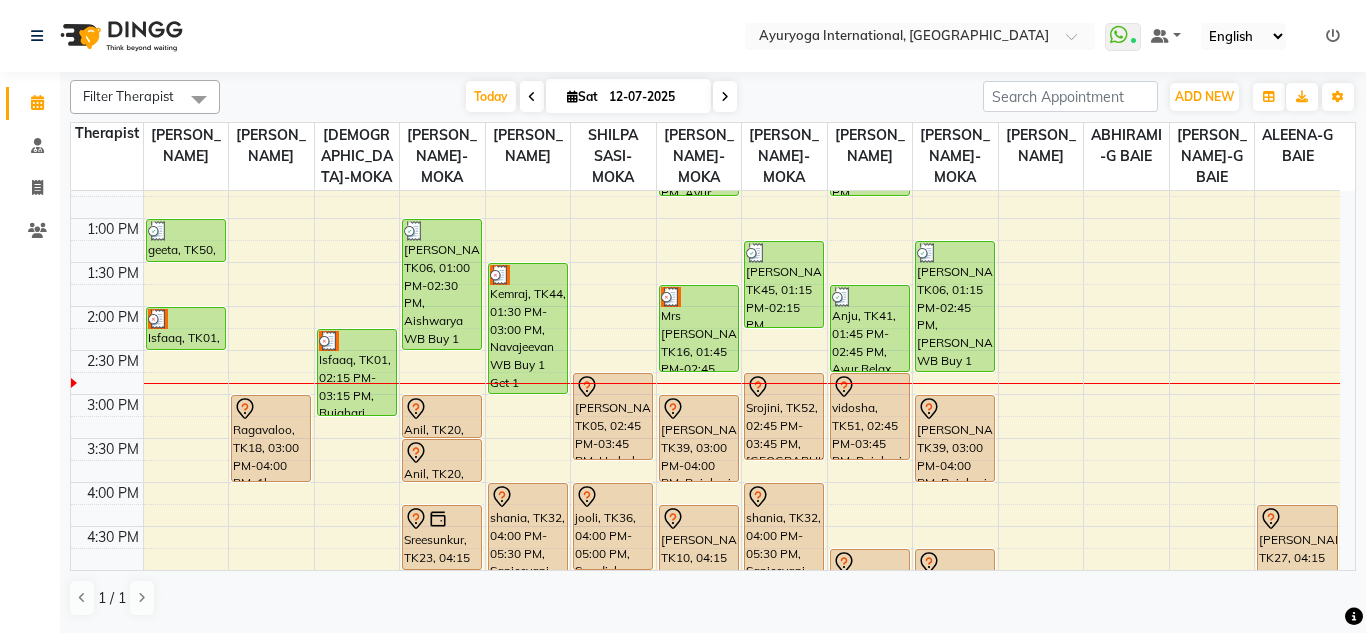 click on "Select Location × Ayuryoga International, [GEOGRAPHIC_DATA] Rd  WhatsApp Status  ✕ Status:  Connected Most Recent Message: [DATE]     02:16 PM Recent Service Activity: [DATE]     02:36 PM Default Panel My Panel English ENGLISH Español العربية मराठी हिंदी ગુજરાતી தமிழ் 中文 Notifications nothing to show" 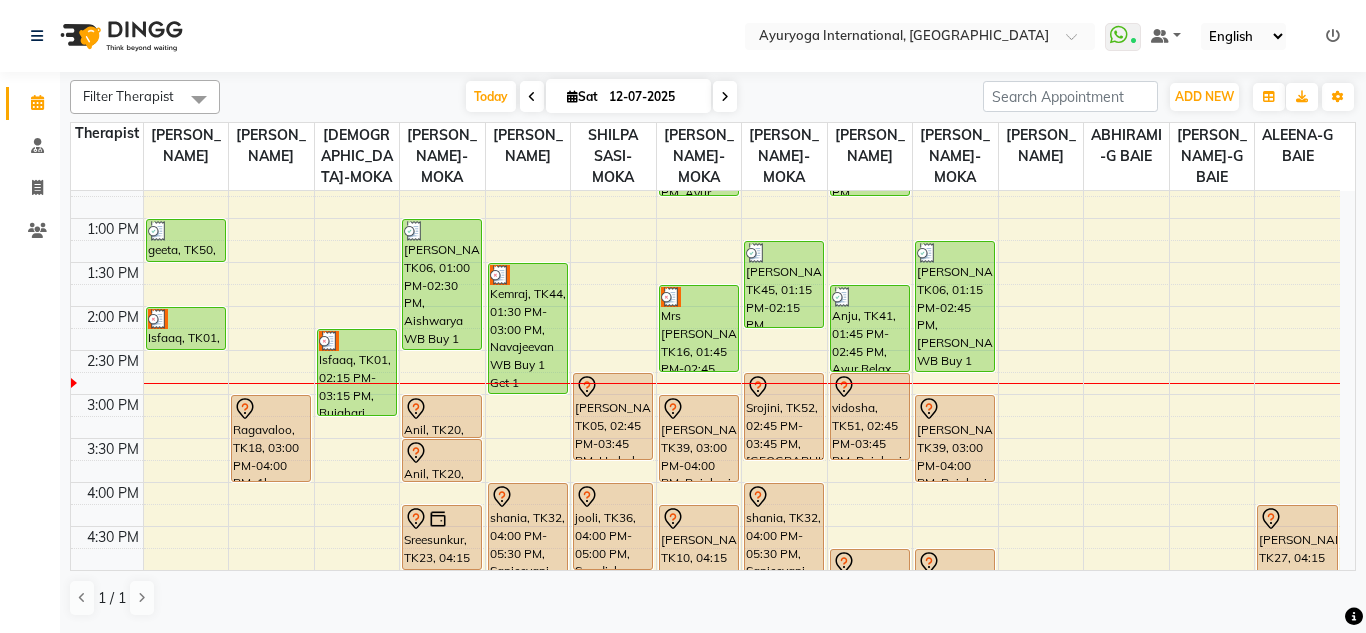 click on "Select Location × Ayuryoga International, [GEOGRAPHIC_DATA] Rd  WhatsApp Status  ✕ Status:  Connected Most Recent Message: [DATE]     02:16 PM Recent Service Activity: [DATE]     02:36 PM Default Panel My Panel English ENGLISH Español العربية मराठी हिंदी ગુજરાતી தமிழ் 中文 Notifications nothing to show" 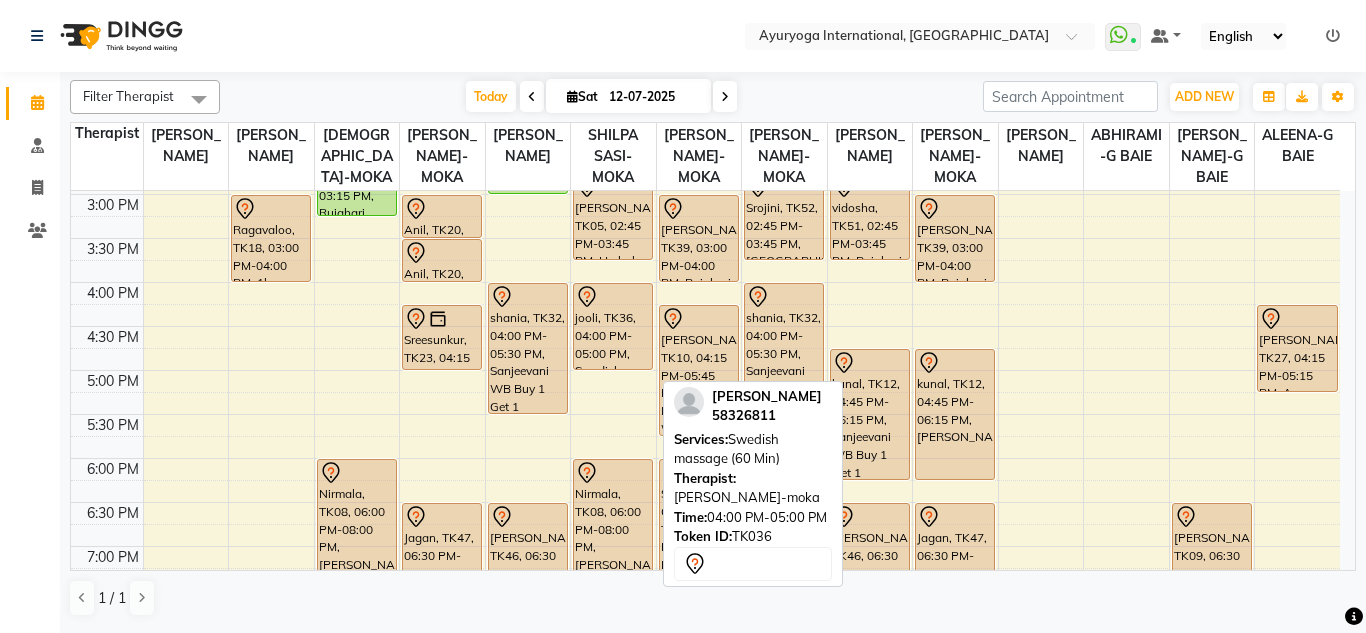 scroll, scrollTop: 600, scrollLeft: 0, axis: vertical 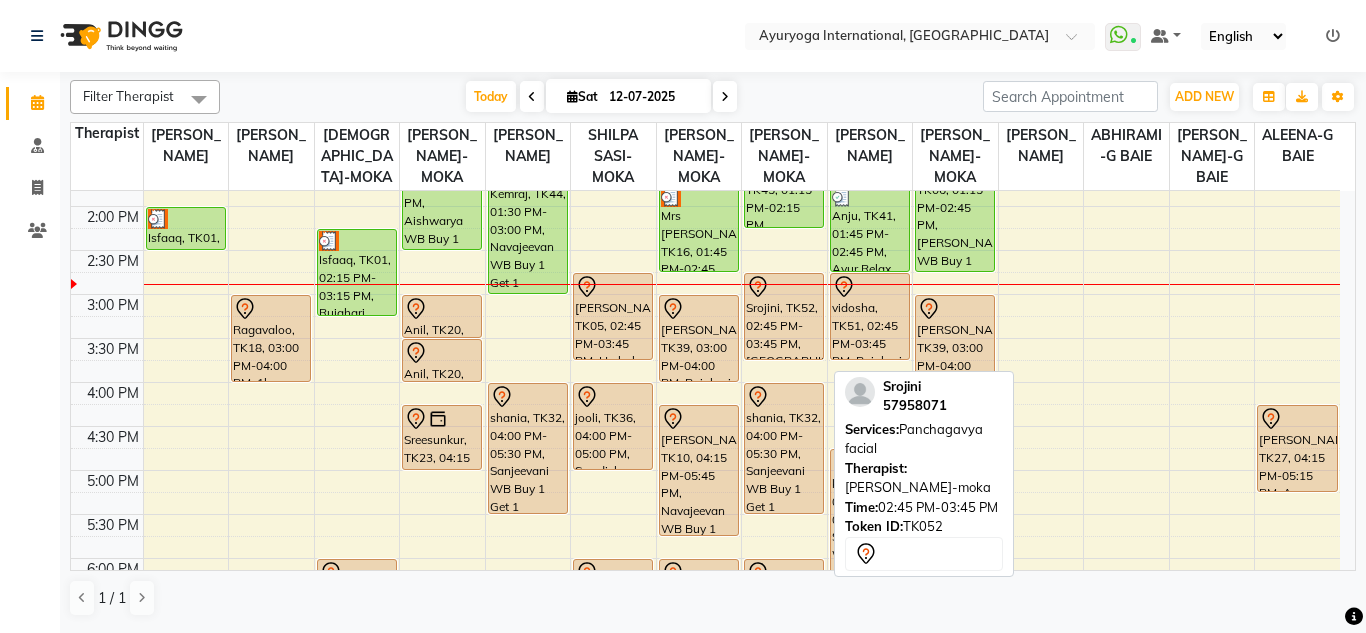 click on "Srojini, TK52, 02:45 PM-03:45 PM, [GEOGRAPHIC_DATA] facial" at bounding box center [784, 316] 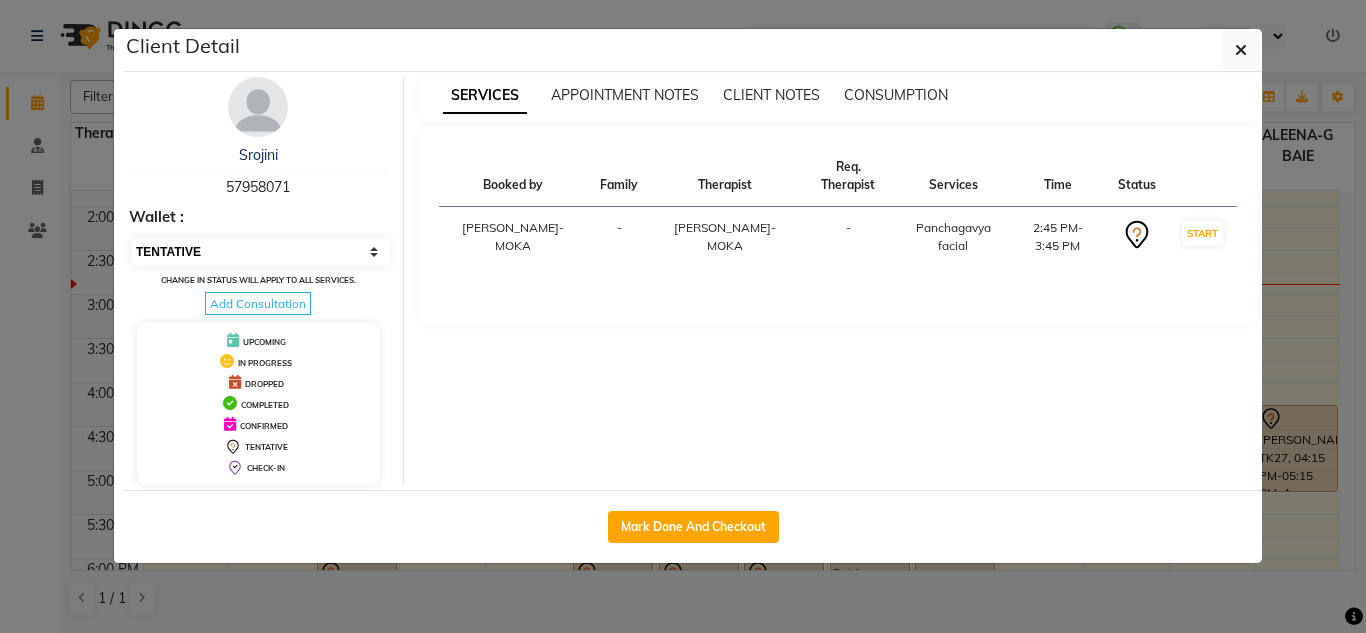 drag, startPoint x: 256, startPoint y: 233, endPoint x: 273, endPoint y: 247, distance: 22.022715 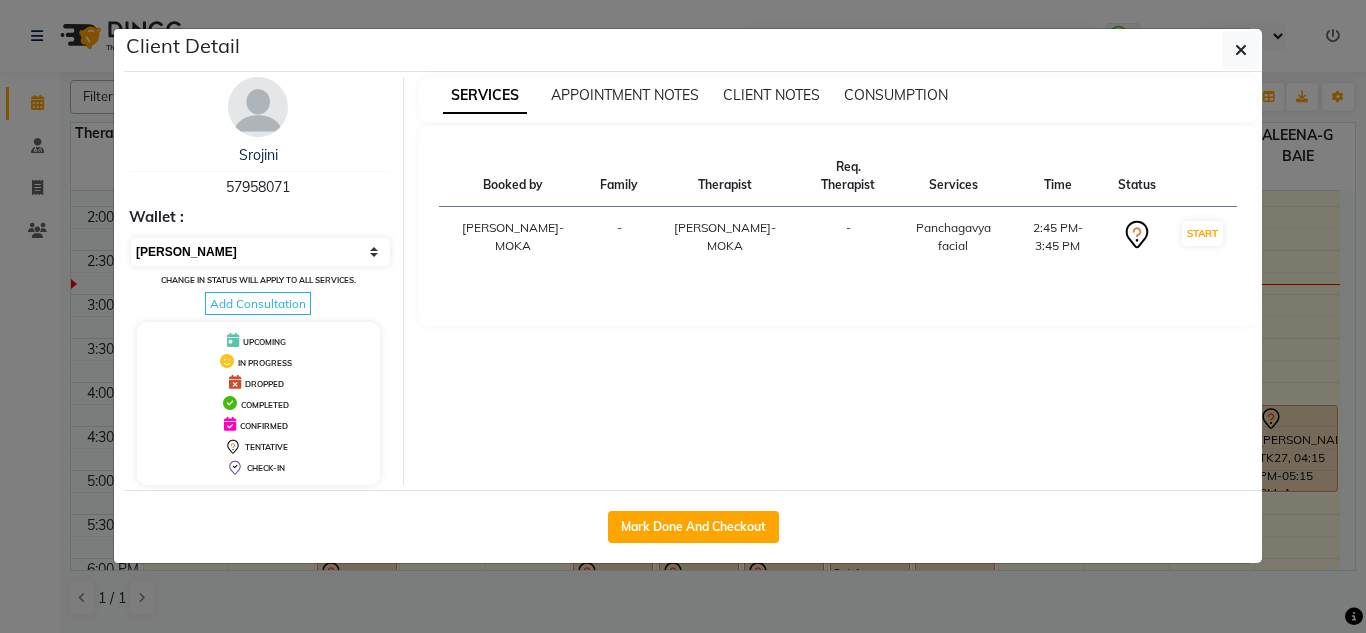 click on "Select IN SERVICE CONFIRMED TENTATIVE CHECK IN MARK DONE DROPPED UPCOMING" at bounding box center (260, 252) 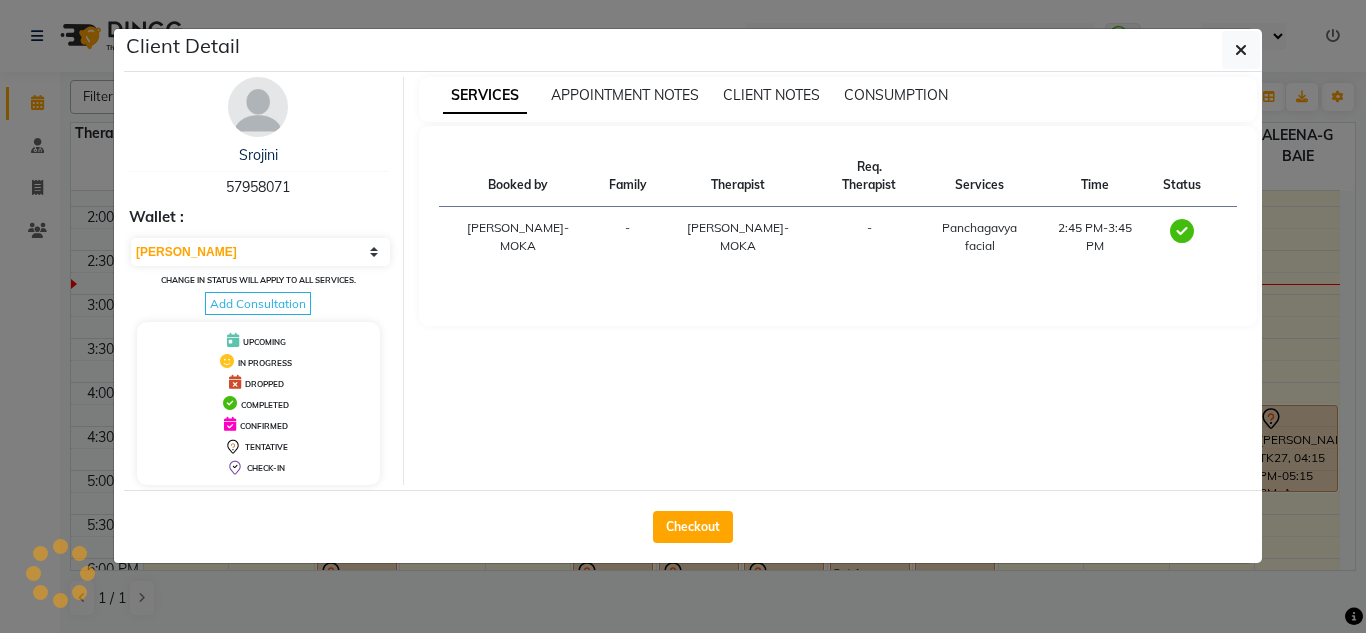 drag, startPoint x: 1262, startPoint y: 60, endPoint x: 1219, endPoint y: 56, distance: 43.185646 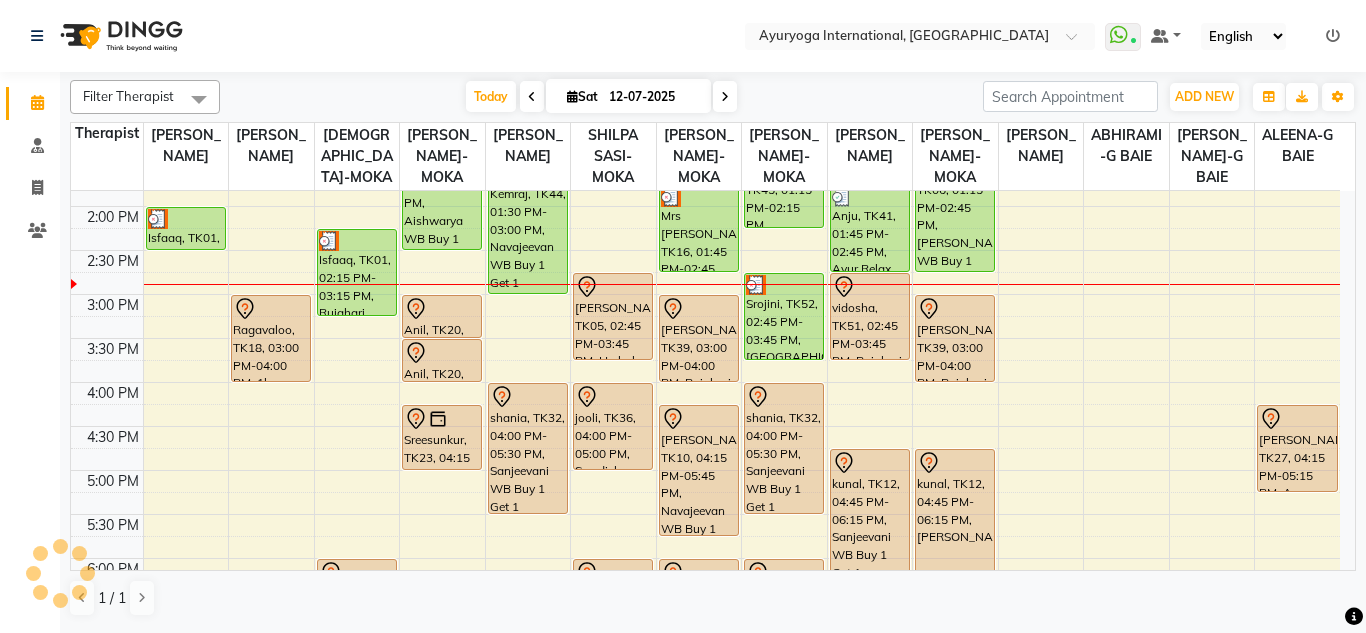 drag, startPoint x: 1219, startPoint y: 56, endPoint x: 1230, endPoint y: 51, distance: 12.083046 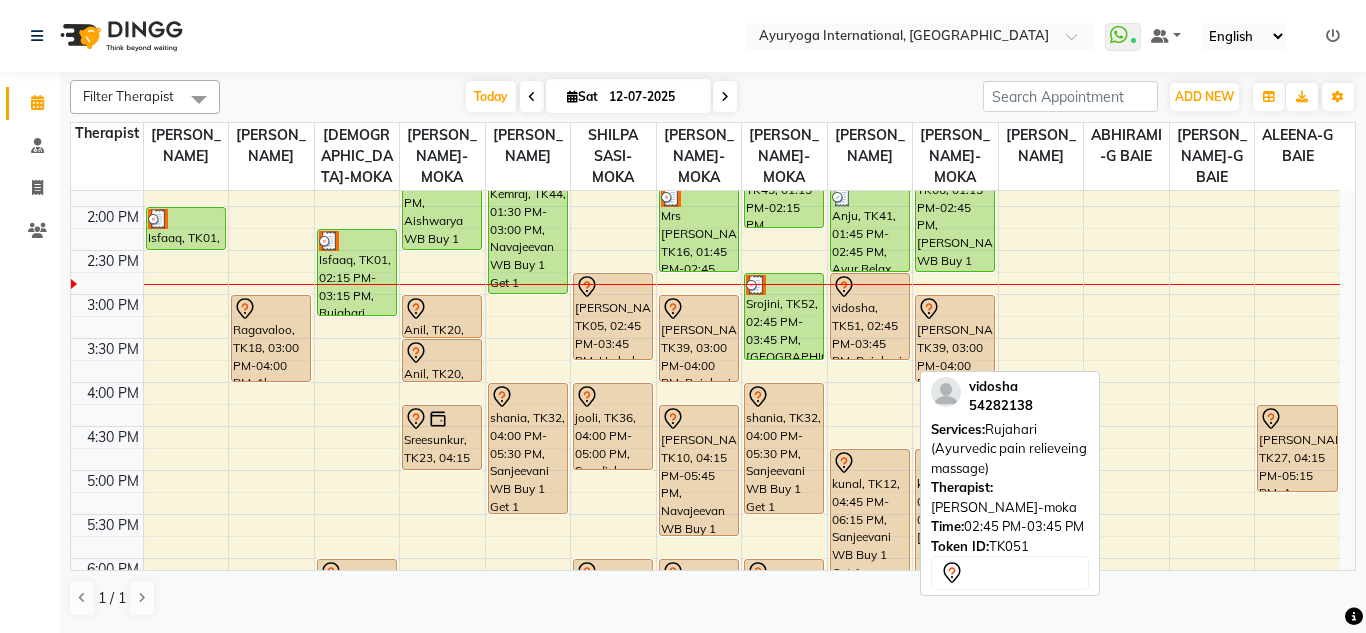 click on "vidosha, TK51, 02:45 PM-03:45 PM, Rujahari (Ayurvedic pain relieveing massage)" at bounding box center (870, 316) 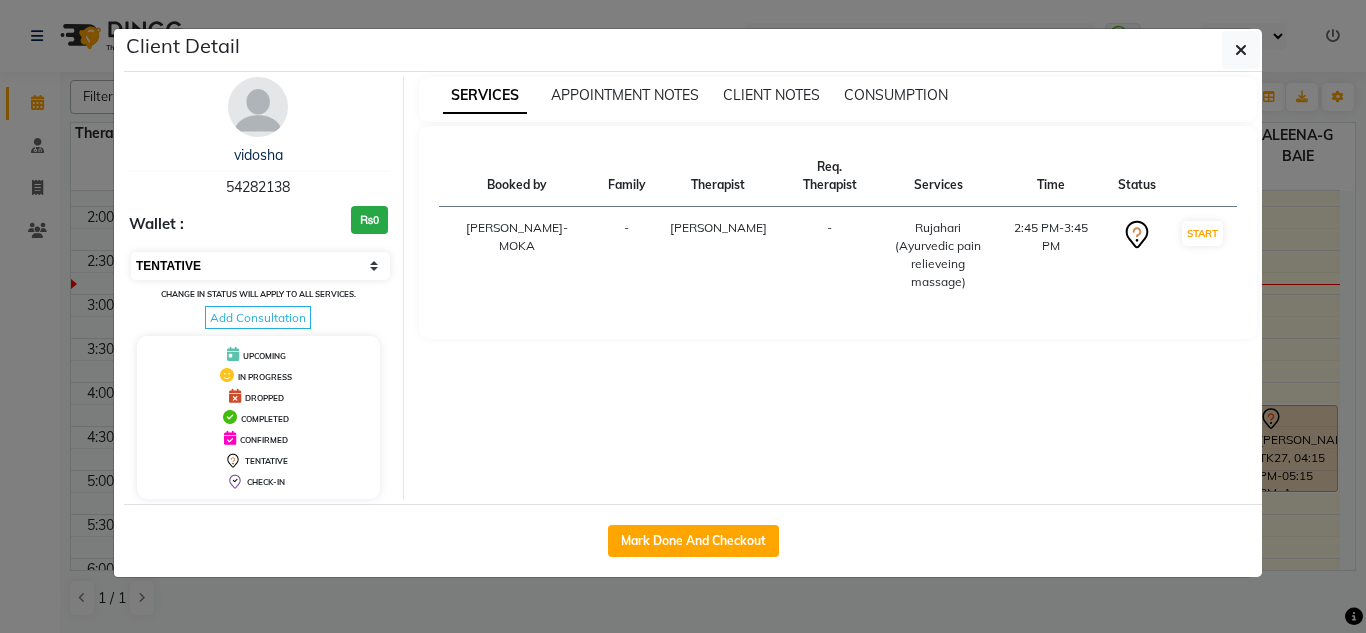 click on "Select IN SERVICE CONFIRMED TENTATIVE CHECK IN MARK DONE DROPPED UPCOMING" at bounding box center [260, 266] 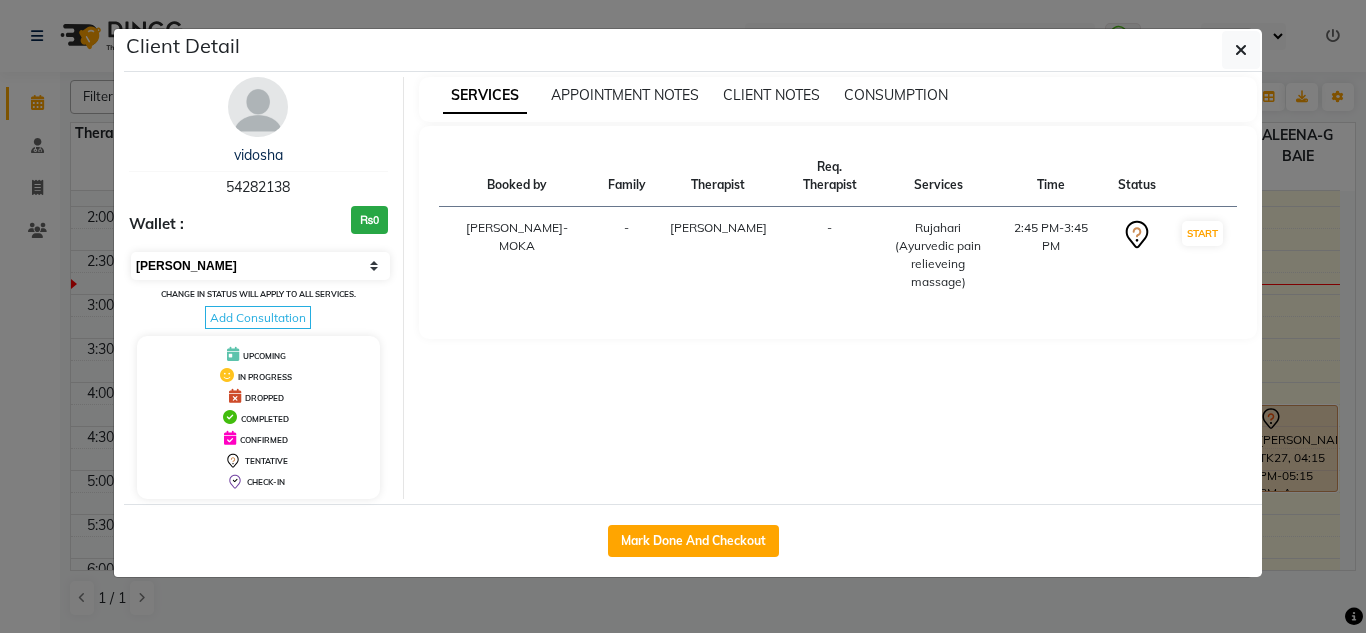 click on "Select IN SERVICE CONFIRMED TENTATIVE CHECK IN MARK DONE DROPPED UPCOMING" at bounding box center [260, 266] 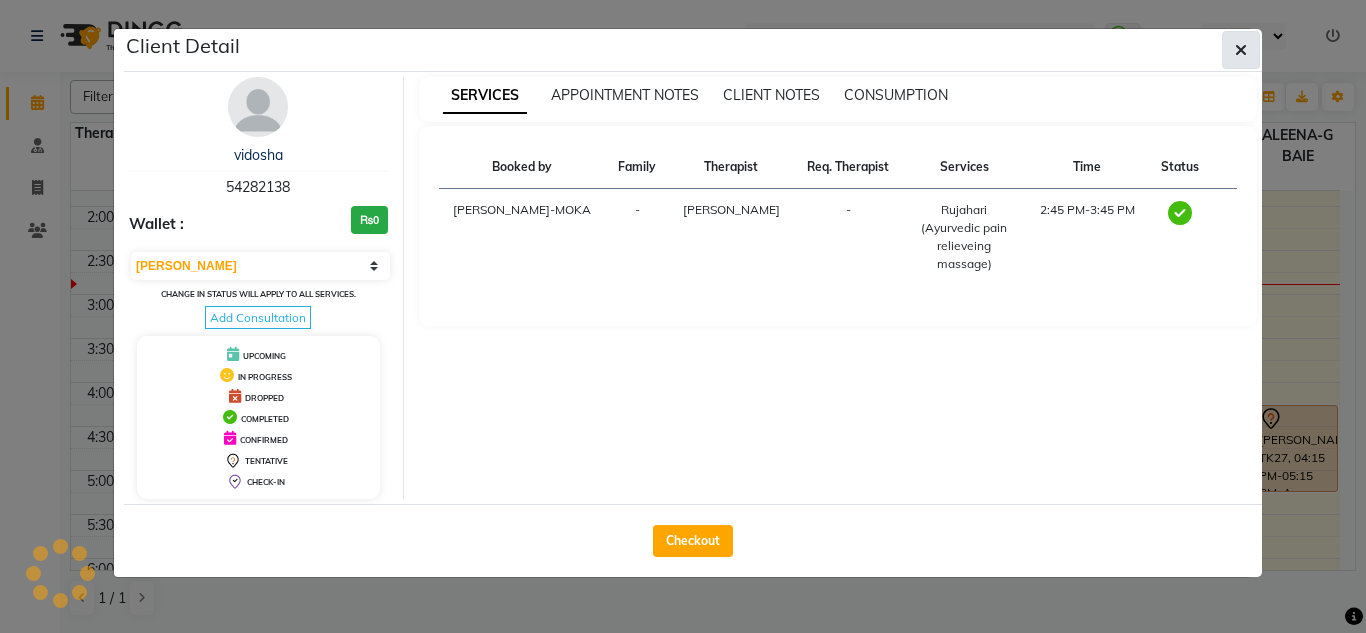 click 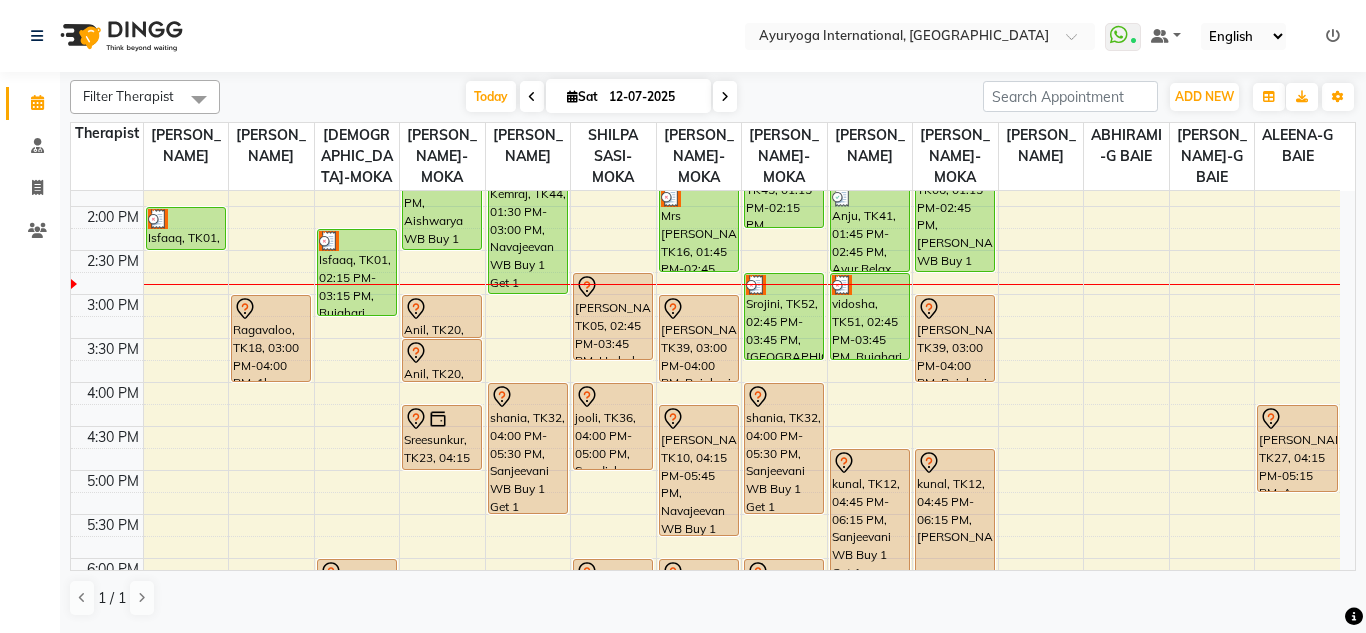 click on "Select Location × Ayuryoga International, [GEOGRAPHIC_DATA] Rd  WhatsApp Status  ✕ Status:  Connected Most Recent Message: [DATE]     02:16 PM Recent Service Activity: [DATE]     02:36 PM Default Panel My Panel English ENGLISH Español العربية मराठी हिंदी ગુજરાતી தமிழ் 中文 Notifications nothing to show" 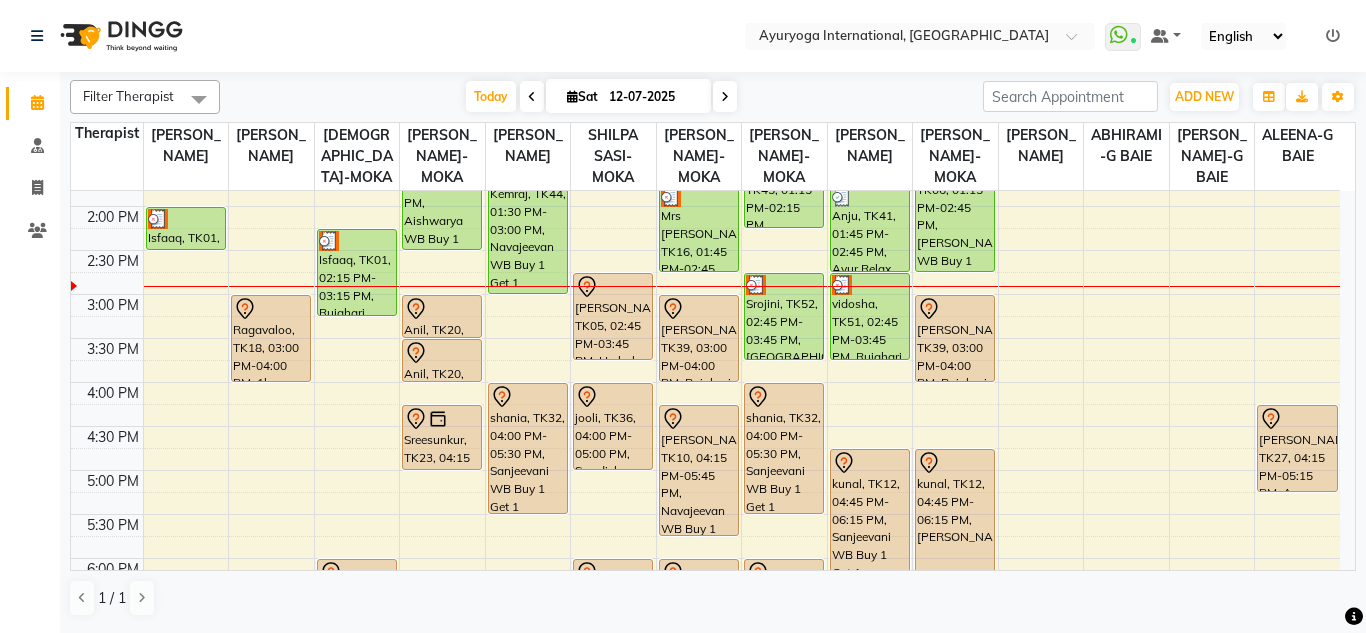 drag, startPoint x: 596, startPoint y: 23, endPoint x: 607, endPoint y: 26, distance: 11.401754 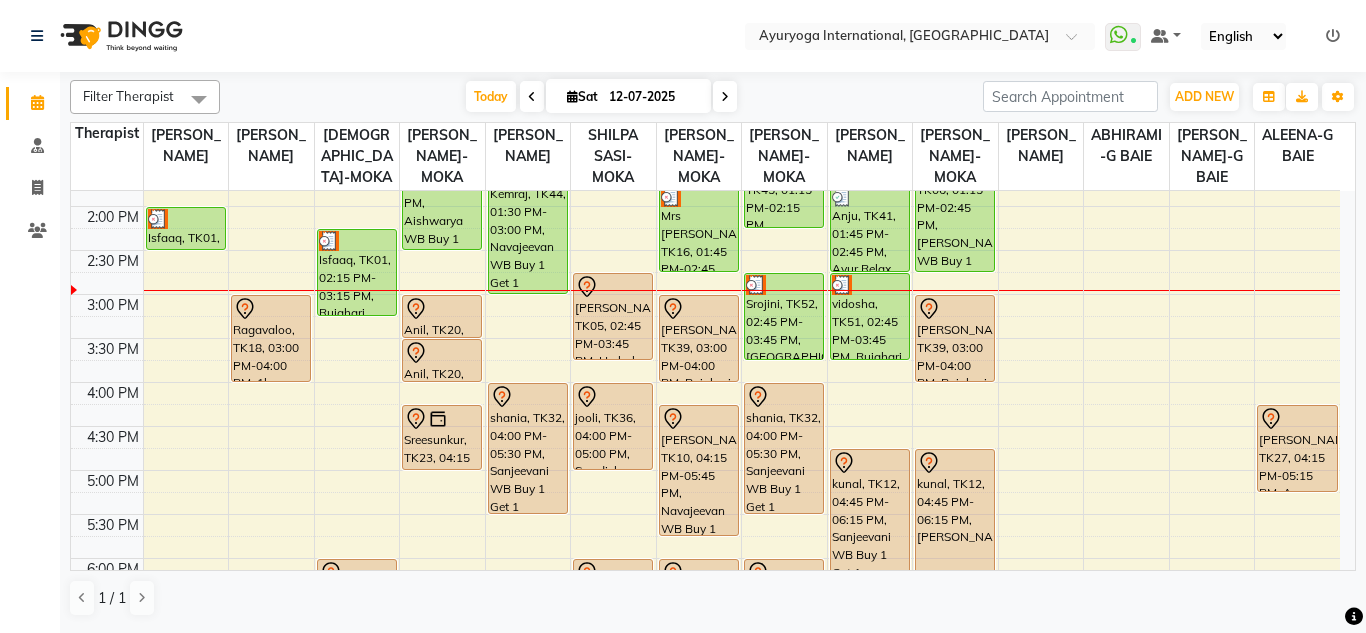 click on "Select Location × Ayuryoga International, [GEOGRAPHIC_DATA] Rd  WhatsApp Status  ✕ Status:  Connected Most Recent Message: [DATE]     02:16 PM Recent Service Activity: [DATE]     02:36 PM Default Panel My Panel English ENGLISH Español العربية मराठी हिंदी ગુજરાતી தமிழ் 中文 Notifications nothing to show" 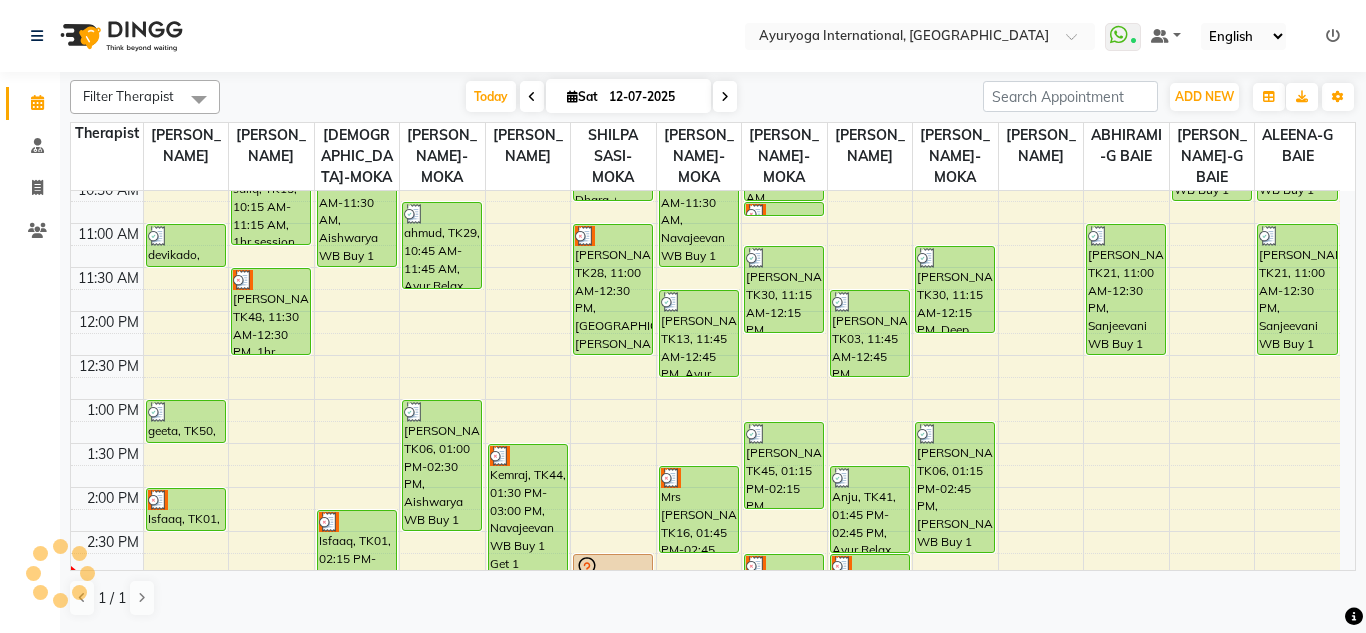 scroll, scrollTop: 200, scrollLeft: 0, axis: vertical 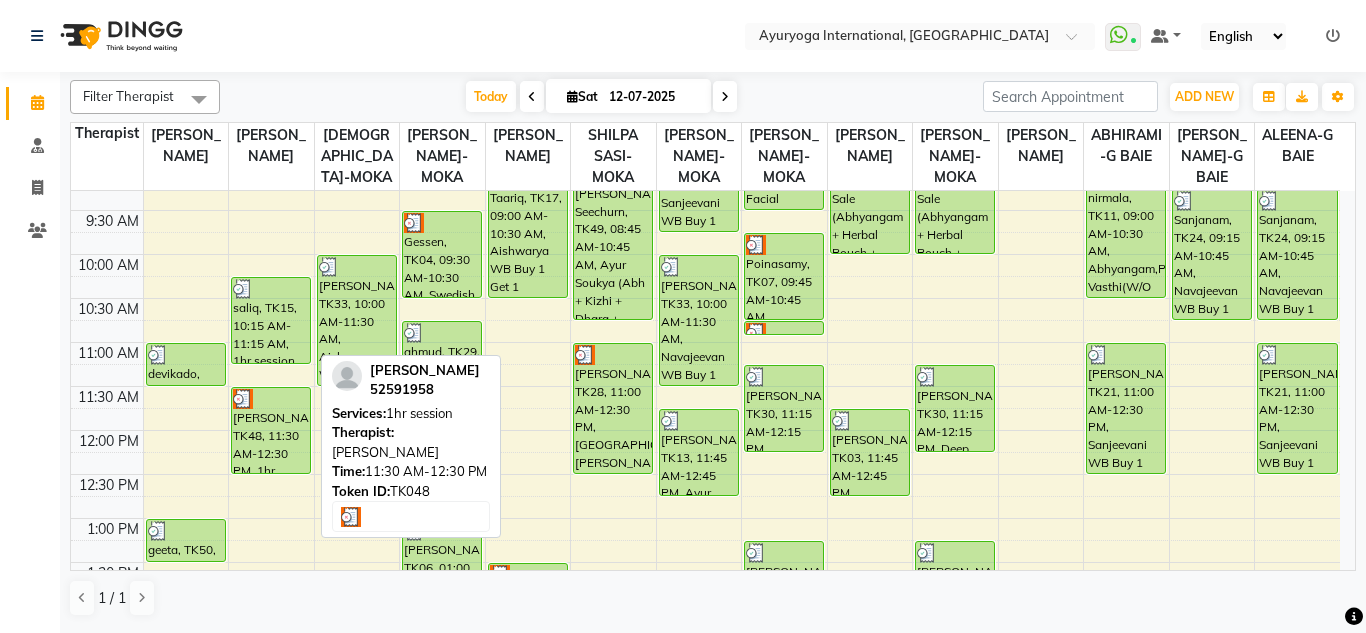 click on "[PERSON_NAME], TK48, 11:30 AM-12:30 PM, 1hr session" at bounding box center [271, 430] 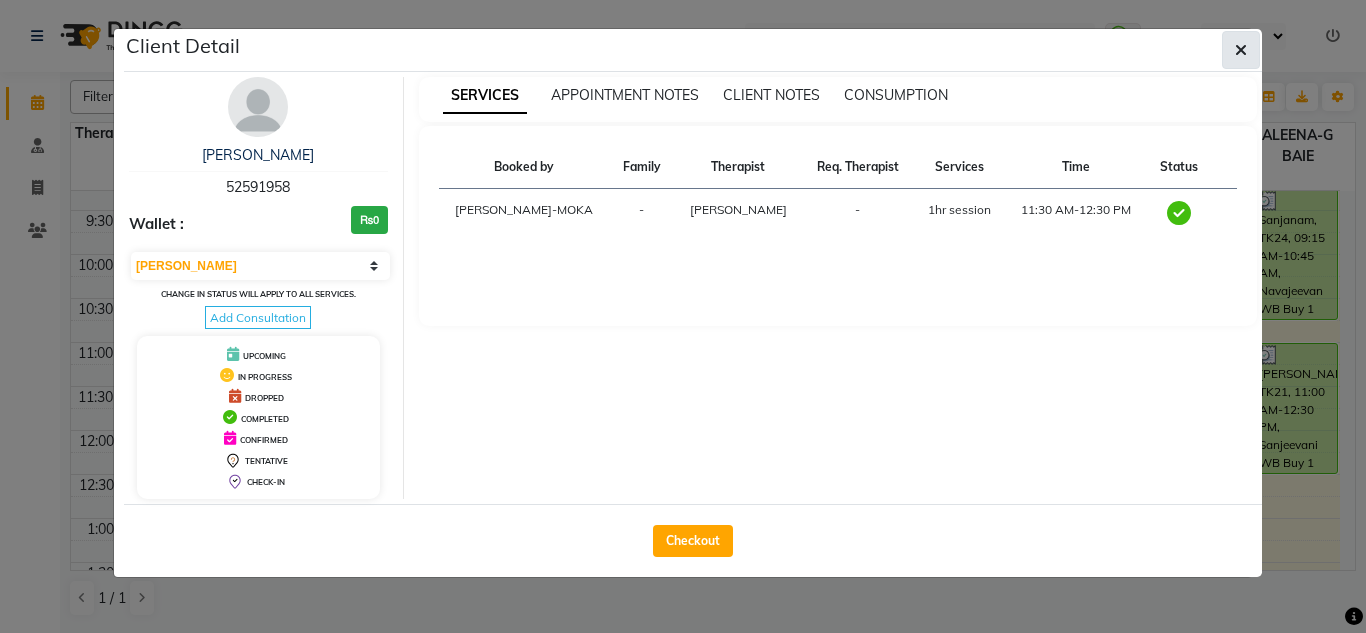 click 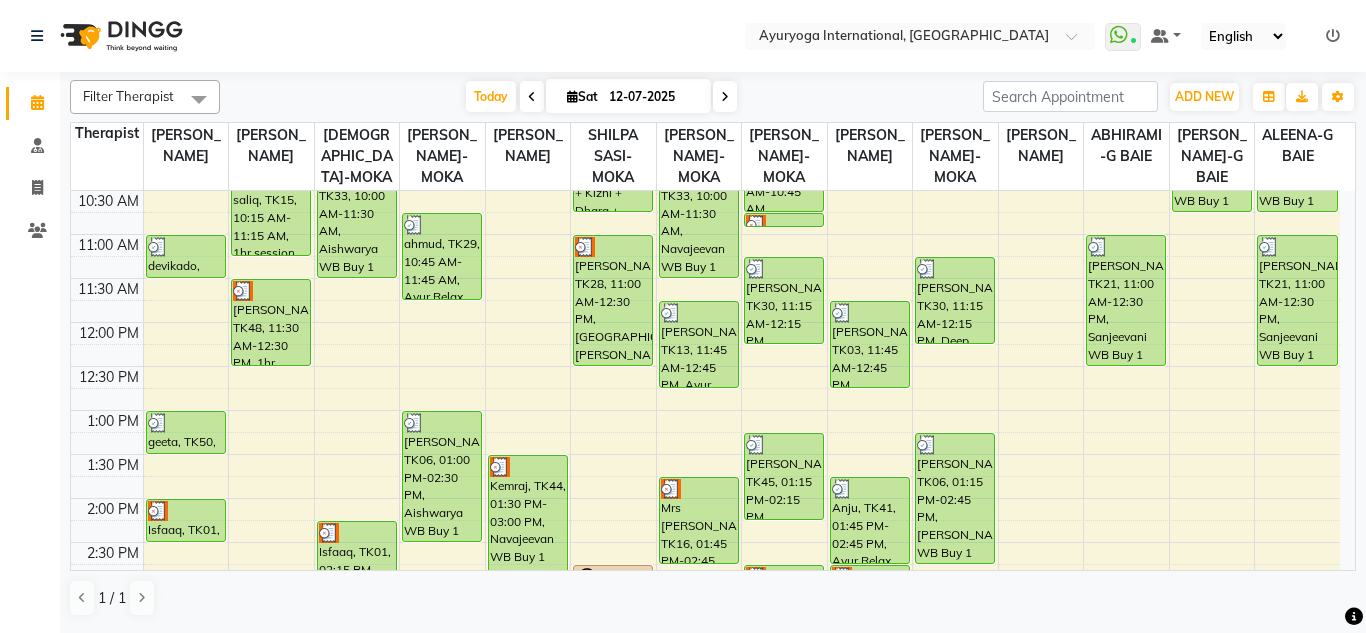 scroll, scrollTop: 500, scrollLeft: 0, axis: vertical 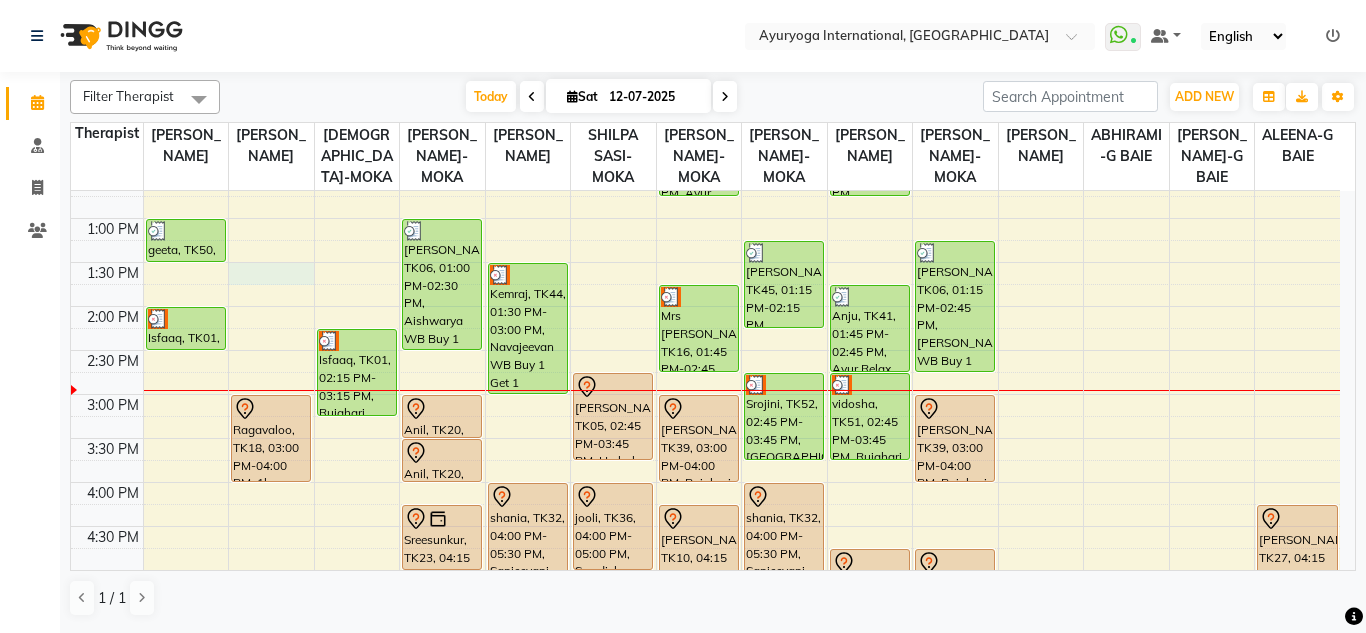 click on "7:00 AM 7:30 AM 8:00 AM 8:30 AM 9:00 AM 9:30 AM 10:00 AM 10:30 AM 11:00 AM 11:30 AM 12:00 PM 12:30 PM 1:00 PM 1:30 PM 2:00 PM 2:30 PM 3:00 PM 3:30 PM 4:00 PM 4:30 PM 5:00 PM 5:30 PM 6:00 PM 6:30 PM 7:00 PM 7:30 PM 8:00 PM 8:30 PM     devikado, TK14, 11:00 AM-11:30 AM, Consultation with [PERSON_NAME] at [GEOGRAPHIC_DATA], TK50, 01:00 PM-01:30 PM, Consultation with [PERSON_NAME] at [GEOGRAPHIC_DATA], TK01, 02:00 PM-02:30 PM, Consultation with [PERSON_NAME] at [GEOGRAPHIC_DATA], TK15, 10:15 AM-11:15 AM, 1hr session     Yajjadeo [PERSON_NAME], TK48, 11:30 AM-12:30 PM, 1hr session             [GEOGRAPHIC_DATA], TK18, 03:00 PM-04:00 PM, 1hr session     [PERSON_NAME], TK33, 10:00 AM-11:30 AM, Aishwarya WB Buy 1 Get 1      Isfaaq, TK01, 02:15 PM-03:15 PM, Rujahari (Ayurvedic pain relieveing massage)             Nirmala, TK08, 06:00 PM-08:00 PM, Ayur Soukya (Abh + Kizhi + Dhara + Steam)     Gessen, TK04, 09:30 AM-10:30 AM, Swedish massage (60 Min)     ahmud, TK29, 10:45 AM-11:45 AM, Ayur Relax (Package)" at bounding box center (705, 306) 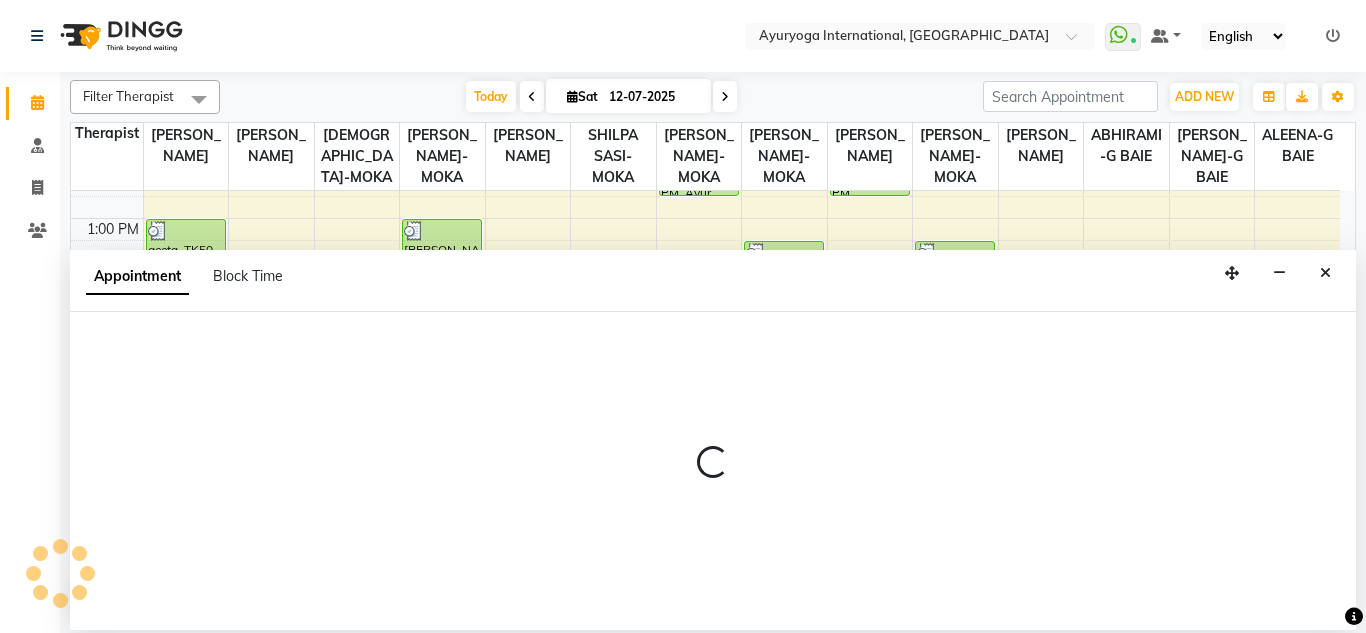 select on "69824" 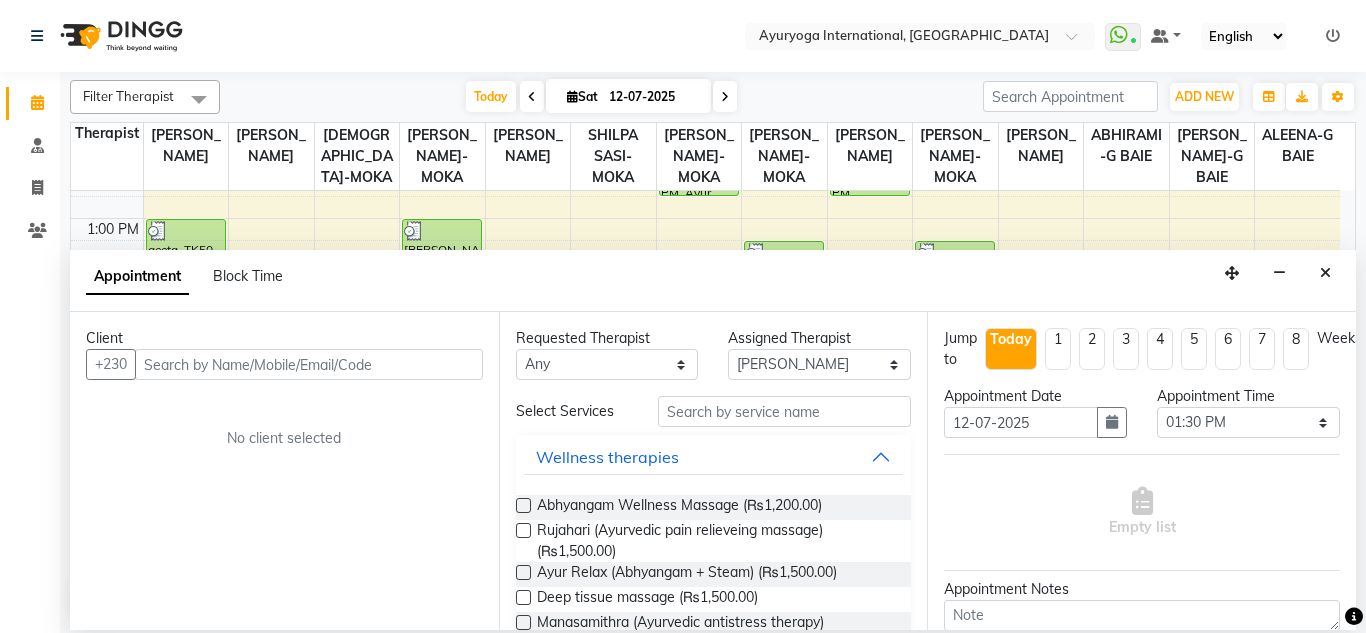 click at bounding box center [309, 364] 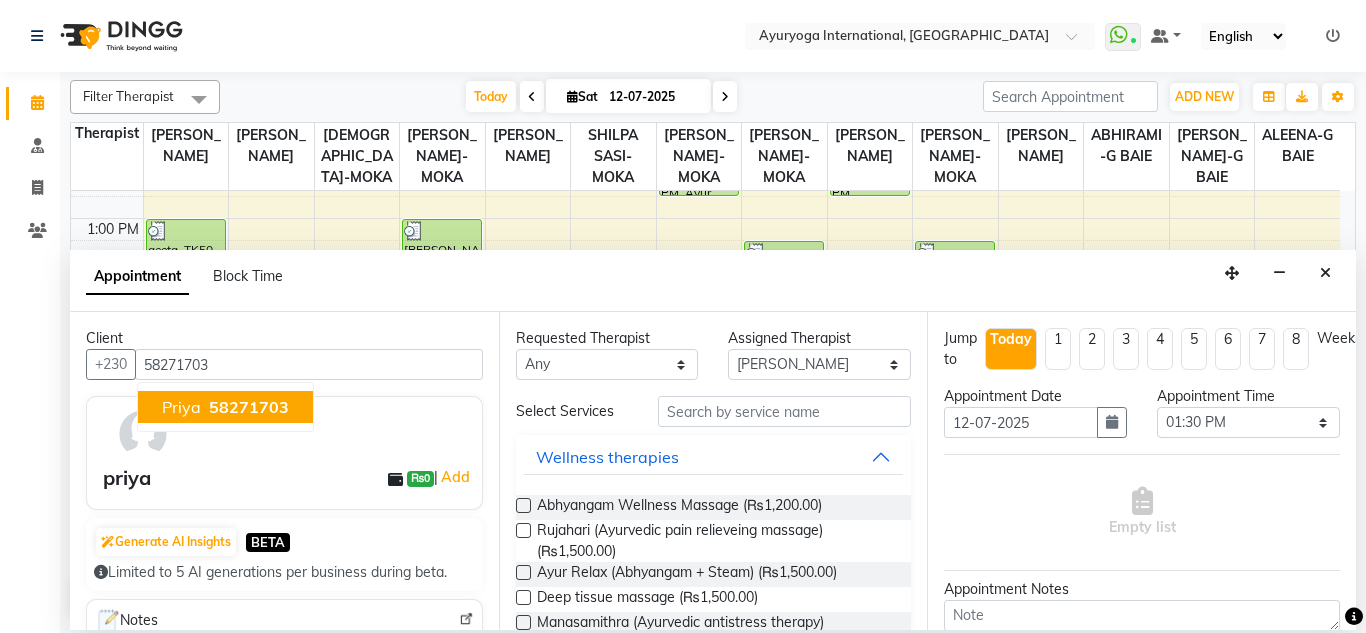 click on "58271703" at bounding box center (249, 407) 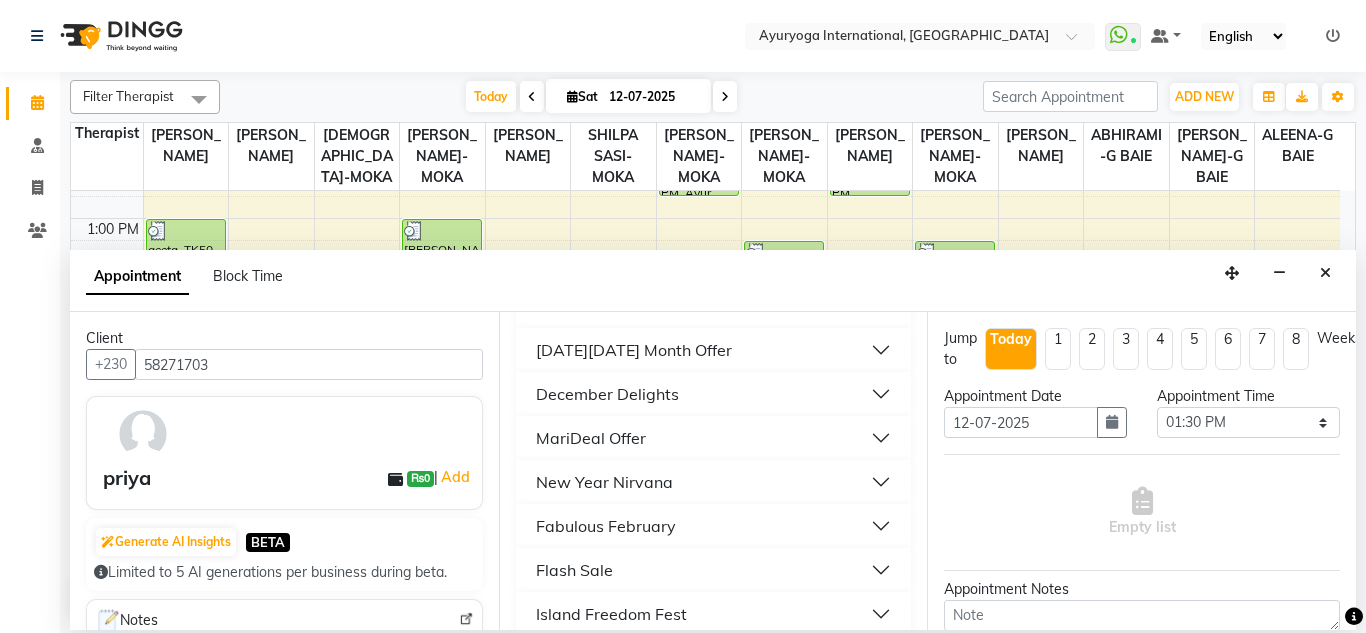 scroll, scrollTop: 1956, scrollLeft: 0, axis: vertical 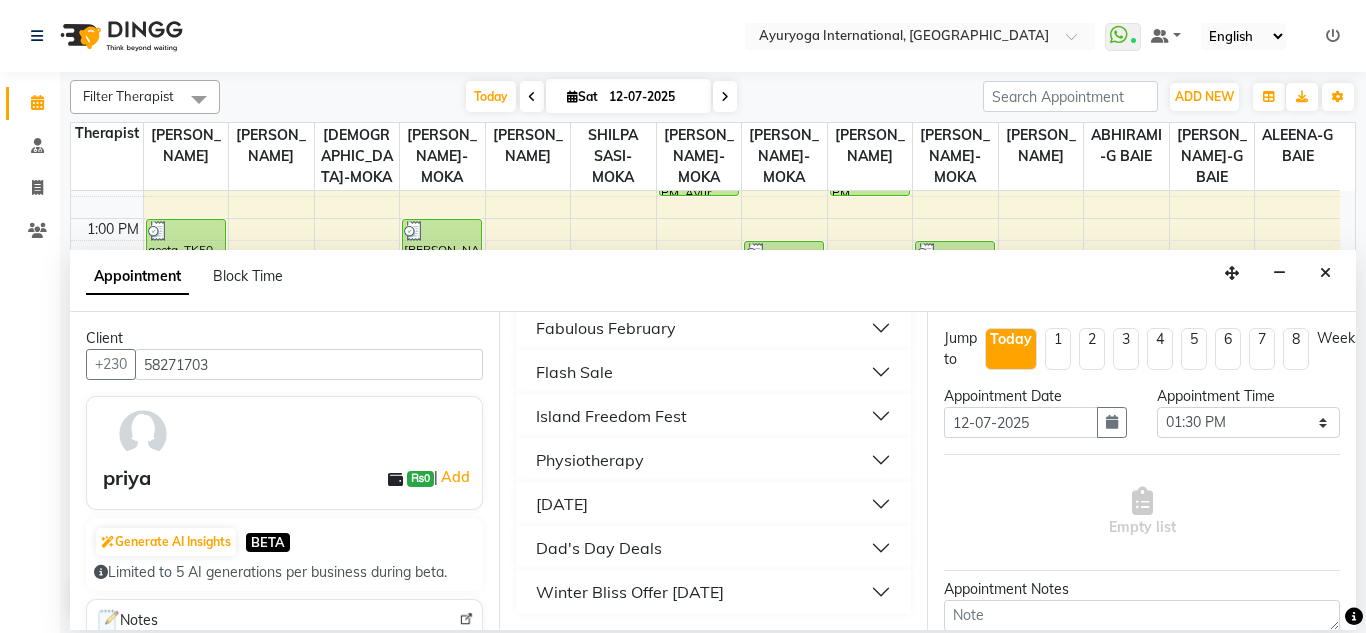 type on "58271703" 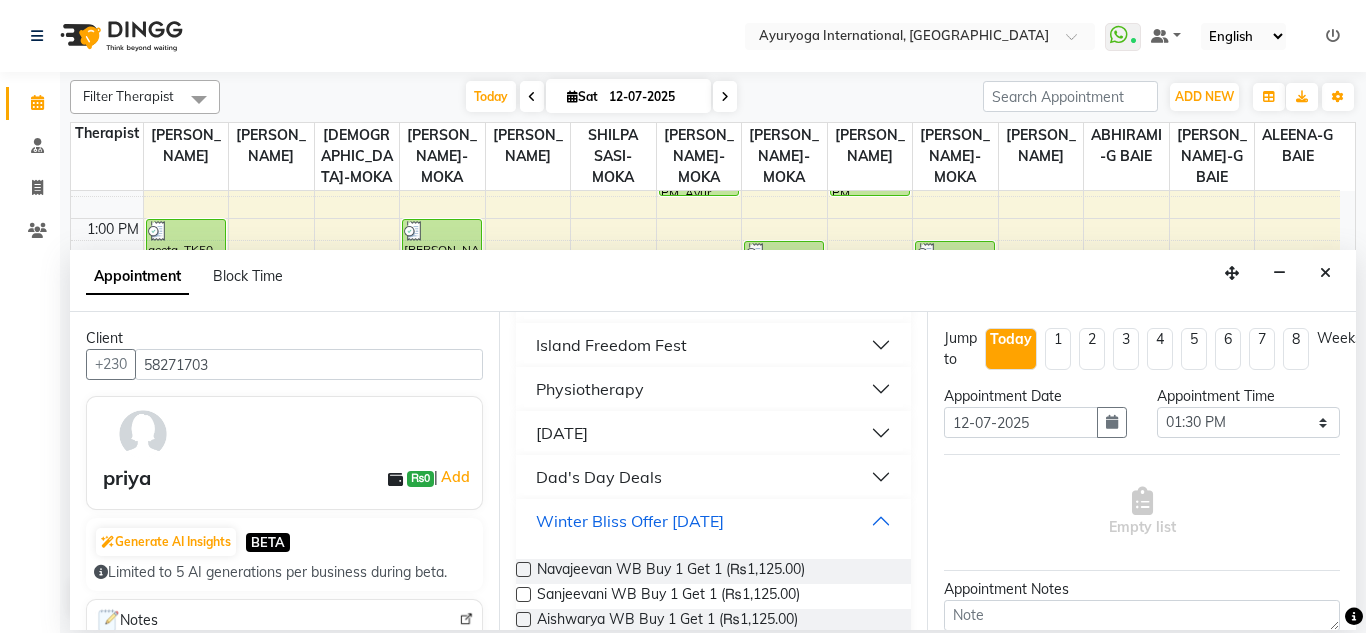 scroll, scrollTop: 1958, scrollLeft: 0, axis: vertical 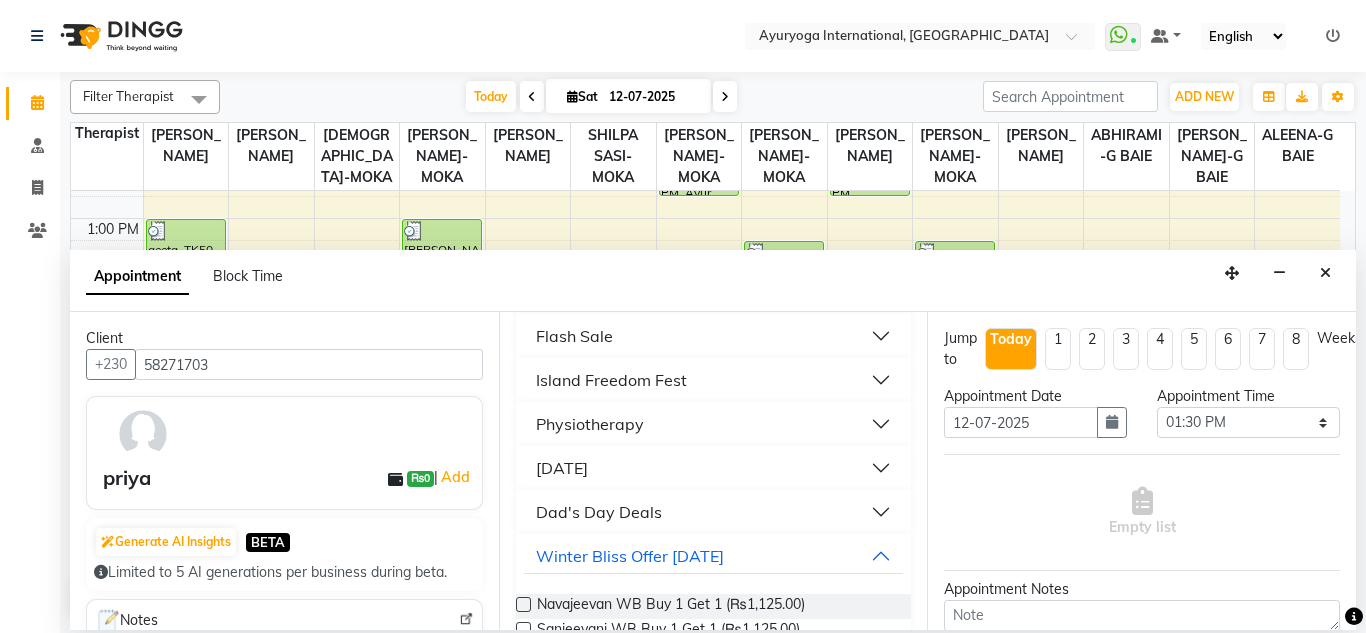 click on "Physiotherapy" at bounding box center (714, 424) 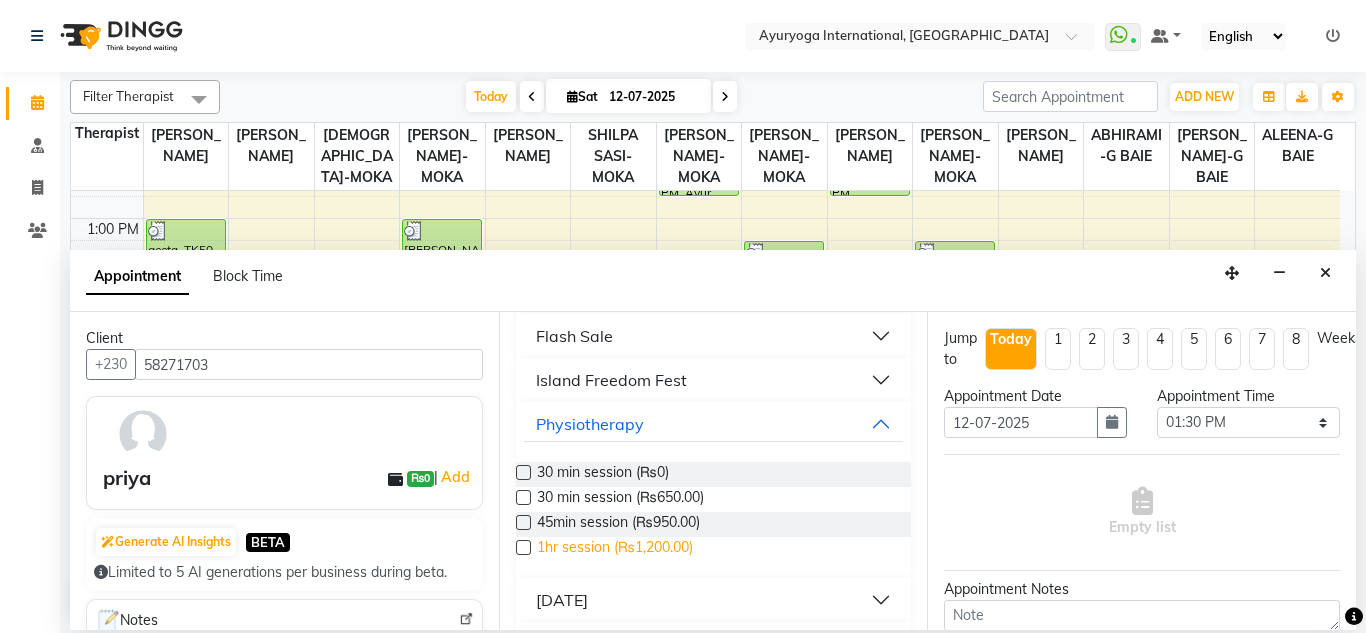 click on "1hr session (₨1,200.00)" at bounding box center [615, 549] 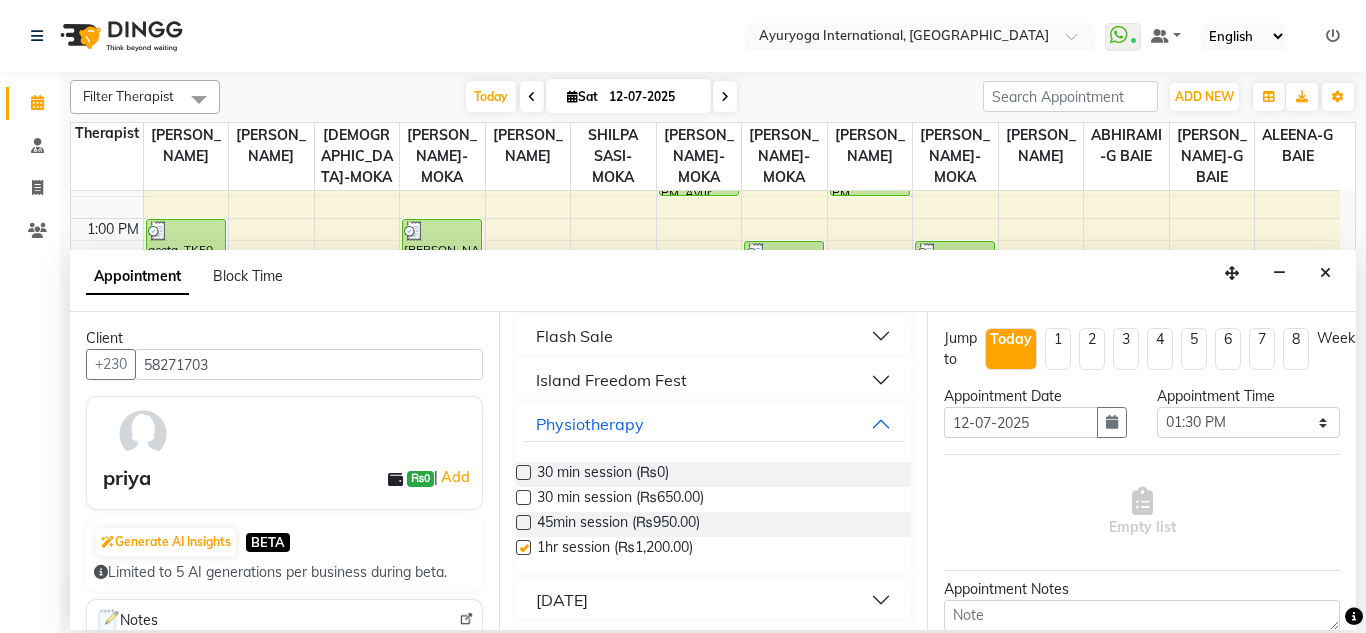 checkbox on "false" 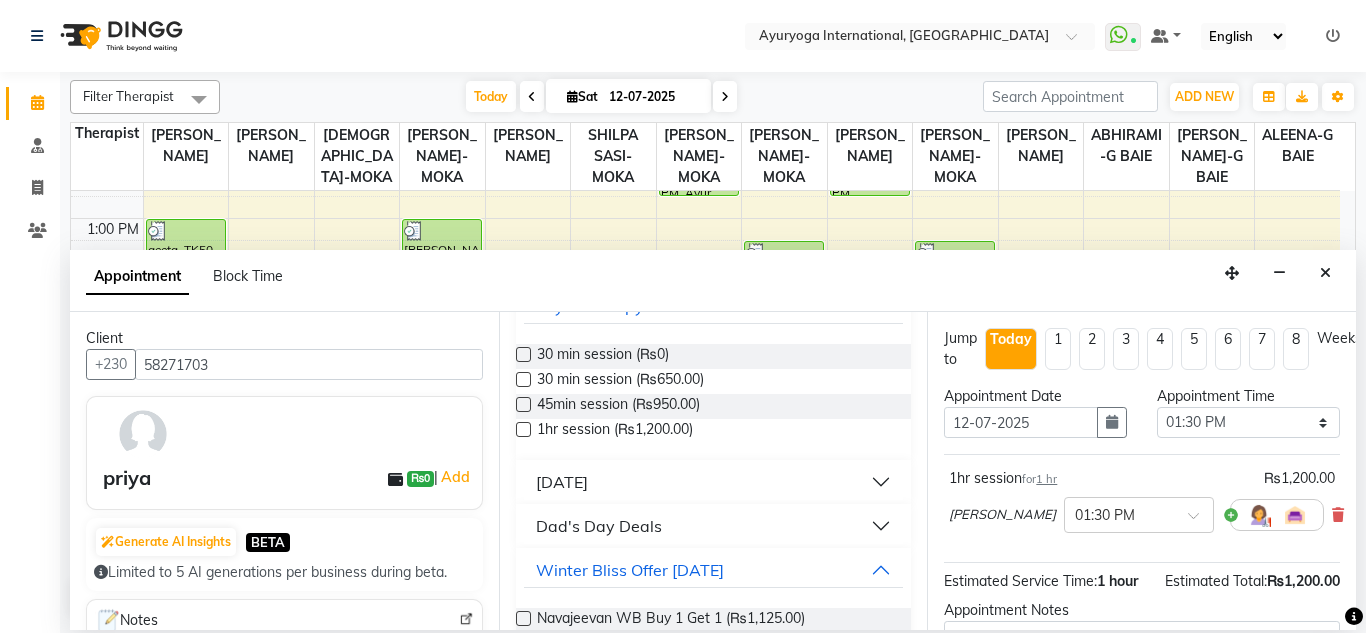scroll, scrollTop: 2195, scrollLeft: 0, axis: vertical 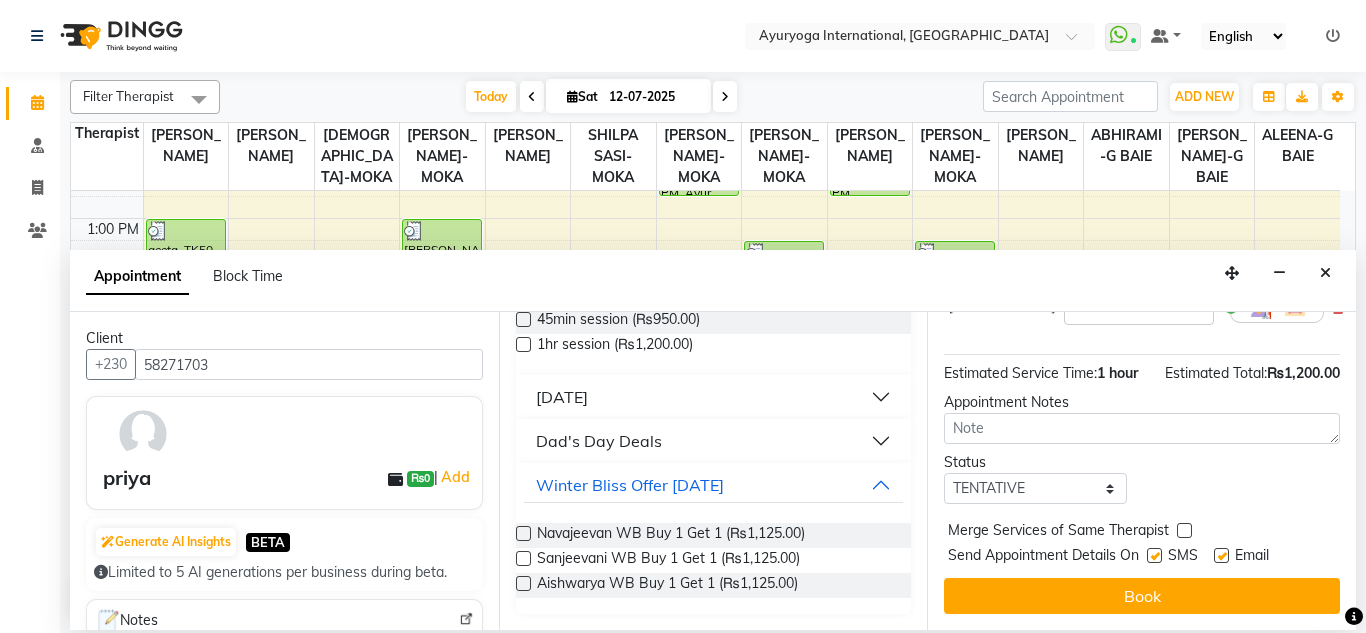 click on "Book" at bounding box center [1142, 596] 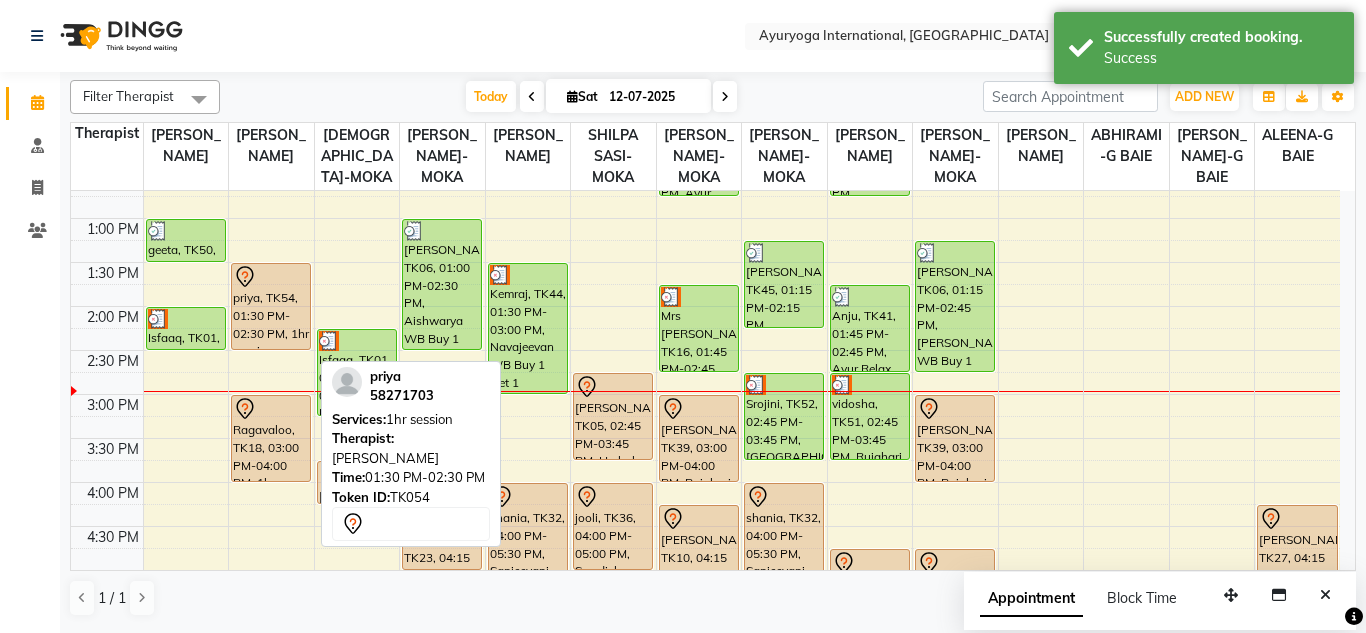 click on "priya, TK54, 01:30 PM-02:30 PM, 1hr session" at bounding box center [271, 306] 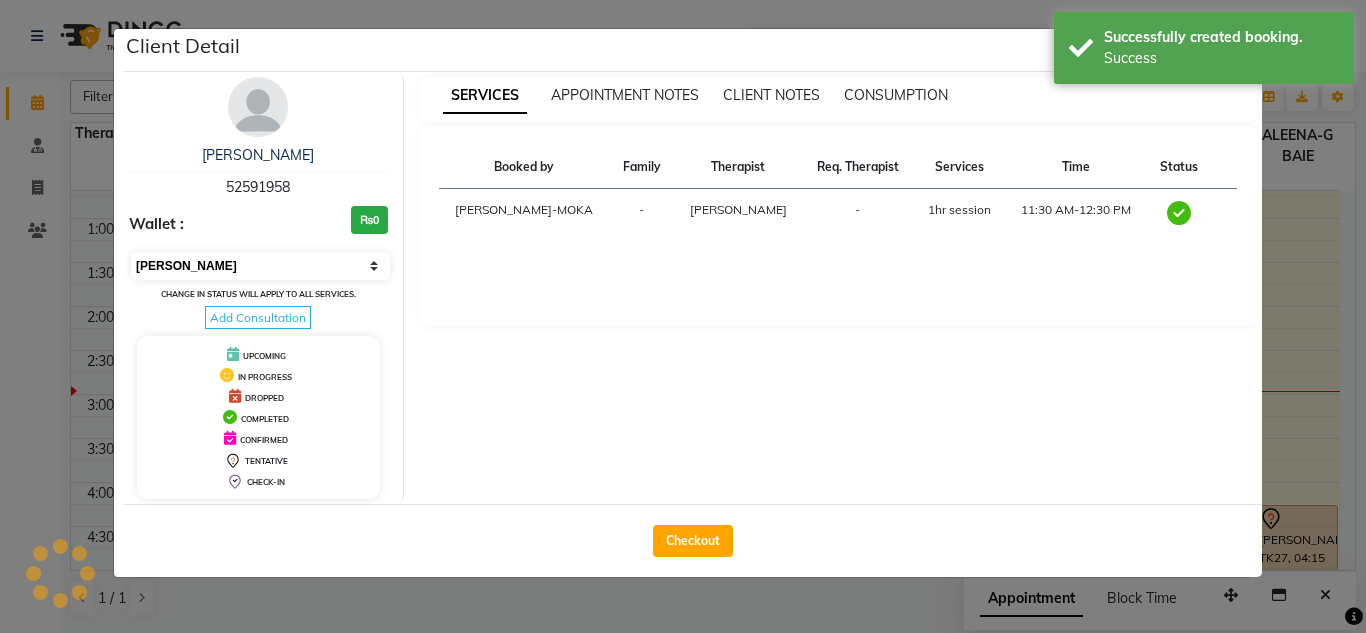 select on "7" 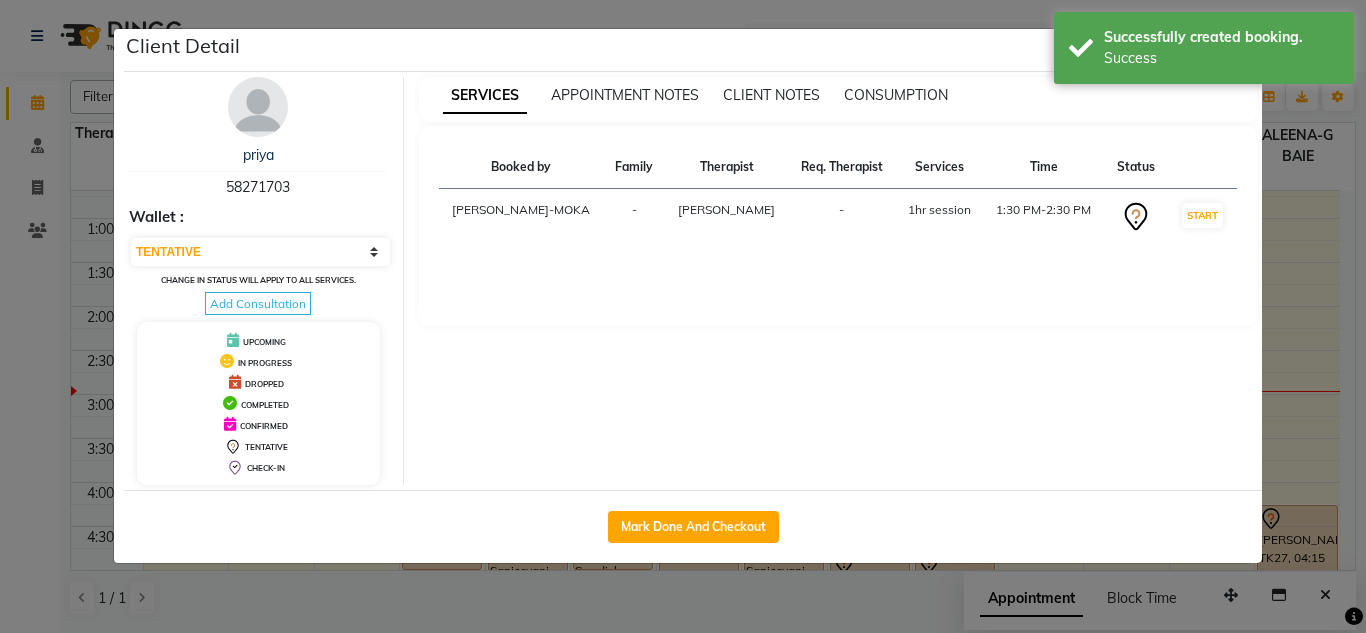 drag, startPoint x: 291, startPoint y: 193, endPoint x: 367, endPoint y: 237, distance: 87.81799 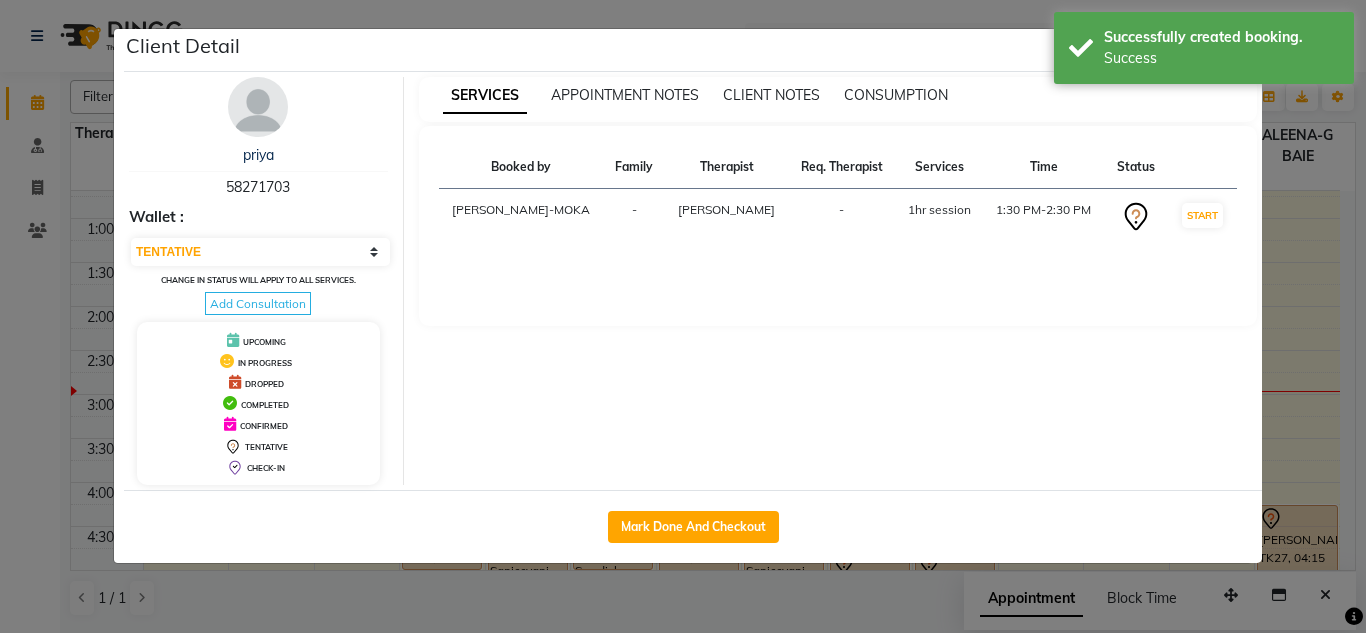 copy on "58271703" 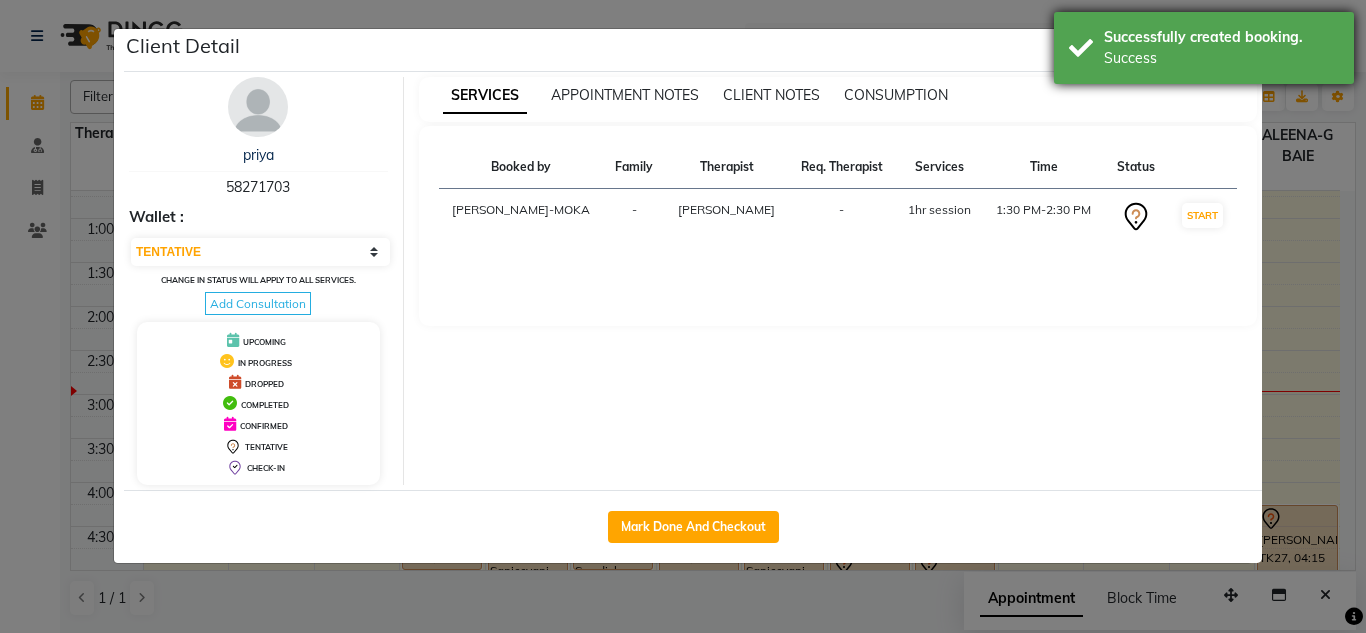 click on "Successfully created booking.   Success" at bounding box center (1204, 48) 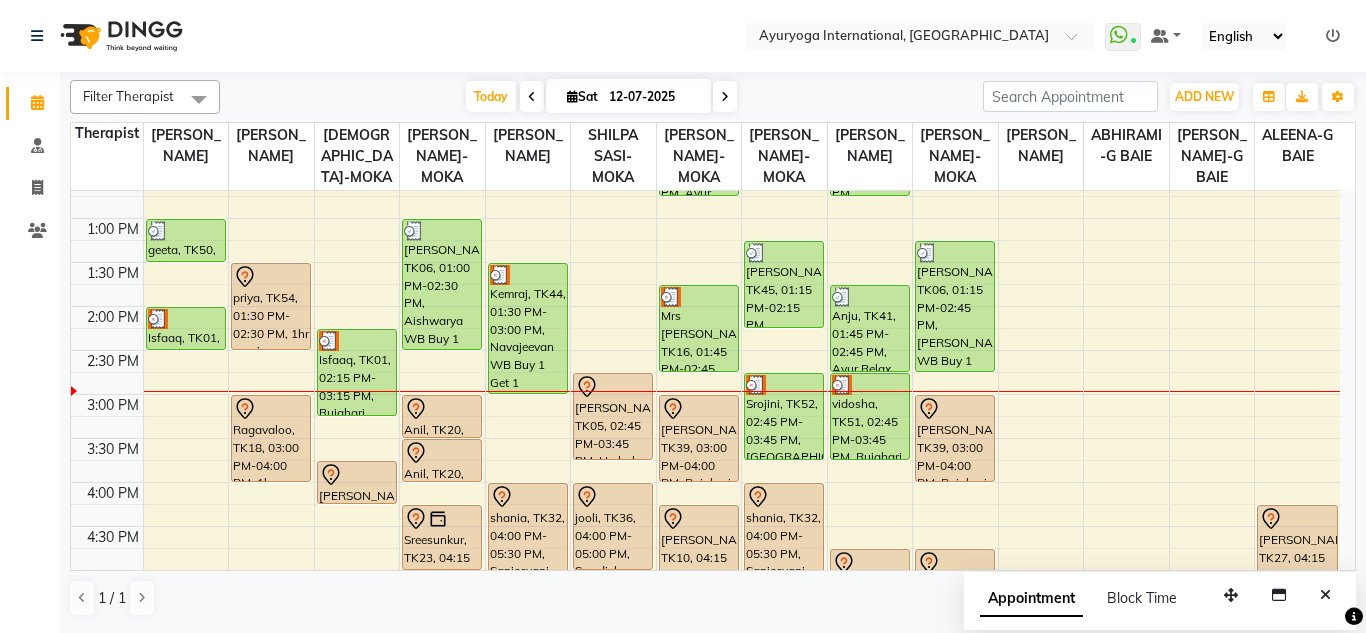 click on "12-07-2025" at bounding box center (653, 97) 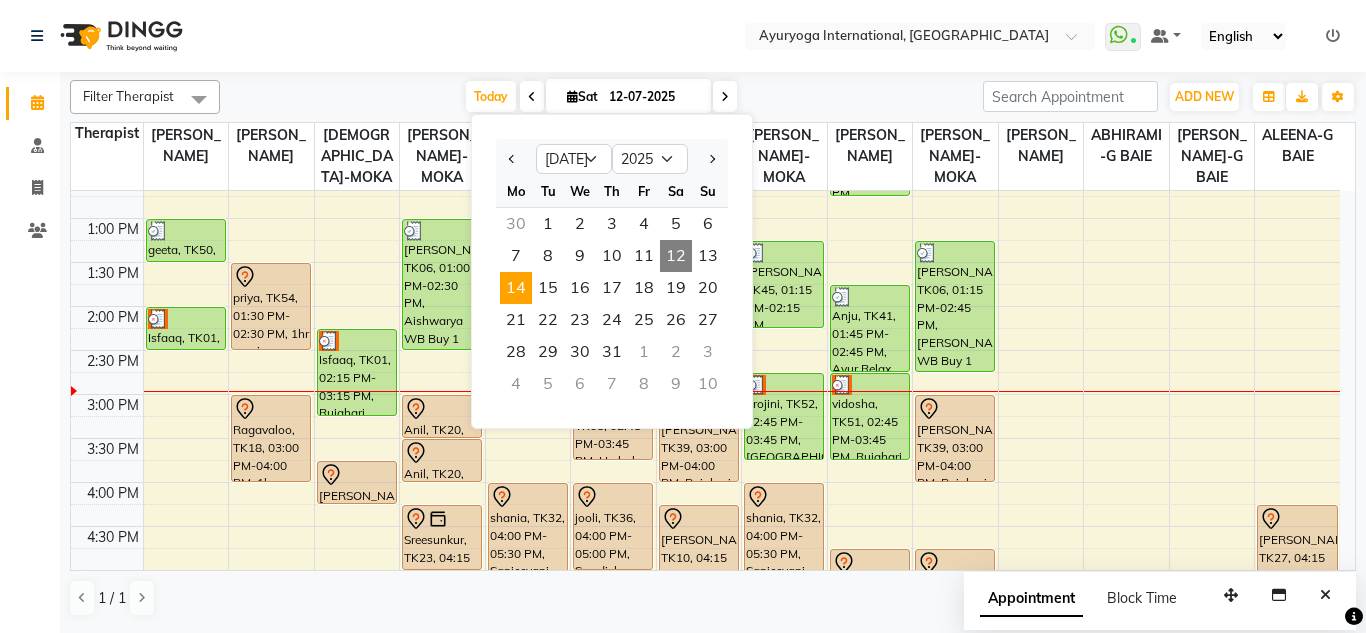 click on "14" at bounding box center [516, 288] 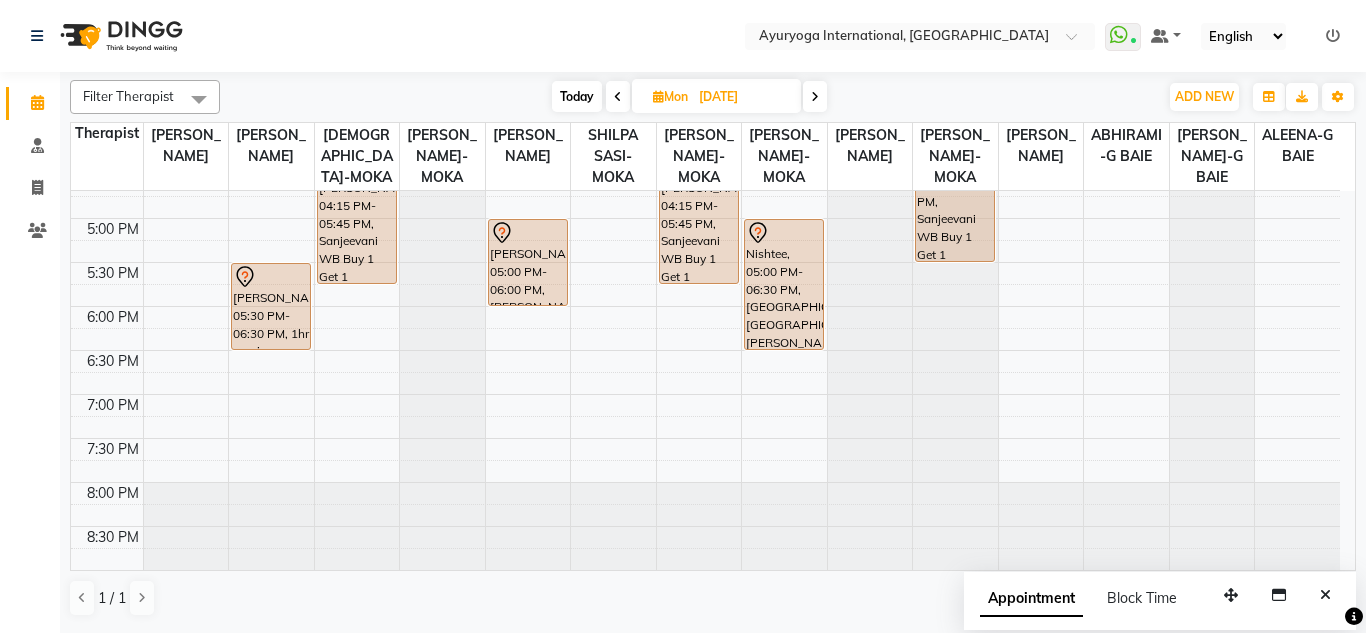 scroll, scrollTop: 773, scrollLeft: 0, axis: vertical 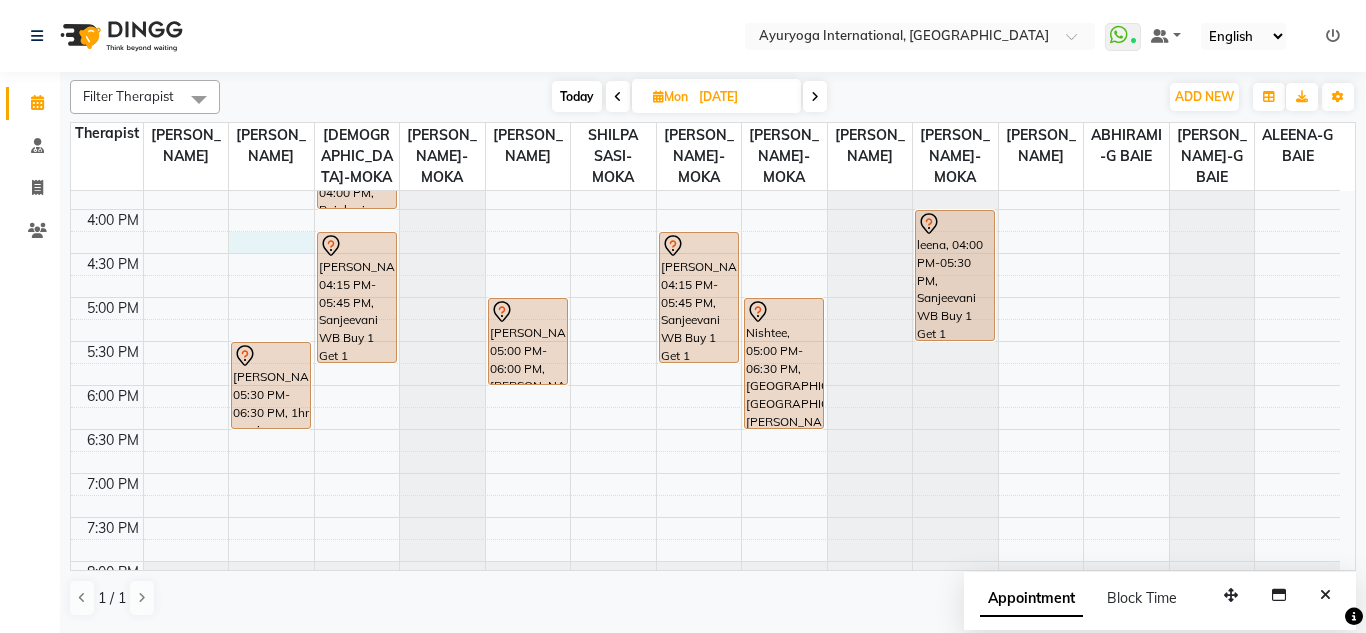 click on "7:00 AM 7:30 AM 8:00 AM 8:30 AM 9:00 AM 9:30 AM 10:00 AM 10:30 AM 11:00 AM 11:30 AM 12:00 PM 12:30 PM 1:00 PM 1:30 PM 2:00 PM 2:30 PM 3:00 PM 3:30 PM 4:00 PM 4:30 PM 5:00 PM 5:30 PM 6:00 PM 6:30 PM 7:00 PM 7:30 PM 8:00 PM 8:30 PM             [PERSON_NAME], 05:30 PM-06:30 PM, 1hr session             romain, 08:00 AM-09:00 AM, Abhyangam+Bhashpa [PERSON_NAME](Without Oil)             romain, 09:00 AM-09:01 AM, [PERSON_NAME]             [PERSON_NAME], 03:00 PM-04:00 PM, Rujahari (Ayurvedic pain relieveing massage)             [GEOGRAPHIC_DATA], 04:15 PM-05:45 PM, Sanjeevani WB Buy 1 Get 1              Iesbelle [PERSON_NAME], 10:00 AM-11:30 AM, Navajeevan             [PERSON_NAME], 05:00 PM-06:00 PM, Rujahari (Abh + Kizhi) - Package             Poinasamy, 10:00 AM-11:00 AM, Abhyangam+Bhashpa [PERSON_NAME](Without Oil)             Poinasamy, 11:00 AM-11:01 AM, [PERSON_NAME]             [PERSON_NAME], 10:00 AM-11:30 AM, [PERSON_NAME], 04:15 PM-05:45 PM, [PERSON_NAME] Buy 1 Get 1              [PERSON_NAME], 11:00 AM-12:30 PM, Sweet Mamma Facial" at bounding box center (705, 33) 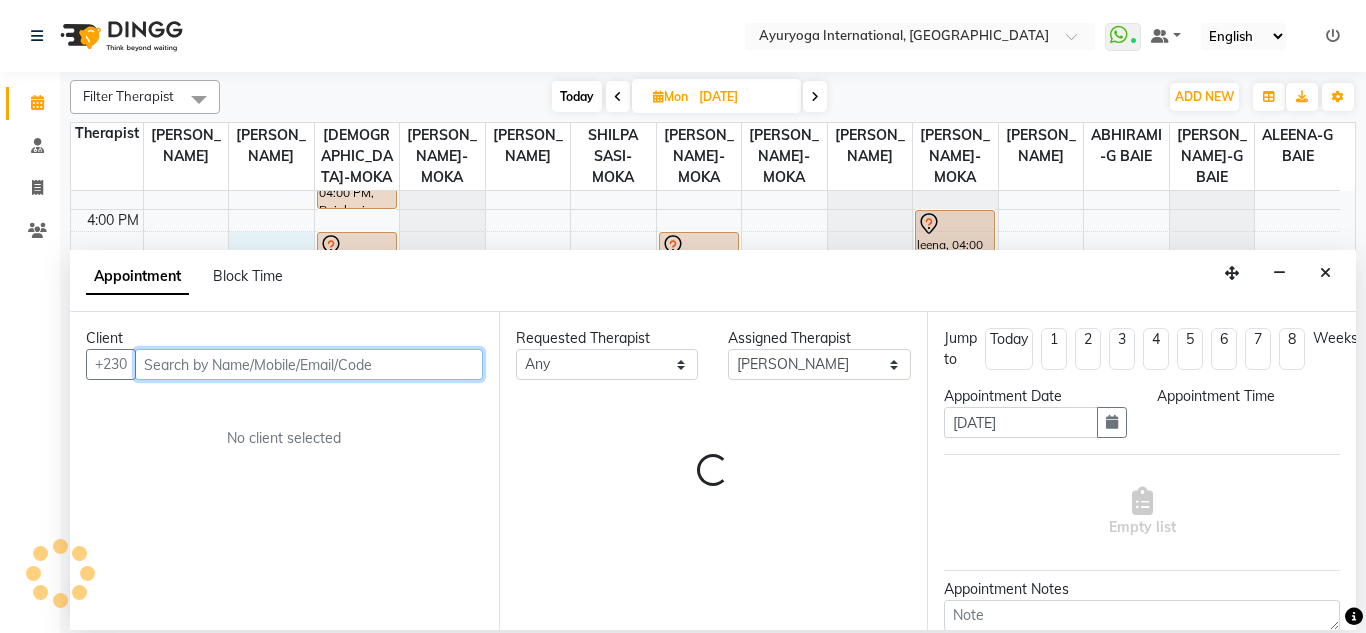 select on "975" 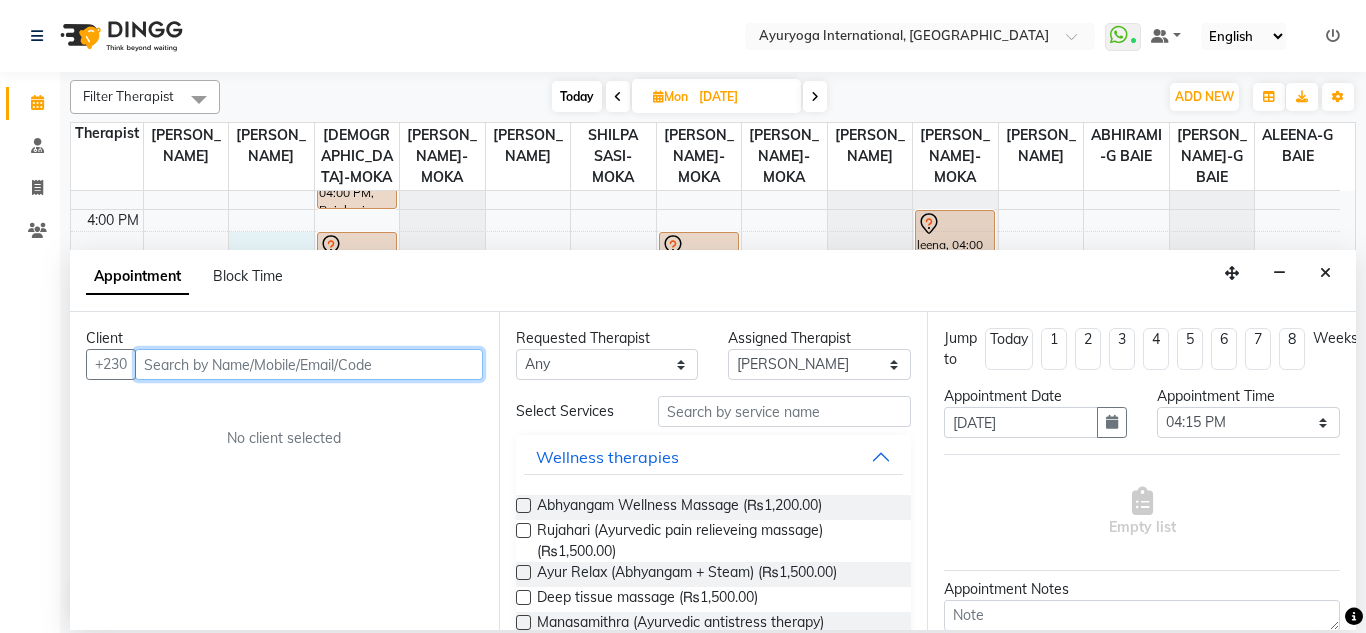 click at bounding box center (309, 364) 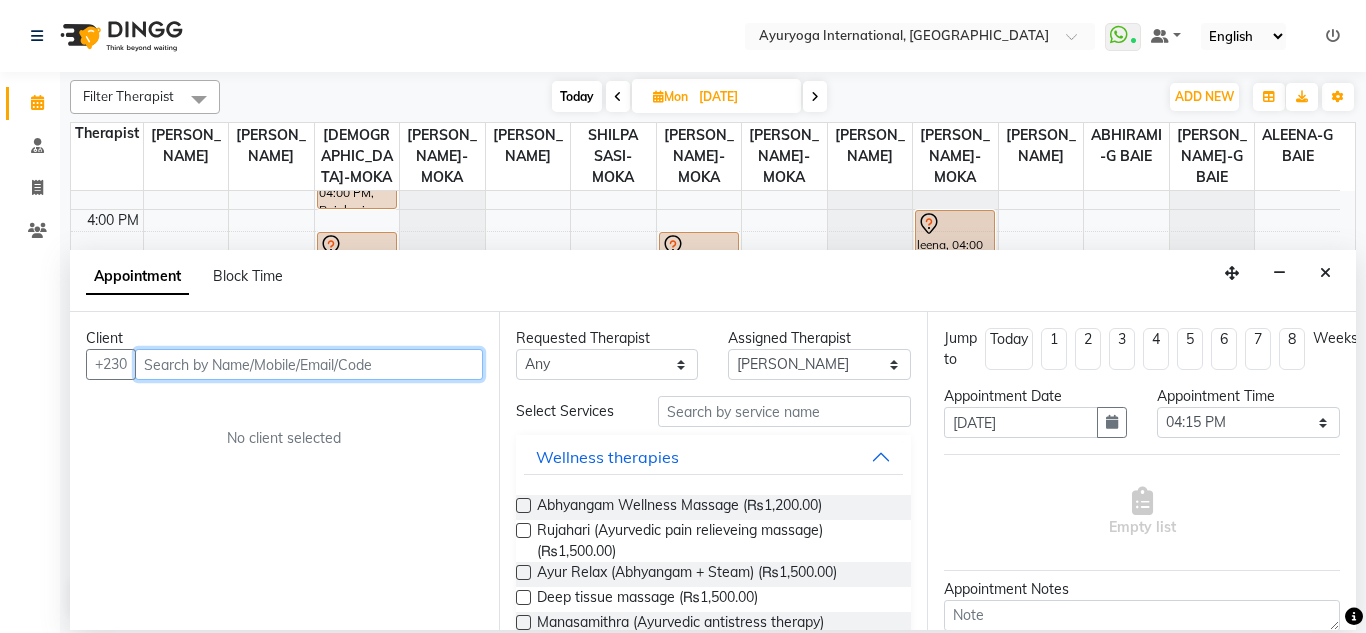 paste on "58271703" 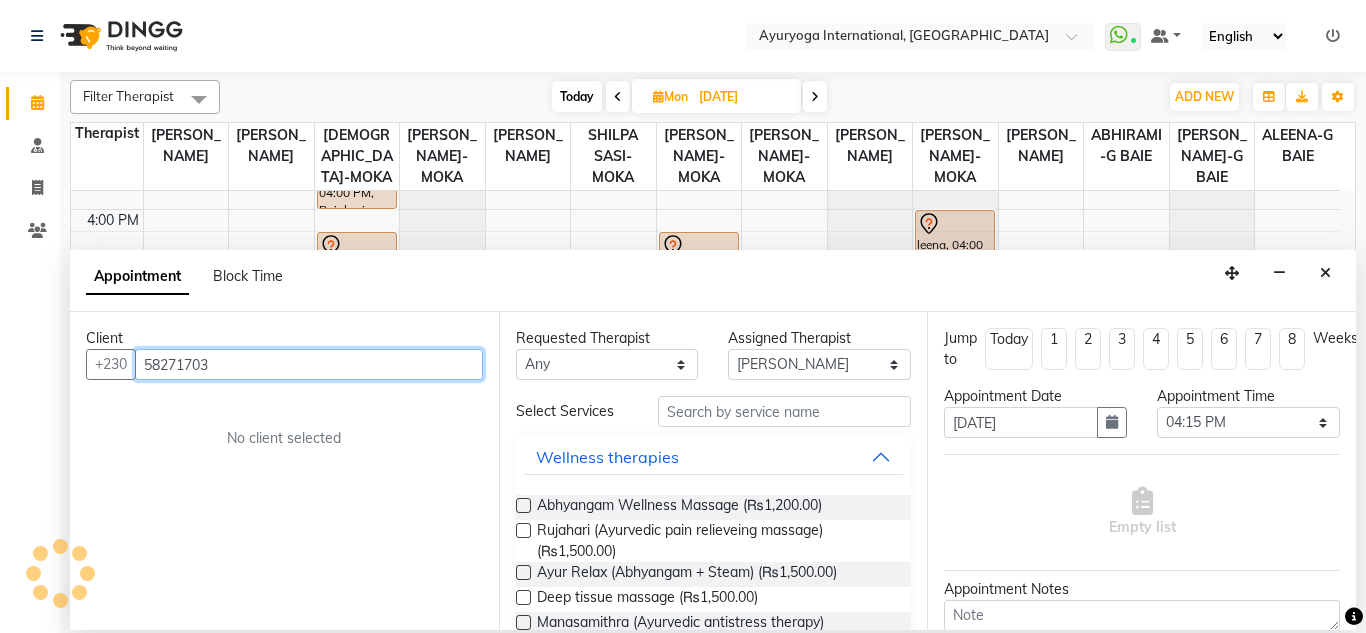 type on "58271703" 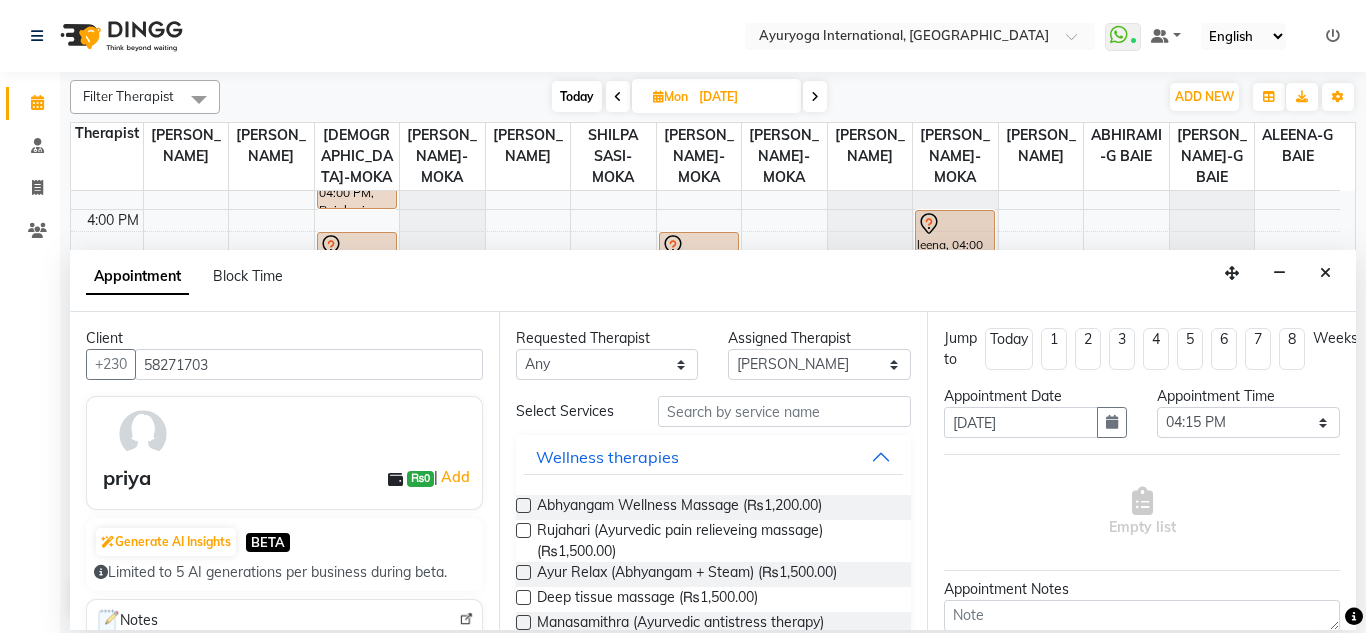 click on "Client [PHONE_NUMBER] priya    ₨0  |   Add    Generate AI Insights
BETA  Limited to 5 AI generations per business during beta.   Notes  No notes  Recent Services No History  Memberships No membership  Active Packages No packages  Vouchers No vouchers" at bounding box center (284, 471) 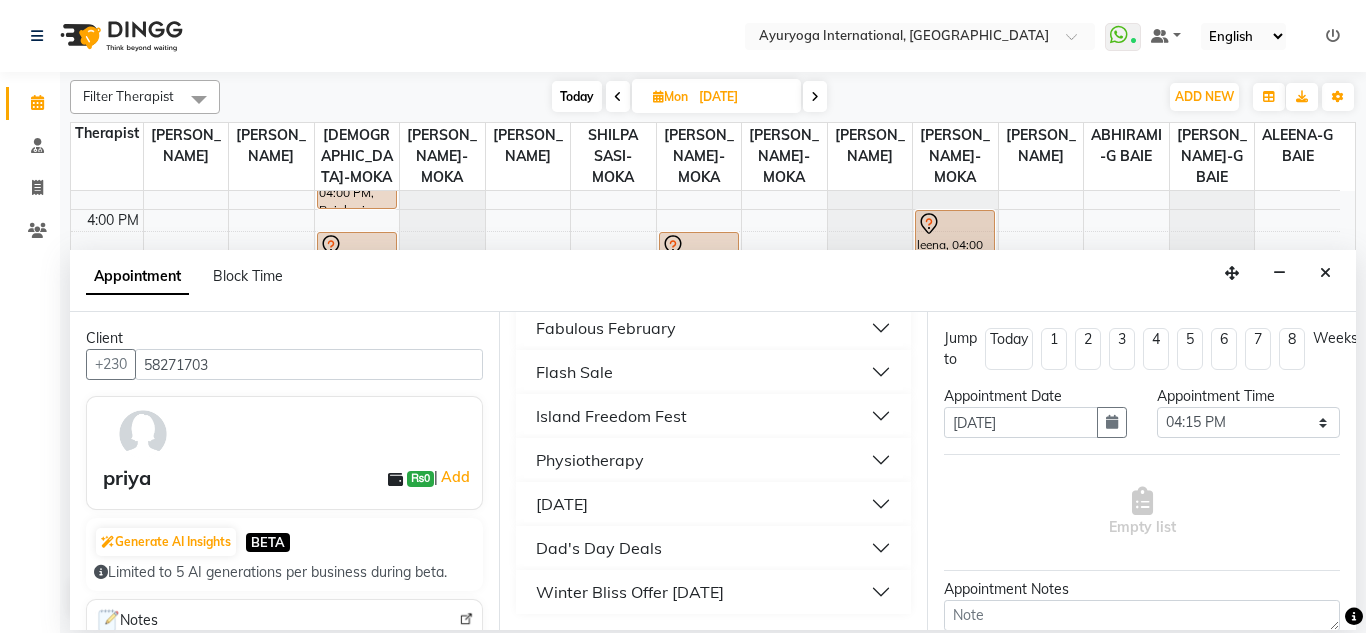 scroll, scrollTop: 1956, scrollLeft: 0, axis: vertical 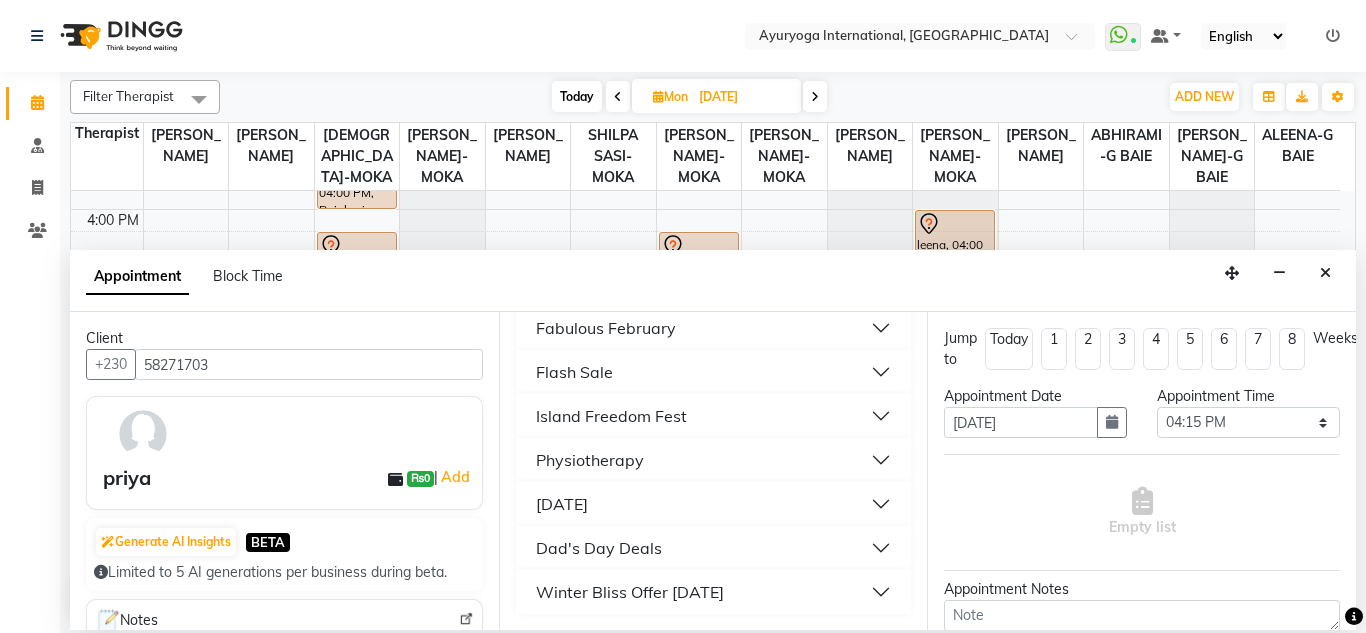 click on "Physiotherapy" at bounding box center [590, 460] 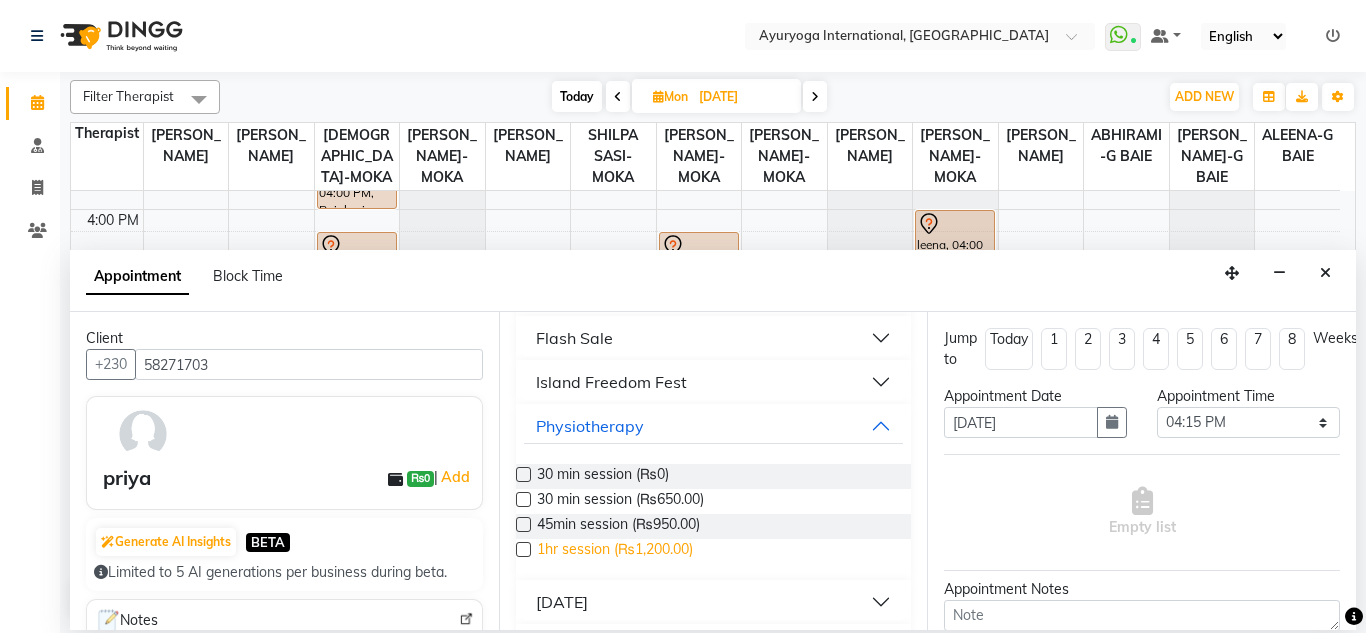 drag, startPoint x: 577, startPoint y: 578, endPoint x: 641, endPoint y: 581, distance: 64.070274 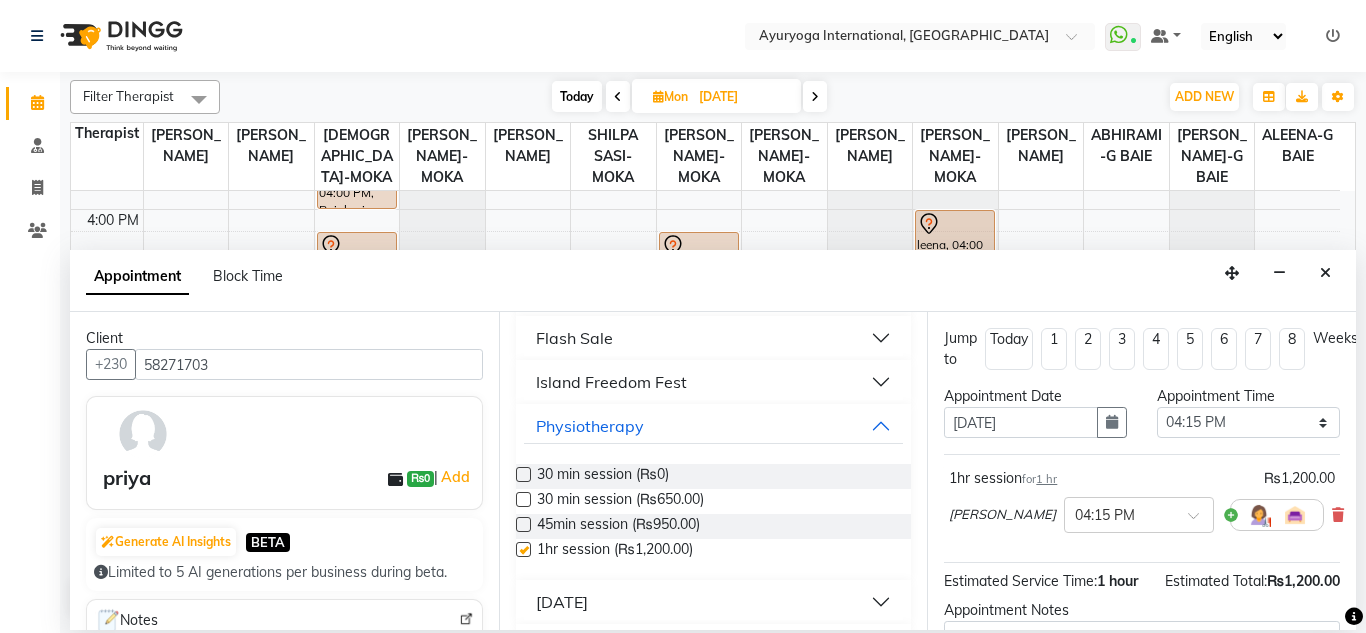 checkbox on "false" 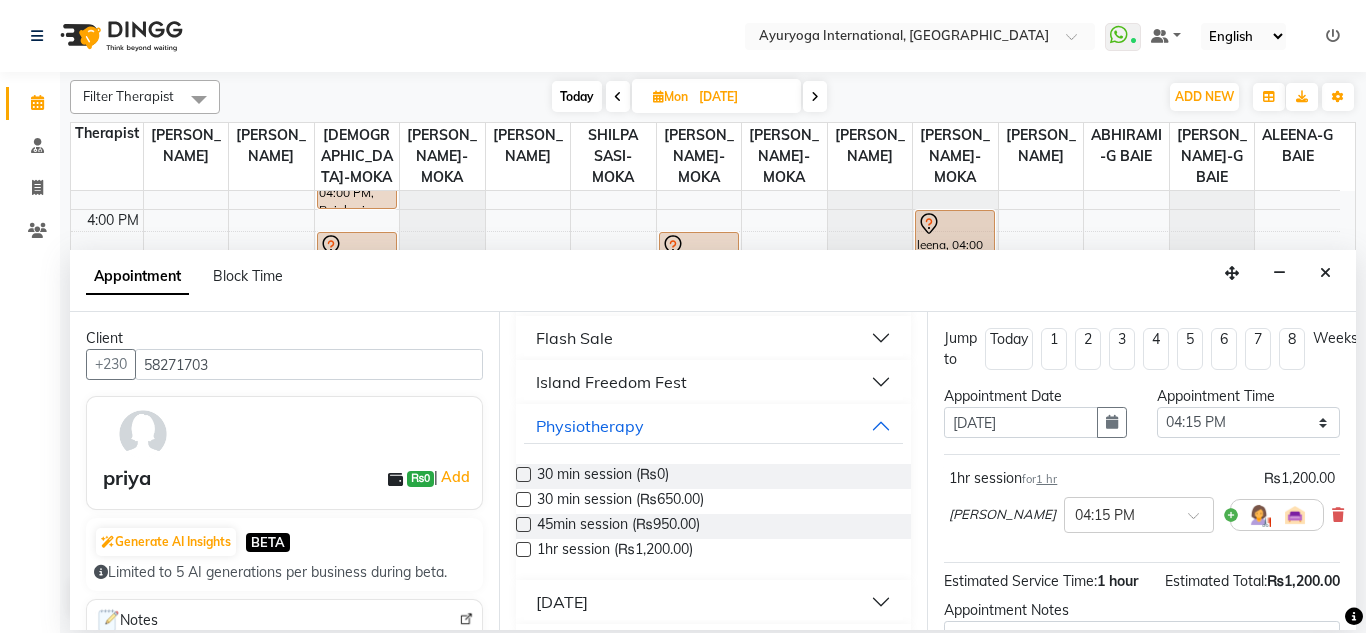 scroll, scrollTop: 267, scrollLeft: 0, axis: vertical 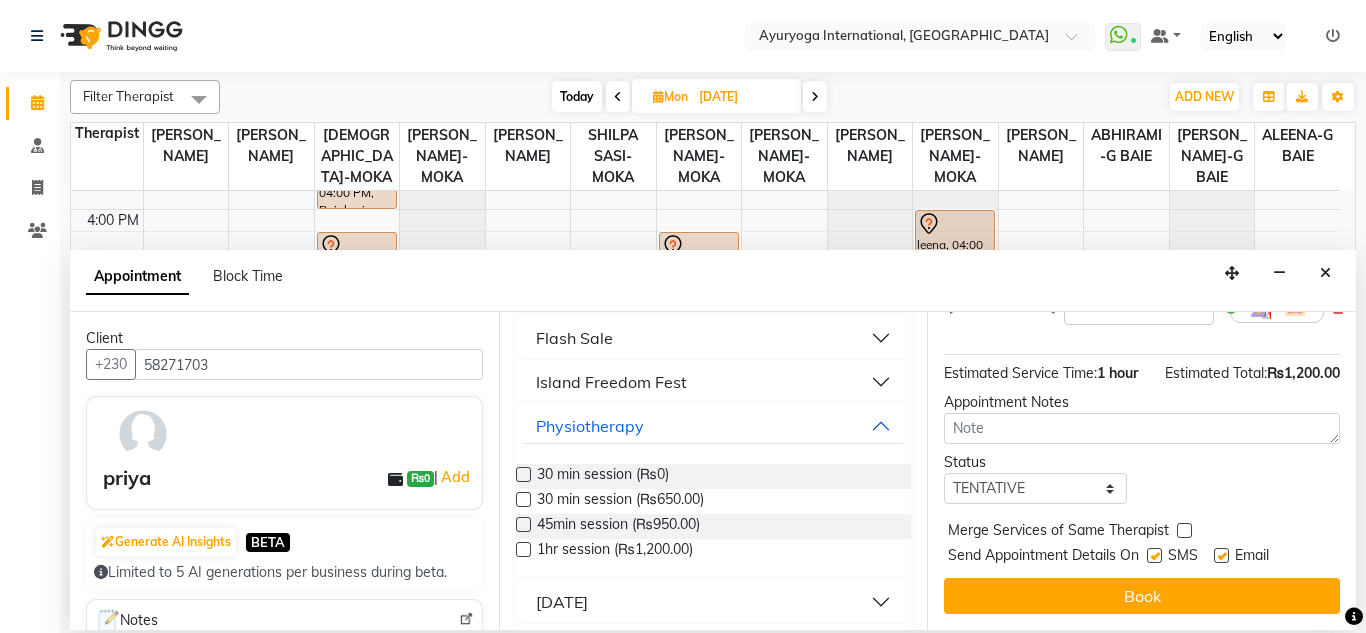 click on "Send Appointment Details On" at bounding box center [1043, 557] 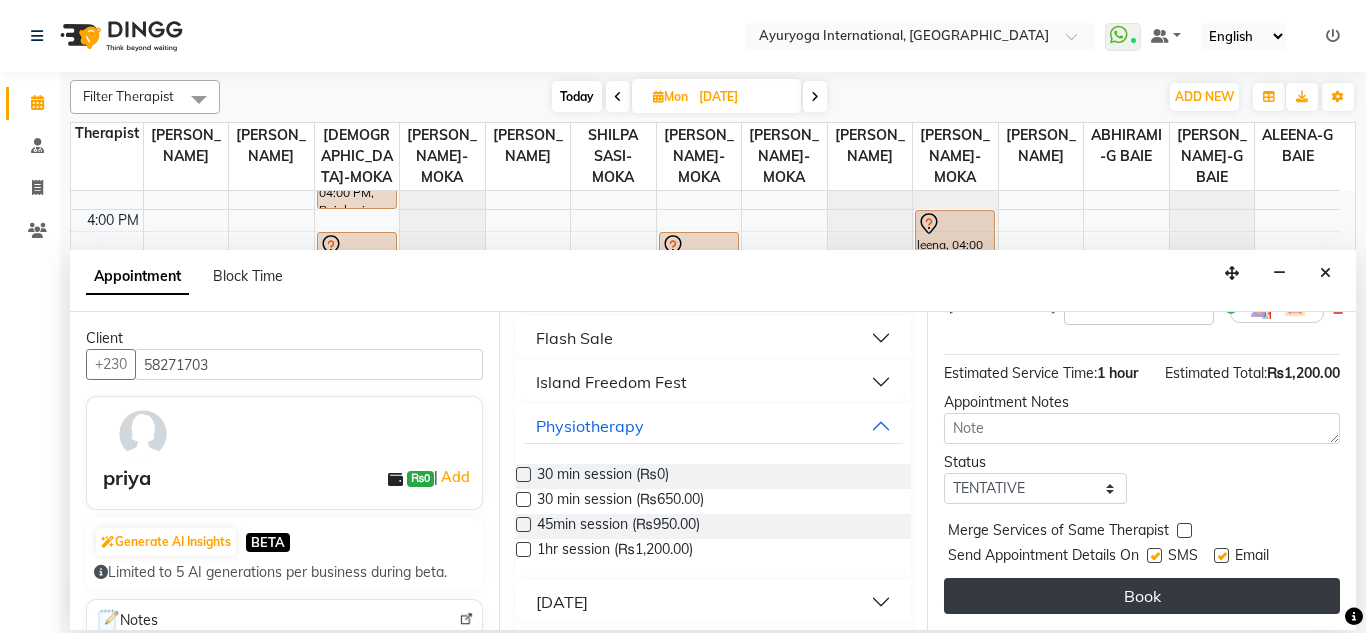 click on "Book" at bounding box center [1142, 596] 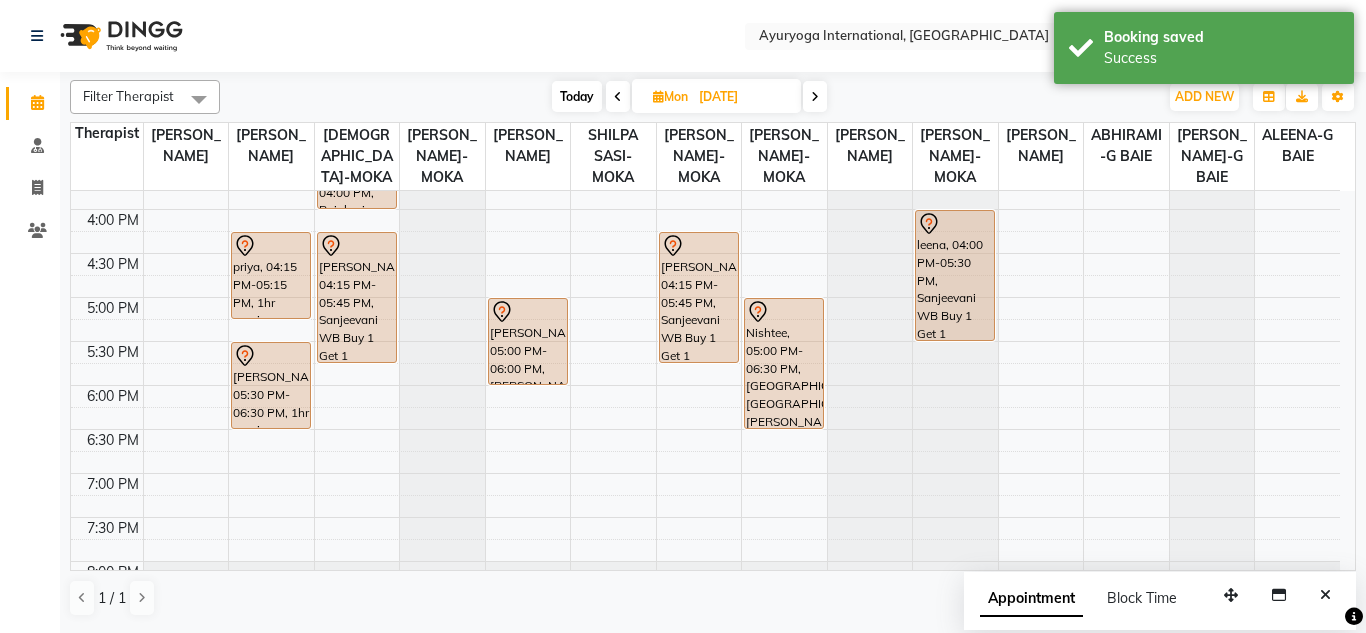 click on "Today" at bounding box center [577, 96] 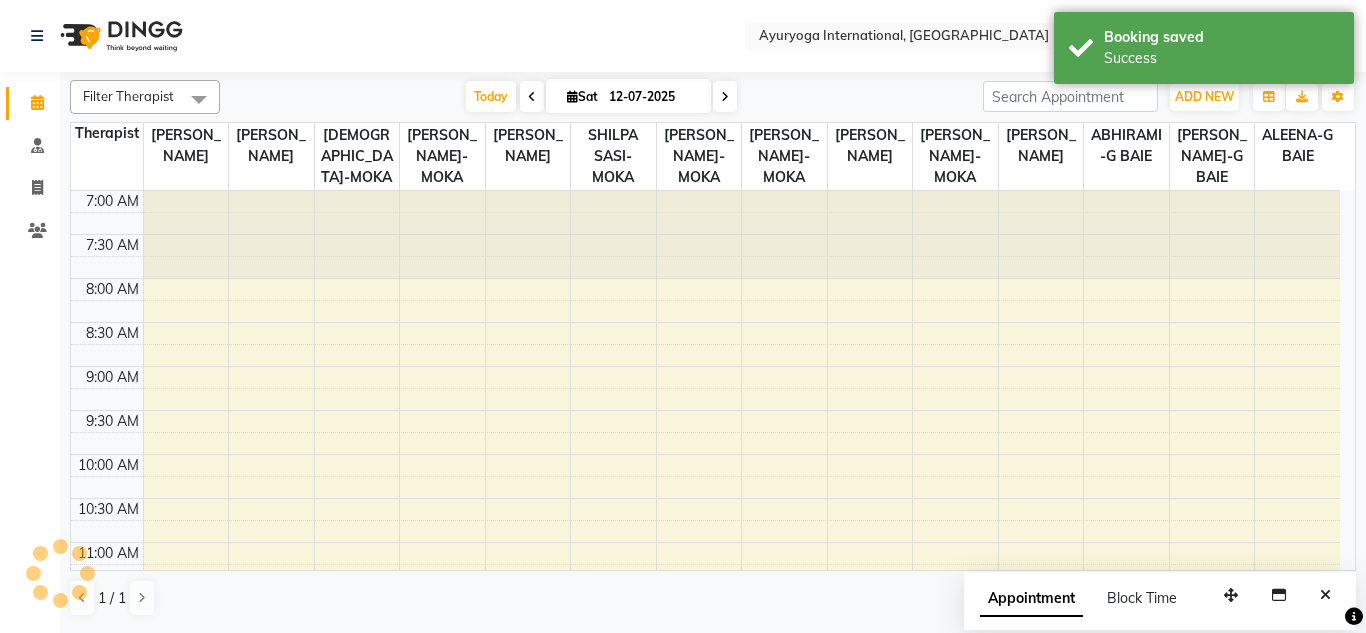 scroll, scrollTop: 617, scrollLeft: 0, axis: vertical 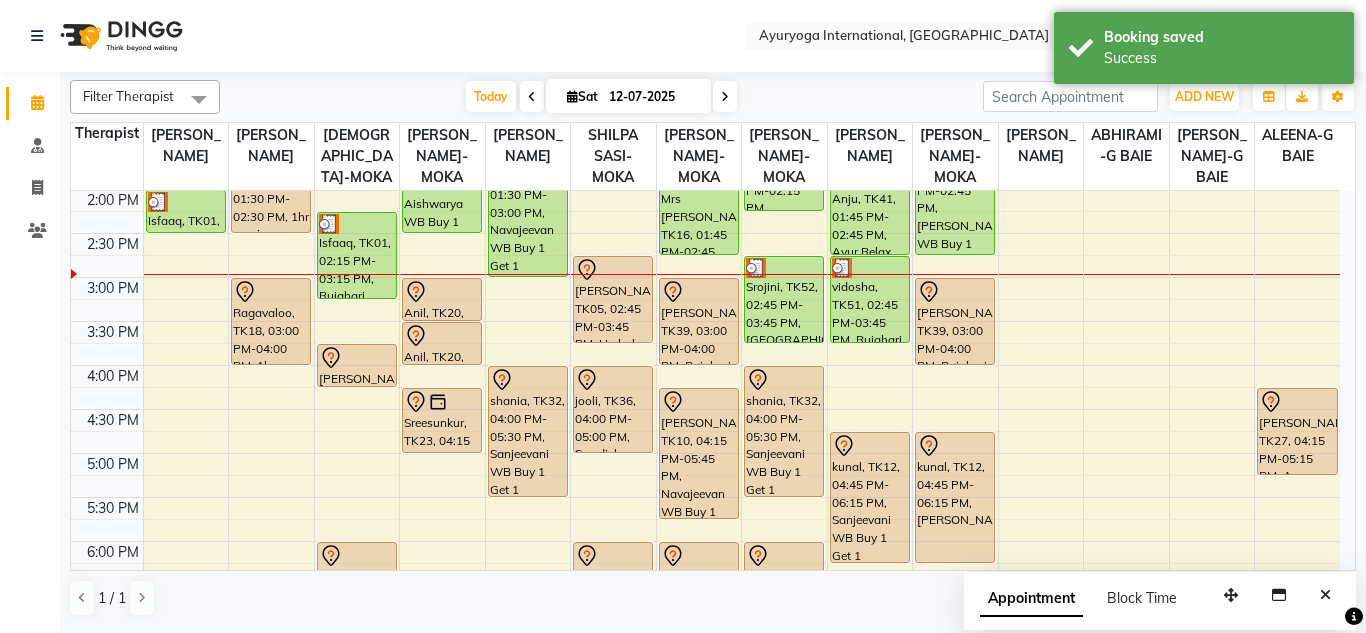 click on "Select Location × Ayuryoga International, [GEOGRAPHIC_DATA] Rd  WhatsApp Status  ✕ Status:  Connected Most Recent Message: [DATE]     02:16 PM Recent Service Activity: [DATE]     02:36 PM Default Panel My Panel English ENGLISH Español العربية मराठी हिंदी ગુજરાતી தமிழ் 中文 Notifications nothing to show" 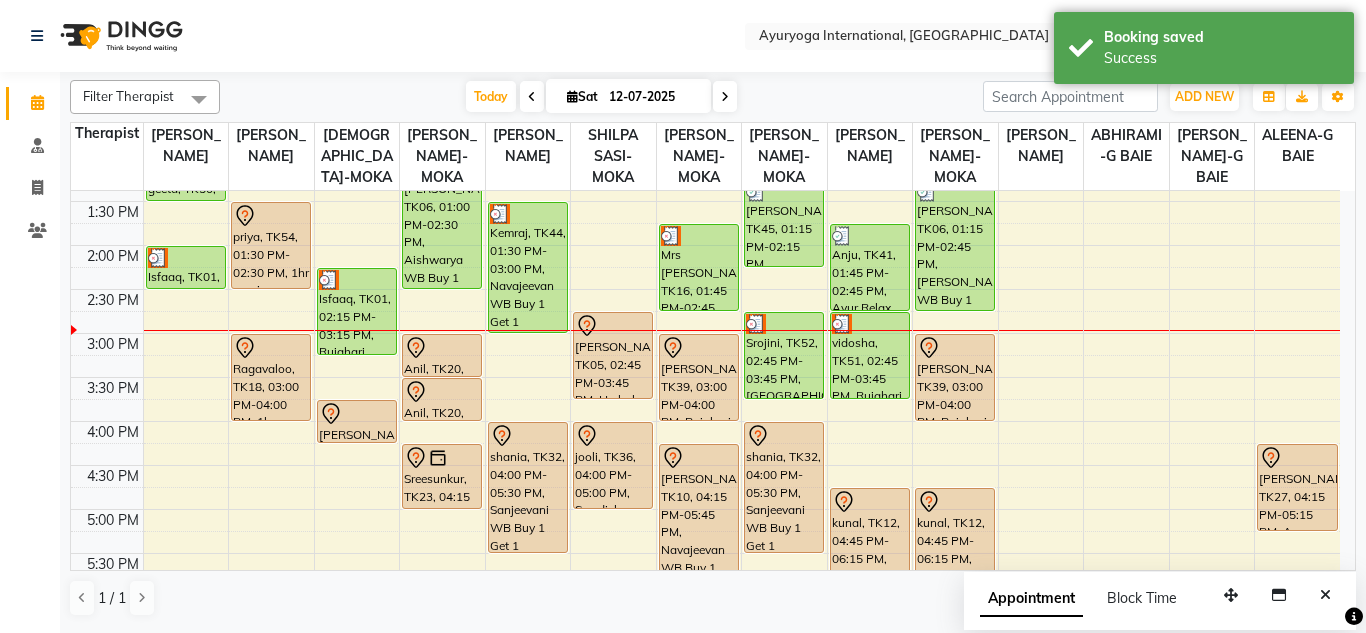 scroll, scrollTop: 517, scrollLeft: 0, axis: vertical 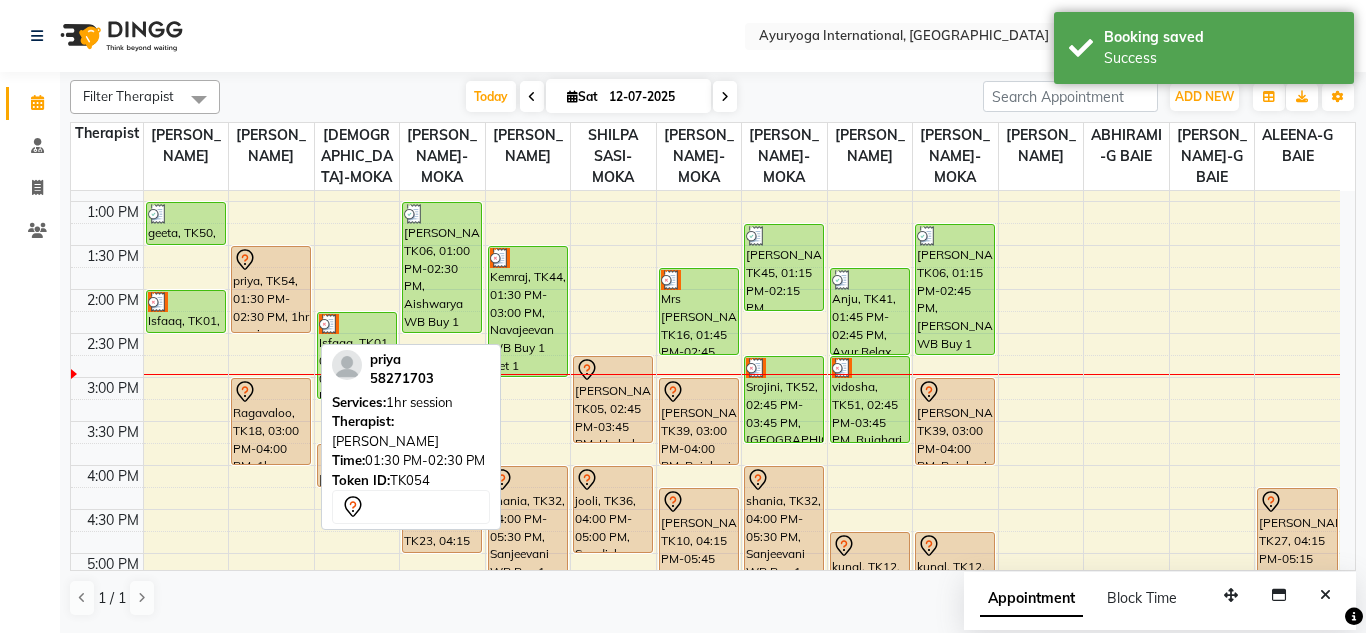 click on "priya, TK54, 01:30 PM-02:30 PM, 1hr session" at bounding box center [271, 289] 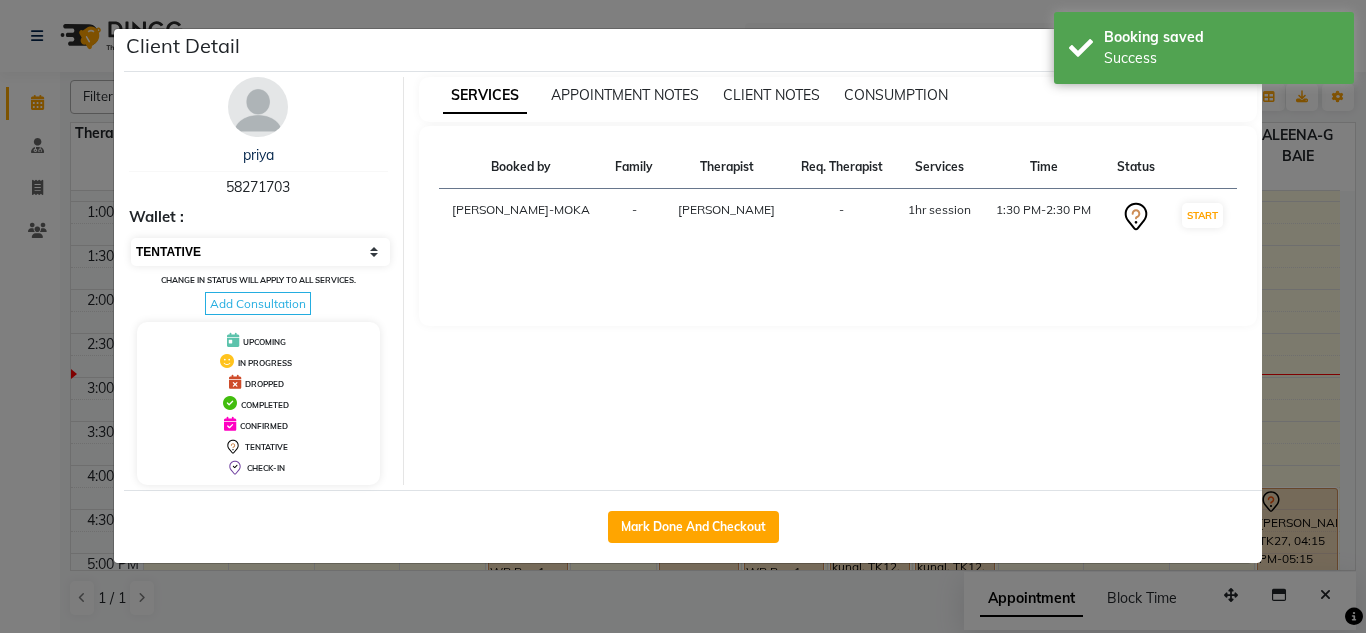 click on "Select IN SERVICE CONFIRMED TENTATIVE CHECK IN MARK DONE DROPPED UPCOMING" at bounding box center [260, 252] 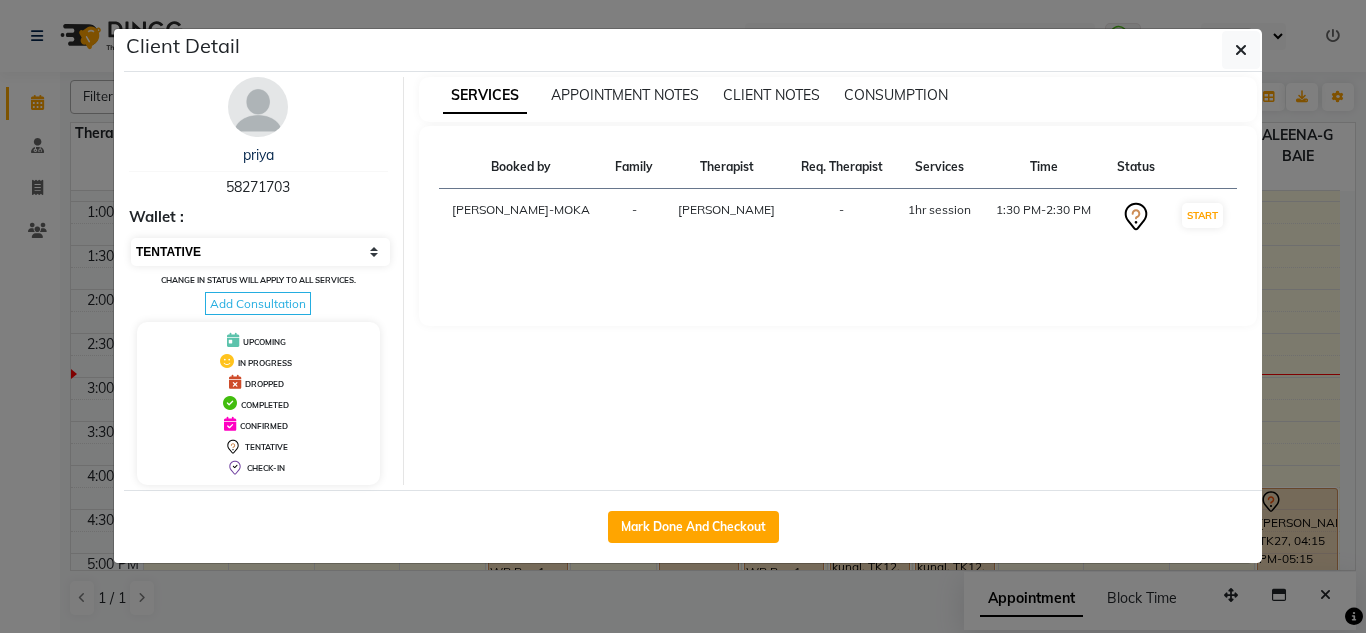 select on "3" 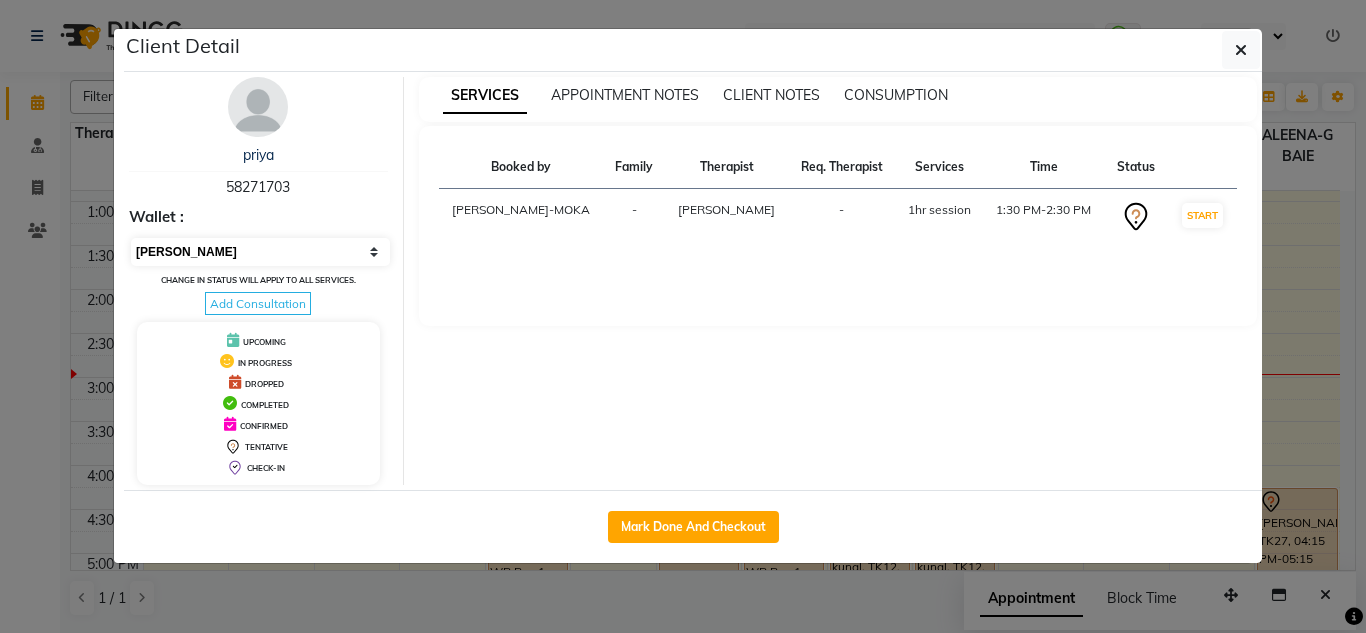 click on "Select IN SERVICE CONFIRMED TENTATIVE CHECK IN MARK DONE DROPPED UPCOMING" at bounding box center (260, 252) 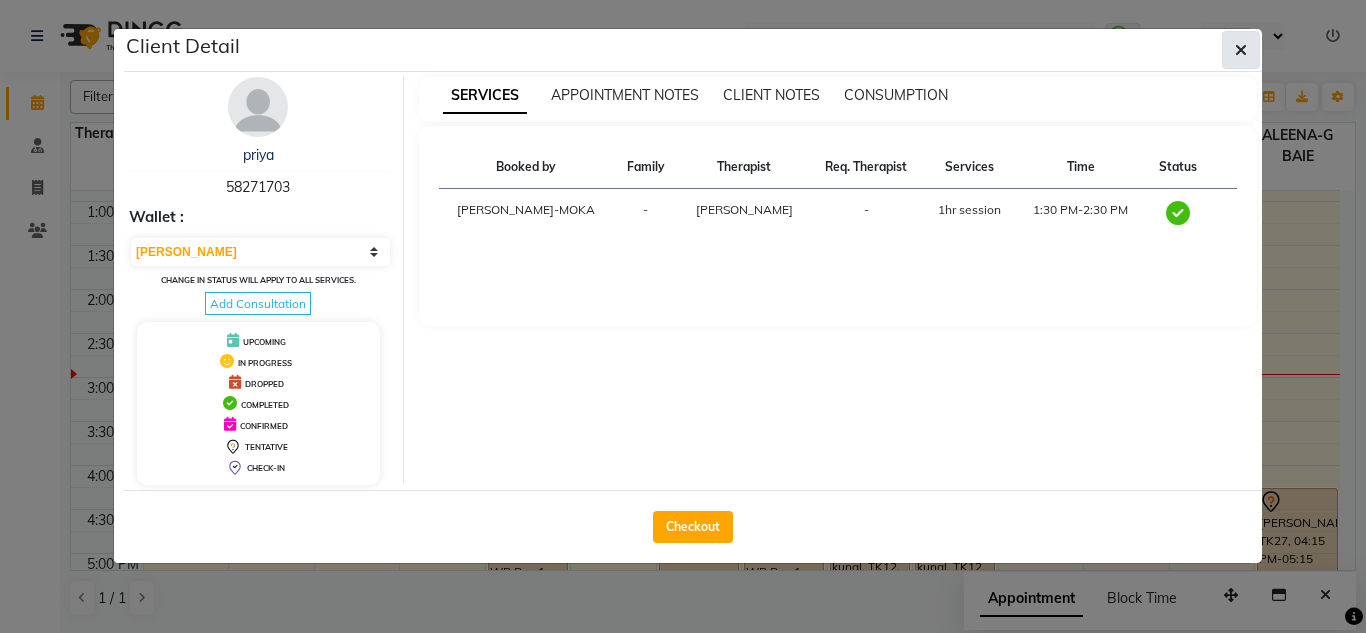 click 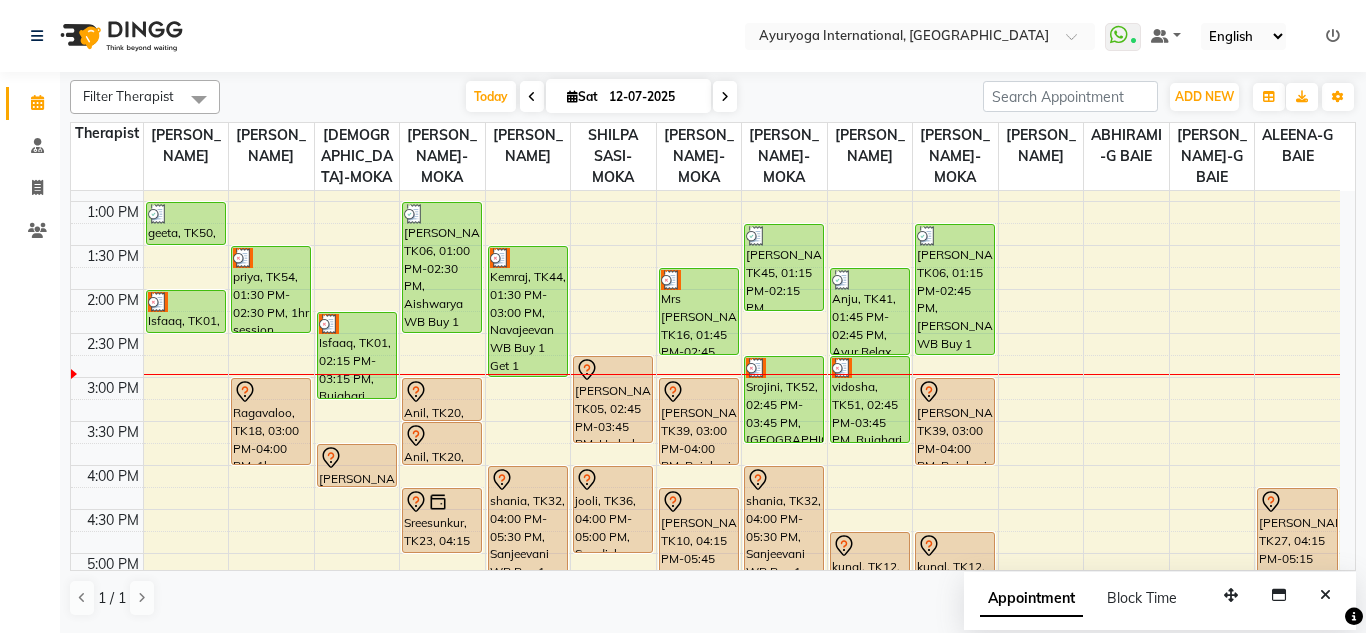 click on "[DATE]  [DATE]" at bounding box center [601, 97] 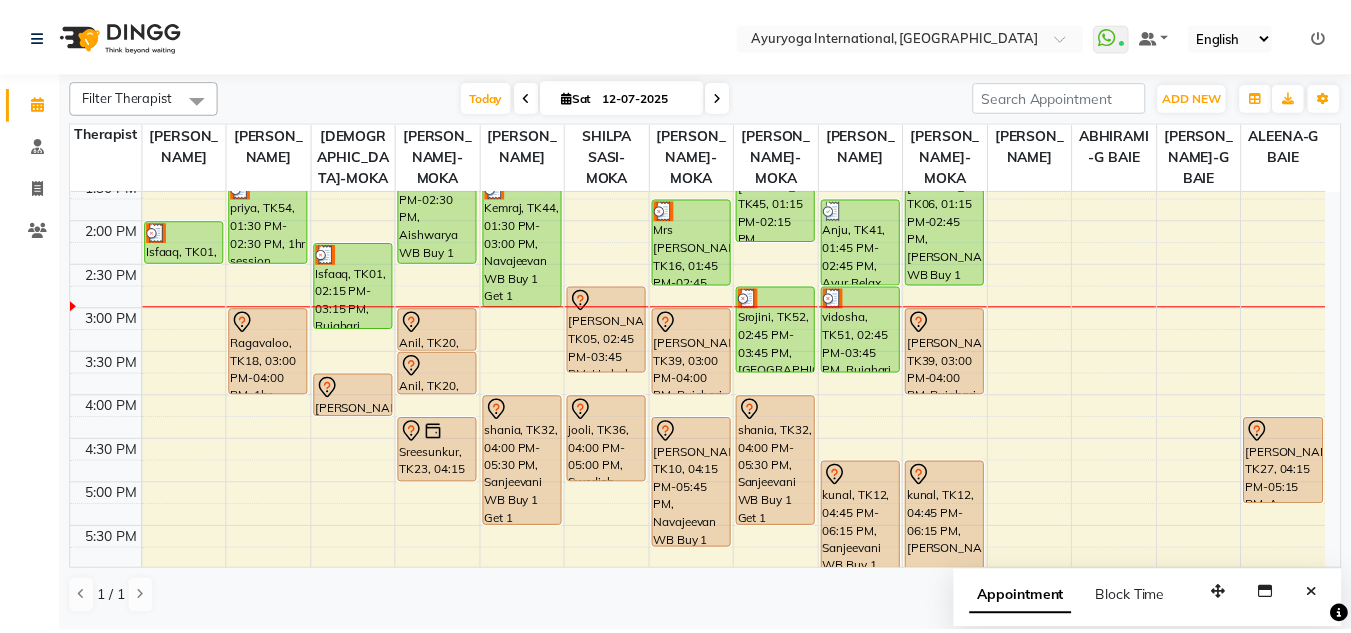 scroll, scrollTop: 582, scrollLeft: 0, axis: vertical 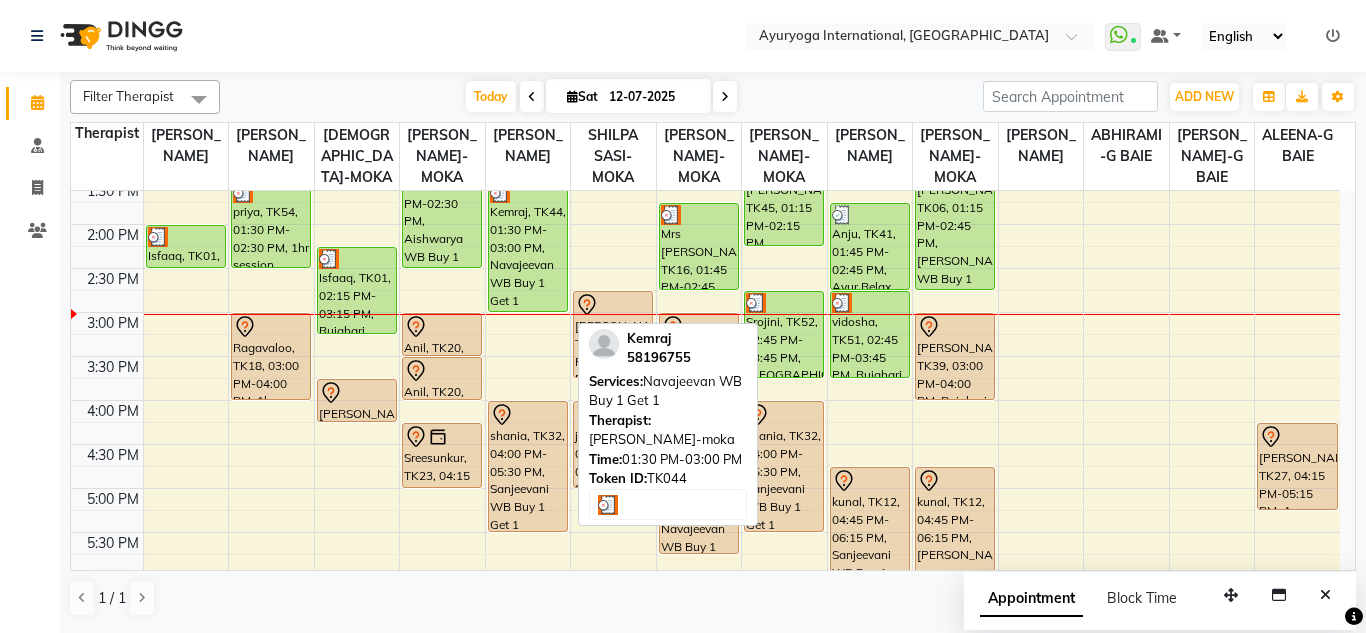 click on "Kemraj, TK44, 01:30 PM-03:00 PM, Navajeevan WB Buy 1 Get 1" at bounding box center [528, 246] 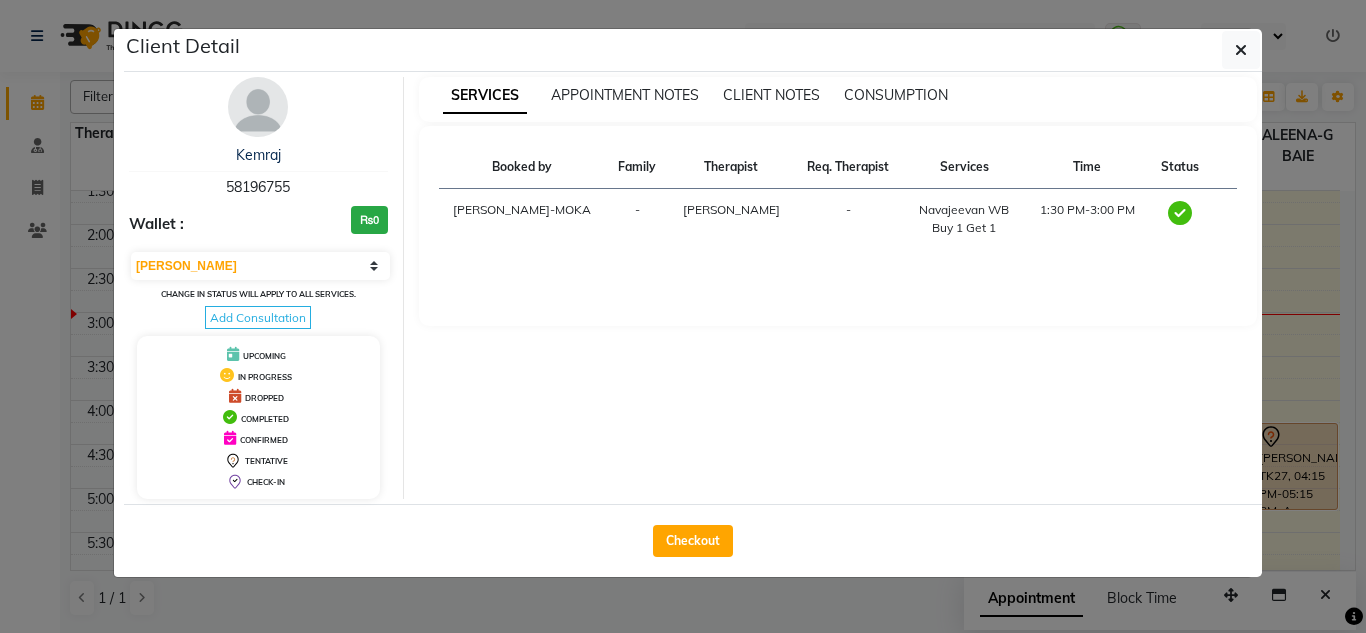 drag, startPoint x: 313, startPoint y: 180, endPoint x: 207, endPoint y: 181, distance: 106.004715 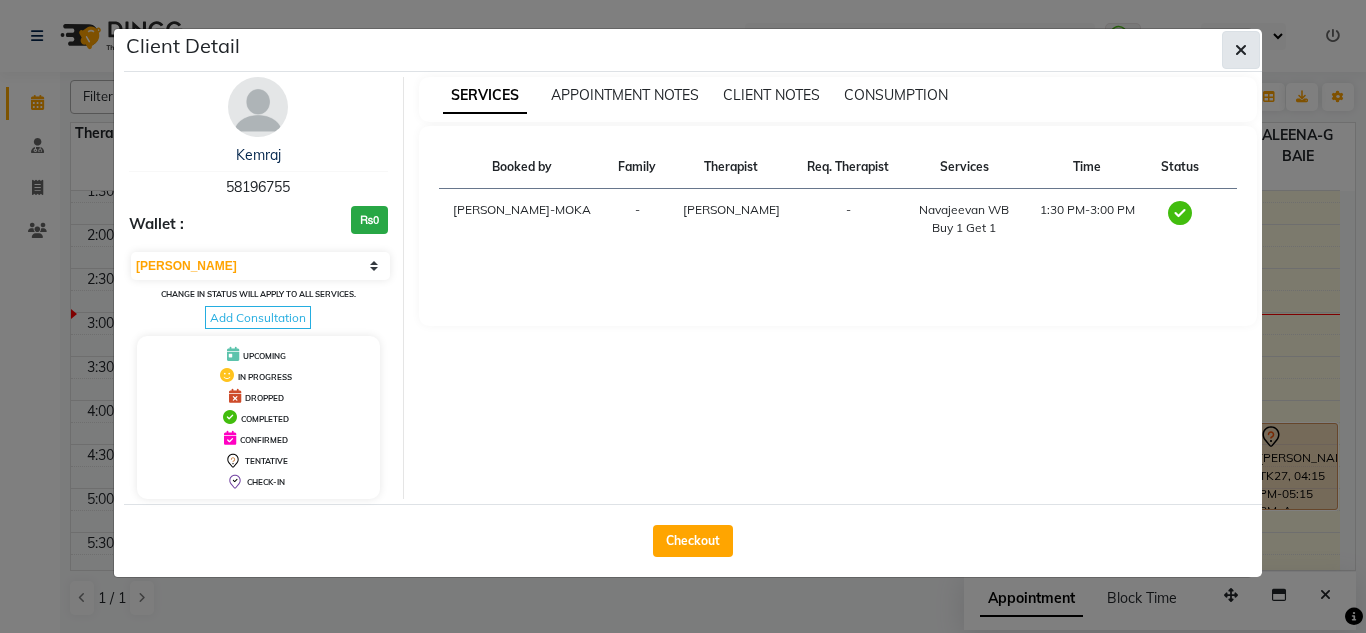 click 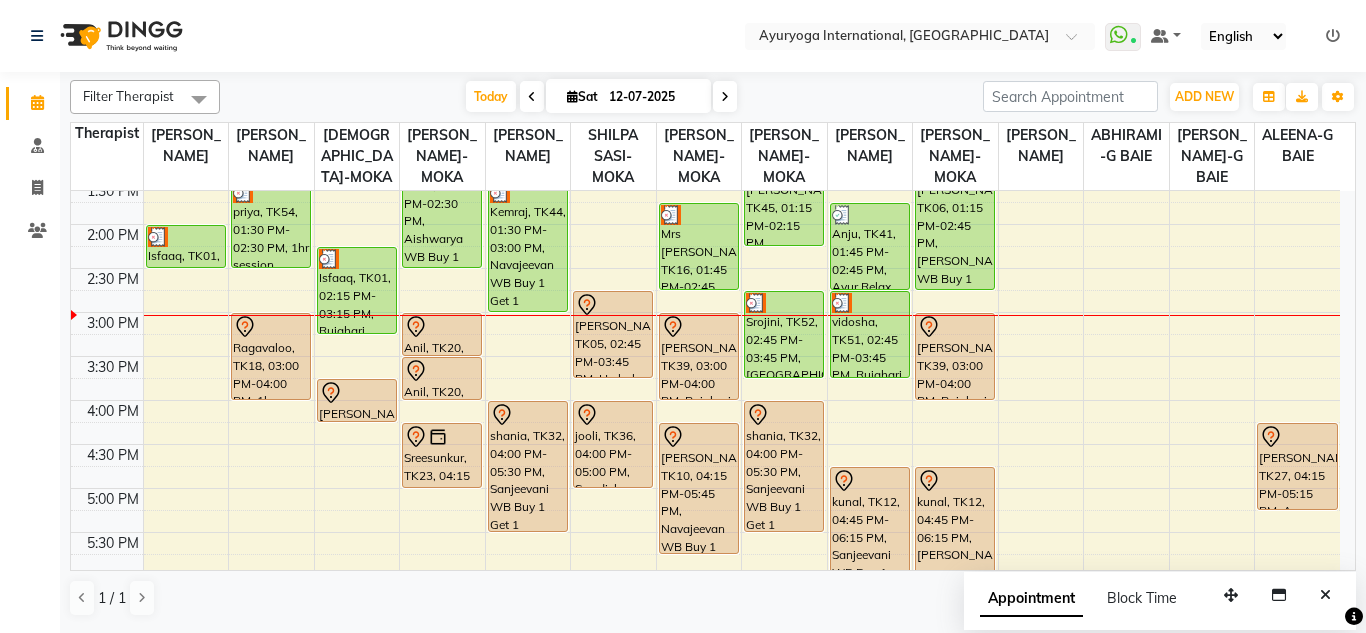 click on "English ENGLISH Español العربية मराठी हिंदी ગુજરાતી தமிழ் 中文" at bounding box center [1243, 36] 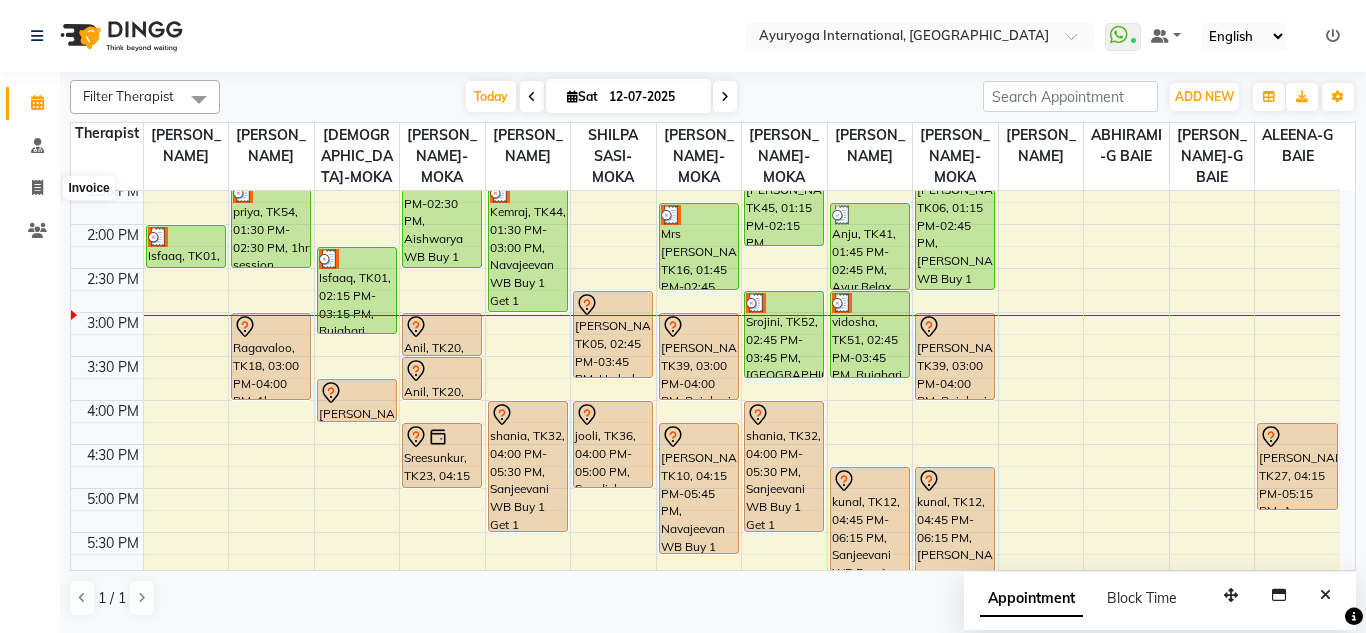 click on "Invoice" 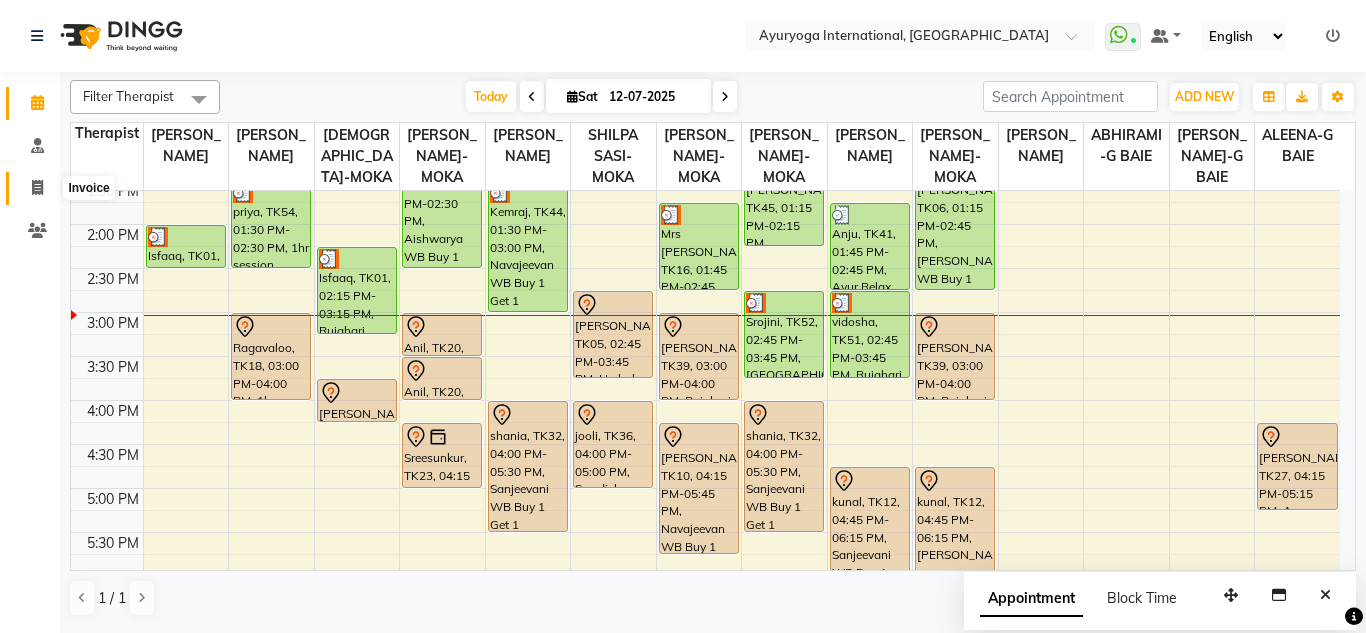 click 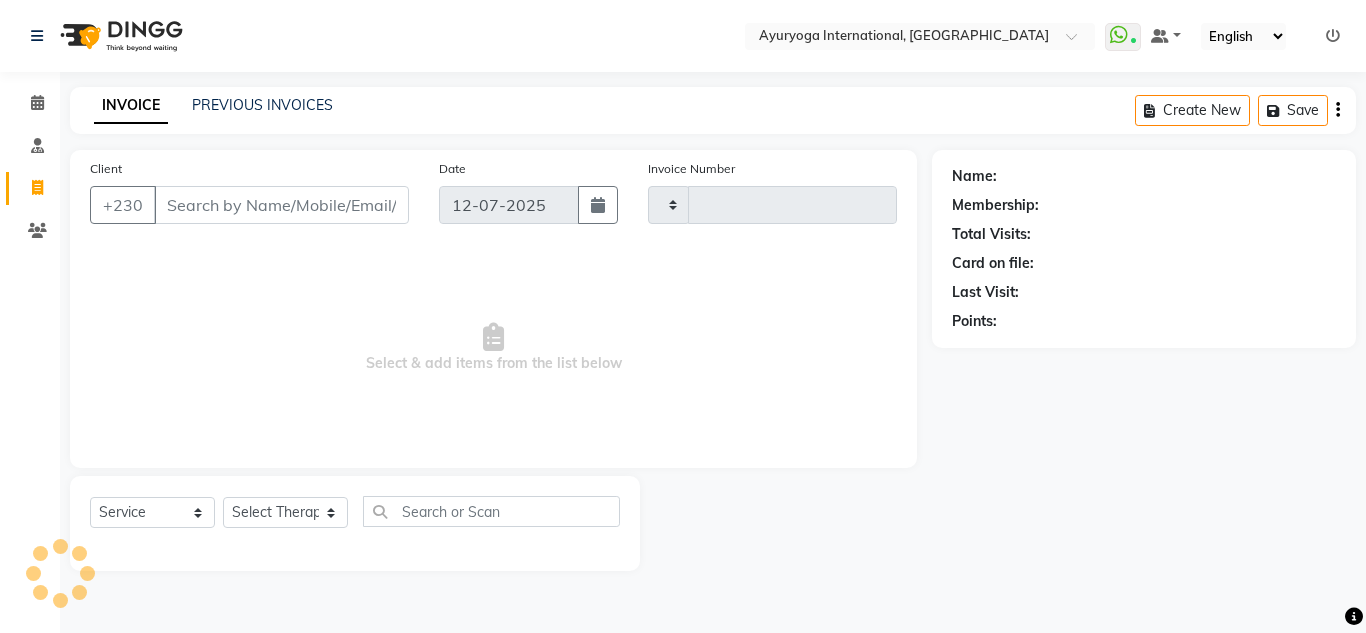 type on "3419" 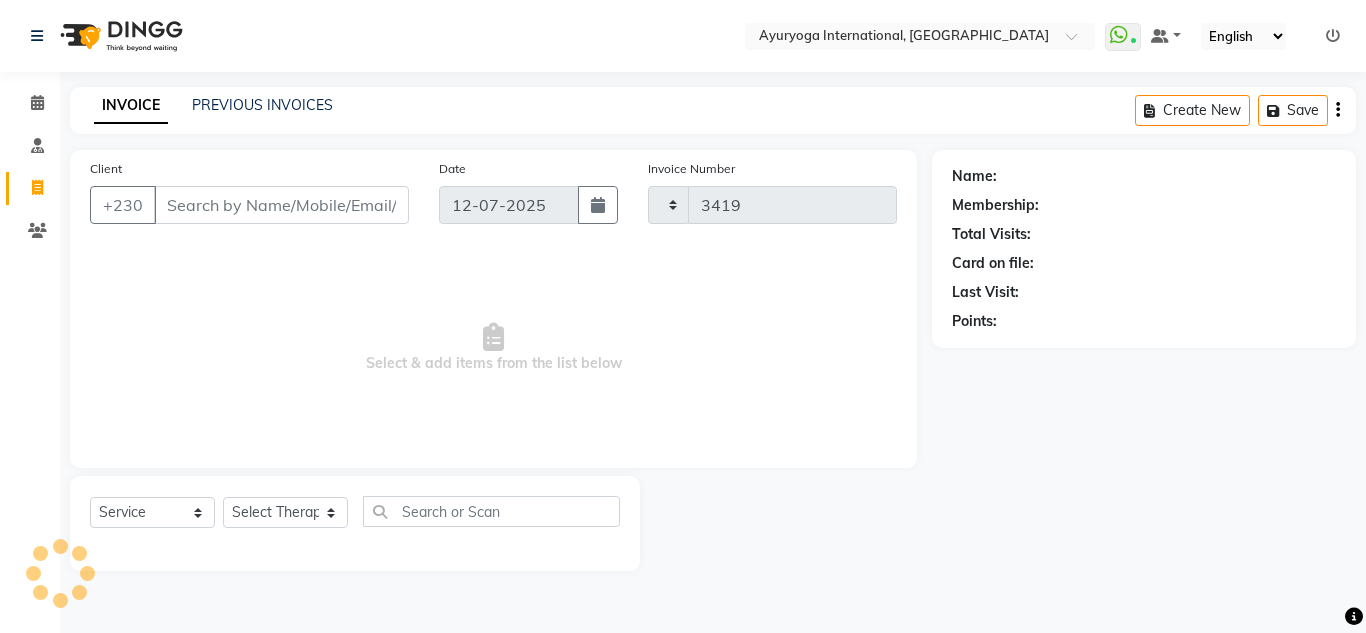 select on "730" 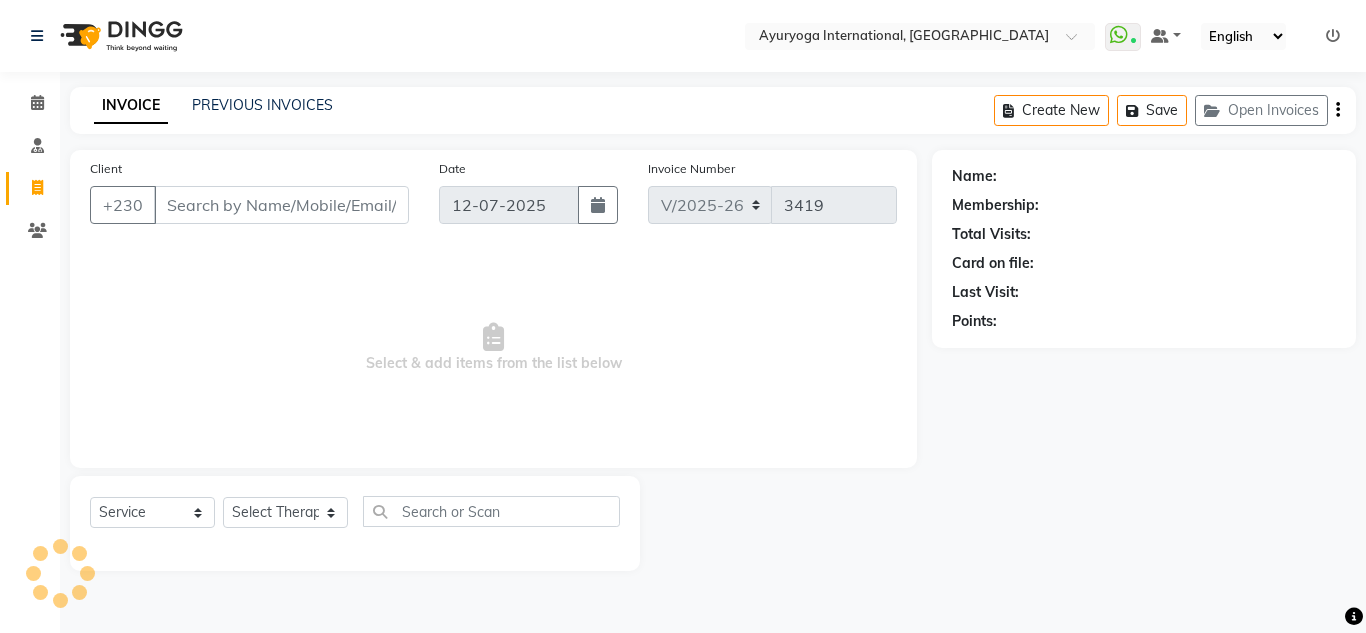 click on "Client" at bounding box center [281, 205] 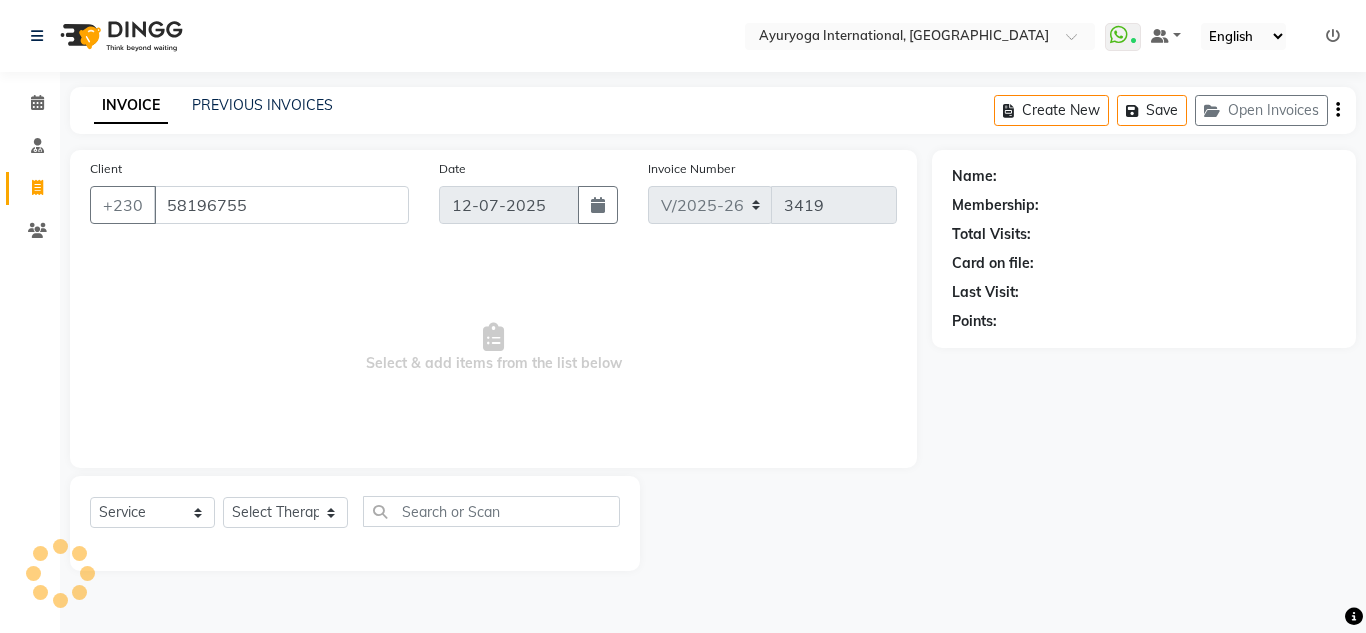 type on "58196755" 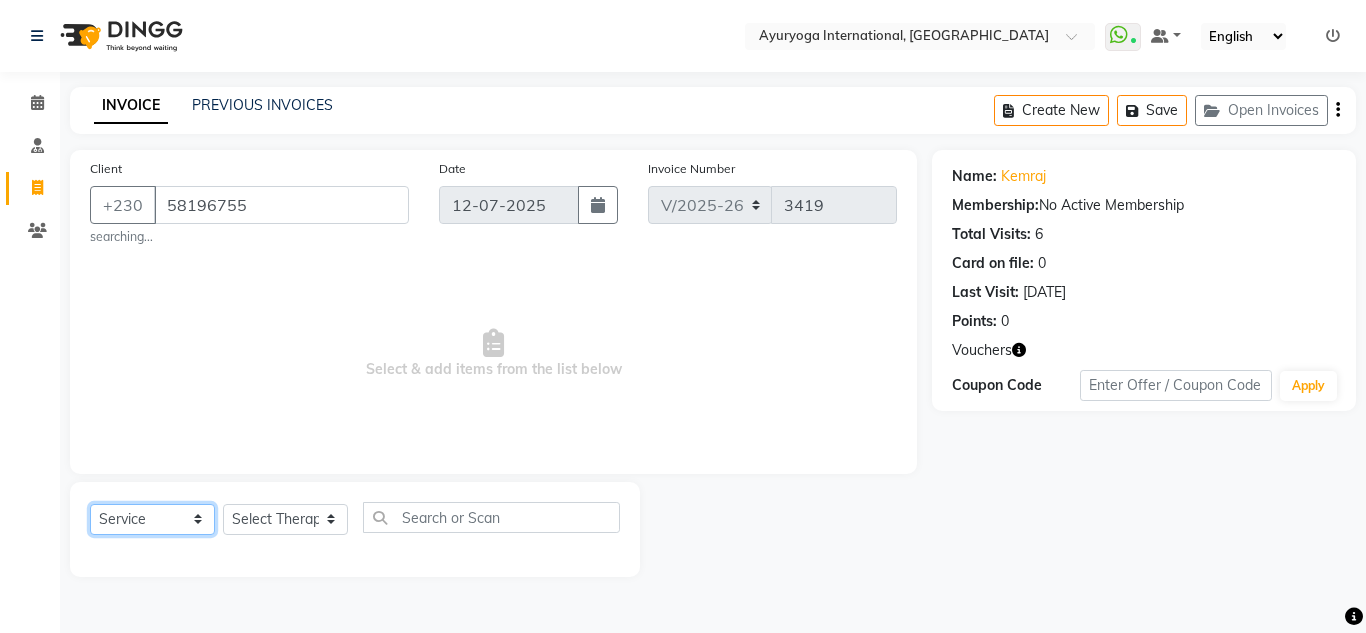 click on "Select  Service  Product  Membership  Package Voucher Prepaid Gift Card" 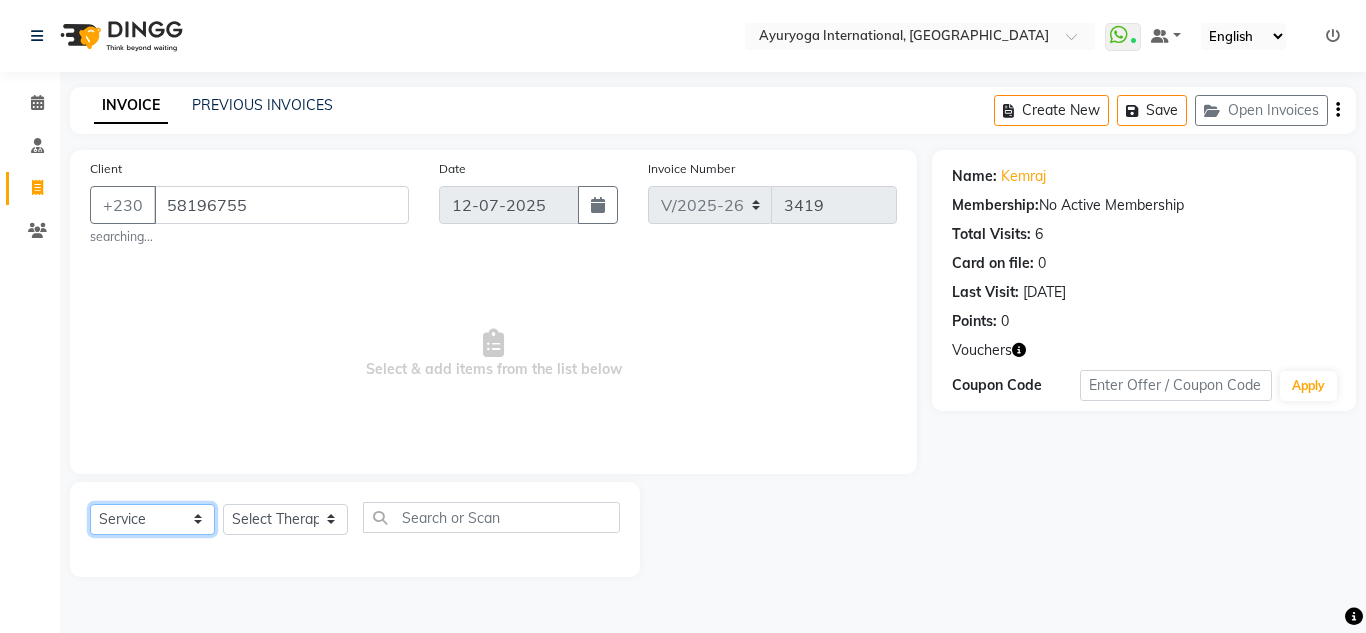 select on "V" 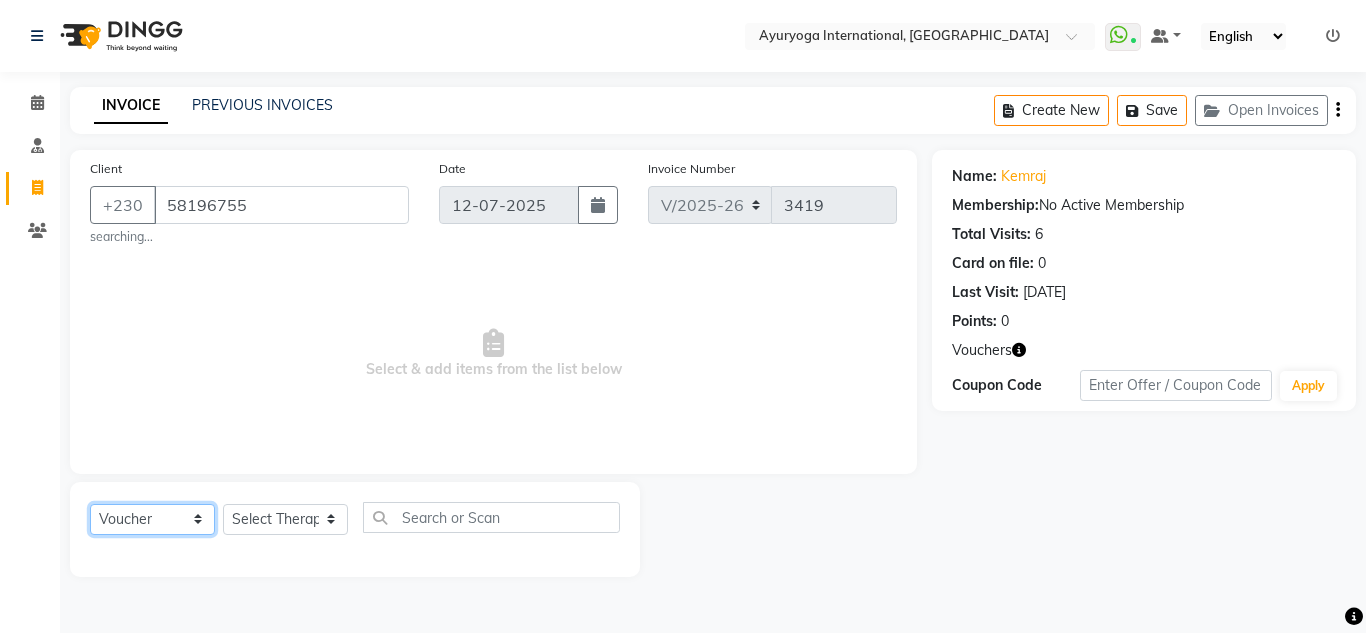 click on "Select  Service  Product  Membership  Package Voucher Prepaid Gift Card" 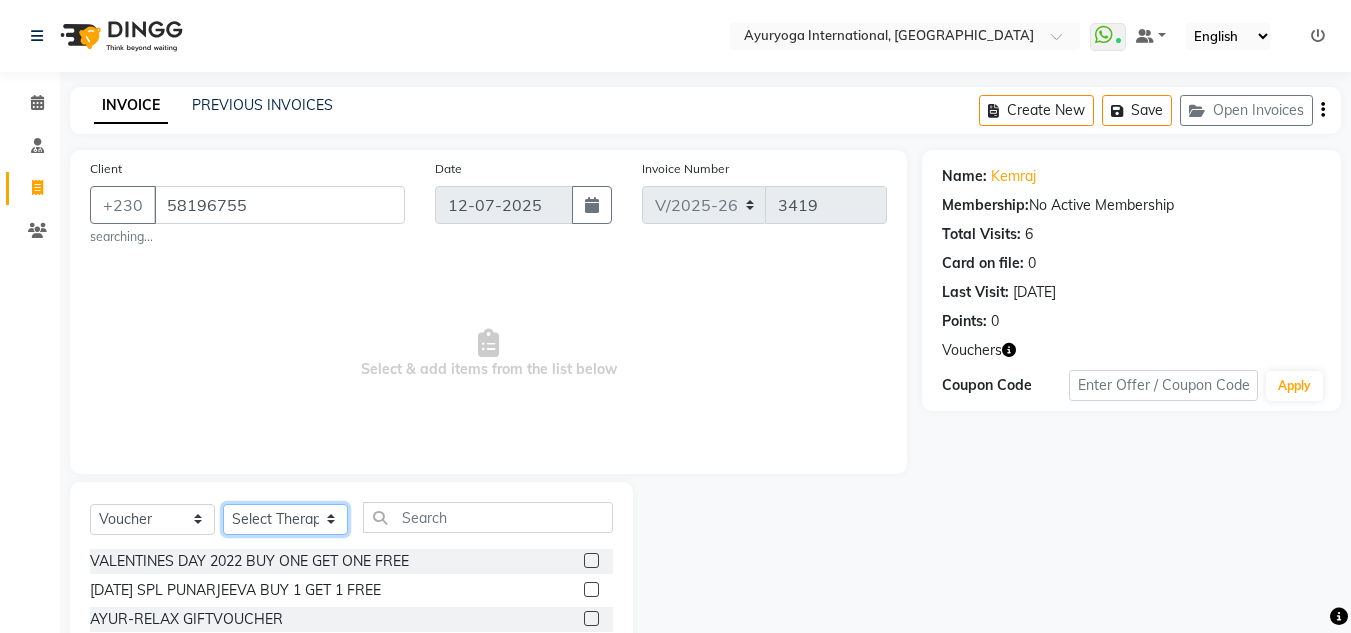 click on "Select Therapist ABHIRAMI-G BAIE [PERSON_NAME]-MOKA [PERSON_NAME]-MOKA ALEENA-G BAIE [PERSON_NAME]-MOKA [PERSON_NAME] VIJAYAN [PERSON_NAME]-MOKA [PERSON_NAME]-MOKA [PERSON_NAME]-MOKA [PERSON_NAME]-MOKA [PERSON_NAME]-MOKA PREMAWATEE SHILPA SASI-MOKA [PERSON_NAME]-G BAIE SMIBIN [PERSON_NAME]-G BAIE VISHNU-MOKA [PERSON_NAME]-MOKA" 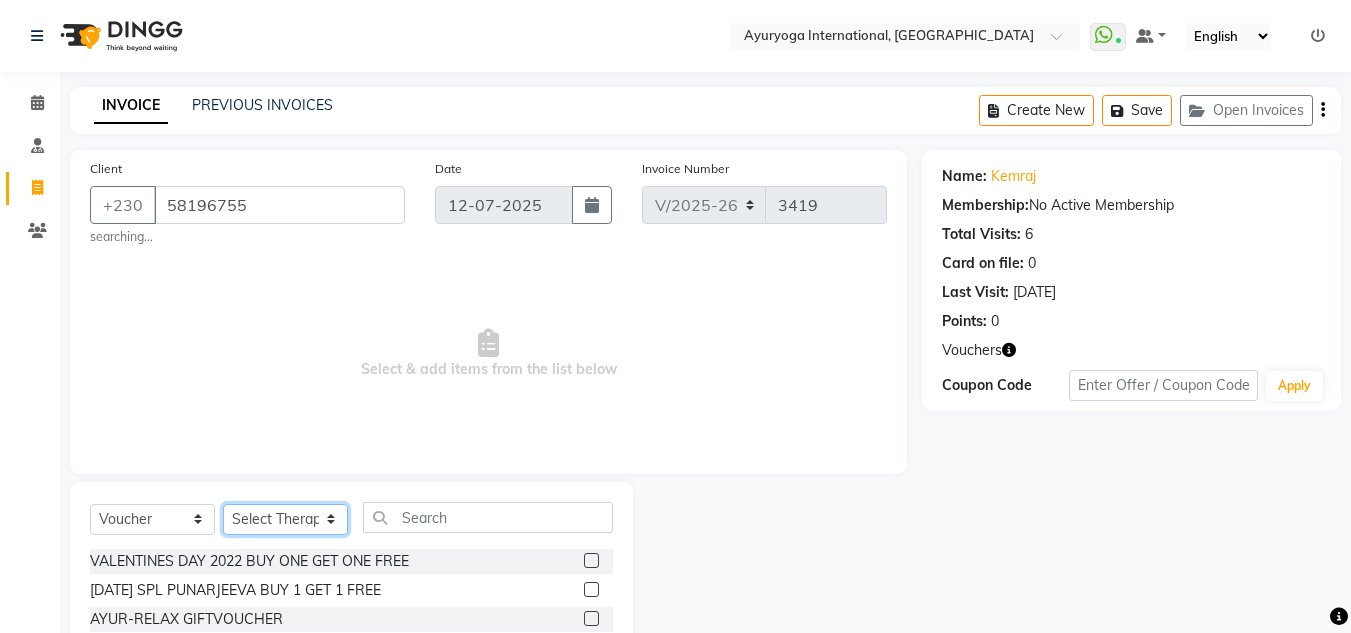 select on "11404" 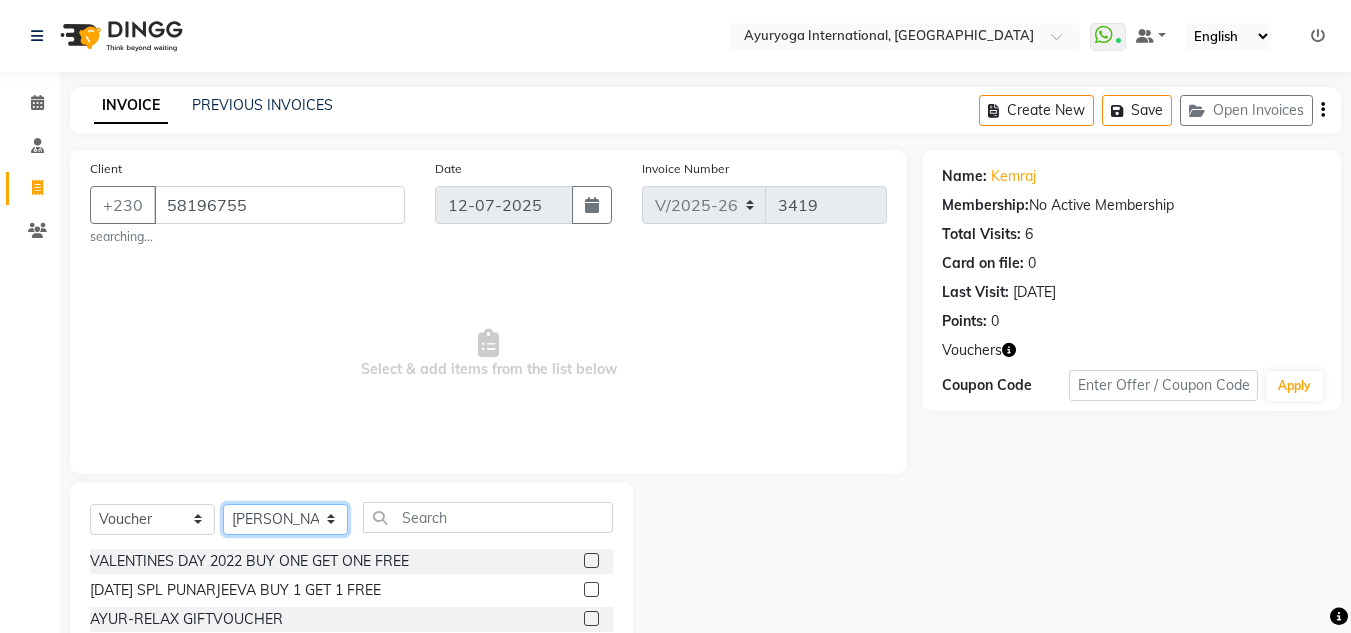 click on "Select Therapist ABHIRAMI-G BAIE [PERSON_NAME]-MOKA [PERSON_NAME]-MOKA ALEENA-G BAIE [PERSON_NAME]-MOKA [PERSON_NAME] VIJAYAN [PERSON_NAME]-MOKA [PERSON_NAME]-MOKA [PERSON_NAME]-MOKA [PERSON_NAME]-MOKA [PERSON_NAME]-MOKA PREMAWATEE SHILPA SASI-MOKA [PERSON_NAME]-G BAIE SMIBIN [PERSON_NAME]-G BAIE VISHNU-MOKA [PERSON_NAME]-MOKA" 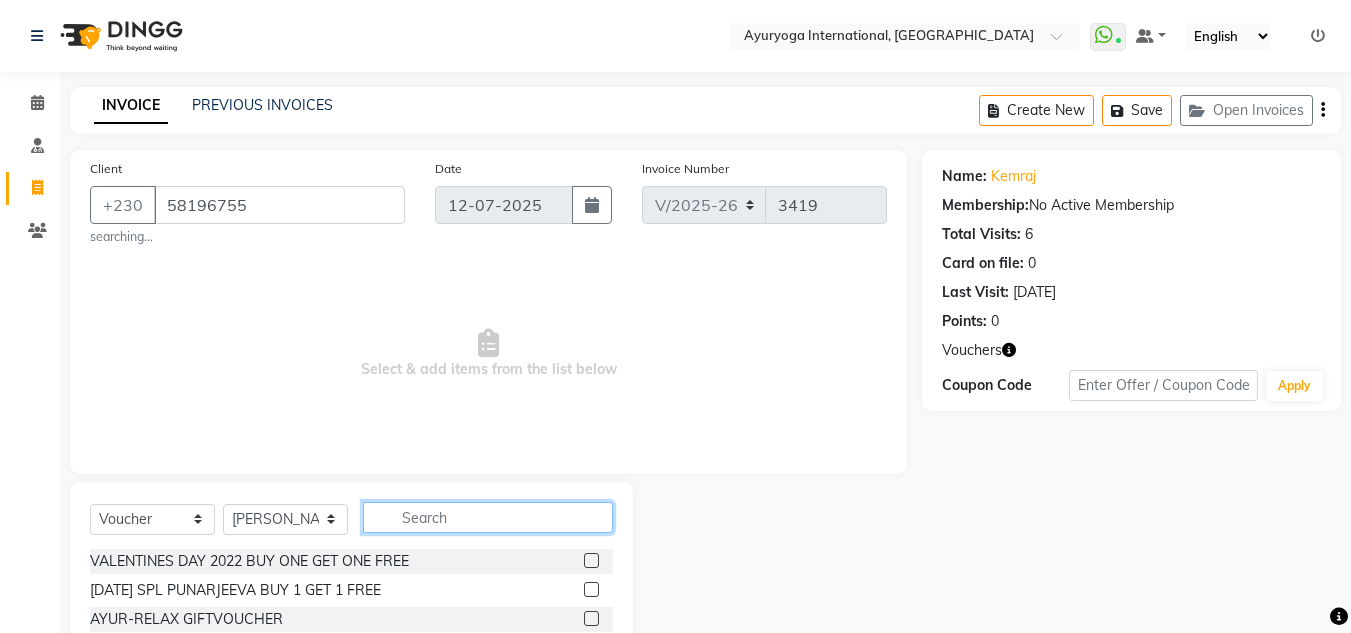 click 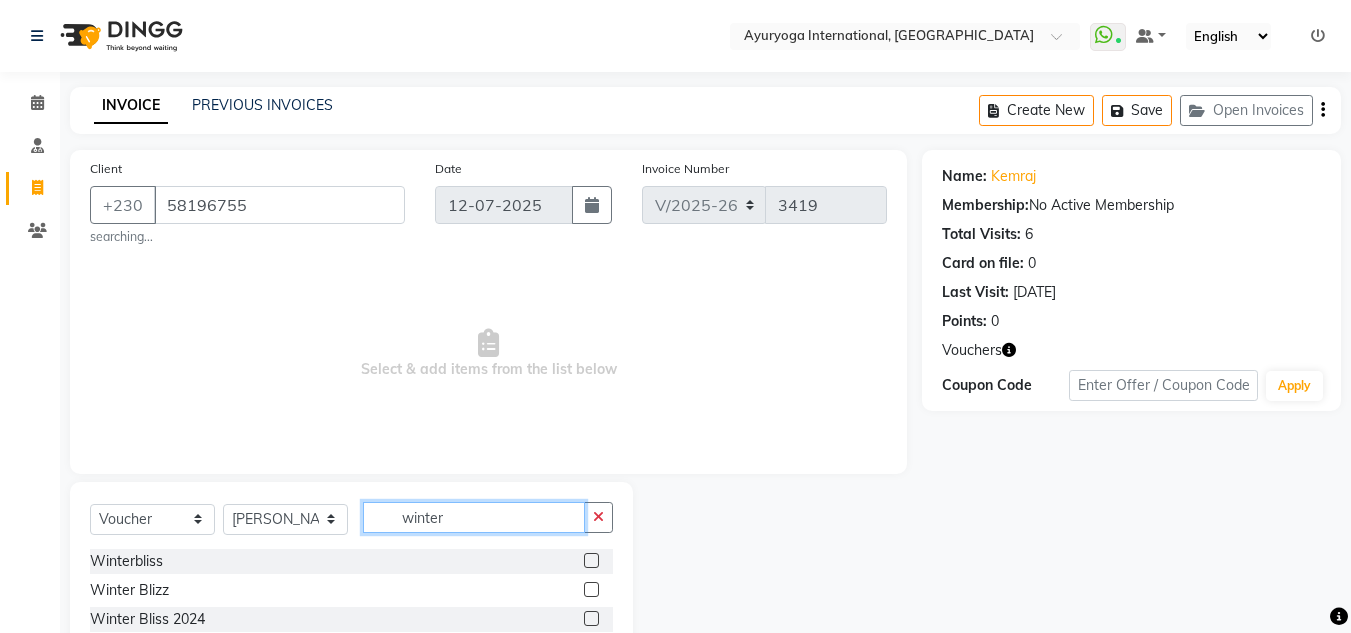 type on "winter" 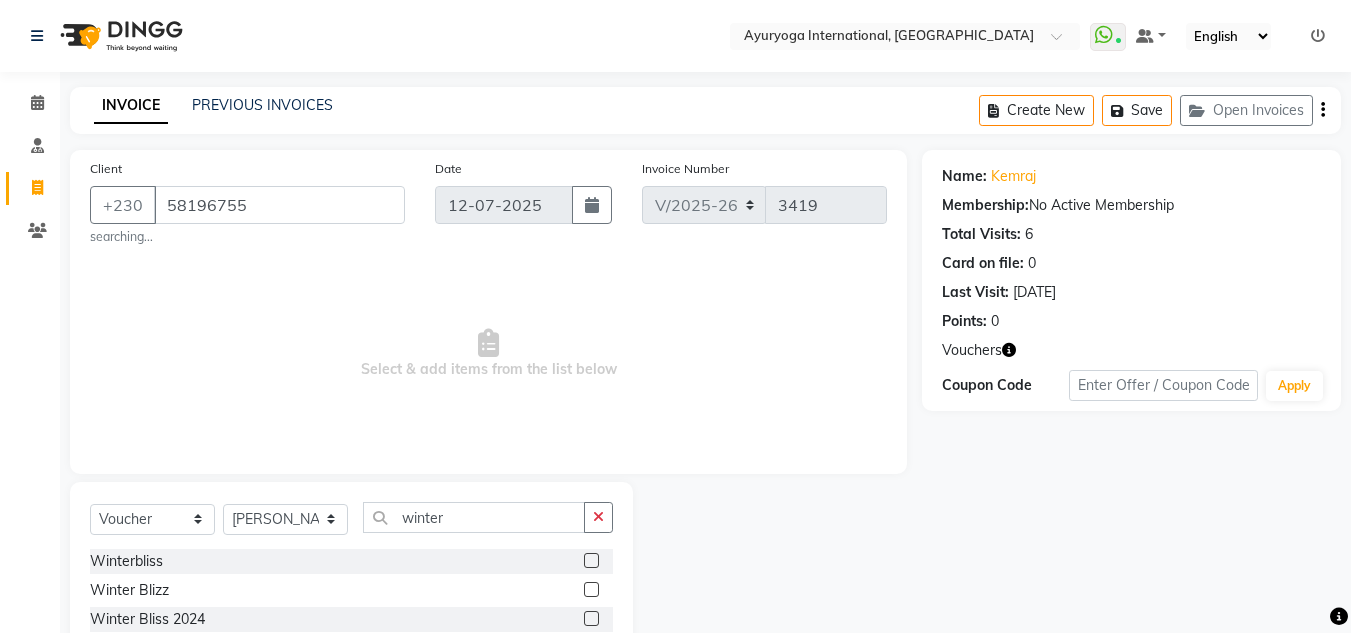 scroll, scrollTop: 119, scrollLeft: 0, axis: vertical 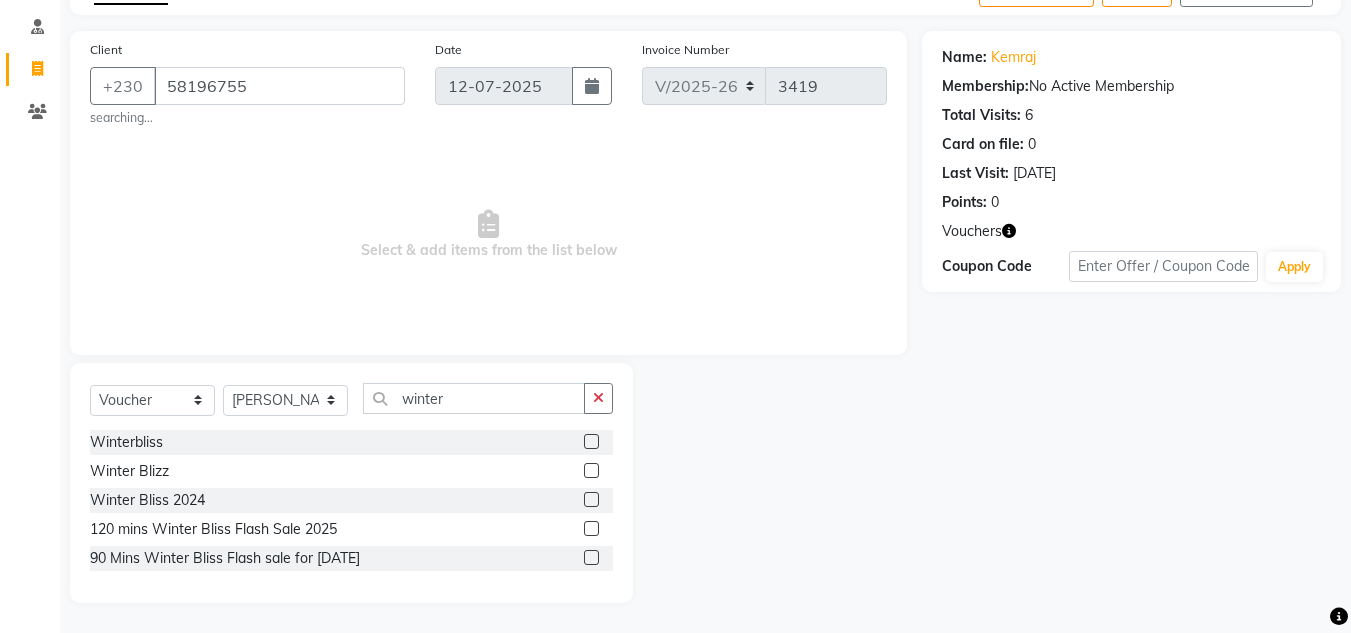 click 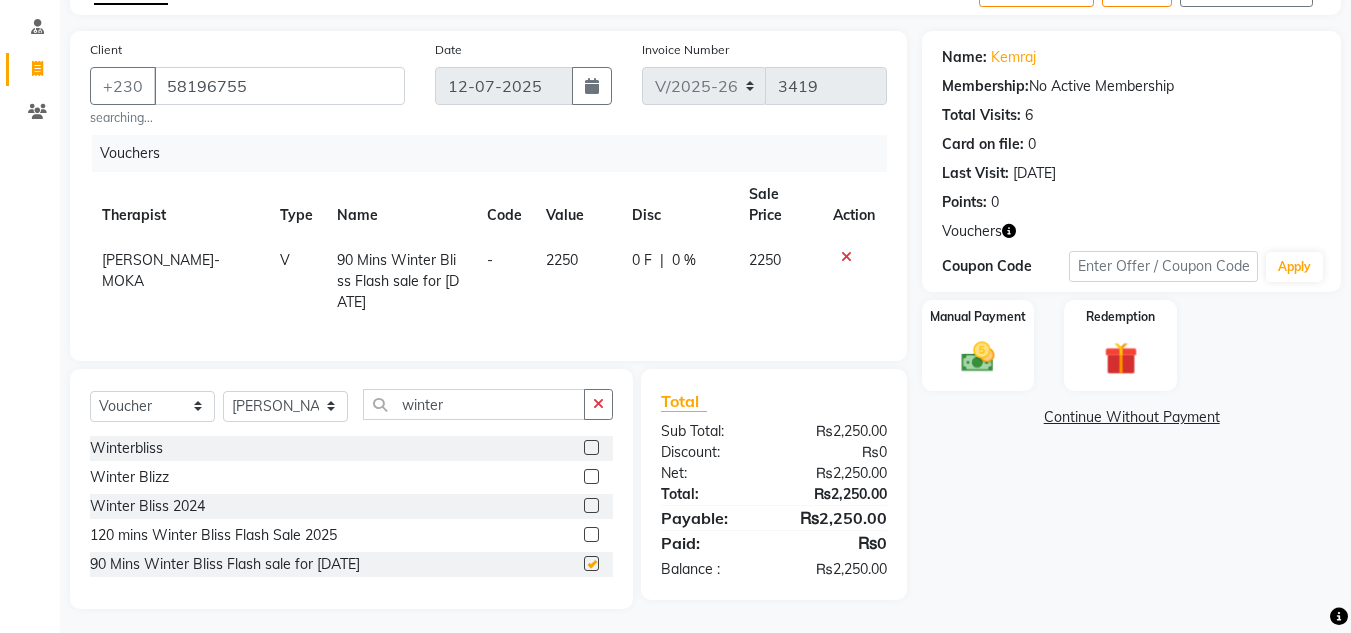 checkbox on "false" 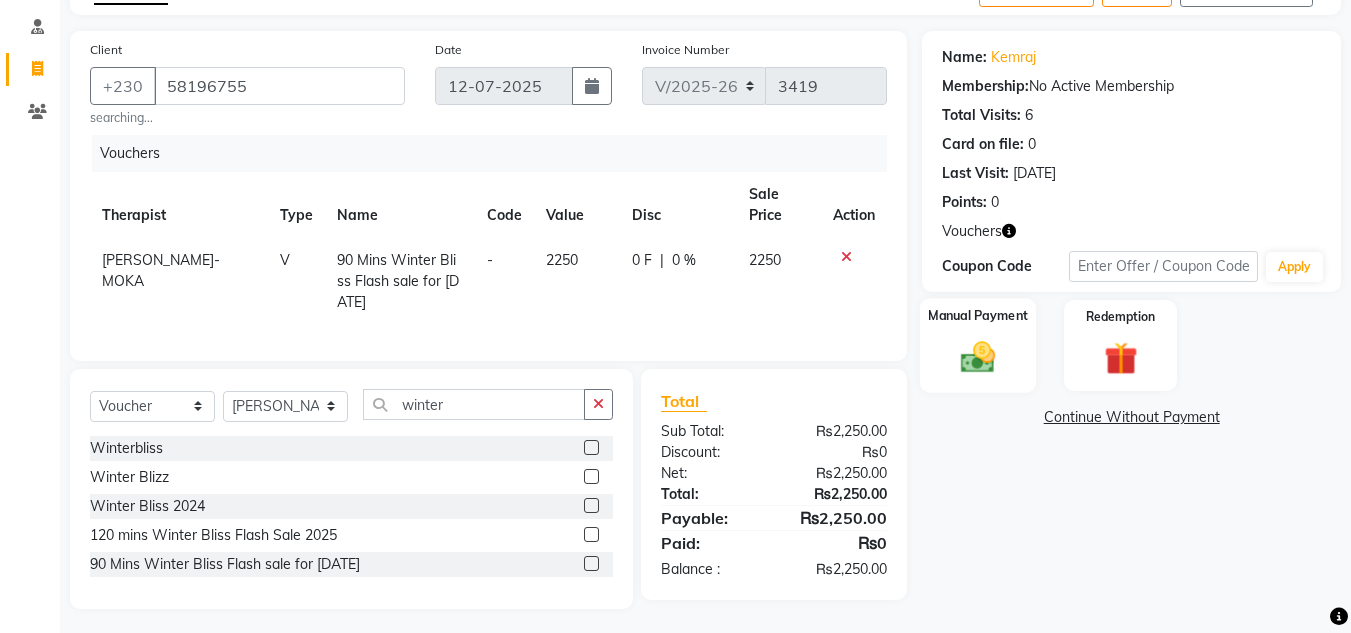 click on "Manual Payment" 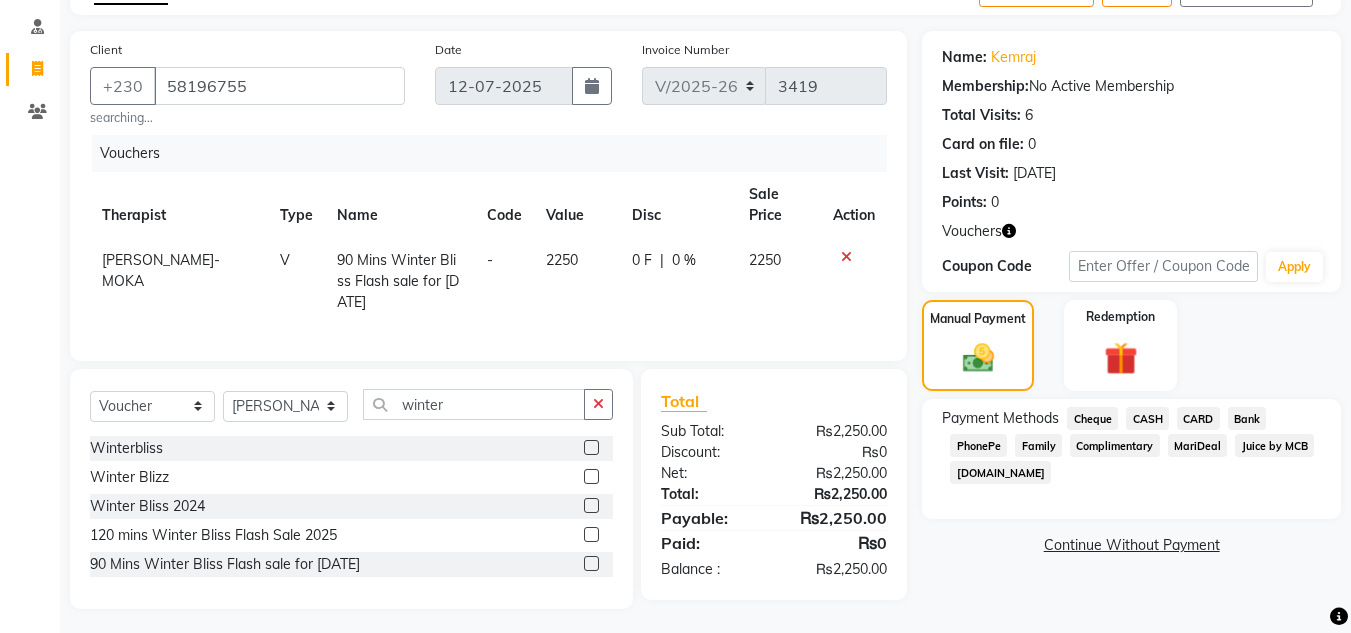 click on "CARD" 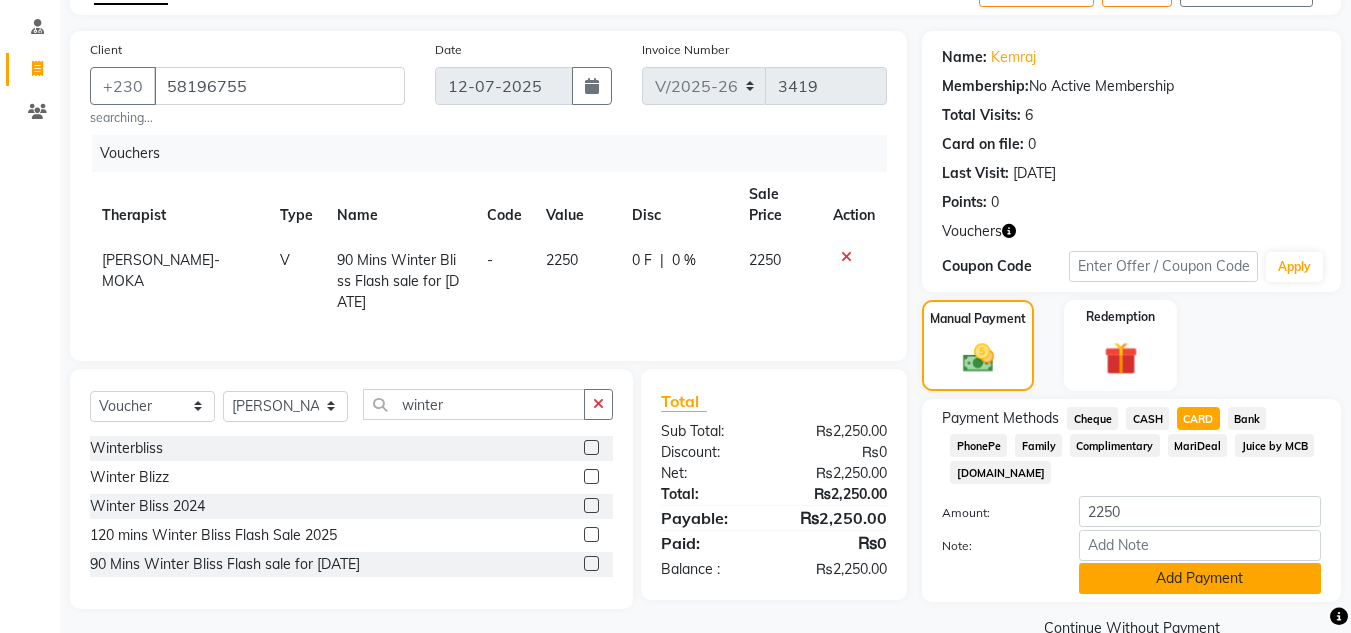 click on "Add Payment" 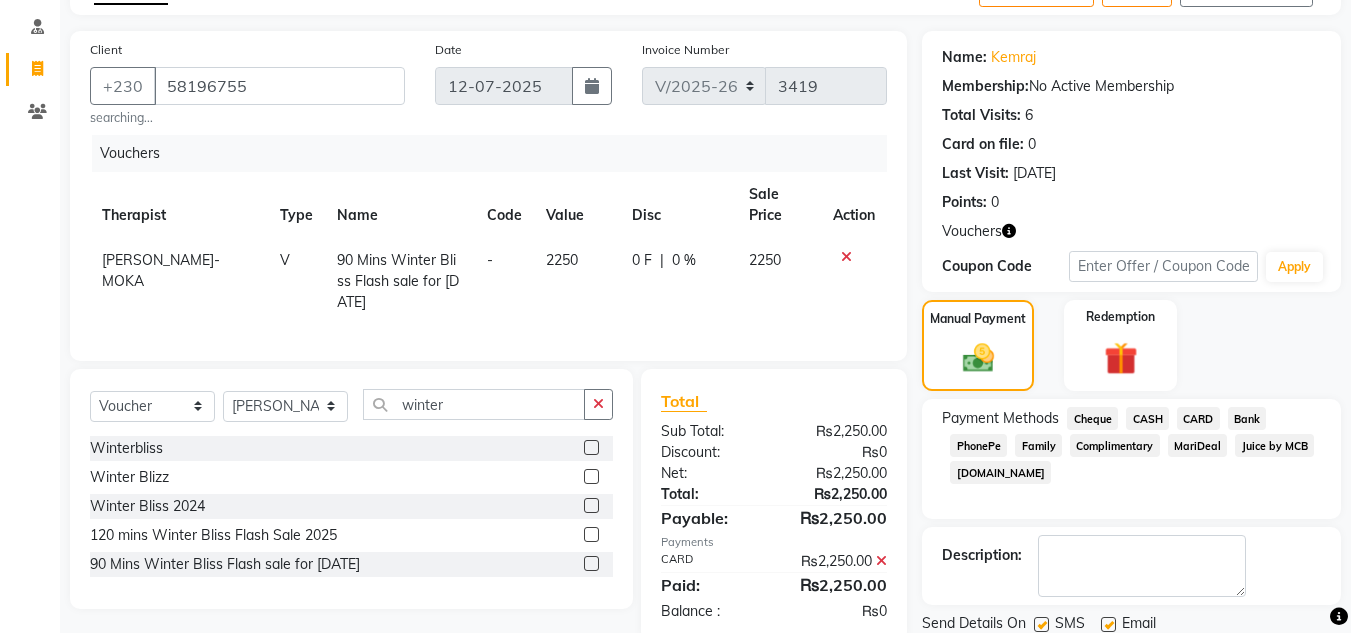scroll, scrollTop: 189, scrollLeft: 0, axis: vertical 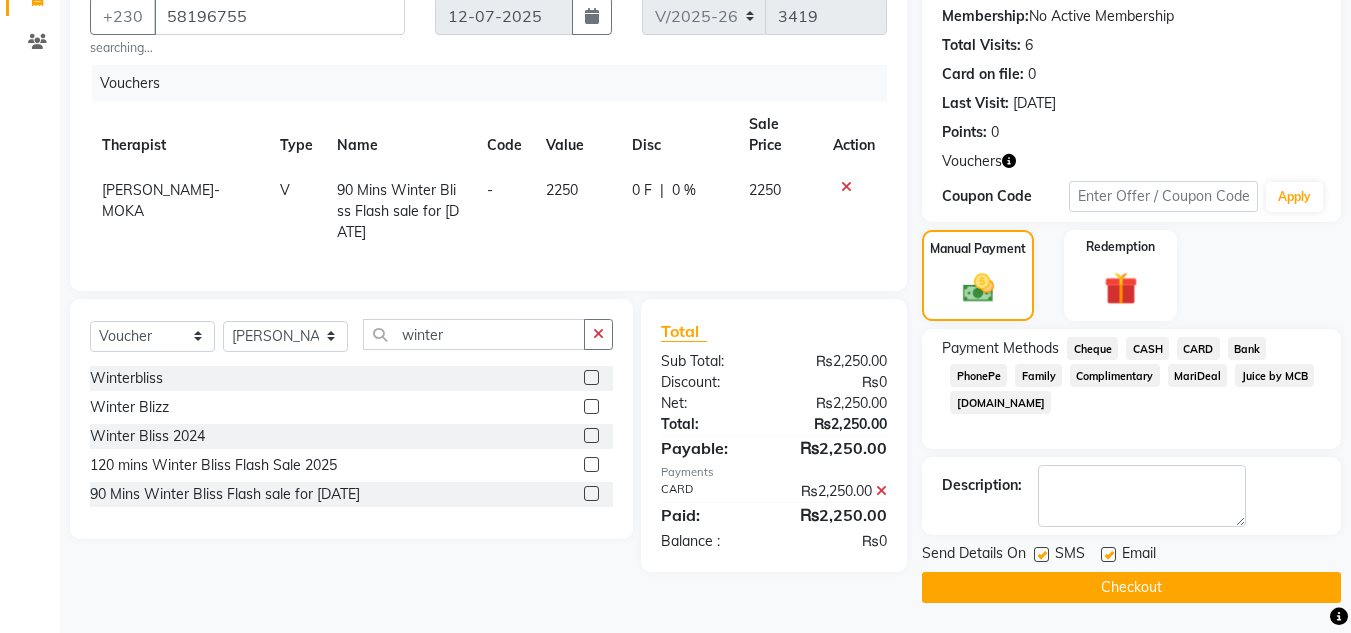 click on "Checkout" 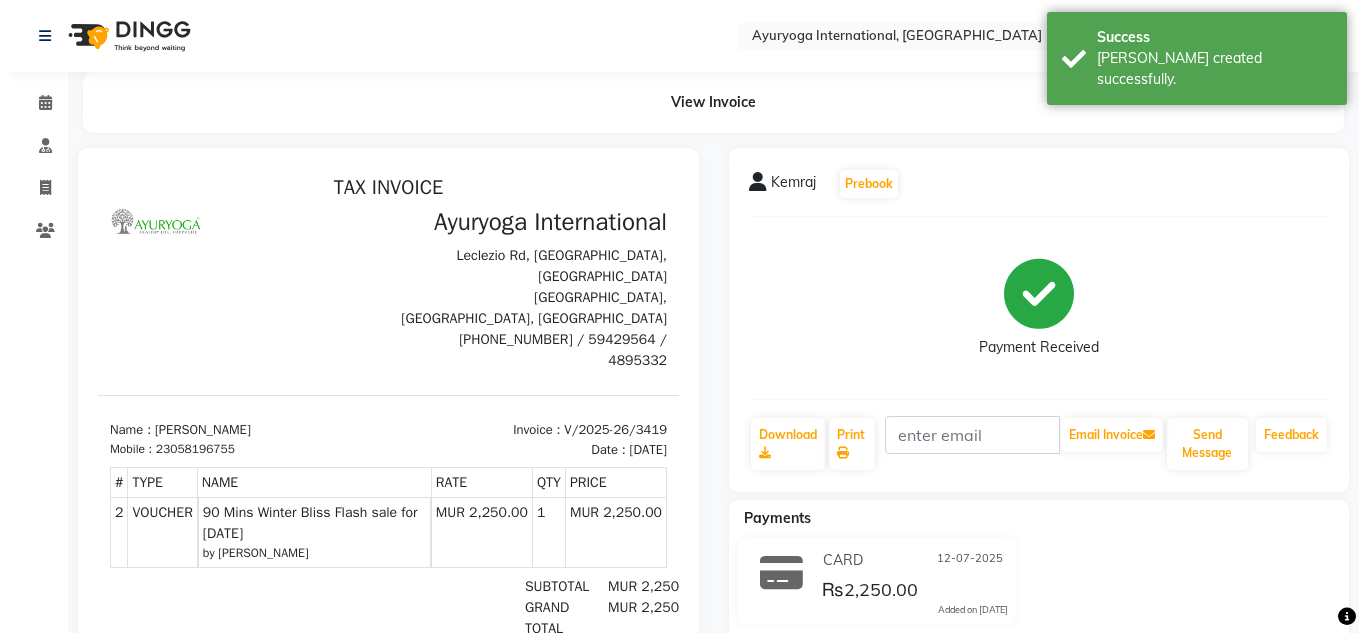 scroll, scrollTop: 0, scrollLeft: 0, axis: both 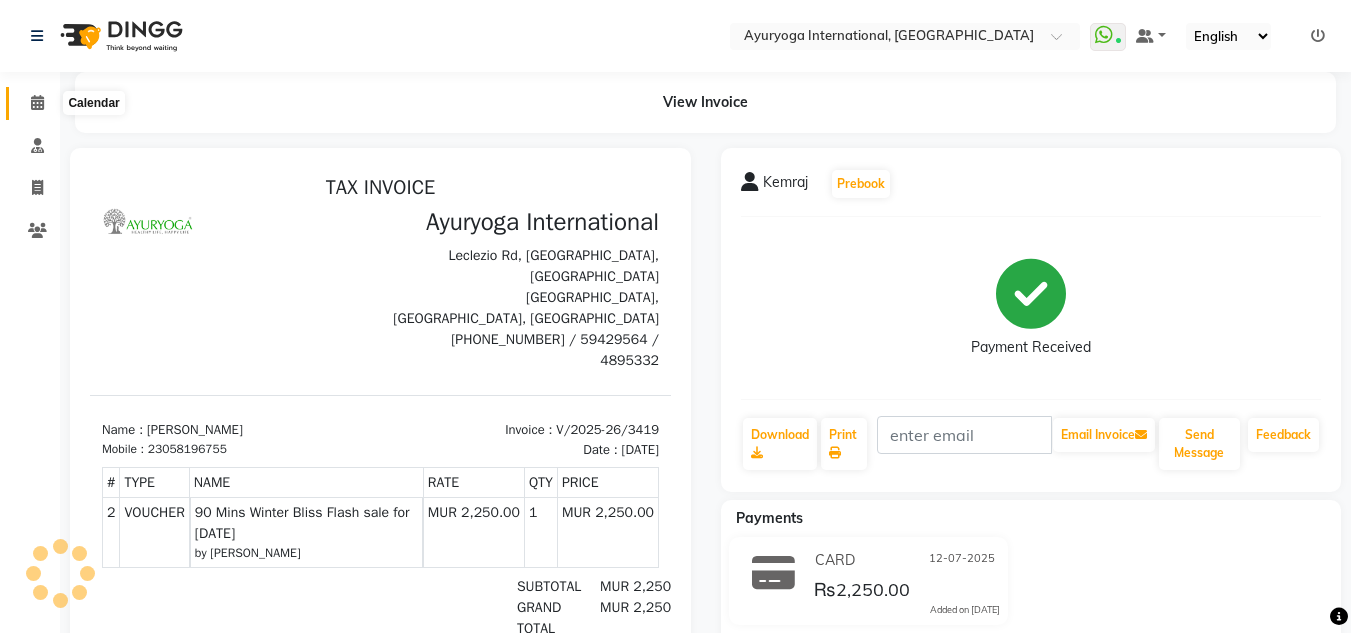 click 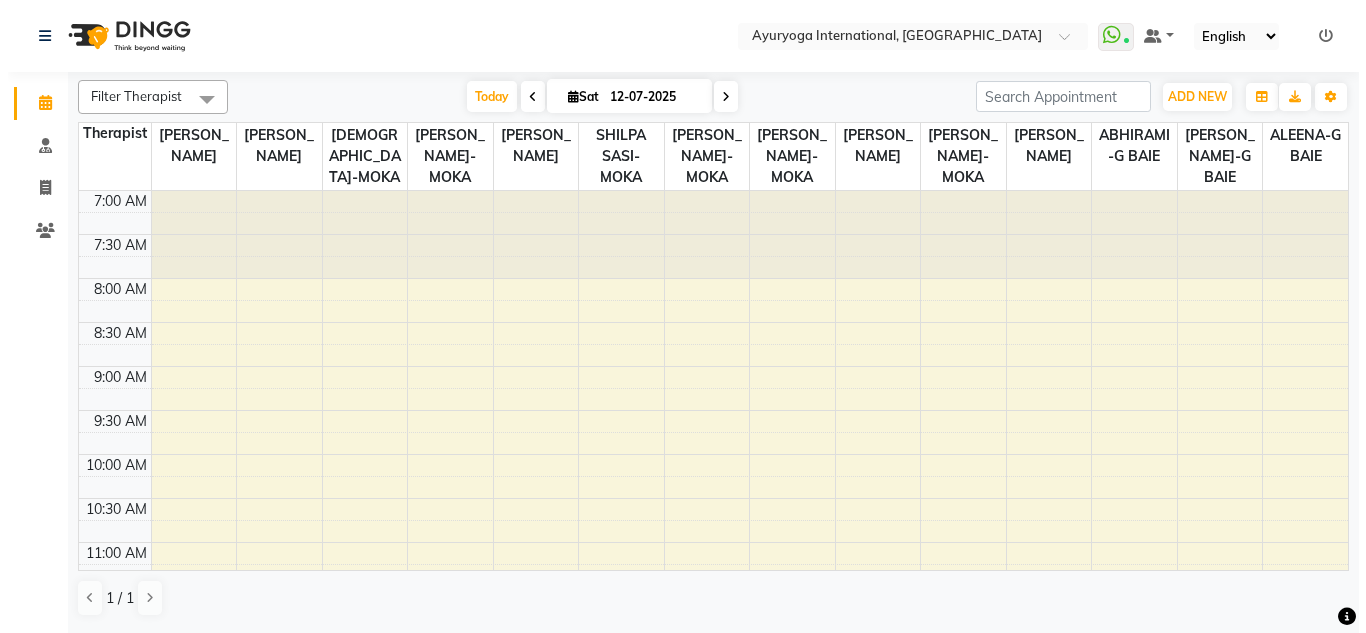 scroll, scrollTop: 0, scrollLeft: 0, axis: both 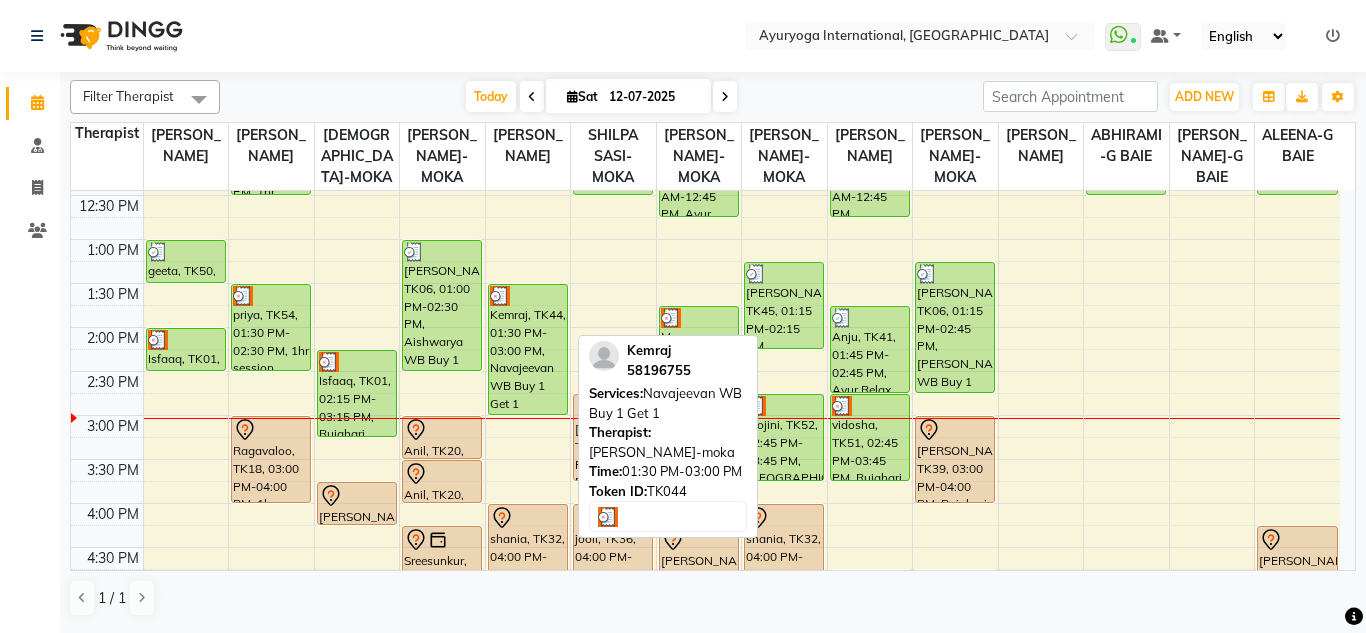 click on "Kemraj, TK44, 01:30 PM-03:00 PM, Navajeevan WB Buy 1 Get 1" at bounding box center [528, 349] 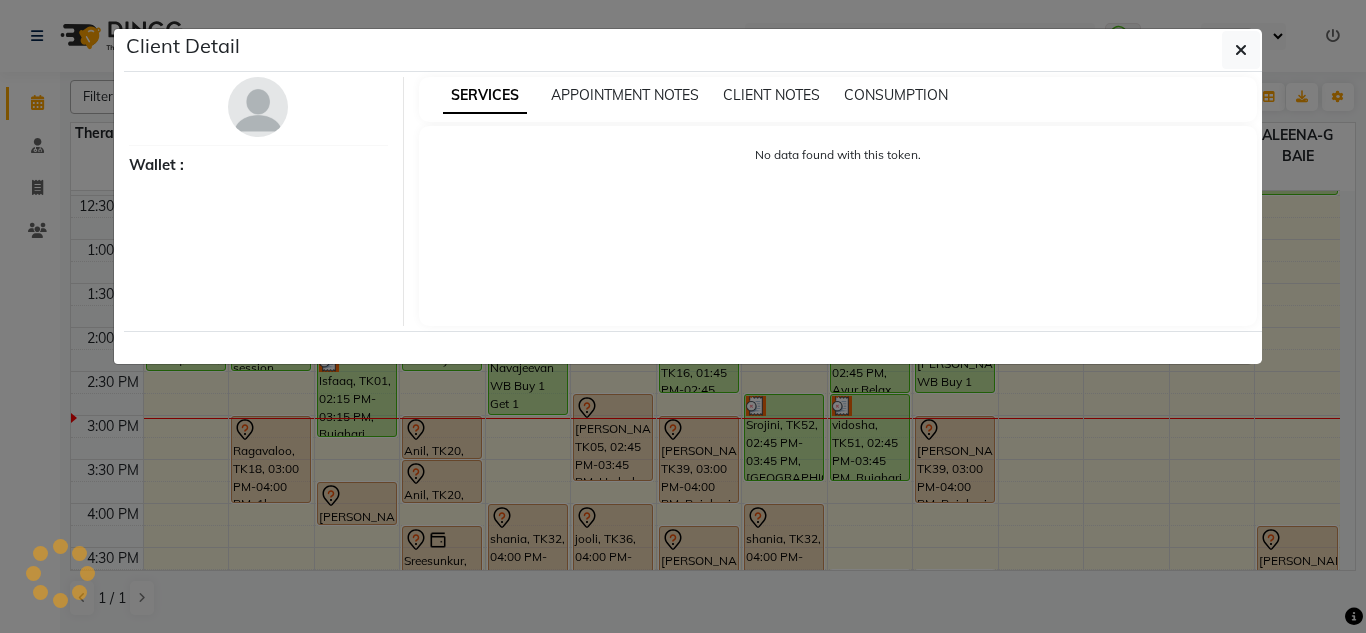 select on "3" 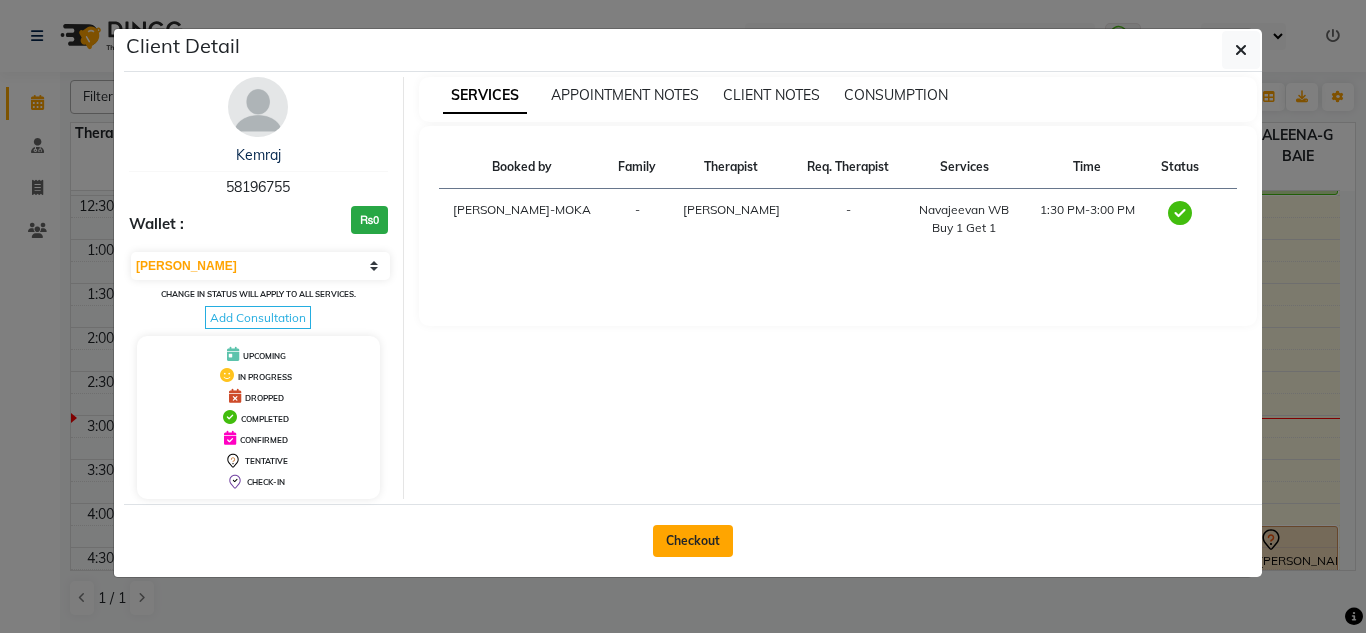 click on "Checkout" 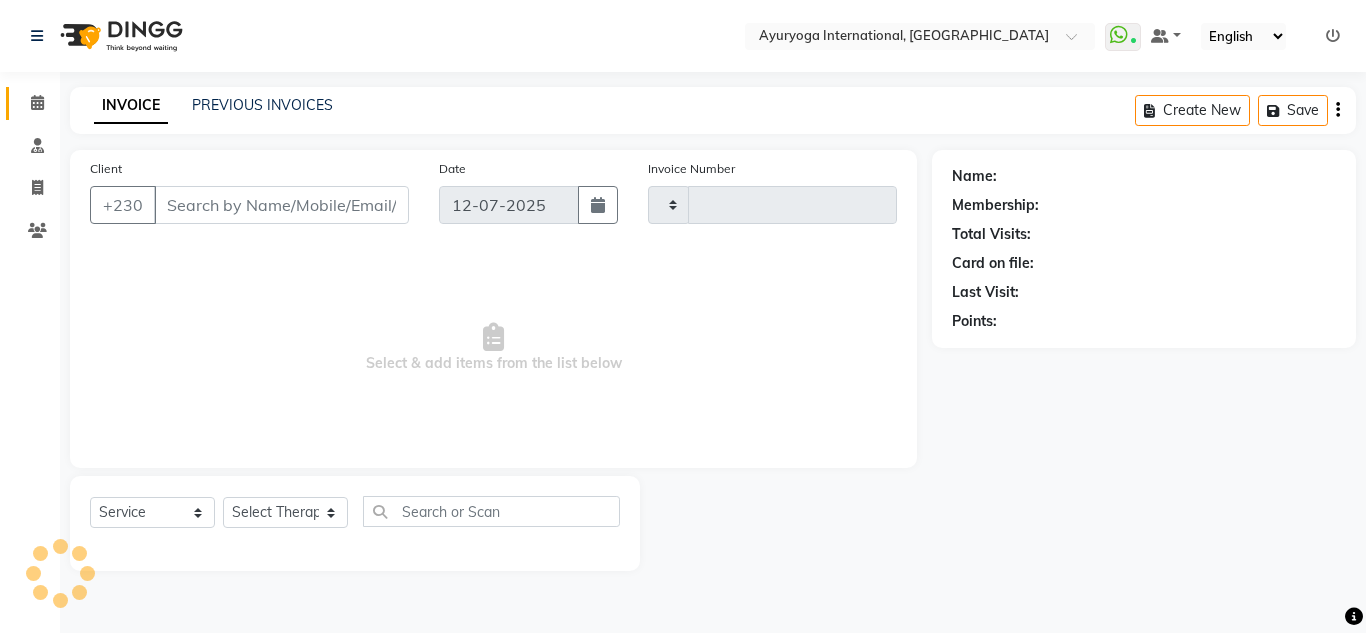 type on "3420" 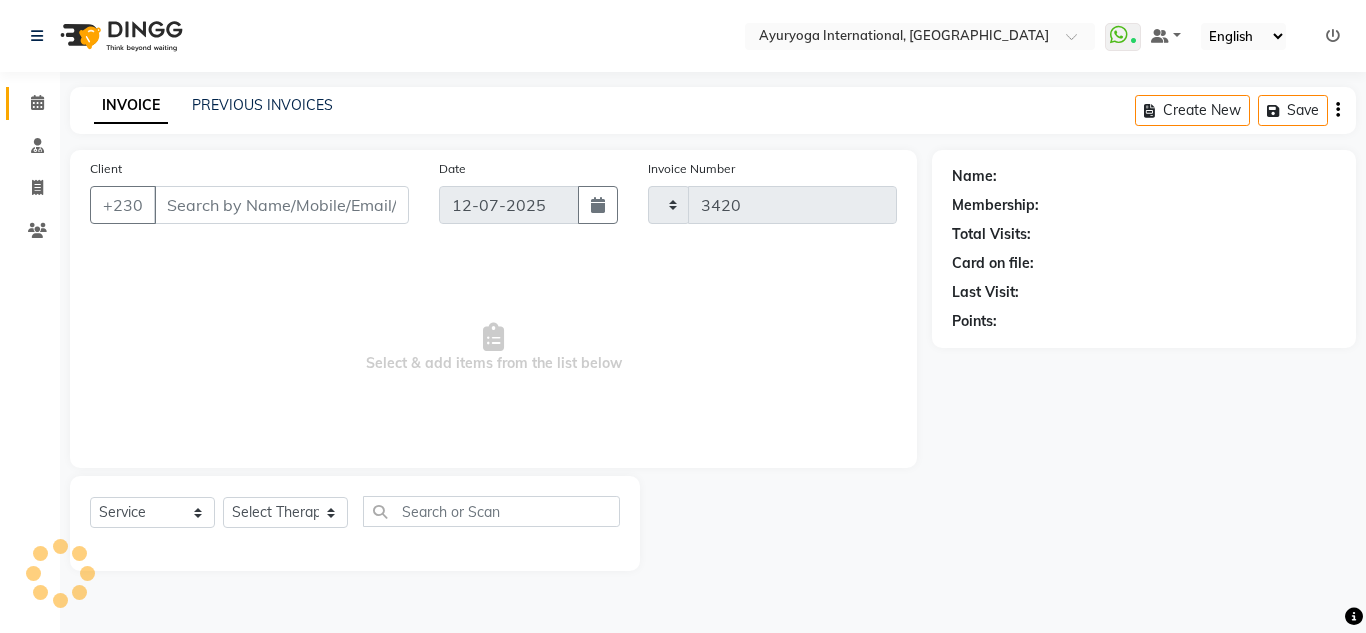 select on "730" 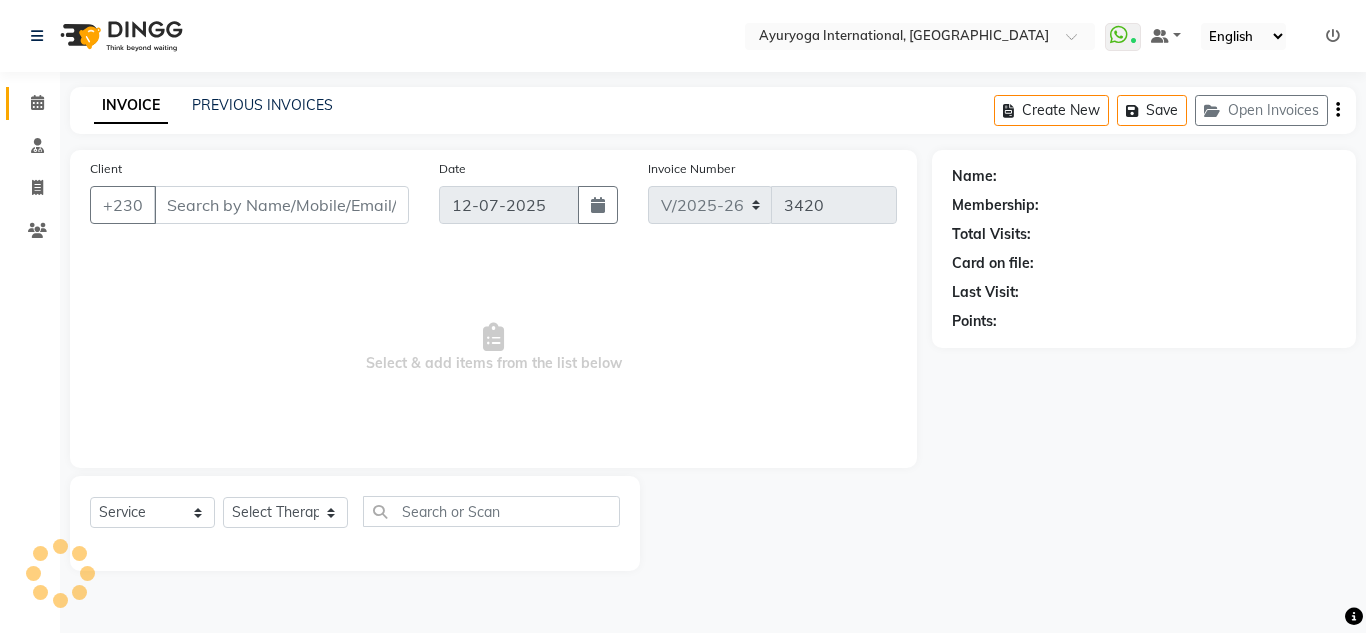 type on "58196755" 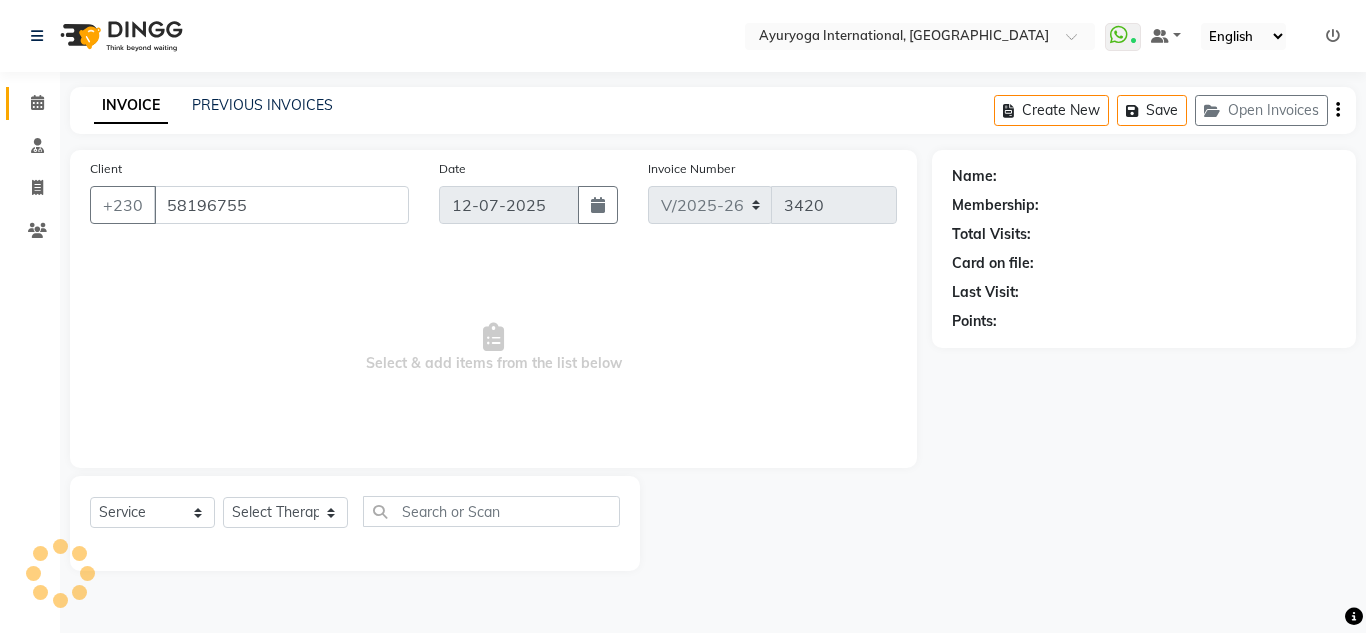 select on "50740" 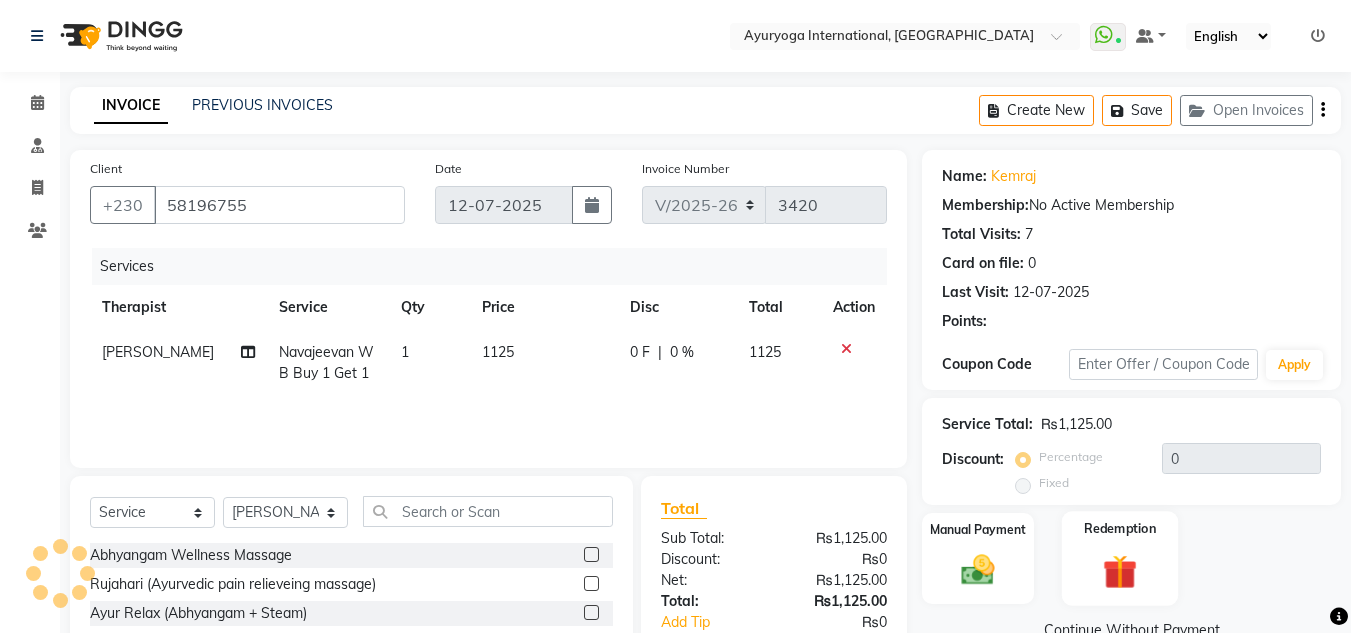 click on "Redemption" 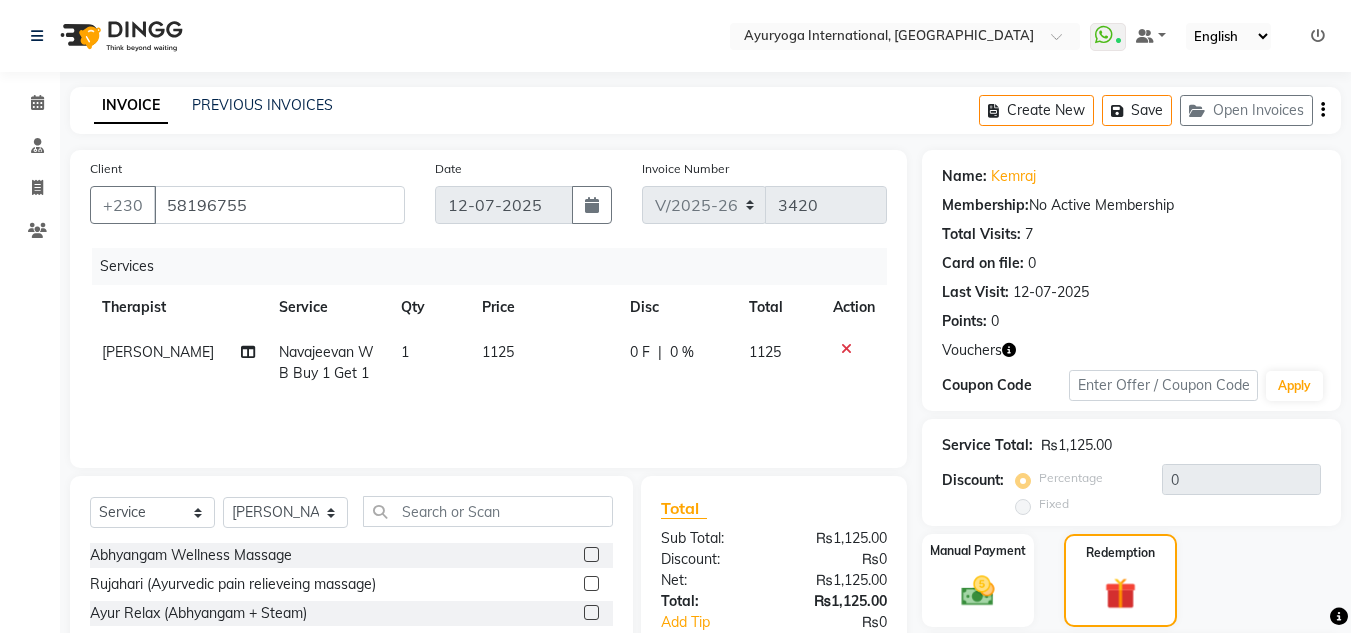 scroll, scrollTop: 168, scrollLeft: 0, axis: vertical 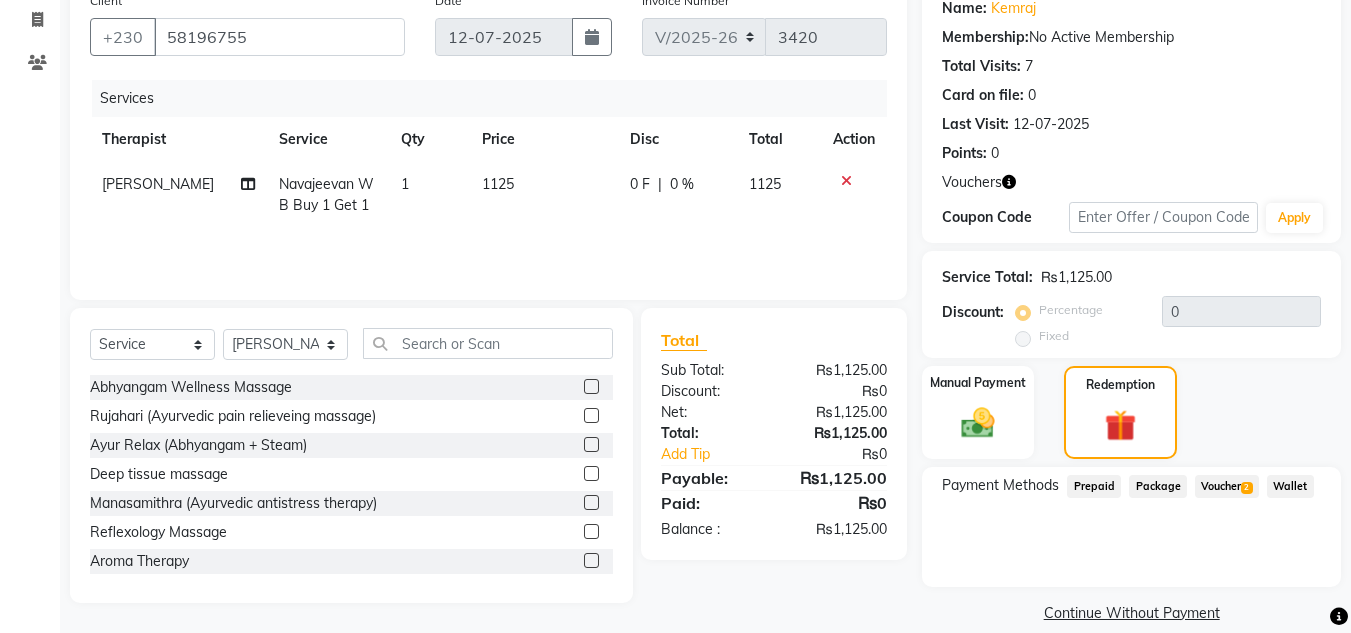click on "Voucher  2" 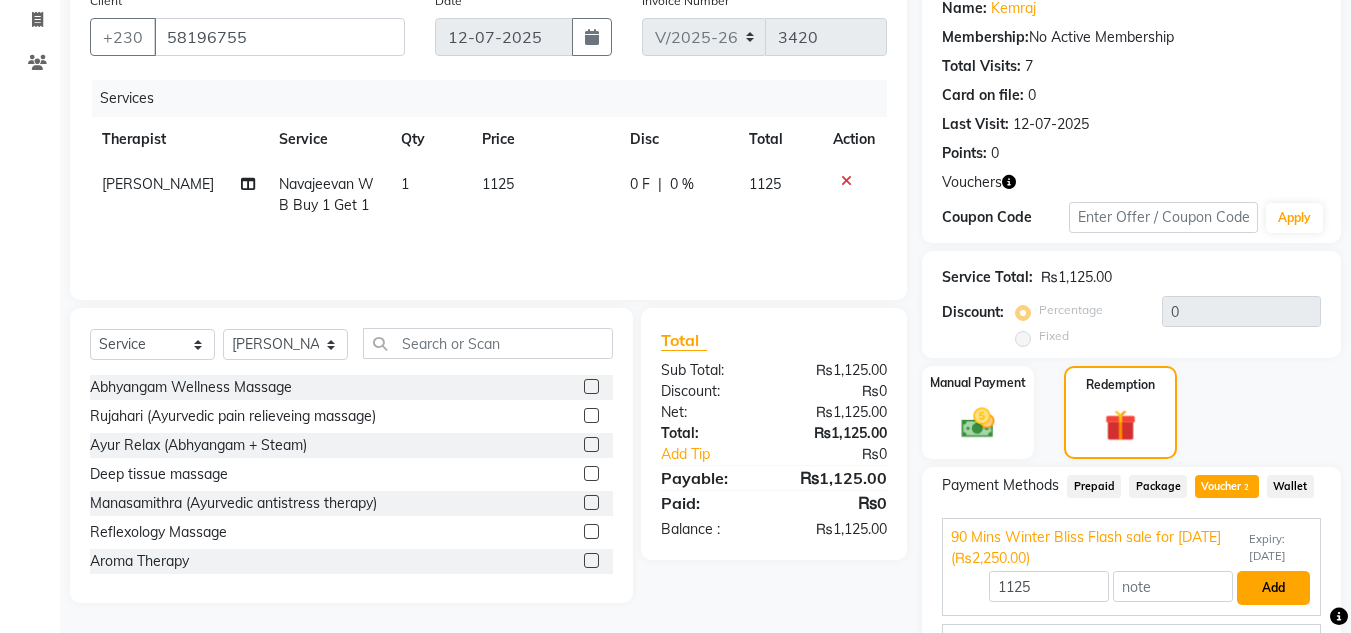 click on "Add" at bounding box center (1273, 588) 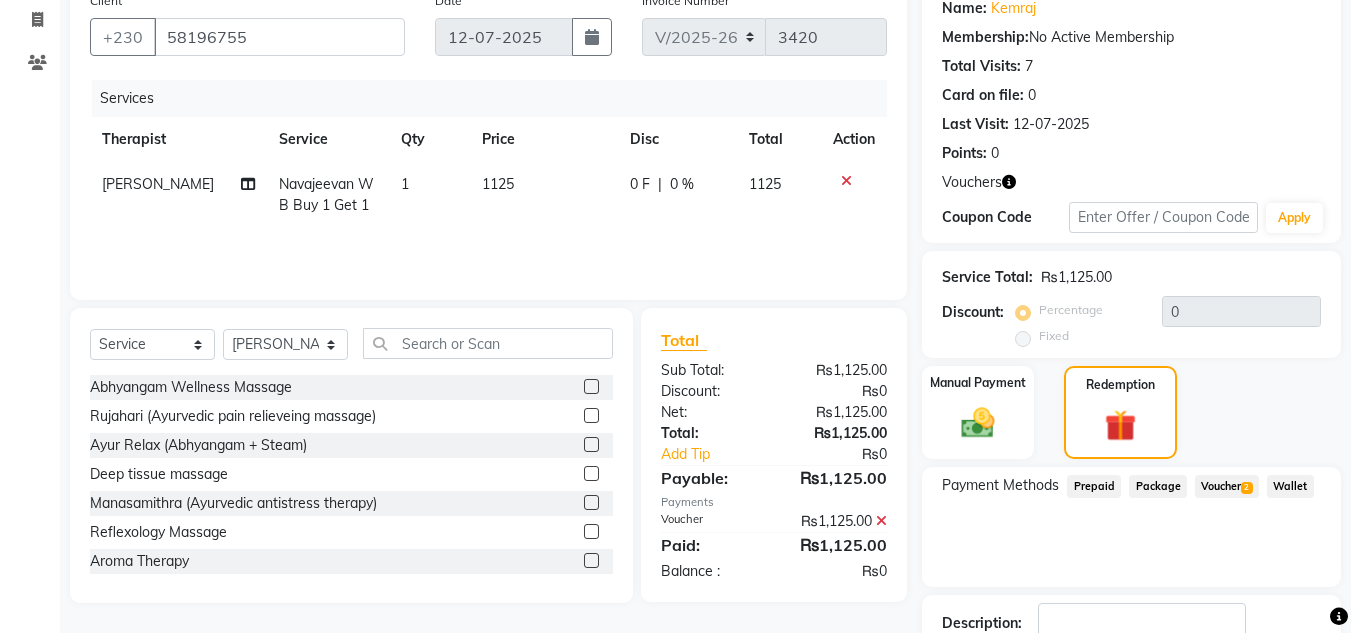 scroll, scrollTop: 306, scrollLeft: 0, axis: vertical 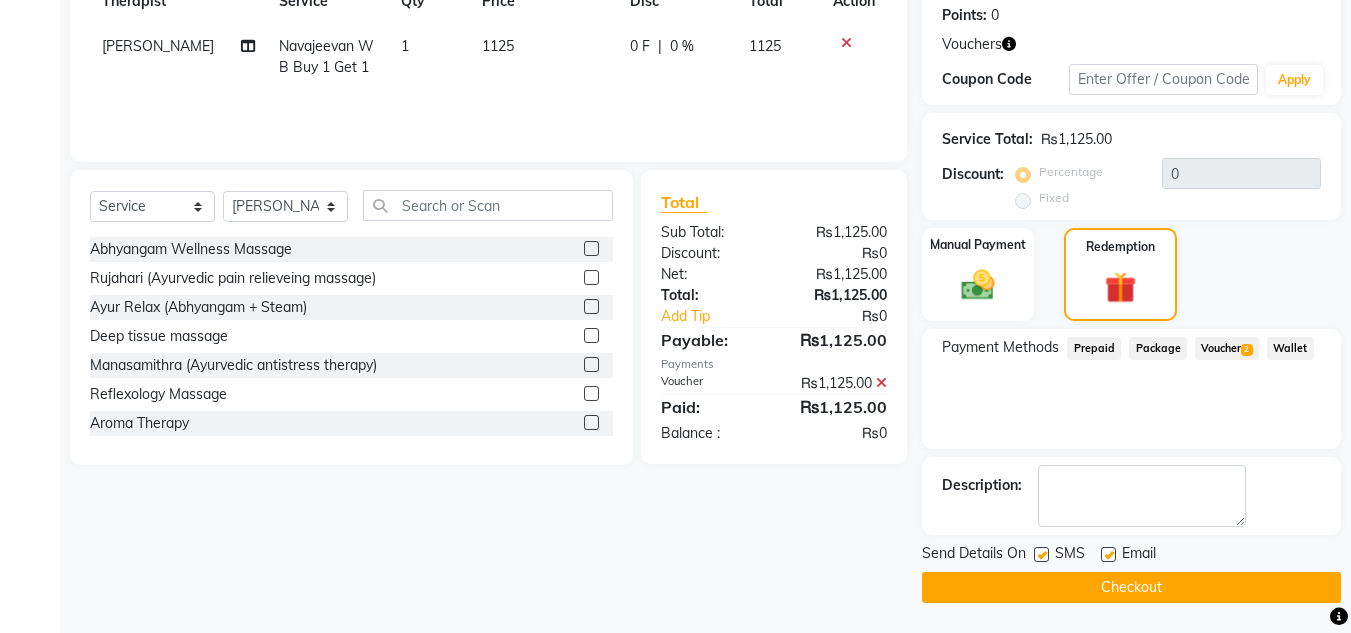click on "Checkout" 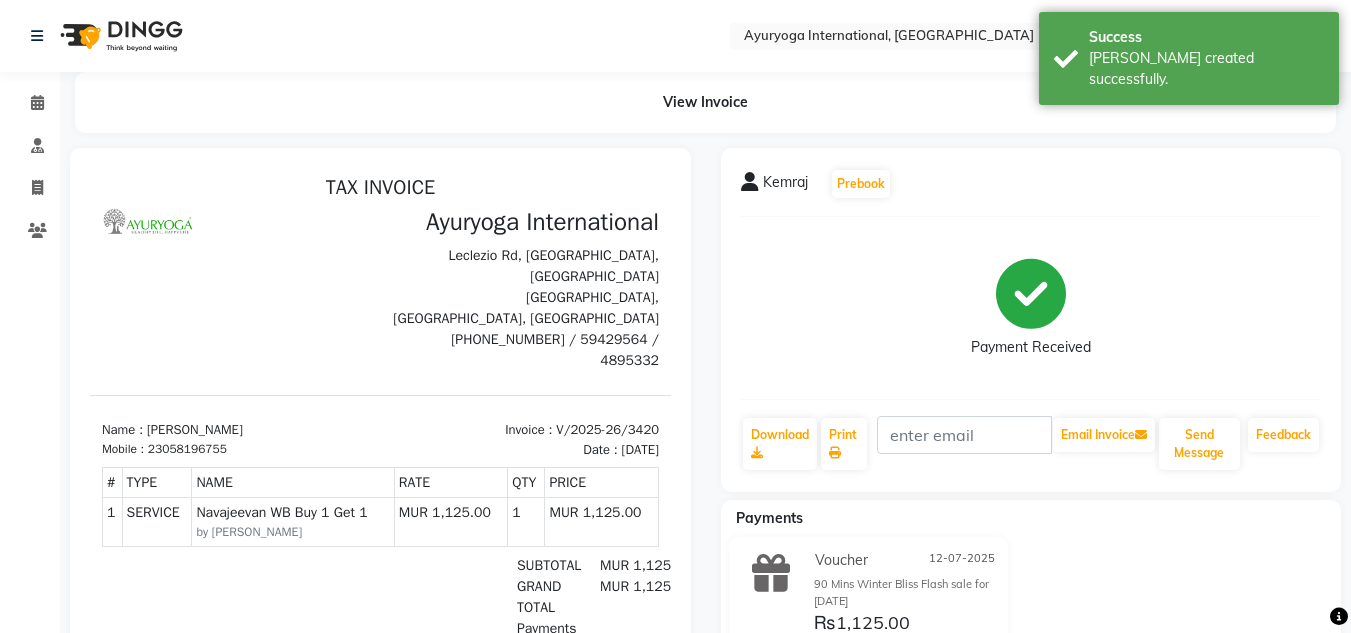 scroll, scrollTop: 0, scrollLeft: 0, axis: both 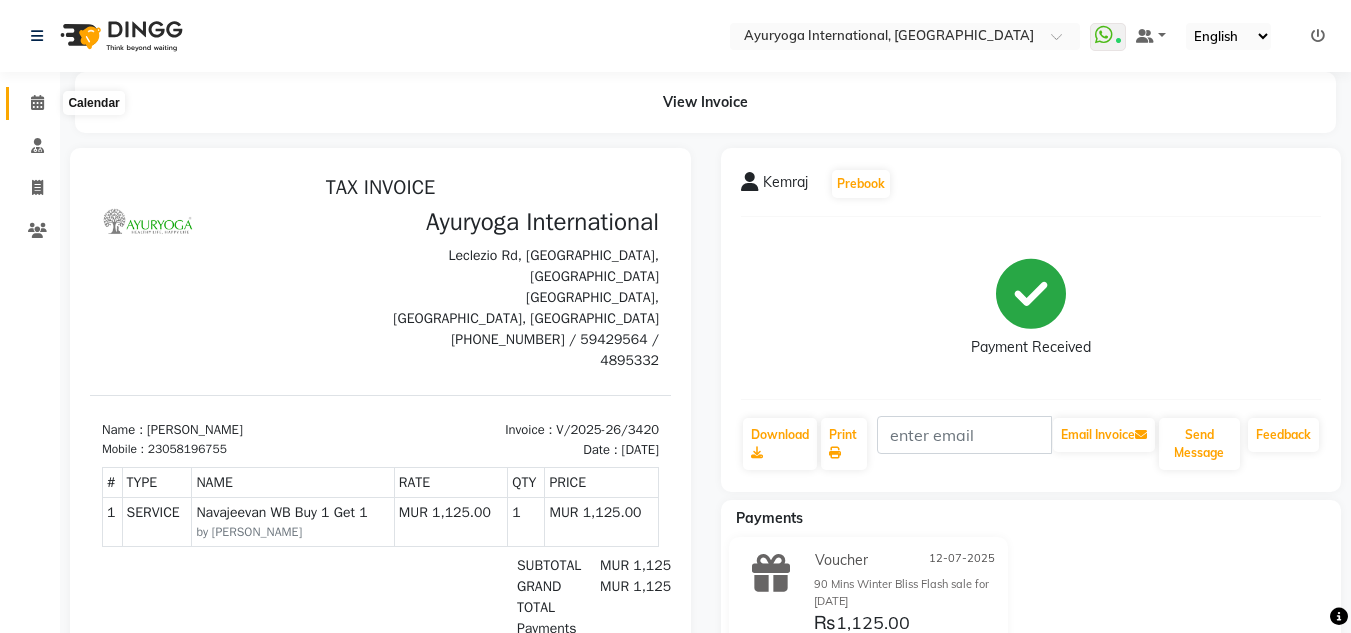 click 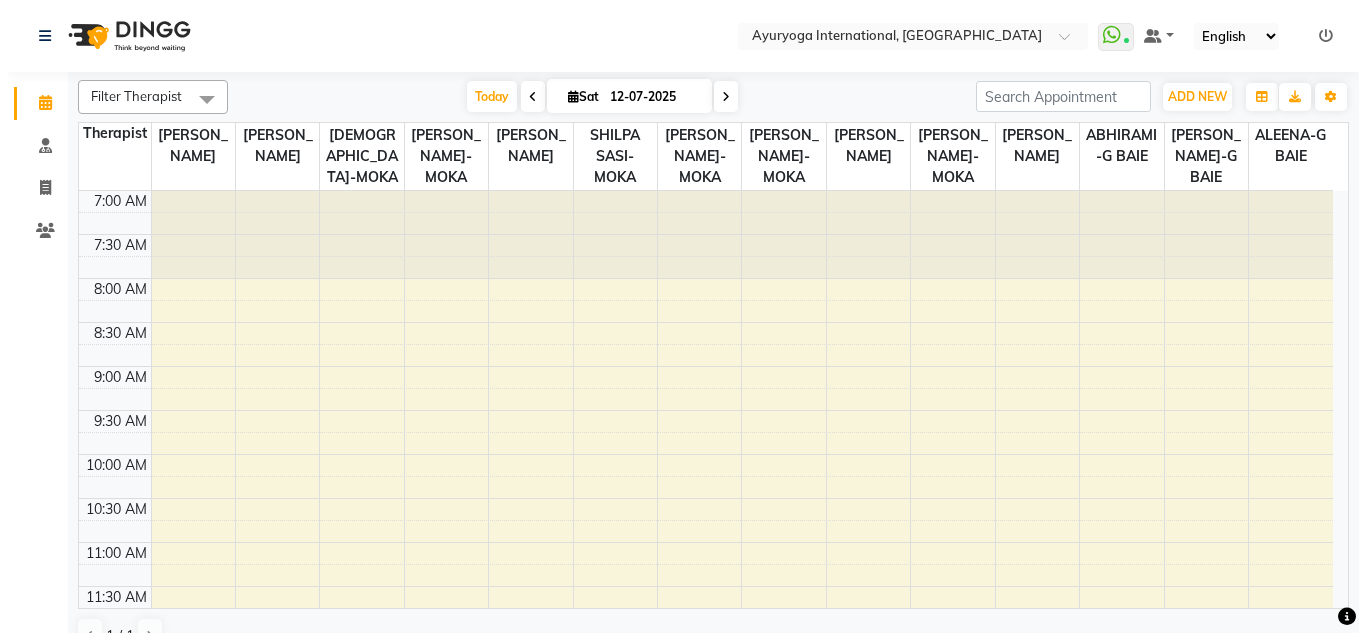 scroll, scrollTop: 705, scrollLeft: 0, axis: vertical 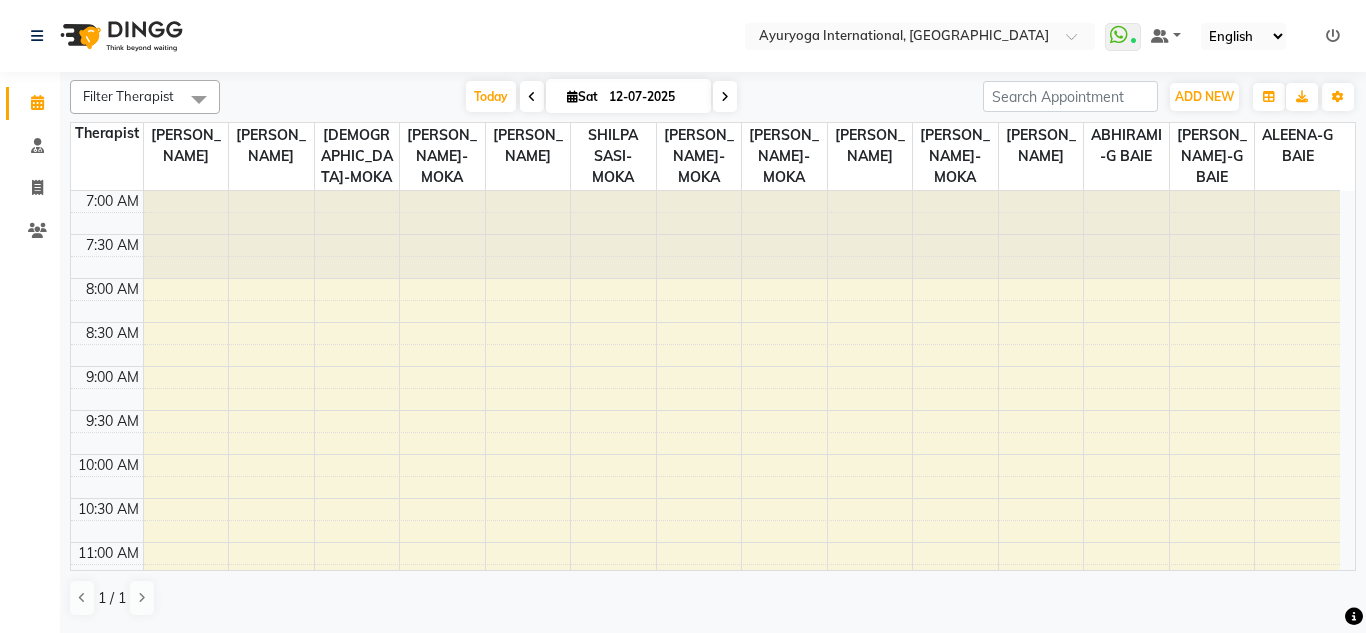 click 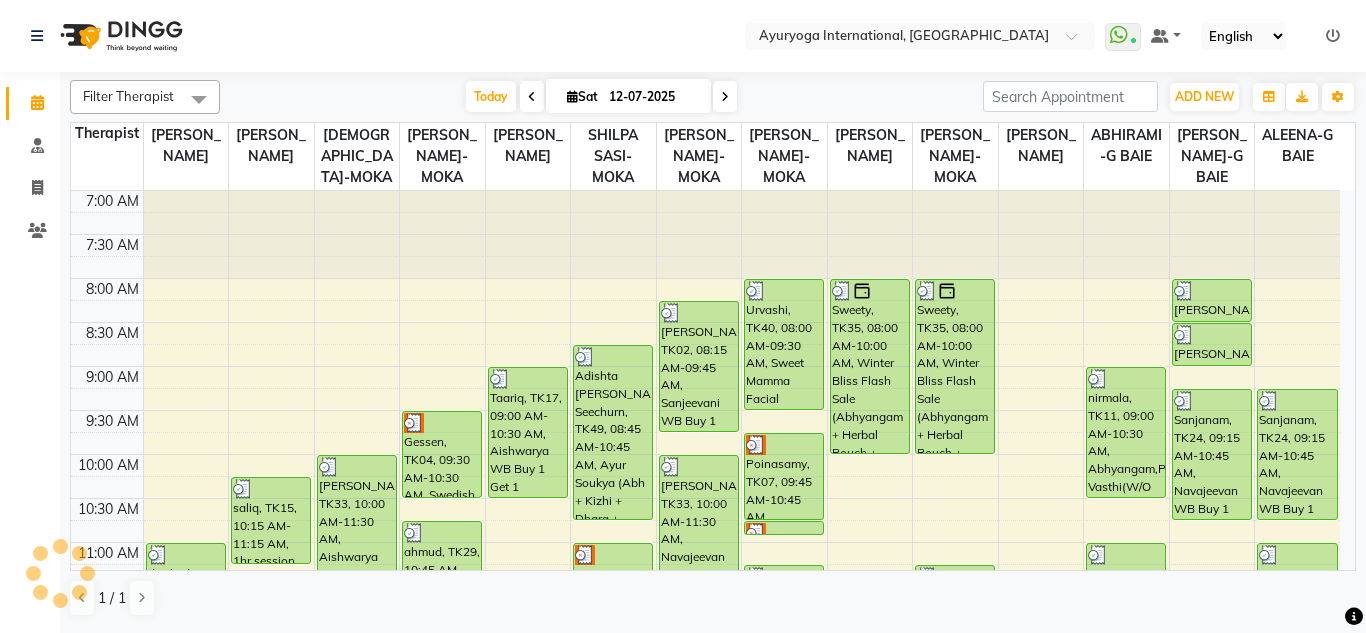 click on "[DATE]  [DATE]" at bounding box center (601, 97) 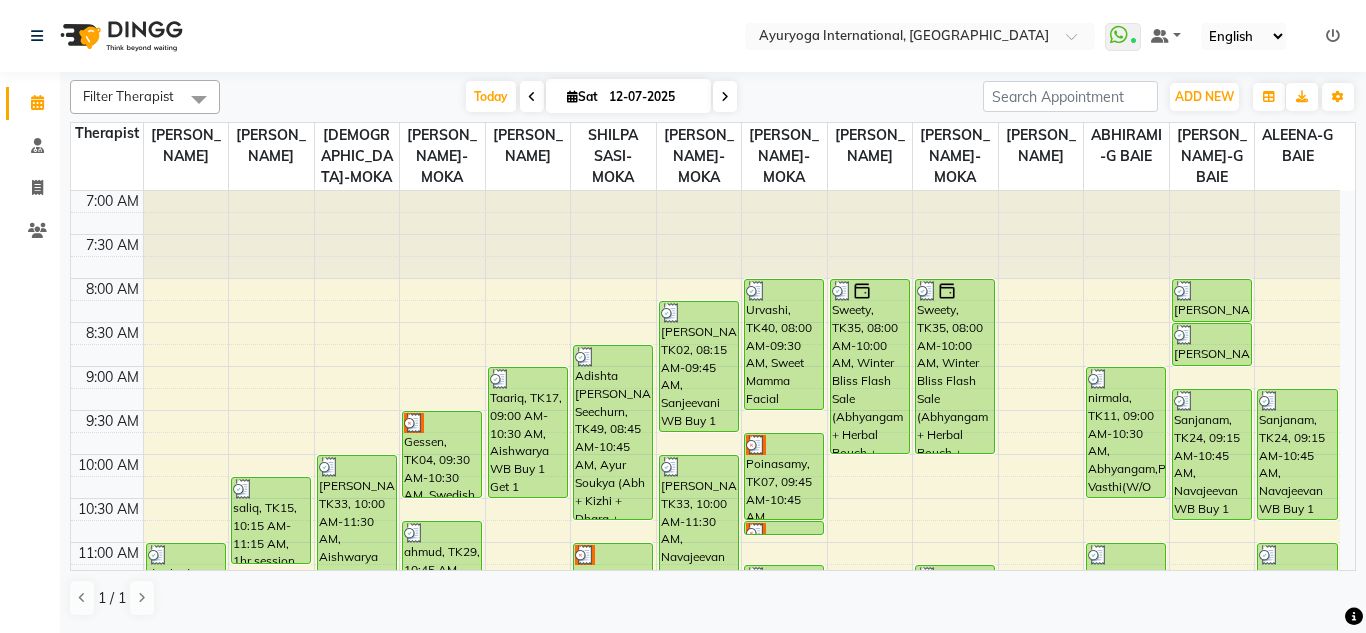 drag, startPoint x: 310, startPoint y: 32, endPoint x: 298, endPoint y: 105, distance: 73.97973 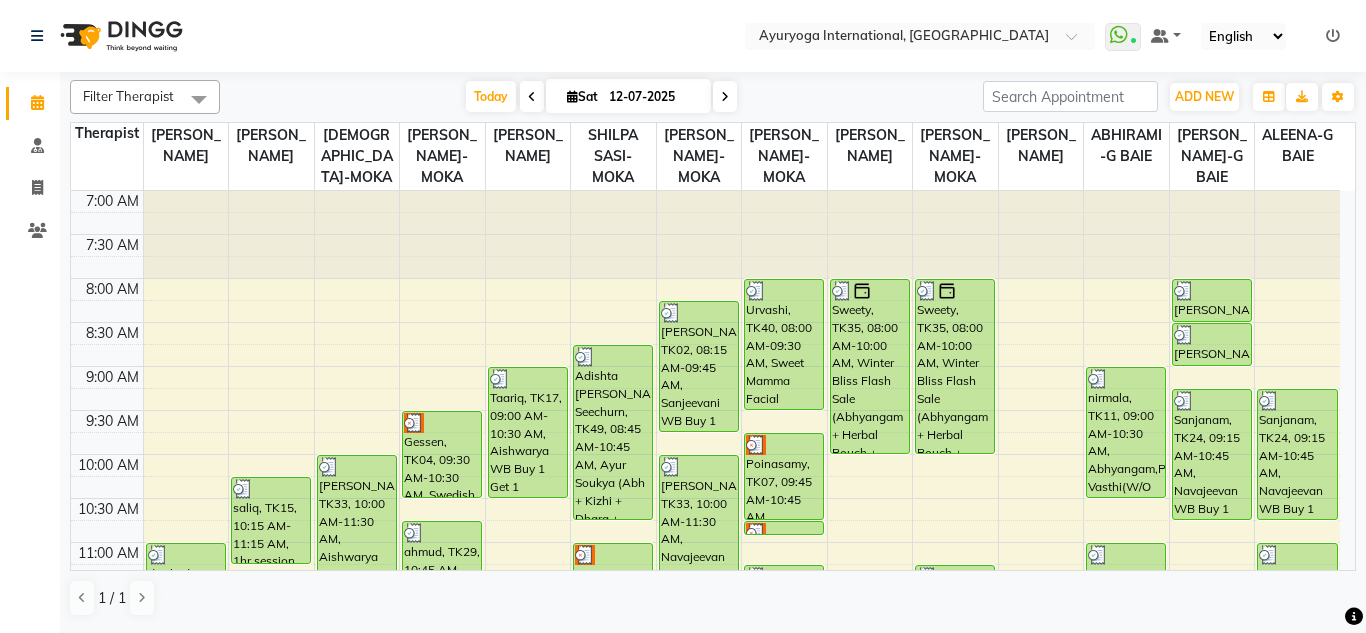 click on "Select Location × Ayuryoga International, [GEOGRAPHIC_DATA] Rd  WhatsApp Status  ✕ Status:  Connected Most Recent Message: [DATE]     02:16 PM Recent Service Activity: [DATE]     02:36 PM Default Panel My Panel English ENGLISH Español العربية मराठी हिंदी ગુજરાતી தமிழ் 中文 Notifications nothing to show" 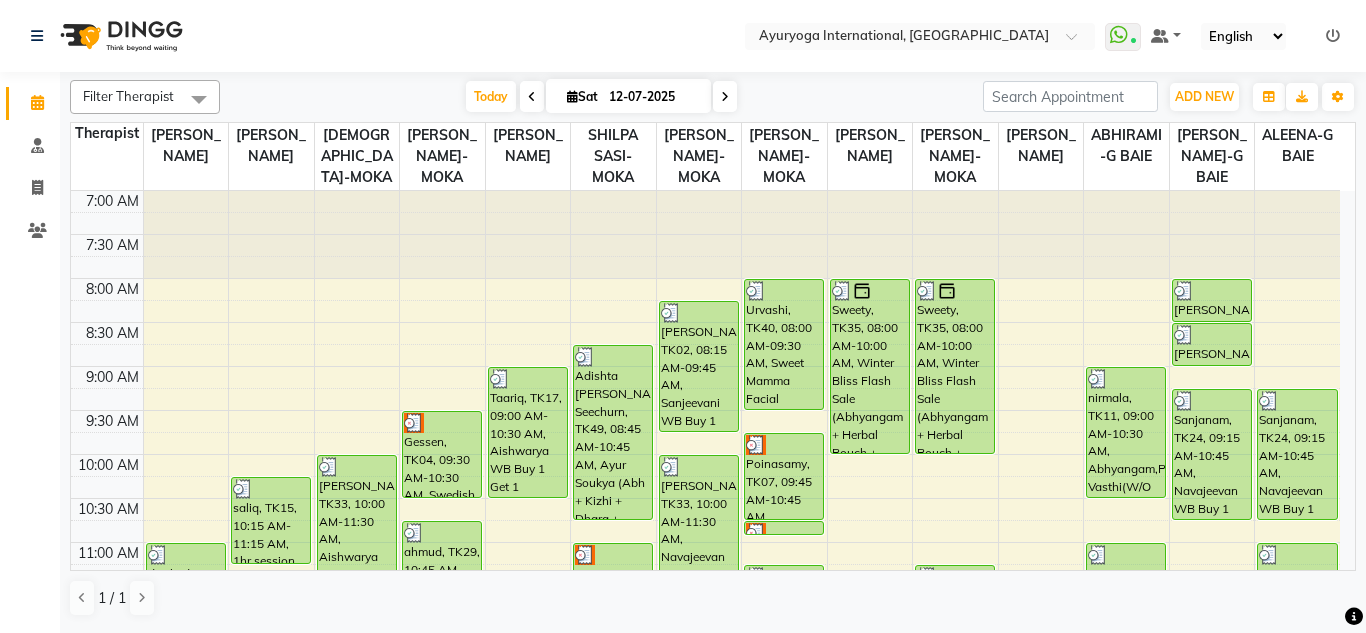 click on "[DATE]  [DATE]" at bounding box center [601, 97] 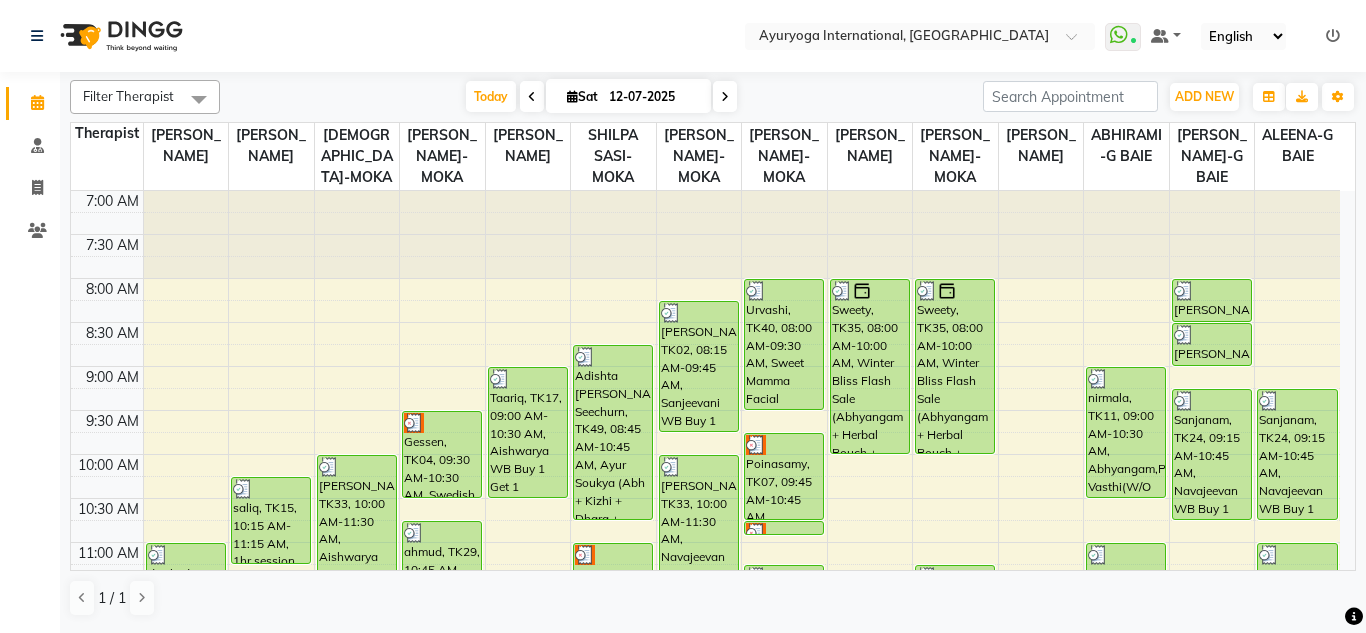 click on "[DATE]  [DATE]" at bounding box center [601, 97] 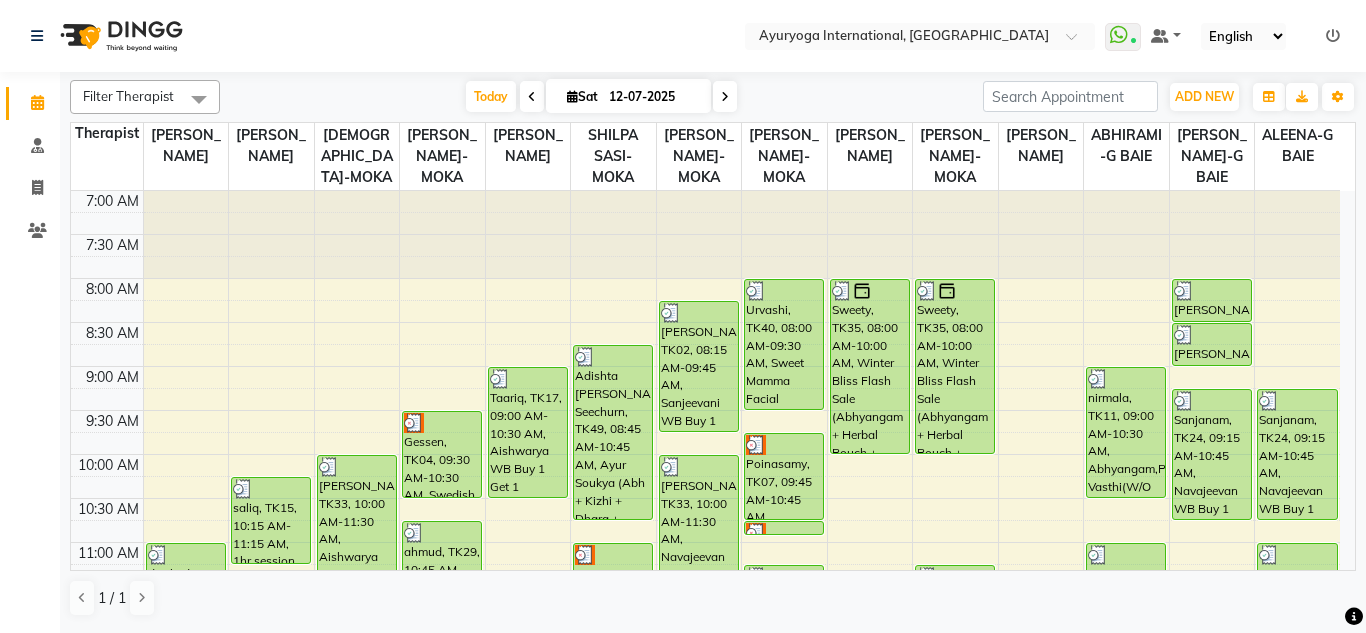 click on "Select Location × Ayuryoga International, [GEOGRAPHIC_DATA] Rd  WhatsApp Status  ✕ Status:  Connected Most Recent Message: [DATE]     02:16 PM Recent Service Activity: [DATE]     02:36 PM Default Panel My Panel English ENGLISH Español العربية मराठी हिंदी ગુજરાતી தமிழ் 中文 Notifications nothing to show" 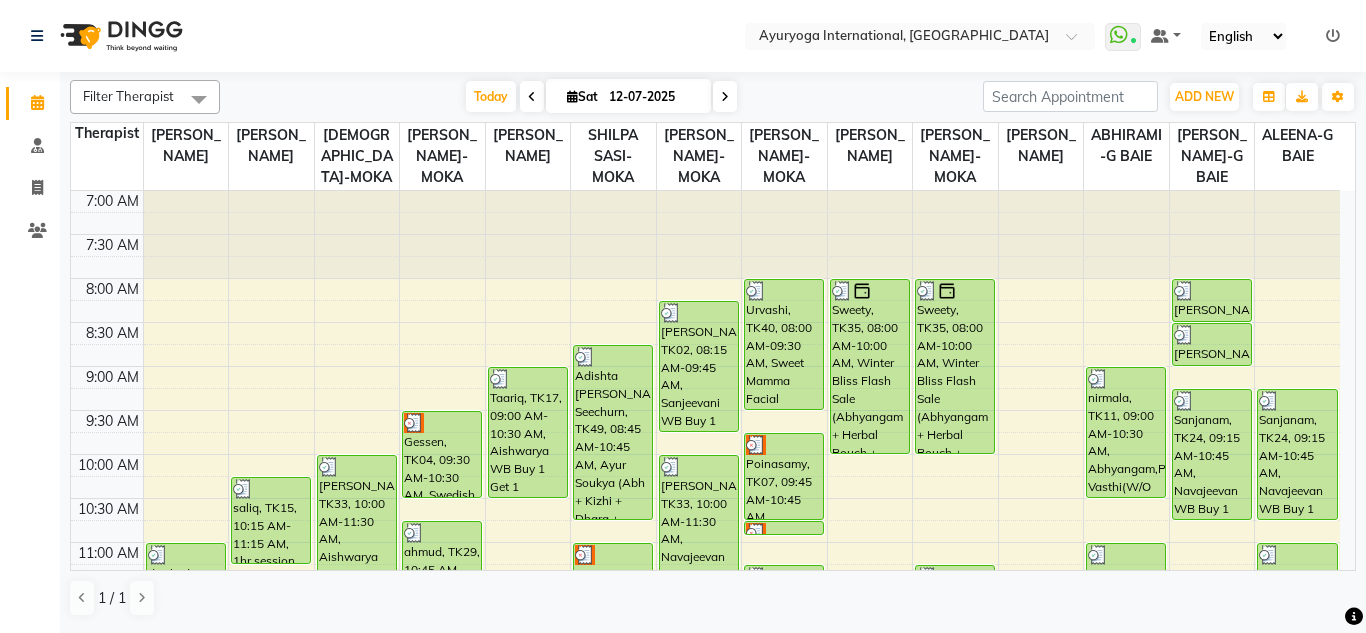 drag, startPoint x: 360, startPoint y: 92, endPoint x: 363, endPoint y: 32, distance: 60.074955 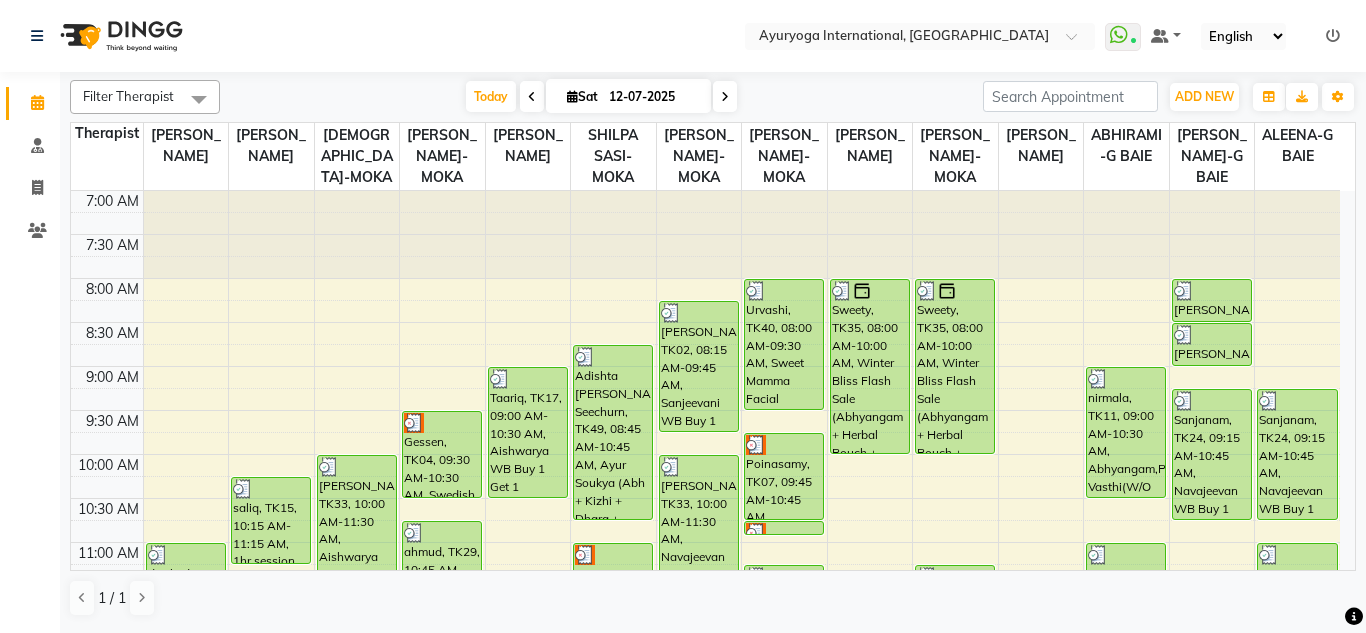 click on "[DATE]  [DATE]" at bounding box center [601, 97] 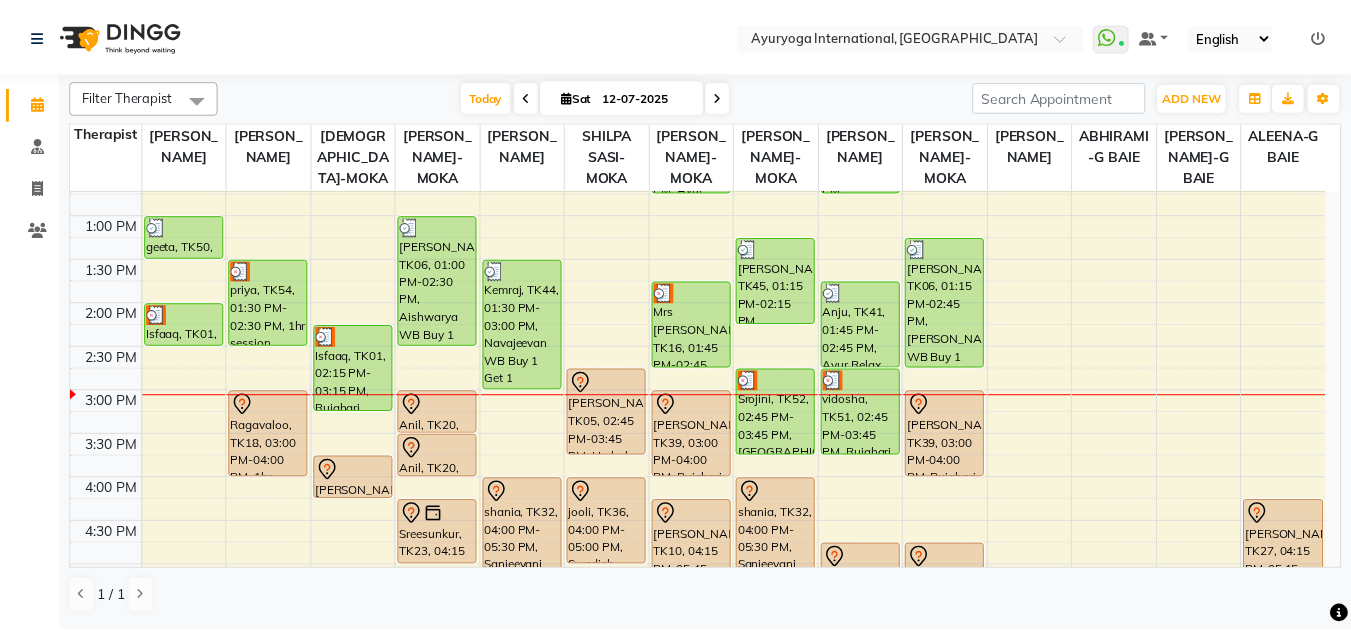 scroll, scrollTop: 500, scrollLeft: 0, axis: vertical 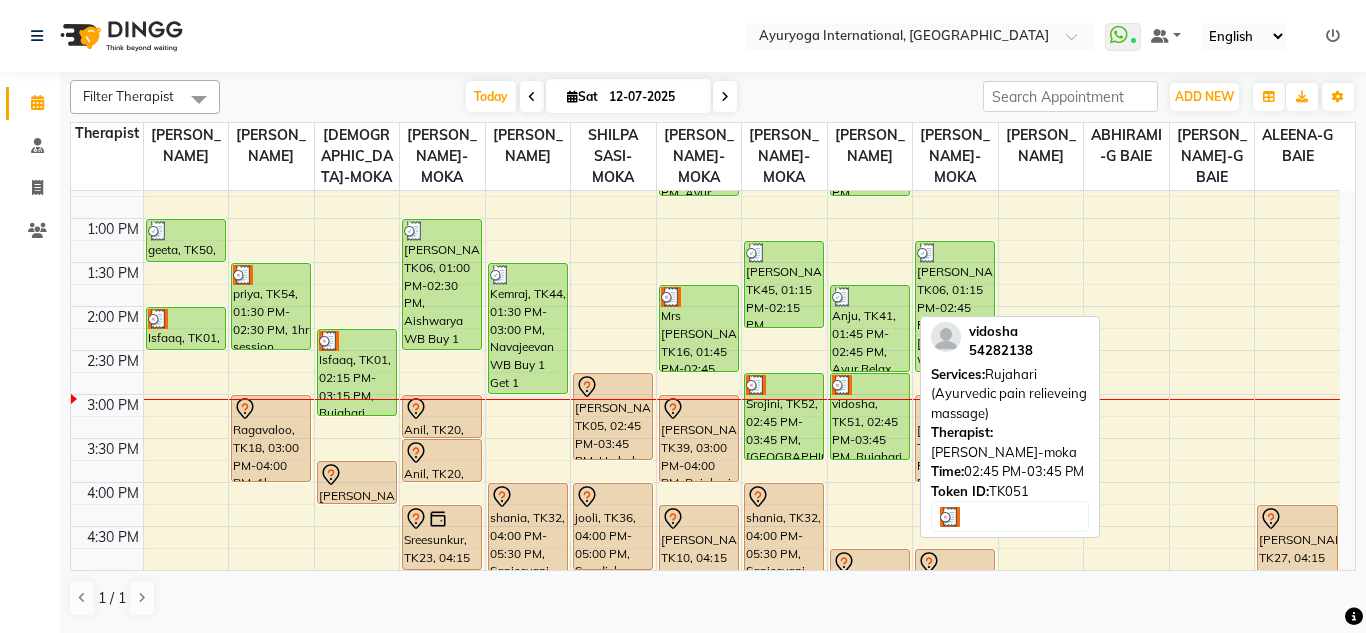 click on "vidosha, TK51, 02:45 PM-03:45 PM, Rujahari (Ayurvedic pain relieveing massage)" at bounding box center (870, 416) 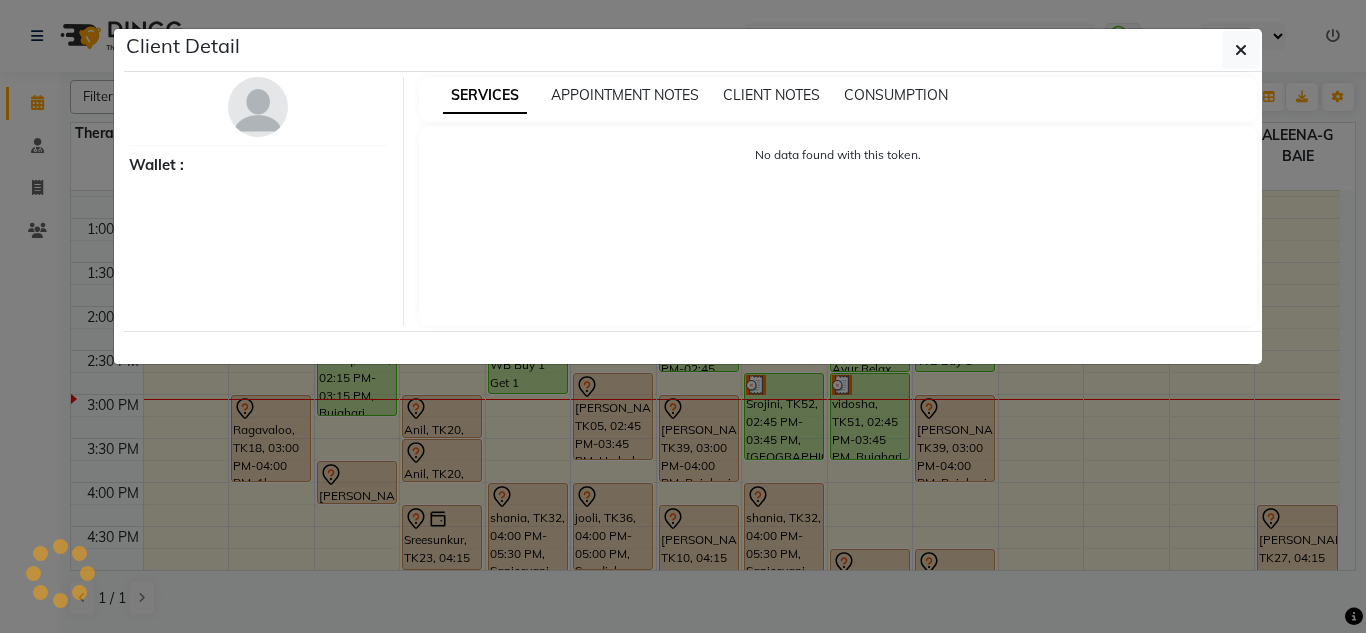 select on "3" 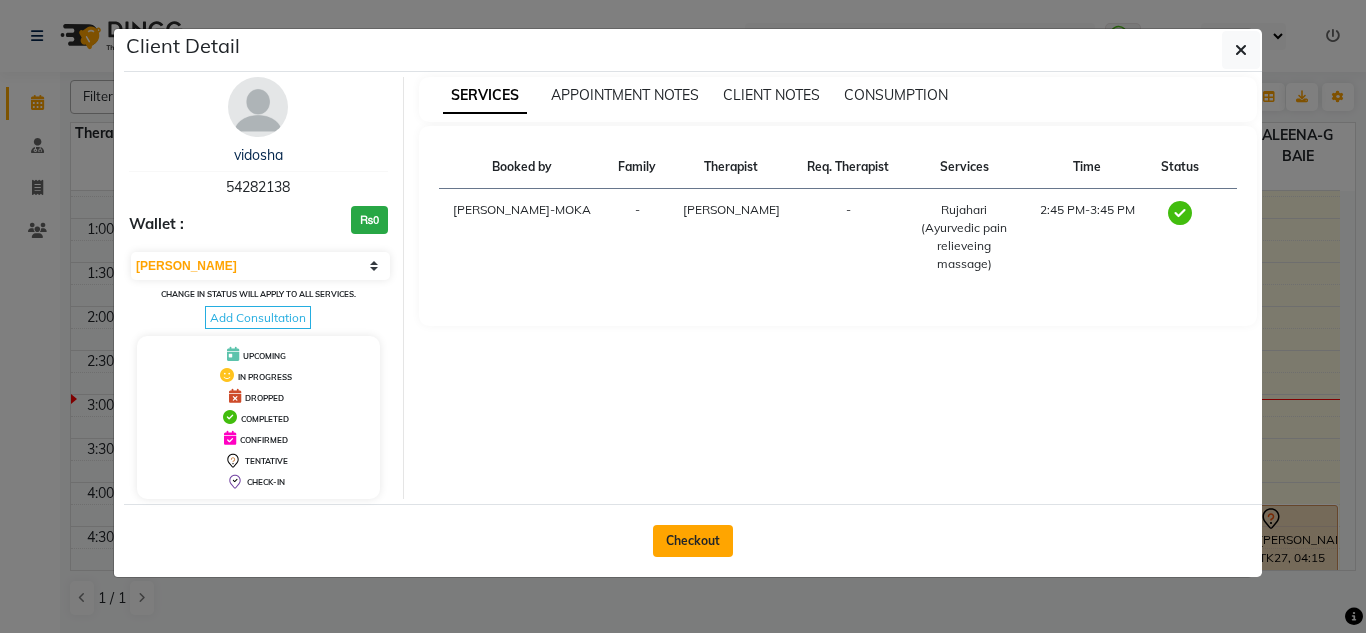 click on "Checkout" 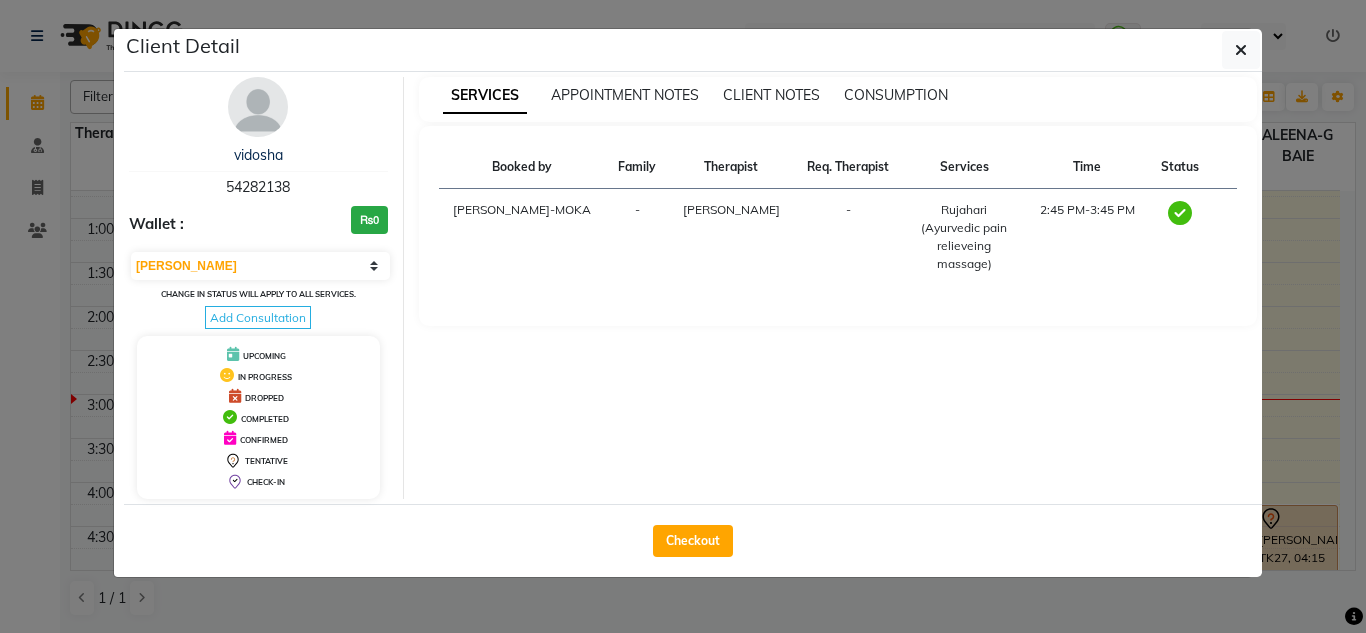 select on "service" 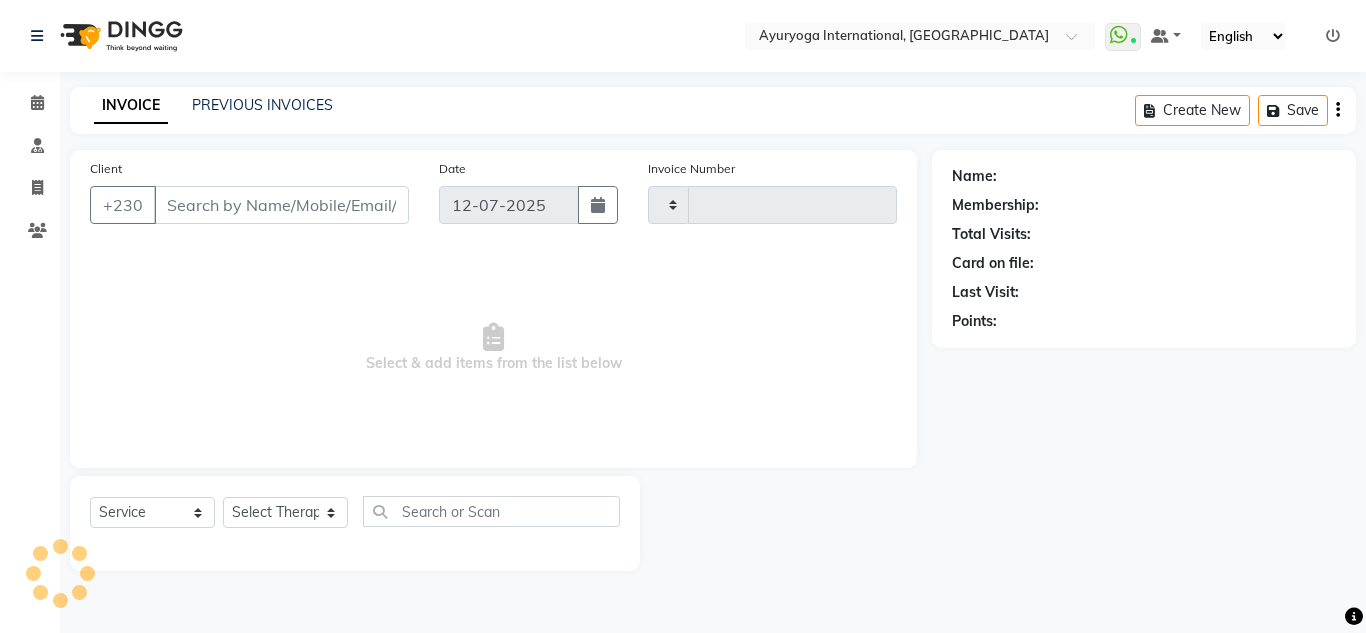 type on "3421" 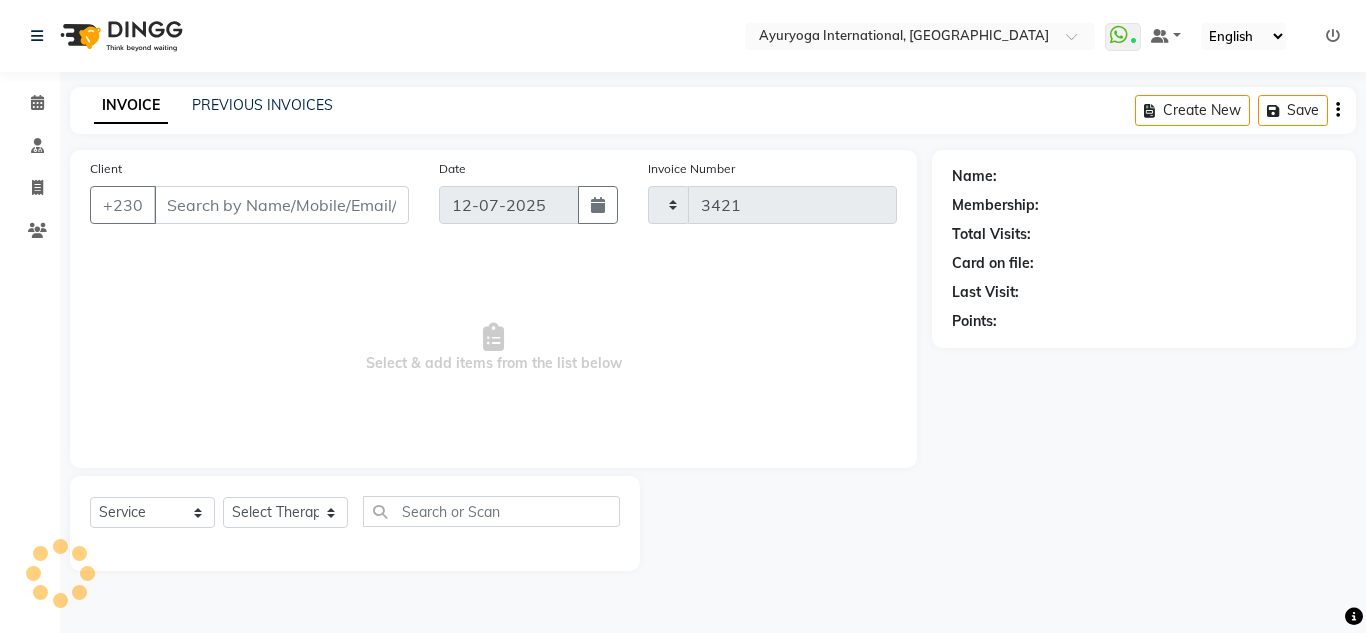 select on "730" 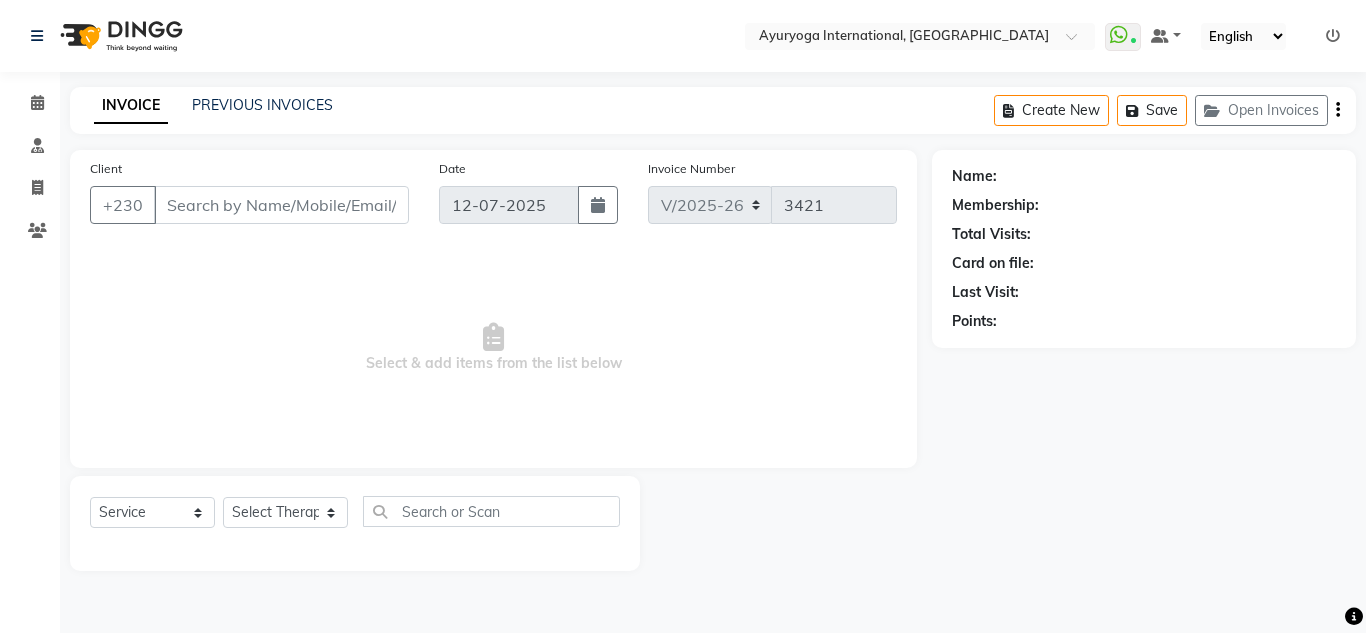 type on "54282138" 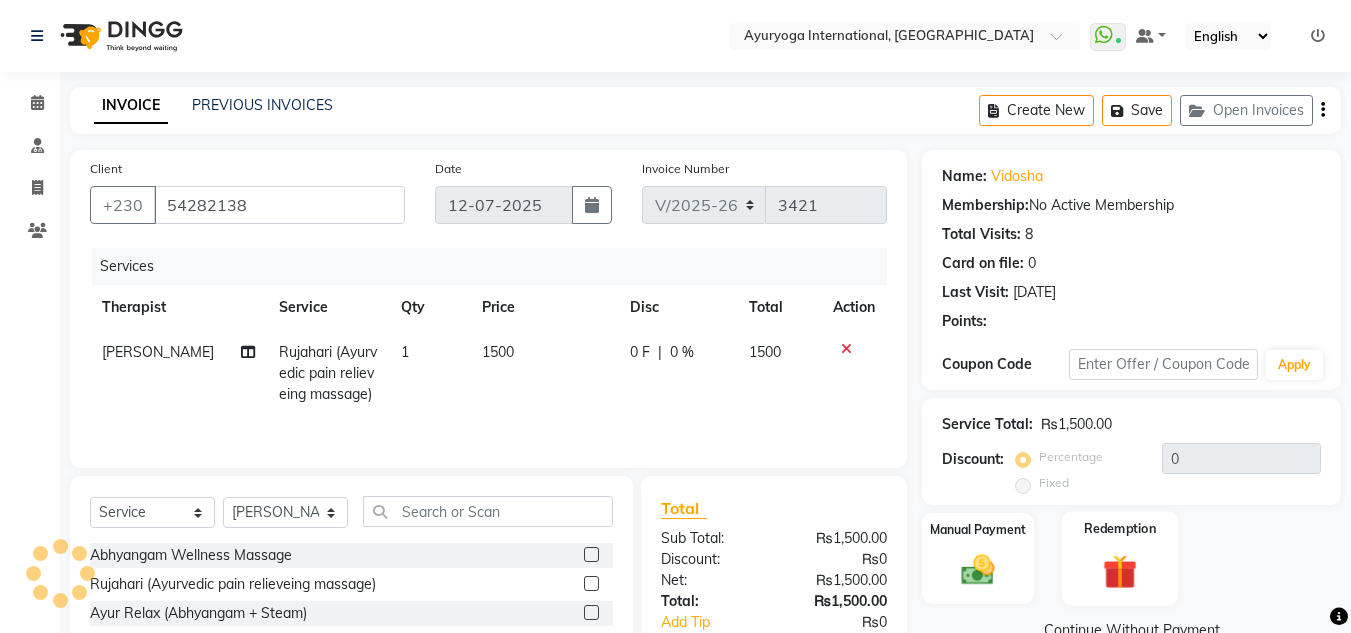 click 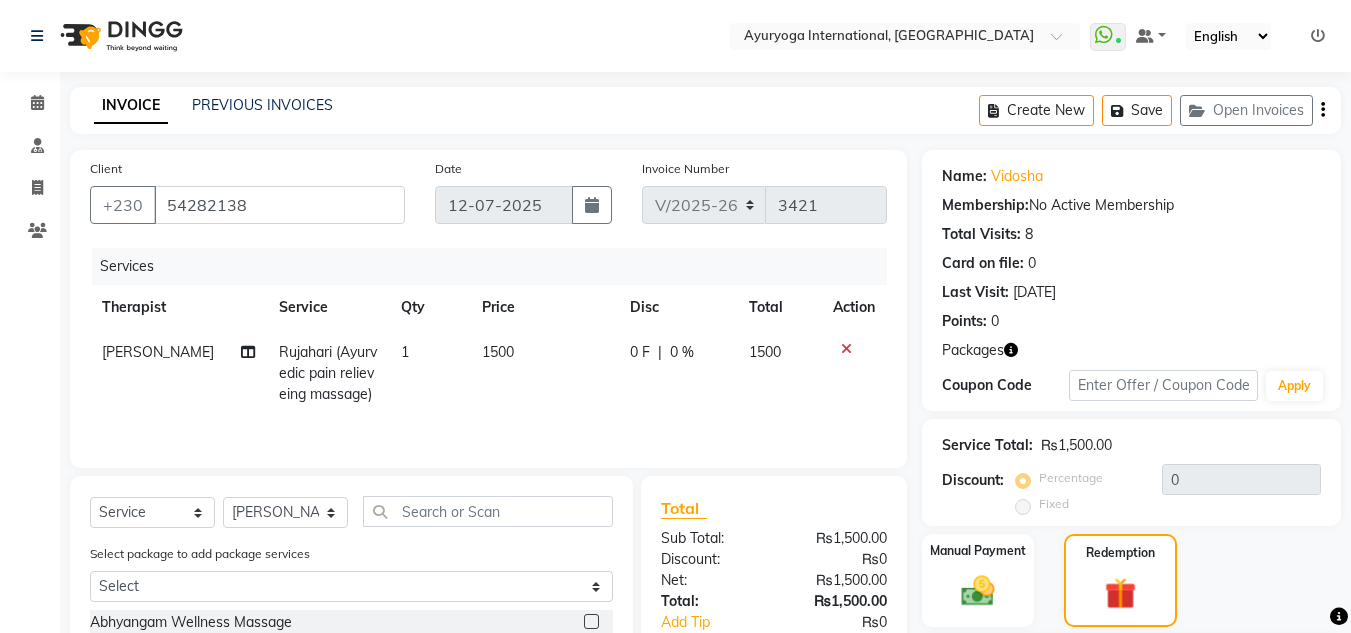 scroll, scrollTop: 189, scrollLeft: 0, axis: vertical 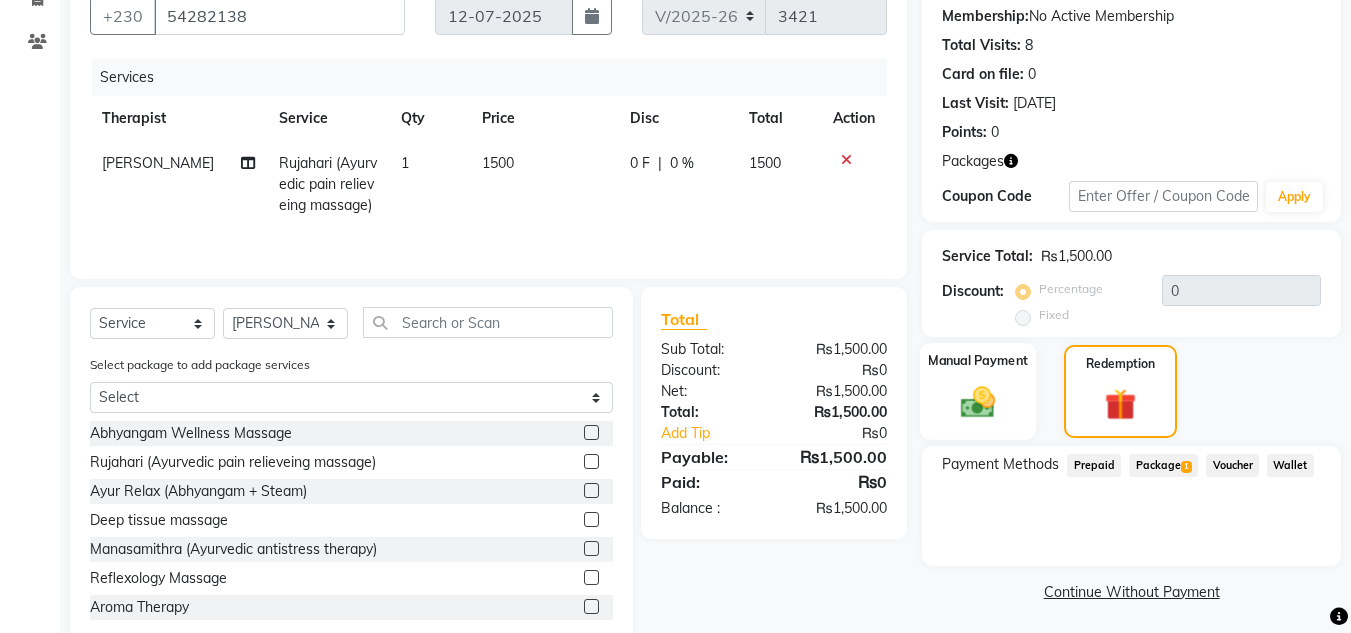 click 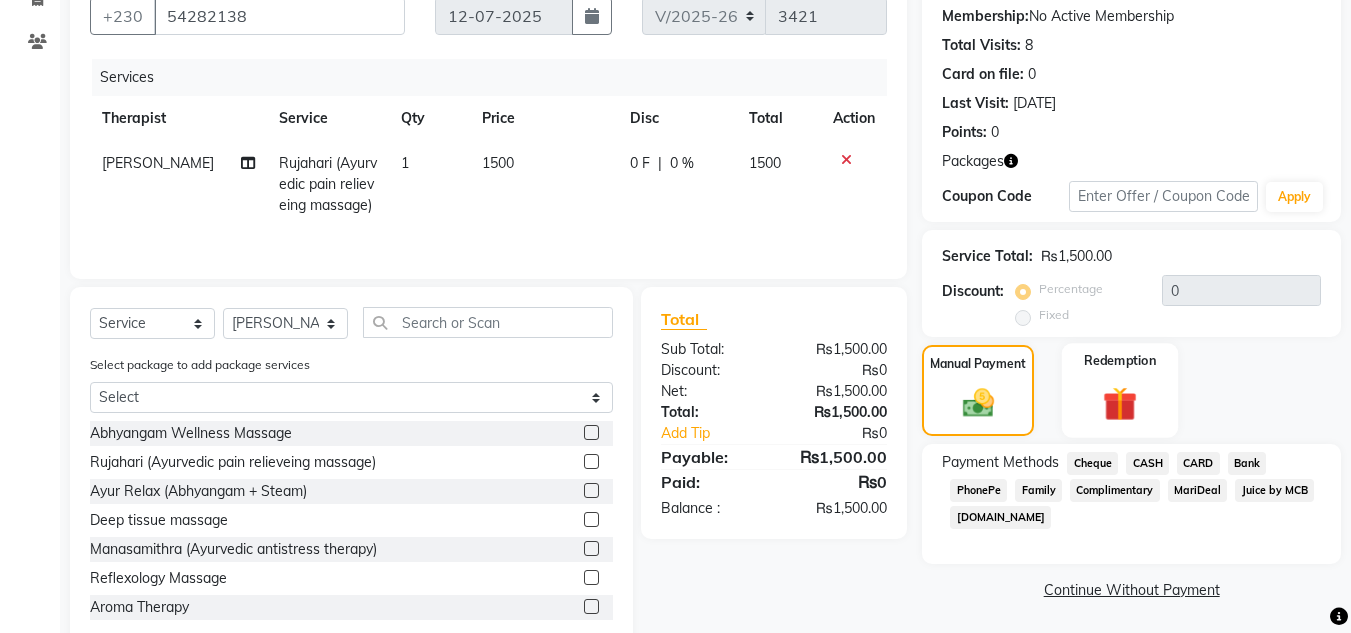 click 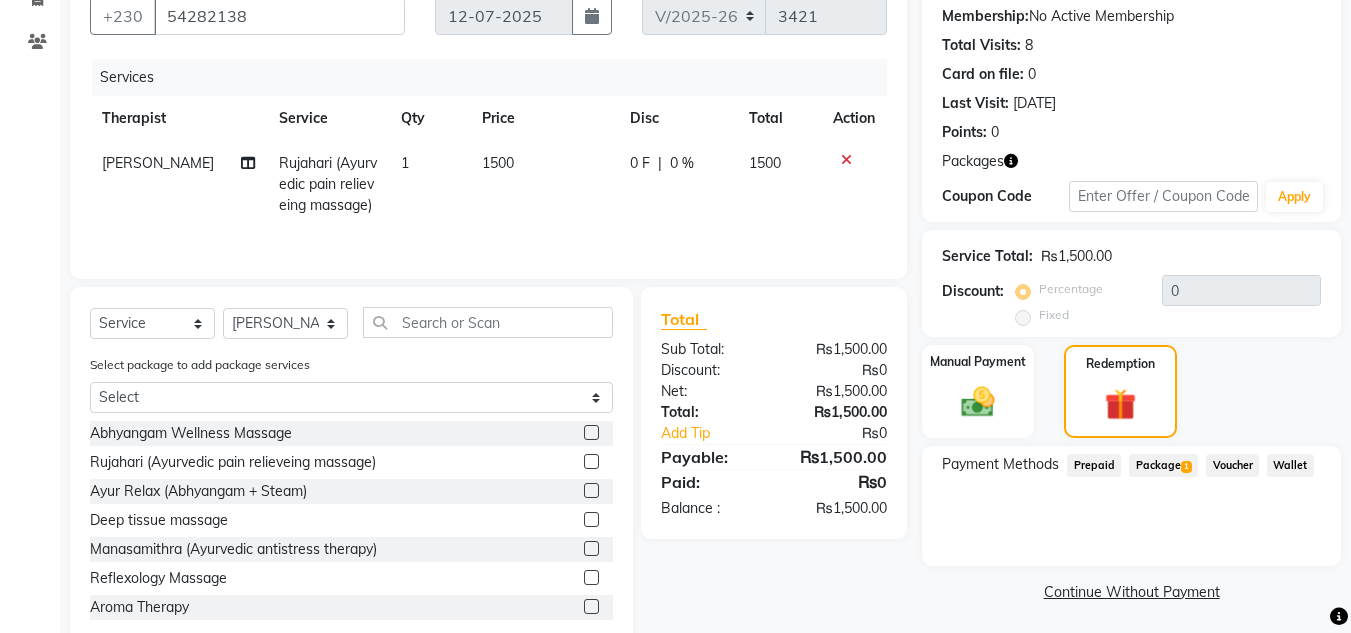 click on "Package  1" 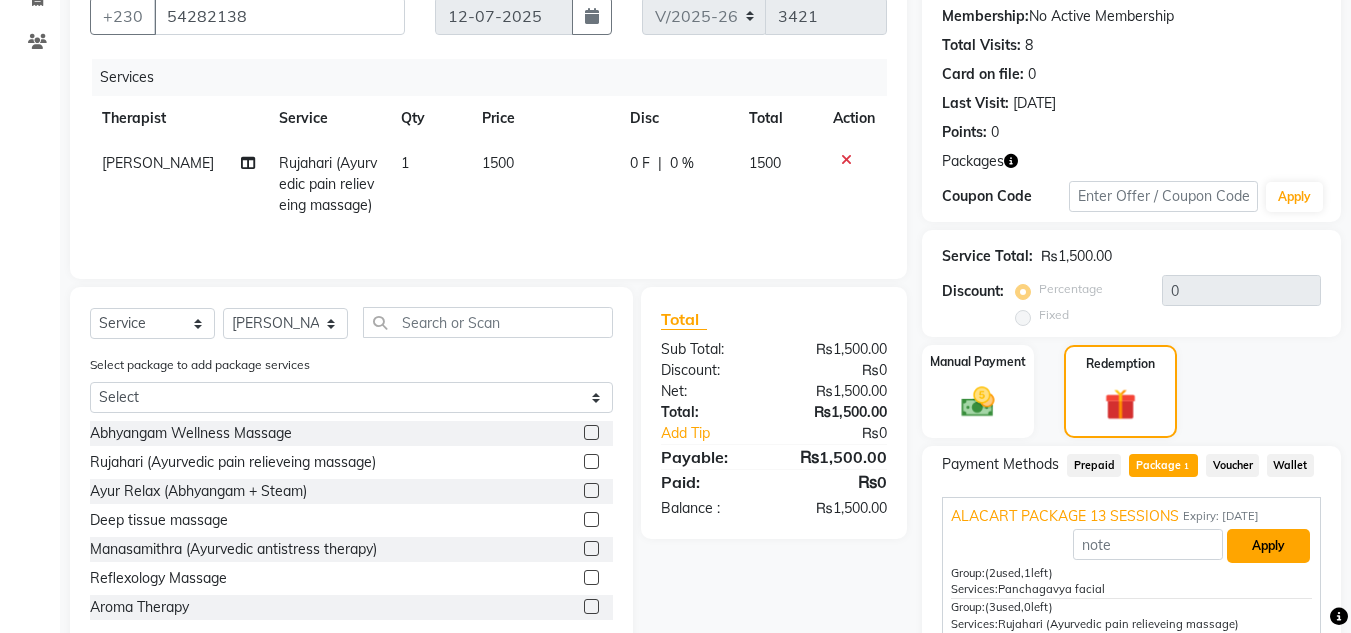 click on "Apply" at bounding box center [1268, 546] 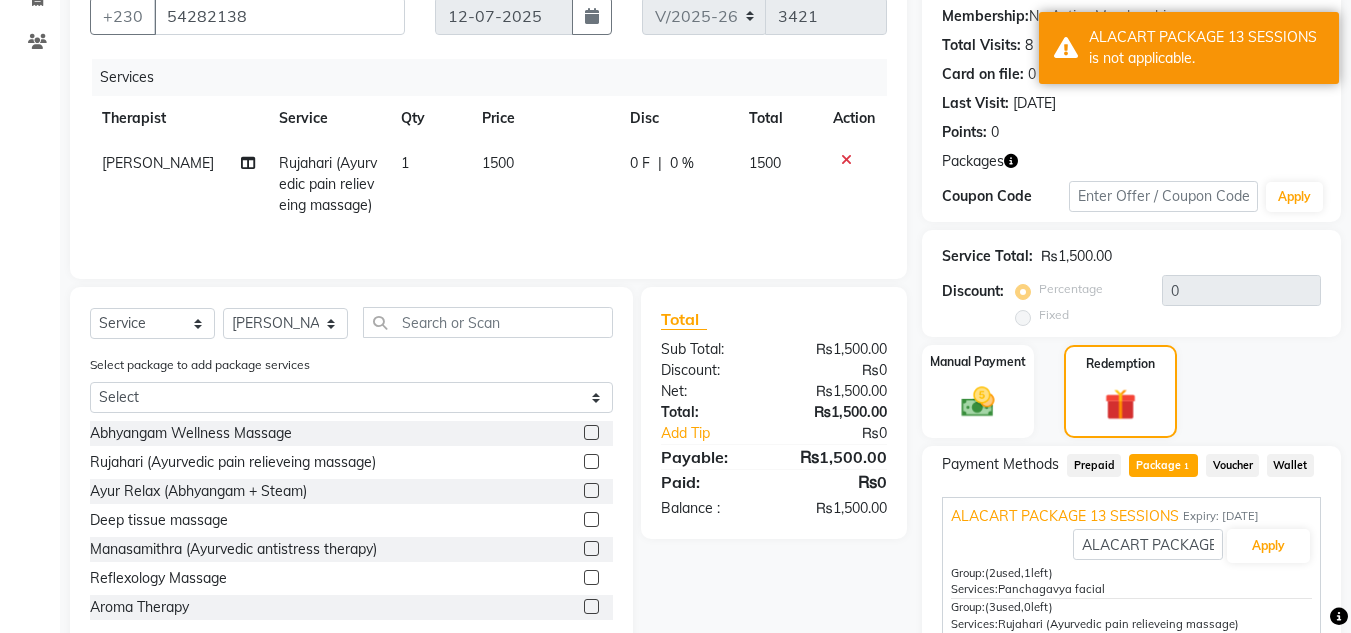 click 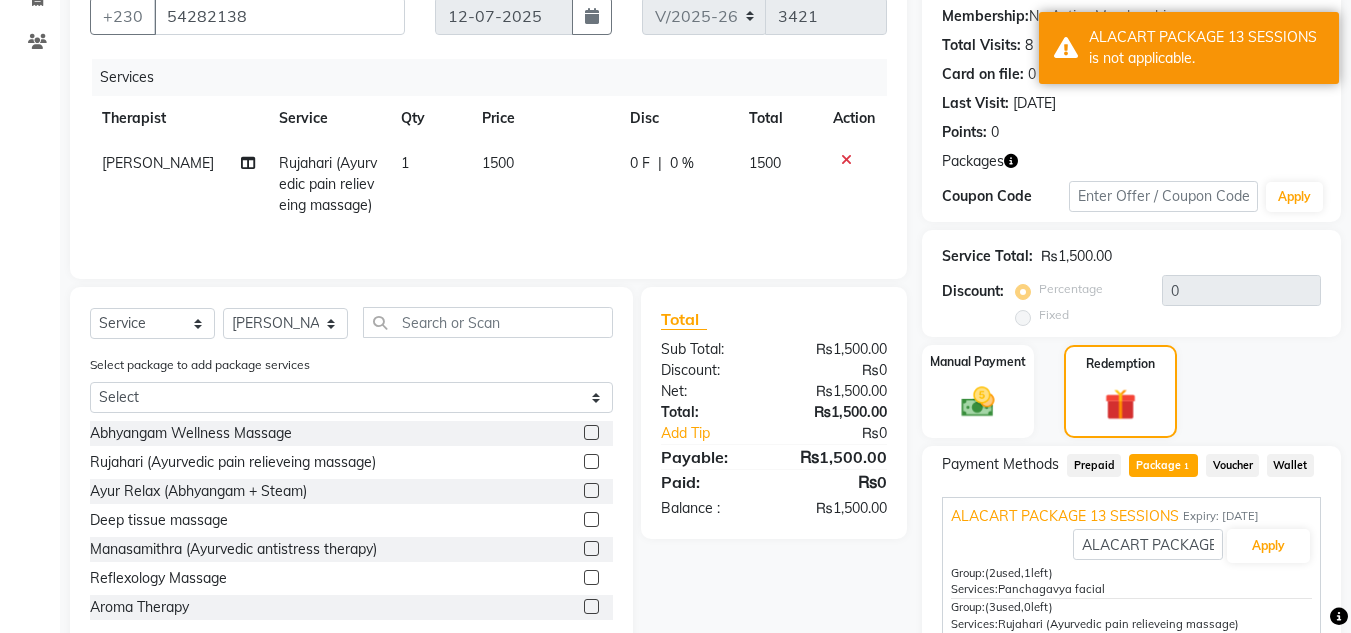 click 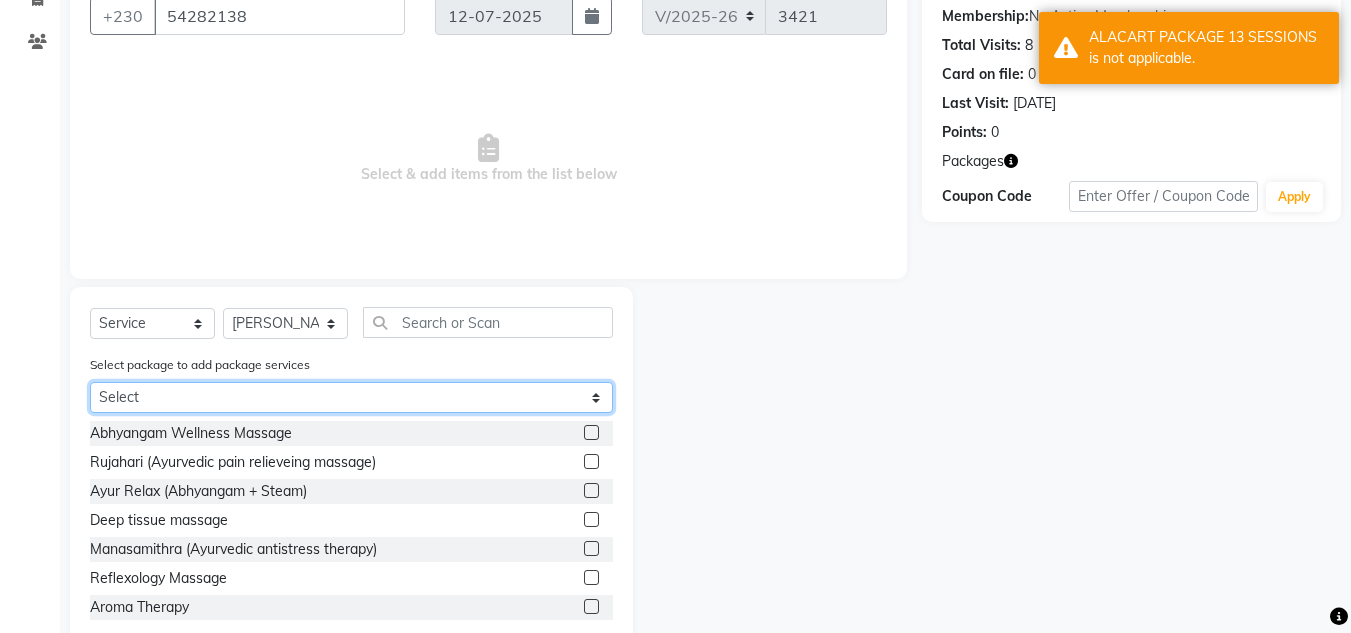 click on "Select ALACART PACKAGE 13 SESSIONS" 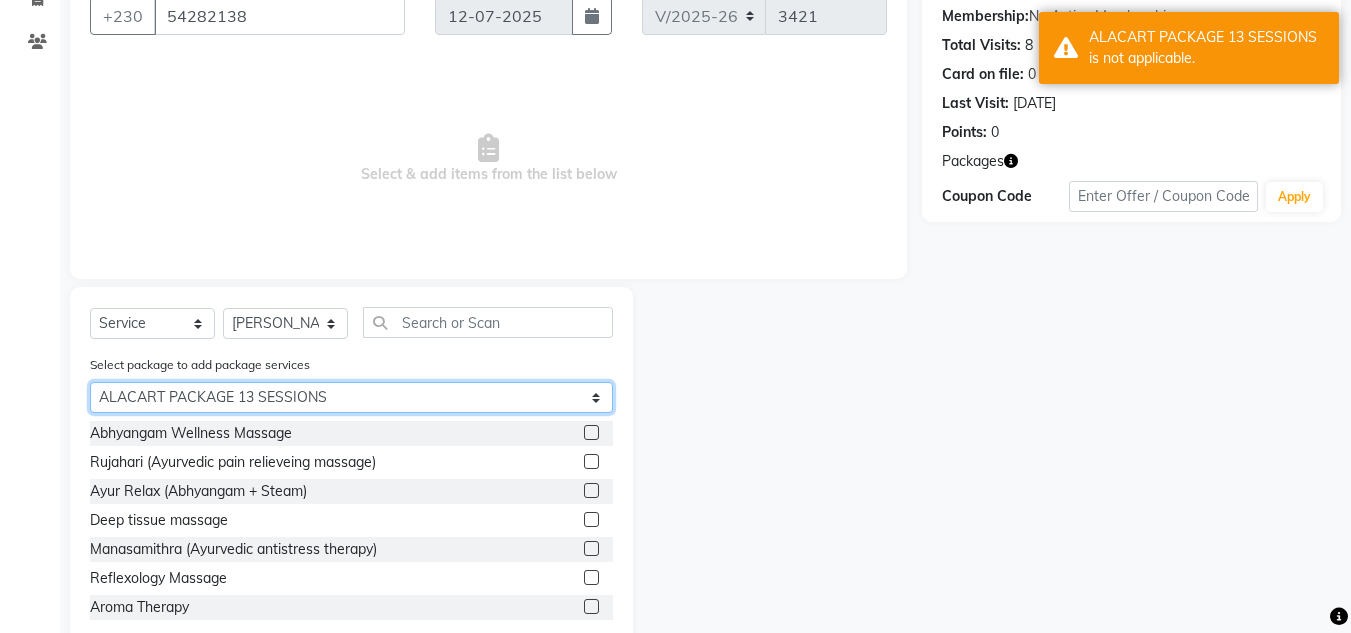 click on "Select ALACART PACKAGE 13 SESSIONS" 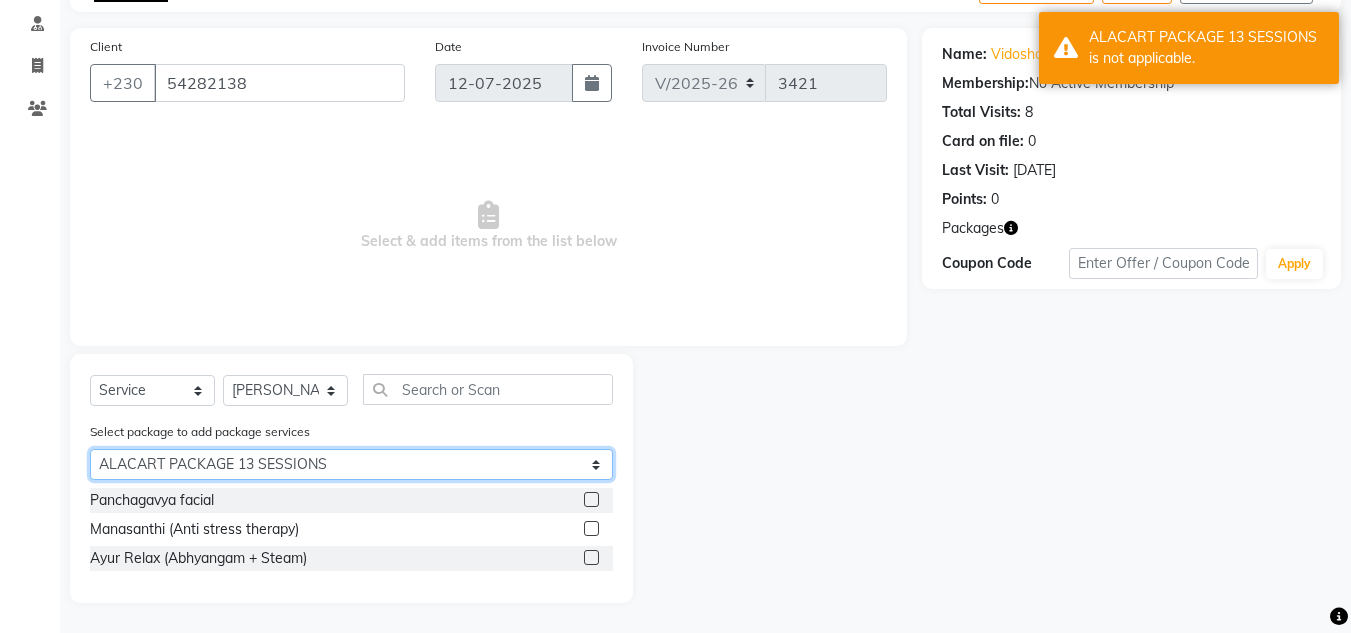 scroll, scrollTop: 122, scrollLeft: 0, axis: vertical 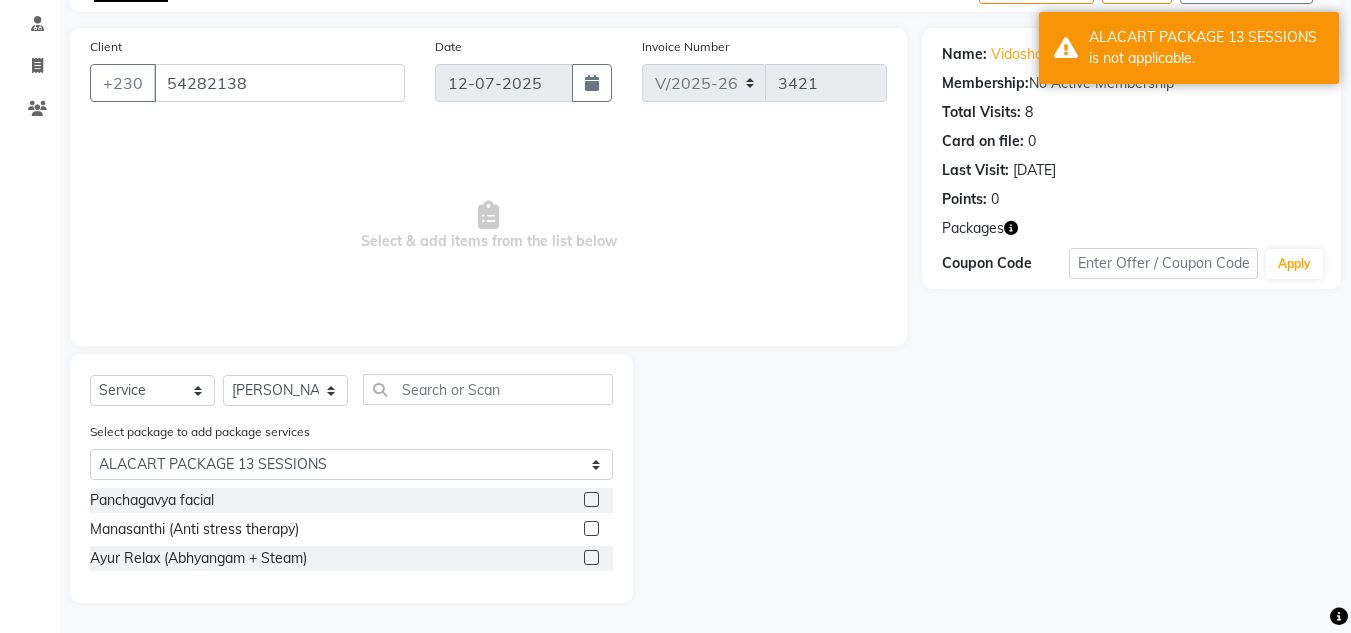 click 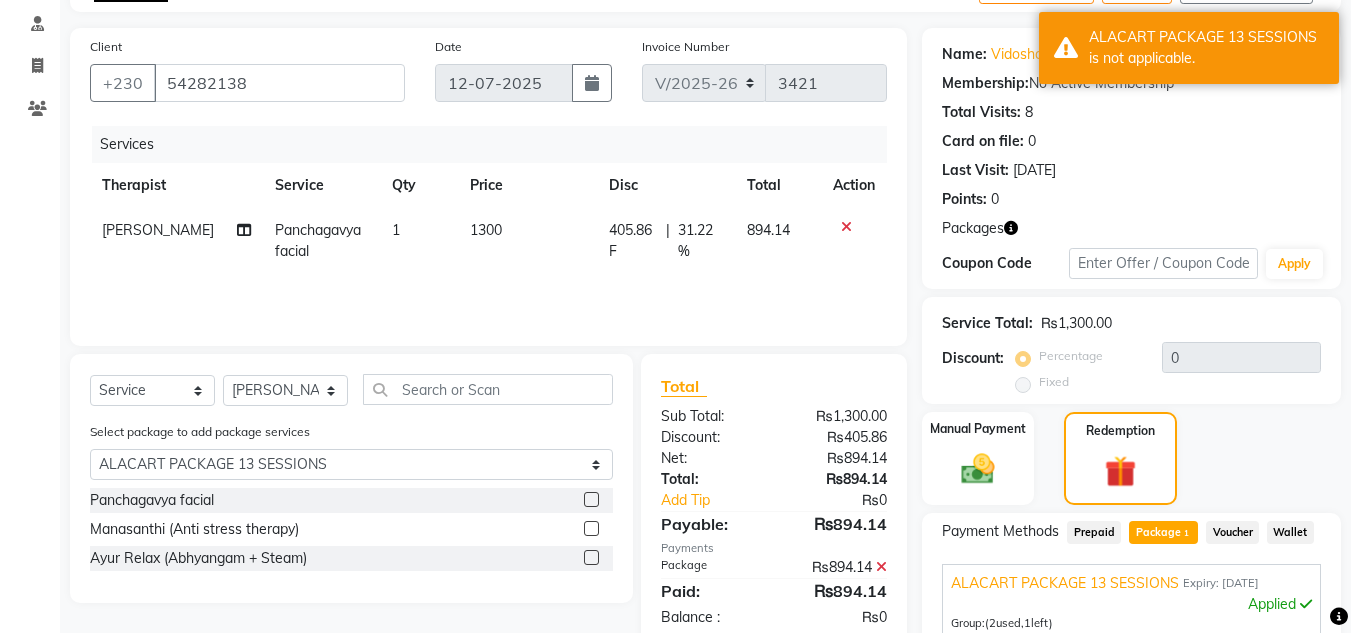 click on "Checkout" 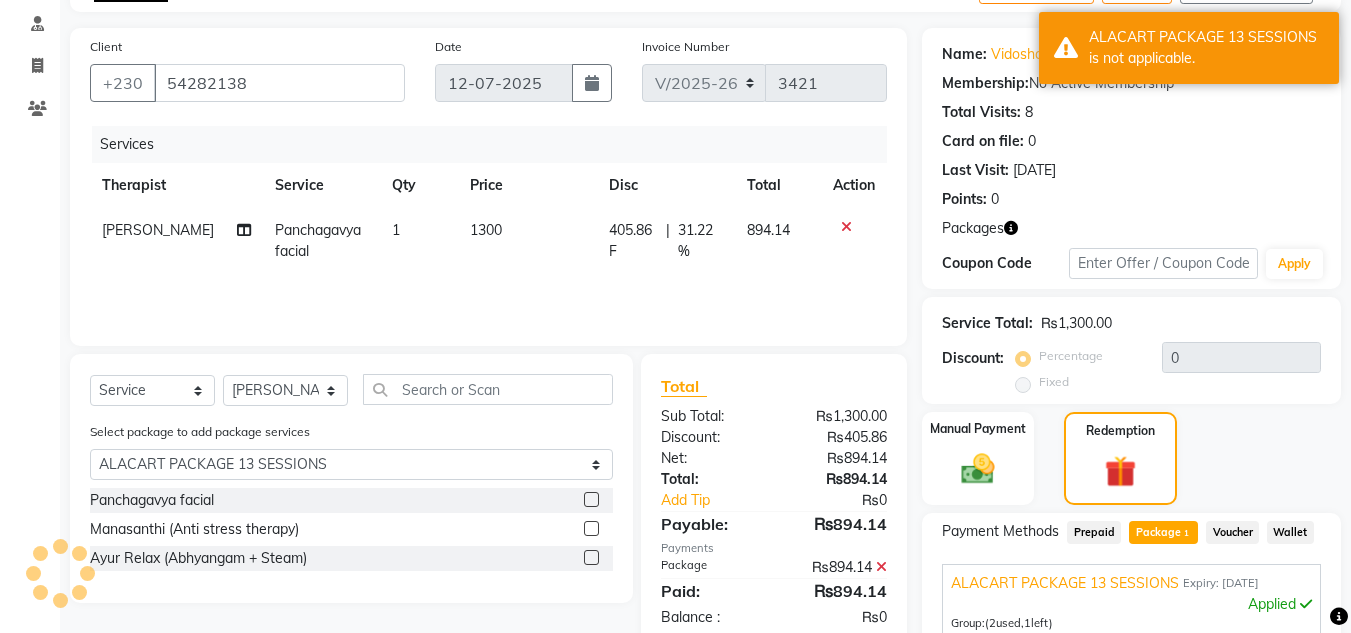 scroll, scrollTop: 459, scrollLeft: 0, axis: vertical 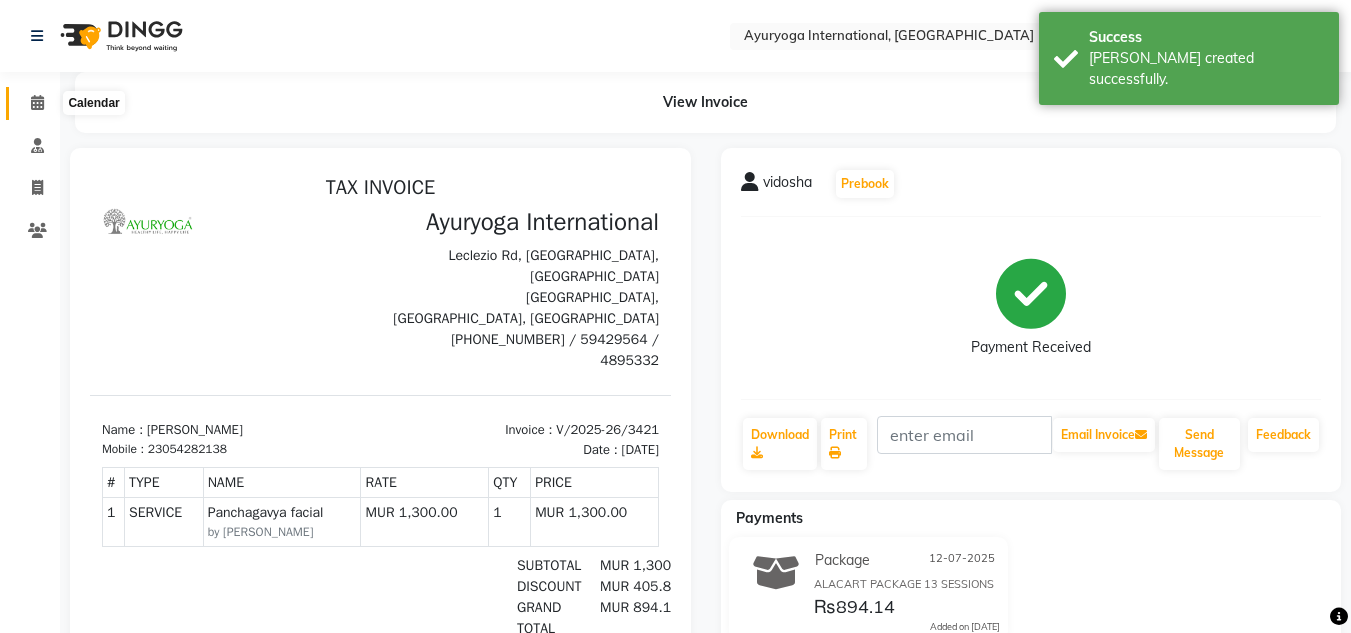 click 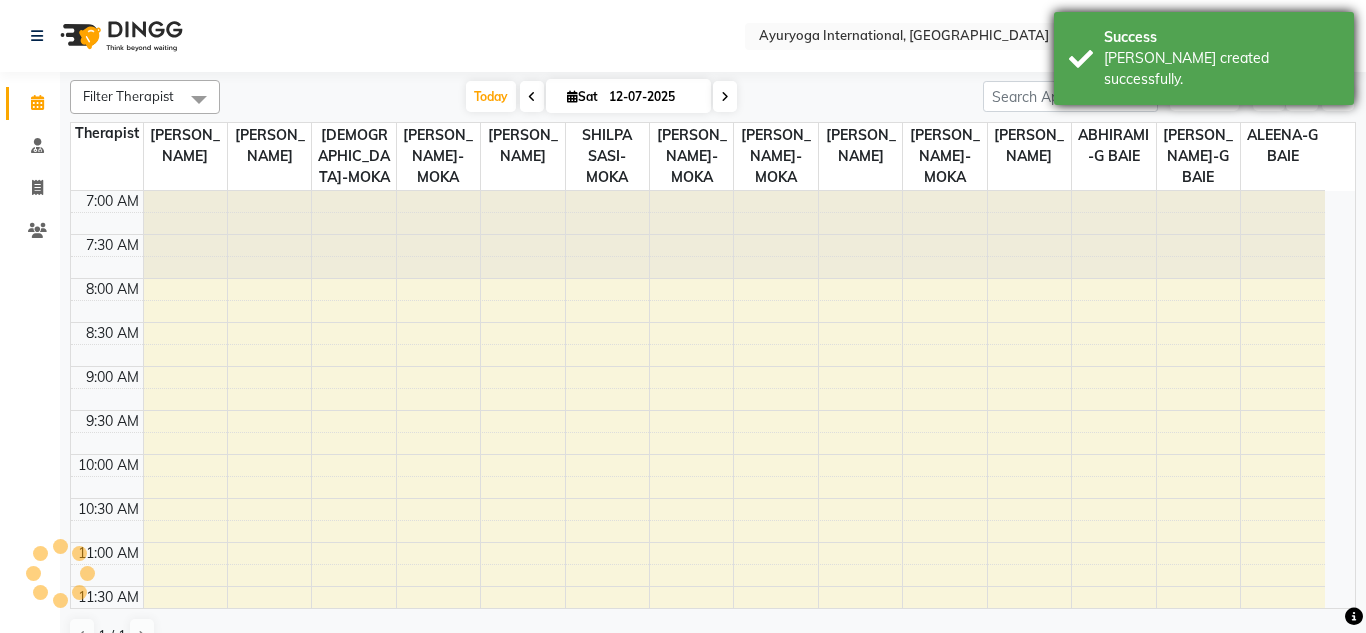 scroll, scrollTop: 0, scrollLeft: 0, axis: both 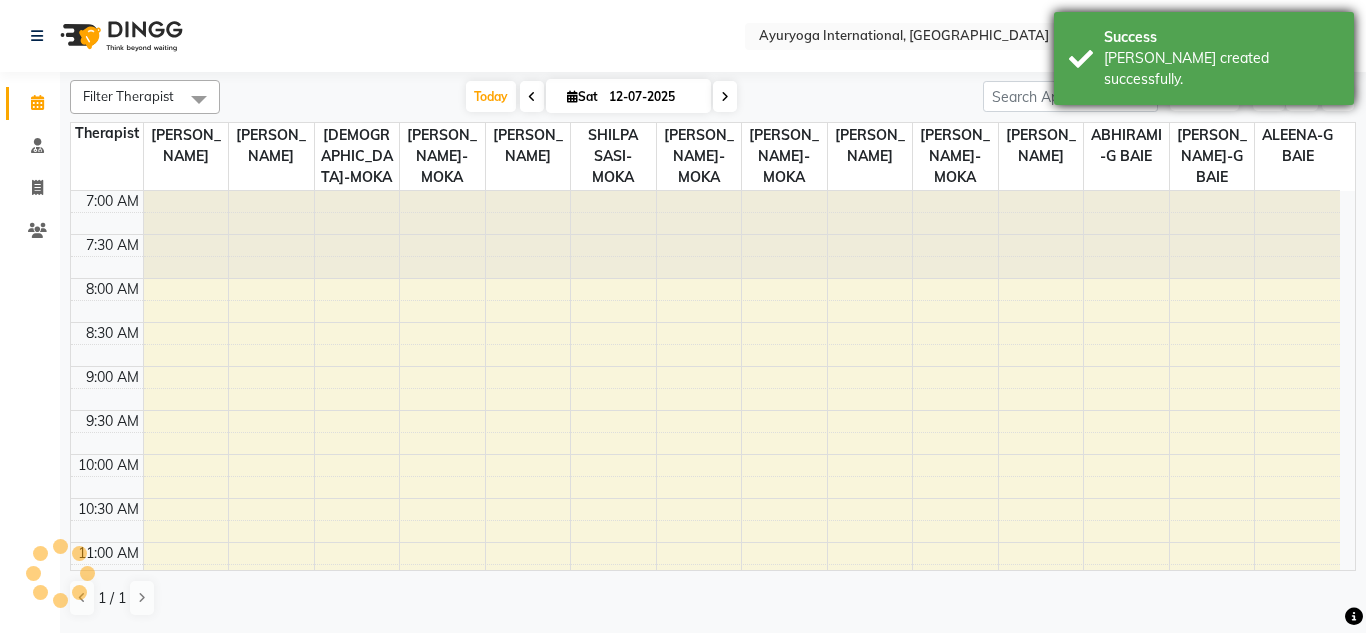 click on "Success   [PERSON_NAME] created successfully." at bounding box center (1204, 58) 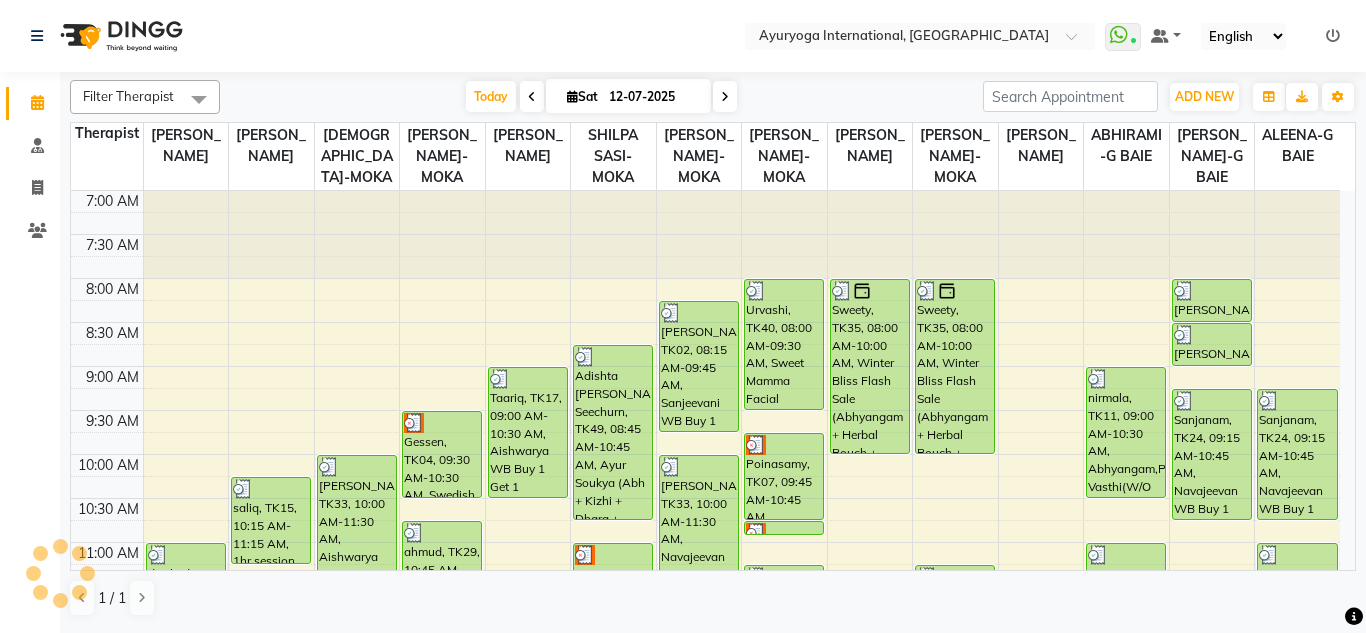 click on "[DATE]  [DATE]" at bounding box center [601, 97] 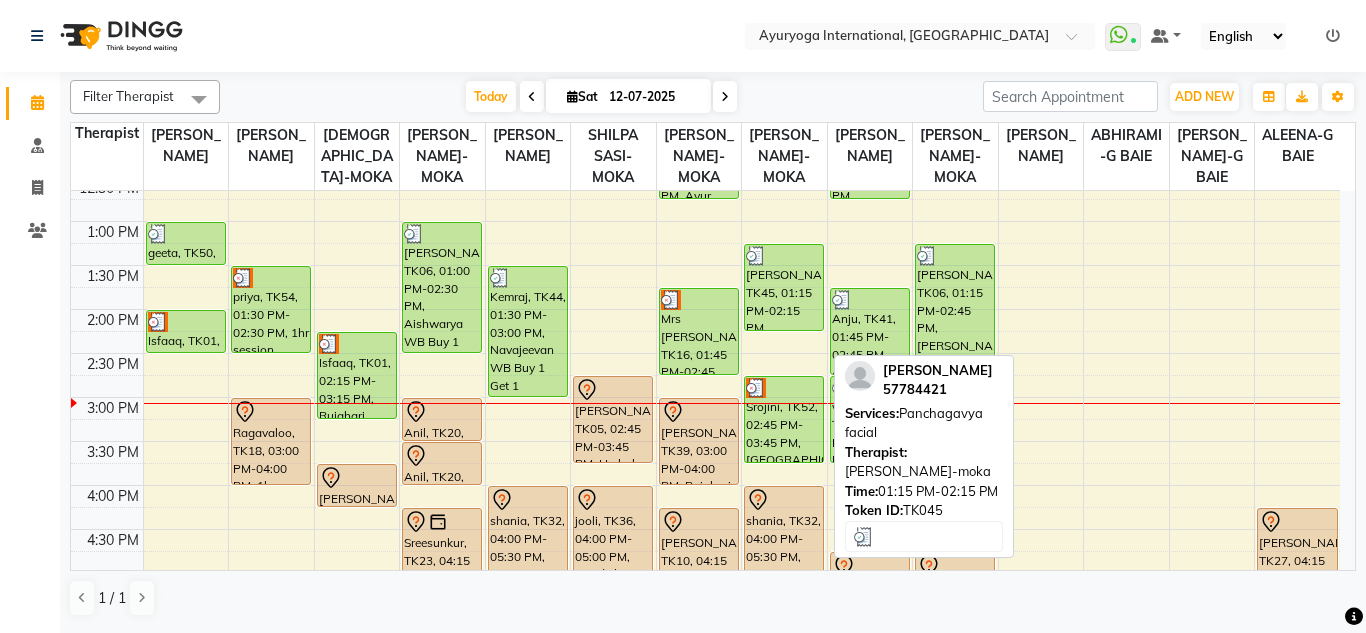 scroll, scrollTop: 500, scrollLeft: 0, axis: vertical 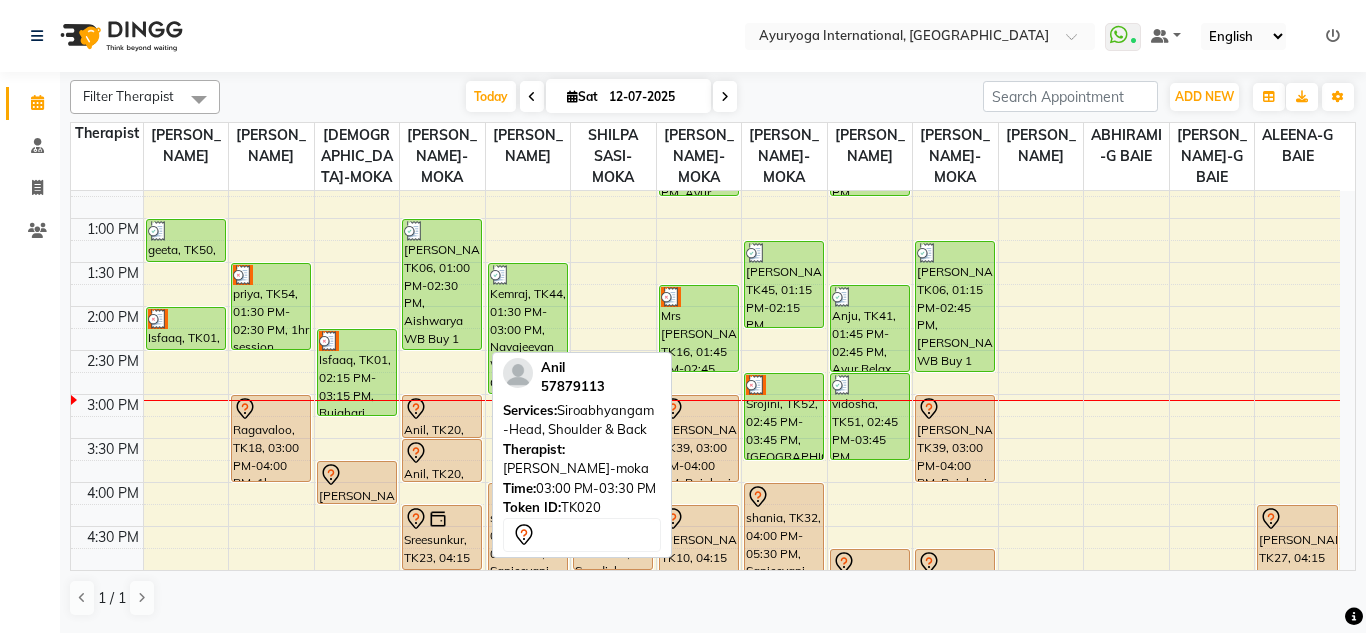 click at bounding box center (442, 409) 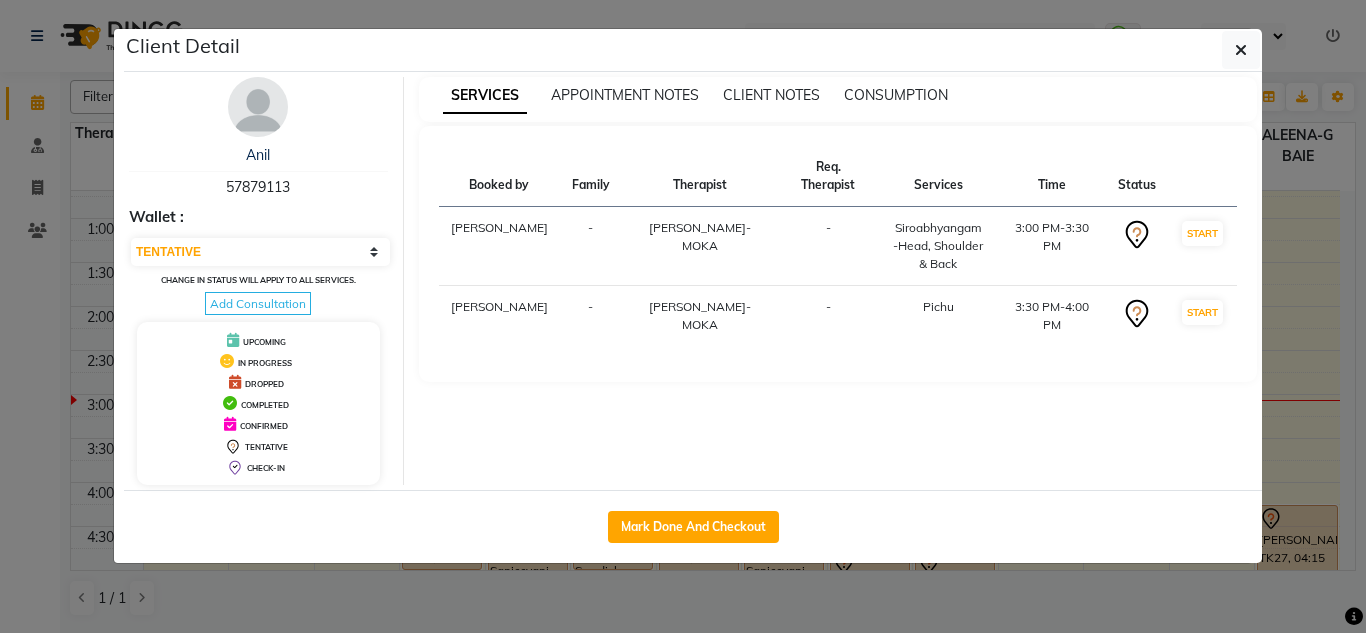 click on "Change in status will apply to all services." at bounding box center [258, 280] 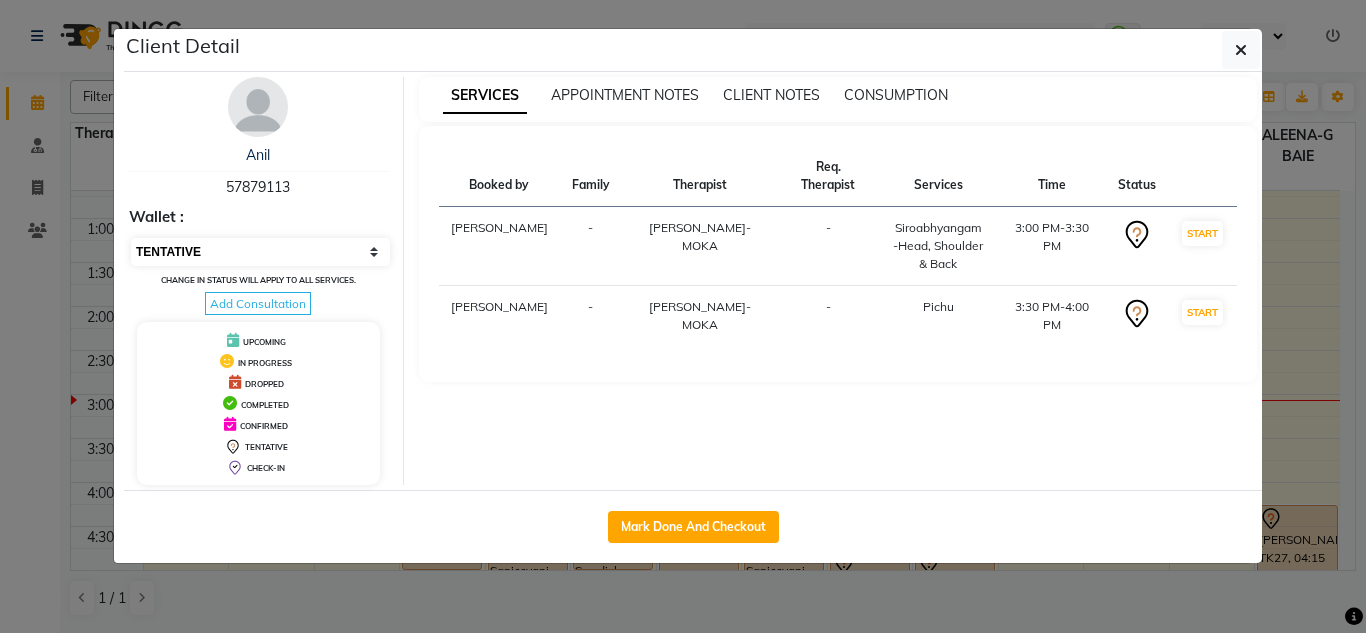 click on "Select IN SERVICE CONFIRMED TENTATIVE CHECK IN MARK DONE DROPPED UPCOMING" at bounding box center [260, 252] 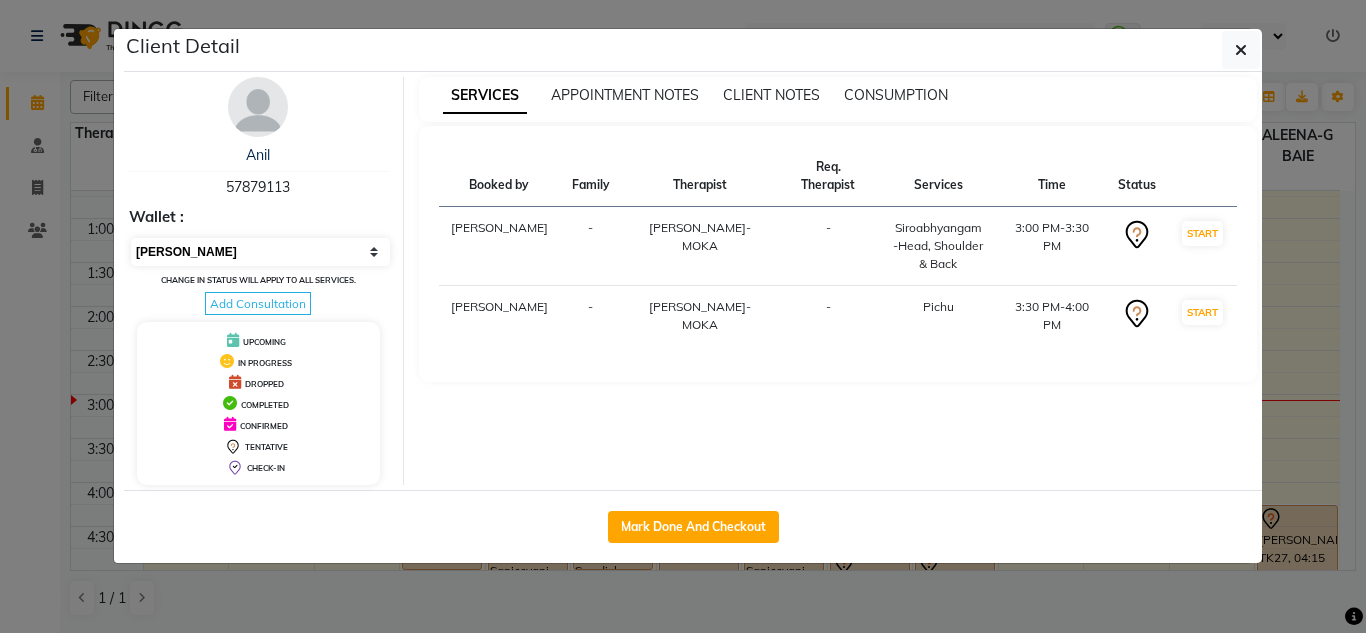 click on "Select IN SERVICE CONFIRMED TENTATIVE CHECK IN MARK DONE DROPPED UPCOMING" at bounding box center [260, 252] 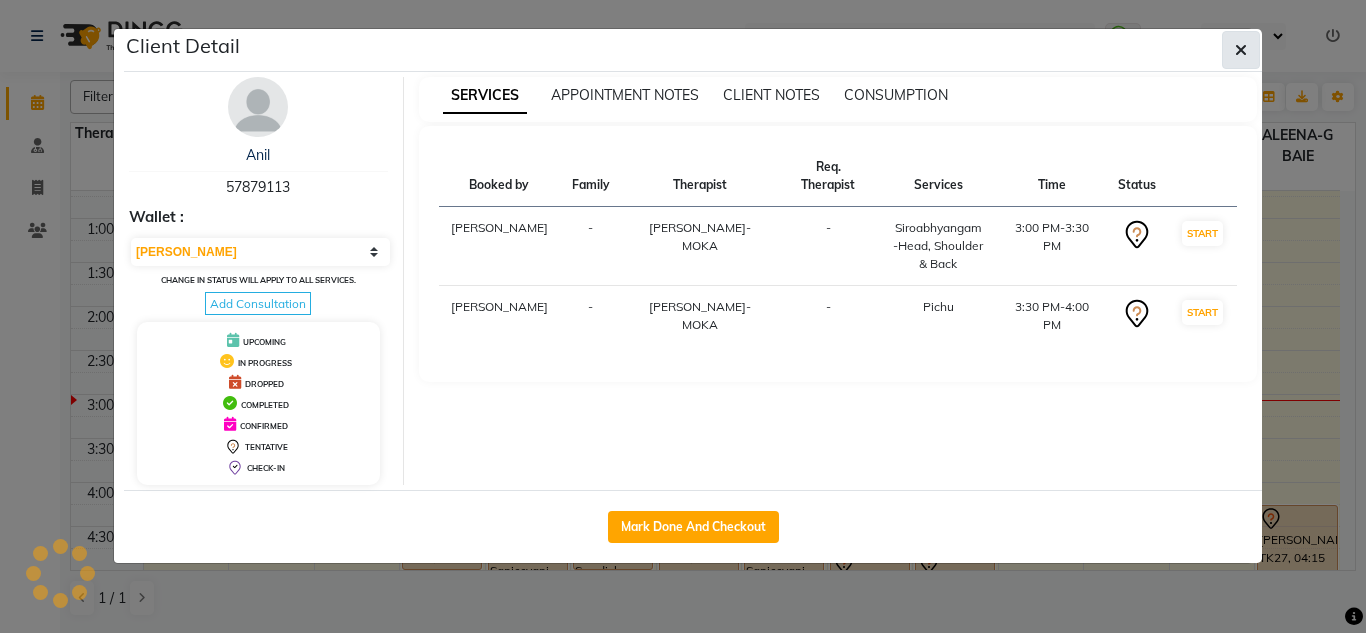 click 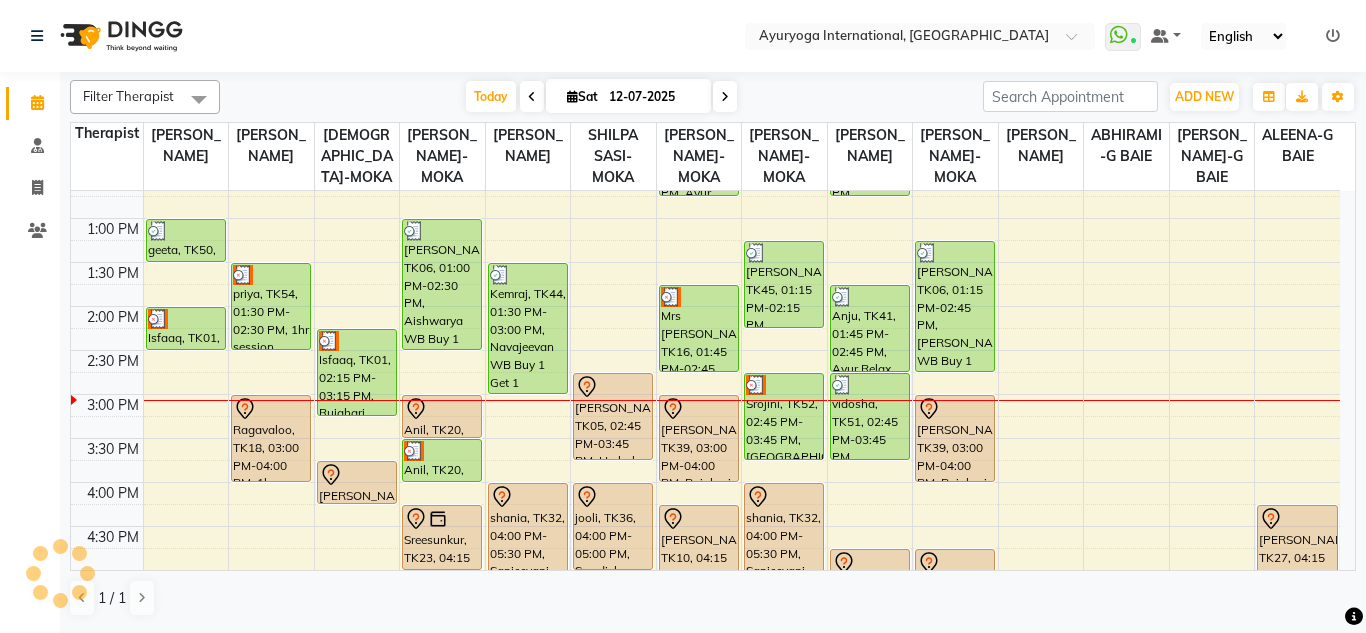 select on "select" 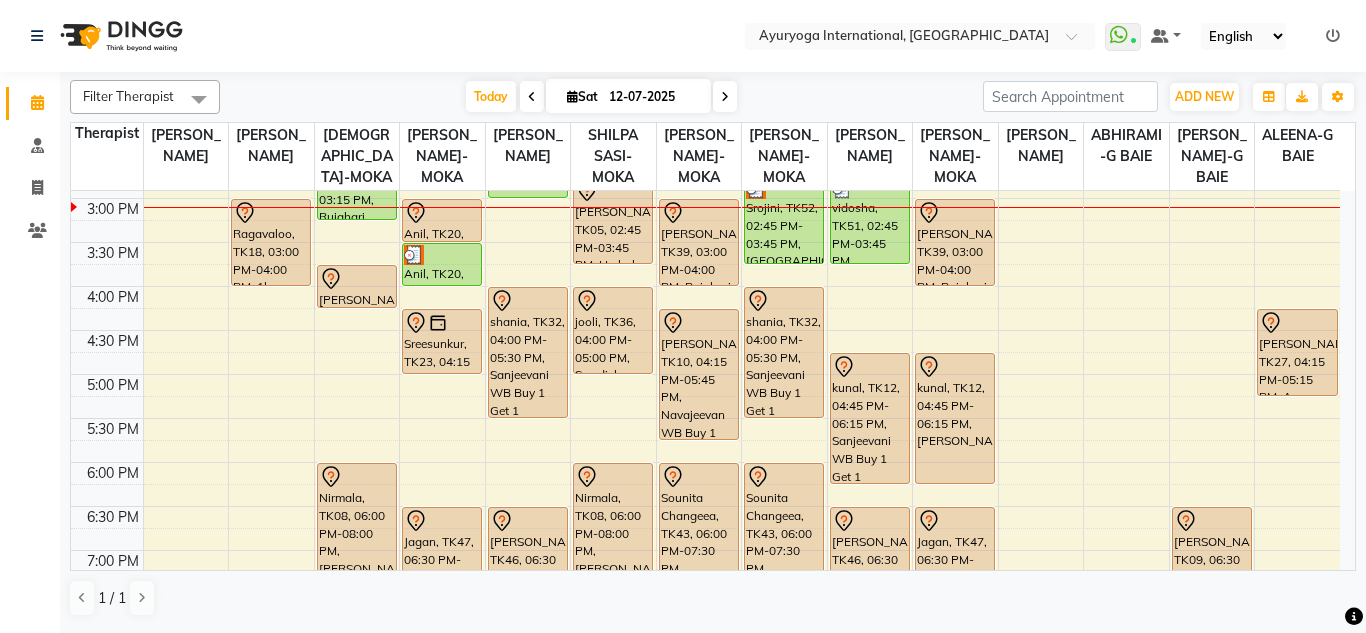 scroll, scrollTop: 700, scrollLeft: 0, axis: vertical 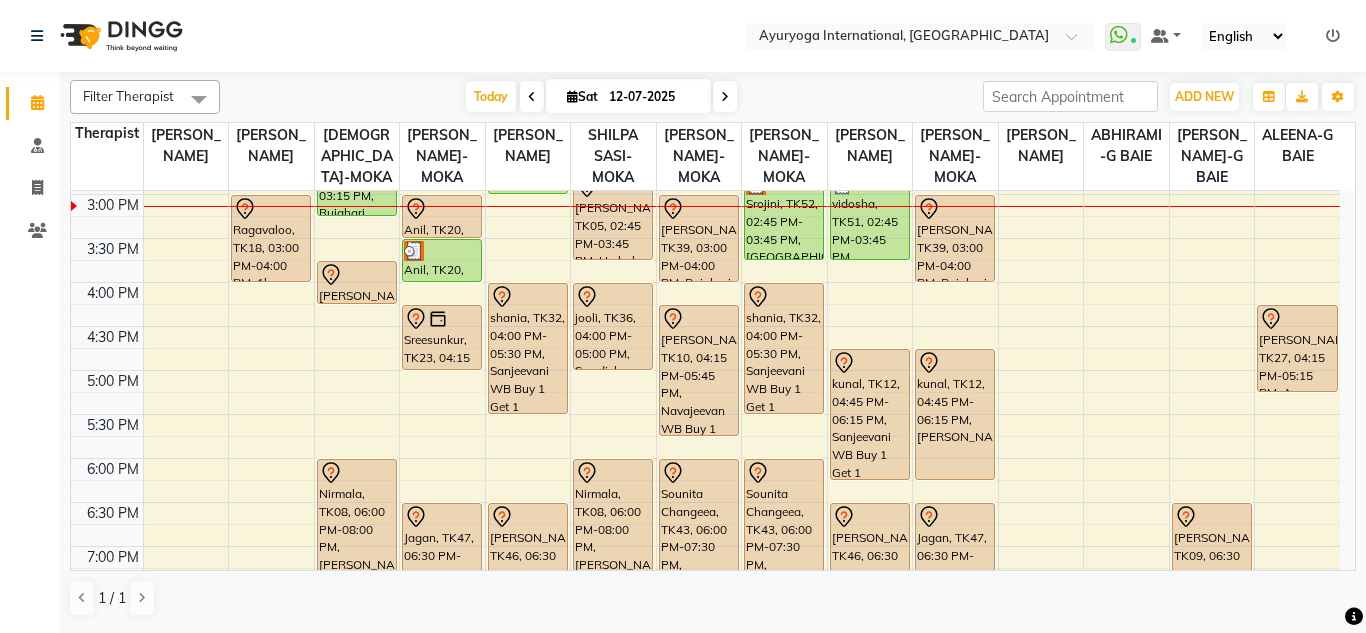 click at bounding box center [725, 97] 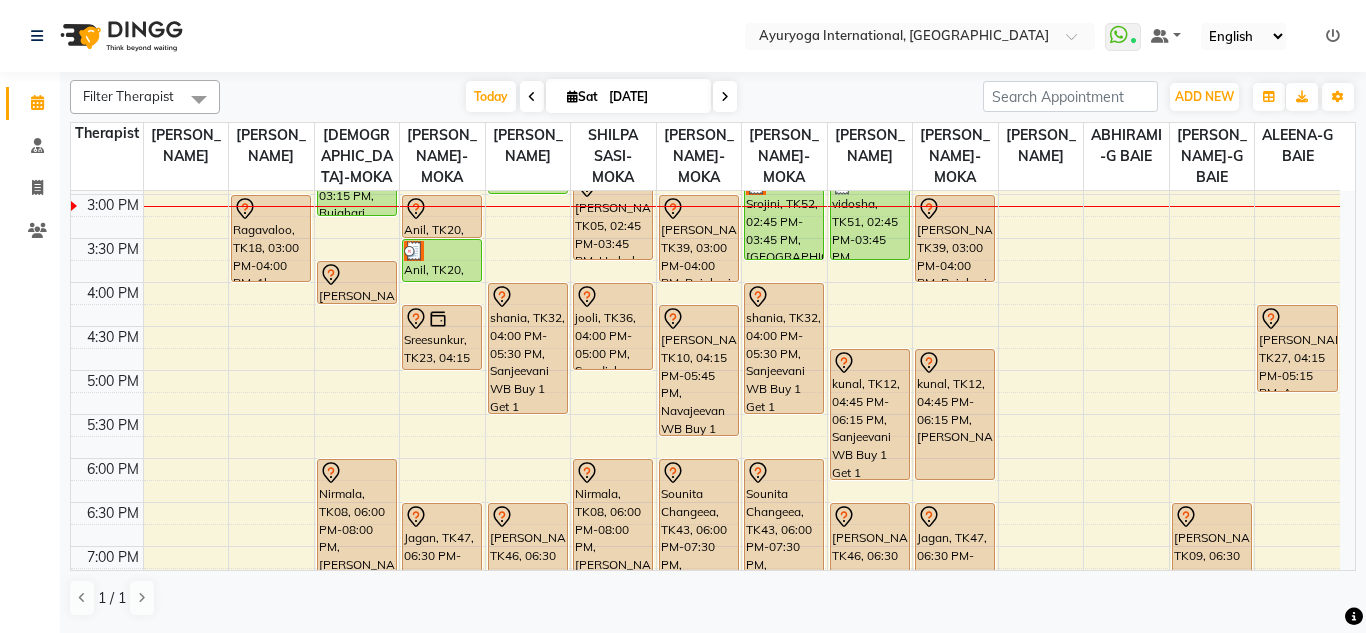 scroll, scrollTop: 0, scrollLeft: 0, axis: both 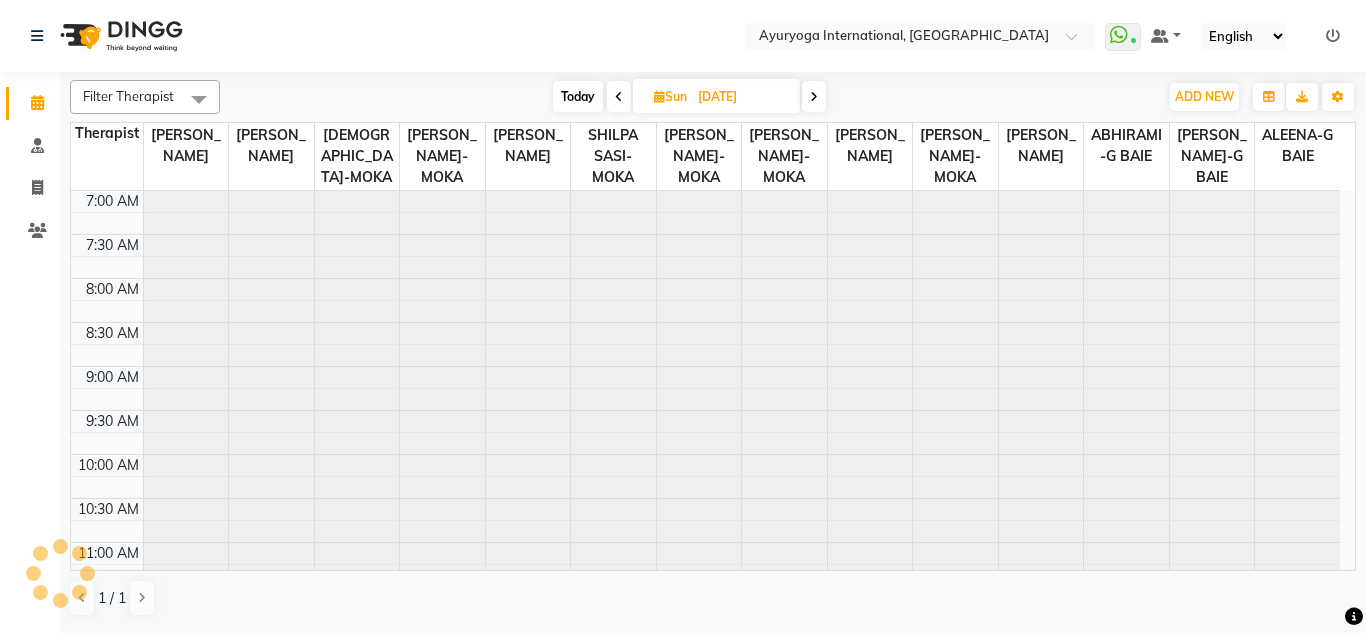 click on "Select Location × Ayuryoga International, [GEOGRAPHIC_DATA] Rd  WhatsApp Status  ✕ Status:  Connected Most Recent Message: [DATE]     02:16 PM Recent Service Activity: [DATE]     02:36 PM Default Panel My Panel English ENGLISH Español العربية मराठी हिंदी ગુજરાતી தமிழ் 中文 Notifications nothing to show" 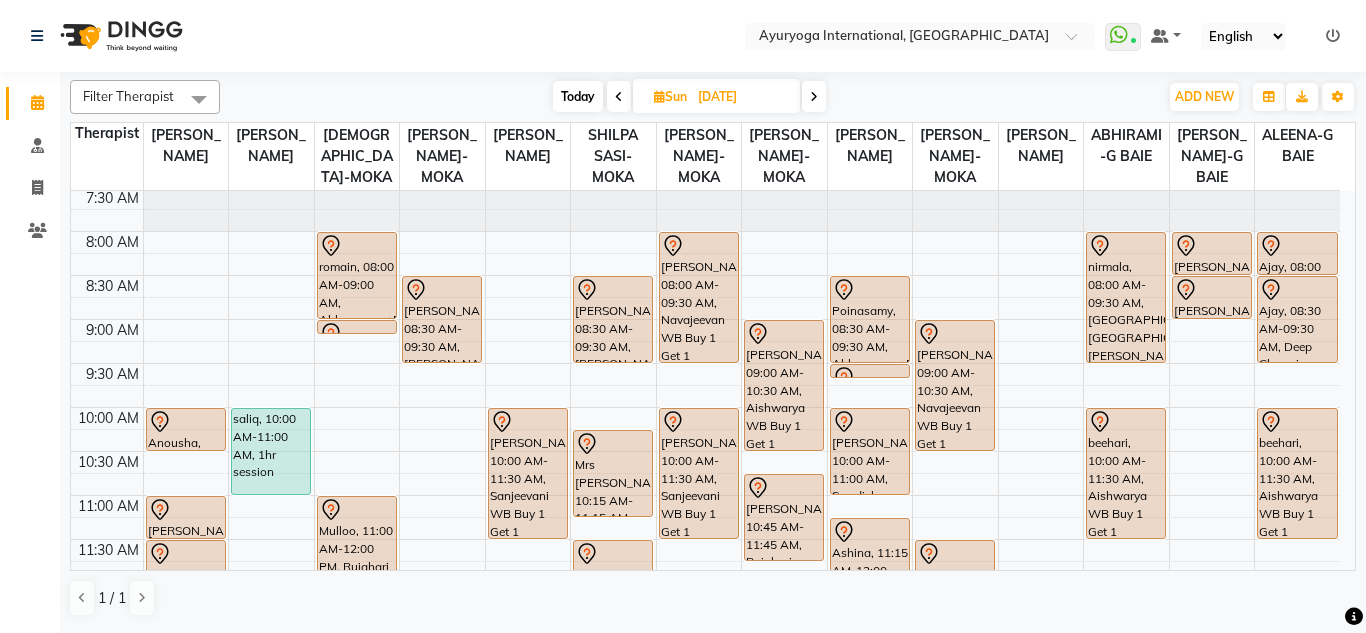scroll, scrollTop: 0, scrollLeft: 0, axis: both 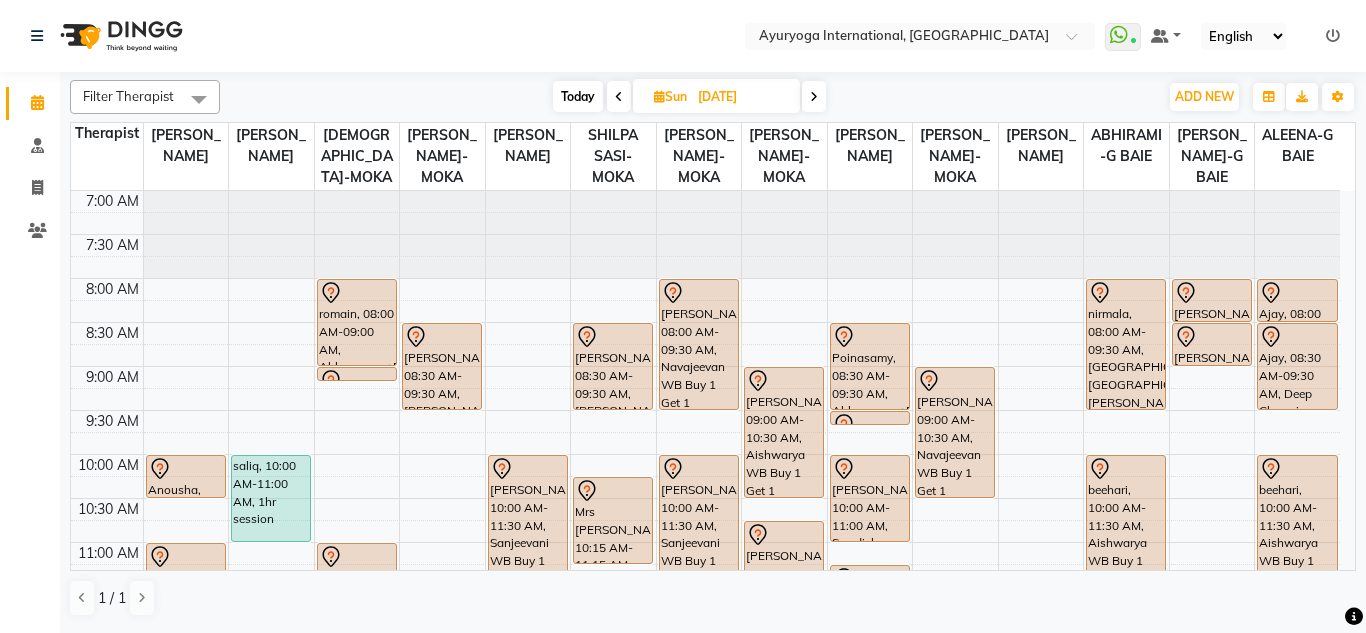 drag, startPoint x: 830, startPoint y: 90, endPoint x: 821, endPoint y: 95, distance: 10.29563 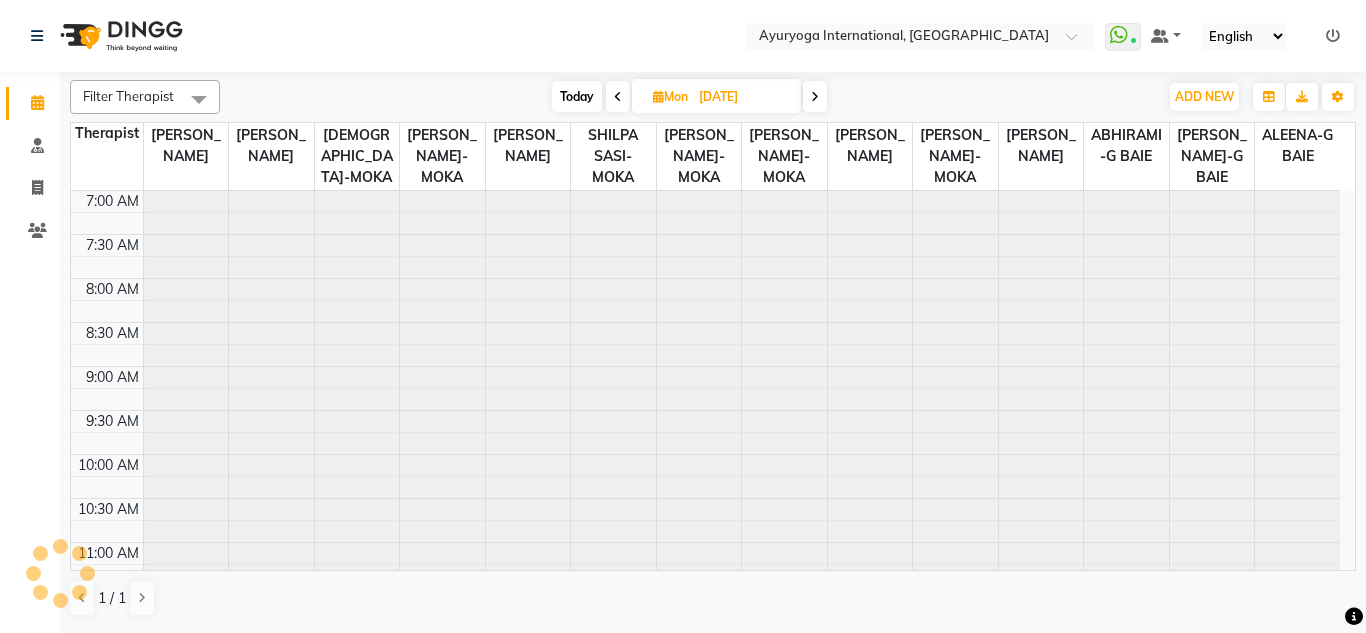 scroll, scrollTop: 705, scrollLeft: 0, axis: vertical 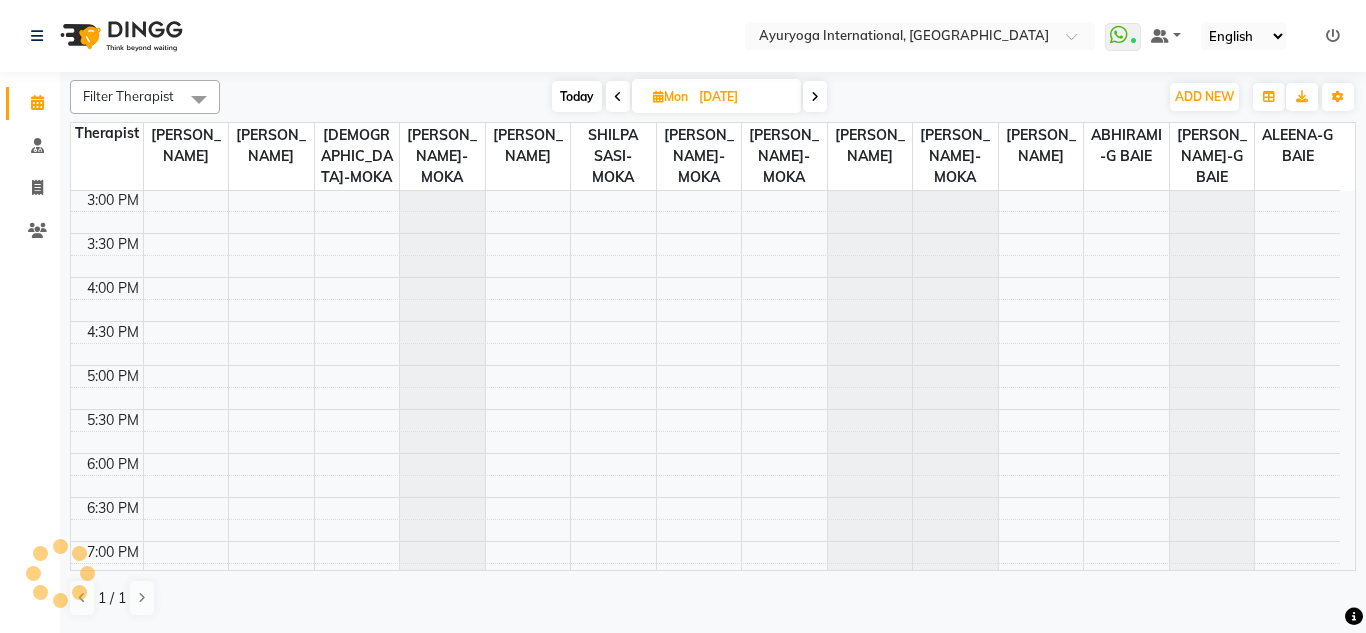 click on "[DATE]" at bounding box center [743, 97] 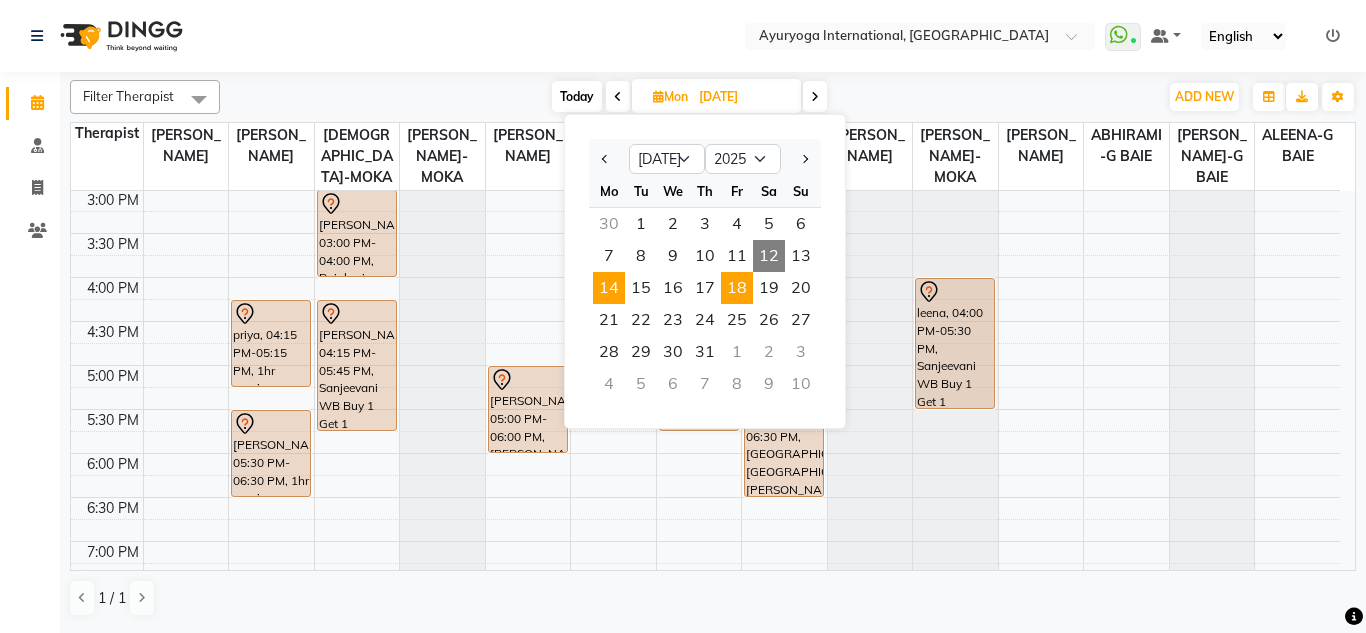 click on "18" at bounding box center (737, 288) 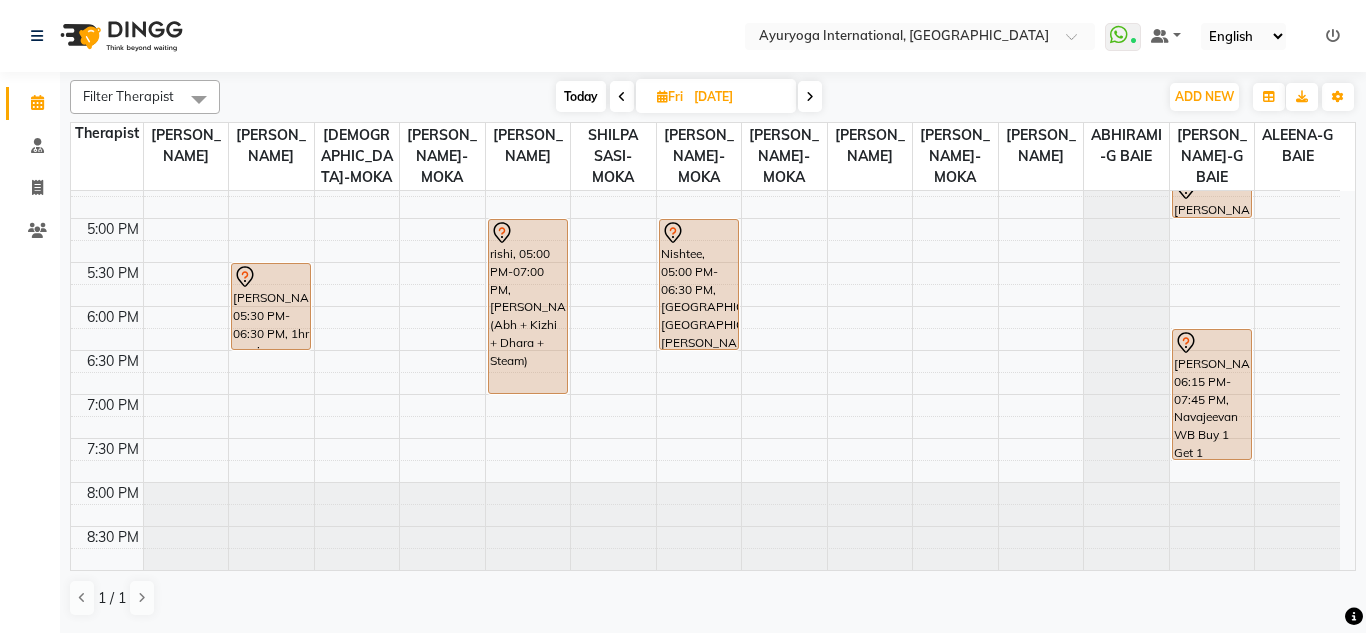 scroll, scrollTop: 773, scrollLeft: 0, axis: vertical 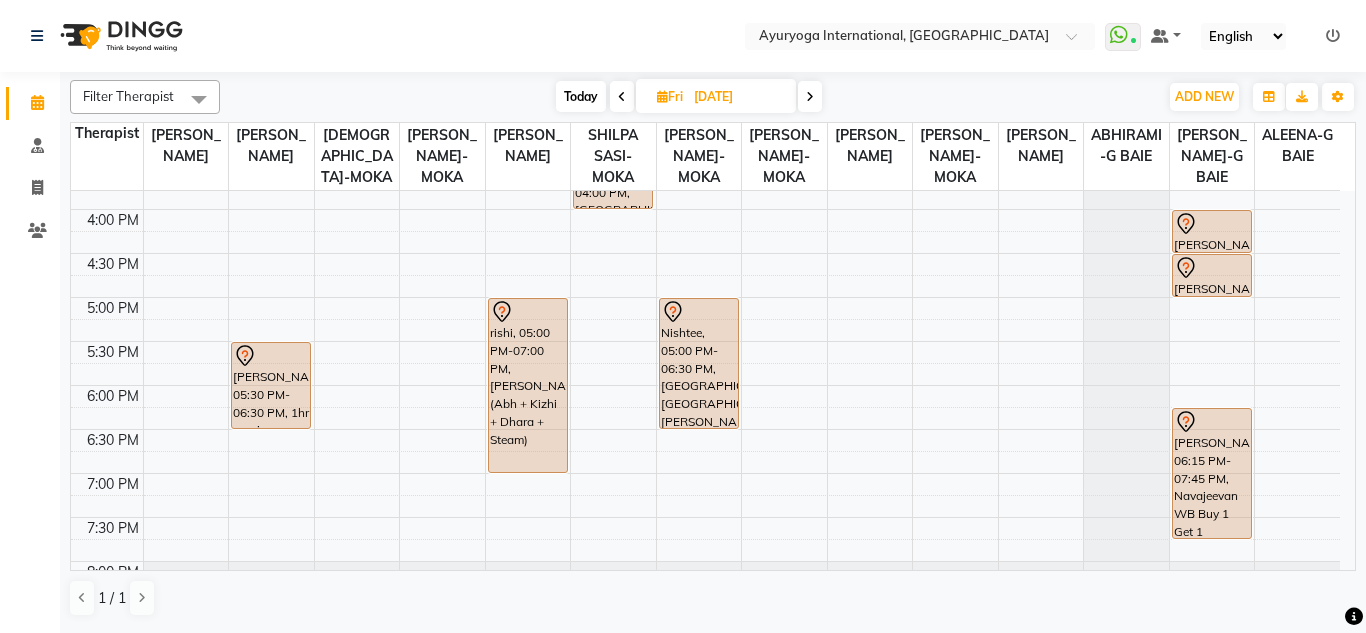click on "7:00 AM 7:30 AM 8:00 AM 8:30 AM 9:00 AM 9:30 AM 10:00 AM 10:30 AM 11:00 AM 11:30 AM 12:00 PM 12:30 PM 1:00 PM 1:30 PM 2:00 PM 2:30 PM 3:00 PM 3:30 PM 4:00 PM 4:30 PM 5:00 PM 5:30 PM 6:00 PM 6:30 PM 7:00 PM 7:30 PM 8:00 PM 8:30 PM             [PERSON_NAME], 05:30 PM-06:30 PM, 1hr session             romain, 08:00 AM-09:00 AM, [GEOGRAPHIC_DATA]+Bhashpa [PERSON_NAME](Without Oil)             romain, 09:00 AM-09:01 AM, [PERSON_NAME]             Pothiah, 11:00 AM-12:30 PM, Navajeevan WB Buy 1 Get 1             rishi, 05:00 PM-07:00 PM, [PERSON_NAME] (Abh + Kizhi + Dhara + Steam)             Pothiah, 11:00 AM-12:30 PM, Navajeevan WB Buy 1 Get 1             Yovanna, 03:00 PM-04:00 PM, [GEOGRAPHIC_DATA] facial             Nishtee, 05:00 PM-06:30 PM, [GEOGRAPHIC_DATA],[GEOGRAPHIC_DATA],[PERSON_NAME] & [PERSON_NAME](W/O Oil)             [GEOGRAPHIC_DATA], 10:00 AM-11:00 AM, Abhyangam+Bhashpa [PERSON_NAME](Without Oil)             [PERSON_NAME], 02:00 PM-03:30 PM, Navajeevan WB Buy 1 Get 1             Suraj Boelel, 04:00 PM-04:30 PM, Sthanika Abhyangam + Podikizhi" at bounding box center (705, 33) 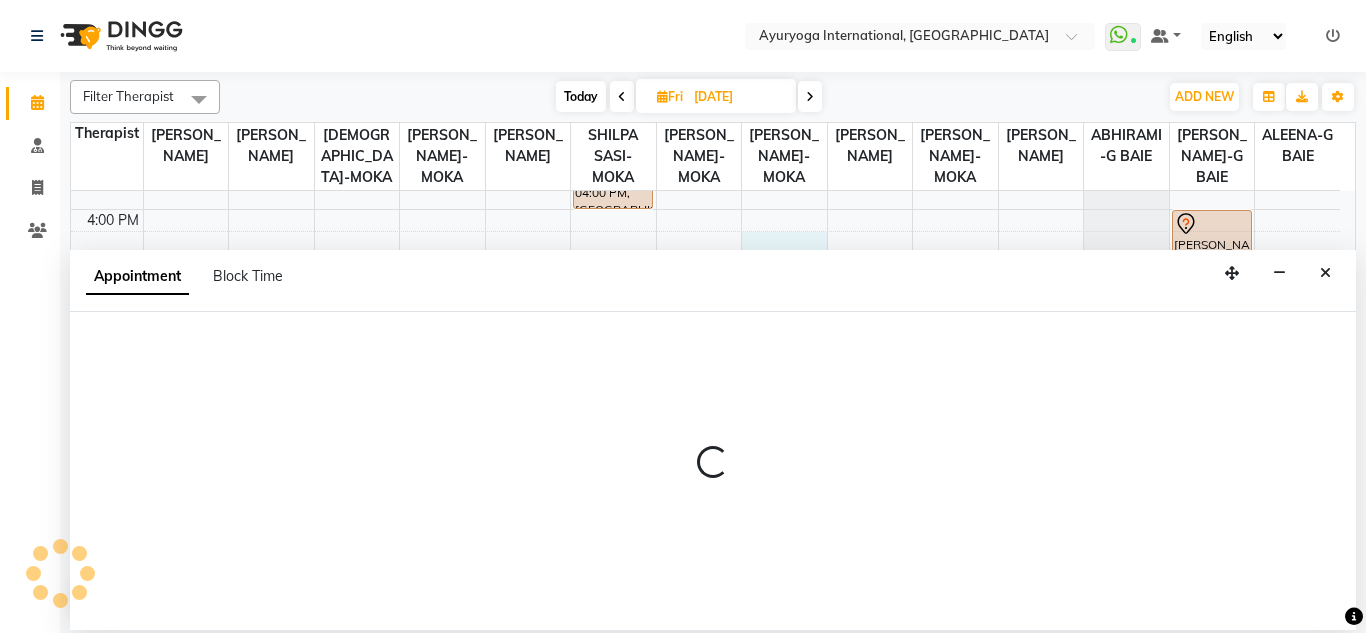 select on "50739" 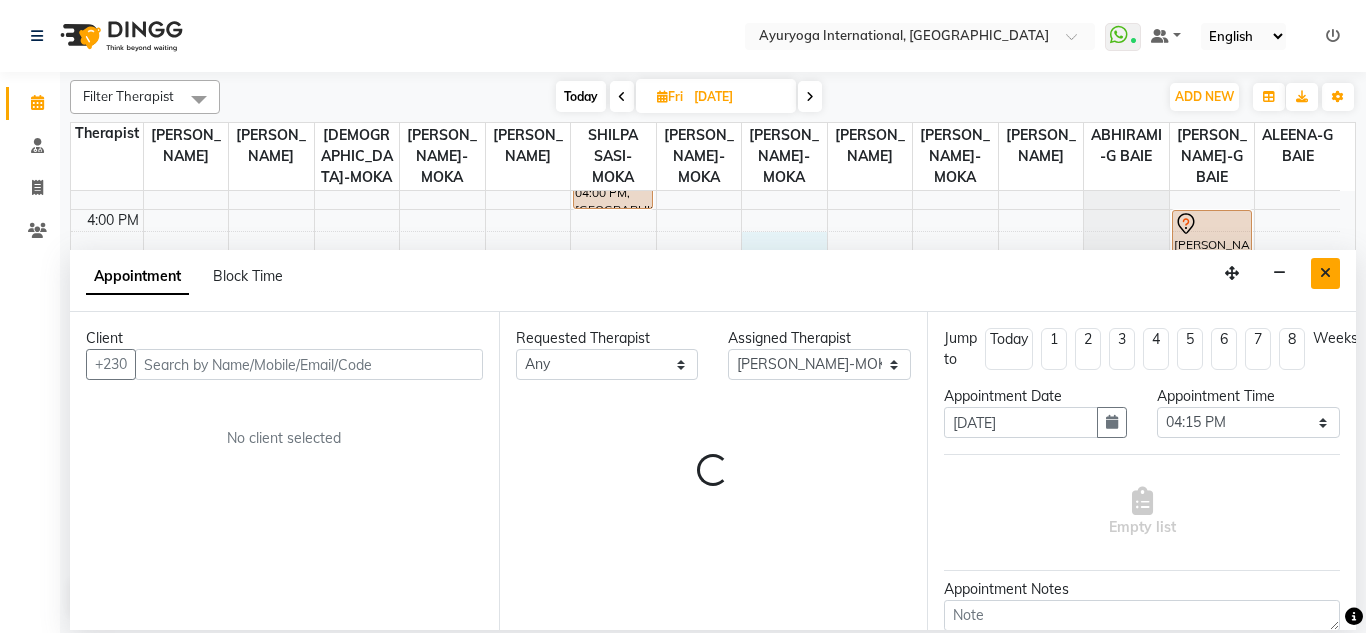 click at bounding box center (1325, 273) 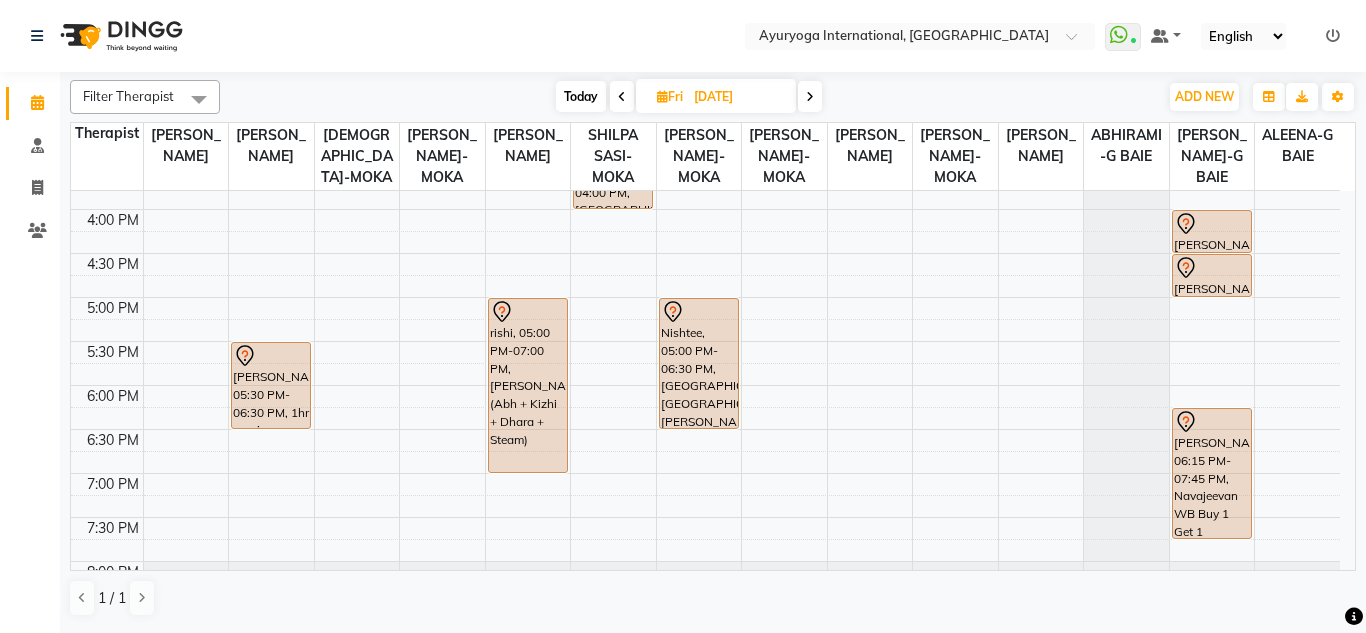 click on "7:00 AM 7:30 AM 8:00 AM 8:30 AM 9:00 AM 9:30 AM 10:00 AM 10:30 AM 11:00 AM 11:30 AM 12:00 PM 12:30 PM 1:00 PM 1:30 PM 2:00 PM 2:30 PM 3:00 PM 3:30 PM 4:00 PM 4:30 PM 5:00 PM 5:30 PM 6:00 PM 6:30 PM 7:00 PM 7:30 PM 8:00 PM 8:30 PM             [PERSON_NAME], 05:30 PM-06:30 PM, 1hr session             romain, 08:00 AM-09:00 AM, [GEOGRAPHIC_DATA]+Bhashpa [PERSON_NAME](Without Oil)             romain, 09:00 AM-09:01 AM, [PERSON_NAME]             Pothiah, 11:00 AM-12:30 PM, Navajeevan WB Buy 1 Get 1             rishi, 05:00 PM-07:00 PM, [PERSON_NAME] (Abh + Kizhi + Dhara + Steam)             Pothiah, 11:00 AM-12:30 PM, Navajeevan WB Buy 1 Get 1             Yovanna, 03:00 PM-04:00 PM, [GEOGRAPHIC_DATA] facial             Nishtee, 05:00 PM-06:30 PM, [GEOGRAPHIC_DATA],[GEOGRAPHIC_DATA],[PERSON_NAME] & [PERSON_NAME](W/O Oil)             [GEOGRAPHIC_DATA], 10:00 AM-11:00 AM, Abhyangam+Bhashpa [PERSON_NAME](Without Oil)             [PERSON_NAME], 02:00 PM-03:30 PM, Navajeevan WB Buy 1 Get 1             Suraj Boelel, 04:00 PM-04:30 PM, Sthanika Abhyangam + Podikizhi" at bounding box center (705, 33) 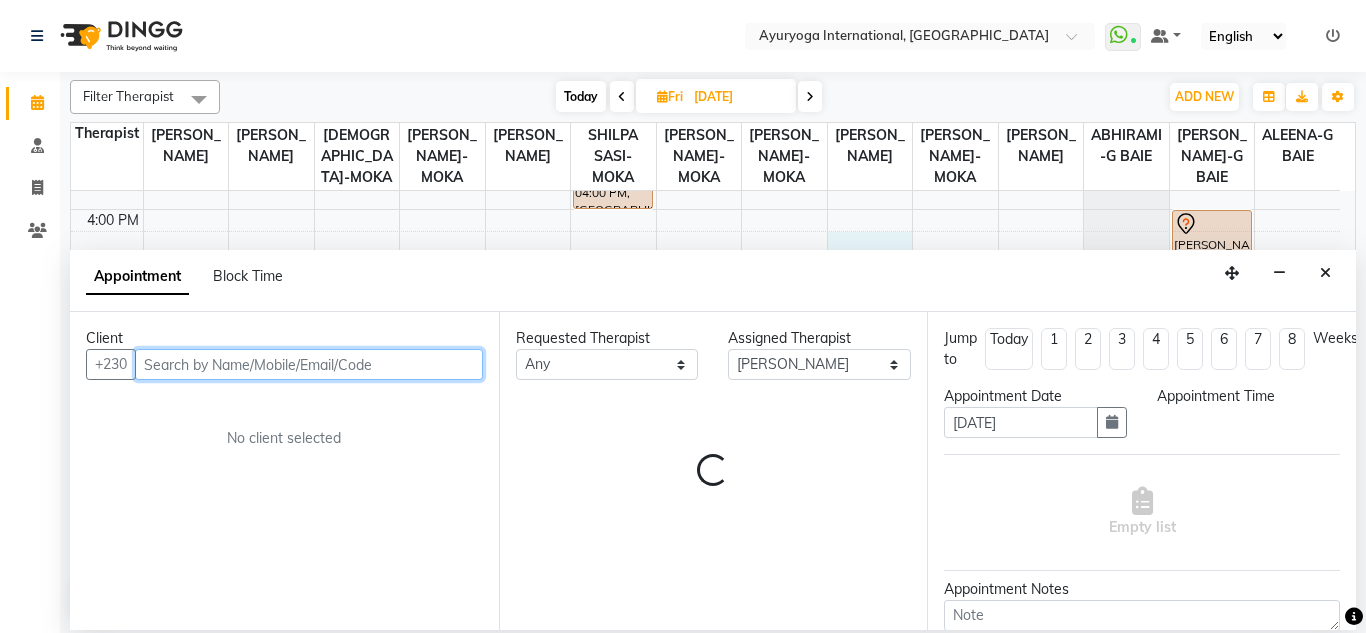 select on "975" 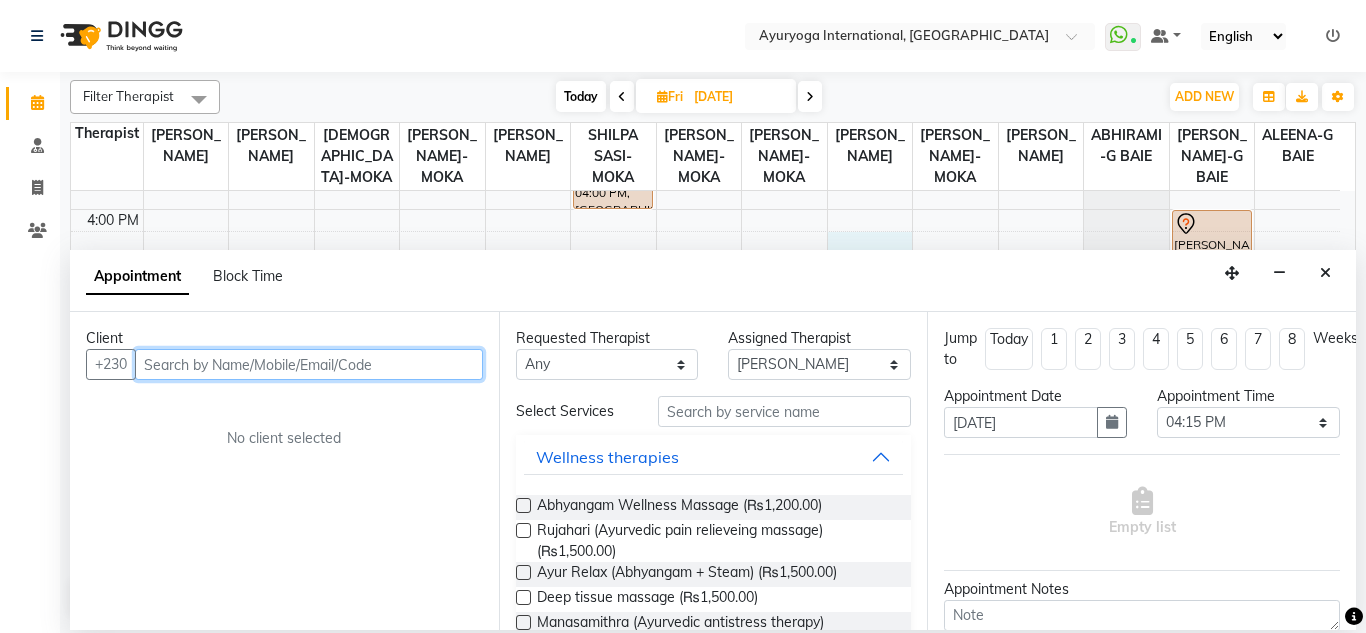 click at bounding box center [309, 364] 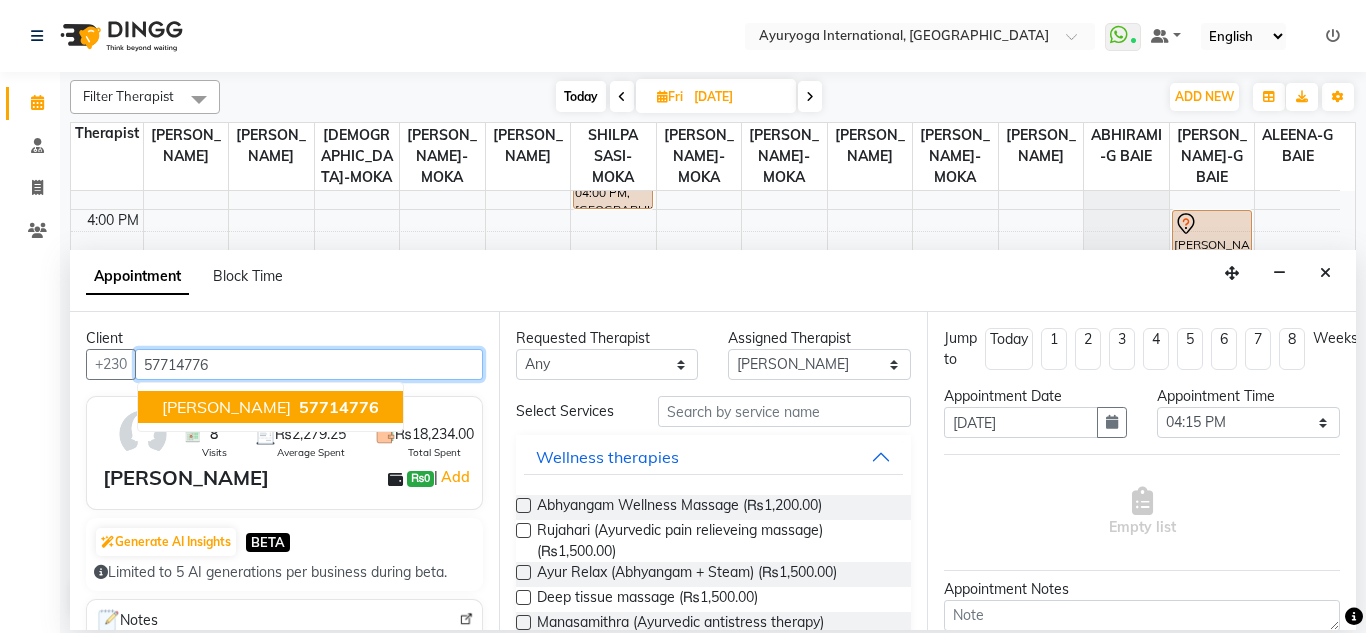 click on "57714776" at bounding box center [339, 407] 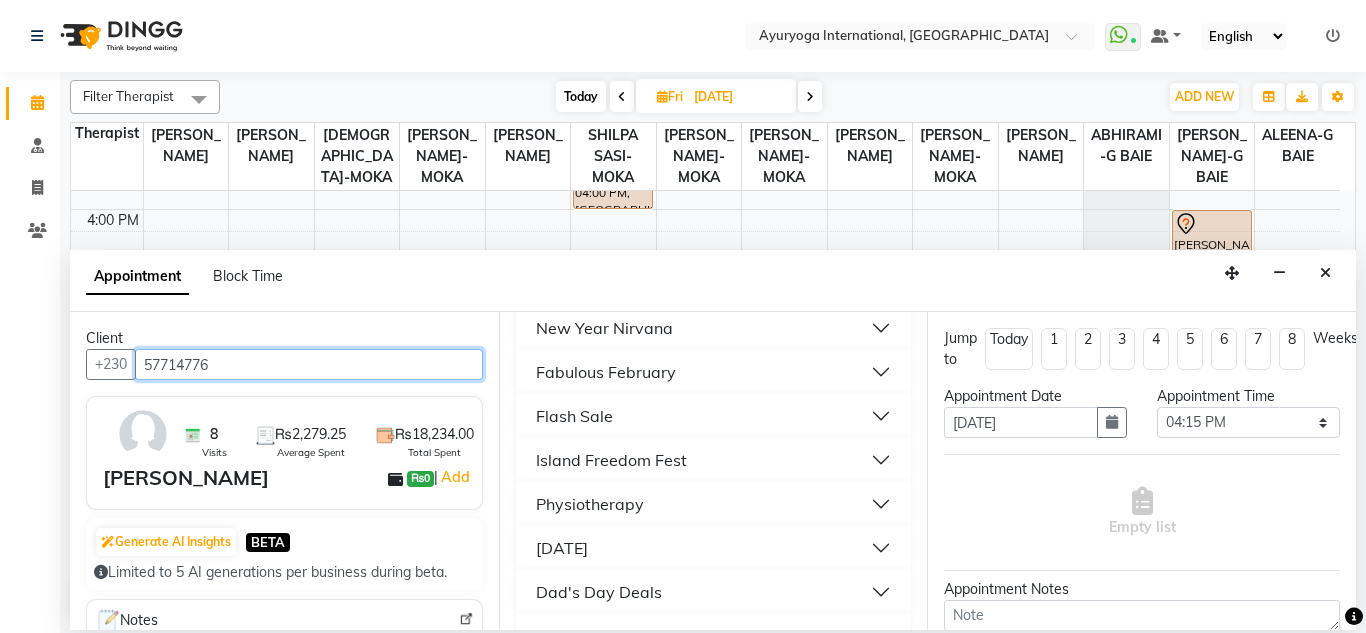 scroll, scrollTop: 1956, scrollLeft: 0, axis: vertical 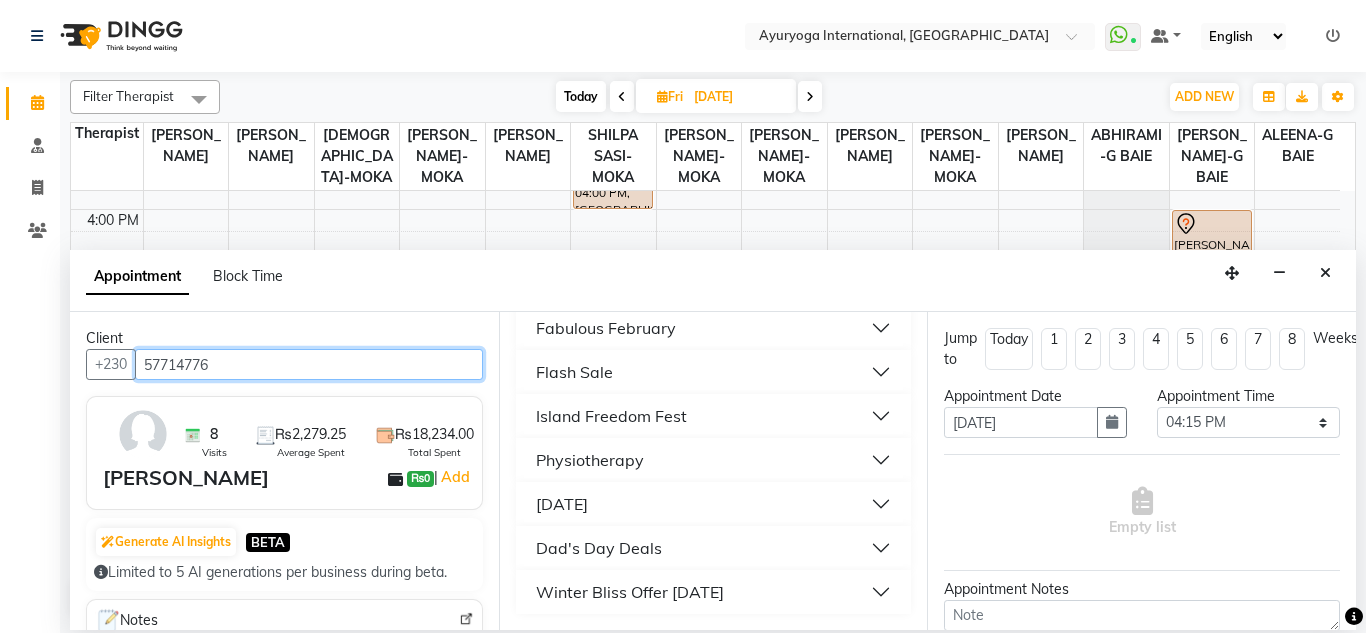 type on "57714776" 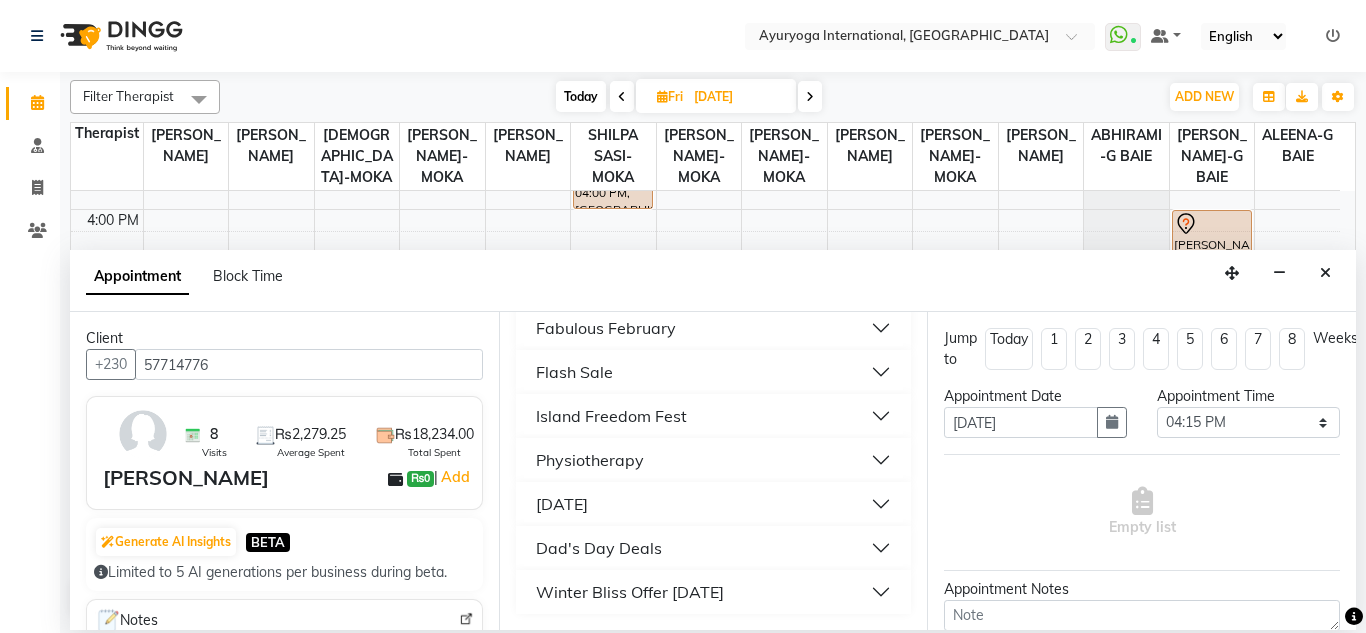 click on "Winter Bliss Offer [DATE]" at bounding box center [714, 592] 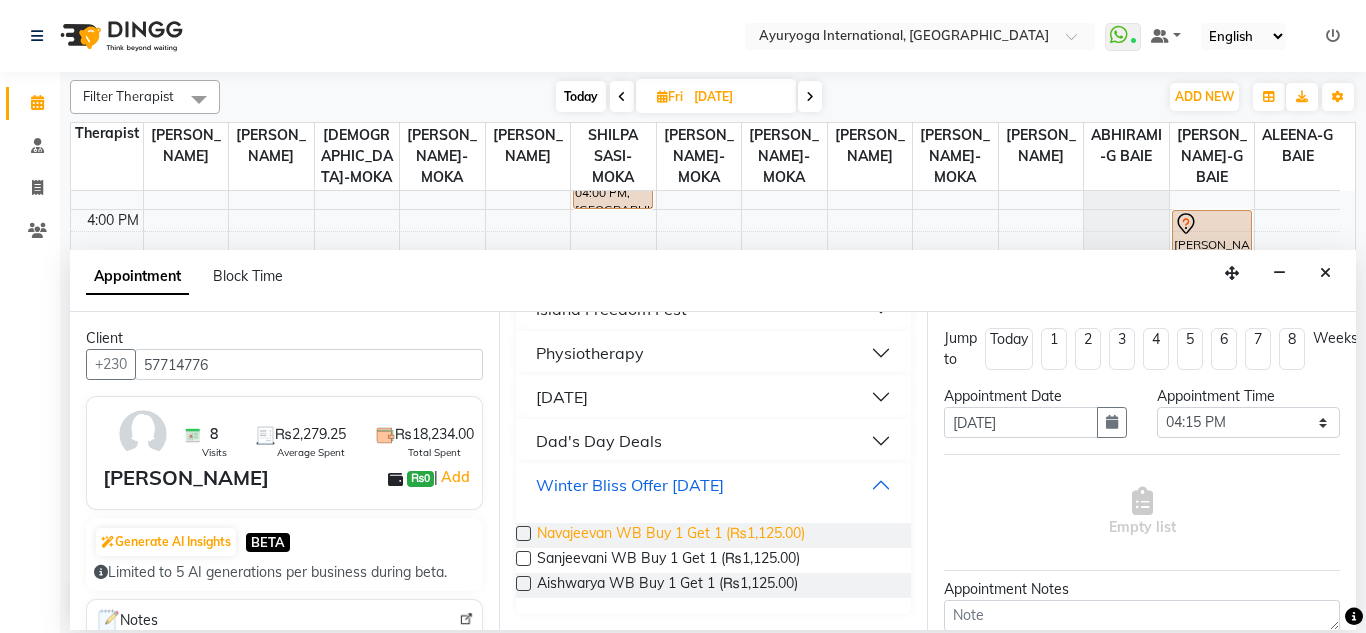 scroll, scrollTop: 2063, scrollLeft: 0, axis: vertical 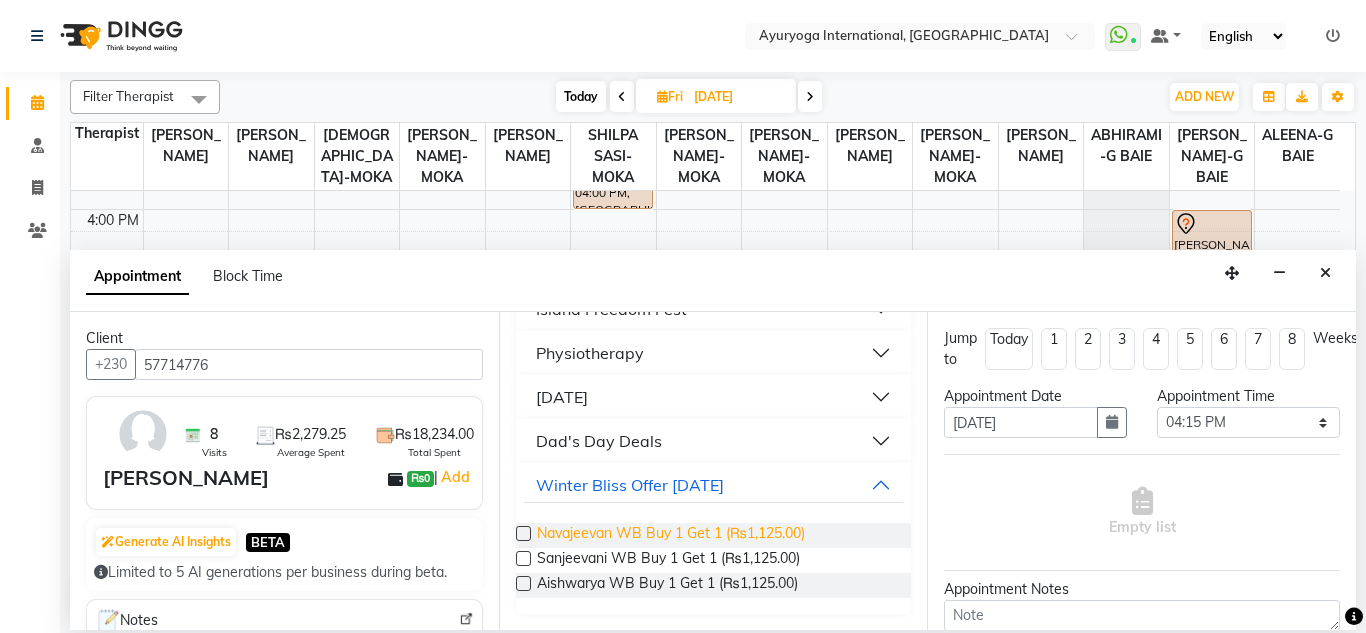 click on "Navajeevan WB Buy 1 Get 1 (₨1,125.00)" at bounding box center (671, 535) 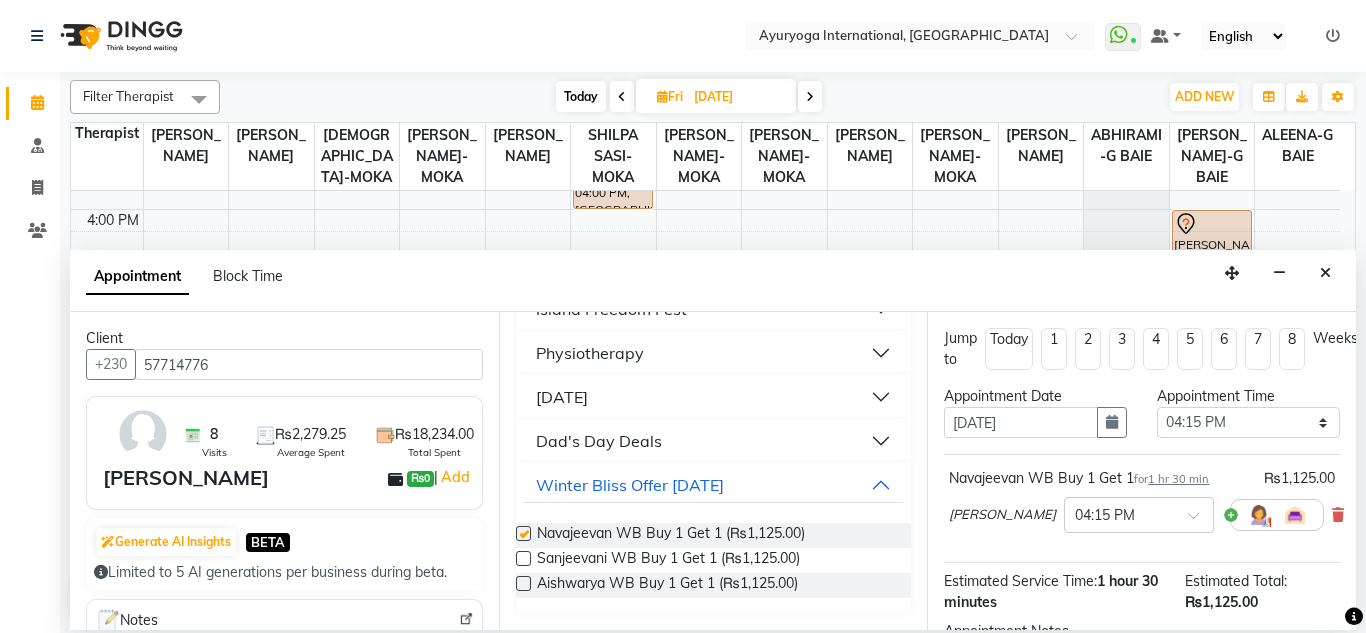 checkbox on "false" 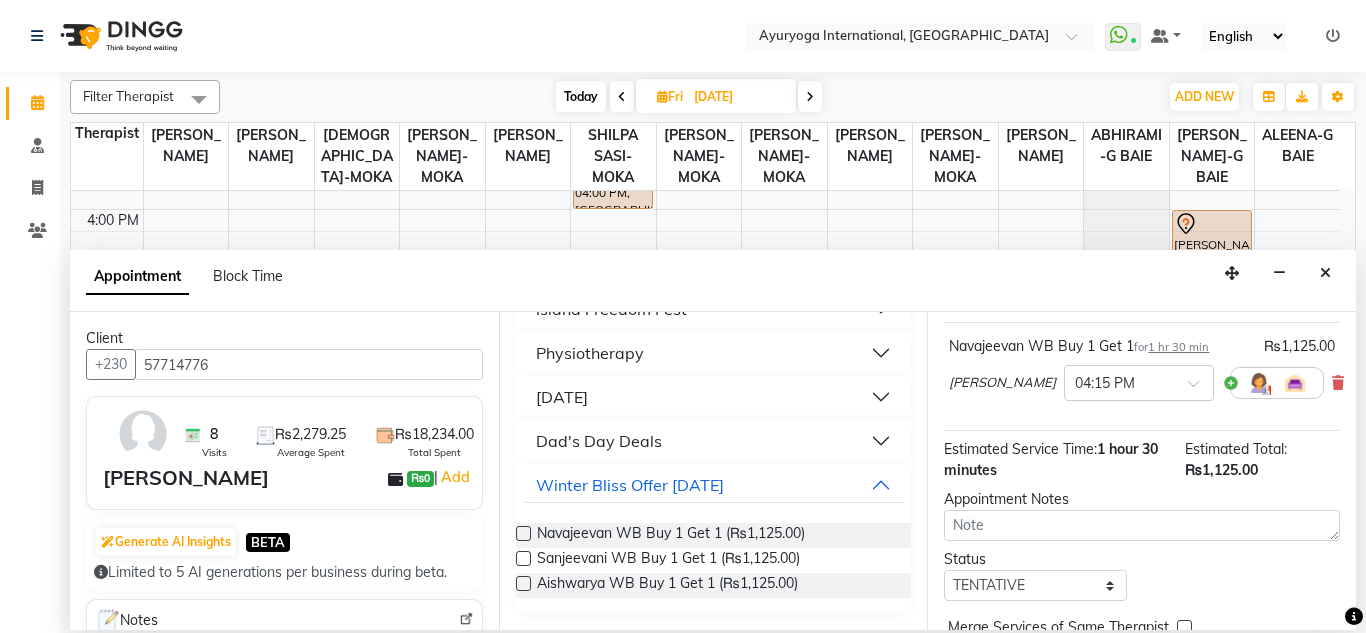 scroll, scrollTop: 247, scrollLeft: 0, axis: vertical 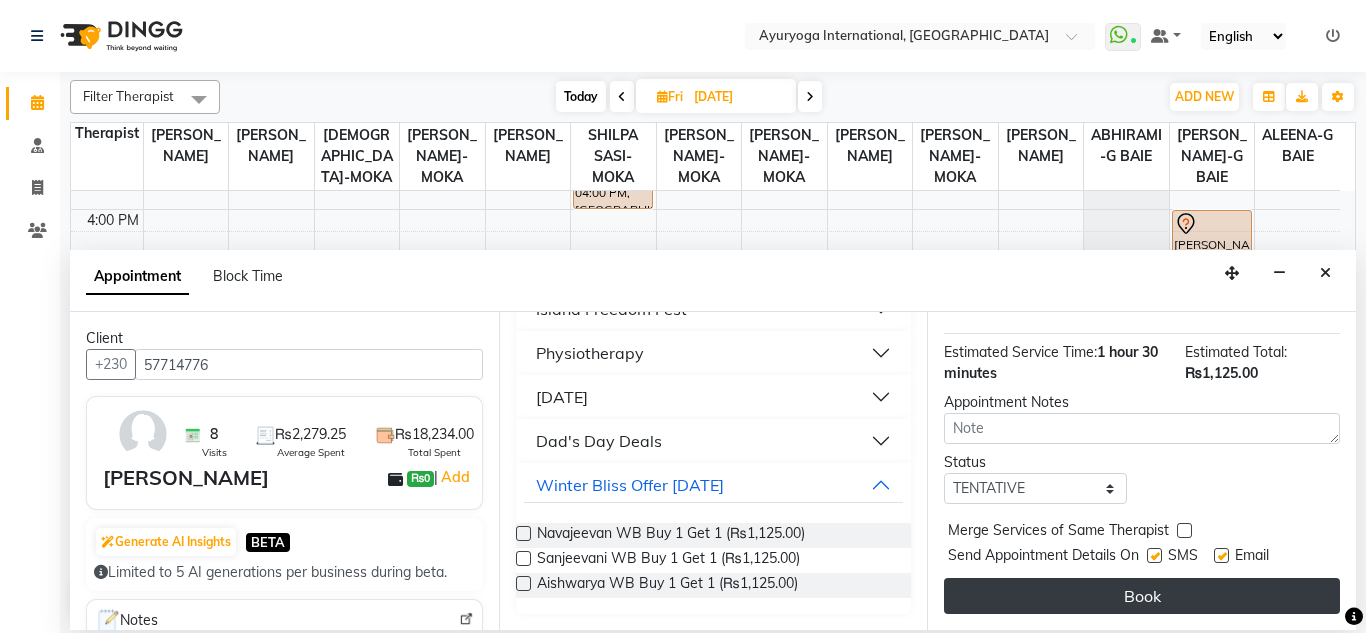 click on "Book" at bounding box center (1142, 596) 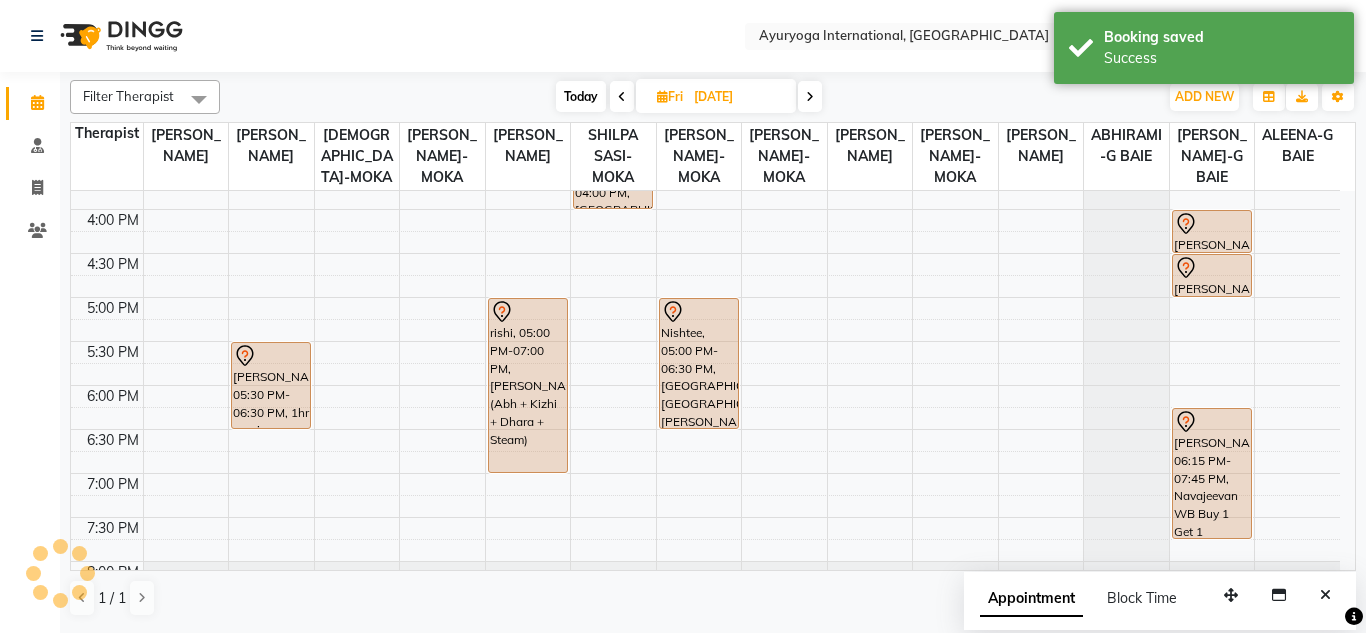 drag, startPoint x: 882, startPoint y: 56, endPoint x: 908, endPoint y: 95, distance: 46.872166 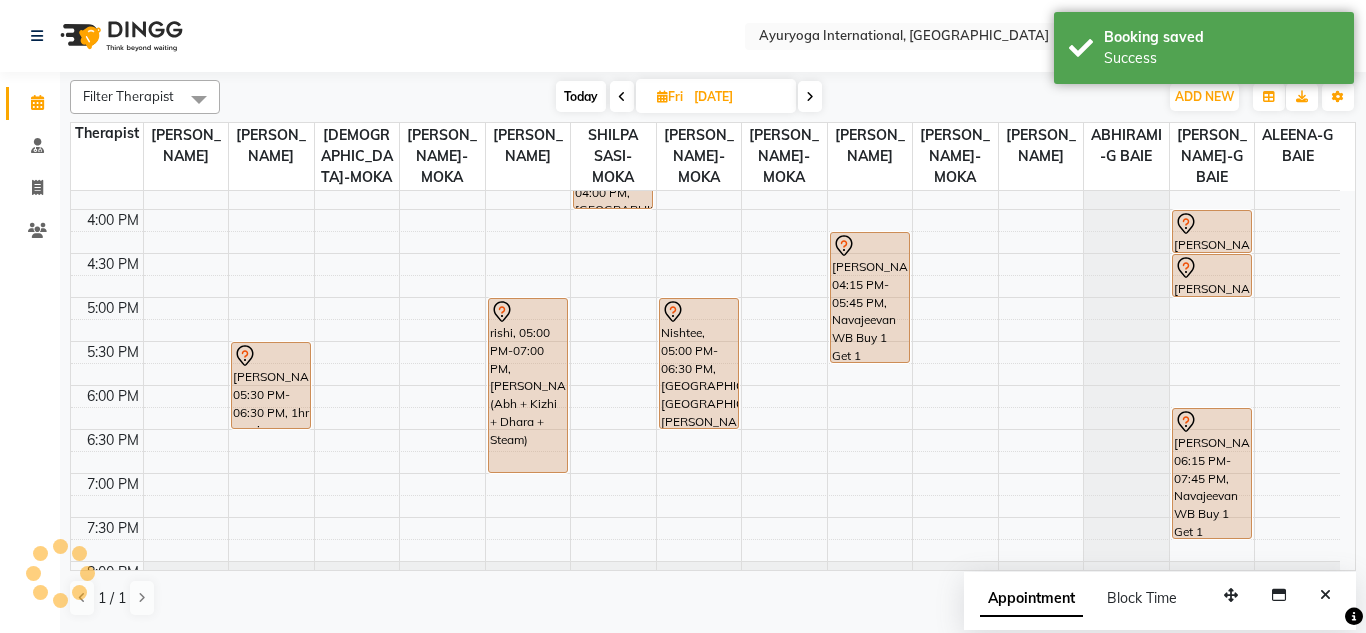 click on "[DATE]  [DATE]" at bounding box center [689, 97] 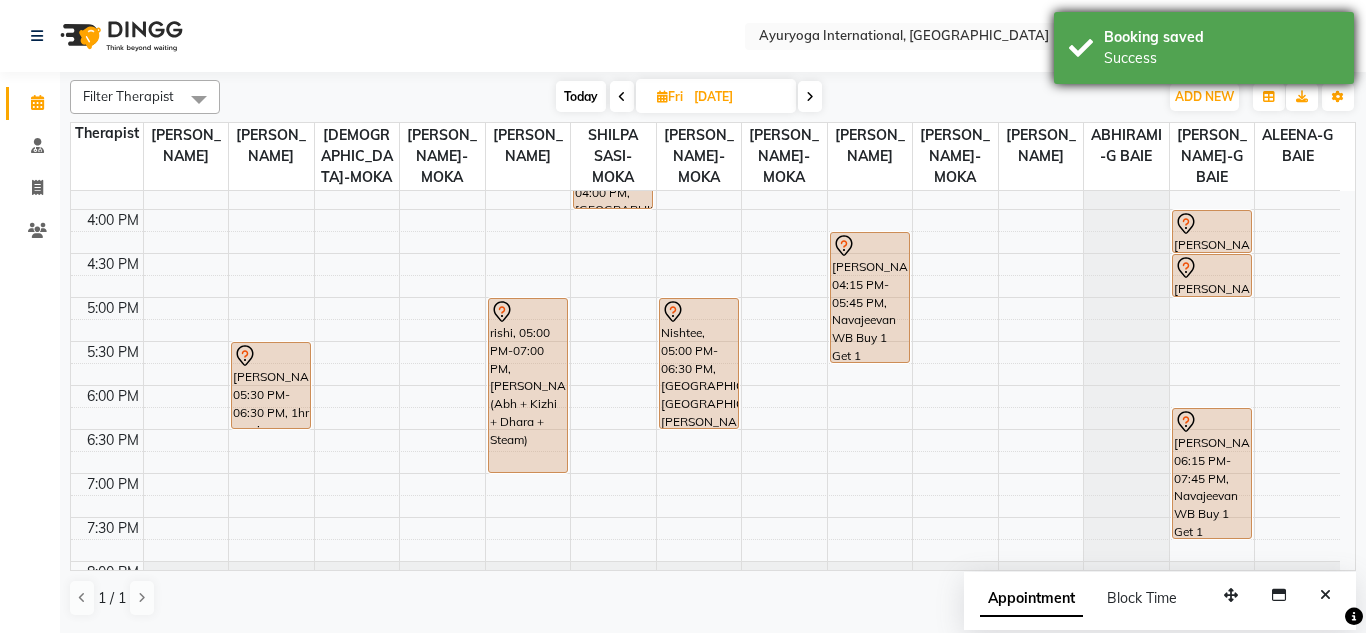 click on "Booking saved   Success" at bounding box center (1204, 48) 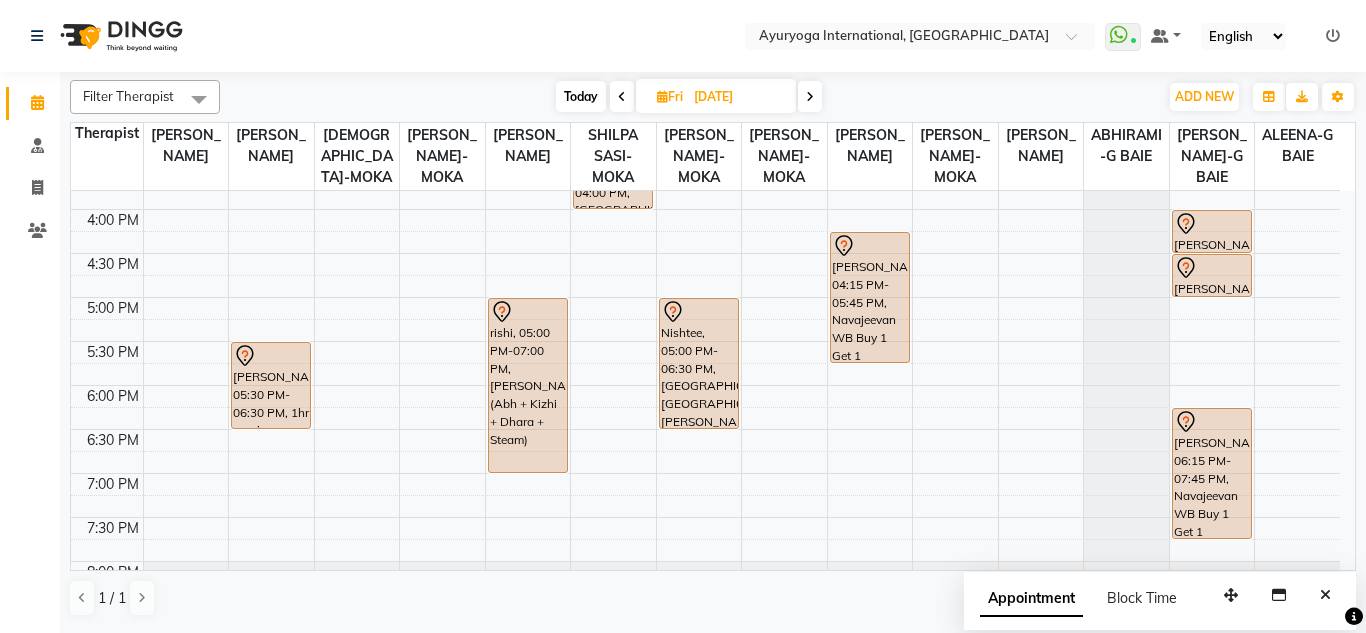 click on "[DATE]  [DATE]" at bounding box center (689, 97) 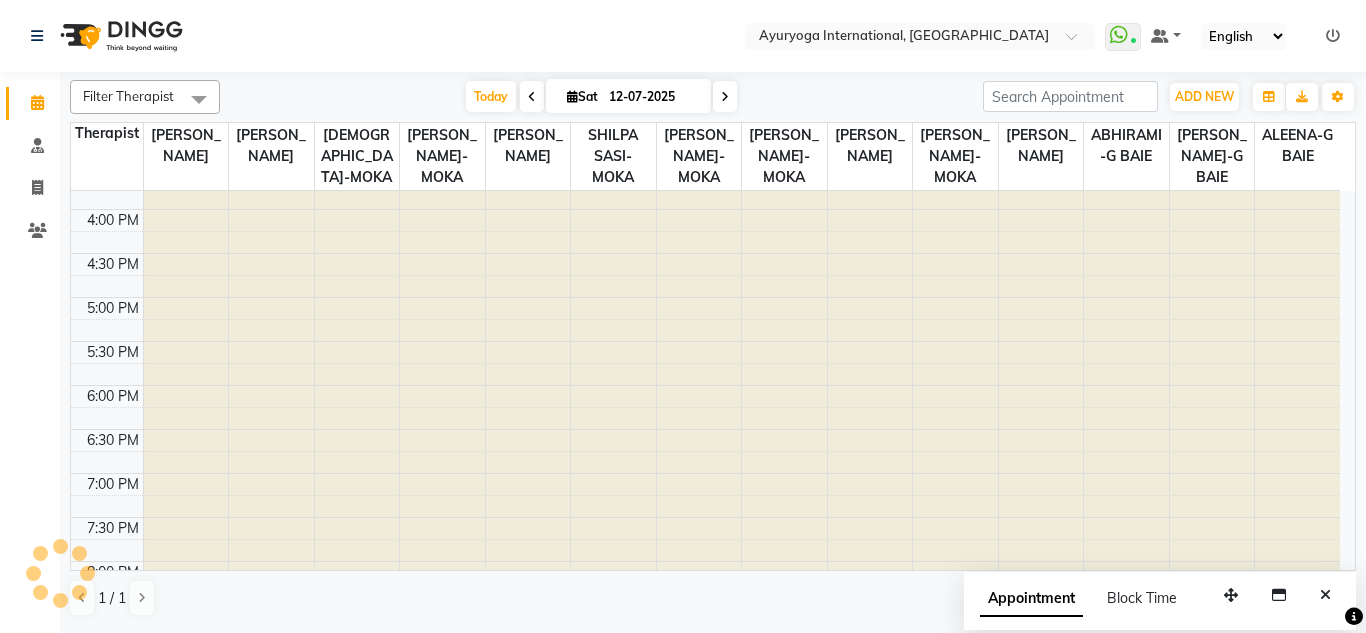 scroll, scrollTop: 0, scrollLeft: 0, axis: both 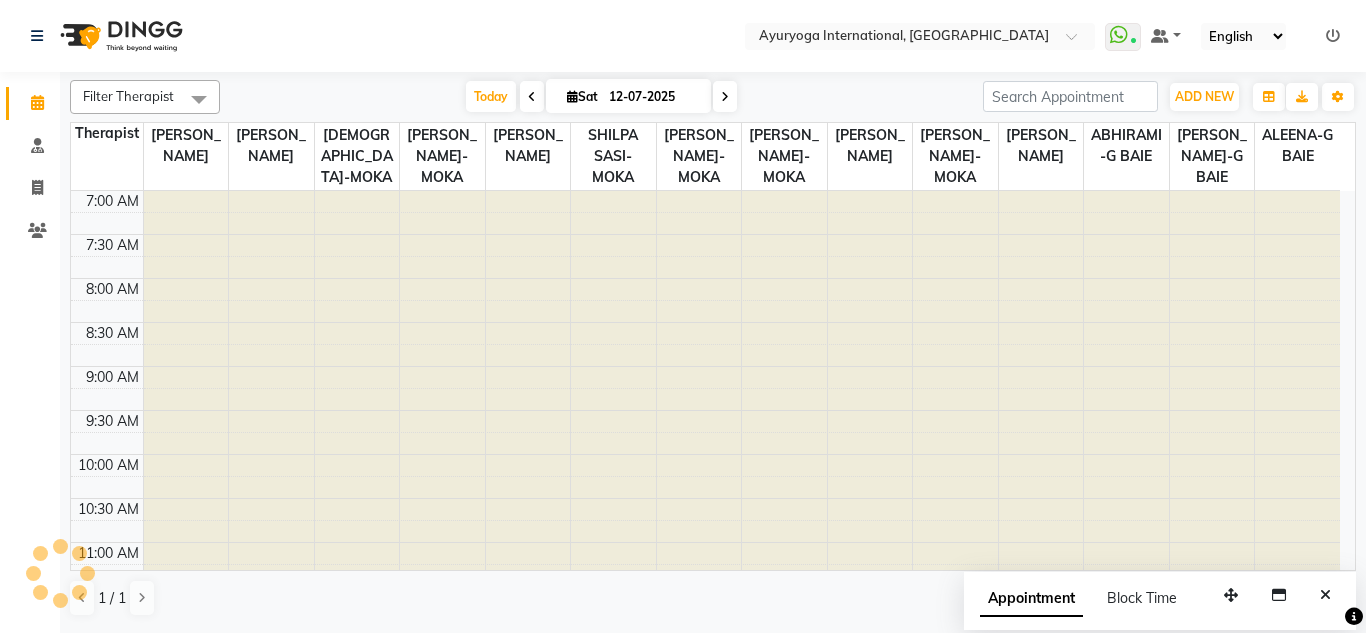 click on "Select Location × Ayuryoga International, [GEOGRAPHIC_DATA] Rd  WhatsApp Status  ✕ Status:  Connected Most Recent Message: [DATE]     02:16 PM Recent Service Activity: [DATE]     02:36 PM Default Panel My Panel English ENGLISH Español العربية मराठी हिंदी ગુજરાતી தமிழ் 中文 Notifications nothing to show" 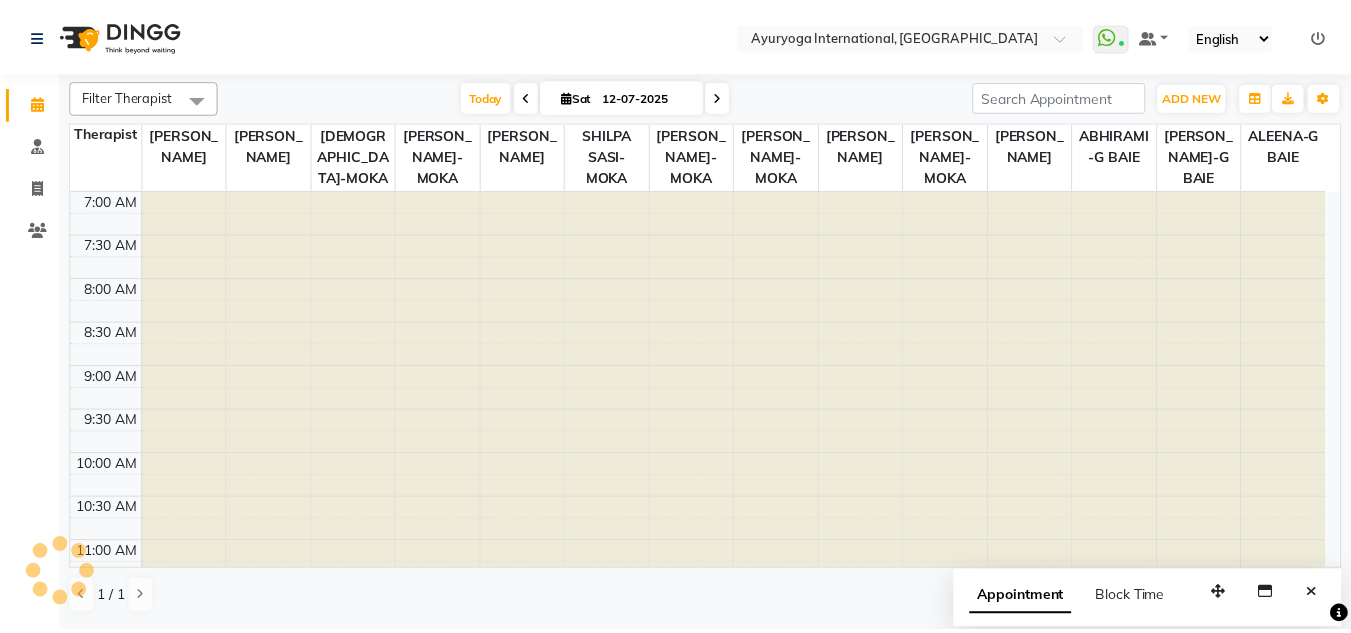 scroll, scrollTop: 705, scrollLeft: 0, axis: vertical 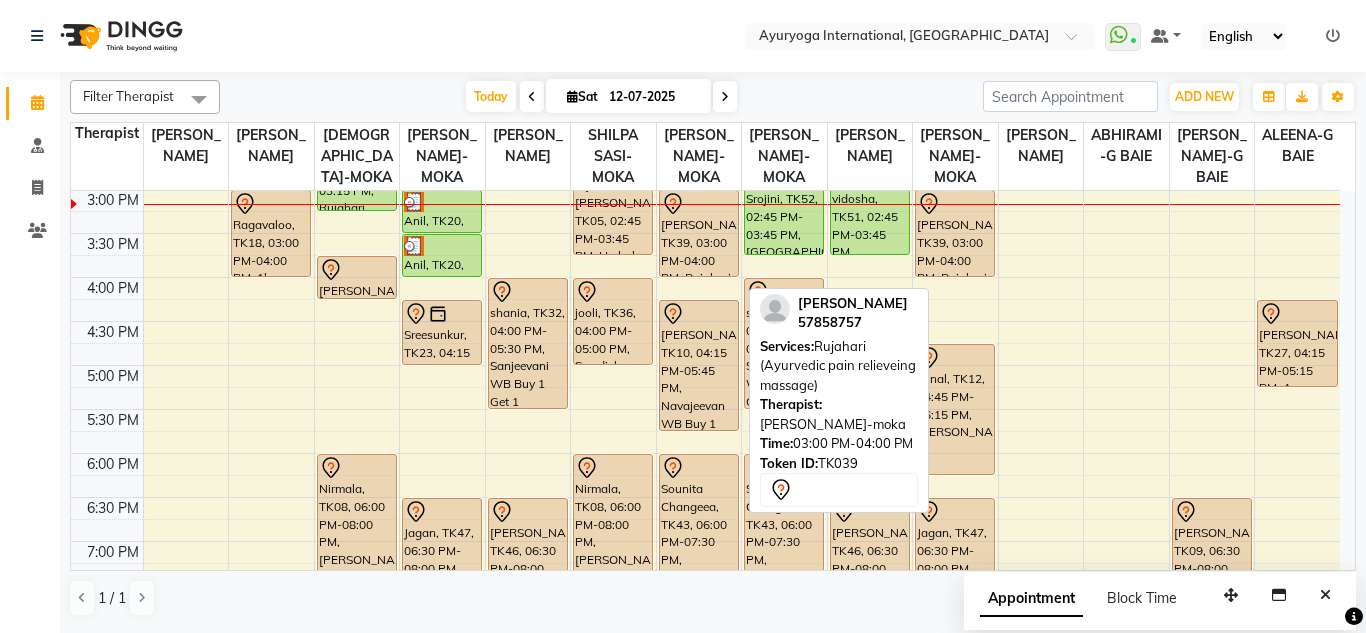 click on "[PERSON_NAME], TK39, 03:00 PM-04:00 PM, Rujahari (Ayurvedic pain relieveing massage)" at bounding box center [699, 233] 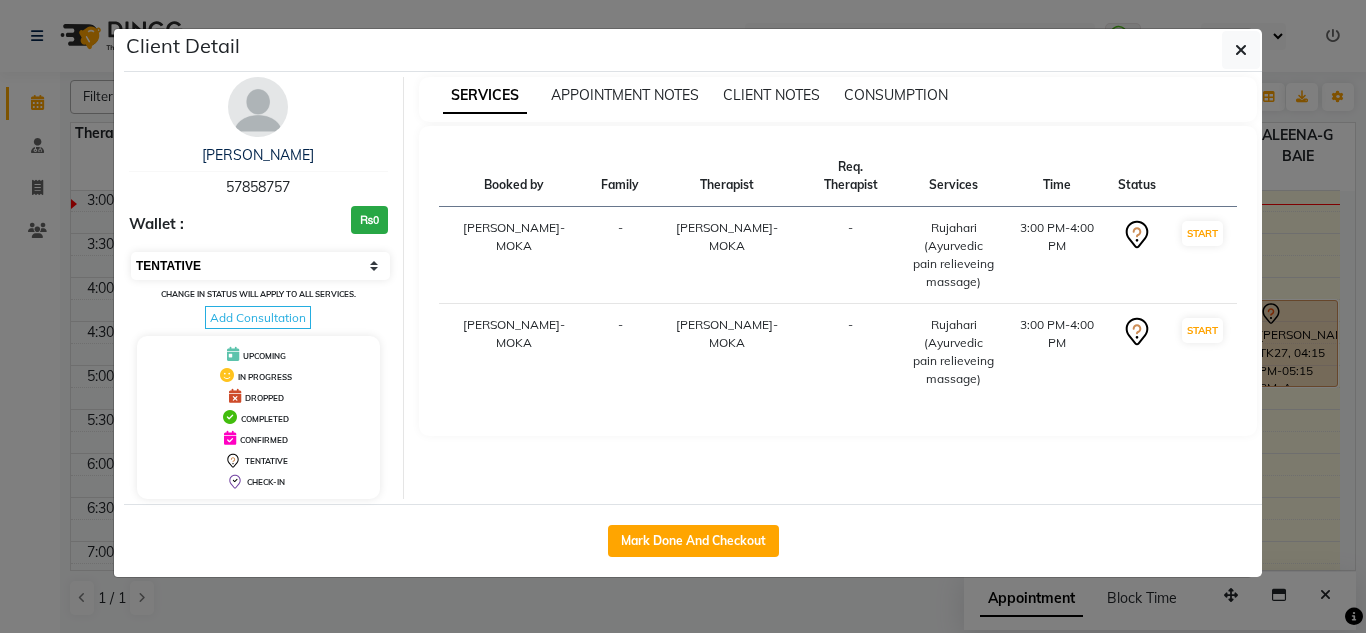 click on "Select IN SERVICE CONFIRMED TENTATIVE CHECK IN MARK DONE DROPPED UPCOMING" at bounding box center [260, 266] 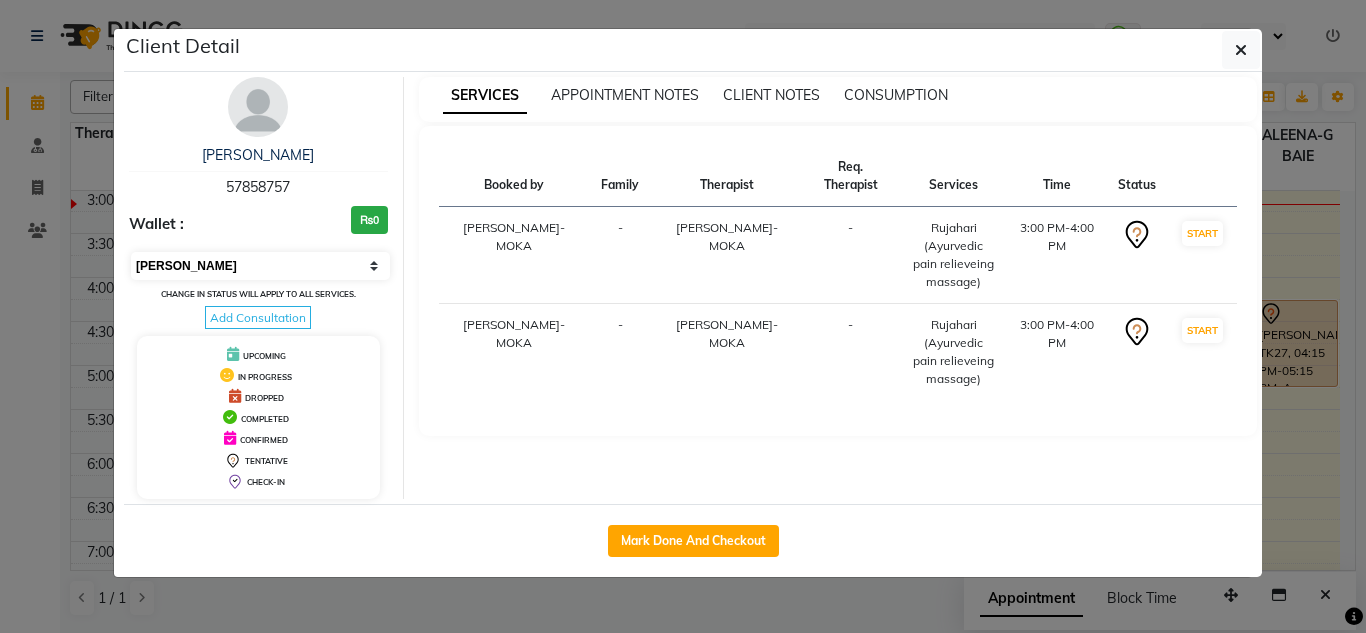 click on "Select IN SERVICE CONFIRMED TENTATIVE CHECK IN MARK DONE DROPPED UPCOMING" at bounding box center [260, 266] 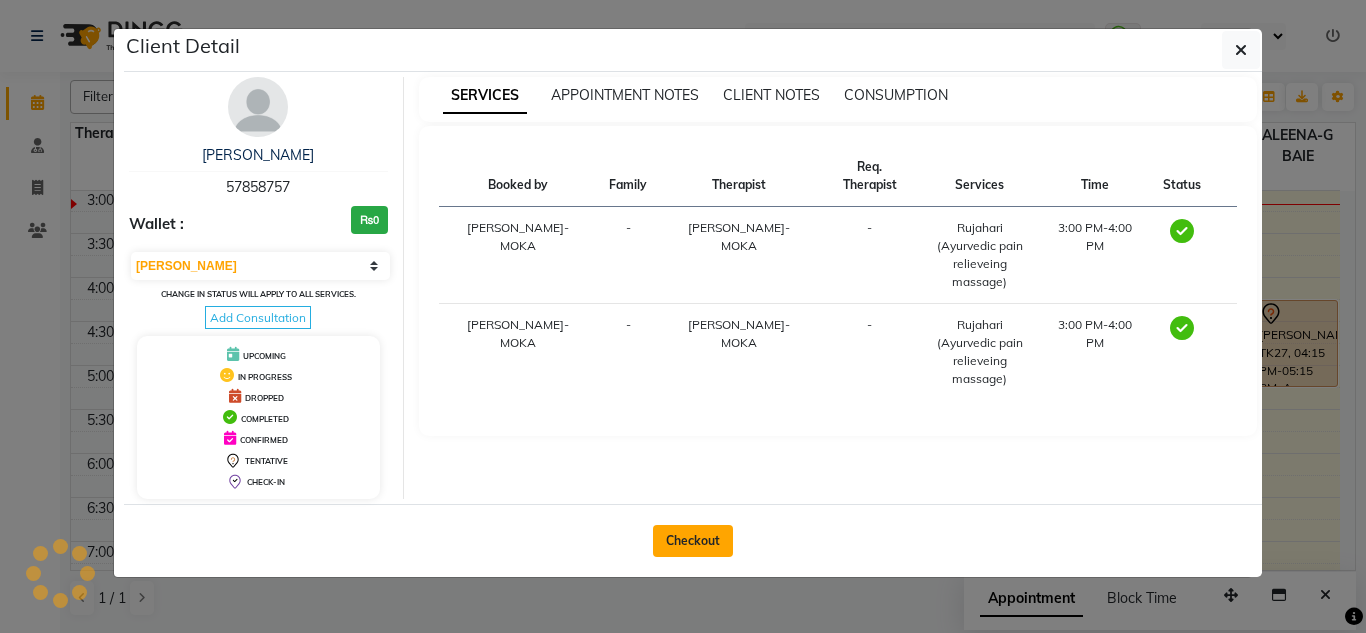 click on "Checkout" 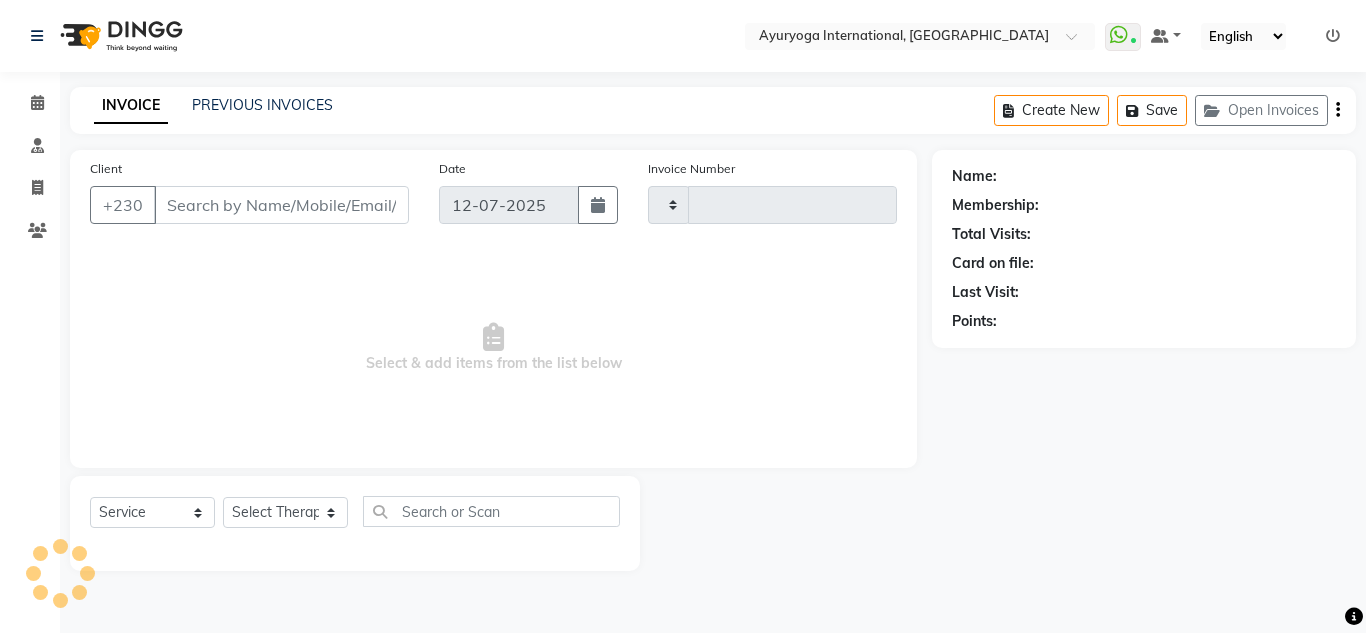 type on "3422" 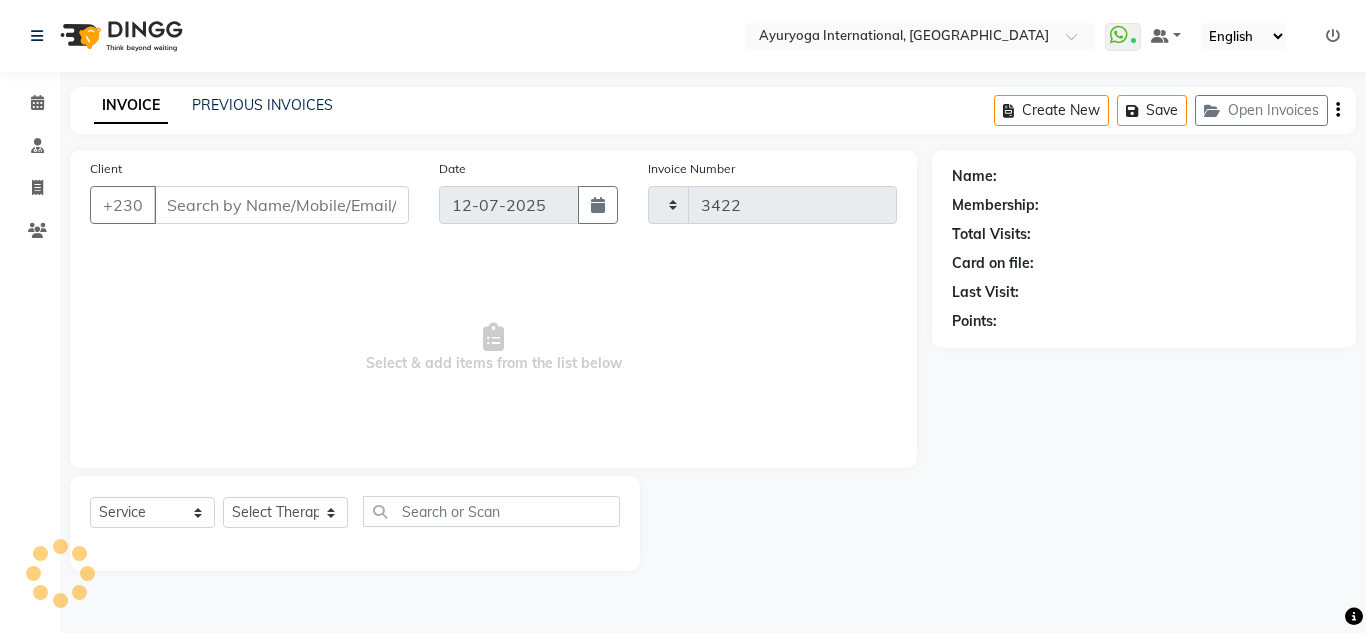 select on "730" 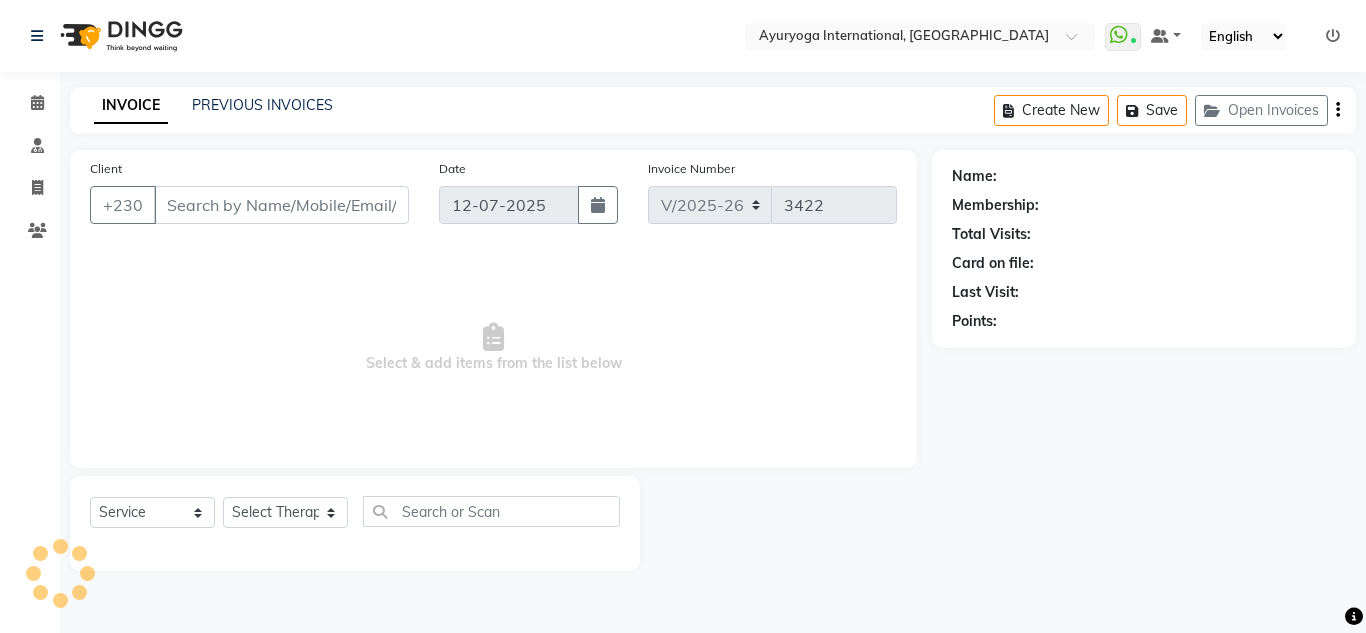type on "57858757" 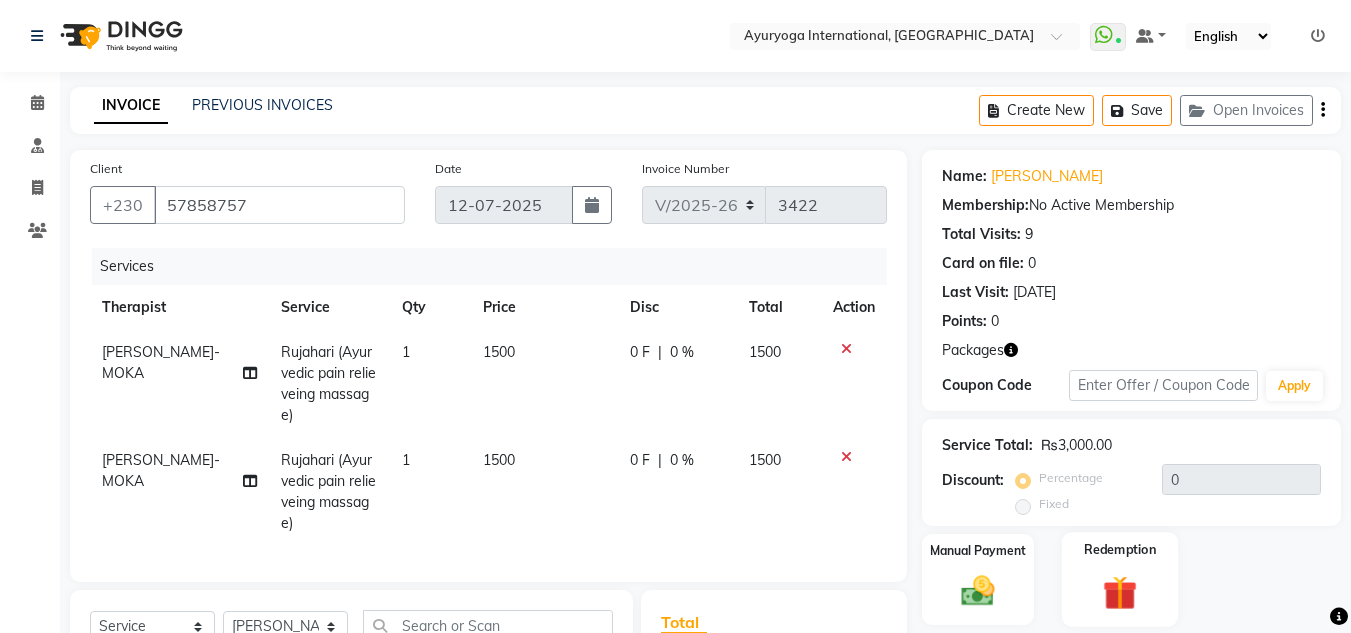 click 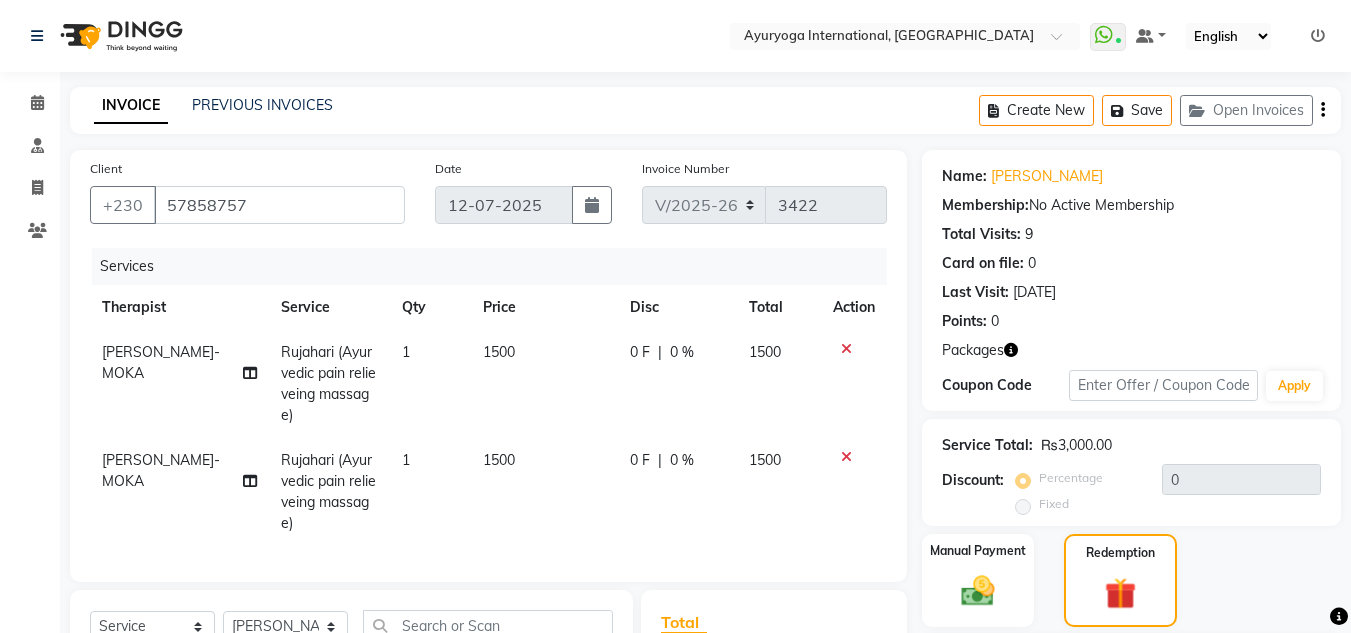 click on "Package  1" 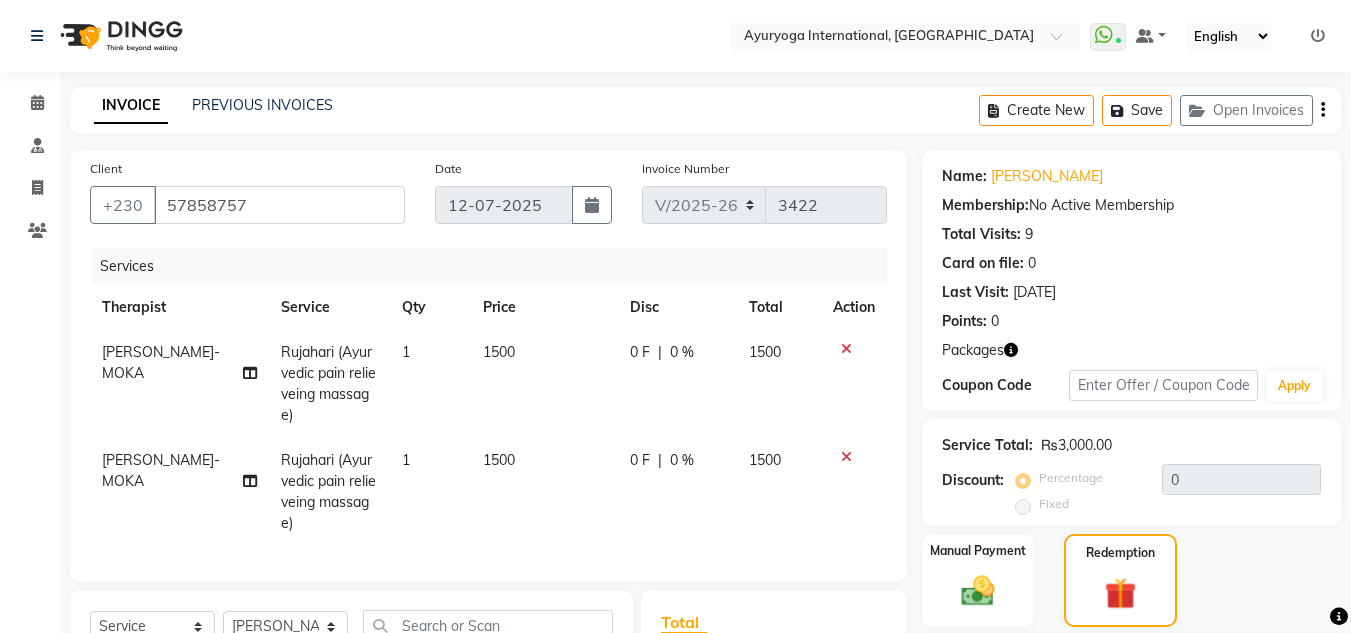 scroll, scrollTop: 300, scrollLeft: 0, axis: vertical 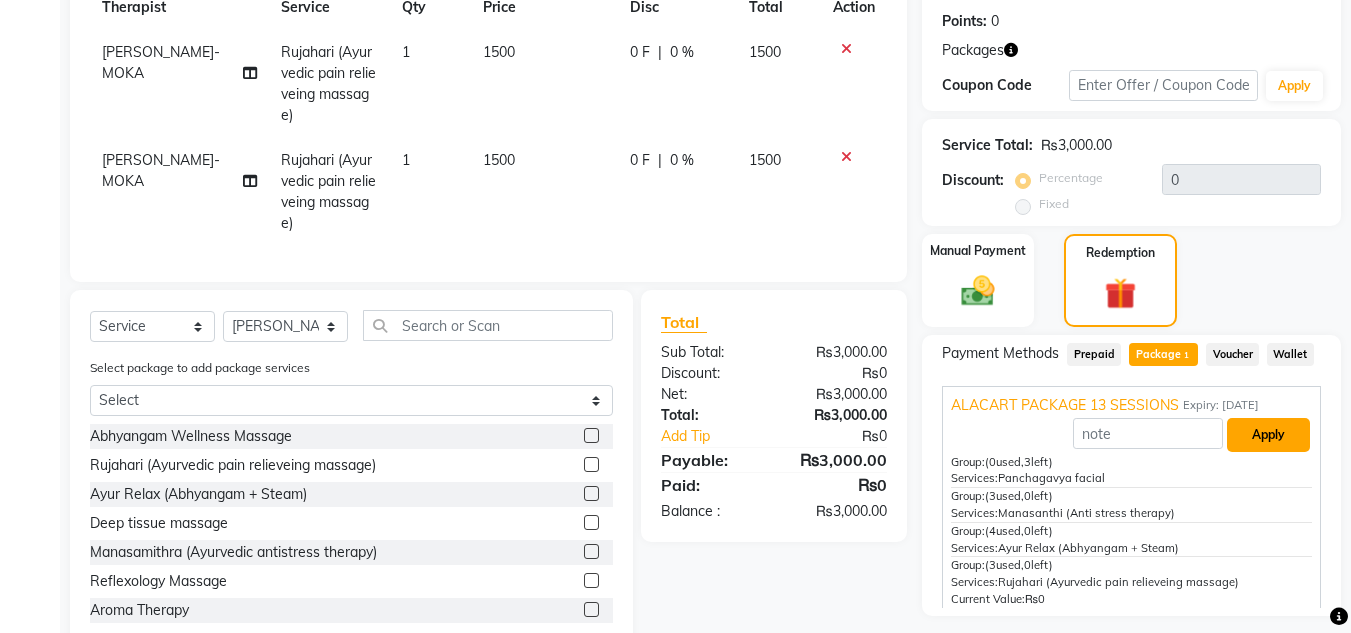 click on "Apply" at bounding box center (1268, 435) 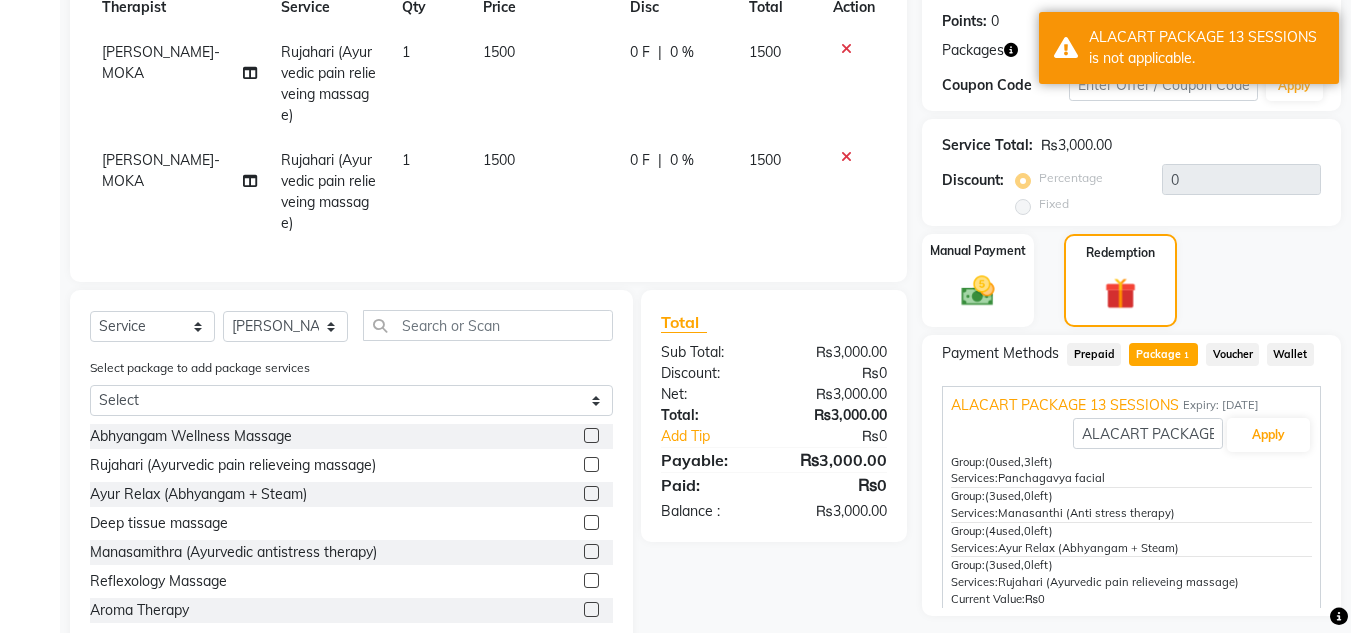 click 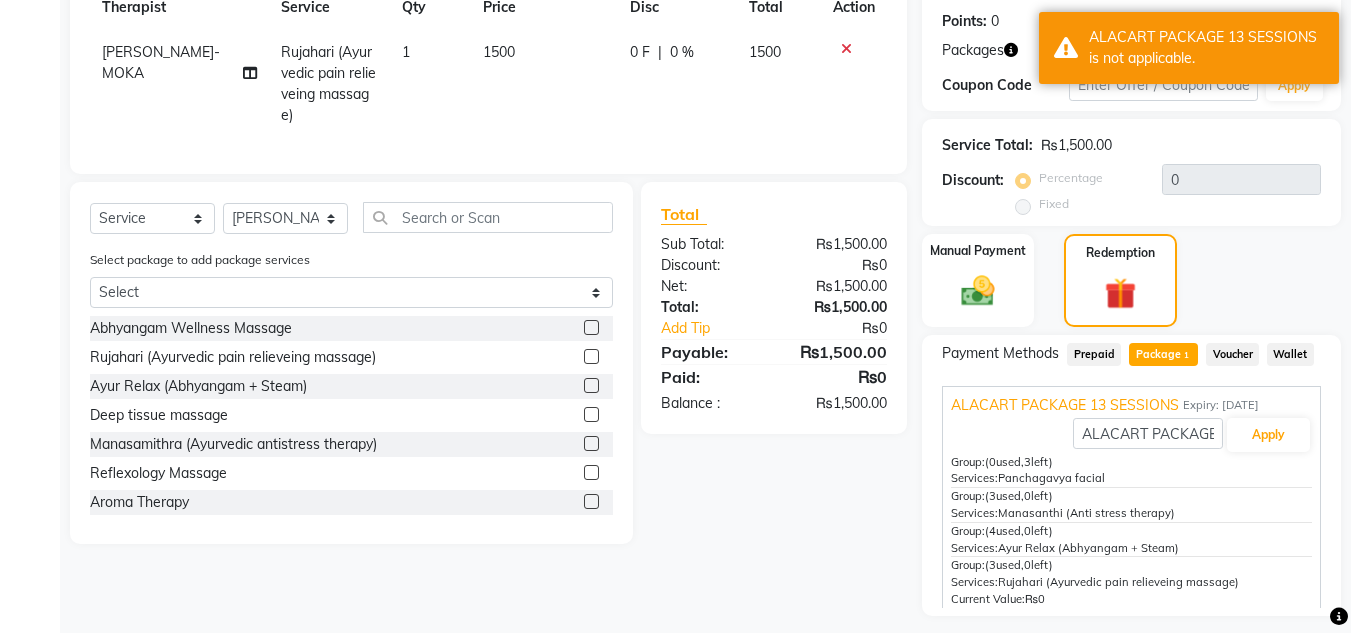 click 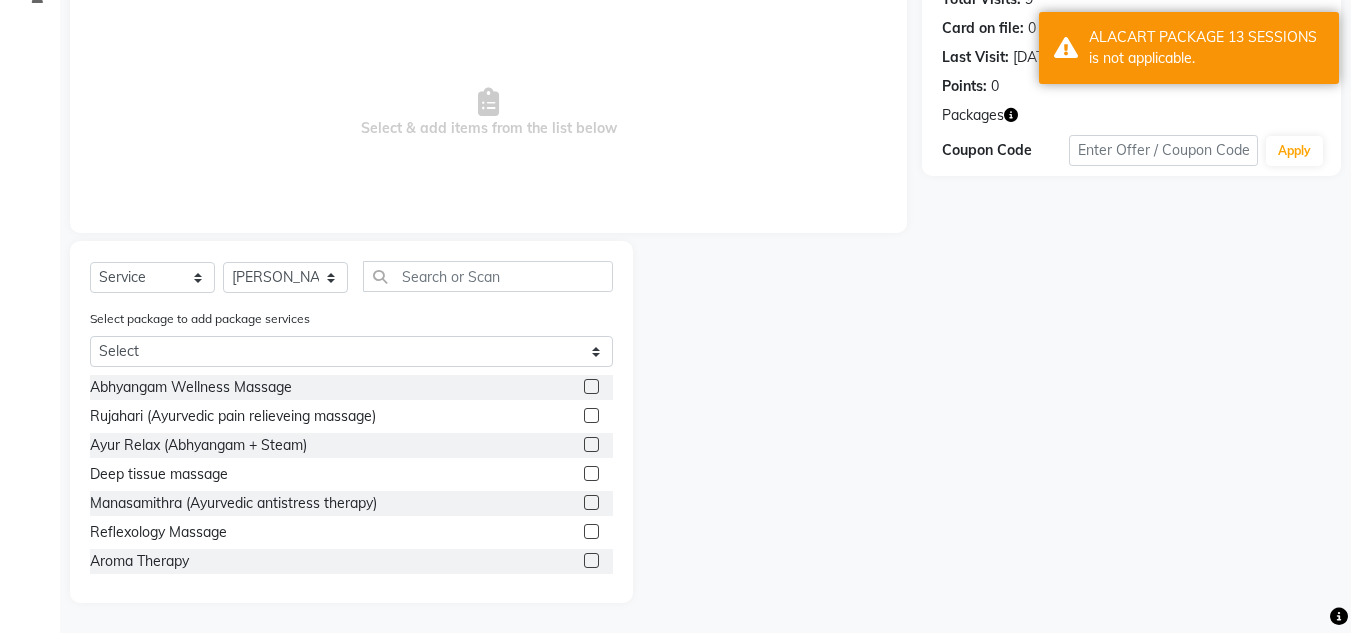 scroll, scrollTop: 235, scrollLeft: 0, axis: vertical 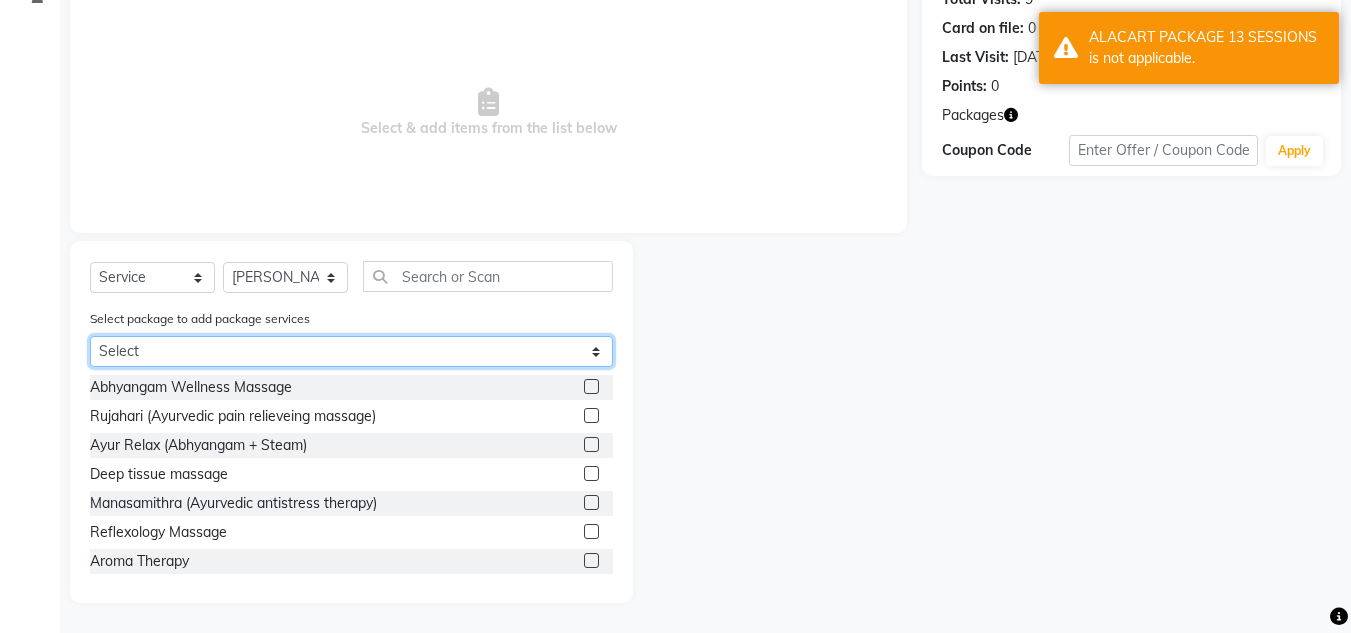 click on "Select ALACART PACKAGE 13 SESSIONS" 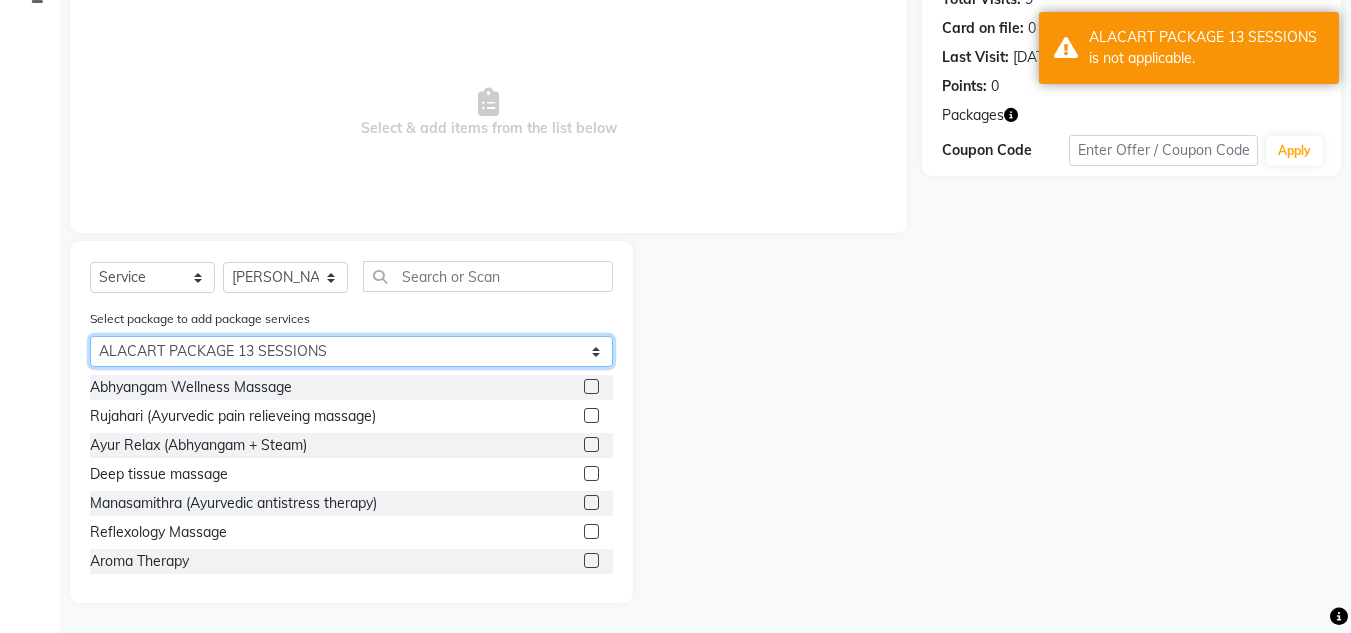 click on "Select ALACART PACKAGE 13 SESSIONS" 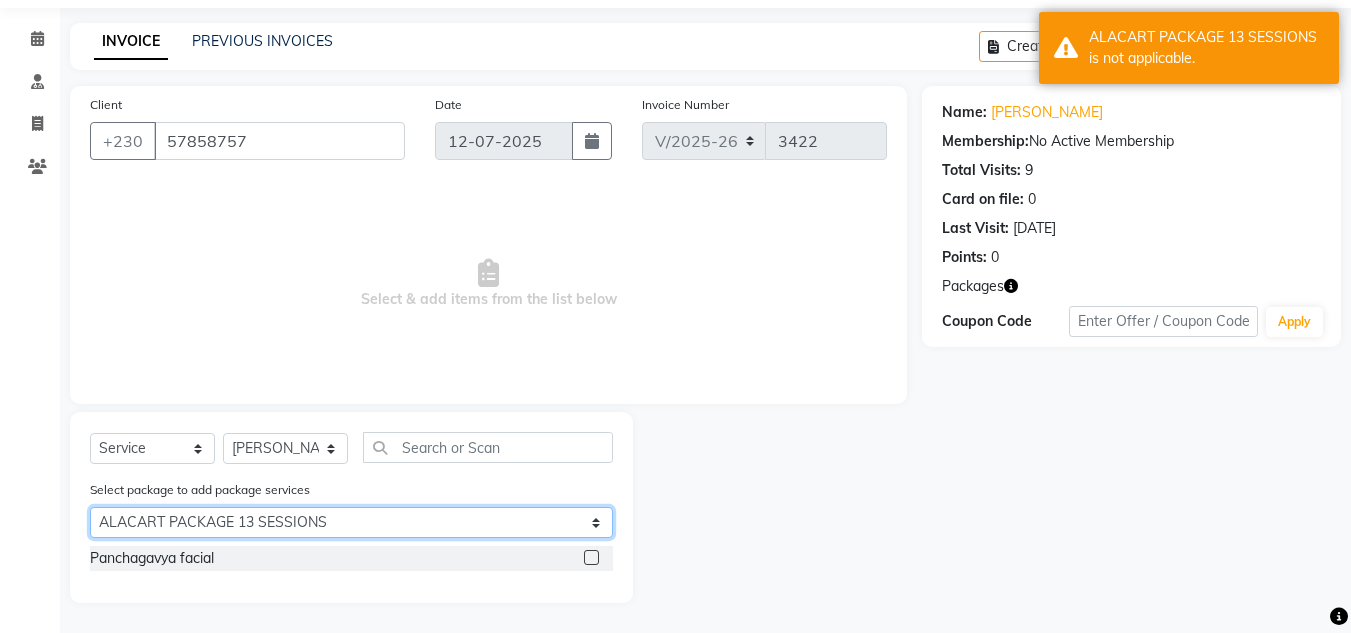 scroll, scrollTop: 64, scrollLeft: 0, axis: vertical 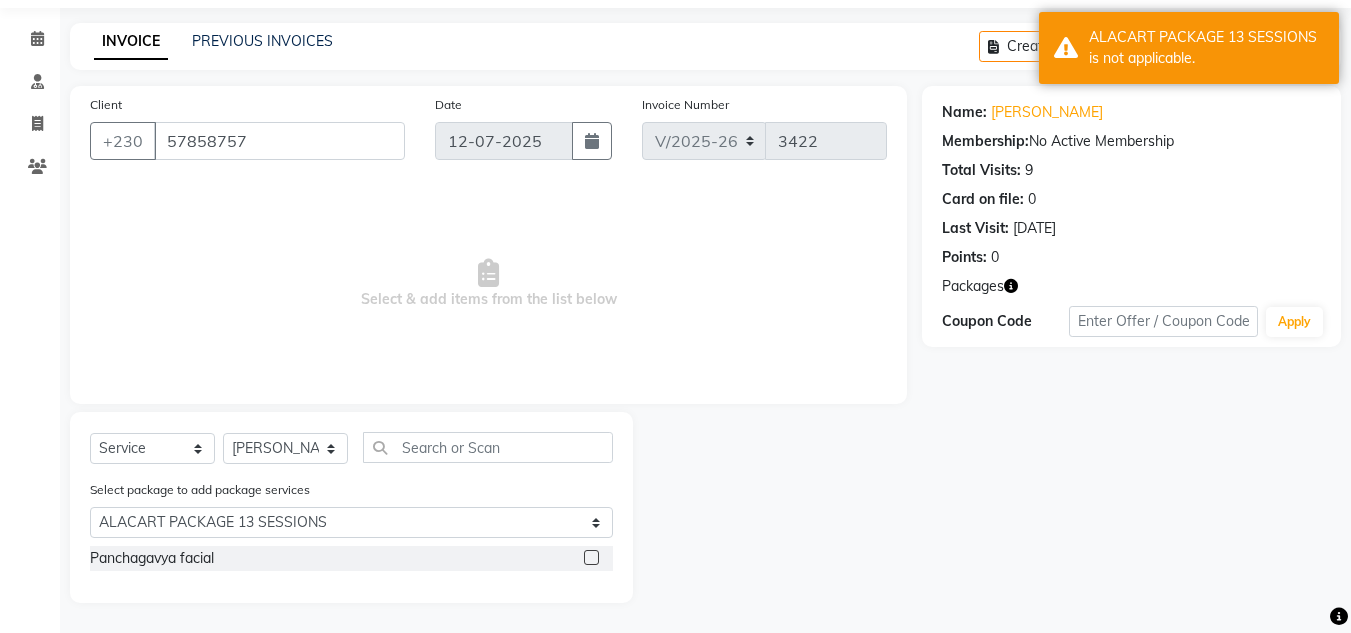 click 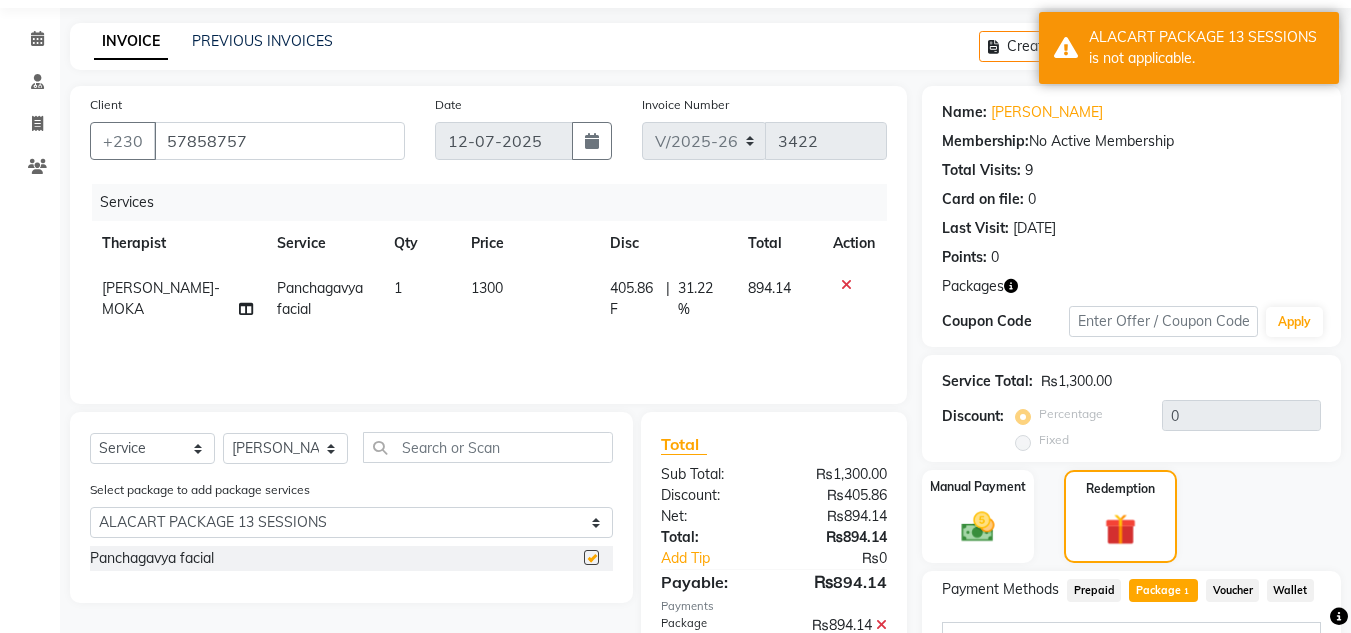 checkbox on "false" 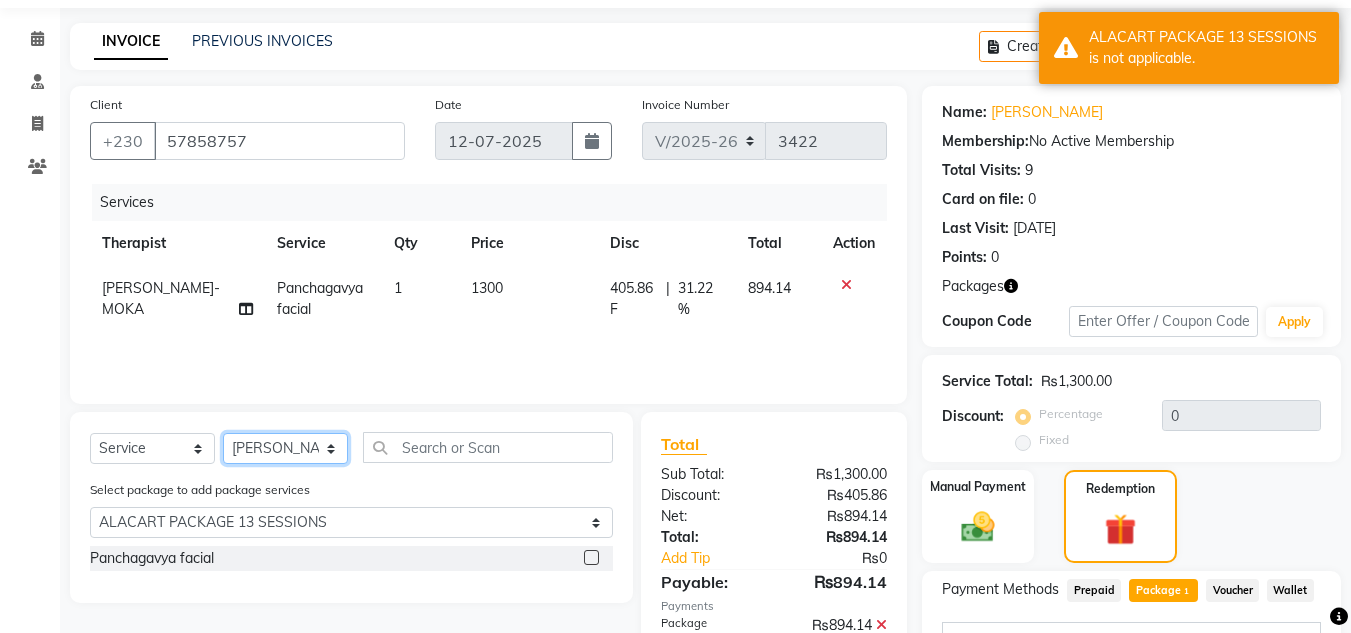 click on "Select Therapist ABHIRAMI-G BAIE [PERSON_NAME]-MOKA [PERSON_NAME]-MOKA ALEENA-G BAIE [PERSON_NAME]-MOKA [PERSON_NAME] VIJAYAN [PERSON_NAME]-MOKA [PERSON_NAME]-MOKA [PERSON_NAME]-MOKA [PERSON_NAME]-MOKA [PERSON_NAME]-MOKA PREMAWATEE SHILPA SASI-MOKA [PERSON_NAME]-G BAIE SMIBIN [PERSON_NAME]-G BAIE VISHNU-MOKA [PERSON_NAME]-MOKA" 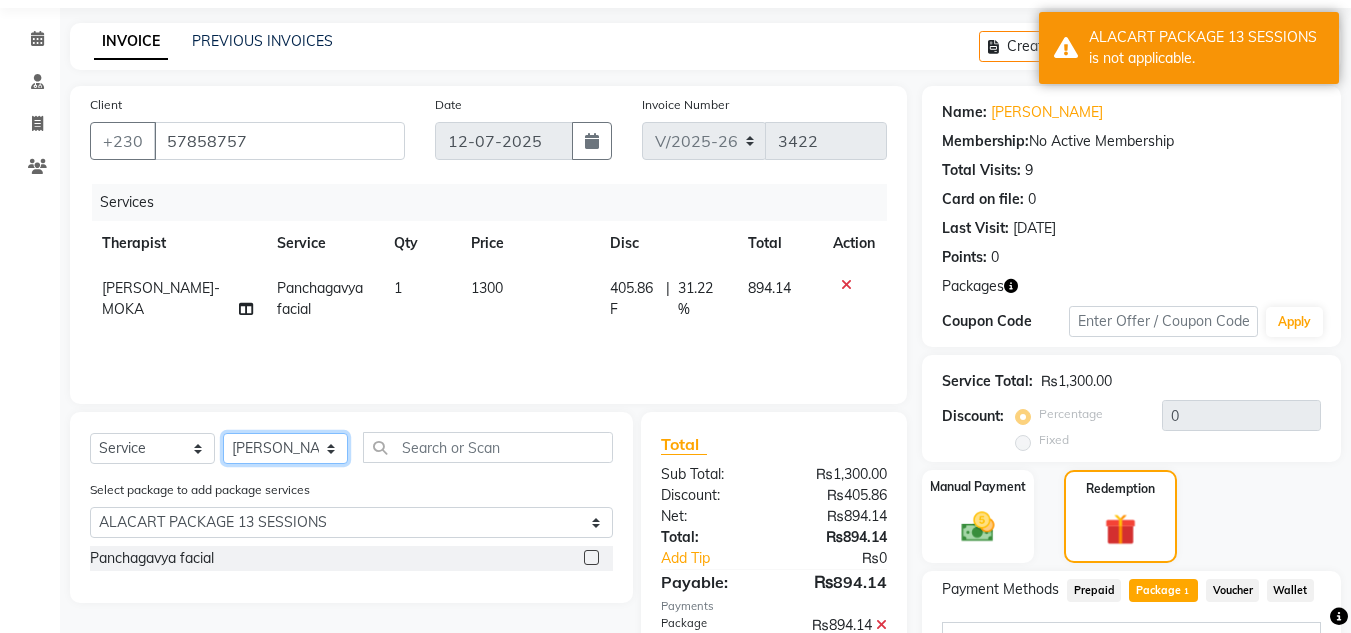 select on "36055" 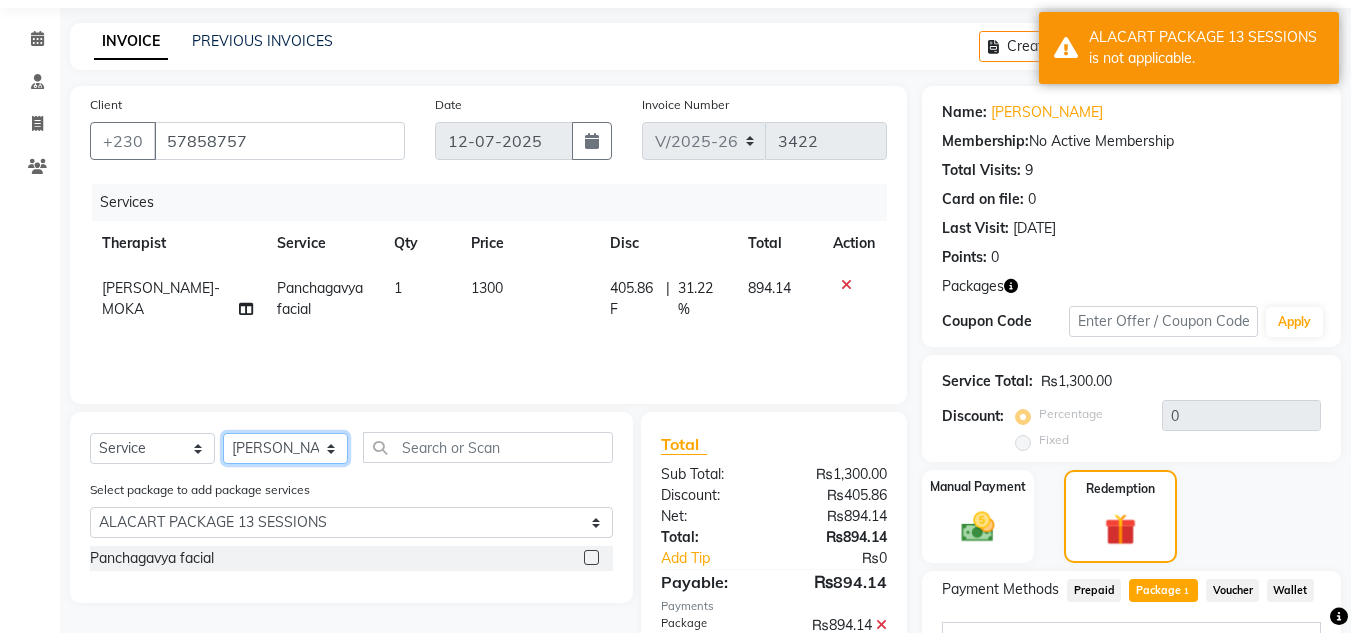 click on "Select Therapist ABHIRAMI-G BAIE [PERSON_NAME]-MOKA [PERSON_NAME]-MOKA ALEENA-G BAIE [PERSON_NAME]-MOKA [PERSON_NAME] VIJAYAN [PERSON_NAME]-MOKA [PERSON_NAME]-MOKA [PERSON_NAME]-MOKA [PERSON_NAME]-MOKA [PERSON_NAME]-MOKA PREMAWATEE SHILPA SASI-MOKA [PERSON_NAME]-G BAIE SMIBIN [PERSON_NAME]-G BAIE VISHNU-MOKA [PERSON_NAME]-MOKA" 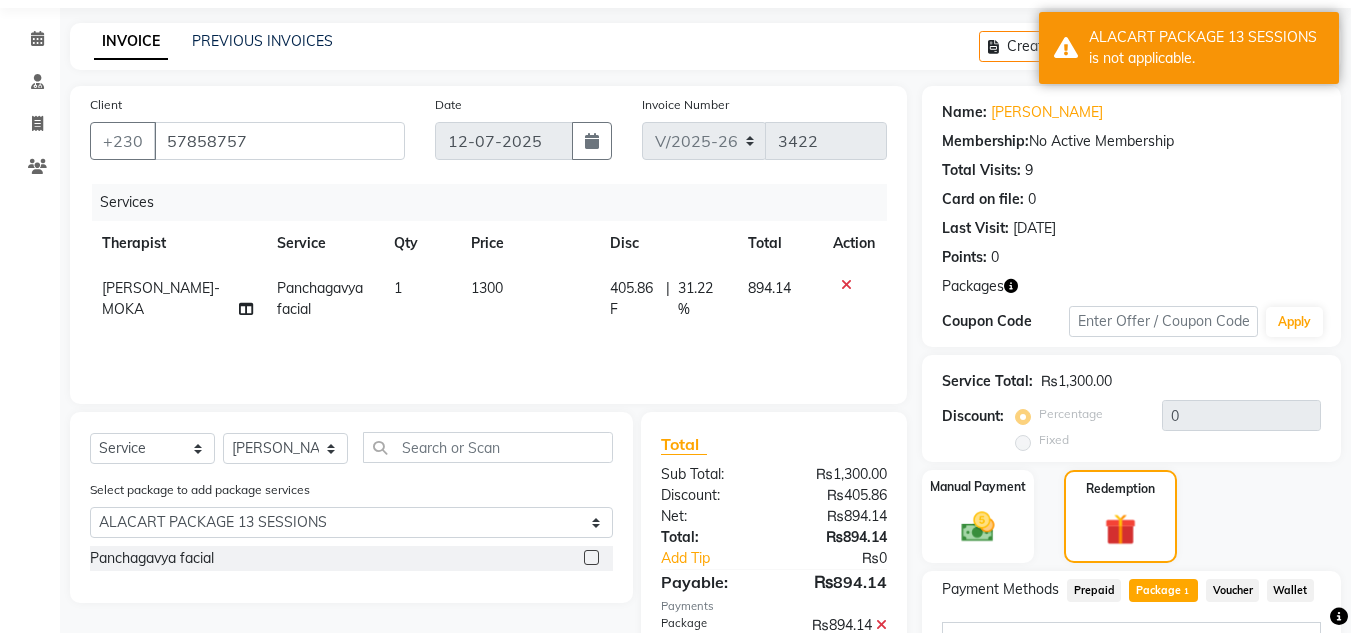 click 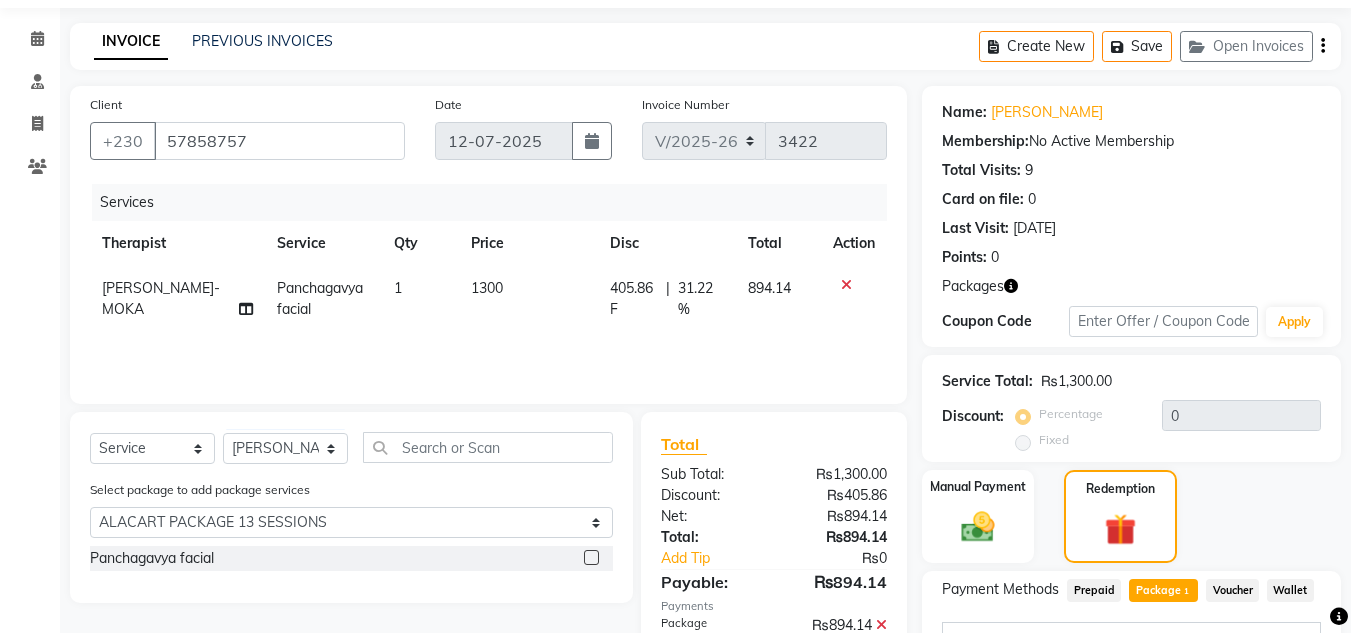 click 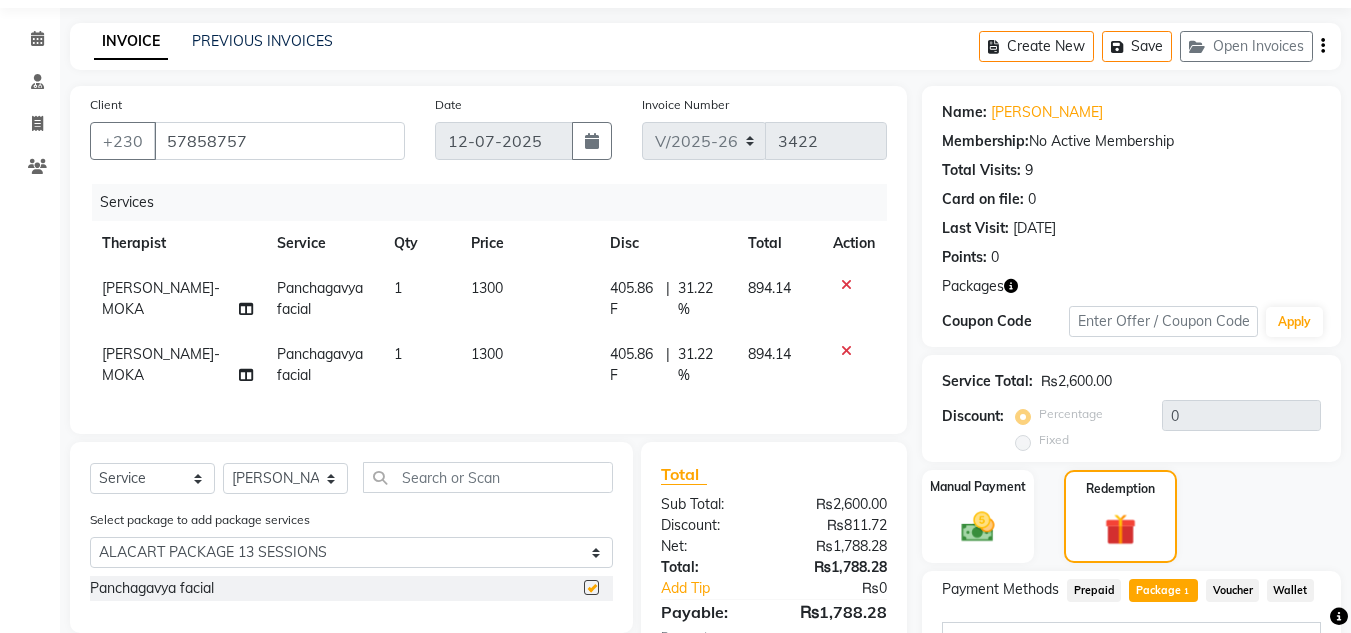 checkbox on "false" 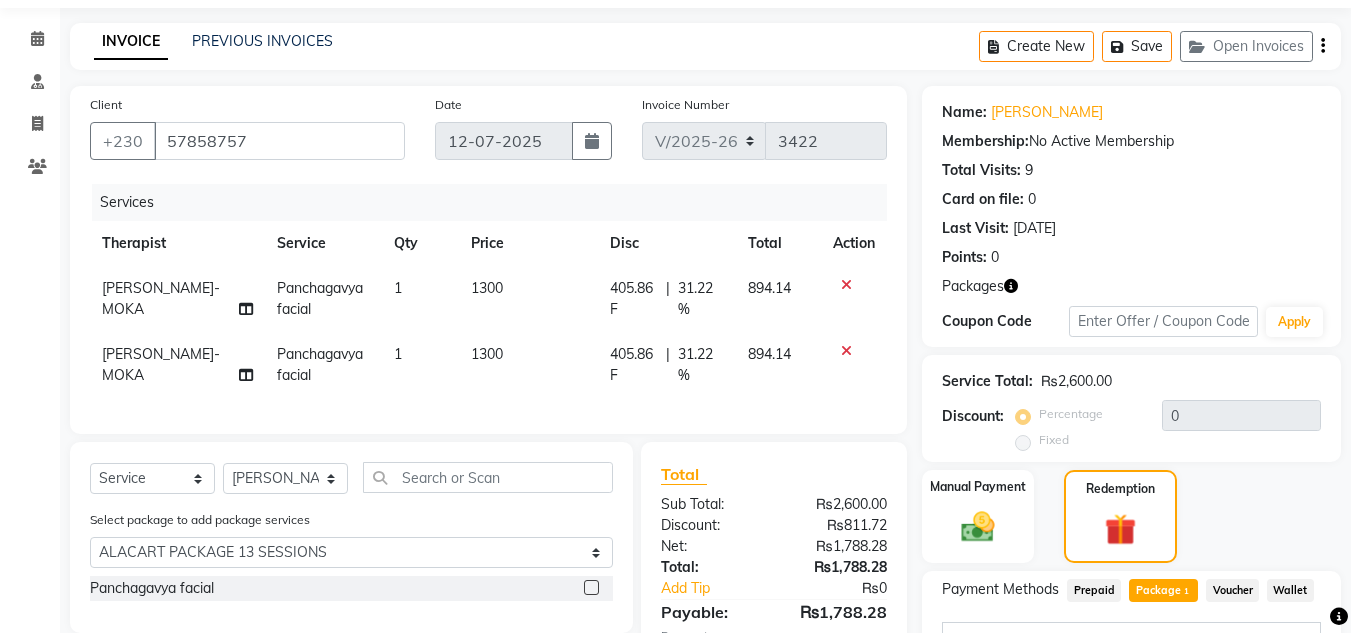 scroll, scrollTop: 459, scrollLeft: 0, axis: vertical 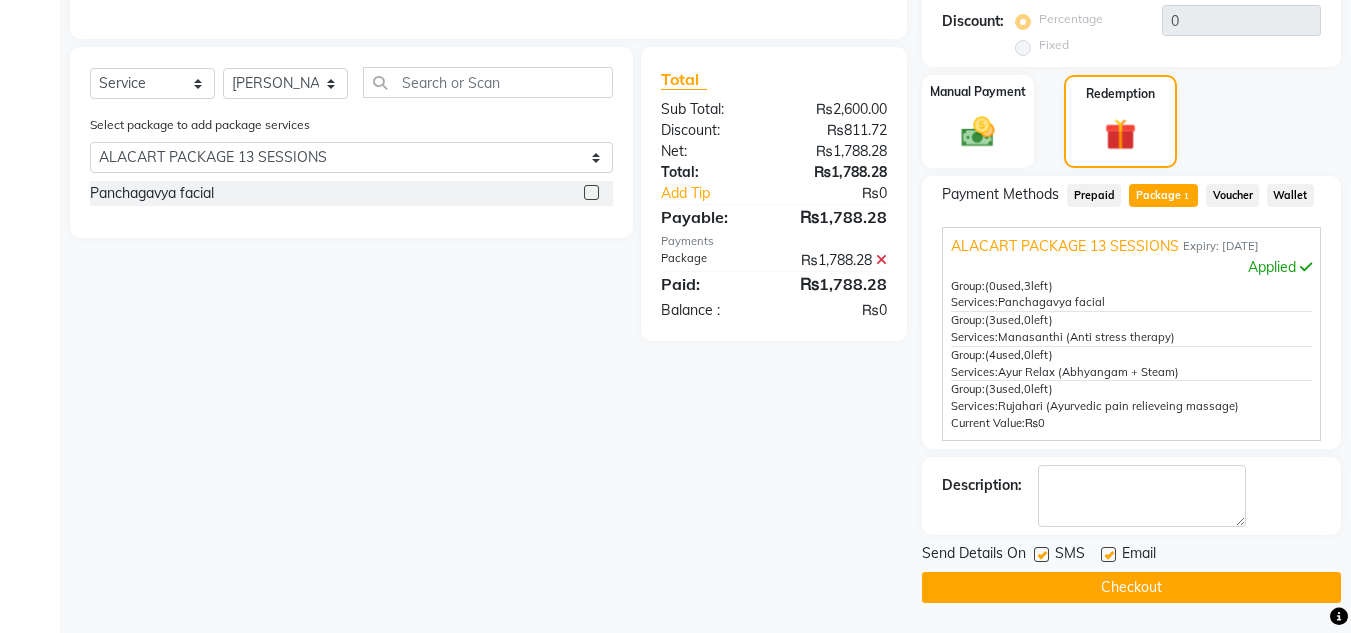 click on "Checkout" 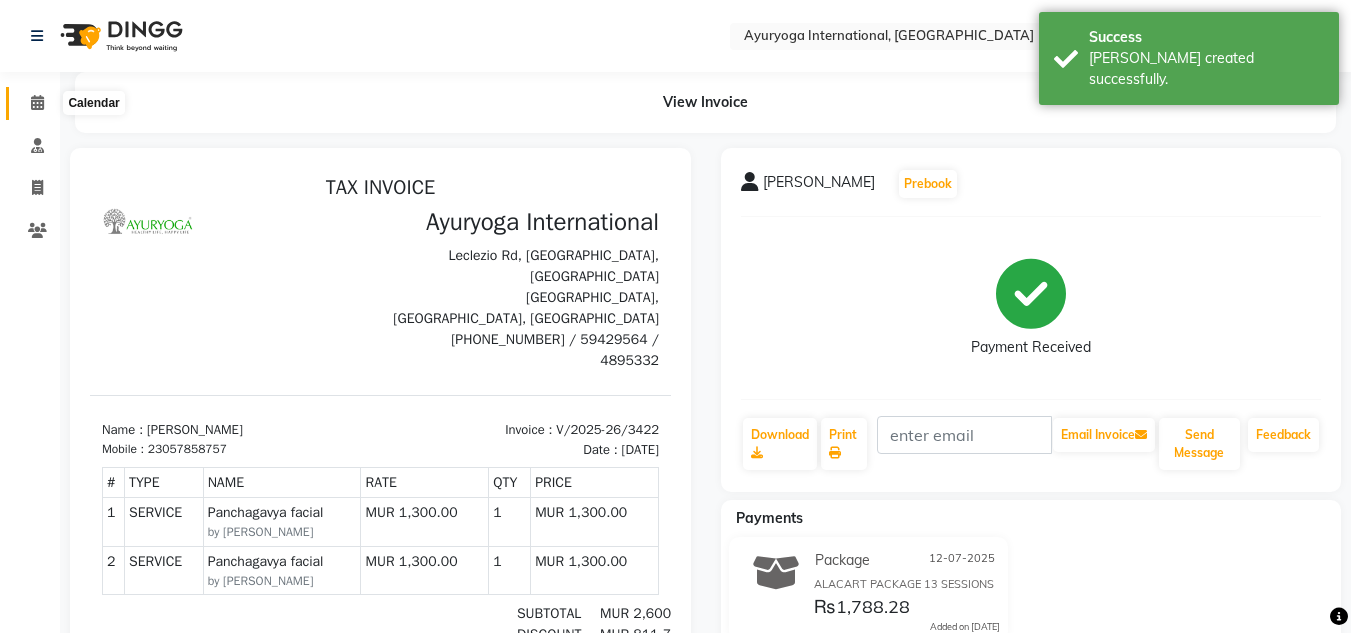 scroll, scrollTop: 0, scrollLeft: 0, axis: both 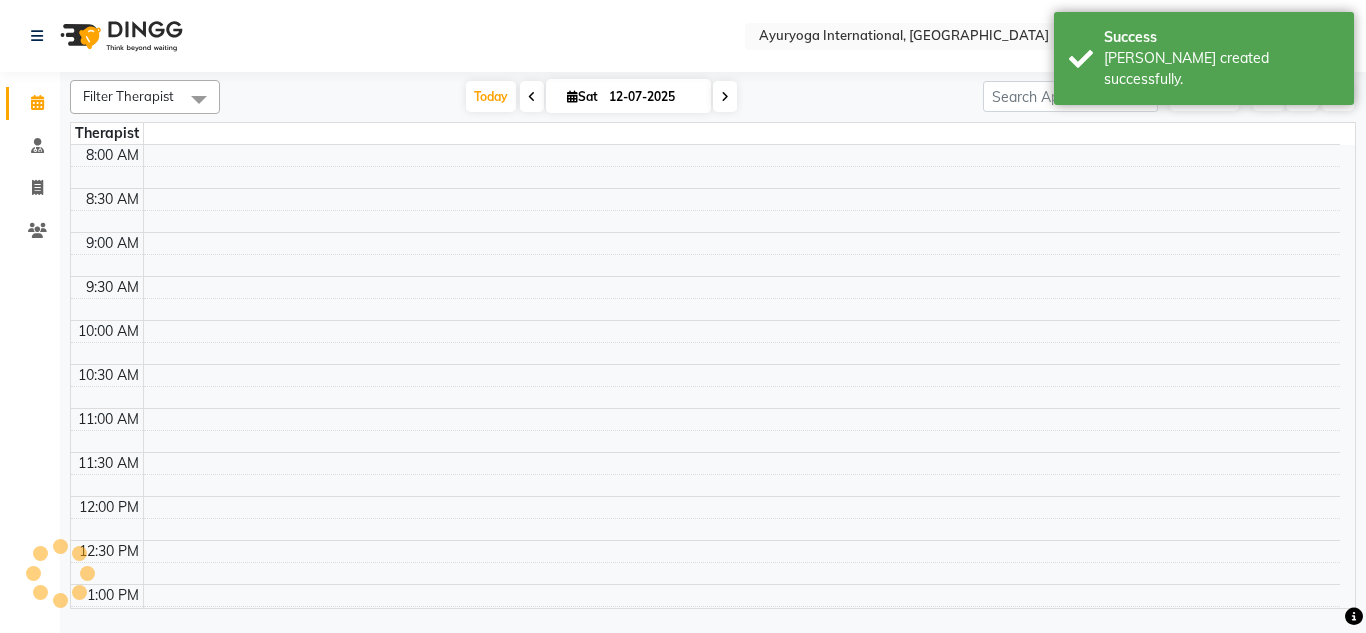 click on "Select Location × Ayuryoga International, [GEOGRAPHIC_DATA] Rd  WhatsApp Status  ✕ Status:  Connected Most Recent Message: [DATE]     02:16 PM Recent Service Activity: [DATE]     02:36 PM Default Panel My Panel English ENGLISH Español العربية मराठी हिंदी ગુજરાતી தமிழ் 中文 Notifications nothing to show" 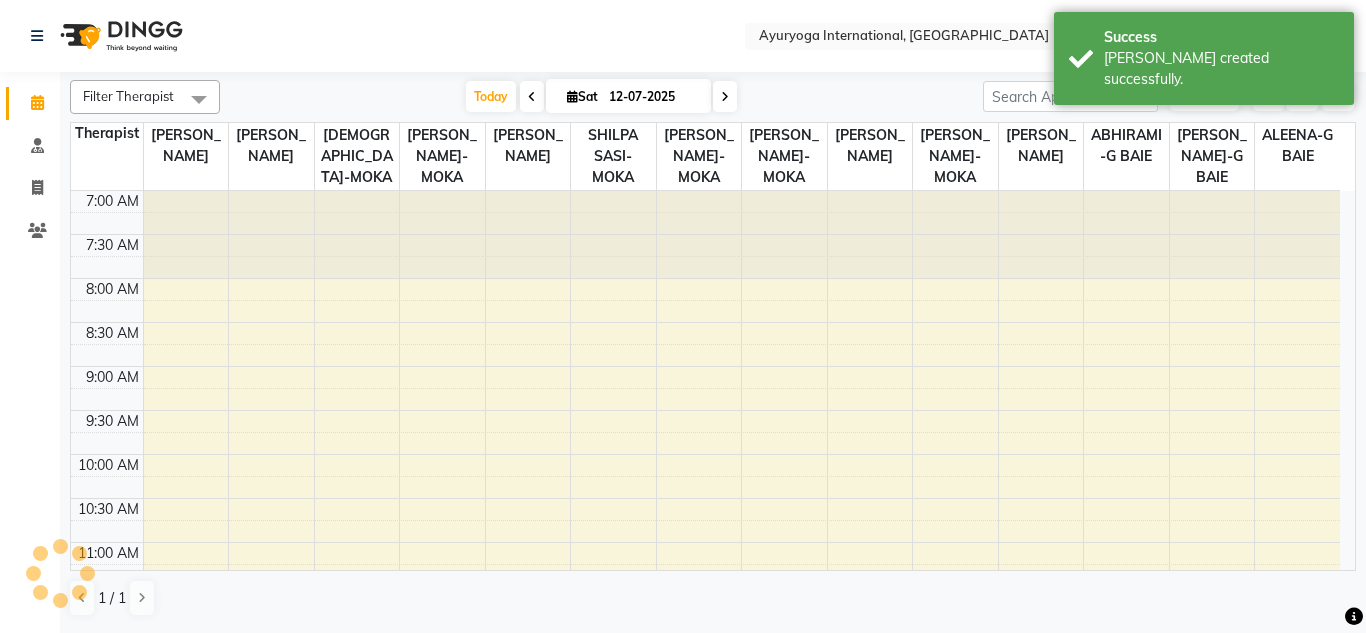 scroll, scrollTop: 0, scrollLeft: 0, axis: both 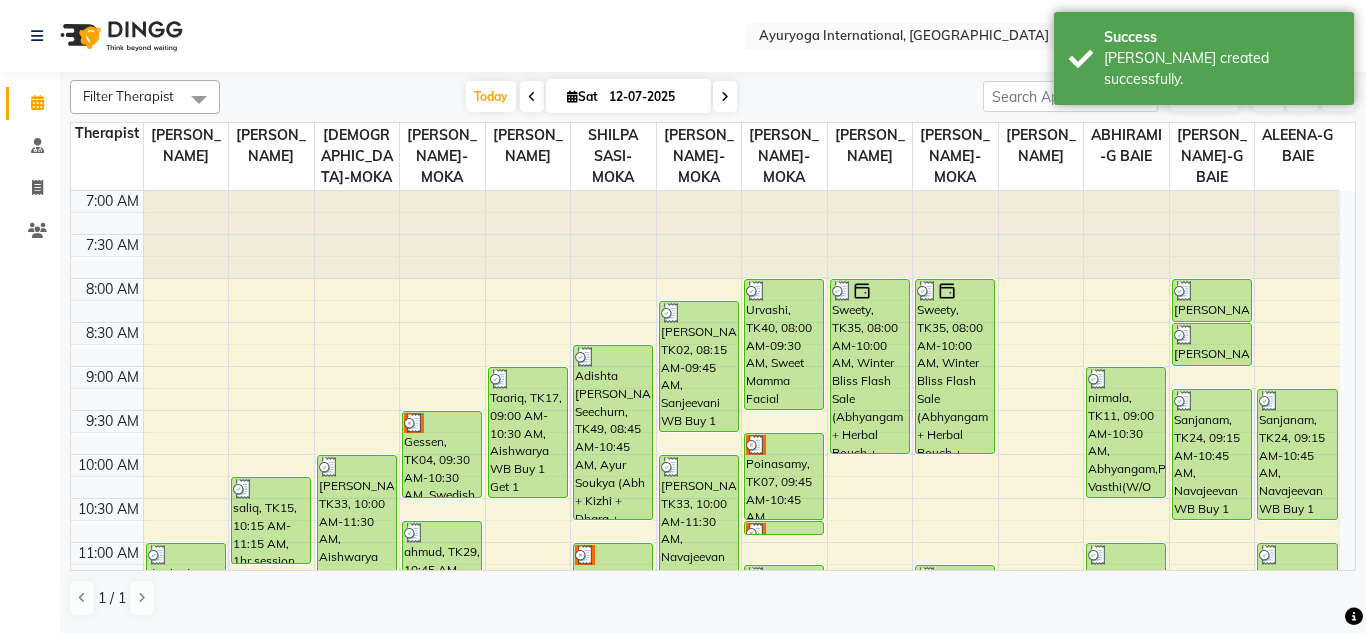 click on "[DATE]  [DATE]" at bounding box center [601, 97] 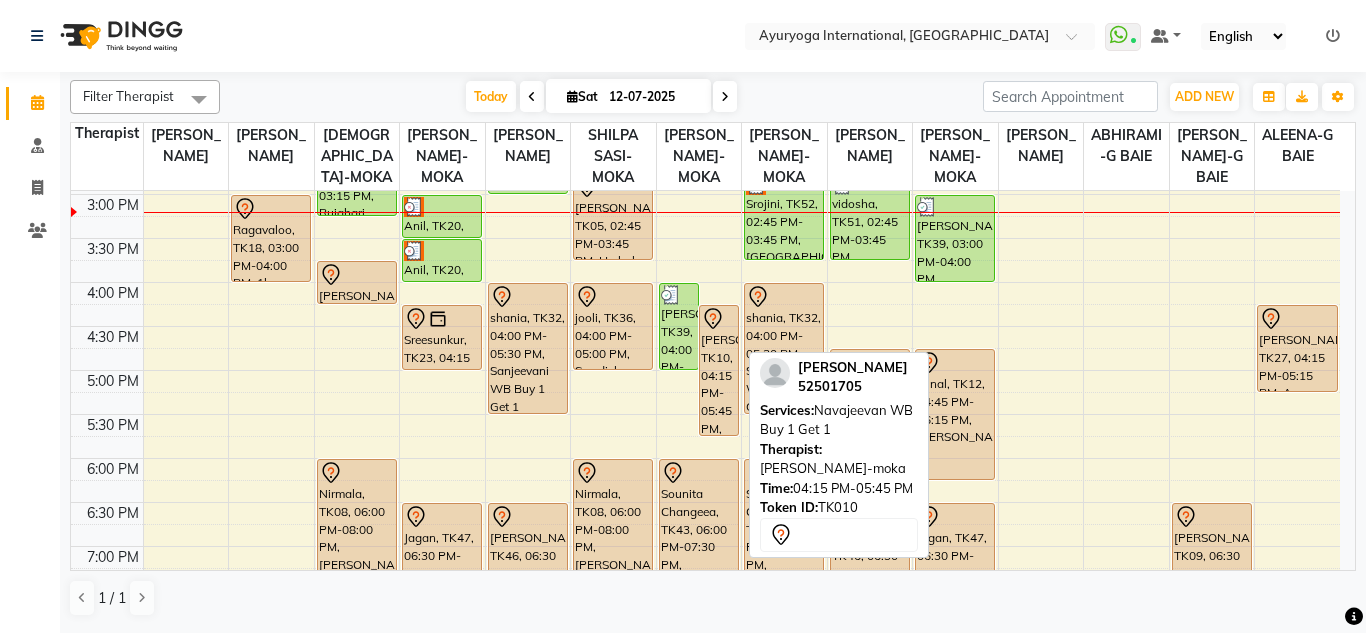 scroll, scrollTop: 600, scrollLeft: 0, axis: vertical 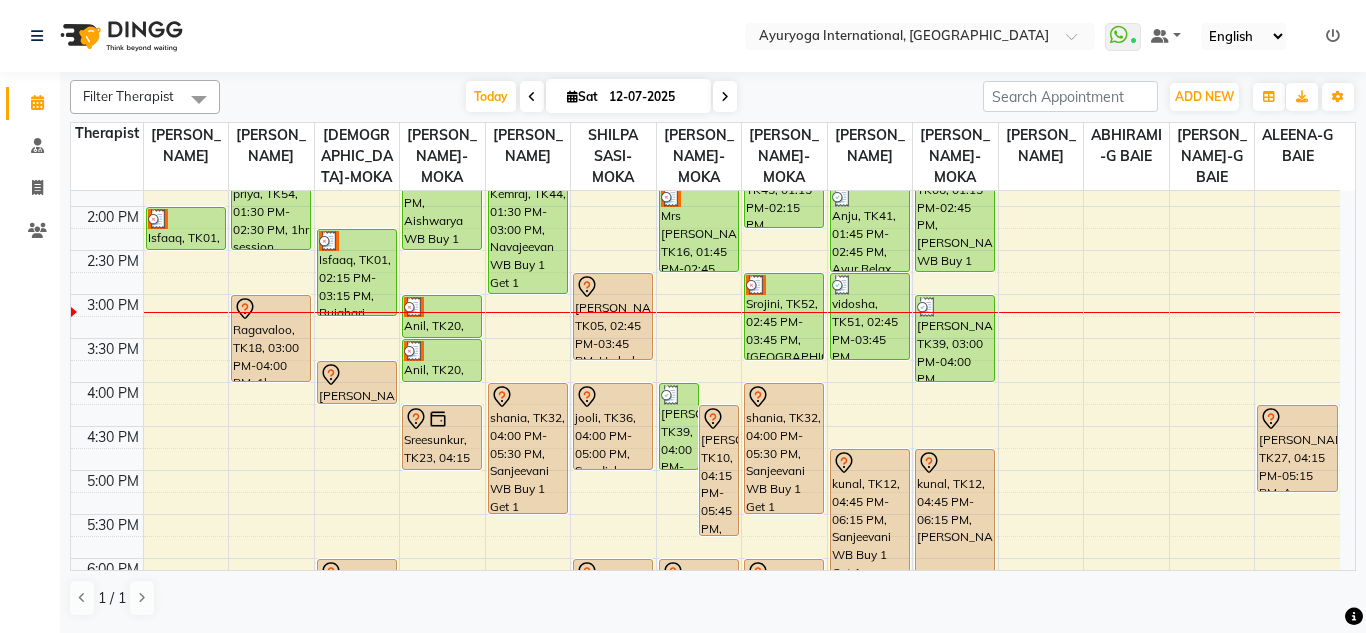 click at bounding box center [725, 97] 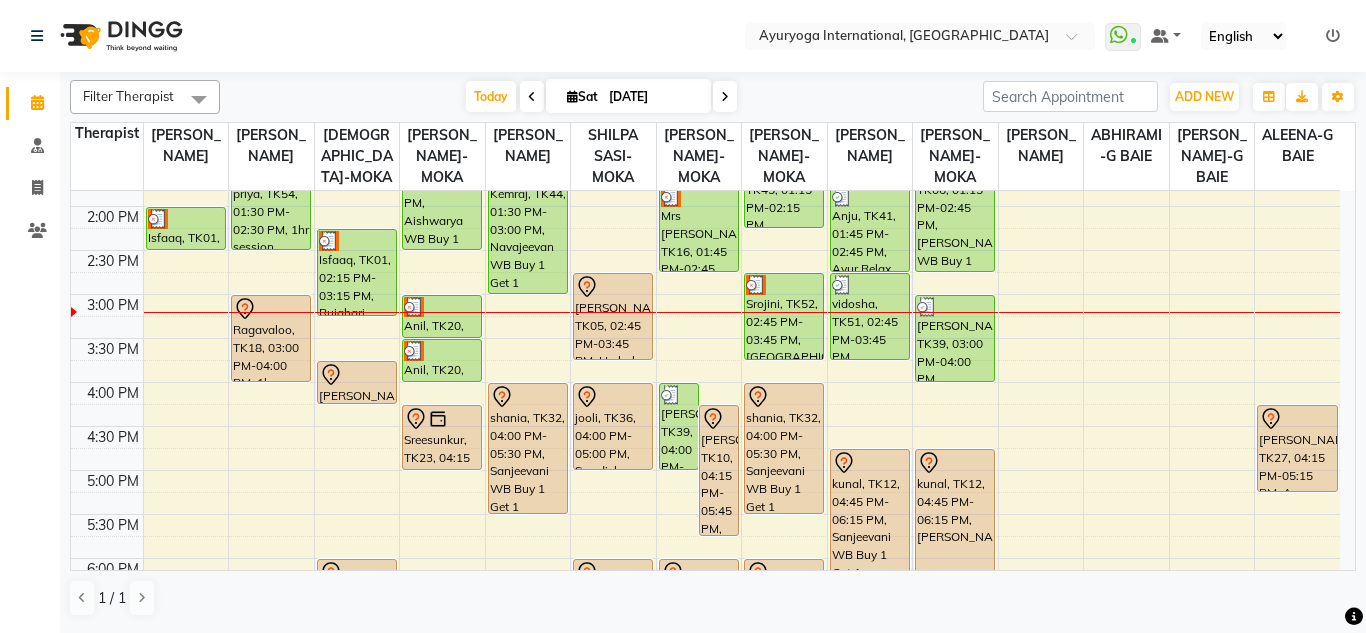 scroll, scrollTop: 0, scrollLeft: 0, axis: both 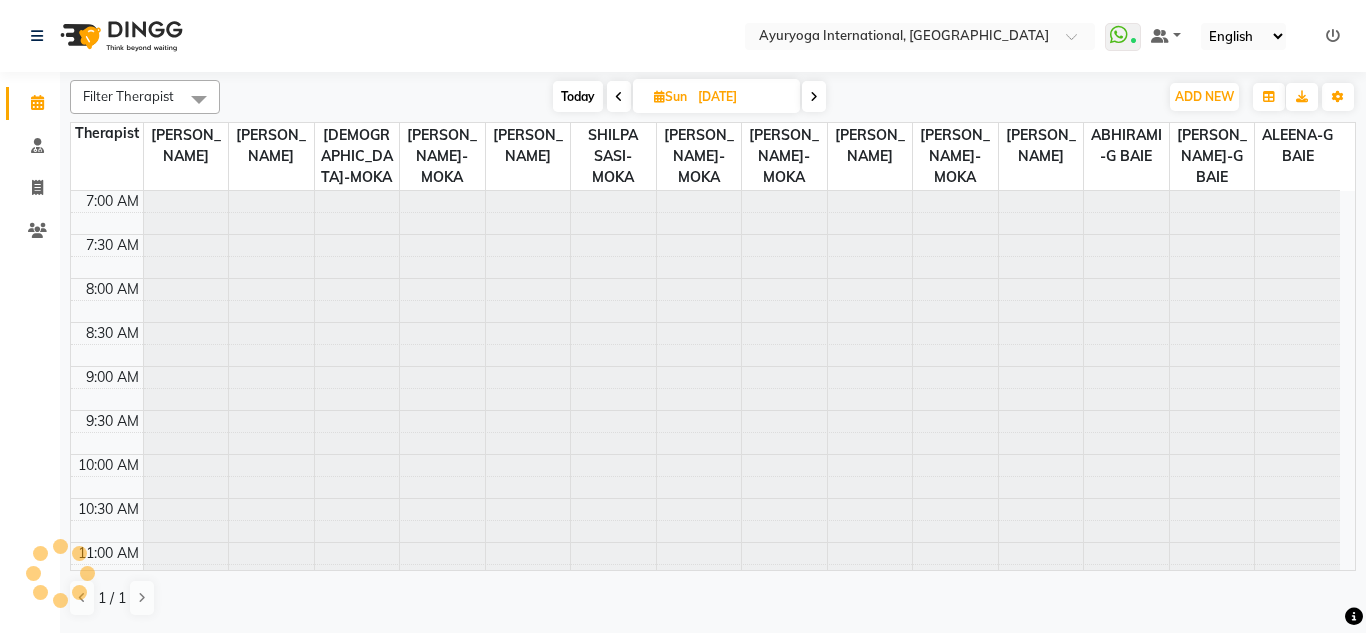 click on "Select Location × Ayuryoga International, [GEOGRAPHIC_DATA] Rd  WhatsApp Status  ✕ Status:  Connected Most Recent Message: [DATE]     02:16 PM Recent Service Activity: [DATE]     02:36 PM Default Panel My Panel English ENGLISH Español العربية मराठी हिंदी ગુજરાતી தமிழ் 中文 Notifications nothing to show" 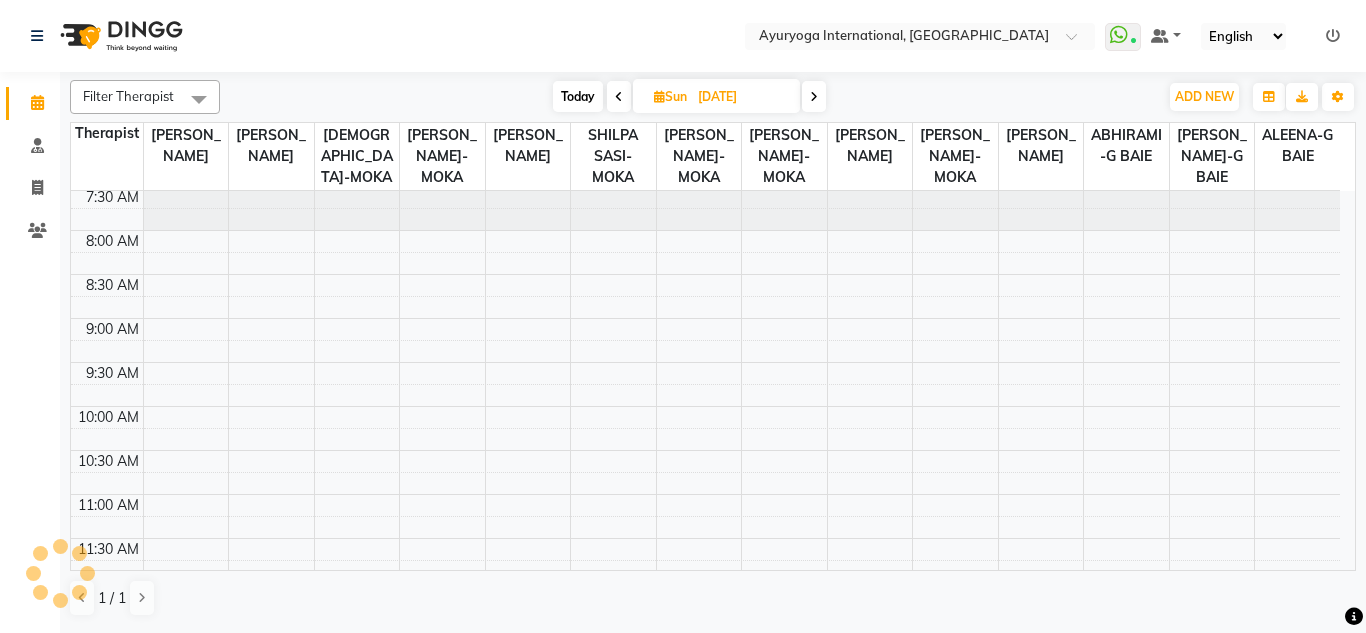 scroll, scrollTop: 0, scrollLeft: 0, axis: both 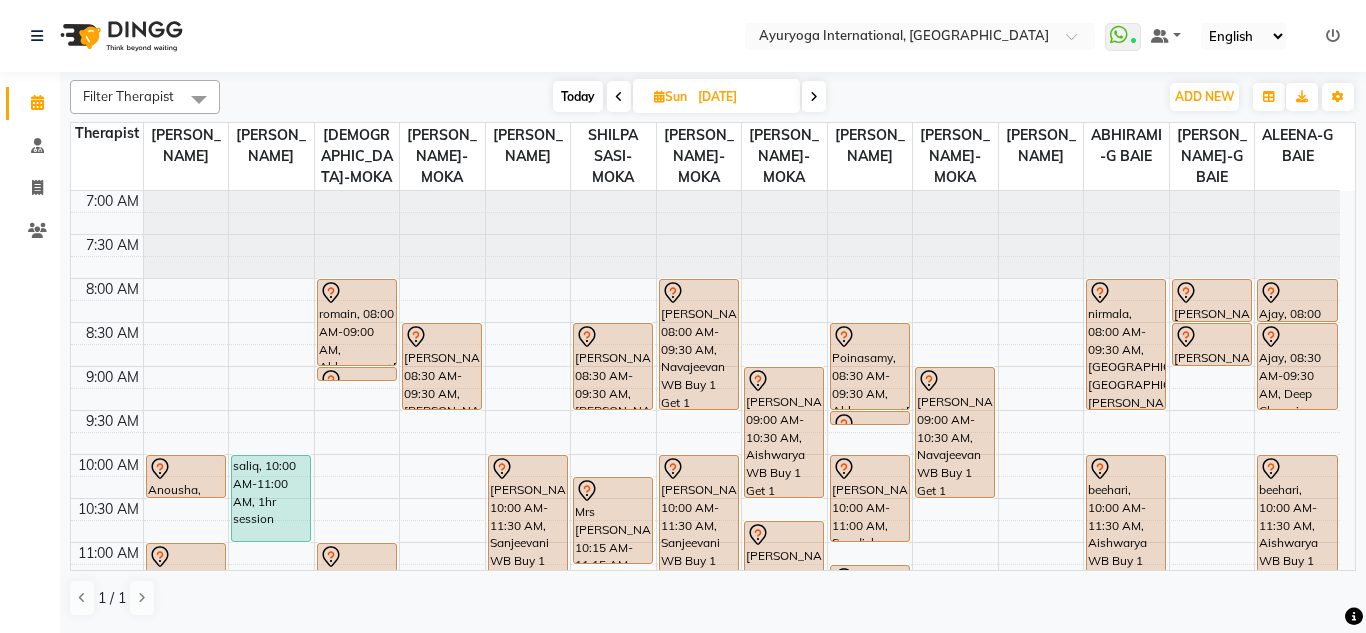 click on "Today" at bounding box center [578, 96] 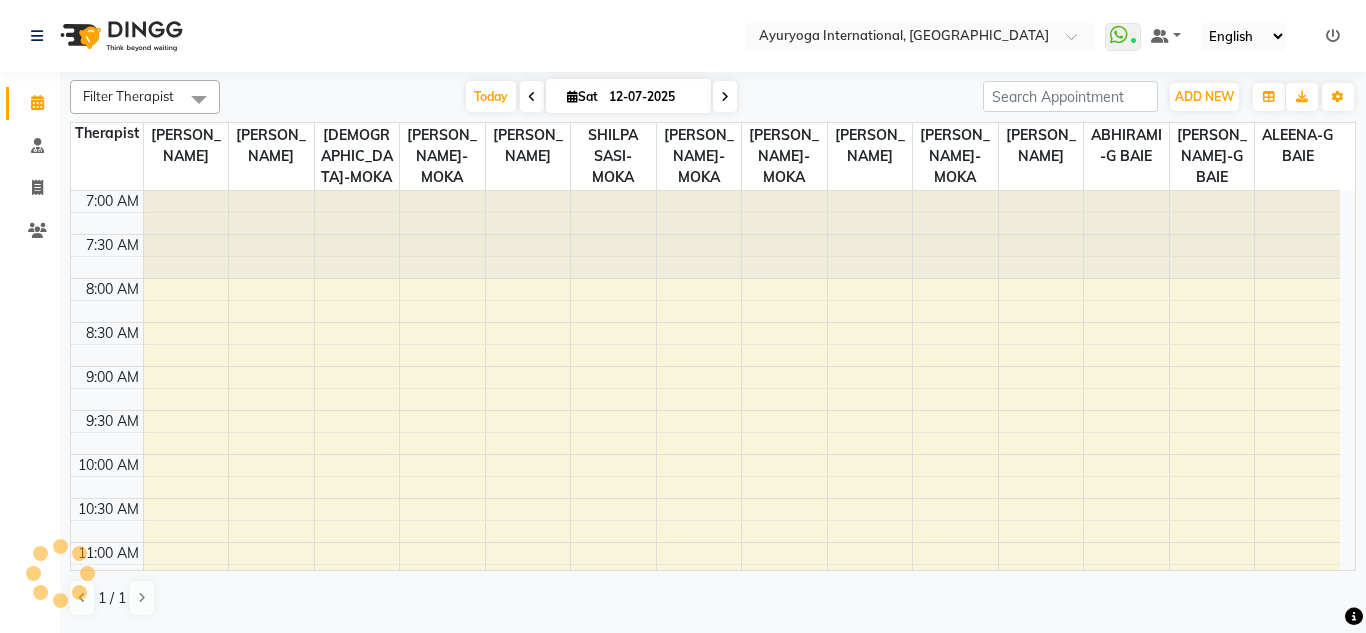 scroll, scrollTop: 705, scrollLeft: 0, axis: vertical 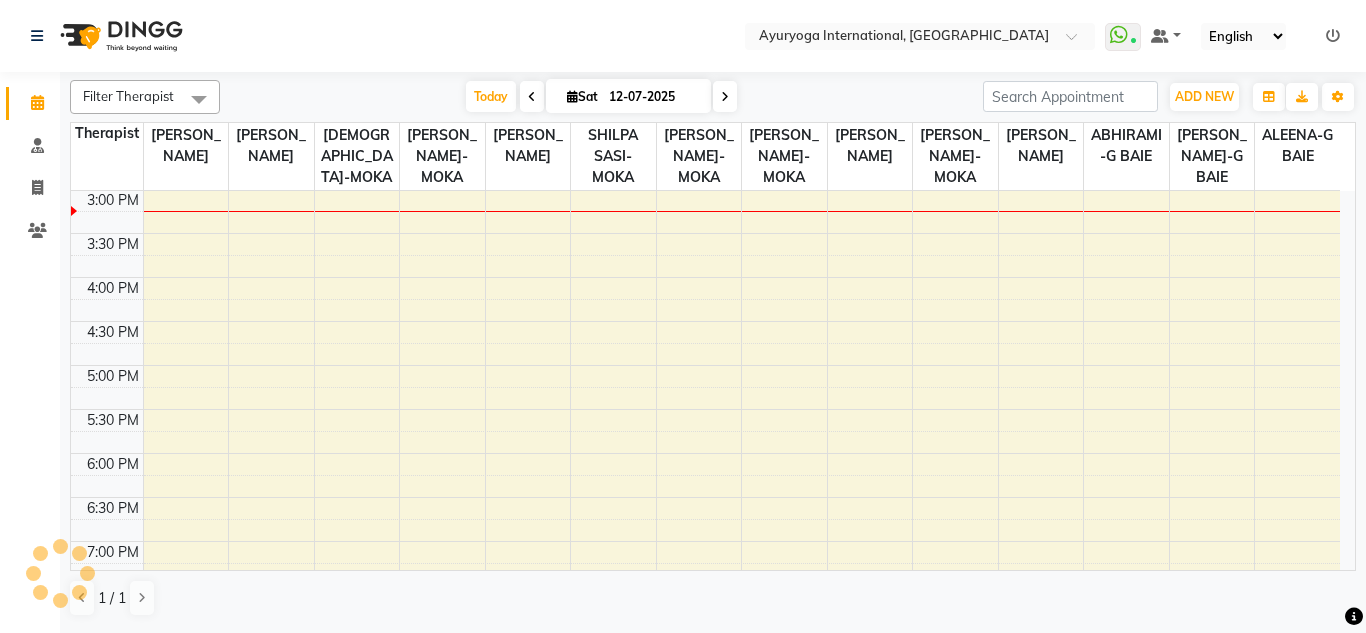 click on "Select Location × Ayuryoga International, [GEOGRAPHIC_DATA] Rd  WhatsApp Status  ✕ Status:  Connected Most Recent Message: [DATE]     02:16 PM Recent Service Activity: [DATE]     02:36 PM Default Panel My Panel English ENGLISH Español العربية मराठी हिंदी ગુજરાતી தமிழ் 中文 Notifications nothing to show" 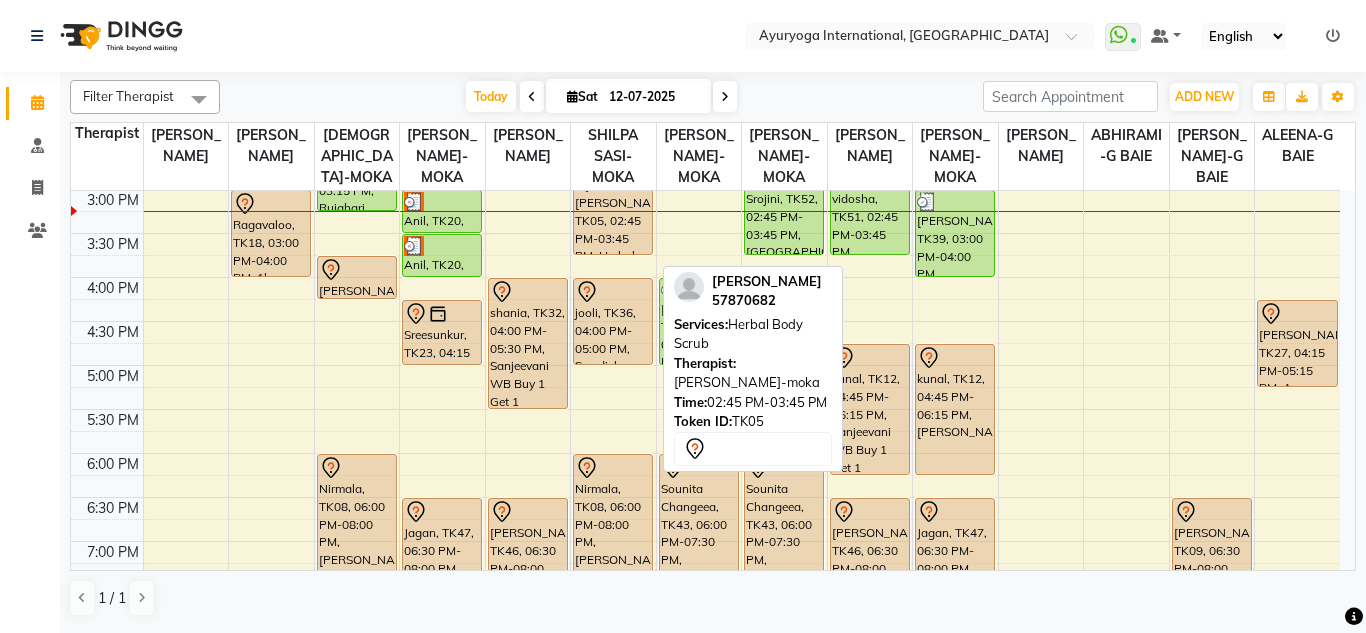 click on "[PERSON_NAME], TK05, 02:45 PM-03:45 PM, Herbal Body Scrub" at bounding box center [613, 211] 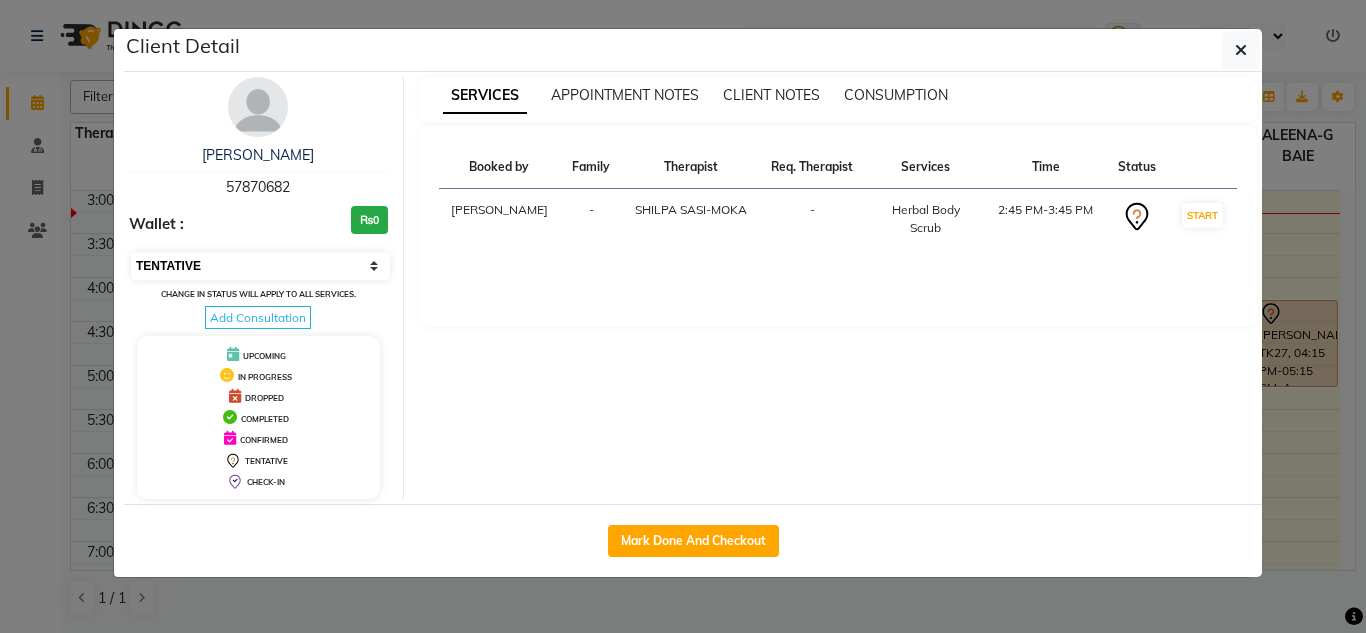 click on "Select IN SERVICE CONFIRMED TENTATIVE CHECK IN MARK DONE DROPPED UPCOMING" at bounding box center (260, 266) 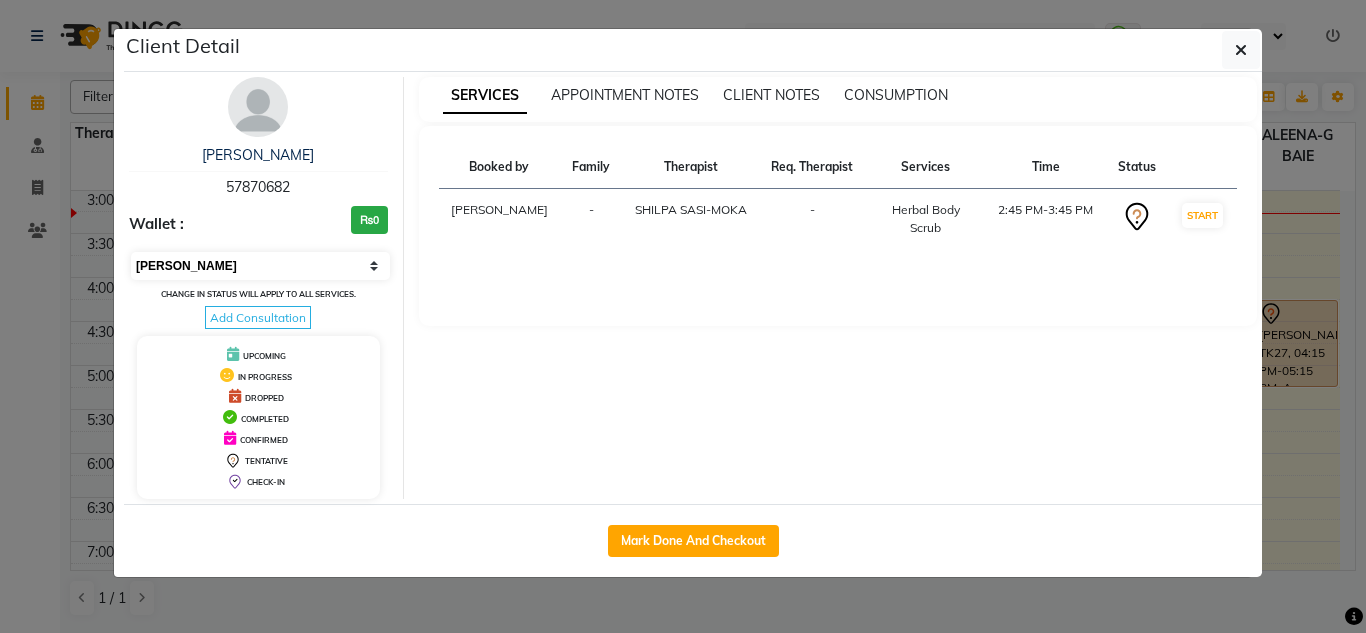 click on "Select IN SERVICE CONFIRMED TENTATIVE CHECK IN MARK DONE DROPPED UPCOMING" at bounding box center [260, 266] 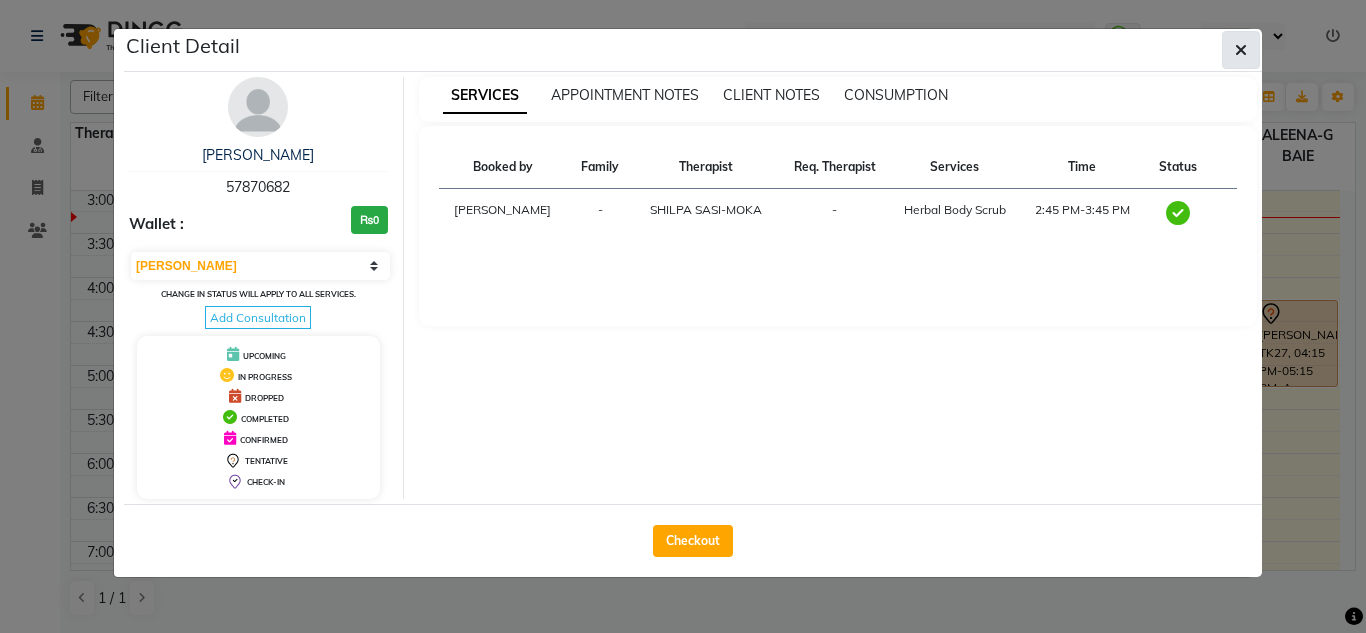 click 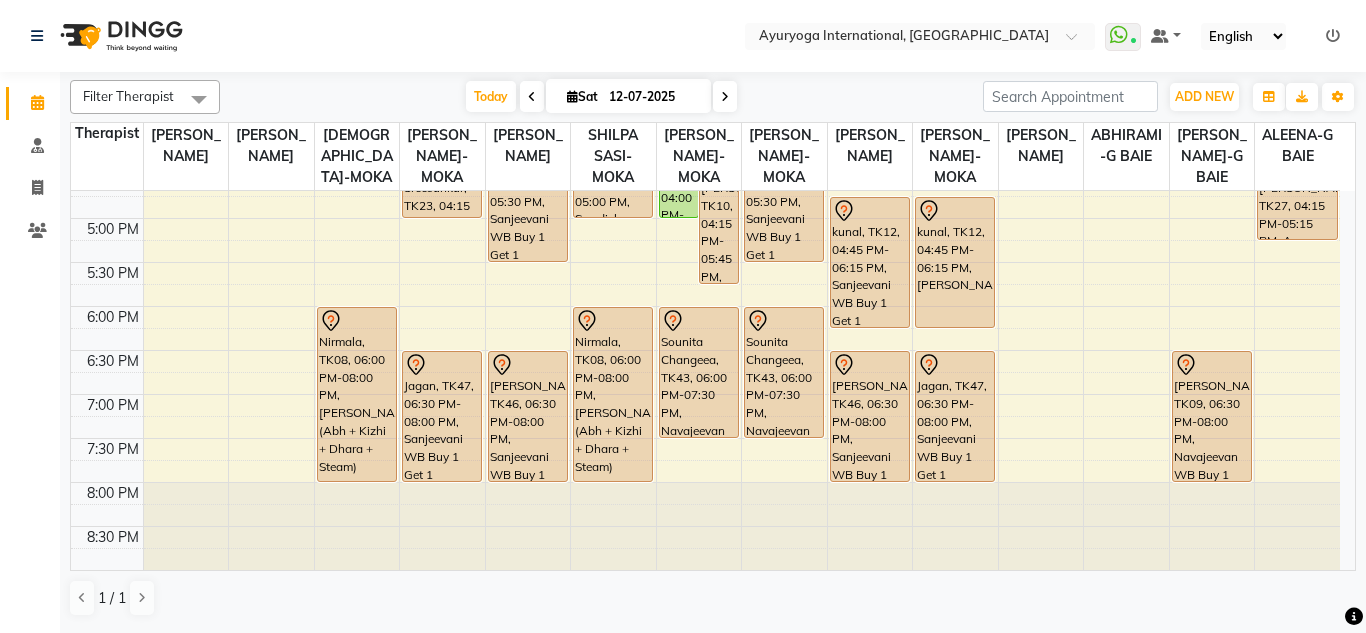 scroll, scrollTop: 873, scrollLeft: 0, axis: vertical 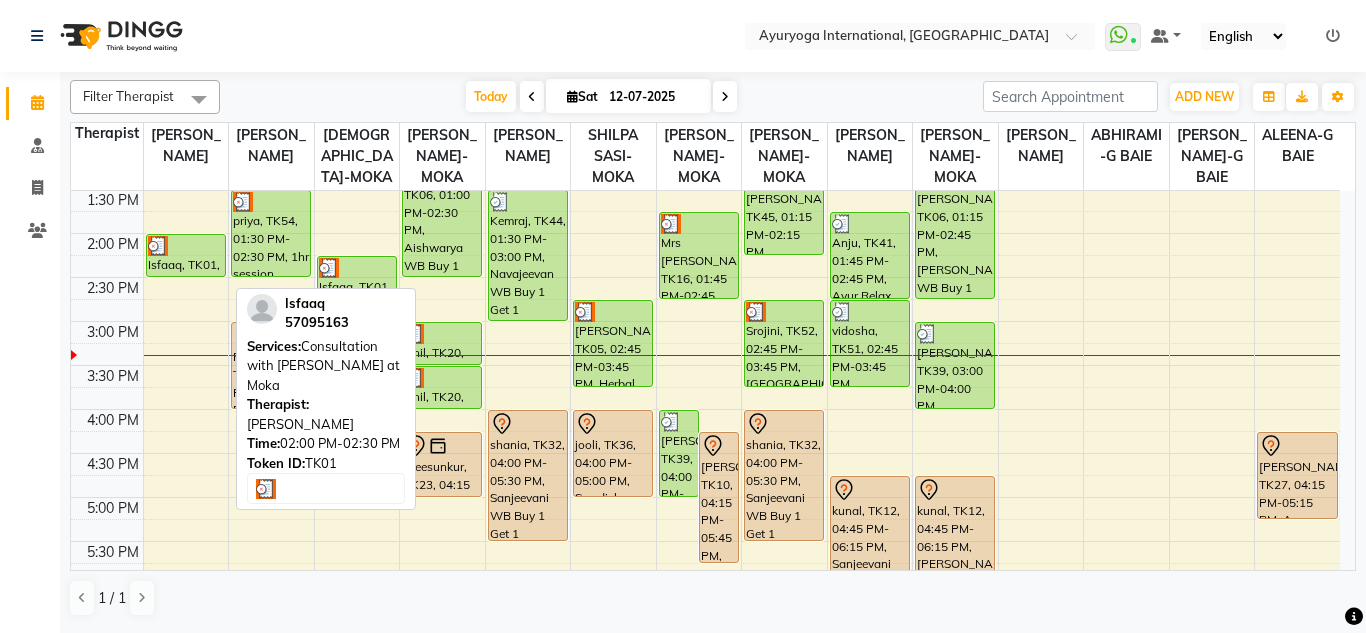 click on "Isfaaq, TK01, 02:00 PM-02:30 PM, Consultation with [PERSON_NAME] at [GEOGRAPHIC_DATA]" at bounding box center (186, 255) 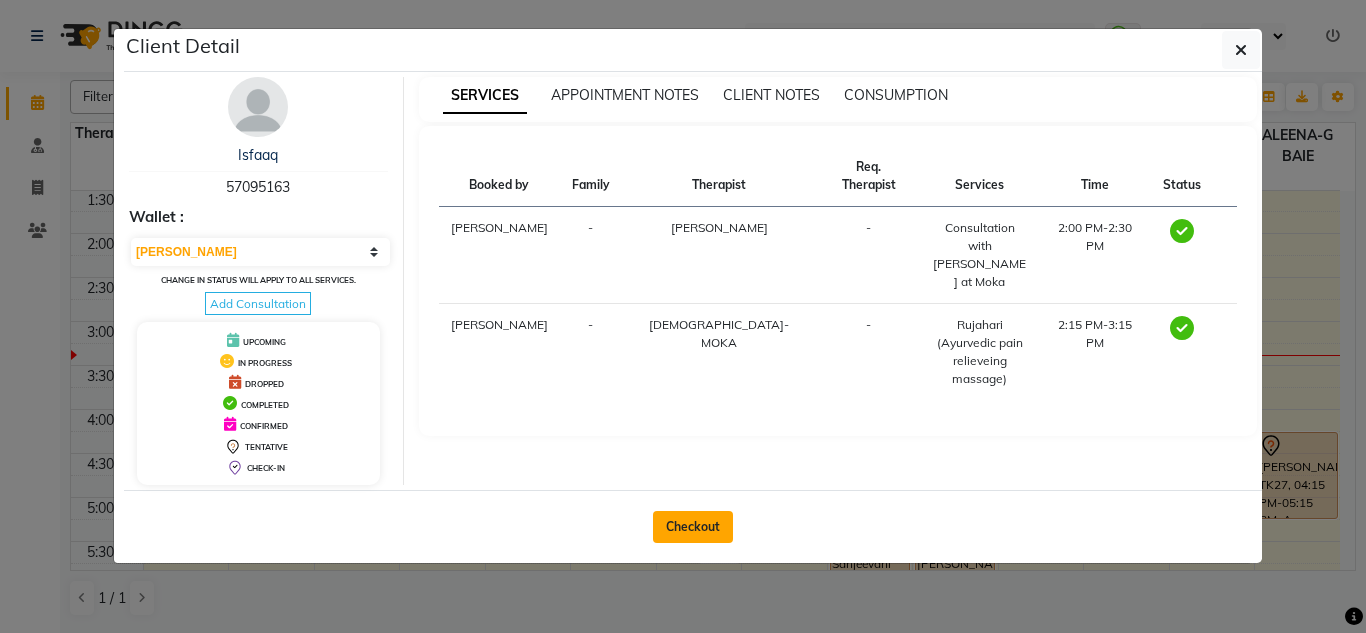 click on "Checkout" 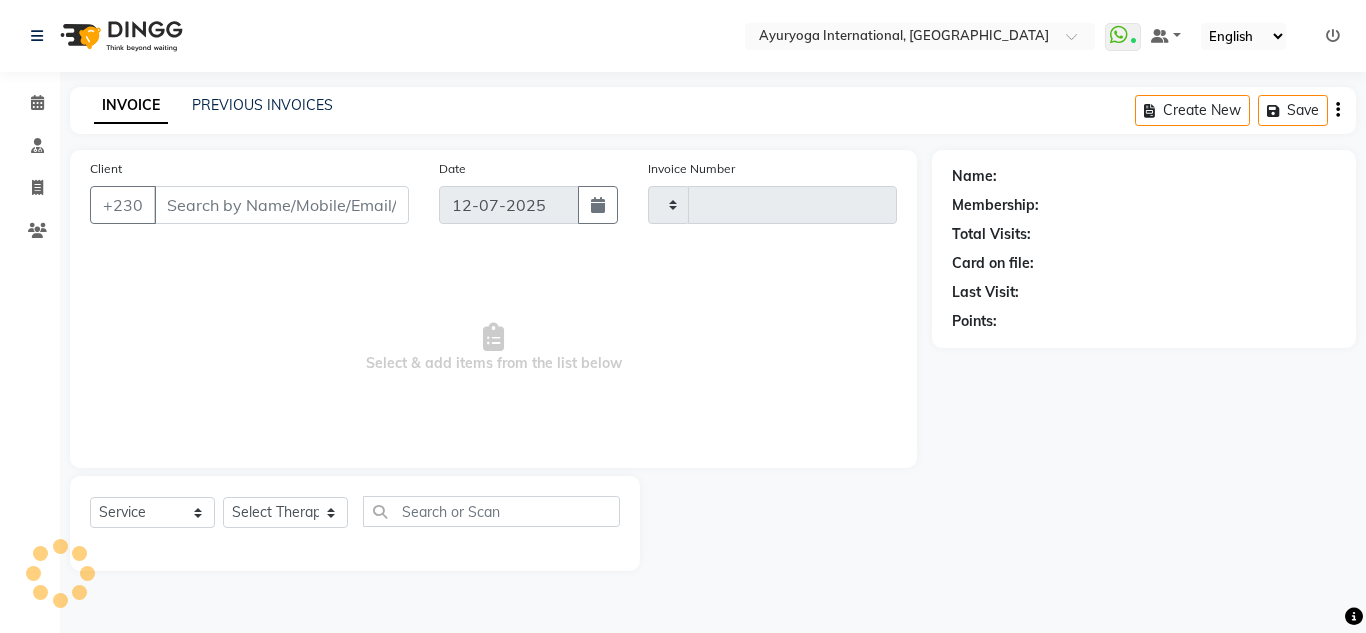 type on "3423" 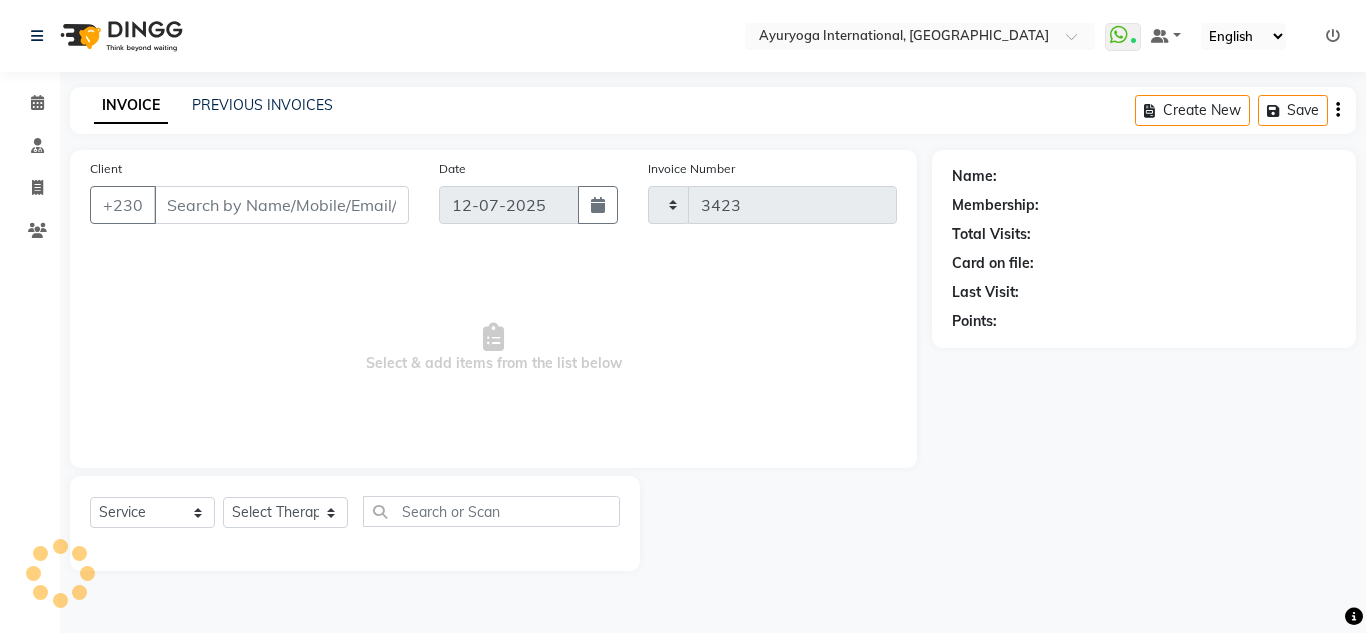 select on "730" 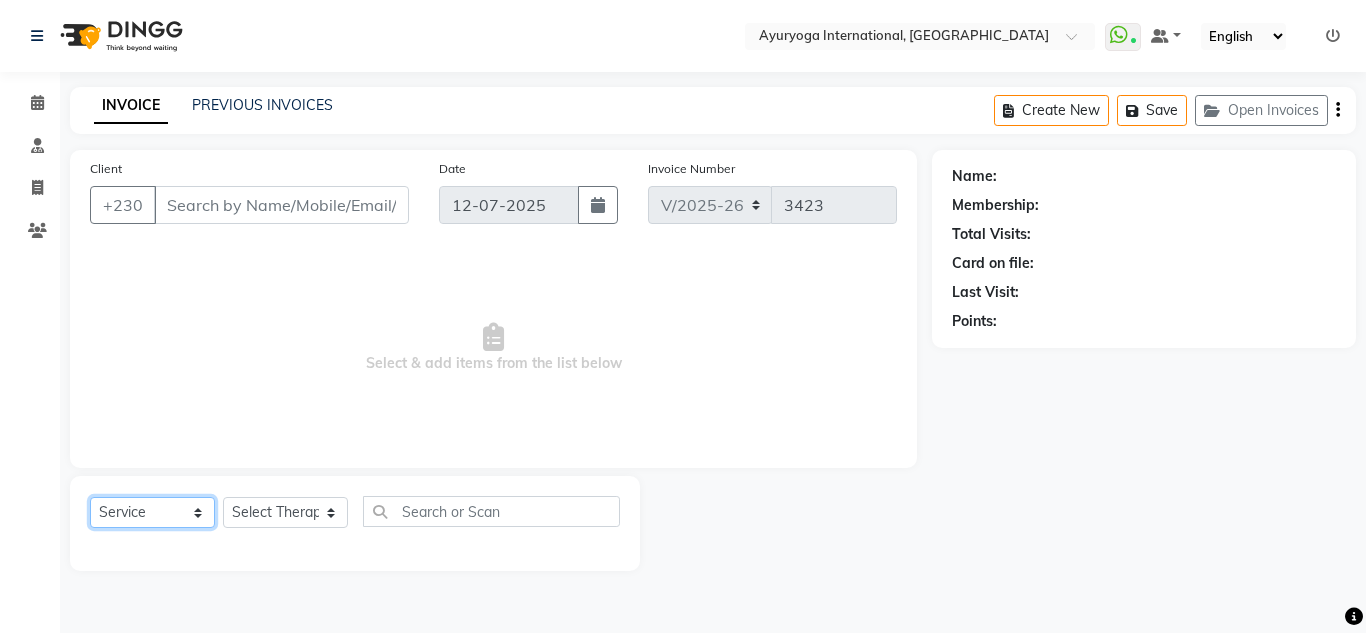 click on "Select  Service  Product  Membership  Package Voucher Prepaid Gift Card" 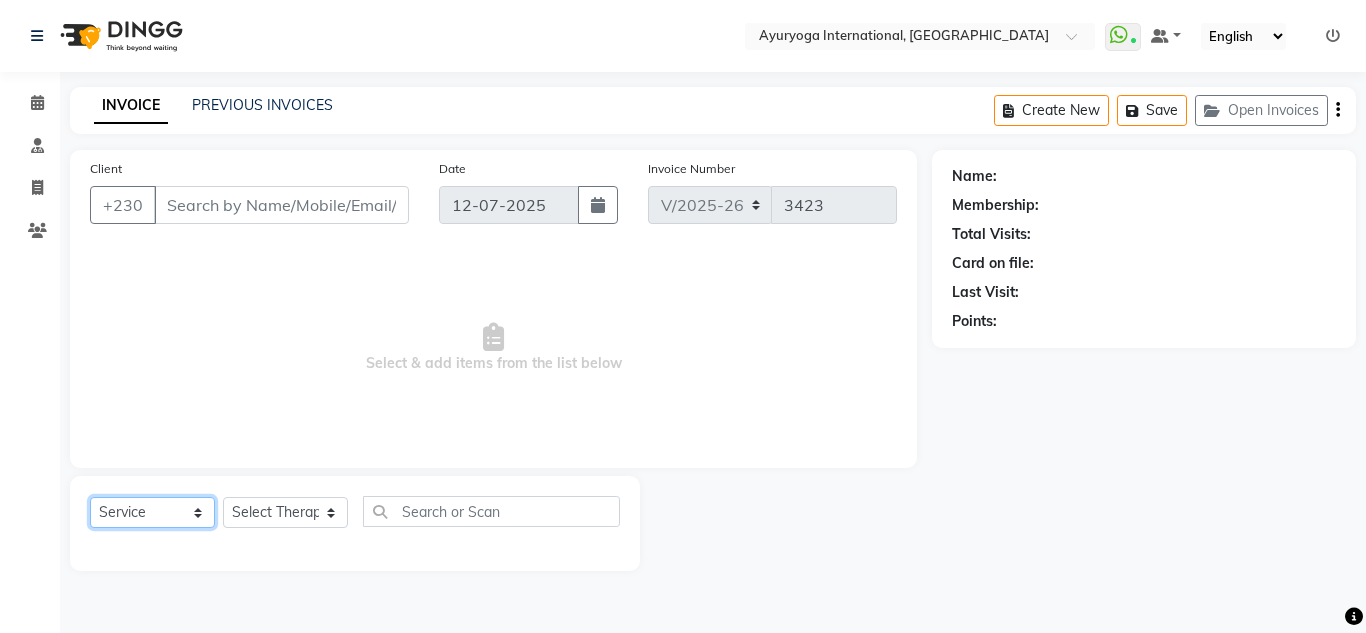 type on "57095163" 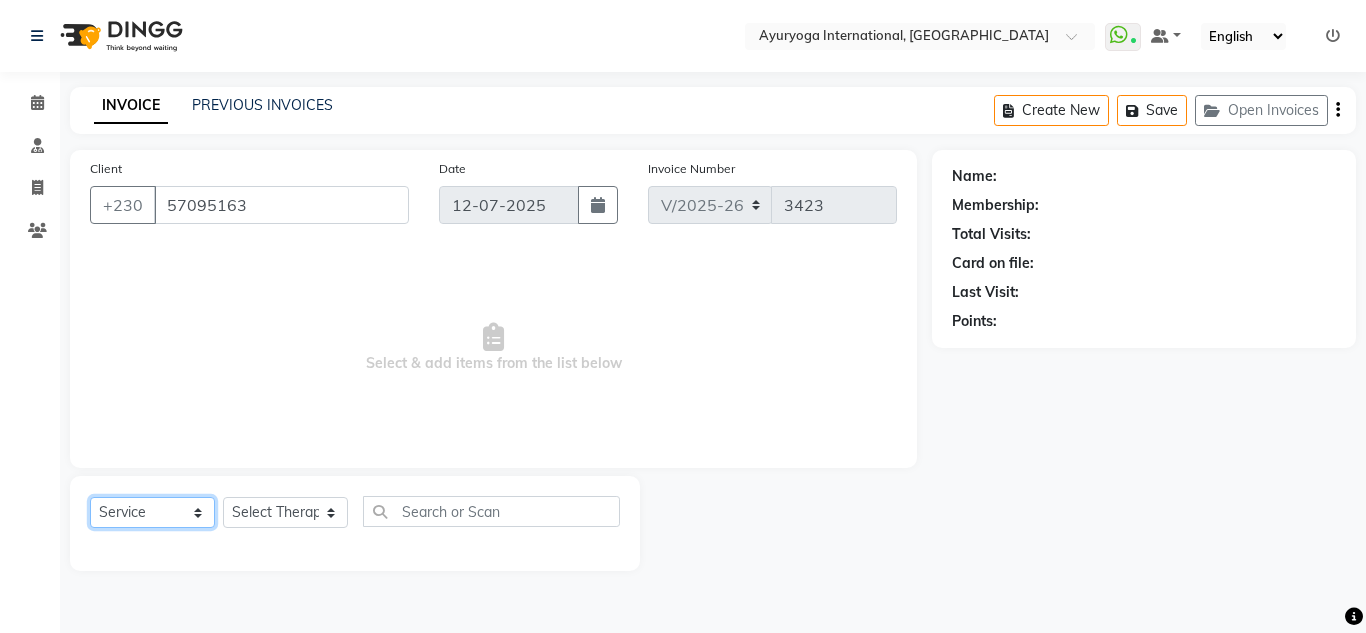 select on "36053" 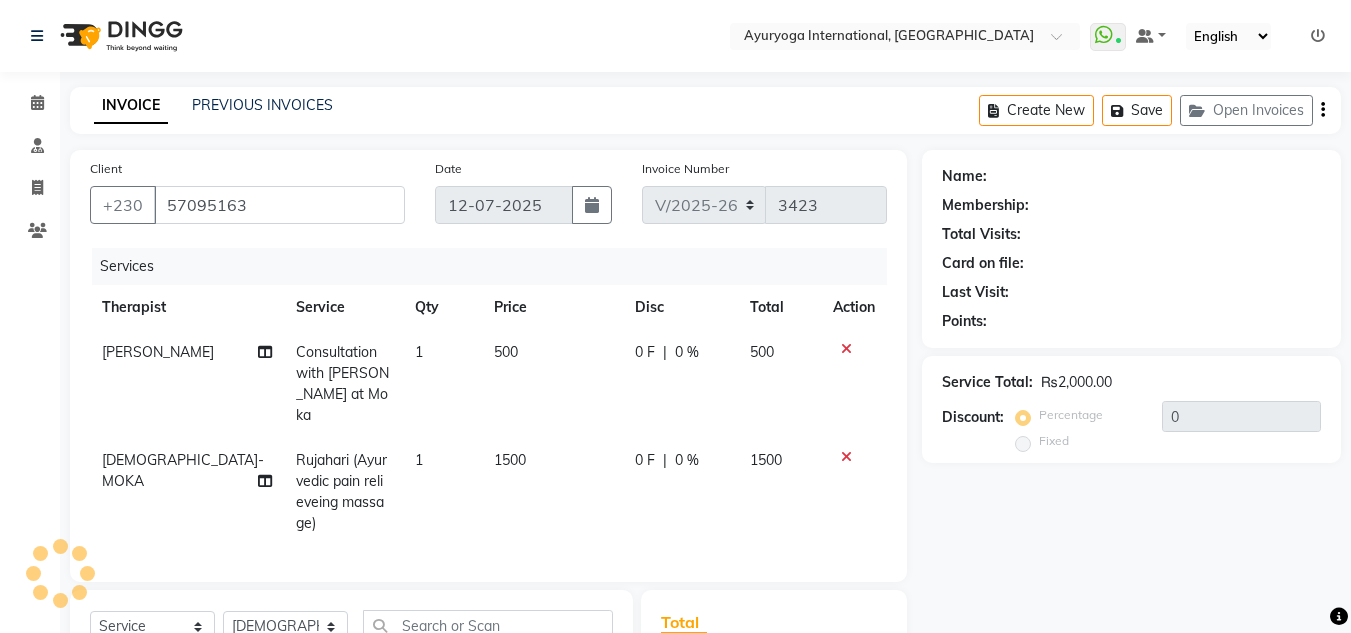 drag, startPoint x: 153, startPoint y: 271, endPoint x: 178, endPoint y: 347, distance: 80.00625 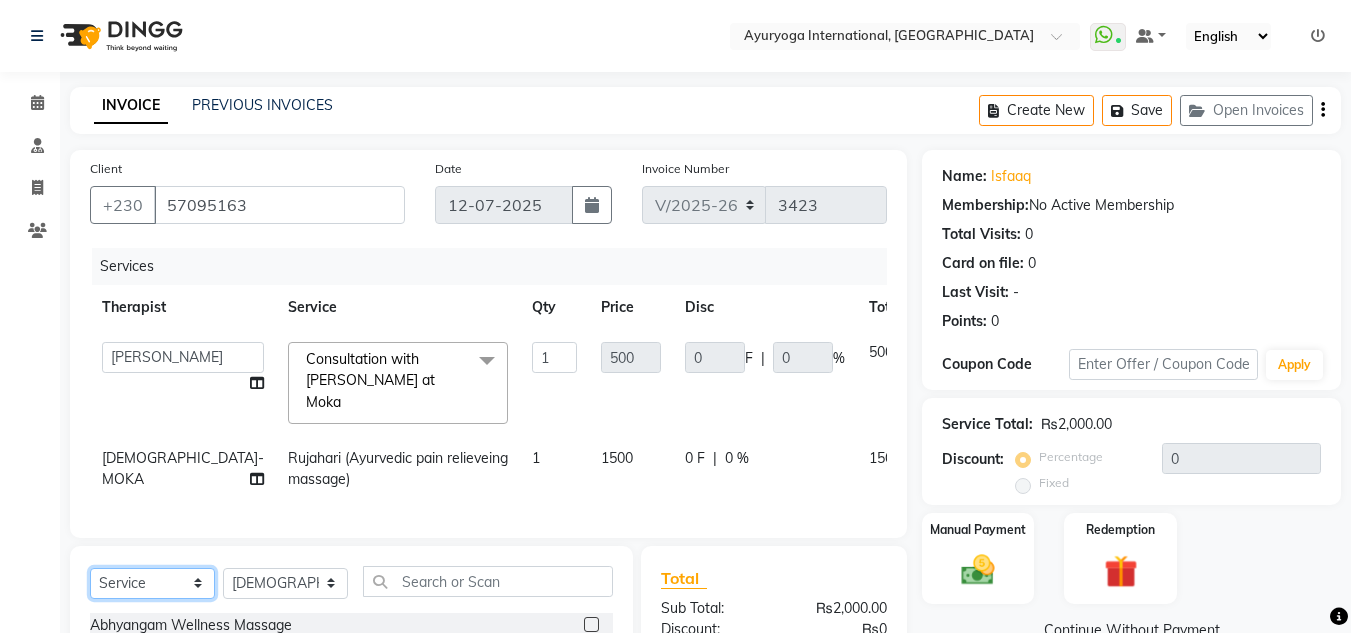 click on "Select  Service  Product  Membership  Package Voucher Prepaid Gift Card" 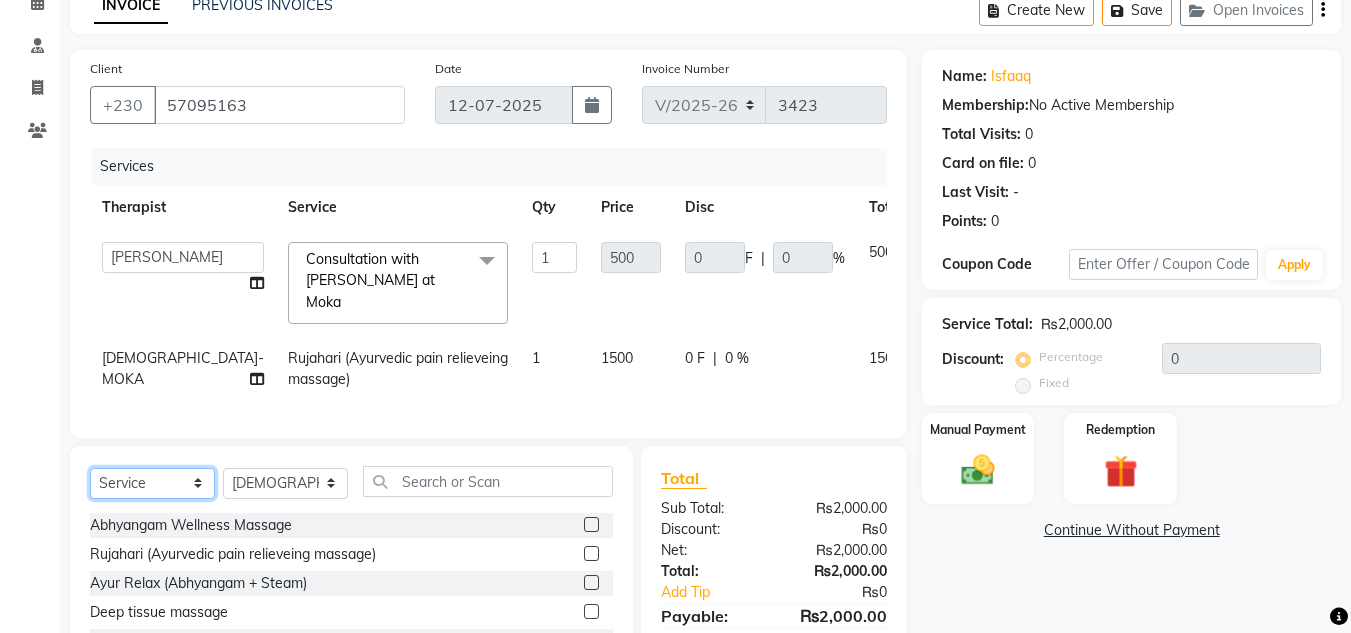 select on "product" 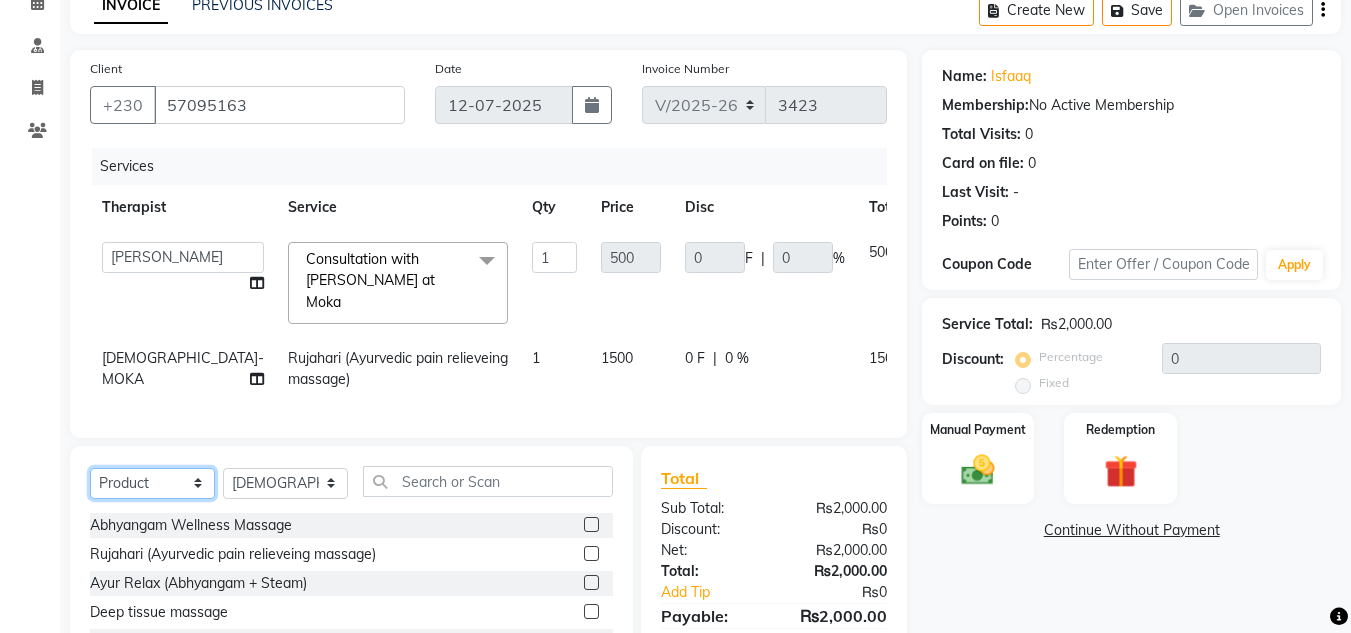 click on "Select  Service  Product  Membership  Package Voucher Prepaid Gift Card" 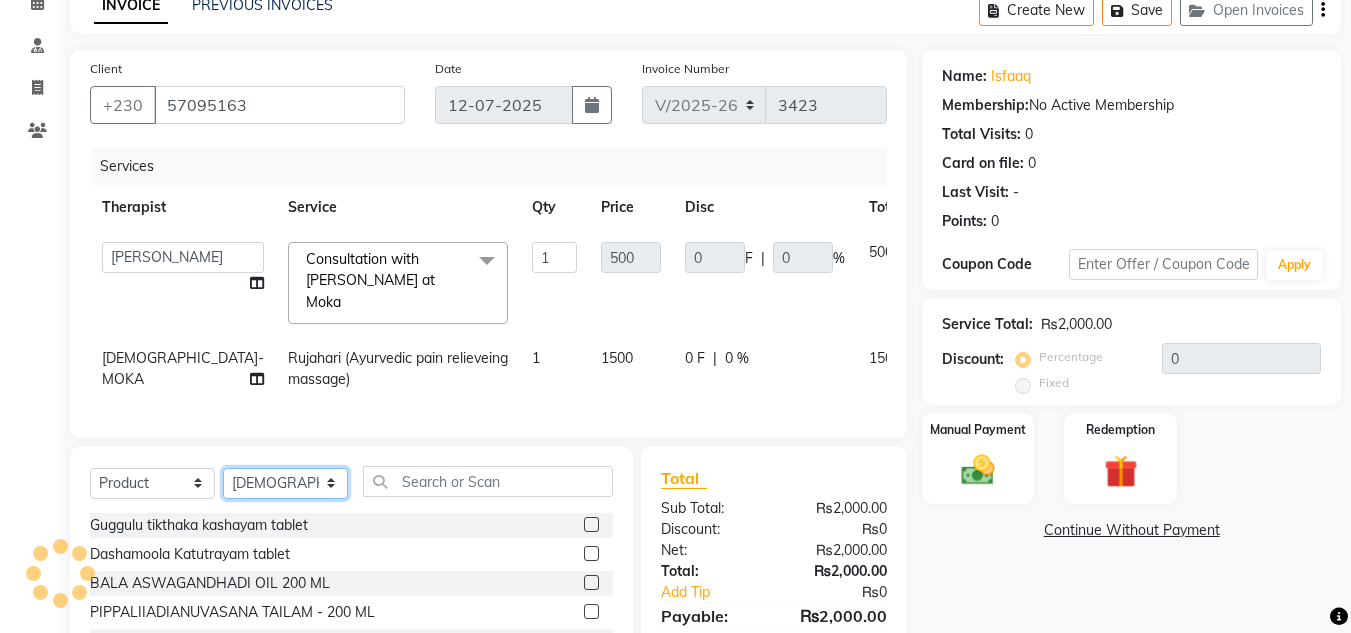 click on "Select Therapist ABHIRAMI-G BAIE [PERSON_NAME]-MOKA [PERSON_NAME]-MOKA ALEENA-G BAIE [PERSON_NAME]-MOKA [PERSON_NAME] VIJAYAN [PERSON_NAME]-MOKA [PERSON_NAME]-MOKA [PERSON_NAME]-MOKA [PERSON_NAME]-MOKA [PERSON_NAME]-MOKA PREMAWATEE SHILPA SASI-MOKA [PERSON_NAME]-G BAIE SMIBIN [PERSON_NAME]-G BAIE VISHNU-MOKA [PERSON_NAME]-MOKA" 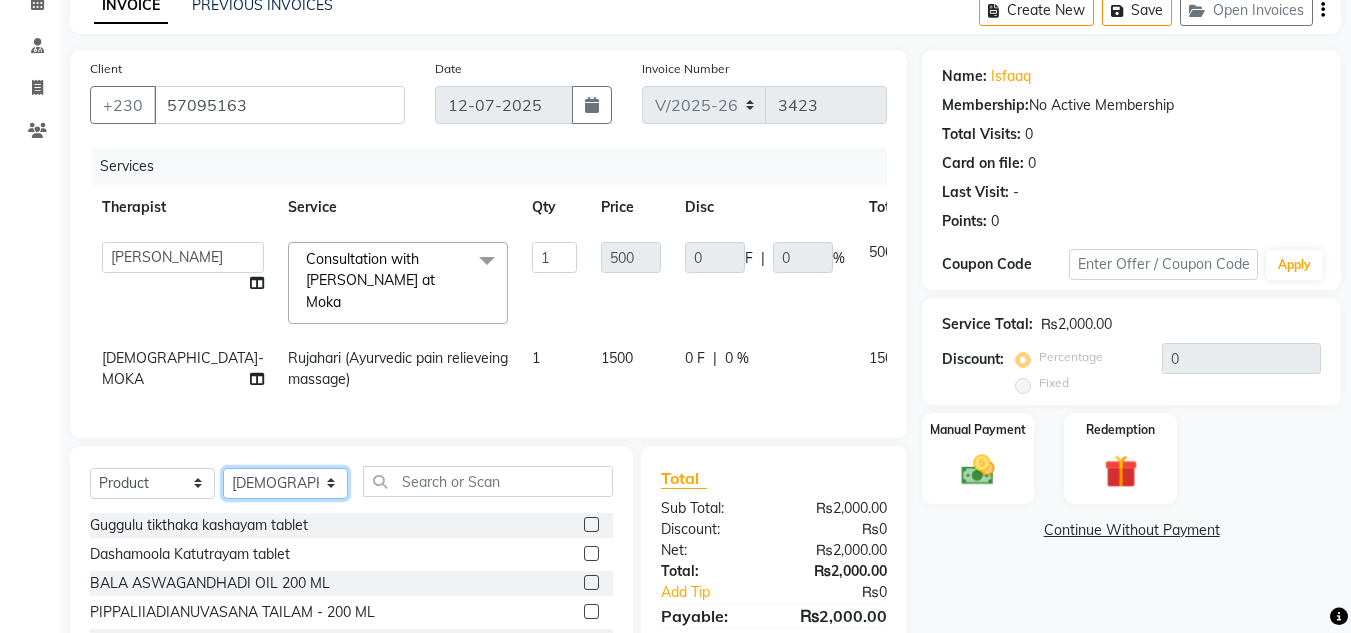 select on "19827" 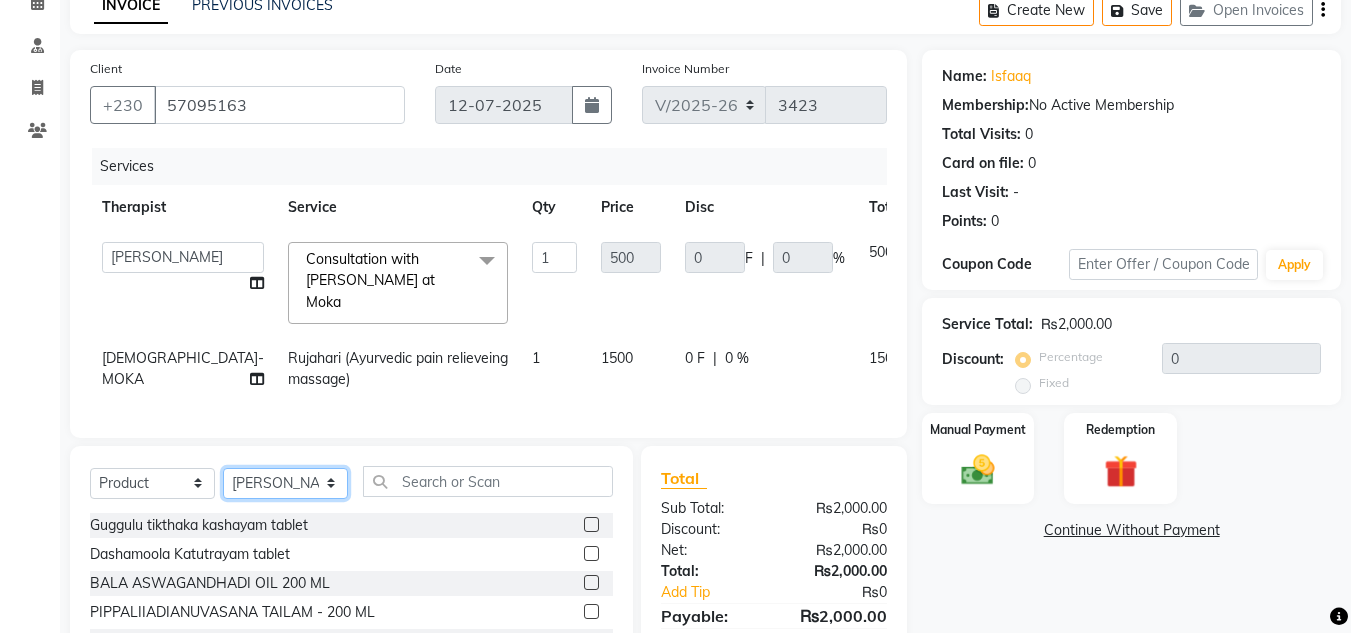 click on "Select Therapist ABHIRAMI-G BAIE [PERSON_NAME]-MOKA [PERSON_NAME]-MOKA ALEENA-G BAIE [PERSON_NAME]-MOKA [PERSON_NAME] VIJAYAN [PERSON_NAME]-MOKA [PERSON_NAME]-MOKA [PERSON_NAME]-MOKA [PERSON_NAME]-MOKA [PERSON_NAME]-MOKA PREMAWATEE SHILPA SASI-MOKA [PERSON_NAME]-G BAIE SMIBIN [PERSON_NAME]-G BAIE VISHNU-MOKA [PERSON_NAME]-MOKA" 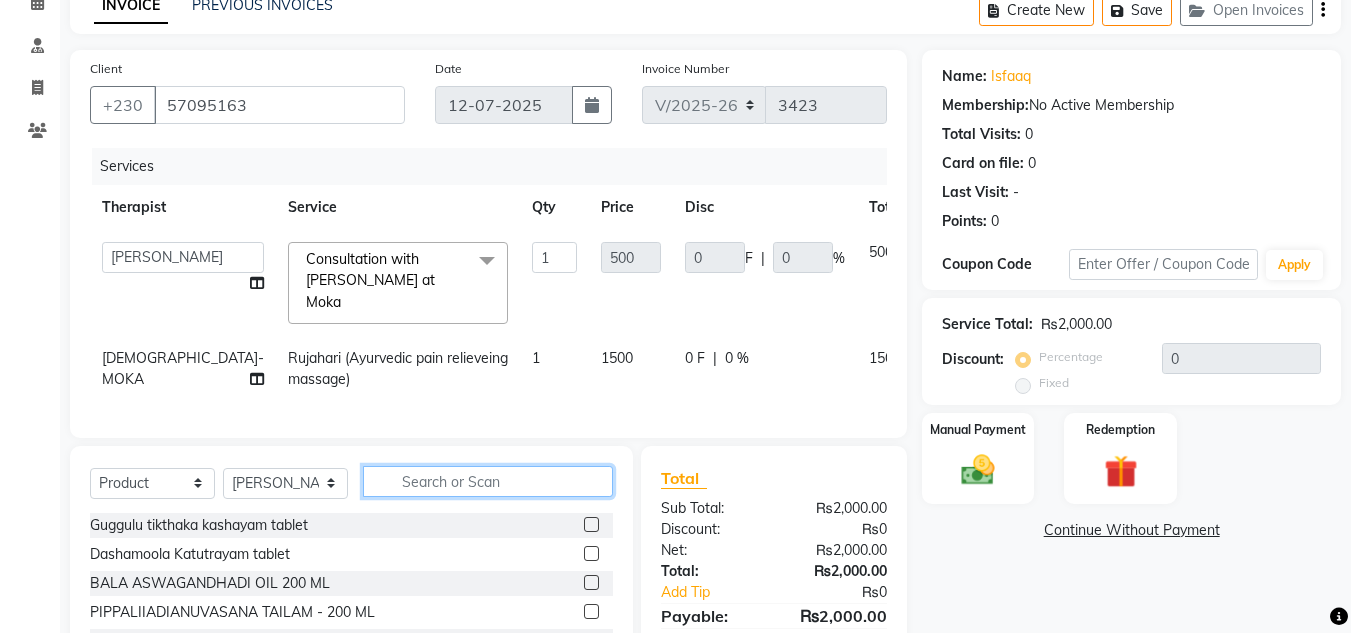 click 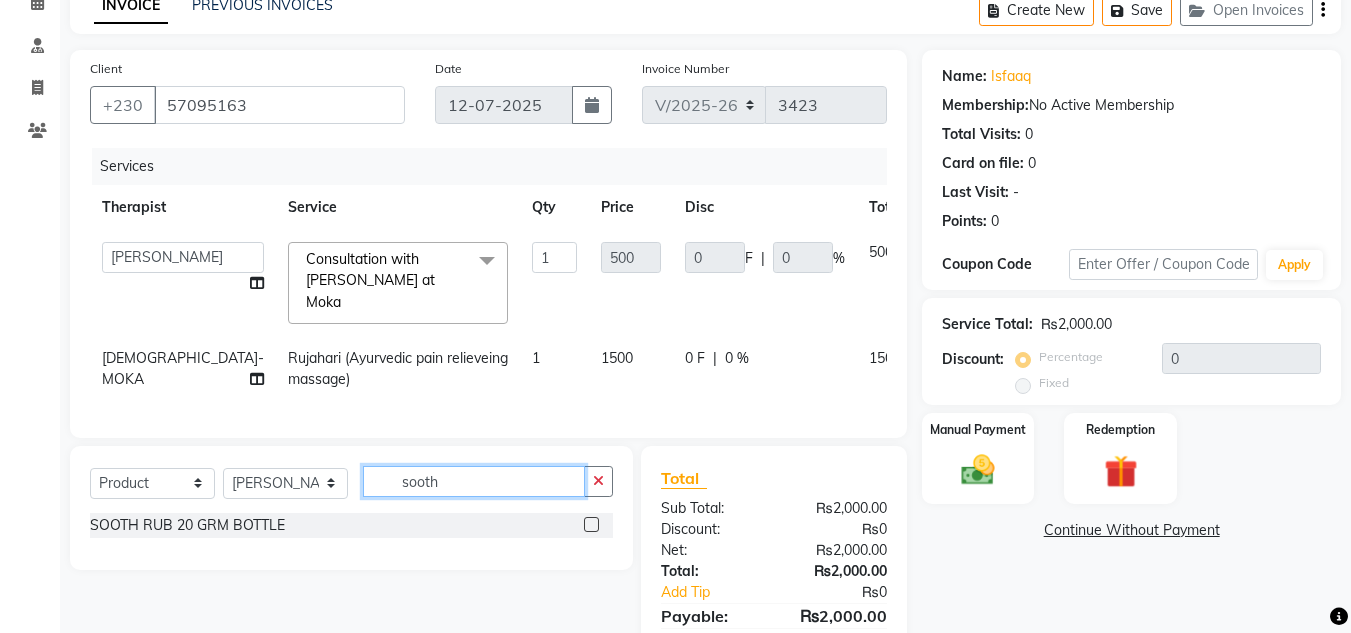 type on "sooth" 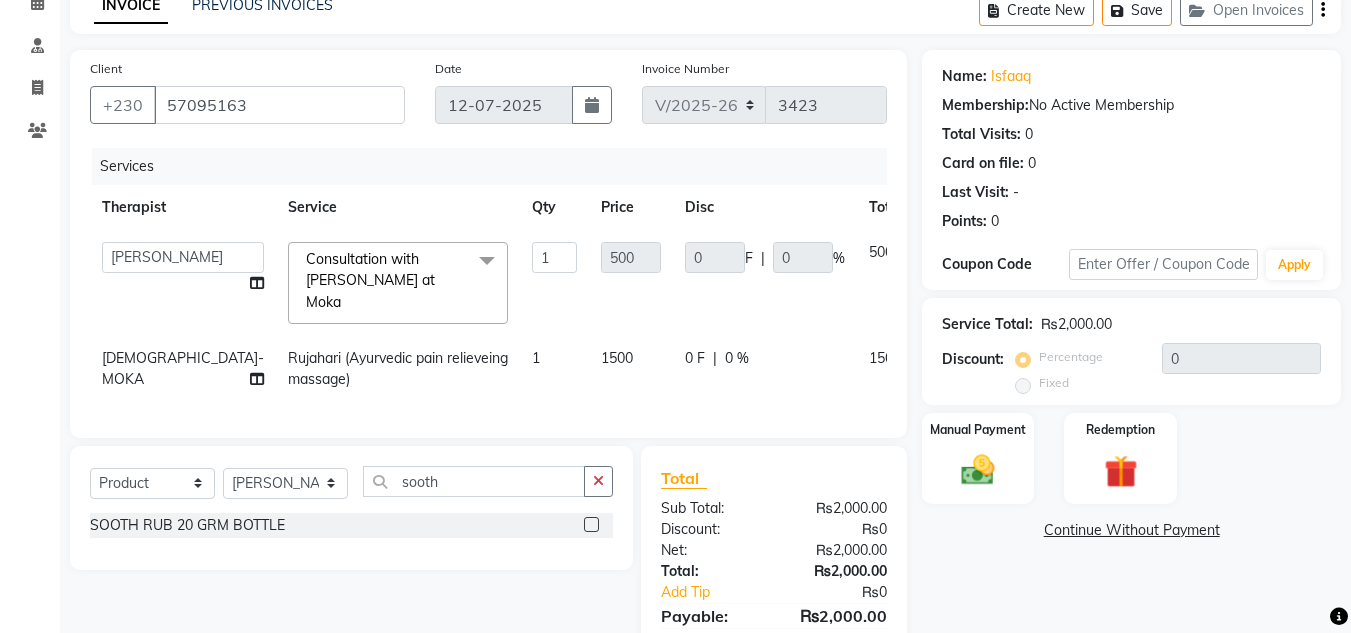 click 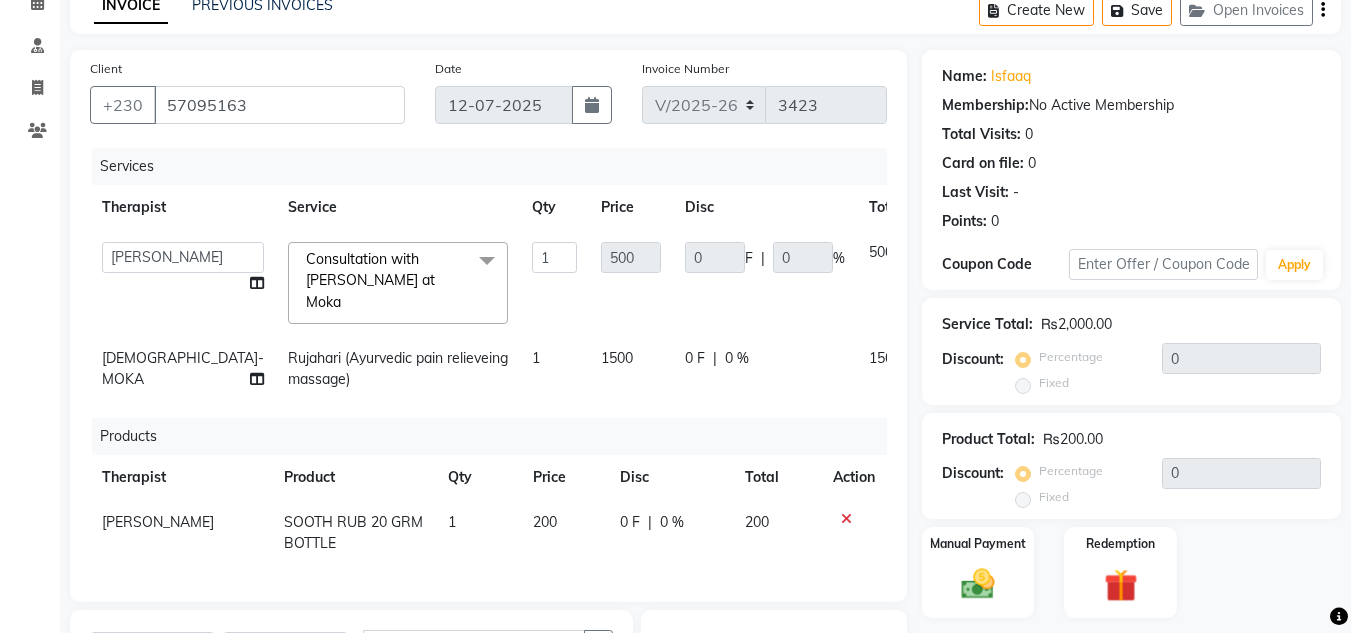 checkbox on "false" 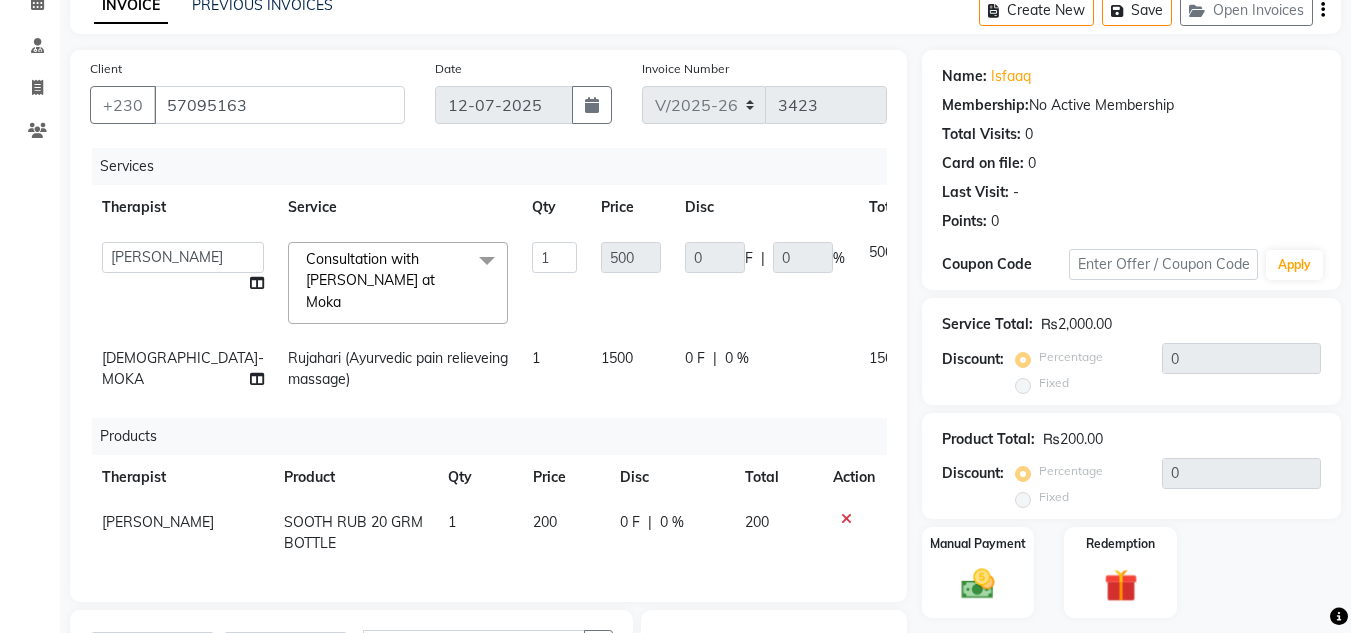 scroll, scrollTop: 189, scrollLeft: 0, axis: vertical 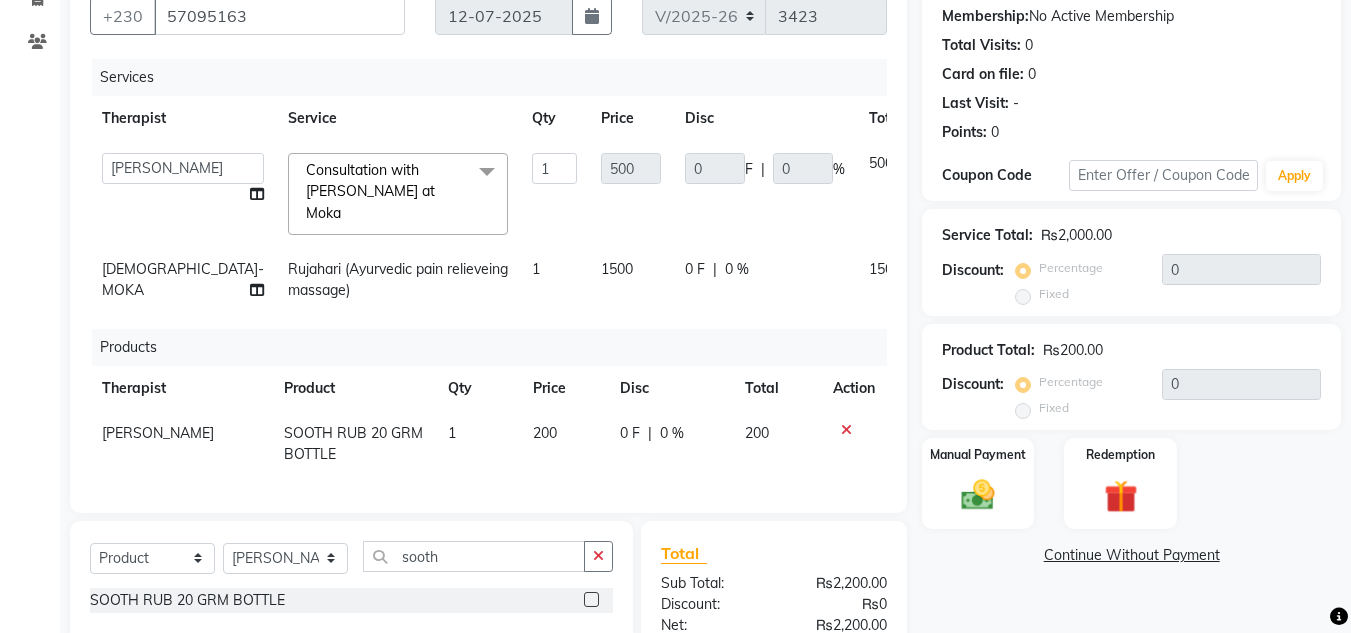 click on "Name: Isfaaq  Membership:  No Active Membership  Total Visits:  0 Card on file:  0 Last Visit:   - Points:   0  Coupon Code Apply Service Total:  ₨2,000.00  Discount:  Percentage   Fixed  0 Product Total:  ₨200.00  Discount:  Percentage   Fixed  0 Manual Payment Redemption  Continue Without Payment" 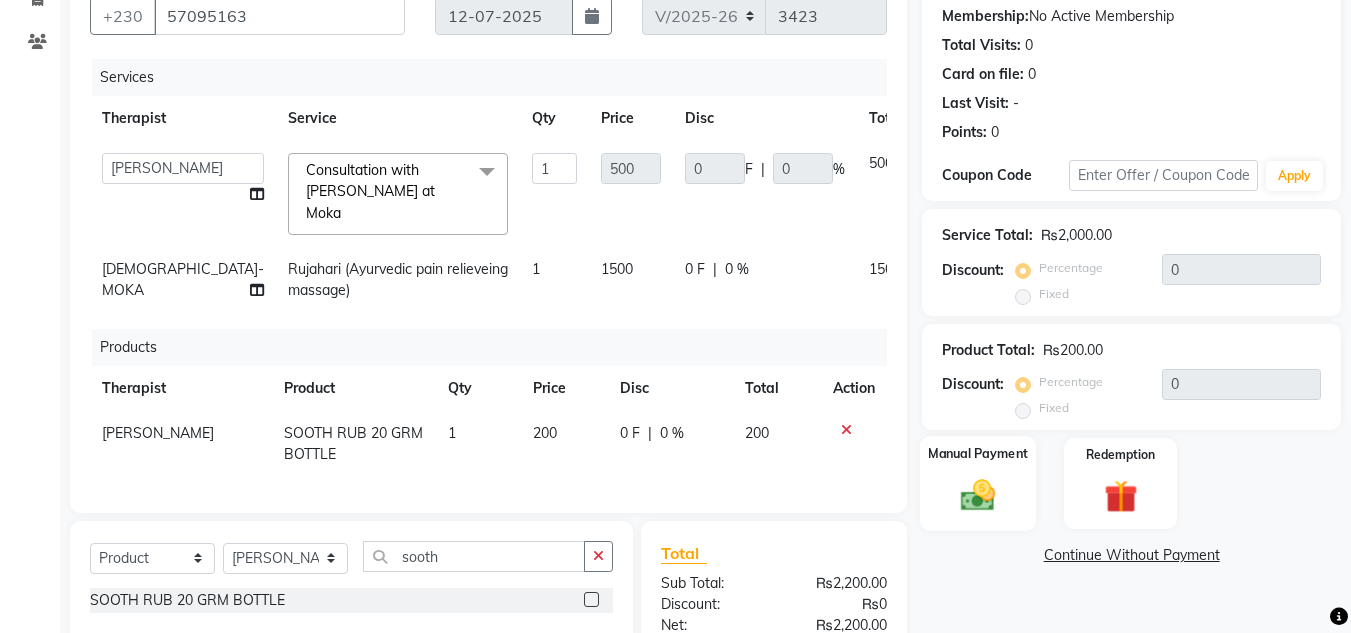 scroll, scrollTop: 353, scrollLeft: 0, axis: vertical 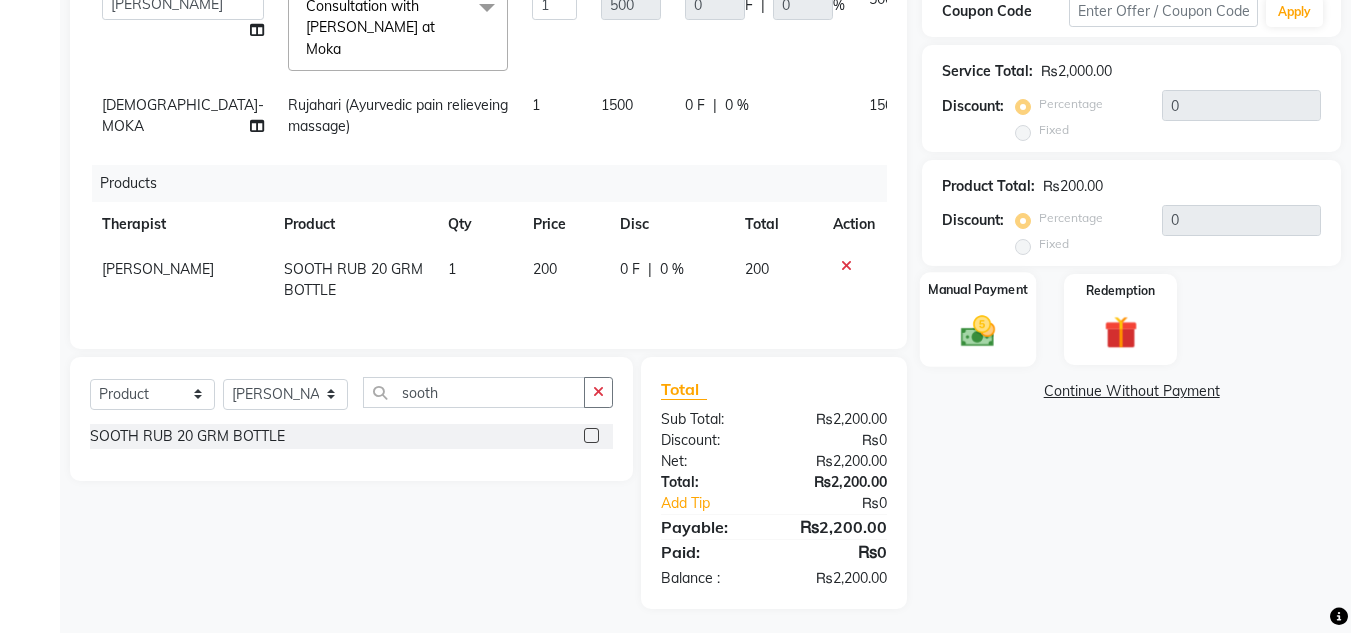 click 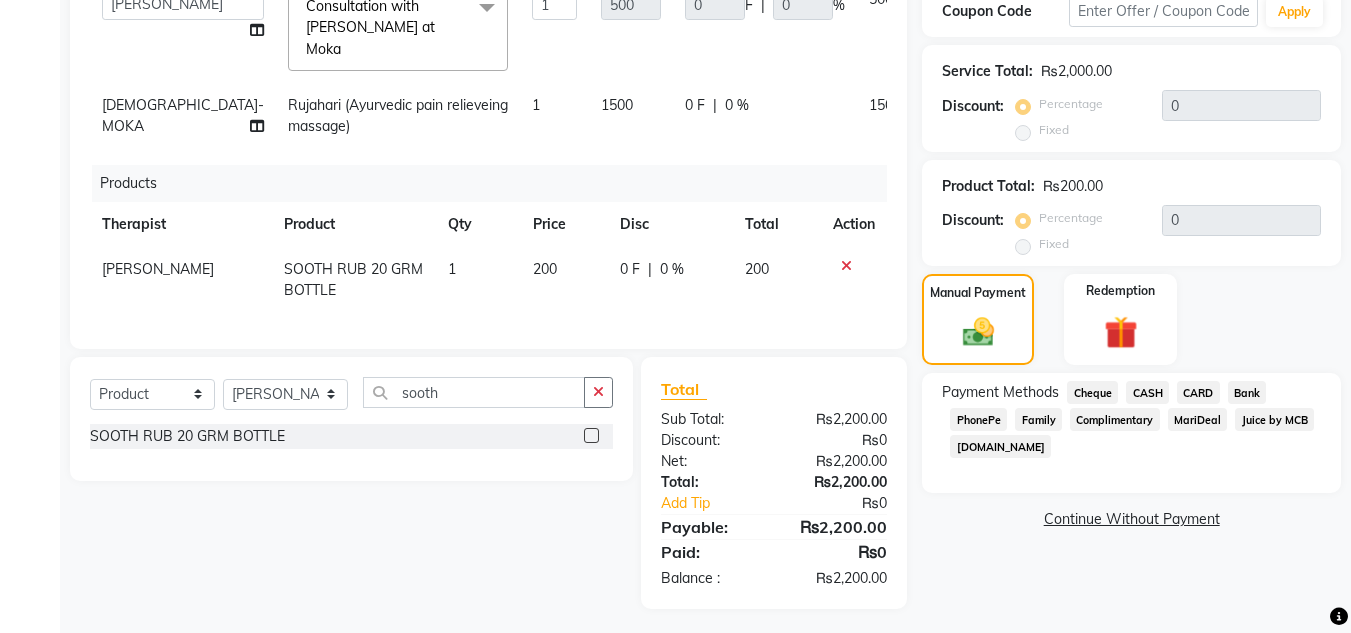 click on "Juice by MCB" 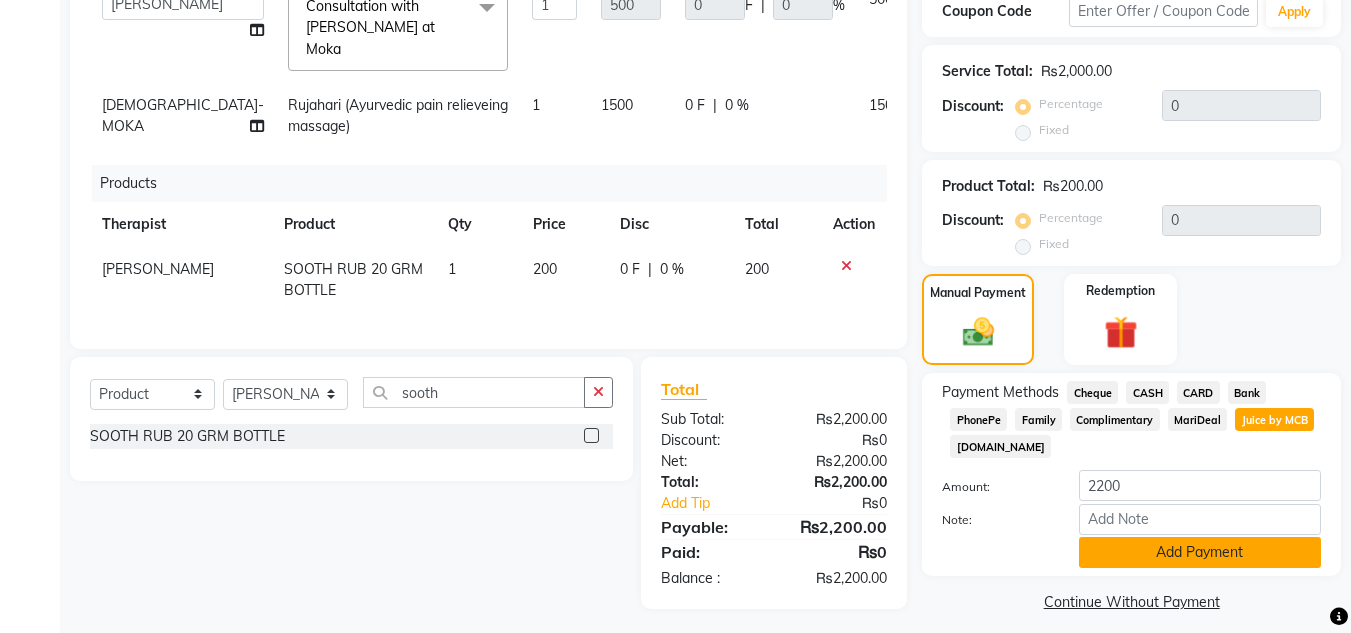 click on "Add Payment" 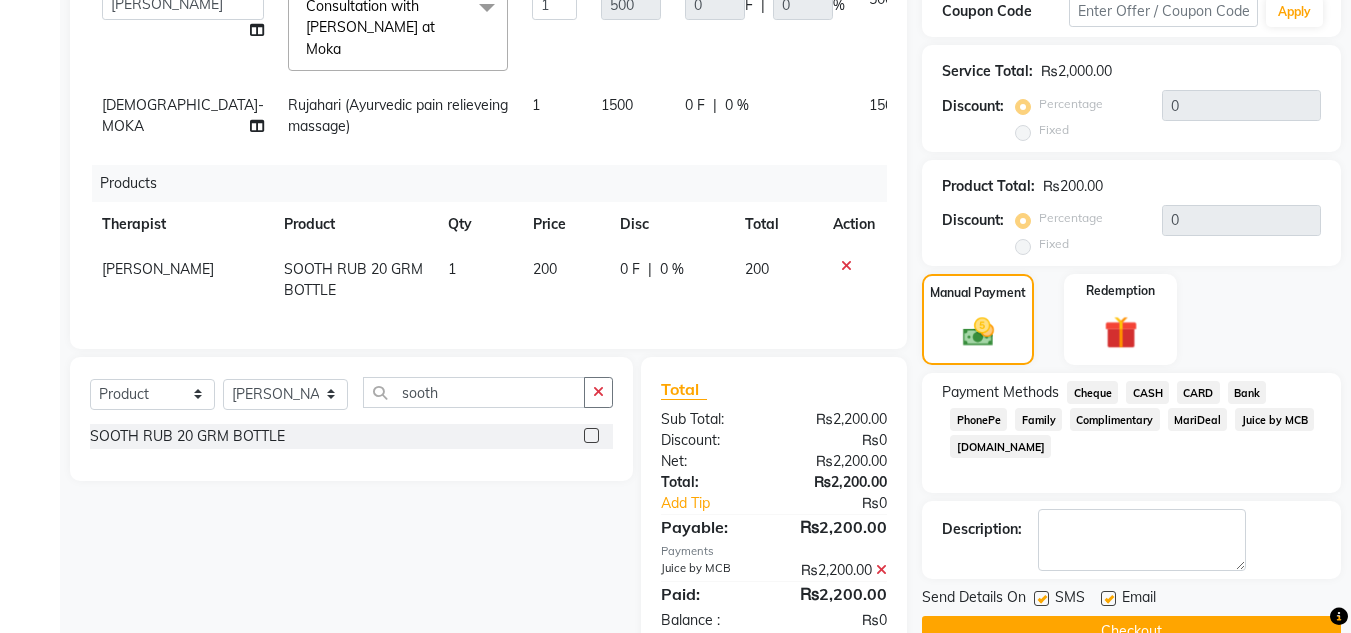 scroll, scrollTop: 397, scrollLeft: 0, axis: vertical 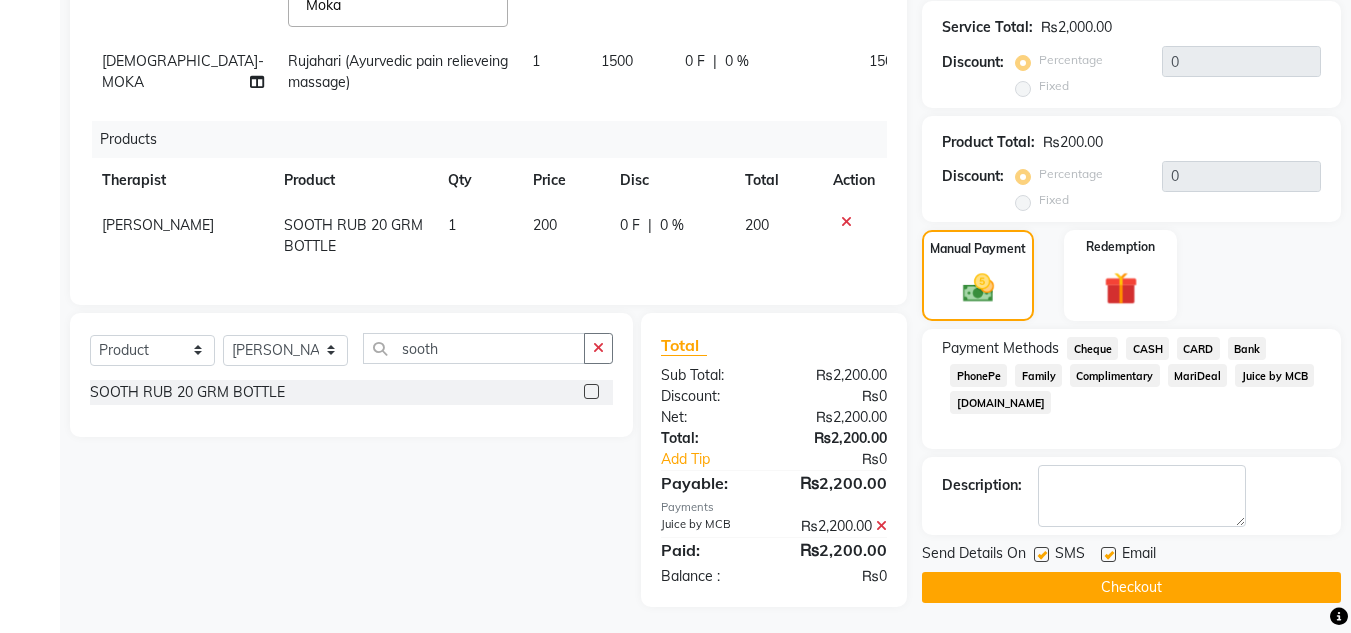 click on "Checkout" 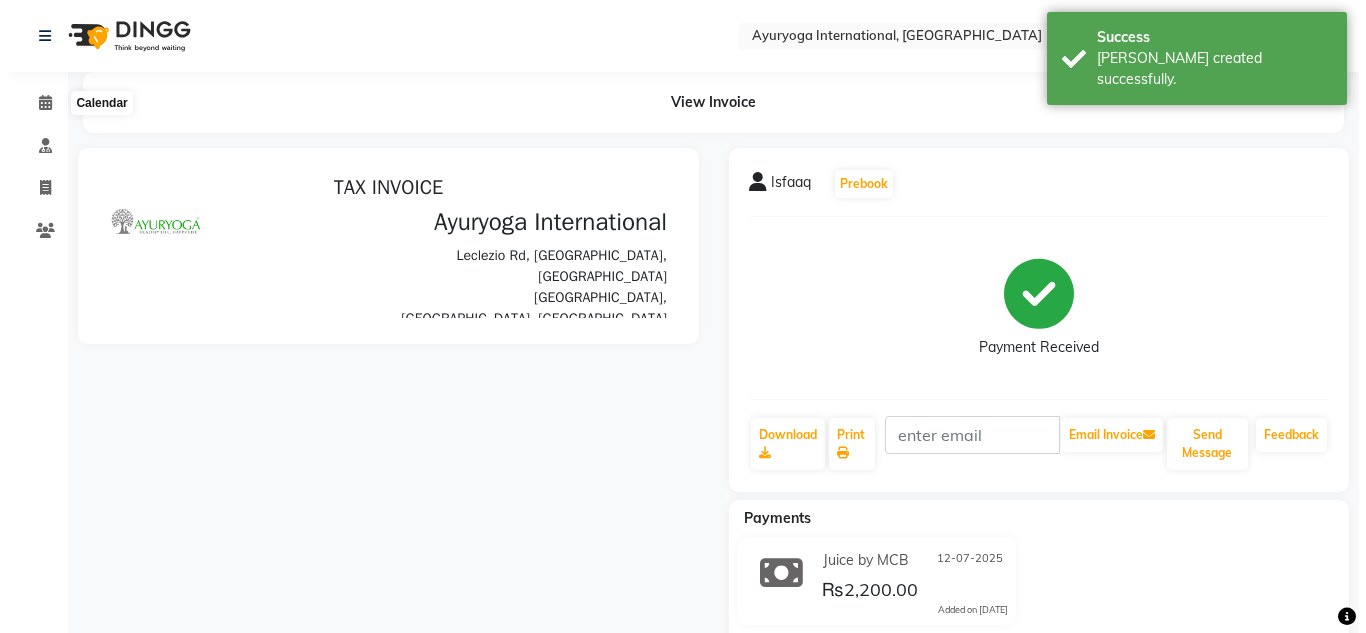scroll, scrollTop: 0, scrollLeft: 0, axis: both 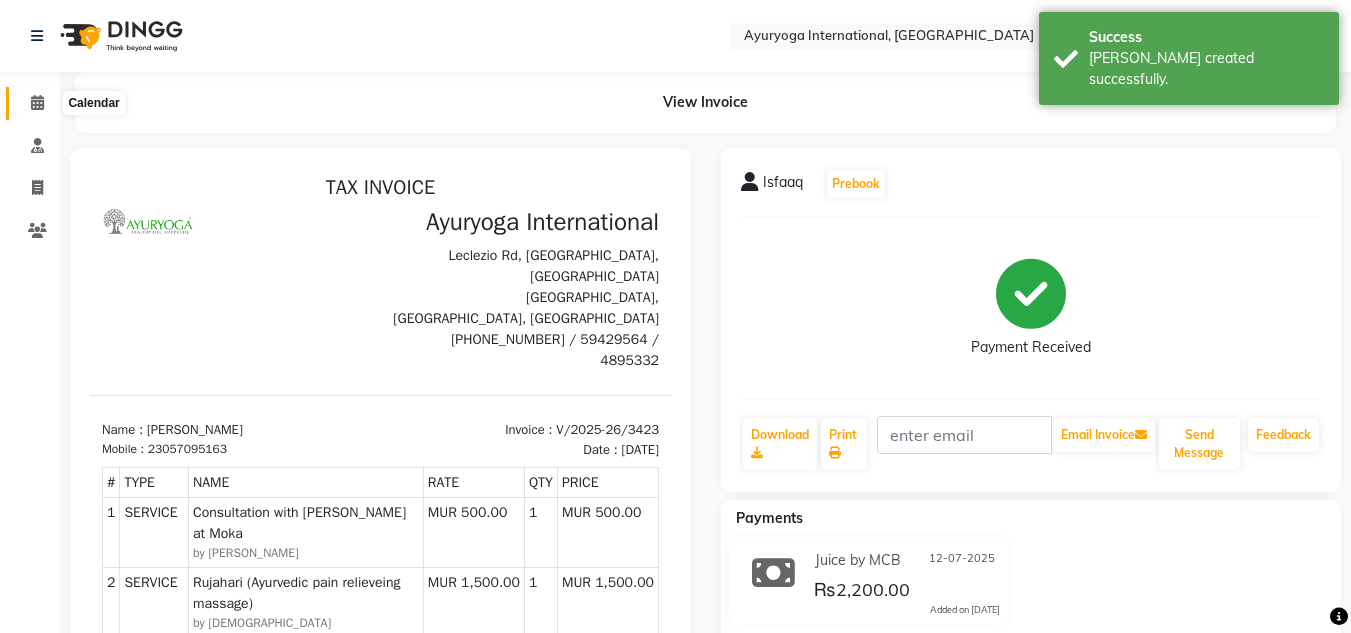 click 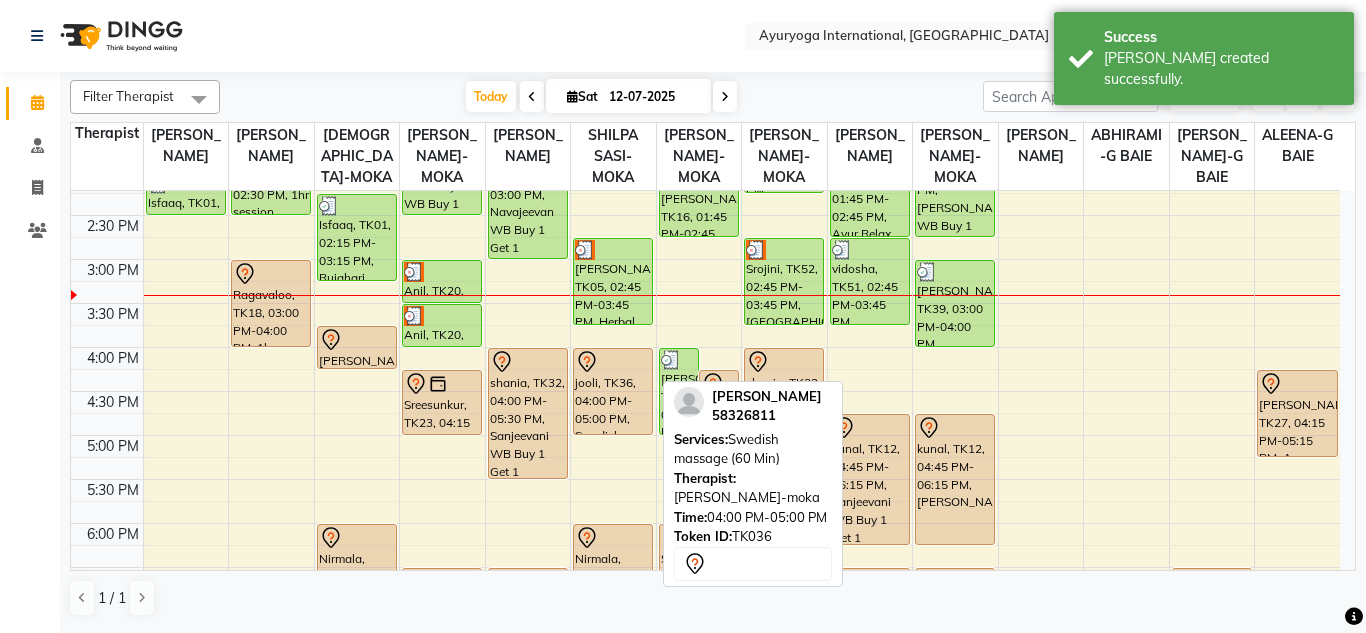 scroll, scrollTop: 600, scrollLeft: 0, axis: vertical 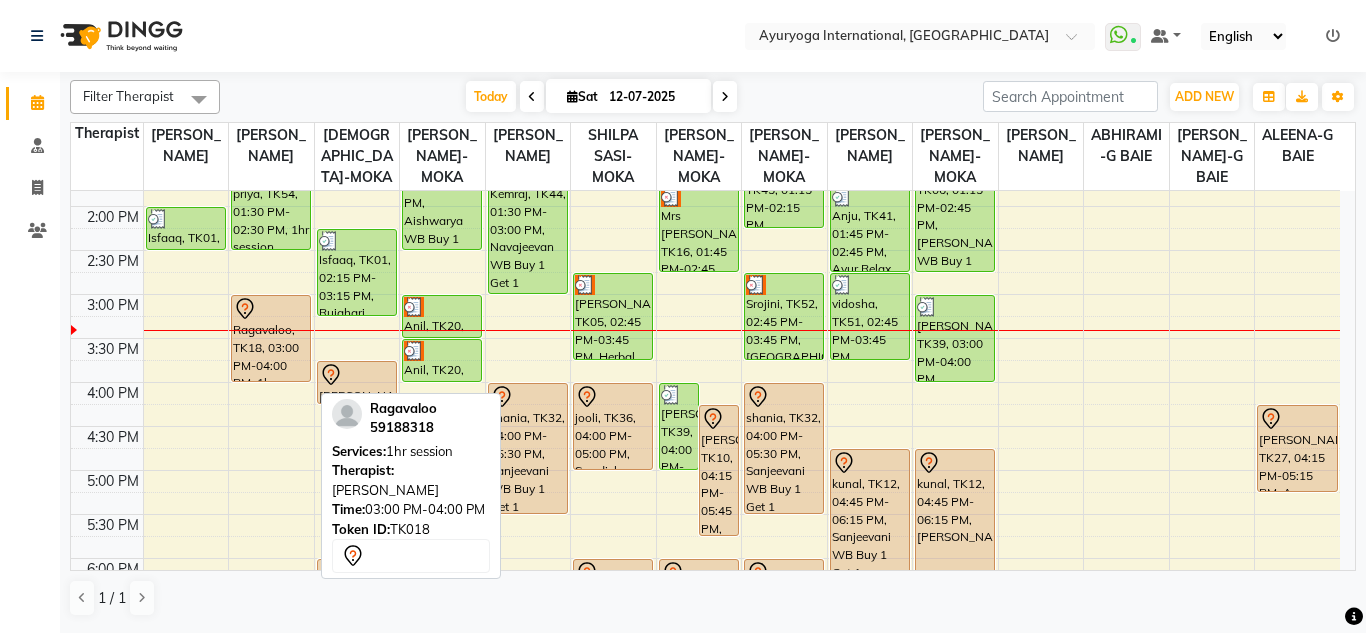 click on "Ragavaloo, TK18, 03:00 PM-04:00 PM, 1hr session" at bounding box center (271, 338) 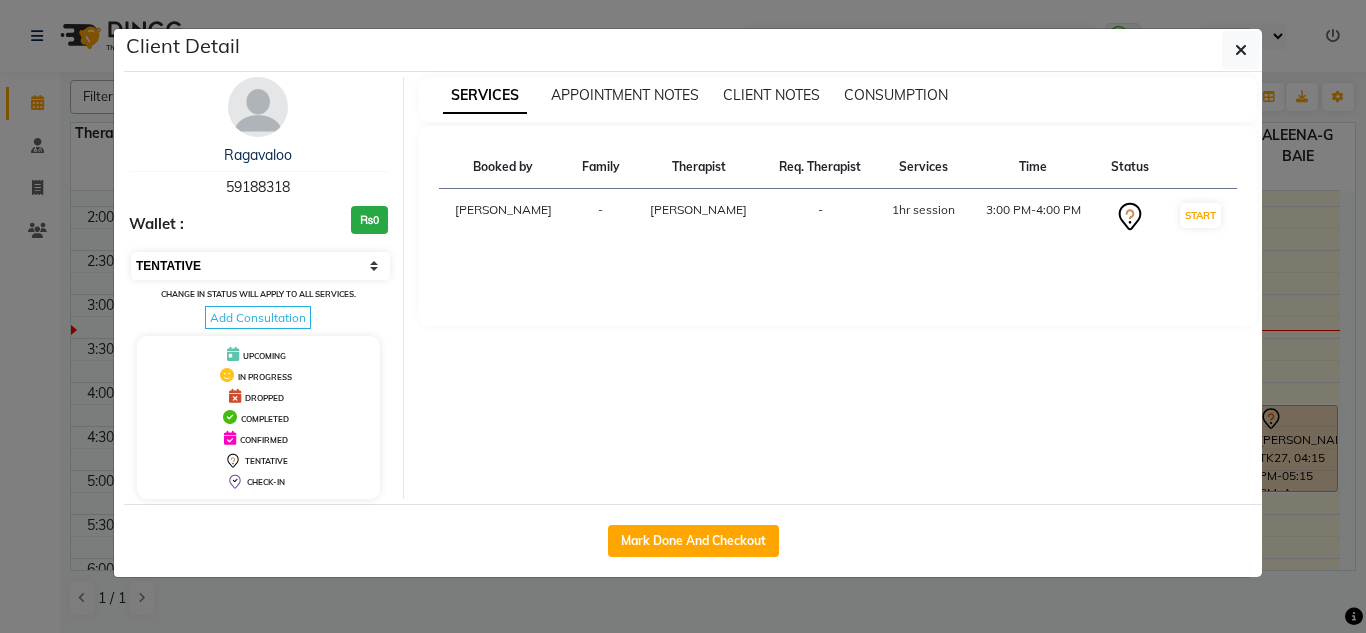 drag, startPoint x: 251, startPoint y: 257, endPoint x: 256, endPoint y: 270, distance: 13.928389 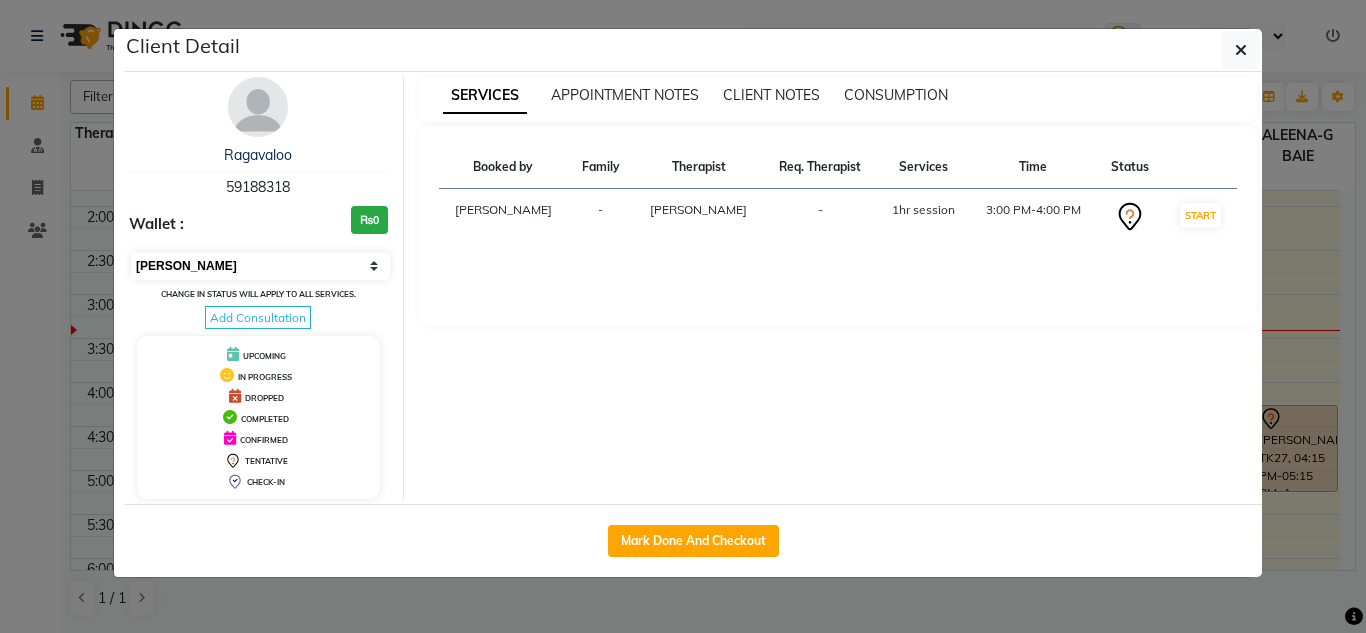 click on "Select IN SERVICE CONFIRMED TENTATIVE CHECK IN MARK DONE DROPPED UPCOMING" at bounding box center (260, 266) 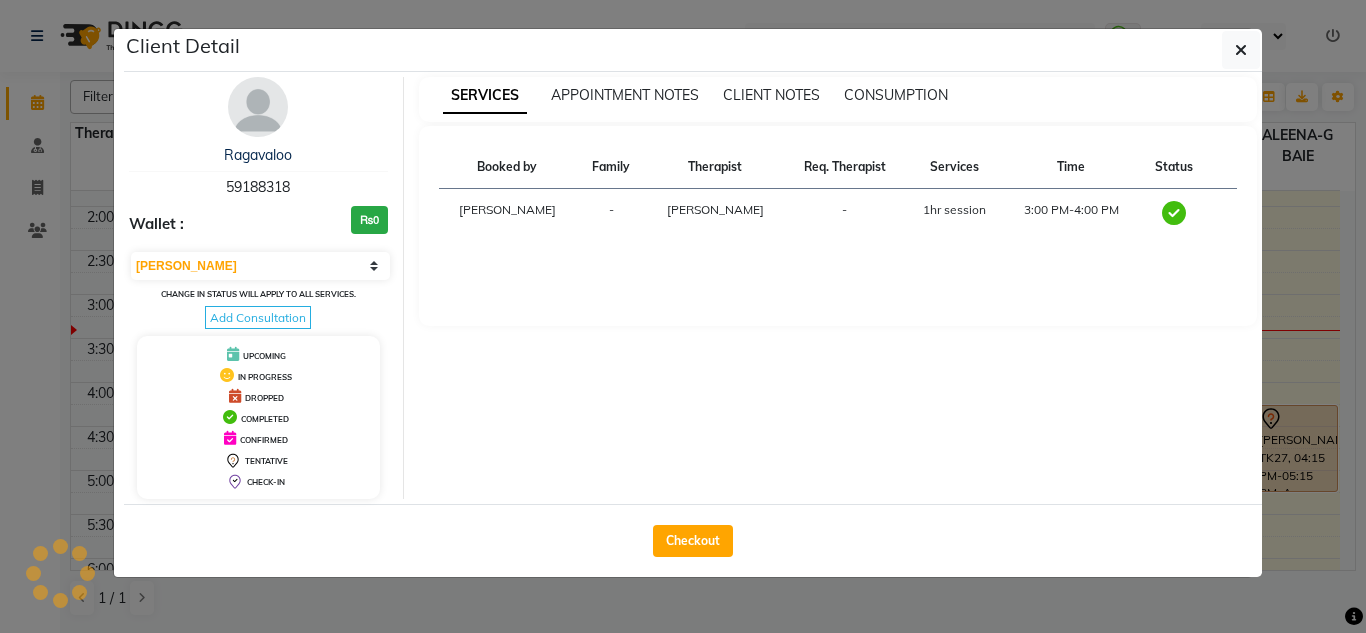 click on "Client Detail" 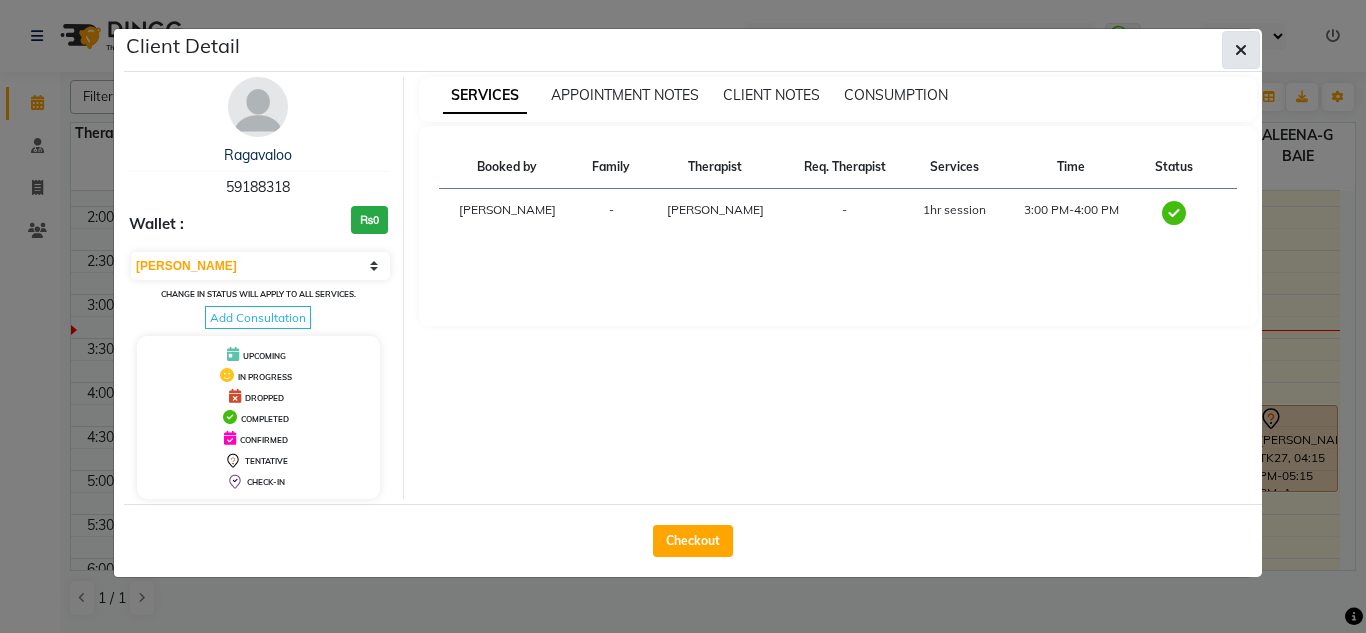 click 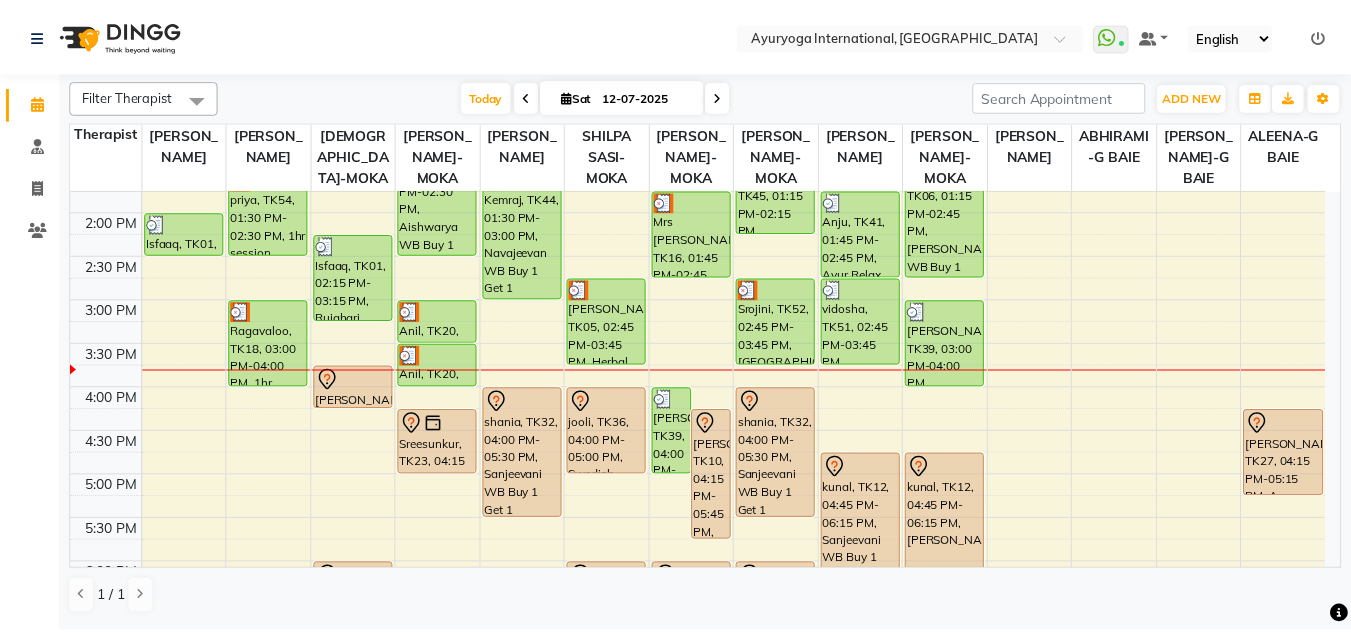 scroll, scrollTop: 581, scrollLeft: 0, axis: vertical 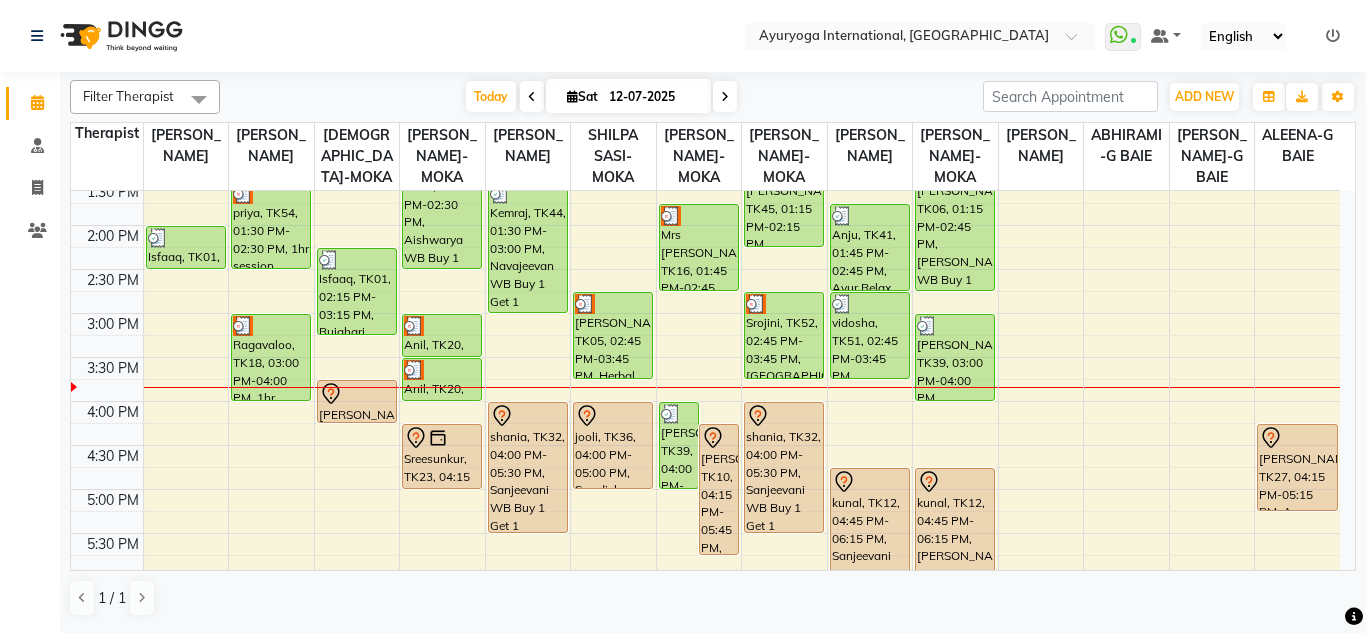 drag, startPoint x: 487, startPoint y: 399, endPoint x: 320, endPoint y: 61, distance: 377.0053 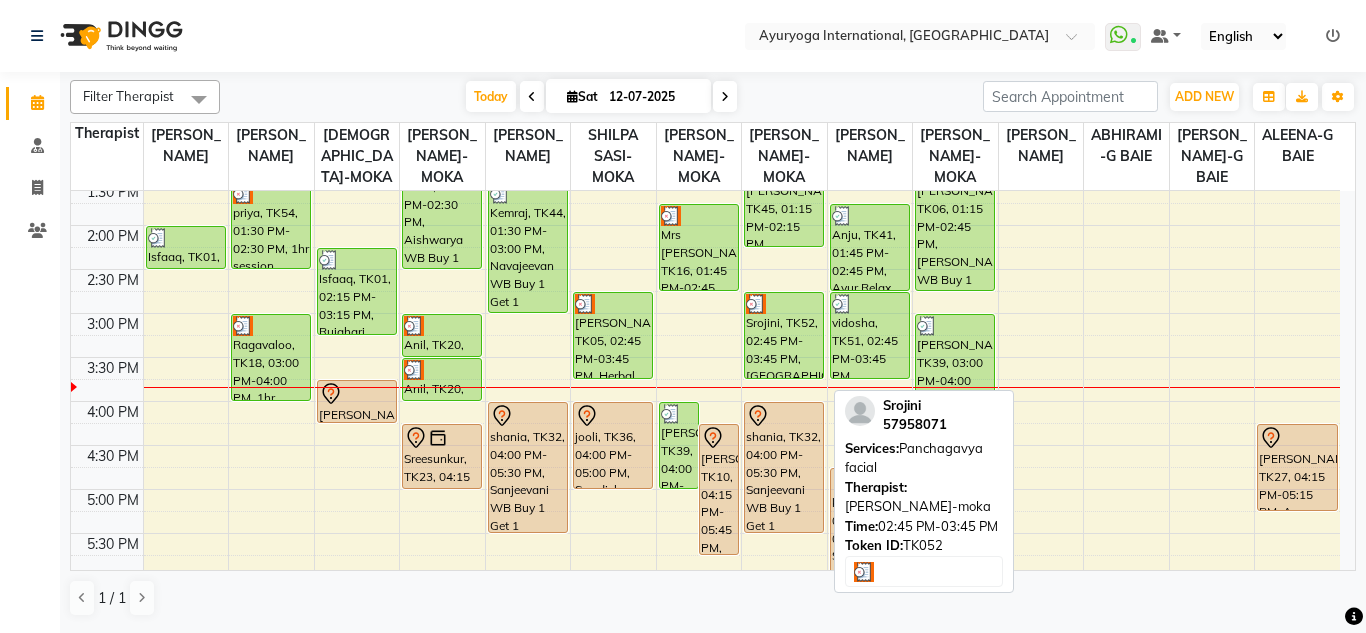 click on "Srojini, TK52, 02:45 PM-03:45 PM, [GEOGRAPHIC_DATA] facial" at bounding box center (784, 335) 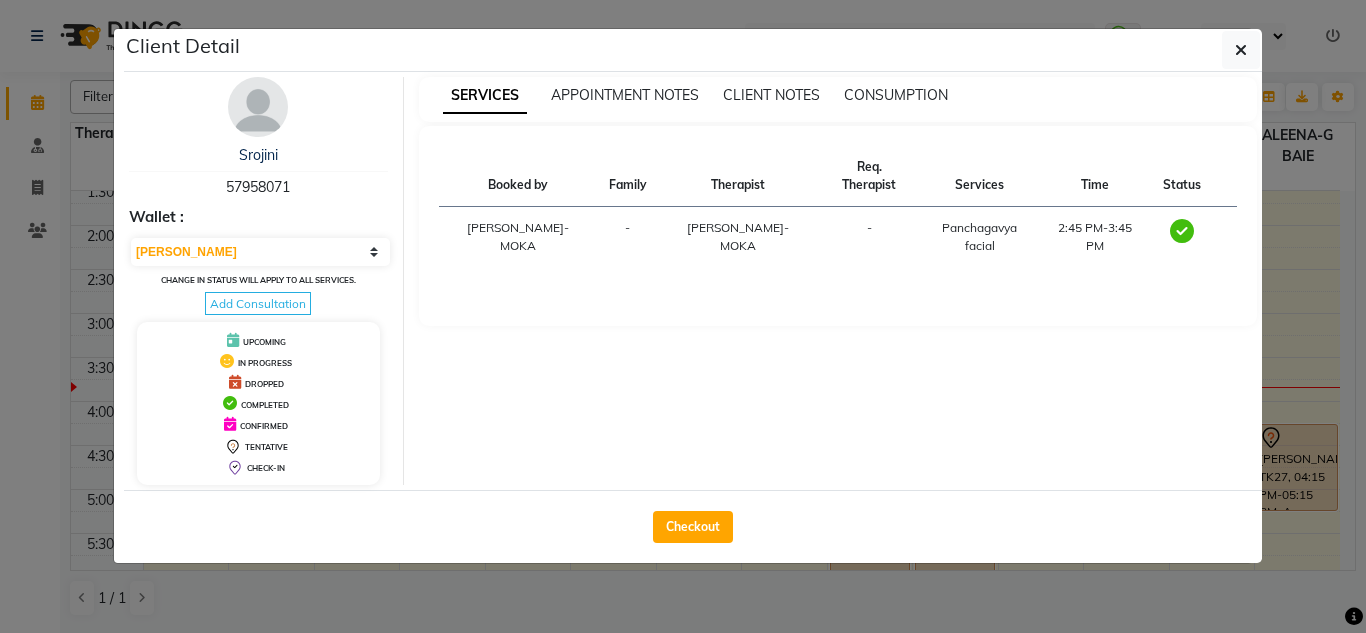 click on "Checkout" 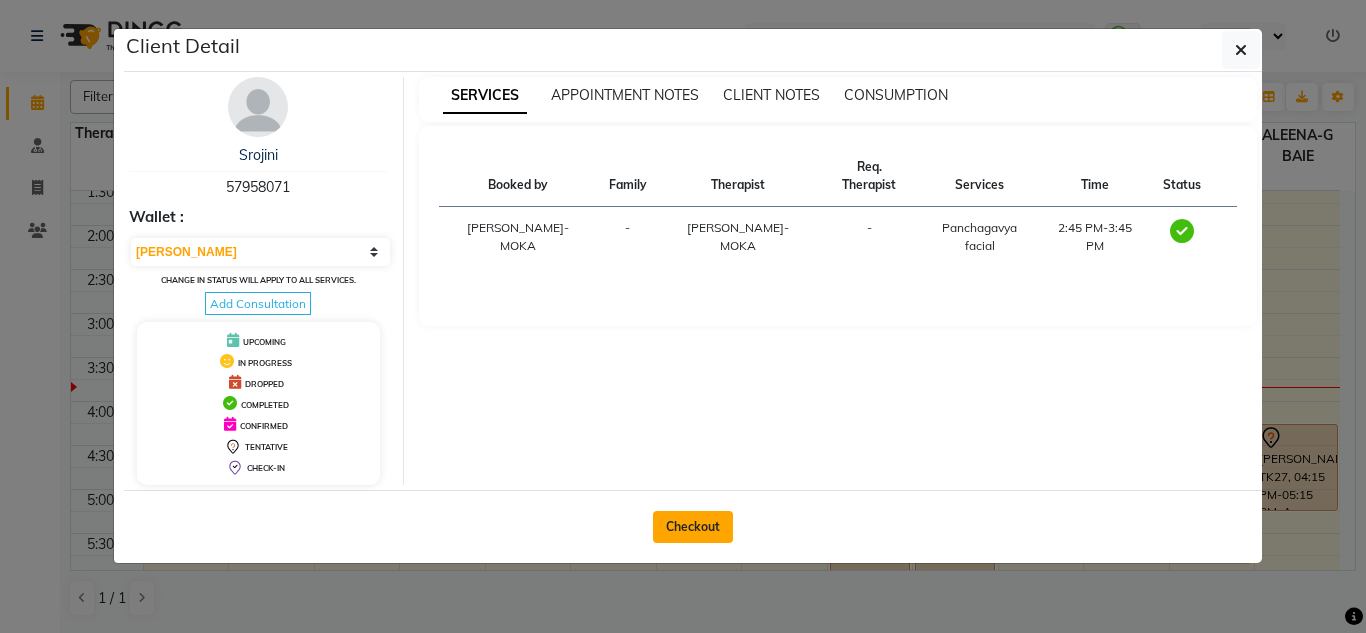 click on "Checkout" 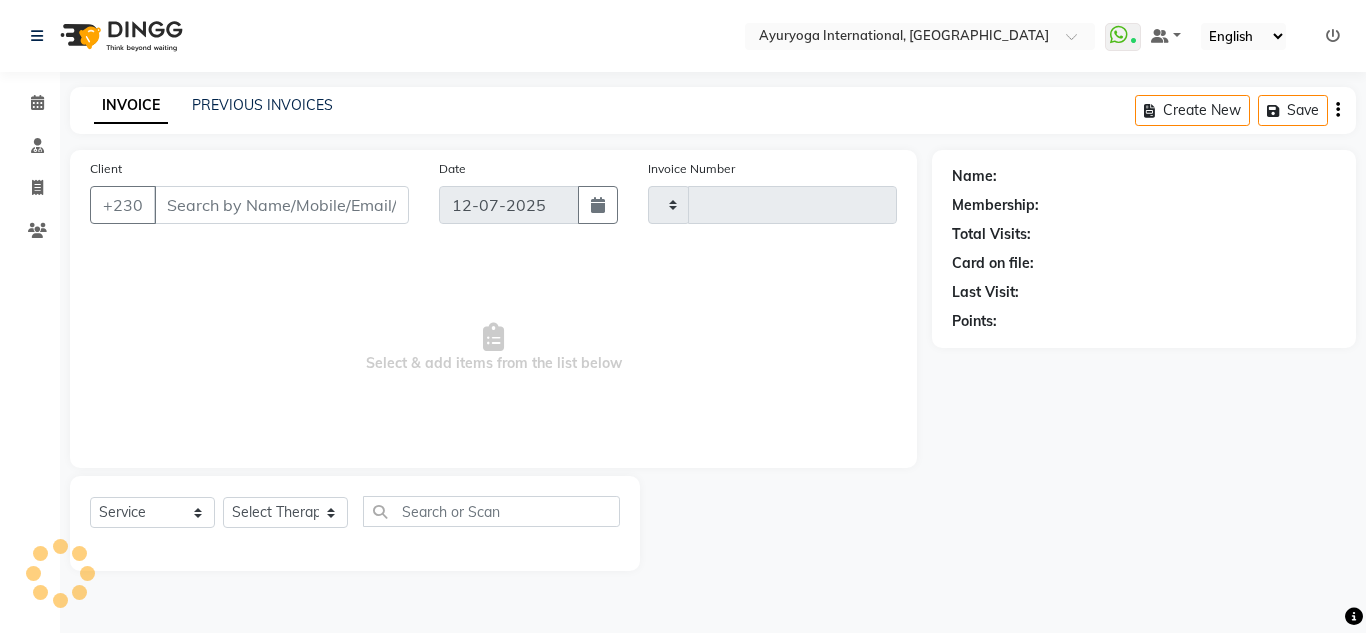 type on "3424" 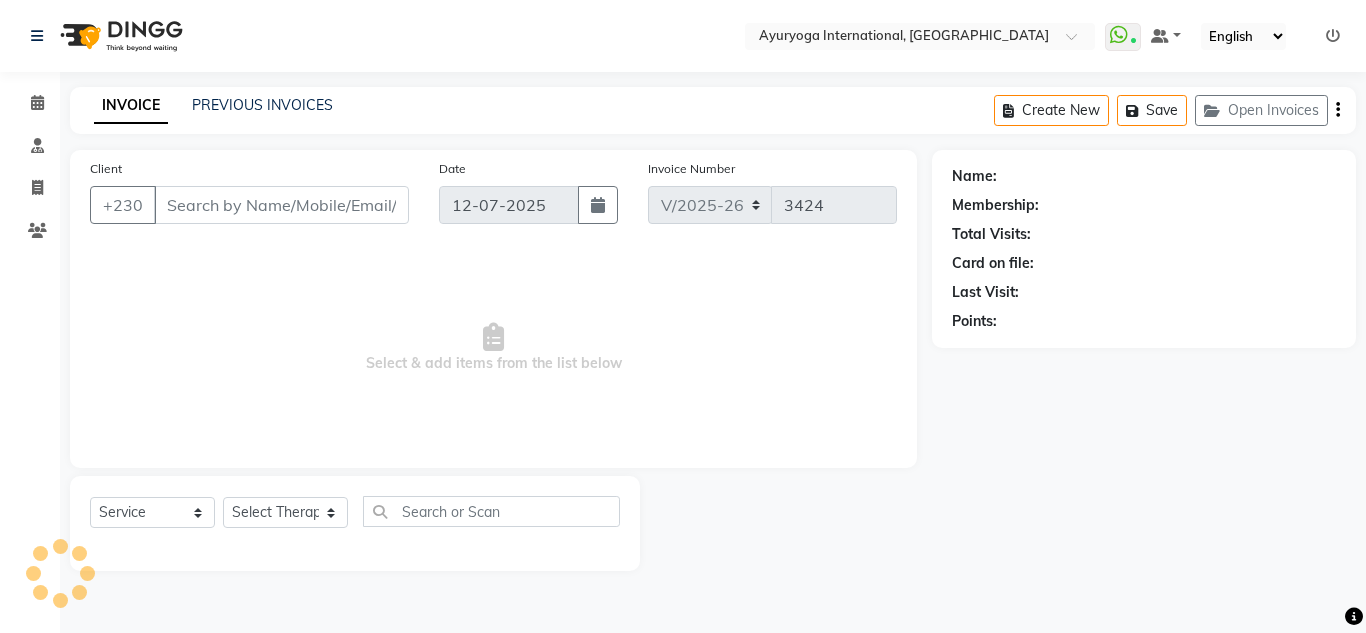 type on "57958071" 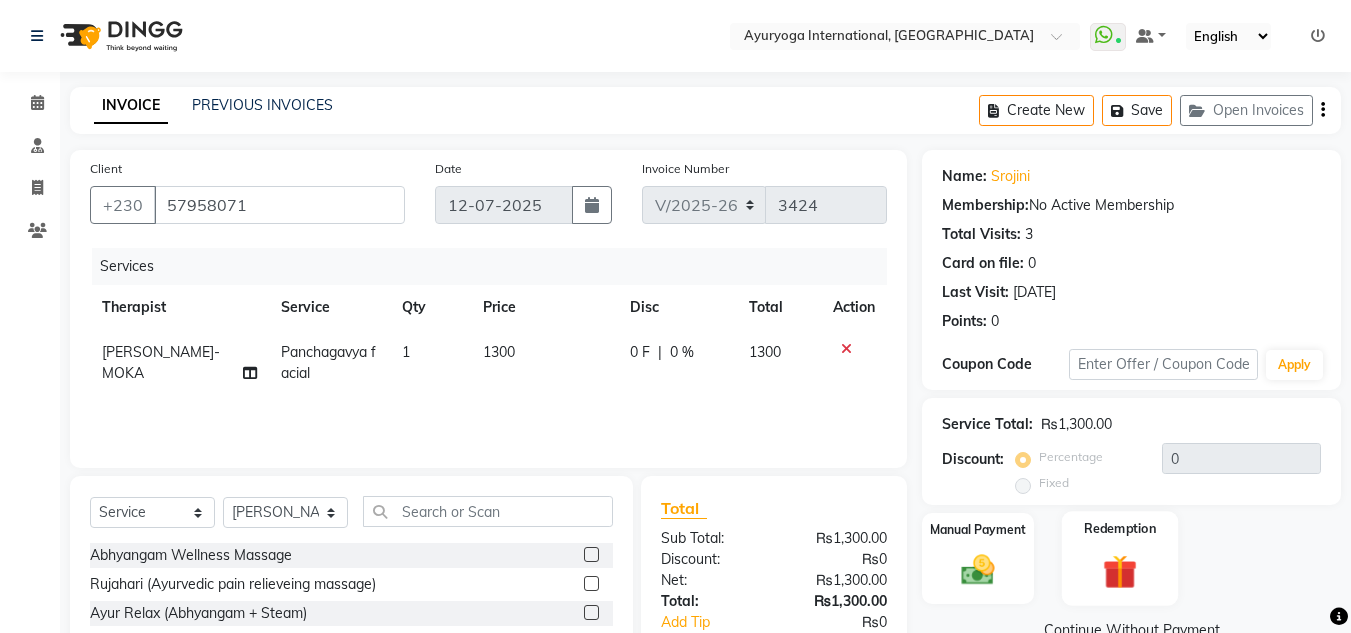 click 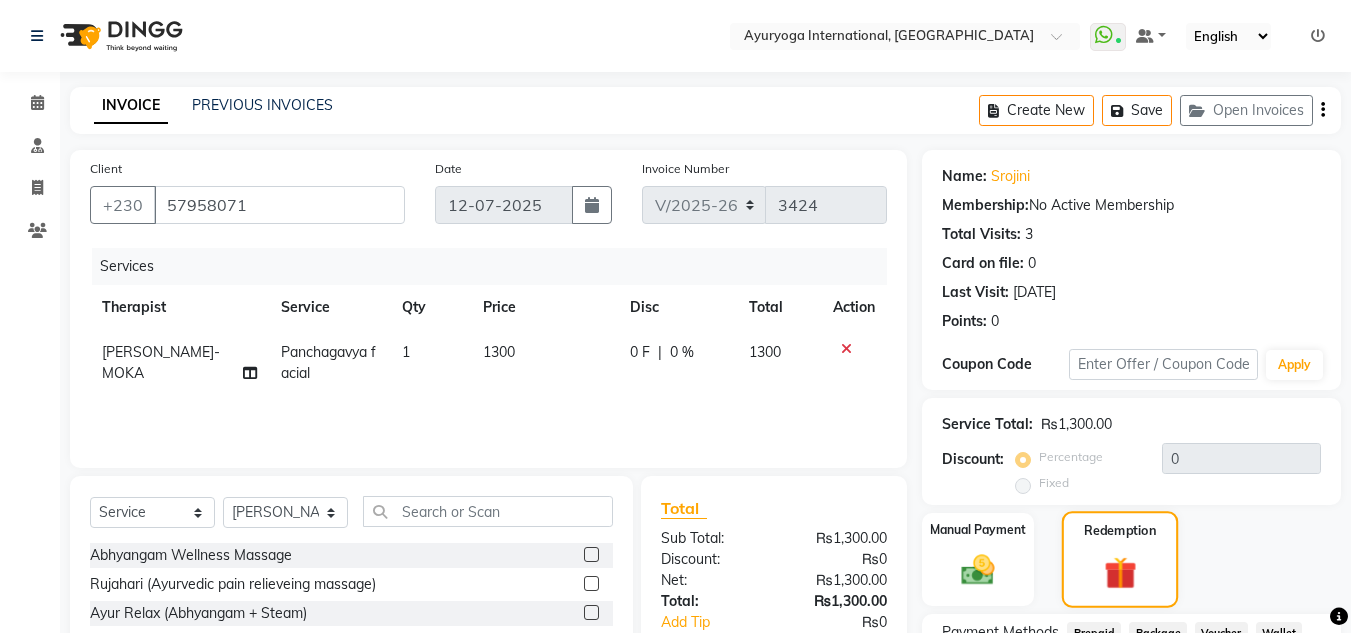 click 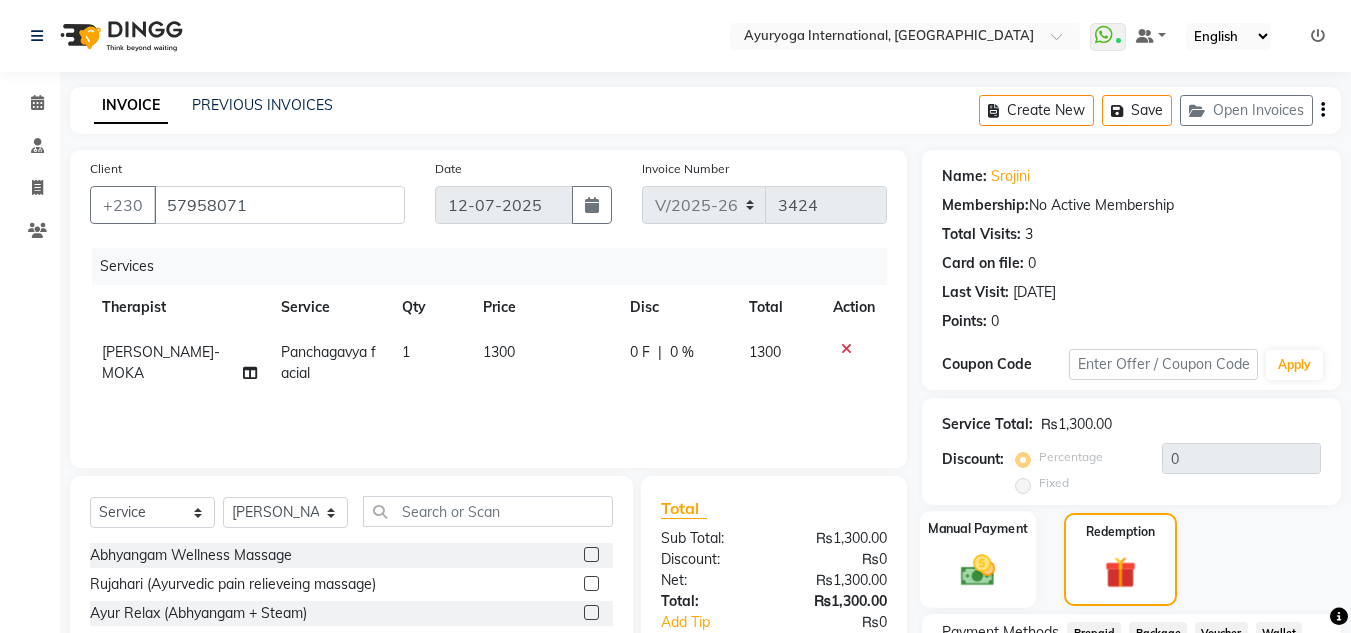 scroll, scrollTop: 100, scrollLeft: 0, axis: vertical 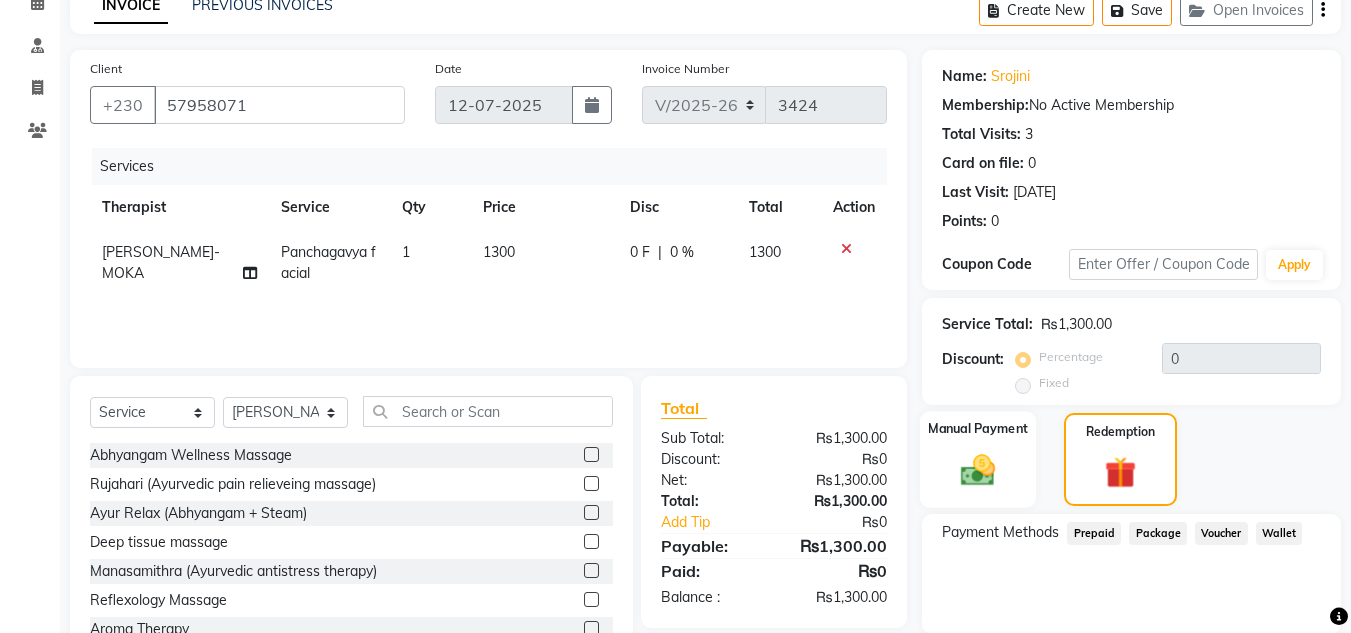 click 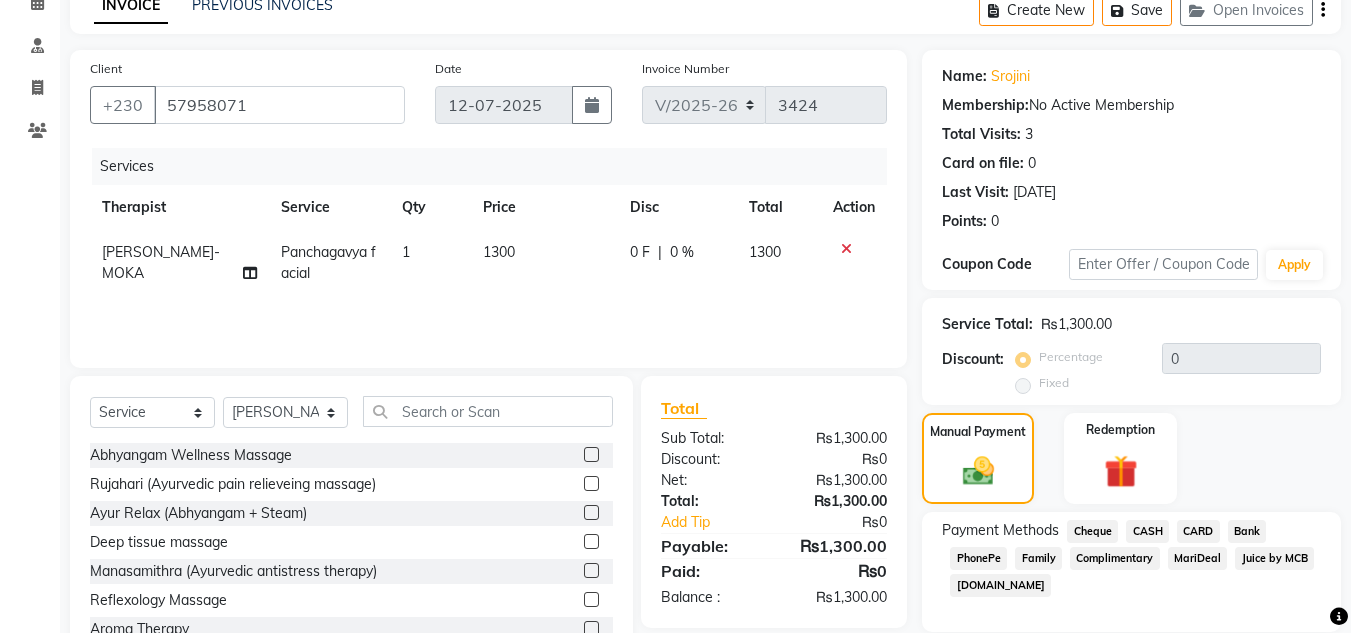 drag, startPoint x: 1211, startPoint y: 531, endPoint x: 1181, endPoint y: 574, distance: 52.43091 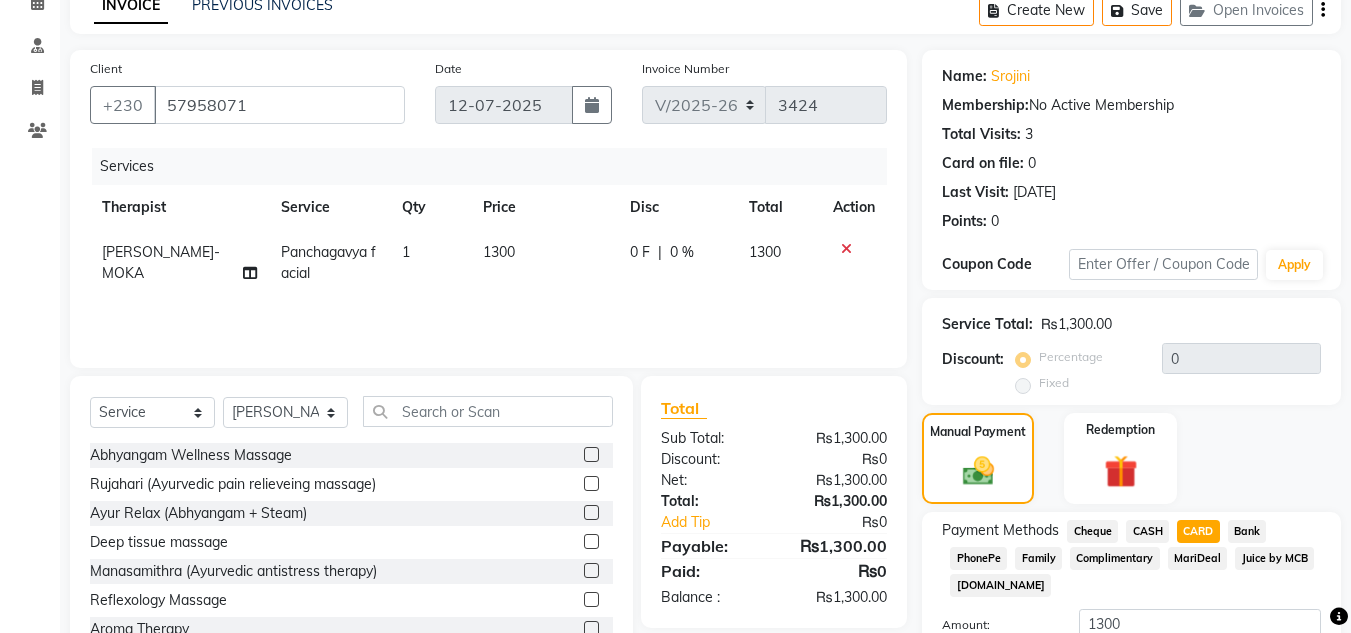 click on "Add Payment" 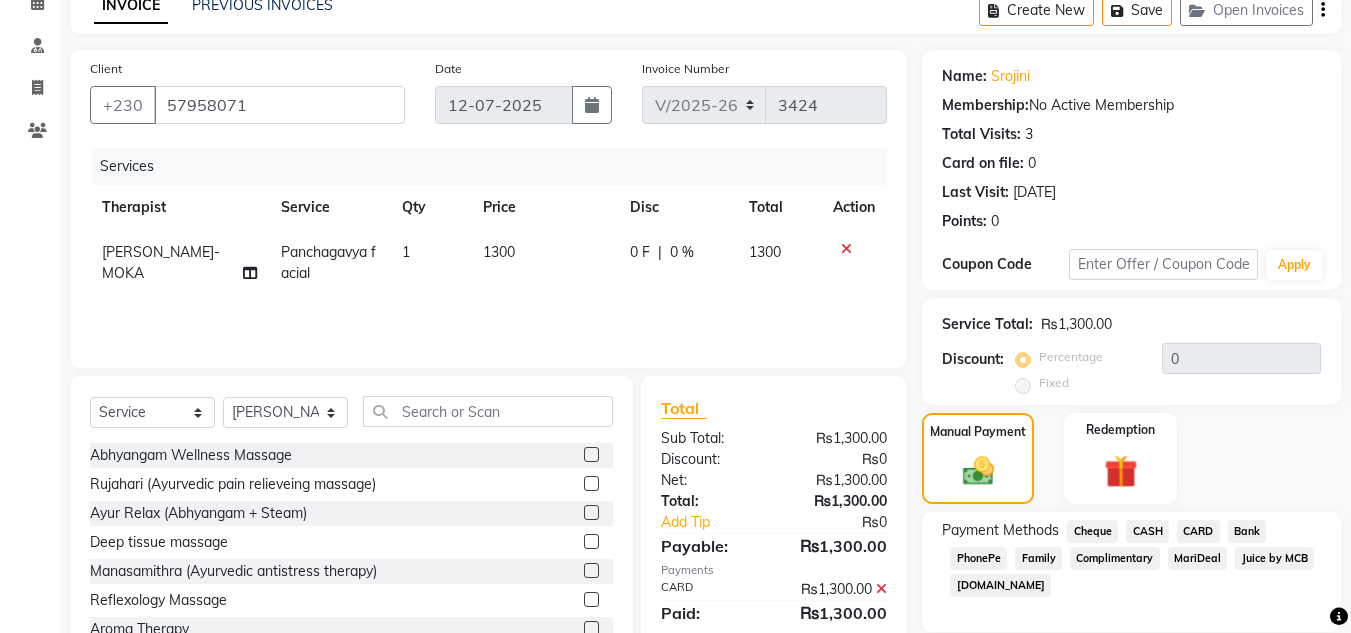 scroll, scrollTop: 253, scrollLeft: 0, axis: vertical 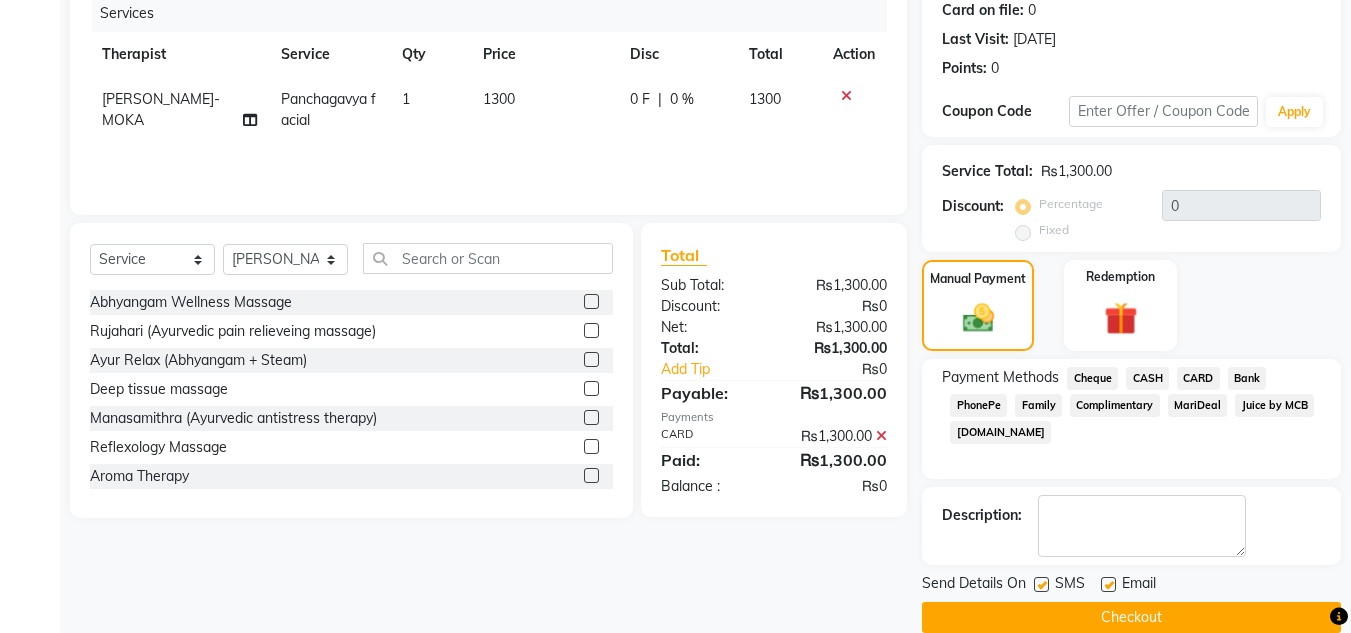 click on "Checkout" 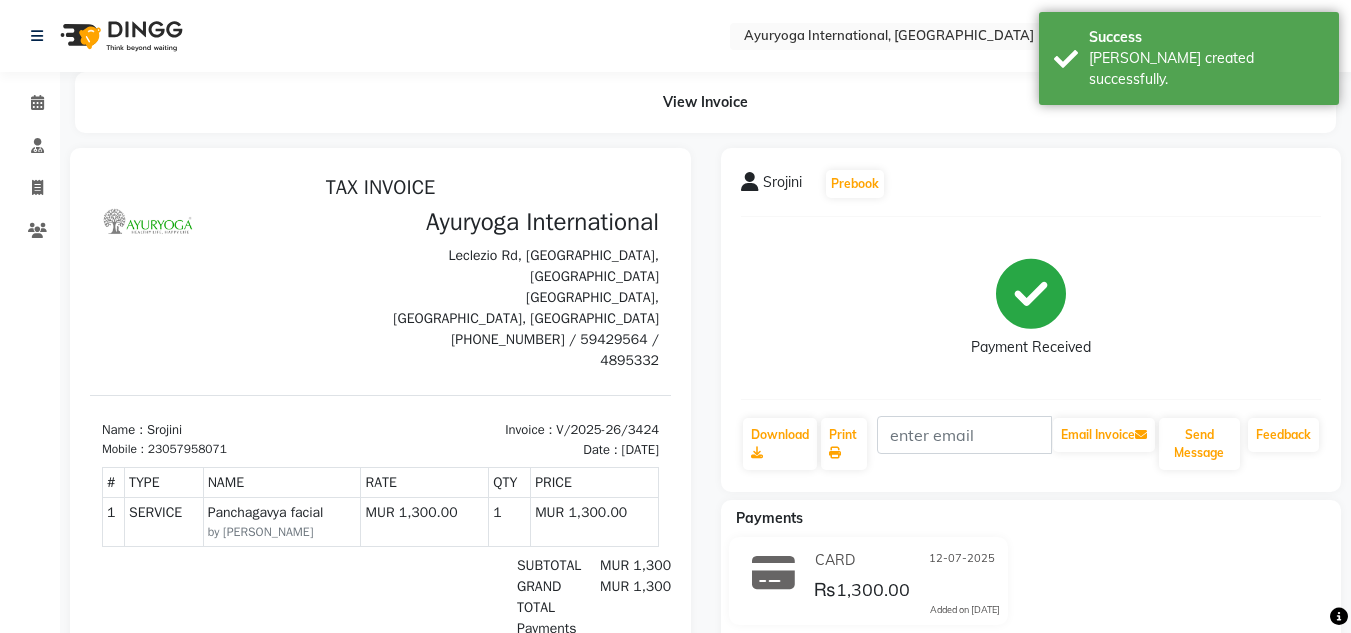 scroll, scrollTop: 0, scrollLeft: 0, axis: both 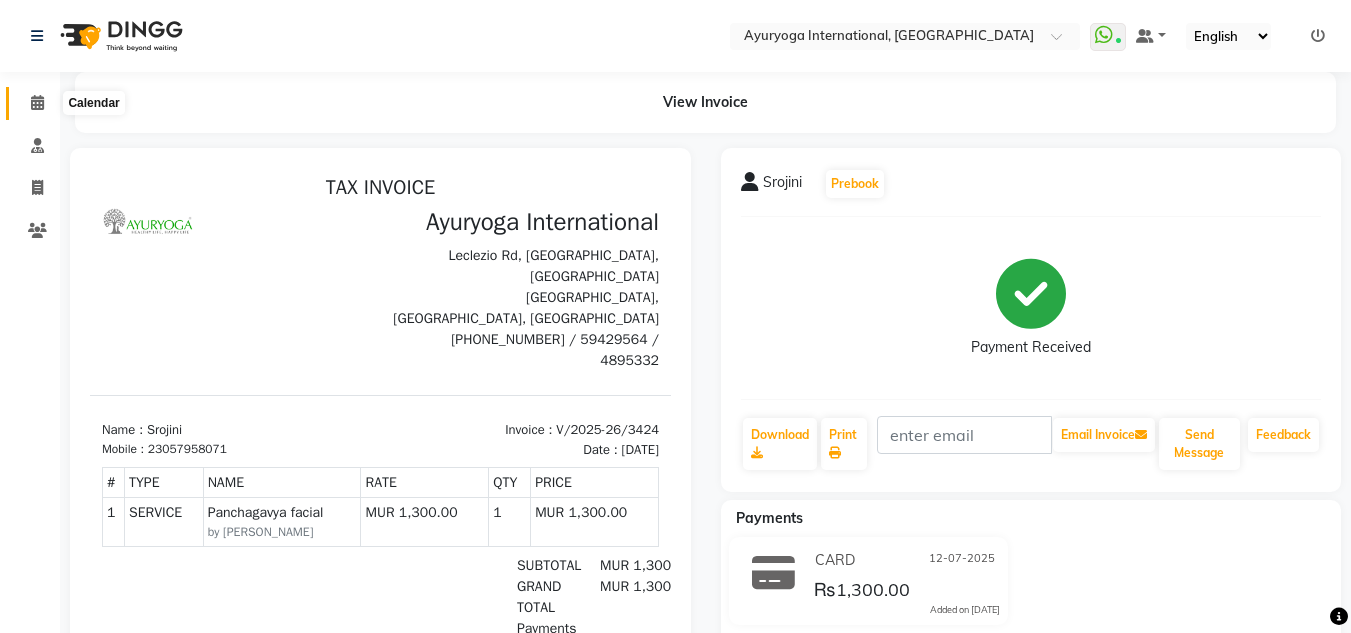 click 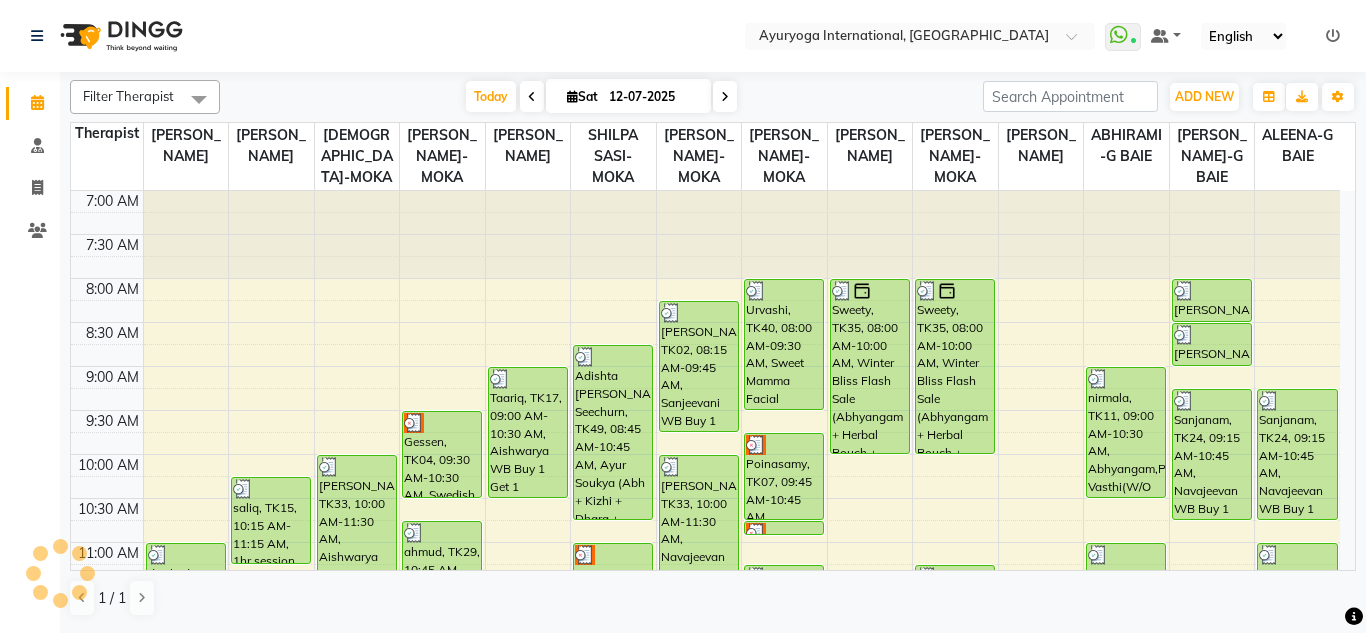 scroll, scrollTop: 0, scrollLeft: 0, axis: both 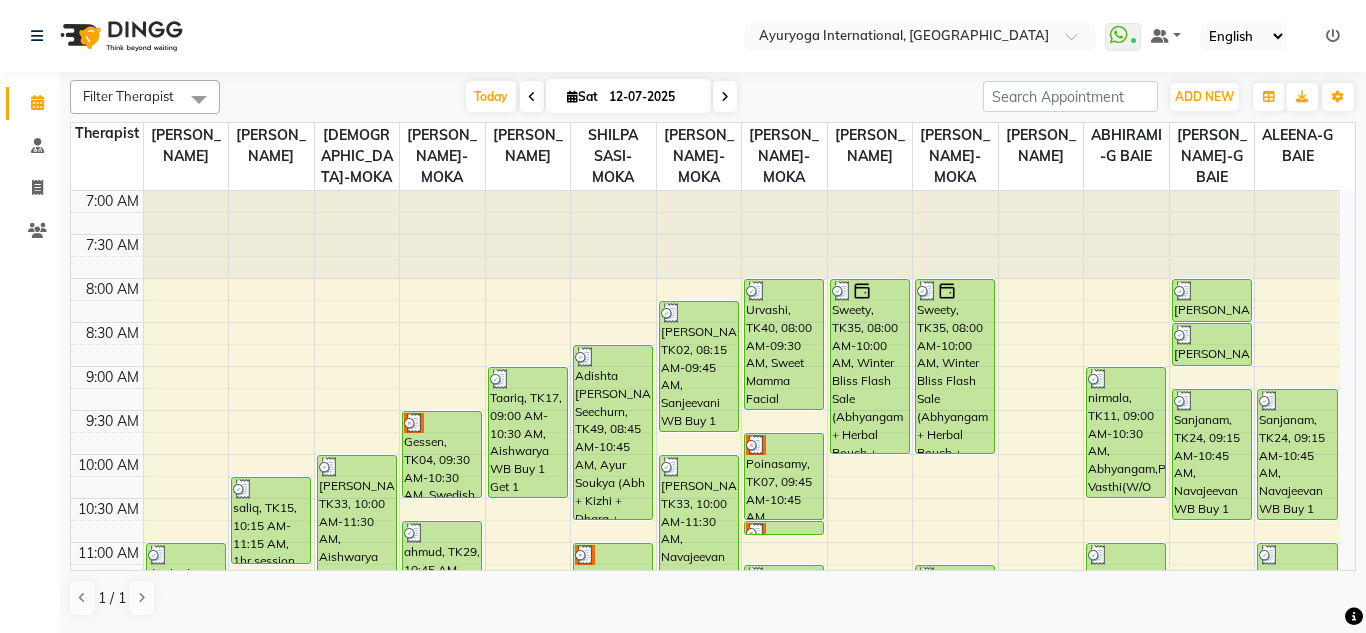click at bounding box center [725, 97] 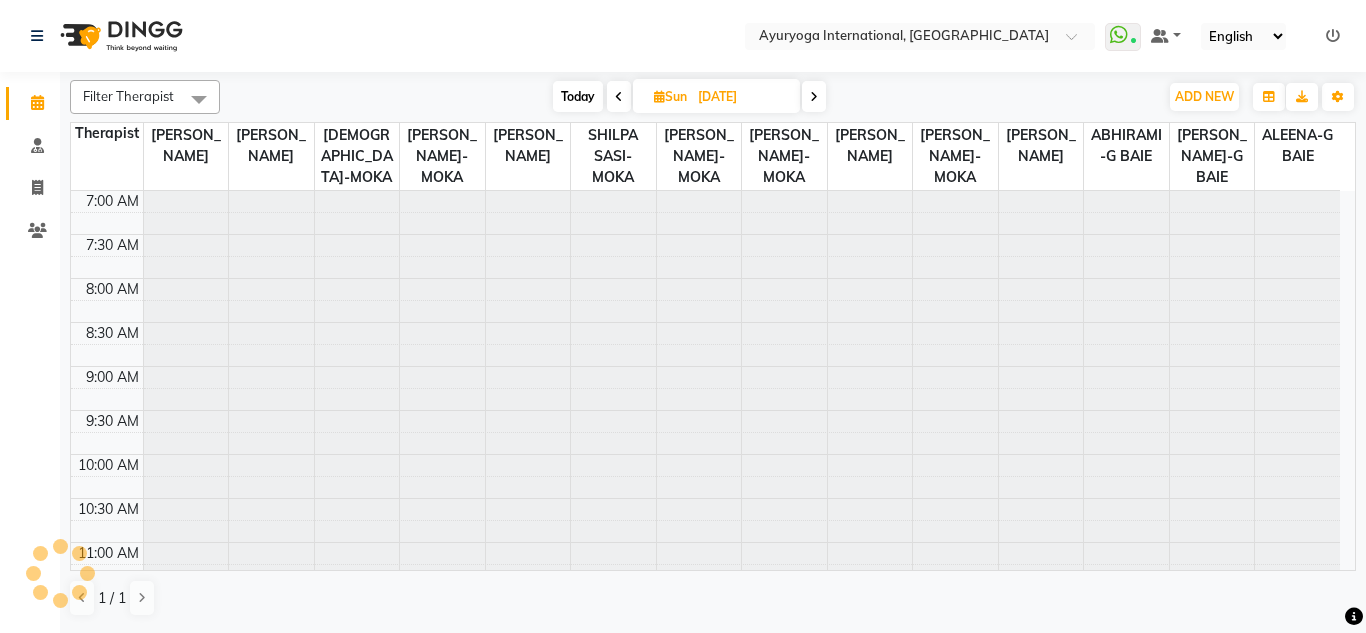 click on "Select Location × Ayuryoga International, [GEOGRAPHIC_DATA] Rd  WhatsApp Status  ✕ Status:  Connected Most Recent Message: [DATE]     02:16 PM Recent Service Activity: [DATE]     02:36 PM Default Panel My Panel English ENGLISH Español العربية मराठी हिंदी ગુજરાતી தமிழ் 中文 Notifications nothing to show" 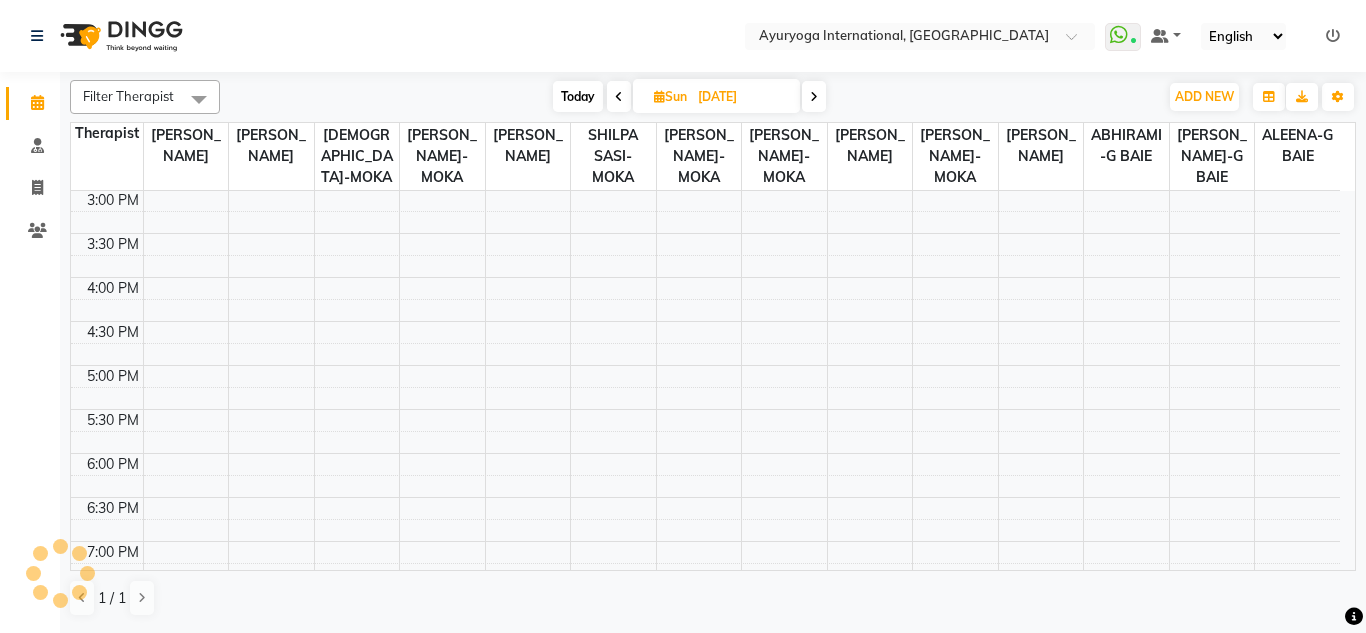 click on "Select Location × Ayuryoga International, [GEOGRAPHIC_DATA] Rd  WhatsApp Status  ✕ Status:  Connected Most Recent Message: [DATE]     02:16 PM Recent Service Activity: [DATE]     02:36 PM Default Panel My Panel English ENGLISH Español العربية मराठी हिंदी ગુજરાતી தமிழ் 中文 Notifications nothing to show" 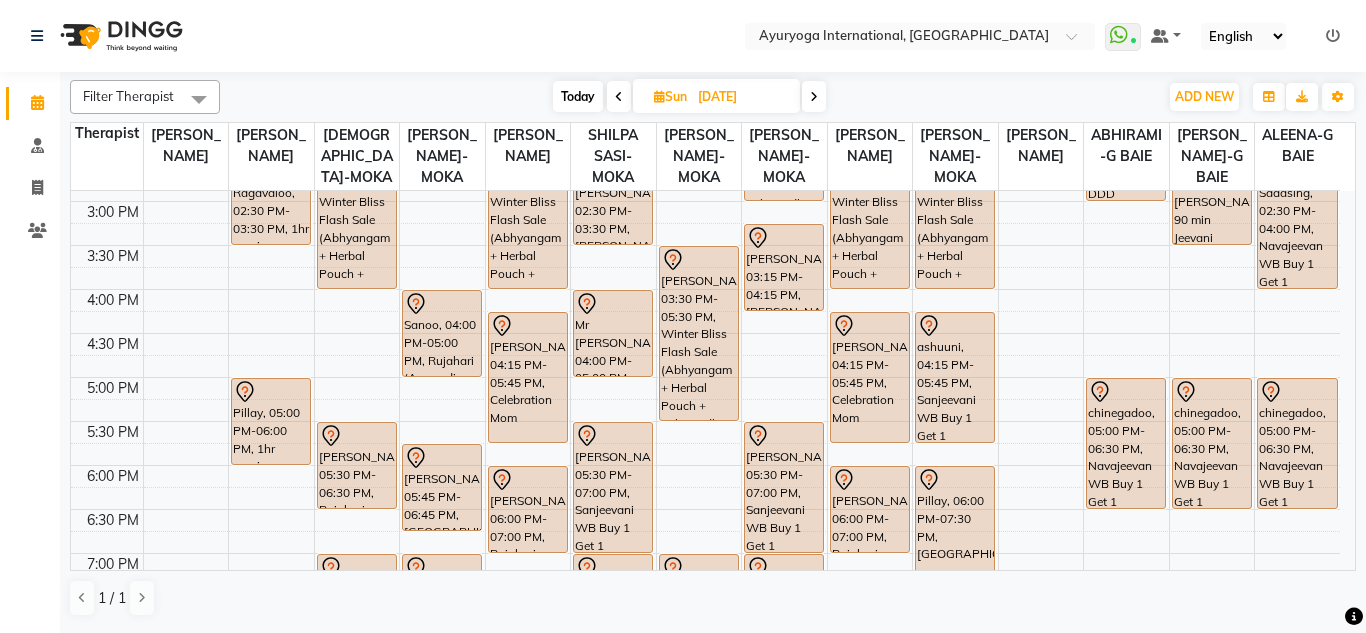 scroll, scrollTop: 705, scrollLeft: 0, axis: vertical 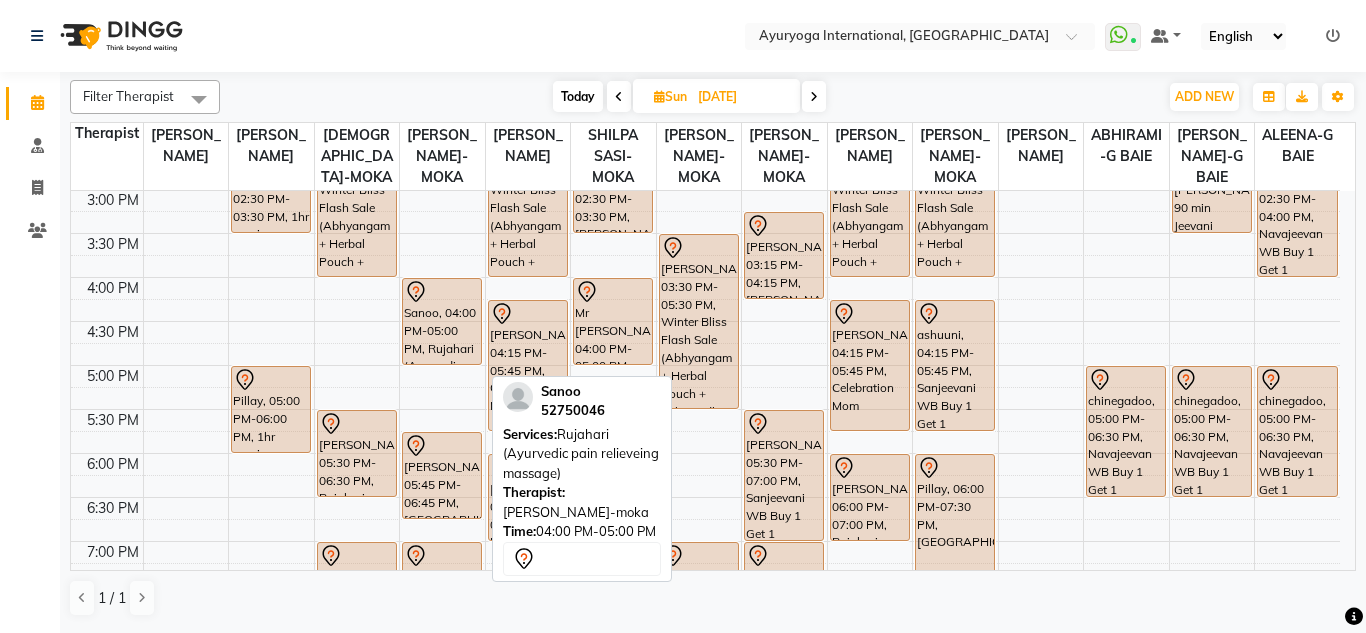 click on "Sanoo, 04:00 PM-05:00 PM, Rujahari (Ayurvedic pain relieveing massage)" at bounding box center (442, 321) 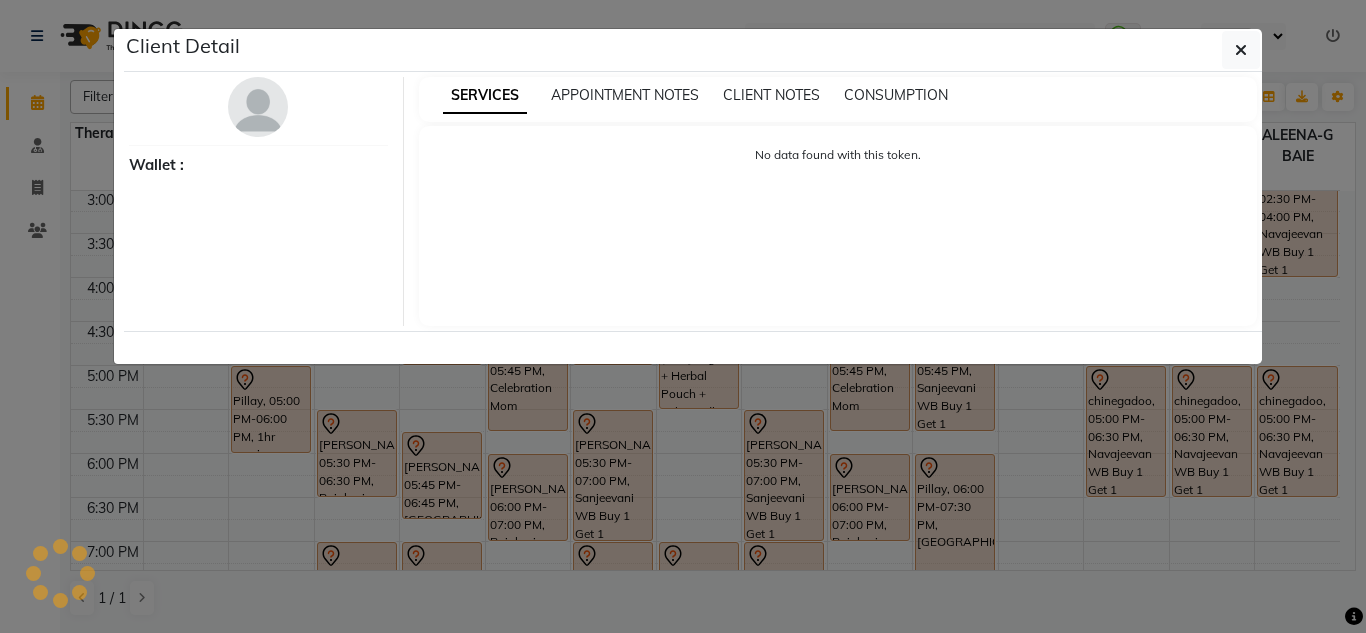 select on "7" 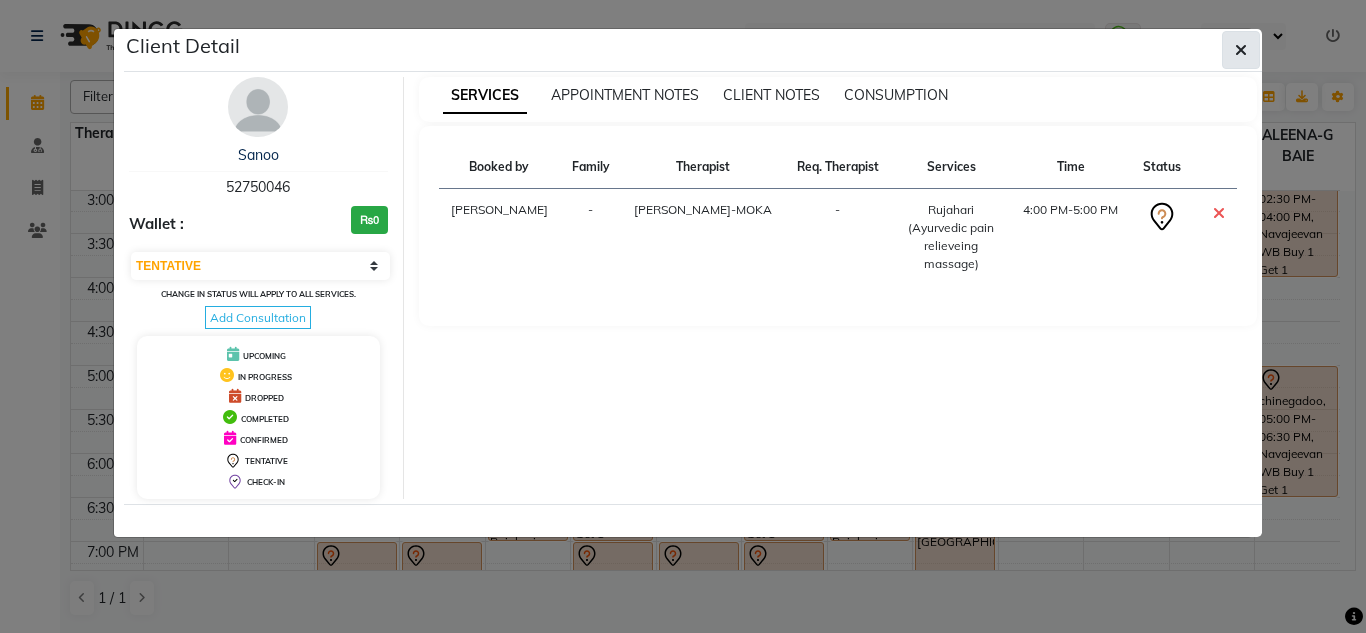 click 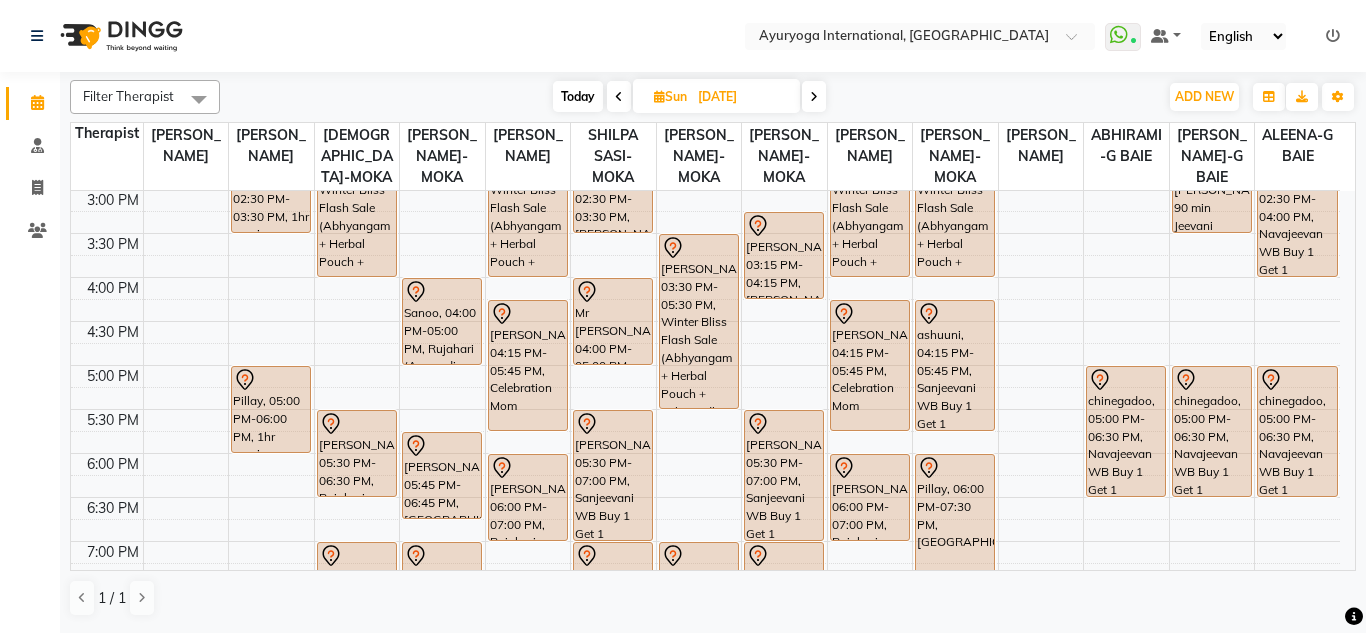 drag, startPoint x: 433, startPoint y: 90, endPoint x: 424, endPoint y: 54, distance: 37.107952 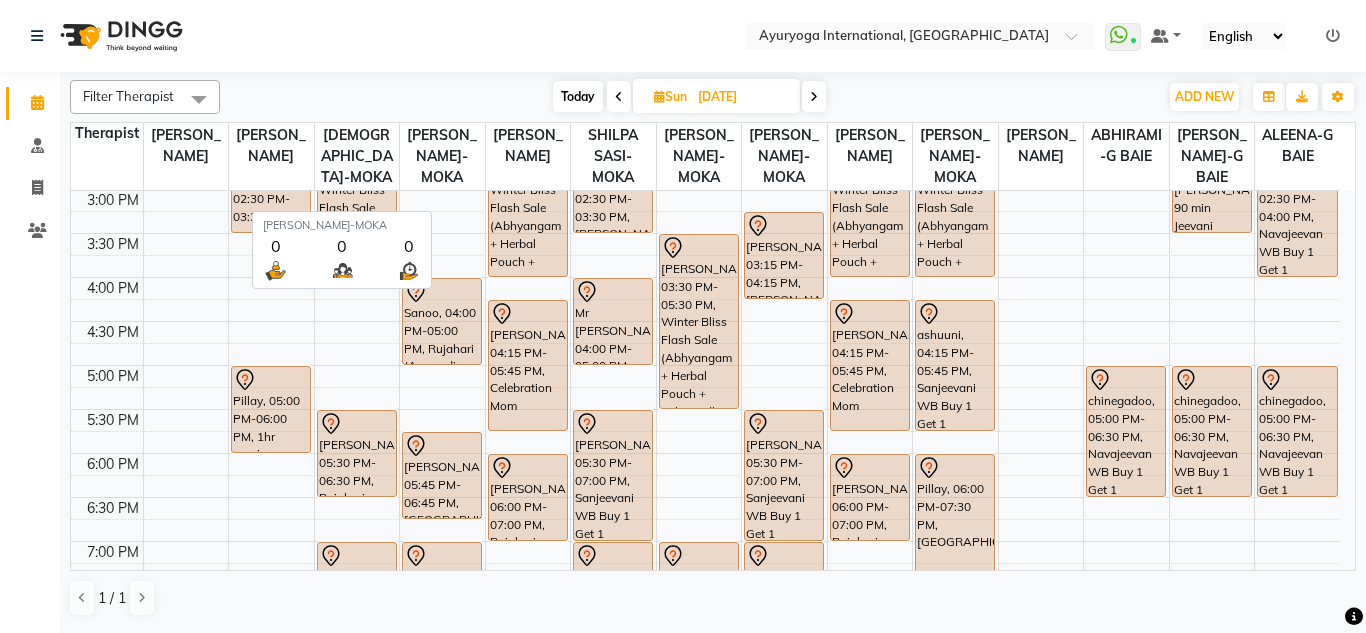 click on "[PERSON_NAME]-MOKA" at bounding box center (443, 157) 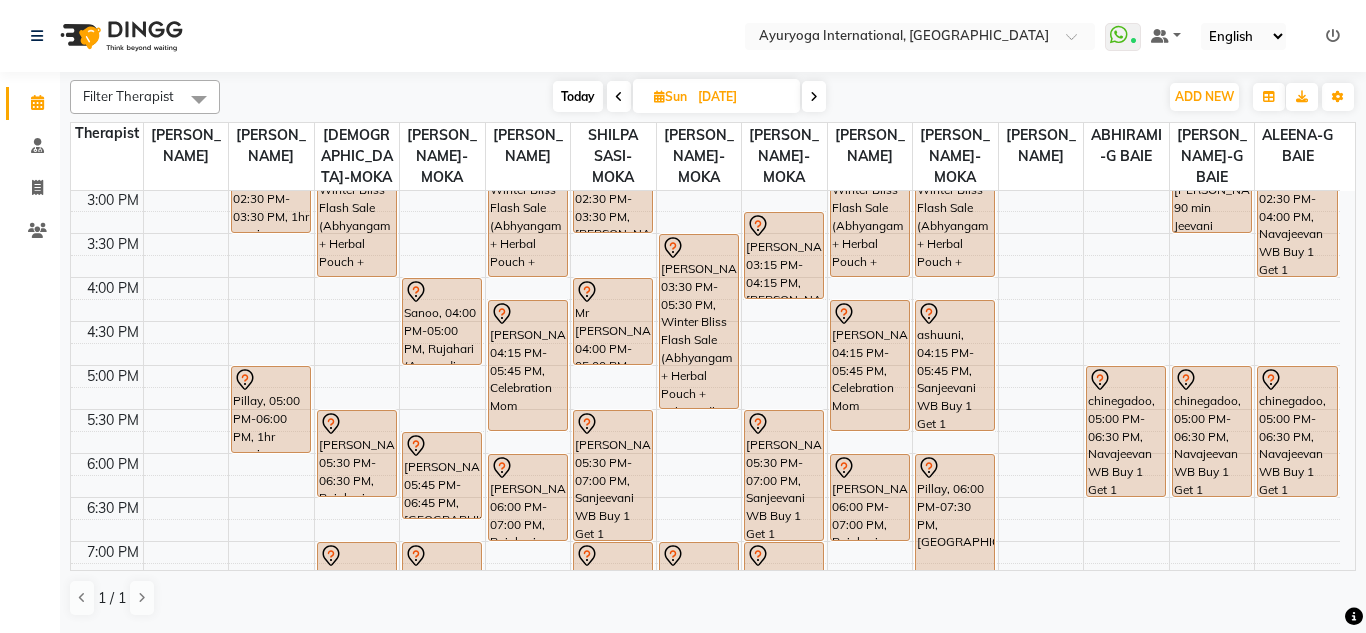drag, startPoint x: 437, startPoint y: 93, endPoint x: 433, endPoint y: 47, distance: 46.173584 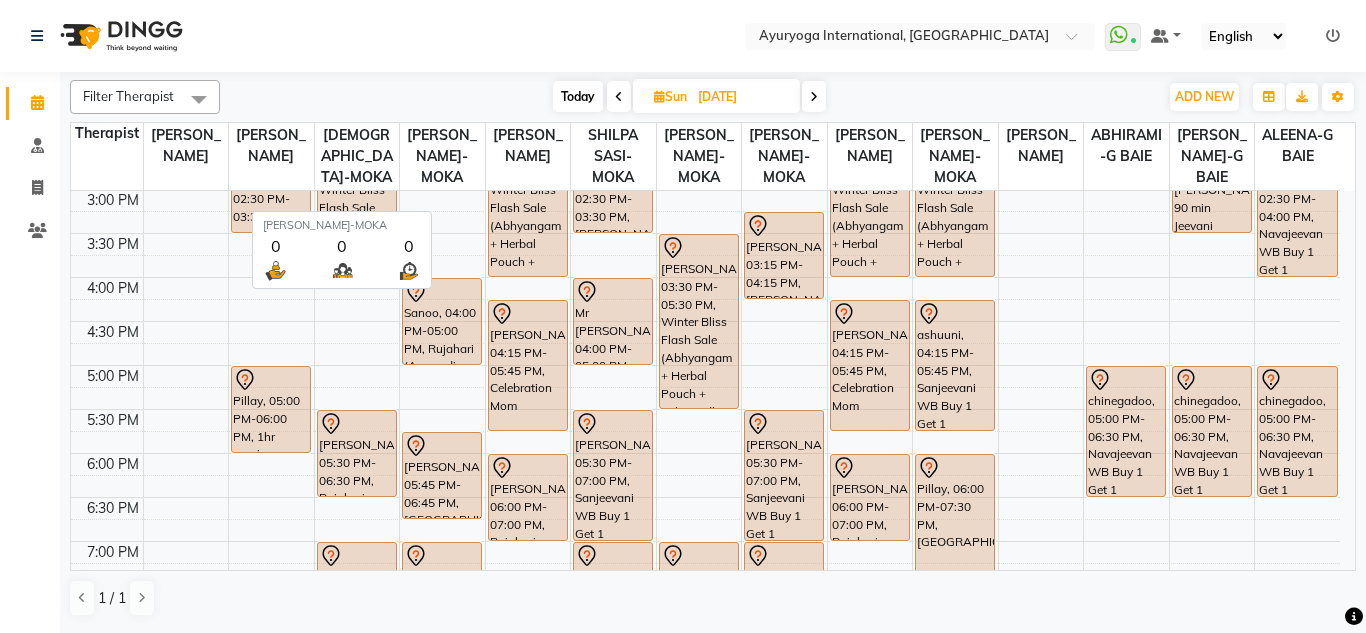 click on "[PERSON_NAME]-MOKA" at bounding box center [443, 157] 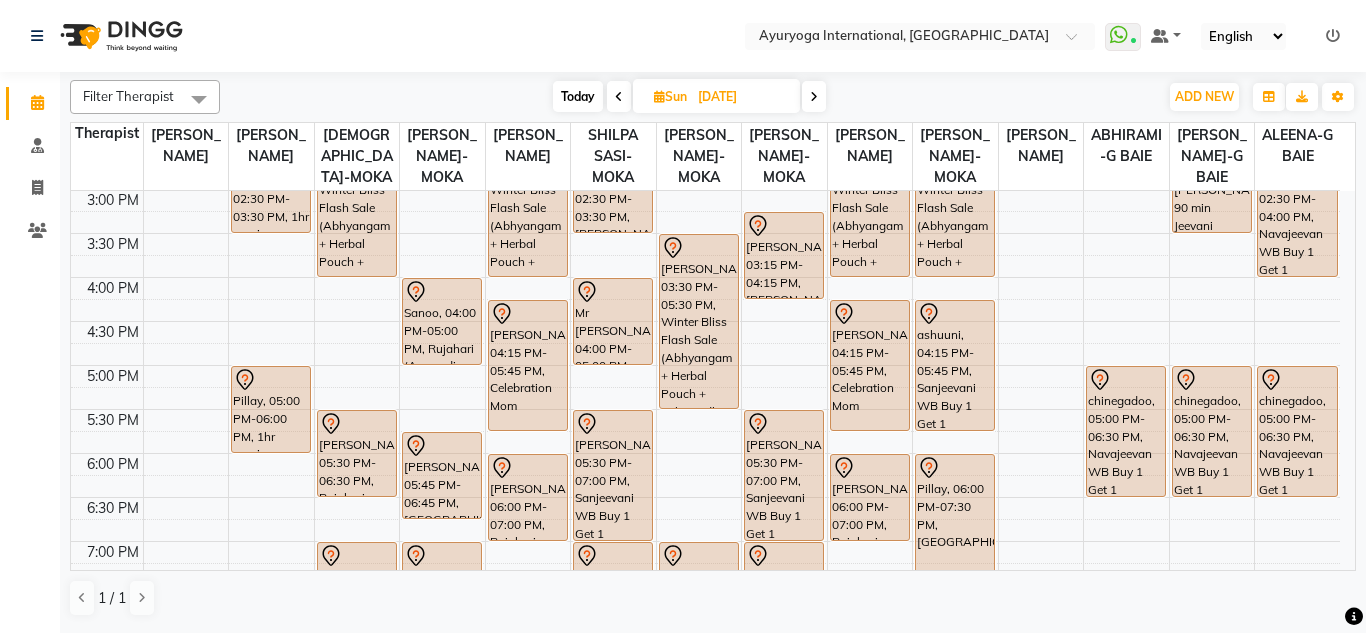 click on "Today" at bounding box center (578, 96) 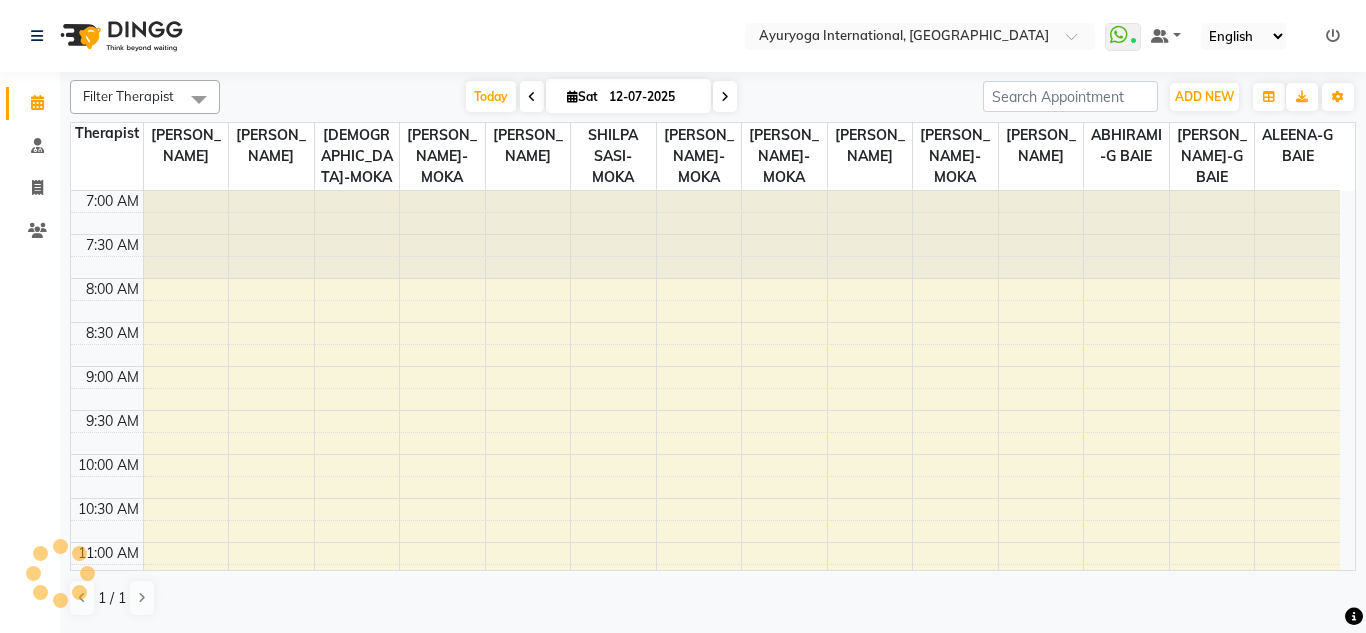 scroll, scrollTop: 705, scrollLeft: 0, axis: vertical 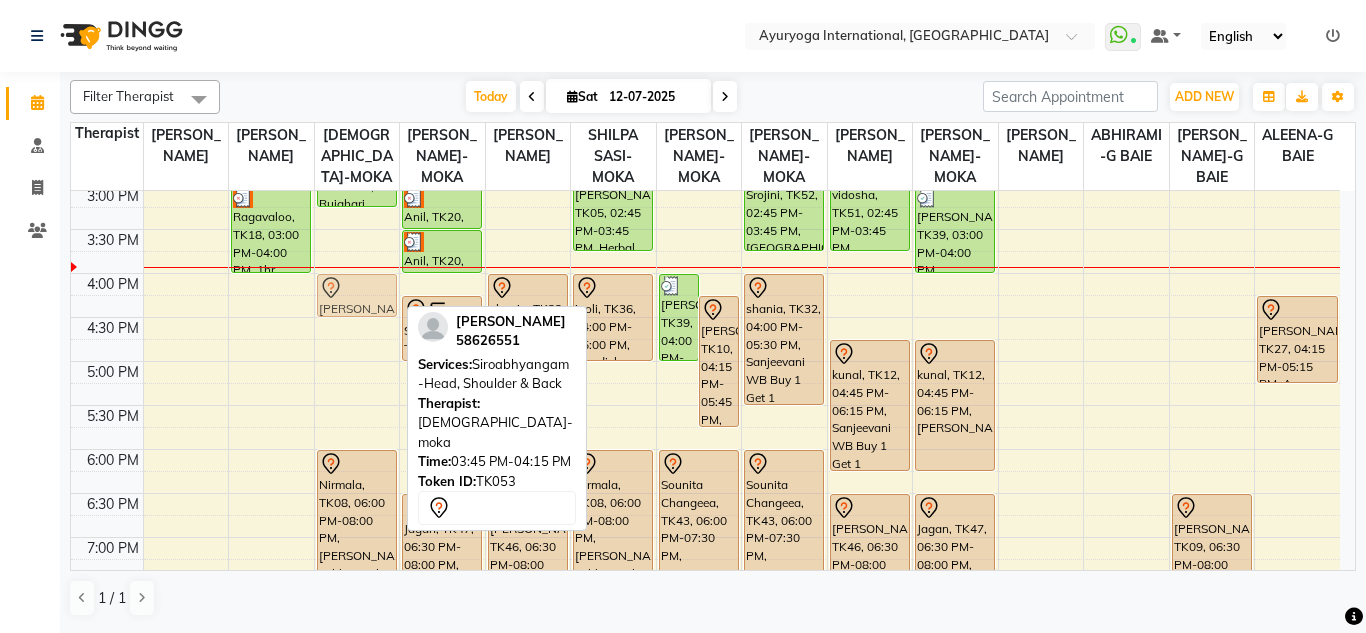 drag, startPoint x: 386, startPoint y: 300, endPoint x: 386, endPoint y: 316, distance: 16 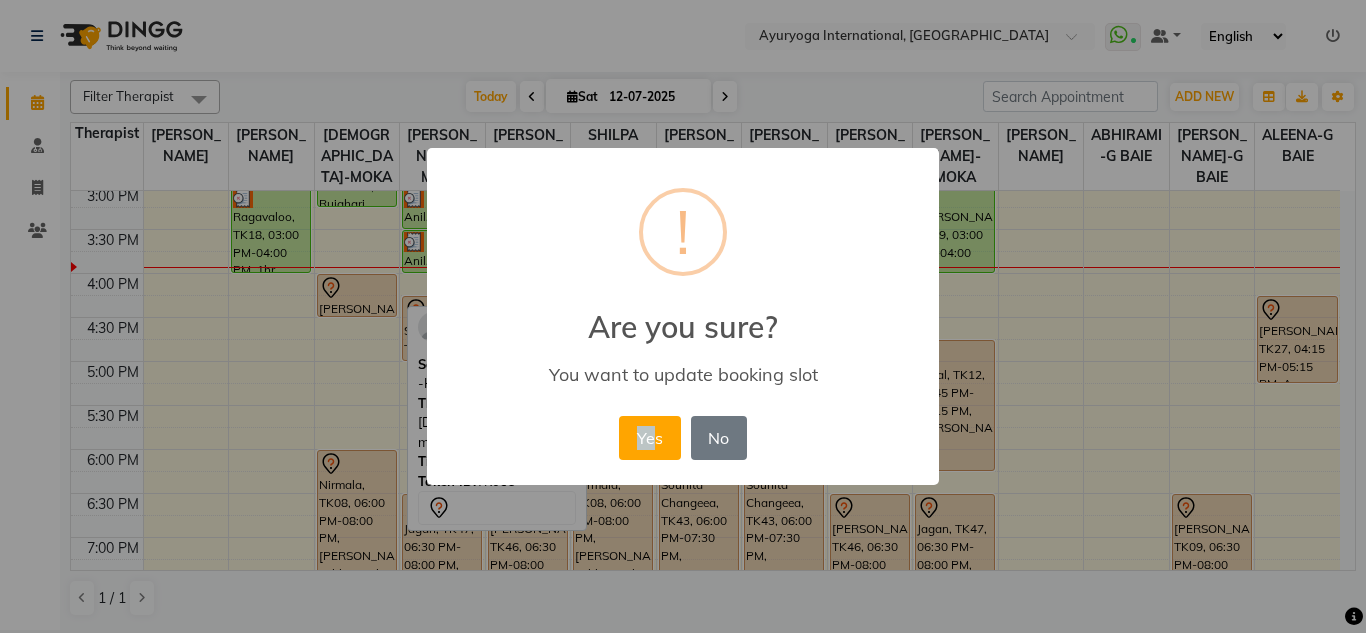 drag, startPoint x: 635, startPoint y: 412, endPoint x: 655, endPoint y: 478, distance: 68.96376 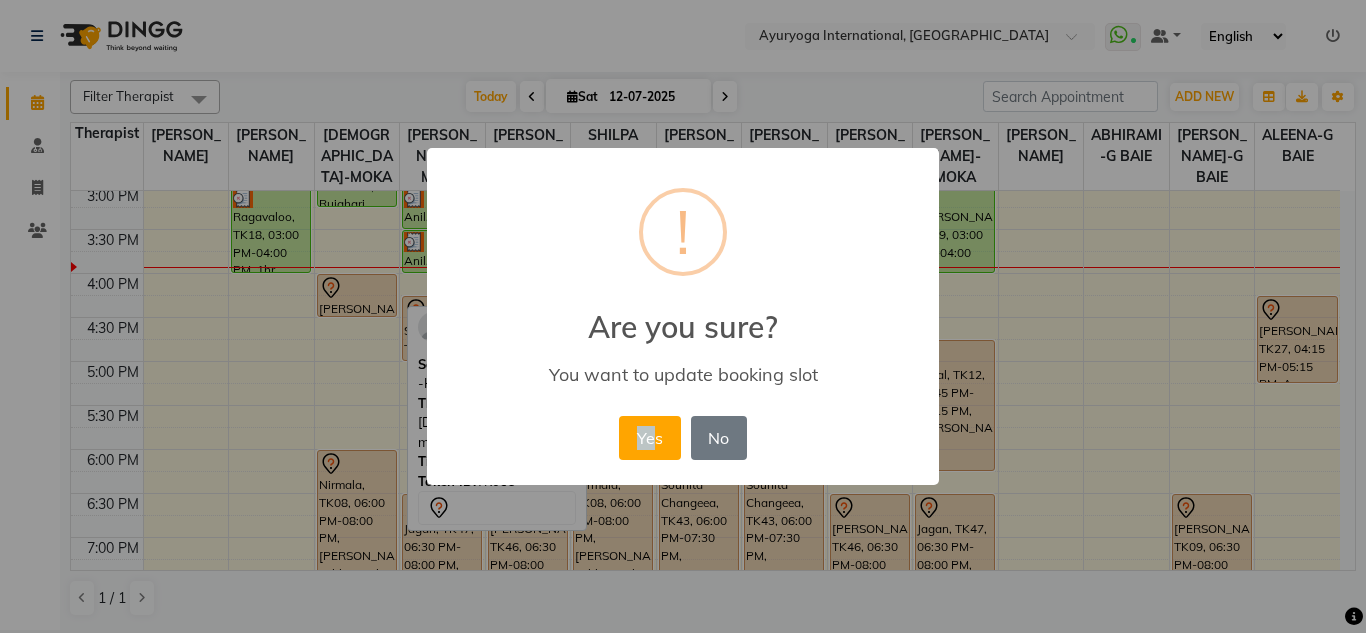 click on "× ! Are you sure? You want to update booking slot Yes No No" at bounding box center [683, 317] 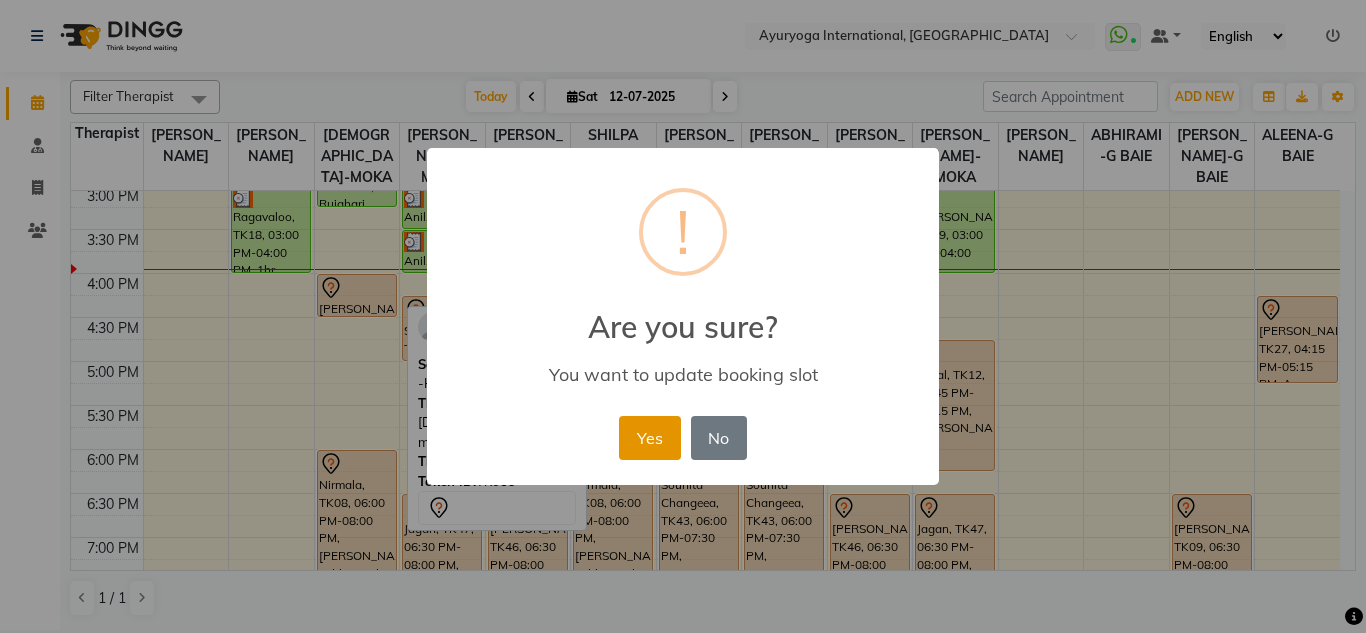 click on "Yes" at bounding box center [649, 438] 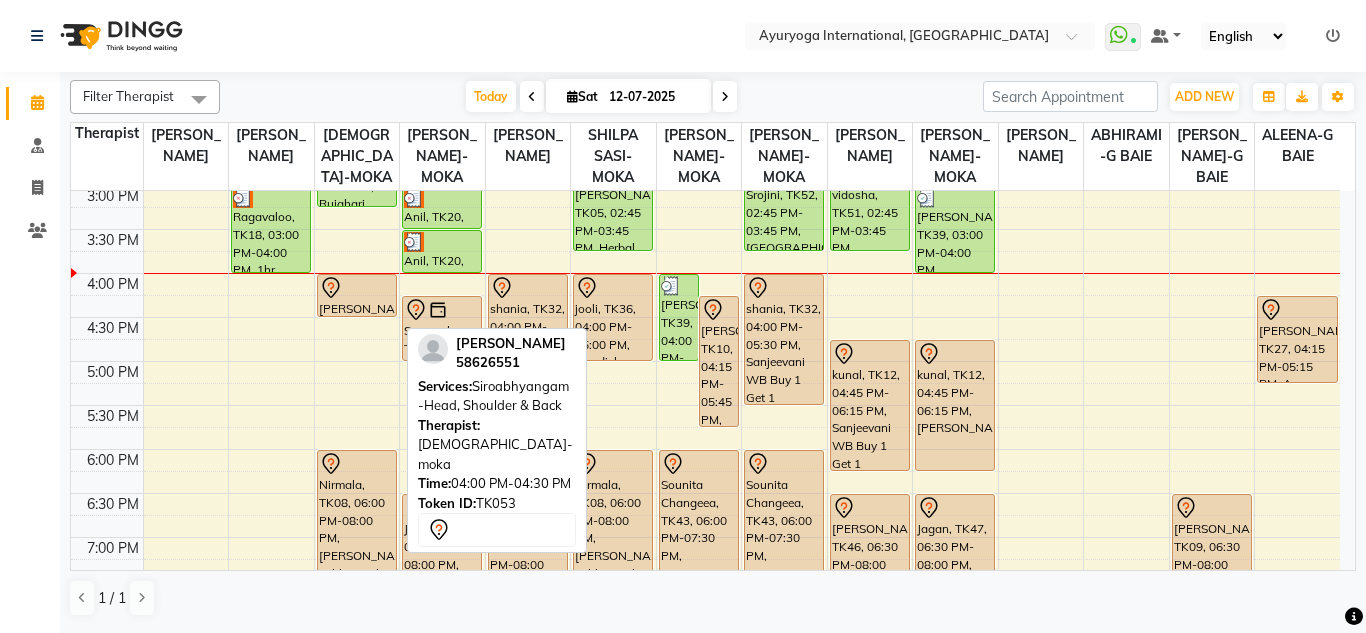click at bounding box center [357, 288] 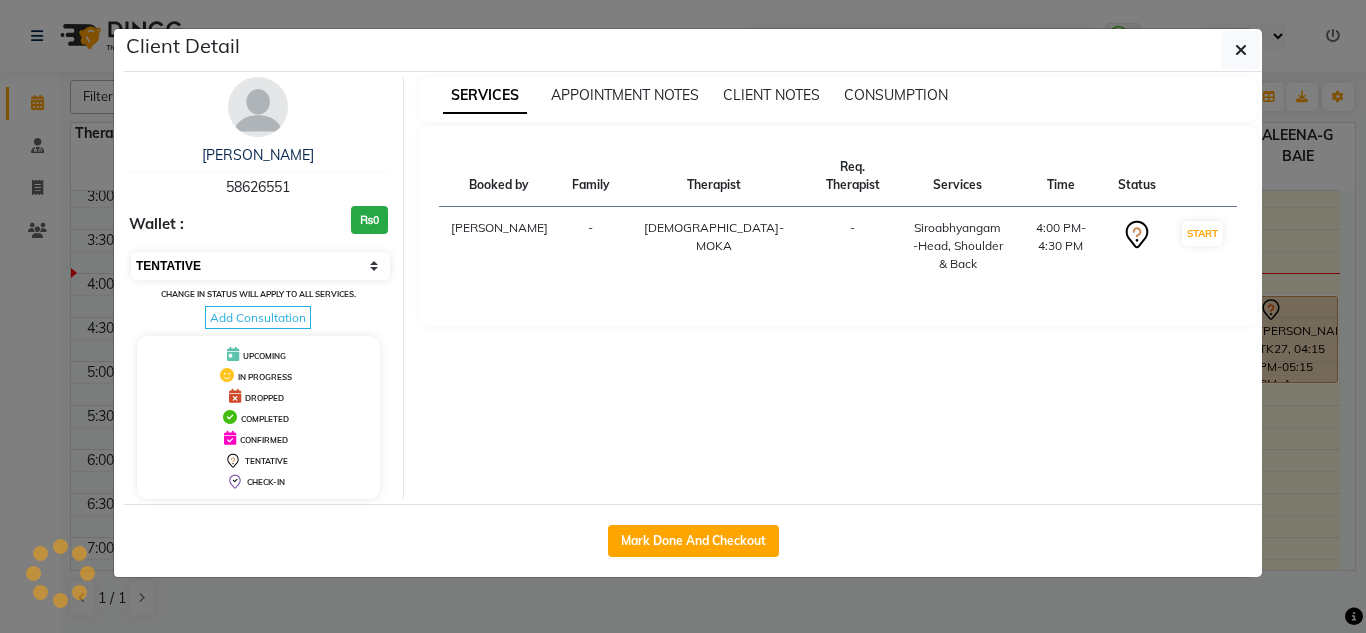 click on "Select IN SERVICE CONFIRMED TENTATIVE CHECK IN MARK DONE DROPPED UPCOMING" at bounding box center (260, 266) 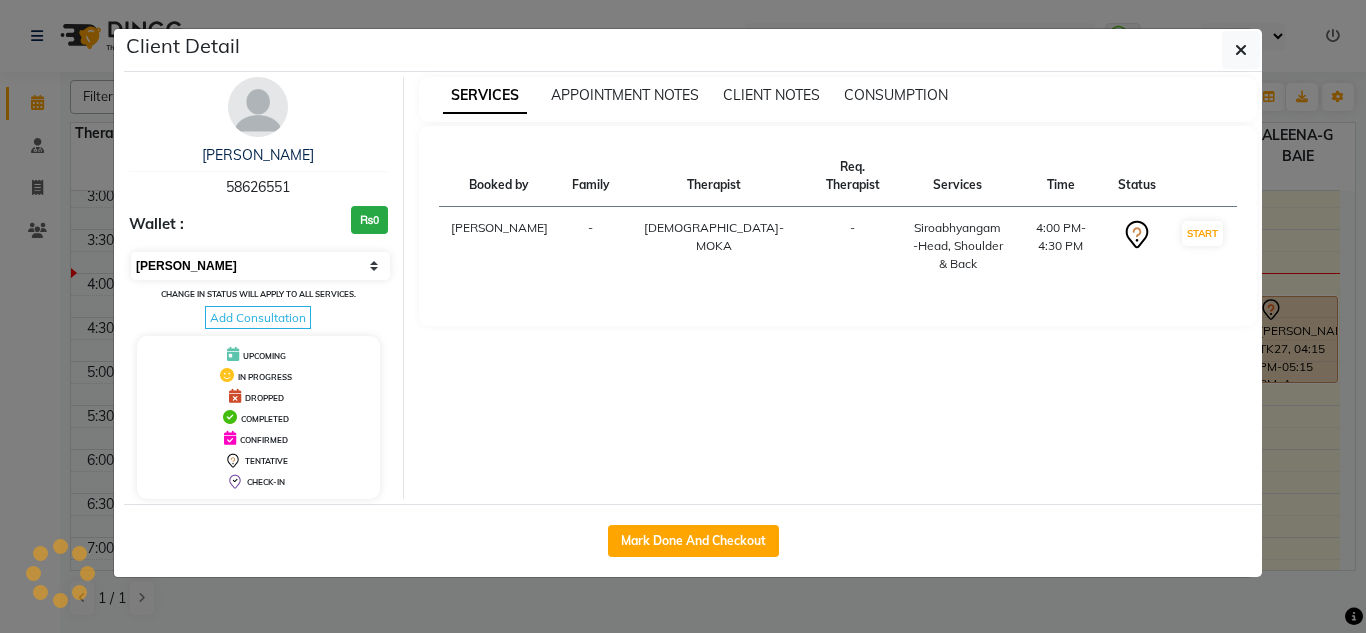 click on "Select IN SERVICE CONFIRMED TENTATIVE CHECK IN MARK DONE DROPPED UPCOMING" at bounding box center [260, 266] 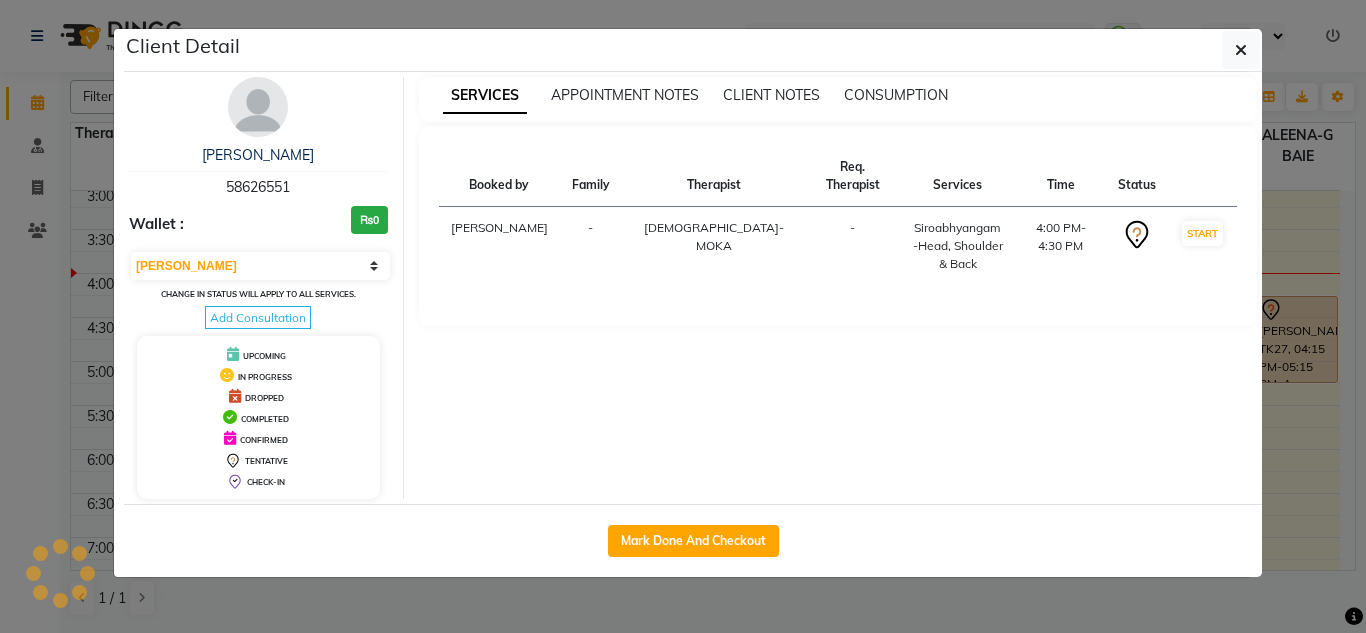 drag, startPoint x: 1265, startPoint y: 49, endPoint x: 1238, endPoint y: 52, distance: 27.166155 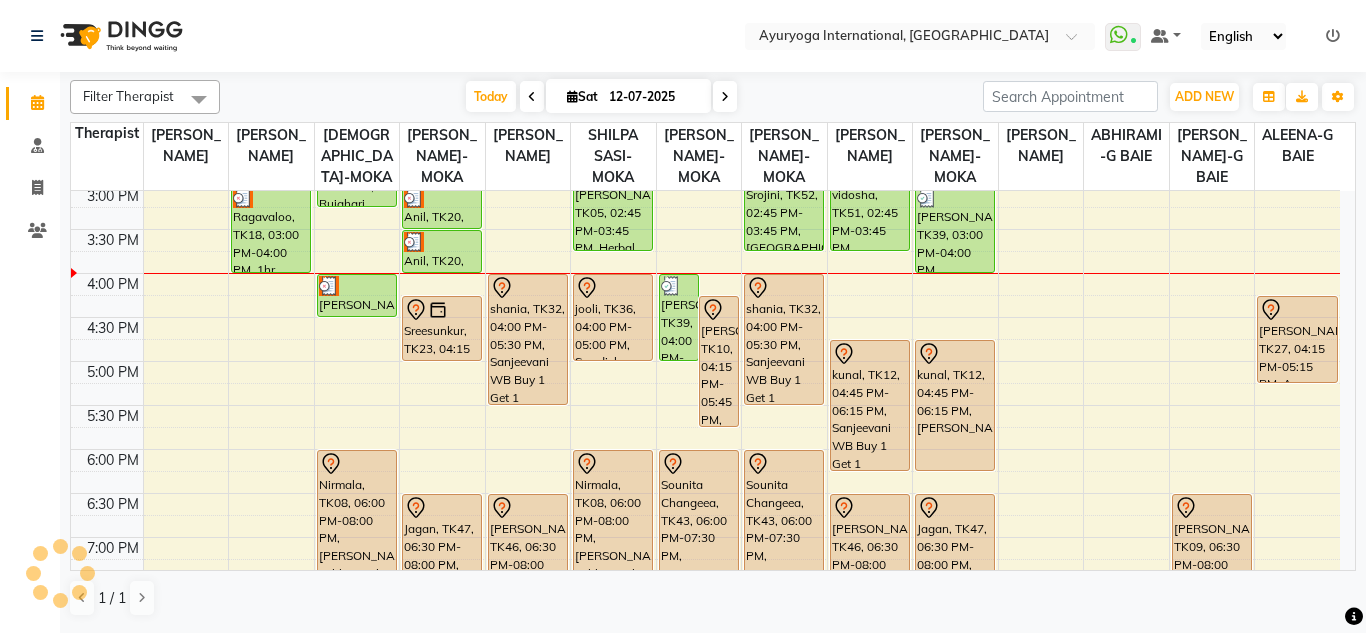 click on "[DATE]  [DATE]" at bounding box center (601, 97) 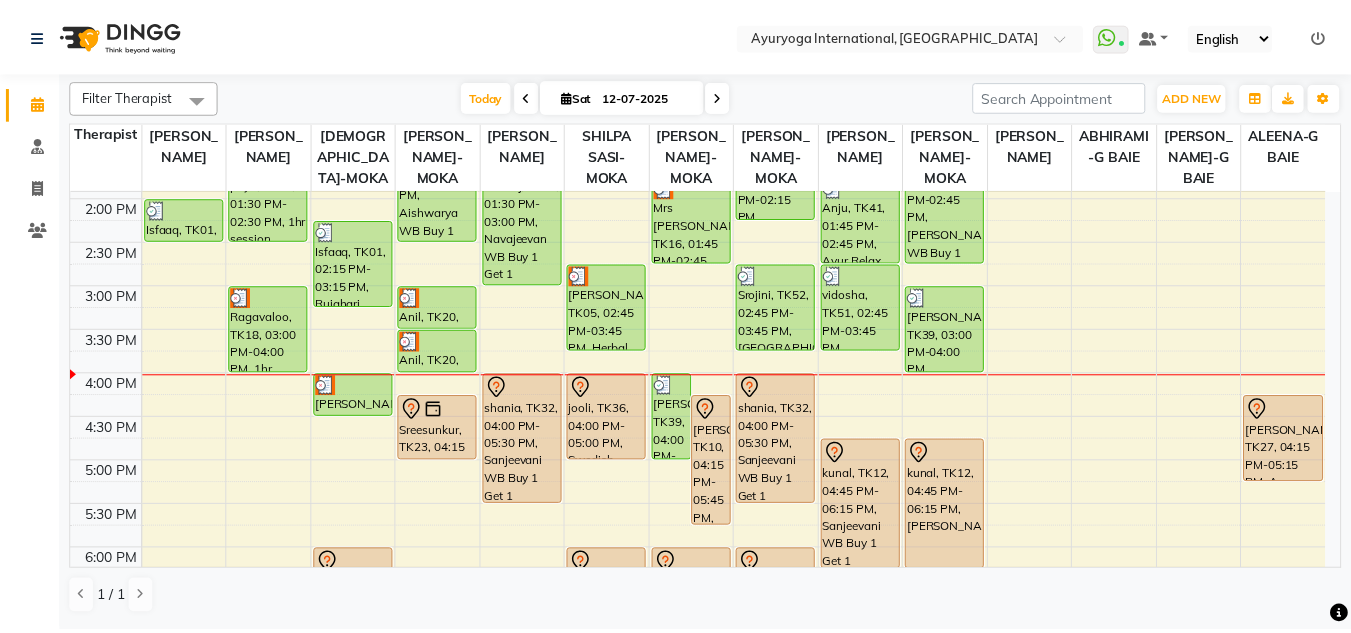 scroll, scrollTop: 605, scrollLeft: 0, axis: vertical 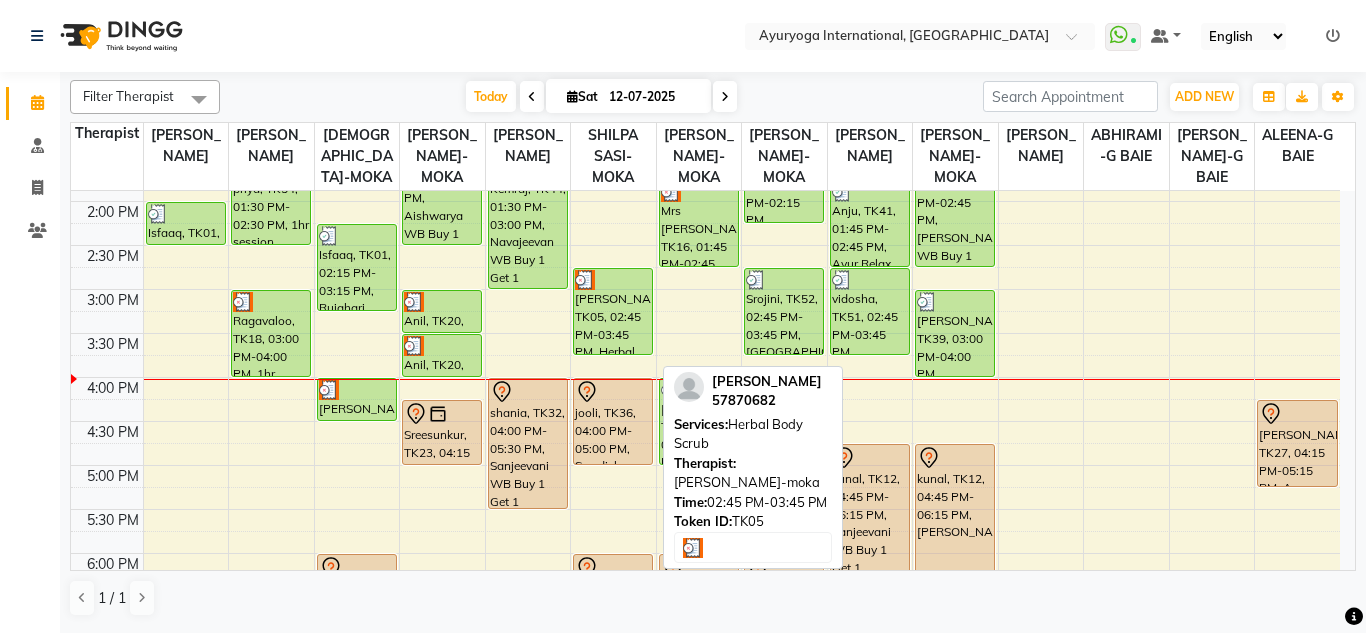 click on "[PERSON_NAME], TK05, 02:45 PM-03:45 PM, Herbal Body Scrub" at bounding box center (613, 311) 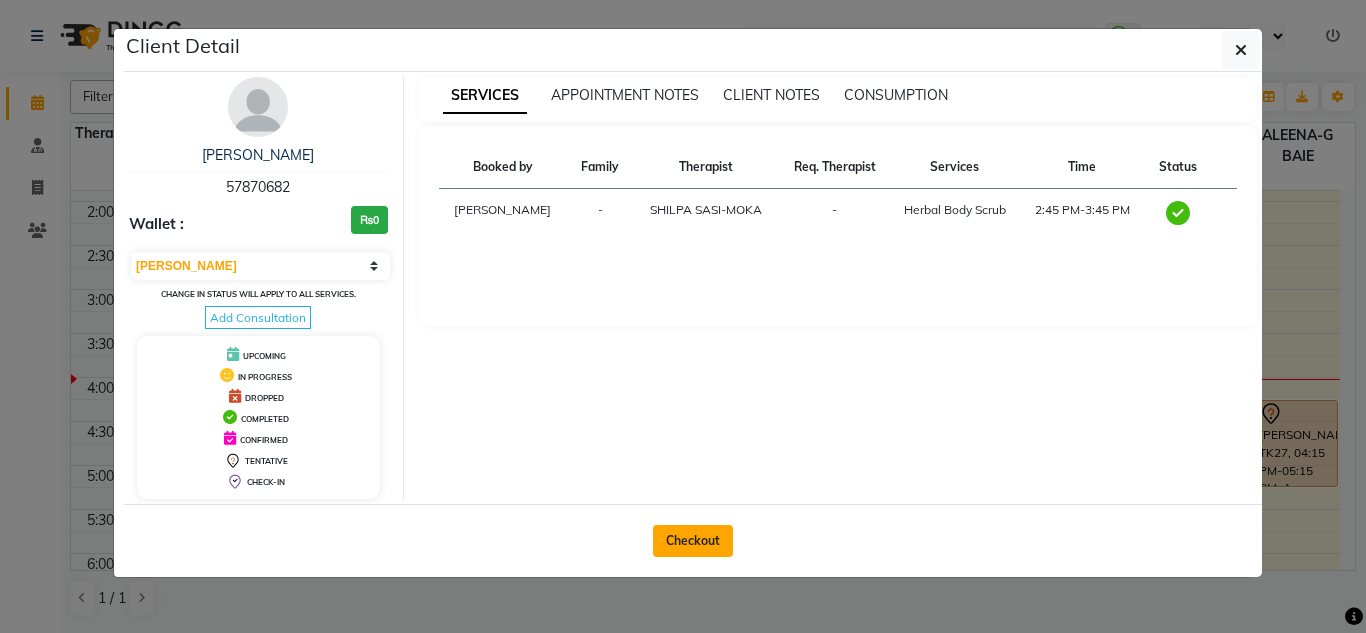 click on "Checkout" 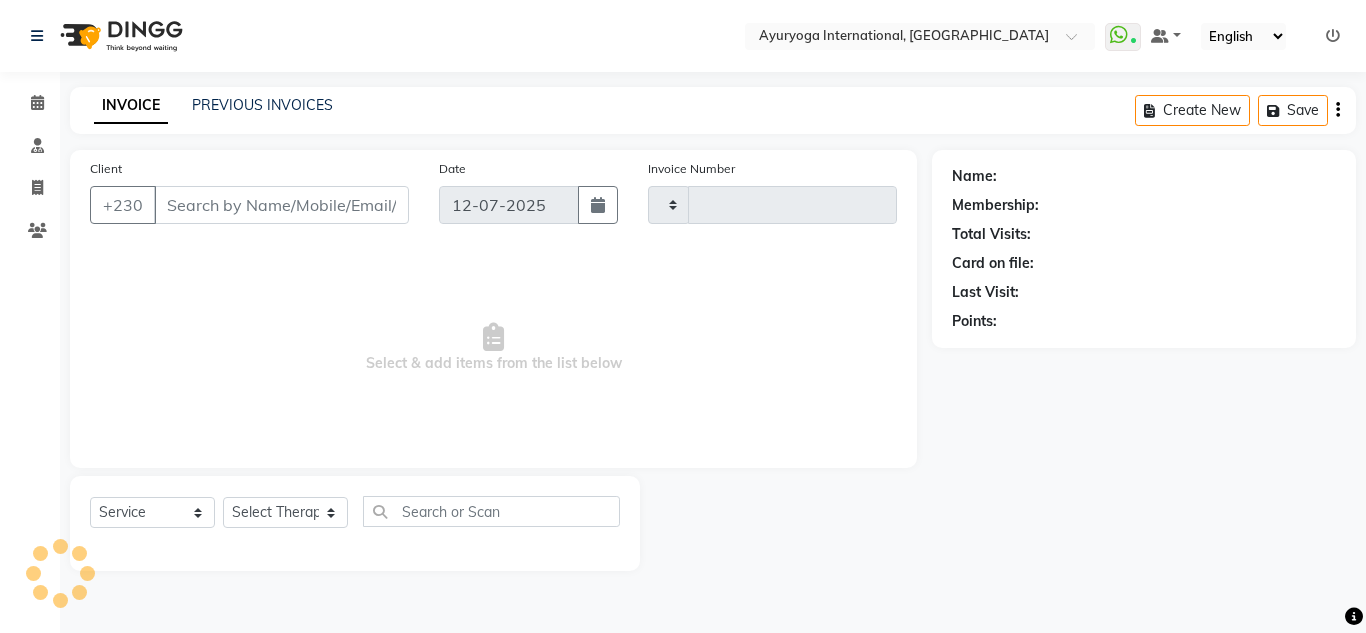 type on "3425" 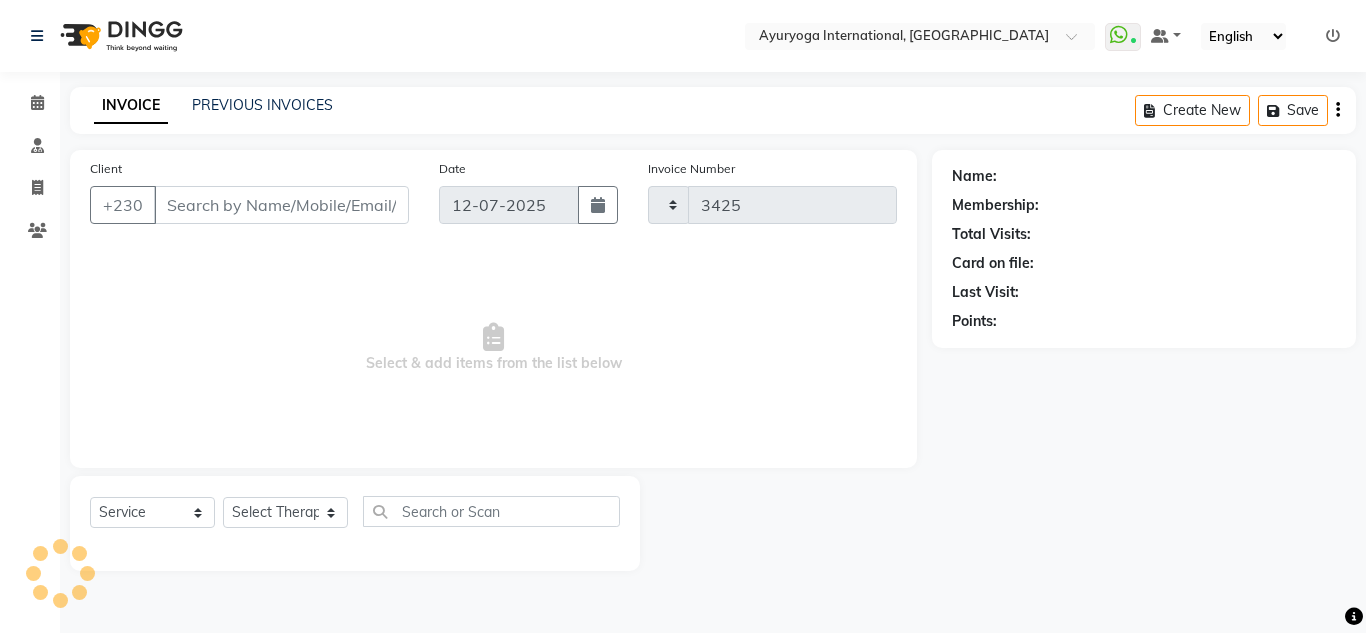 select on "730" 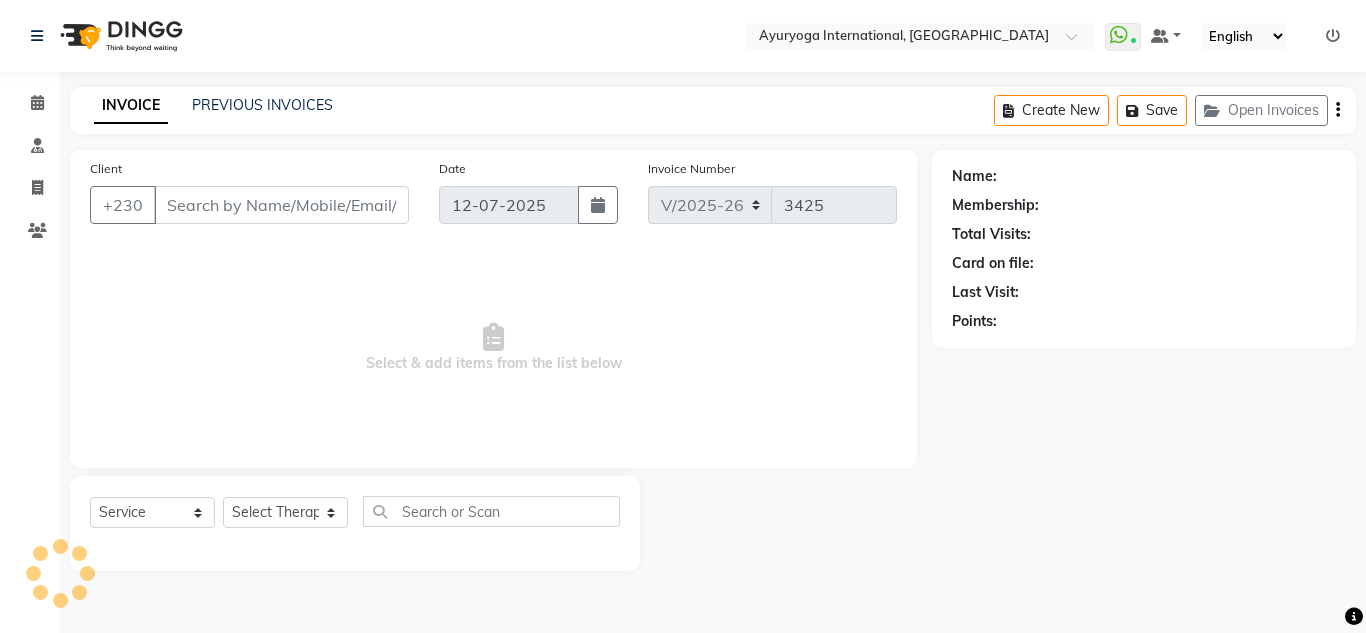 type on "57870682" 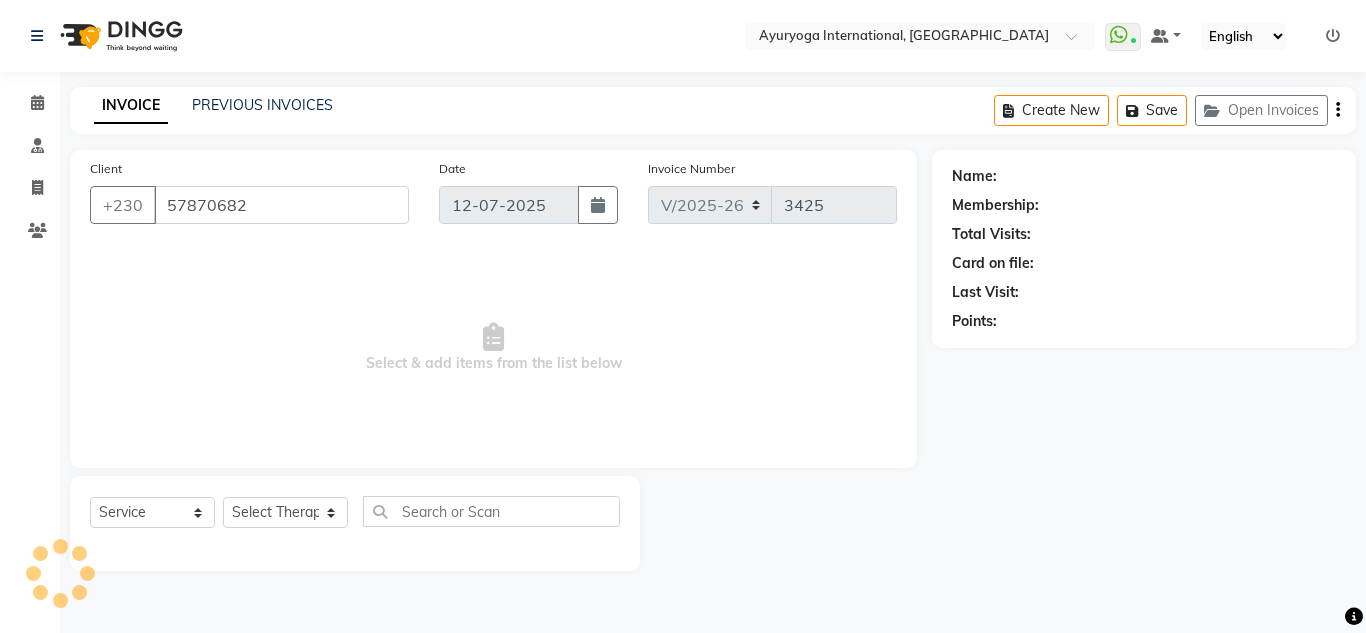 select on "11400" 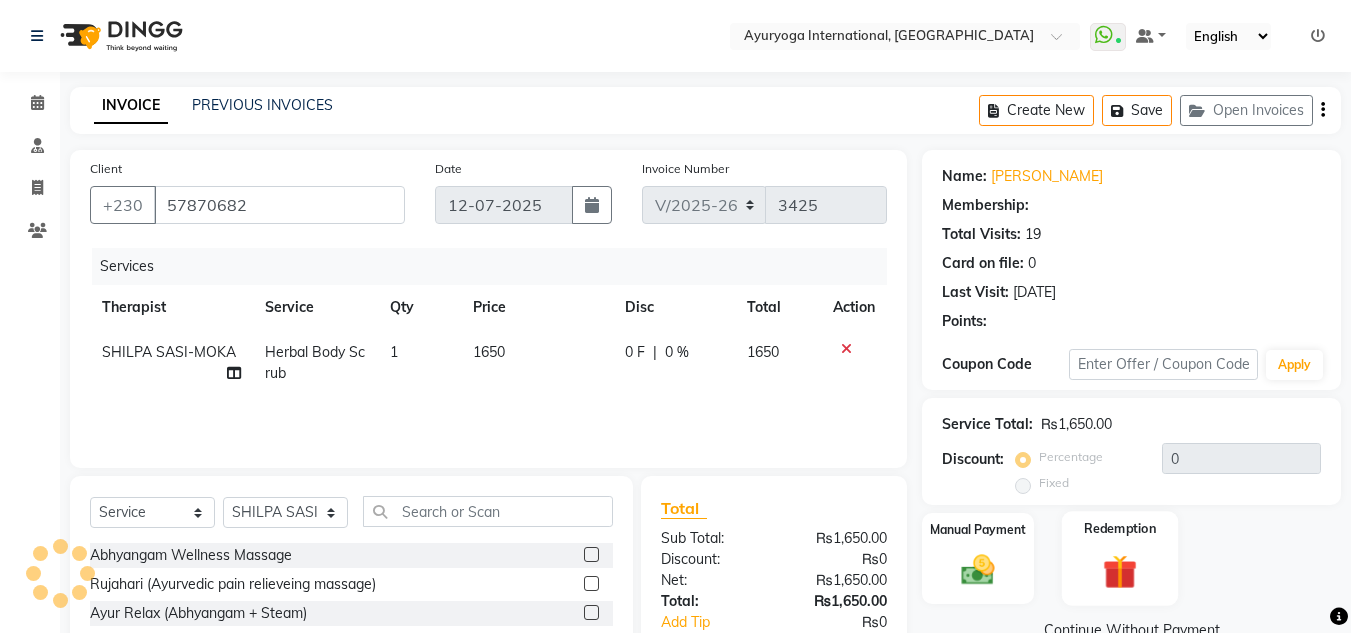 scroll, scrollTop: 168, scrollLeft: 0, axis: vertical 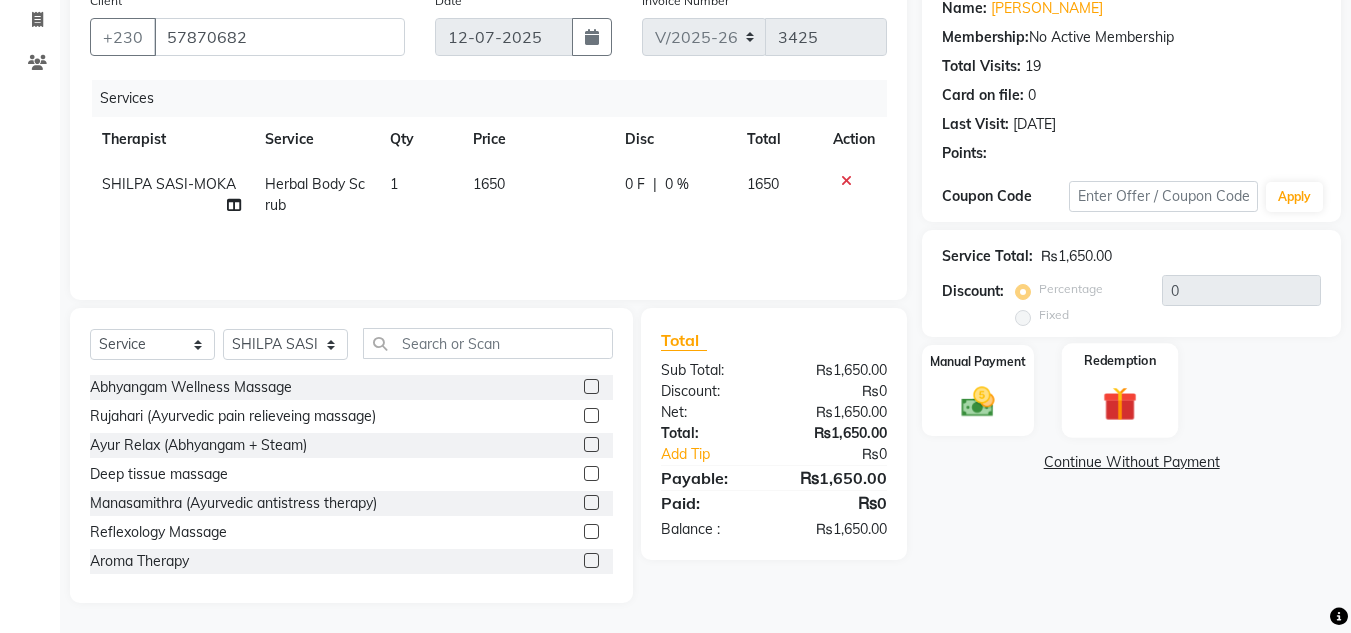 click 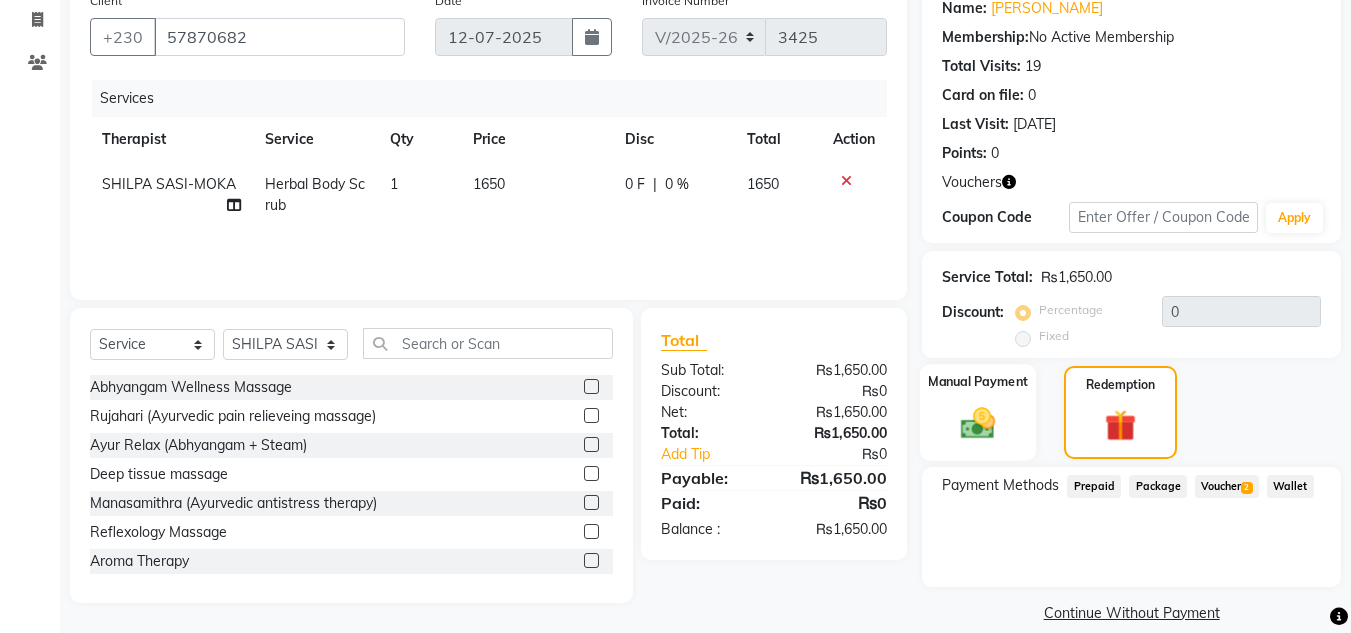 click 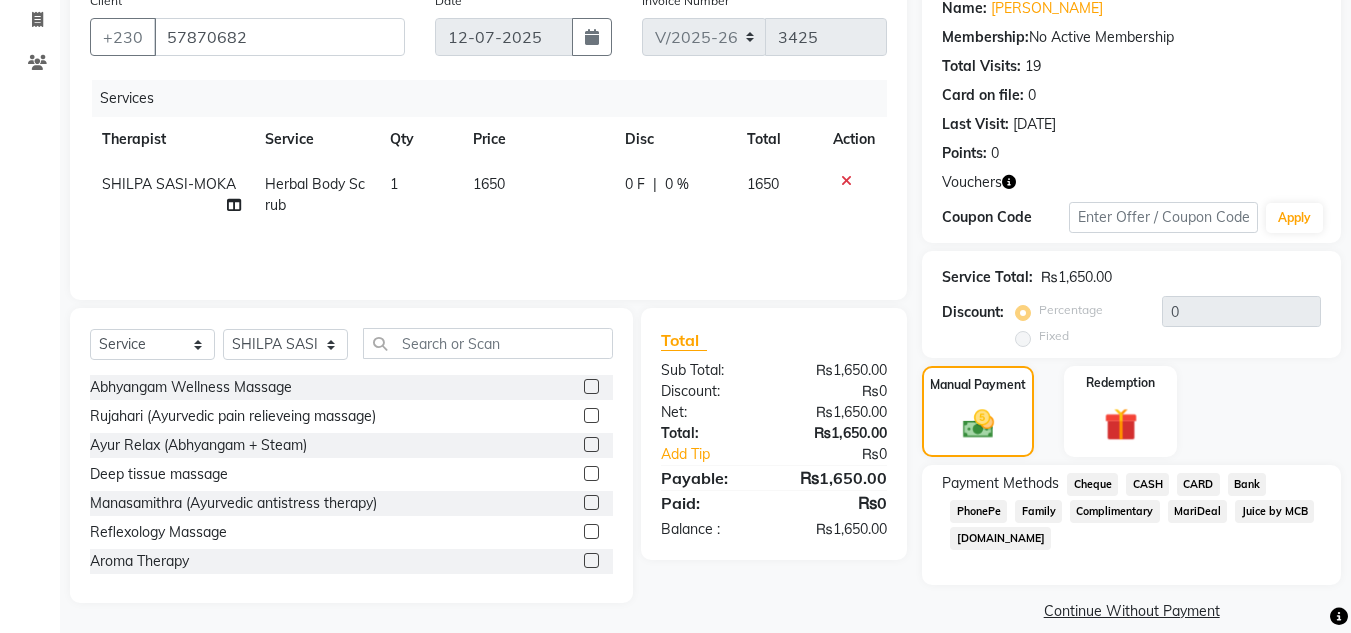 click on "MariDeal" 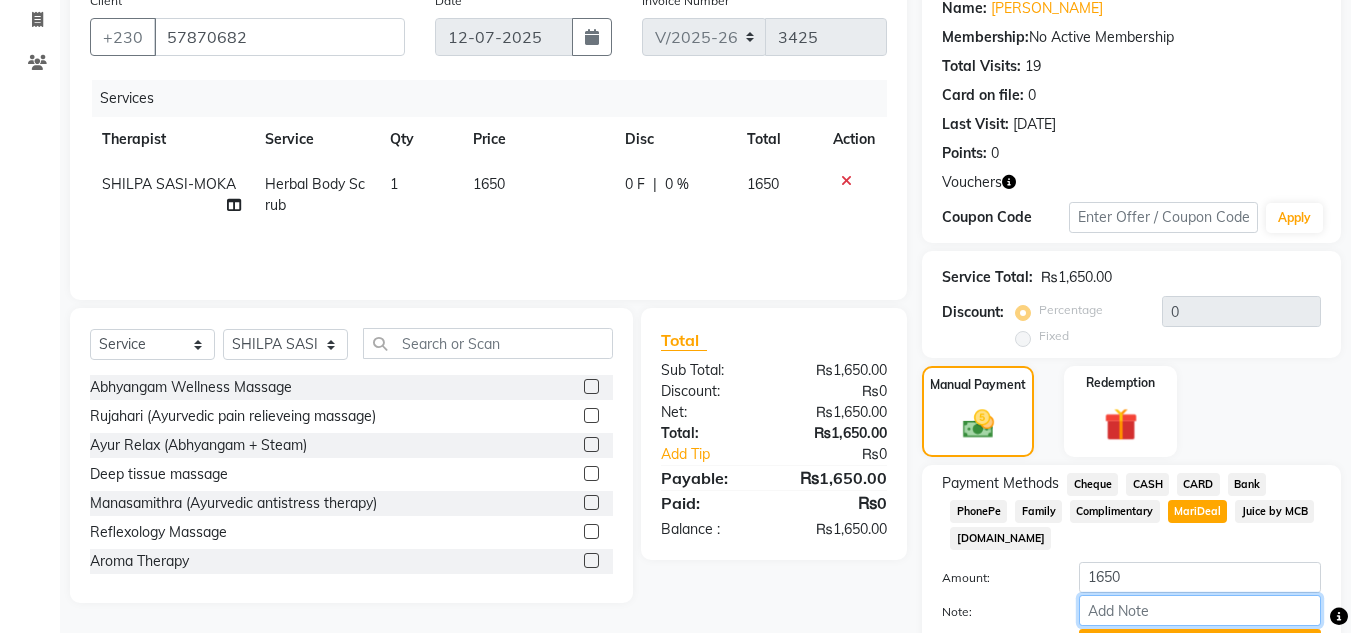 click on "Note:" at bounding box center (1200, 610) 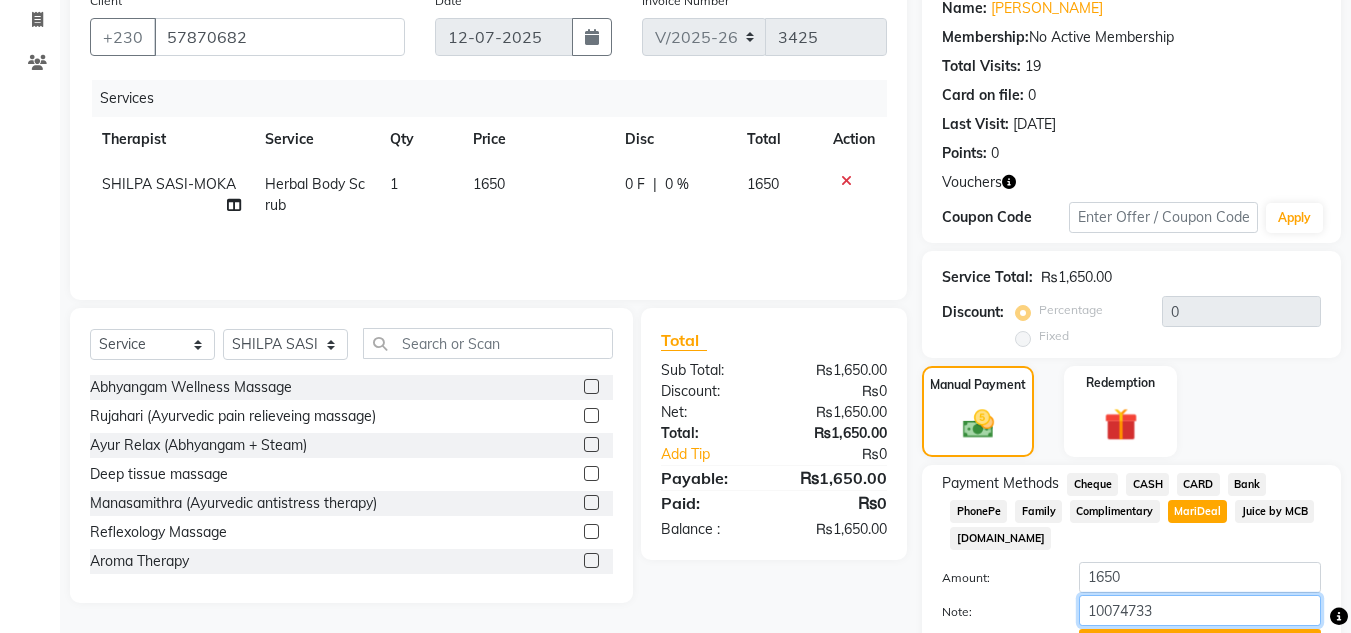 type on "100747333" 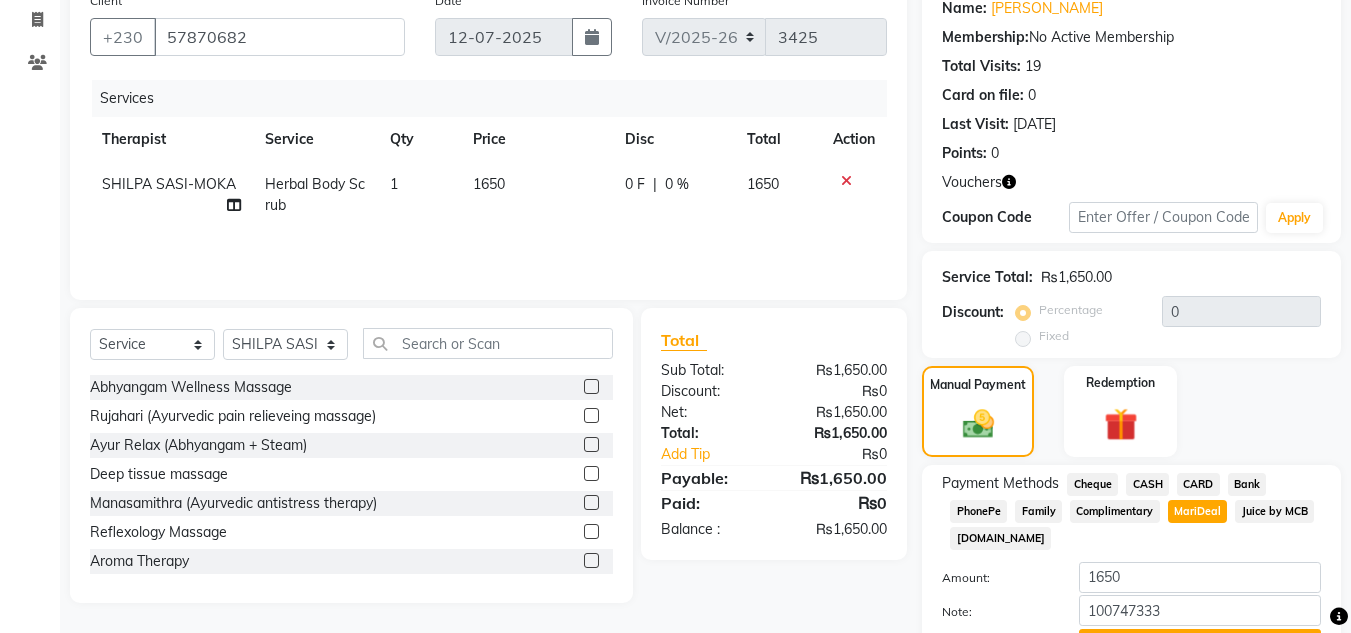 click on "Add Payment" 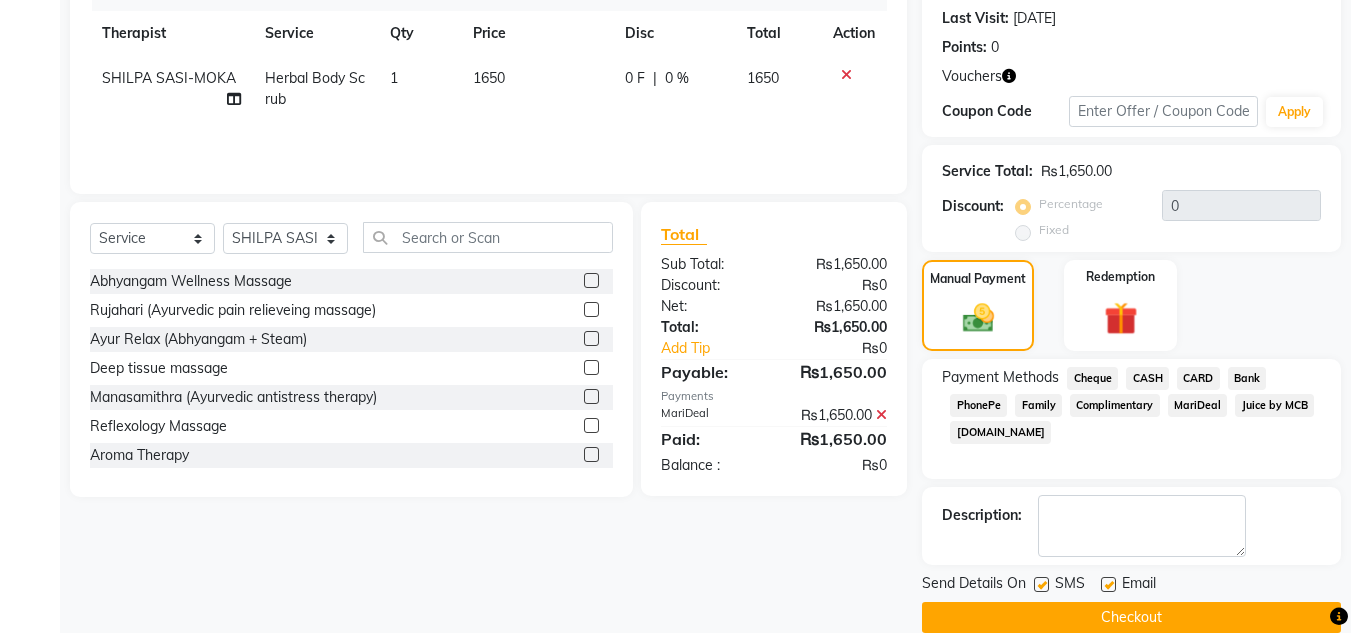 click on "Checkout" 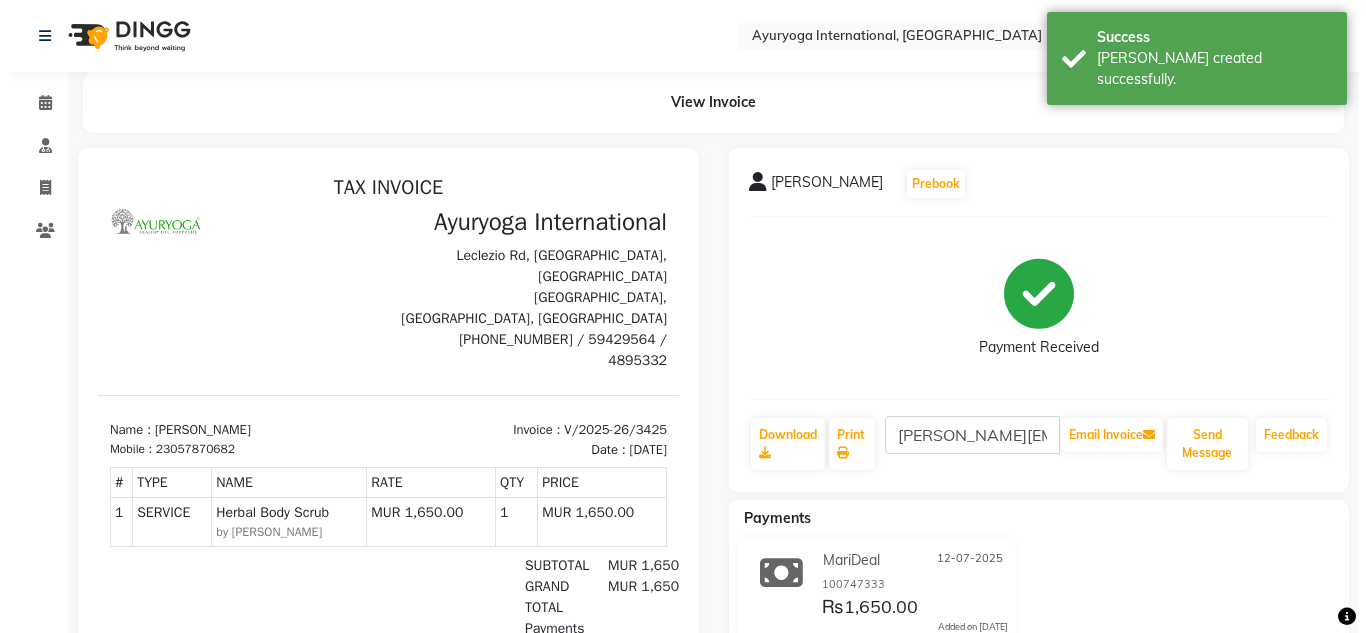 scroll, scrollTop: 0, scrollLeft: 0, axis: both 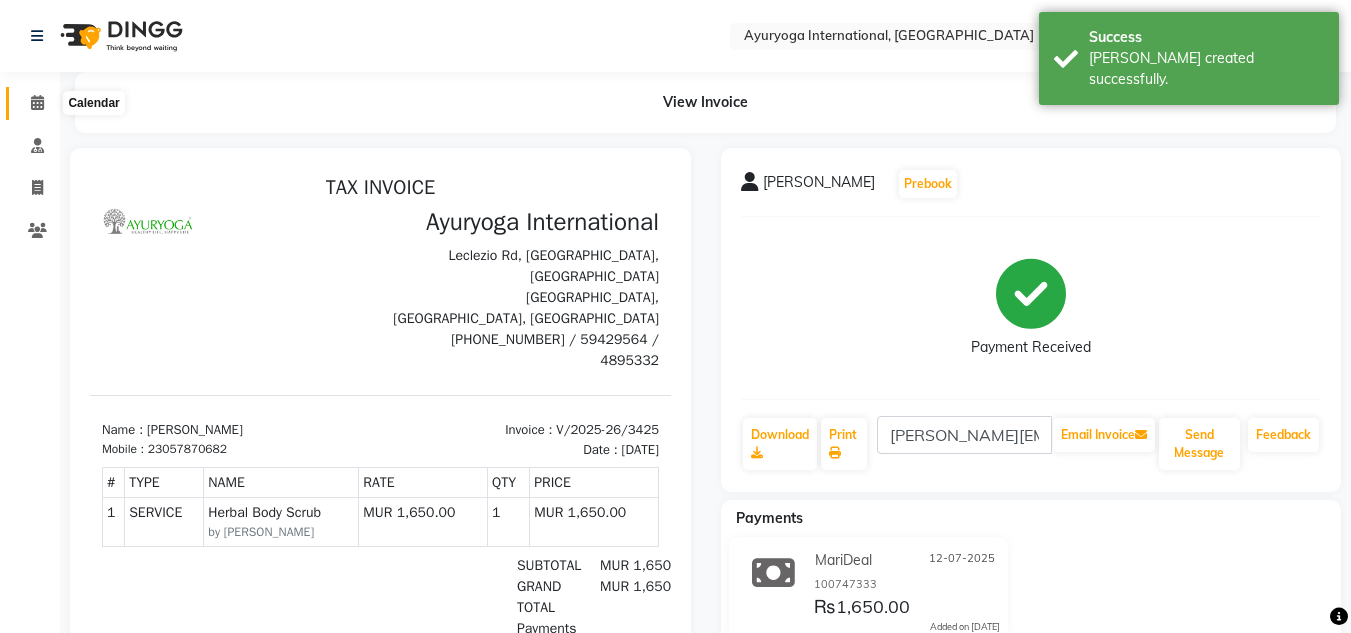 click 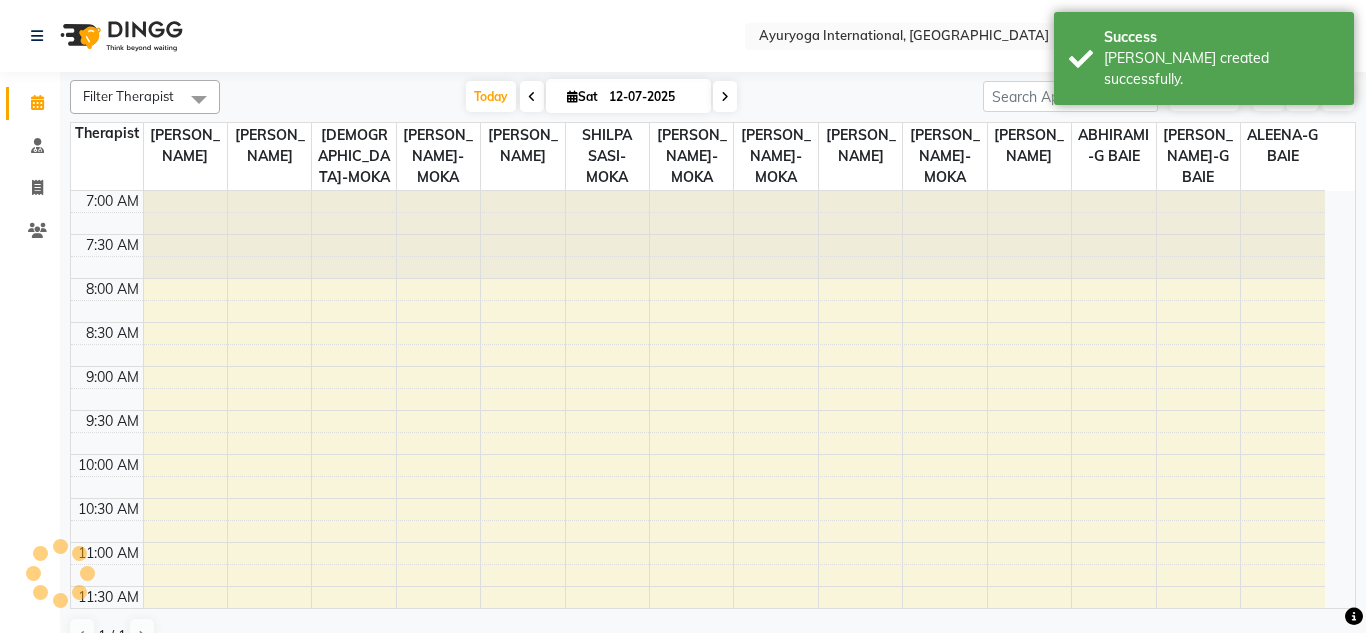 scroll, scrollTop: 793, scrollLeft: 0, axis: vertical 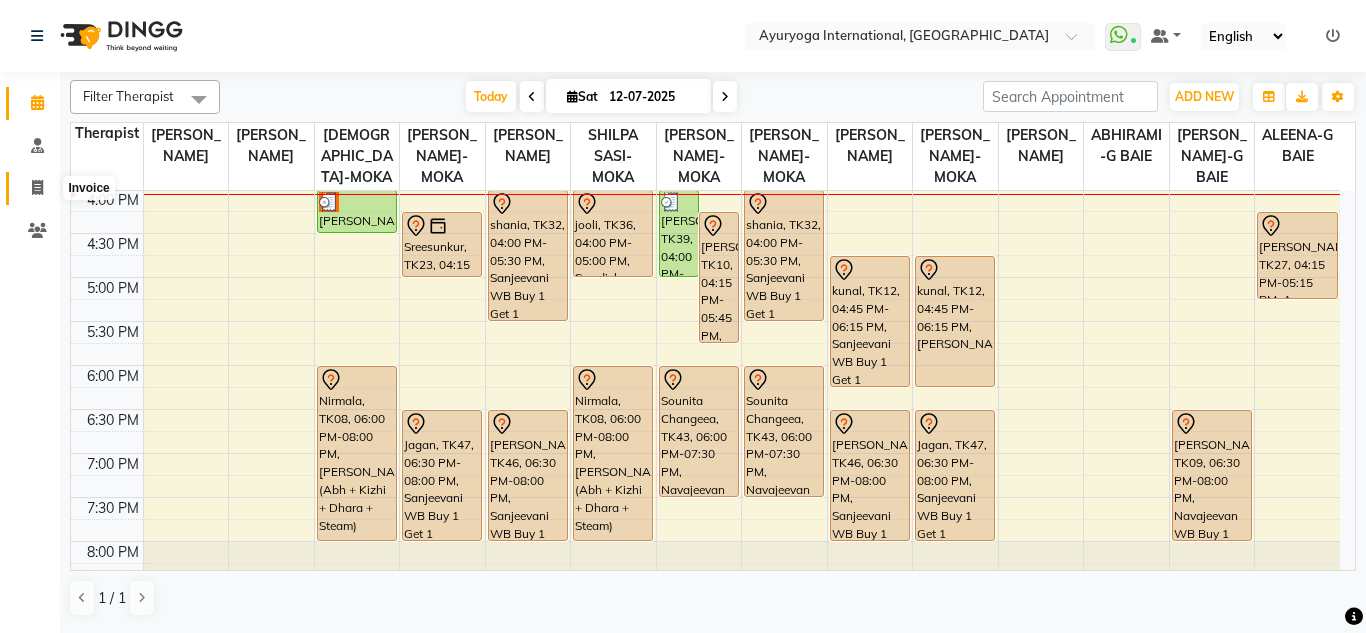 click 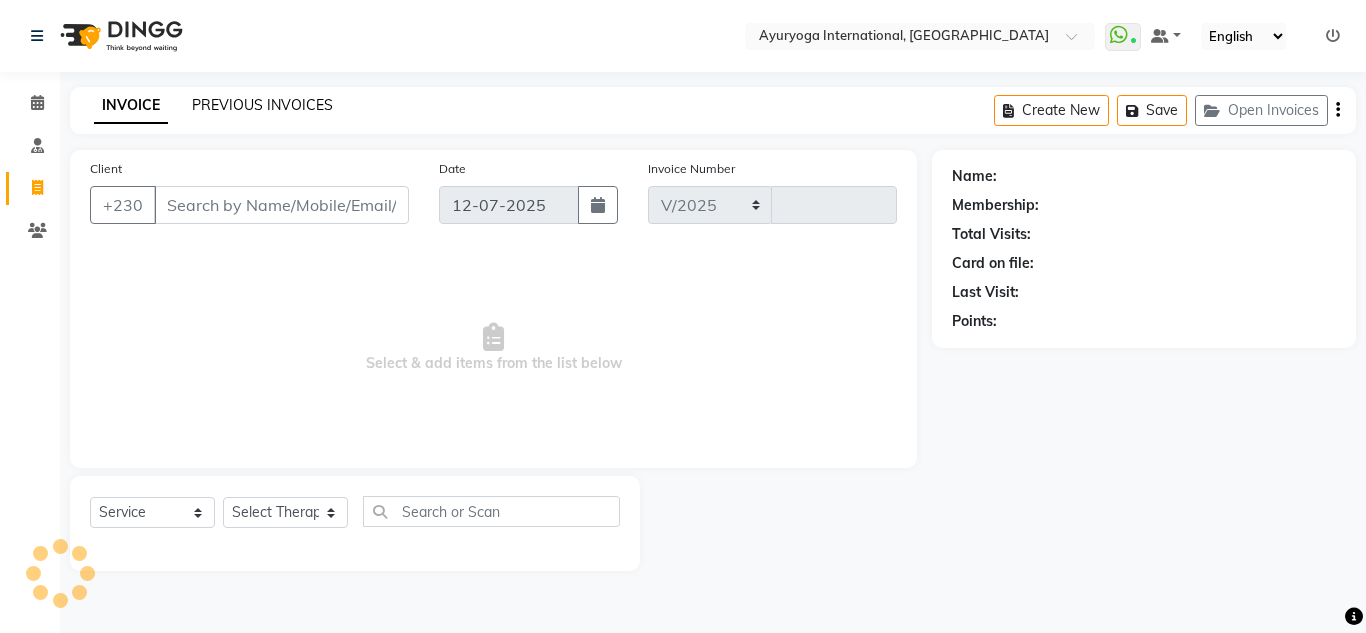 select on "730" 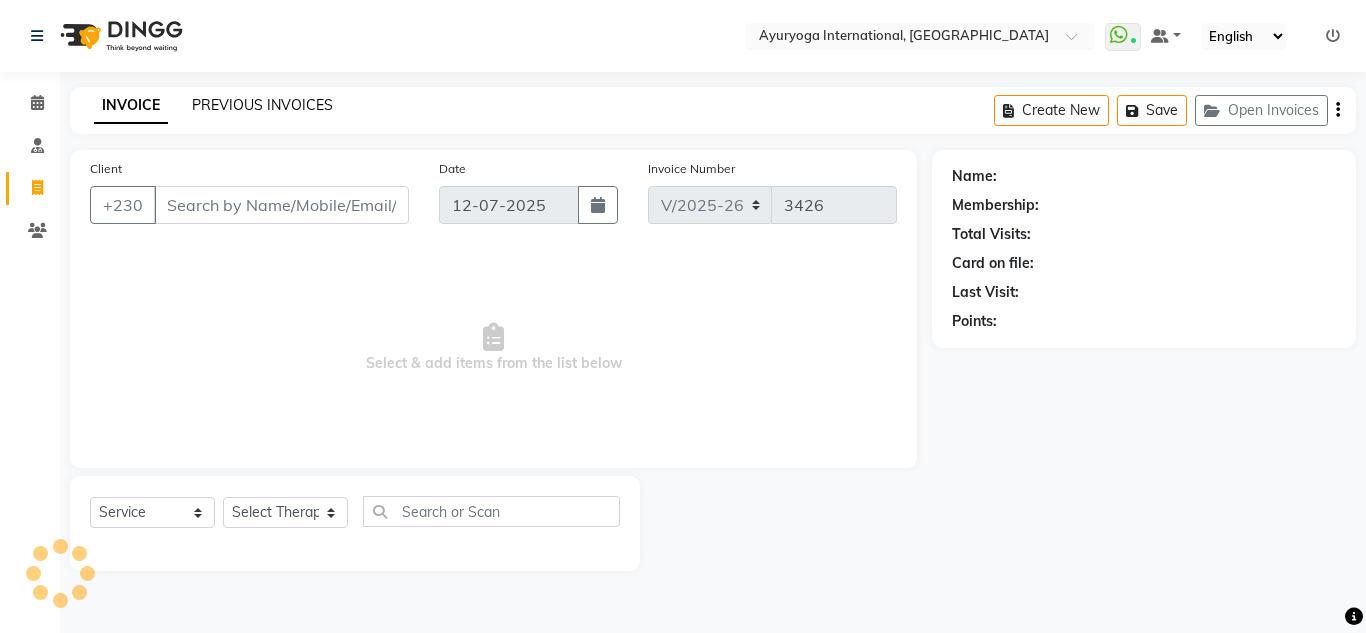 click on "PREVIOUS INVOICES" 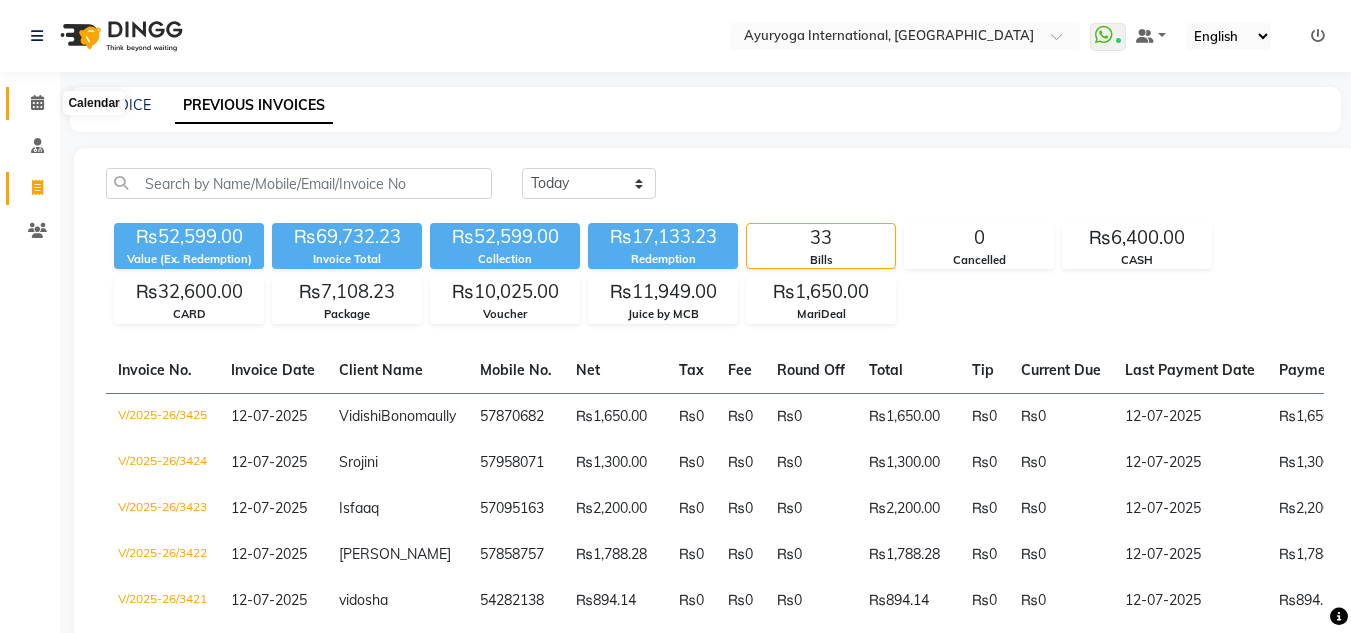click 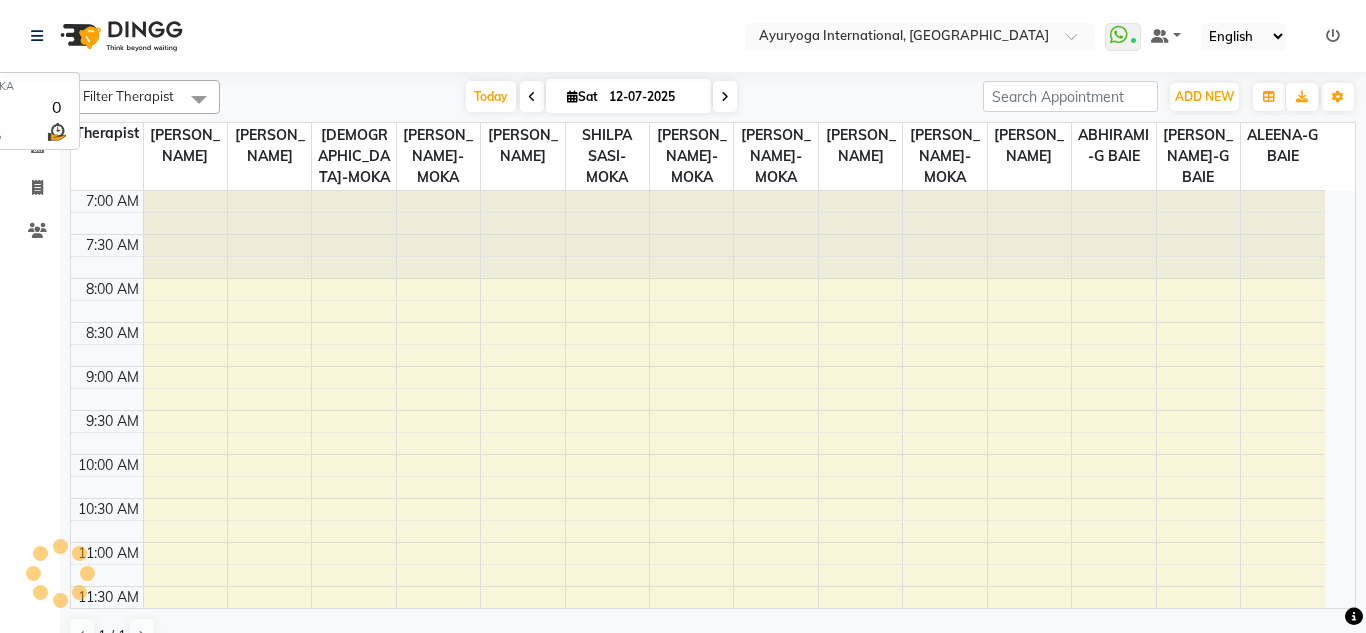 scroll, scrollTop: 0, scrollLeft: 0, axis: both 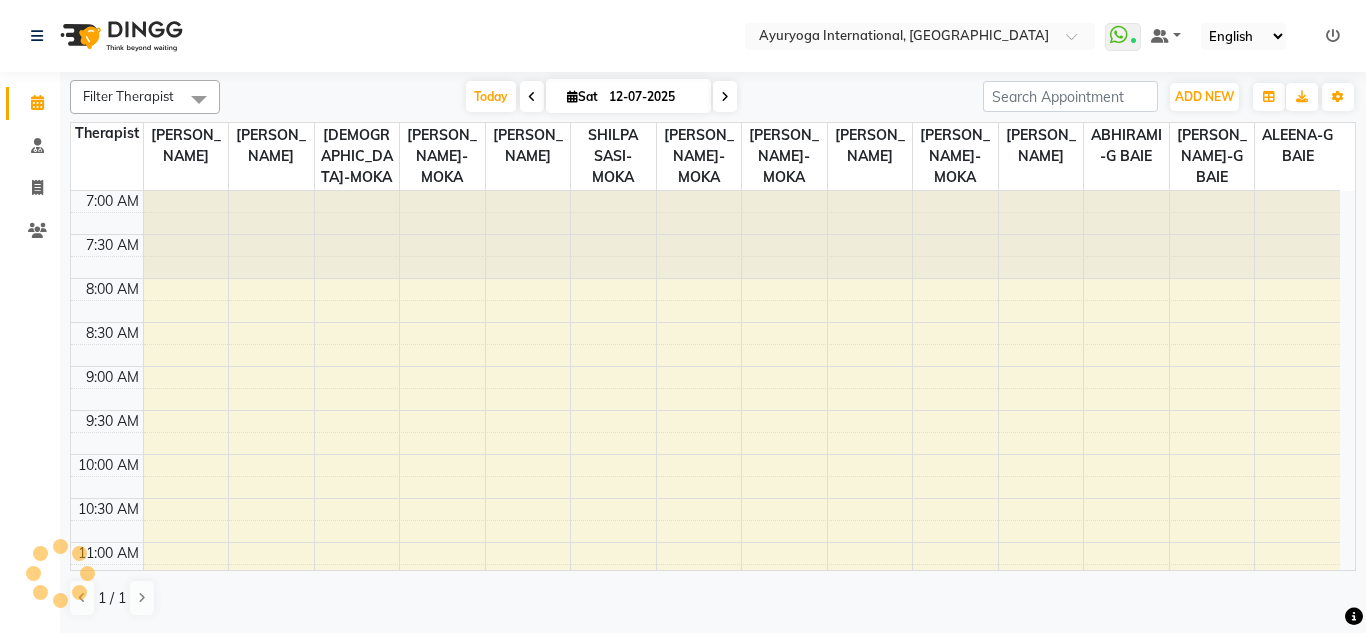 click at bounding box center [725, 96] 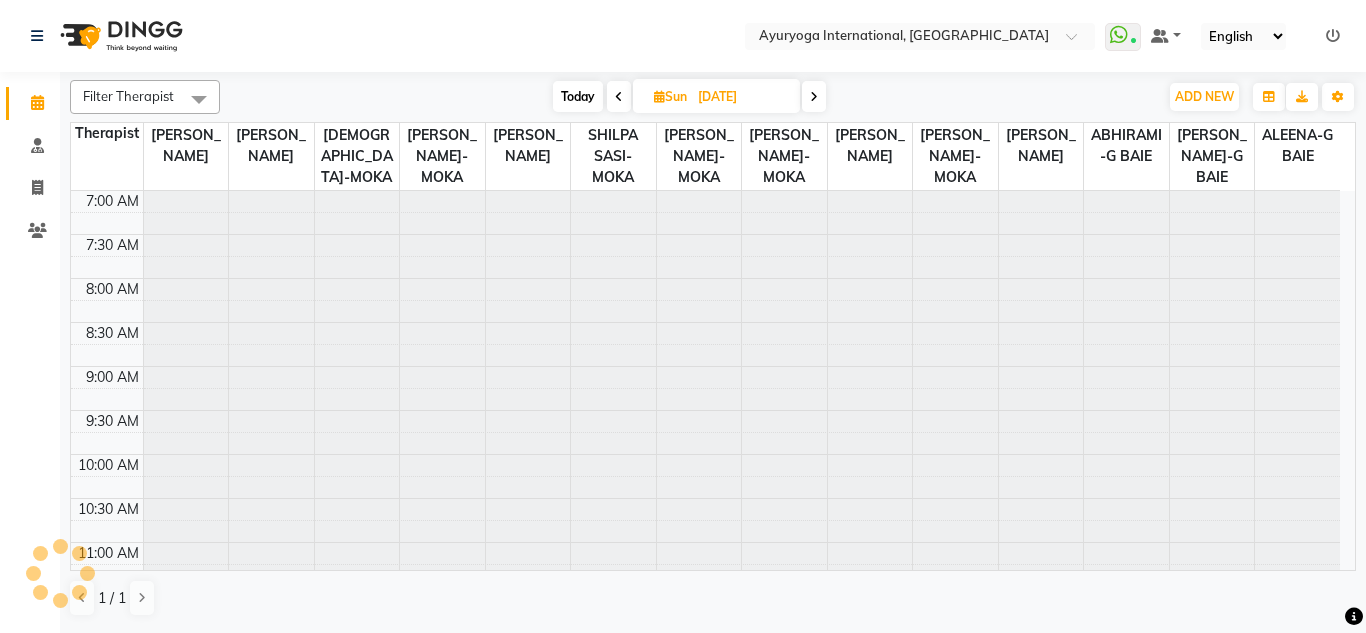 click on "Select Location × Ayuryoga International, [GEOGRAPHIC_DATA] Rd  WhatsApp Status  ✕ Status:  Connected Most Recent Message: [DATE]     02:16 PM Recent Service Activity: [DATE]     02:36 PM Default Panel My Panel English ENGLISH Español العربية मराठी हिंदी ગુજરાતી தமிழ் 中文 Notifications nothing to show" 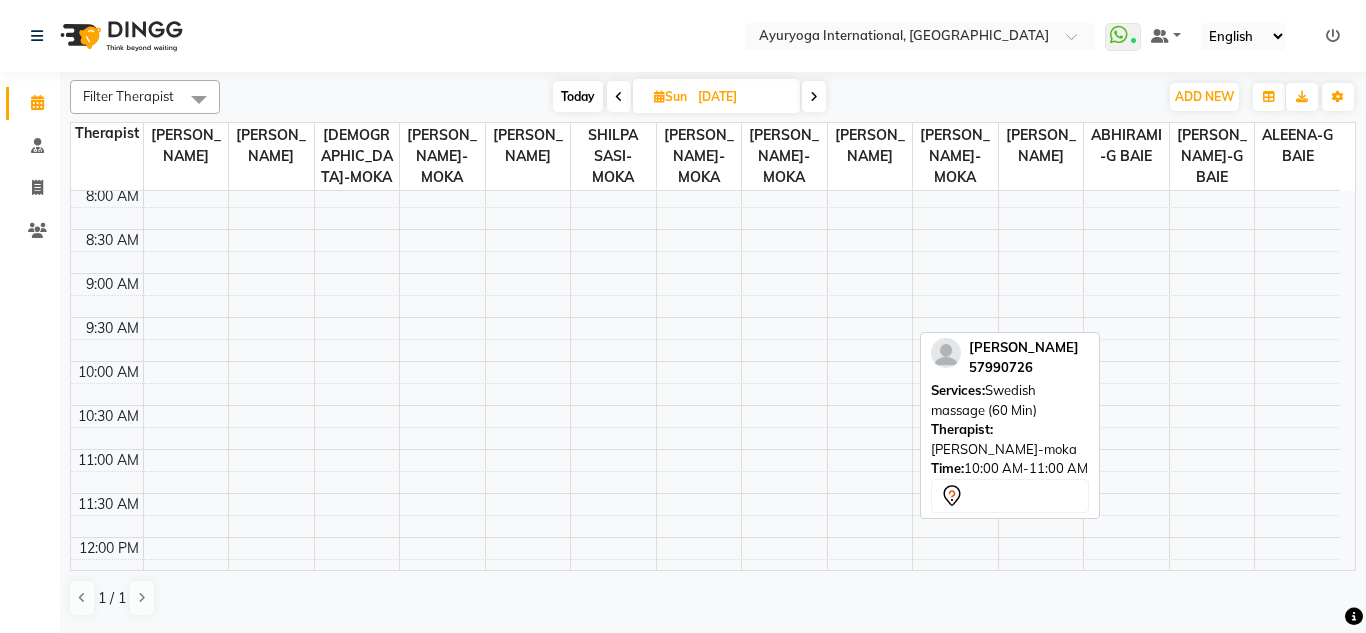 scroll, scrollTop: 0, scrollLeft: 0, axis: both 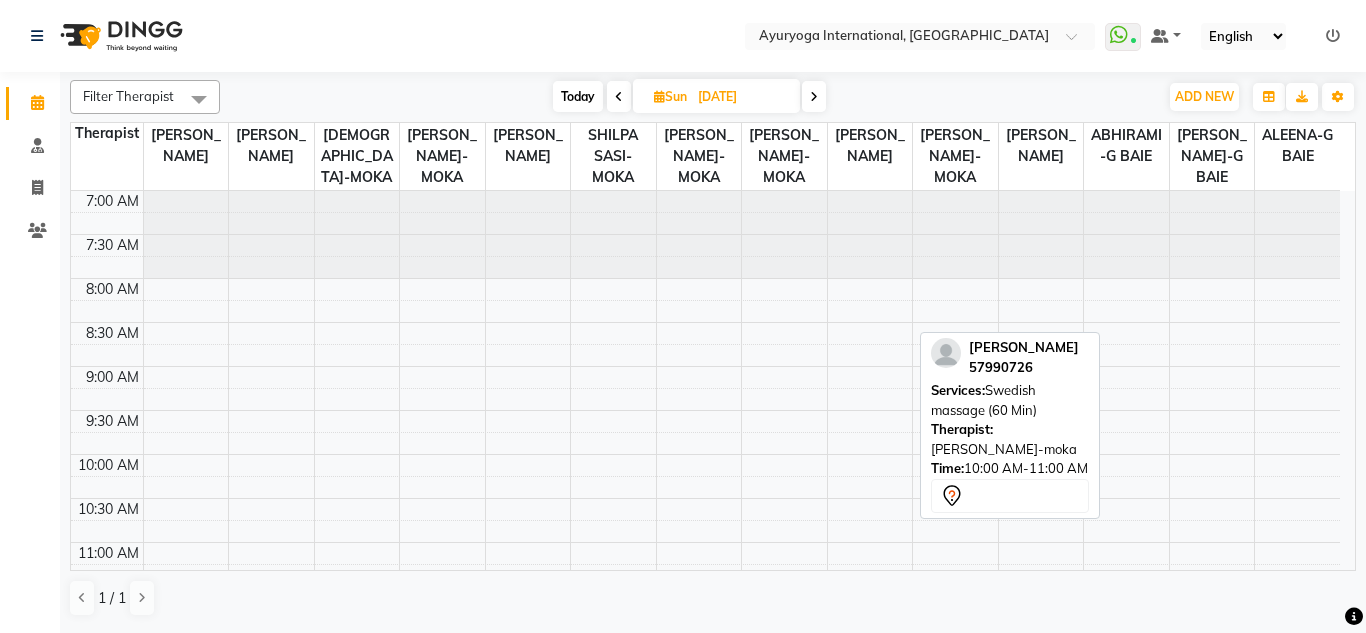 click on "Filter Therapist Select All ABHIRAMI-G BAIE [PERSON_NAME]-MOKA [PERSON_NAME]-MOKA ALEENA-G [GEOGRAPHIC_DATA][PERSON_NAME]-MOKA [PERSON_NAME]-MOKA [PERSON_NAME]-MOKA [PERSON_NAME]-MOKA [PERSON_NAME]-MOKA [PERSON_NAME]-MOKA SHILPA SASI-MOKA [PERSON_NAME]-G BAIE [PERSON_NAME]-G BAIE VISHNU-MOKA [DATE]  [DATE] Toggle Dropdown Add Appointment Add Invoice Add Client Toggle Dropdown Add Appointment Add Invoice Add Client ADD NEW Toggle Dropdown Add Appointment Add Invoice Add Client Filter Therapist Select All ABHIRAMI-G BAIE [PERSON_NAME]-MOKA [PERSON_NAME]-MOKA ALEENA-G BAIE [PERSON_NAME]-MOKA [PERSON_NAME]-MOKA [PERSON_NAME]-MOKA [PERSON_NAME]-MOKA [PERSON_NAME]-MOKA [PERSON_NAME]-MOKA SHILPA SASI-MOKA [PERSON_NAME]-G BAIE [PERSON_NAME]-G BAIE VISHNU-MOKA Group By  Staff View   Room View  View as Vertical  Vertical - Week View  Horizontal  Horizontal - Week View  List  Toggle Dropdown Calendar Settings Manage Tags   Arrange Therapists   Reset Therapists  Full Screen Appointment Form Zoom 100% Staff/Room Display Count 14  [PERSON_NAME]    57990726  Services: Swedish massage (60 Min) Therapist:  Time:" 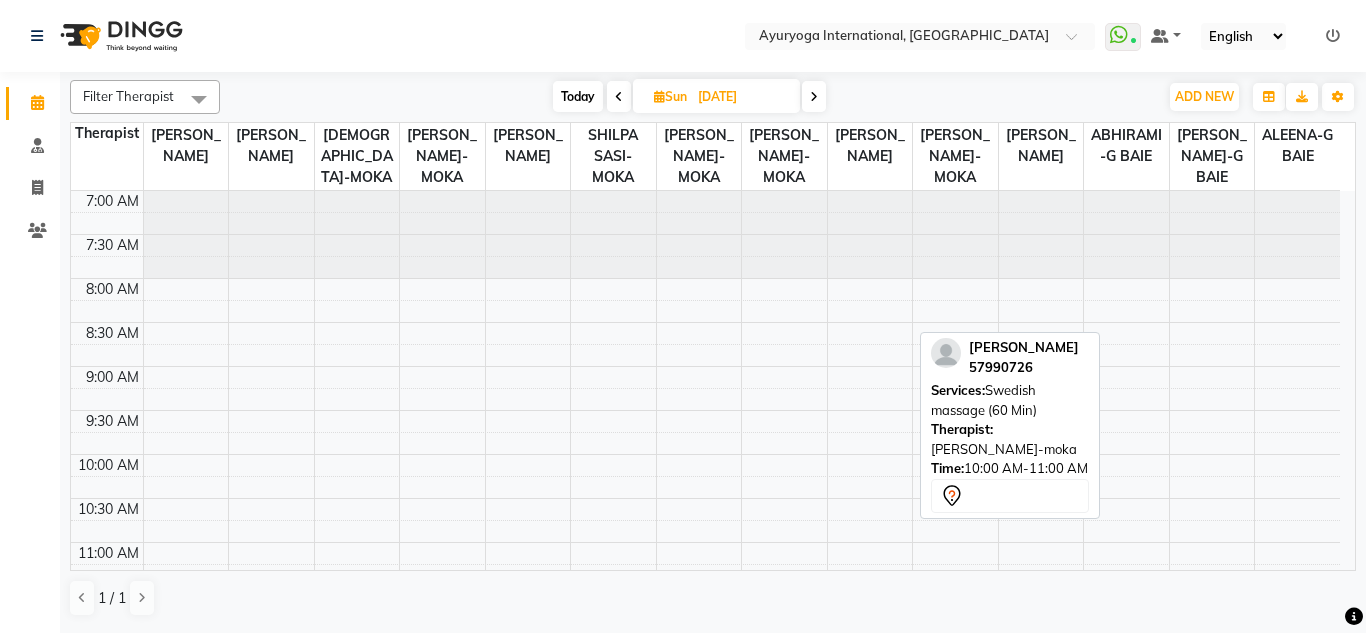 click on "Filter Therapist Select All ABHIRAMI-G BAIE [PERSON_NAME]-MOKA [PERSON_NAME]-MOKA ALEENA-G [GEOGRAPHIC_DATA][PERSON_NAME]-MOKA [PERSON_NAME]-MOKA [PERSON_NAME]-MOKA [PERSON_NAME]-MOKA [PERSON_NAME]-MOKA [PERSON_NAME]-MOKA SHILPA SASI-MOKA [PERSON_NAME]-G BAIE [PERSON_NAME]-G BAIE VISHNU-MOKA [DATE]  [DATE] Toggle Dropdown Add Appointment Add Invoice Add Client Toggle Dropdown Add Appointment Add Invoice Add Client ADD NEW Toggle Dropdown Add Appointment Add Invoice Add Client Filter Therapist Select All ABHIRAMI-G BAIE [PERSON_NAME]-MOKA [PERSON_NAME]-MOKA ALEENA-G BAIE [PERSON_NAME]-MOKA [PERSON_NAME]-MOKA [PERSON_NAME]-MOKA [PERSON_NAME]-MOKA [PERSON_NAME]-MOKA [PERSON_NAME]-MOKA SHILPA SASI-MOKA [PERSON_NAME]-G BAIE [PERSON_NAME]-G BAIE VISHNU-MOKA Group By  Staff View   Room View  View as Vertical  Vertical - Week View  Horizontal  Horizontal - Week View  List  Toggle Dropdown Calendar Settings Manage Tags   Arrange Therapists   Reset Therapists  Full Screen Appointment Form Zoom 100% Staff/Room Display Count 14  [PERSON_NAME]    57990726  Services: Swedish massage (60 Min) Therapist:  Time:" 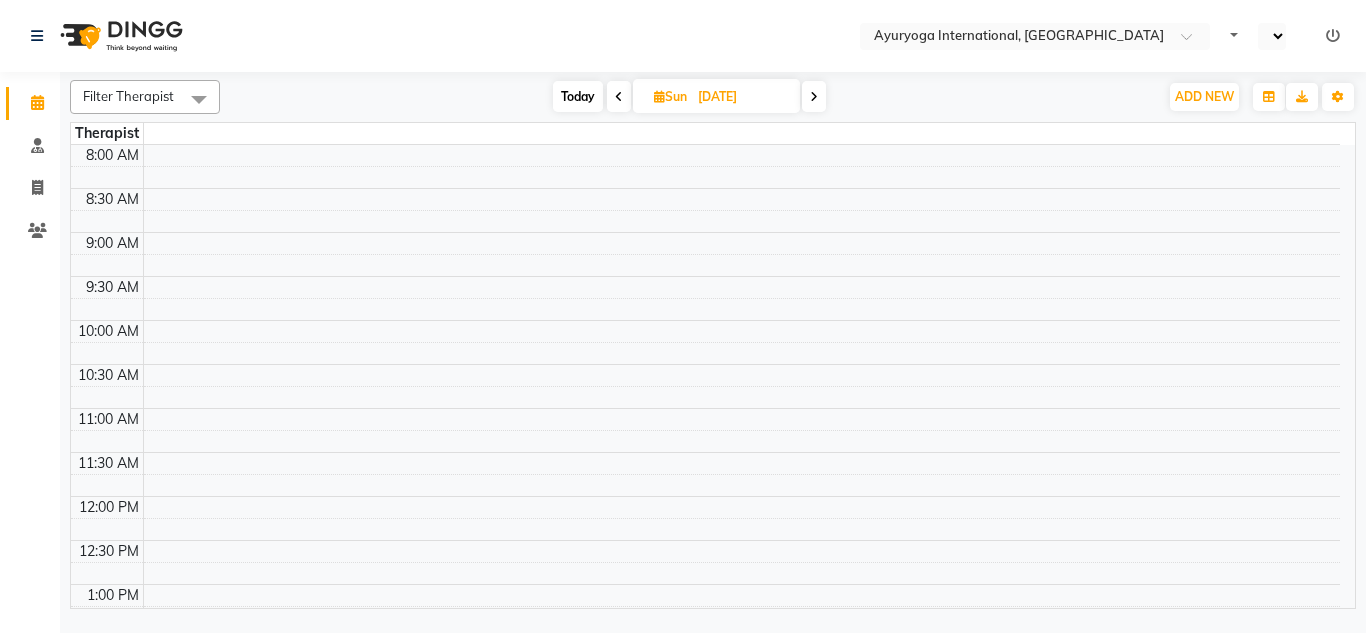 scroll, scrollTop: 0, scrollLeft: 0, axis: both 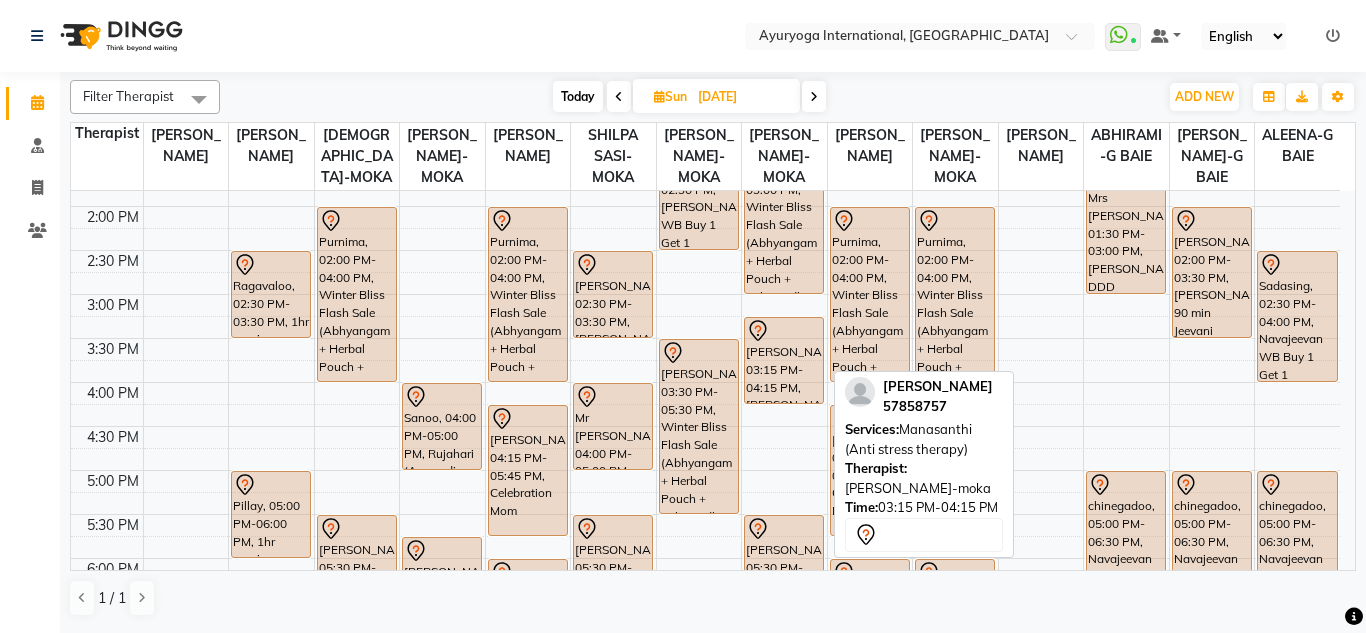 click on "[PERSON_NAME], 03:15 PM-04:15 PM, [PERSON_NAME] (Anti stress therapy)" at bounding box center [784, 360] 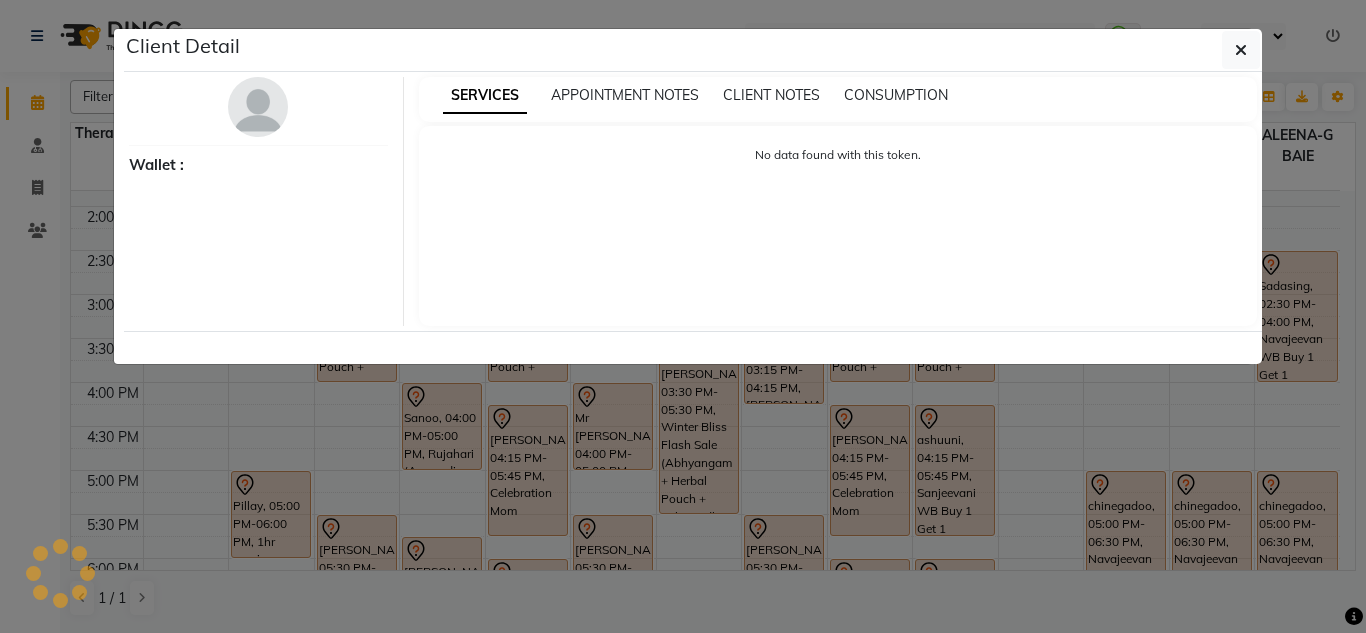 click on "Client Detail     Wallet : SERVICES APPOINTMENT NOTES CLIENT NOTES CONSUMPTION No data found with this token." 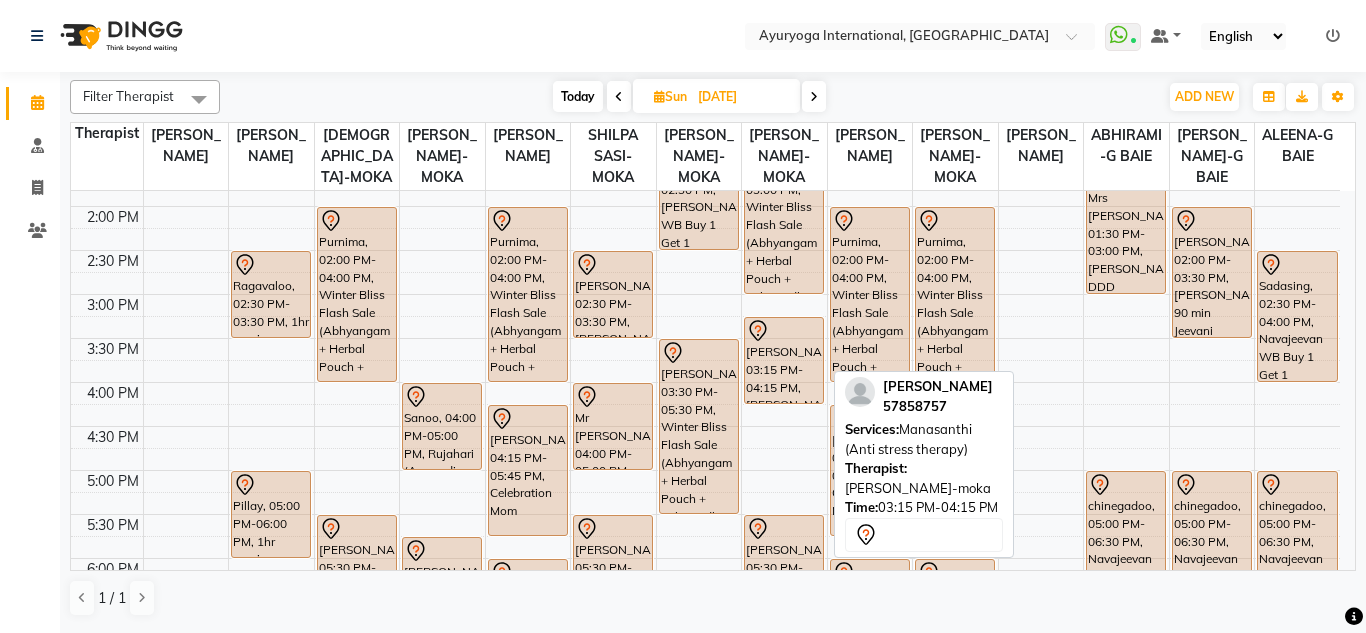 click on "[PERSON_NAME], 03:15 PM-04:15 PM, [PERSON_NAME] (Anti stress therapy)" at bounding box center [784, 360] 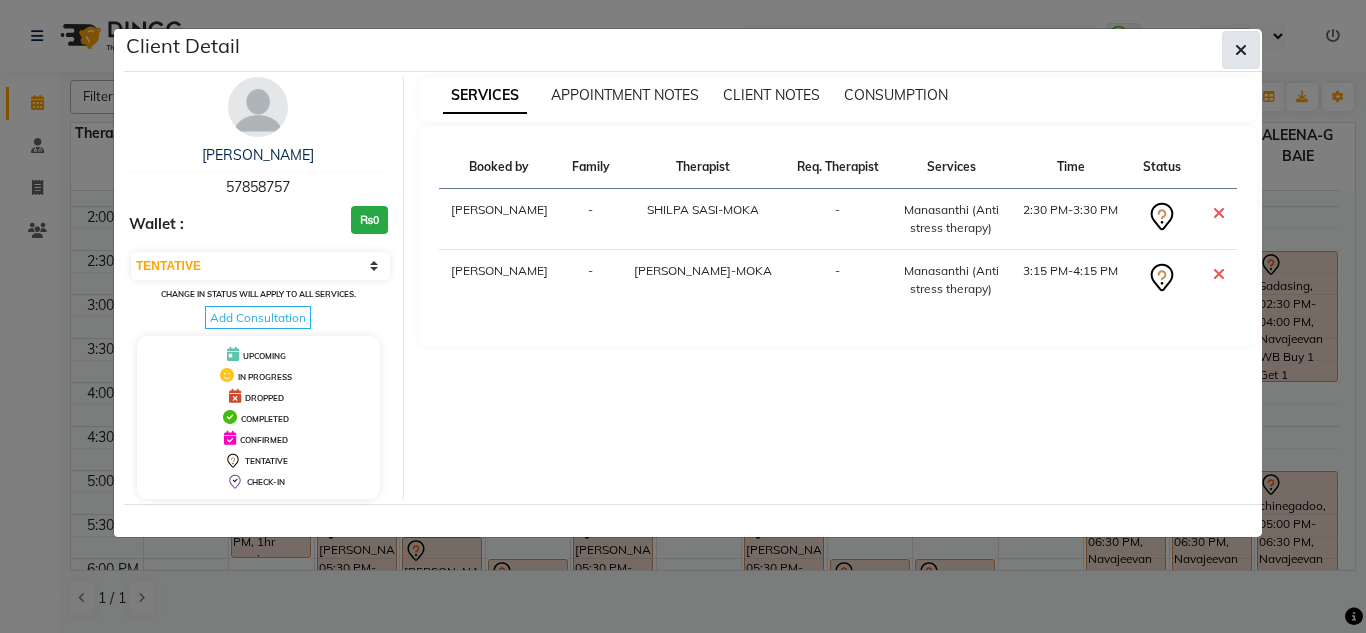 click 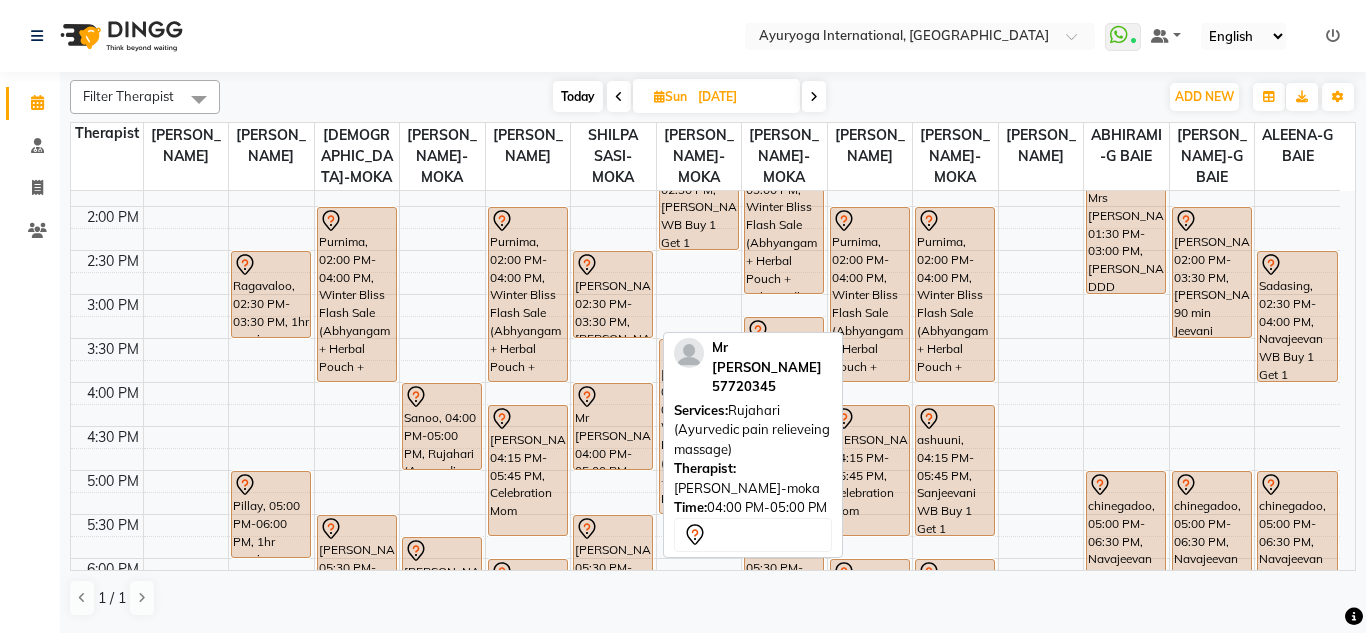 click on "Mr [PERSON_NAME], 04:00 PM-05:00 PM, Rujahari (Ayurvedic pain relieveing massage)" at bounding box center [613, 426] 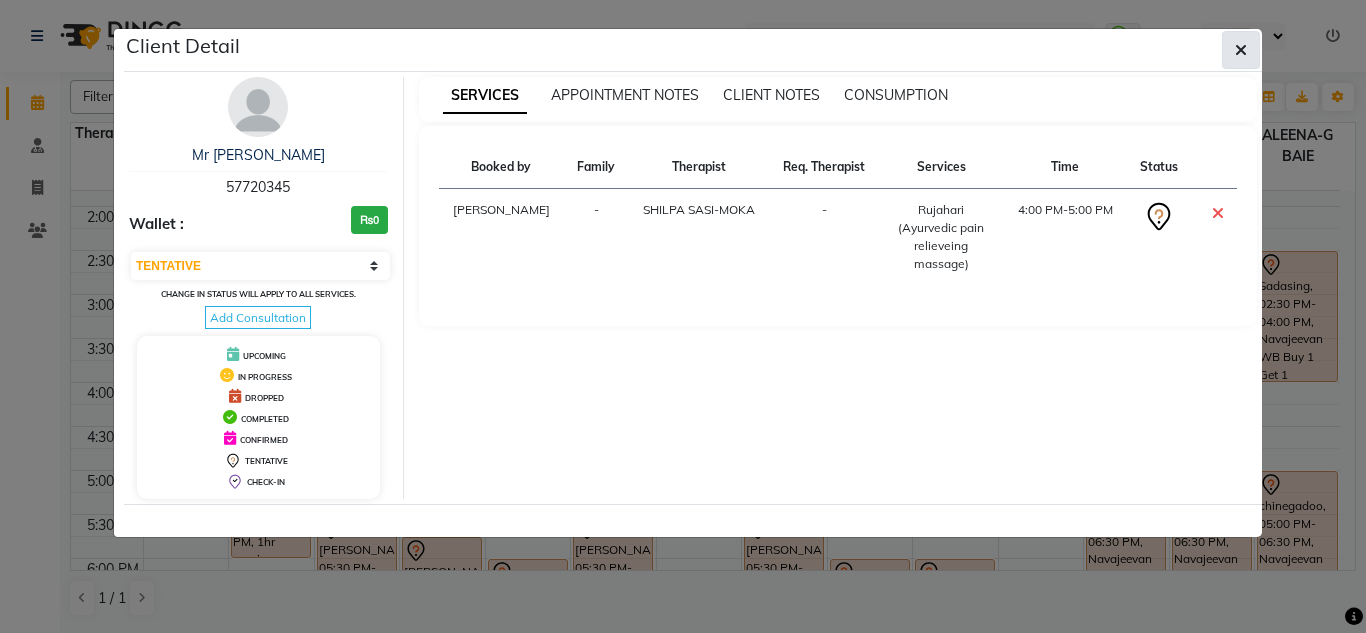 click 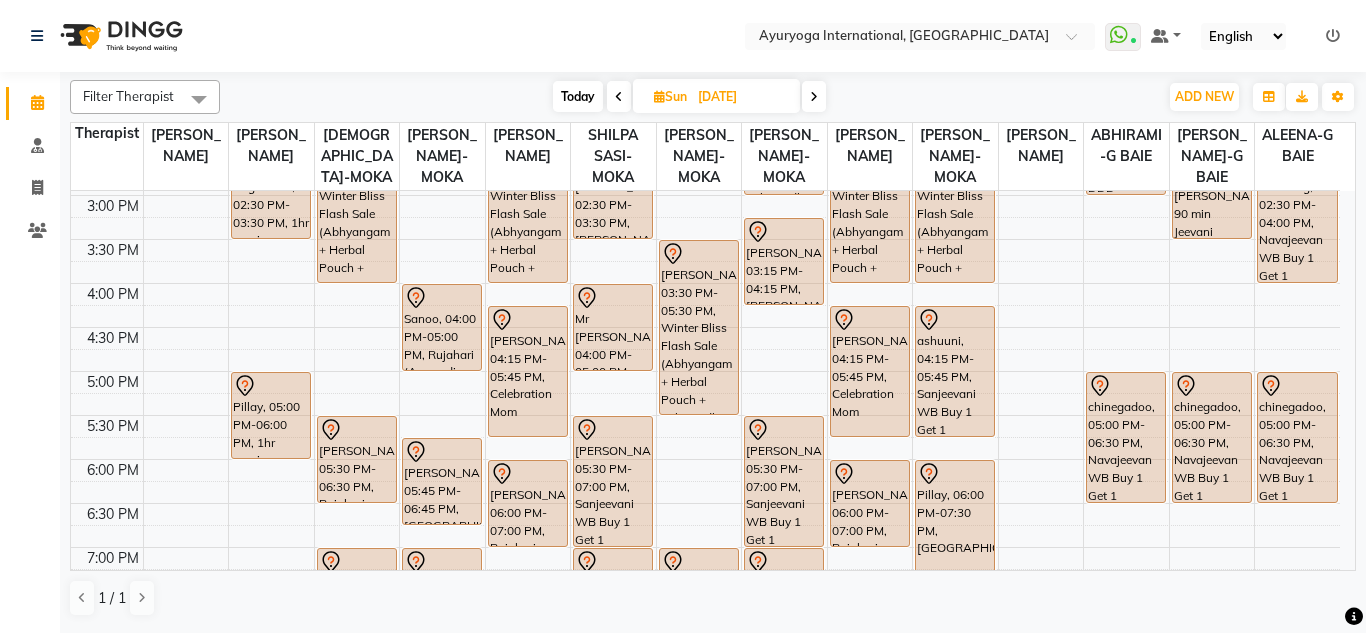 scroll, scrollTop: 700, scrollLeft: 0, axis: vertical 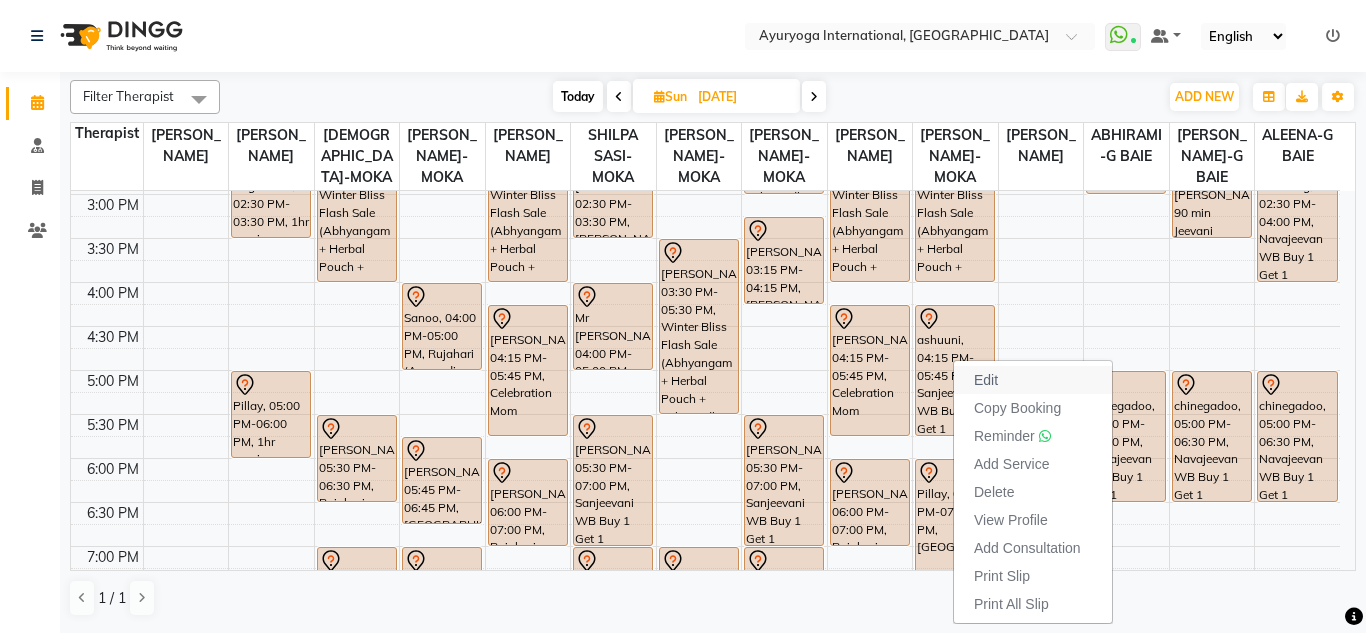 click on "Edit" at bounding box center (1033, 380) 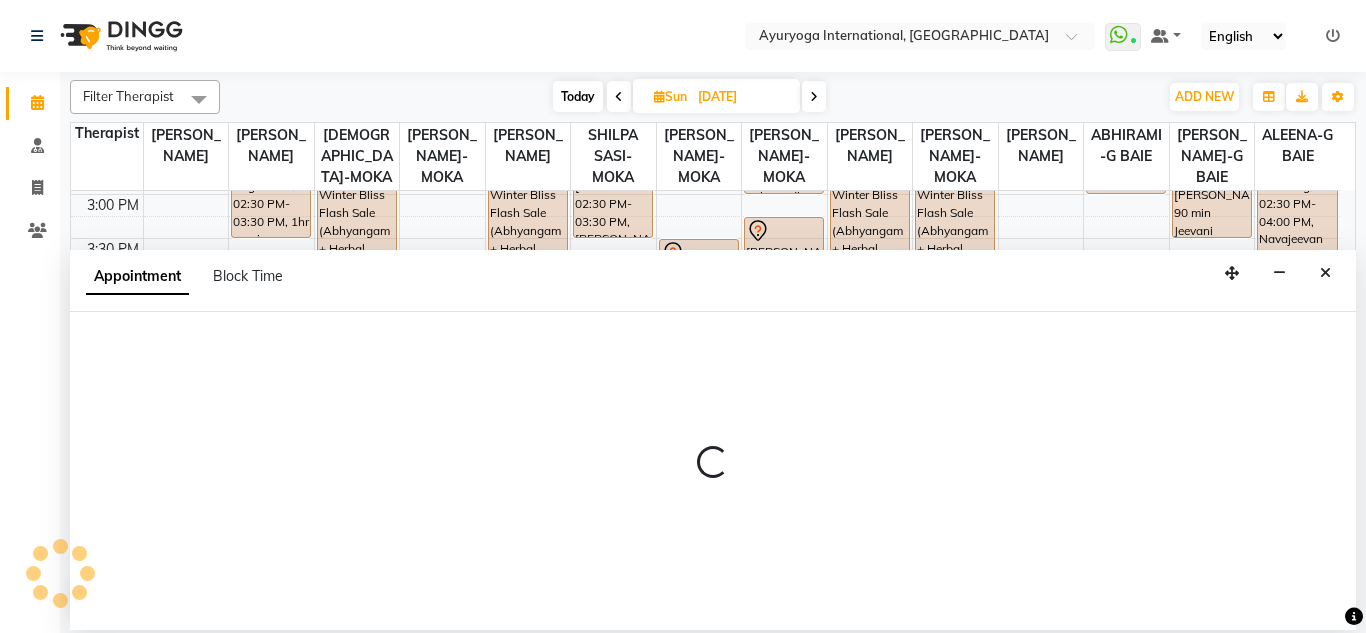select on "tentative" 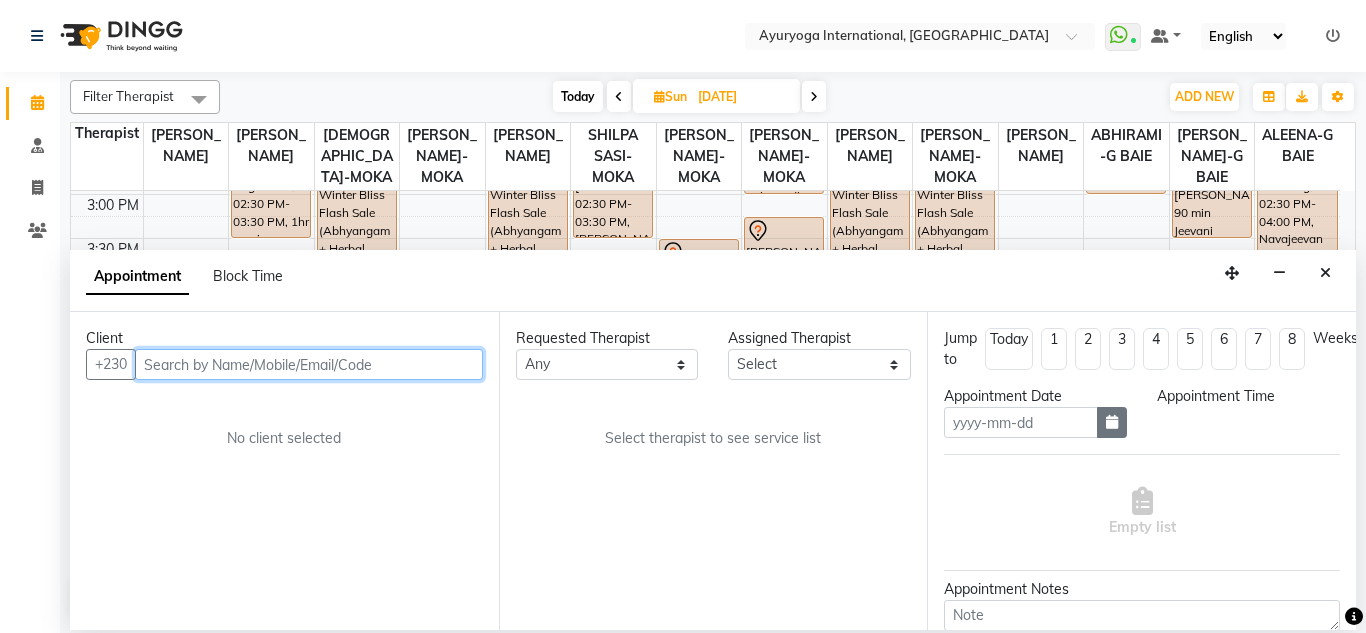type on "[DATE]" 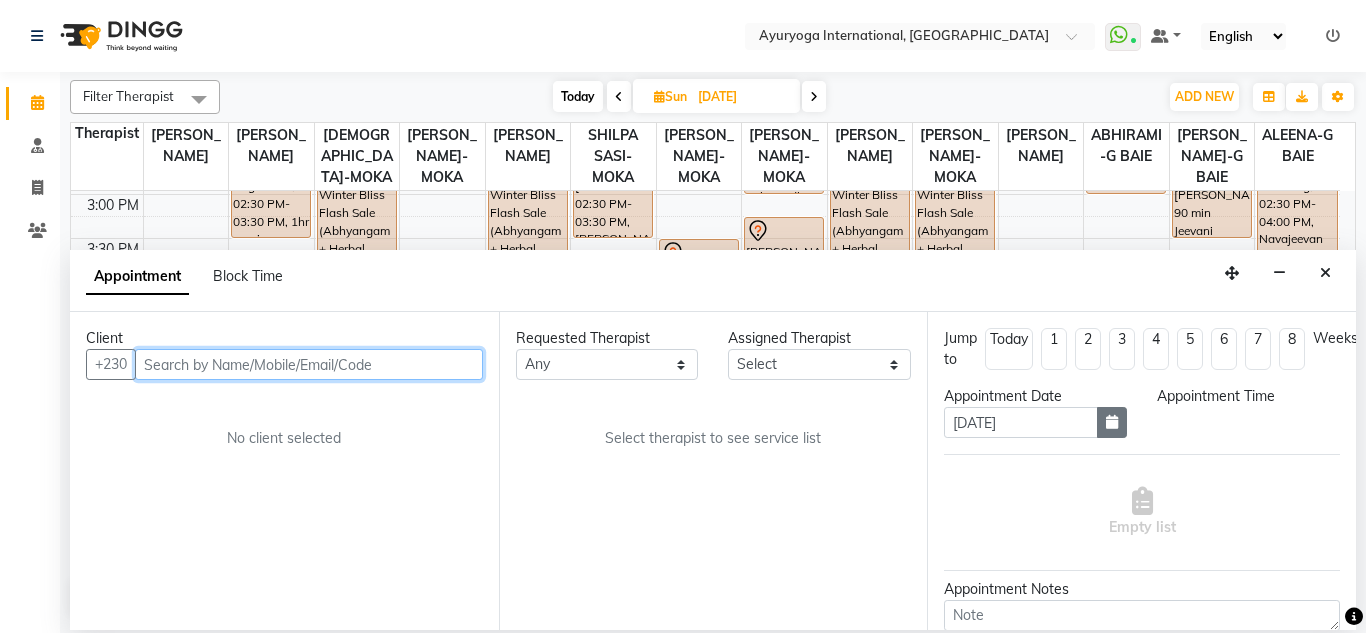 select on "975" 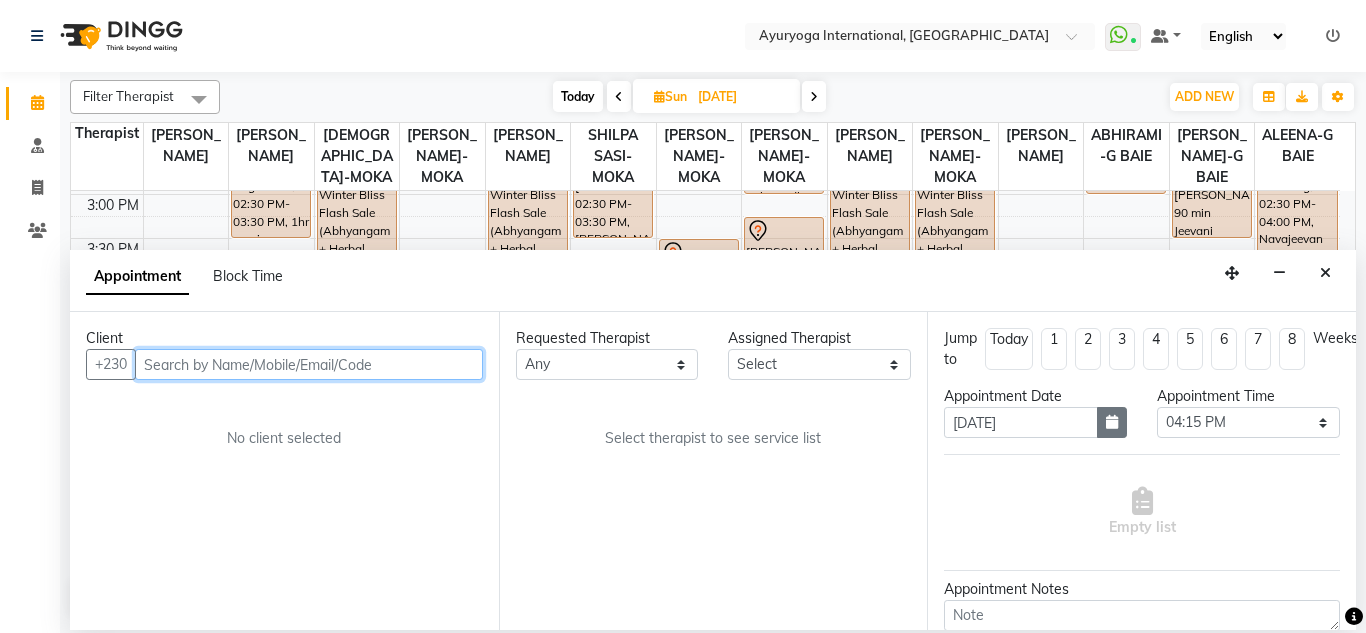 scroll, scrollTop: 0, scrollLeft: 0, axis: both 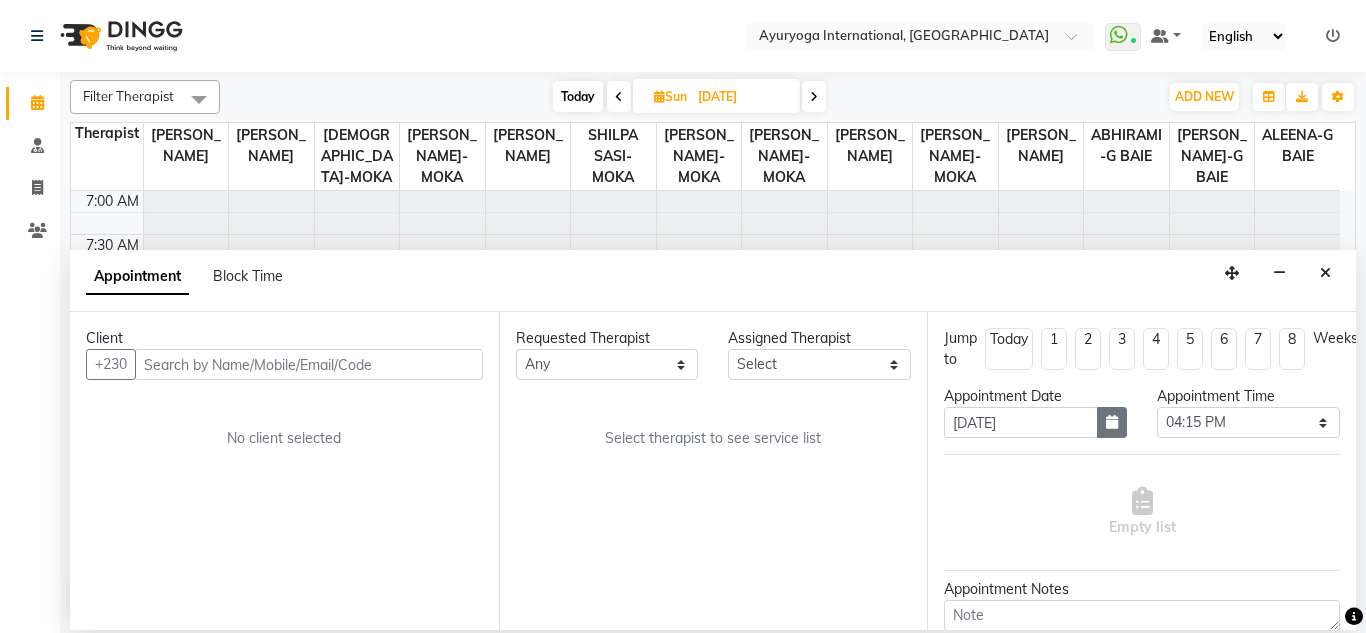 click at bounding box center (1112, 422) 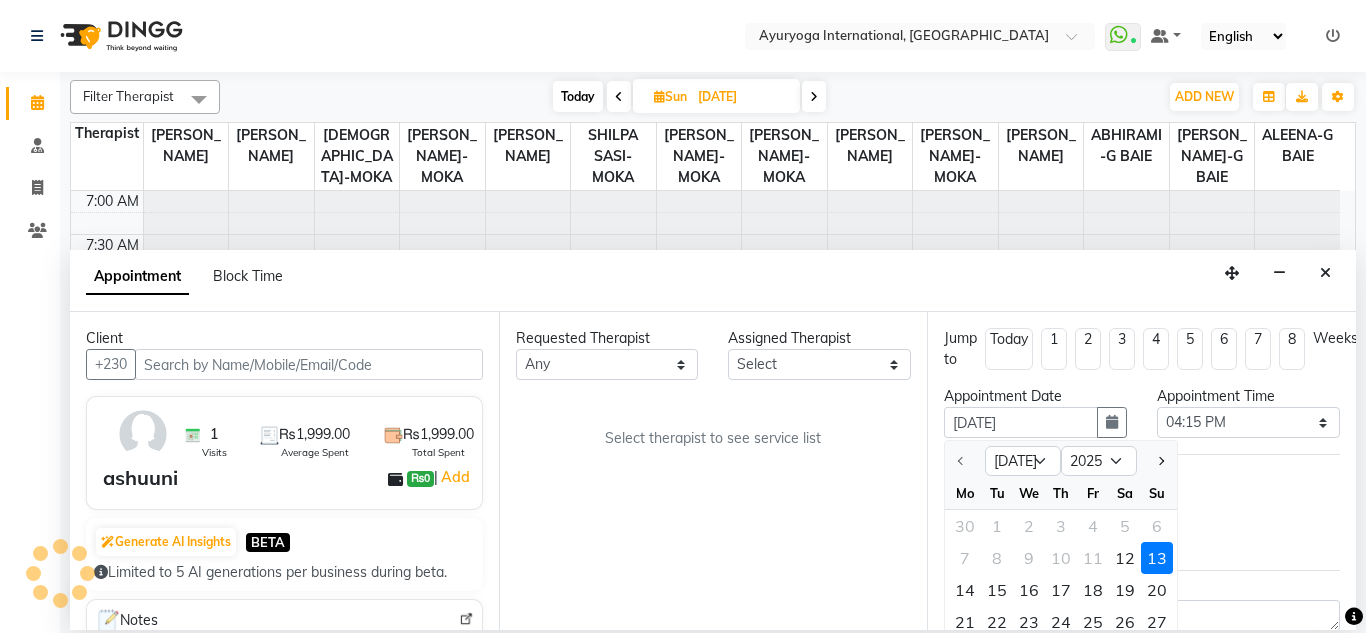 scroll, scrollTop: 793, scrollLeft: 0, axis: vertical 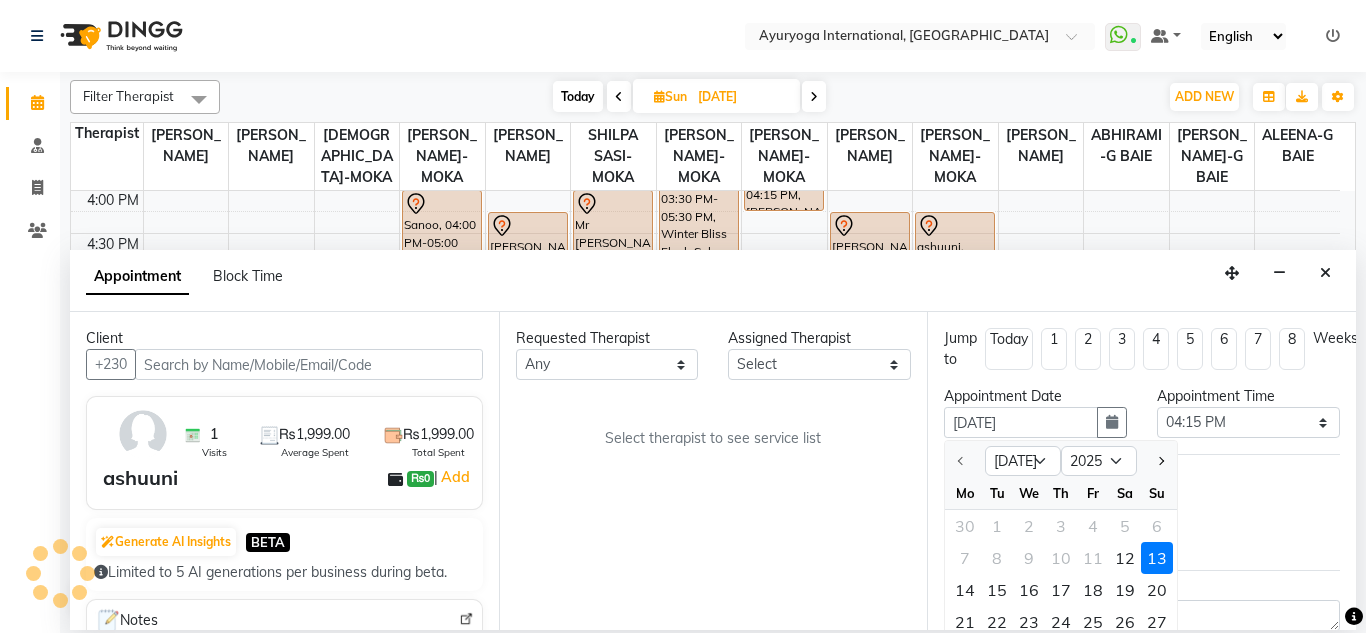 select on "77771" 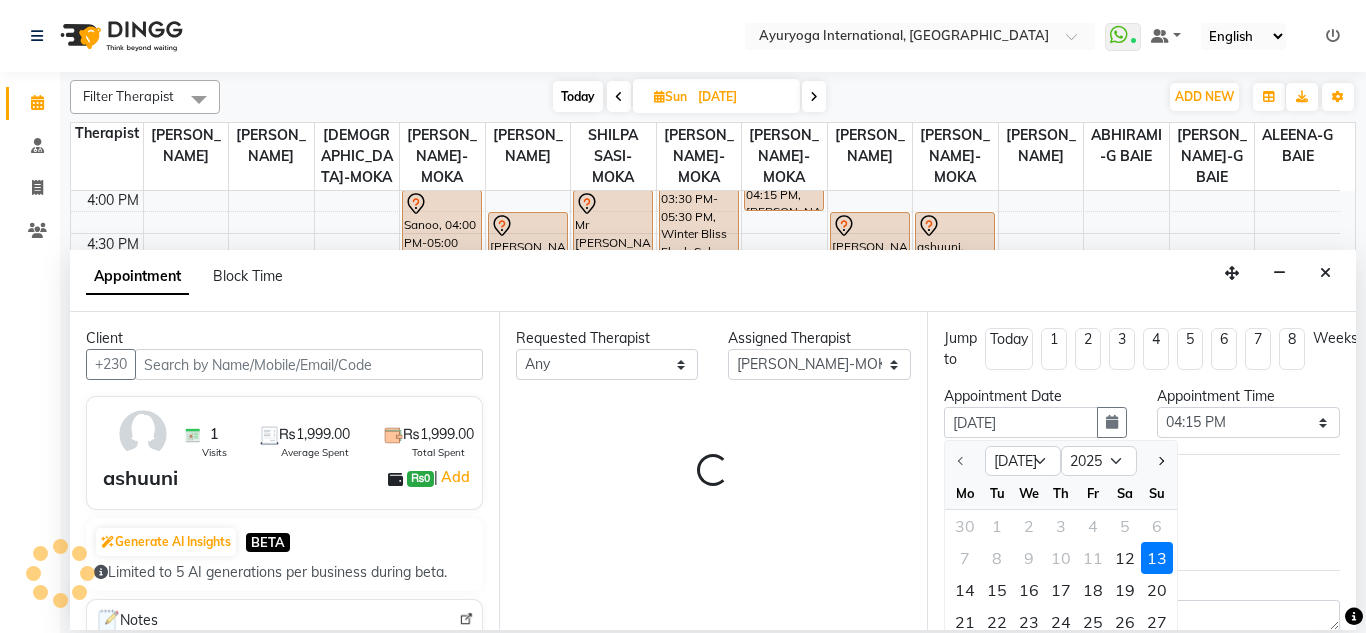 scroll, scrollTop: 100, scrollLeft: 0, axis: vertical 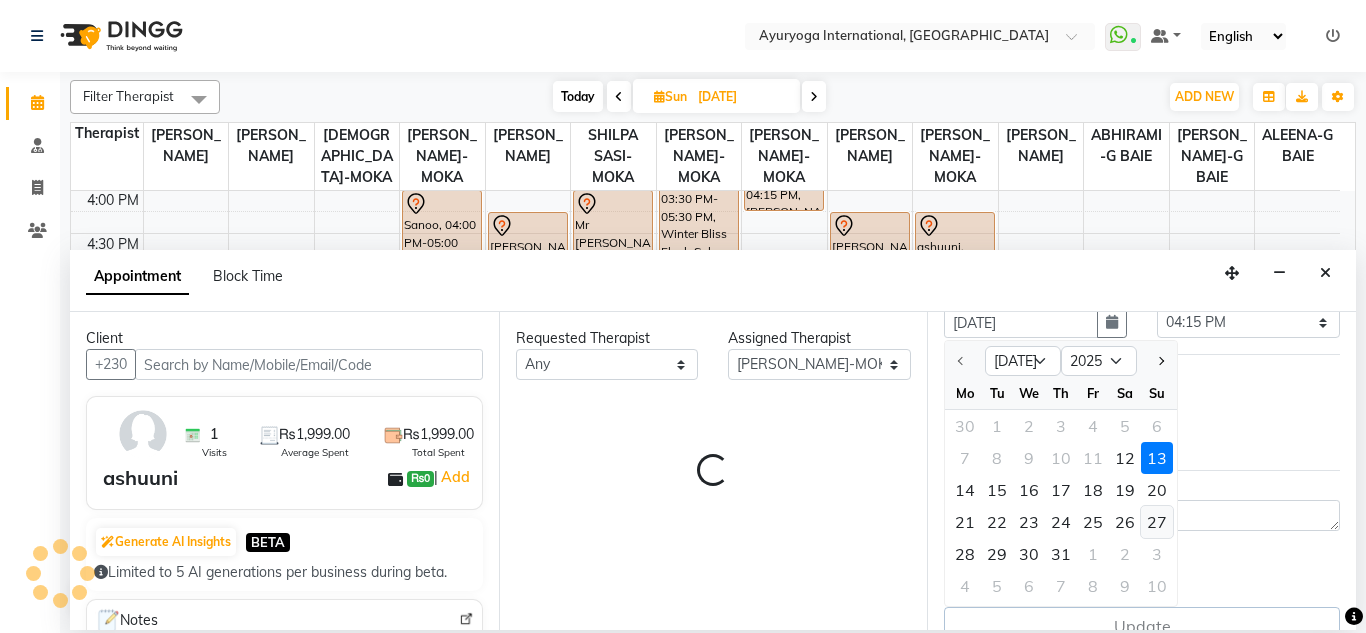 select on "1142" 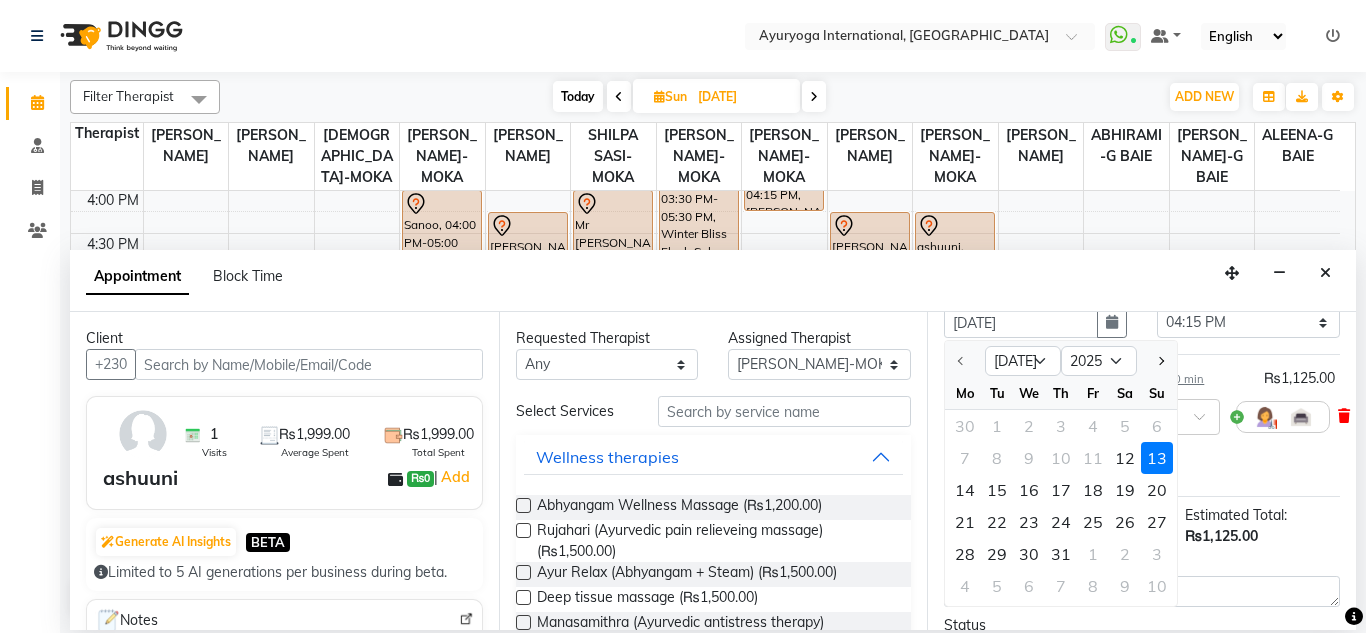 click on "Sanjeevani WB Buy 1 Get 1    for  1 hr 30 min ₨1,125.00 ANAGHA-MOKA × 04:15 PM Select Room Floor Ganga Godavari Krishna Yamuna Narmada Sindhu Brahmaputra Saraswathi Kaveri Tapti" at bounding box center (1142, 421) 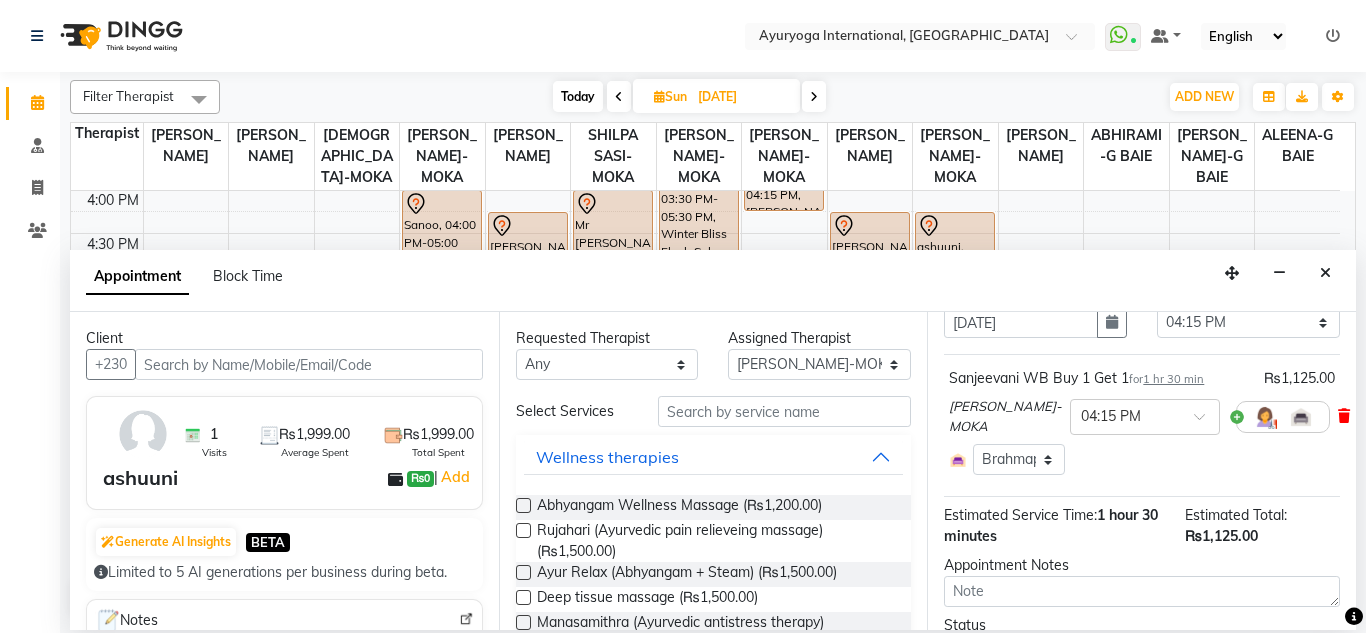 scroll, scrollTop: 95, scrollLeft: 0, axis: vertical 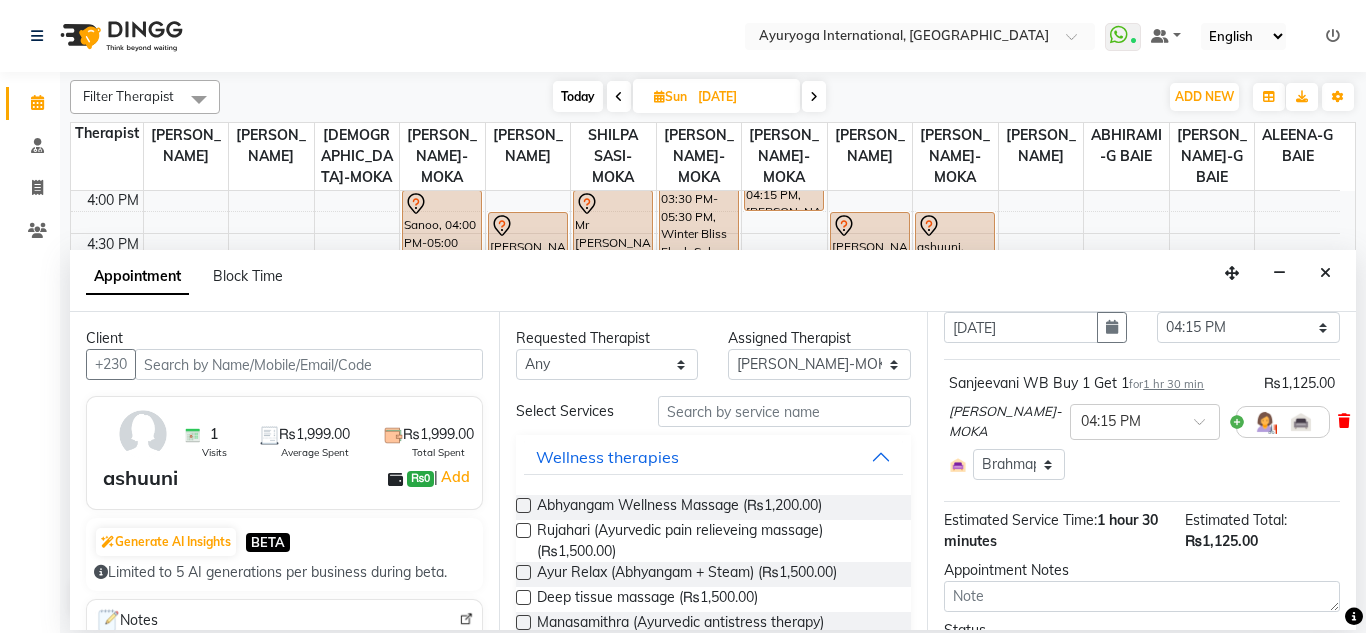 click at bounding box center [1344, 421] 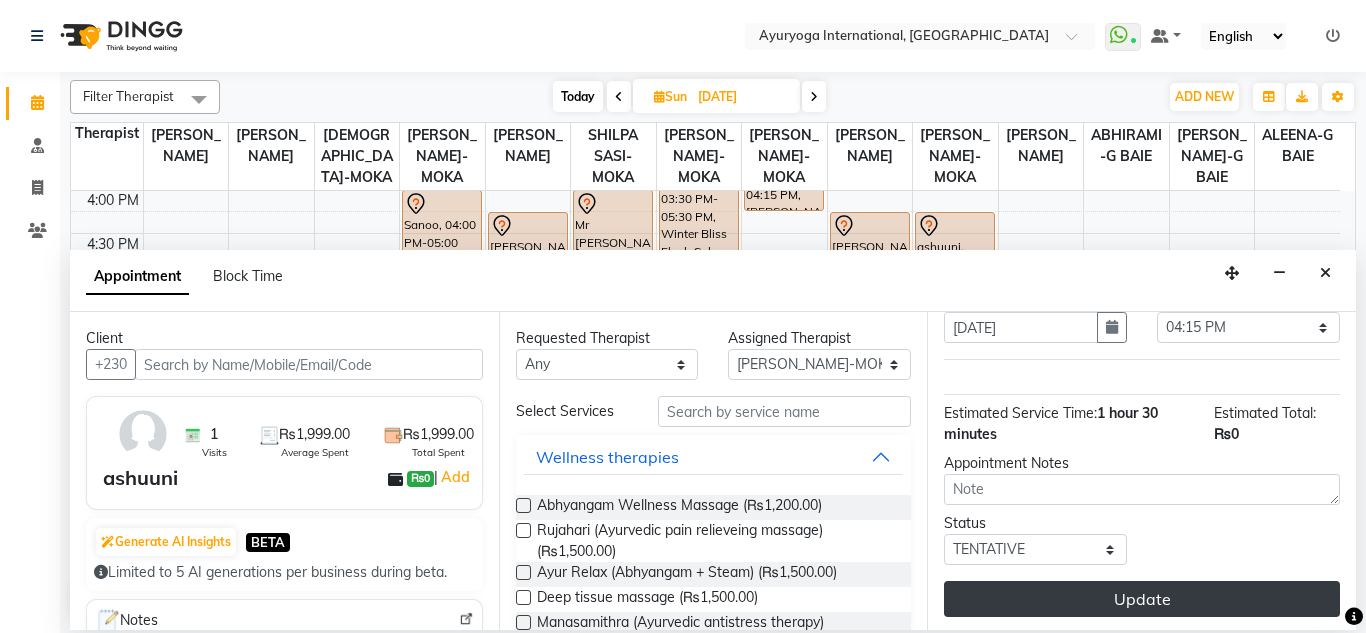 click on "Update" at bounding box center [1142, 599] 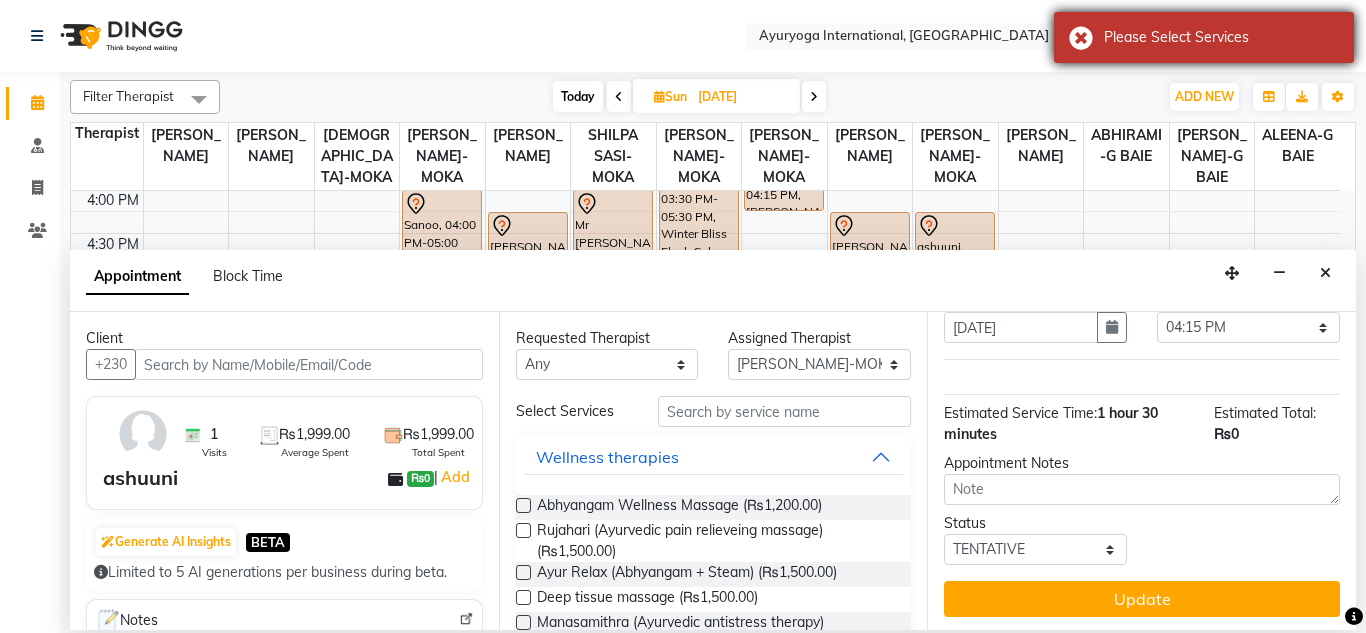 click on "Please Select Services" at bounding box center [1221, 37] 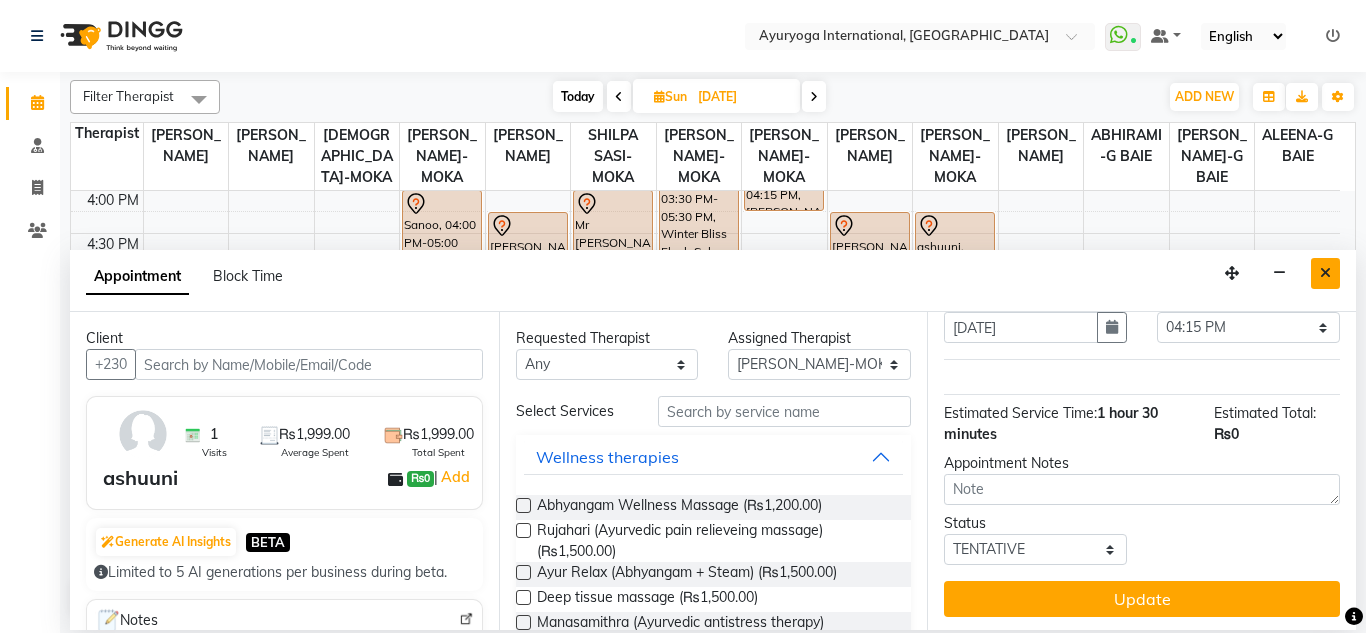 click at bounding box center [1325, 273] 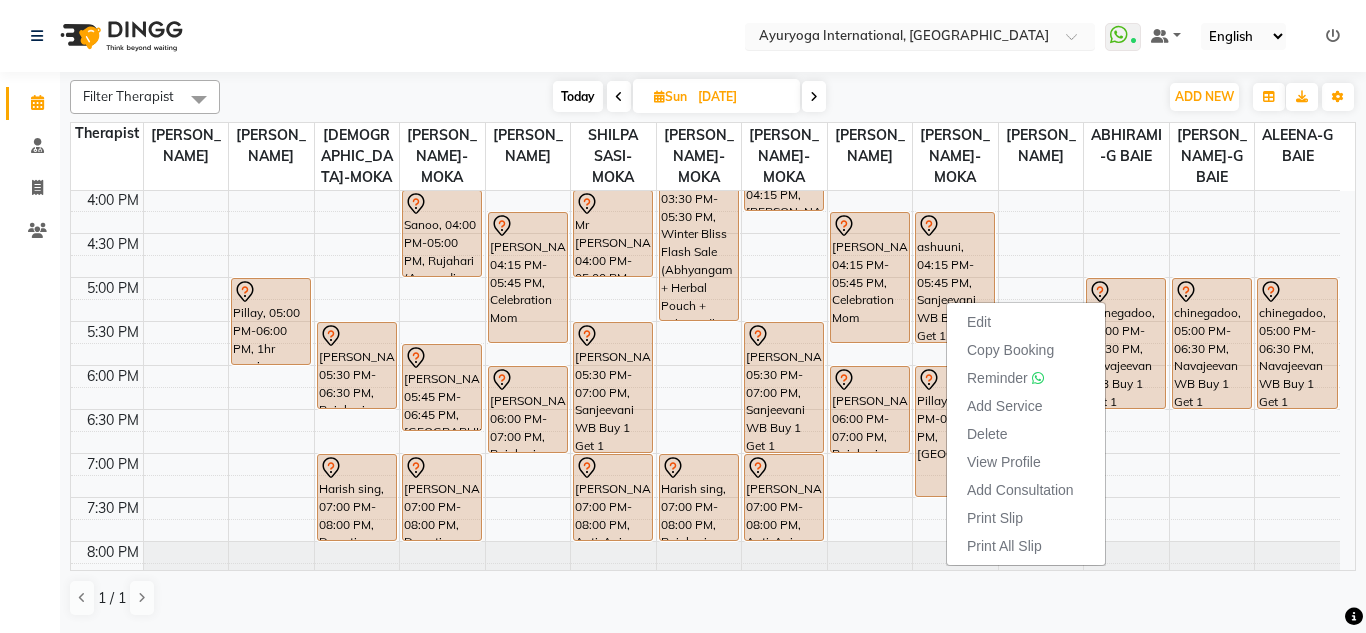 click on "Select Location × Ayuryoga International, Mount Ory Rd" at bounding box center (920, 36) 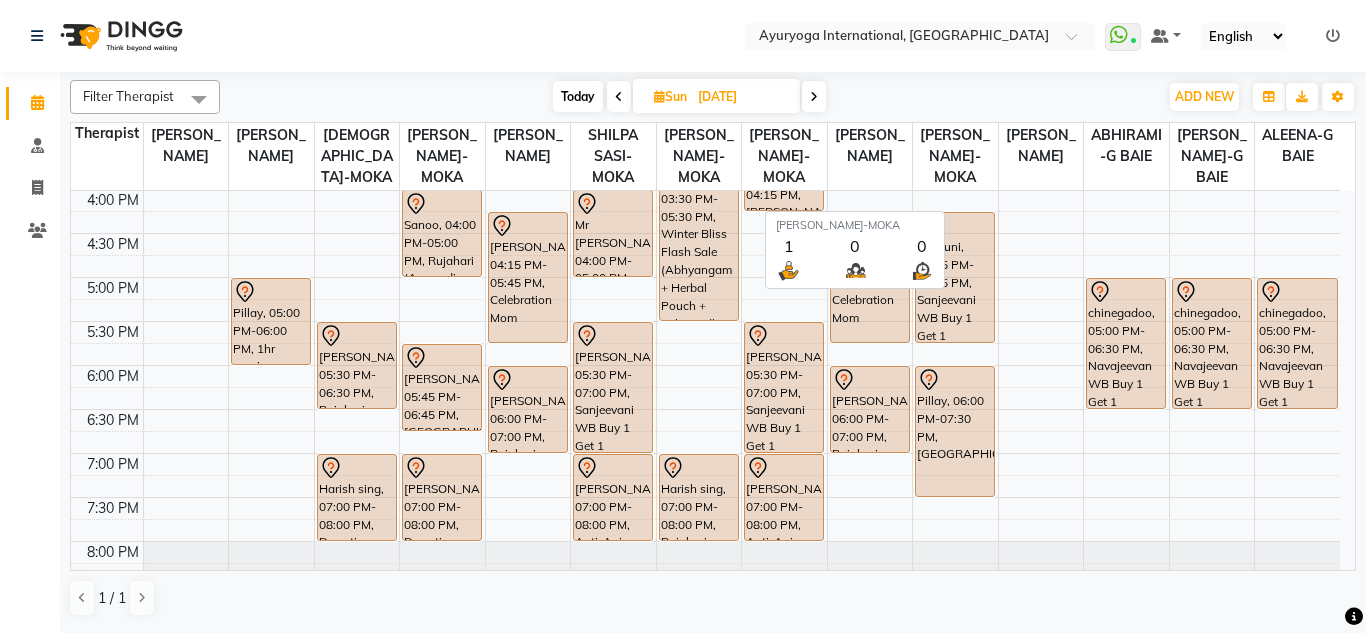 click on "[PERSON_NAME]-MOKA" at bounding box center (955, 156) 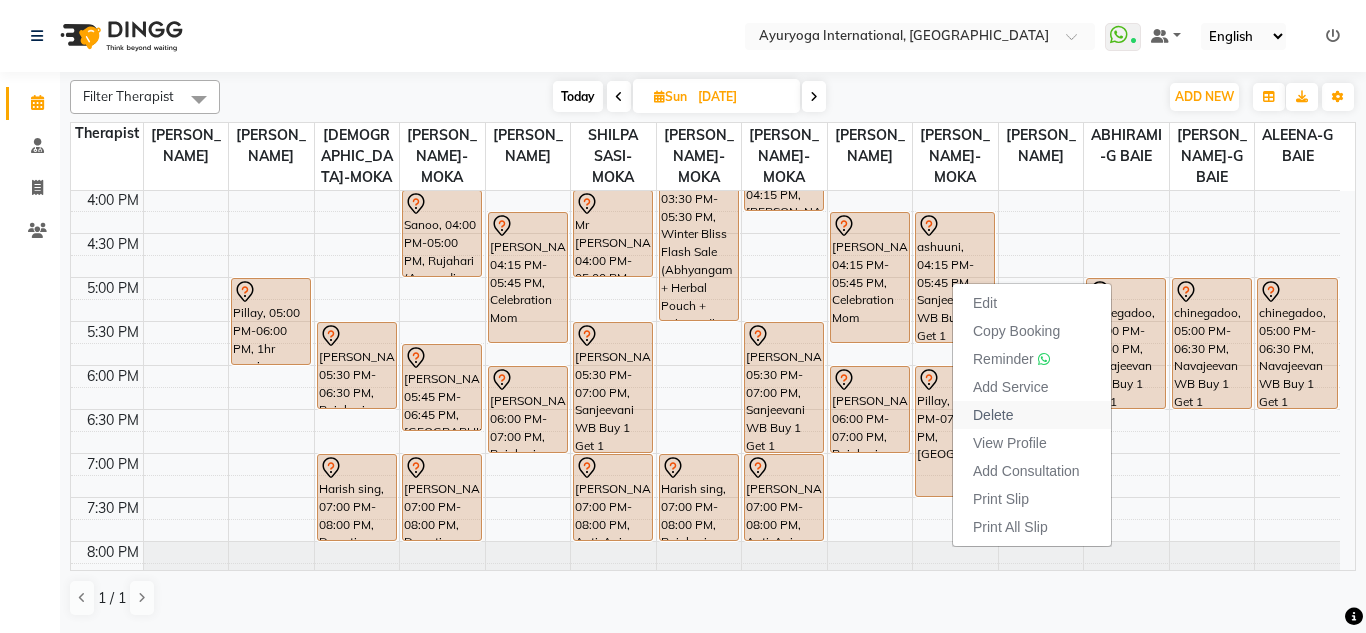 click on "Delete" at bounding box center [993, 415] 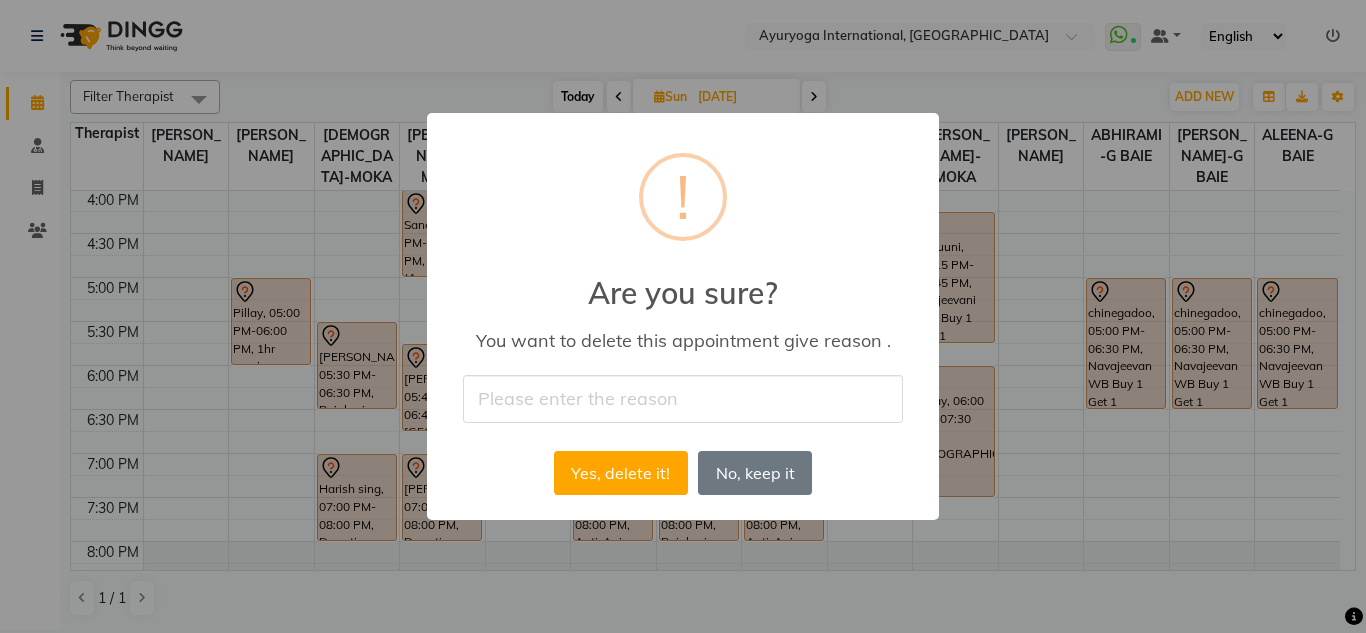 drag, startPoint x: 734, startPoint y: 374, endPoint x: 733, endPoint y: 393, distance: 19.026299 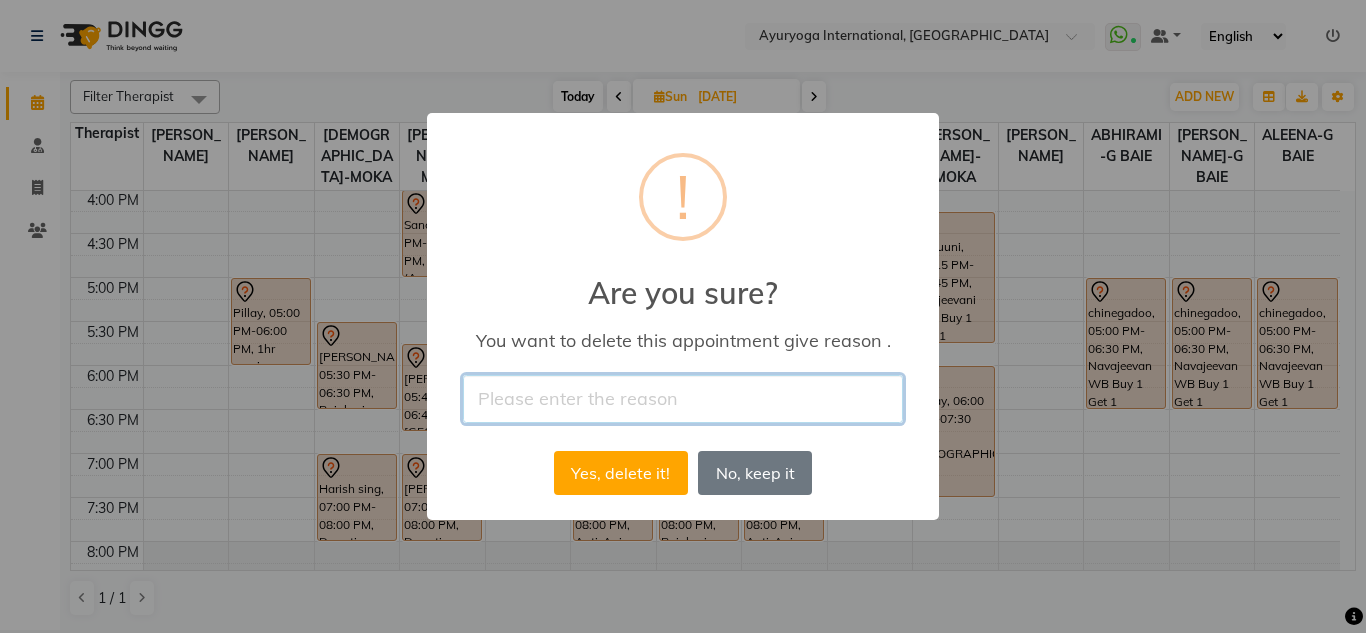 drag, startPoint x: 726, startPoint y: 407, endPoint x: 703, endPoint y: 382, distance: 33.970577 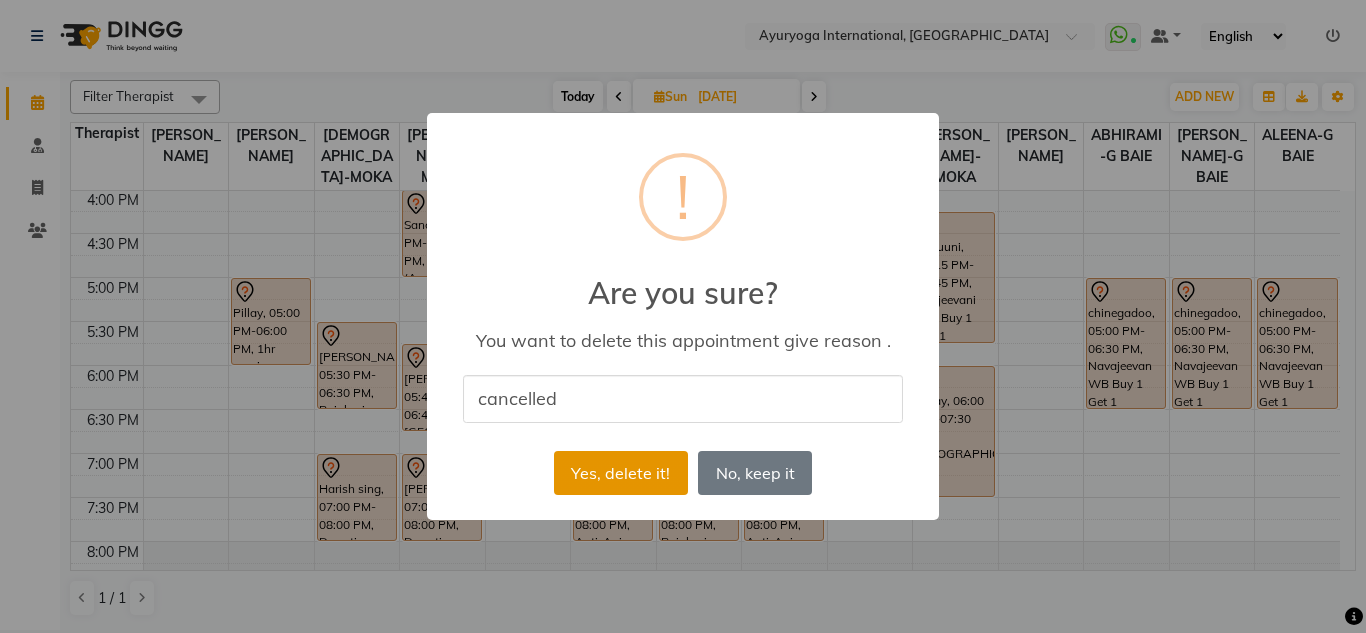 click on "Yes, delete it!" at bounding box center (621, 473) 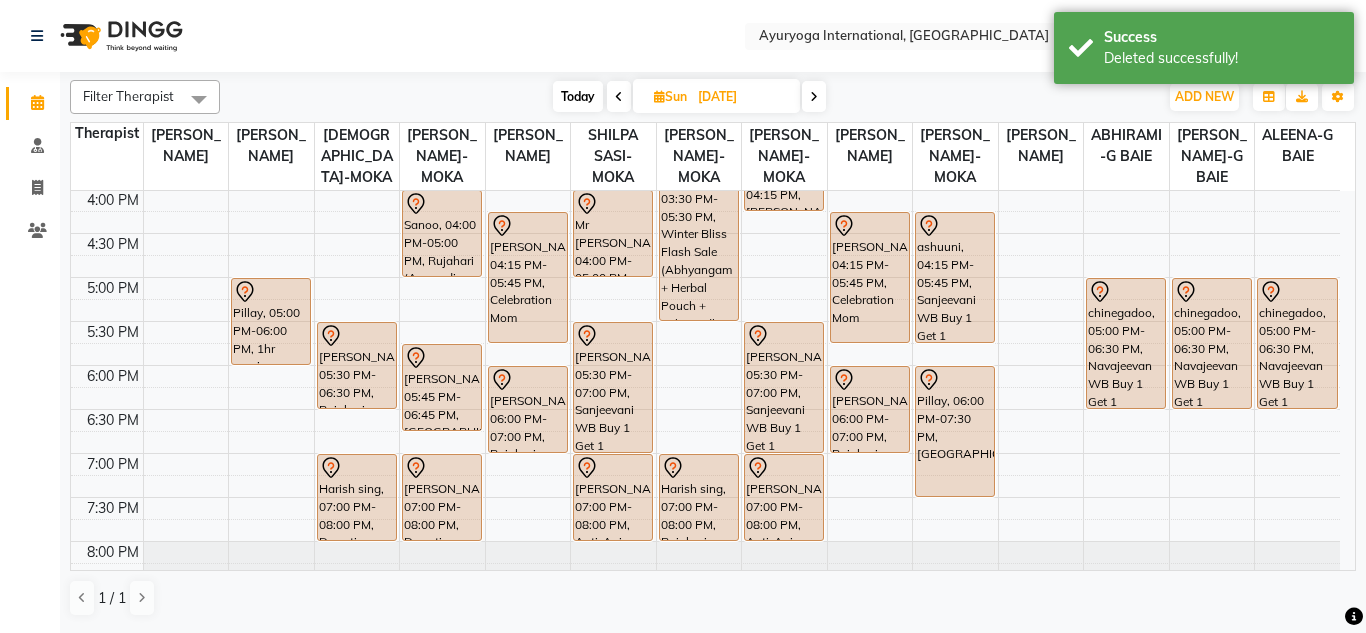 click on "[DATE]  [DATE]" at bounding box center [689, 97] 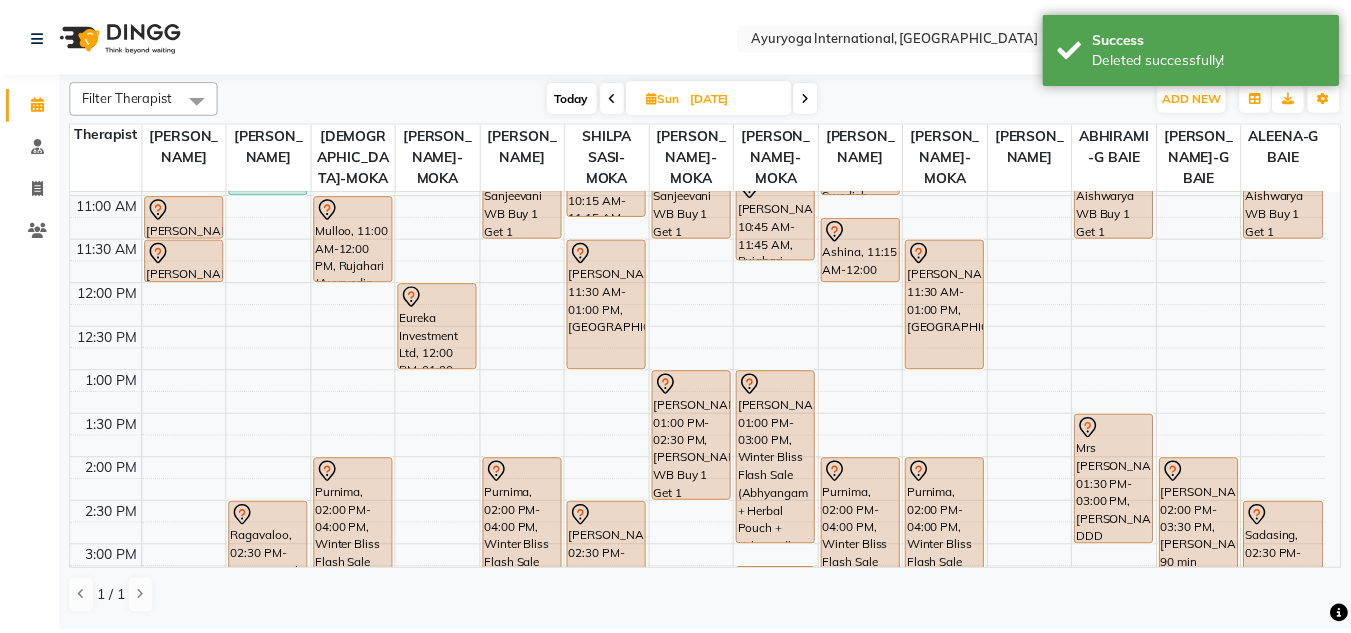 scroll, scrollTop: 393, scrollLeft: 0, axis: vertical 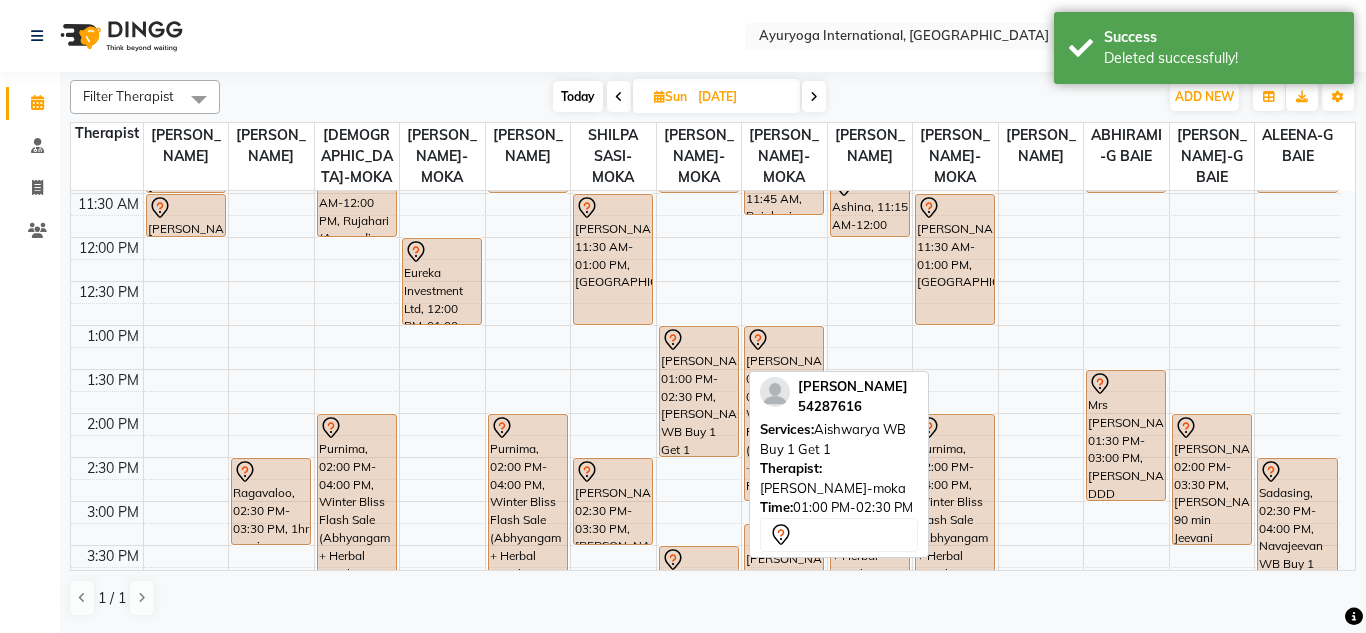 click on "[PERSON_NAME], 01:00 PM-02:30 PM, [PERSON_NAME] WB Buy 1 Get 1" at bounding box center (699, 391) 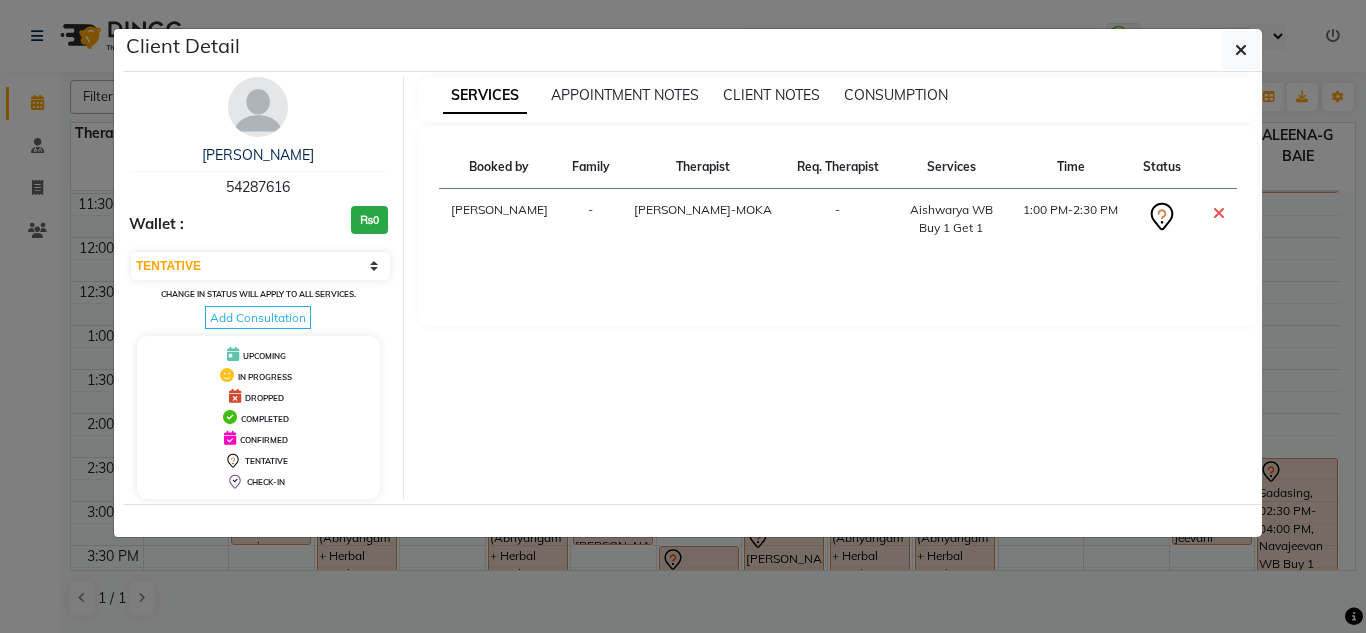 click on "Client Detail" 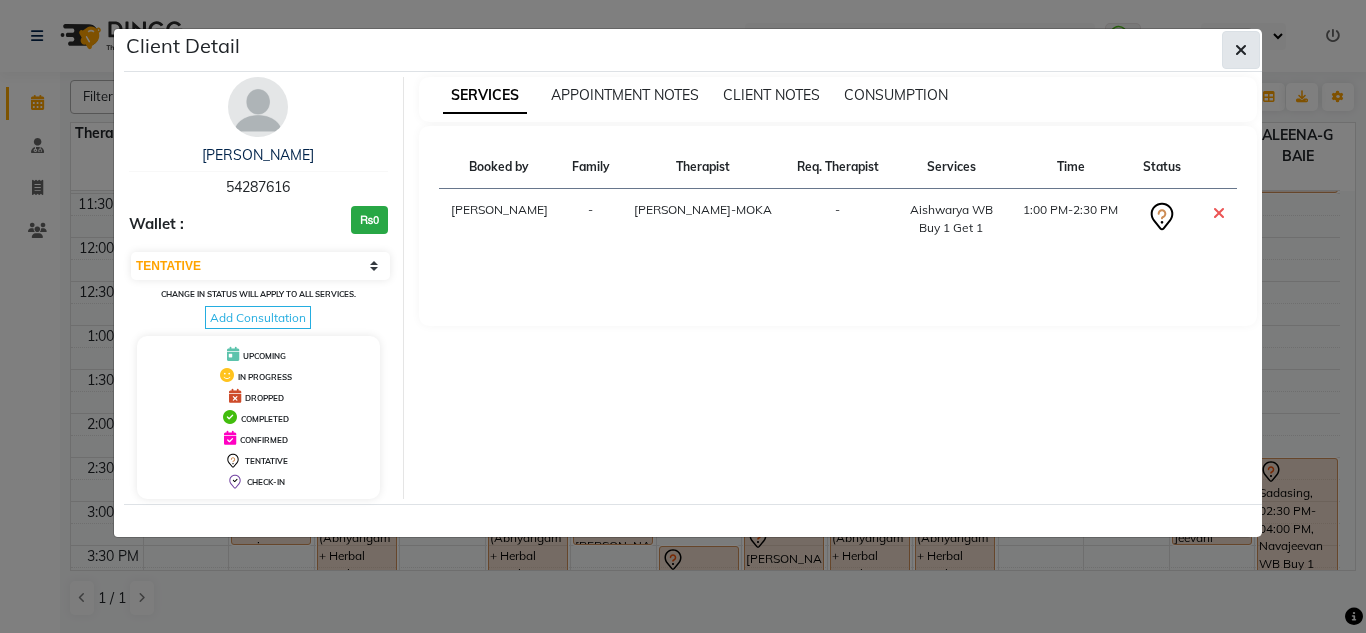 click 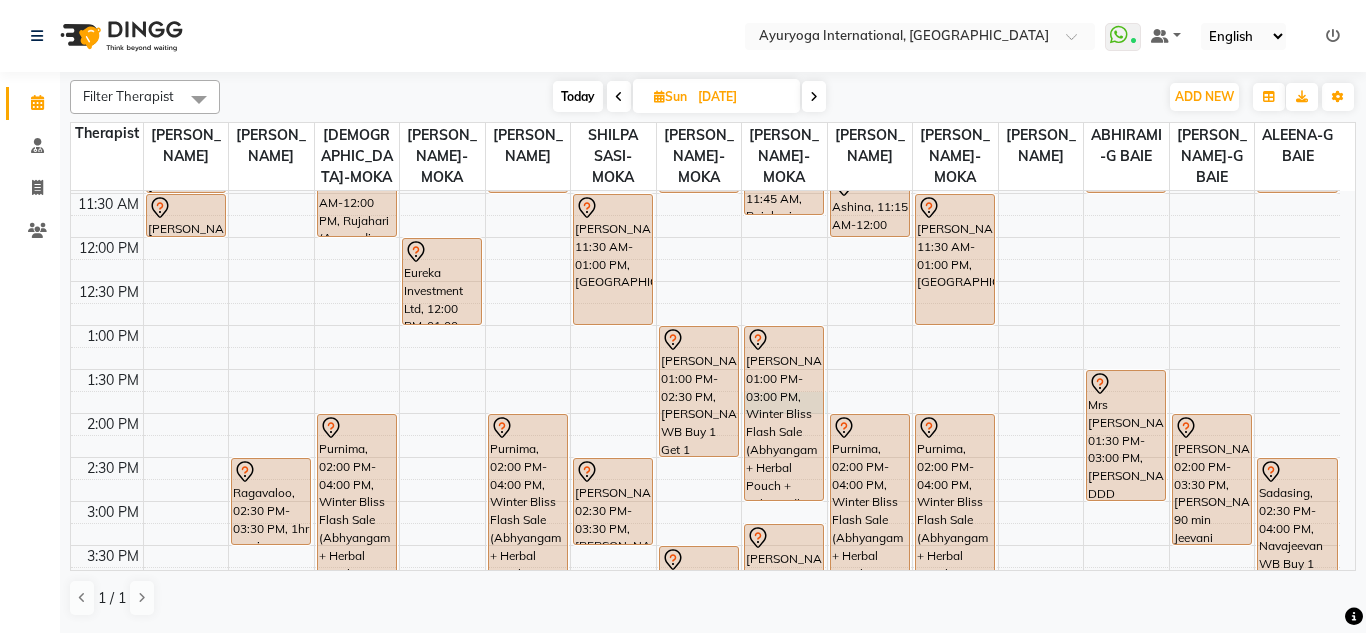 click on "7:00 AM 7:30 AM 8:00 AM 8:30 AM 9:00 AM 9:30 AM 10:00 AM 10:30 AM 11:00 AM 11:30 AM 12:00 PM 12:30 PM 1:00 PM 1:30 PM 2:00 PM 2:30 PM 3:00 PM 3:30 PM 4:00 PM 4:30 PM 5:00 PM 5:30 PM 6:00 PM 6:30 PM 7:00 PM 7:30 PM 8:00 PM 8:30 PM             Anousha, 10:00 AM-10:30 AM, Consultation with Dr.Adarsh at Moka             Pooja Prabhakaran, 11:00 AM-11:30 AM, Consultation with Dr.Adarsh at Moka             Pooja Prabhakaran, 11:30 AM-12:00 PM, Consultation with Dr.Adarsh at Moka    saliq, 10:00 AM-11:00 AM, 1hr session             Ragavaloo, 02:30 PM-03:30 PM, 1hr session             Pillay, 05:00 PM-06:00 PM, 1hr session             romain, 08:00 AM-09:00 AM, Abhyangam+Bhashpa sweda(Without Oil)             romain, 09:00 AM-09:01 AM, Snehapanam             Mulloo, 11:00 AM-12:00 PM, Rujahari (Ayurvedic pain relieveing massage)             Purnima, 02:00 PM-04:00 PM, Winter Bliss Flash Sale (Abhyangam + Herbal Pouch + Ksheeradhara)                         Harish sing, 07:00 PM-08:00 PM, Deep tissue massage" at bounding box center [705, 413] 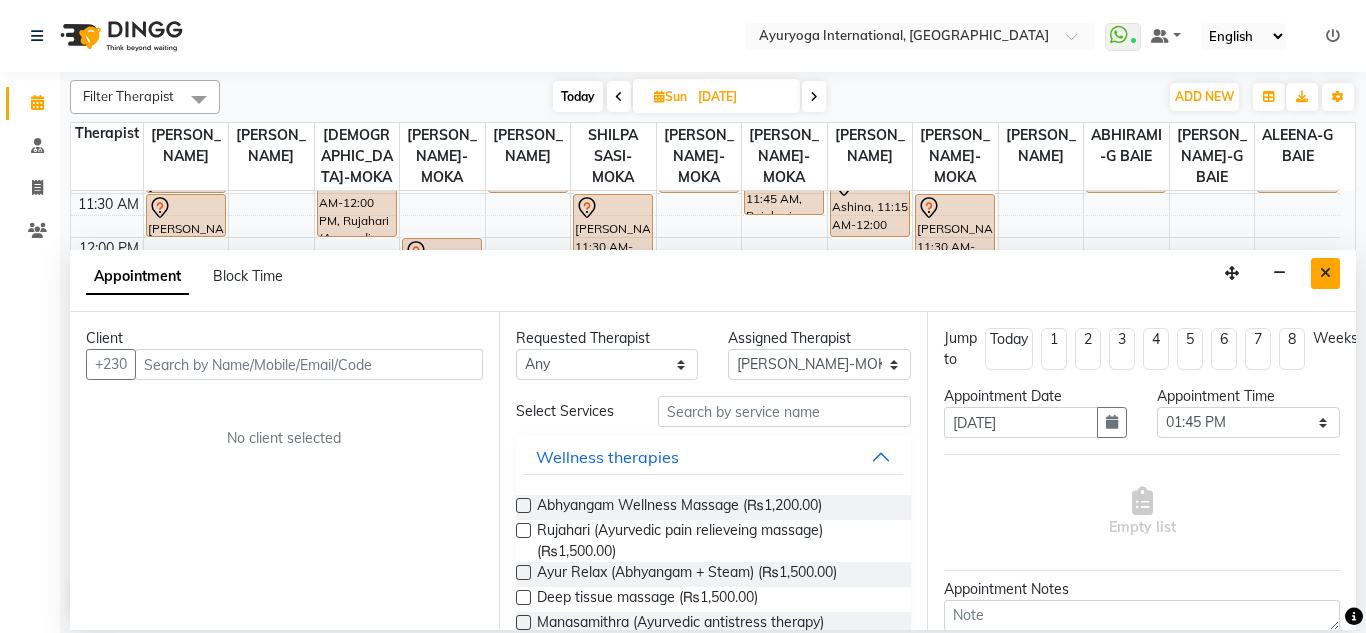 click at bounding box center [1325, 273] 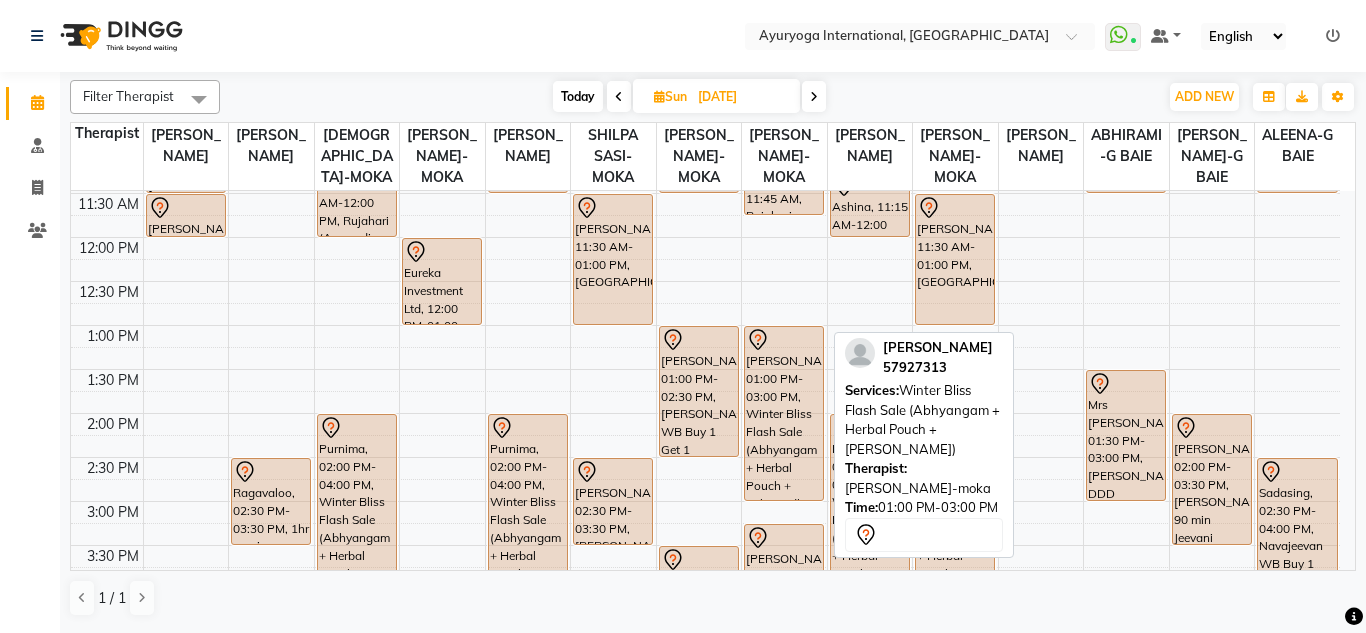 click on "[PERSON_NAME], 01:00 PM-03:00 PM, Winter Bliss Flash Sale (Abhyangam + Herbal Pouch + Ksheeradhara)" at bounding box center (784, 413) 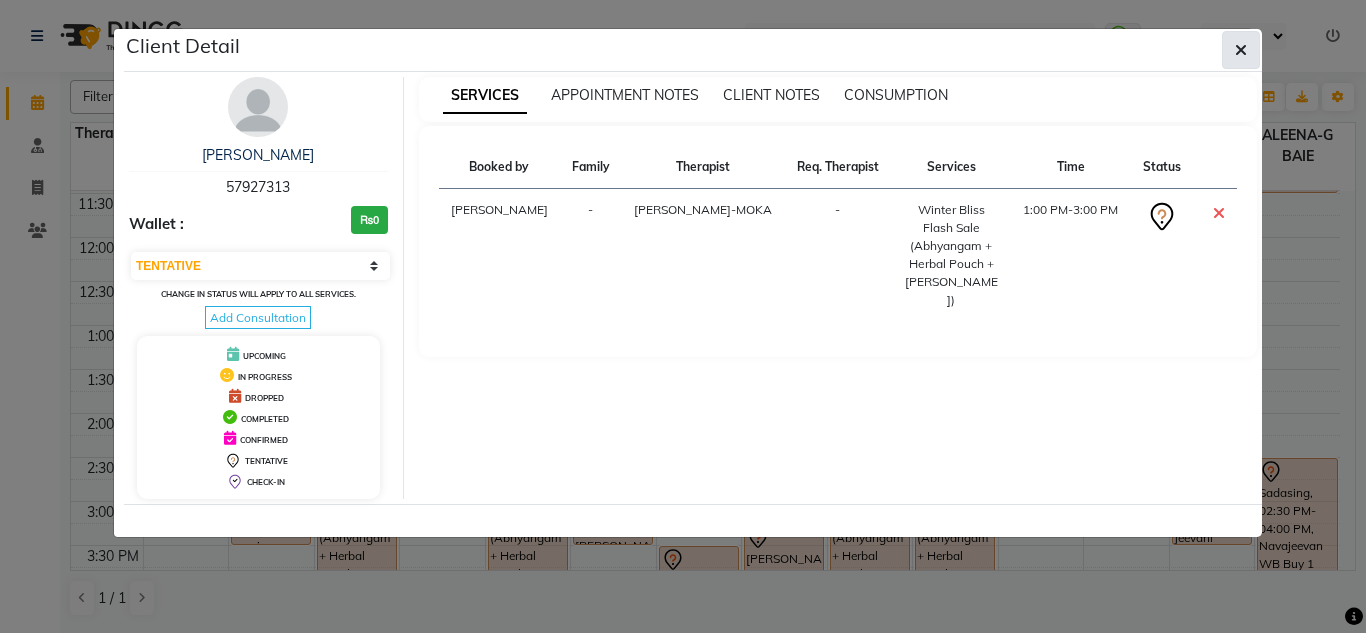 click 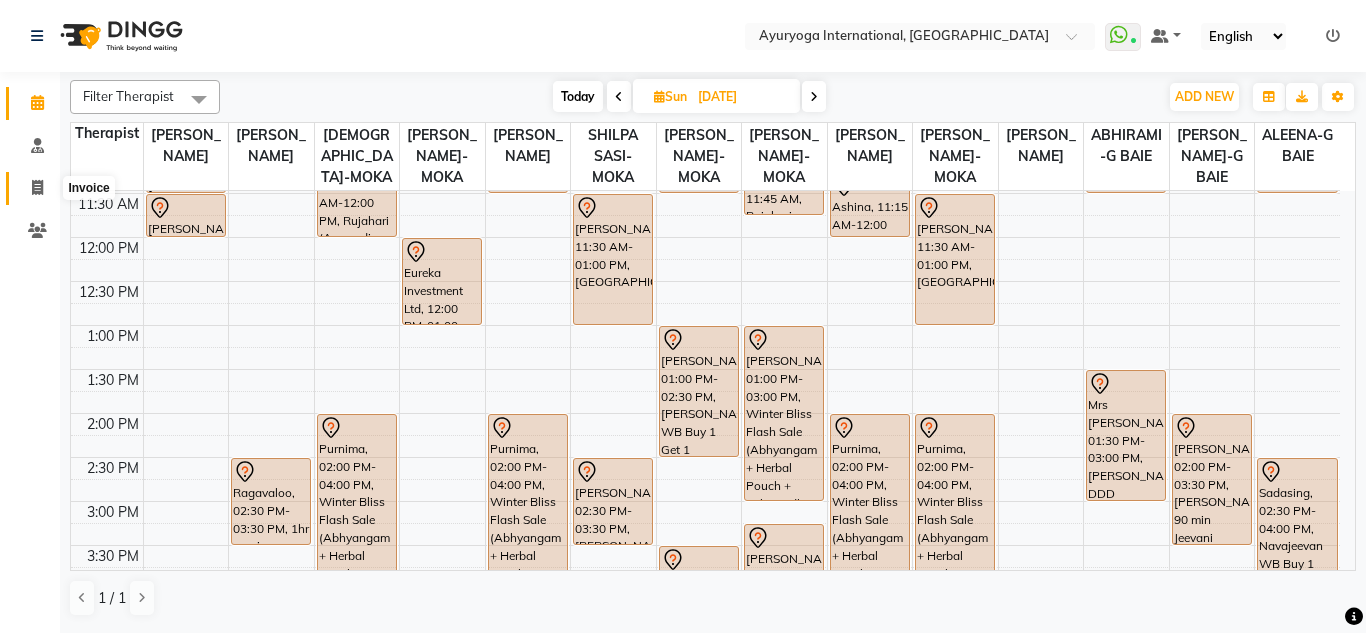 click 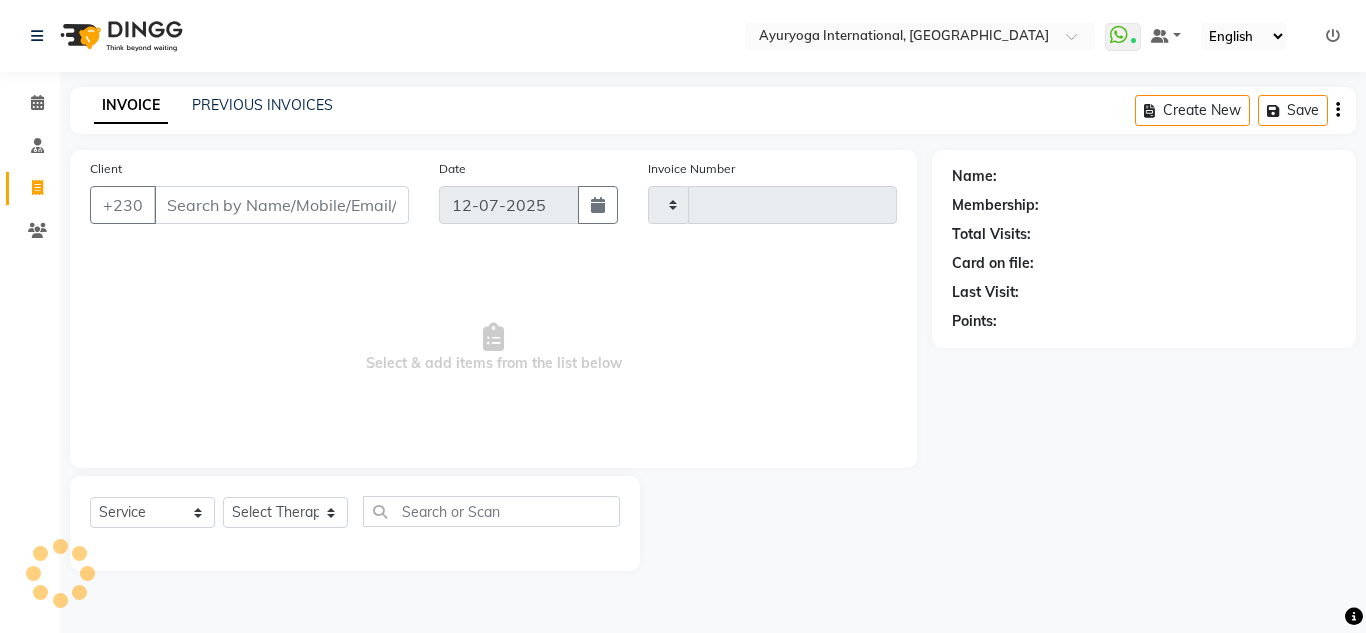 type on "3426" 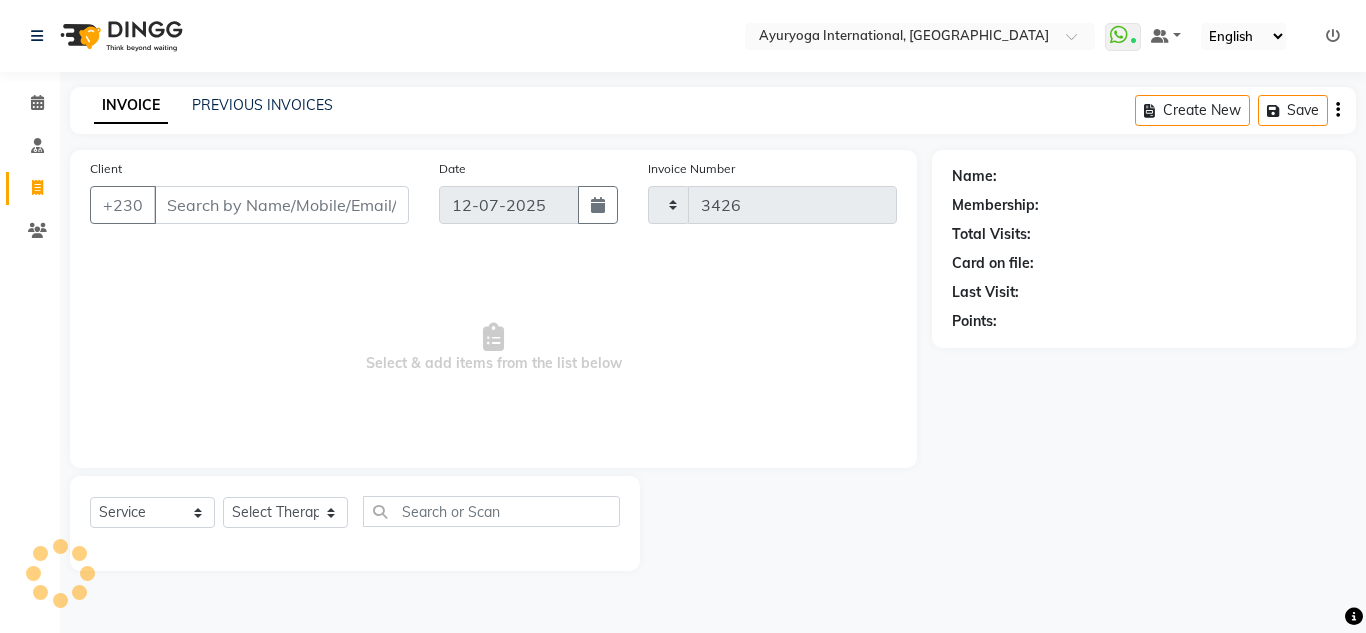select on "730" 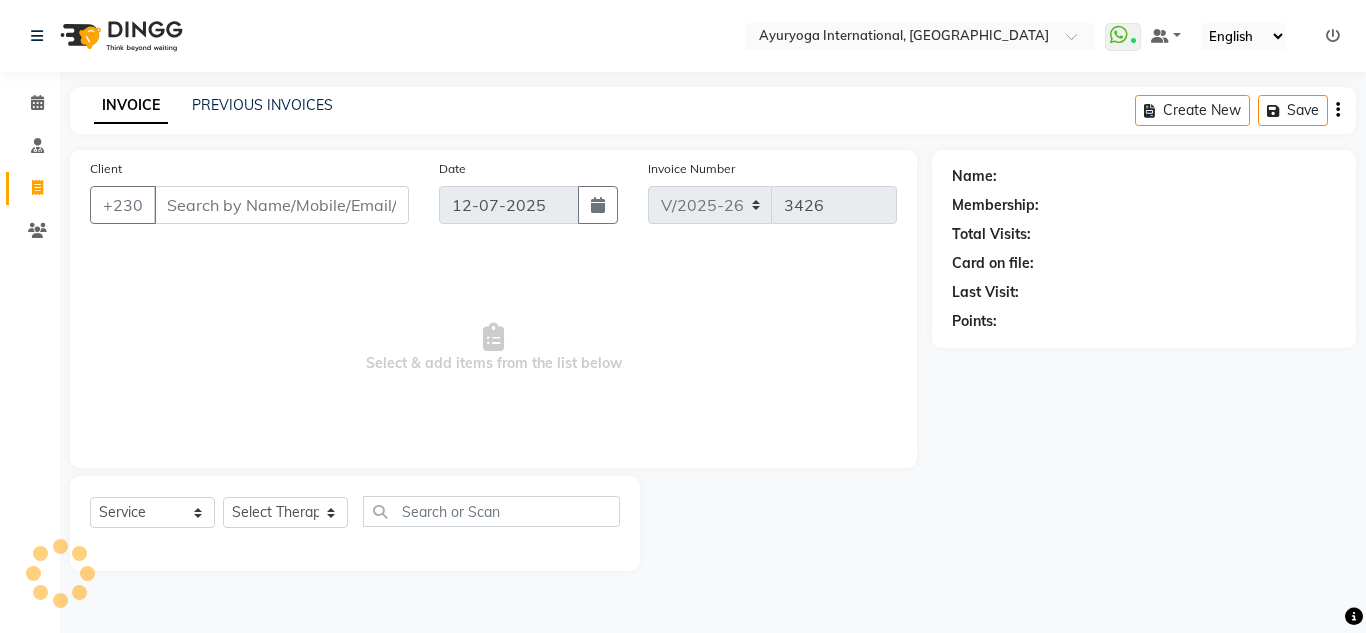 click on "PREVIOUS INVOICES" 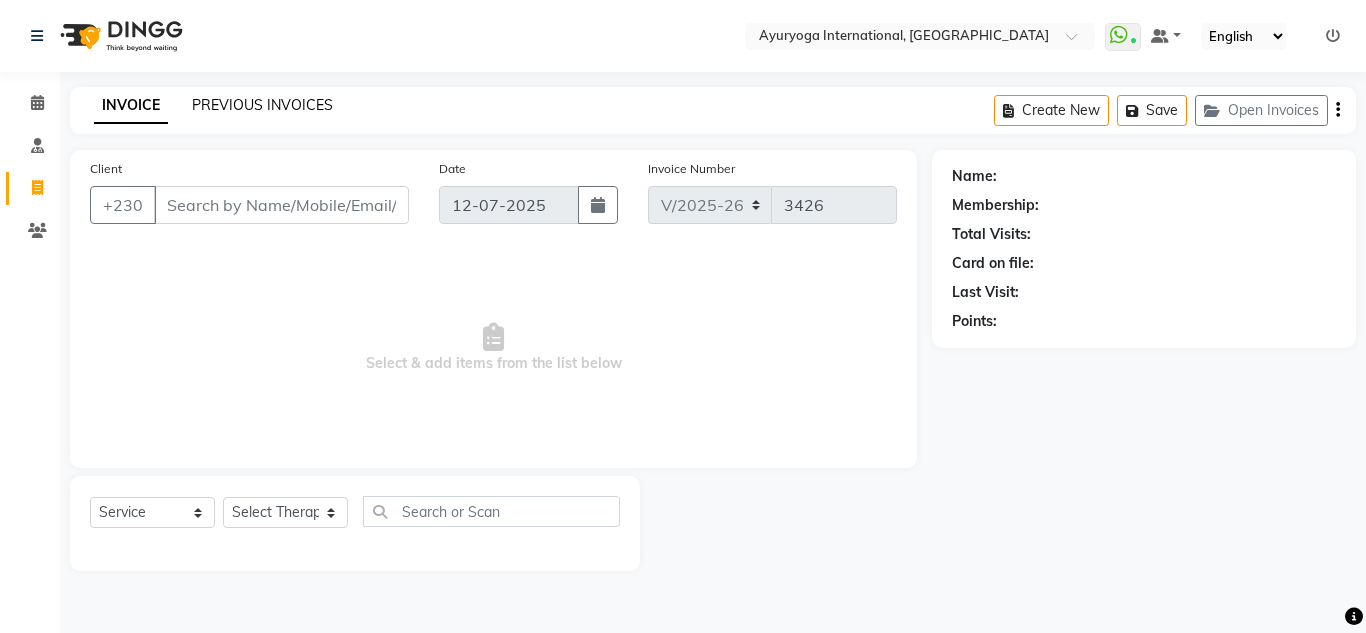 click on "PREVIOUS INVOICES" 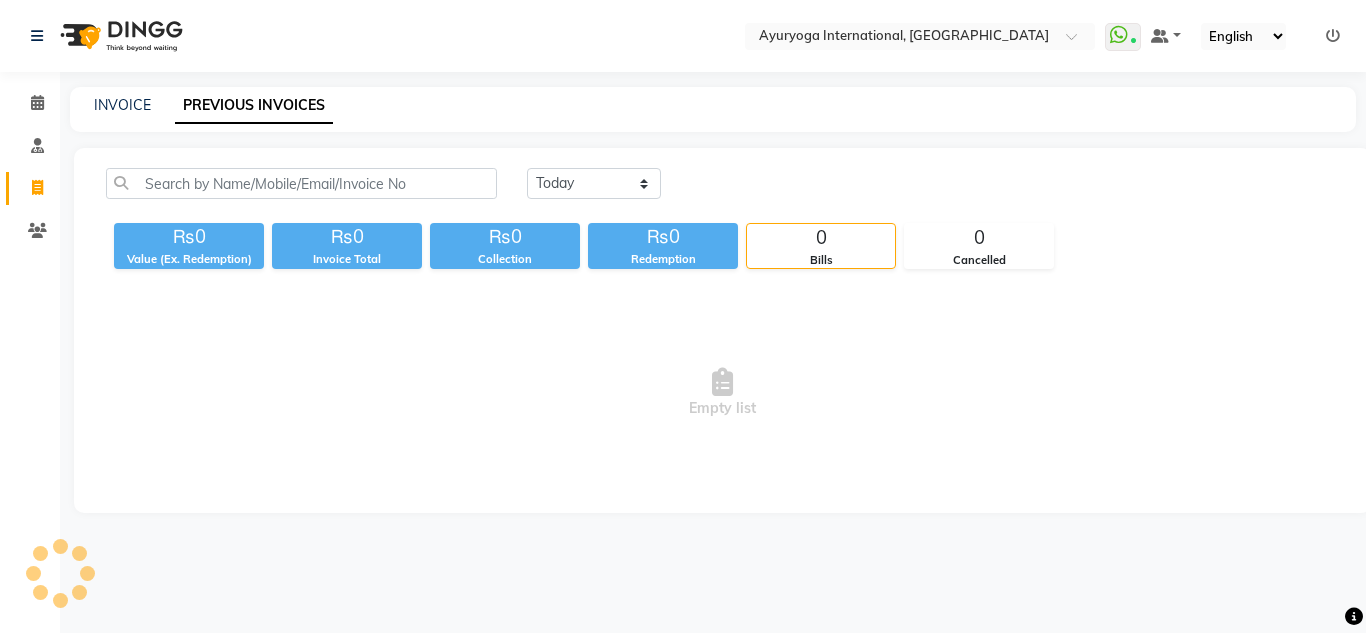 drag, startPoint x: 480, startPoint y: 115, endPoint x: 475, endPoint y: 96, distance: 19.646883 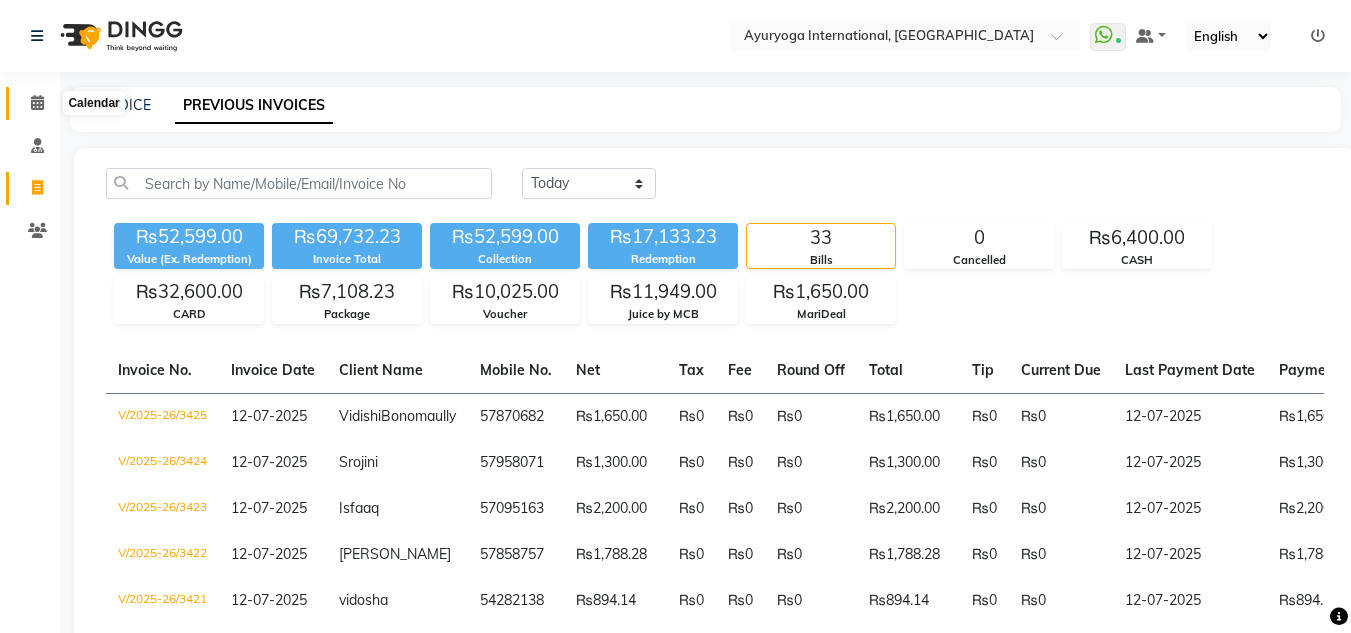 click 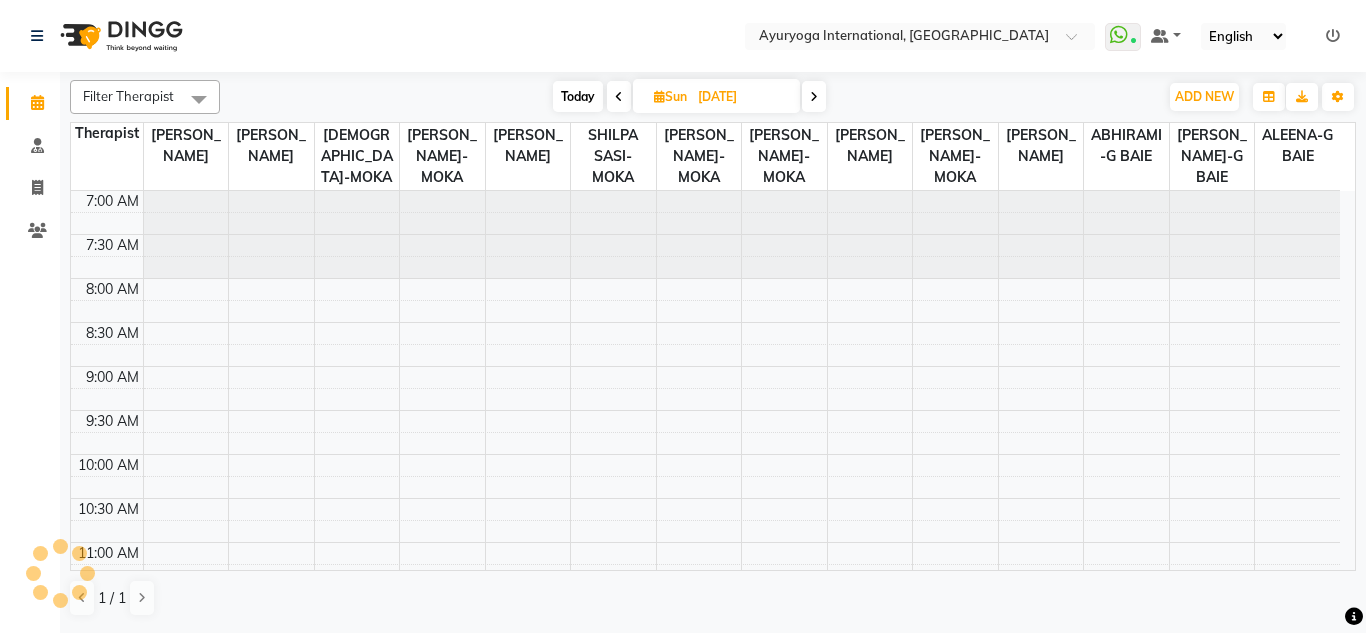 scroll, scrollTop: 0, scrollLeft: 0, axis: both 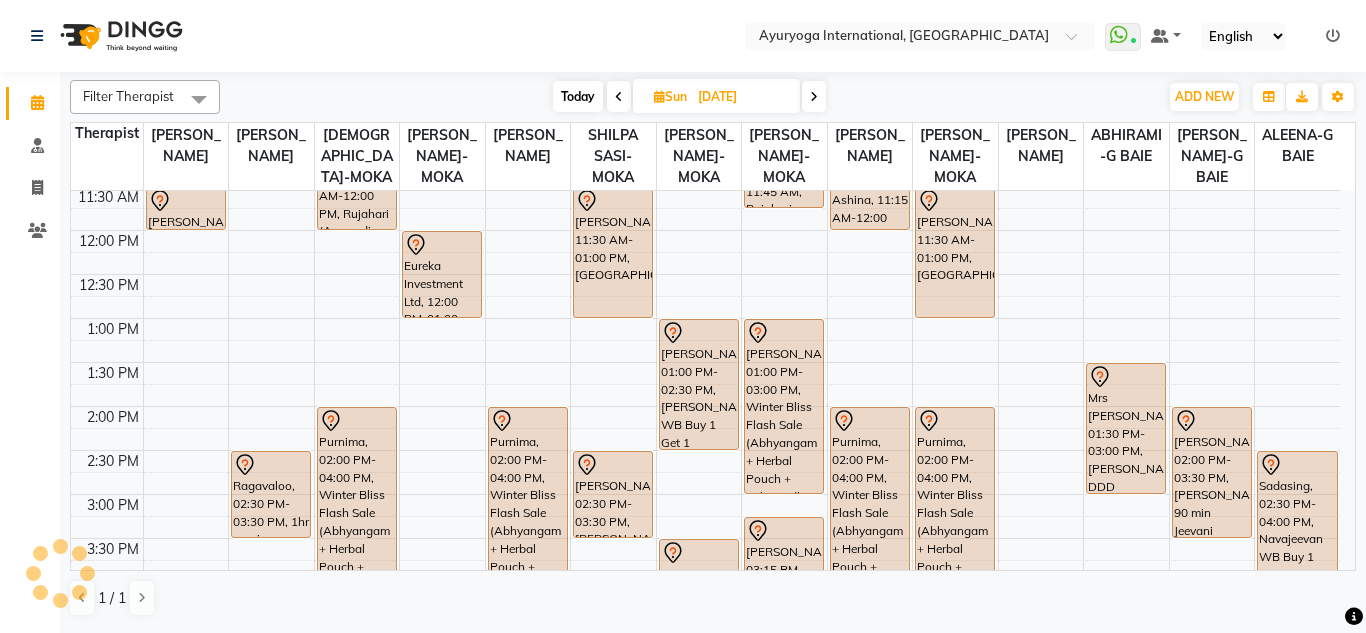 click on "Today" at bounding box center (578, 96) 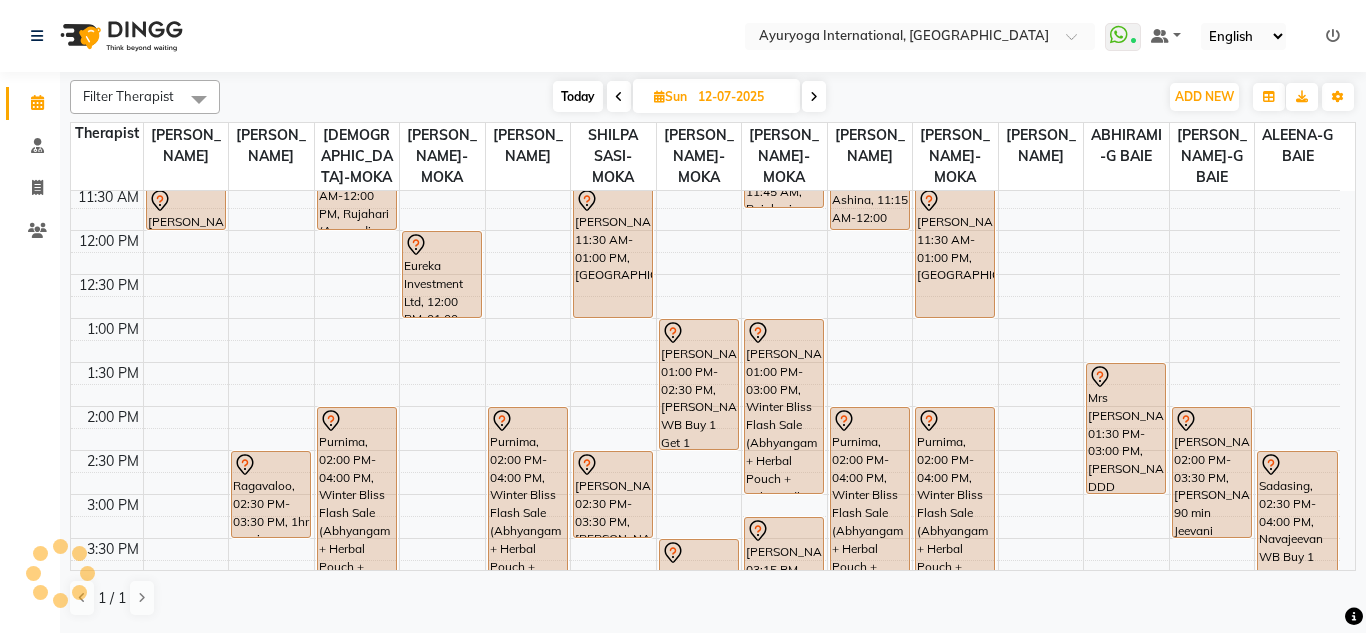 scroll, scrollTop: 0, scrollLeft: 0, axis: both 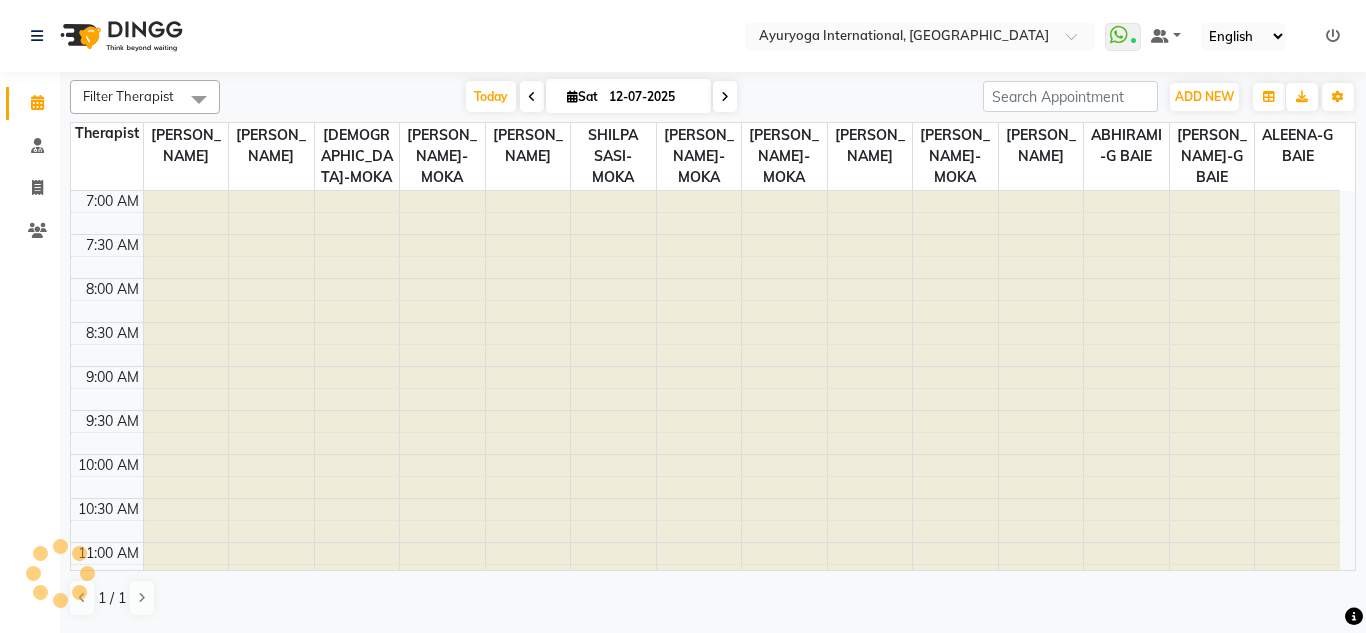 click on "Select Location × Ayuryoga International, Mount Ory Rd  WhatsApp Status  ✕ Status:  Connected Most Recent Message: 12-07-2025     04:02 PM Recent Service Activity: 12-07-2025     04:03 PM Default Panel My Panel English ENGLISH Español العربية मराठी हिंदी ગુજરાતી தமிழ் 中文 Notifications nothing to show" 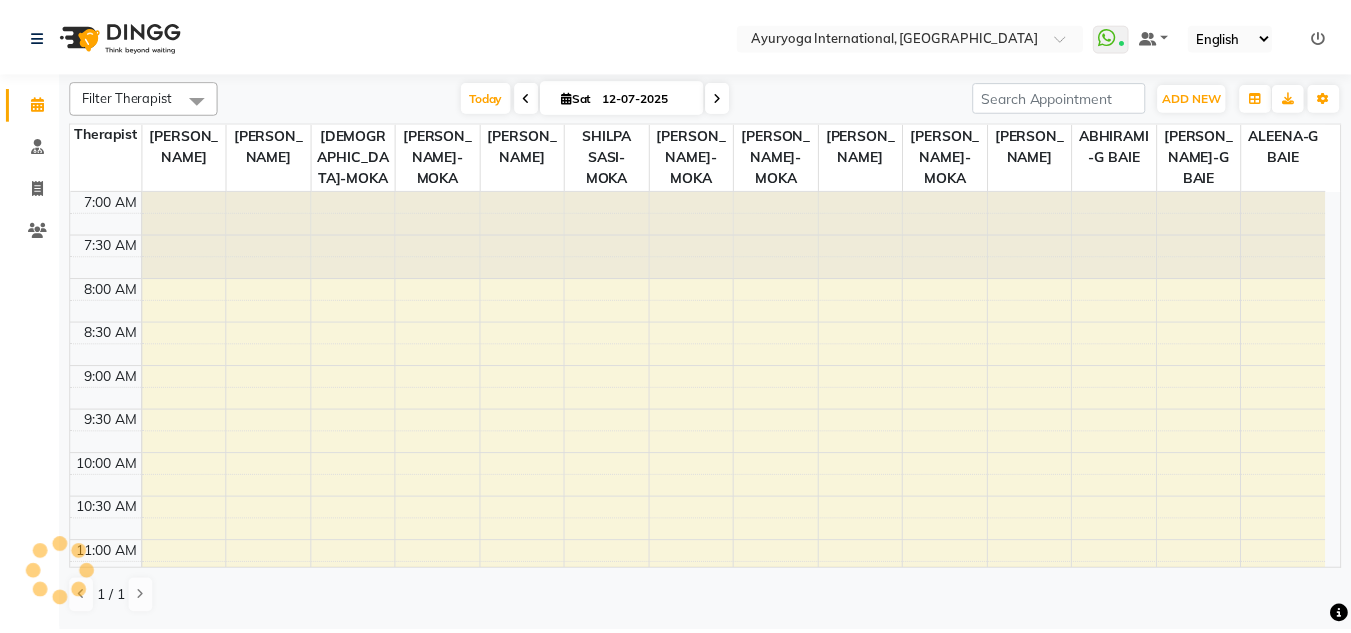 scroll, scrollTop: 793, scrollLeft: 0, axis: vertical 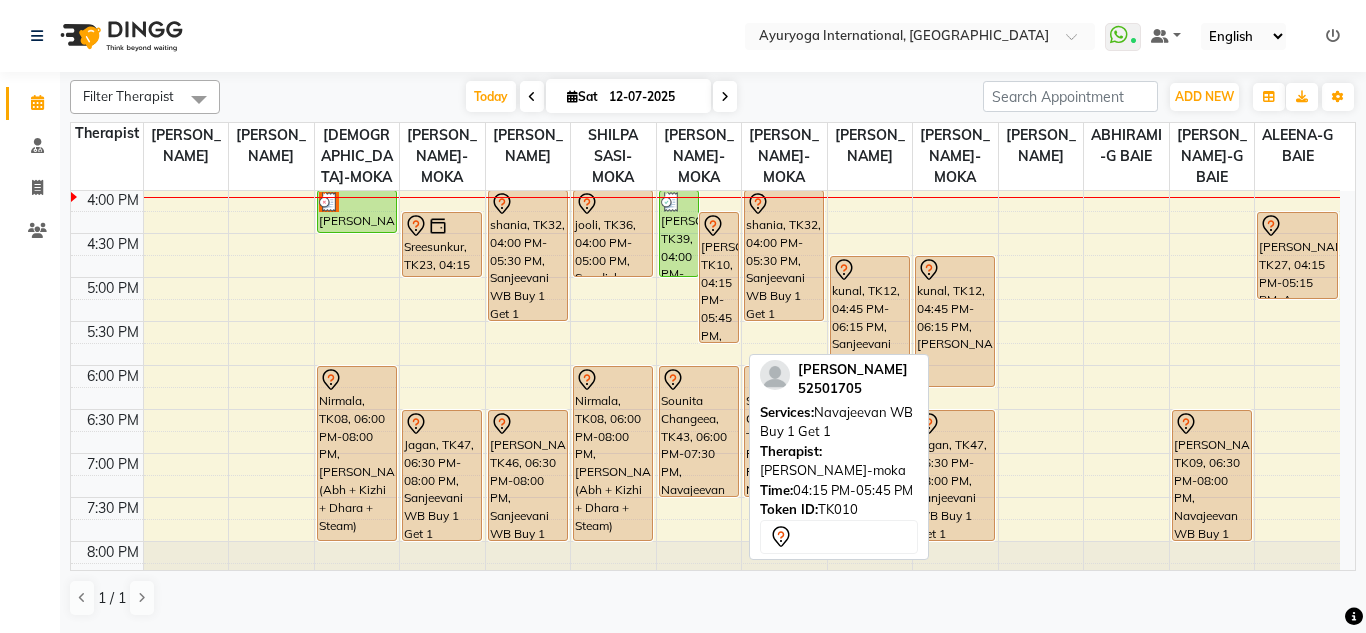 click on "[PERSON_NAME], TK10, 04:15 PM-05:45 PM, Navajeevan WB Buy 1 Get 1" at bounding box center (719, 277) 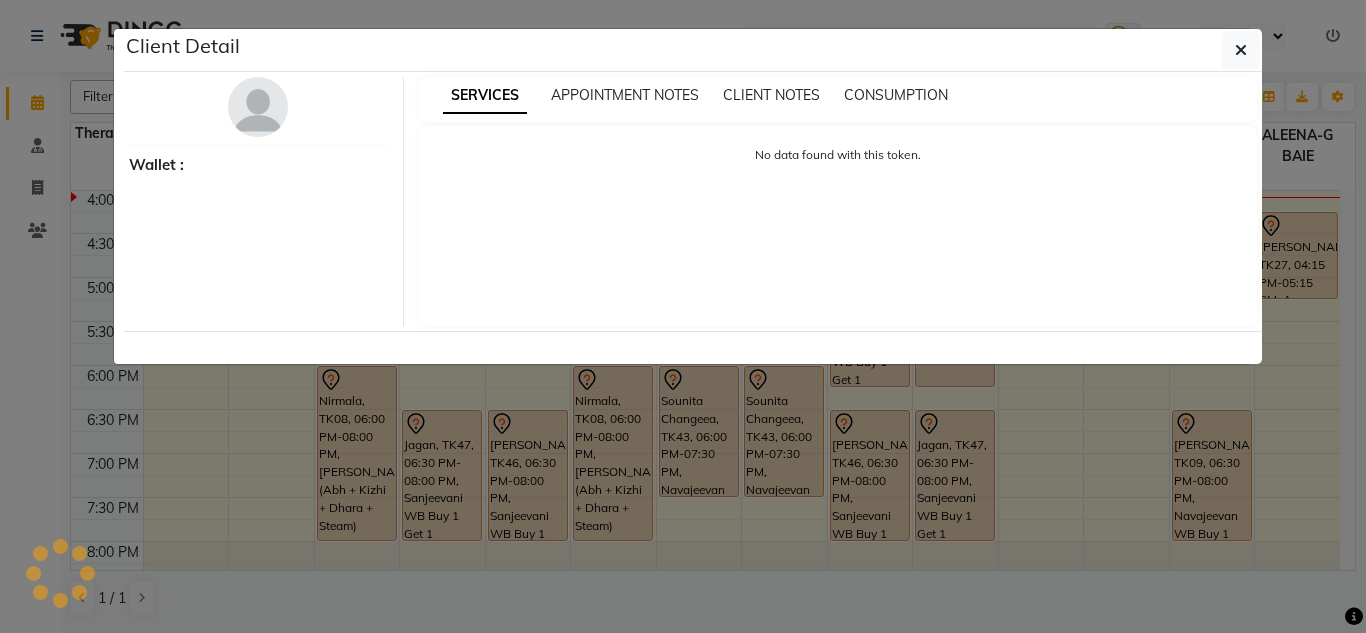 select on "7" 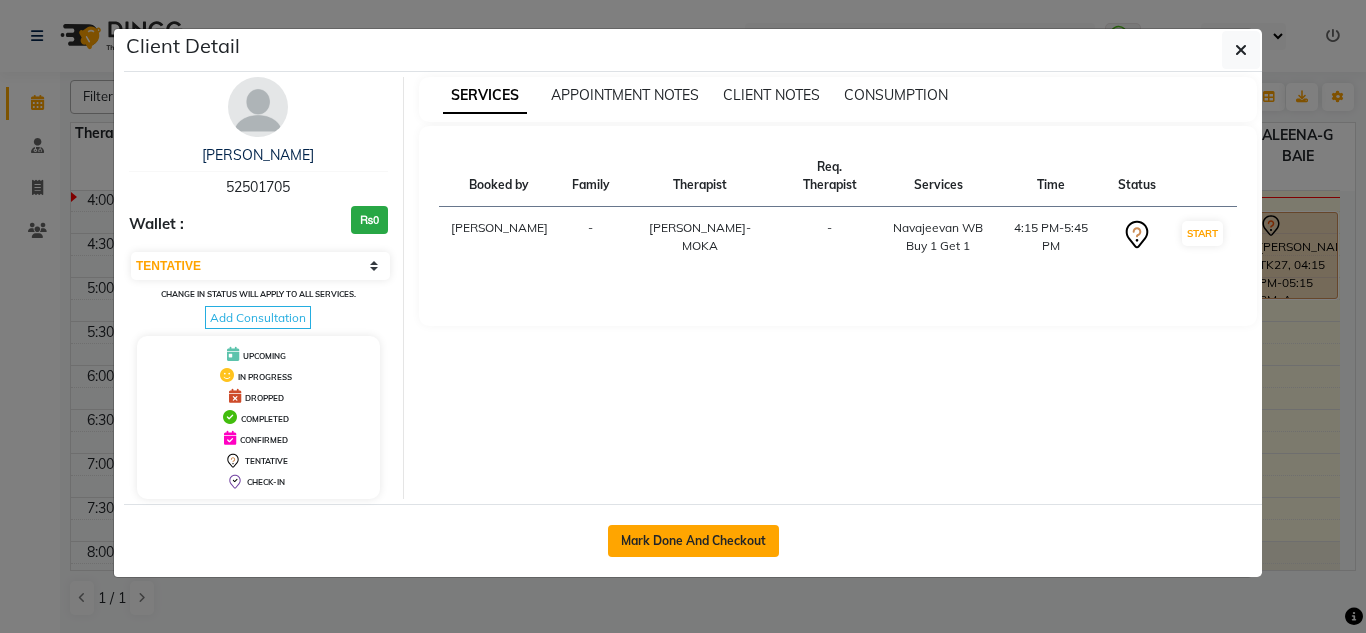 click on "Mark Done And Checkout" 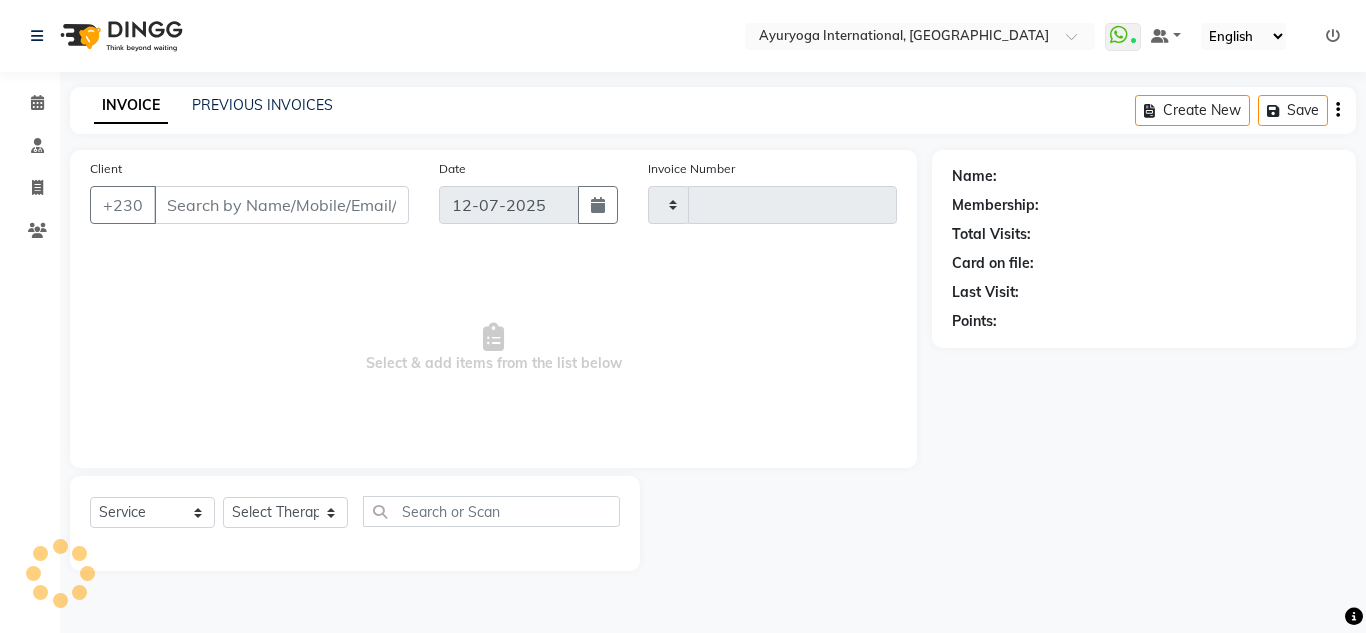 type on "3426" 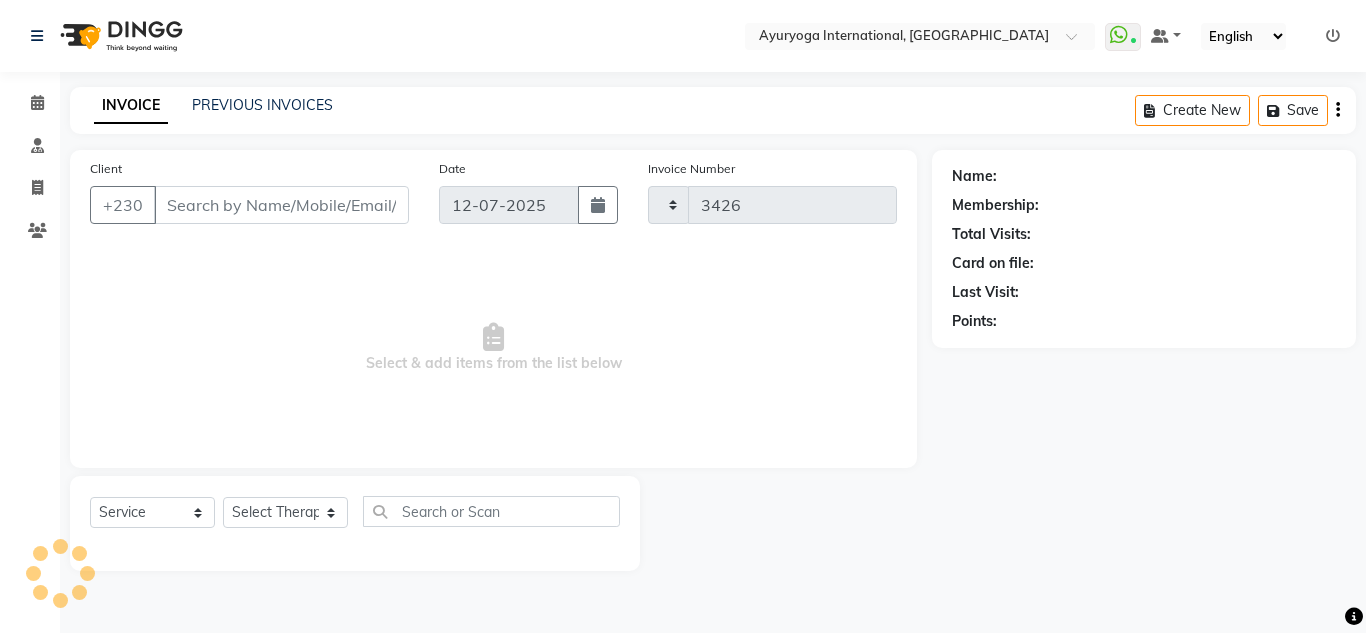 select on "730" 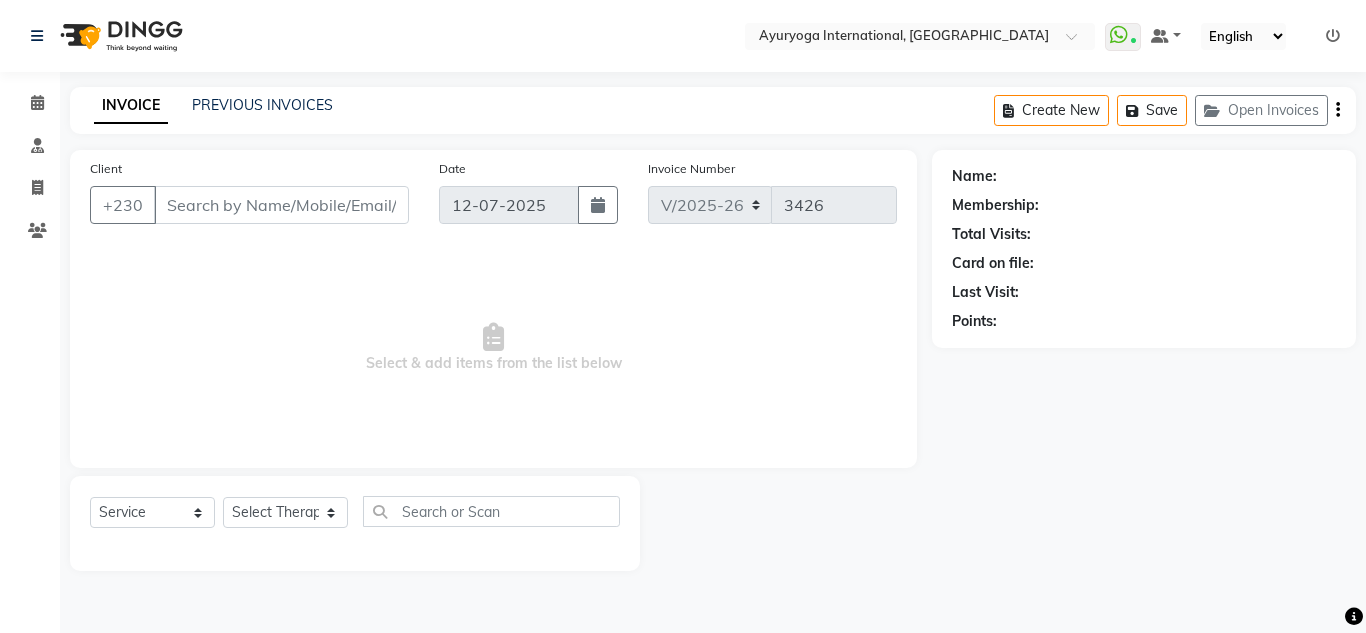 type on "52501705" 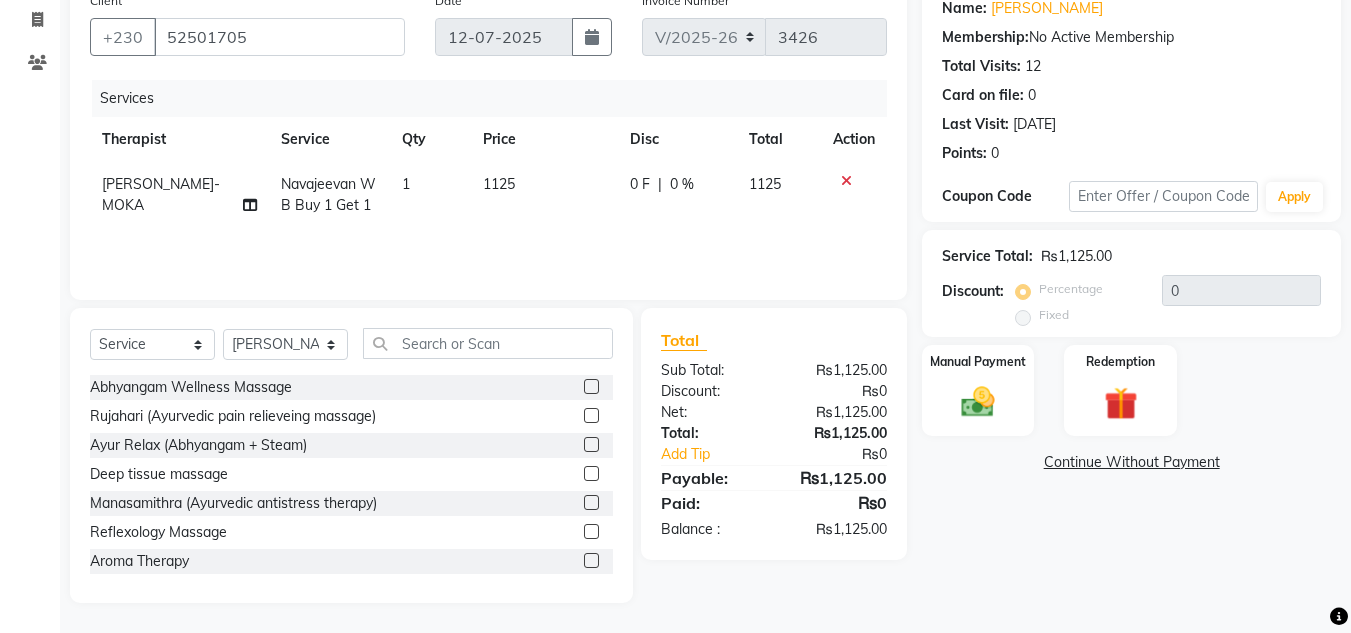 scroll, scrollTop: 0, scrollLeft: 0, axis: both 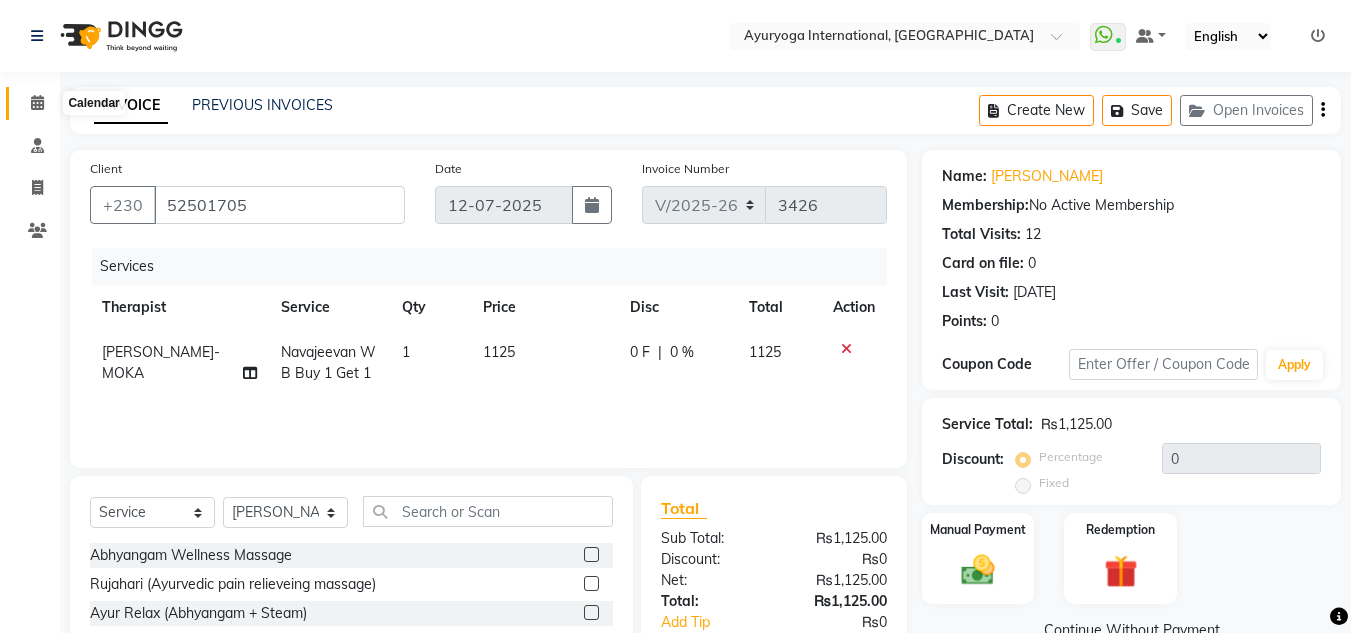 click 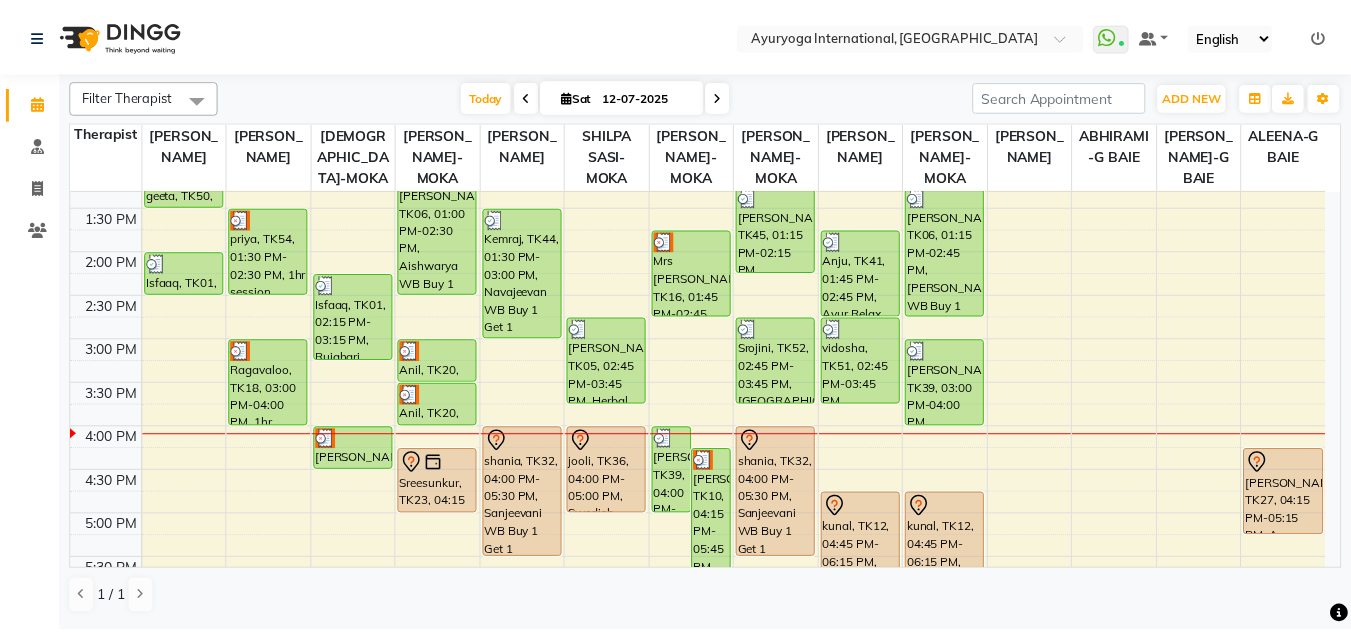 scroll, scrollTop: 571, scrollLeft: 0, axis: vertical 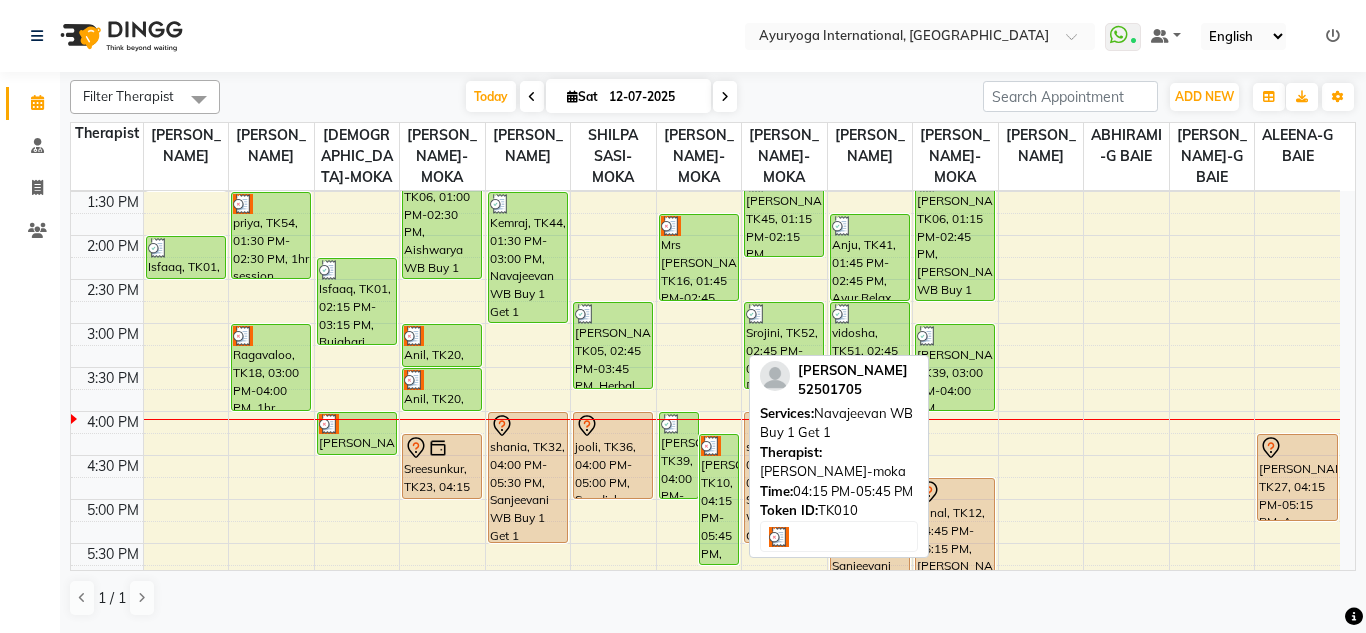 click on "[PERSON_NAME], TK10, 04:15 PM-05:45 PM, Navajeevan WB Buy 1 Get 1" at bounding box center (719, 499) 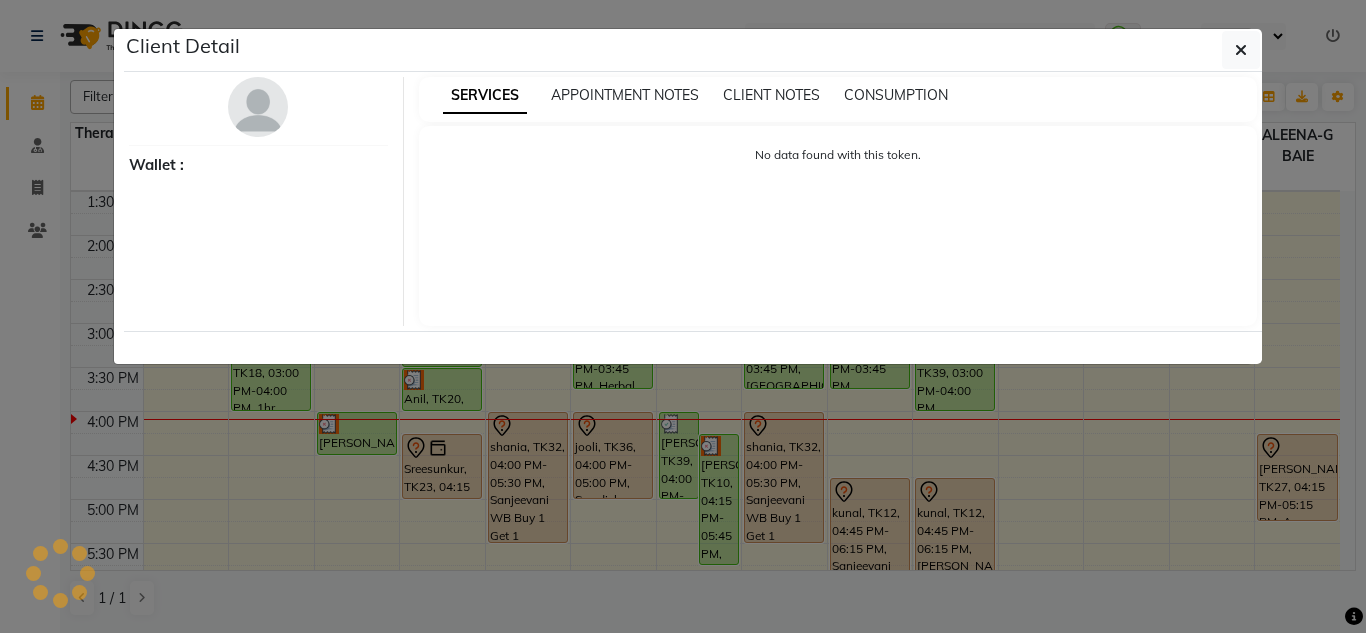 select on "3" 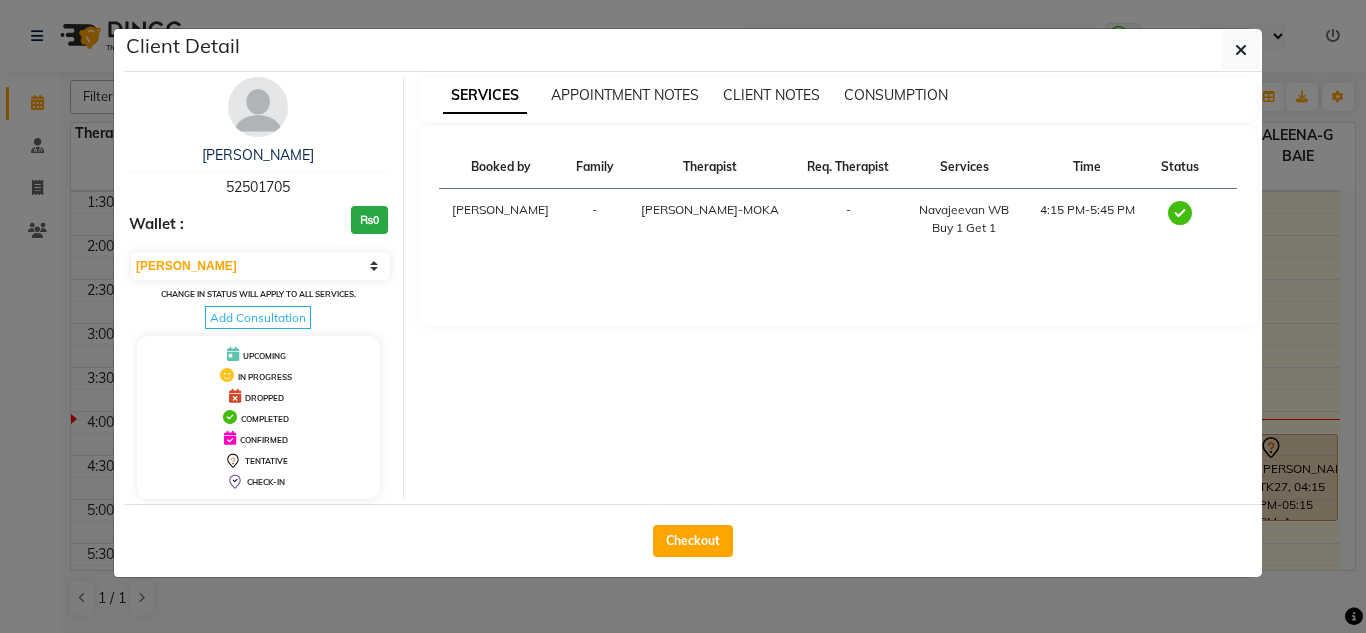 drag, startPoint x: 317, startPoint y: 197, endPoint x: 223, endPoint y: 177, distance: 96.10411 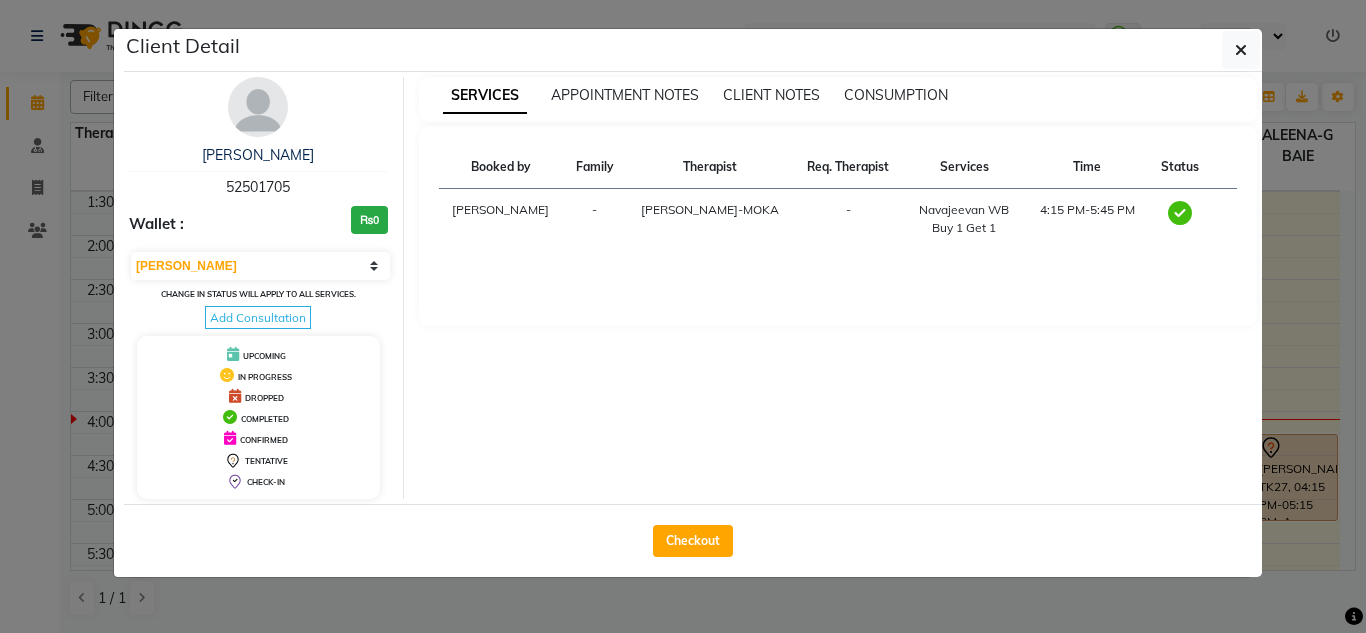 copy on "52501705" 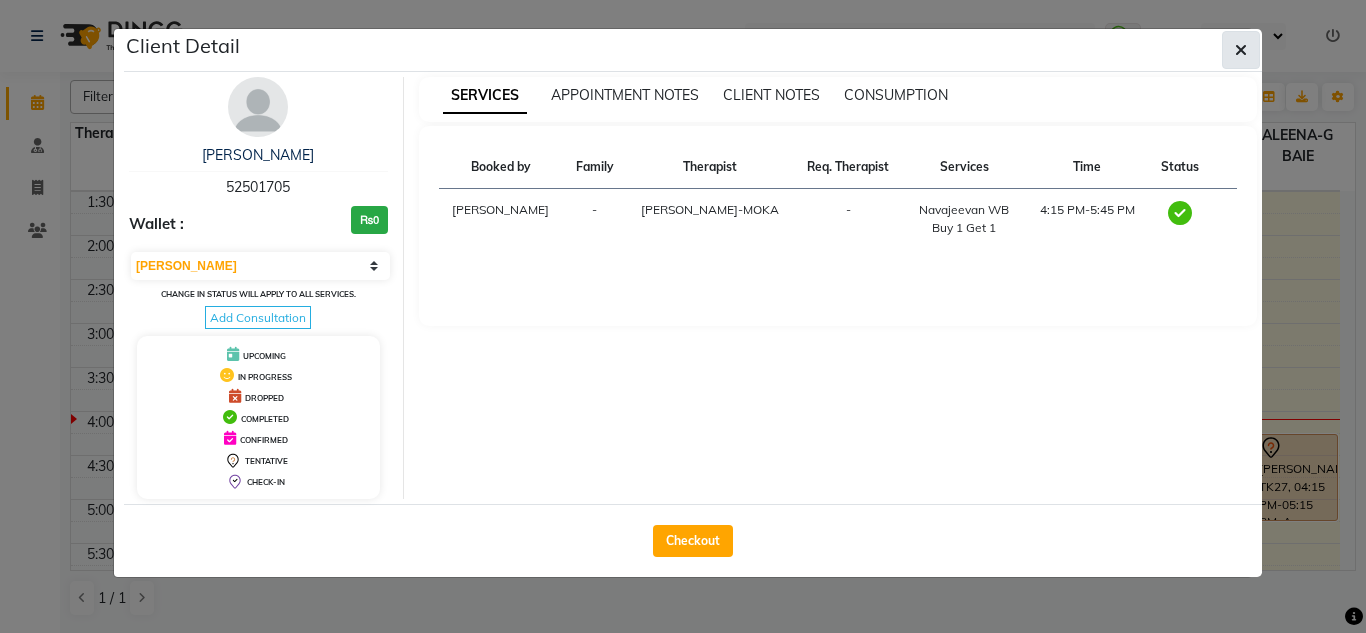 click 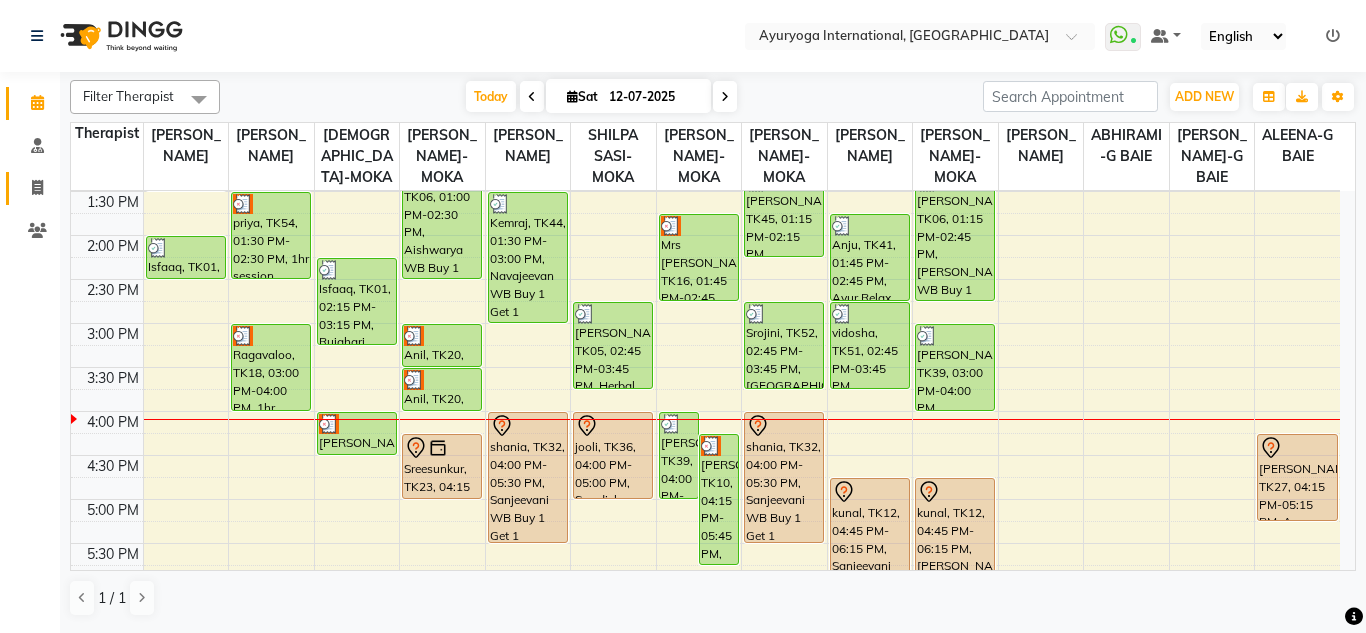 click on "Invoice" 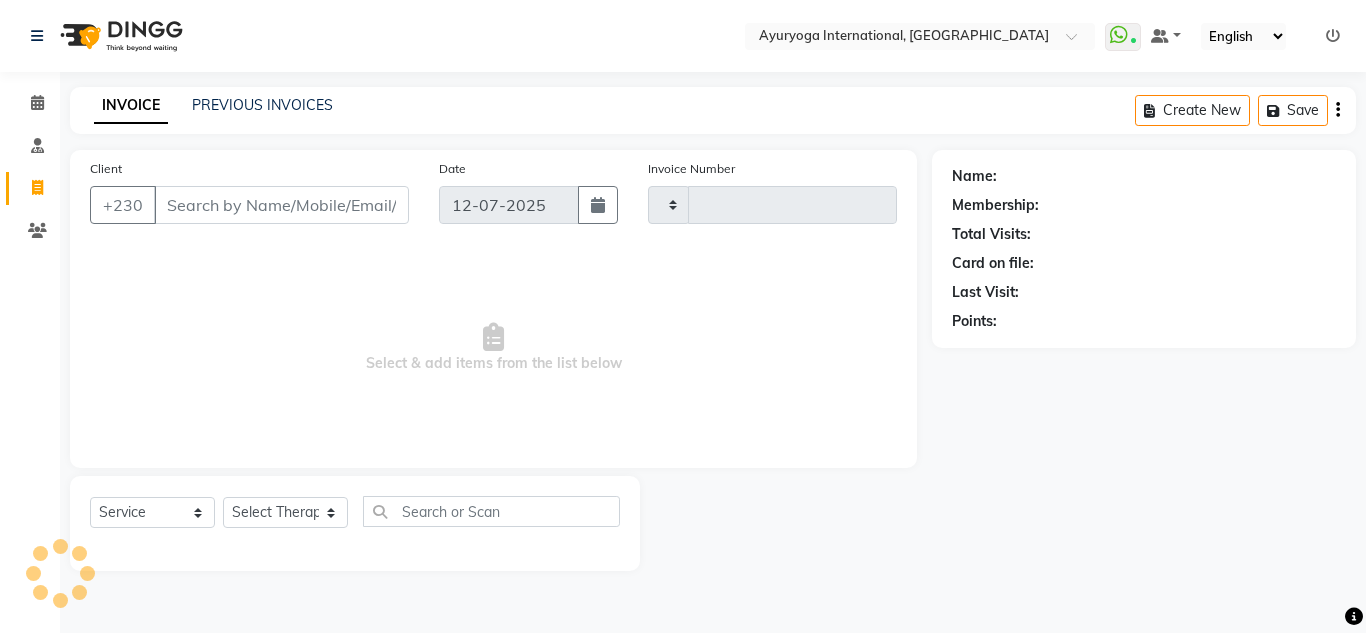 type on "3426" 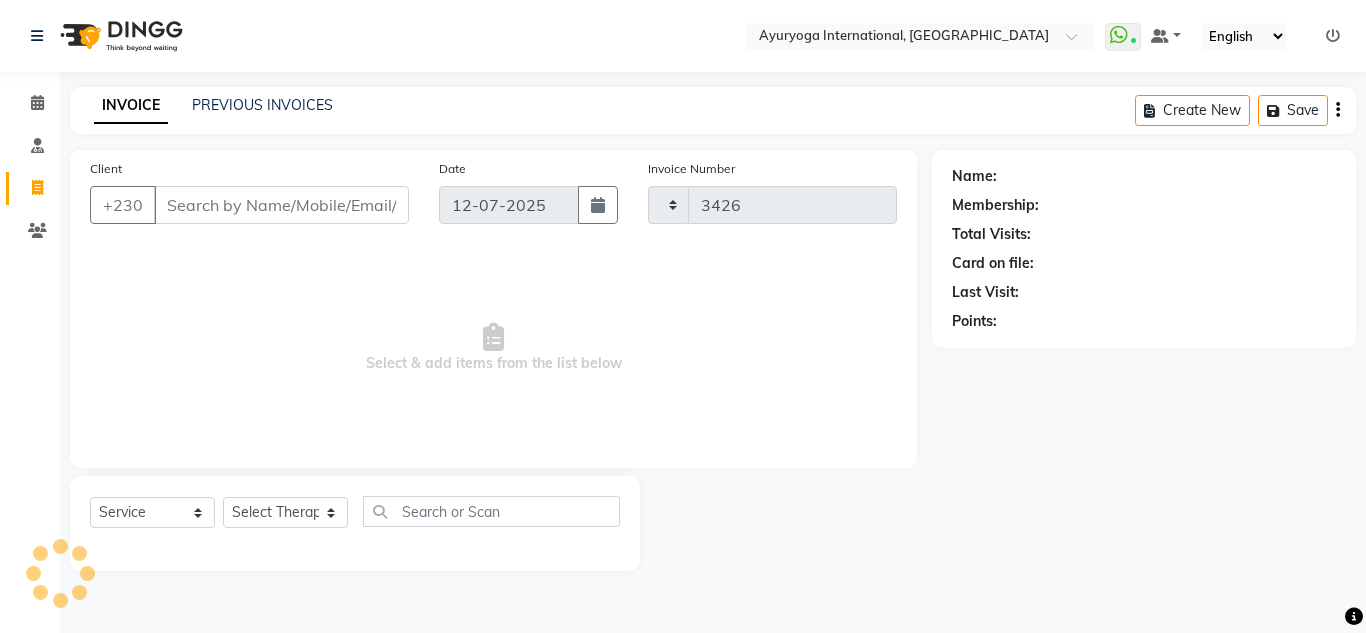 select on "730" 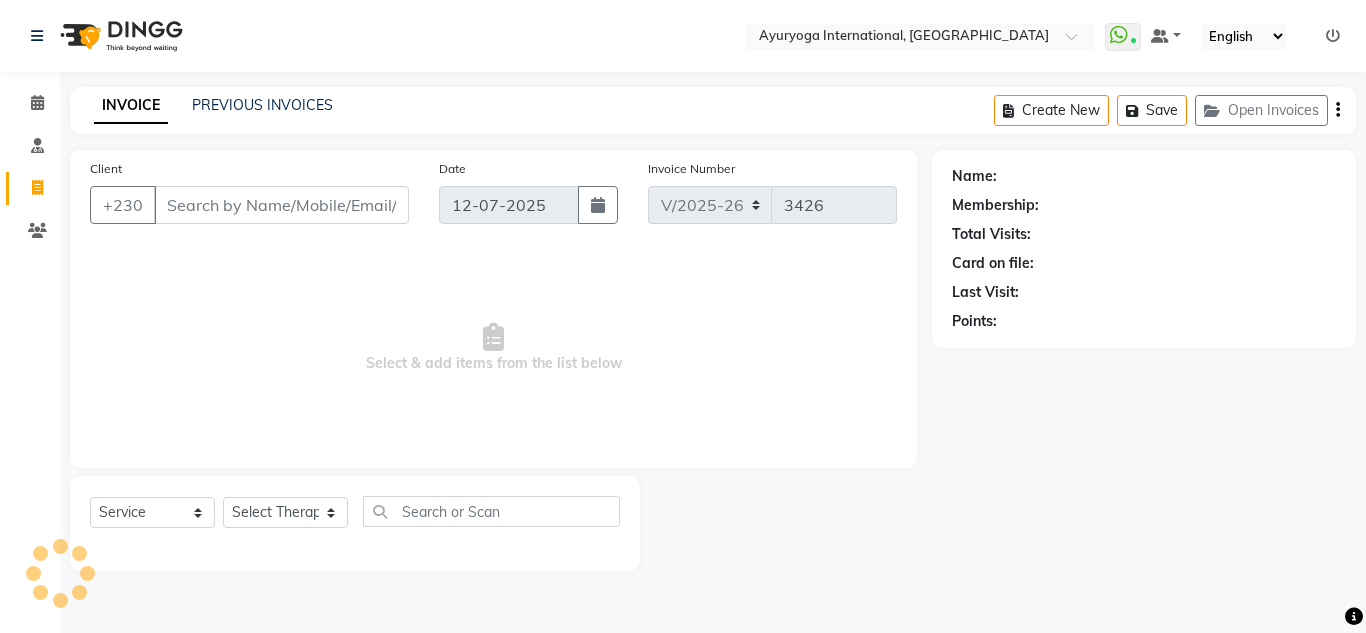 click on "Client" at bounding box center (281, 205) 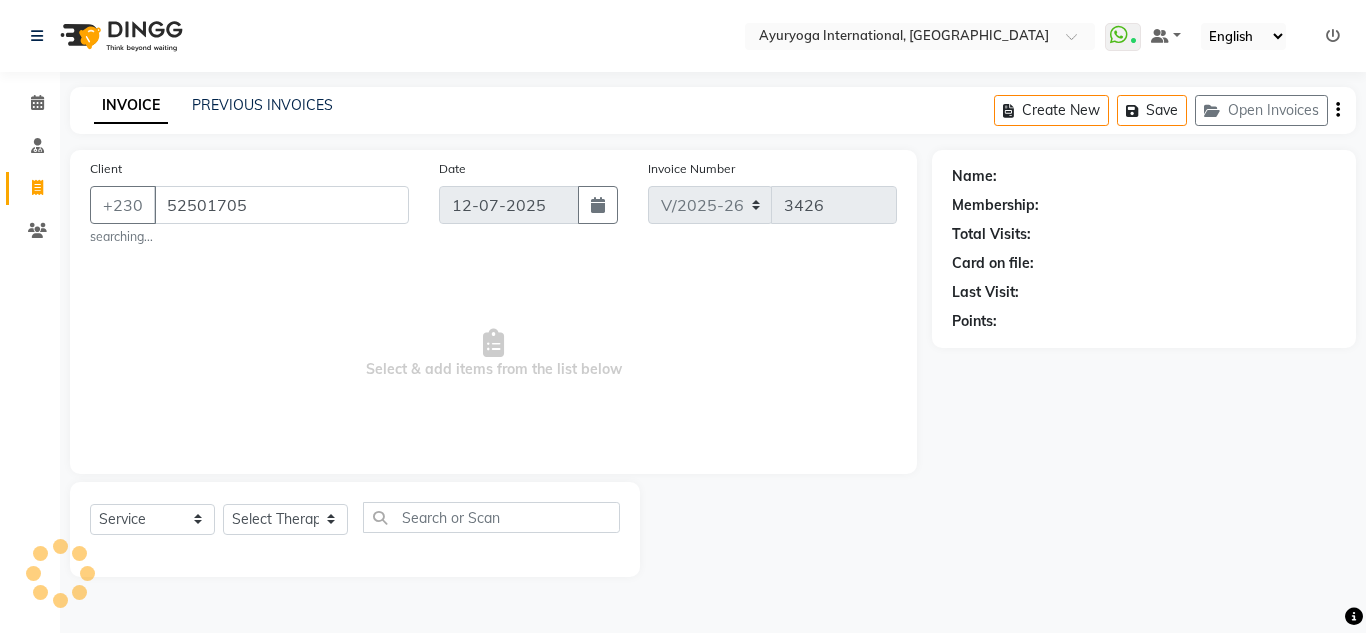 type on "52501705" 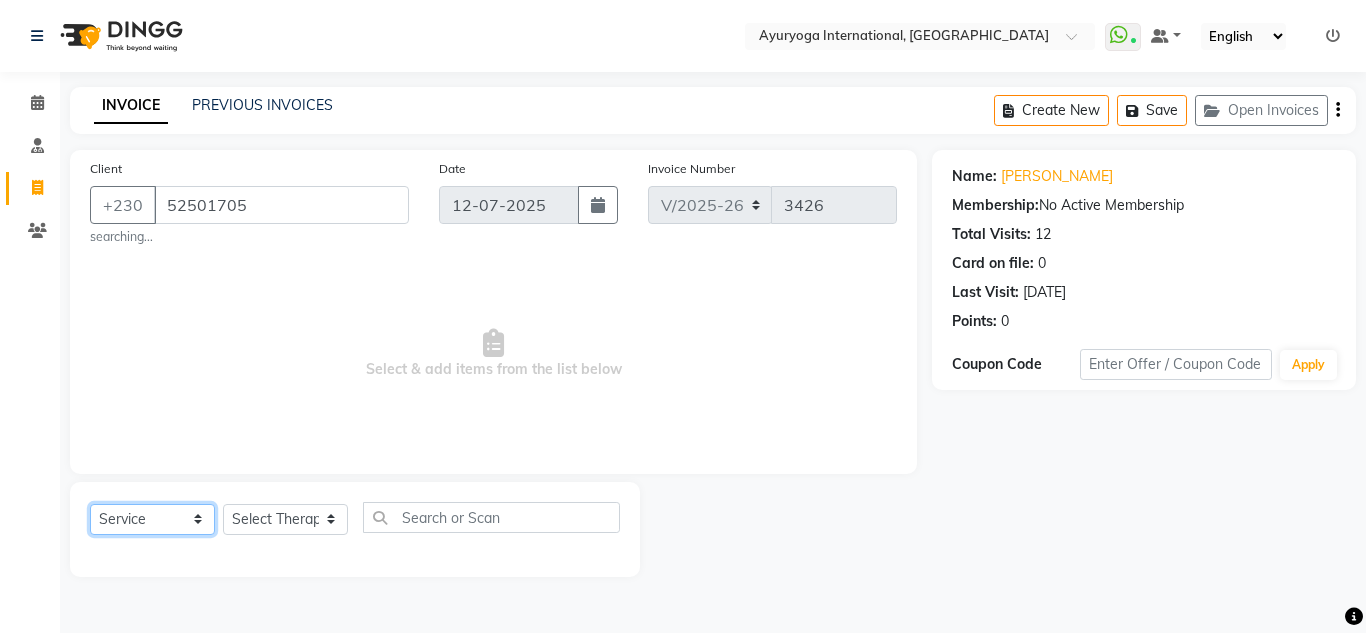 click on "Select  Service  Product  Membership  Package Voucher Prepaid Gift Card" 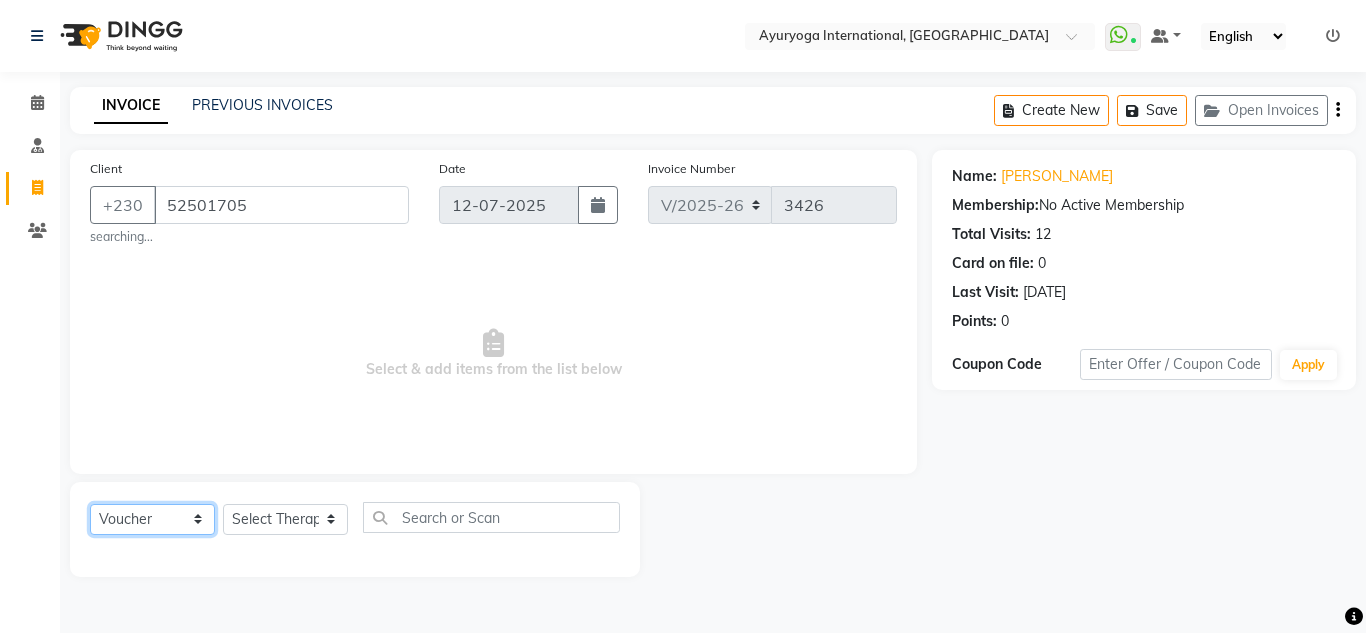 click on "Select  Service  Product  Membership  Package Voucher Prepaid Gift Card" 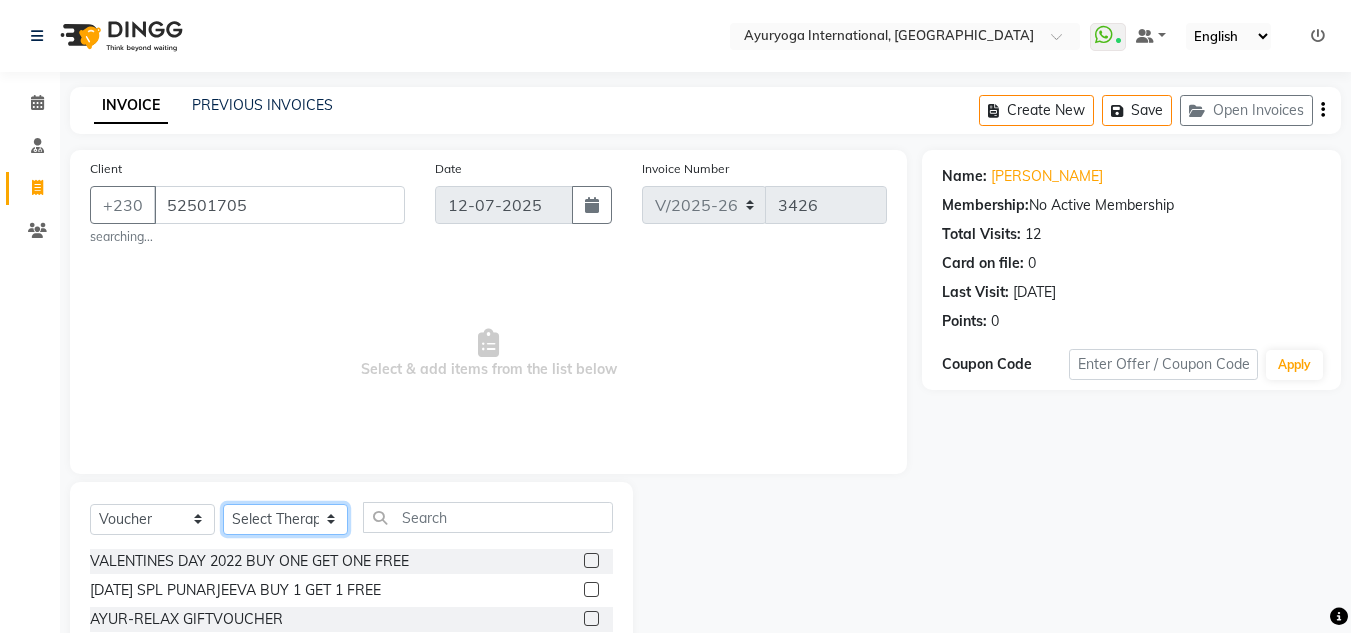 click on "Select Therapist ABHIRAMI-G BAIE [PERSON_NAME]-MOKA [PERSON_NAME]-MOKA ALEENA-G BAIE [PERSON_NAME]-MOKA [PERSON_NAME] VIJAYAN [PERSON_NAME]-MOKA [PERSON_NAME]-MOKA [PERSON_NAME]-MOKA [PERSON_NAME]-MOKA [PERSON_NAME]-MOKA PREMAWATEE SHILPA SASI-MOKA [PERSON_NAME]-G BAIE SMIBIN [PERSON_NAME]-G BAIE VISHNU-MOKA [PERSON_NAME]-MOKA" 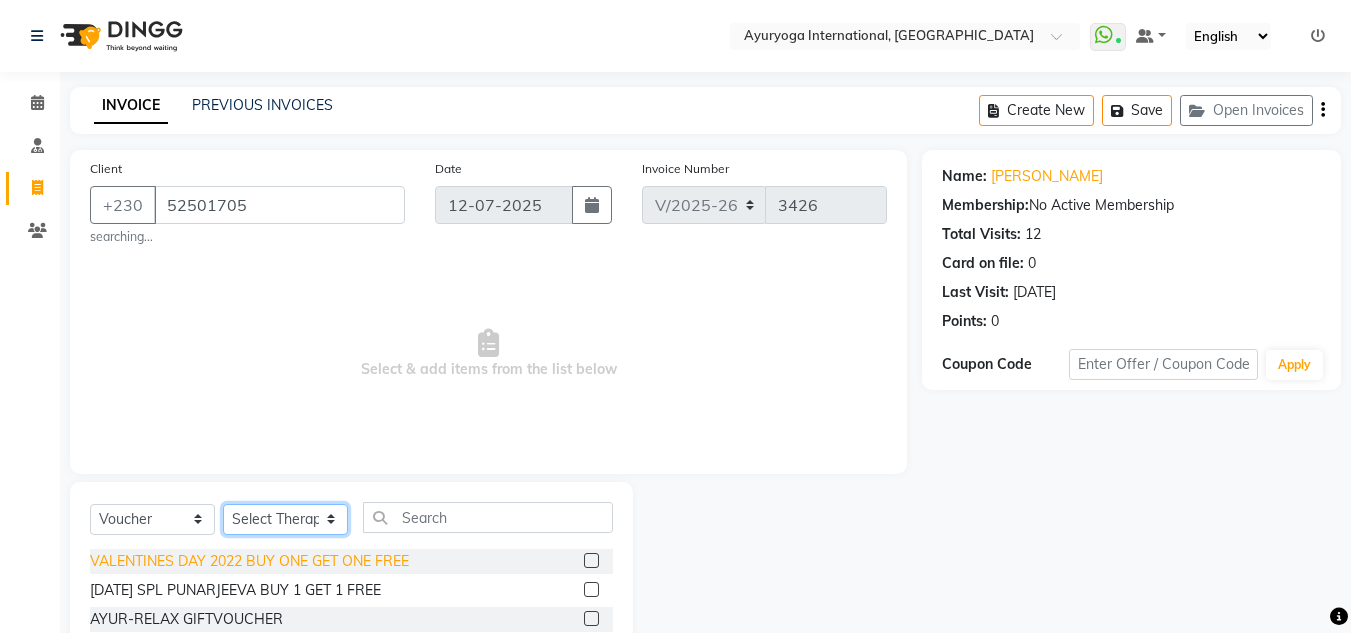 scroll, scrollTop: 174, scrollLeft: 0, axis: vertical 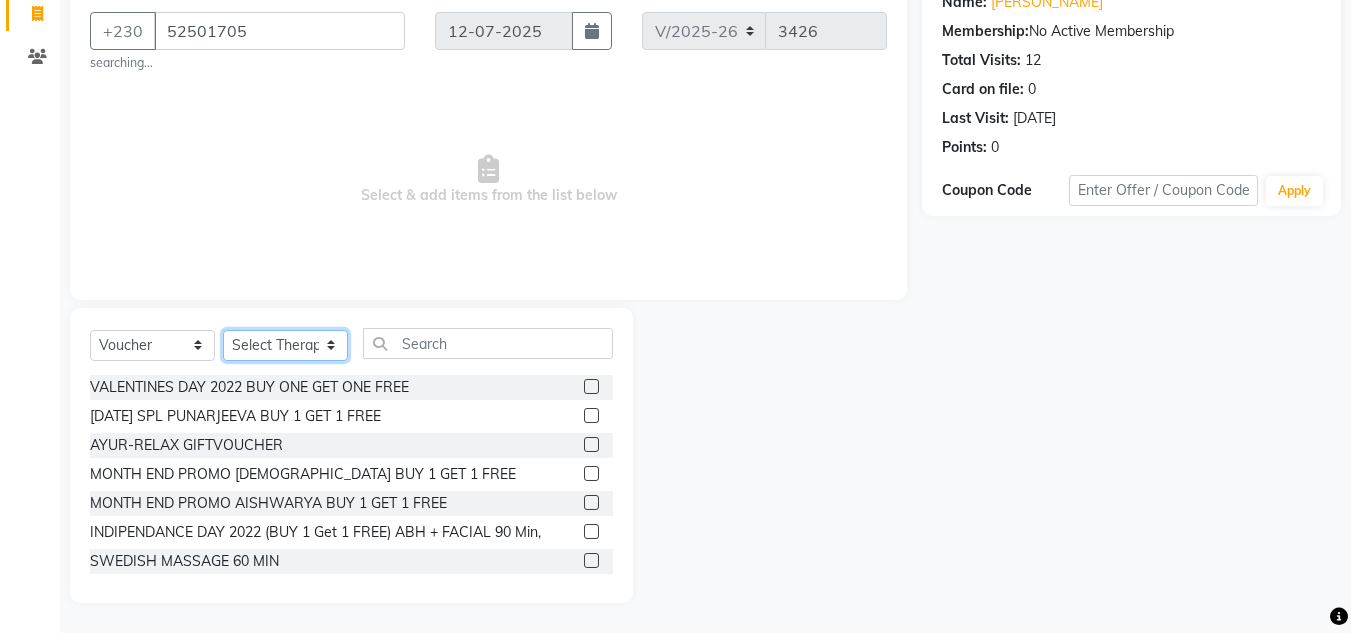 click on "Select Therapist ABHIRAMI-G BAIE [PERSON_NAME]-MOKA [PERSON_NAME]-MOKA ALEENA-G BAIE [PERSON_NAME]-MOKA [PERSON_NAME] VIJAYAN [PERSON_NAME]-MOKA [PERSON_NAME]-MOKA [PERSON_NAME]-MOKA [PERSON_NAME]-MOKA [PERSON_NAME]-MOKA PREMAWATEE SHILPA SASI-MOKA [PERSON_NAME]-G BAIE SMIBIN [PERSON_NAME]-G BAIE VISHNU-MOKA [PERSON_NAME]-MOKA" 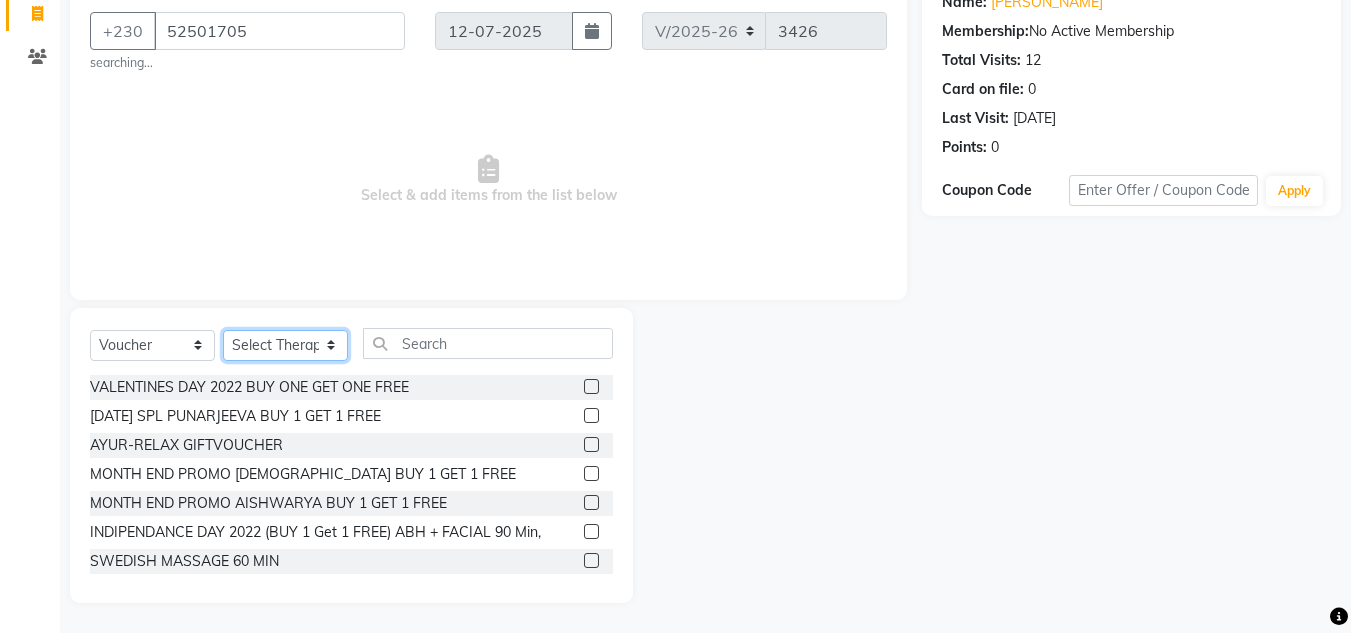 select on "11404" 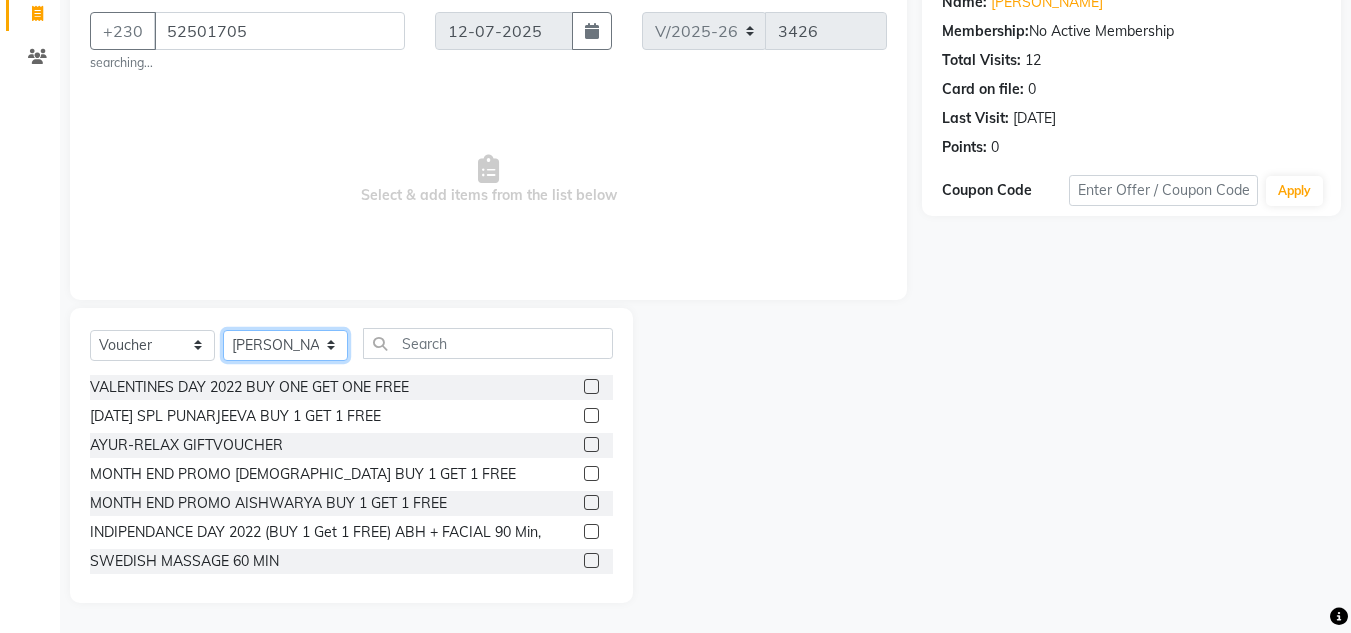 click on "Select Therapist ABHIRAMI-G BAIE [PERSON_NAME]-MOKA [PERSON_NAME]-MOKA ALEENA-G BAIE [PERSON_NAME]-MOKA [PERSON_NAME] VIJAYAN [PERSON_NAME]-MOKA [PERSON_NAME]-MOKA [PERSON_NAME]-MOKA [PERSON_NAME]-MOKA [PERSON_NAME]-MOKA PREMAWATEE SHILPA SASI-MOKA [PERSON_NAME]-G BAIE SMIBIN [PERSON_NAME]-G BAIE VISHNU-MOKA [PERSON_NAME]-MOKA" 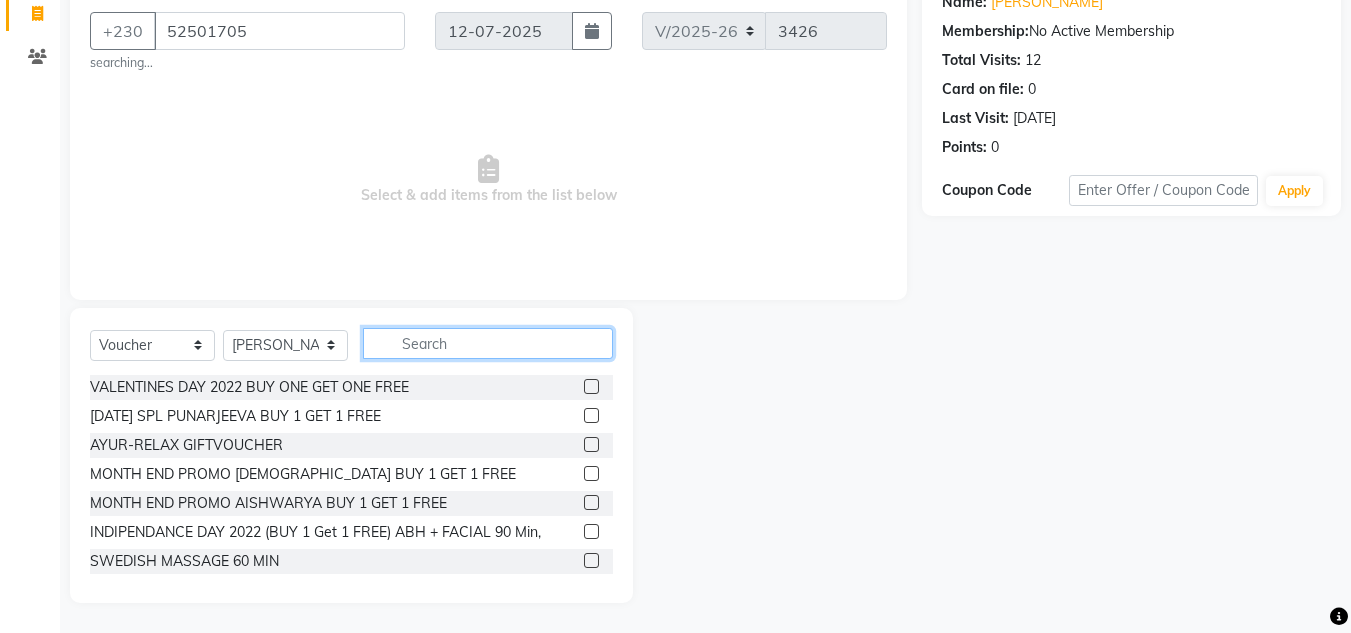 click 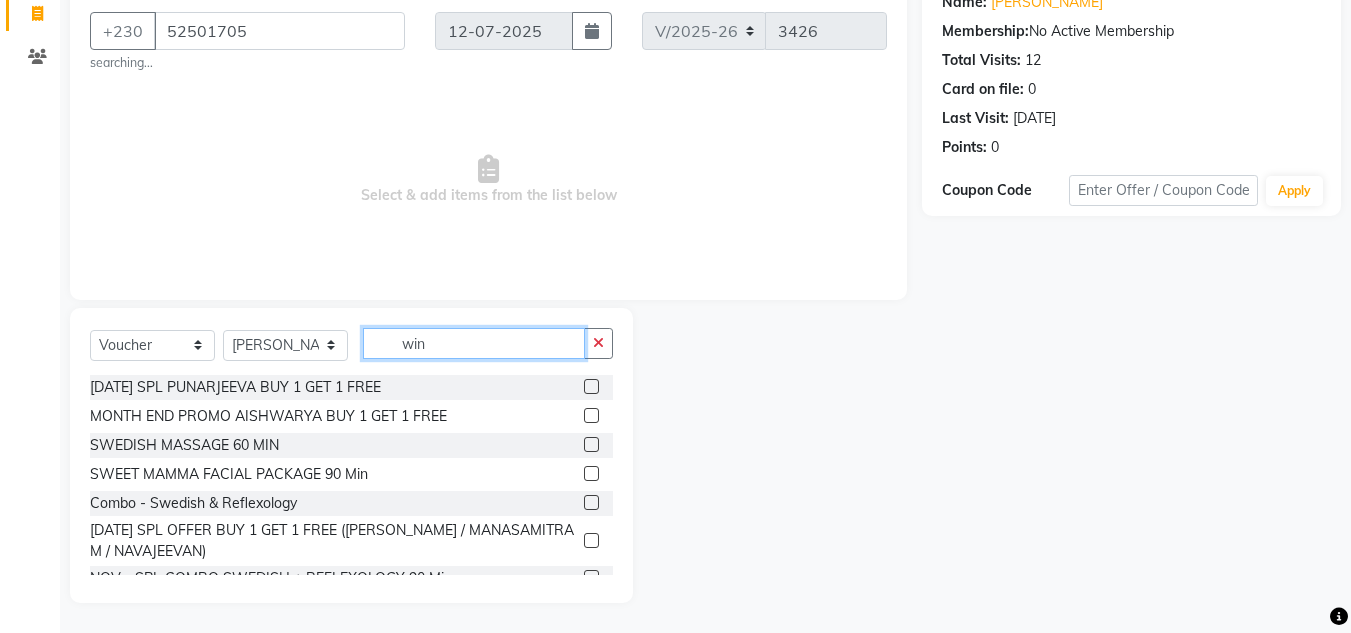 scroll, scrollTop: 119, scrollLeft: 0, axis: vertical 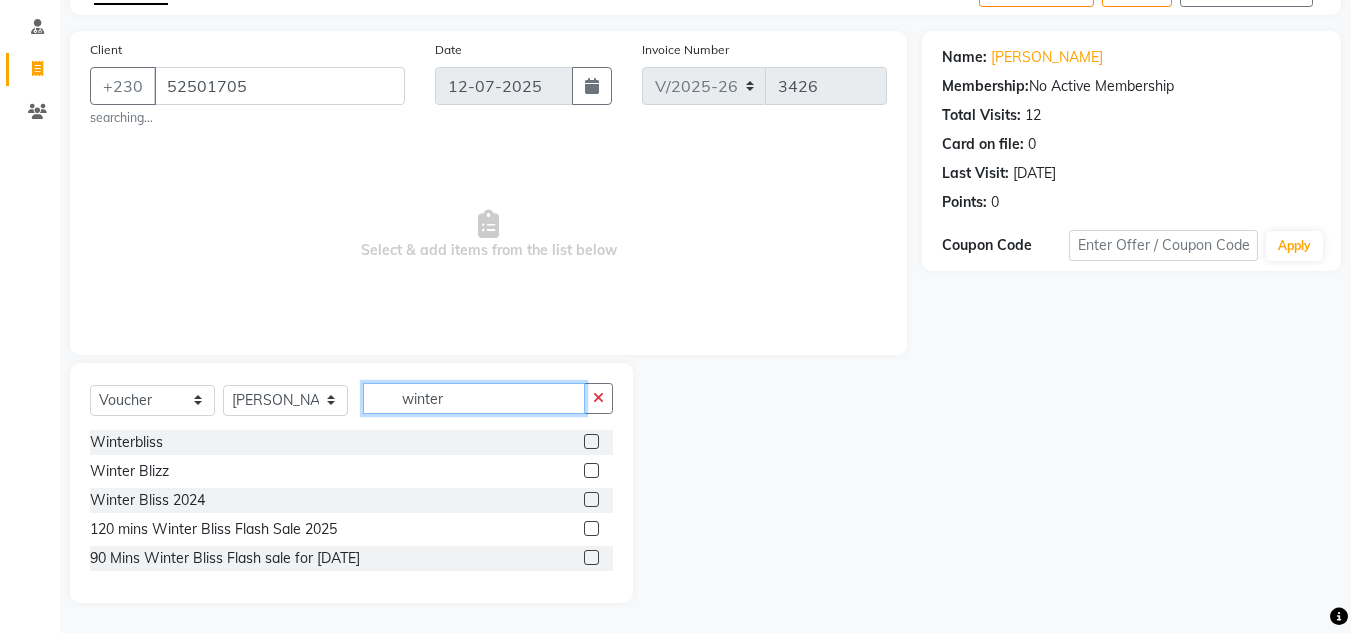 type on "winter" 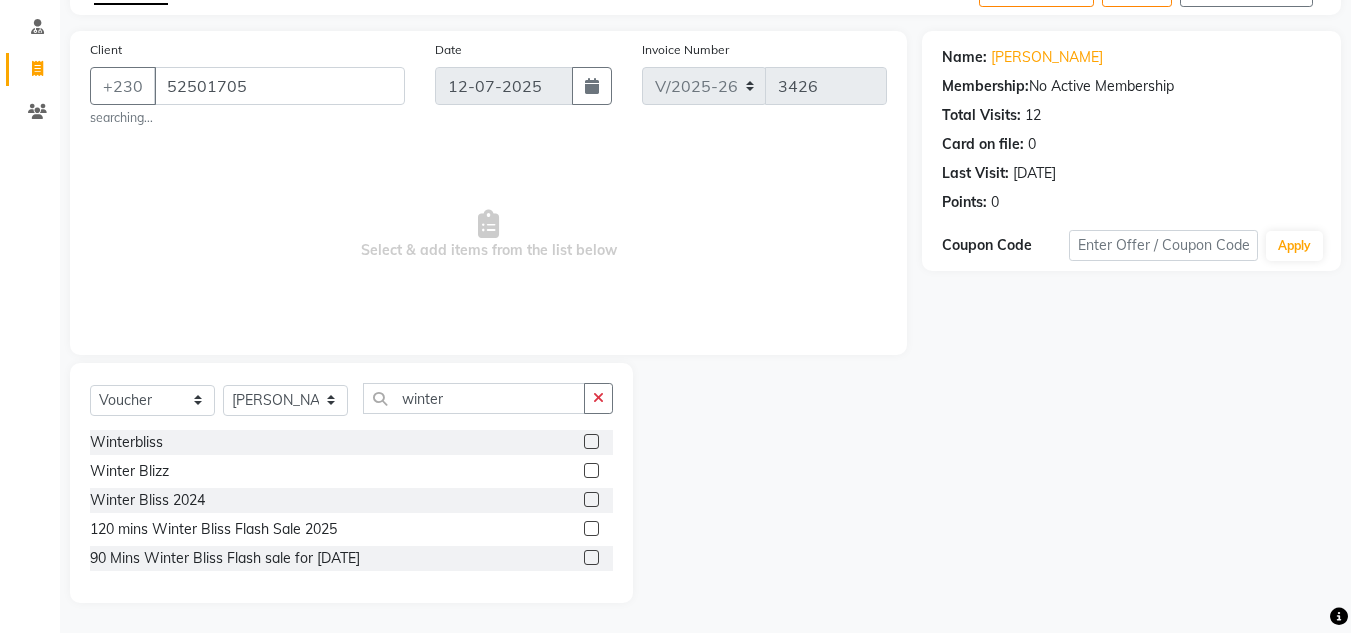click 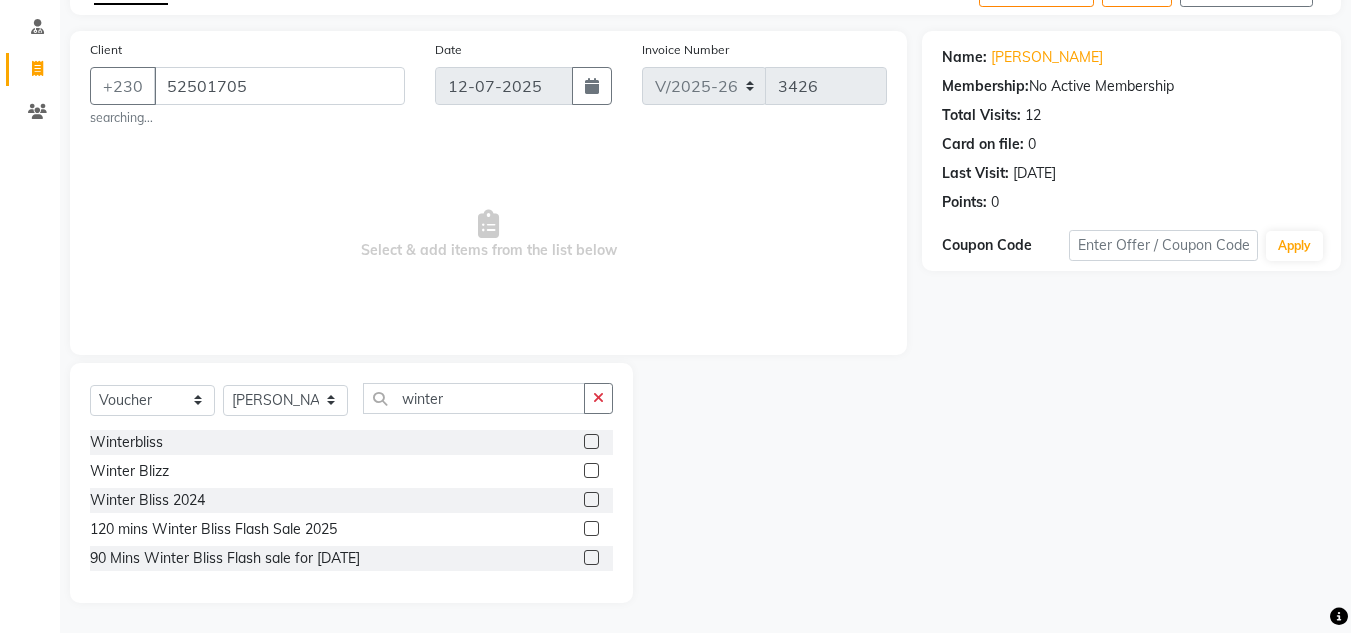 click 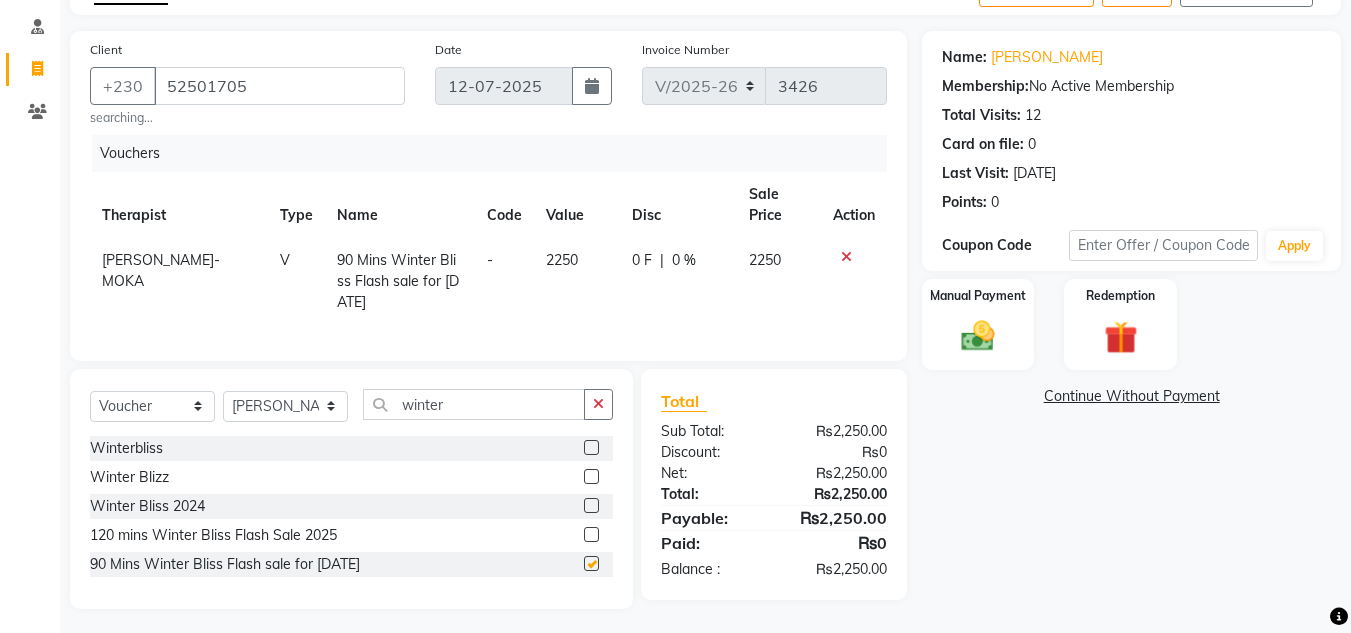 checkbox on "false" 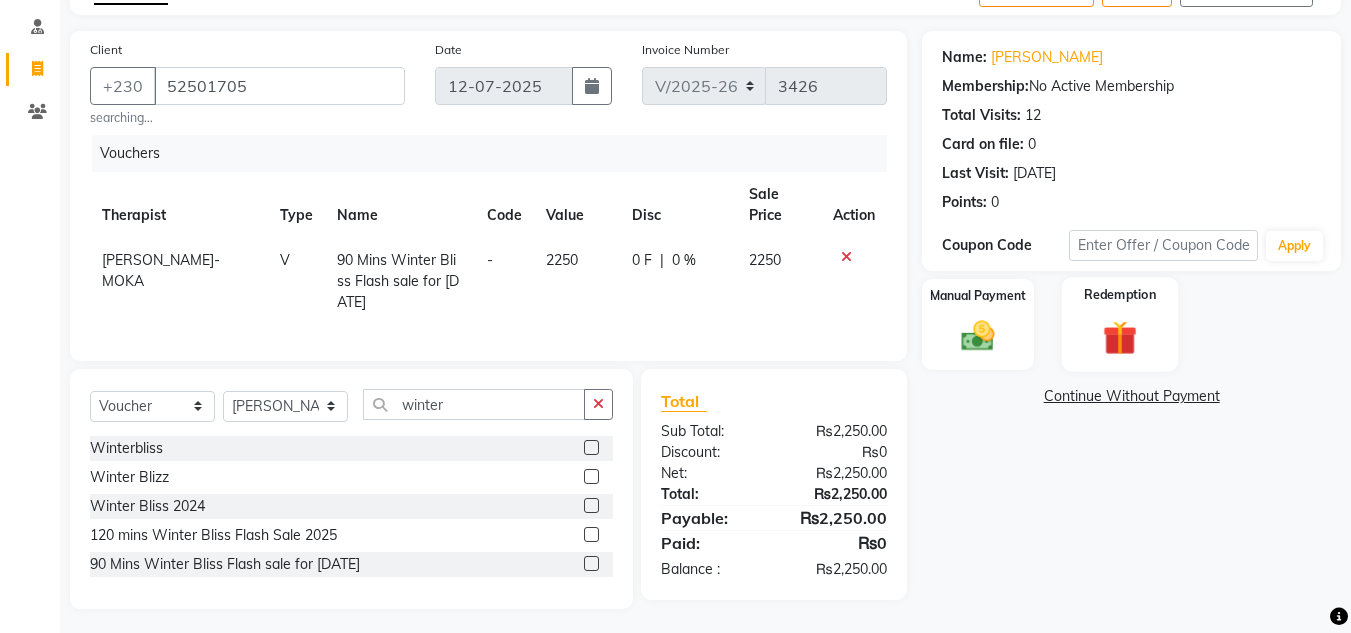 click 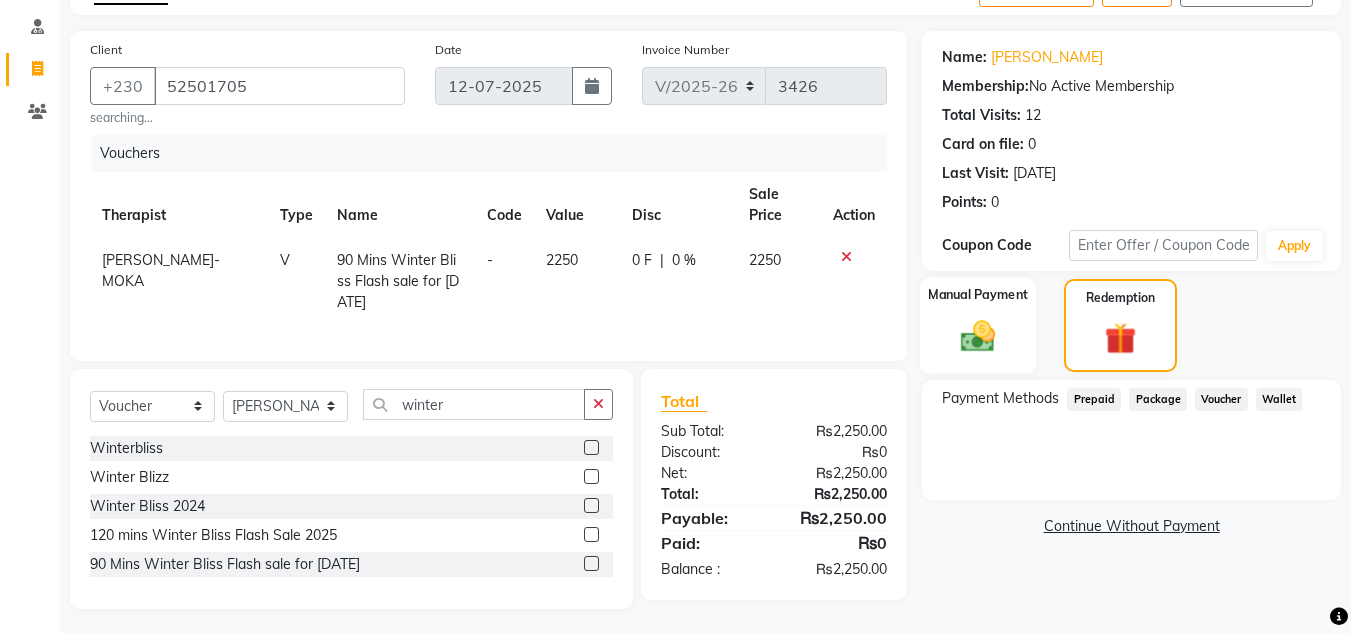 click on "Manual Payment" 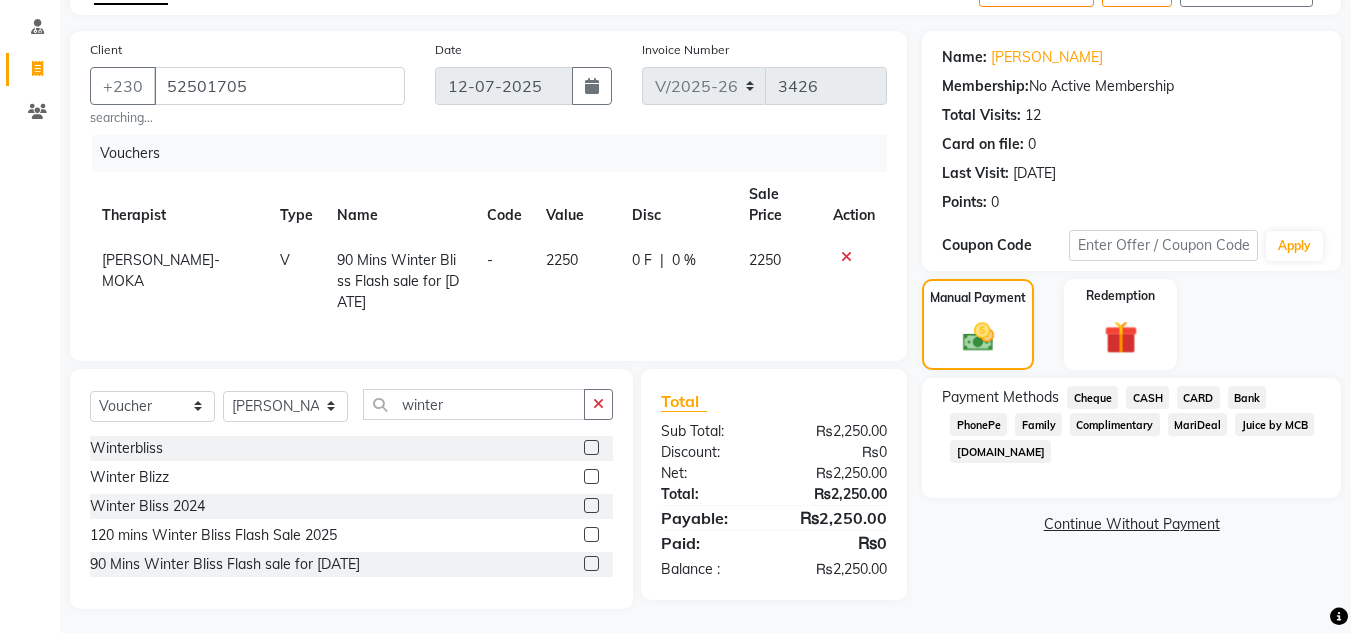 drag, startPoint x: 1184, startPoint y: 403, endPoint x: 1202, endPoint y: 455, distance: 55.027267 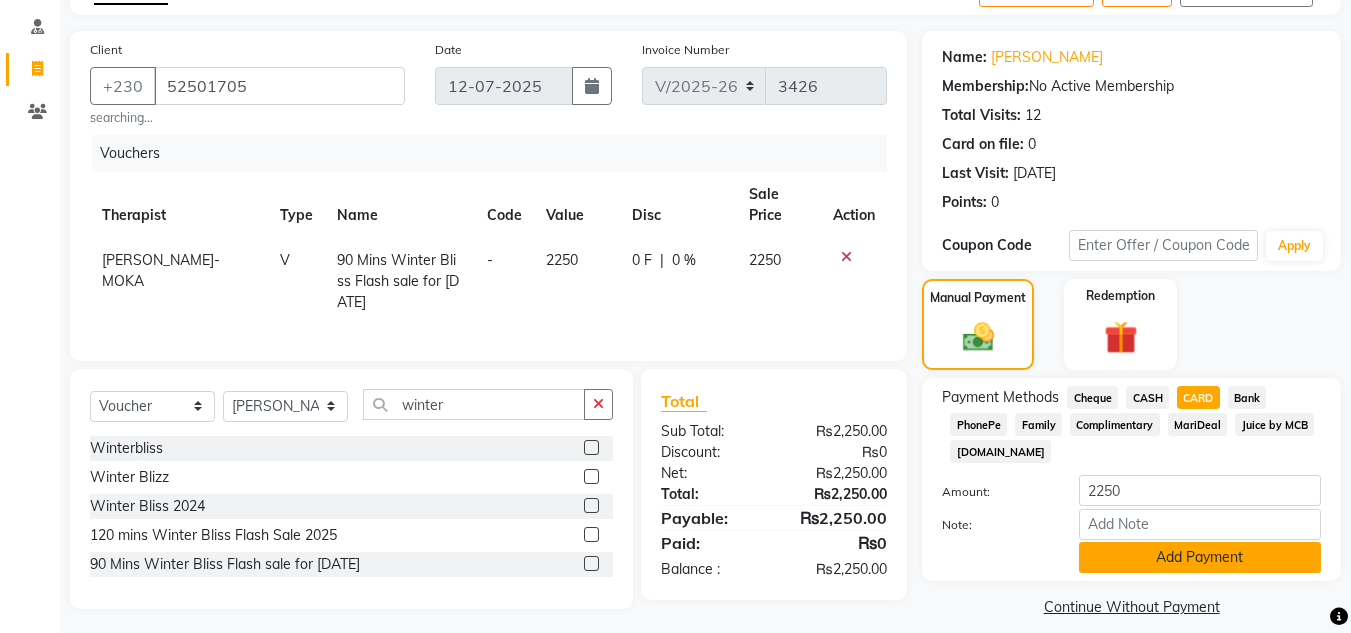 click on "Add Payment" 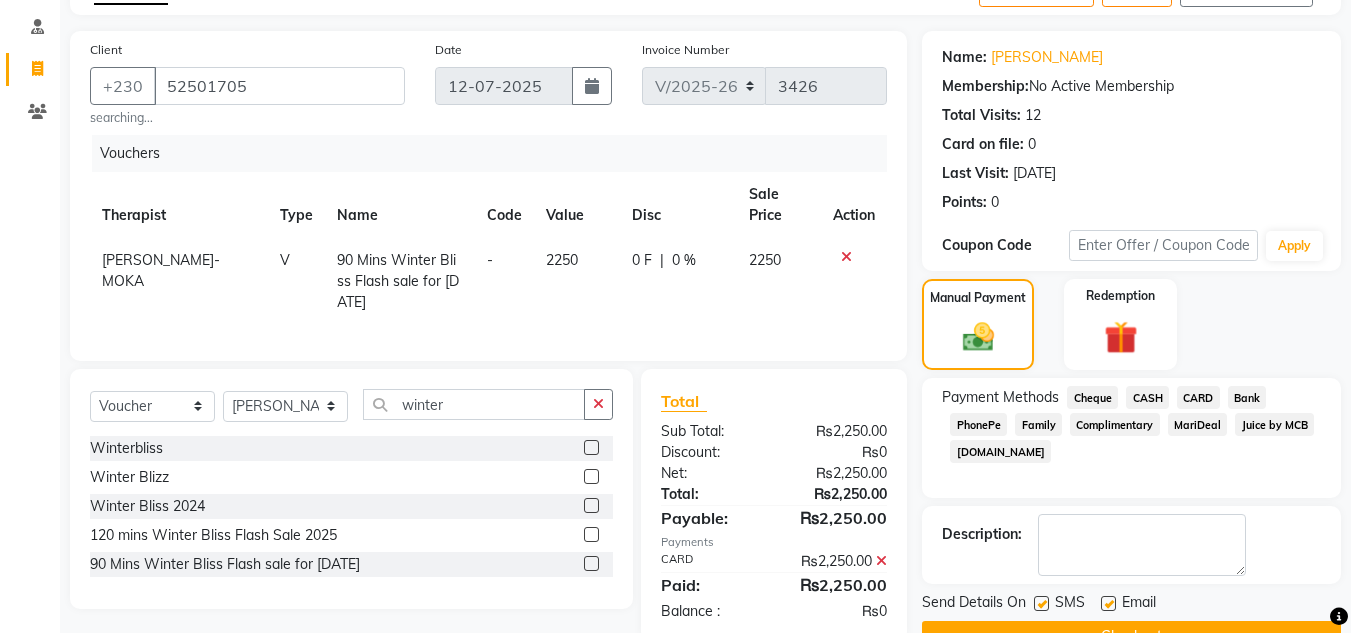 scroll, scrollTop: 173, scrollLeft: 0, axis: vertical 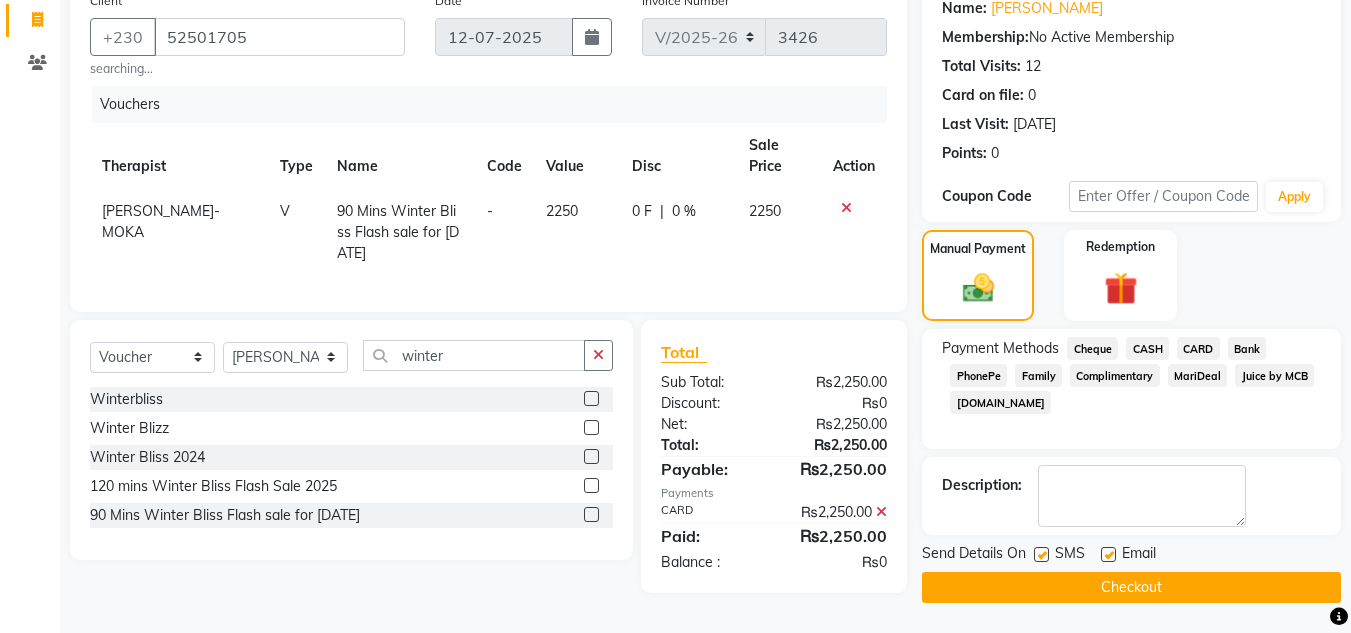 click on "Checkout" 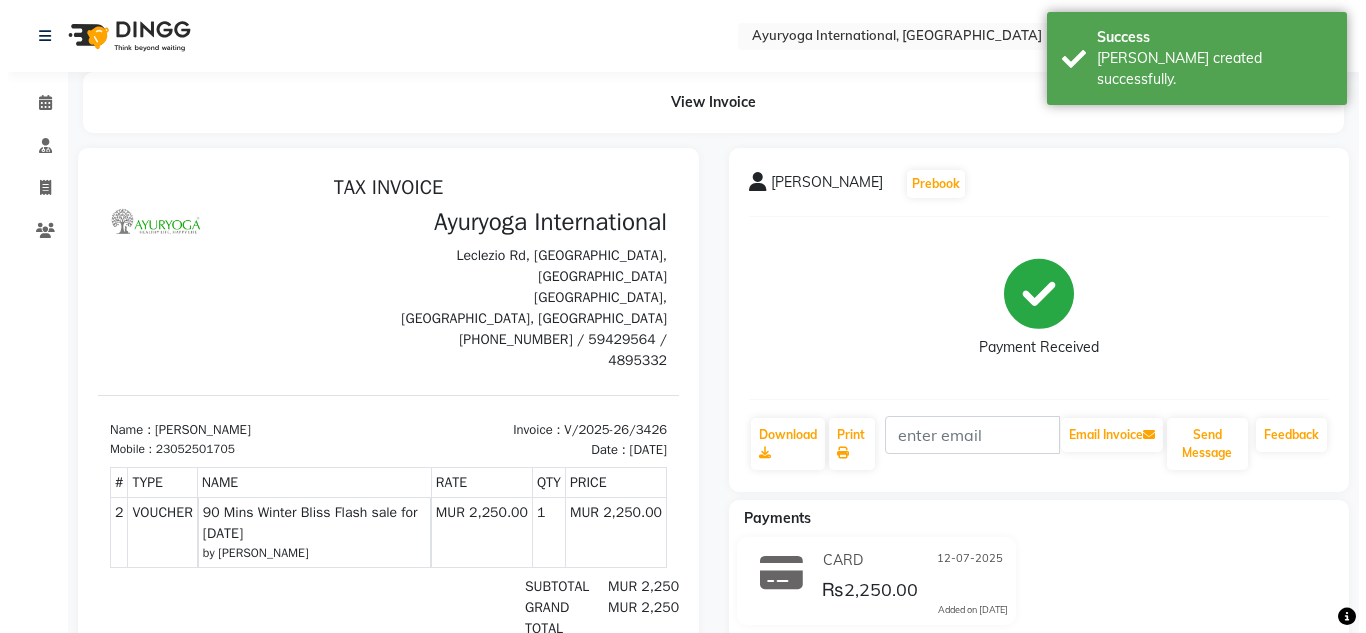 scroll, scrollTop: 0, scrollLeft: 0, axis: both 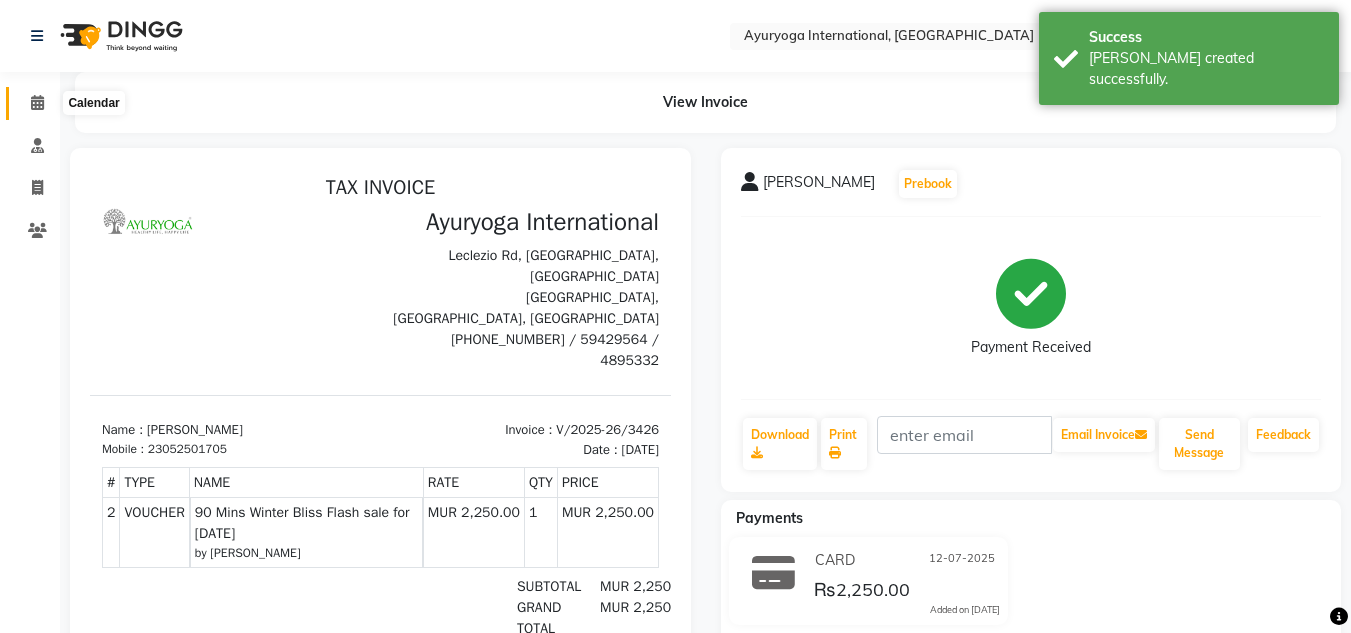 click 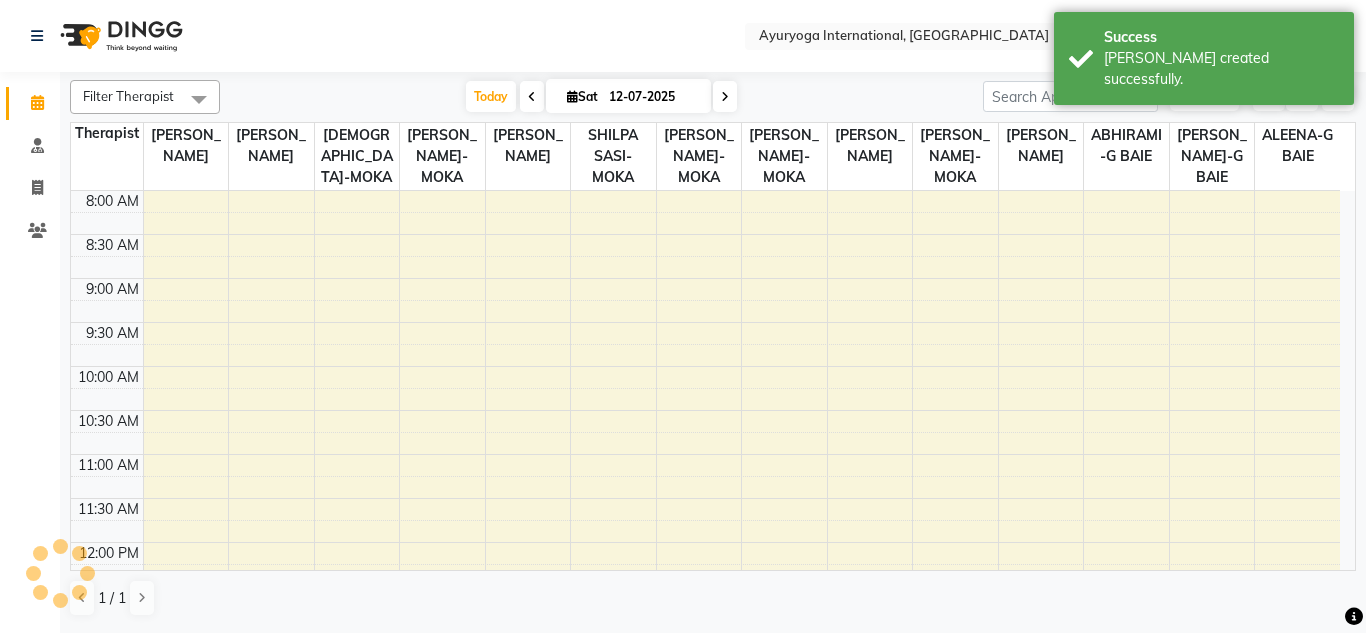scroll, scrollTop: 0, scrollLeft: 0, axis: both 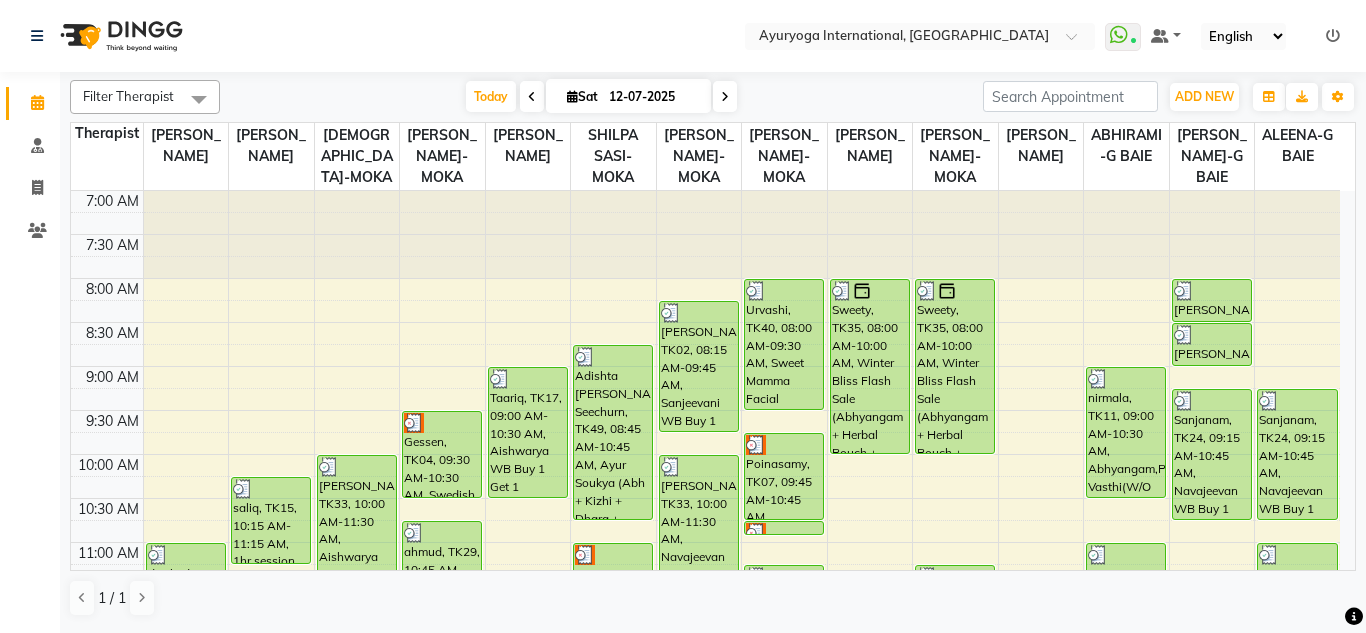 click 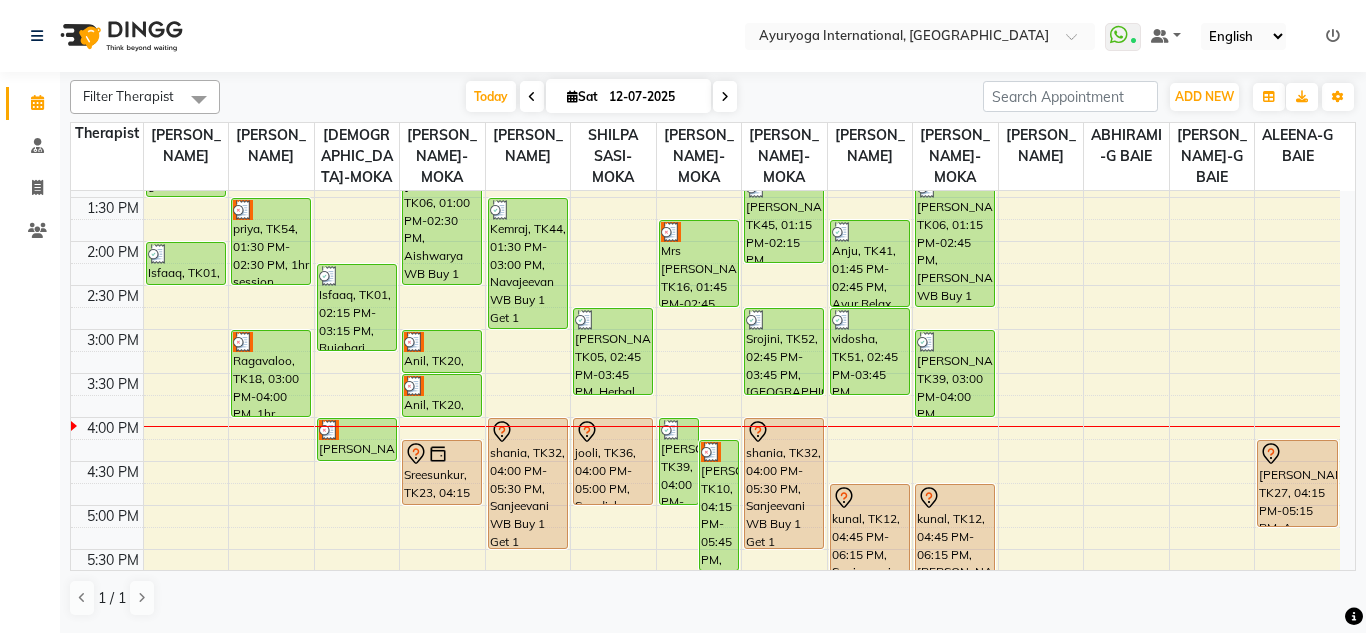 scroll, scrollTop: 600, scrollLeft: 0, axis: vertical 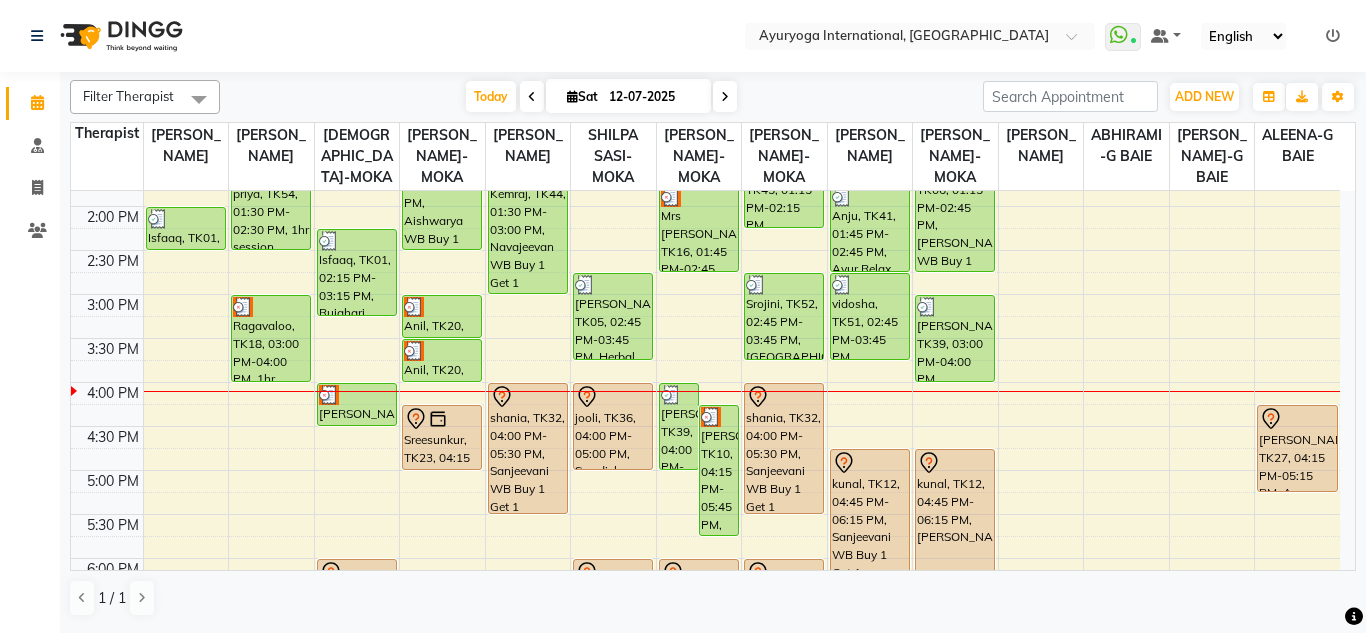 click on "Select Location × Ayuryoga International, Mount Ory Rd  WhatsApp Status  ✕ Status:  Connected Most Recent Message: 12-07-2025     04:02 PM Recent Service Activity: 12-07-2025     04:03 PM Default Panel My Panel English ENGLISH Español العربية मराठी हिंदी ગુજરાતી தமிழ் 中文 Notifications nothing to show" 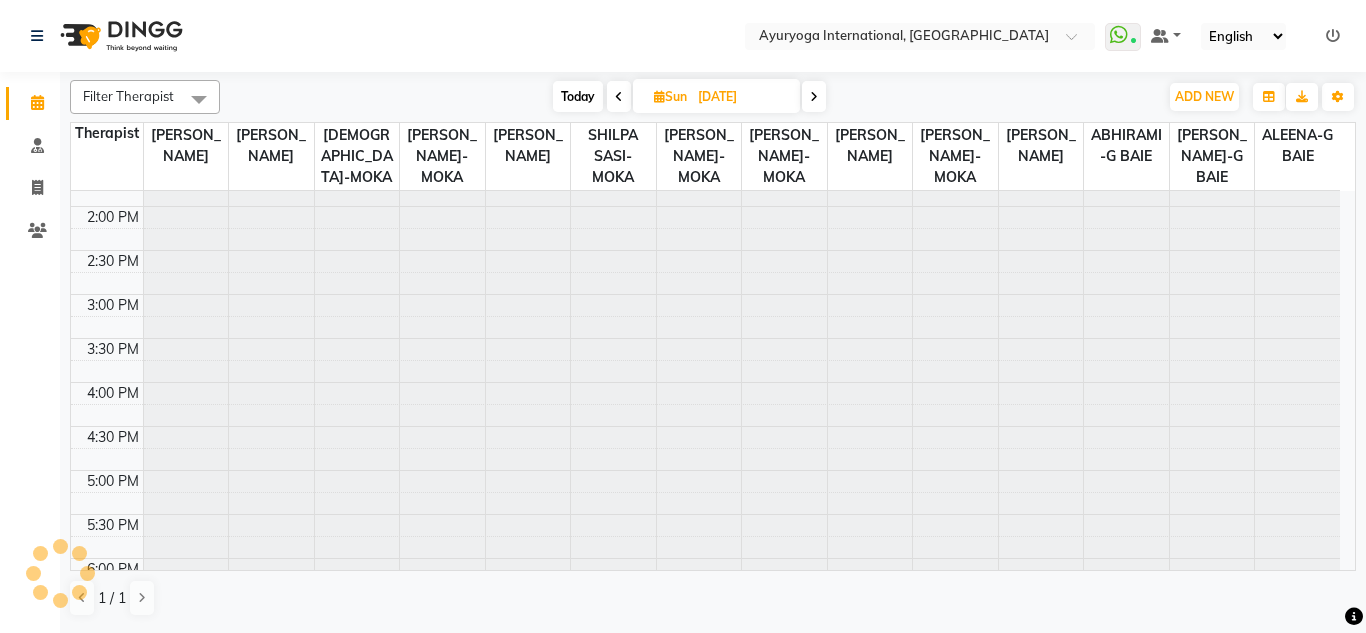 scroll, scrollTop: 0, scrollLeft: 0, axis: both 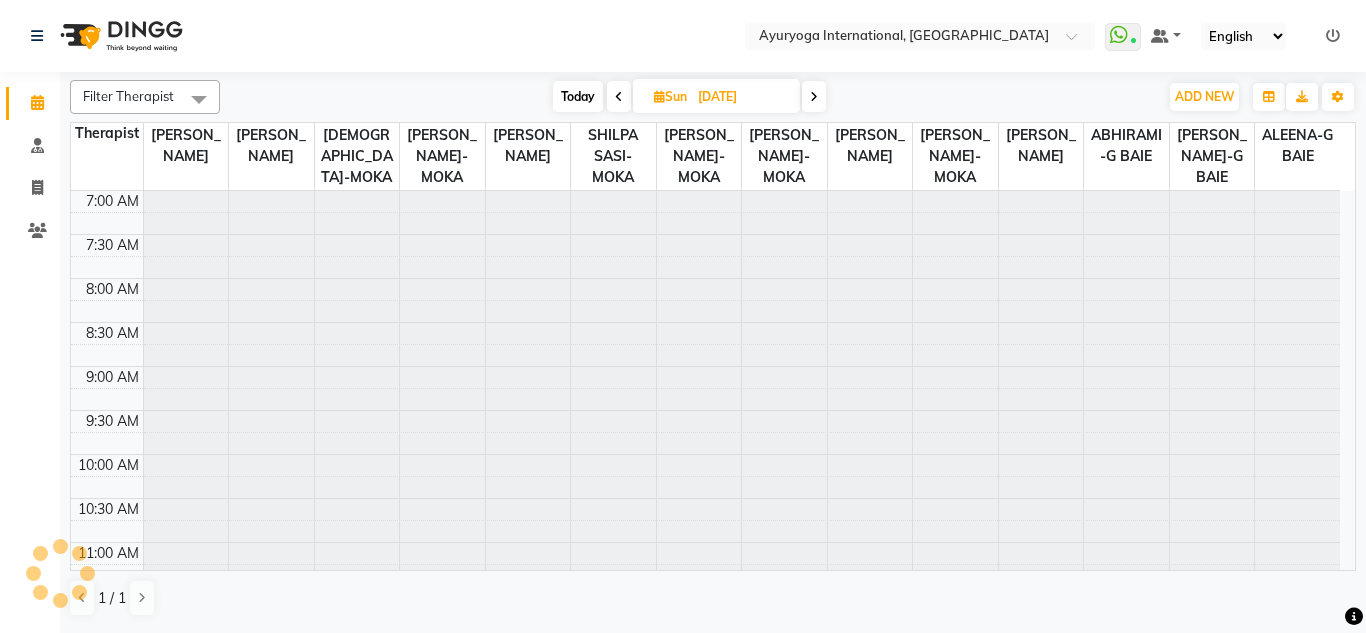 click on "Select Location × Ayuryoga International, Mount Ory Rd  WhatsApp Status  ✕ Status:  Connected Most Recent Message: 12-07-2025     04:02 PM Recent Service Activity: 12-07-2025     04:03 PM Default Panel My Panel English ENGLISH Español العربية मराठी हिंदी ગુજરાતી தமிழ் 中文 Notifications nothing to show" 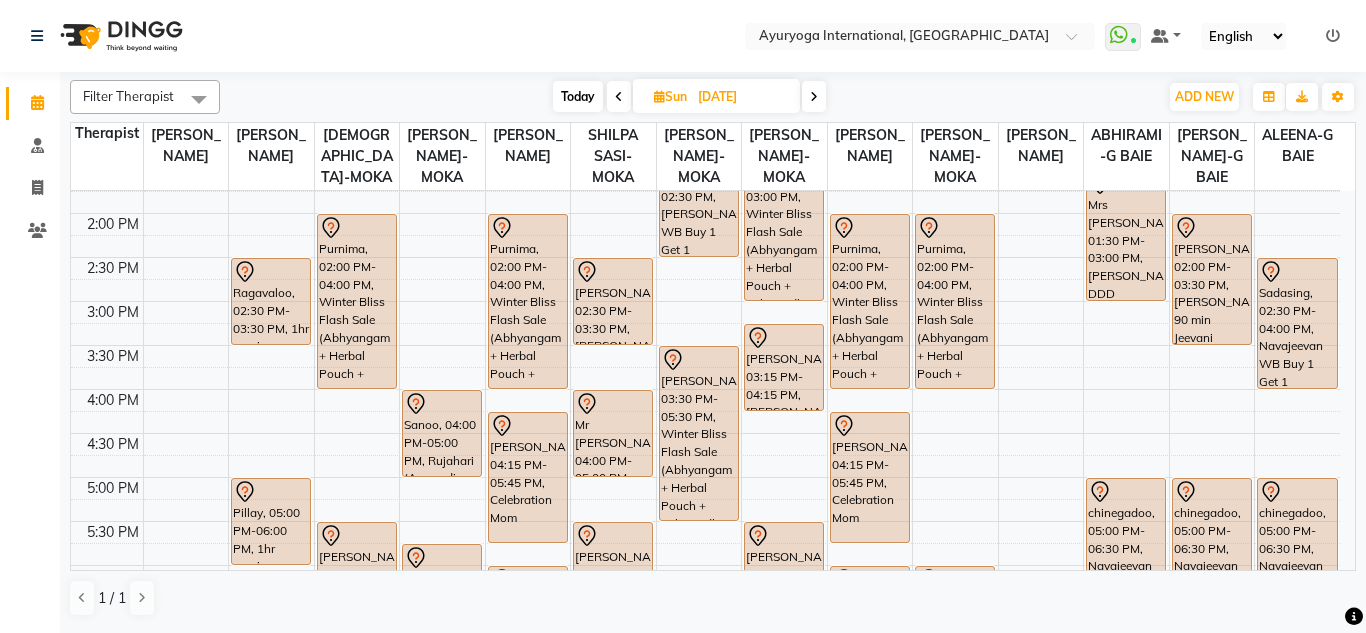 scroll, scrollTop: 693, scrollLeft: 0, axis: vertical 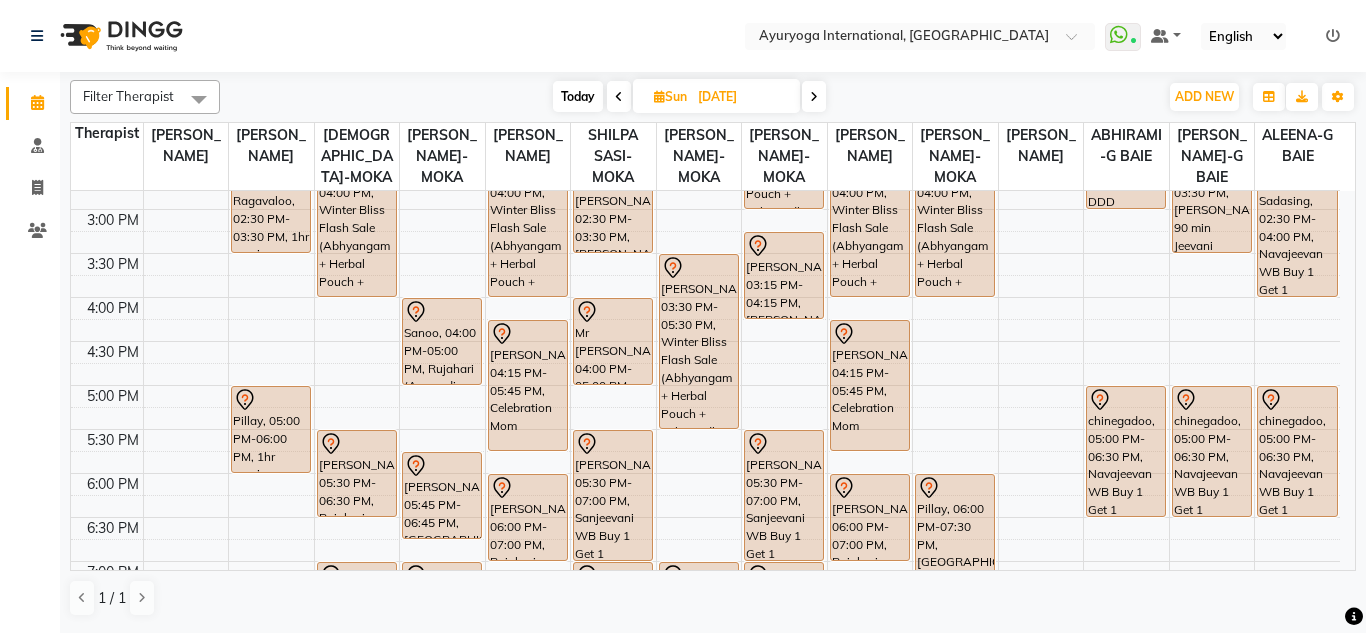click on "7:00 AM 7:30 AM 8:00 AM 8:30 AM 9:00 AM 9:30 AM 10:00 AM 10:30 AM 11:00 AM 11:30 AM 12:00 PM 12:30 PM 1:00 PM 1:30 PM 2:00 PM 2:30 PM 3:00 PM 3:30 PM 4:00 PM 4:30 PM 5:00 PM 5:30 PM 6:00 PM 6:30 PM 7:00 PM 7:30 PM 8:00 PM 8:30 PM             Anousha, 10:00 AM-10:30 AM, Consultation with Dr.Adarsh at Moka             Pooja Prabhakaran, 11:00 AM-11:30 AM, Consultation with Dr.Adarsh at Moka             Pooja Prabhakaran, 11:30 AM-12:00 PM, Consultation with Dr.Adarsh at Moka    saliq, 10:00 AM-11:00 AM, 1hr session             Ragavaloo, 02:30 PM-03:30 PM, 1hr session             Pillay, 05:00 PM-06:00 PM, 1hr session             romain, 08:00 AM-09:00 AM, Abhyangam+Bhashpa sweda(Without Oil)             romain, 09:00 AM-09:01 AM, Snehapanam             Mulloo, 11:00 AM-12:00 PM, Rujahari (Ayurvedic pain relieveing massage)             Purnima, 02:00 PM-04:00 PM, Winter Bliss Flash Sale (Abhyangam + Herbal Pouch + Ksheeradhara)                         Harish sing, 07:00 PM-08:00 PM, Deep tissue massage" at bounding box center (705, 121) 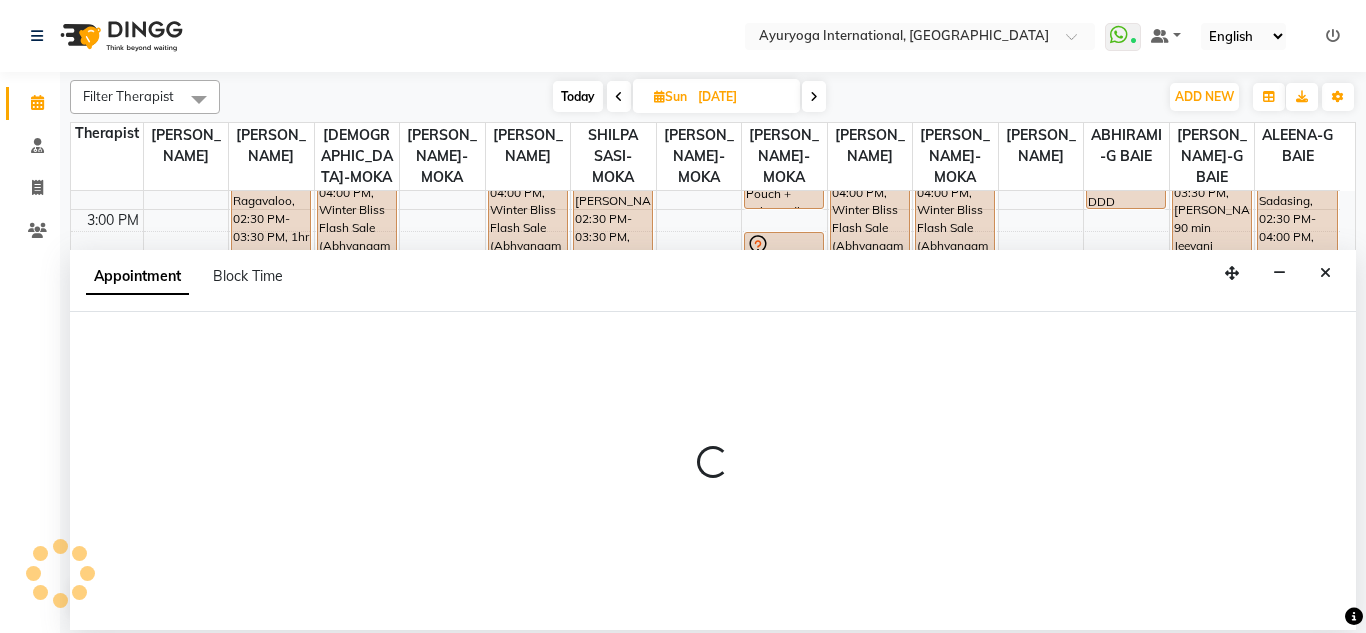select on "77771" 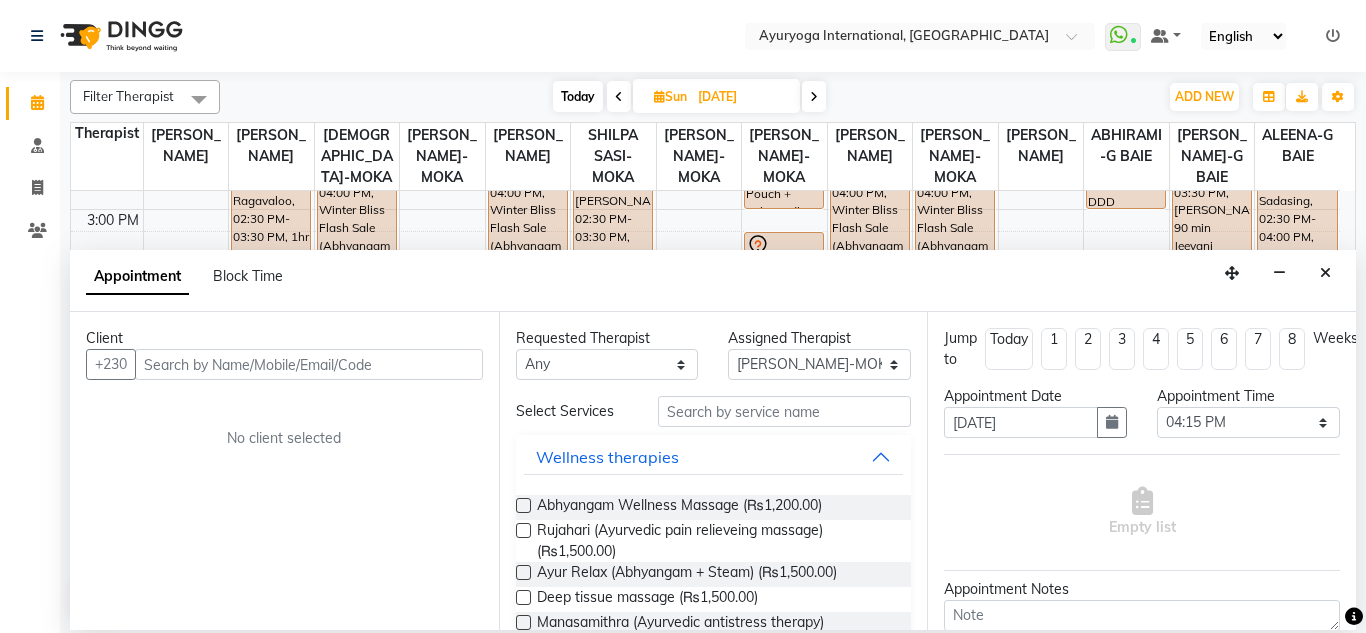 click at bounding box center [309, 364] 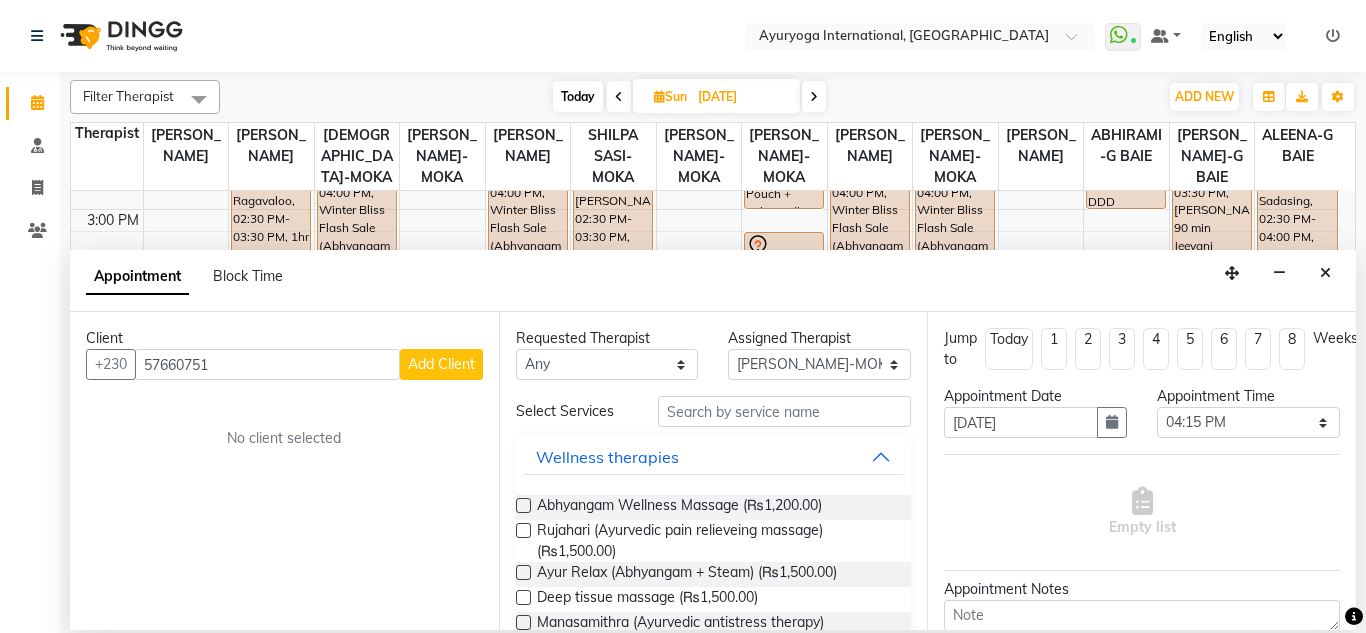type on "57660751" 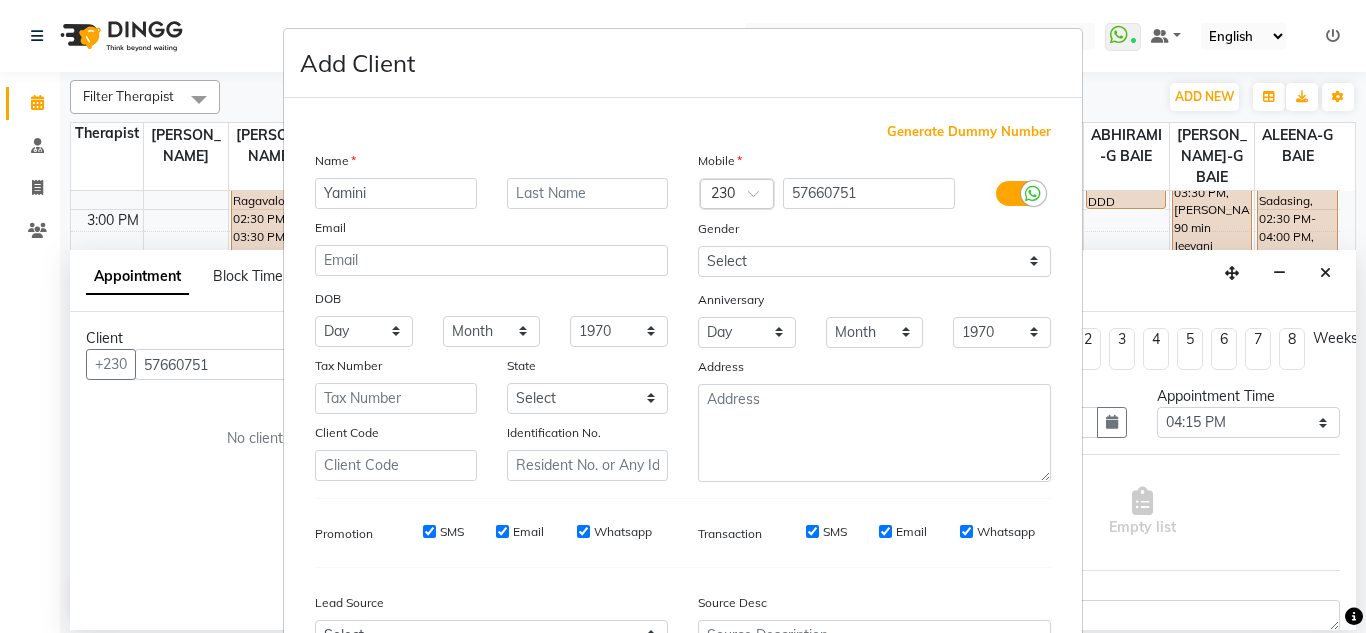 type on "Yamini" 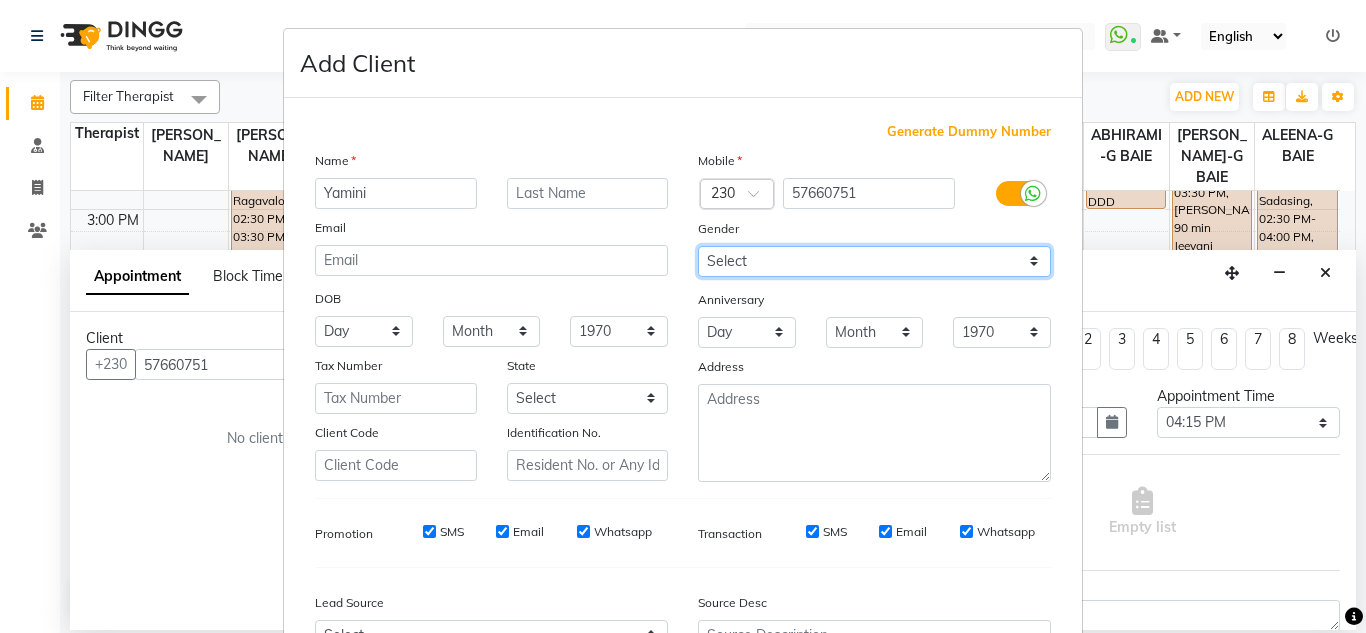 click on "Select Male Female Other Prefer Not To Say" at bounding box center [874, 261] 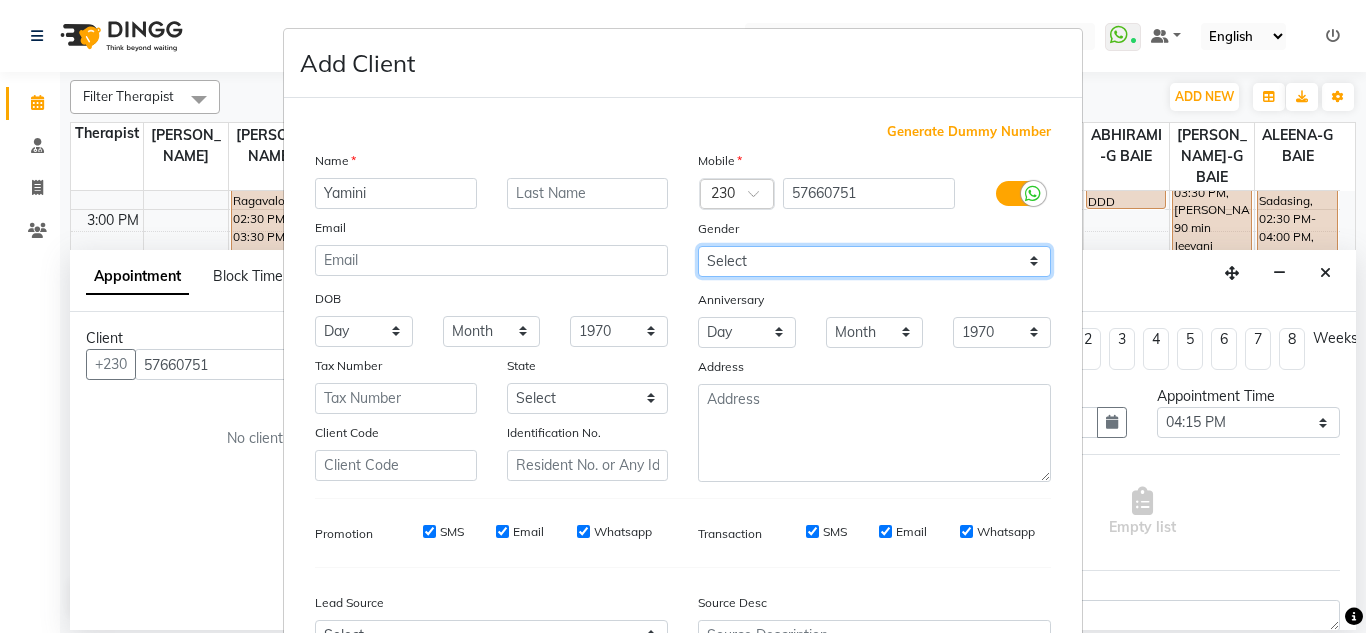 select on "[DEMOGRAPHIC_DATA]" 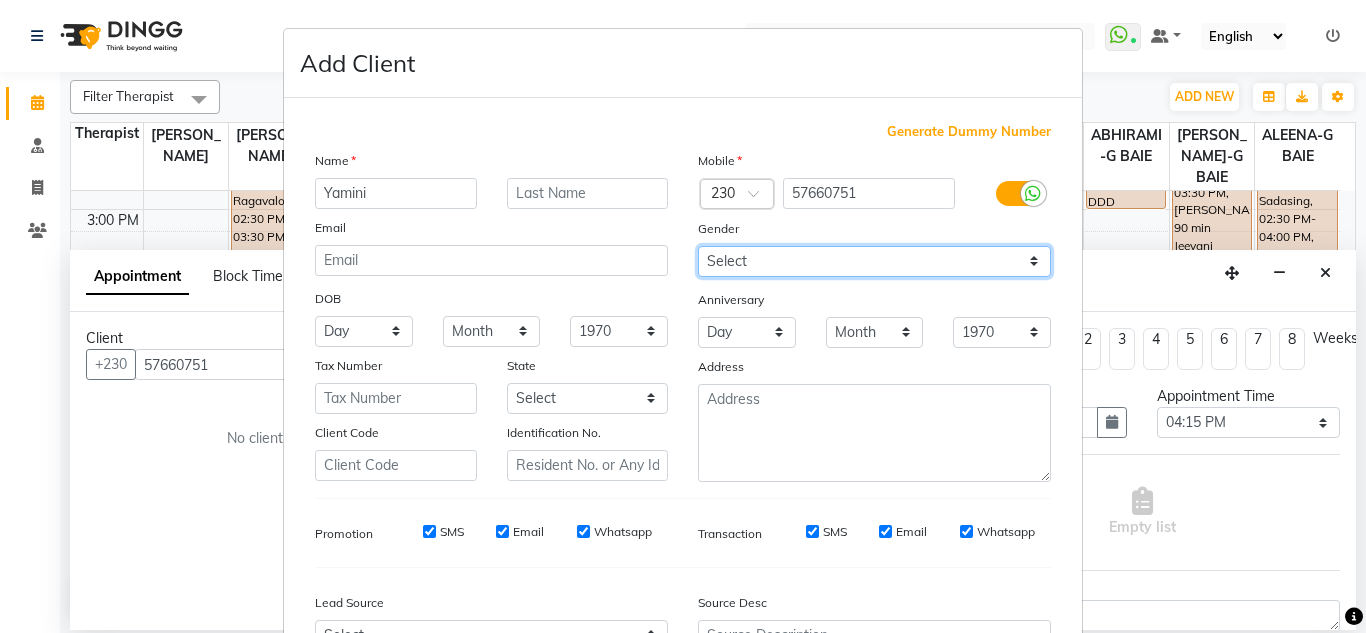 click on "Select Male Female Other Prefer Not To Say" at bounding box center (874, 261) 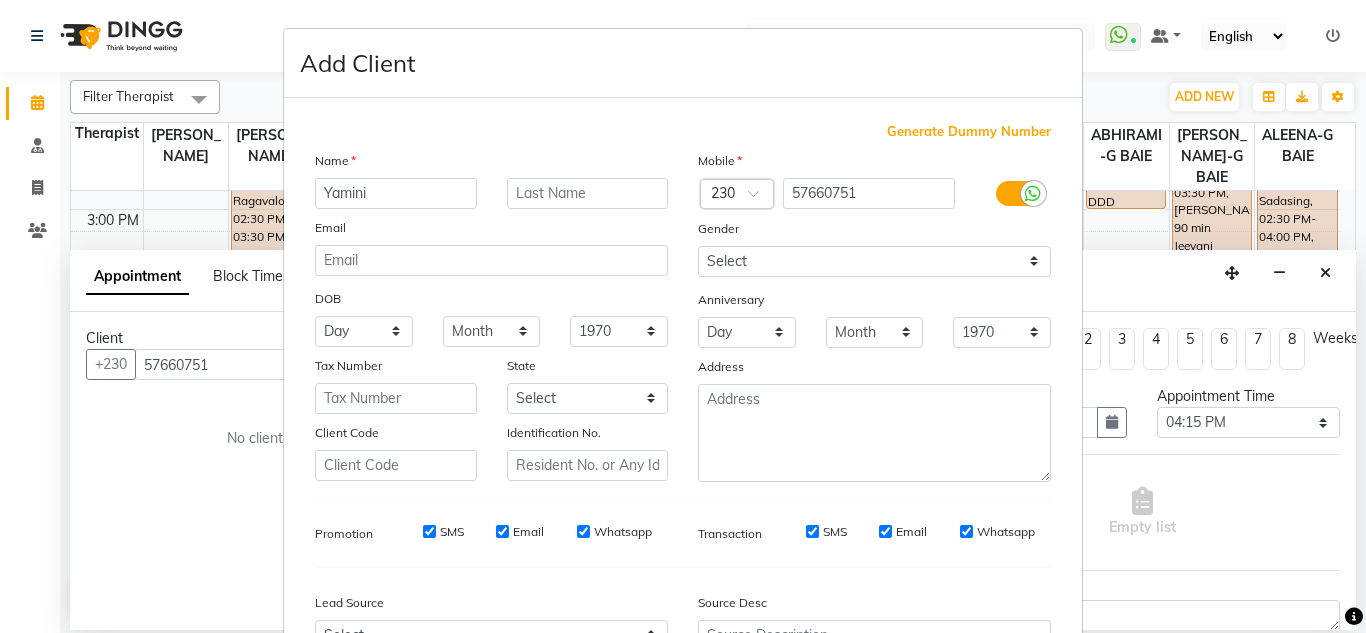 scroll, scrollTop: 216, scrollLeft: 0, axis: vertical 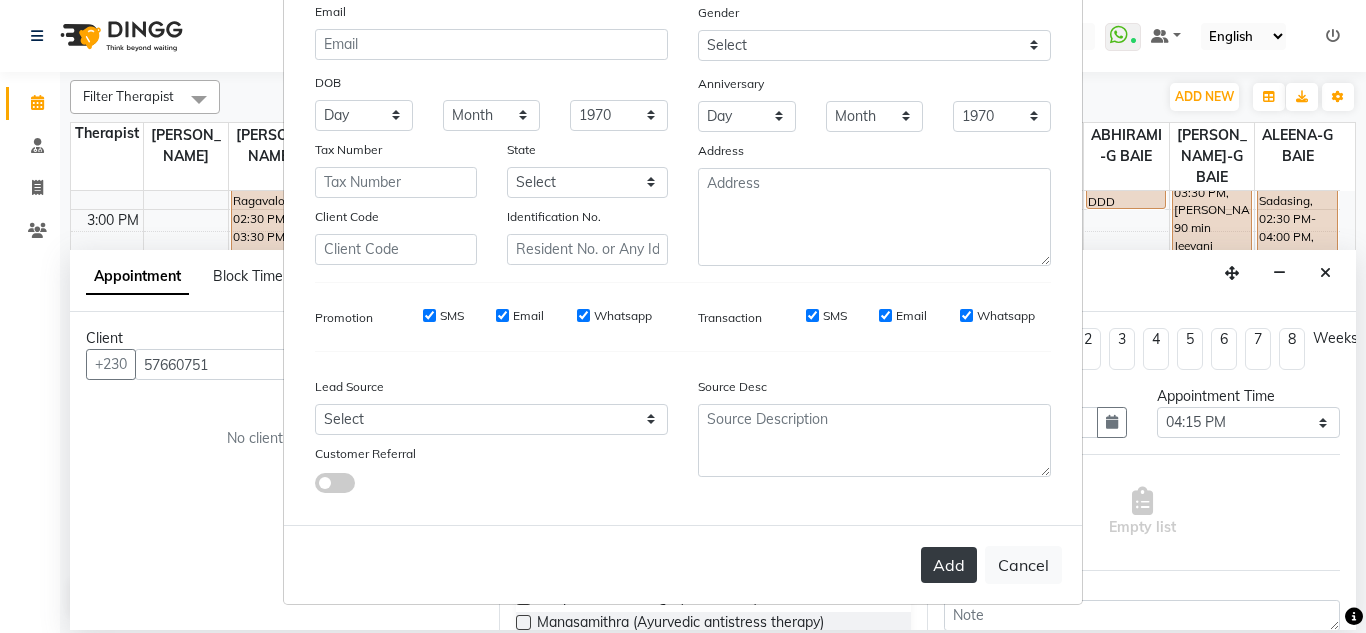 click on "Add" at bounding box center (949, 565) 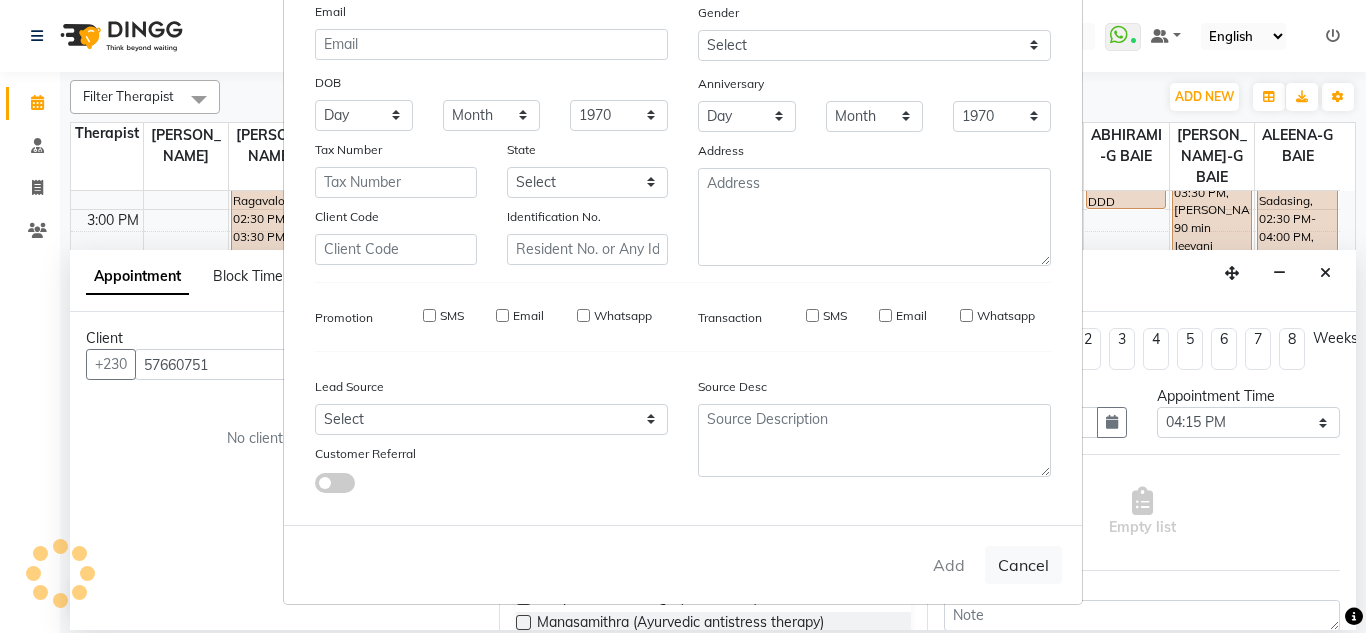 type 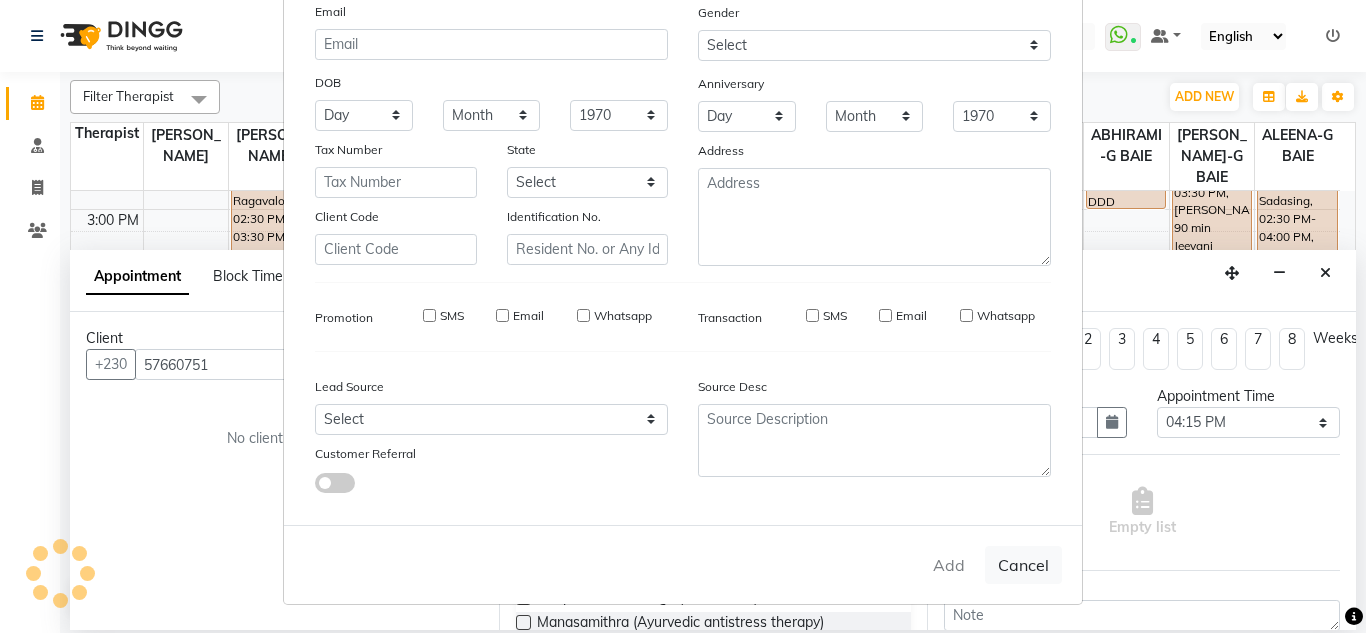 select 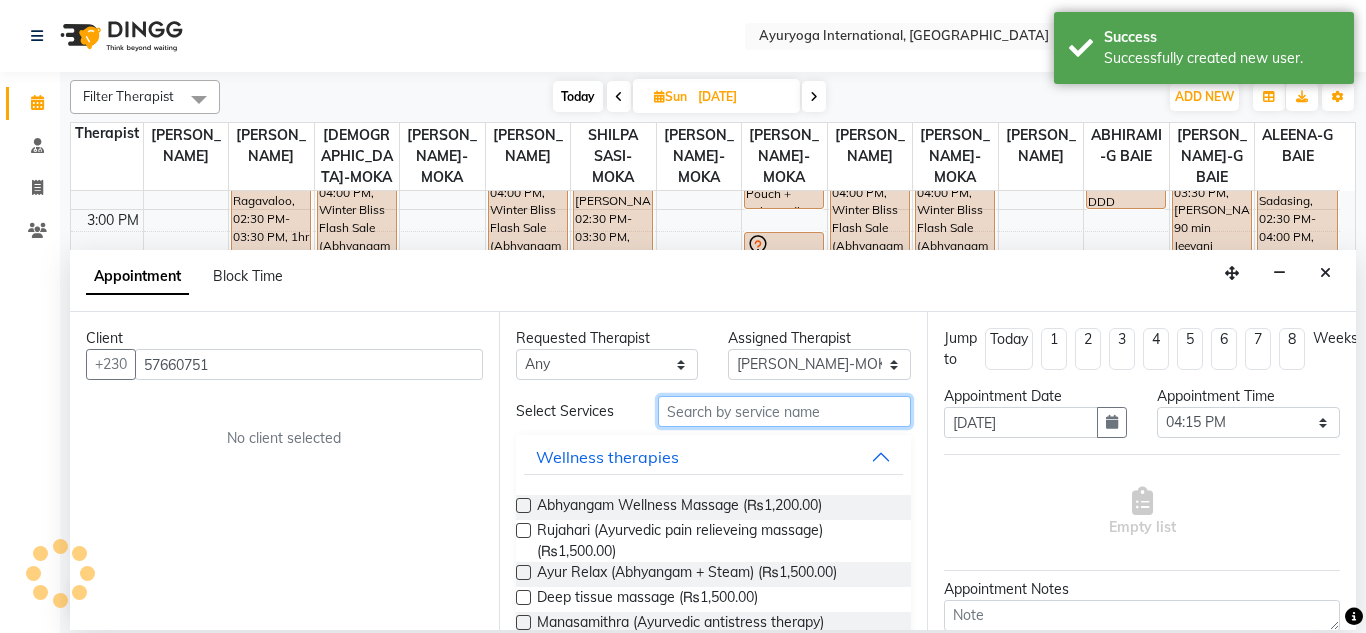 click at bounding box center (785, 411) 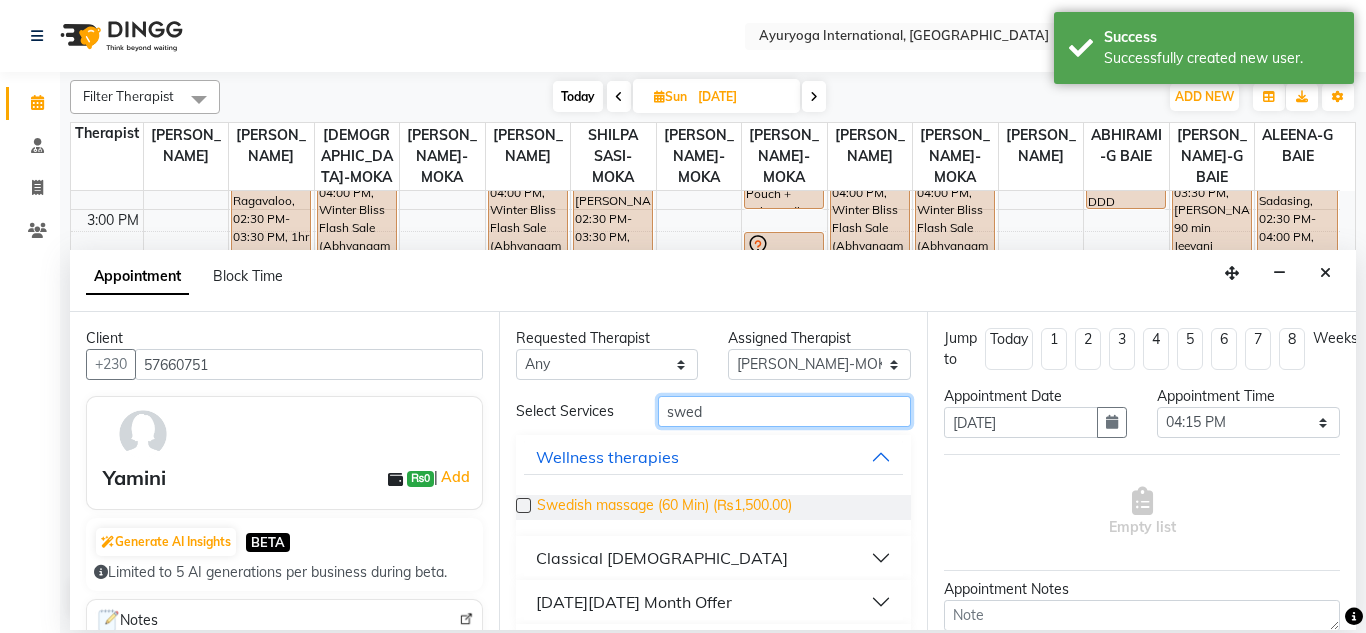 type on "swed" 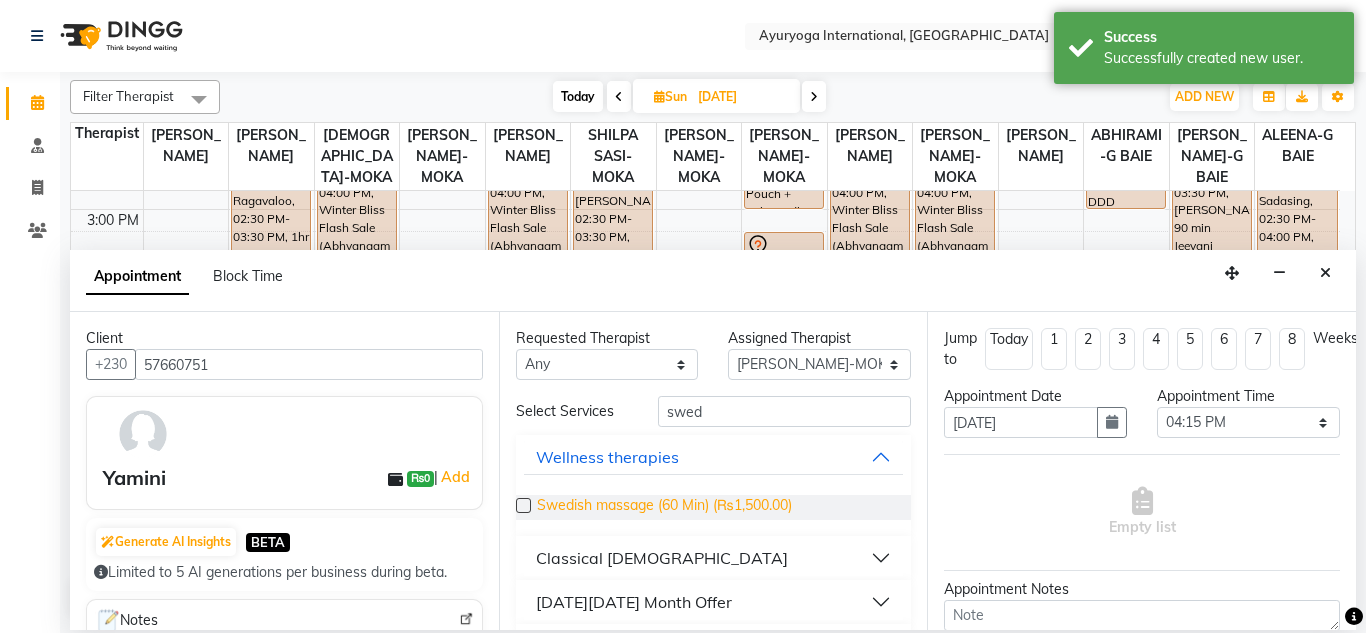 click on "Swedish massage (60 Min) (₨1,500.00)" at bounding box center (664, 507) 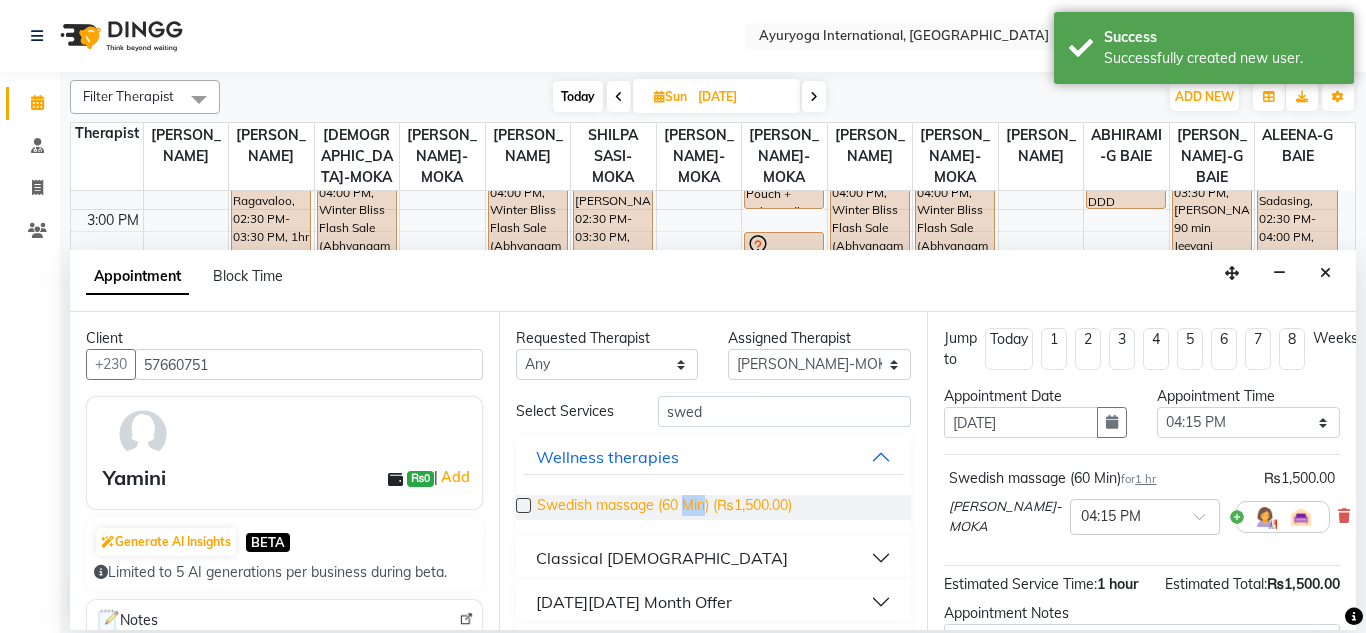 click on "Swedish massage (60 Min) (₨1,500.00)" at bounding box center (664, 507) 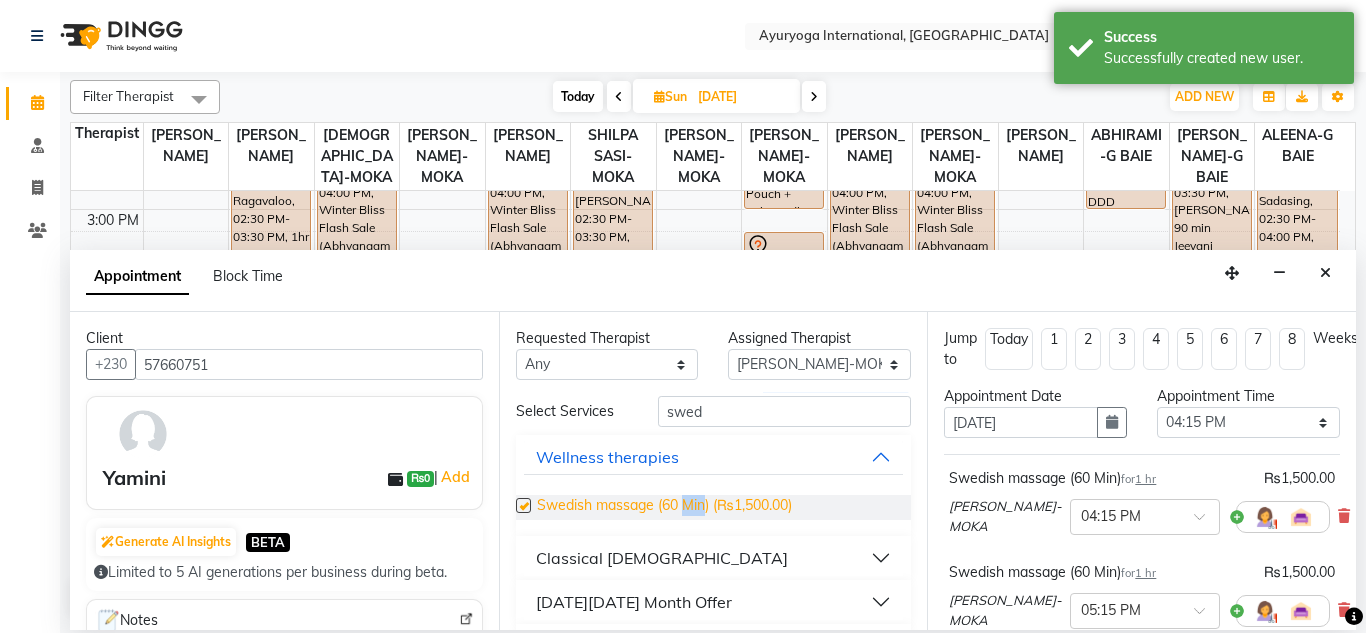 checkbox on "false" 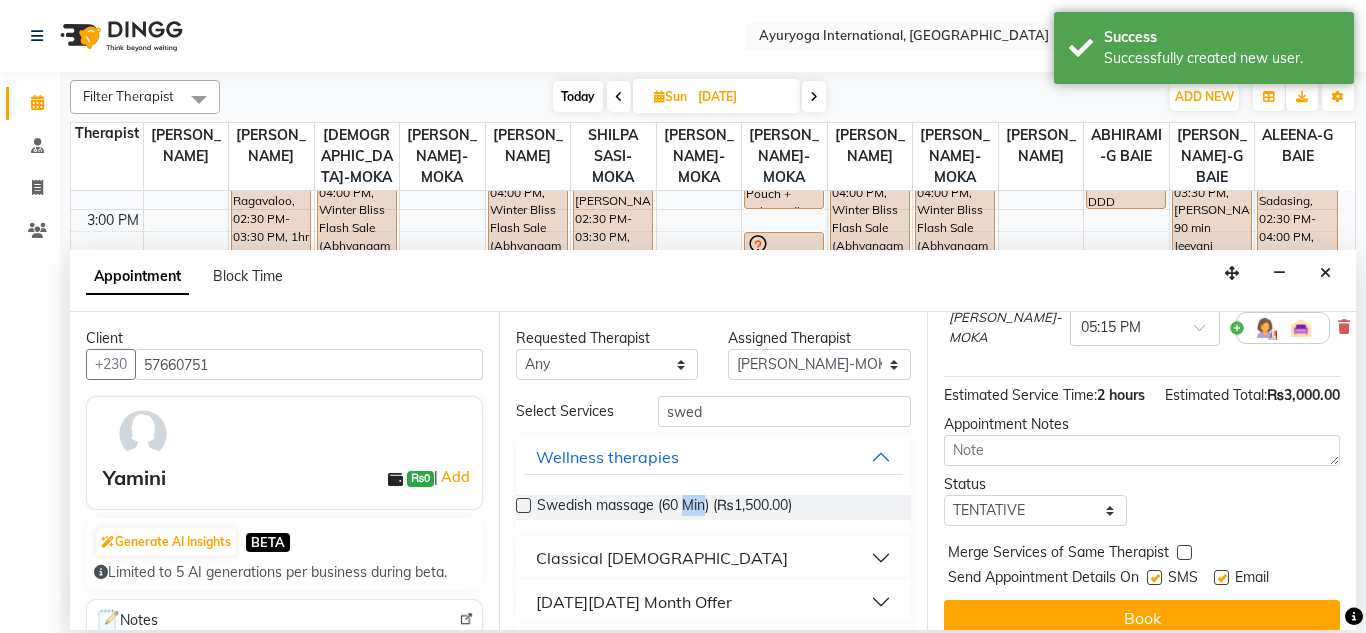 scroll, scrollTop: 341, scrollLeft: 0, axis: vertical 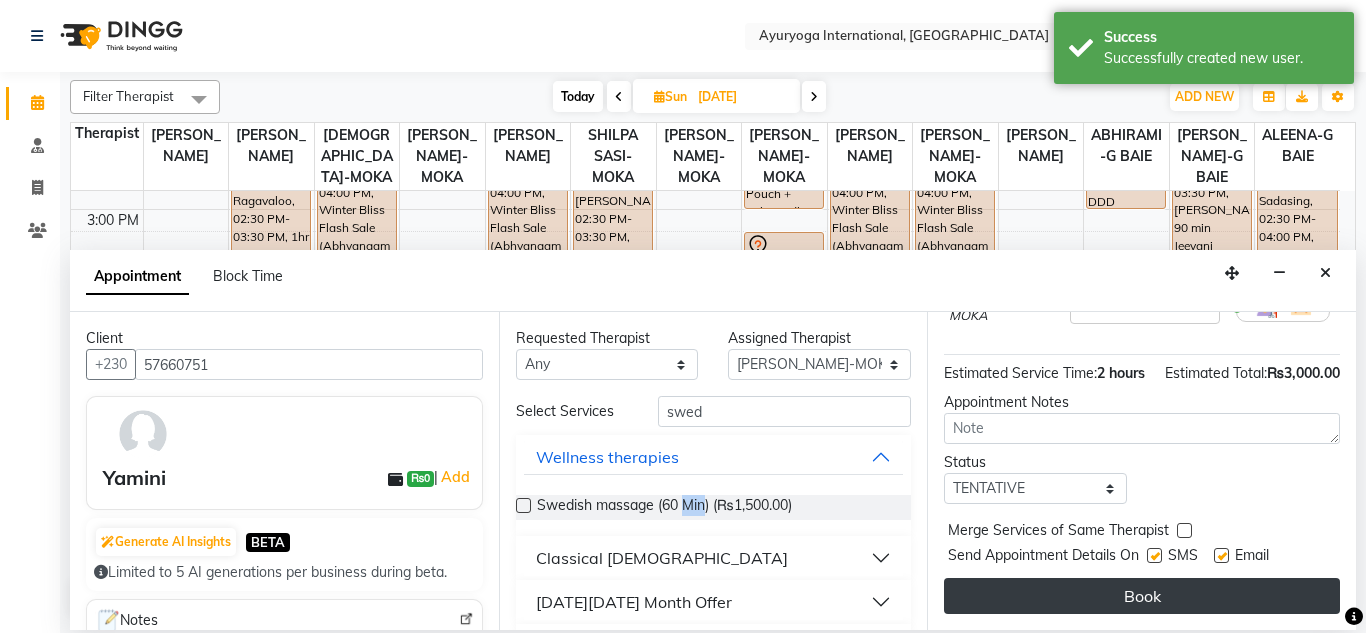 click on "Book" at bounding box center (1142, 596) 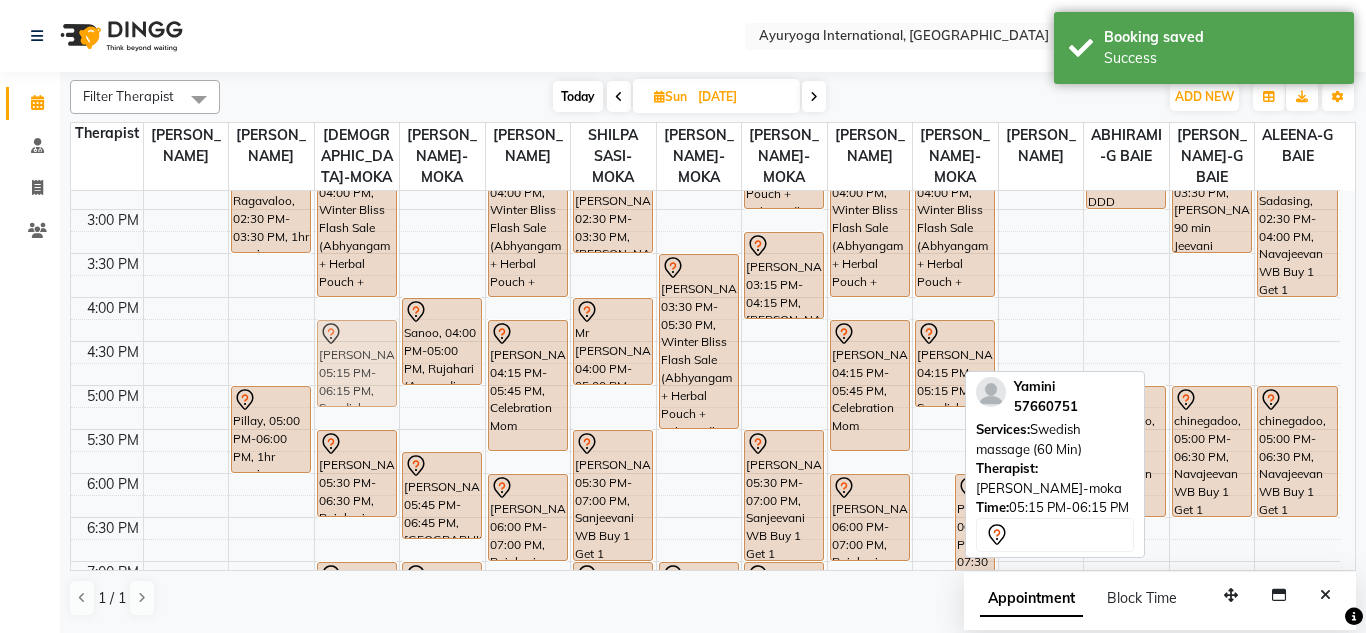 drag, startPoint x: 929, startPoint y: 473, endPoint x: 335, endPoint y: 385, distance: 600.48315 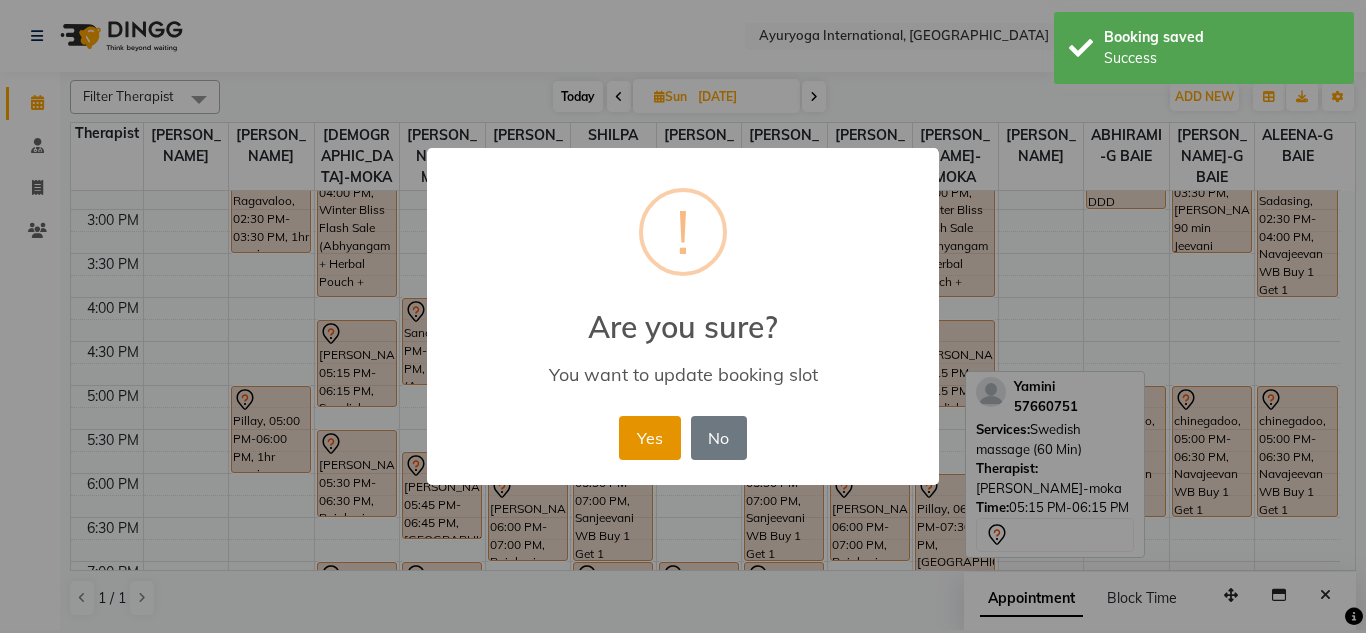click on "Yes" at bounding box center (649, 438) 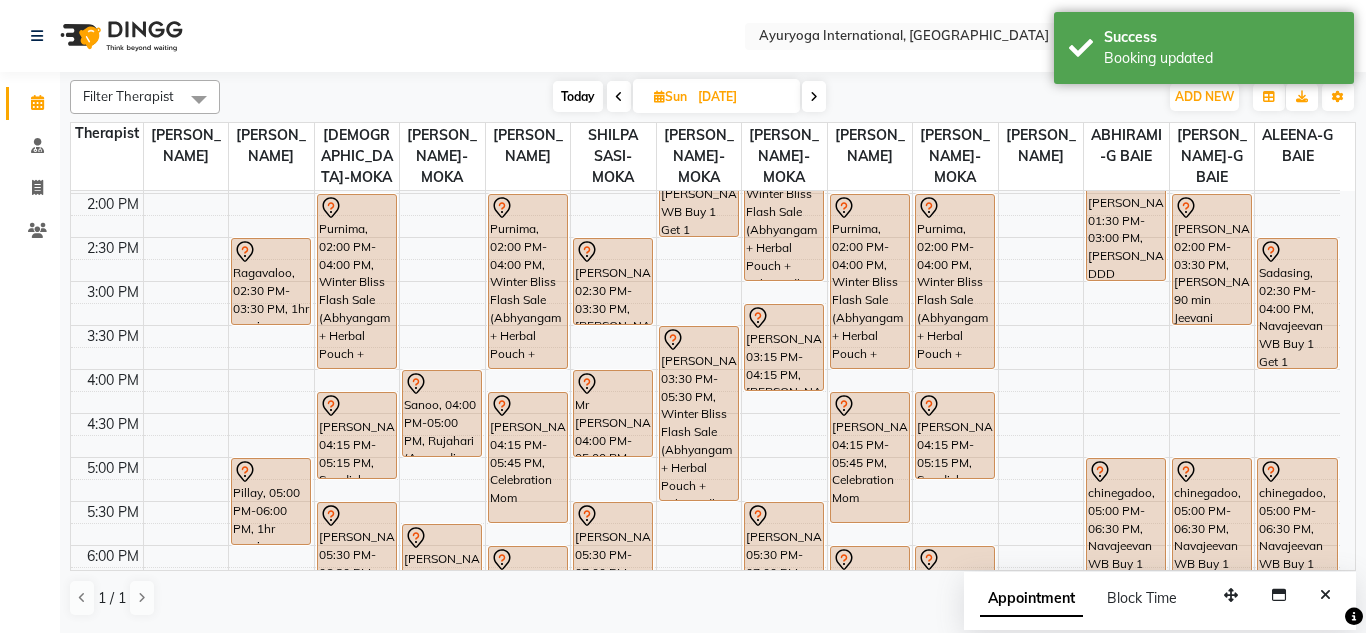 scroll, scrollTop: 647, scrollLeft: 0, axis: vertical 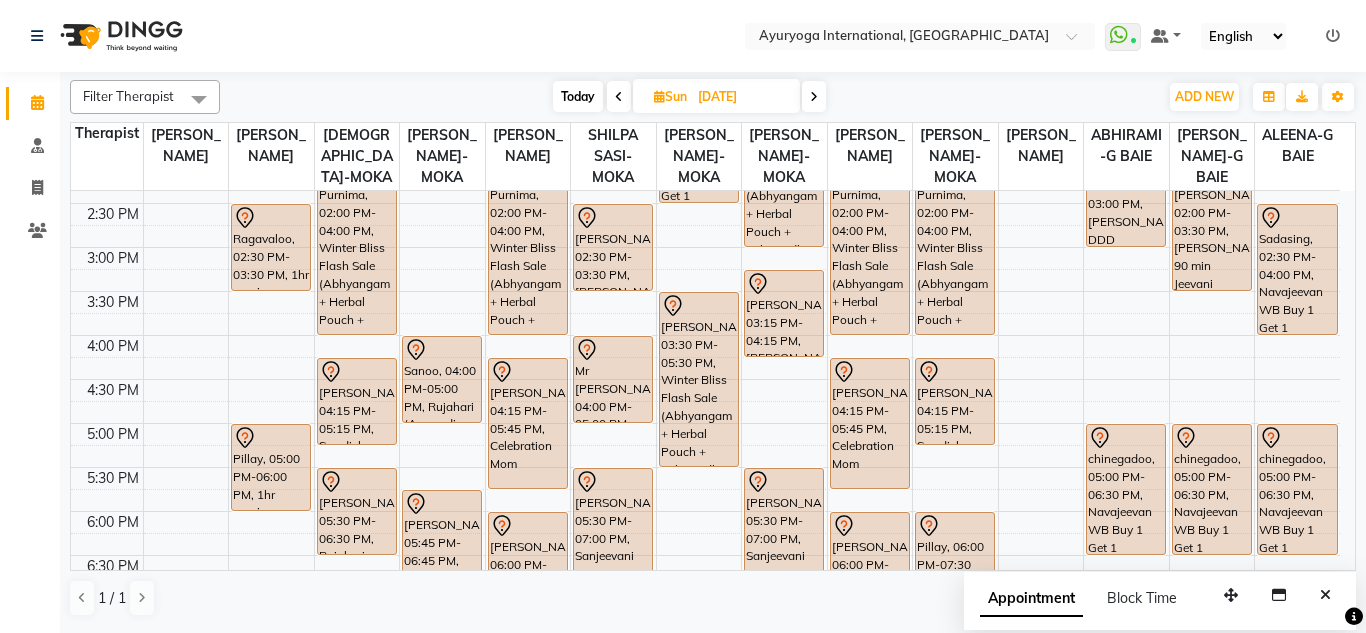 click on "Today" at bounding box center (578, 96) 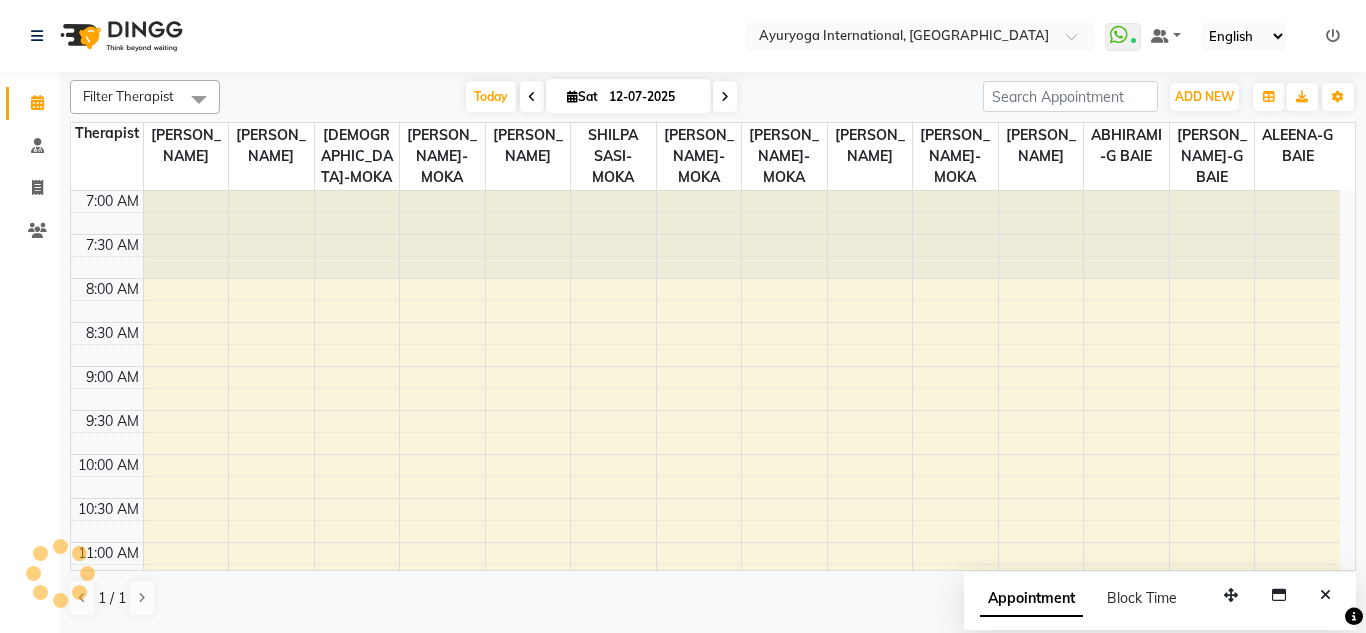 scroll, scrollTop: 793, scrollLeft: 0, axis: vertical 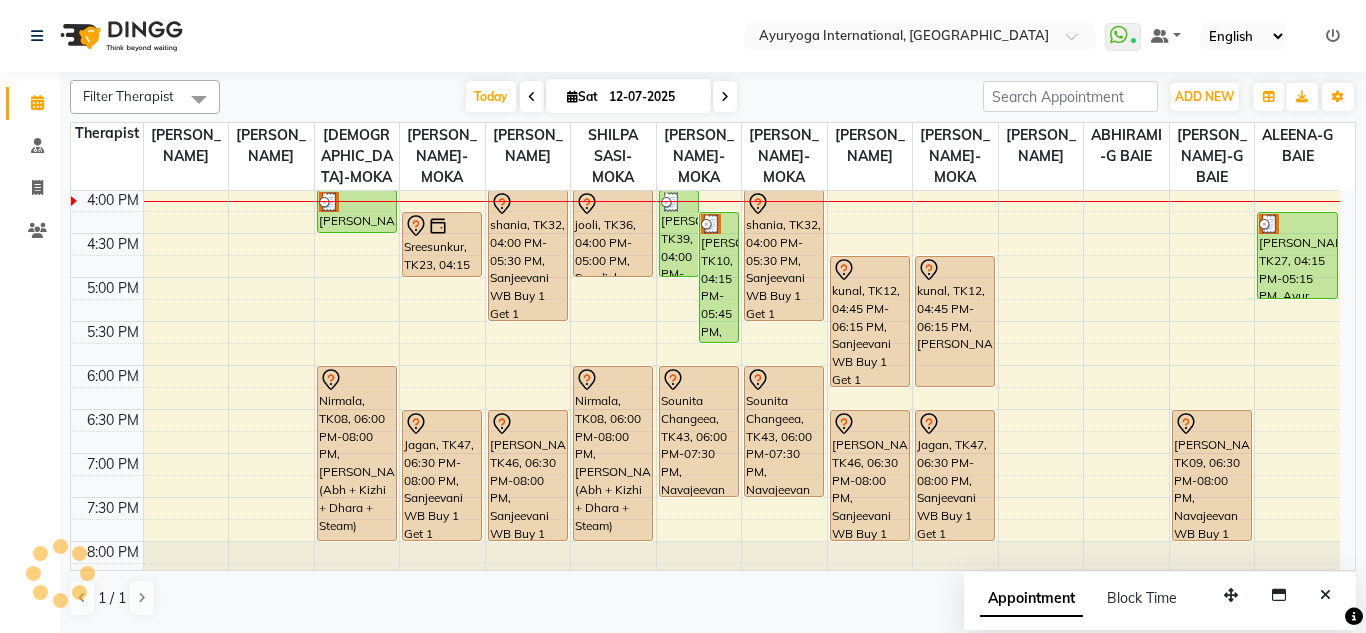 click on "Select Location × Ayuryoga International, Mount Ory Rd  WhatsApp Status  ✕ Status:  Connected Most Recent Message: 12-07-2025     04:02 PM Recent Service Activity: 12-07-2025     04:03 PM Default Panel My Panel English ENGLISH Español العربية मराठी हिंदी ગુજરાતી தமிழ் 中文 Notifications nothing to show" 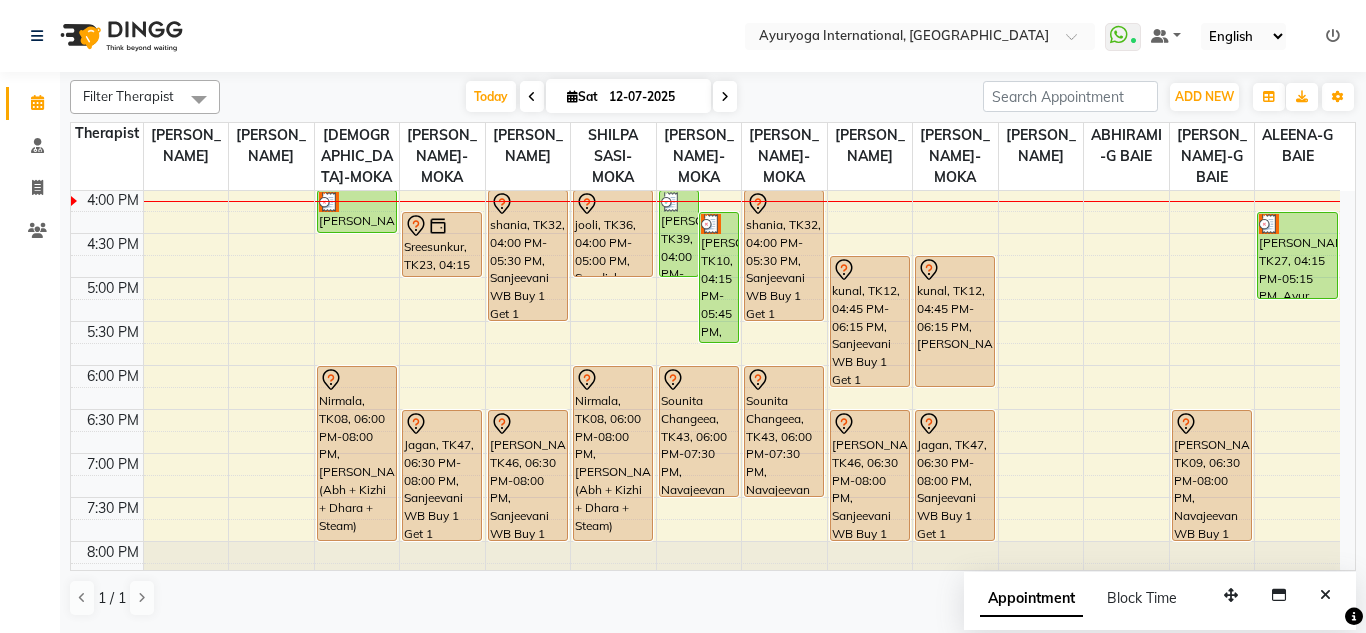 click on "Select Location × Ayuryoga International, Mount Ory Rd  WhatsApp Status  ✕ Status:  Connected Most Recent Message: 12-07-2025     04:02 PM Recent Service Activity: 12-07-2025     04:03 PM Default Panel My Panel English ENGLISH Español العربية मराठी हिंदी ગુજરાતી தமிழ் 中文 Notifications nothing to show" 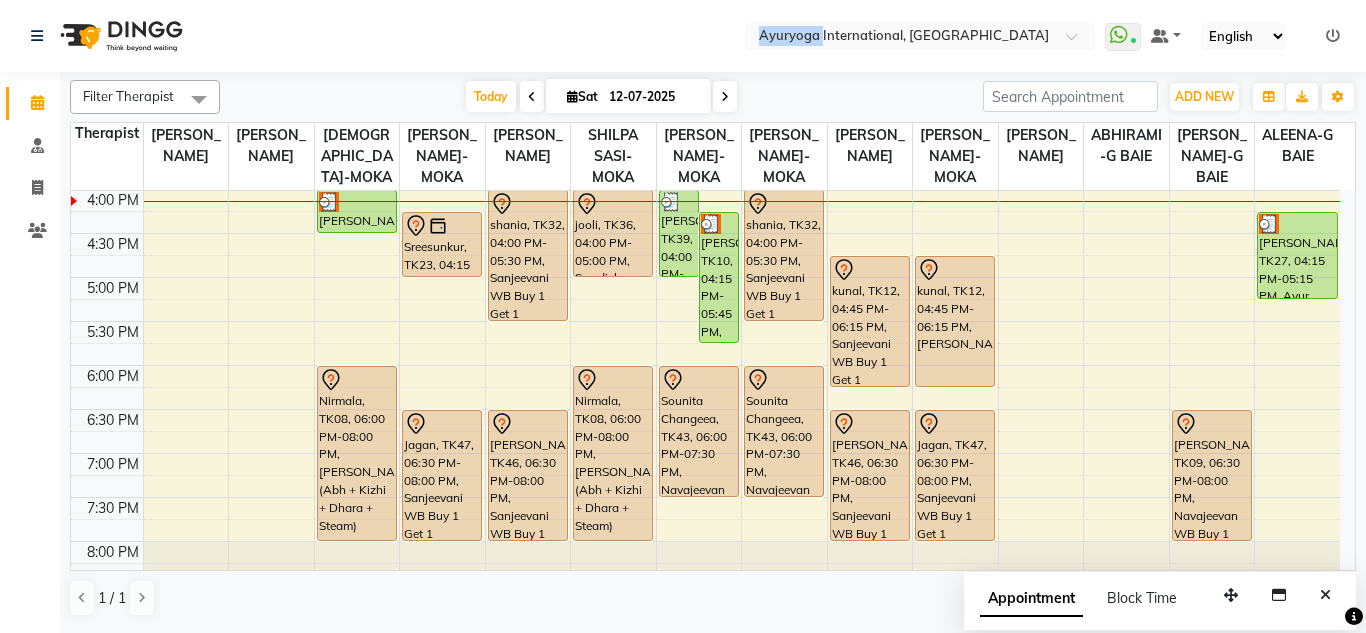click on "Select Location × Ayuryoga International, Mount Ory Rd  WhatsApp Status  ✕ Status:  Connected Most Recent Message: 12-07-2025     04:02 PM Recent Service Activity: 12-07-2025     04:03 PM Default Panel My Panel English ENGLISH Español العربية मराठी हिंदी ગુજરાતી தமிழ் 中文 Notifications nothing to show" 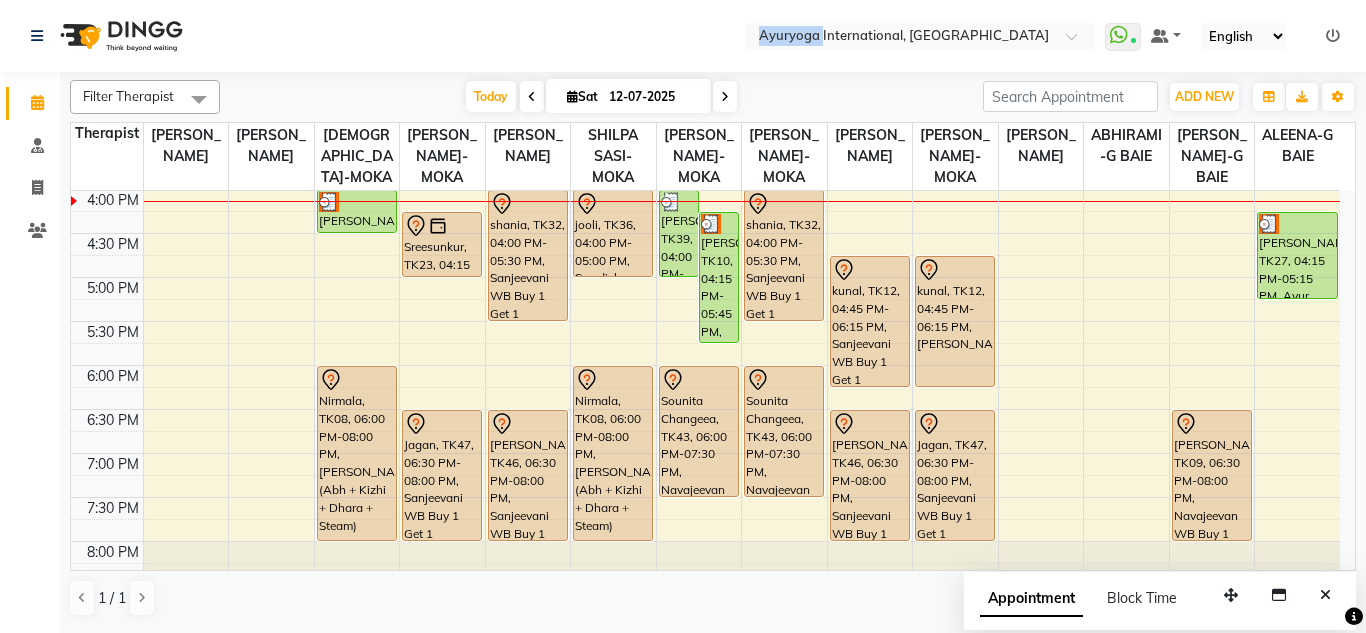 click on "Select Location × Ayuryoga International, Mount Ory Rd  WhatsApp Status  ✕ Status:  Connected Most Recent Message: 12-07-2025     04:02 PM Recent Service Activity: 12-07-2025     04:03 PM Default Panel My Panel English ENGLISH Español العربية मराठी हिंदी ગુજરાતી தமிழ் 中文 Notifications nothing to show" 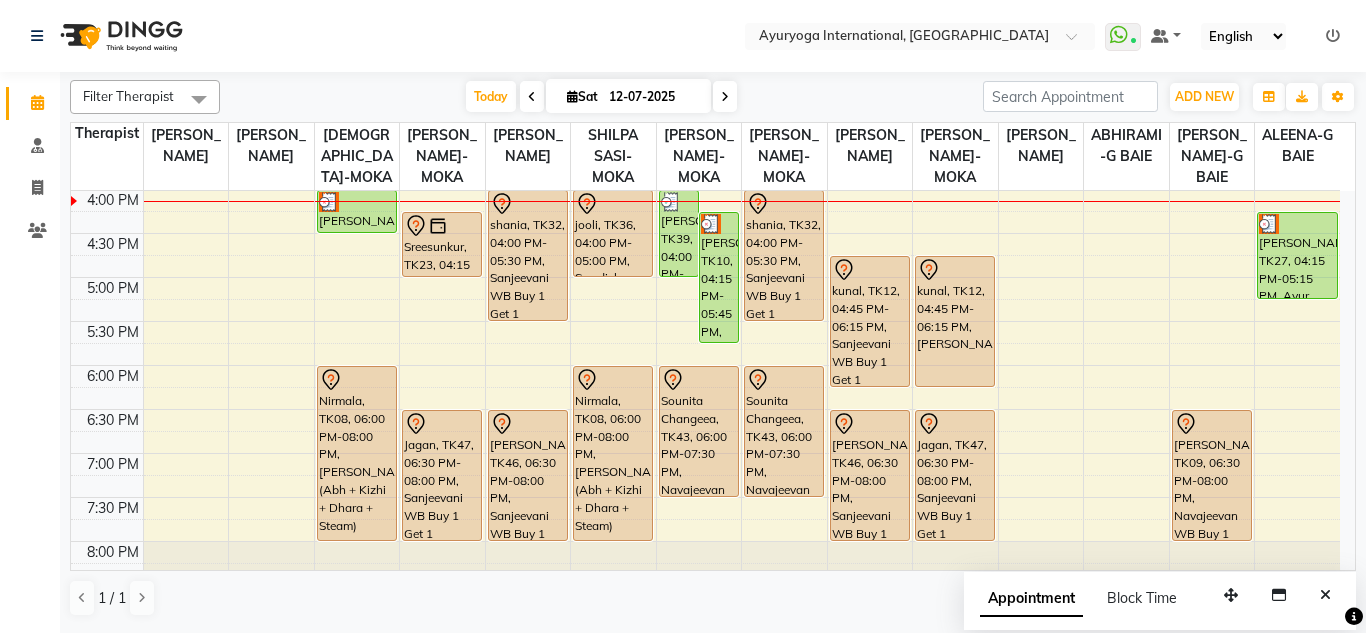 click at bounding box center (725, 96) 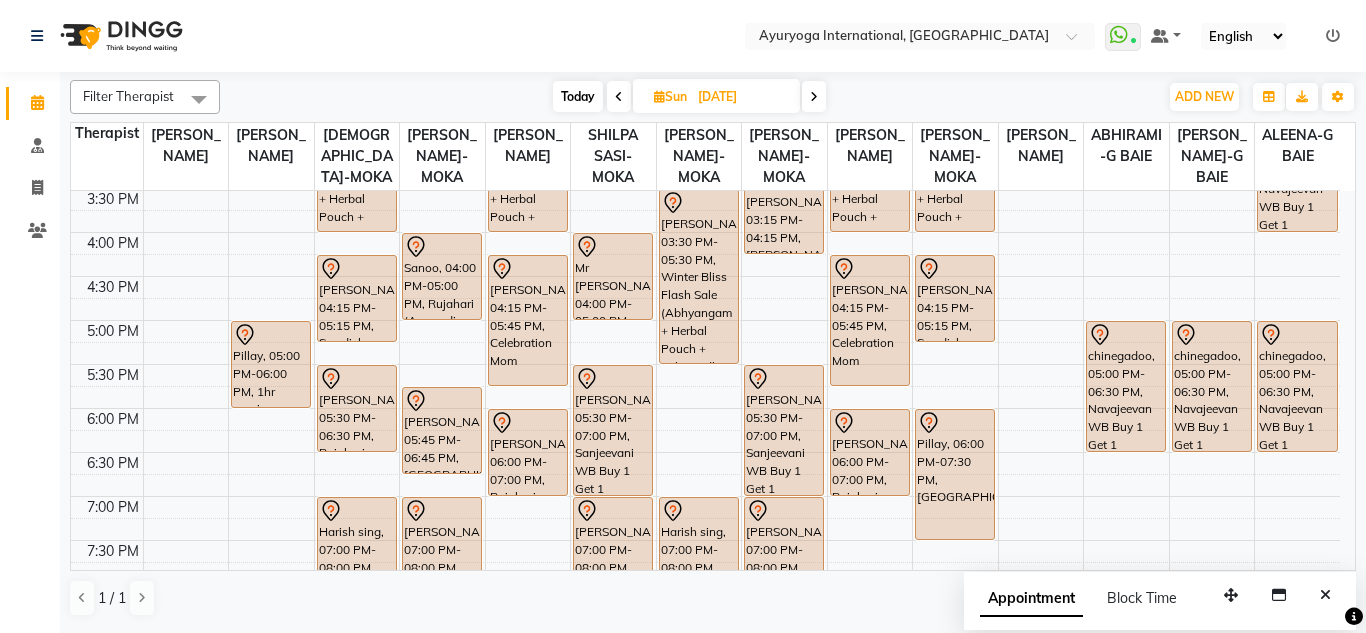scroll, scrollTop: 747, scrollLeft: 0, axis: vertical 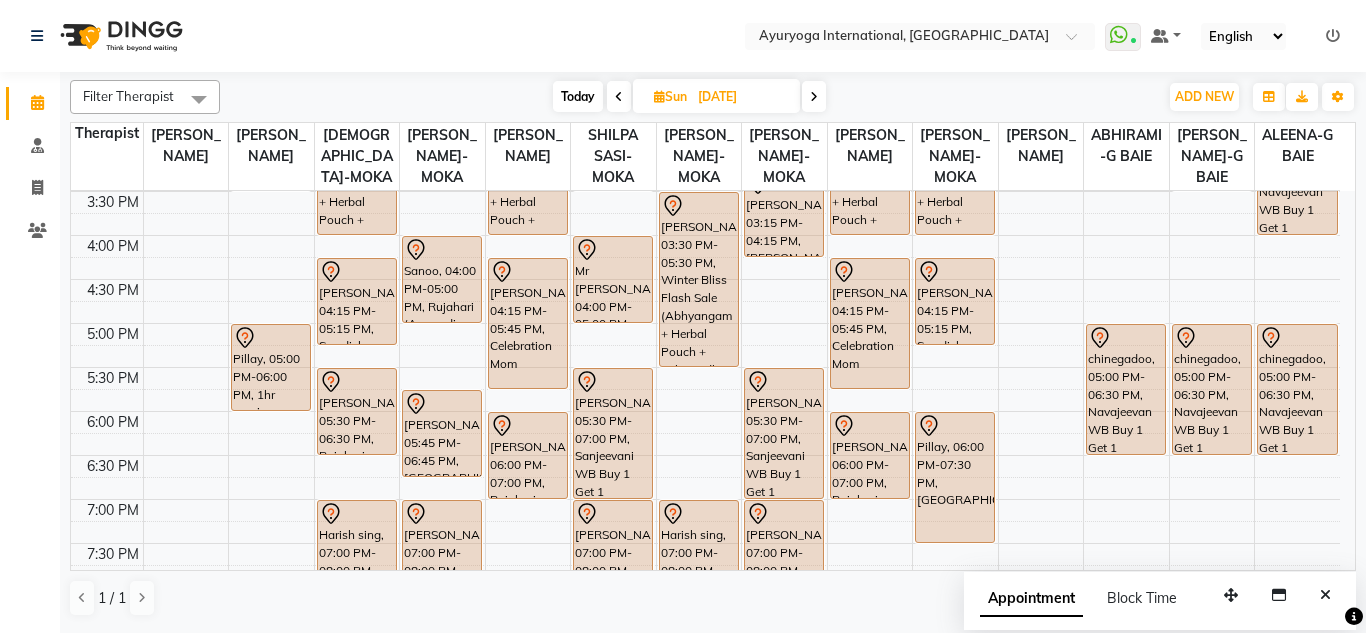 click on "Filter Therapist Select All ABHIRAMI-G BAIE ABHIRAM-MOKA ADHITHYA-MOKA ALEENA-G BAIE ANAGHA-MOKA Dr ADARSH-MOKA JOJU MATHEW-MOKA KAVYA-MOKA MEGHA-MOKA PRASANTH SASIDHARAN-MOKA SHILPA SASI-MOKA SIDDARTH-G BAIE TINU JOSEPH-G BAIE VISHNU-MOKA Today  Sun 13-07-2025 Toggle Dropdown Add Appointment Add Invoice Add Client Toggle Dropdown Add Appointment Add Invoice Add Client ADD NEW Toggle Dropdown Add Appointment Add Invoice Add Client Filter Therapist Select All ABHIRAMI-G BAIE ABHIRAM-MOKA ADHITHYA-MOKA ALEENA-G BAIE ANAGHA-MOKA Dr ADARSH-MOKA JOJU MATHEW-MOKA KAVYA-MOKA MEGHA-MOKA PRASANTH SASIDHARAN-MOKA SHILPA SASI-MOKA SIDDARTH-G BAIE TINU JOSEPH-G BAIE VISHNU-MOKA Group By  Staff View   Room View  View as Vertical  Vertical - Week View  Horizontal  Horizontal - Week View  List  Toggle Dropdown Calendar Settings Manage Tags   Arrange Therapists   Reset Therapists  Full Screen Appointment Form Zoom 100% Staff/Room Display Count 14 Therapist Dr ADARSH-MOKA JOJU MATHEW-MOKA VISHNU-MOKA ABHIRAM-MOKA KAVYA-MOKA" 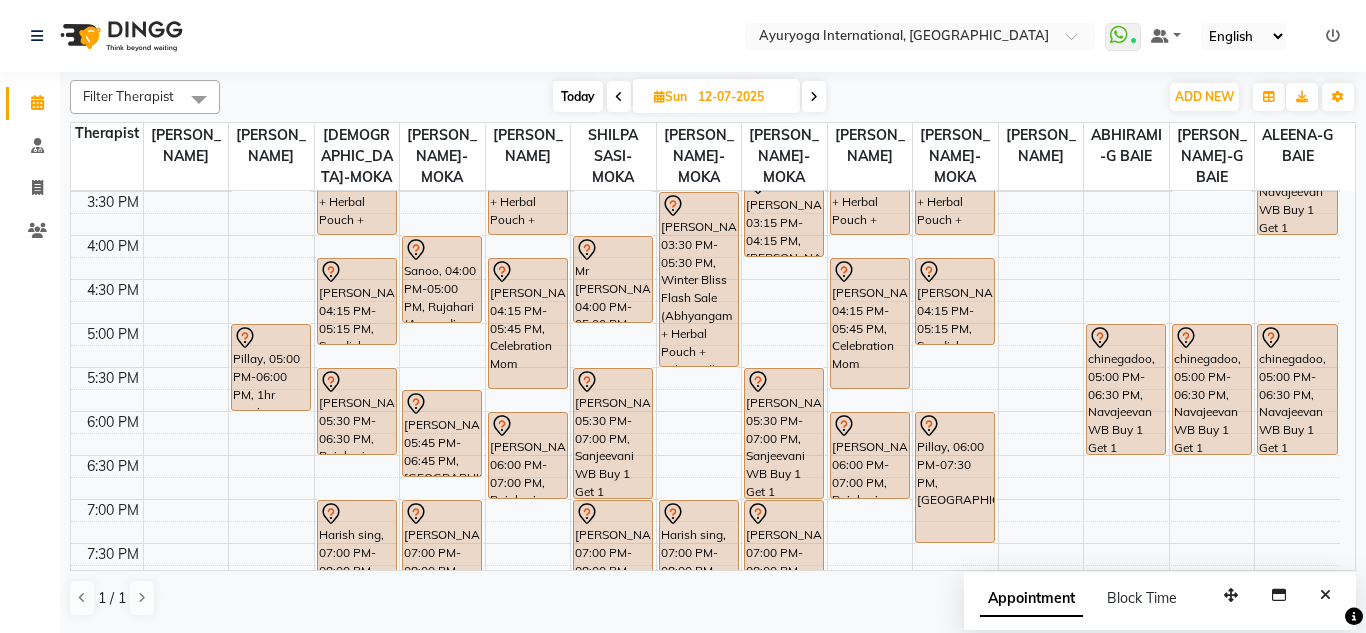 scroll, scrollTop: 0, scrollLeft: 0, axis: both 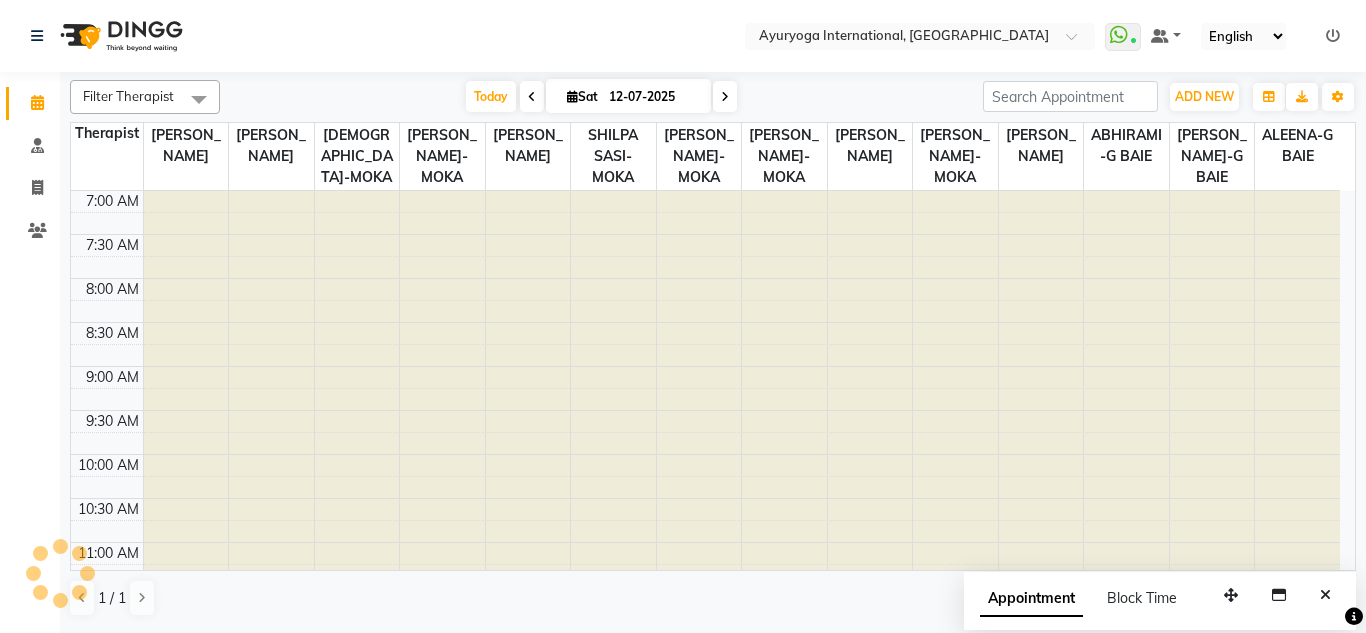 click on "Select Location × Ayuryoga International, Mount Ory Rd  WhatsApp Status  ✕ Status:  Connected Most Recent Message: 12-07-2025     04:02 PM Recent Service Activity: 12-07-2025     04:03 PM Default Panel My Panel English ENGLISH Español العربية मराठी हिंदी ગુજરાતી தமிழ் 中文 Notifications nothing to show" 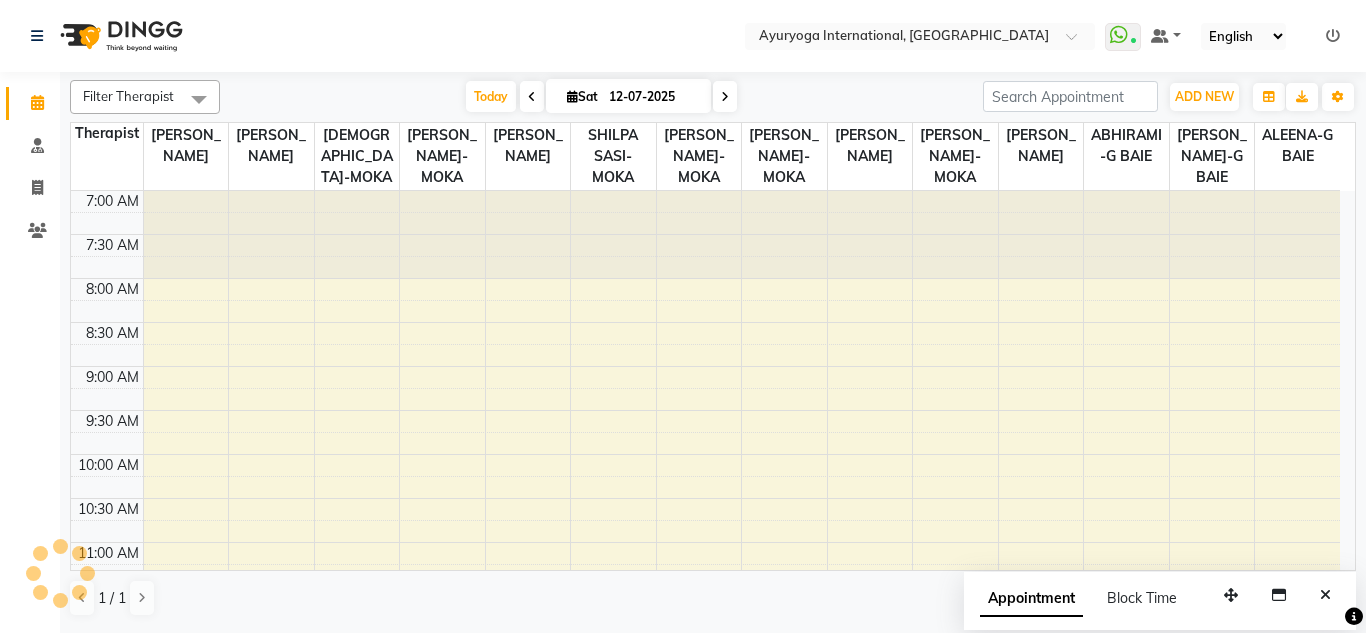 scroll, scrollTop: 793, scrollLeft: 0, axis: vertical 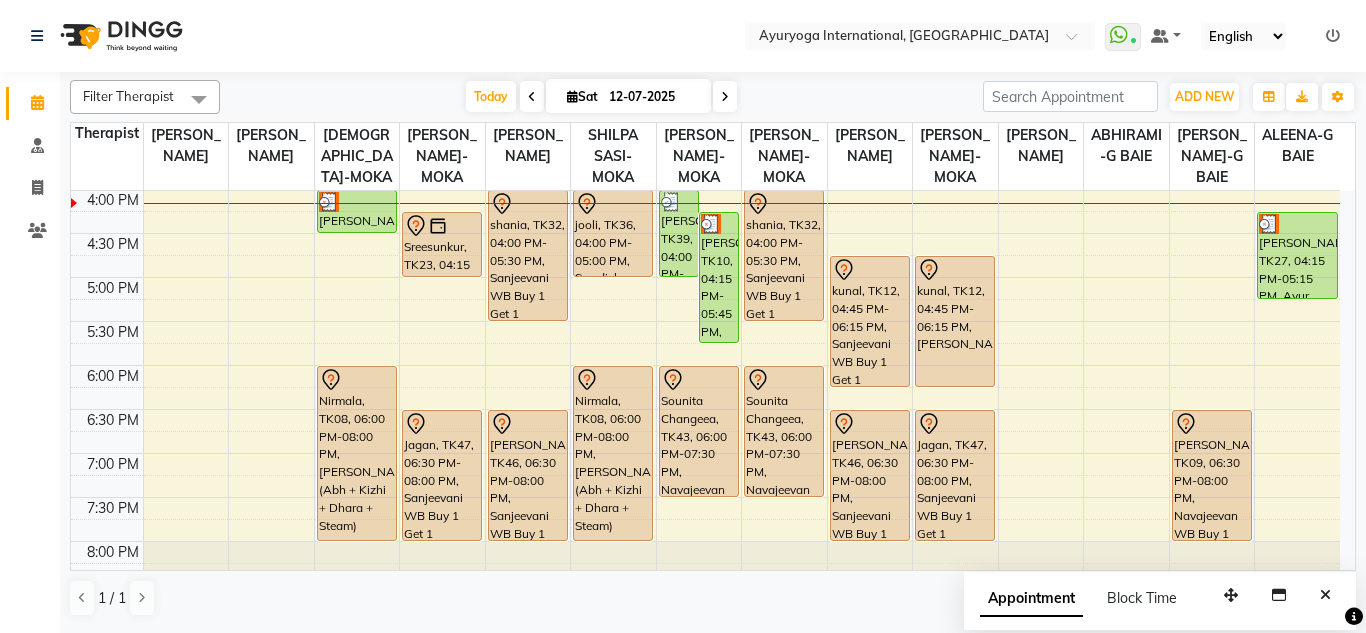 click on "[DATE]  [DATE]" at bounding box center [601, 97] 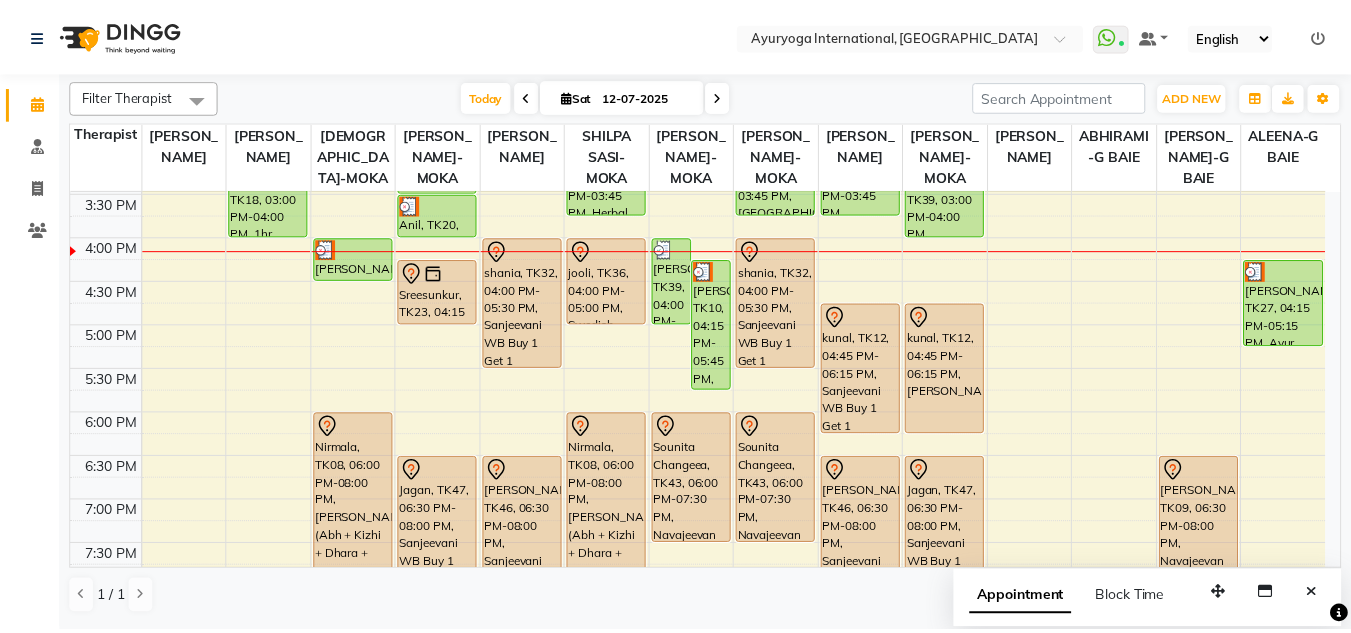 scroll, scrollTop: 793, scrollLeft: 0, axis: vertical 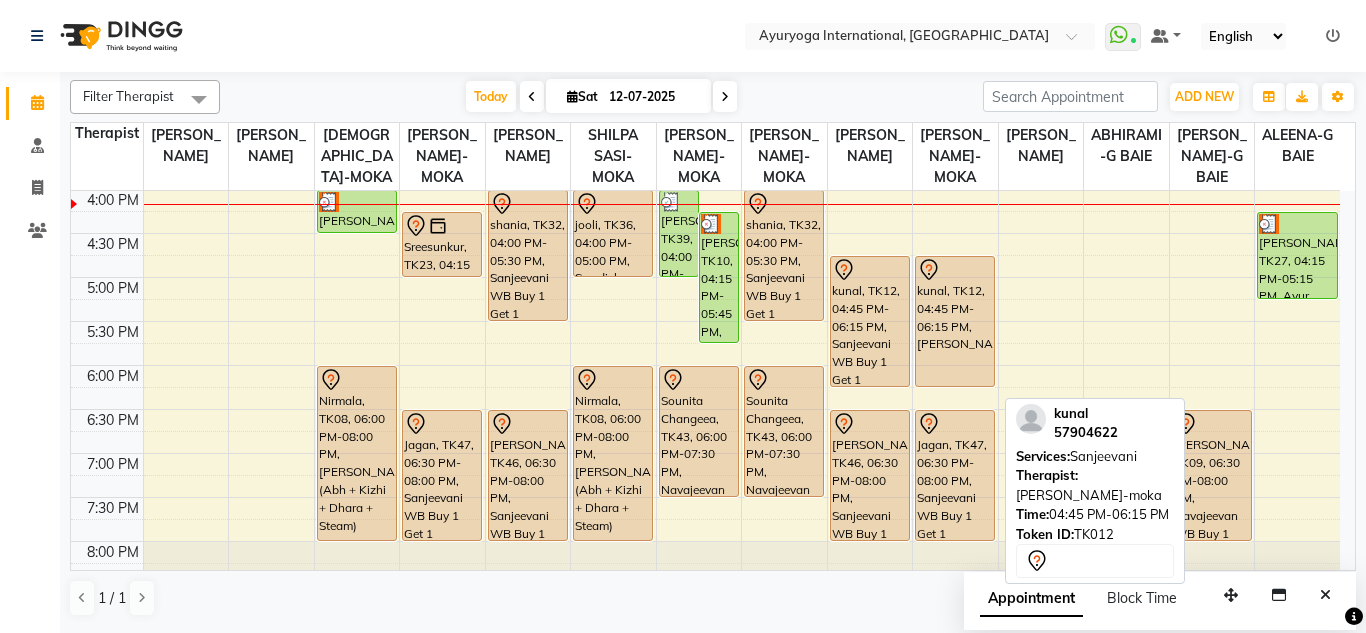 click on "kunal, TK12, 04:45 PM-06:15 PM, [PERSON_NAME]" at bounding box center (955, 321) 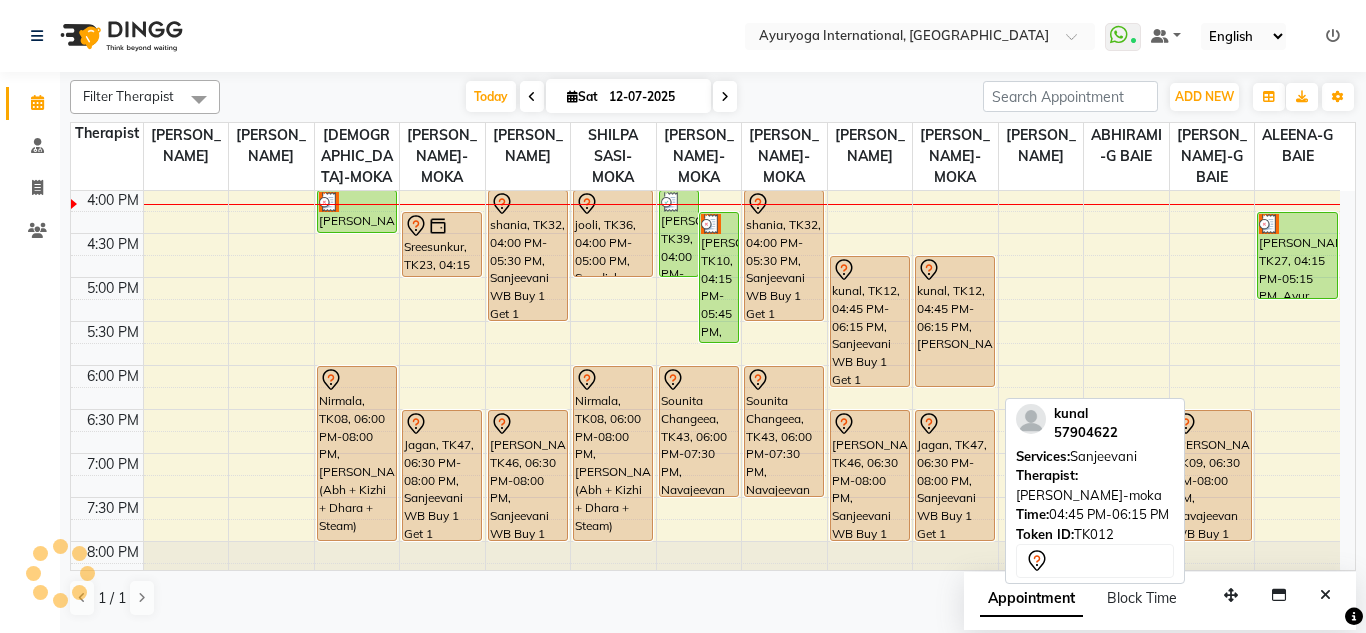 click on "kunal, TK12, 04:45 PM-06:15 PM, [PERSON_NAME]" at bounding box center [955, 321] 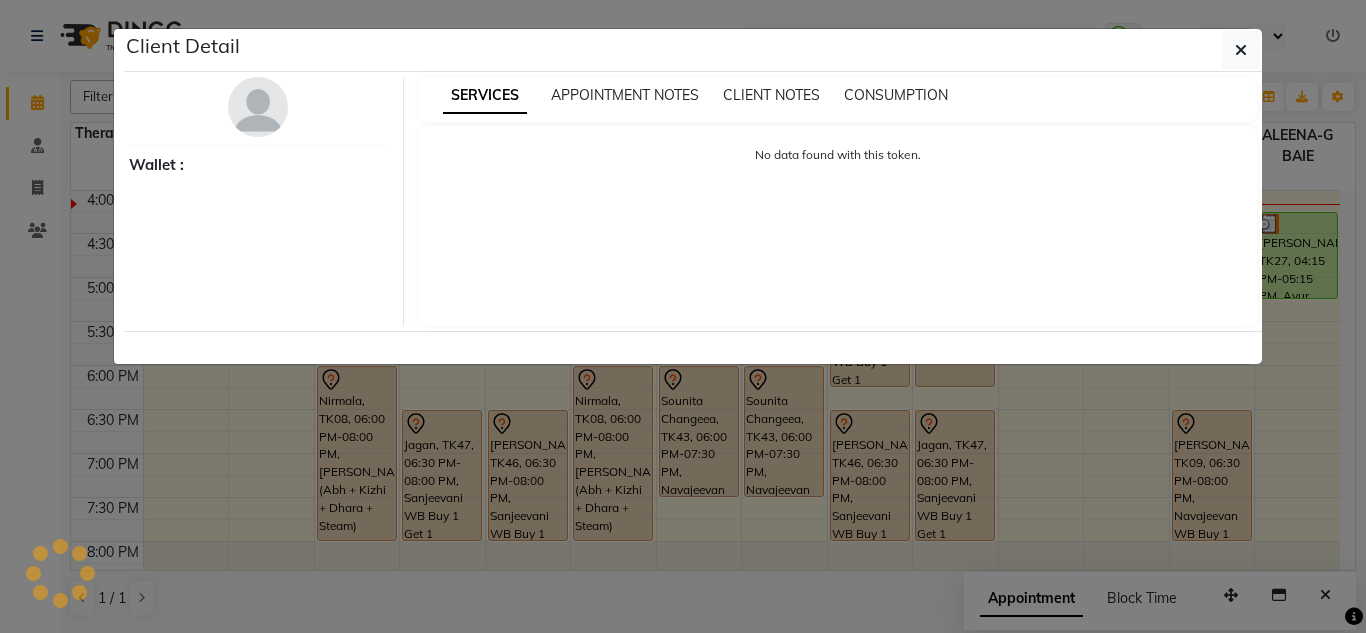 select on "7" 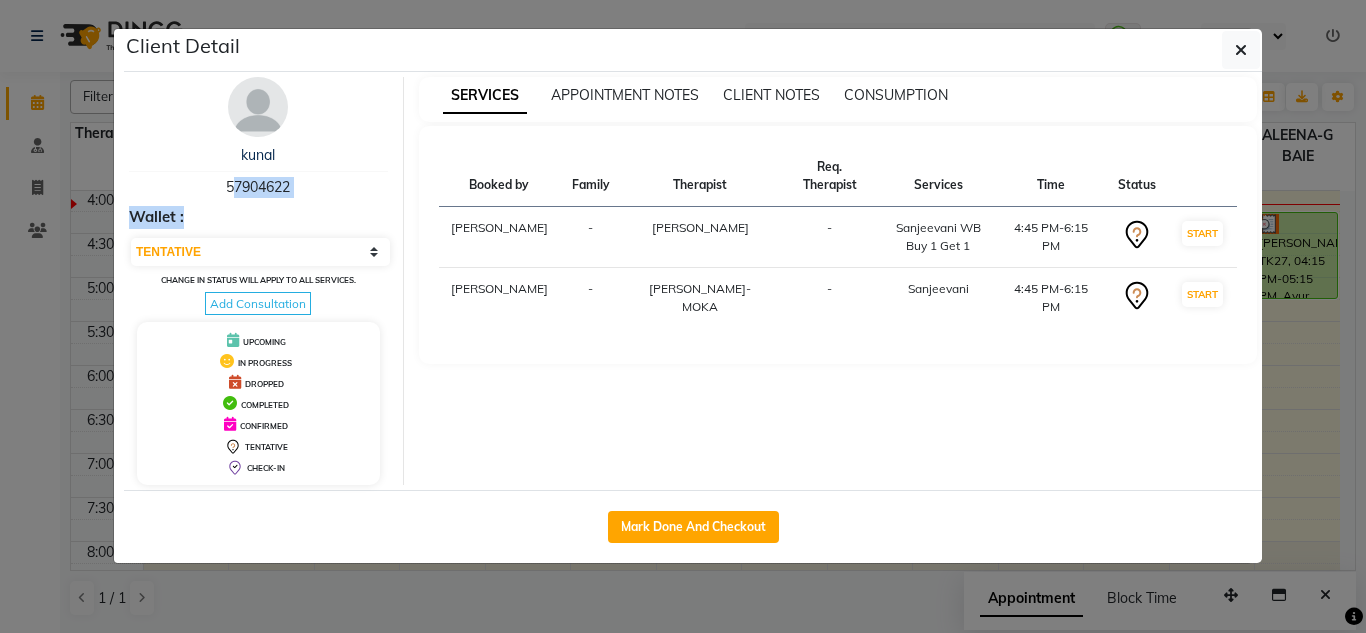 drag, startPoint x: 293, startPoint y: 200, endPoint x: 223, endPoint y: 191, distance: 70.5762 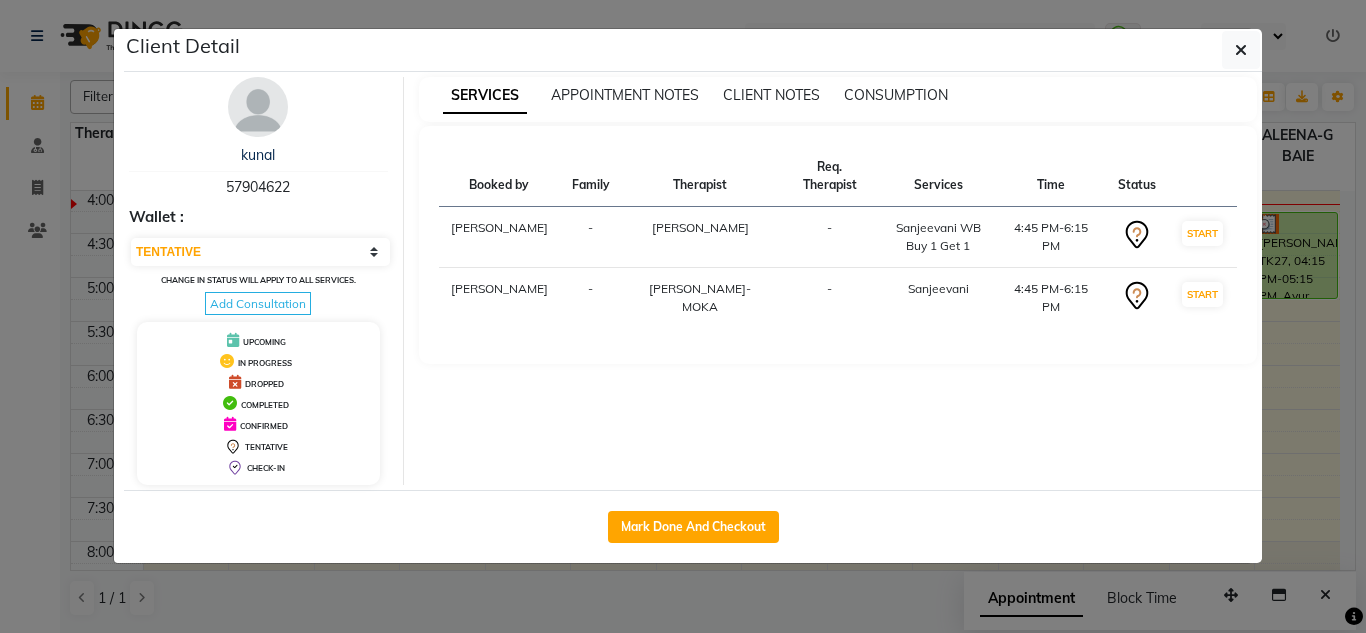 drag, startPoint x: 225, startPoint y: 188, endPoint x: 311, endPoint y: 191, distance: 86.05231 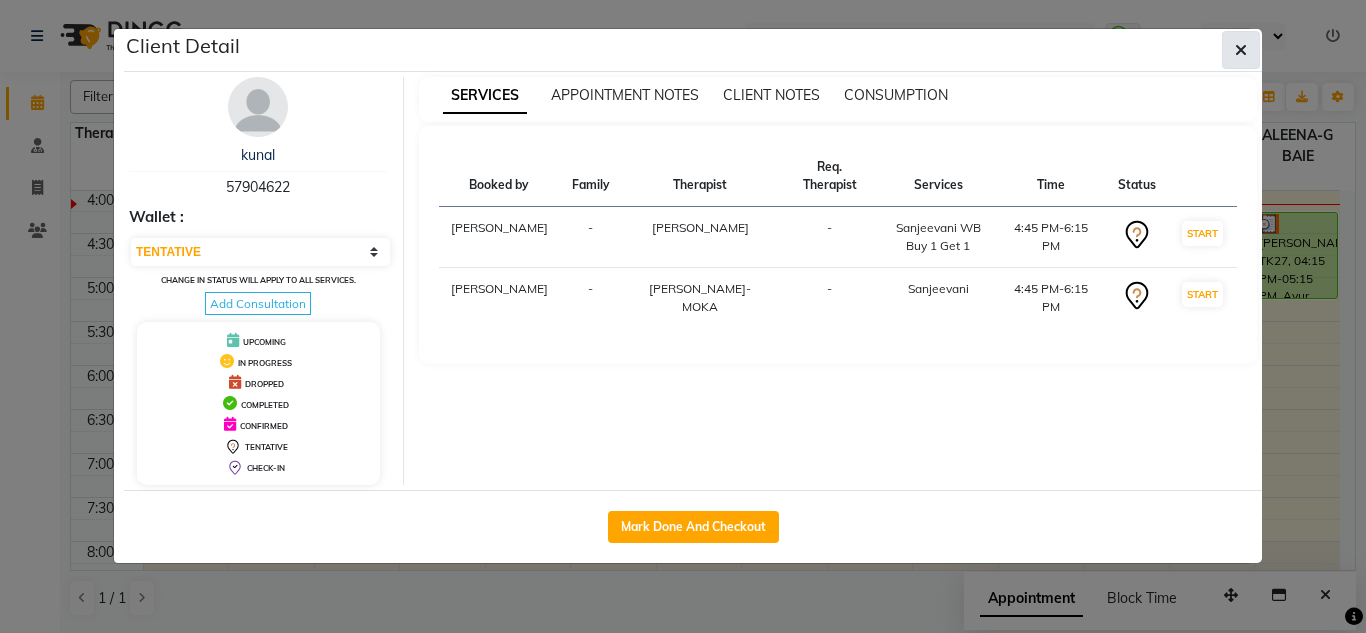 click 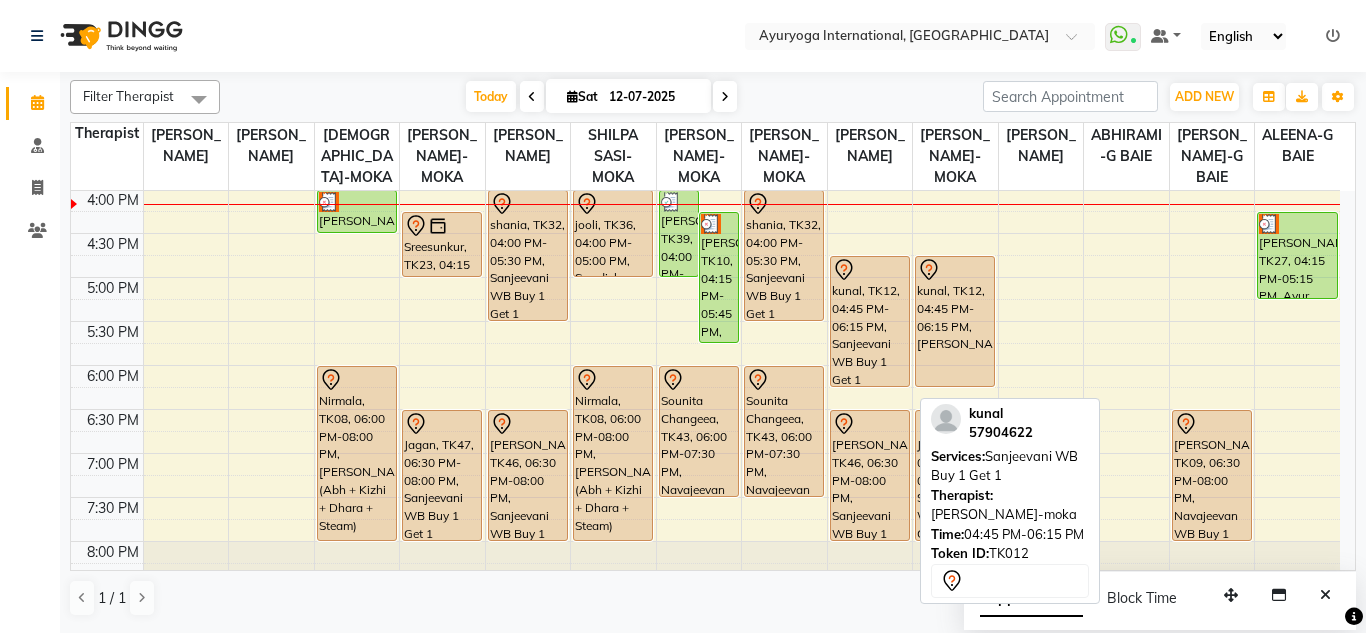 click on "kunal, TK12, 04:45 PM-06:15 PM, Sanjeevani WB Buy 1 Get 1" at bounding box center (870, 321) 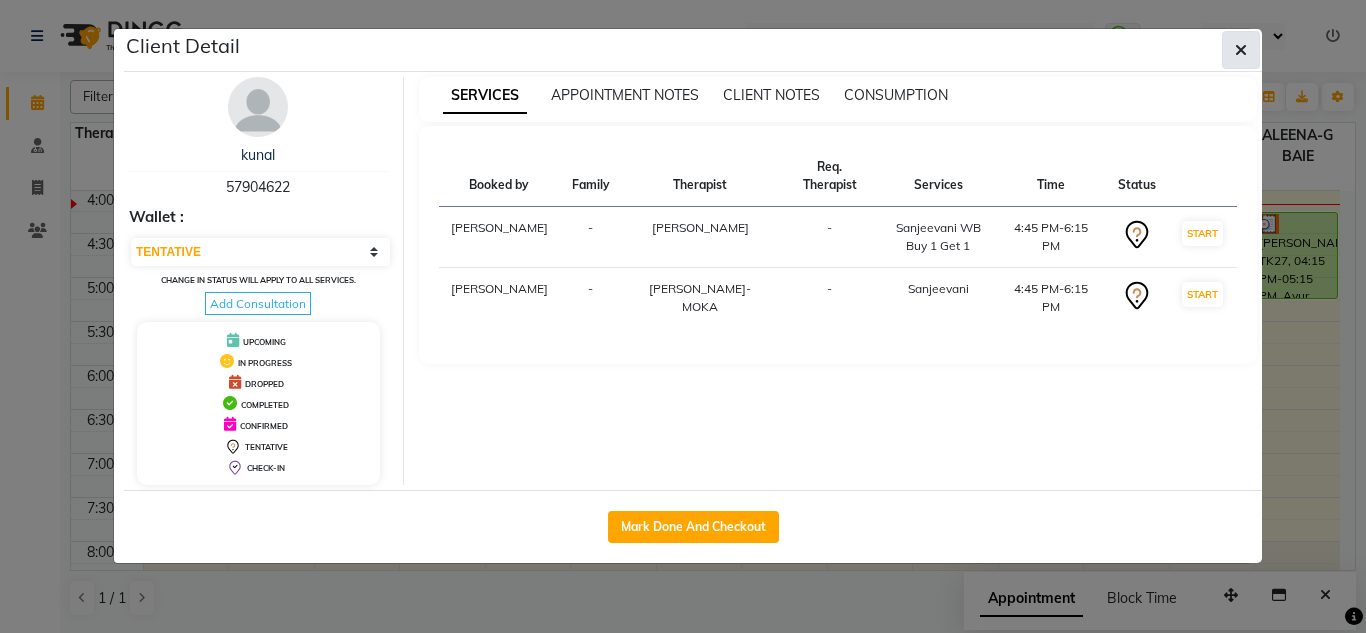 click 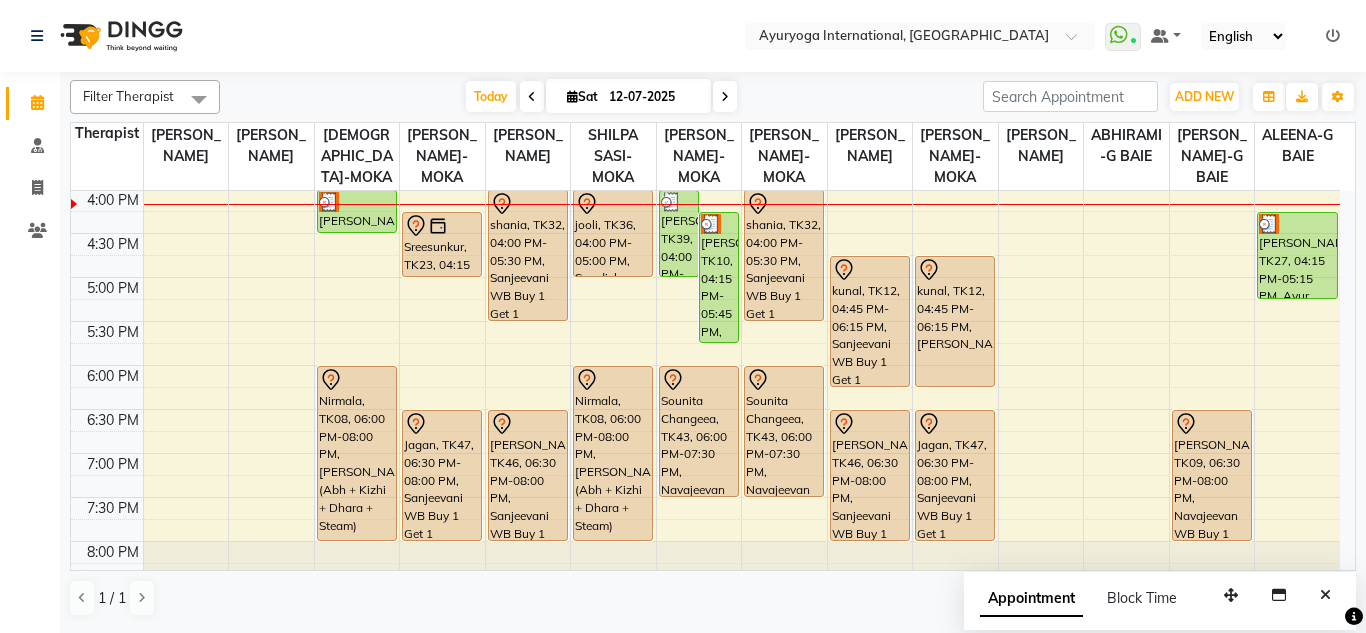 click on "[DATE]  [DATE]" at bounding box center (601, 97) 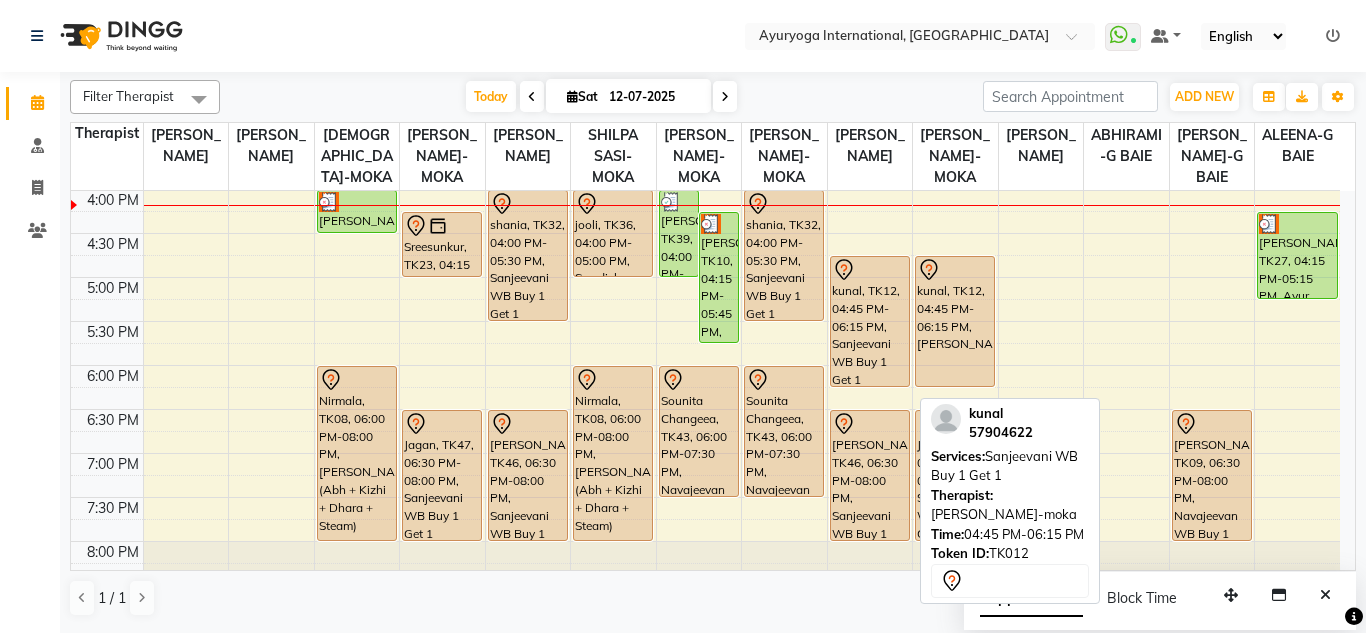 click on "kunal, TK12, 04:45 PM-06:15 PM, Sanjeevani WB Buy 1 Get 1" at bounding box center [870, 321] 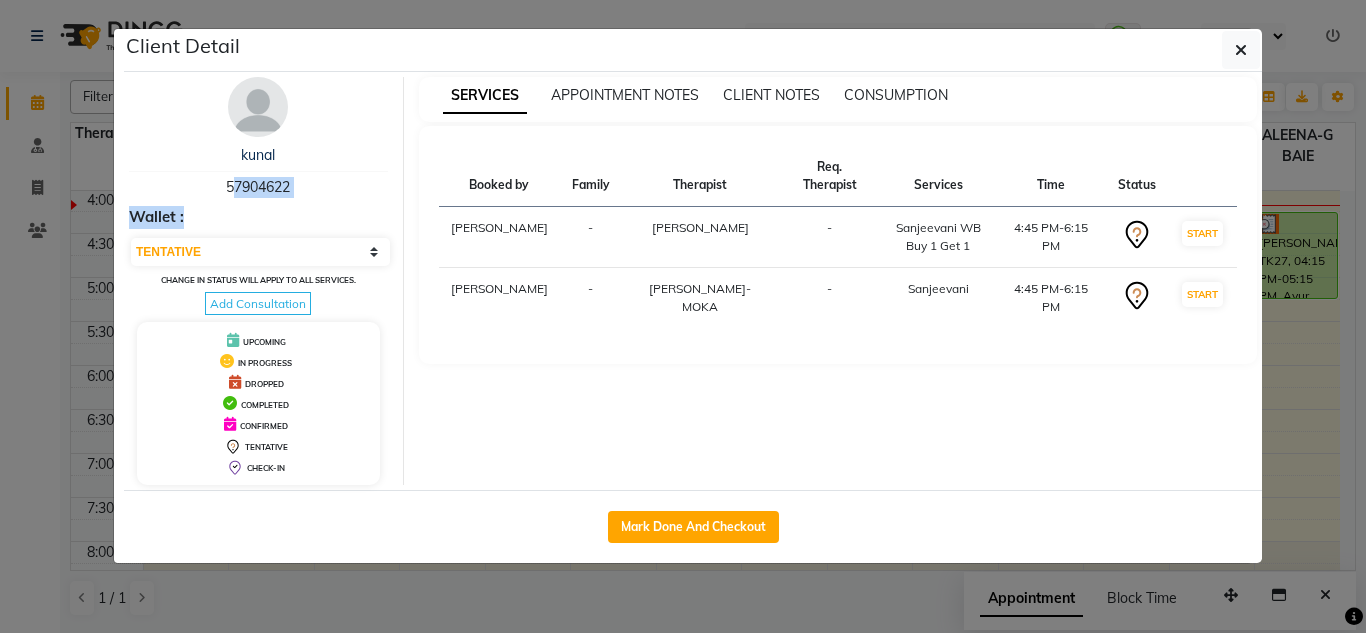 drag, startPoint x: 304, startPoint y: 200, endPoint x: 217, endPoint y: 179, distance: 89.498604 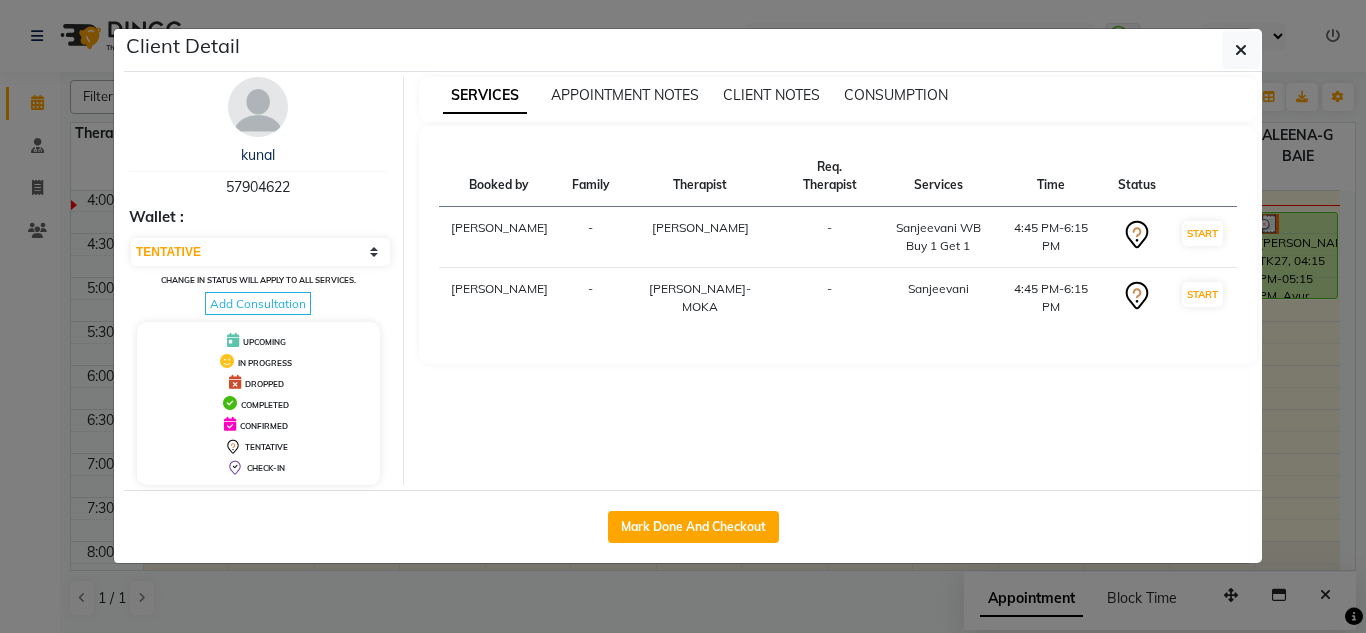 drag, startPoint x: 212, startPoint y: 182, endPoint x: 208, endPoint y: 205, distance: 23.345236 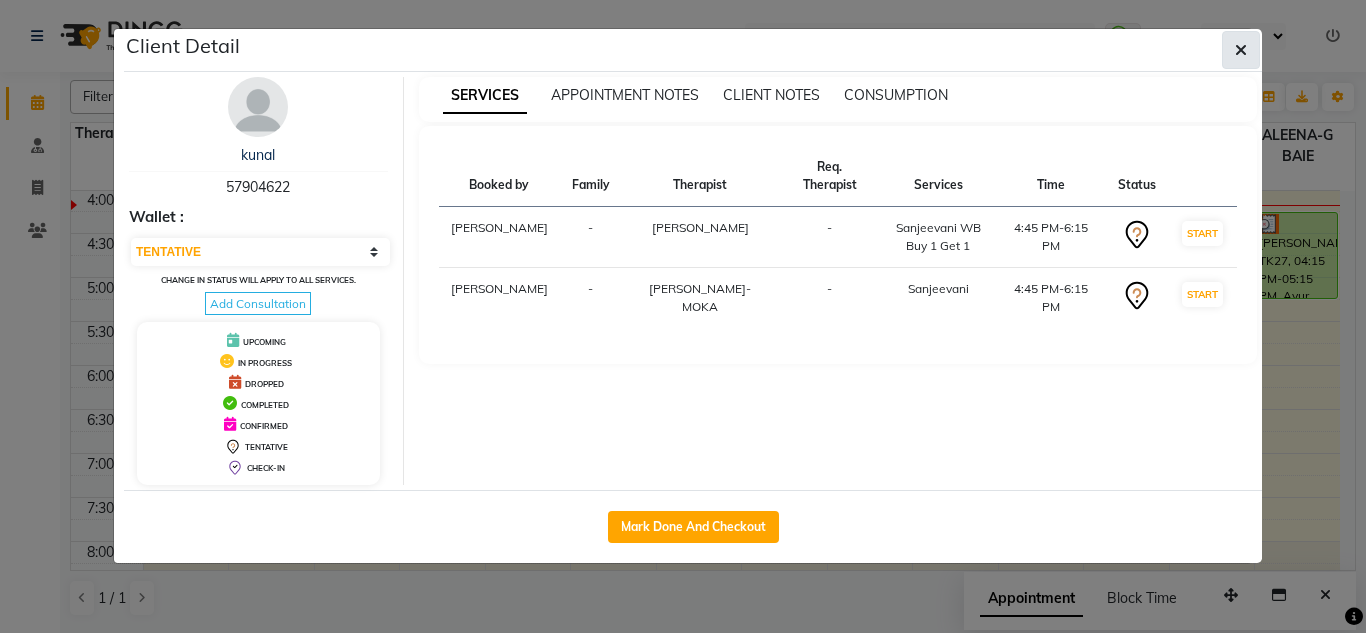 click 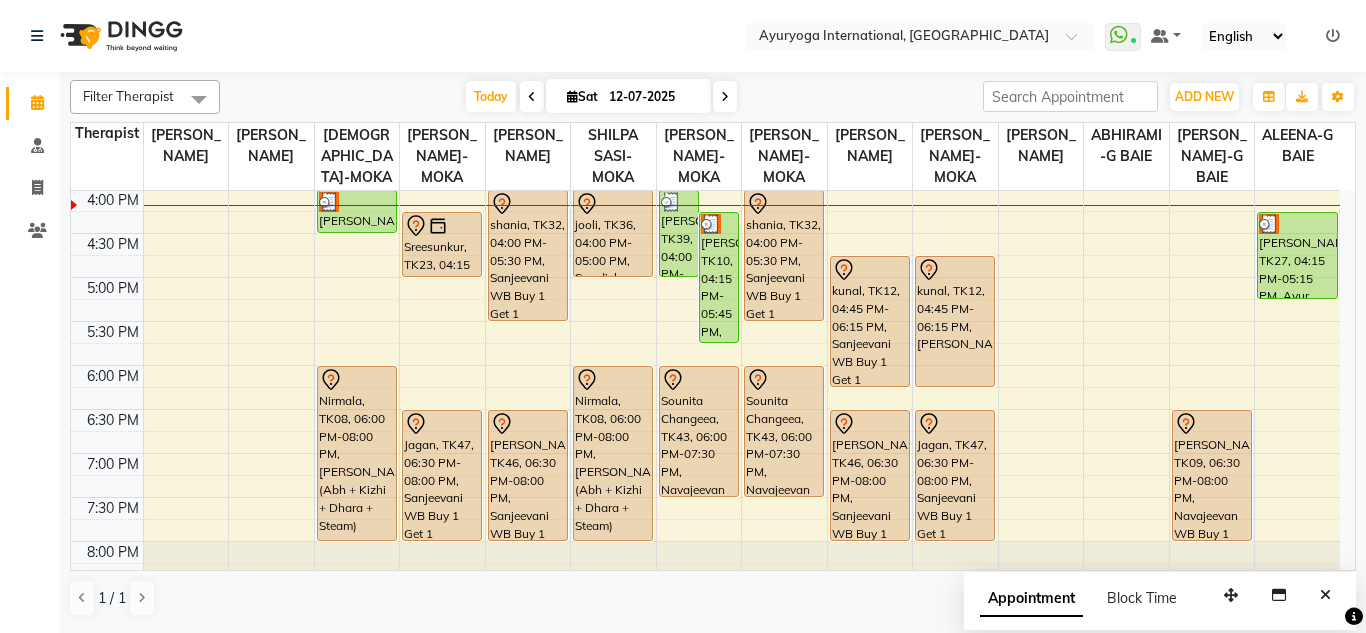 click on "Invoice" 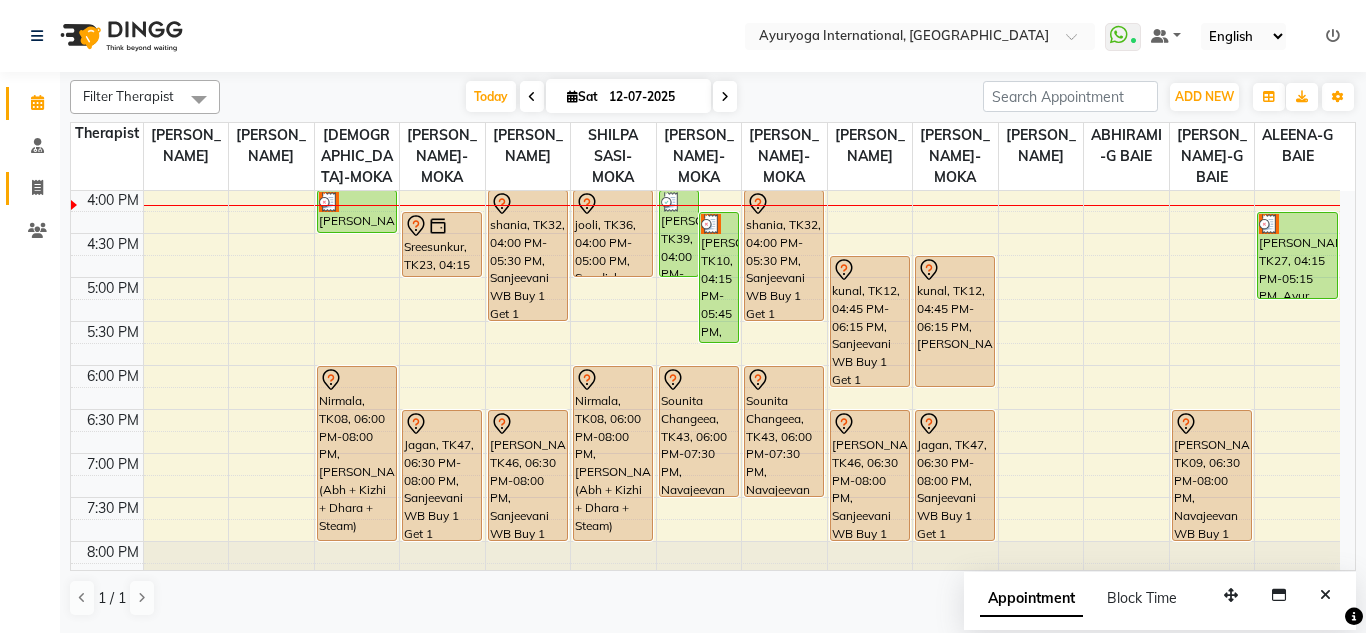click on "Invoice" 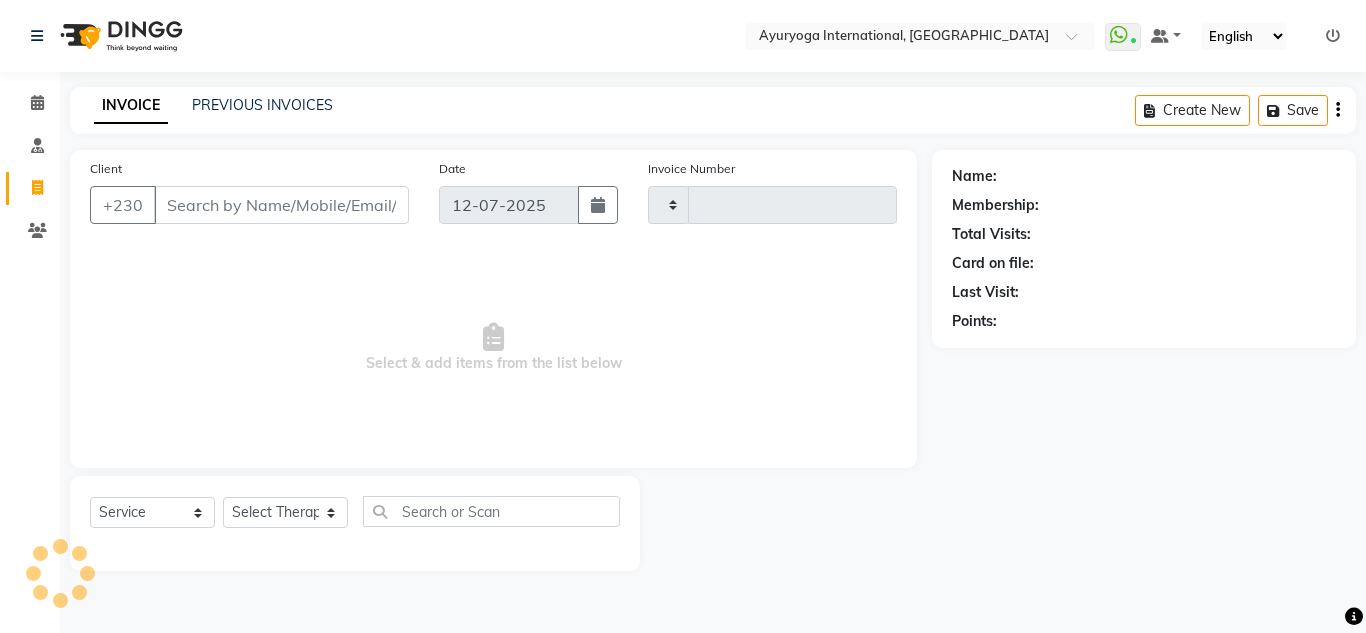 type on "3427" 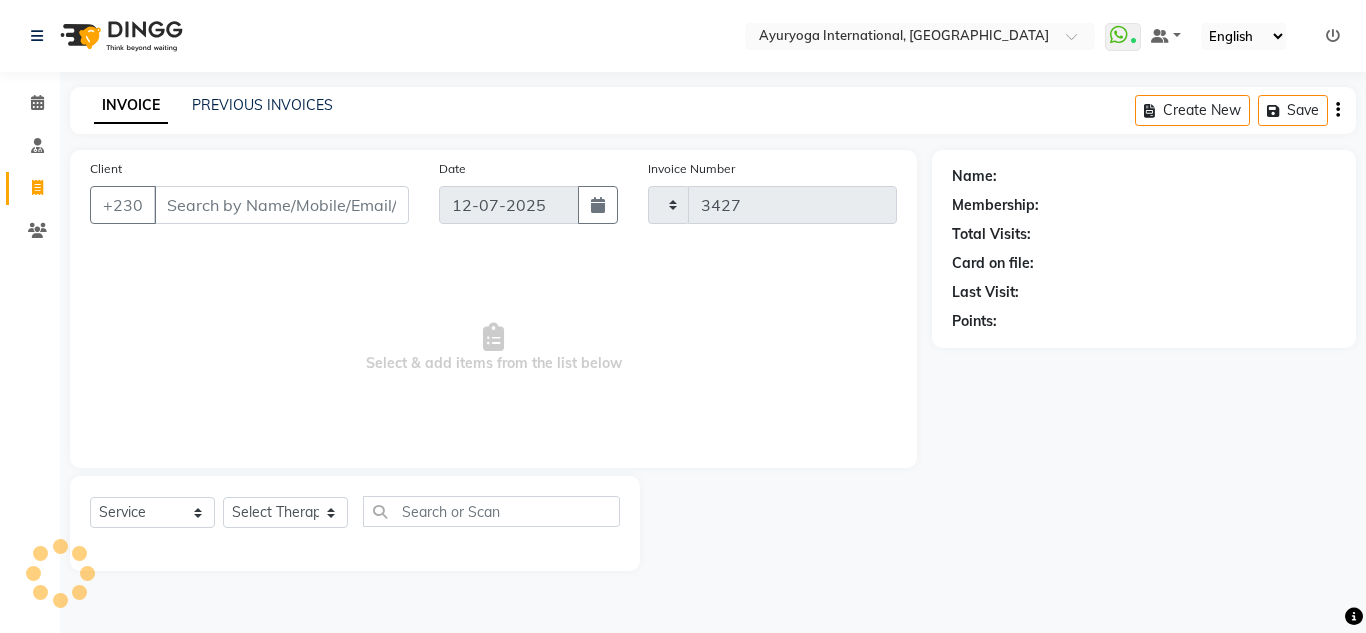 select on "730" 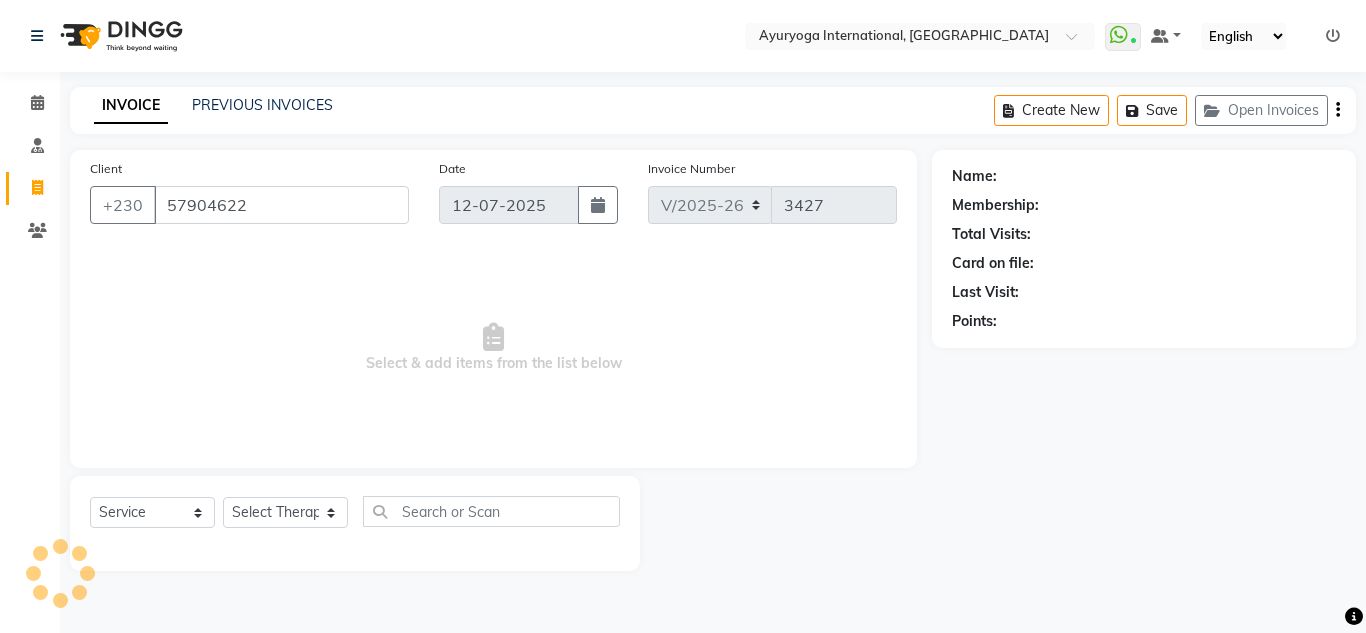 type on "57904622" 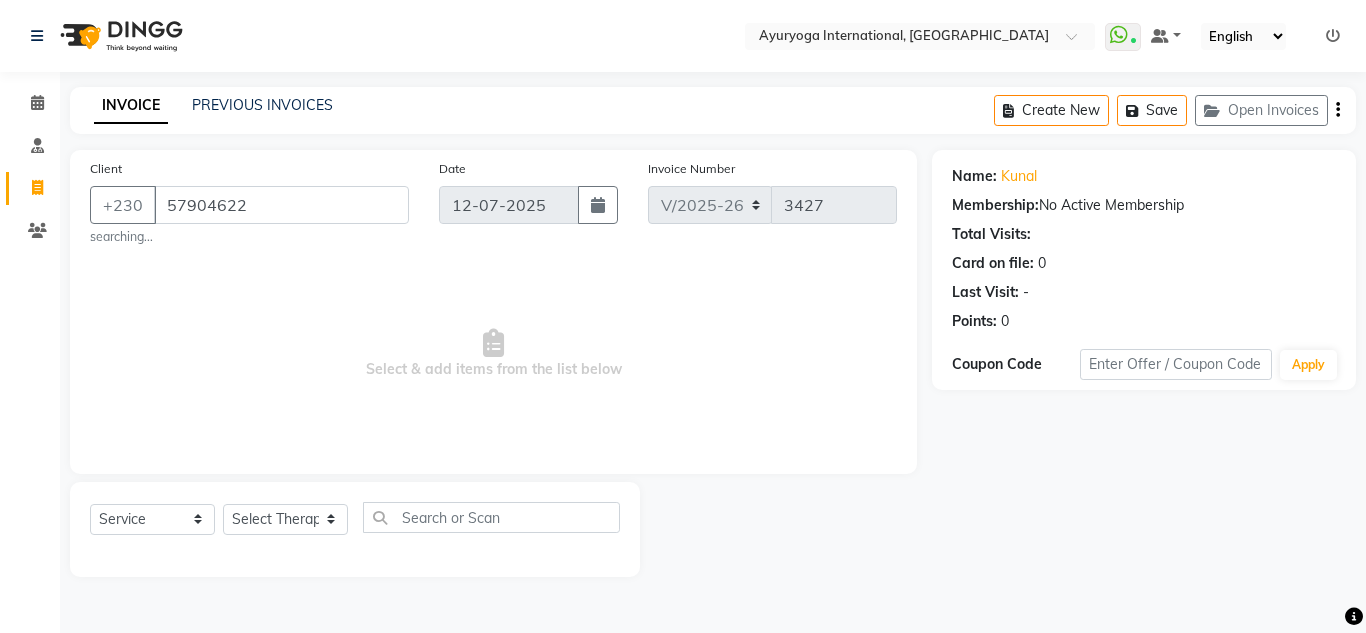 drag, startPoint x: 165, startPoint y: 500, endPoint x: 165, endPoint y: 529, distance: 29 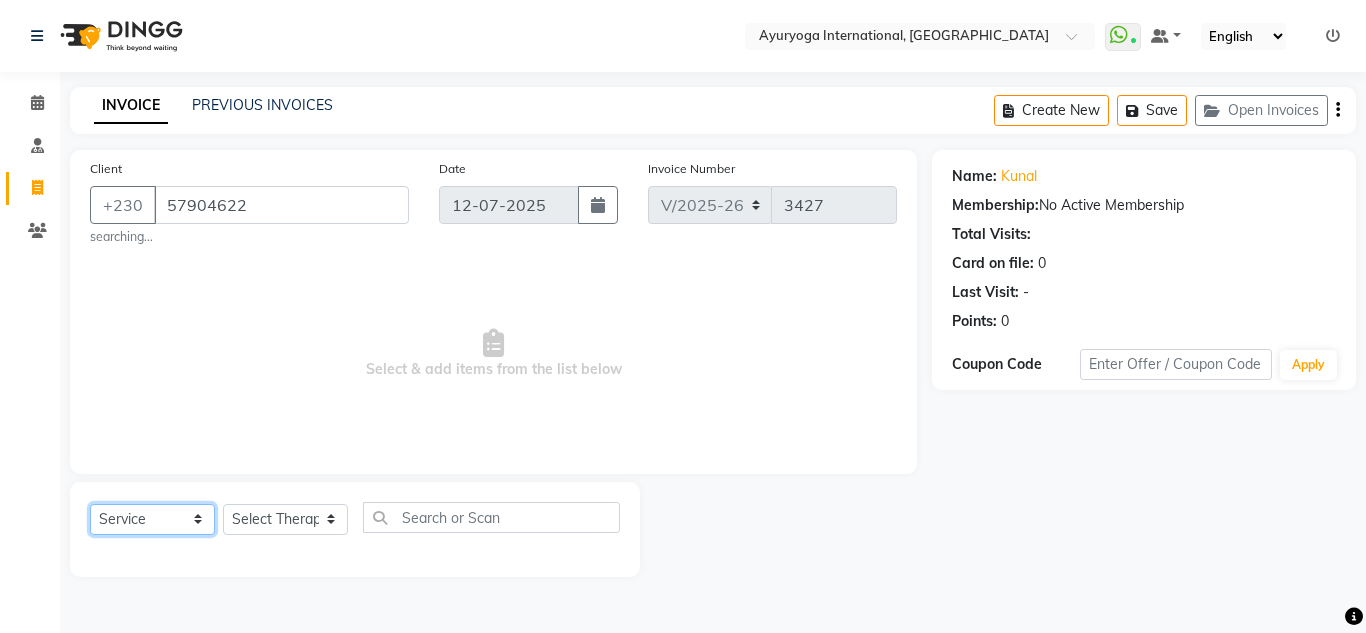 click on "Select  Service  Product  Membership  Package Voucher Prepaid Gift Card" 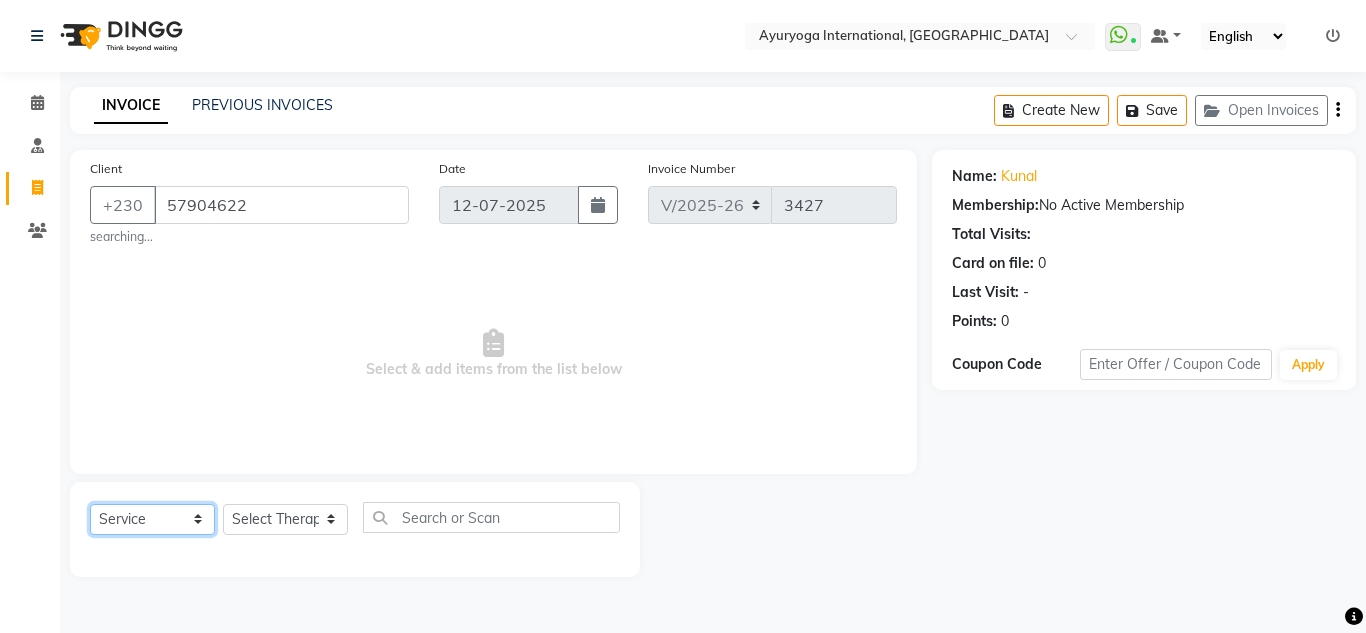 select on "V" 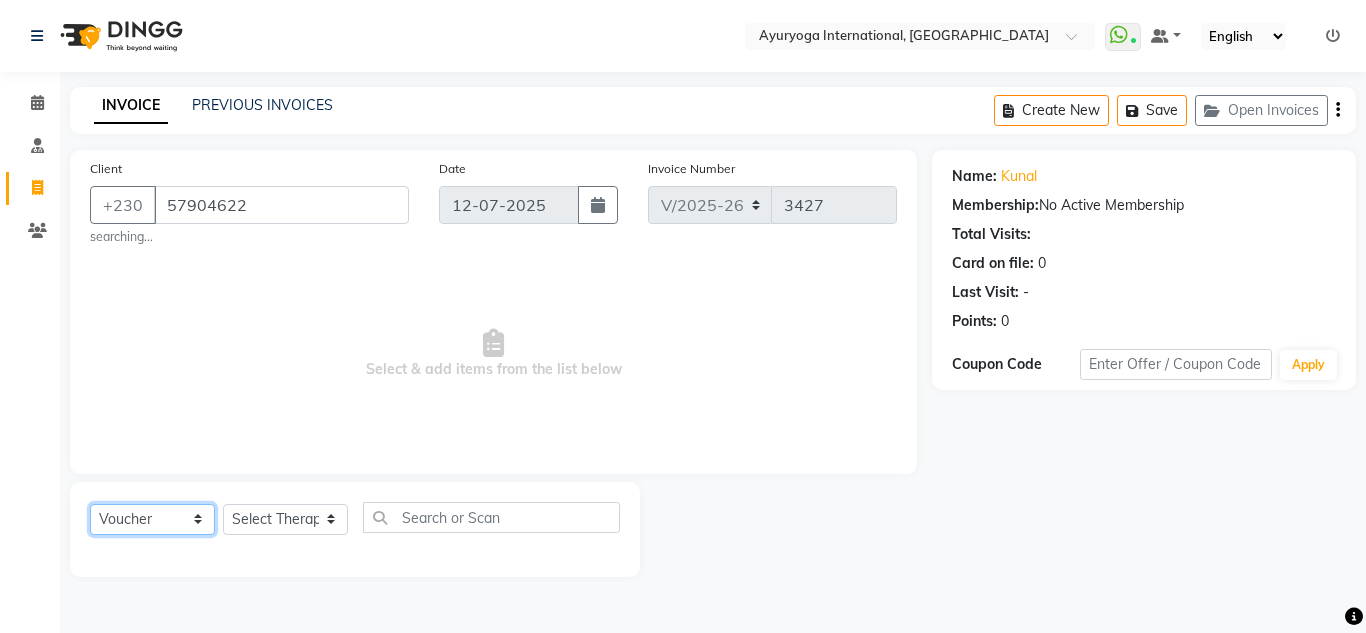 click on "Select  Service  Product  Membership  Package Voucher Prepaid Gift Card" 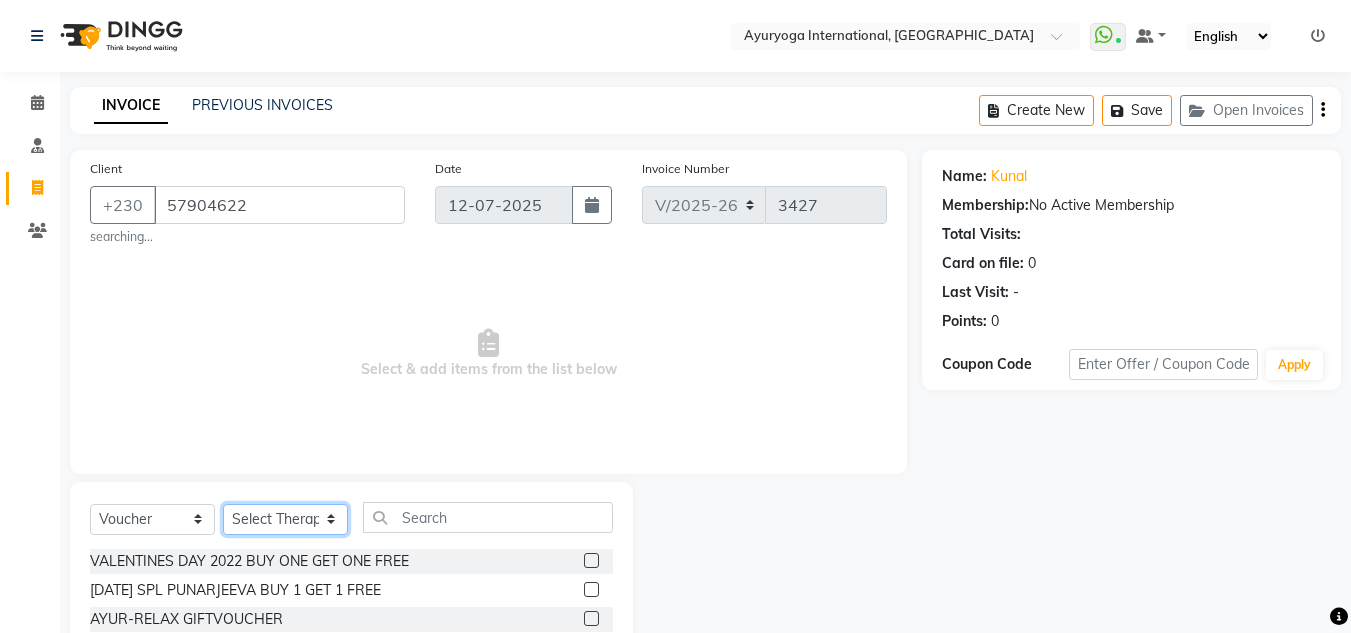 click on "Select Therapist ABHIRAMI-G BAIE [PERSON_NAME]-MOKA [PERSON_NAME]-MOKA ALEENA-G BAIE [PERSON_NAME]-MOKA [PERSON_NAME] VIJAYAN [PERSON_NAME]-MOKA [PERSON_NAME]-MOKA [PERSON_NAME]-MOKA [PERSON_NAME]-MOKA [PERSON_NAME]-MOKA PREMAWATEE SHILPA SASI-MOKA [PERSON_NAME]-G BAIE SMIBIN [PERSON_NAME]-G BAIE VISHNU-MOKA [PERSON_NAME]-MOKA" 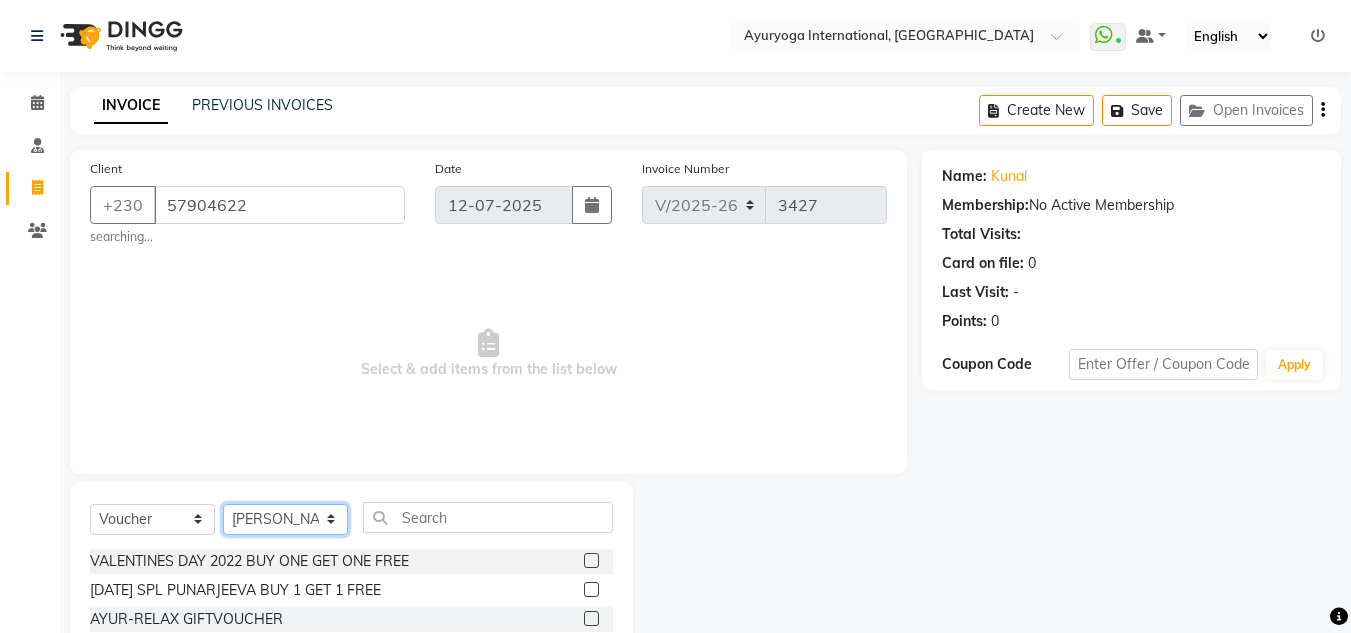click on "Select Therapist ABHIRAMI-G BAIE [PERSON_NAME]-MOKA [PERSON_NAME]-MOKA ALEENA-G BAIE [PERSON_NAME]-MOKA [PERSON_NAME] VIJAYAN [PERSON_NAME]-MOKA [PERSON_NAME]-MOKA [PERSON_NAME]-MOKA [PERSON_NAME]-MOKA [PERSON_NAME]-MOKA PREMAWATEE SHILPA SASI-MOKA [PERSON_NAME]-G BAIE SMIBIN [PERSON_NAME]-G BAIE VISHNU-MOKA [PERSON_NAME]-MOKA" 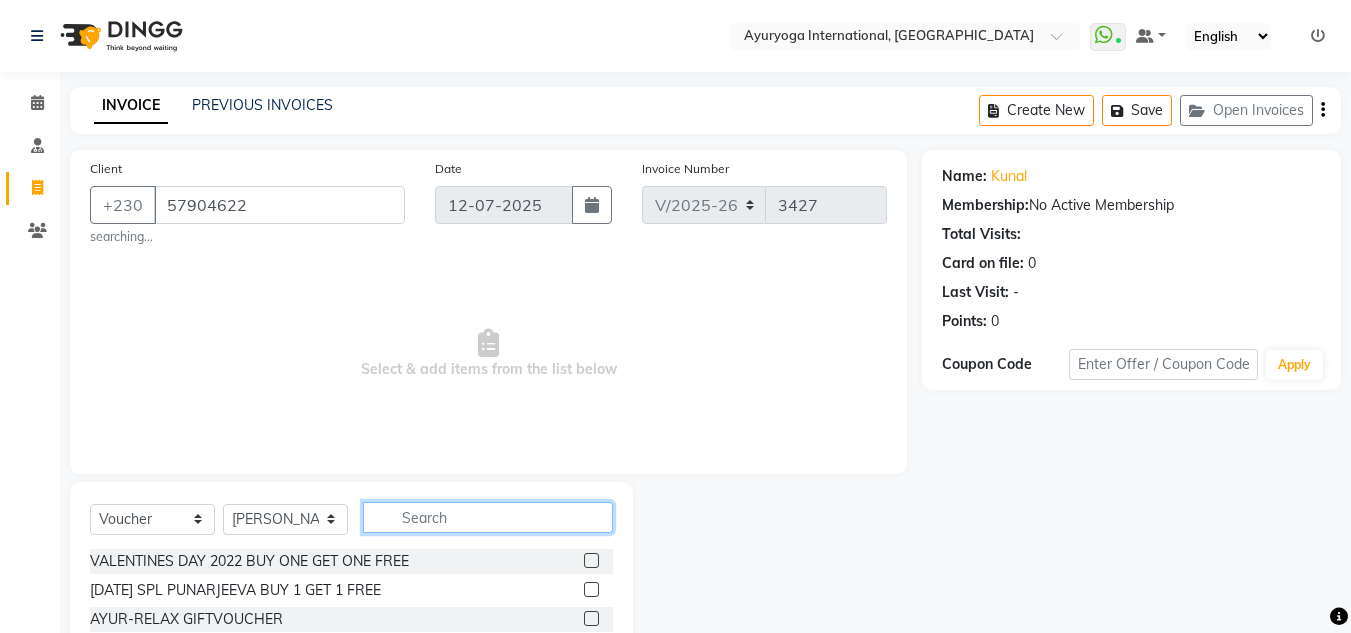 click 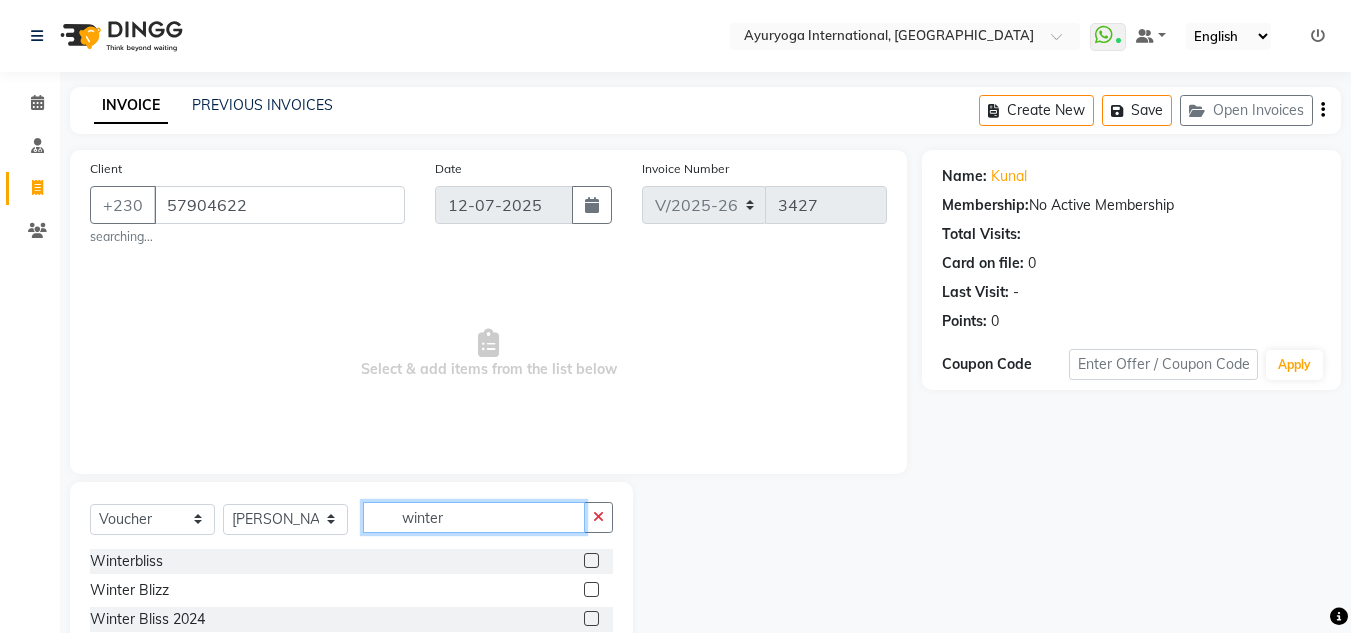 scroll, scrollTop: 119, scrollLeft: 0, axis: vertical 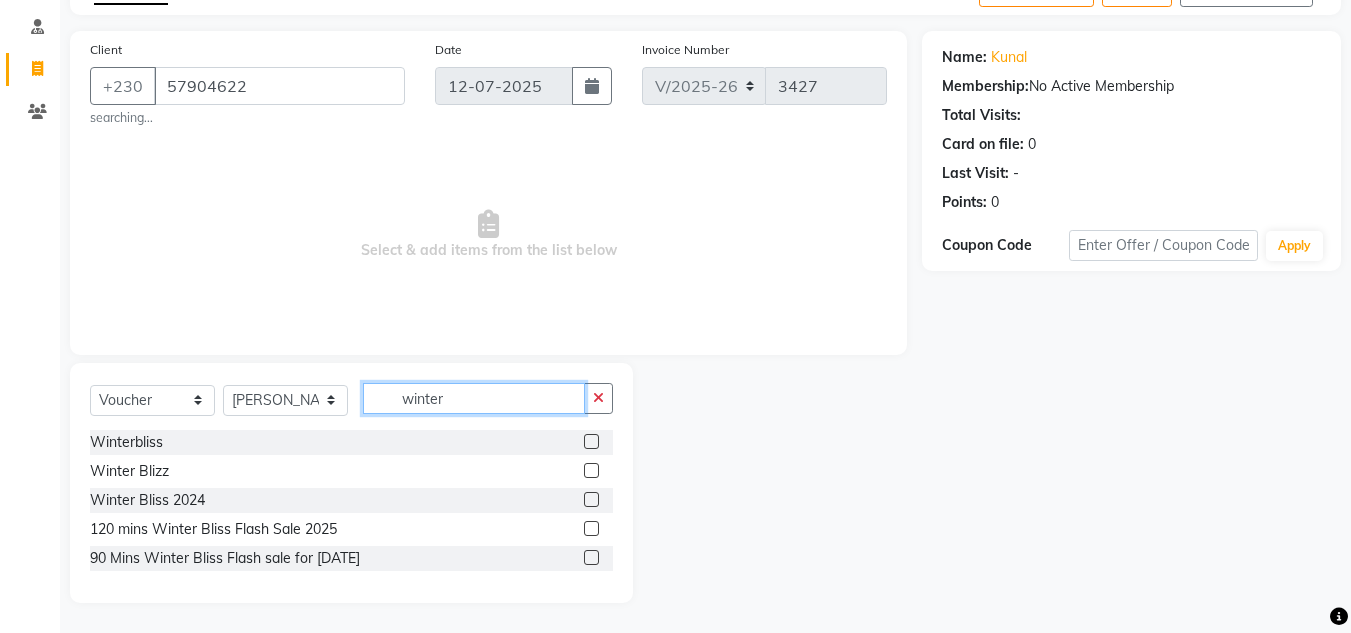type on "winter" 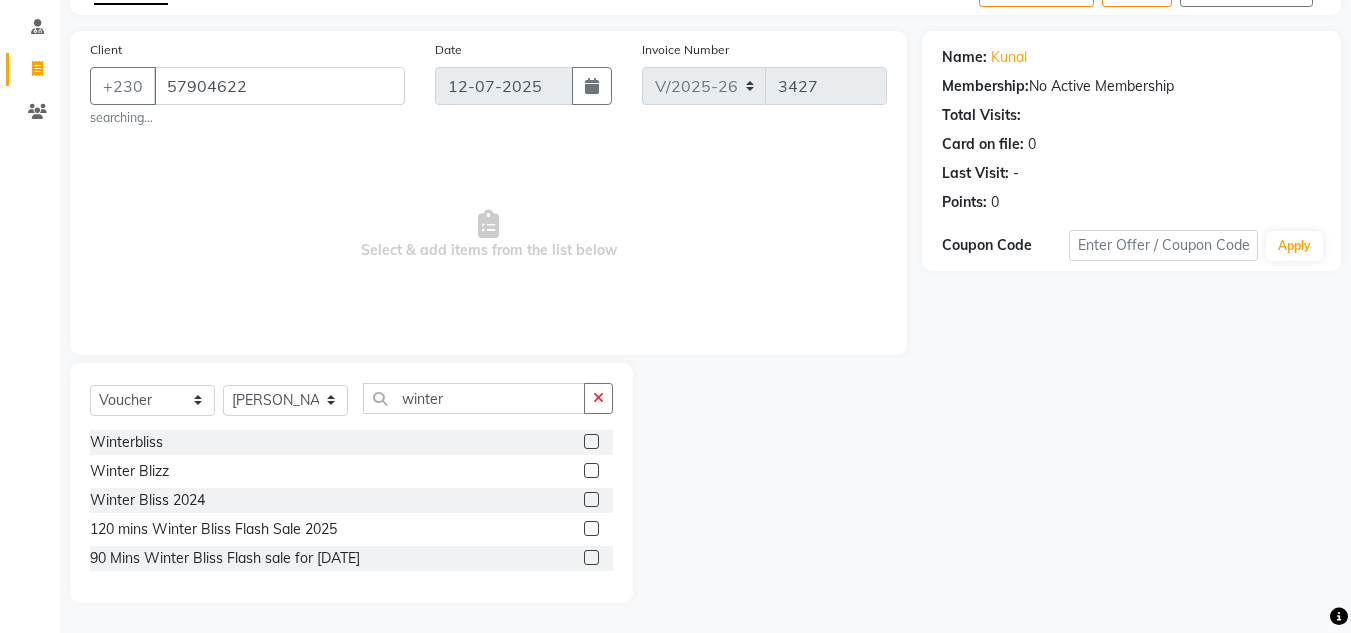 click 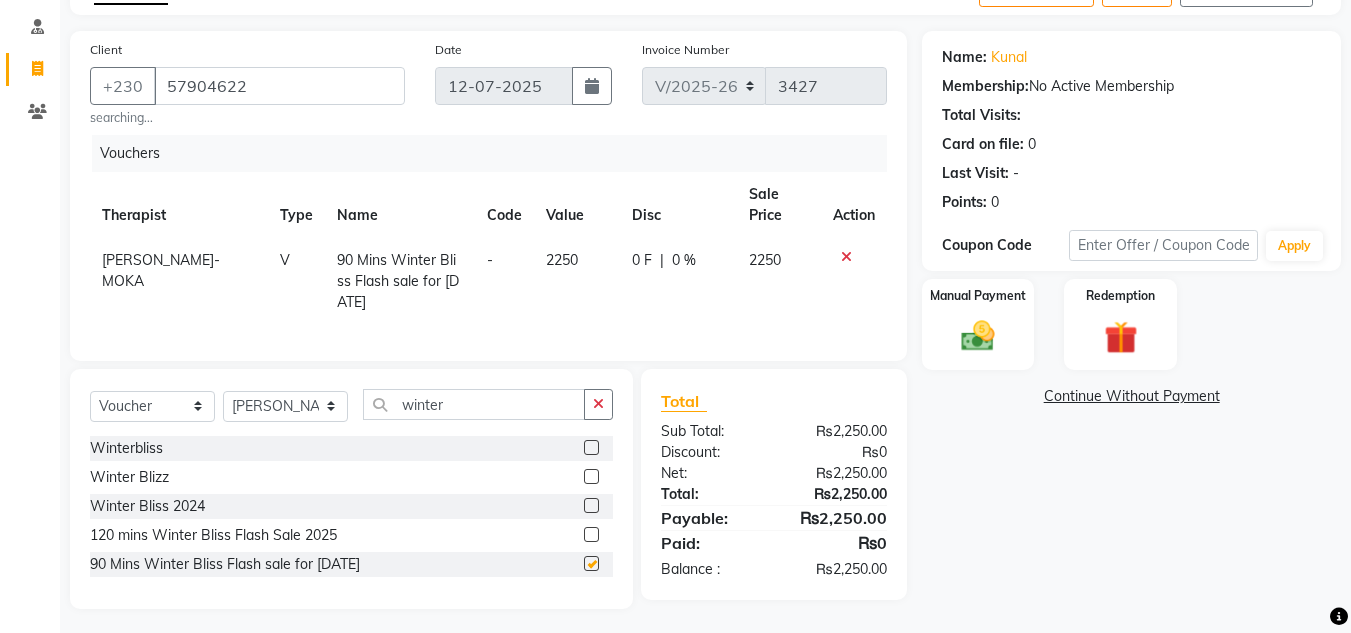 checkbox on "false" 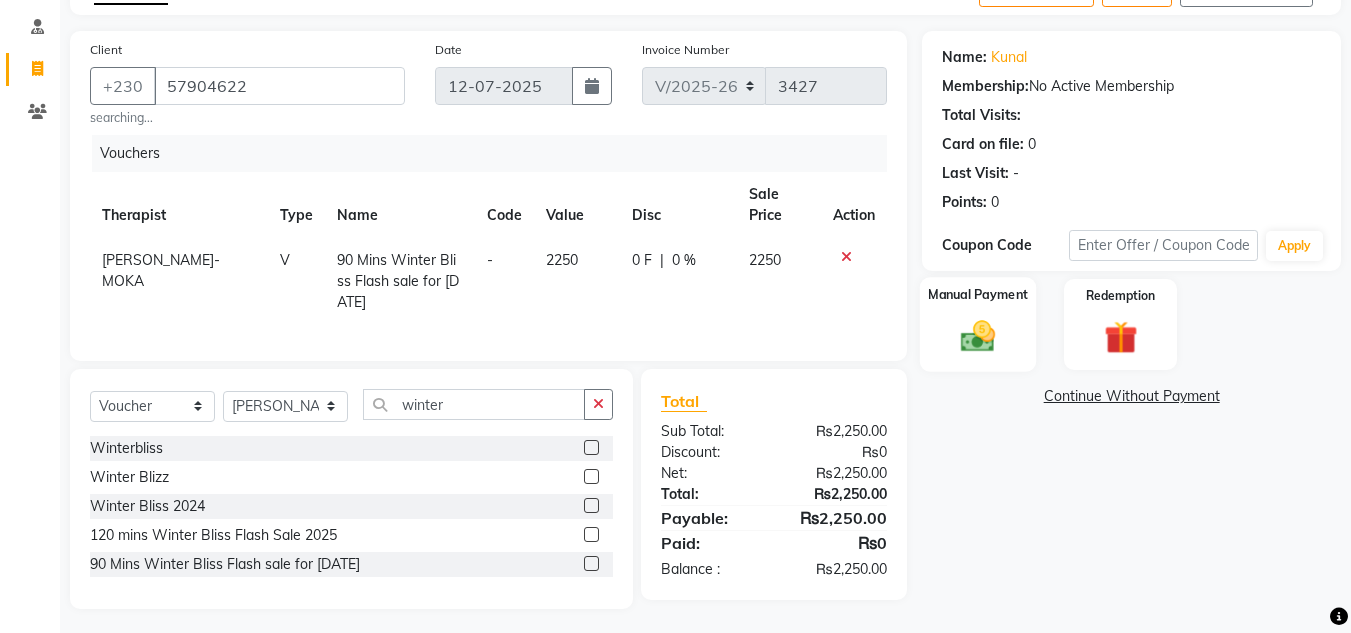 click 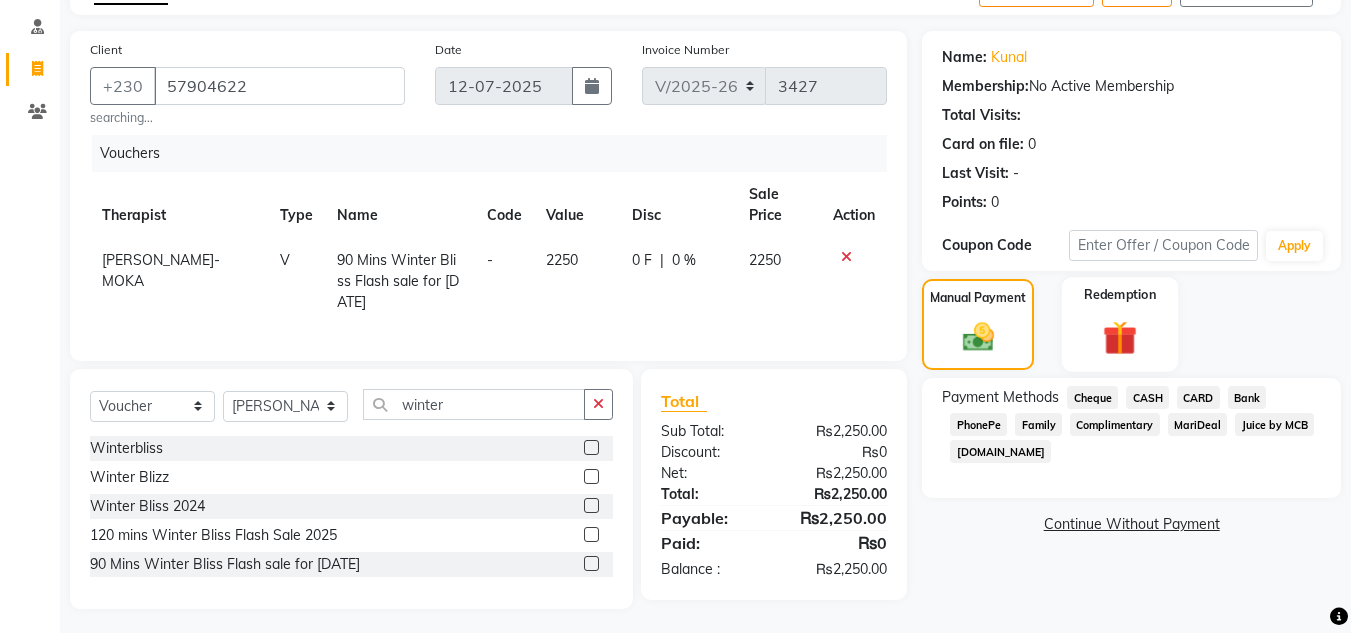 click 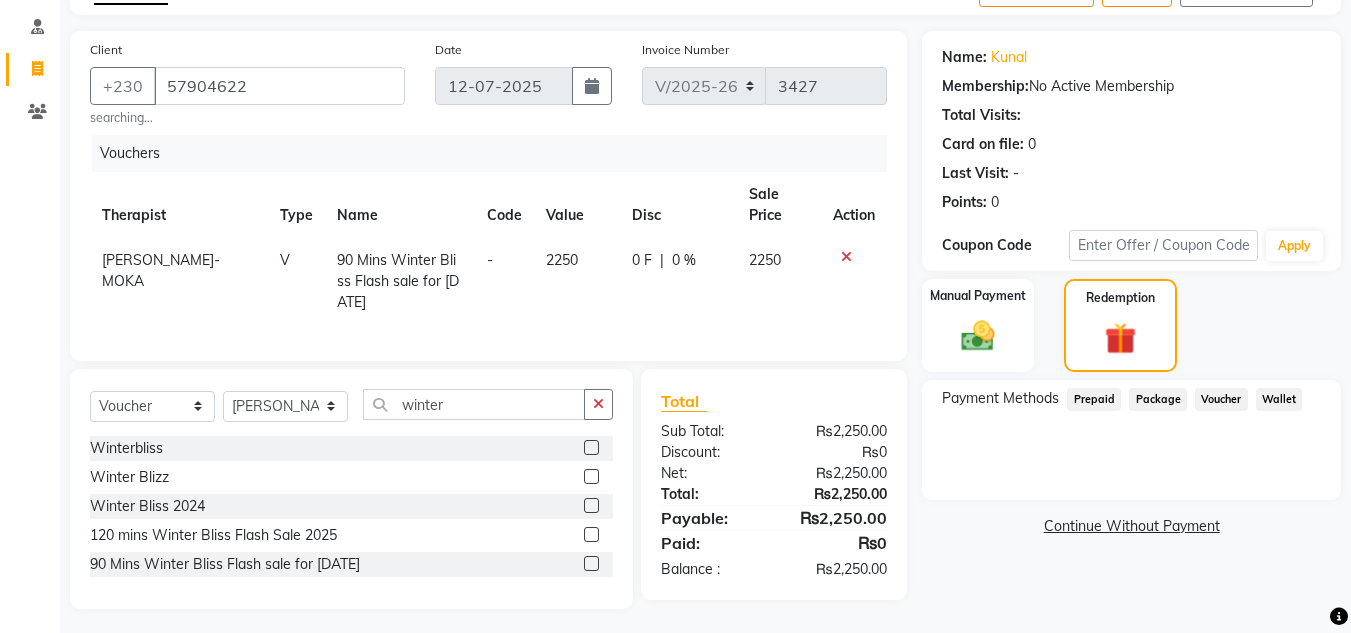 drag, startPoint x: 1228, startPoint y: 398, endPoint x: 1221, endPoint y: 408, distance: 12.206555 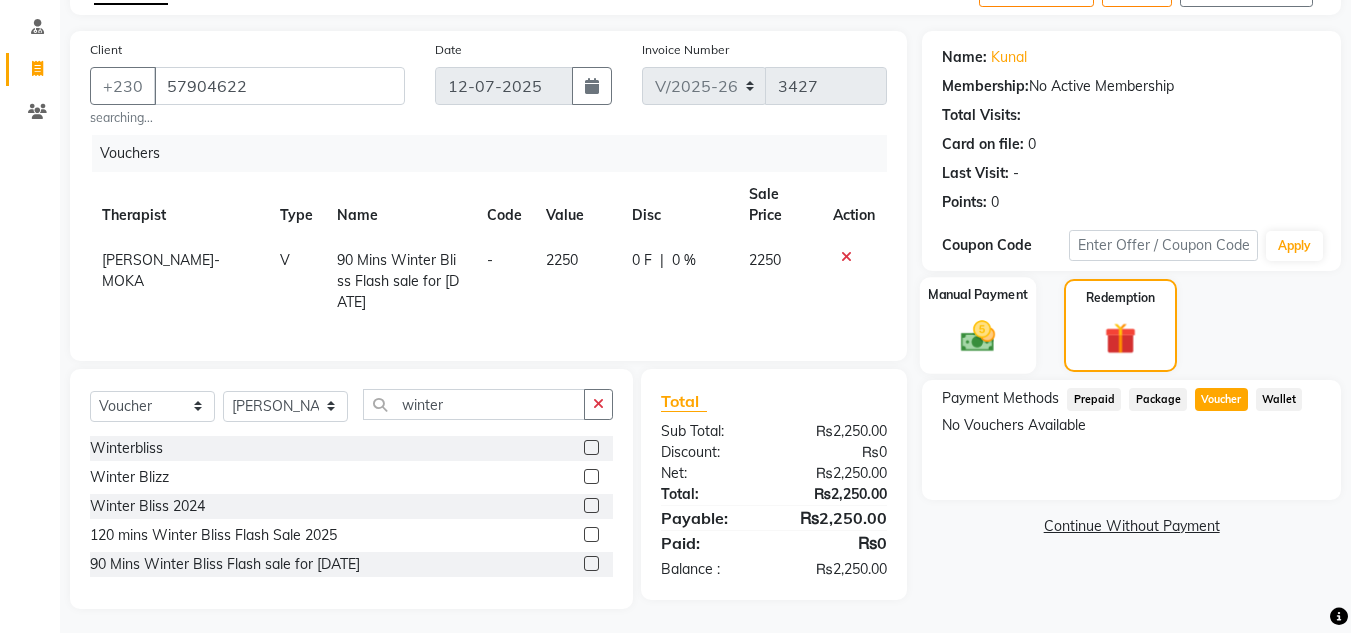 click 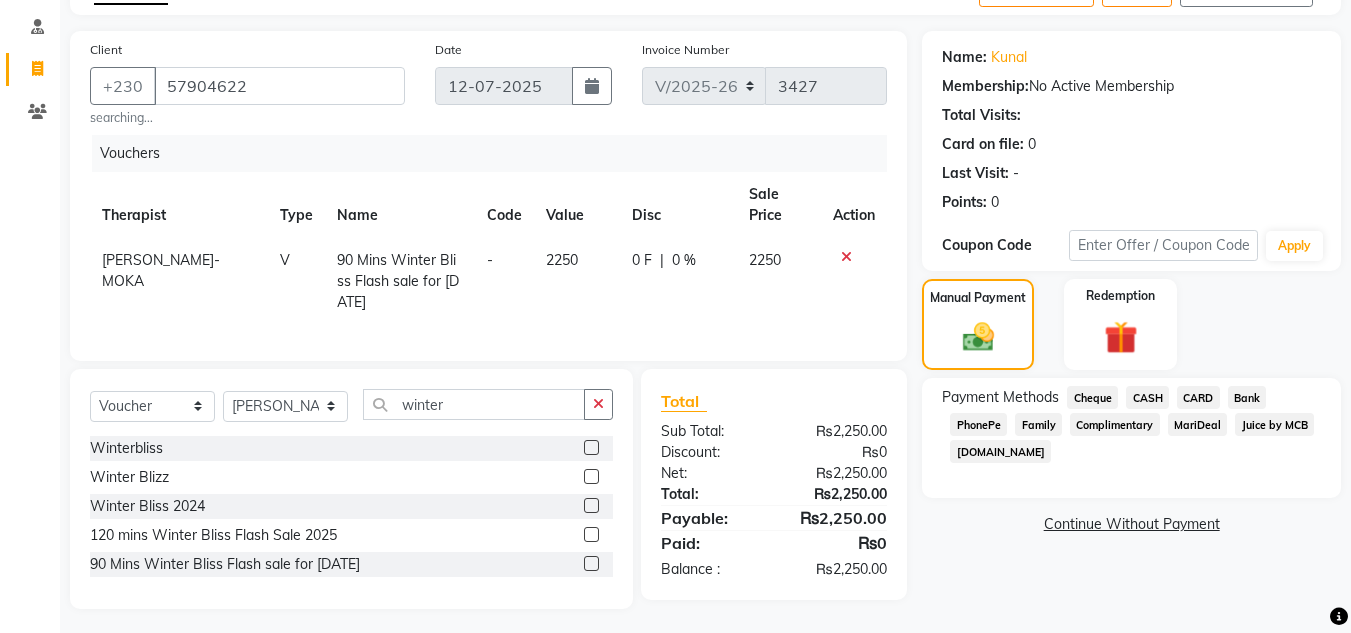 click on "CASH" 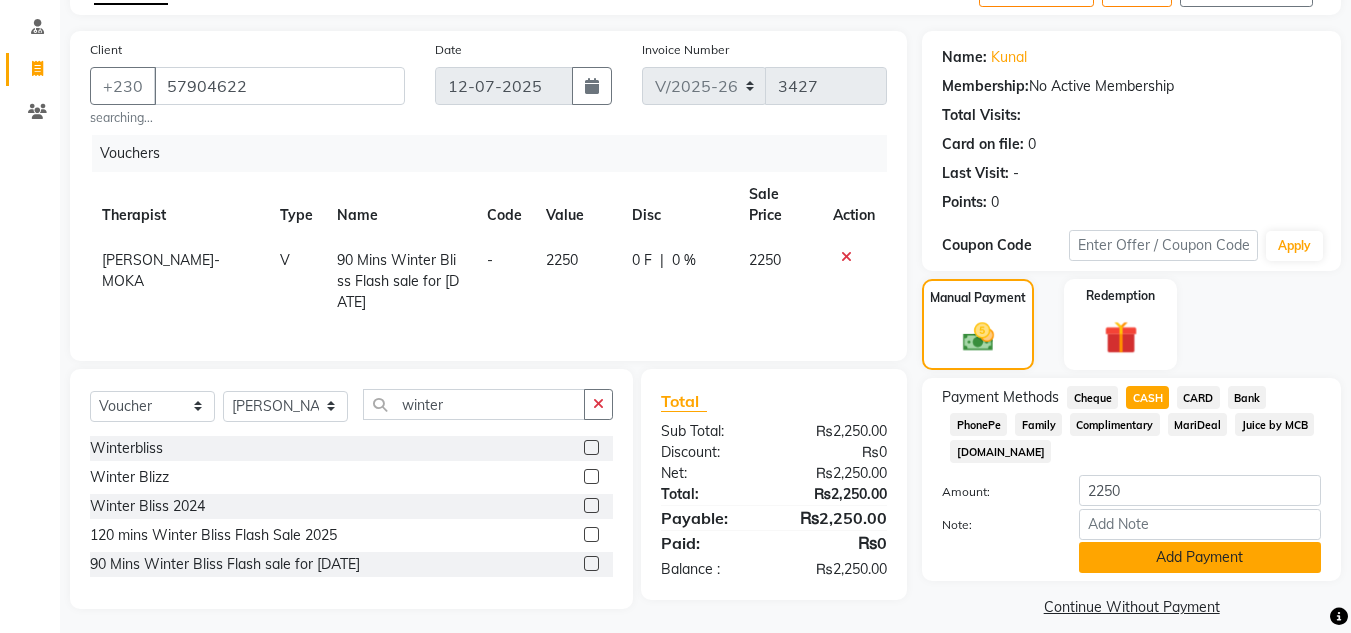 click on "Add Payment" 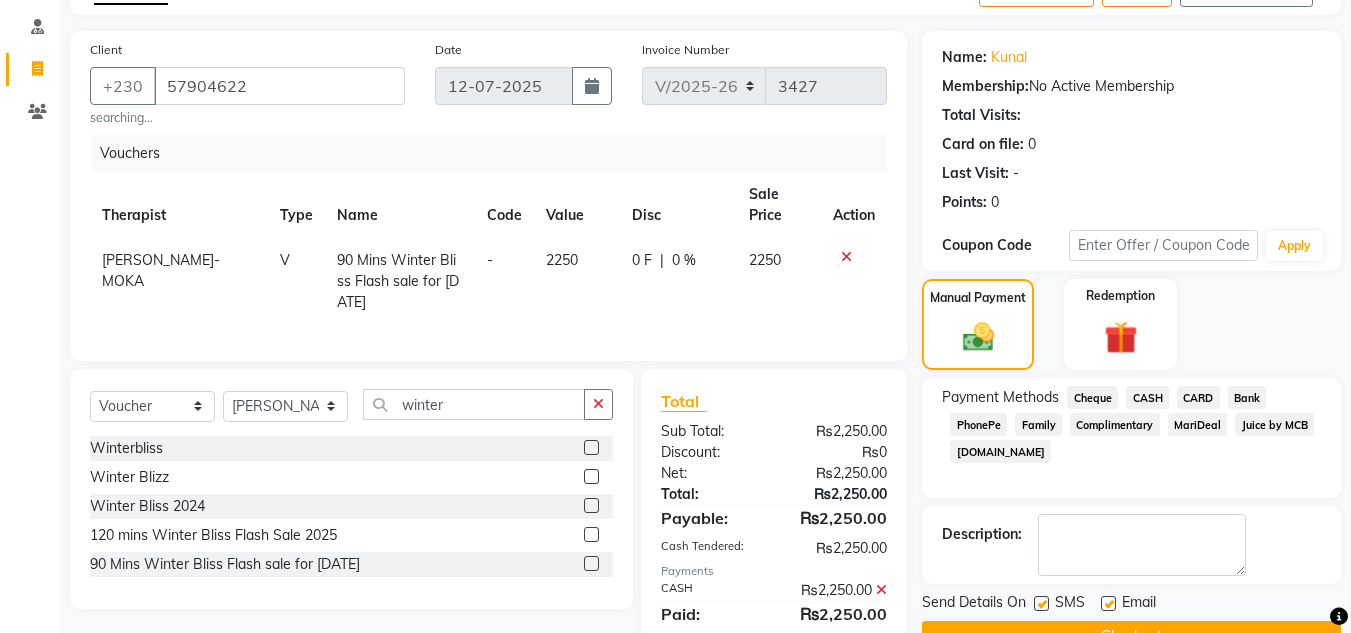 scroll, scrollTop: 202, scrollLeft: 0, axis: vertical 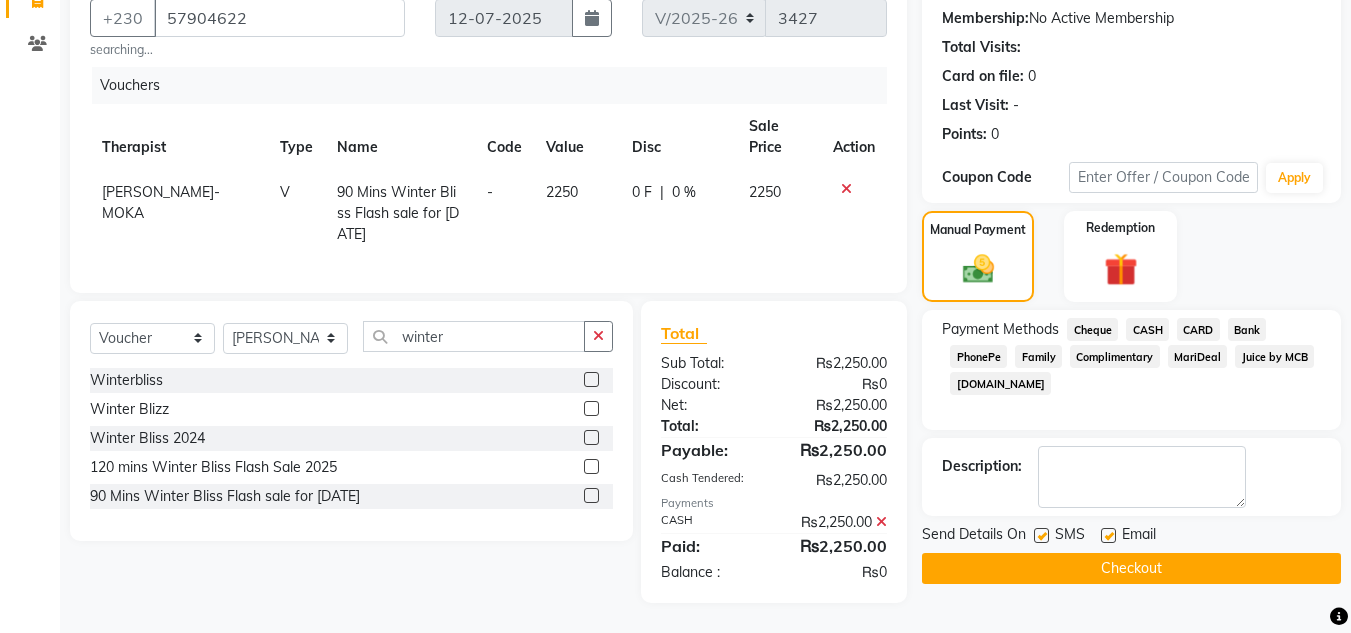 click on "Checkout" 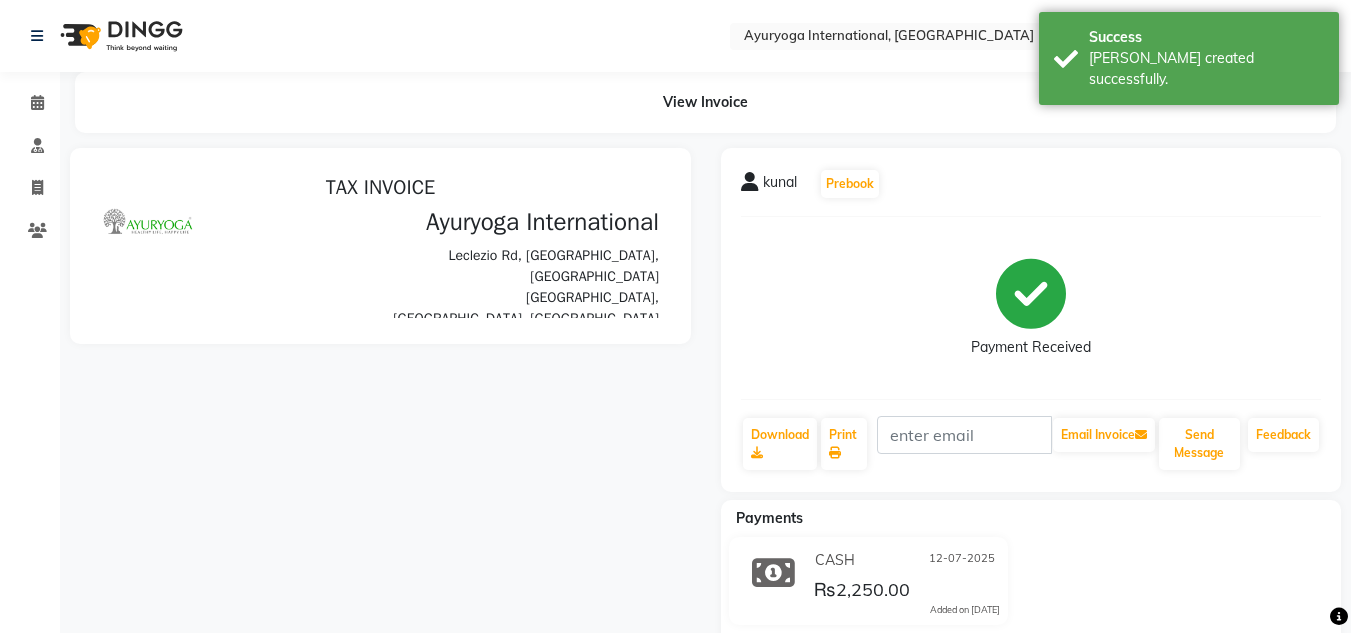 scroll, scrollTop: 0, scrollLeft: 0, axis: both 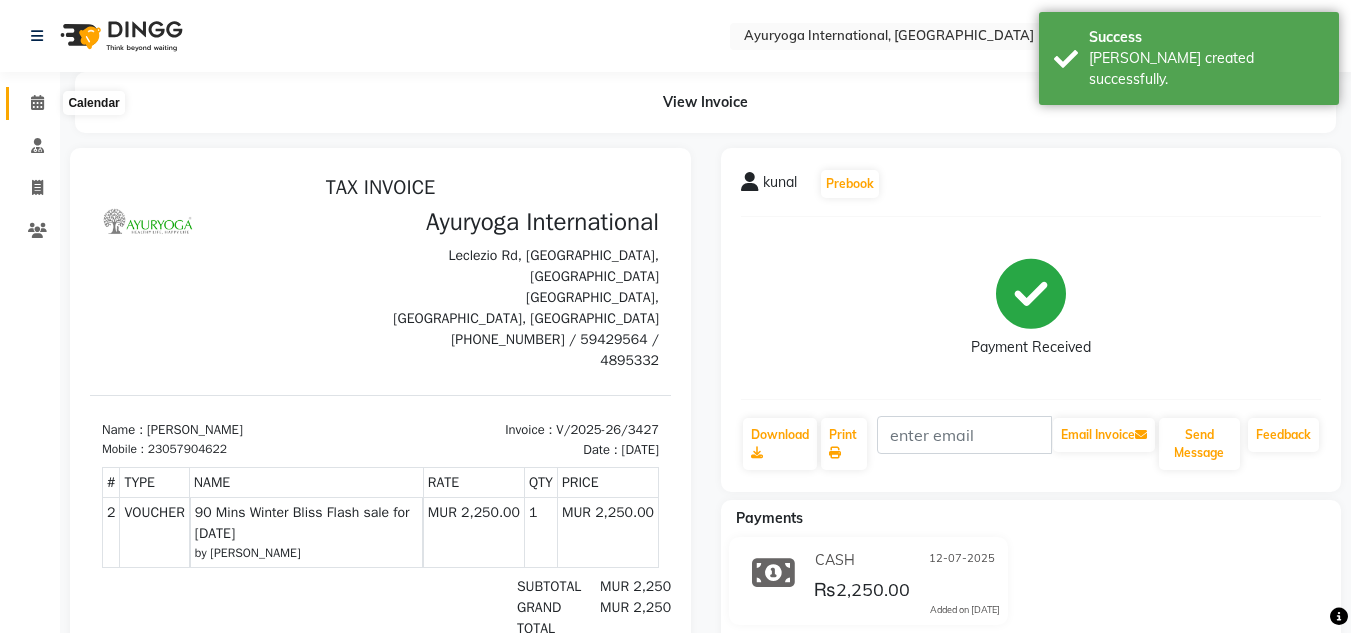 click 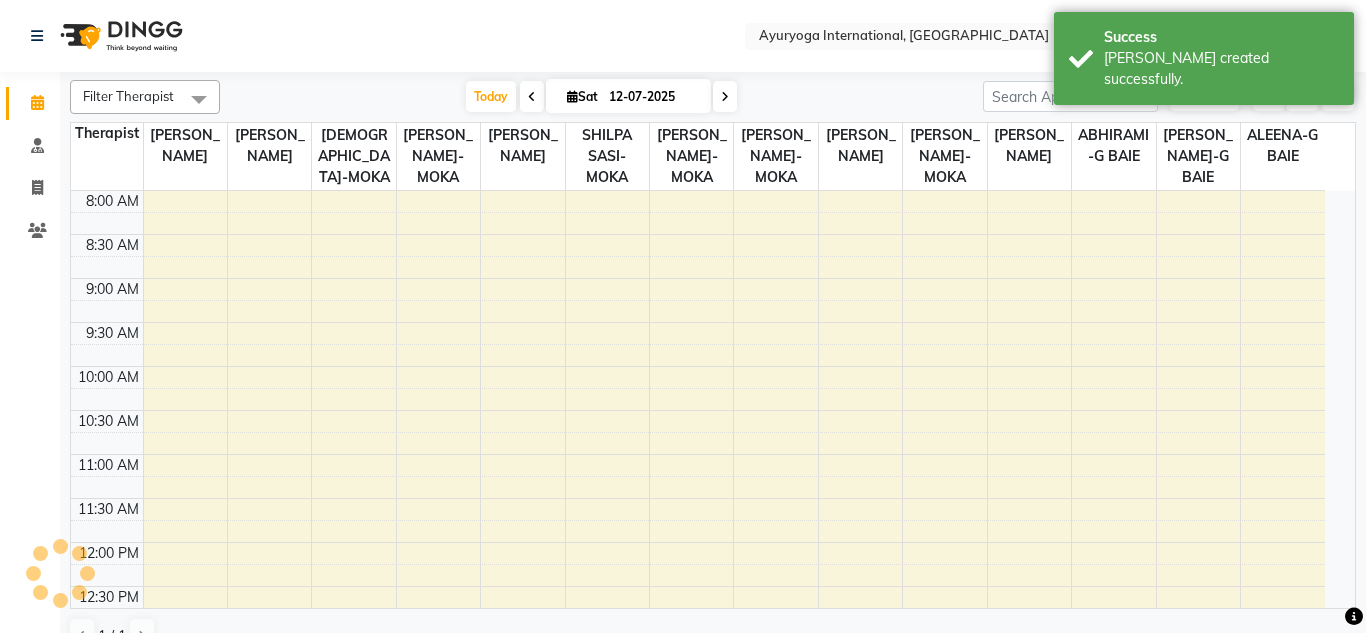 scroll, scrollTop: 0, scrollLeft: 0, axis: both 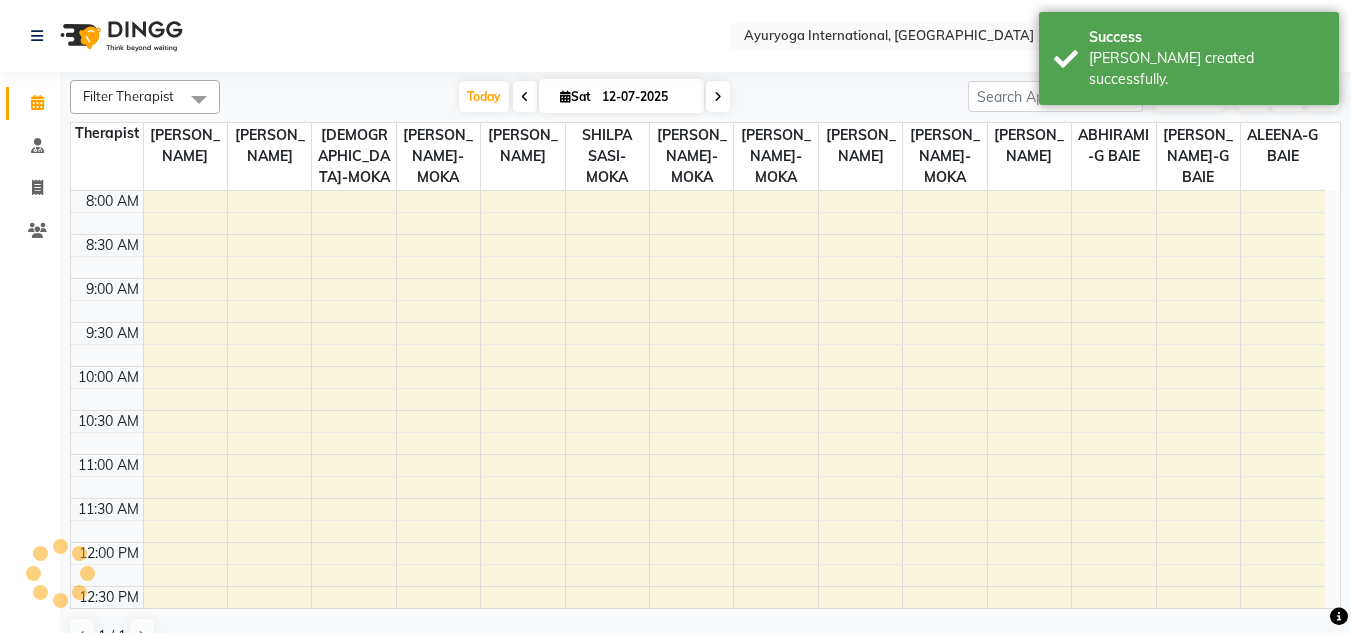click on "[DATE]  [DATE]" at bounding box center (594, 97) 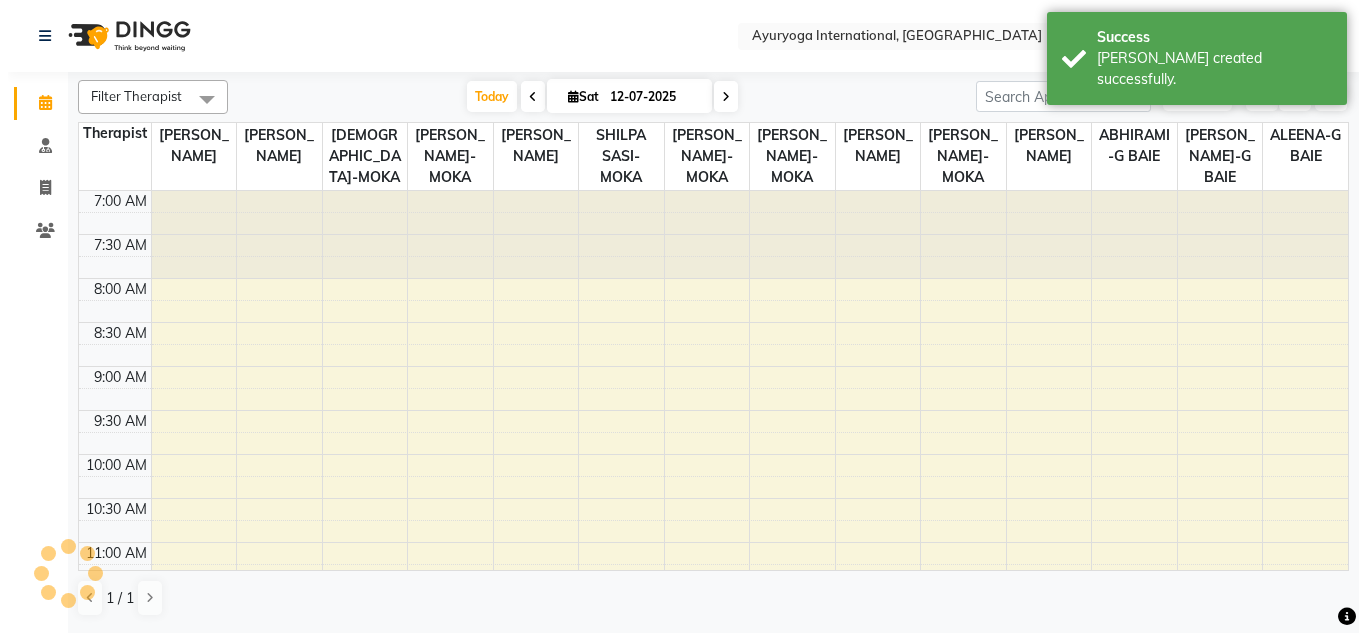 scroll, scrollTop: 793, scrollLeft: 0, axis: vertical 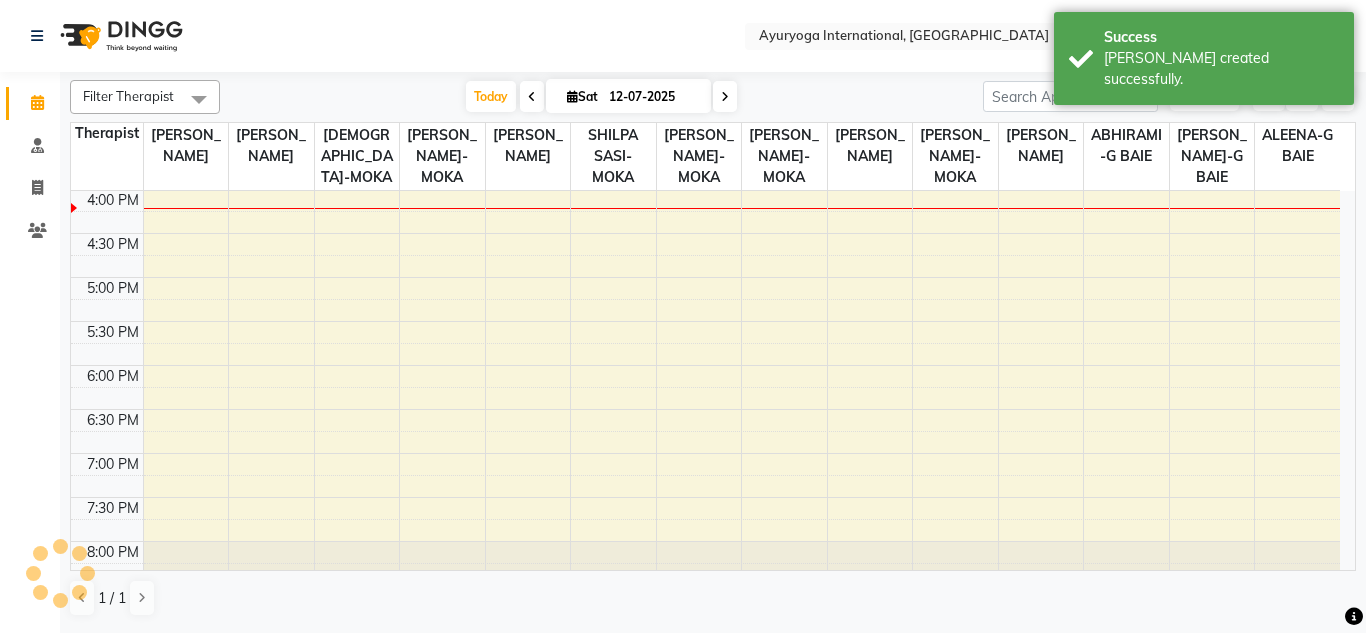 drag, startPoint x: 332, startPoint y: 28, endPoint x: 343, endPoint y: 46, distance: 21.095022 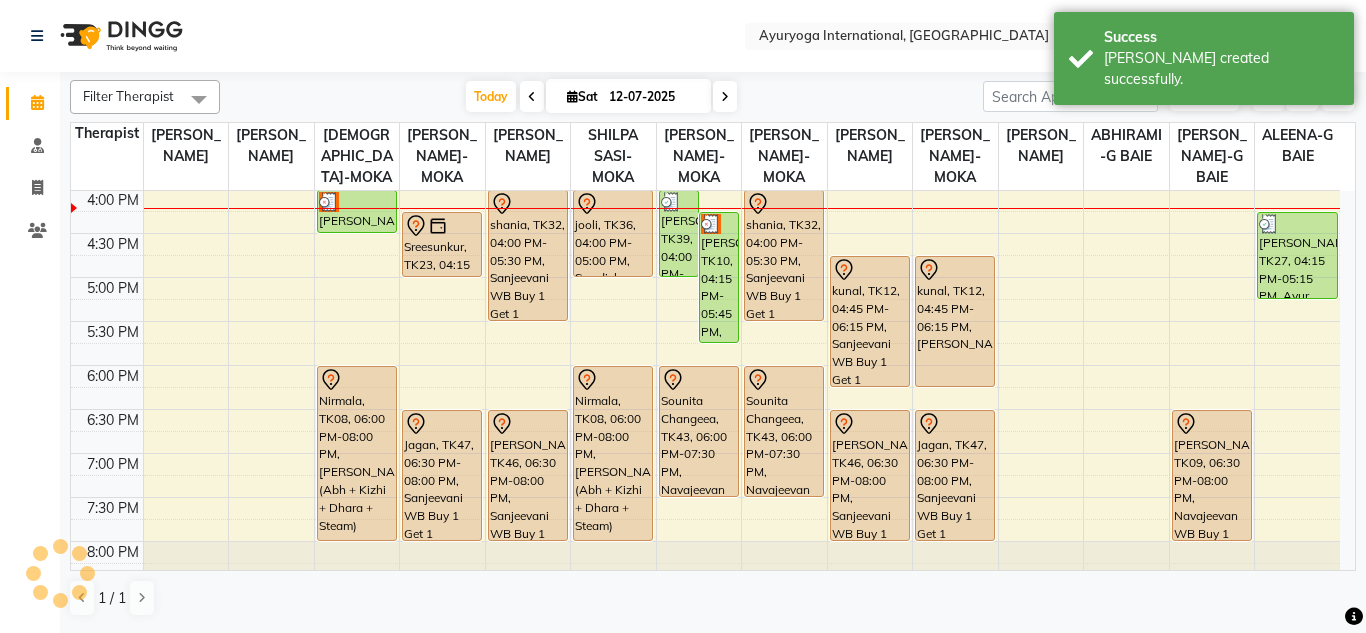 click on "Filter Therapist Select All ABHIRAMI-G BAIE [PERSON_NAME]-MOKA [PERSON_NAME]-MOKA ALEENA-G [GEOGRAPHIC_DATA][PERSON_NAME]-MOKA [PERSON_NAME]-MOKA [PERSON_NAME]-MOKA [PERSON_NAME]-MOKA [PERSON_NAME]-MOKA [PERSON_NAME]-MOKA SHILPA SASI-MOKA [PERSON_NAME]-G BAIE [PERSON_NAME]-G BAIE VISHNU-MOKA [DATE]  [DATE] Toggle Dropdown Add Appointment Add Invoice Add Client Toggle Dropdown Add Appointment Add Invoice Add Client ADD NEW Toggle Dropdown Add Appointment Add Invoice Add Client Filter Therapist Select All ABHIRAMI-G BAIE [PERSON_NAME]-MOKA [PERSON_NAME]-MOKA ALEENA-G [GEOGRAPHIC_DATA][PERSON_NAME]-MOKA [PERSON_NAME]-MOKA [PERSON_NAME]-MOKA [PERSON_NAME]-MOKA [PERSON_NAME]-MOKA [PERSON_NAME]-MOKA SHILPA SASI-MOKA [PERSON_NAME]-G BAIE [PERSON_NAME]-G BAIE VISHNU-MOKA Group By  Staff View   Room View  View as Vertical  Vertical - Week View  Horizontal  Horizontal - Week View  List  Toggle Dropdown Calendar Settings Manage Tags   Arrange Therapists   Reset Therapists  Full Screen Appointment Form Zoom 100% Staff/Room Display Count 14" at bounding box center (713, 97) 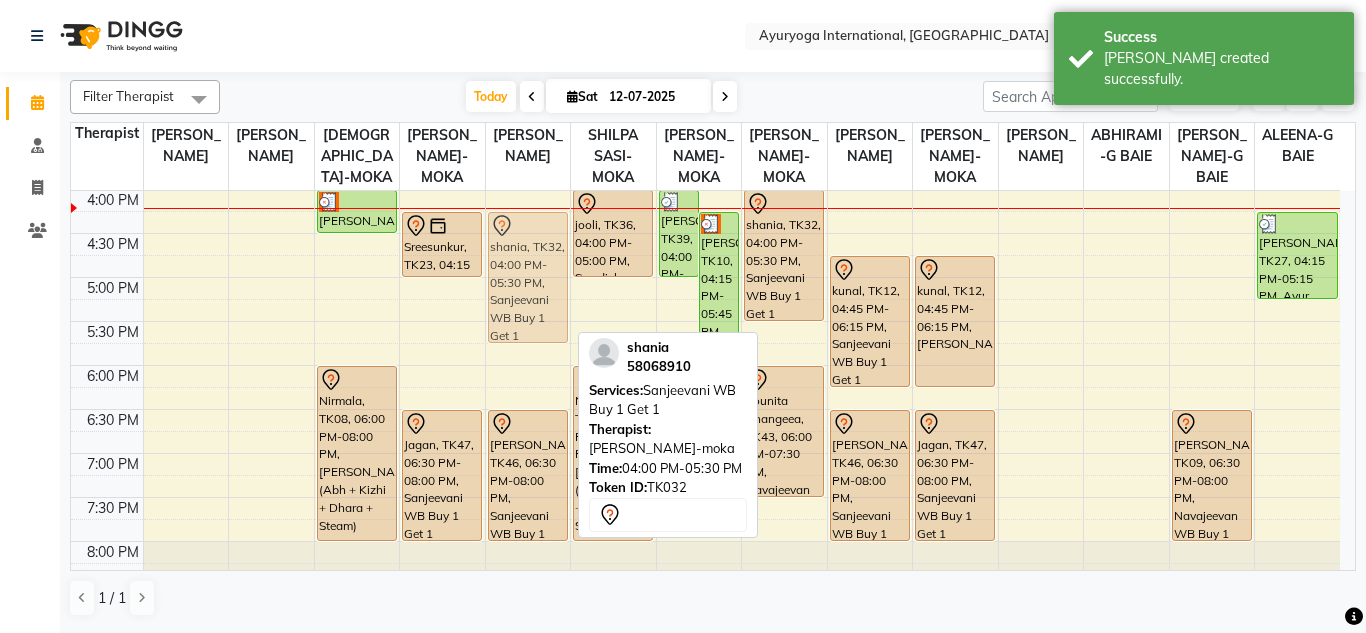 drag, startPoint x: 547, startPoint y: 259, endPoint x: 545, endPoint y: 279, distance: 20.09975 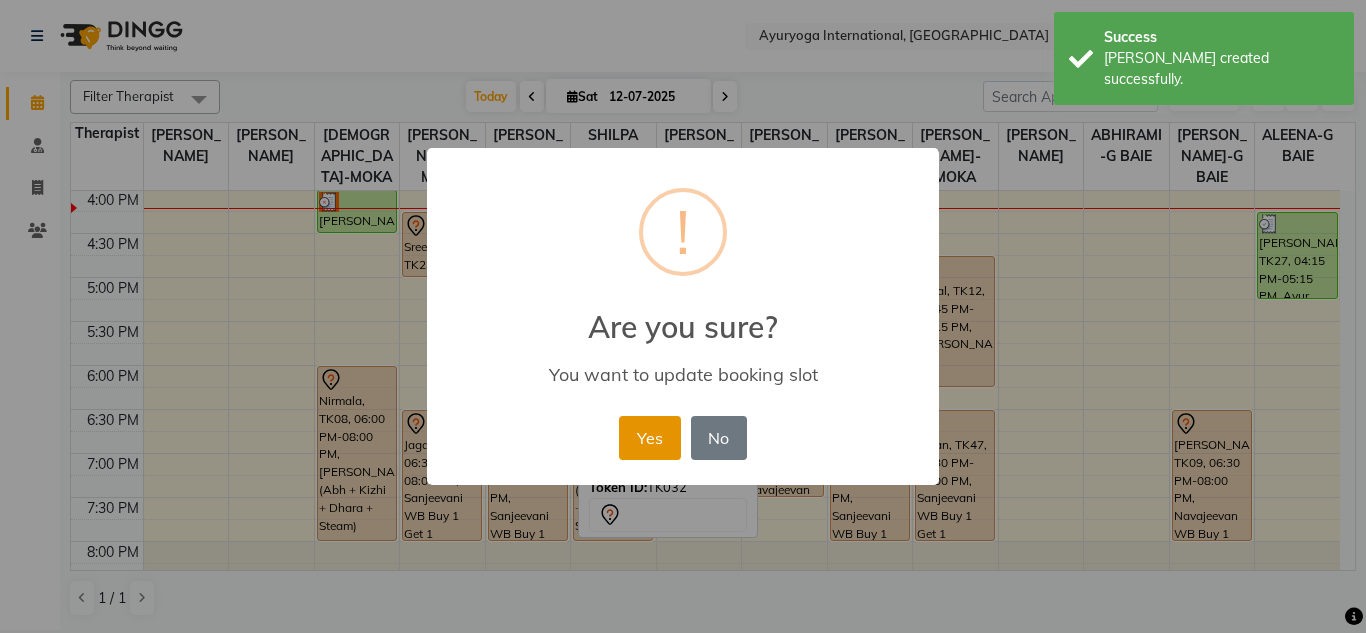 click on "Yes" at bounding box center [649, 438] 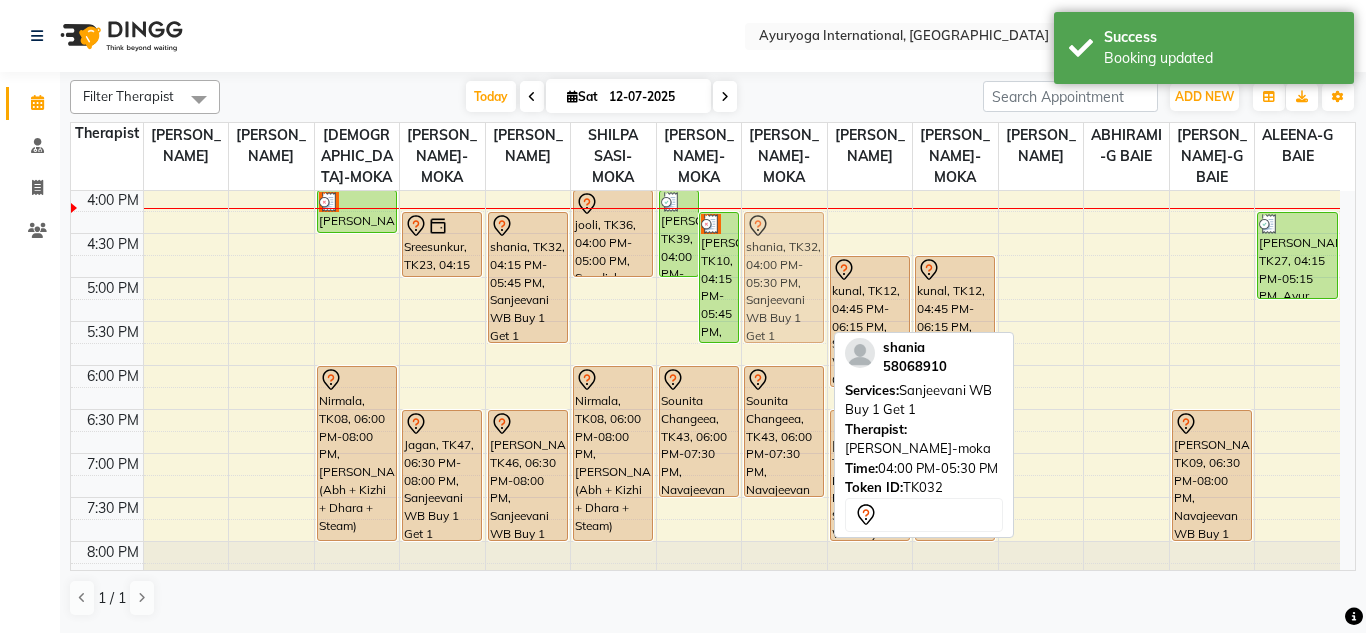 drag, startPoint x: 777, startPoint y: 293, endPoint x: 774, endPoint y: 310, distance: 17.262676 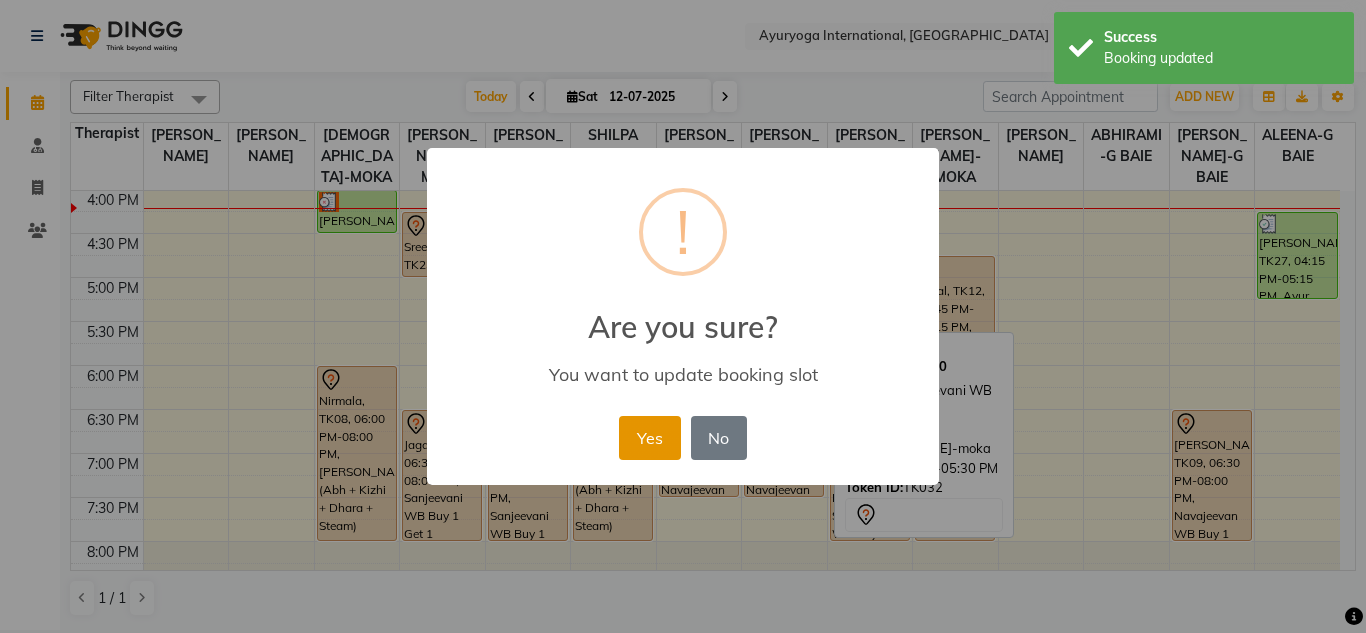 click on "Yes" at bounding box center [649, 438] 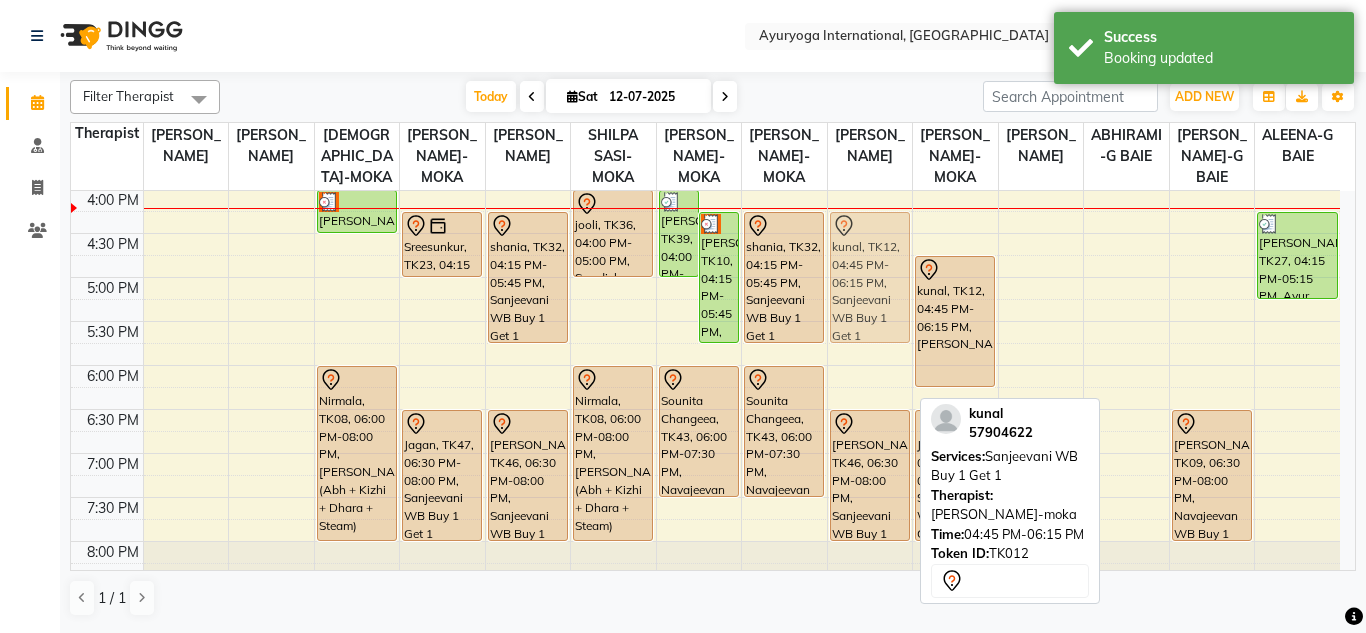 drag, startPoint x: 889, startPoint y: 327, endPoint x: 889, endPoint y: 293, distance: 34 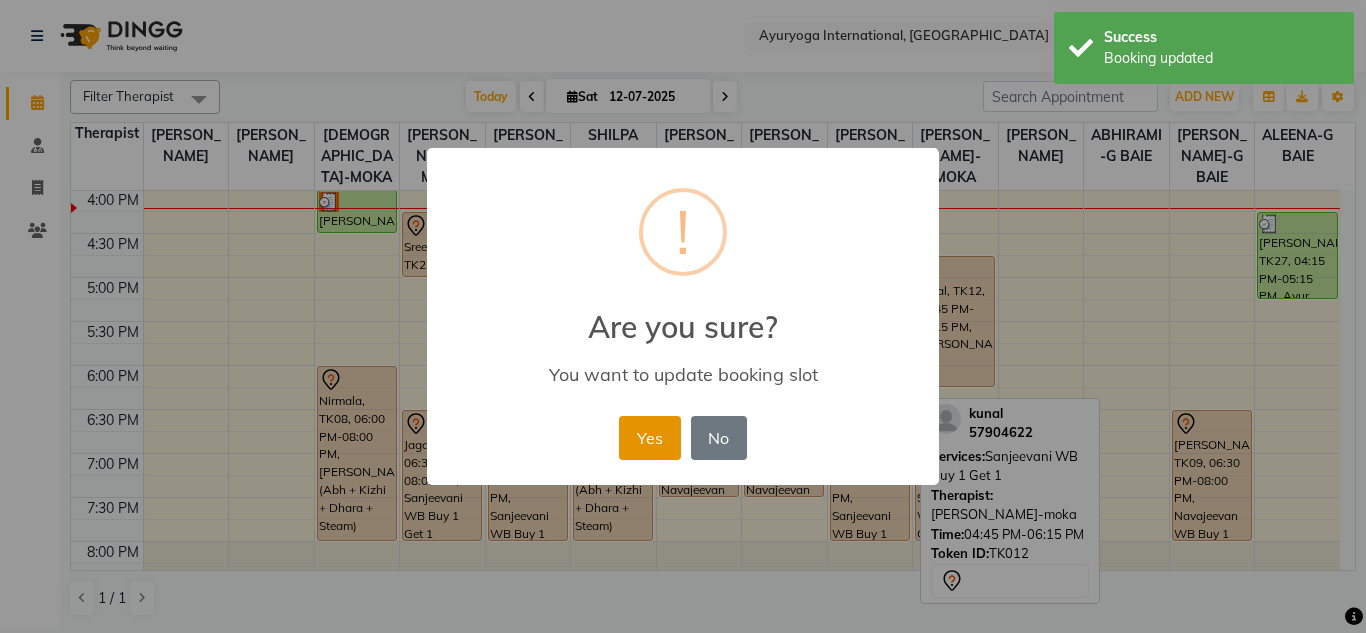 click on "Yes" at bounding box center (649, 438) 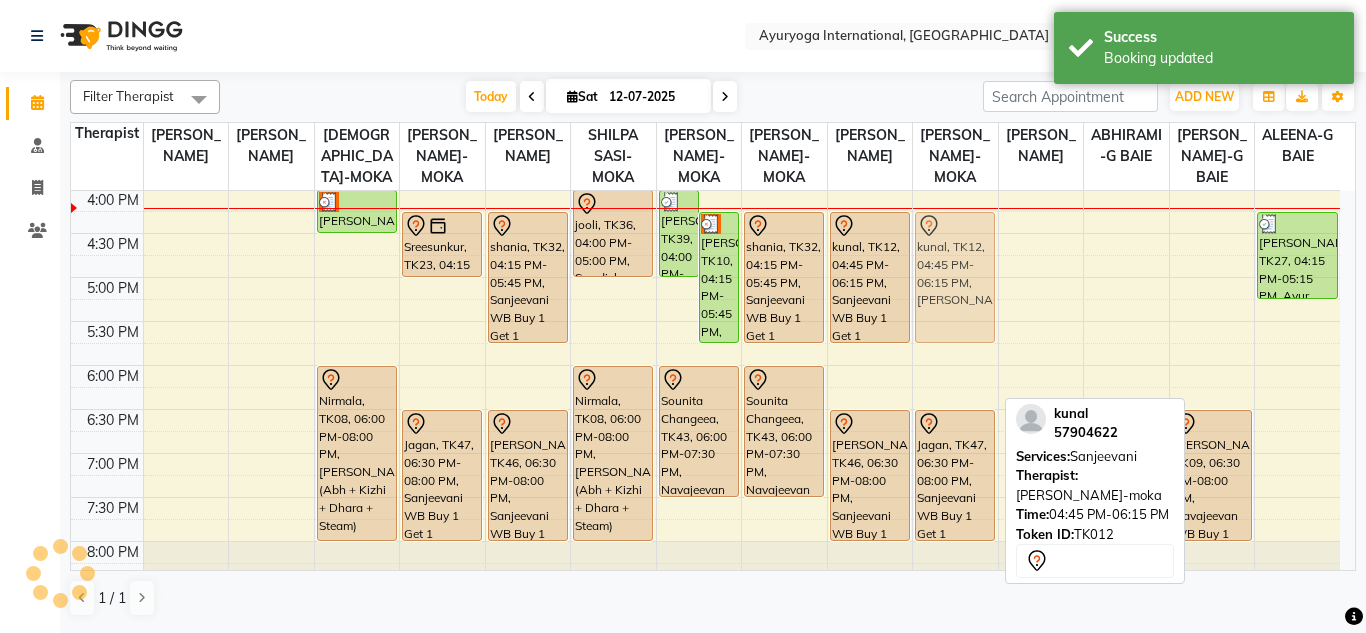 drag, startPoint x: 952, startPoint y: 335, endPoint x: 947, endPoint y: 290, distance: 45.276924 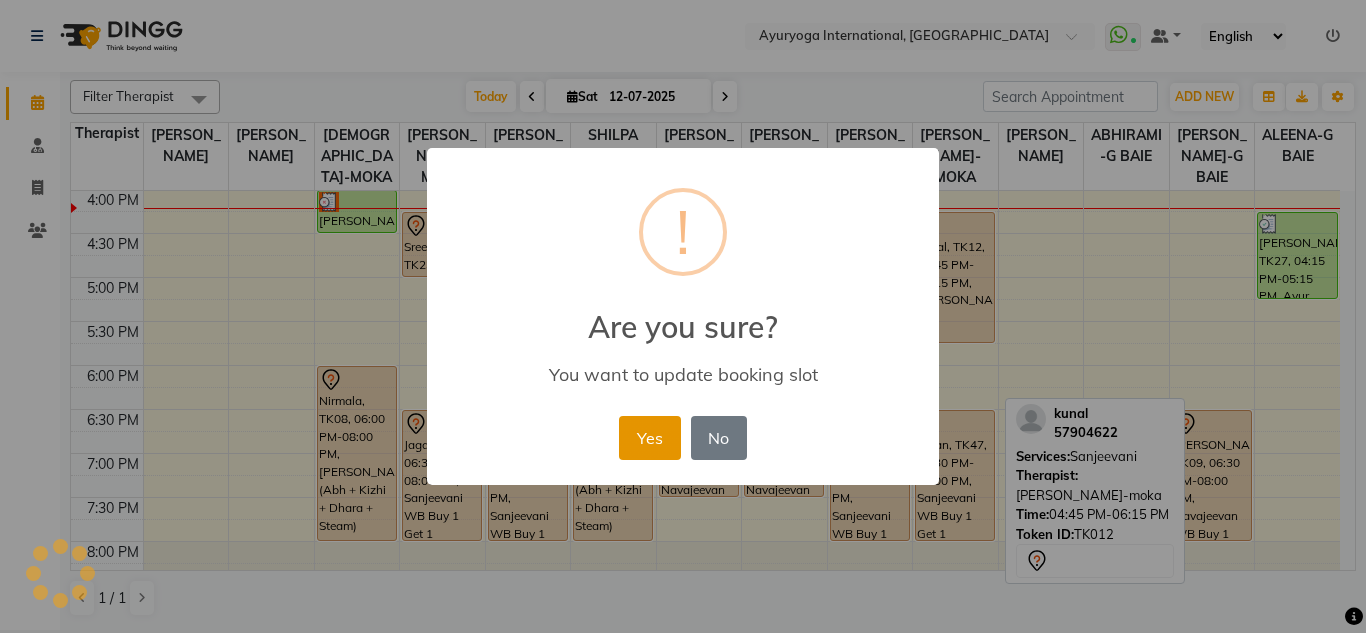 click on "Yes" at bounding box center (649, 438) 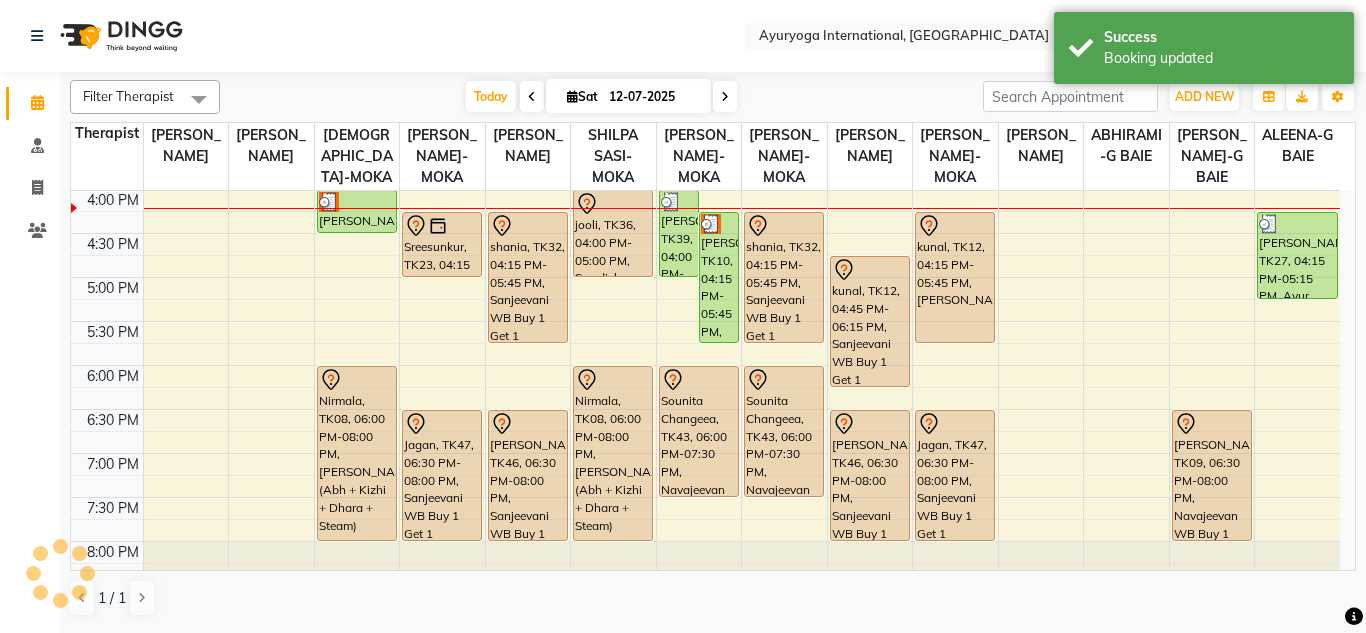click at bounding box center (725, 96) 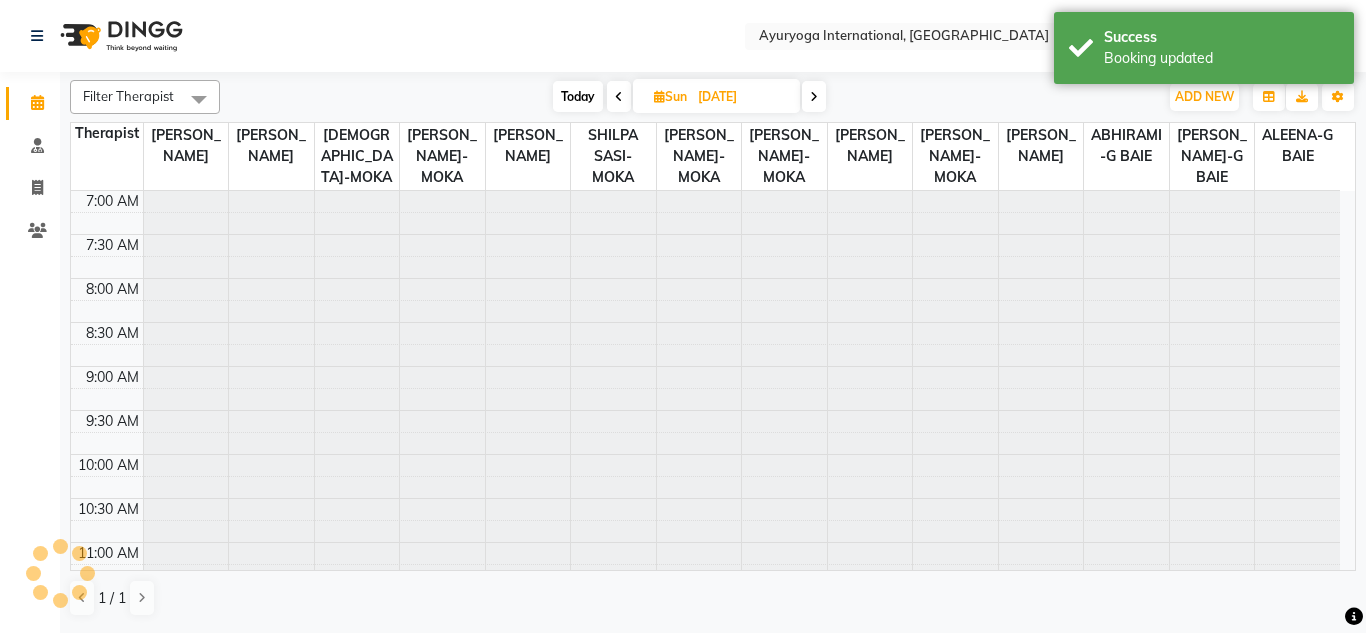 scroll, scrollTop: 793, scrollLeft: 0, axis: vertical 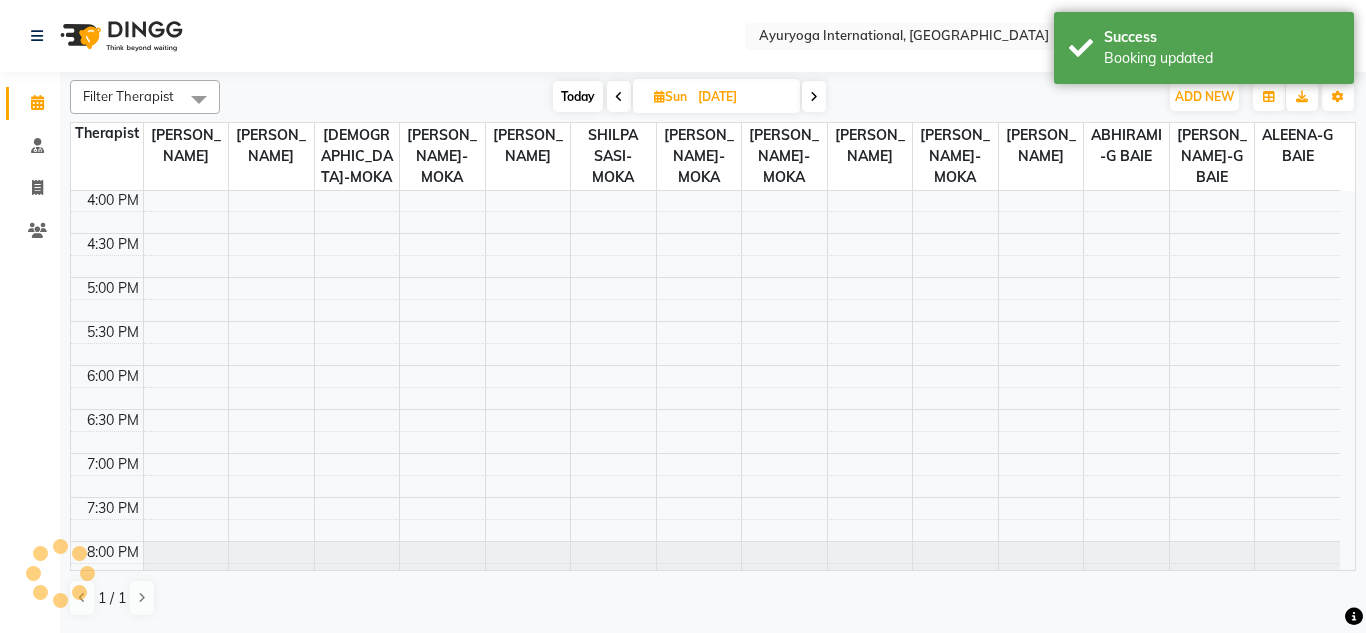 click on "Select Location × Ayuryoga International, Mount Ory Rd  WhatsApp Status  ✕ Status:  Connected Most Recent Message: 12-07-2025     04:02 PM Recent Service Activity: 12-07-2025     04:03 PM Default Panel My Panel English ENGLISH Español العربية मराठी हिंदी ગુજરાતી தமிழ் 中文 Notifications nothing to show" 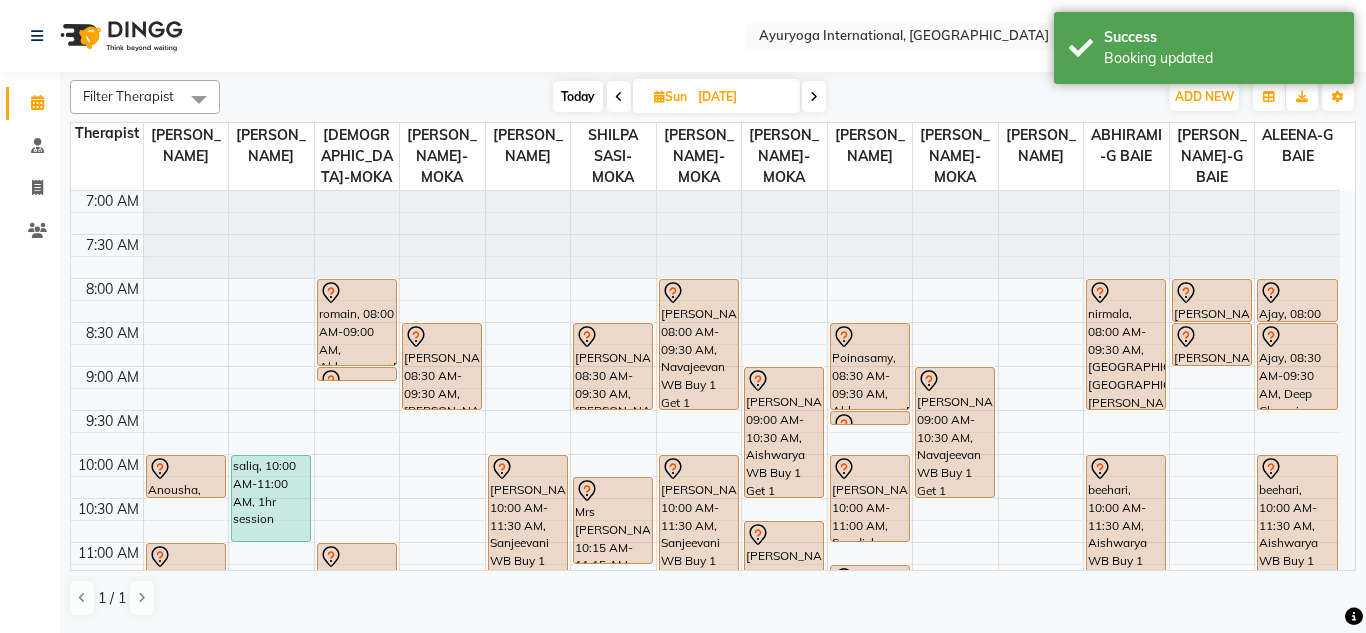 scroll, scrollTop: 200, scrollLeft: 0, axis: vertical 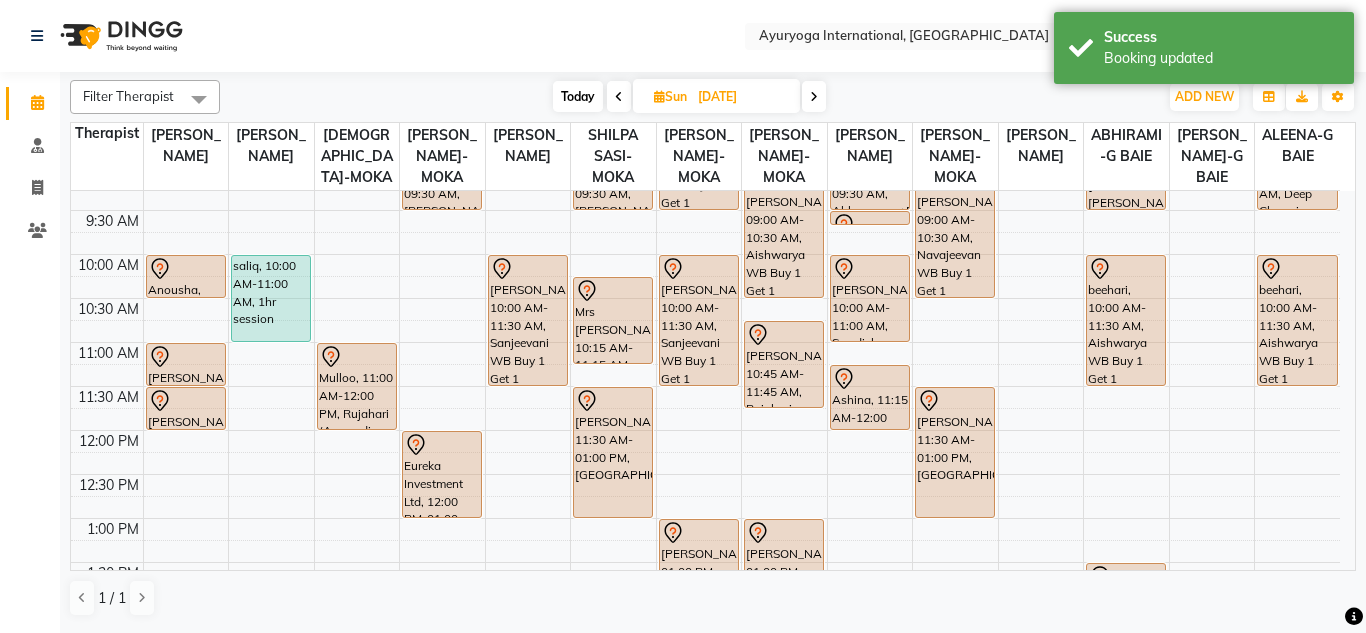 click on "Today" at bounding box center (578, 96) 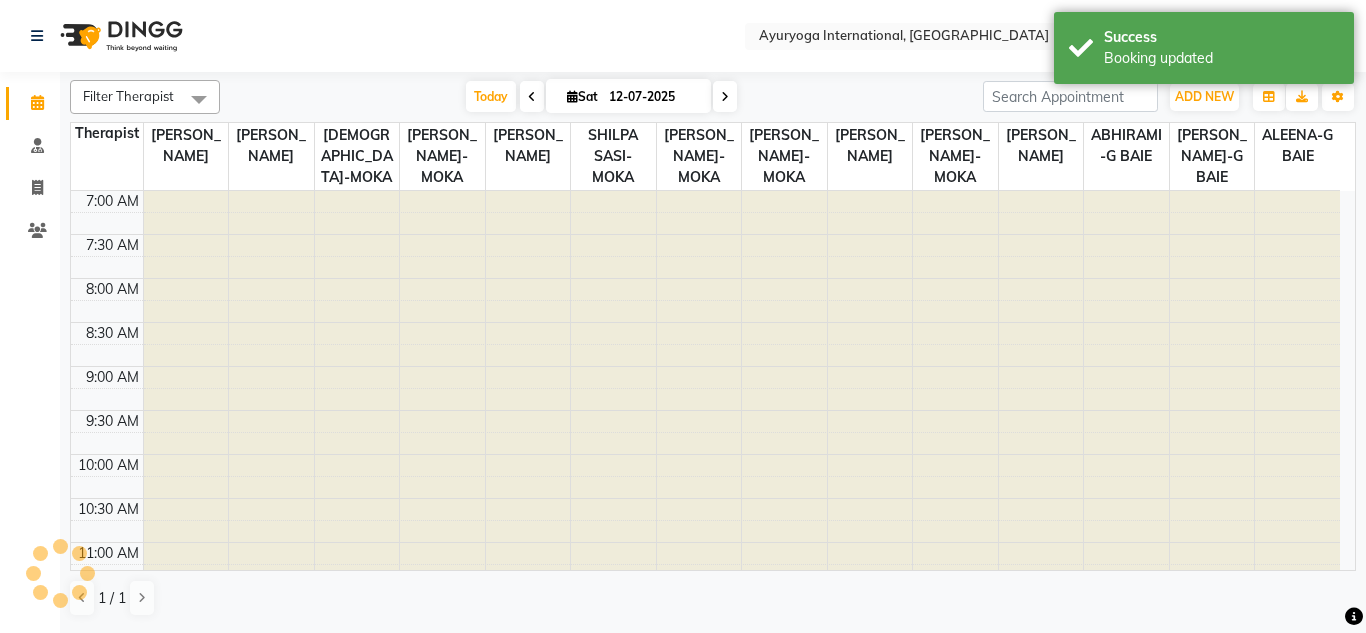 scroll, scrollTop: 793, scrollLeft: 0, axis: vertical 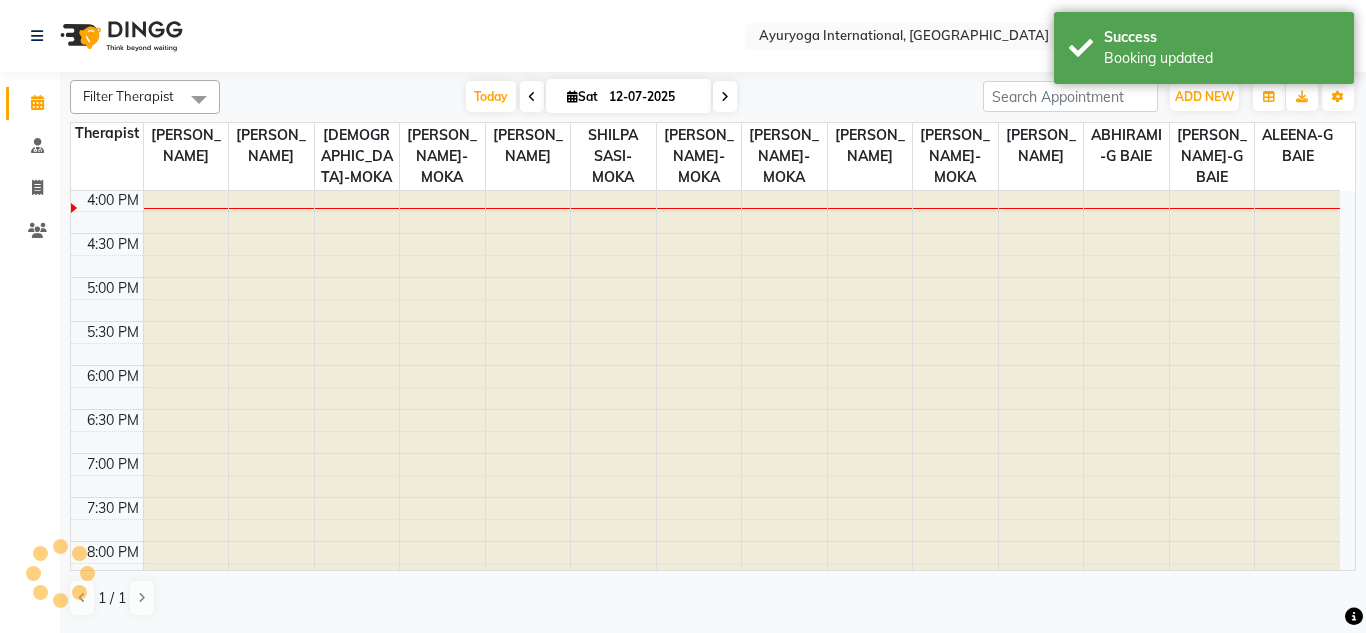 click on "Select Location × Ayuryoga International, Mount Ory Rd  WhatsApp Status  ✕ Status:  Connected Most Recent Message: 12-07-2025     04:02 PM Recent Service Activity: 12-07-2025     04:03 PM Default Panel My Panel English ENGLISH Español العربية मराठी हिंदी ગુજરાતી தமிழ் 中文 Notifications nothing to show" 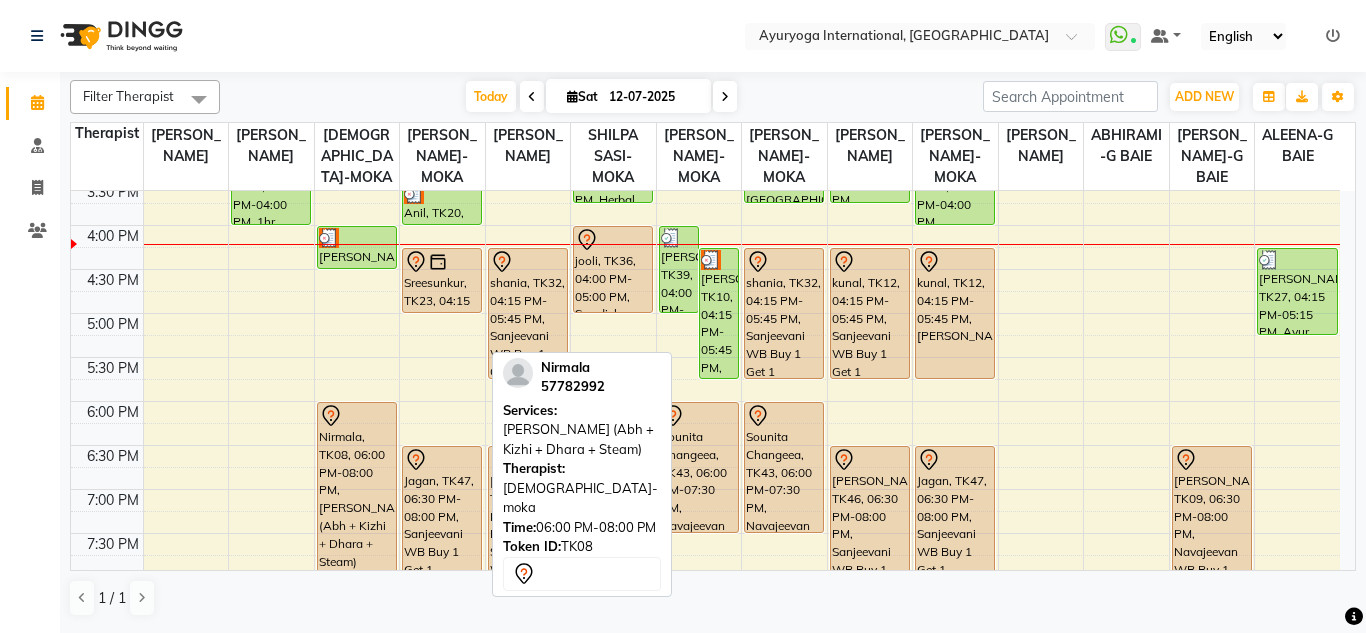 scroll, scrollTop: 693, scrollLeft: 0, axis: vertical 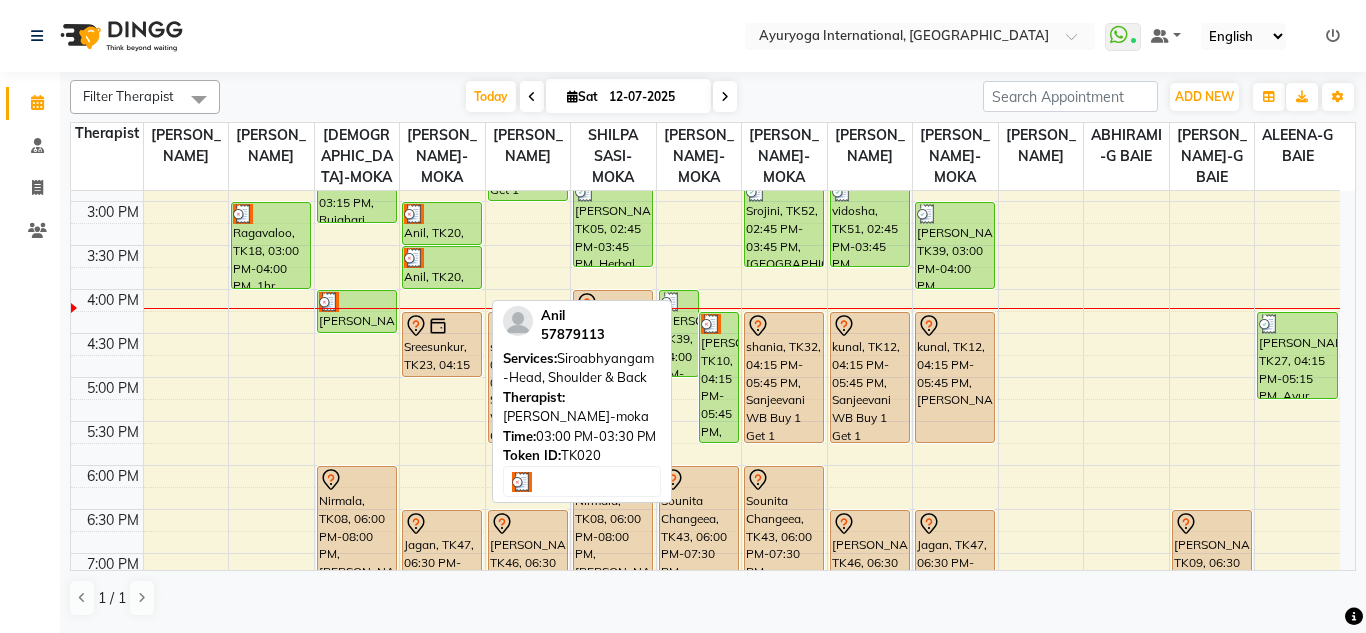 click at bounding box center [442, 214] 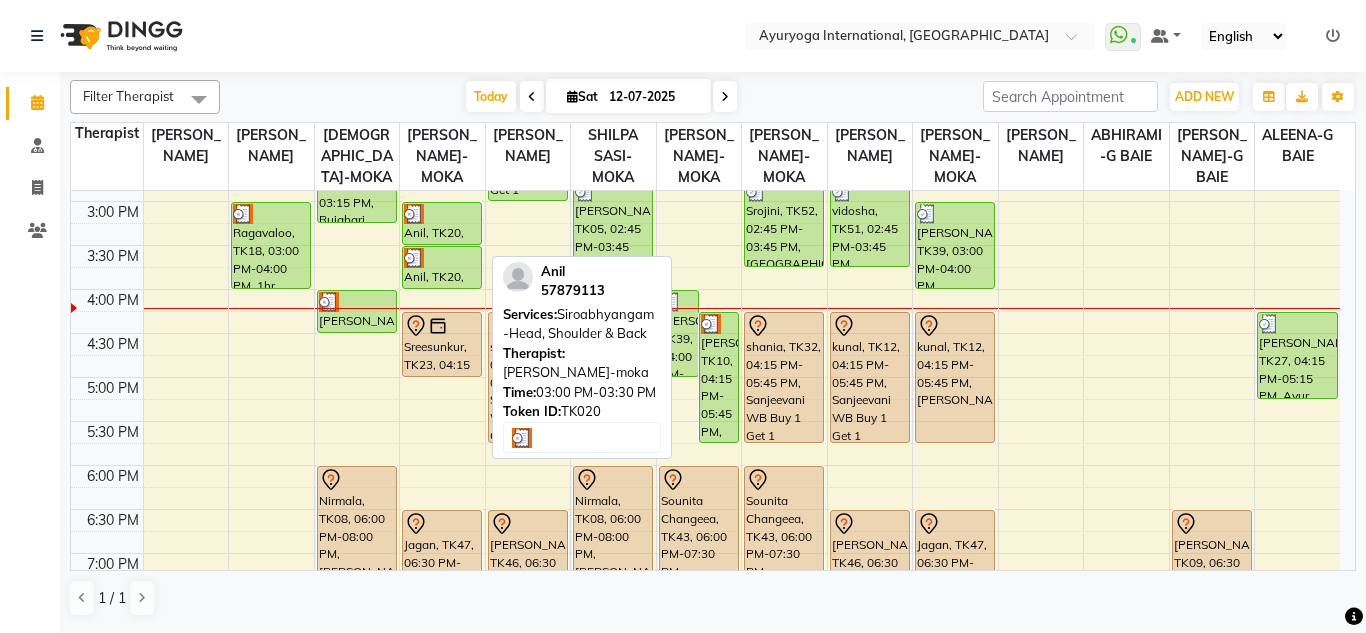 click on "Anil, TK20, 03:00 PM-03:30 PM, Siroabhyangam -Head, Shoulder & Back" at bounding box center [442, 223] 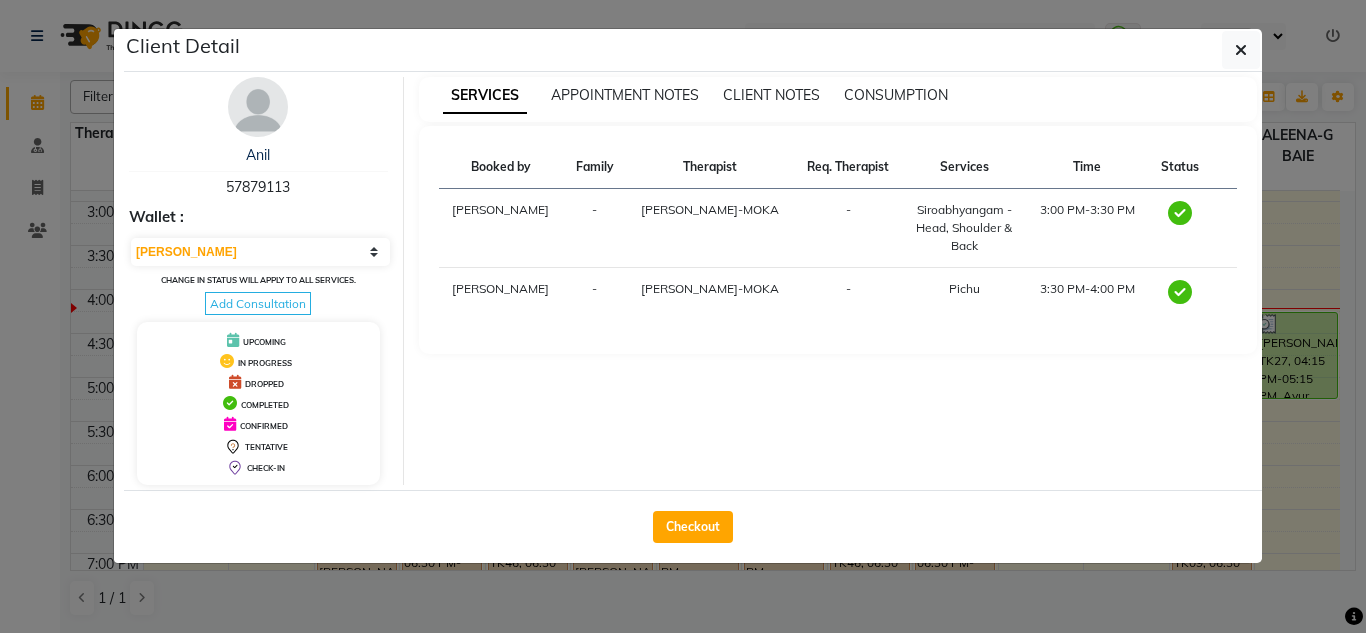 drag, startPoint x: 318, startPoint y: 191, endPoint x: 216, endPoint y: 188, distance: 102.044106 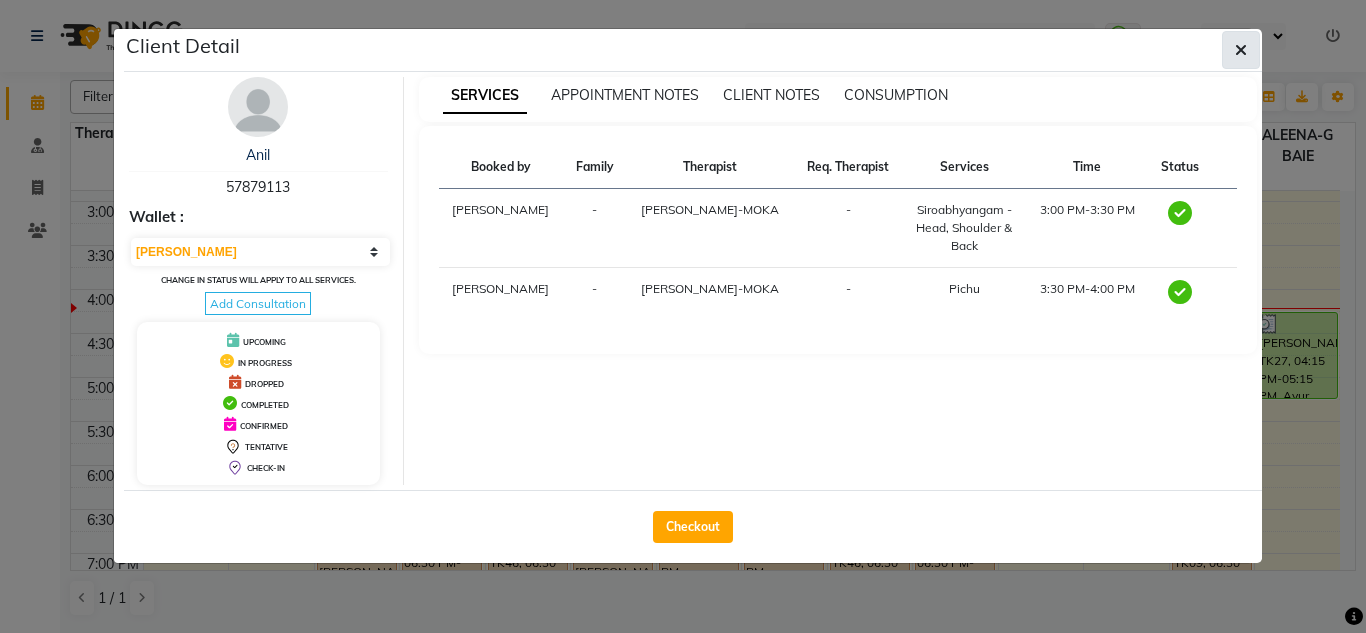 click 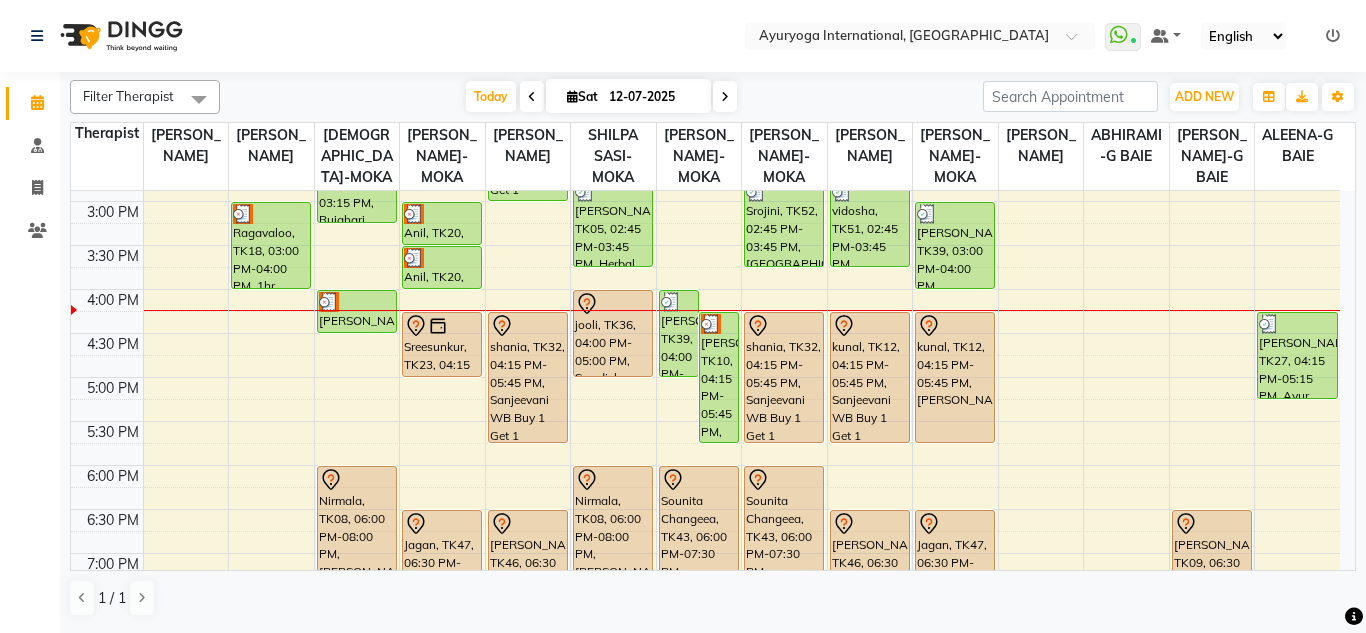 click on "Select Location × Ayuryoga International, Mount Ory Rd  WhatsApp Status  ✕ Status:  Connected Most Recent Message: 12-07-2025     04:02 PM Recent Service Activity: 12-07-2025     04:03 PM Default Panel My Panel English ENGLISH Español العربية मराठी हिंदी ગુજરાતી தமிழ் 中文 Notifications nothing to show" 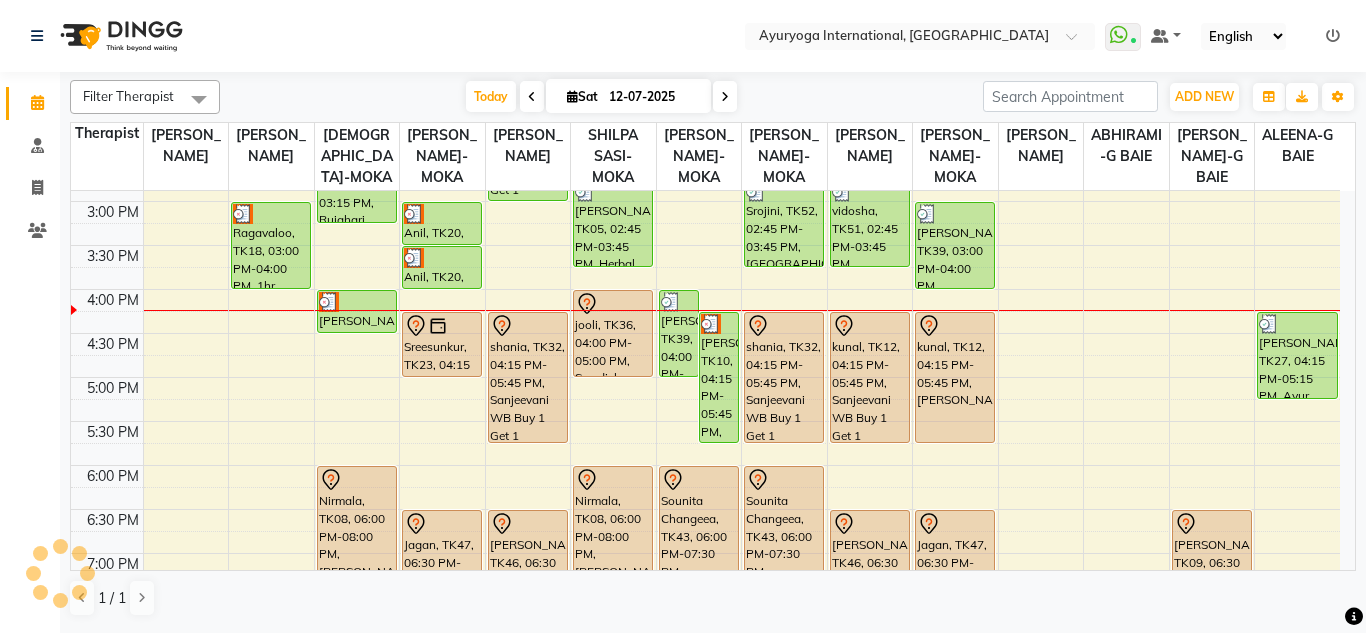 click on "[DATE]  [DATE]" at bounding box center (601, 97) 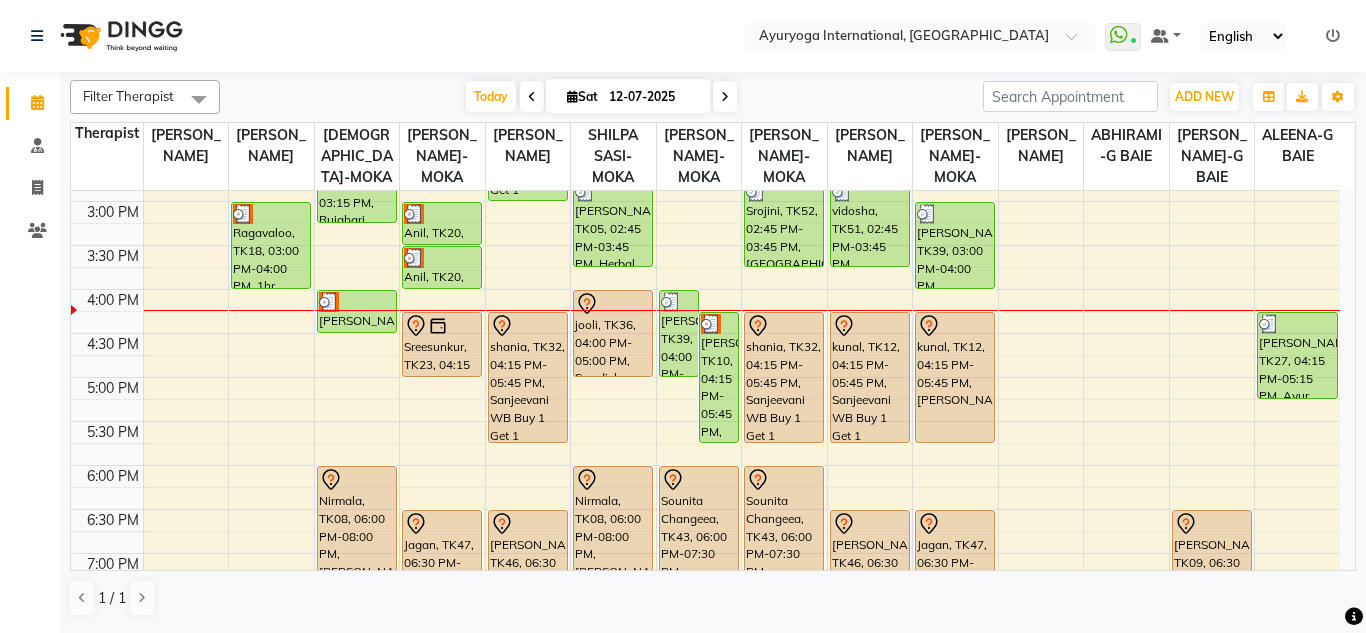 drag, startPoint x: 394, startPoint y: 31, endPoint x: 385, endPoint y: 61, distance: 31.320919 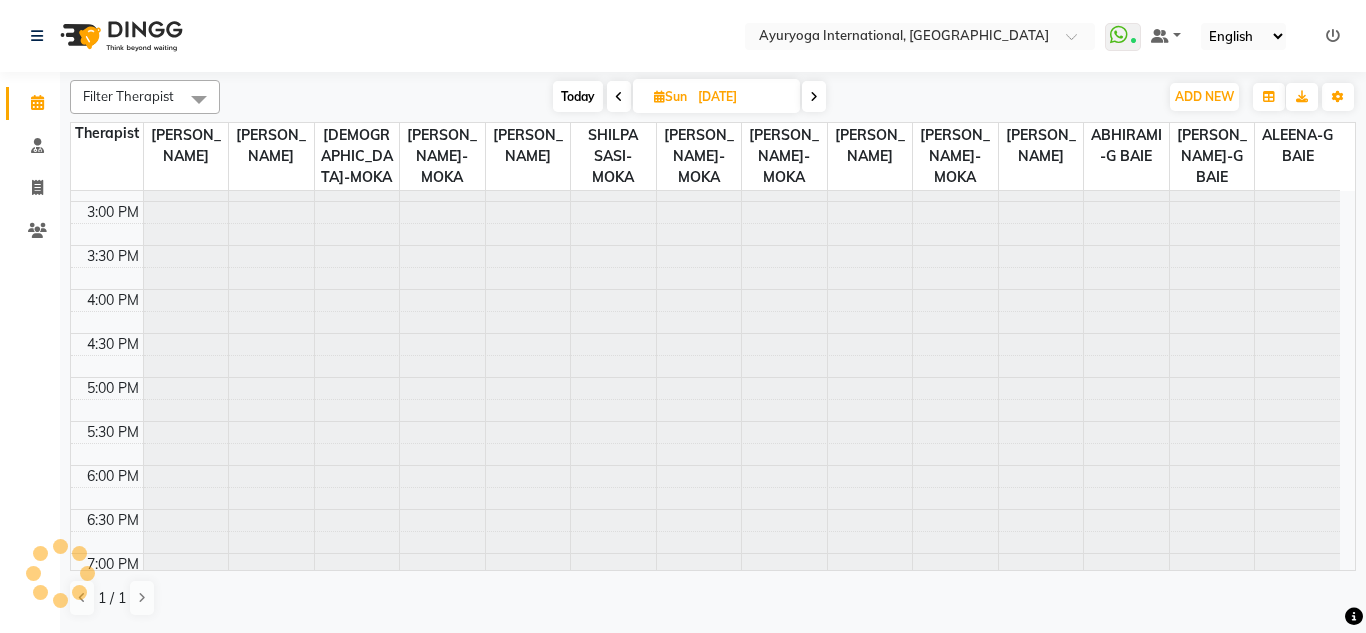 scroll, scrollTop: 0, scrollLeft: 0, axis: both 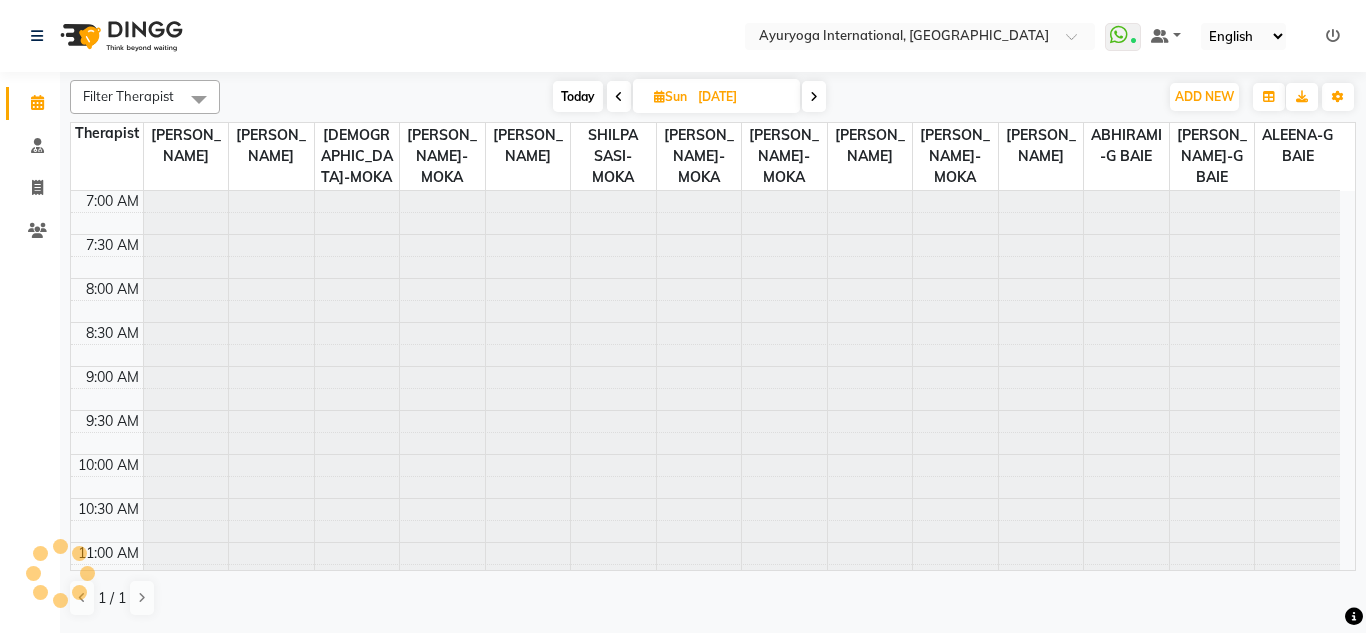 click on "Select Location × Ayuryoga International, Mount Ory Rd  WhatsApp Status  ✕ Status:  Connected Most Recent Message: 12-07-2025     04:02 PM Recent Service Activity: 12-07-2025     04:03 PM Default Panel My Panel English ENGLISH Español العربية मराठी हिंदी ગુજરાતી தமிழ் 中文 Notifications nothing to show" 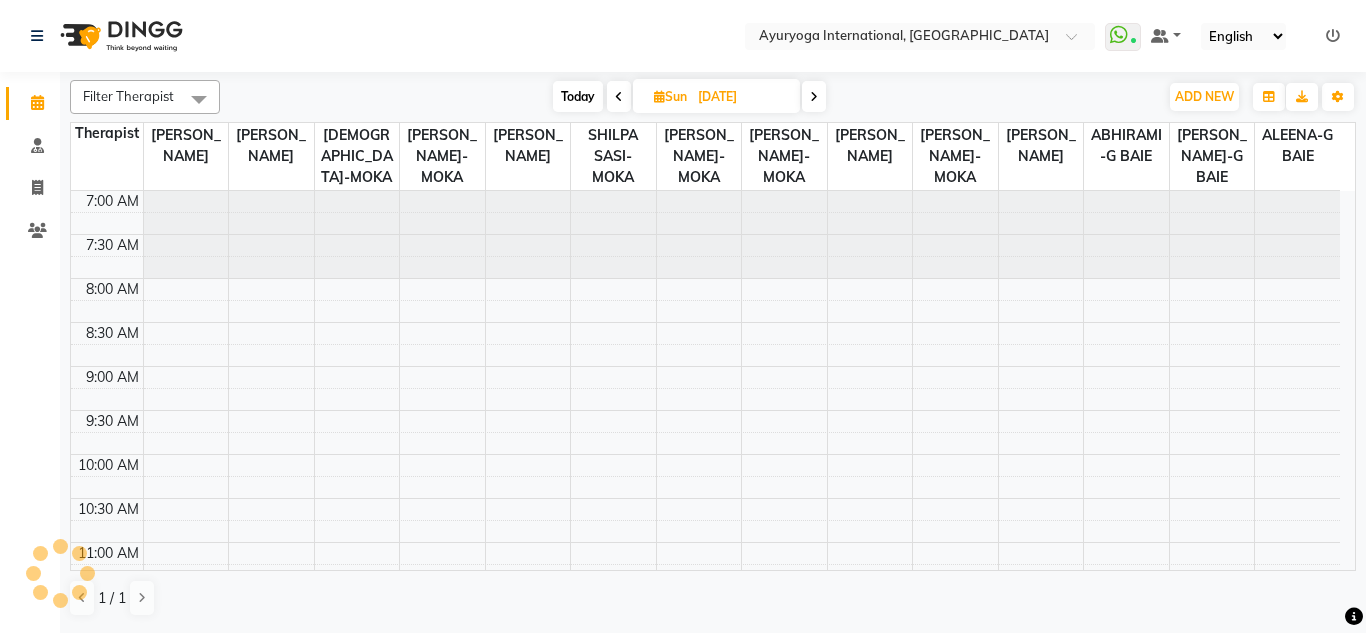scroll, scrollTop: 793, scrollLeft: 0, axis: vertical 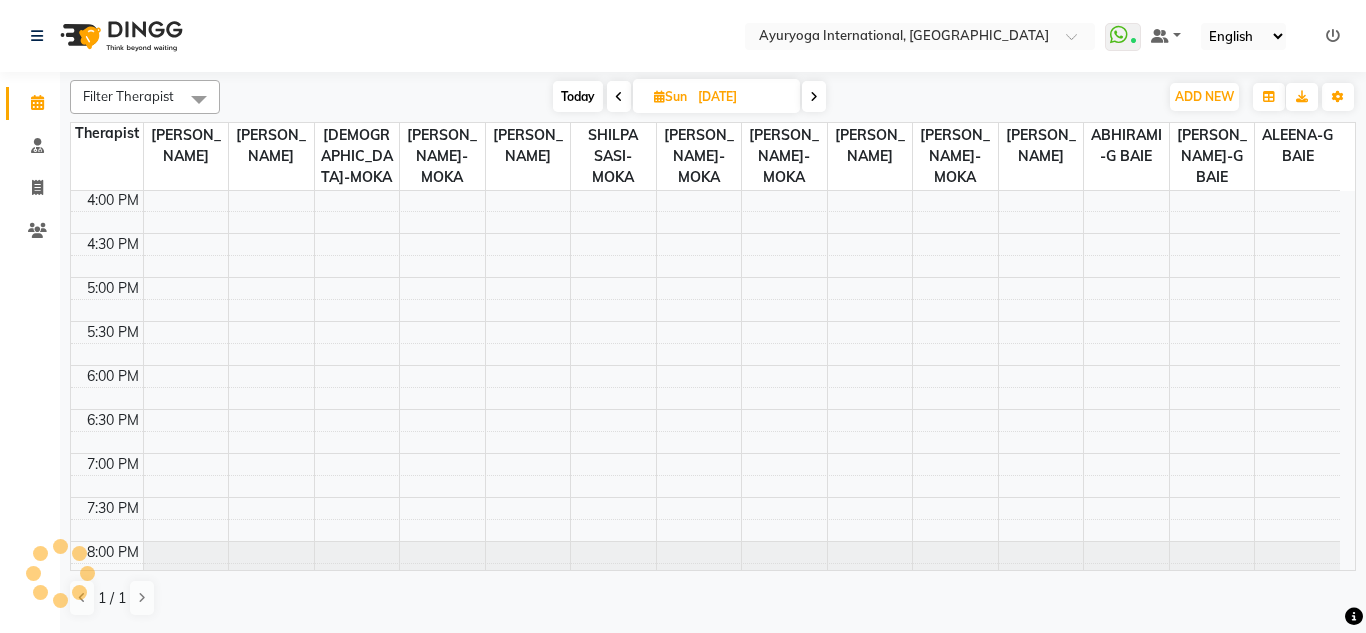 click on "Select Location × Ayuryoga International, Mount Ory Rd  WhatsApp Status  ✕ Status:  Connected Most Recent Message: 12-07-2025     04:02 PM Recent Service Activity: 12-07-2025     04:03 PM Default Panel My Panel English ENGLISH Español العربية मराठी हिंदी ગુજરાતી தமிழ் 中文 Notifications nothing to show" 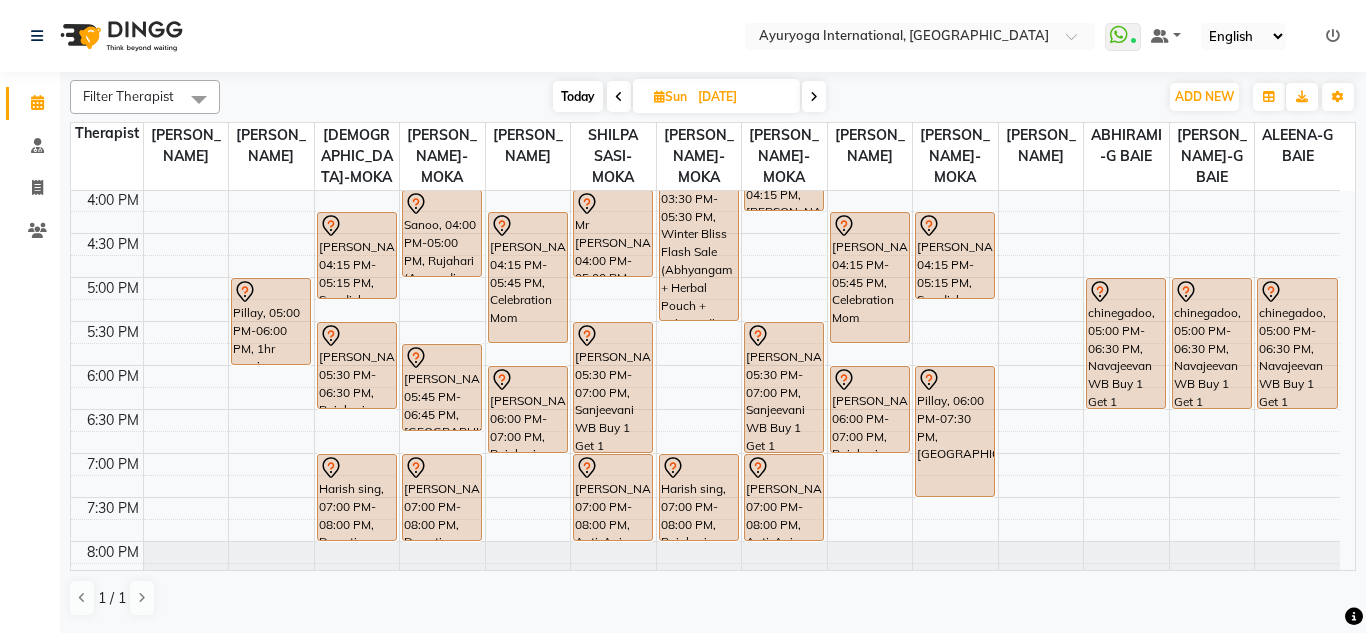 click on "Select Location × Ayuryoga International, Mount Ory Rd  WhatsApp Status  ✕ Status:  Connected Most Recent Message: 12-07-2025     04:02 PM Recent Service Activity: 12-07-2025     04:03 PM Default Panel My Panel English ENGLISH Español العربية मराठी हिंदी ગુજરાતી தமிழ் 中文 Notifications nothing to show" 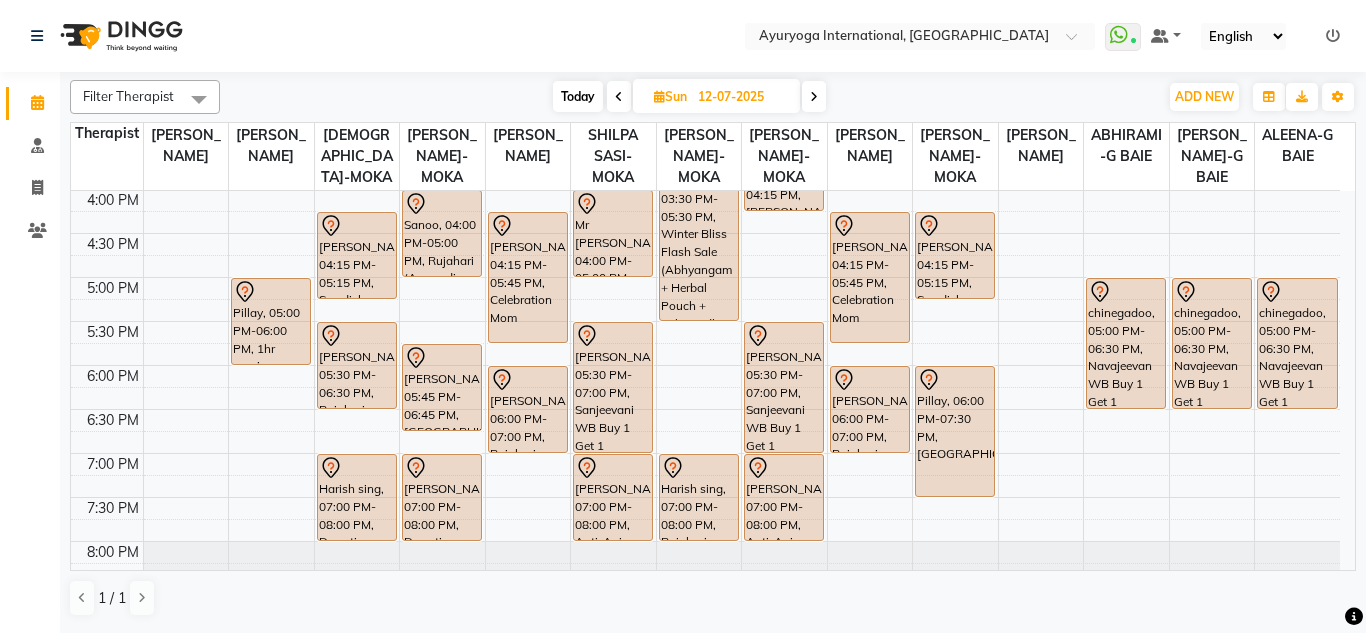 scroll, scrollTop: 0, scrollLeft: 0, axis: both 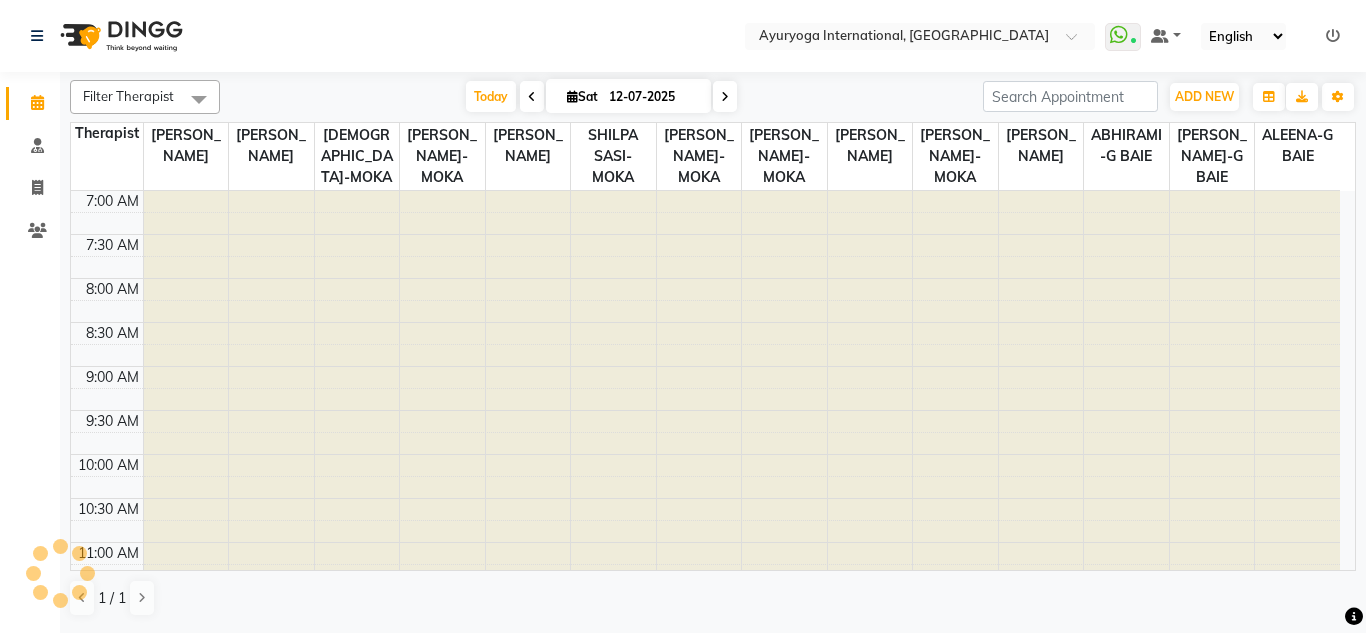 click on "Select Location × Ayuryoga International, Mount Ory Rd  WhatsApp Status  ✕ Status:  Connected Most Recent Message: 12-07-2025     04:02 PM Recent Service Activity: 12-07-2025     04:03 PM Default Panel My Panel English ENGLISH Español العربية मराठी हिंदी ગુજરાતી தமிழ் 中文 Notifications nothing to show" 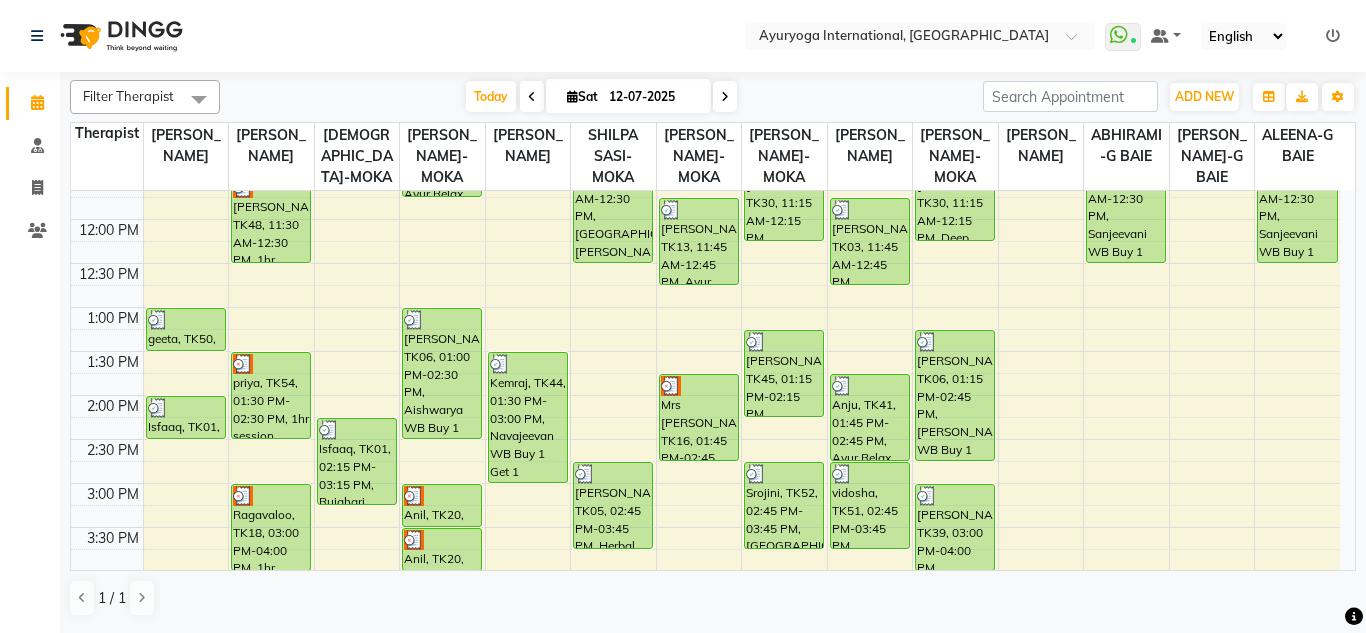 scroll, scrollTop: 693, scrollLeft: 0, axis: vertical 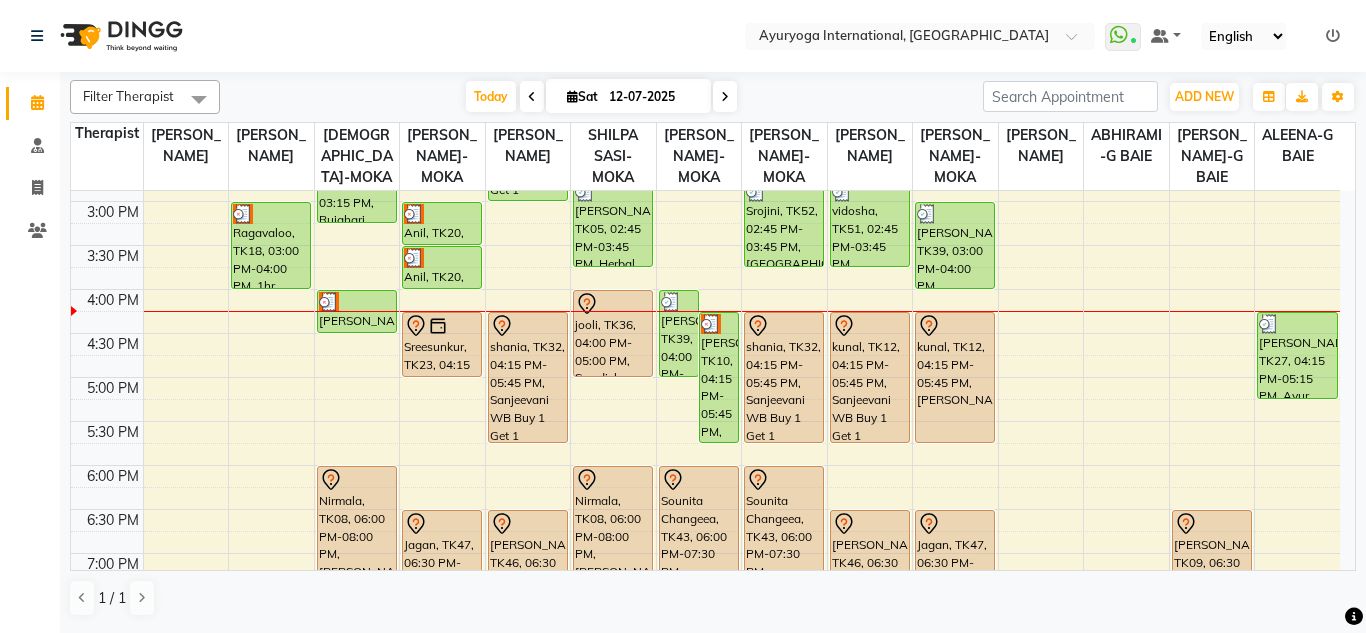 click at bounding box center [725, 97] 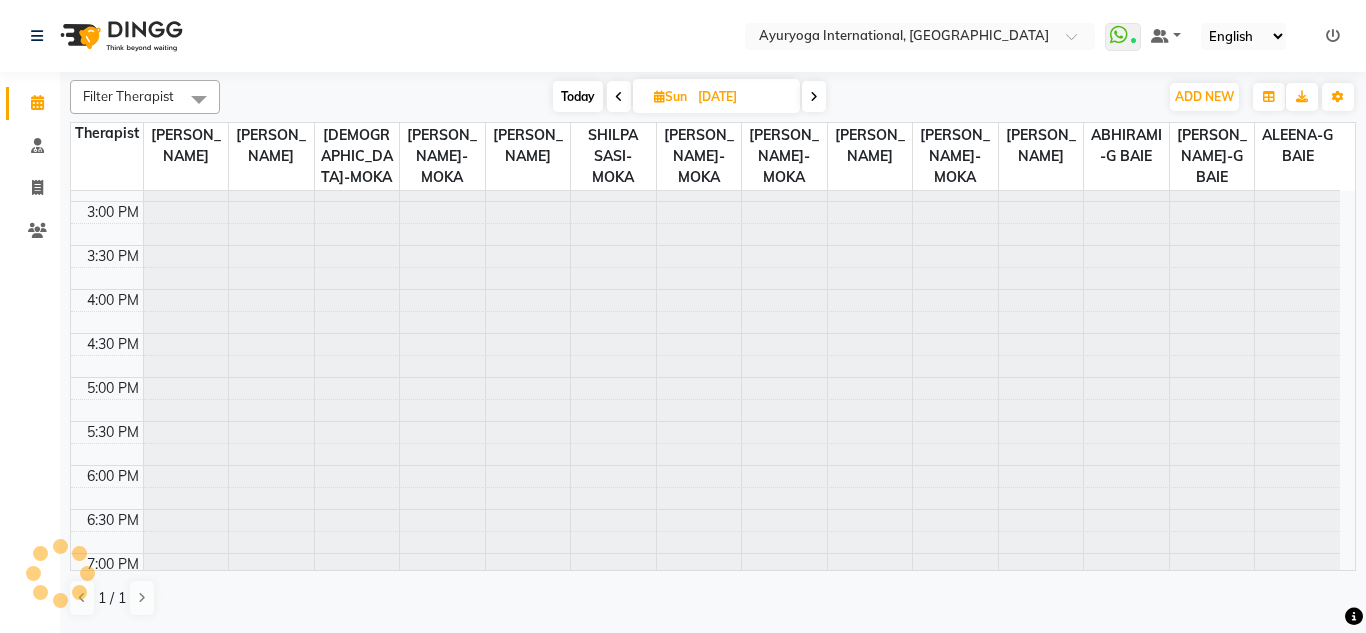 scroll, scrollTop: 0, scrollLeft: 0, axis: both 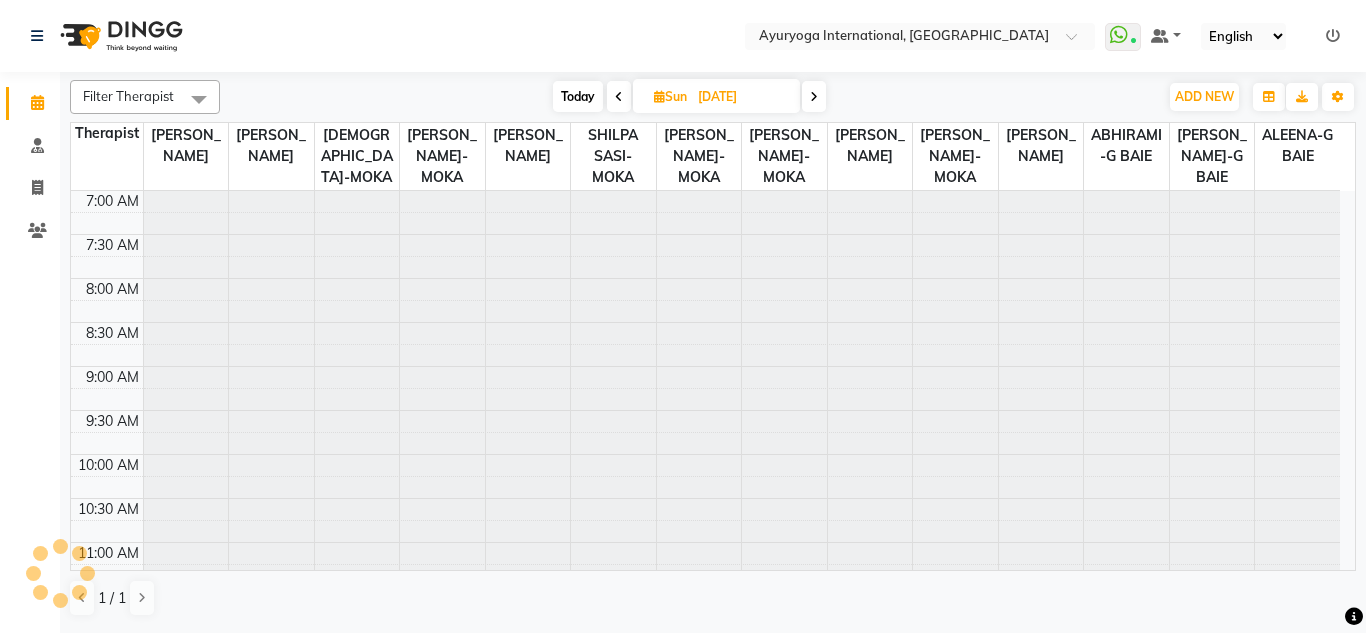 click on "Select Location × Ayuryoga International, Mount Ory Rd  WhatsApp Status  ✕ Status:  Connected Most Recent Message: 12-07-2025     04:02 PM Recent Service Activity: 12-07-2025     04:03 PM Default Panel My Panel English ENGLISH Español العربية मराठी हिंदी ગુજરાતી தமிழ் 中文 Notifications nothing to show" 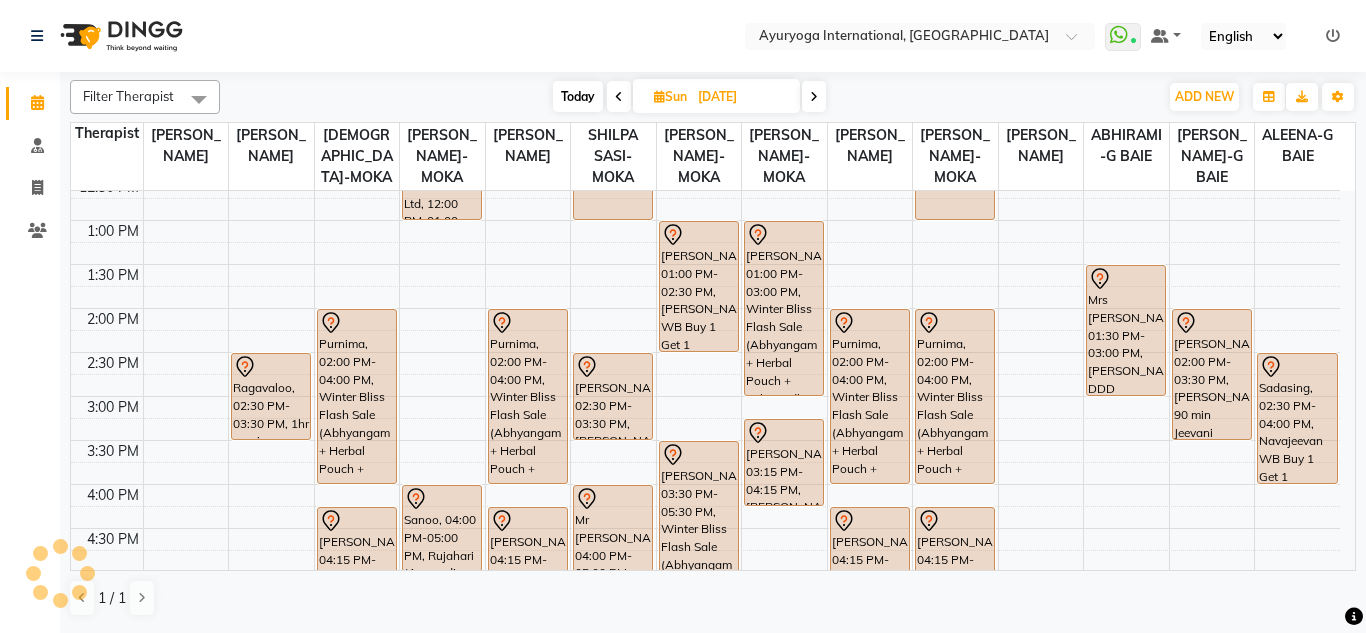 scroll, scrollTop: 500, scrollLeft: 0, axis: vertical 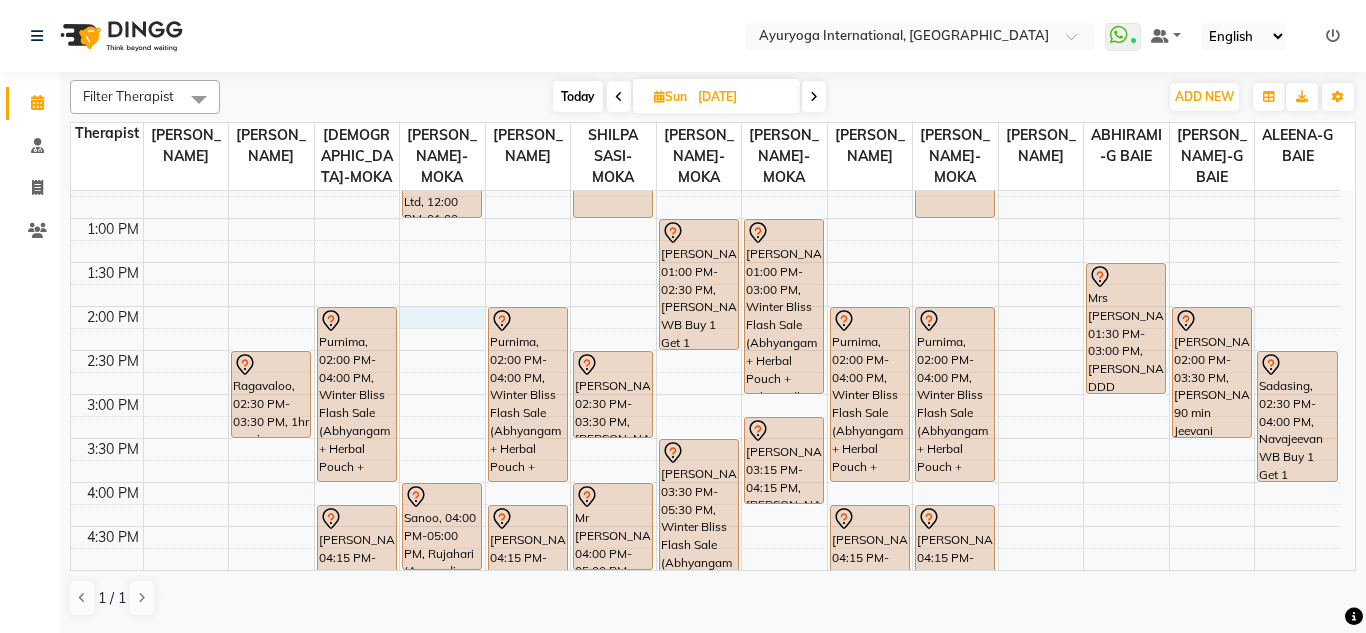 click on "7:00 AM 7:30 AM 8:00 AM 8:30 AM 9:00 AM 9:30 AM 10:00 AM 10:30 AM 11:00 AM 11:30 AM 12:00 PM 12:30 PM 1:00 PM 1:30 PM 2:00 PM 2:30 PM 3:00 PM 3:30 PM 4:00 PM 4:30 PM 5:00 PM 5:30 PM 6:00 PM 6:30 PM 7:00 PM 7:30 PM 8:00 PM 8:30 PM             Anousha, 10:00 AM-10:30 AM, Consultation with Dr.Adarsh at Moka             Pooja Prabhakaran, 11:00 AM-11:30 AM, Consultation with Dr.Adarsh at Moka             Pooja Prabhakaran, 11:30 AM-12:00 PM, Consultation with Dr.Adarsh at Moka    saliq, 10:00 AM-11:00 AM, 1hr session             Ragavaloo, 02:30 PM-03:30 PM, 1hr session             Pillay, 05:00 PM-06:00 PM, 1hr session             romain, 08:00 AM-09:00 AM, Abhyangam+Bhashpa sweda(Without Oil)             romain, 09:00 AM-09:01 AM, Snehapanam             Mulloo, 11:00 AM-12:00 PM, Rujahari (Ayurvedic pain relieveing massage)             Purnima, 02:00 PM-04:00 PM, Winter Bliss Flash Sale (Abhyangam + Herbal Pouch + Ksheeradhara)             Yamini, 04:15 PM-05:15 PM, Swedish massage (60 Min)" at bounding box center (705, 306) 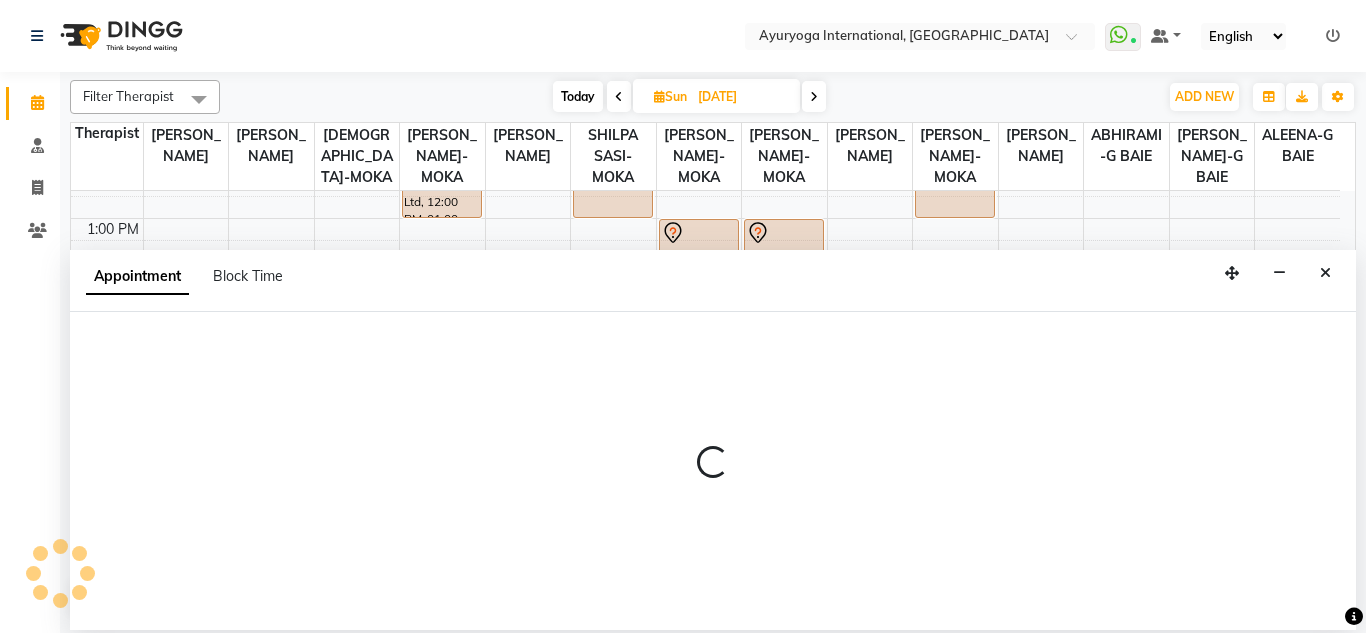 select on "60458" 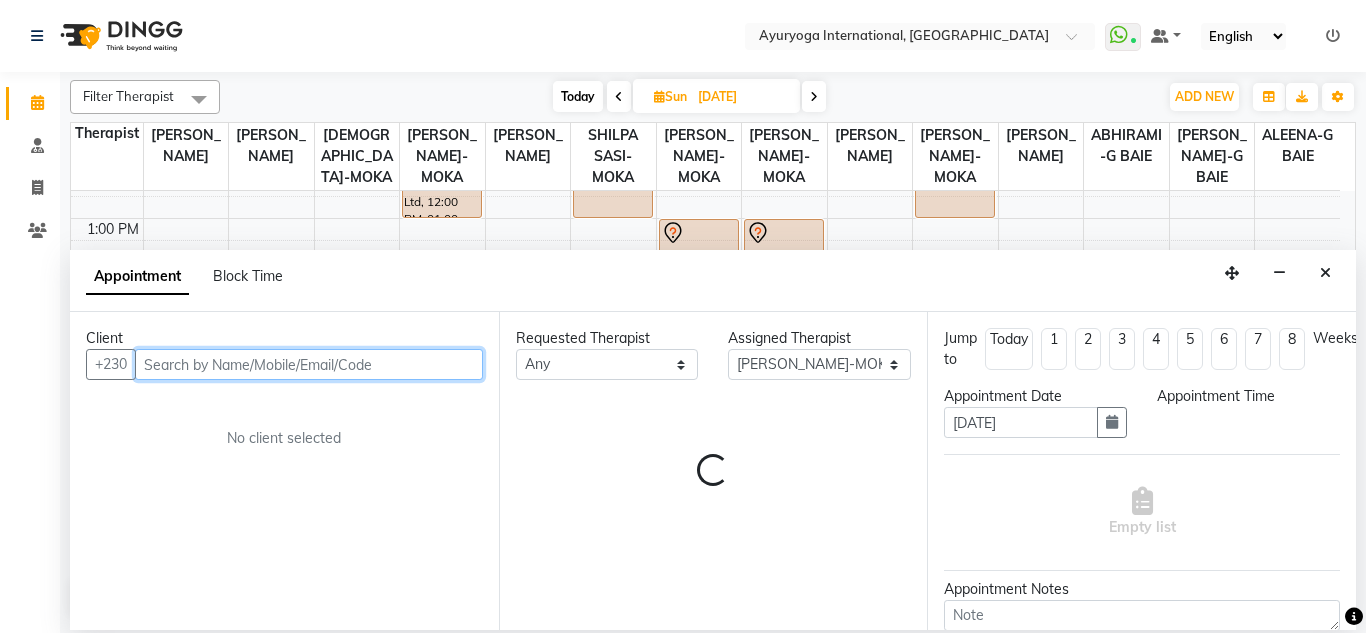 select on "840" 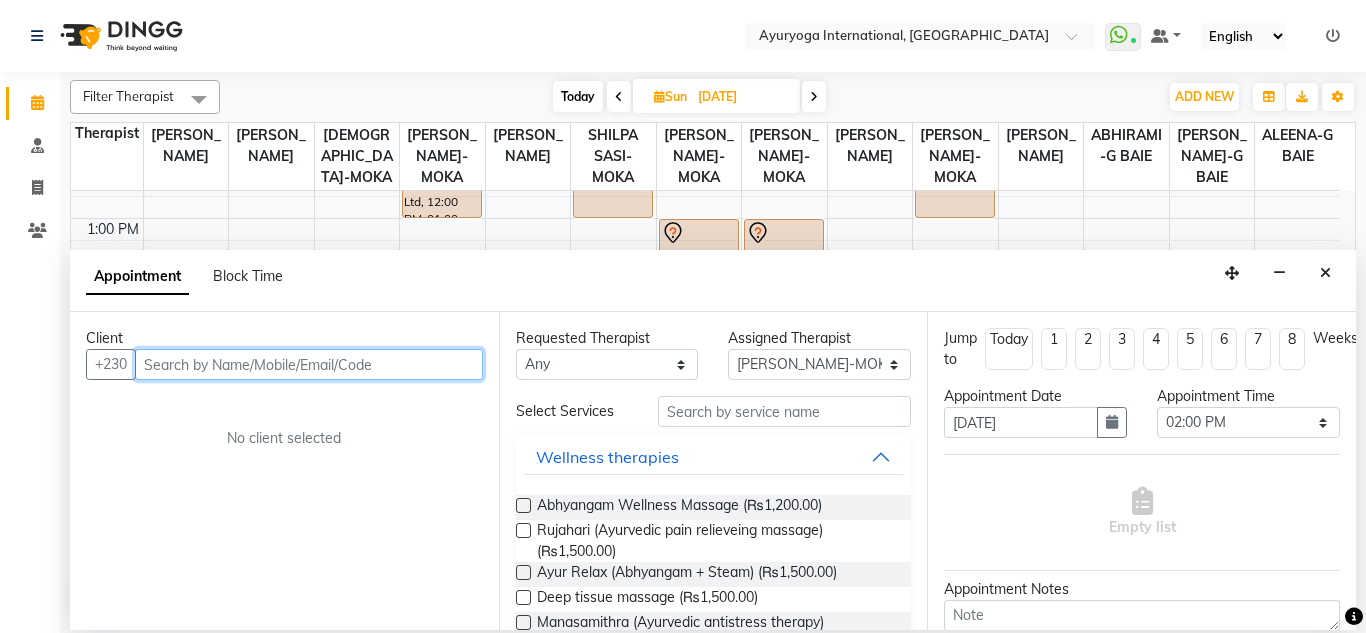 click at bounding box center (309, 364) 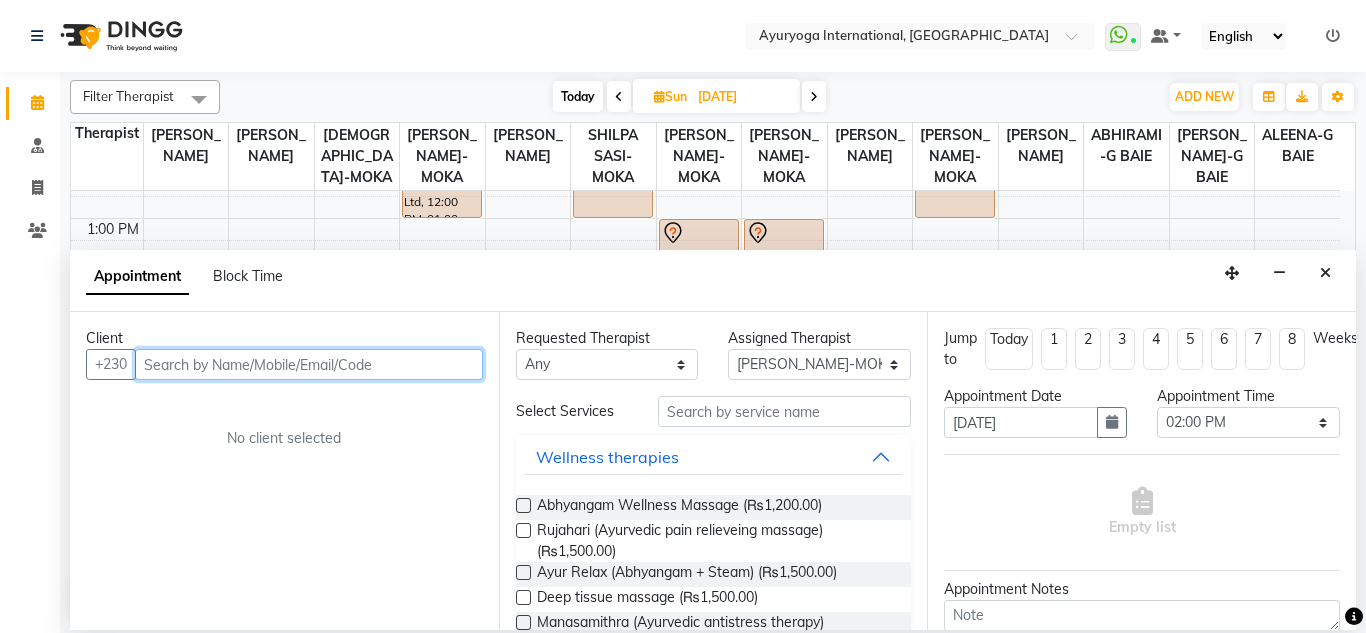 paste on "57879113" 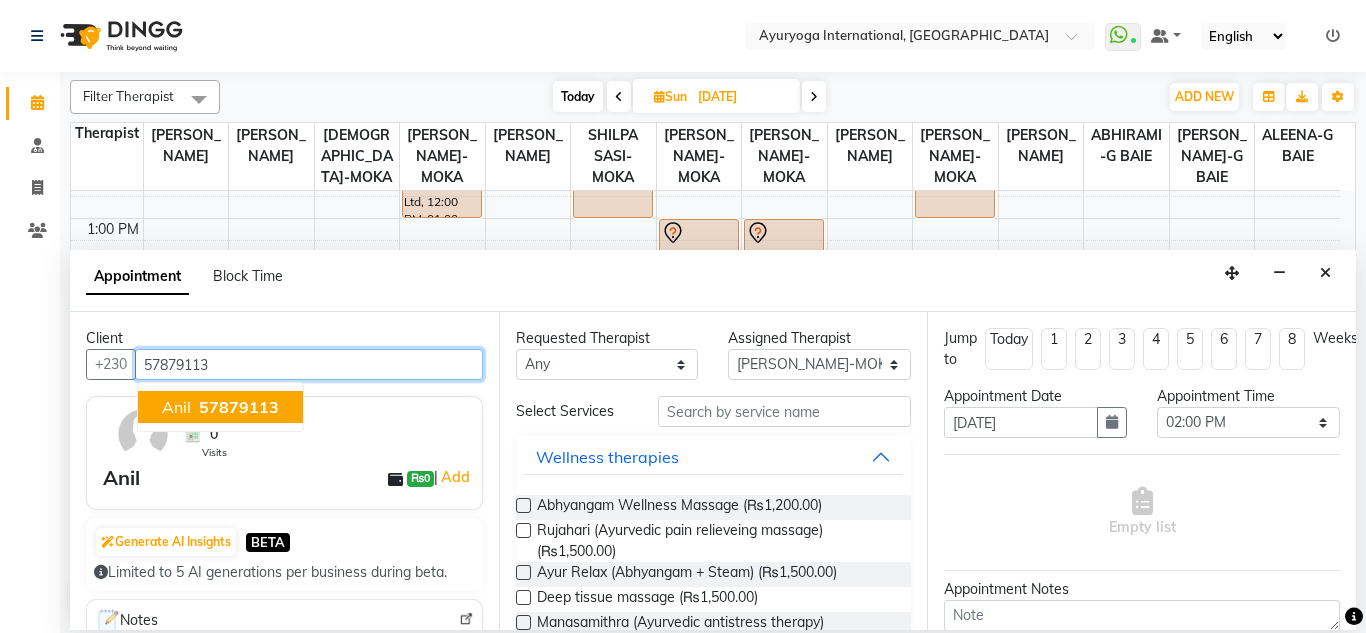 click on "57879113" at bounding box center [239, 407] 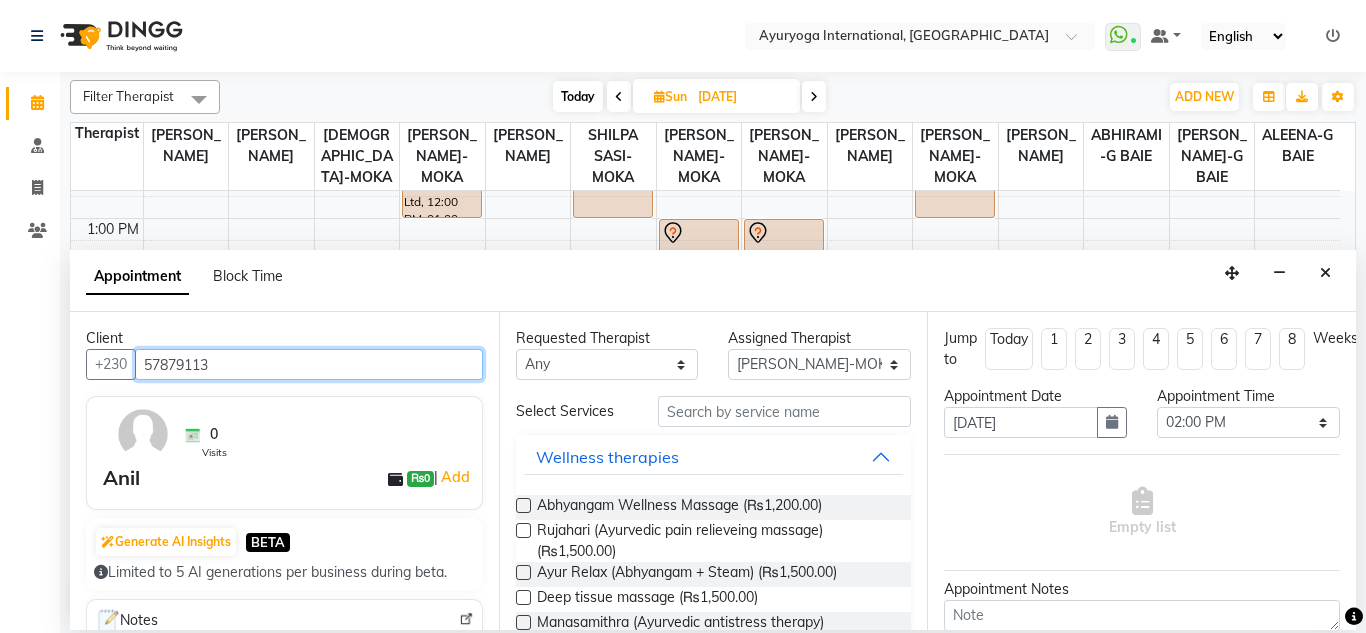 type on "57879113" 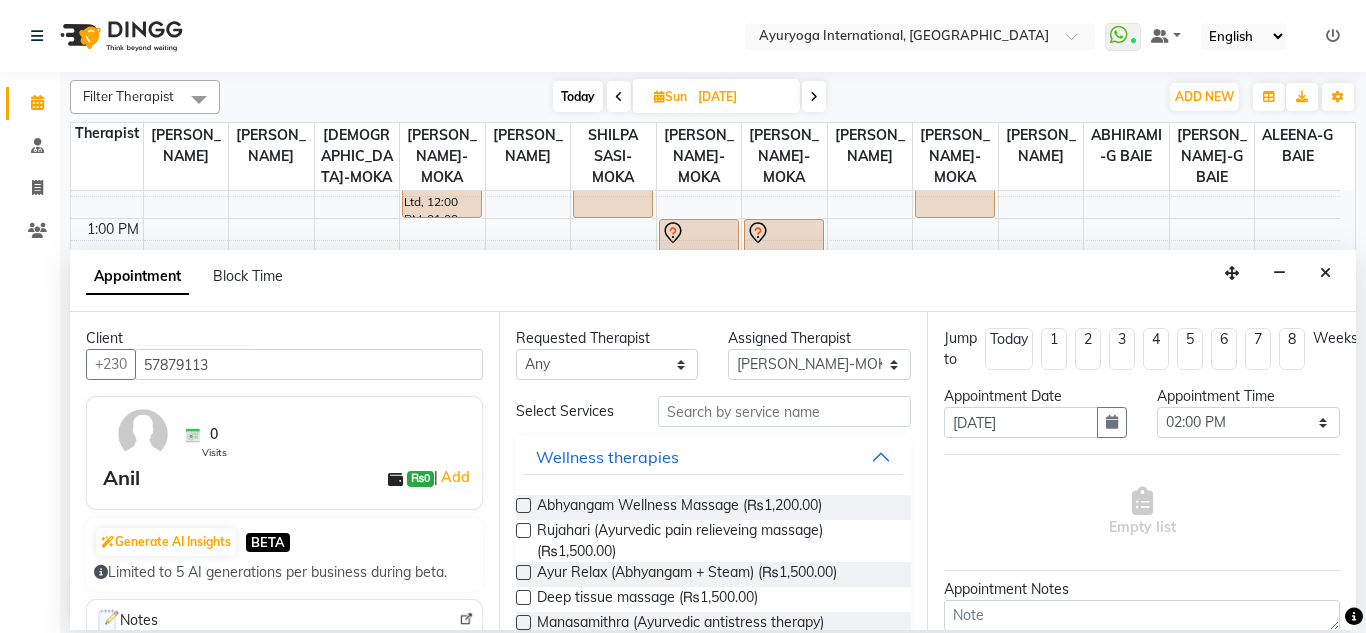 click on "Appointment Time" at bounding box center (1248, 396) 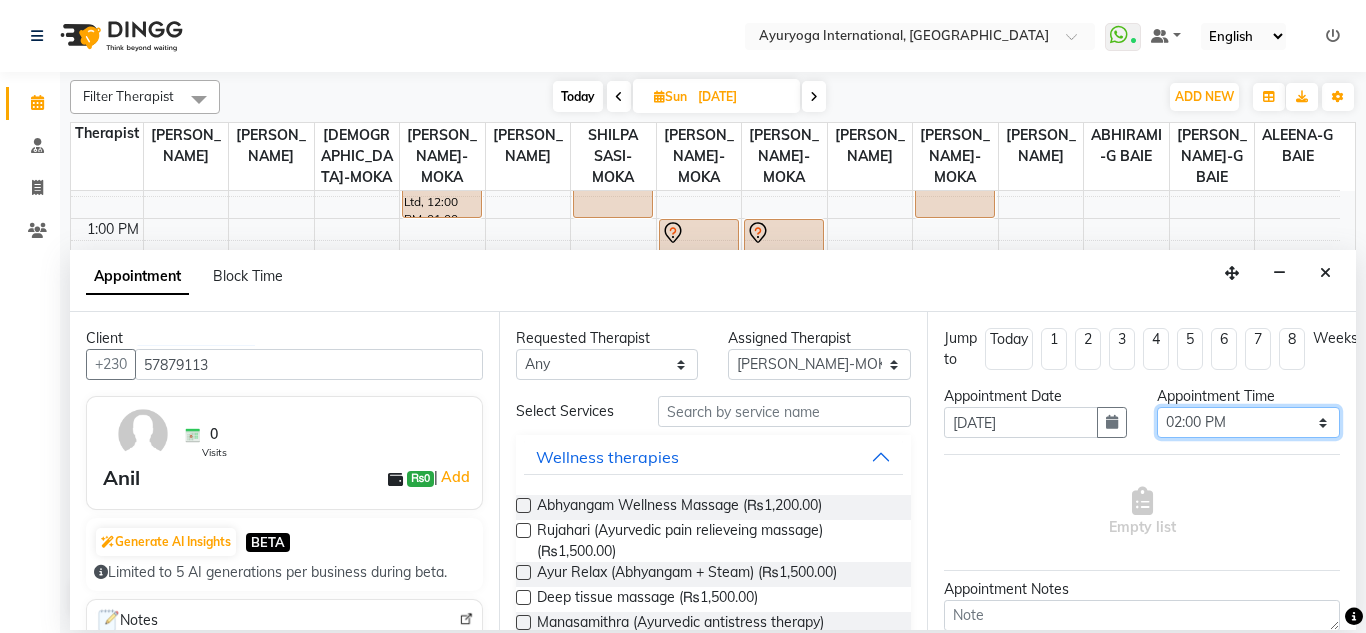 click on "Select 08:00 AM 08:15 AM 08:30 AM 08:45 AM 09:00 AM 09:15 AM 09:30 AM 09:45 AM 10:00 AM 10:15 AM 10:30 AM 10:45 AM 11:00 AM 11:15 AM 11:30 AM 11:45 AM 12:00 PM 12:15 PM 12:30 PM 12:45 PM 01:00 PM 01:15 PM 01:30 PM 01:45 PM 02:00 PM 02:15 PM 02:30 PM 02:45 PM 03:00 PM 03:15 PM 03:30 PM 03:45 PM 04:00 PM 04:15 PM 04:30 PM 04:45 PM 05:00 PM 05:15 PM 05:30 PM 05:45 PM 06:00 PM 06:15 PM 06:30 PM 06:45 PM 07:00 PM 07:15 PM 07:30 PM 07:45 PM 08:00 PM" at bounding box center (1248, 422) 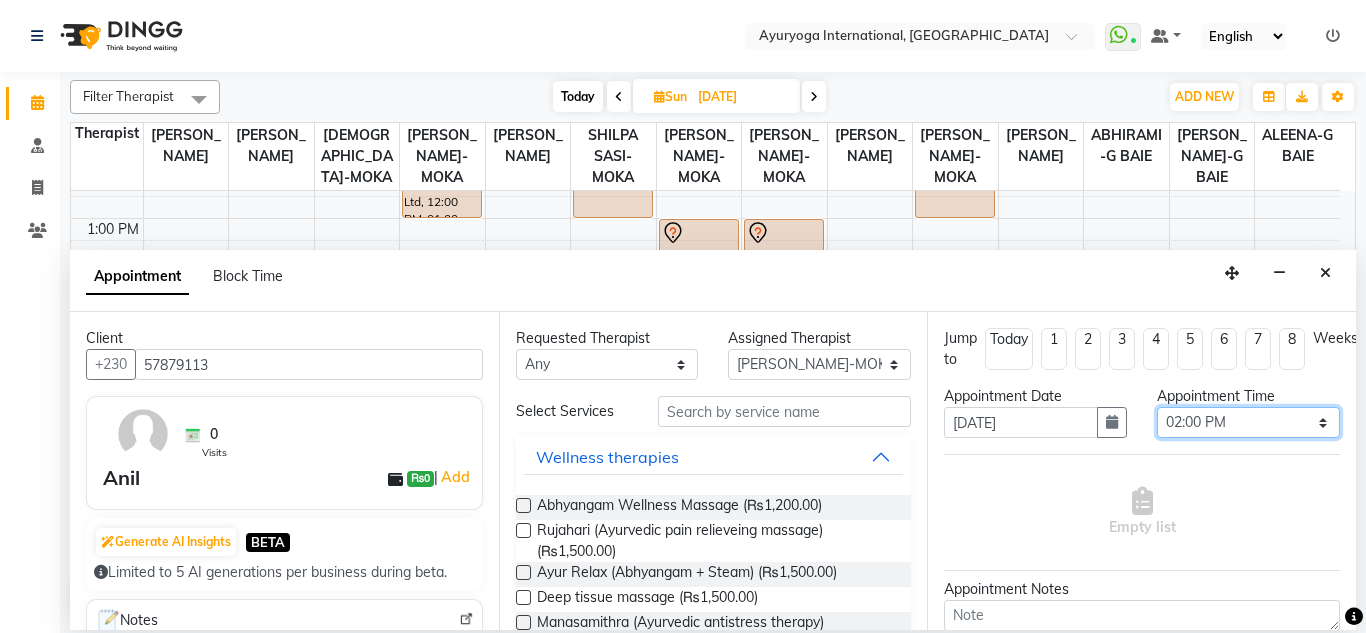 select on "900" 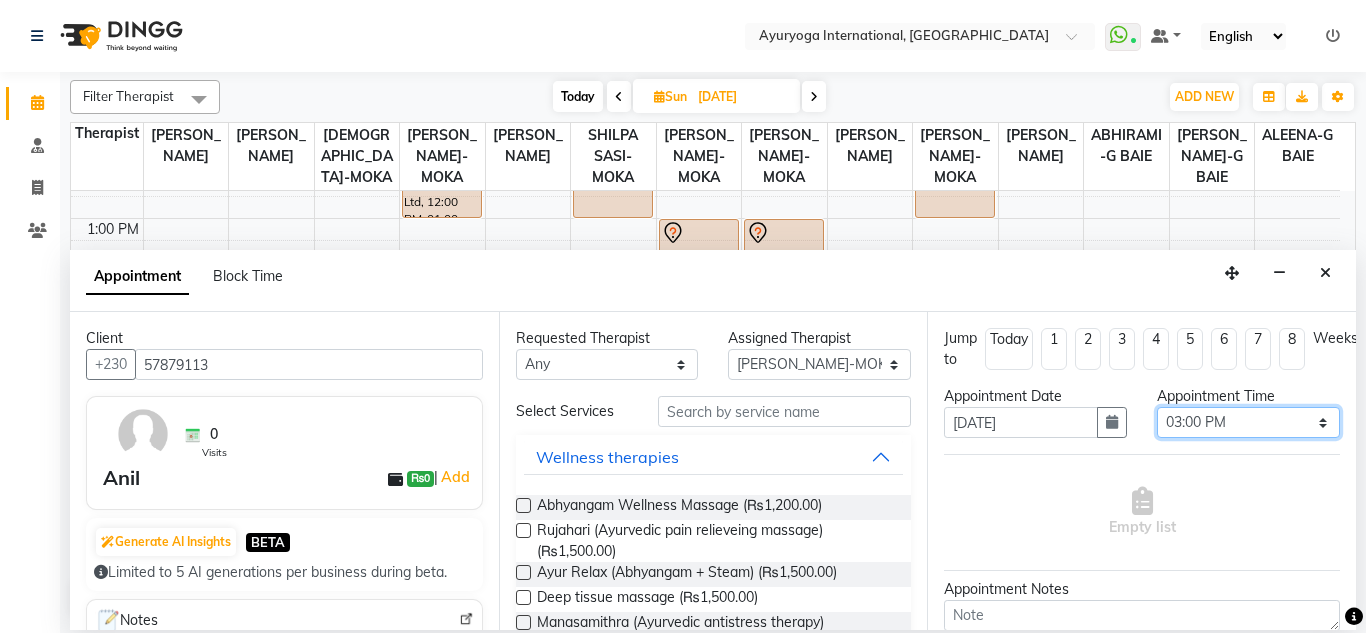 click on "Select 08:00 AM 08:15 AM 08:30 AM 08:45 AM 09:00 AM 09:15 AM 09:30 AM 09:45 AM 10:00 AM 10:15 AM 10:30 AM 10:45 AM 11:00 AM 11:15 AM 11:30 AM 11:45 AM 12:00 PM 12:15 PM 12:30 PM 12:45 PM 01:00 PM 01:15 PM 01:30 PM 01:45 PM 02:00 PM 02:15 PM 02:30 PM 02:45 PM 03:00 PM 03:15 PM 03:30 PM 03:45 PM 04:00 PM 04:15 PM 04:30 PM 04:45 PM 05:00 PM 05:15 PM 05:30 PM 05:45 PM 06:00 PM 06:15 PM 06:30 PM 06:45 PM 07:00 PM 07:15 PM 07:30 PM 07:45 PM 08:00 PM" at bounding box center (1248, 422) 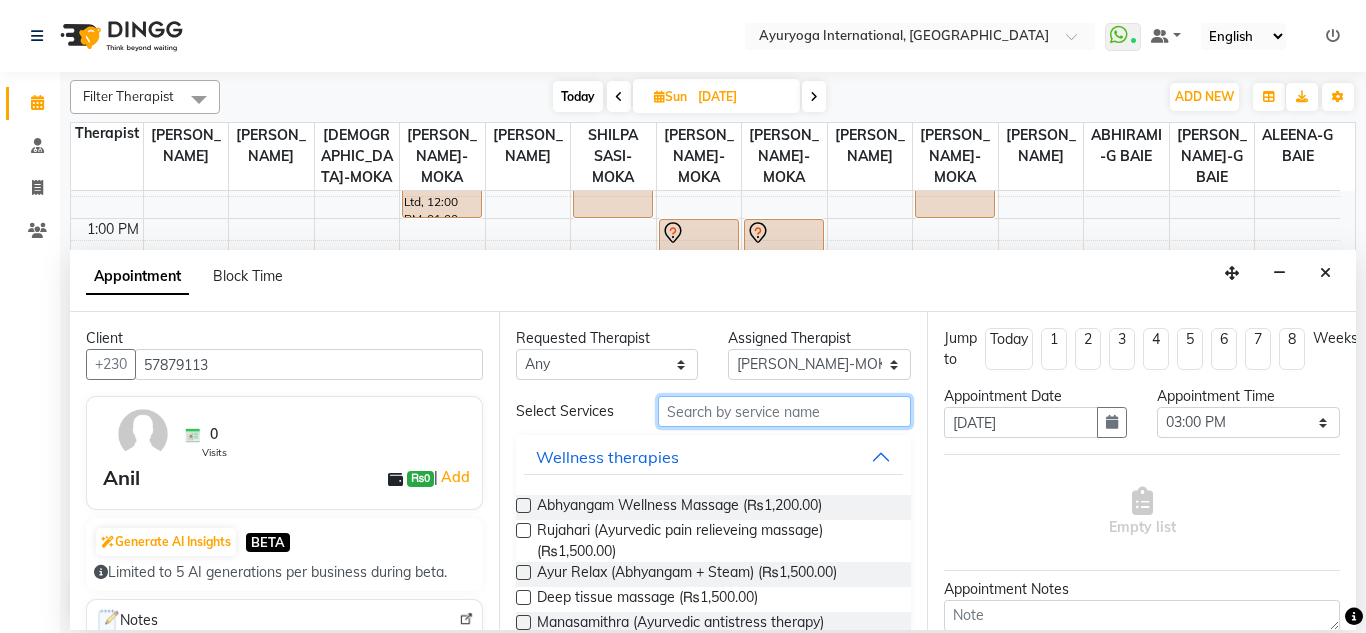 click at bounding box center [785, 411] 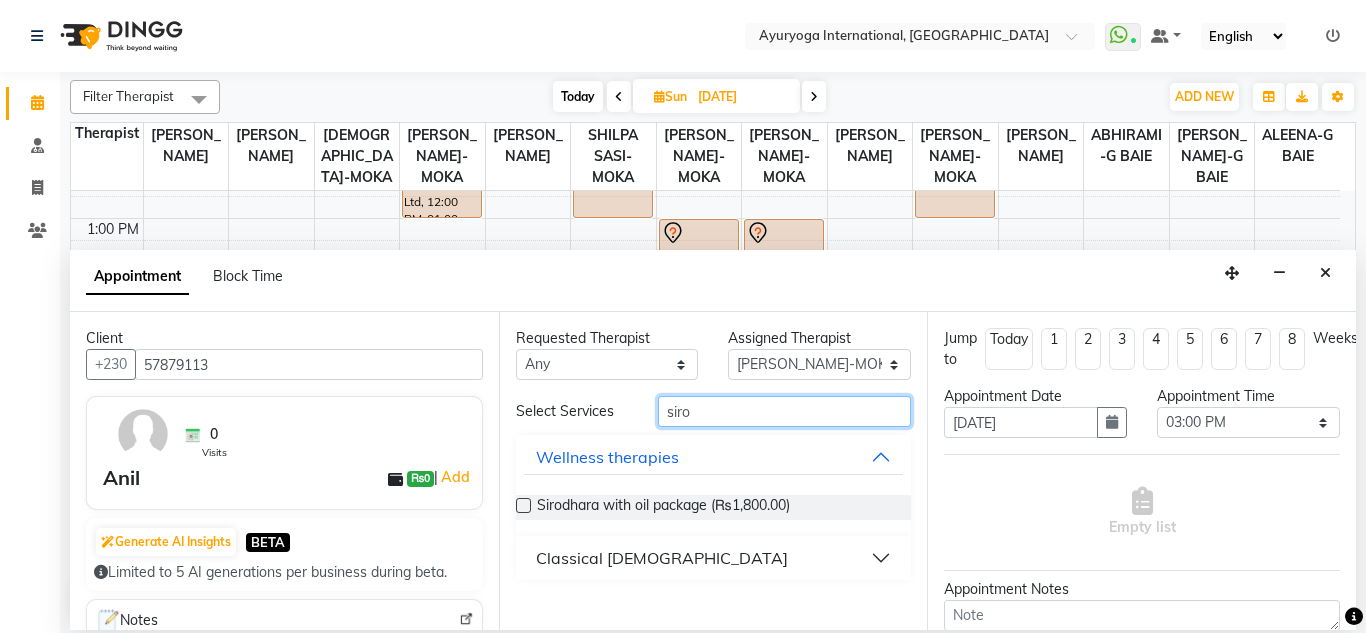 type on "siro" 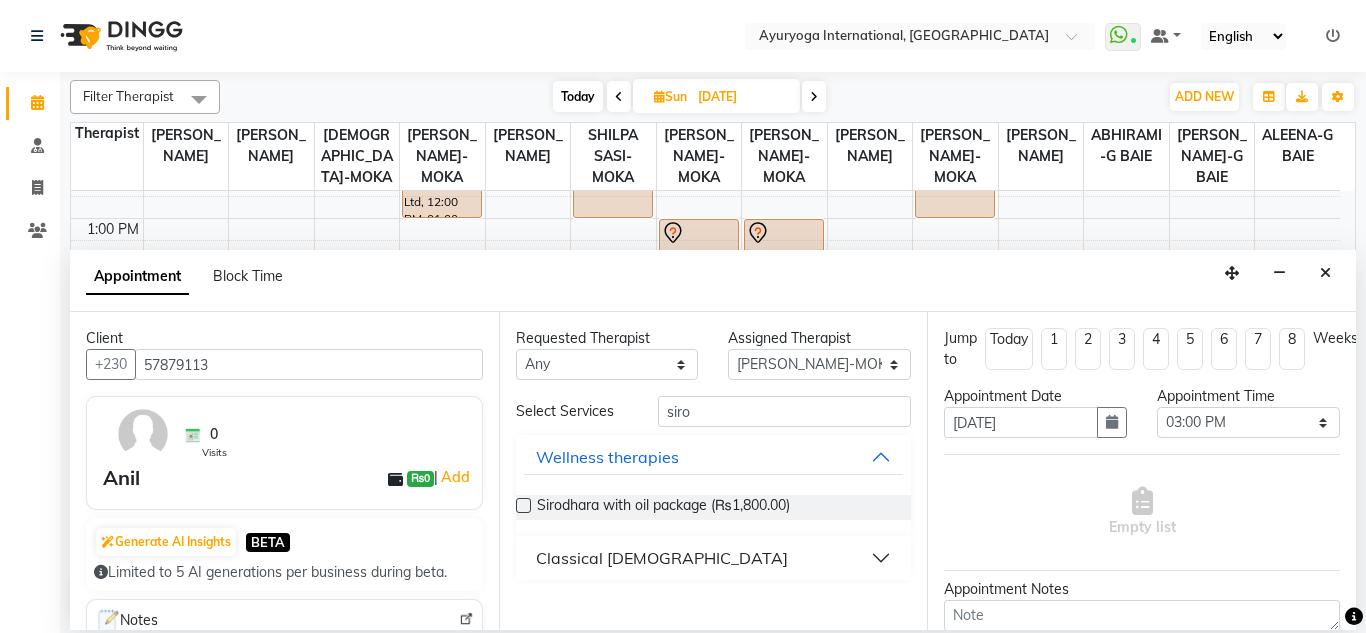 click on "Classical [DEMOGRAPHIC_DATA]" at bounding box center (662, 558) 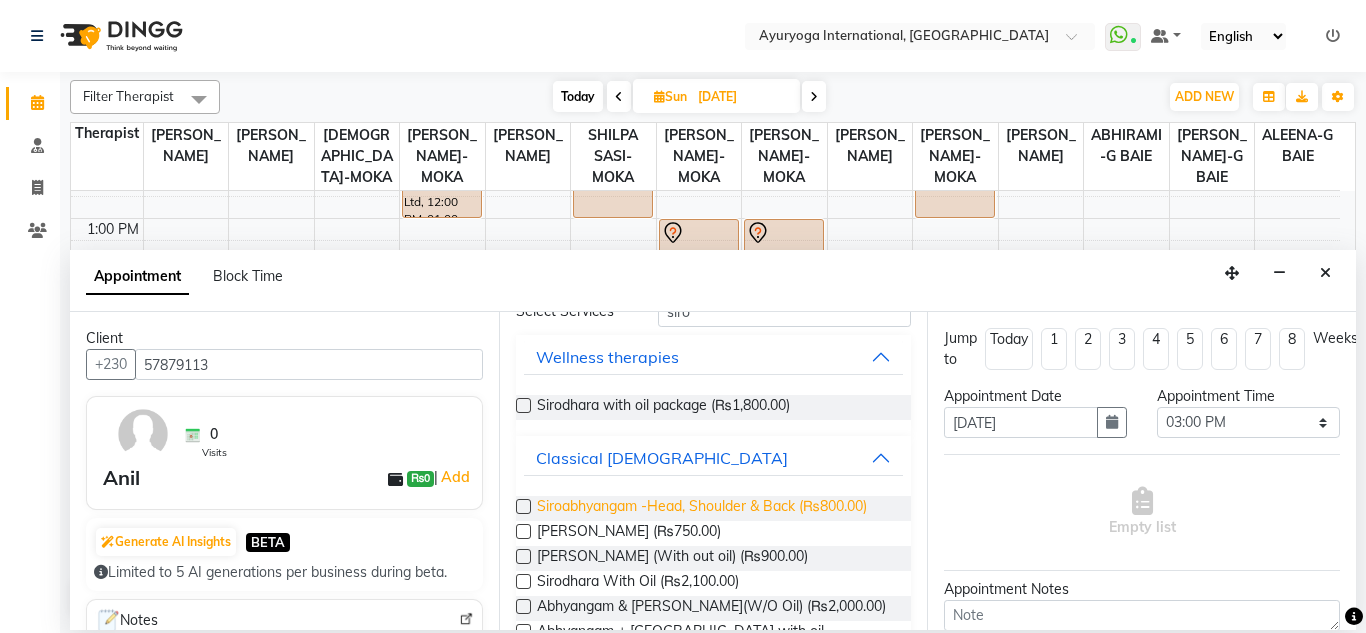 click on "Siroabhyangam -Head, Shoulder & Back (₨800.00)" at bounding box center (702, 508) 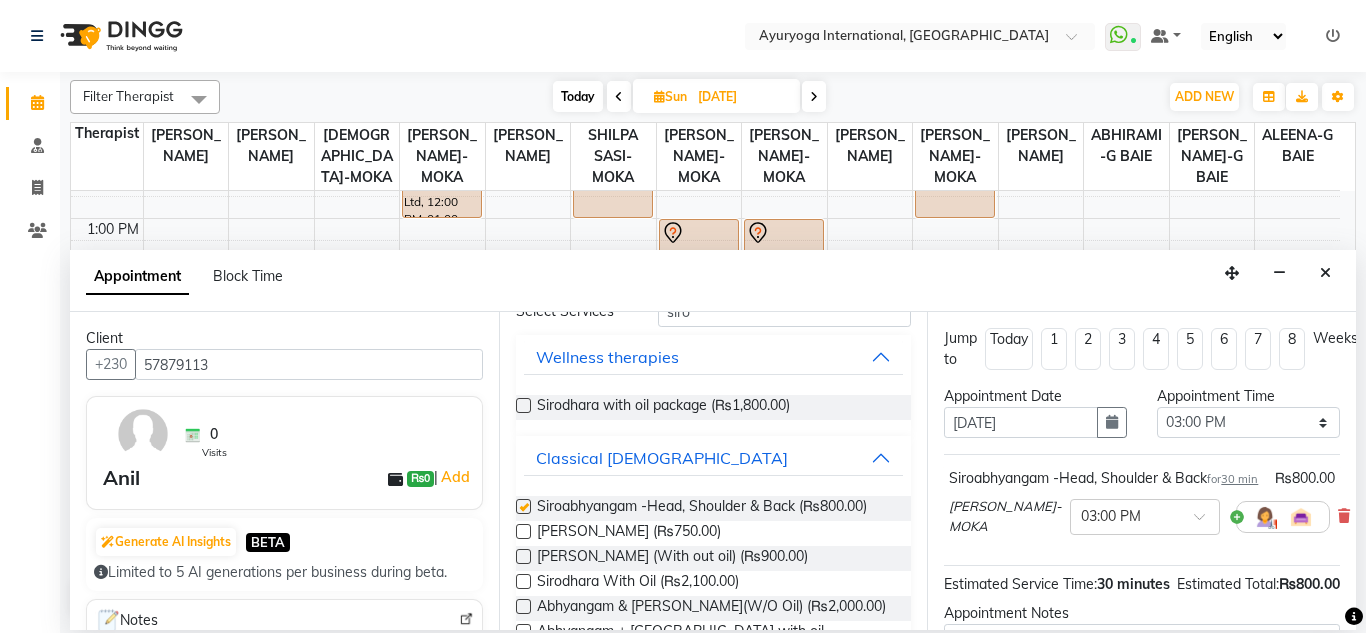 checkbox on "false" 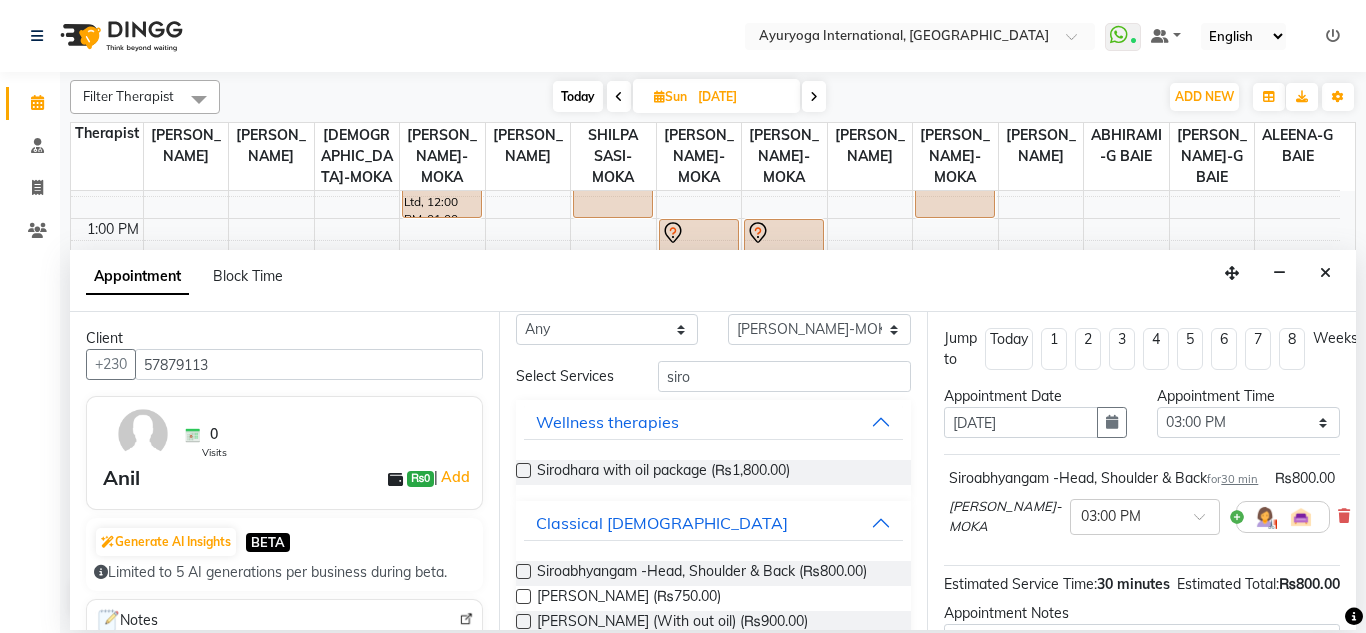 scroll, scrollTop: 0, scrollLeft: 0, axis: both 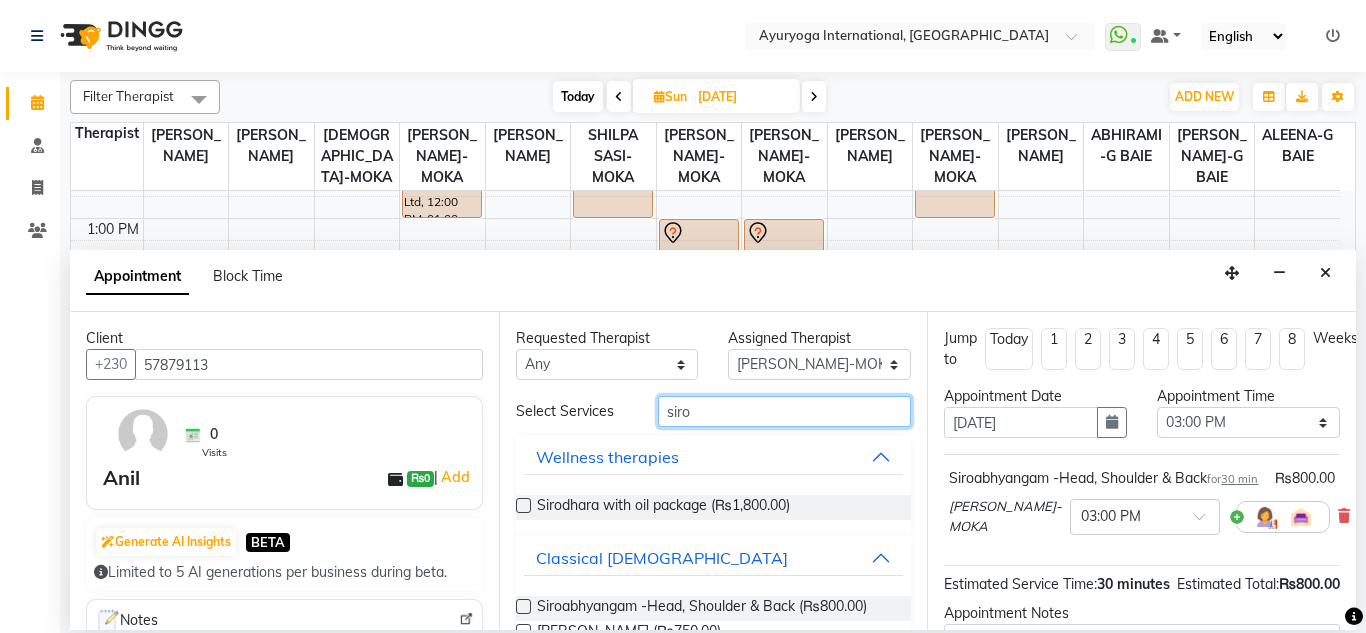 drag, startPoint x: 717, startPoint y: 423, endPoint x: 645, endPoint y: 436, distance: 73.1642 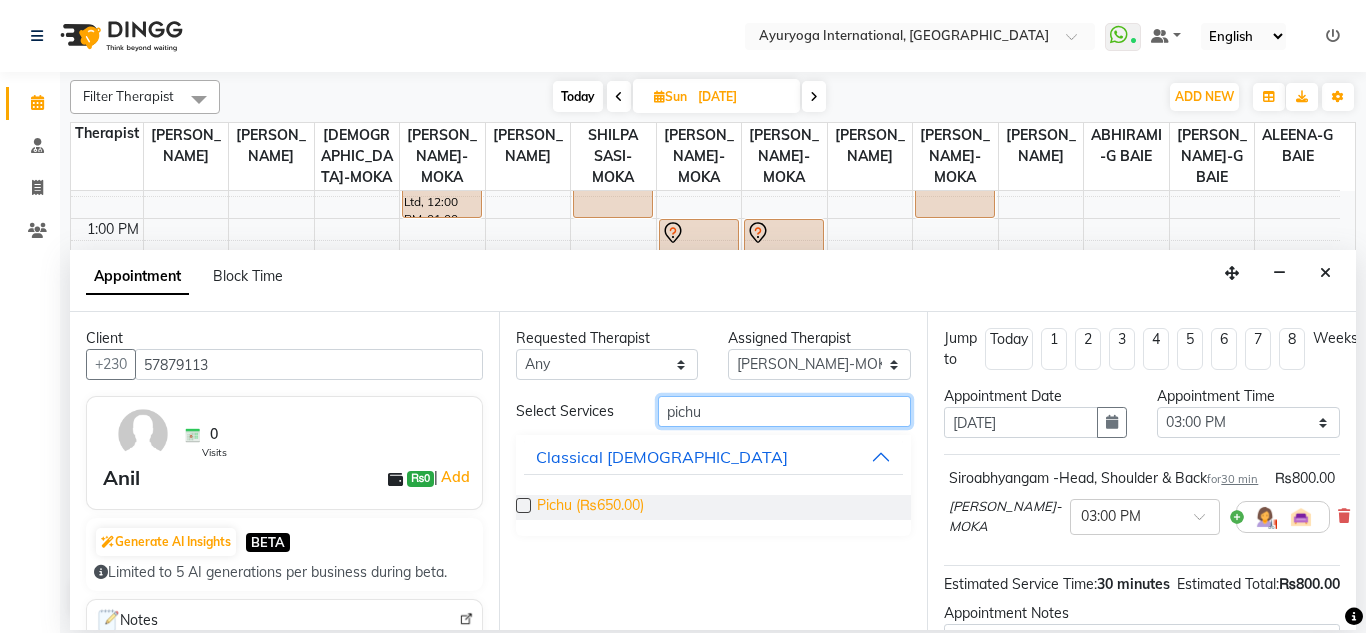 type on "pichu" 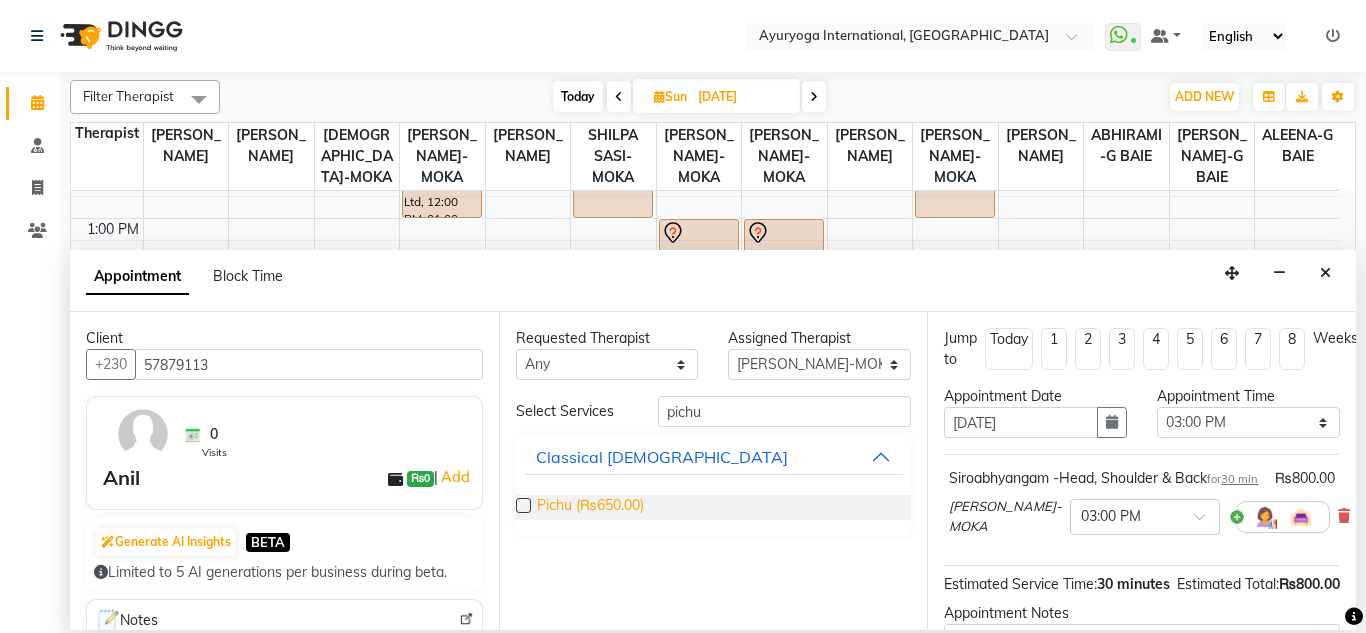 click on "Pichu (₨650.00)" at bounding box center (590, 507) 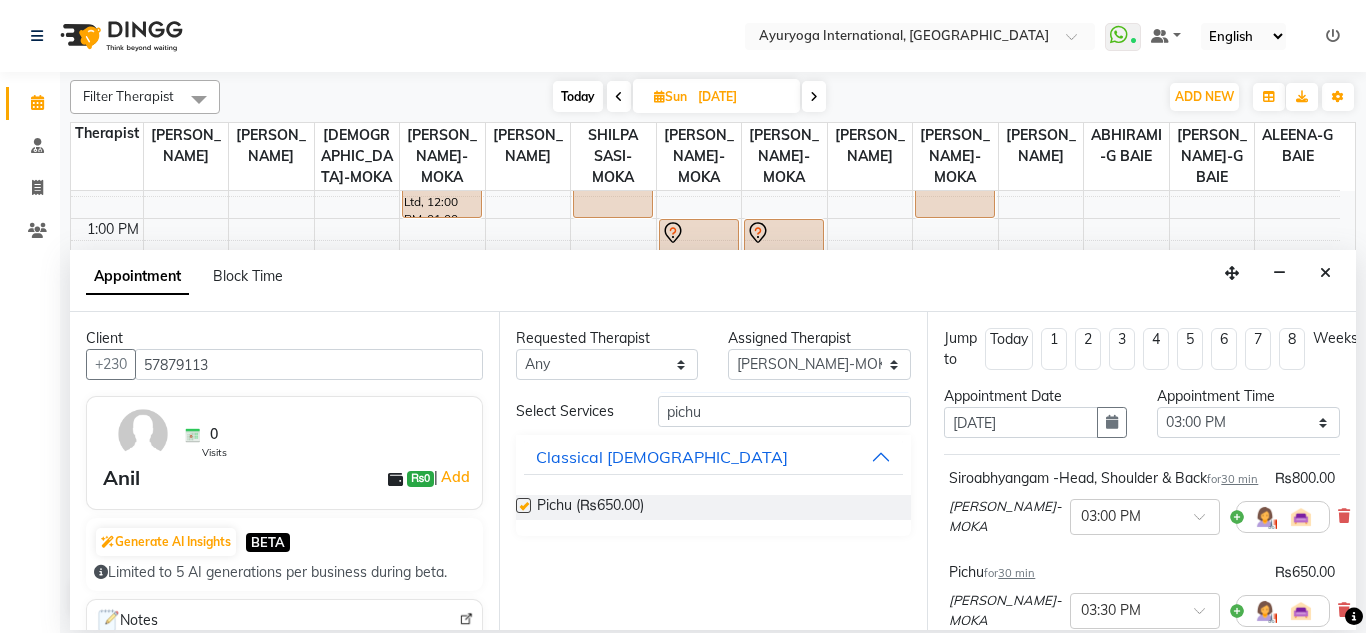 checkbox on "false" 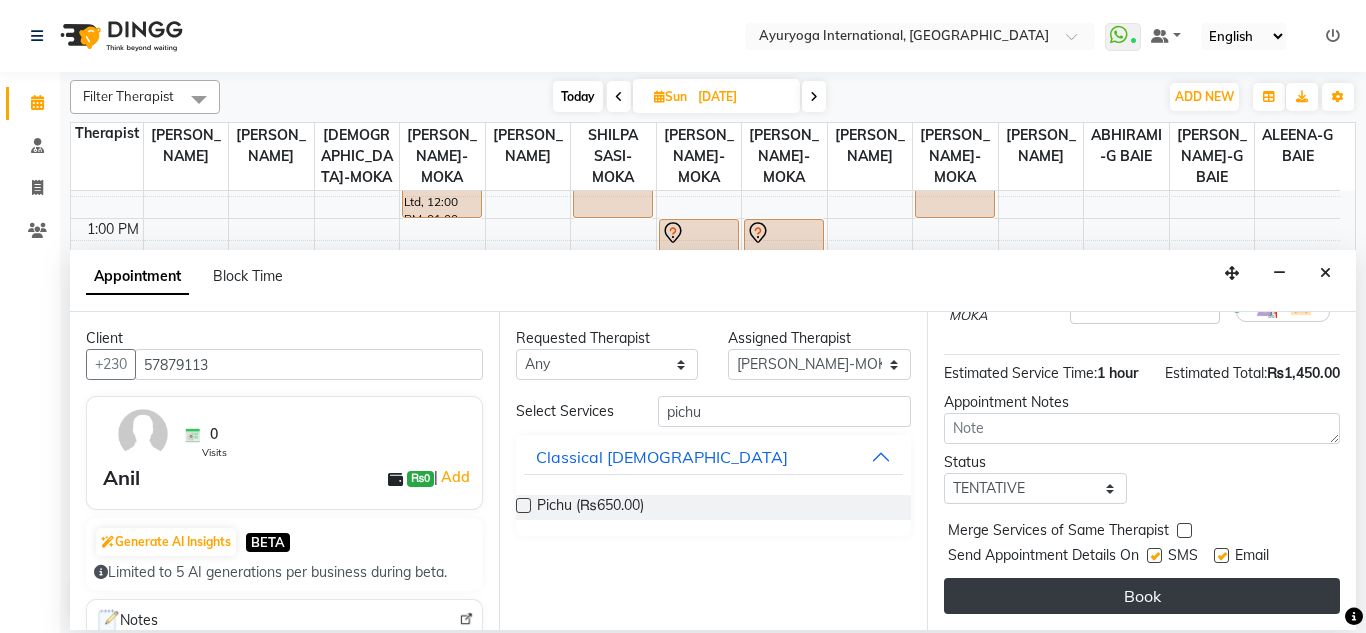 scroll, scrollTop: 362, scrollLeft: 0, axis: vertical 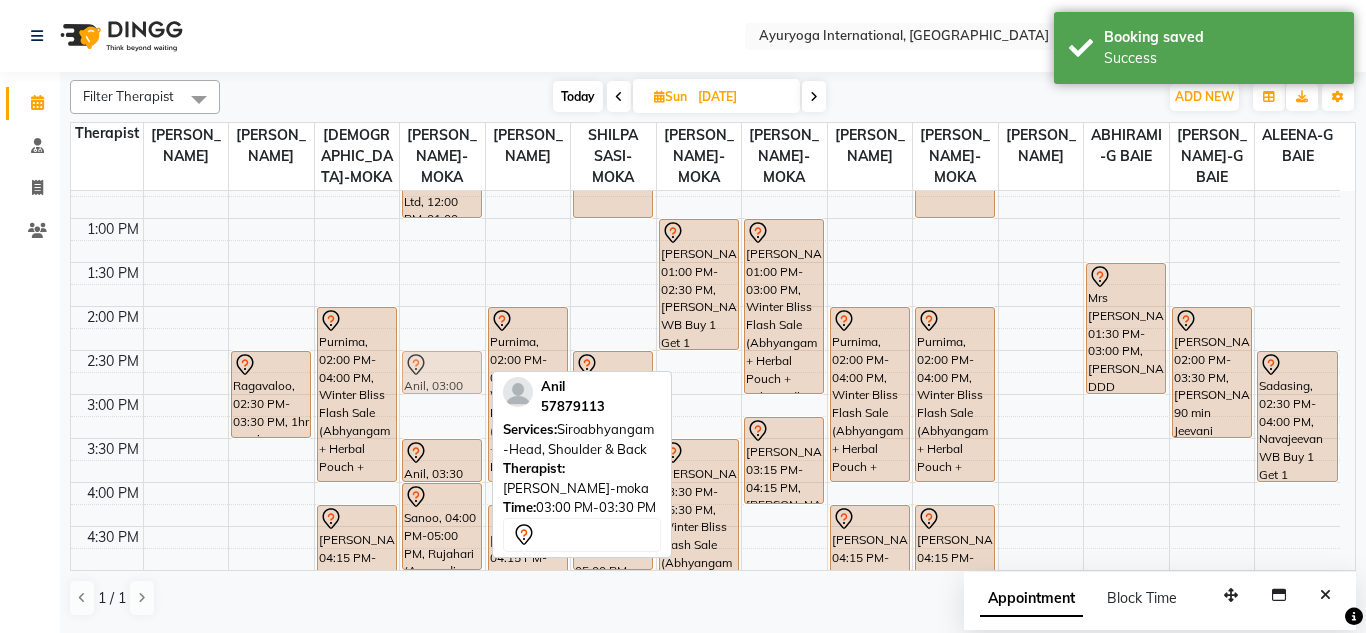 drag, startPoint x: 439, startPoint y: 426, endPoint x: 435, endPoint y: 391, distance: 35.22783 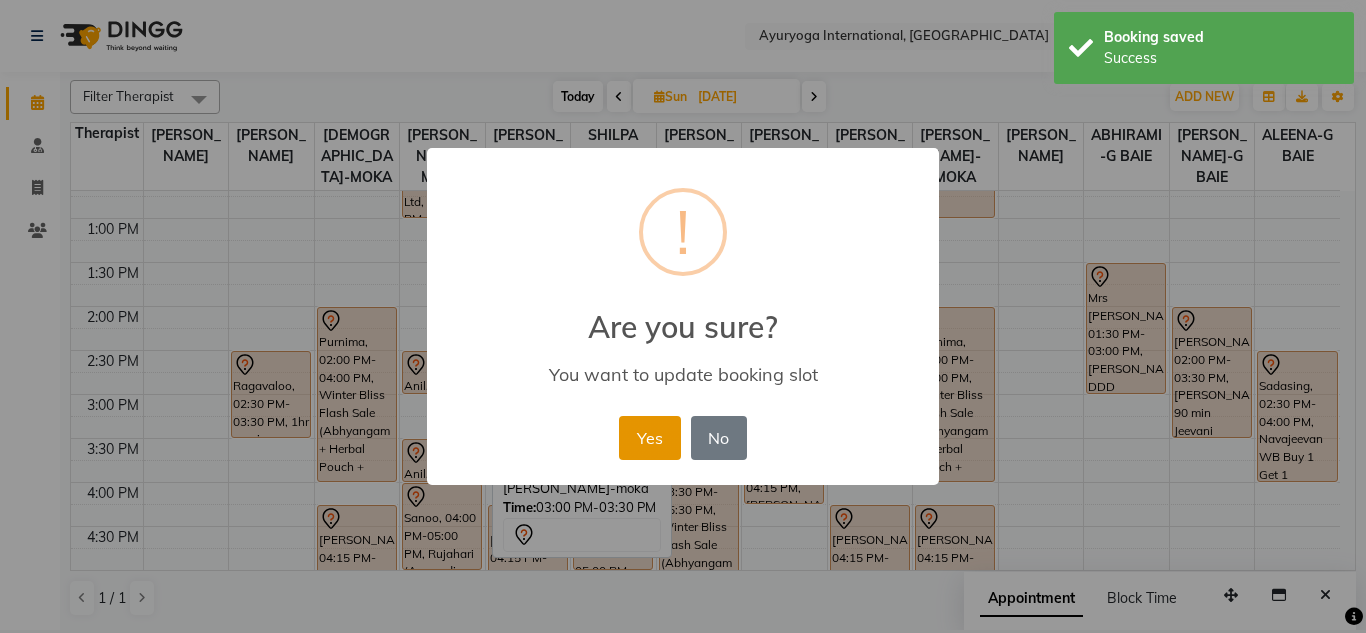 click on "Yes" at bounding box center [649, 438] 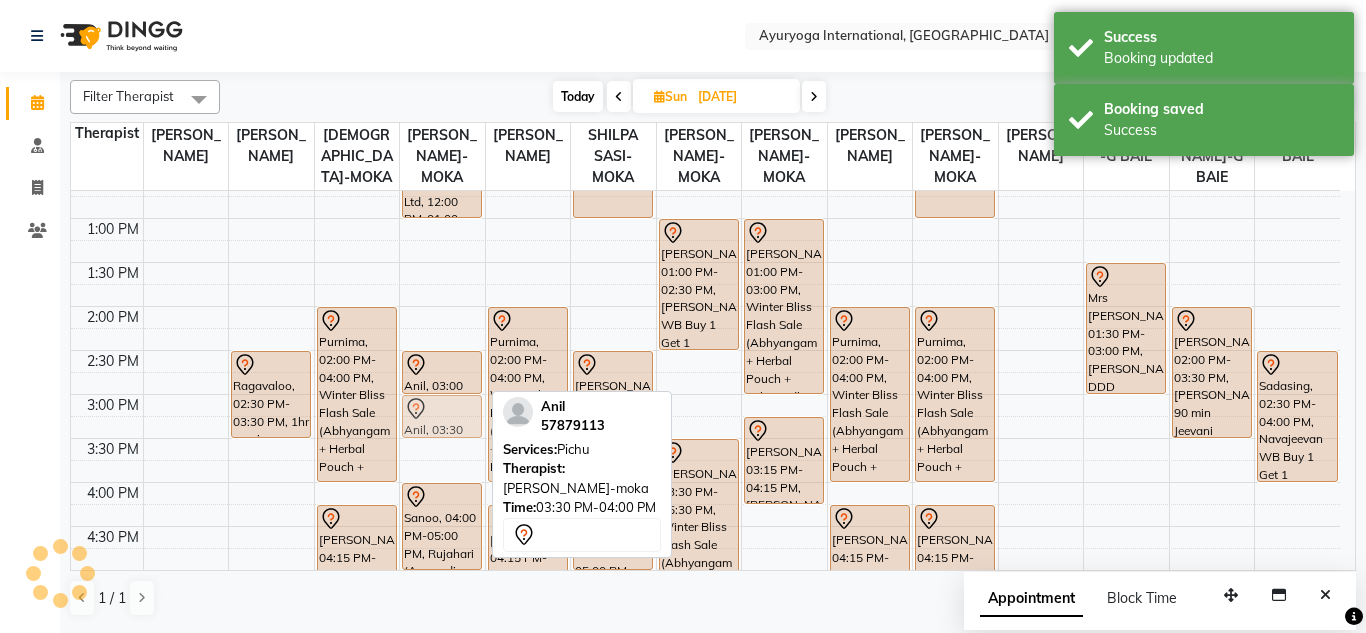 drag, startPoint x: 443, startPoint y: 479, endPoint x: 438, endPoint y: 439, distance: 40.311287 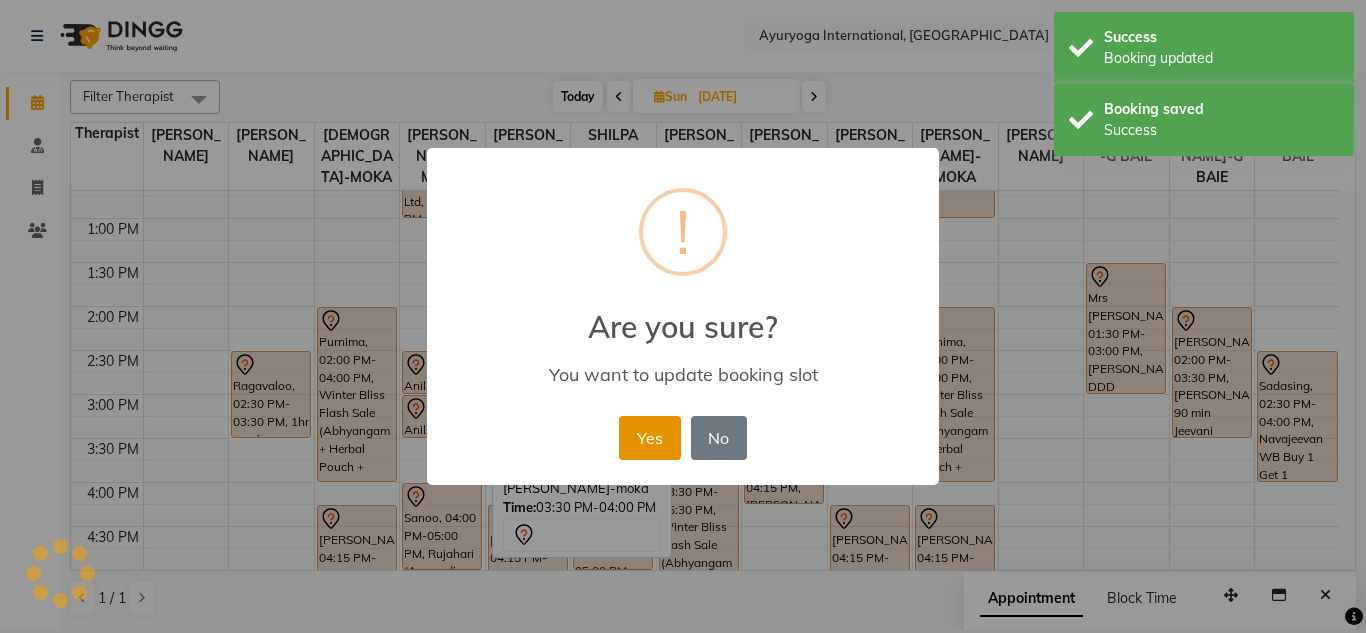 click on "Yes" at bounding box center [649, 438] 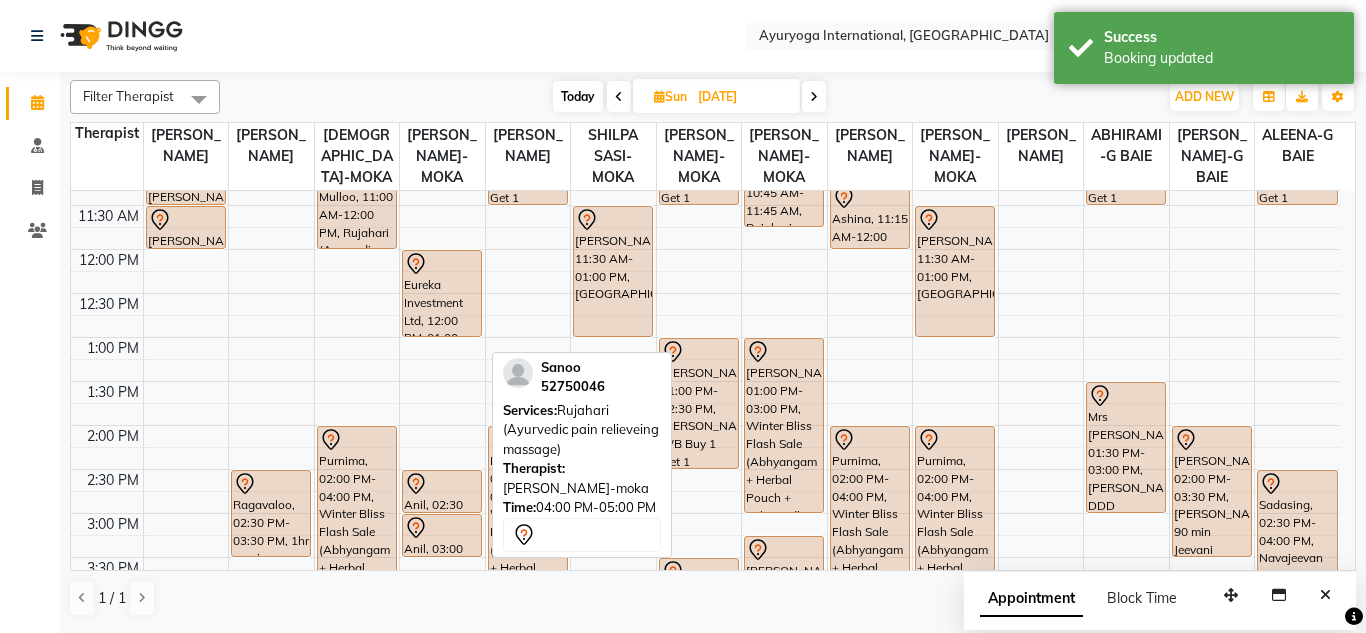 scroll, scrollTop: 373, scrollLeft: 0, axis: vertical 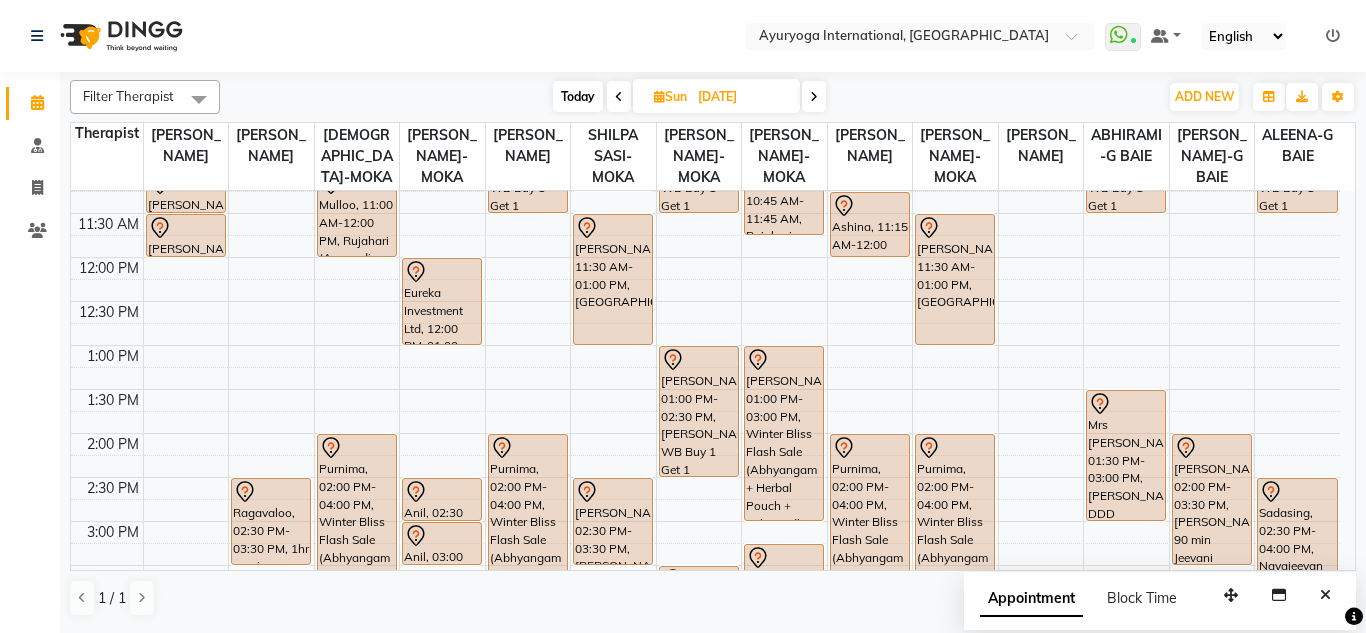 click on "Today" at bounding box center [578, 96] 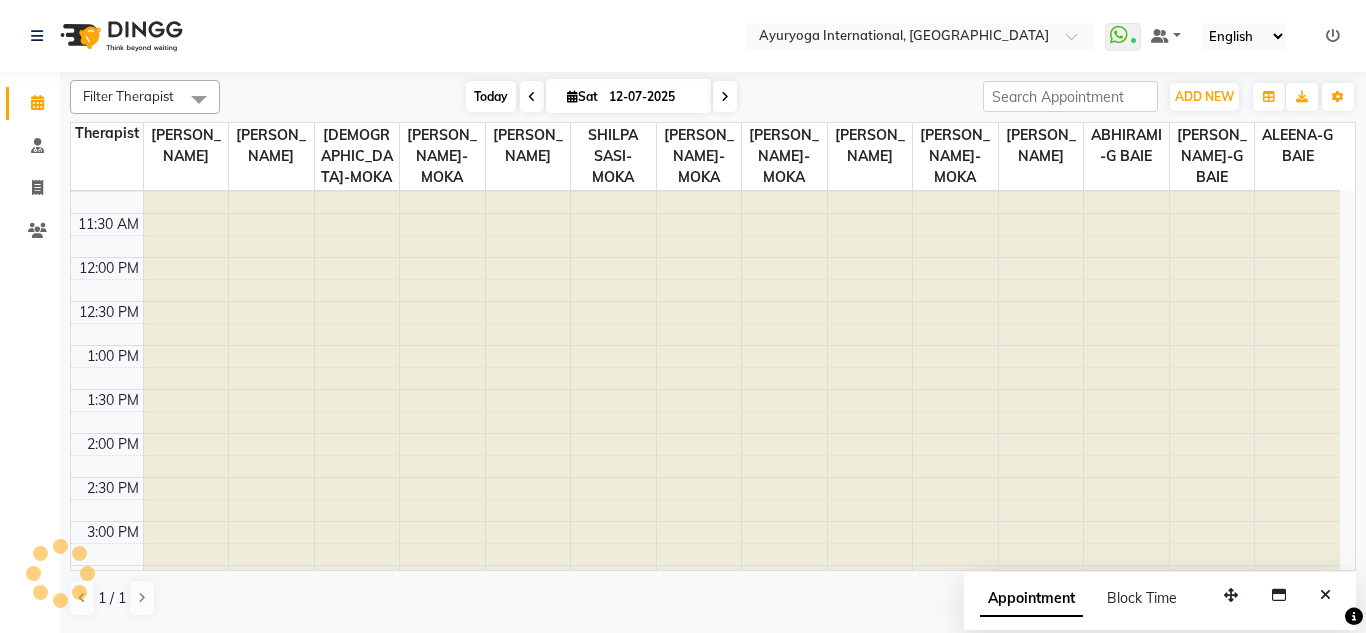 scroll, scrollTop: 0, scrollLeft: 0, axis: both 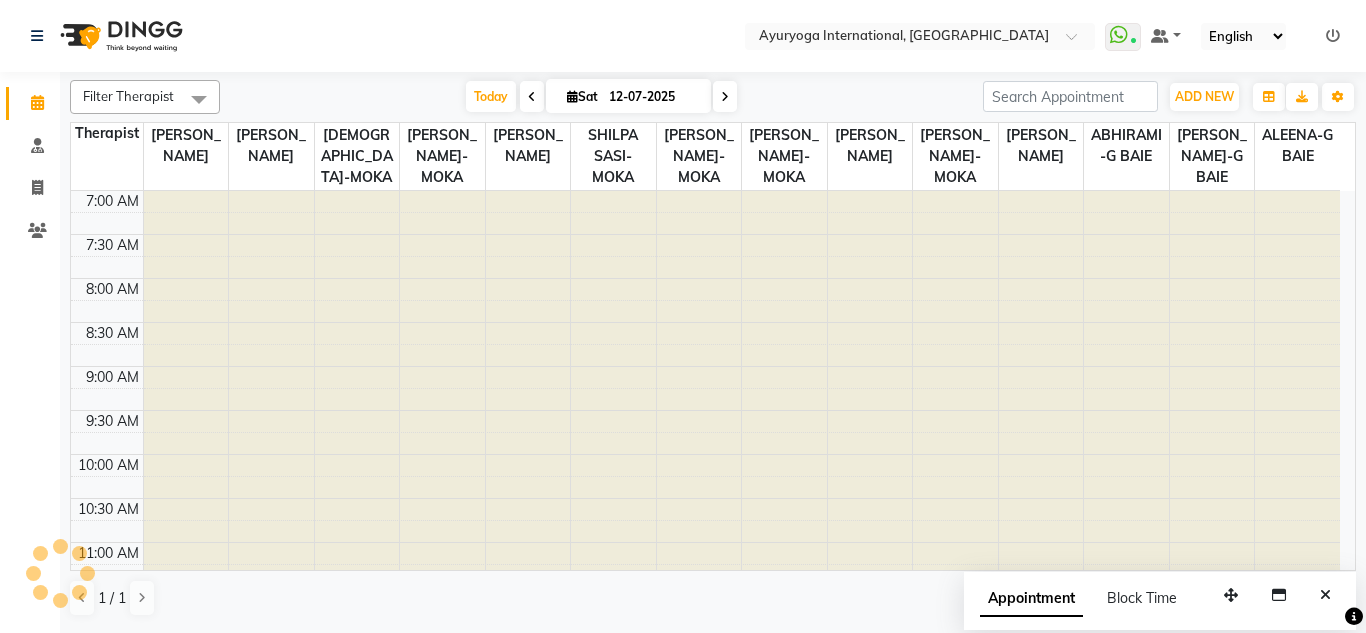 click on "Select Location × Ayuryoga International, Mount Ory Rd  WhatsApp Status  ✕ Status:  Connected Most Recent Message: 12-07-2025     04:02 PM Recent Service Activity: 12-07-2025     04:03 PM Default Panel My Panel English ENGLISH Español العربية मराठी हिंदी ગુજરાતી தமிழ் 中文 Notifications nothing to show" 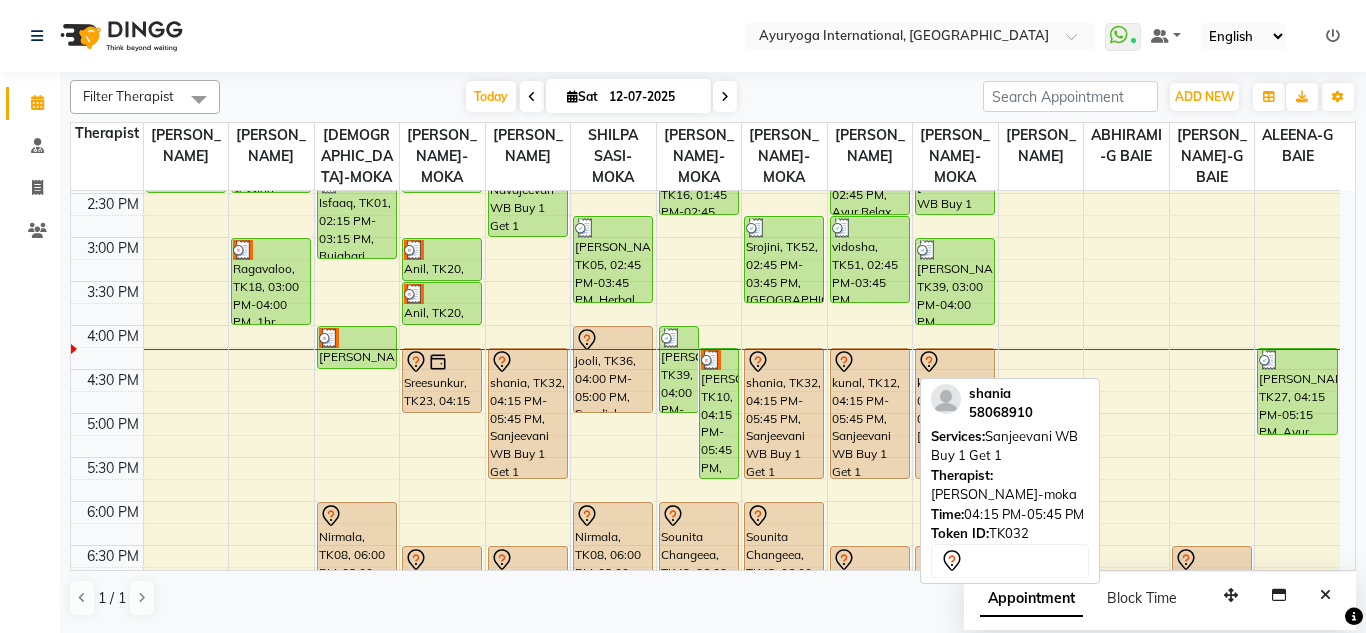scroll, scrollTop: 693, scrollLeft: 0, axis: vertical 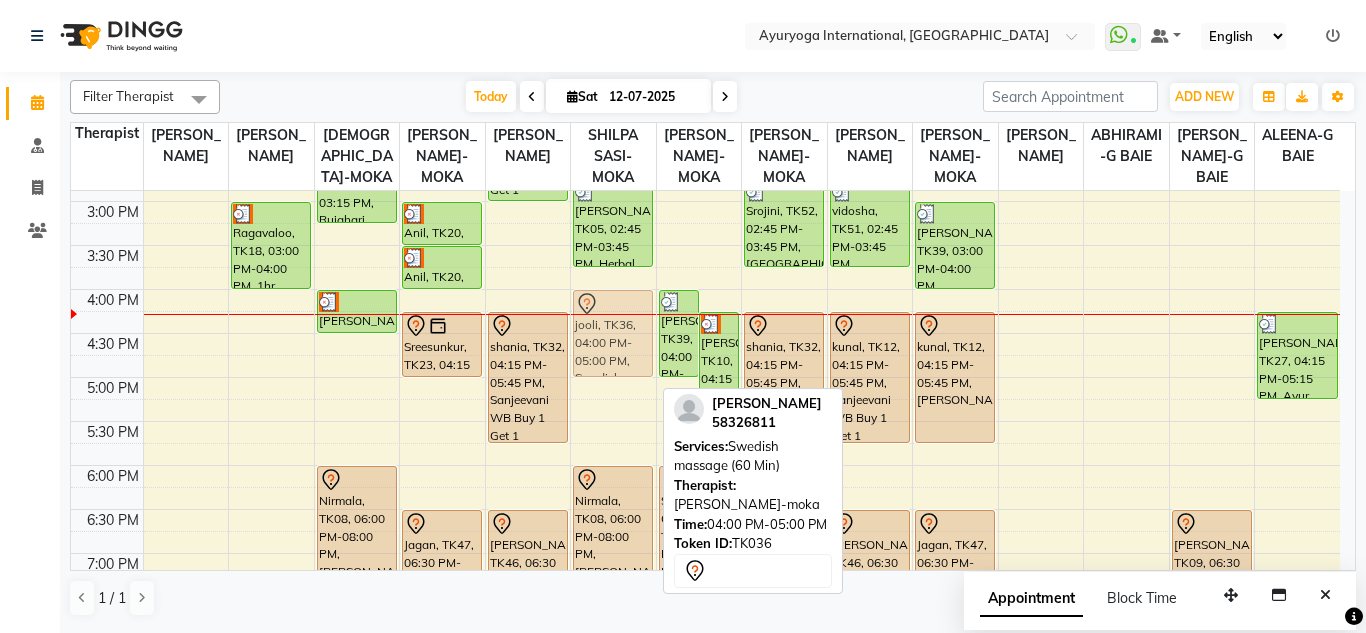 click on "Adishta Mridula Seenauth Seechurn, TK49, 08:45 AM-10:45 AM, Ayur Soukya (Abh + Kizhi + Dhara + Steam)     Sarita Sharma, TK28, 11:00 AM-12:30 PM, Abhyangam,Podikizhi & Bhashpa sweda(W/O Oil)     Vidishi Bonomaully, TK05, 02:45 PM-03:45 PM, Herbal Body Scrub             jooli, TK36, 04:00 PM-05:00 PM, Swedish massage (60 Min)             Nirmala, TK08, 06:00 PM-08:00 PM, Ayur Soukya (Abh + Kizhi + Dhara + Steam)             jooli, TK36, 04:00 PM-05:00 PM, Swedish massage (60 Min)" at bounding box center [613, 113] 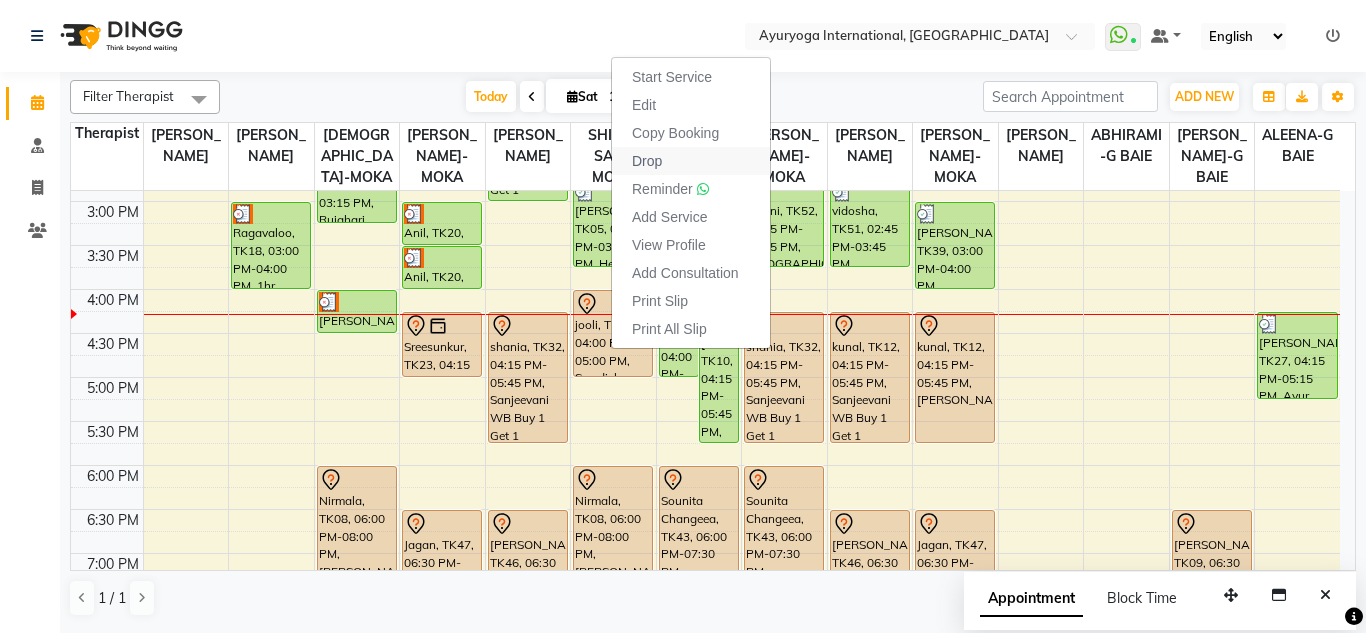 click on "Drop" at bounding box center [691, 161] 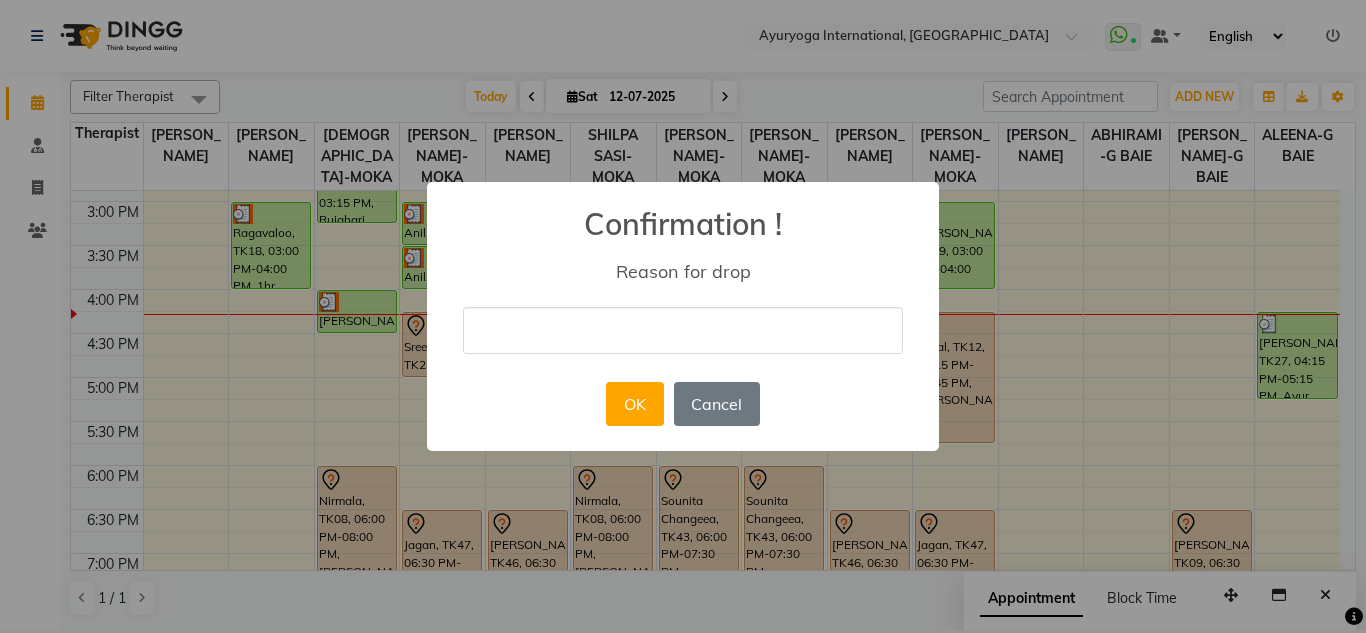 click at bounding box center (683, 330) 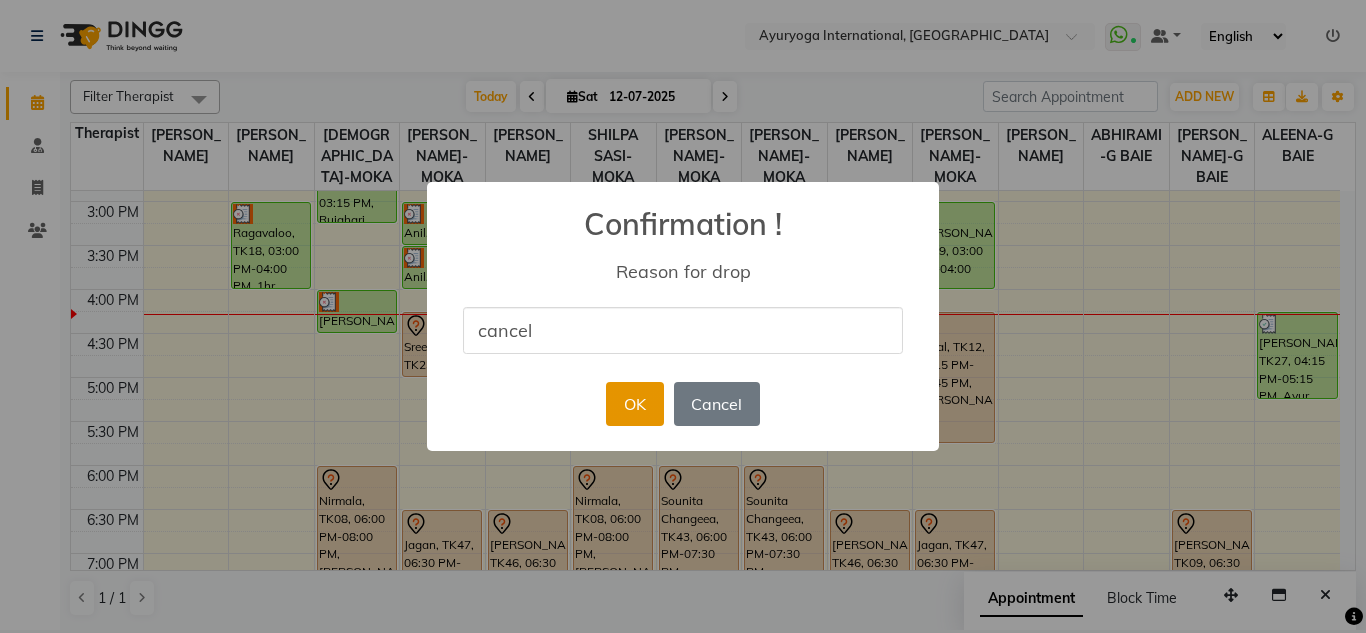 click on "OK" at bounding box center [634, 404] 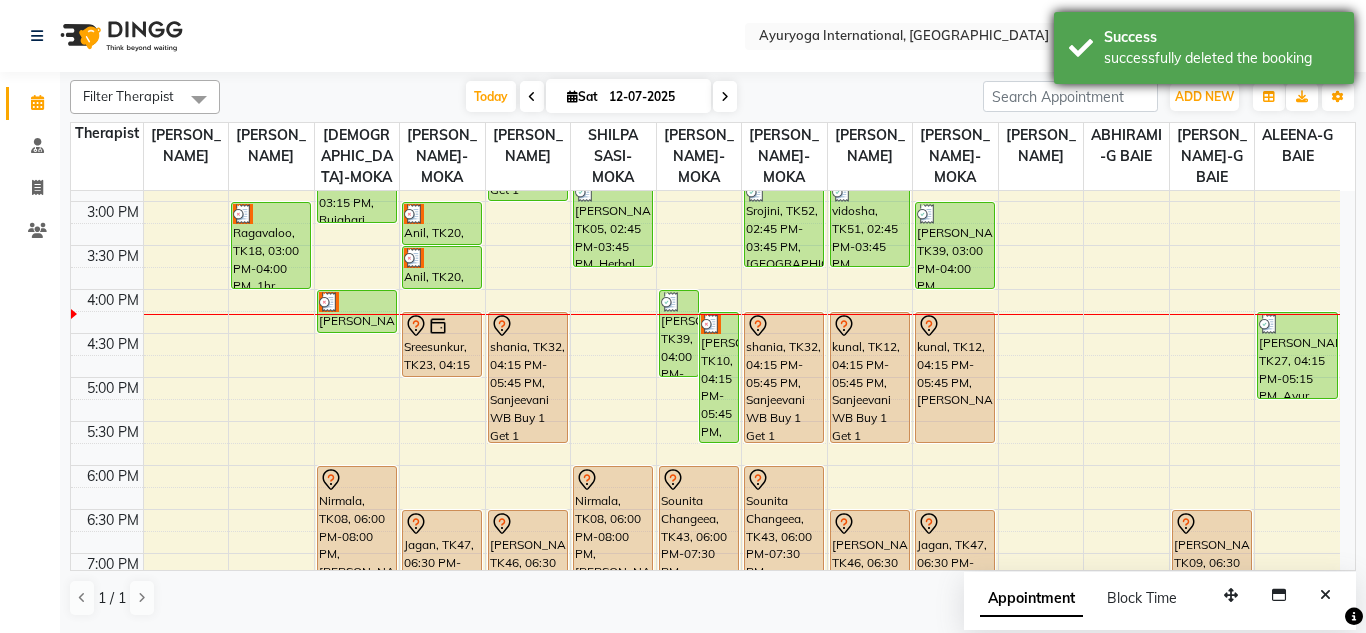 click on "Success" at bounding box center (1221, 37) 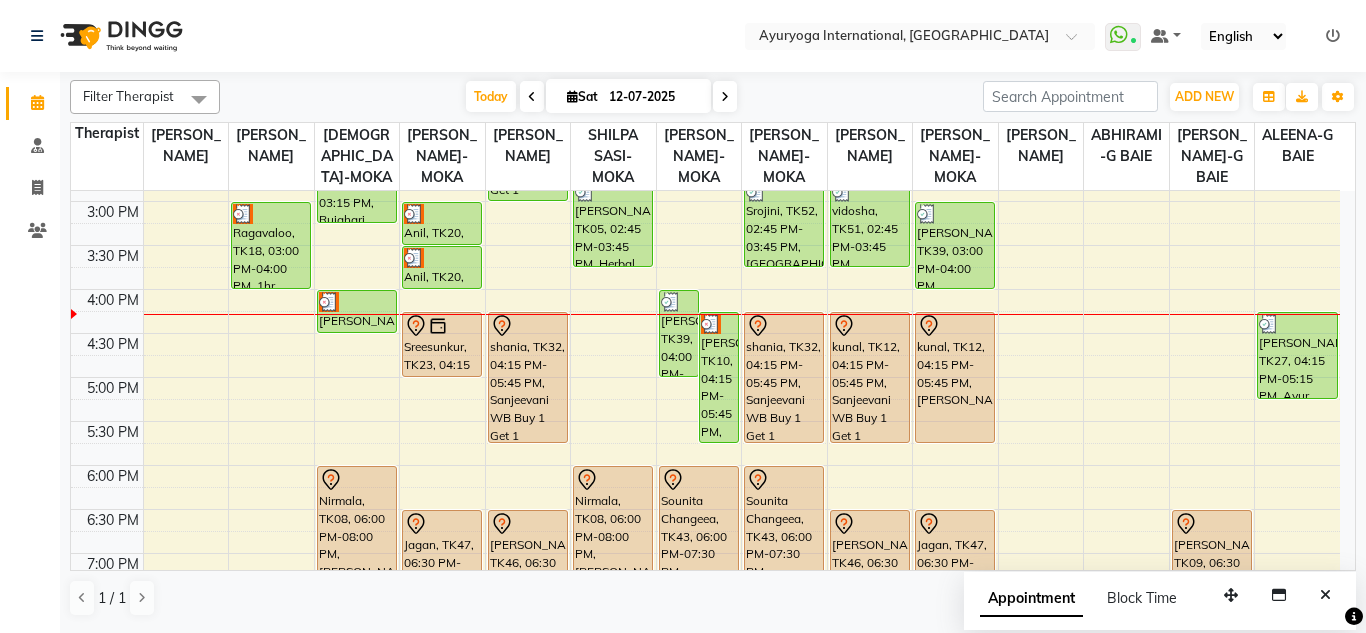 click on "[DATE]  [DATE]" at bounding box center [601, 97] 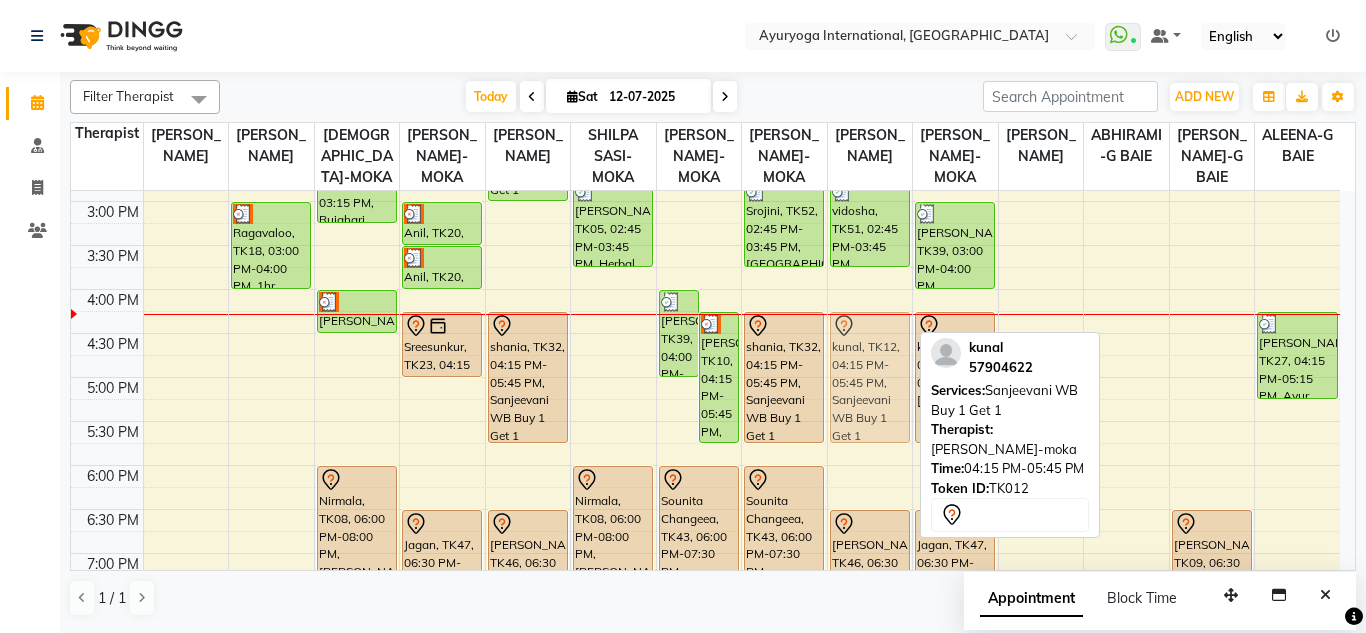 drag, startPoint x: 879, startPoint y: 379, endPoint x: 870, endPoint y: 371, distance: 12.0415945 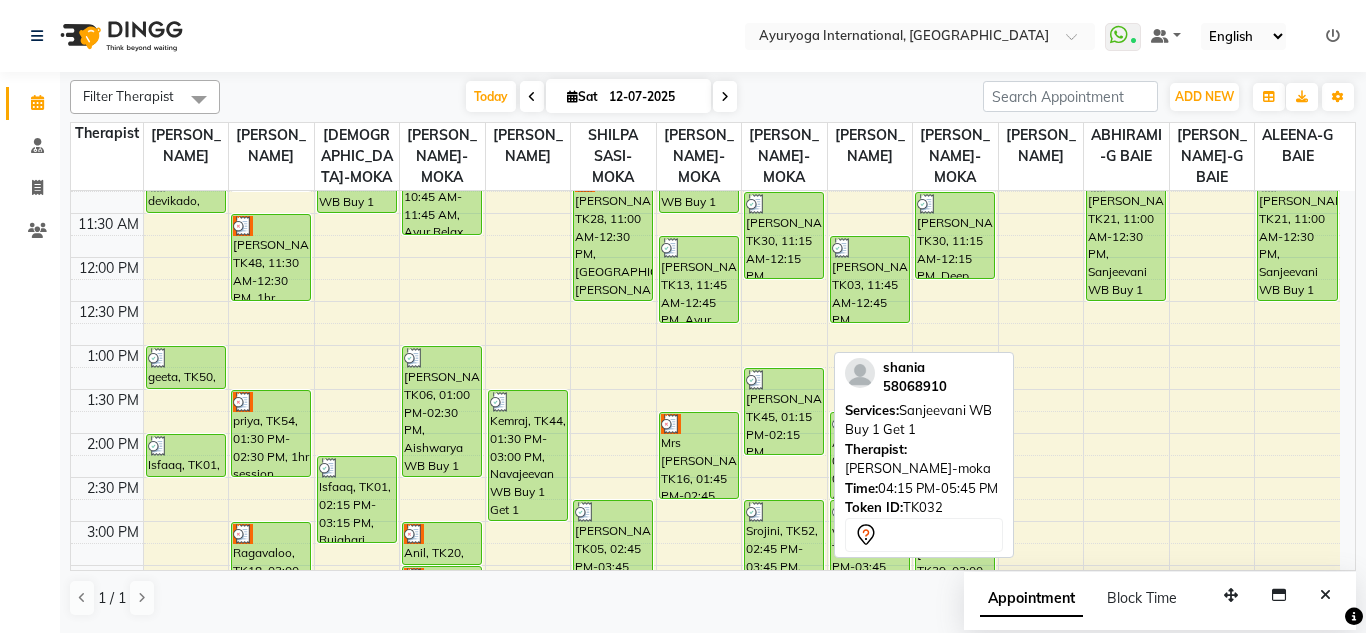 scroll, scrollTop: 673, scrollLeft: 0, axis: vertical 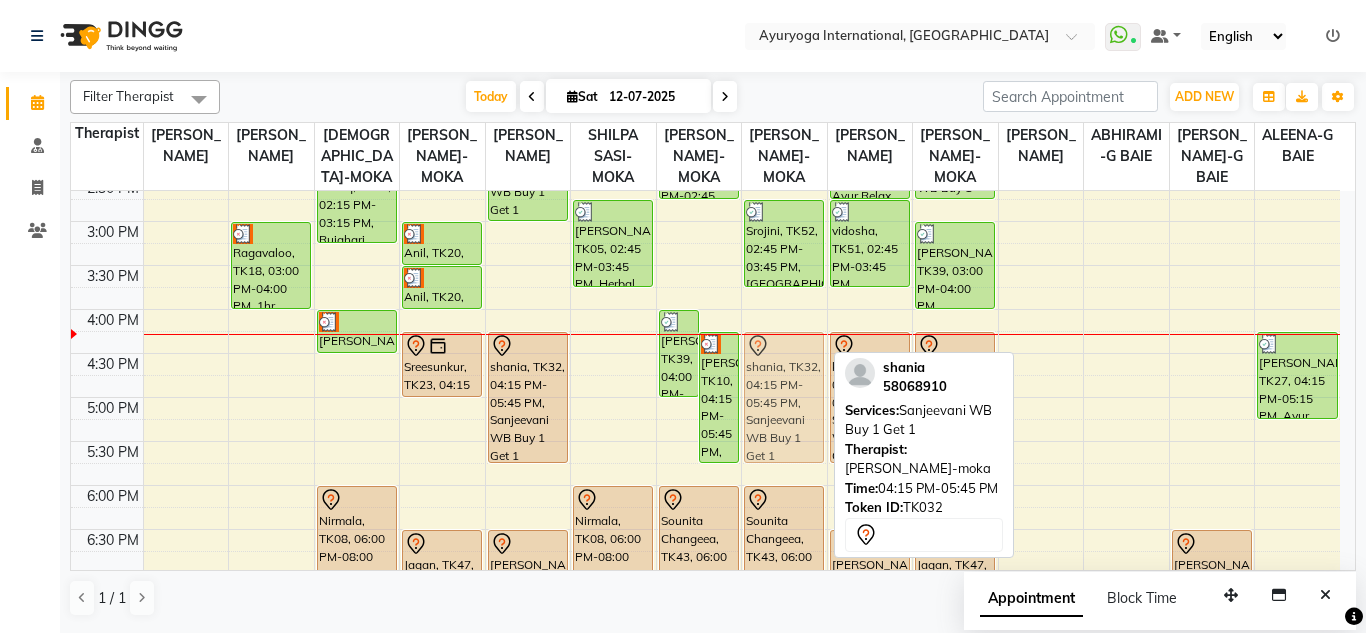 drag, startPoint x: 775, startPoint y: 391, endPoint x: 799, endPoint y: 393, distance: 24.083189 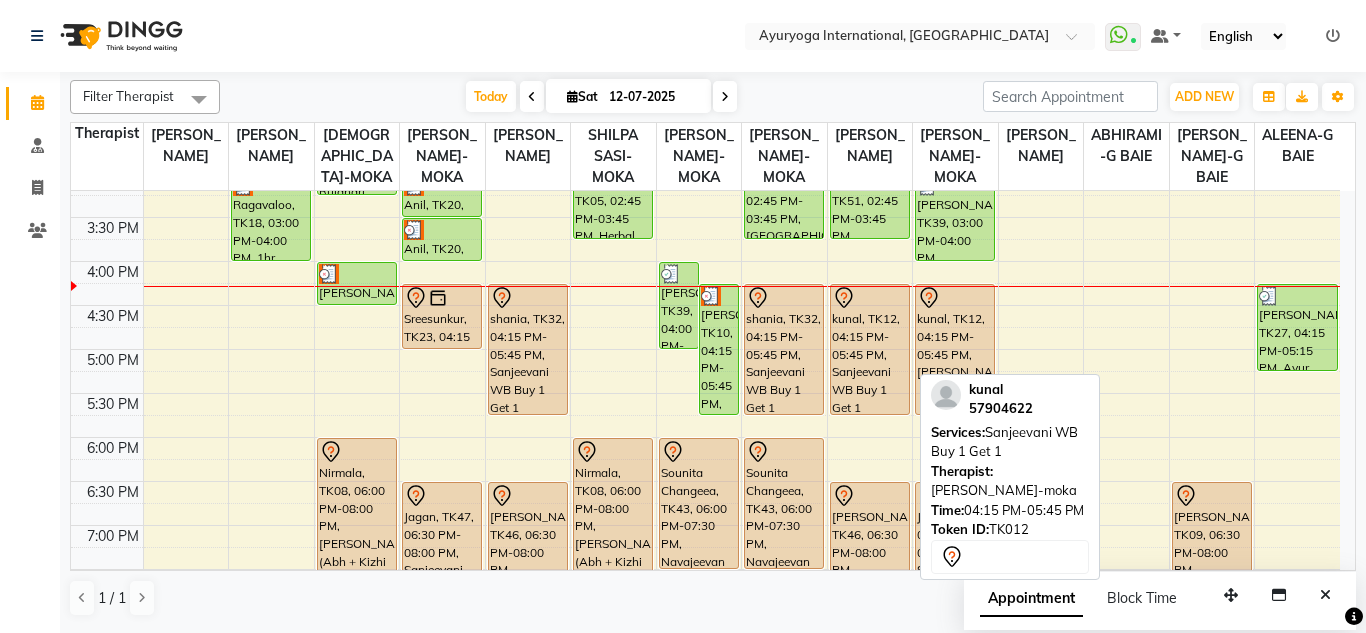 scroll, scrollTop: 673, scrollLeft: 0, axis: vertical 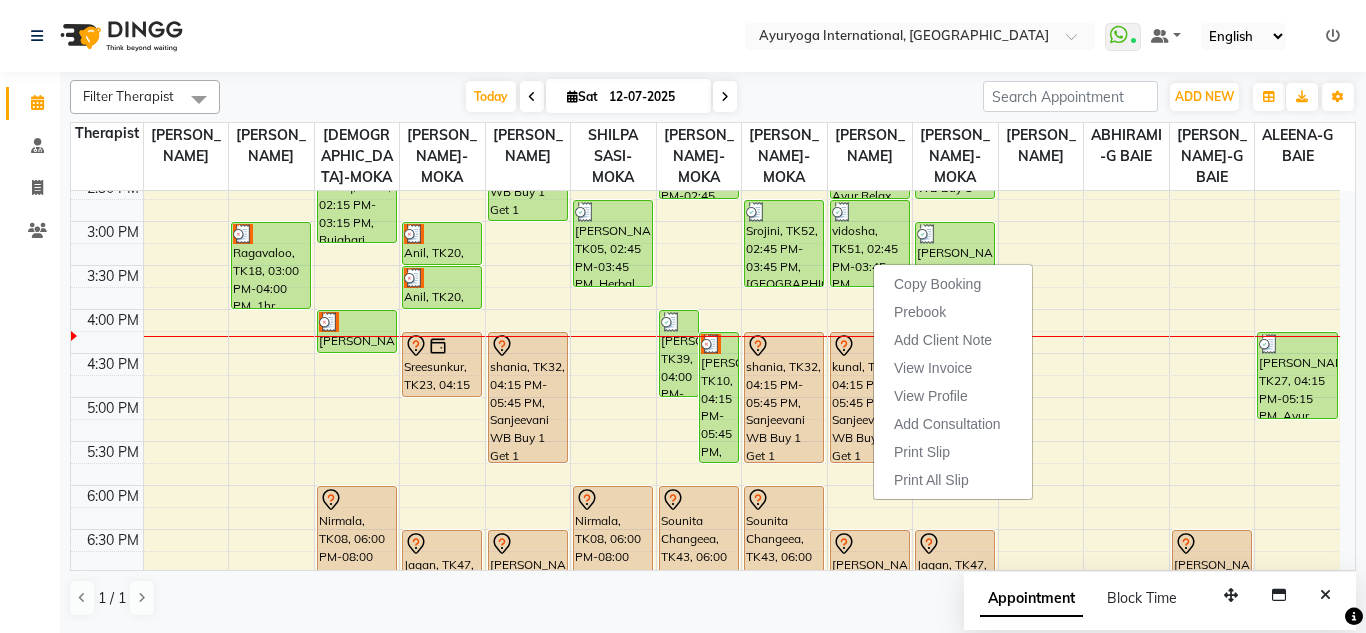 click on "Select Location × Ayuryoga International, Mount Ory Rd  WhatsApp Status  ✕ Status:  Connected Most Recent Message: 12-07-2025     04:02 PM Recent Service Activity: 12-07-2025     04:03 PM Default Panel My Panel English ENGLISH Español العربية मराठी हिंदी ગુજરાતી தமிழ் 中文 Notifications nothing to show" 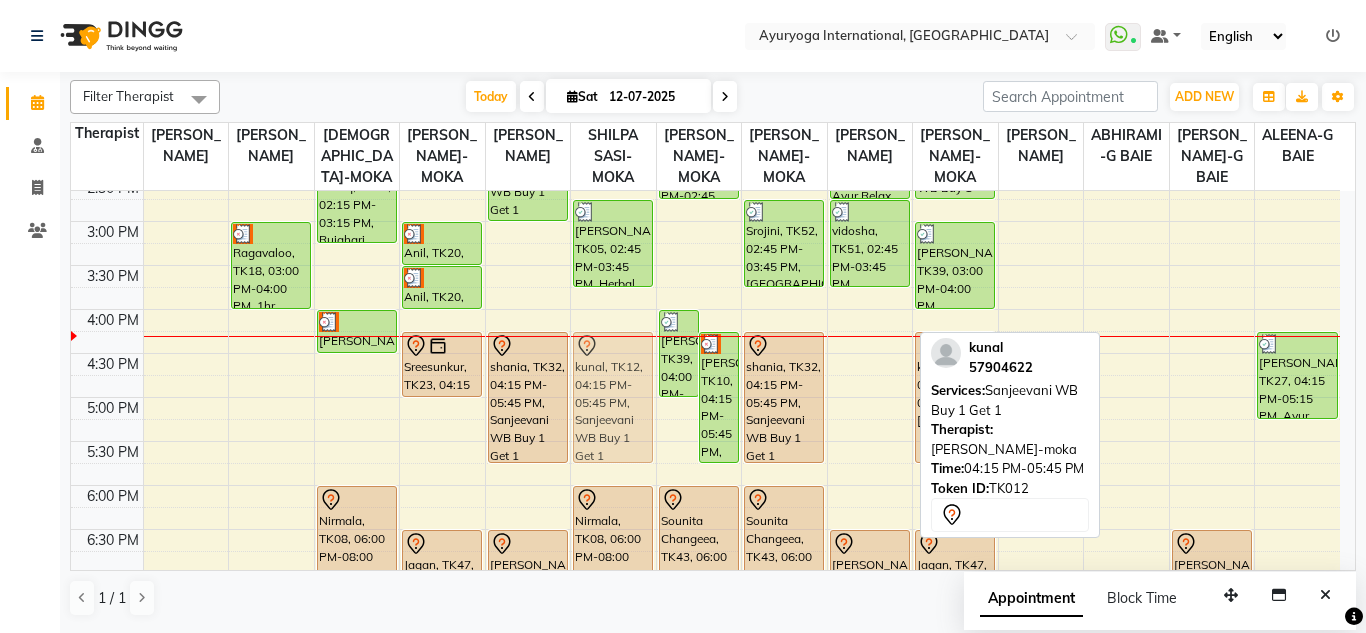 drag, startPoint x: 862, startPoint y: 394, endPoint x: 624, endPoint y: 389, distance: 238.05252 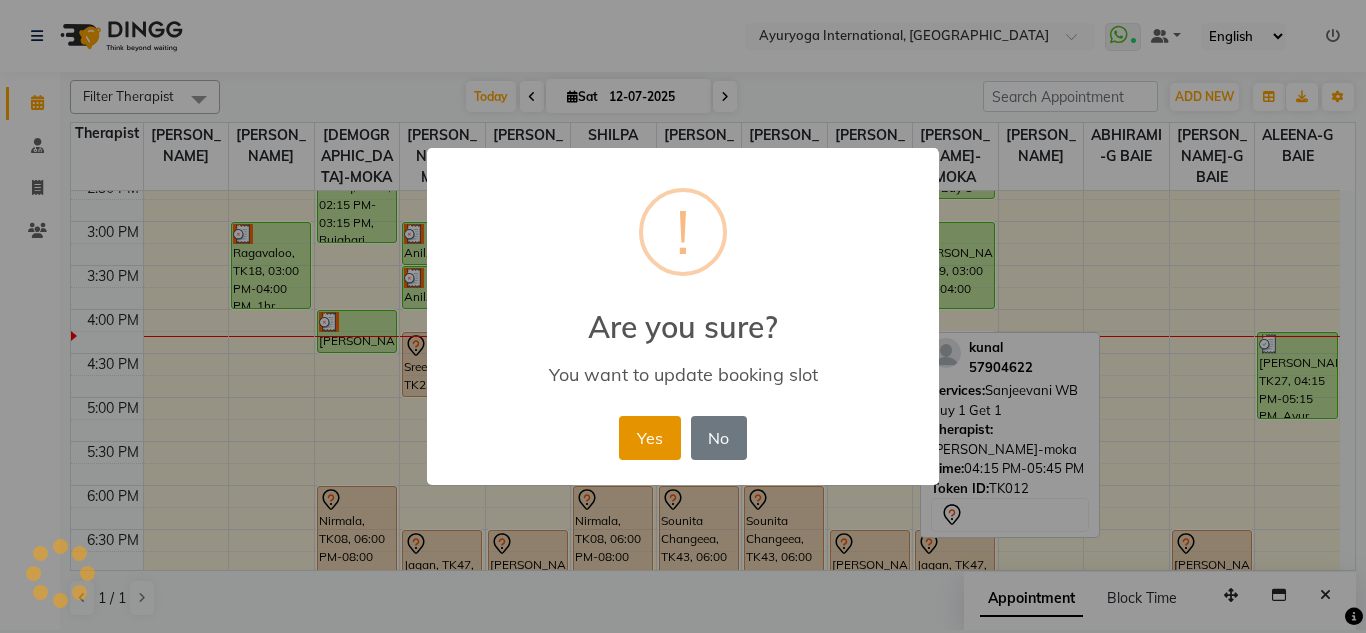 click on "Yes" at bounding box center (649, 438) 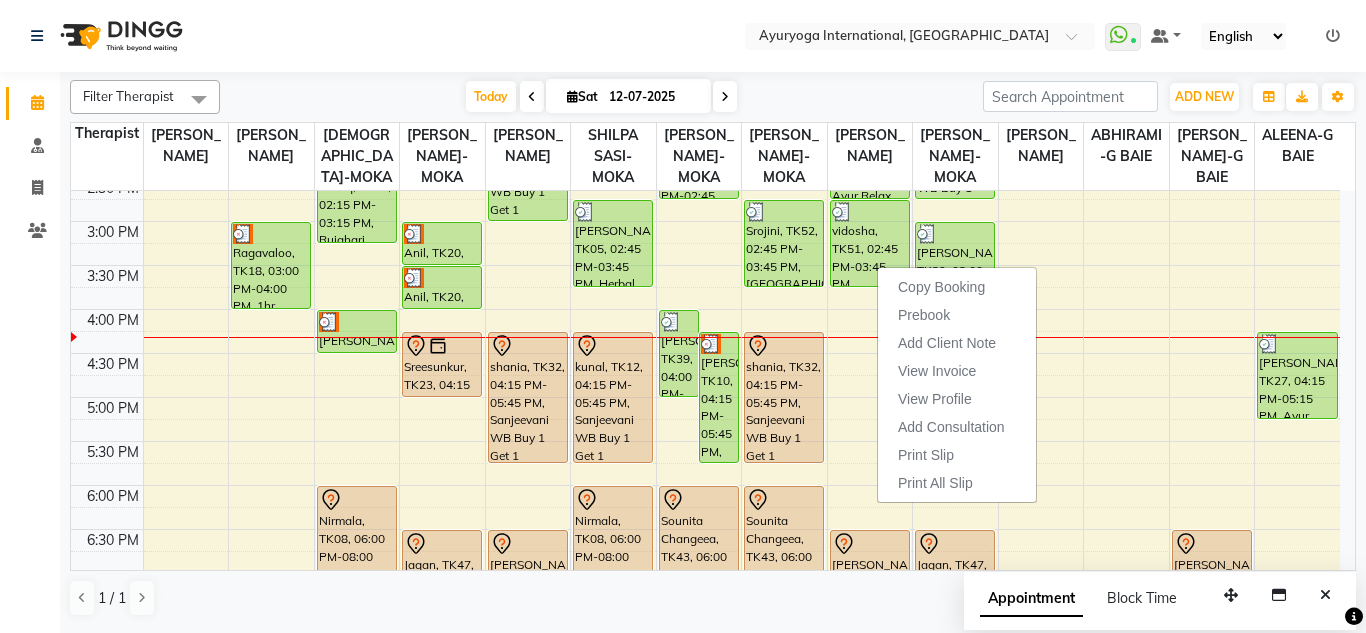 click on "Select Location × Ayuryoga International, Mount Ory Rd  WhatsApp Status  ✕ Status:  Connected Most Recent Message: 12-07-2025     04:02 PM Recent Service Activity: 12-07-2025     04:03 PM Default Panel My Panel English ENGLISH Español العربية मराठी हिंदी ગુજરાતી தமிழ் 中文 Notifications nothing to show" 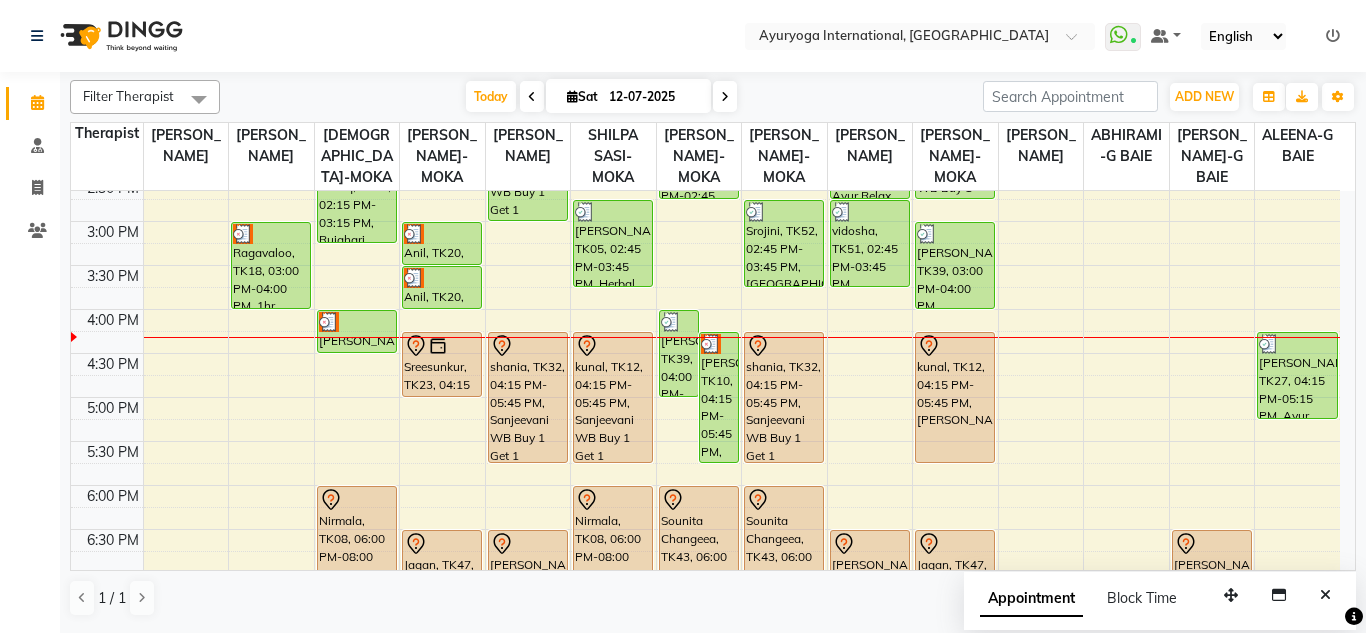 click on "[DATE]  [DATE]" at bounding box center [601, 97] 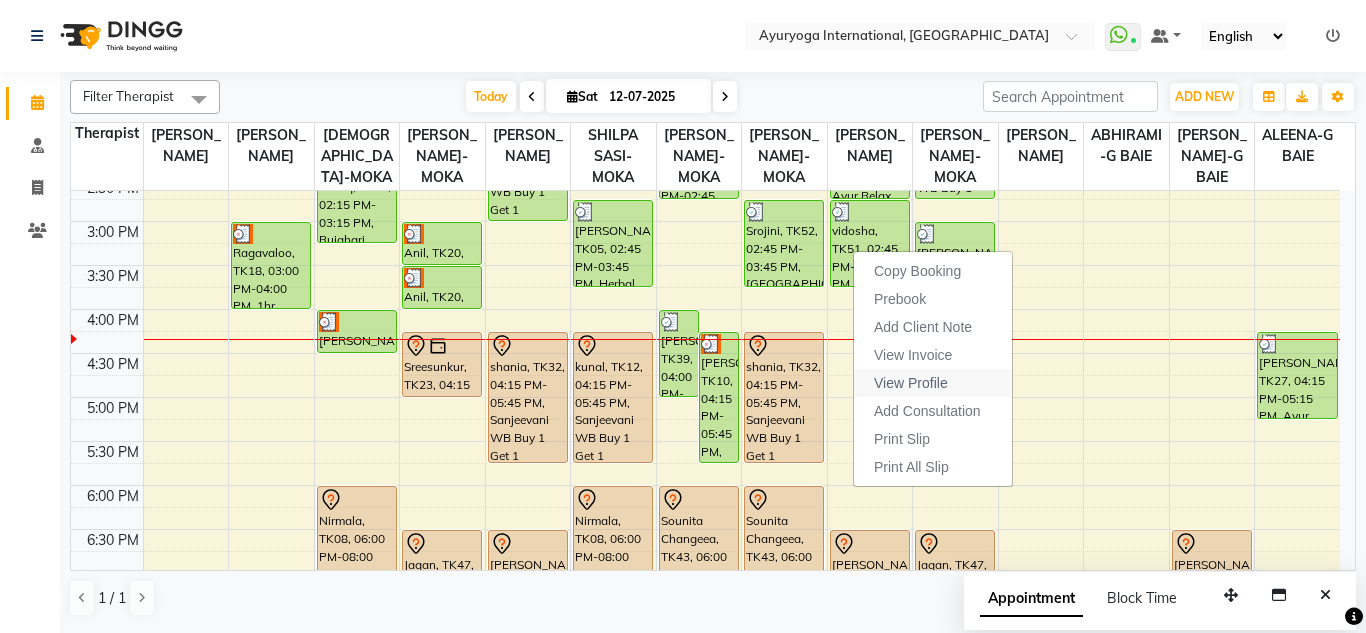 click on "View Profile" at bounding box center [933, 383] 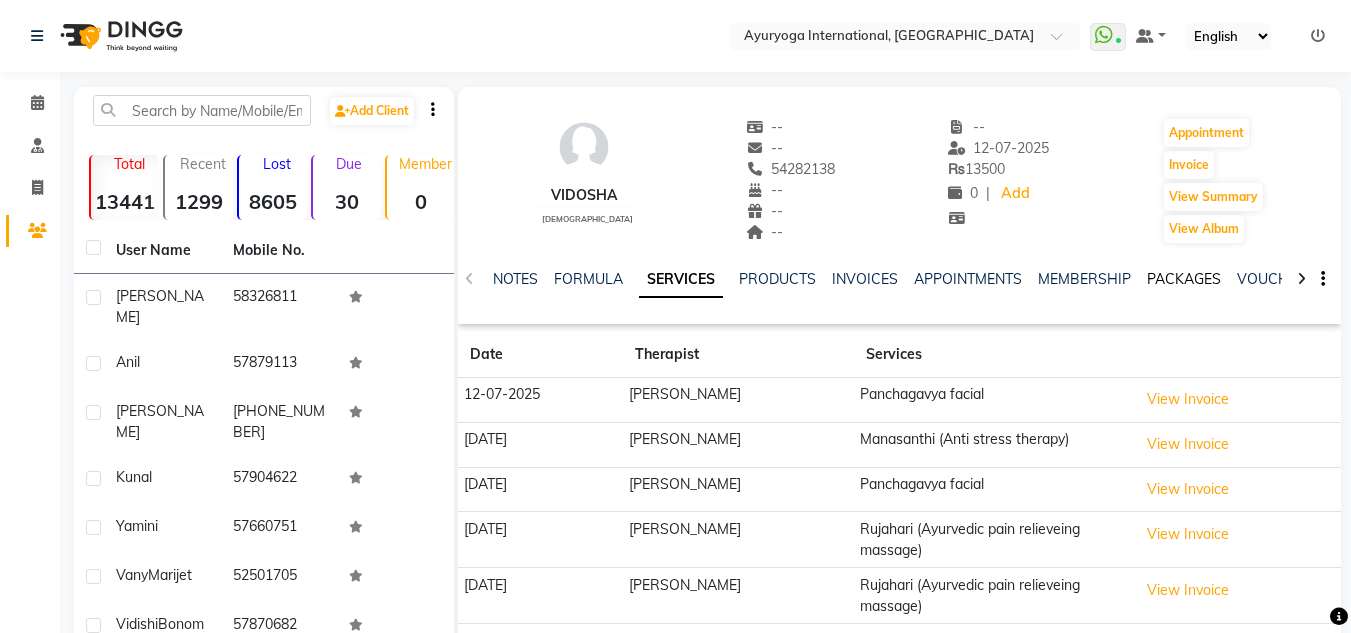 click on "PACKAGES" 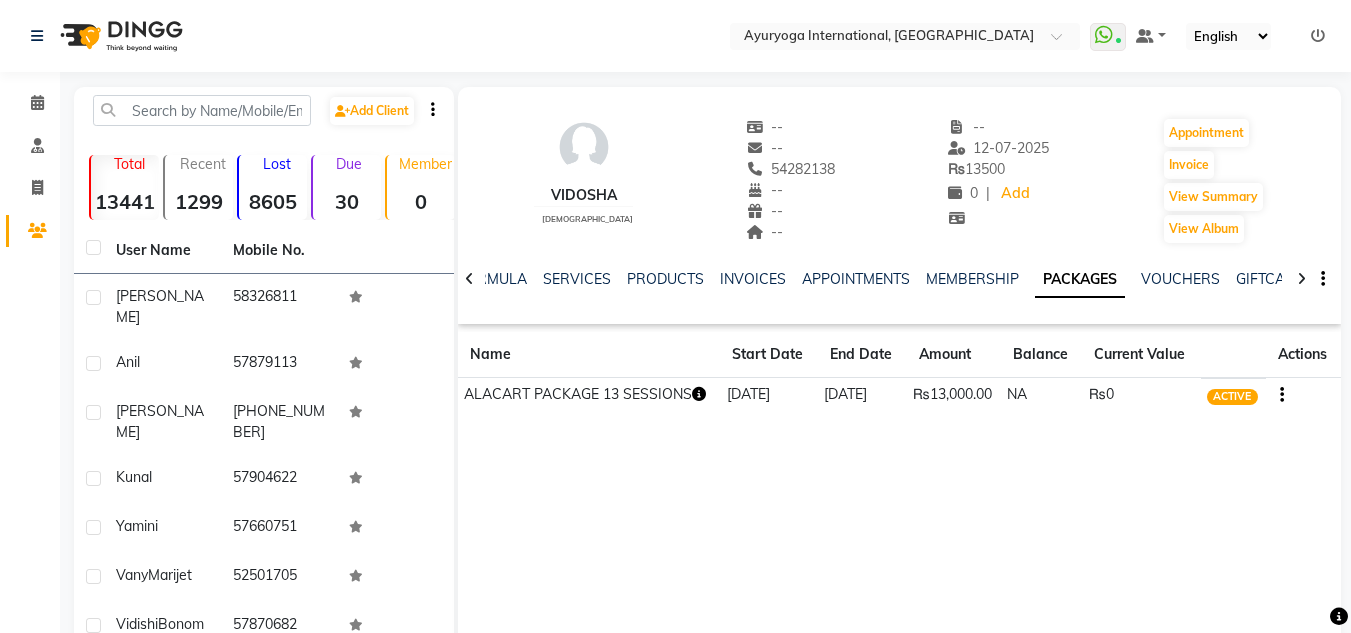 drag, startPoint x: 692, startPoint y: 385, endPoint x: 712, endPoint y: 408, distance: 30.479502 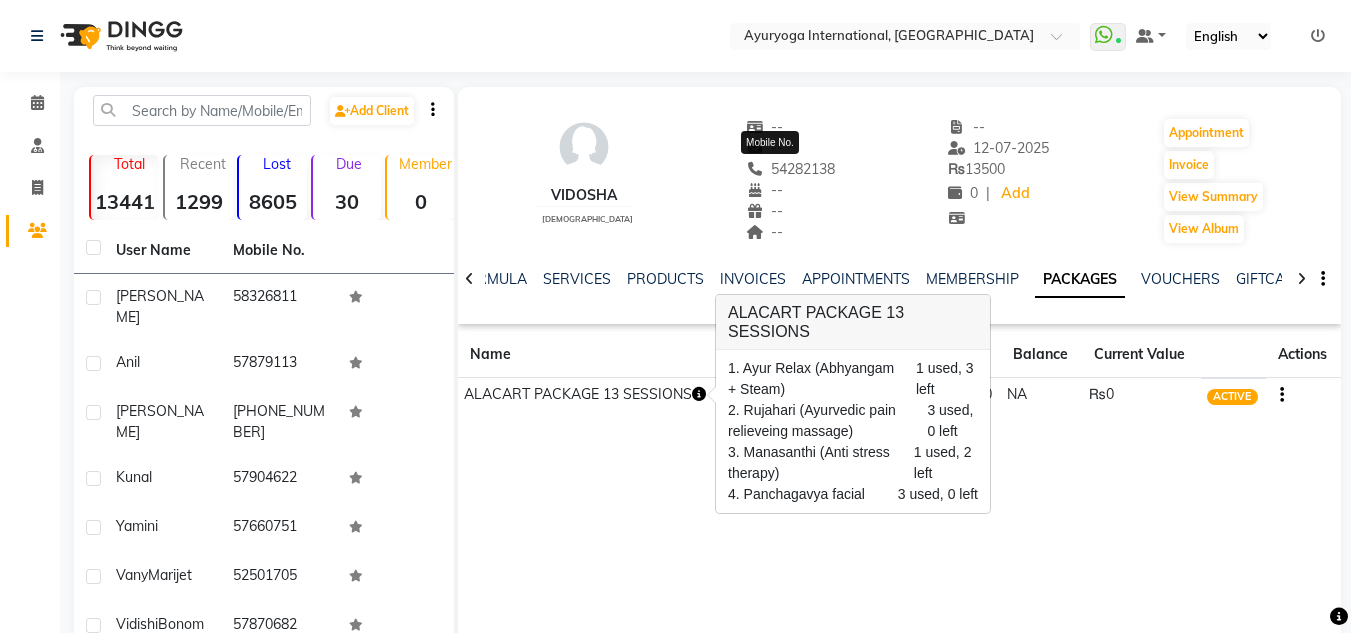 drag, startPoint x: 827, startPoint y: 166, endPoint x: 758, endPoint y: 169, distance: 69.065186 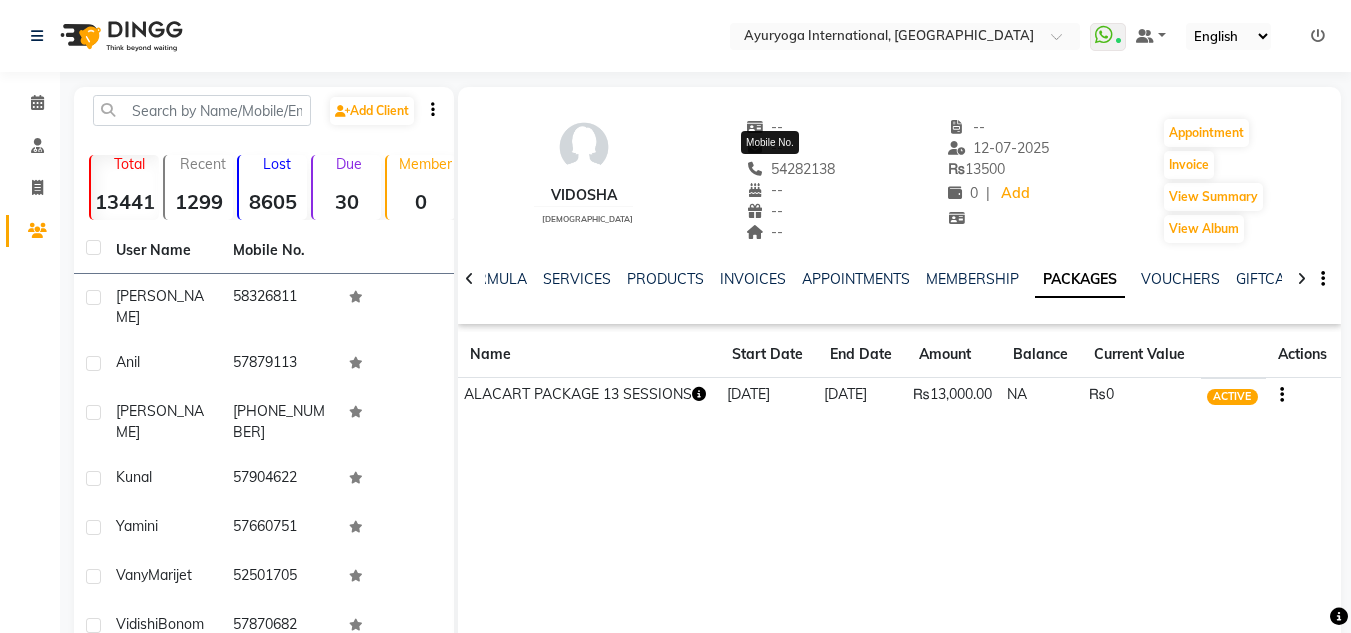 copy on "54282138" 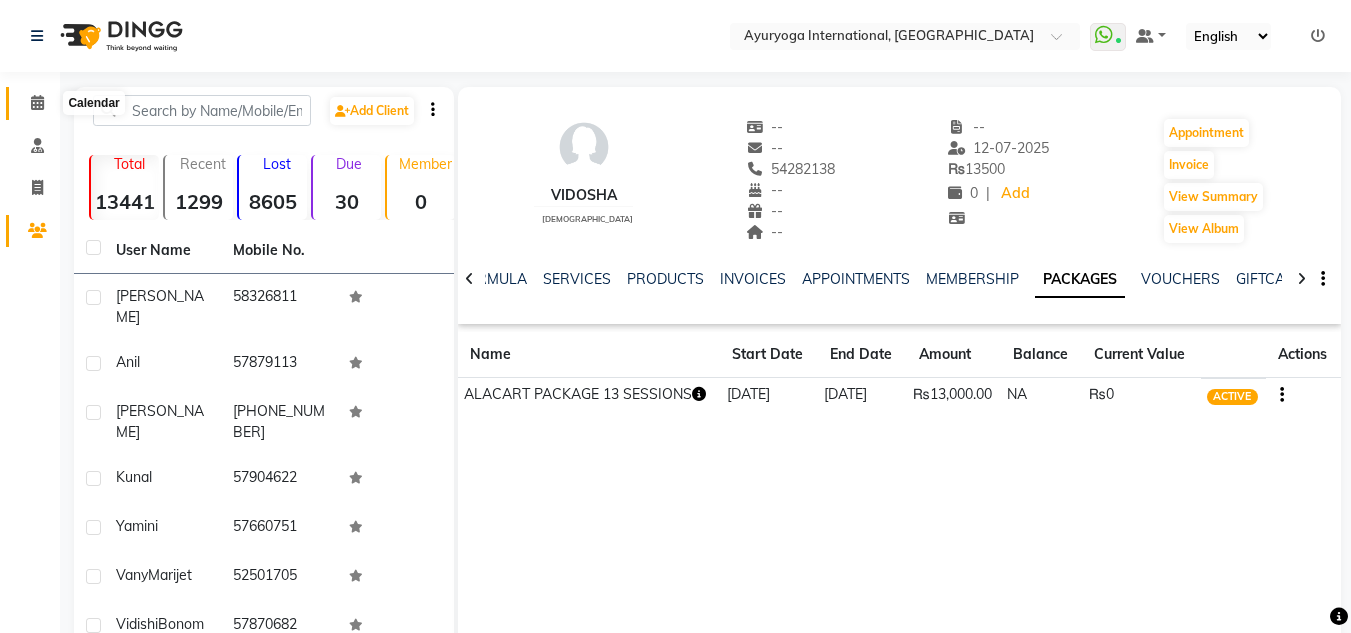 click 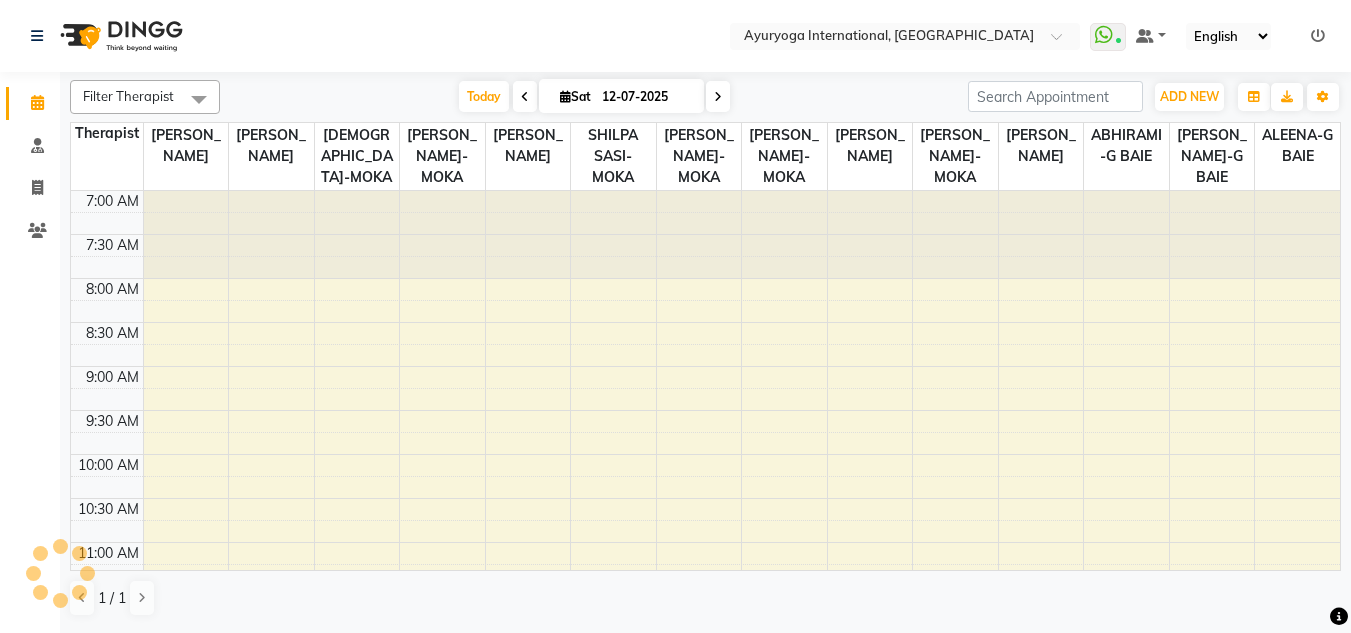 click on "Select Location × Ayuryoga International, Mount Ory Rd  WhatsApp Status  ✕ Status:  Connected Most Recent Message: 12-07-2025     04:02 PM Recent Service Activity: 12-07-2025     04:03 PM Default Panel My Panel English ENGLISH Español العربية मराठी हिंदी ગુજરાતી தமிழ் 中文 Notifications nothing to show" 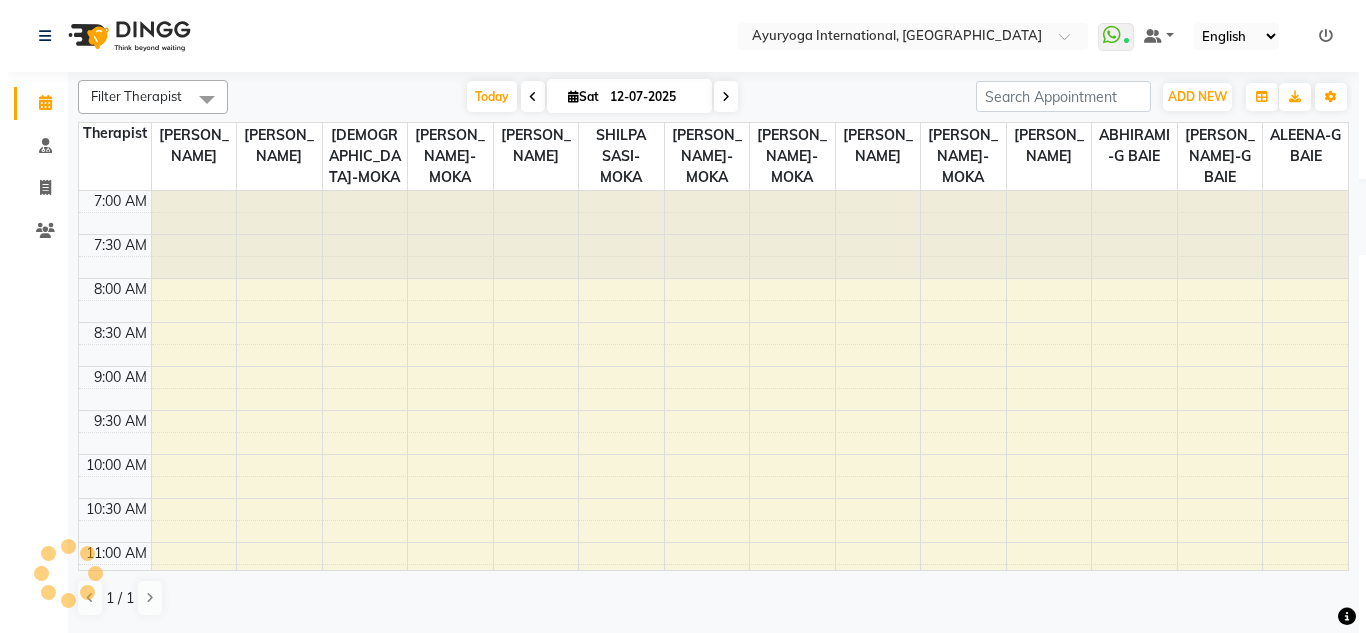 scroll, scrollTop: 0, scrollLeft: 0, axis: both 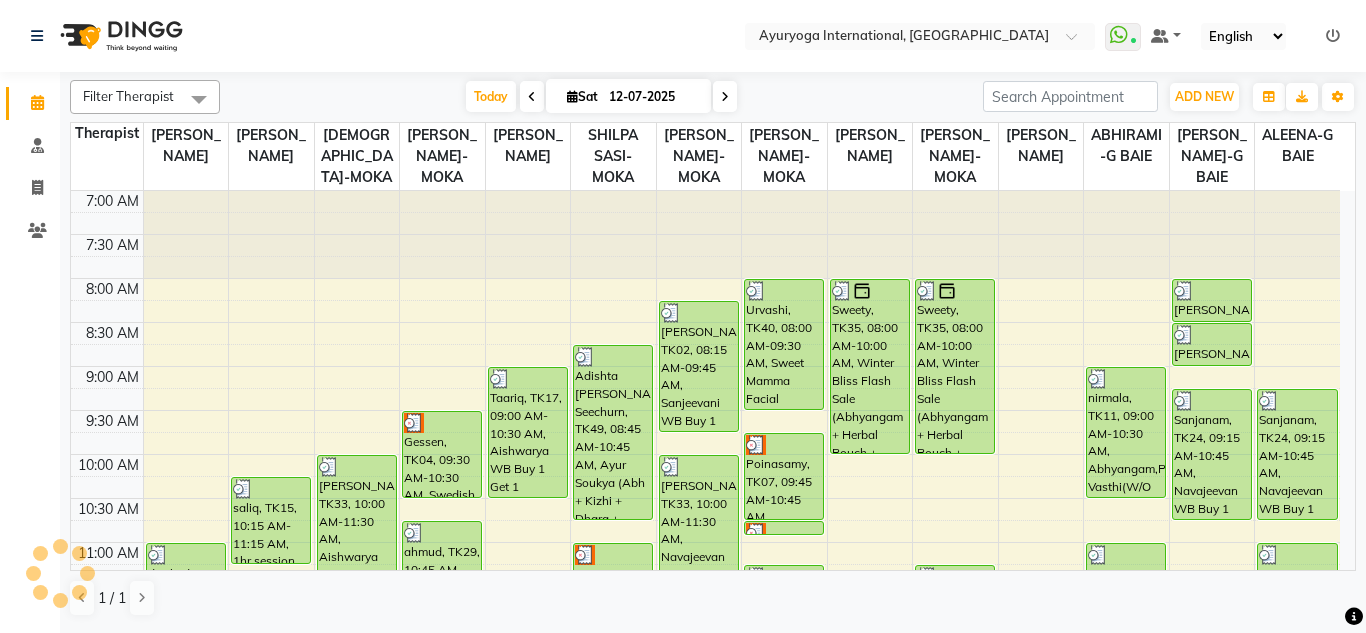 drag, startPoint x: 416, startPoint y: 80, endPoint x: 409, endPoint y: 48, distance: 32.75668 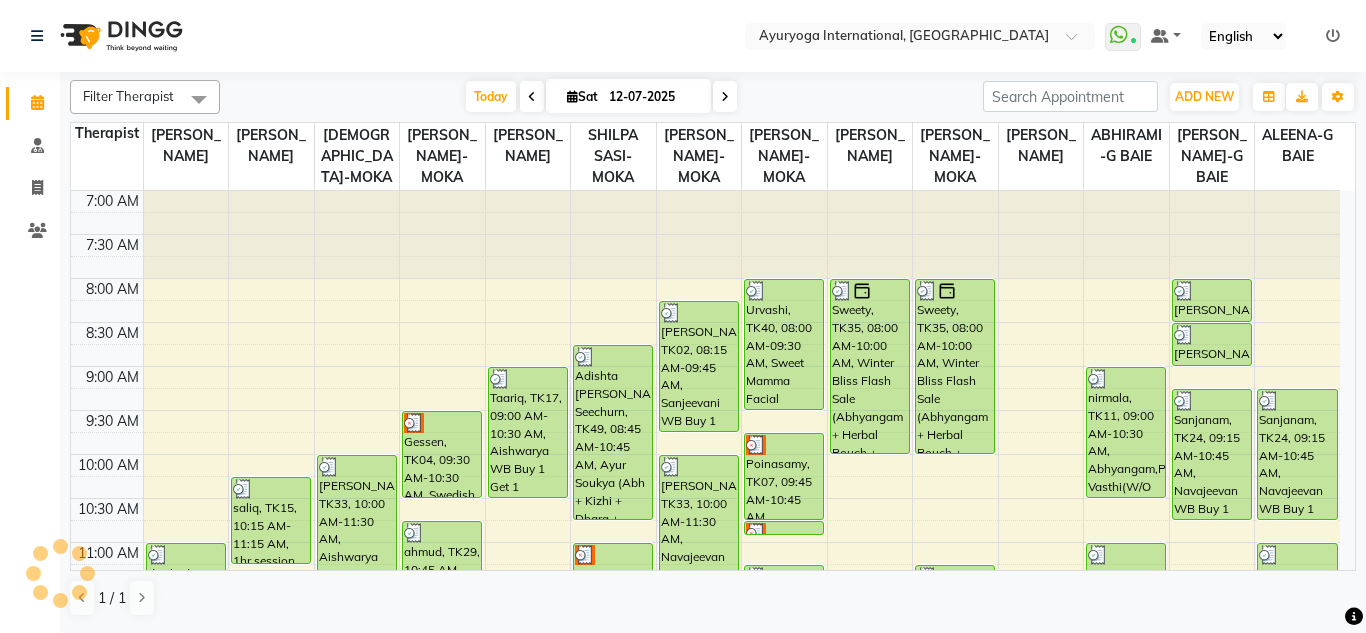 click on "Select Location × Ayuryoga International, Mount Ory Rd  WhatsApp Status  ✕ Status:  Connected Most Recent Message: 12-07-2025     04:02 PM Recent Service Activity: 12-07-2025     04:03 PM Default Panel My Panel English ENGLISH Español العربية मराठी हिंदी ગુજરાતી தமிழ் 中文 Notifications nothing to show" 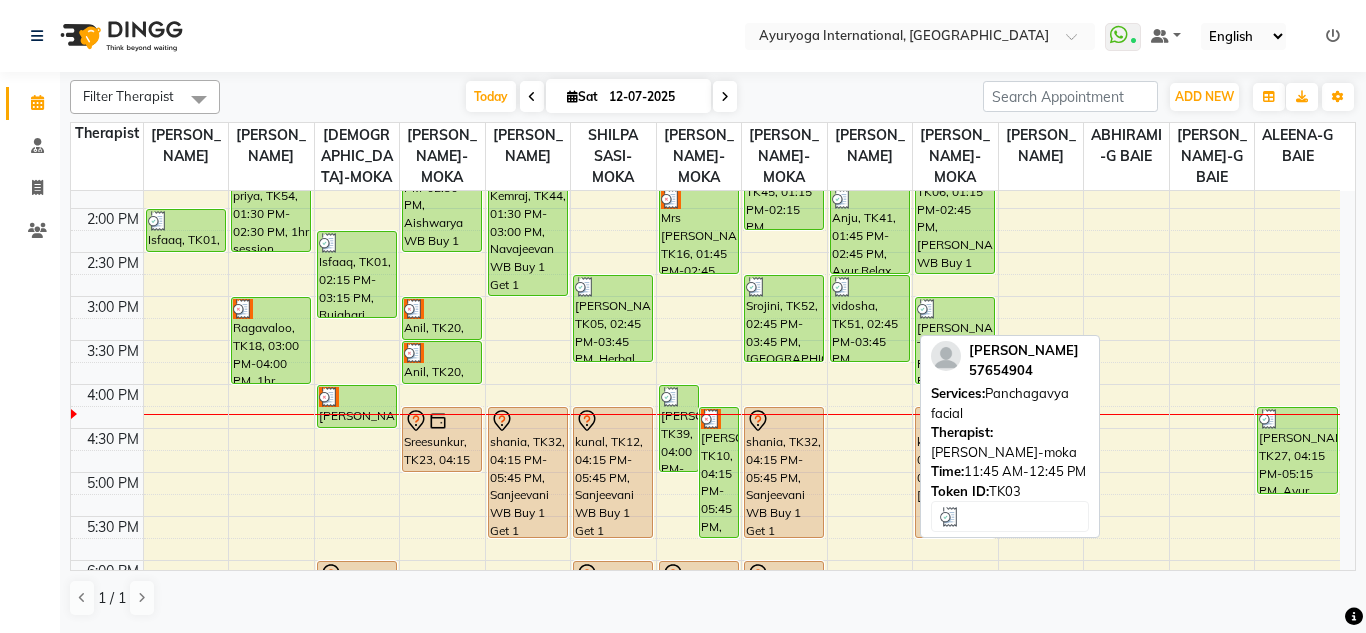 scroll, scrollTop: 600, scrollLeft: 0, axis: vertical 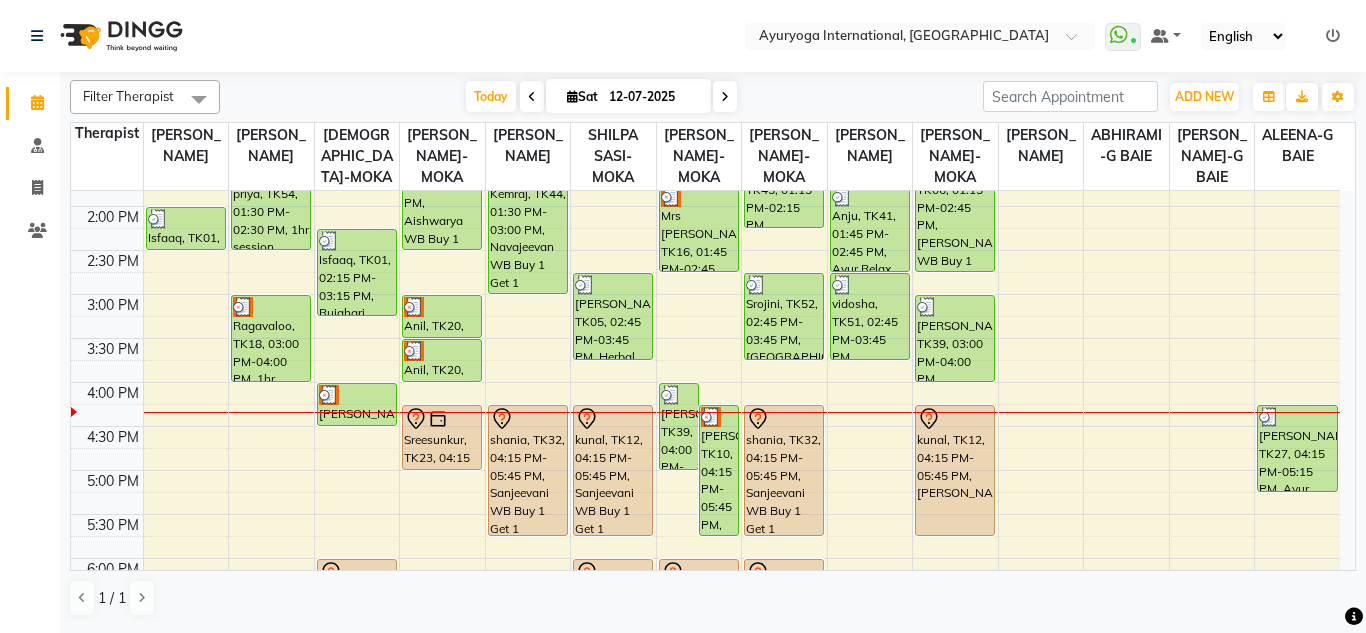 click on "7:00 AM 7:30 AM 8:00 AM 8:30 AM 9:00 AM 9:30 AM 10:00 AM 10:30 AM 11:00 AM 11:30 AM 12:00 PM 12:30 PM 1:00 PM 1:30 PM 2:00 PM 2:30 PM 3:00 PM 3:30 PM 4:00 PM 4:30 PM 5:00 PM 5:30 PM 6:00 PM 6:30 PM 7:00 PM 7:30 PM 8:00 PM 8:30 PM     devikado, TK14, 11:00 AM-11:30 AM, Consultation with Dr.Adarsh at Moka     geeta, TK50, 01:00 PM-01:30 PM, Consultation with Dr.Adarsh at Moka     Isfaaq, TK01, 02:00 PM-02:30 PM, Consultation with Dr.Adarsh at Moka     saliq, TK15, 10:15 AM-11:15 AM, 1hr session     Yajjadeo Lotun, TK48, 11:30 AM-12:30 PM, 1hr session     priya, TK54, 01:30 PM-02:30 PM, 1hr session     Ragavaloo, TK18, 03:00 PM-04:00 PM, 1hr session     Mrs Ramsahye, TK33, 10:00 AM-11:30 AM, Aishwarya WB Buy 1 Get 1      Isfaaq, TK01, 02:15 PM-03:15 PM, Rujahari (Ayurvedic pain relieveing massage)     Sourav, TK53, 04:00 PM-04:30 PM, Siroabhyangam -Head, Shoulder & Back             Nirmala, TK08, 06:00 PM-08:00 PM, Ayur Soukya (Abh + Kizhi + Dhara + Steam)                     Anil, TK20, 03:30 PM-04:00 PM, Pichu" at bounding box center [705, 206] 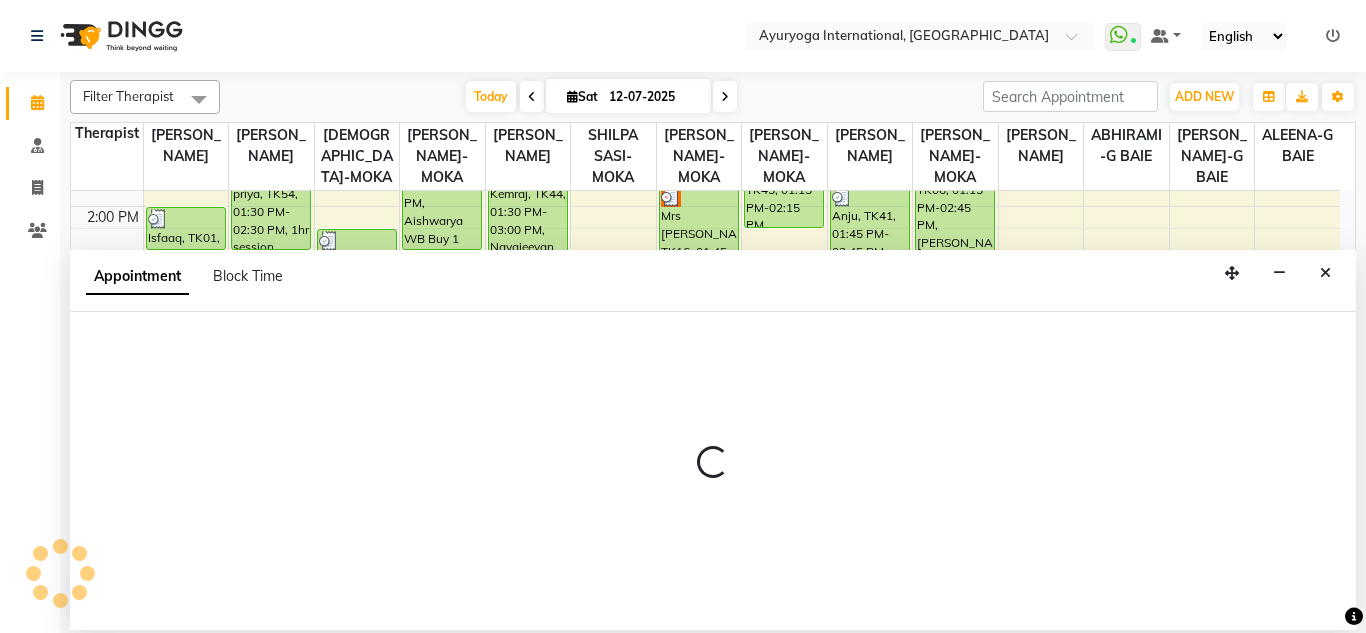 select on "60459" 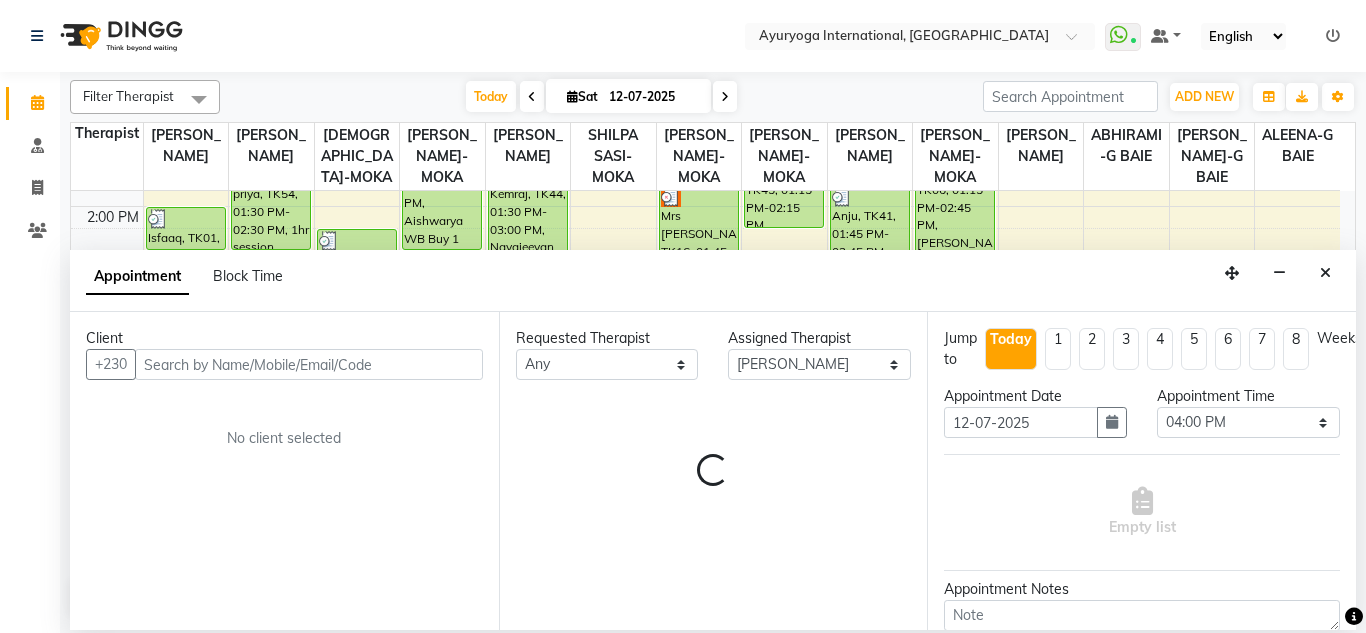 click at bounding box center [309, 364] 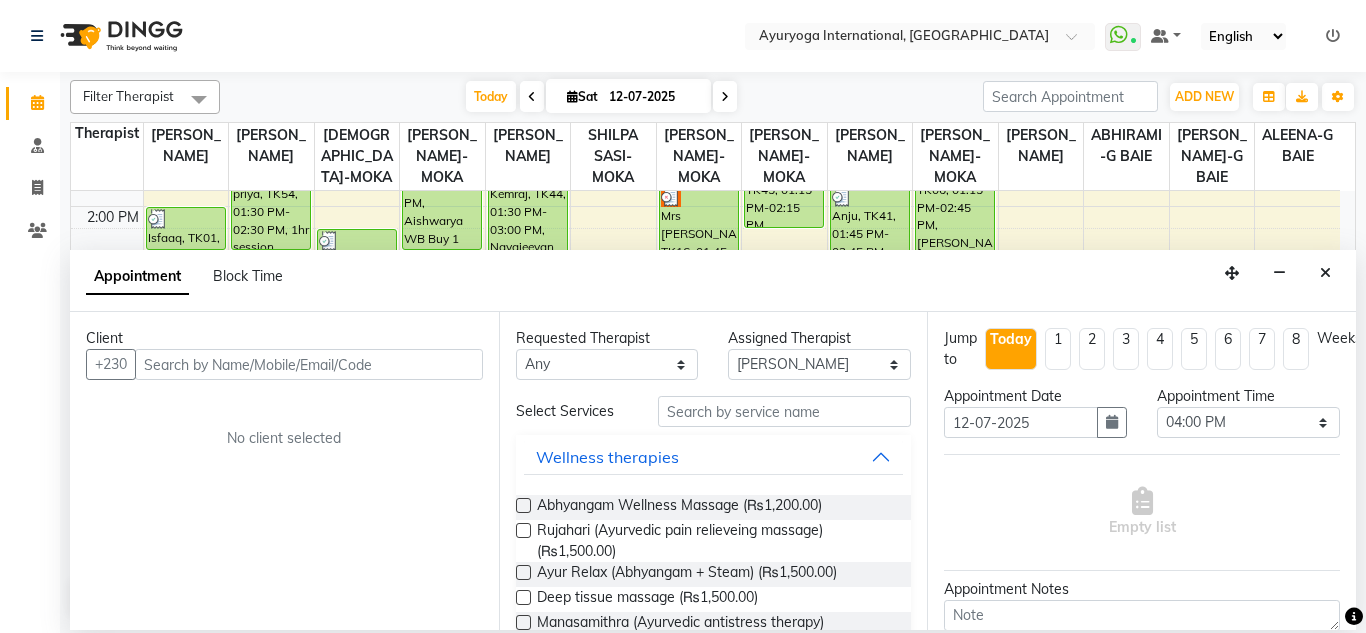 click at bounding box center [309, 364] 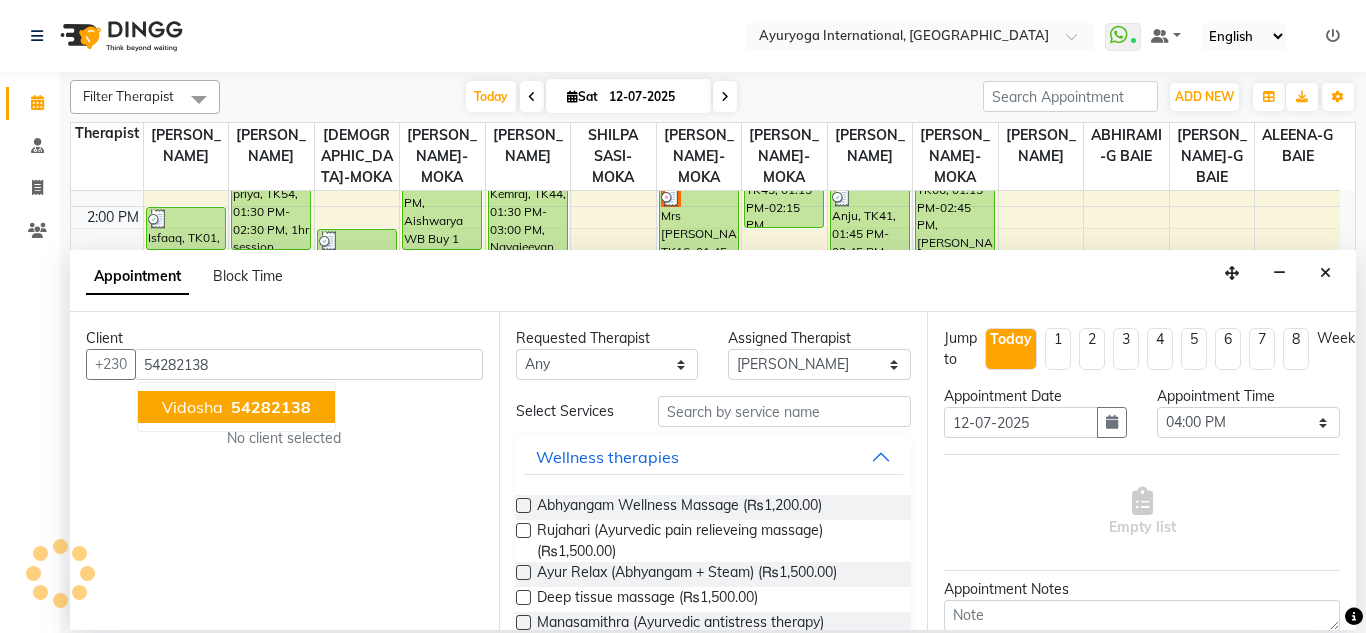click on "vidosha" at bounding box center (192, 407) 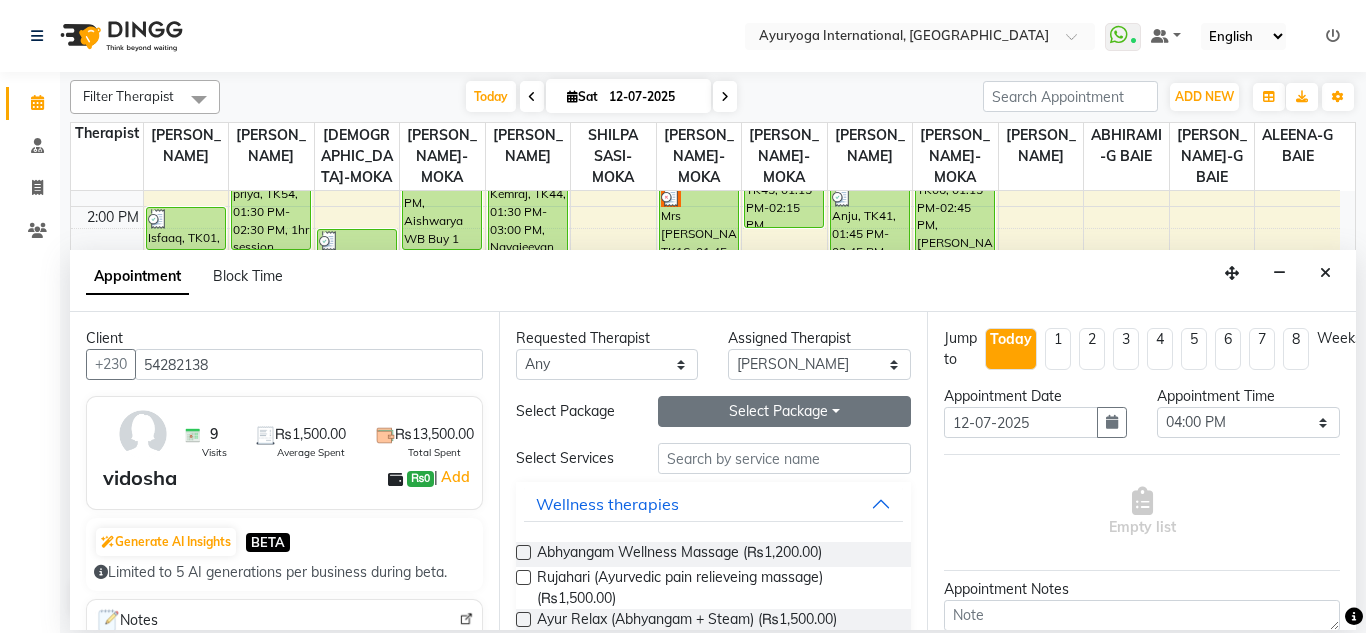 type on "54282138" 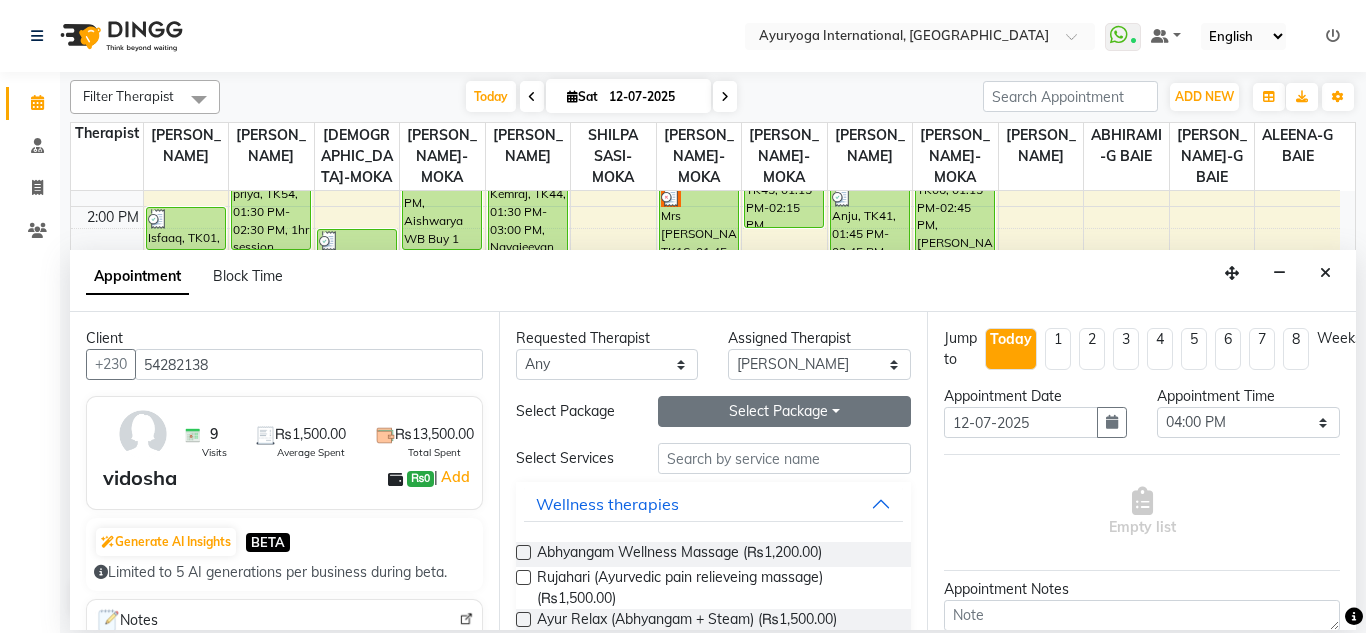 click on "Select Package  Toggle Dropdown" at bounding box center (785, 411) 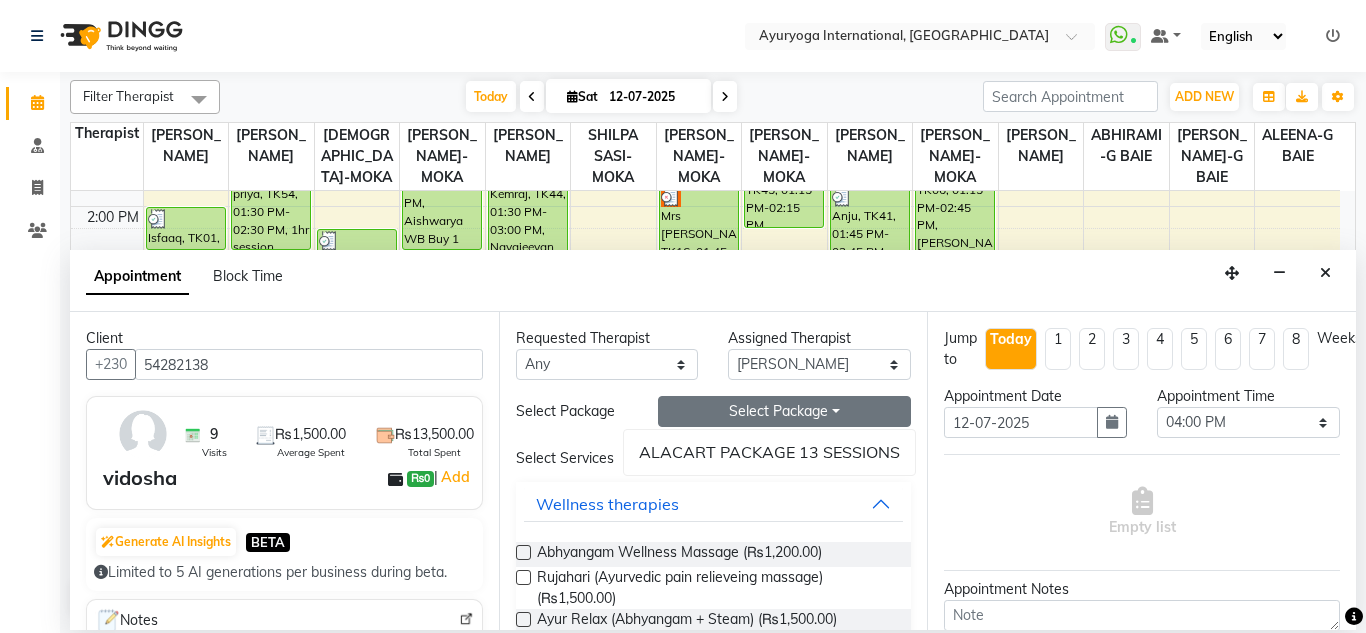drag, startPoint x: 781, startPoint y: 479, endPoint x: 771, endPoint y: 468, distance: 14.866069 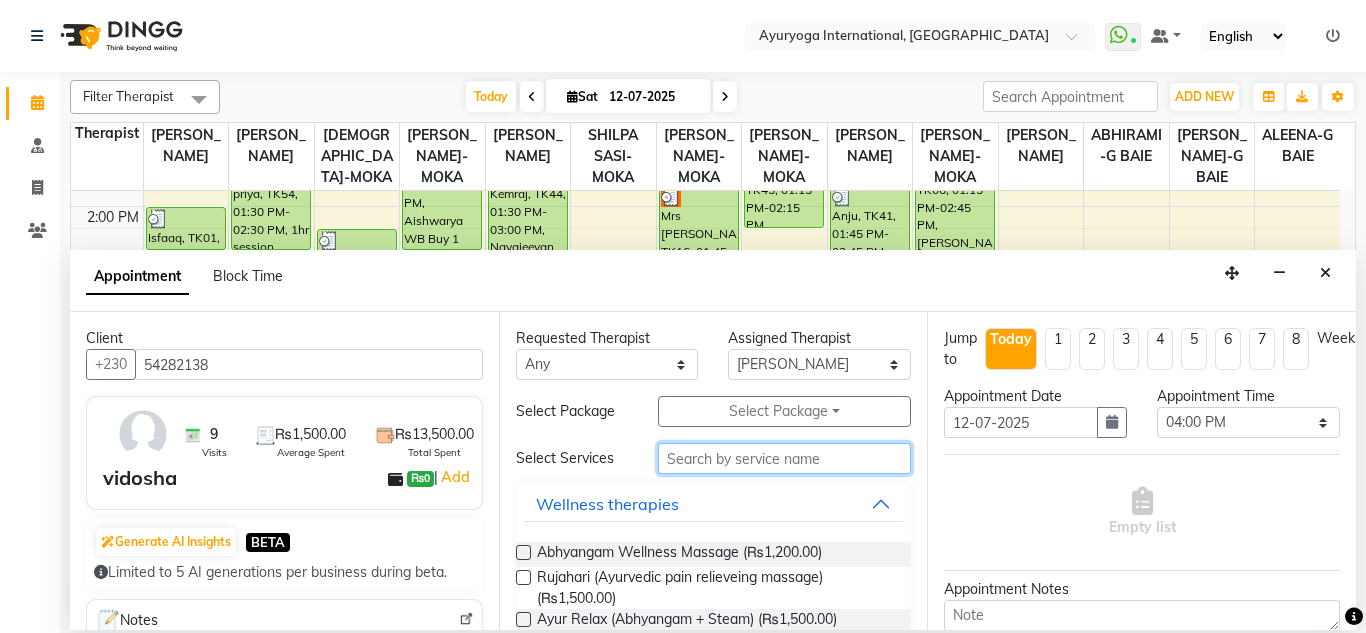 click at bounding box center (785, 458) 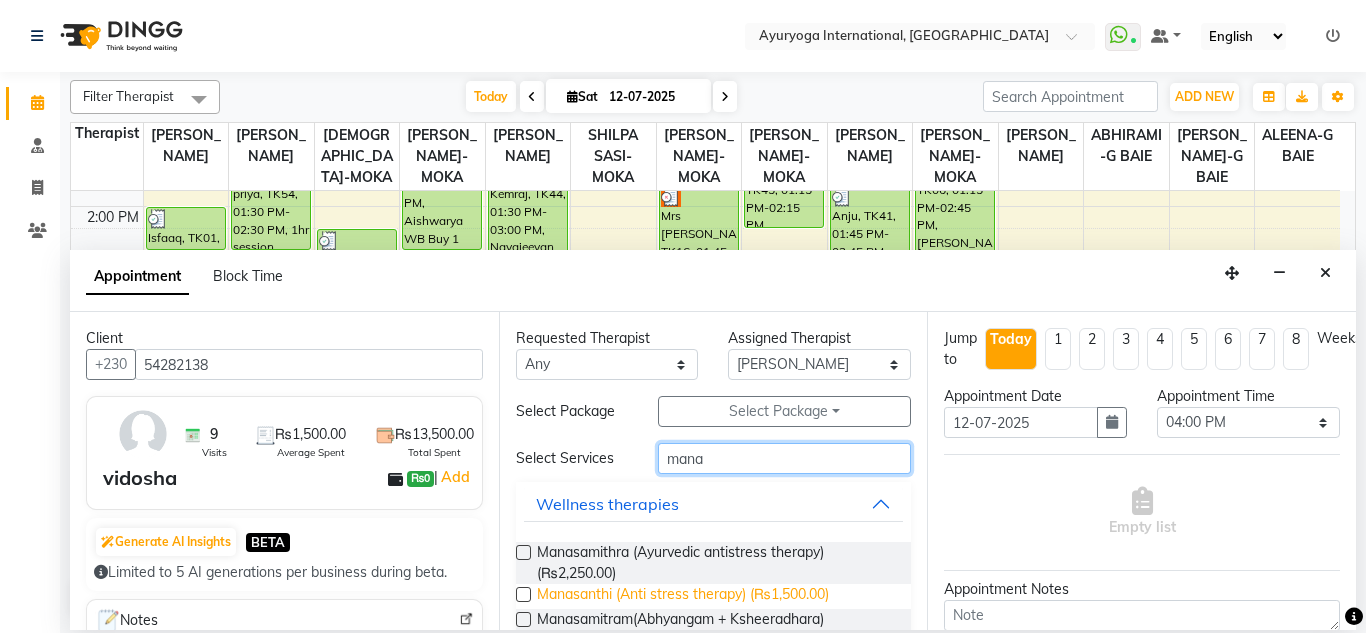 type on "mana" 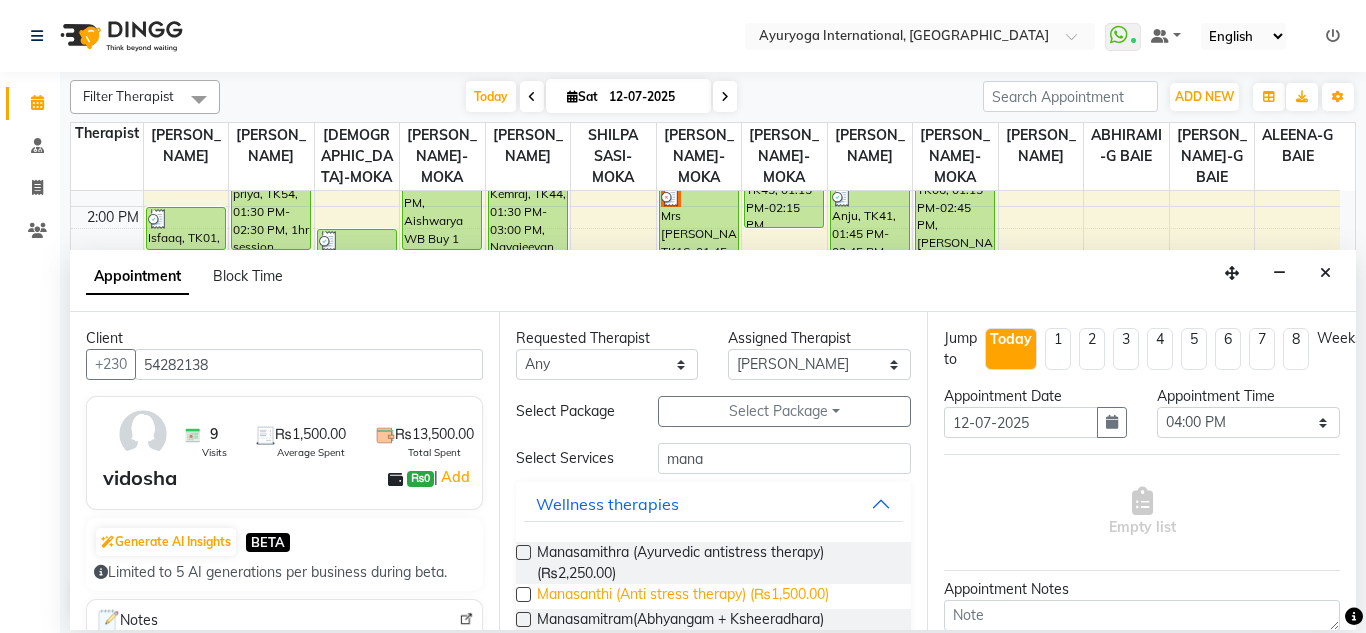 click on "Manasanthi (Anti stress therapy) (₨1,500.00)" at bounding box center (683, 596) 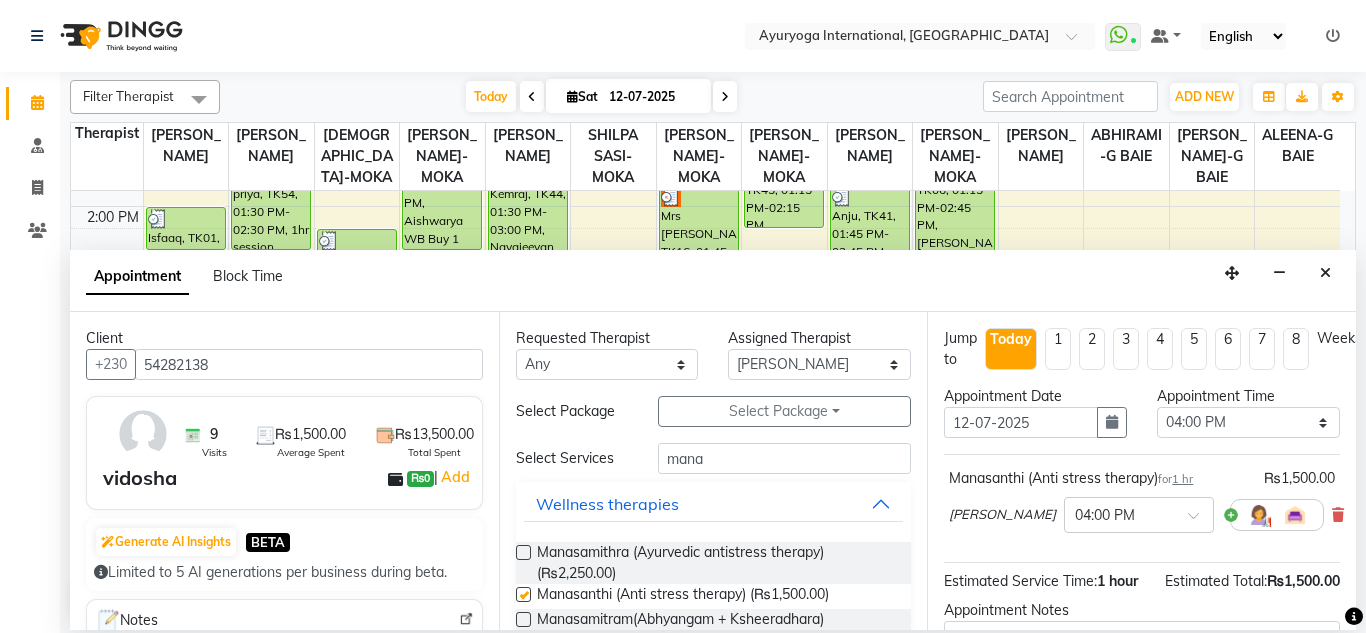 checkbox on "false" 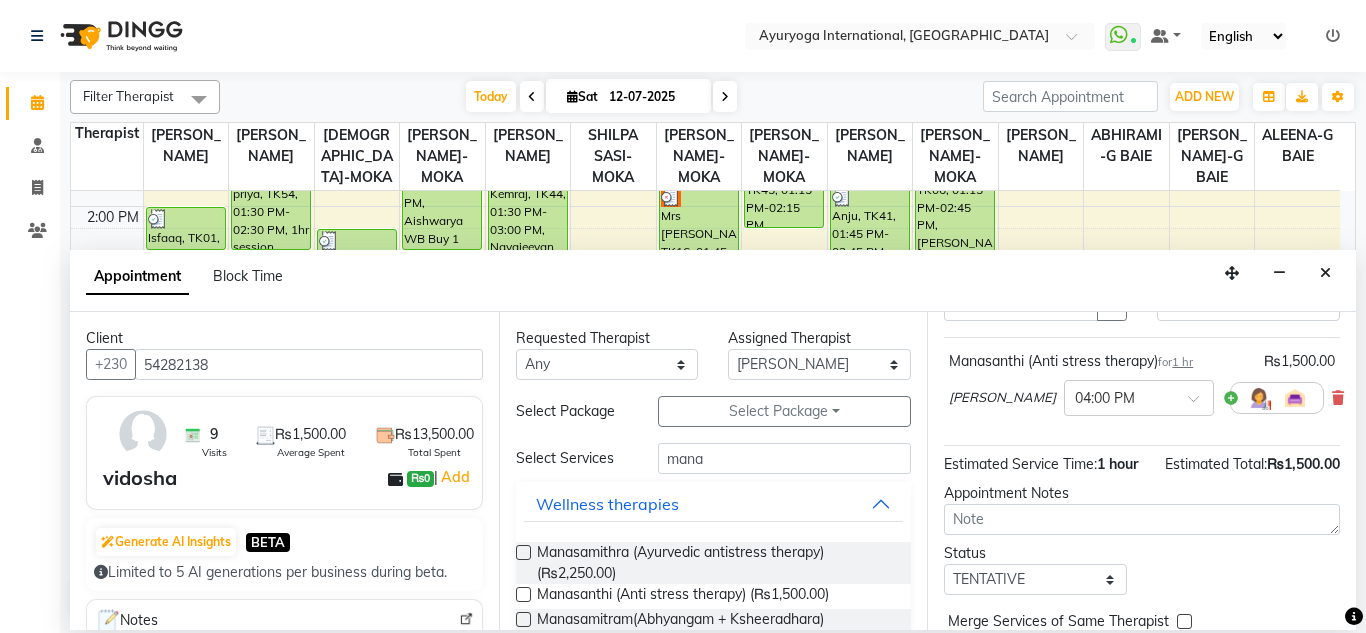 scroll, scrollTop: 247, scrollLeft: 0, axis: vertical 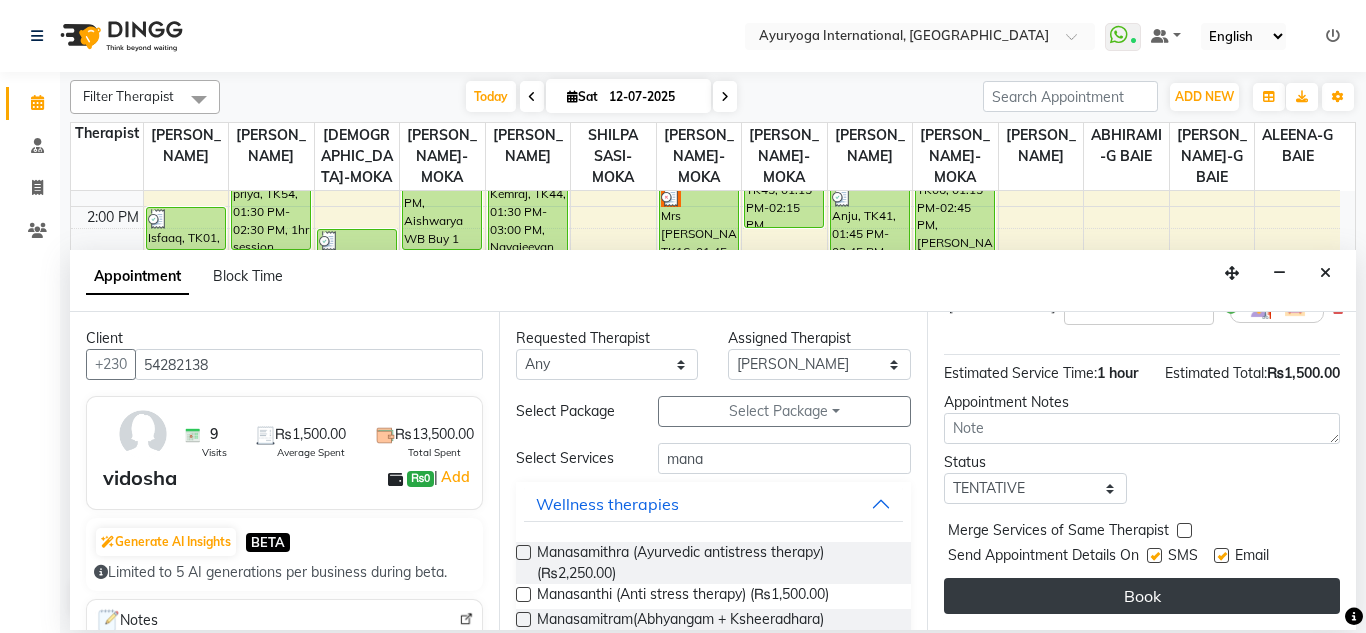 click on "Book" at bounding box center (1142, 596) 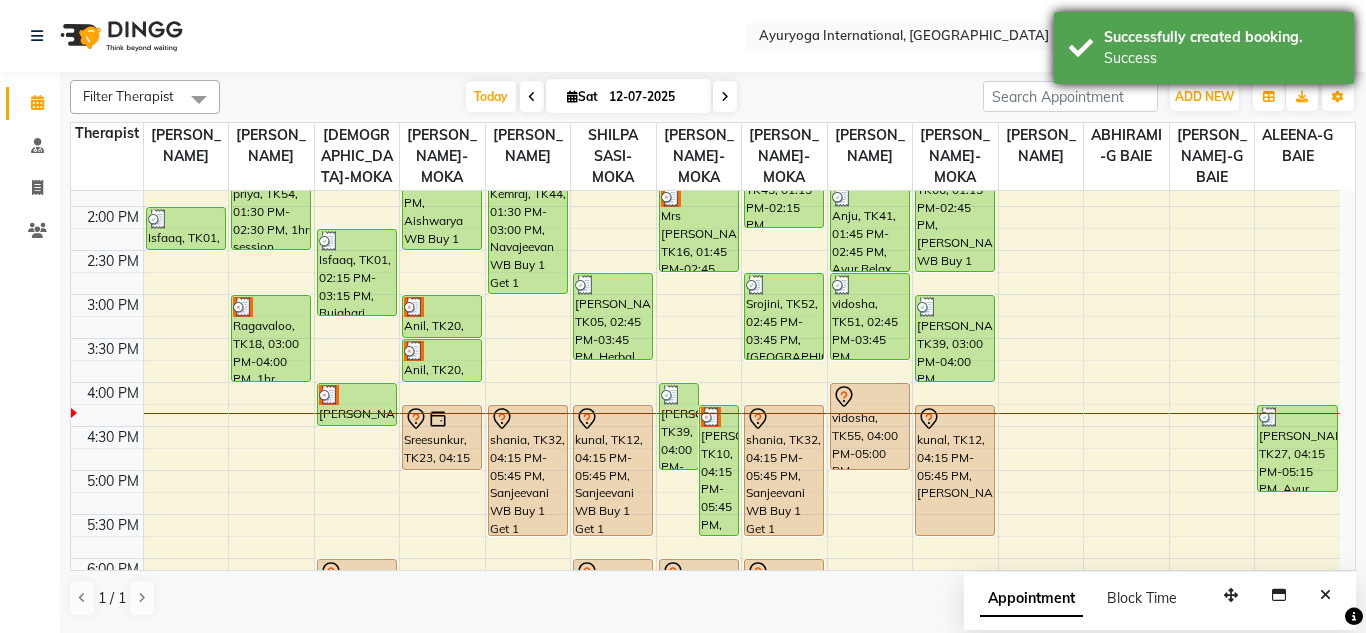 click on "Successfully created booking." at bounding box center [1221, 37] 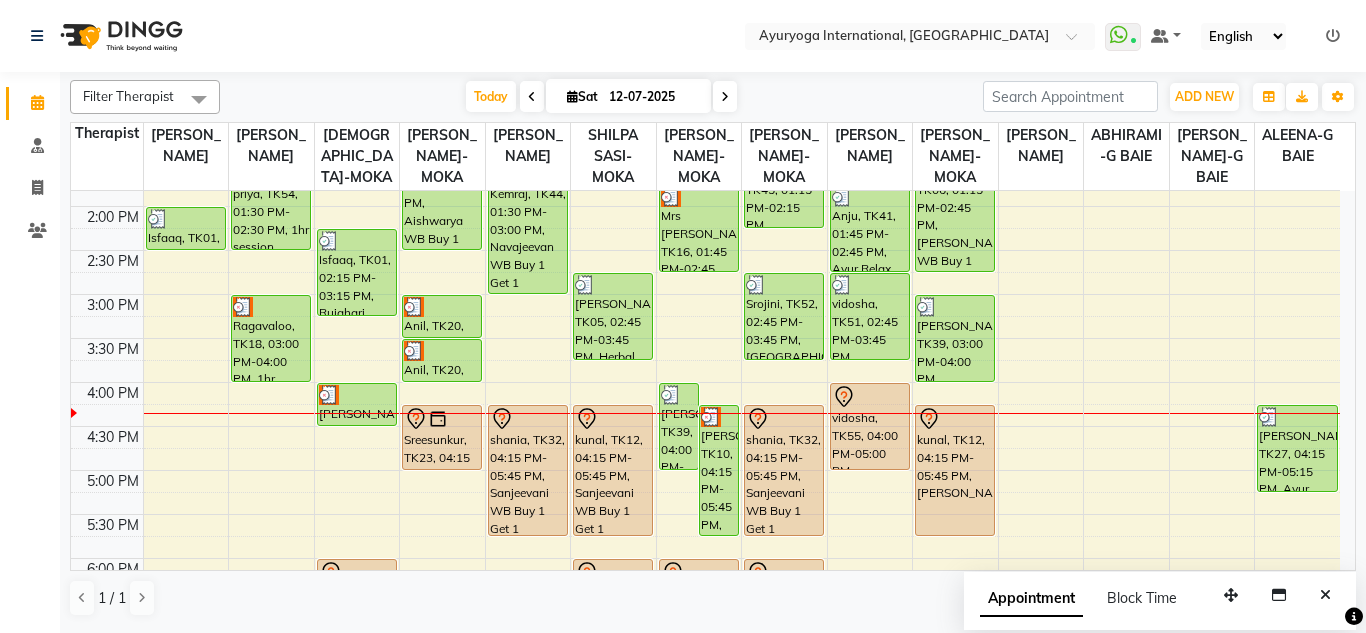 click on "[DATE]  [DATE]" at bounding box center (601, 97) 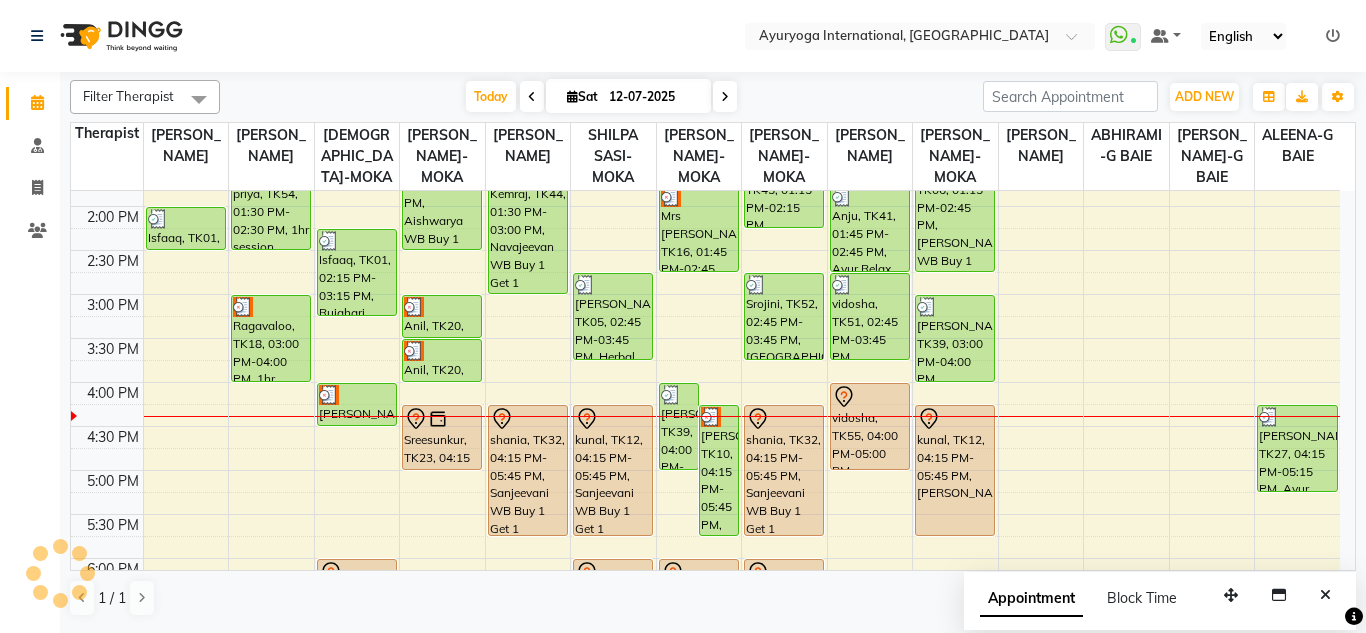 click at bounding box center [725, 97] 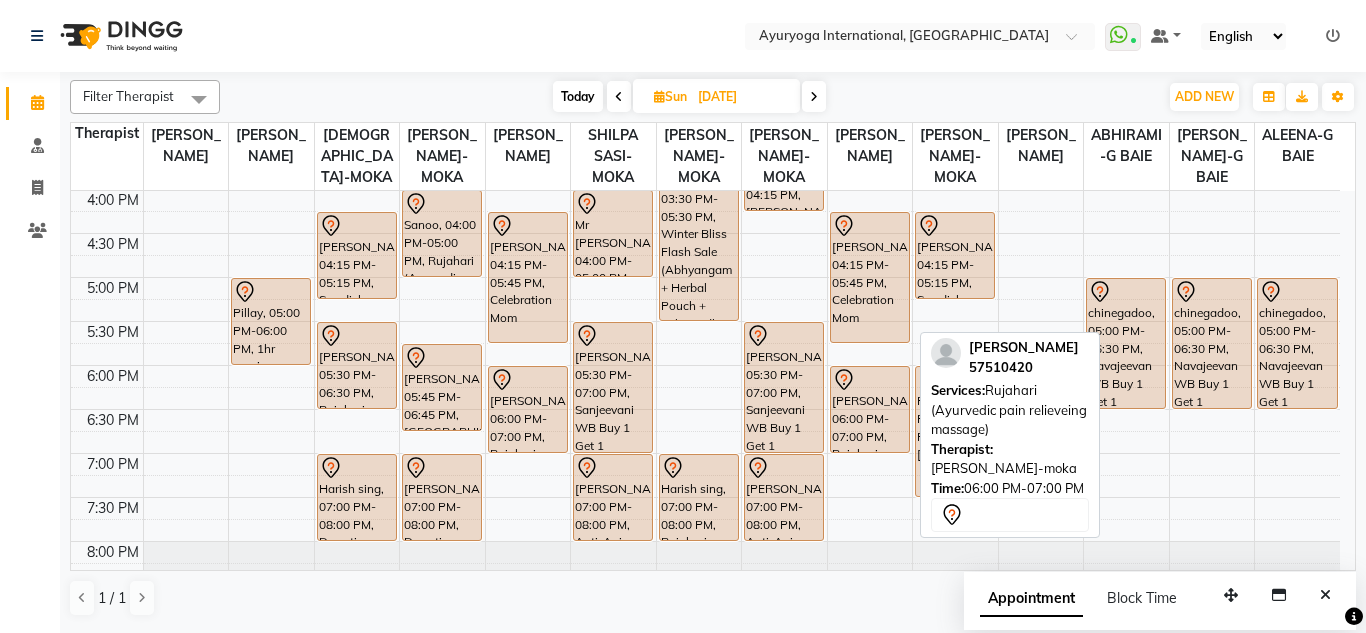 scroll, scrollTop: 593, scrollLeft: 0, axis: vertical 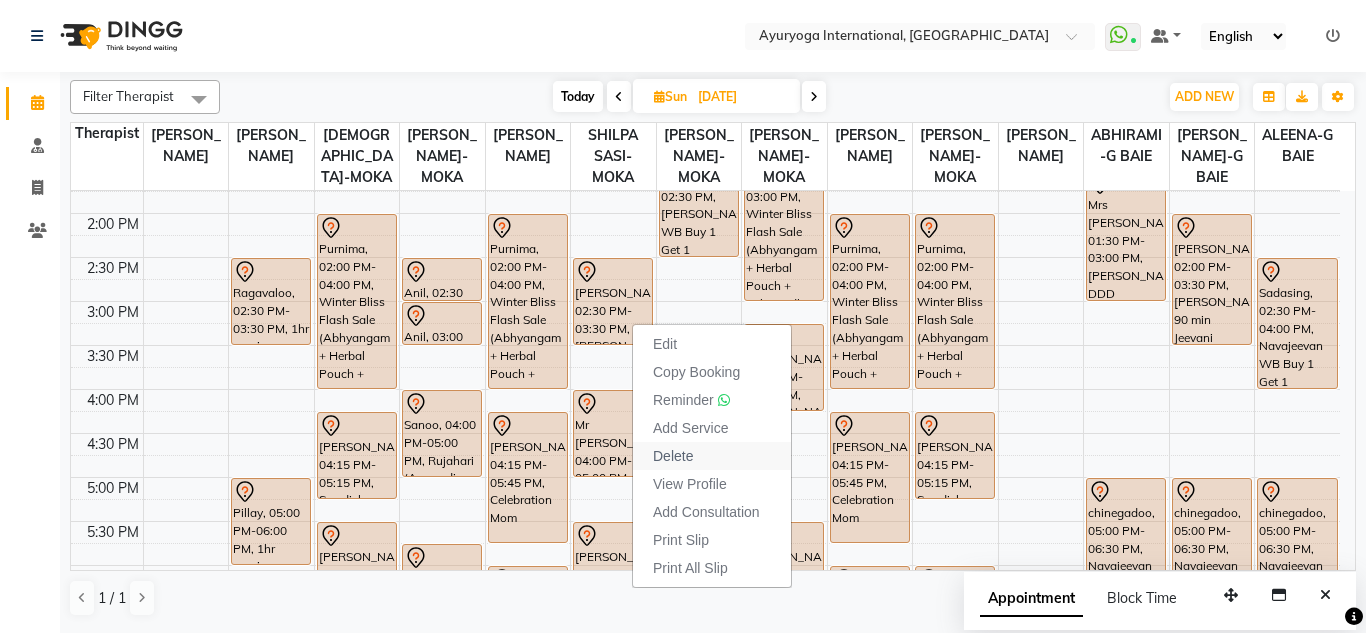 click on "Delete" at bounding box center [712, 456] 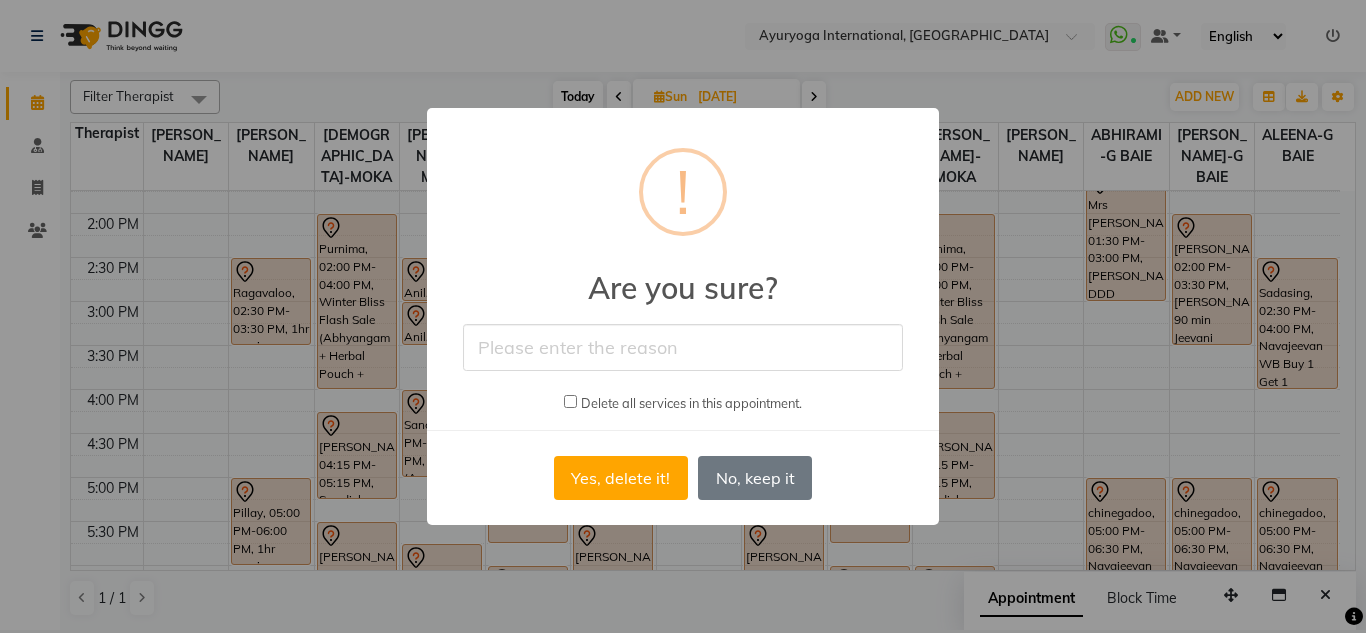click at bounding box center (570, 401) 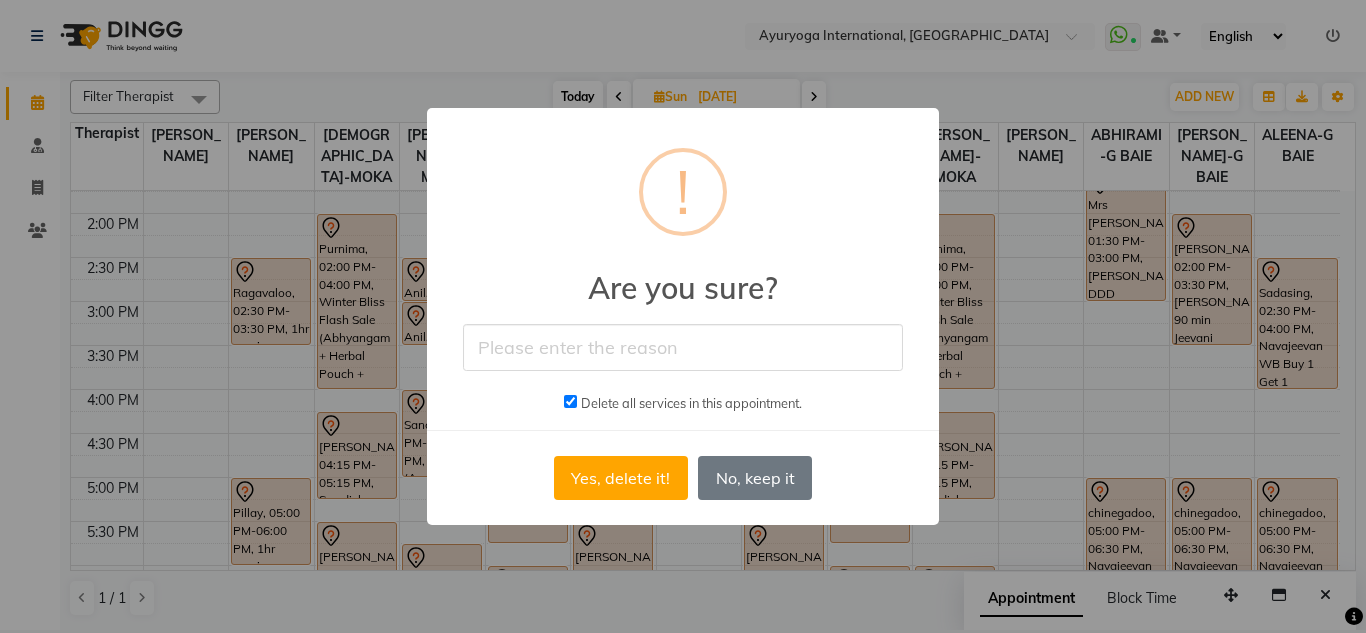 click at bounding box center (570, 401) 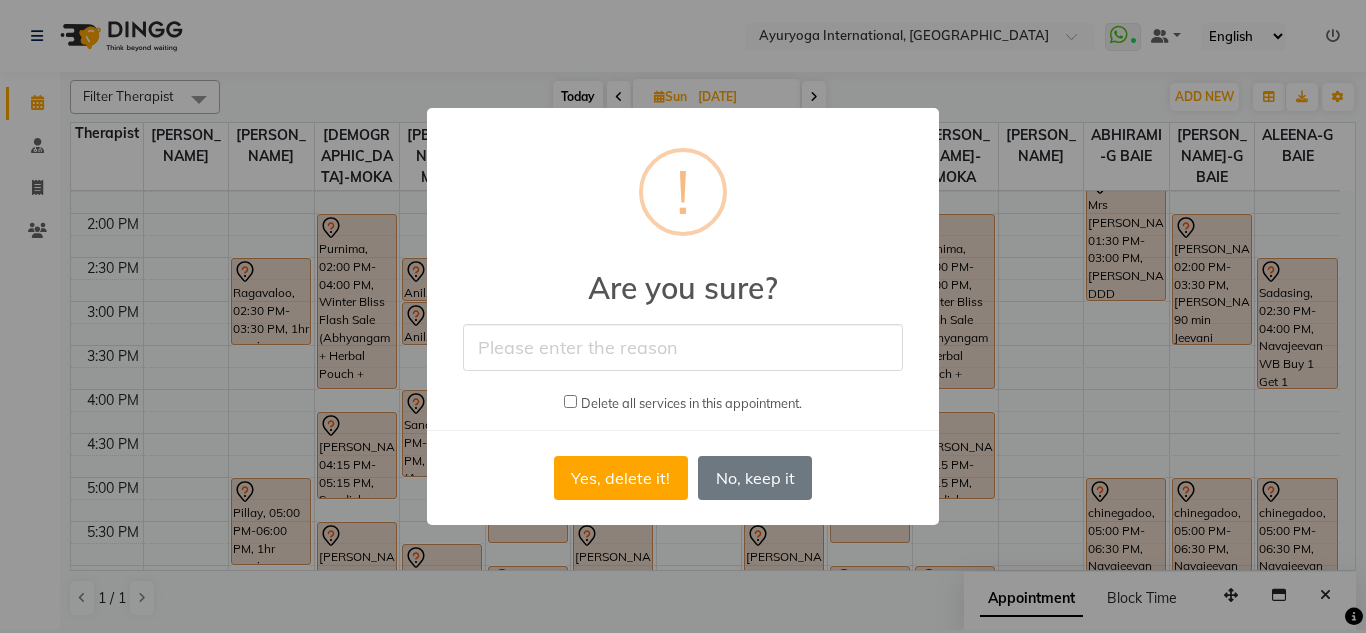 drag, startPoint x: 591, startPoint y: 379, endPoint x: 593, endPoint y: 396, distance: 17.117243 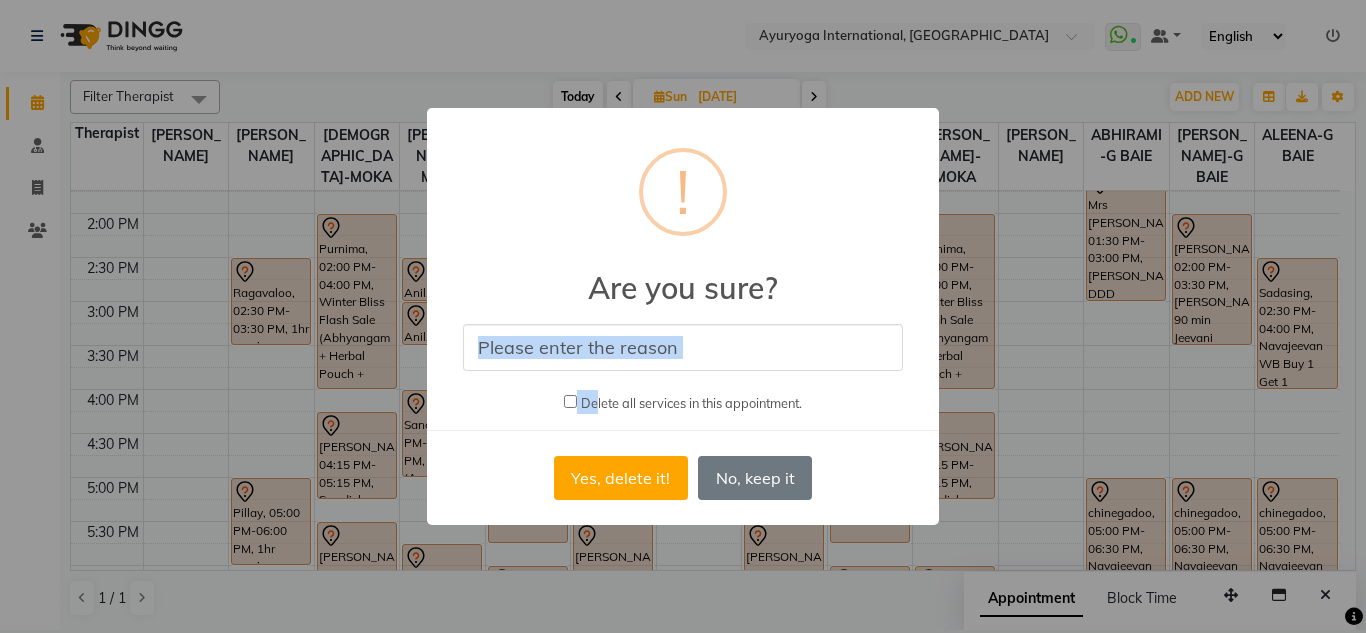click at bounding box center [570, 401] 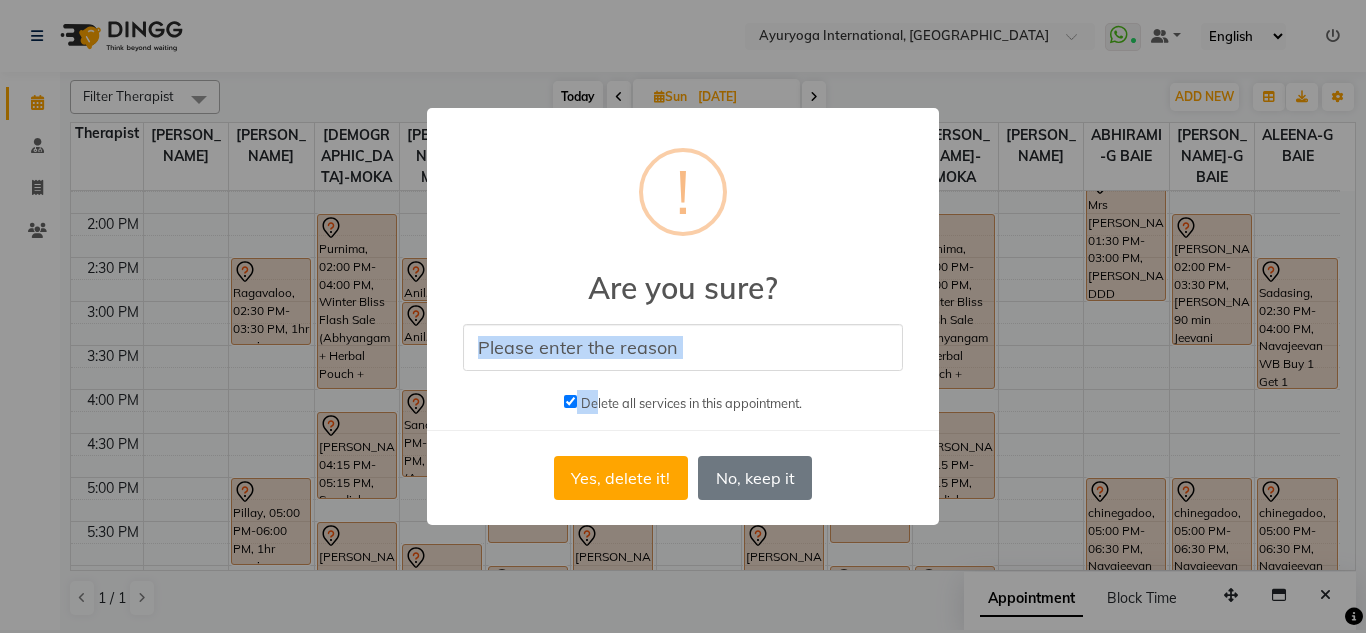 click at bounding box center [683, 347] 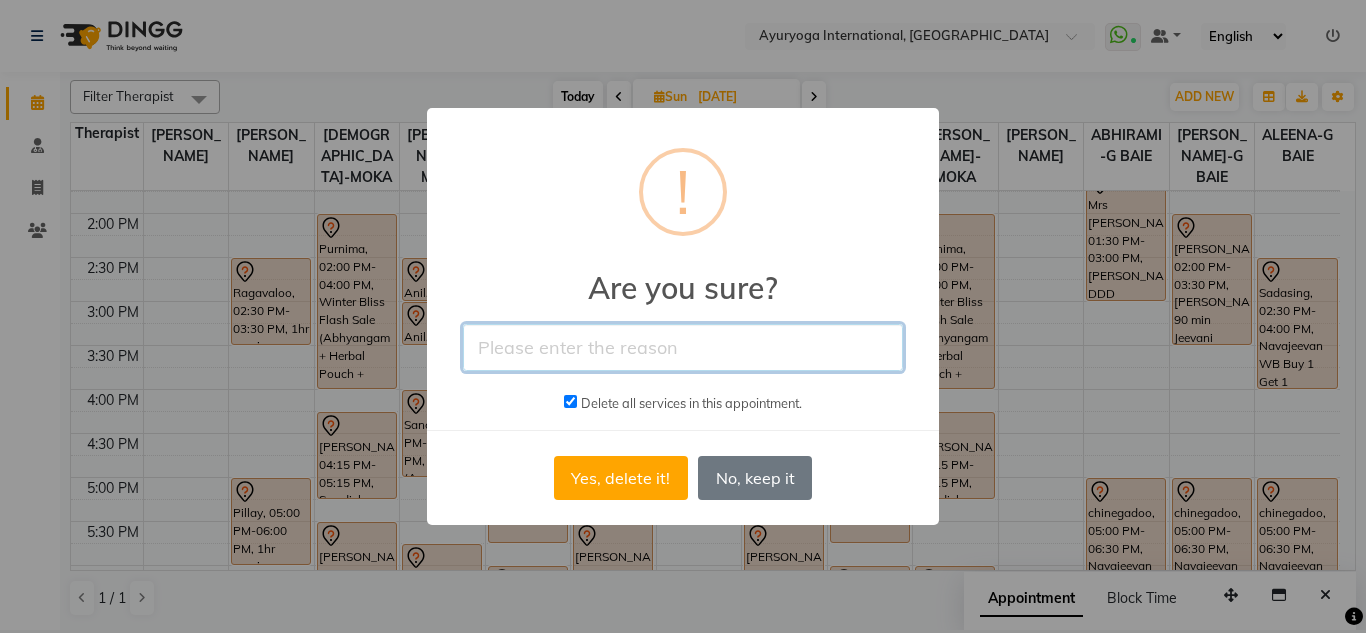 click at bounding box center [683, 347] 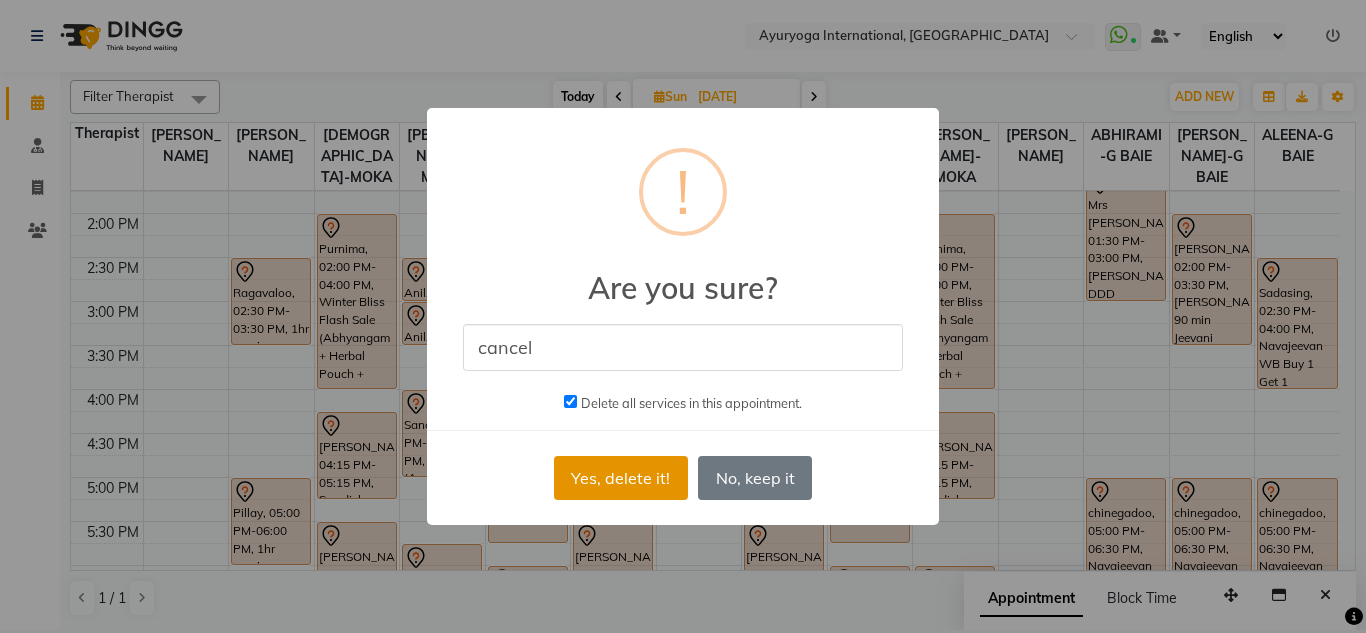 click on "Yes, delete it!" at bounding box center [621, 478] 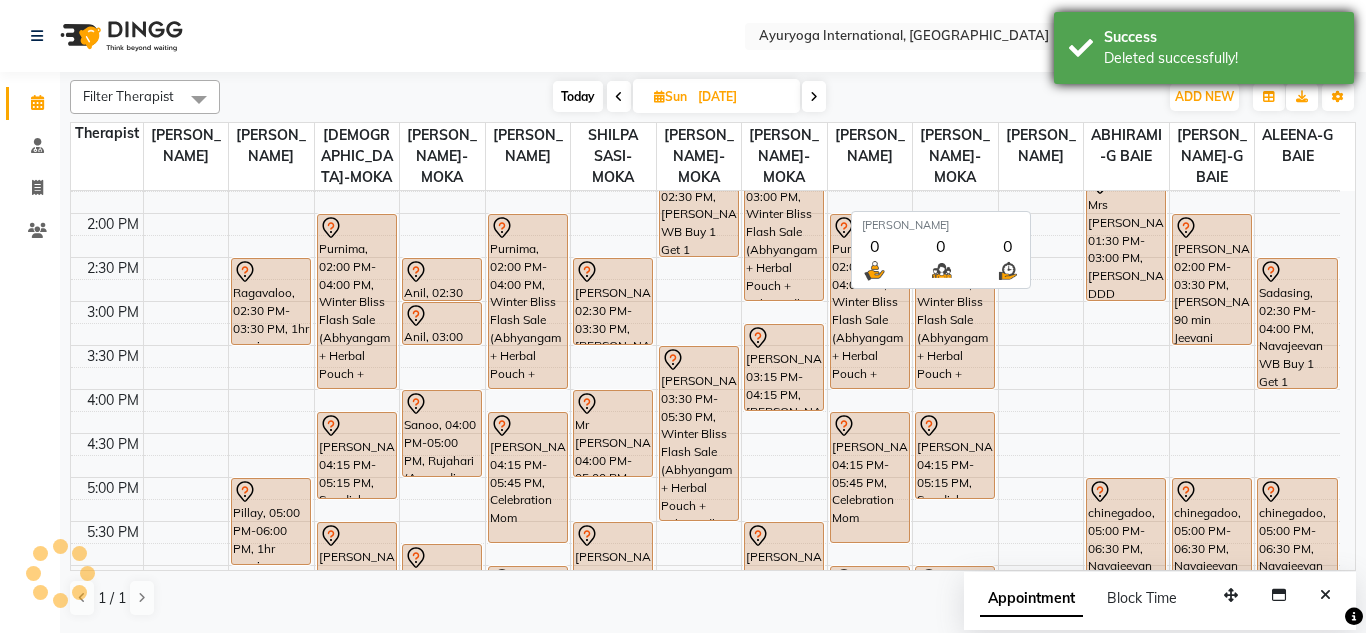click on "Success   Deleted successfully!" at bounding box center (1204, 48) 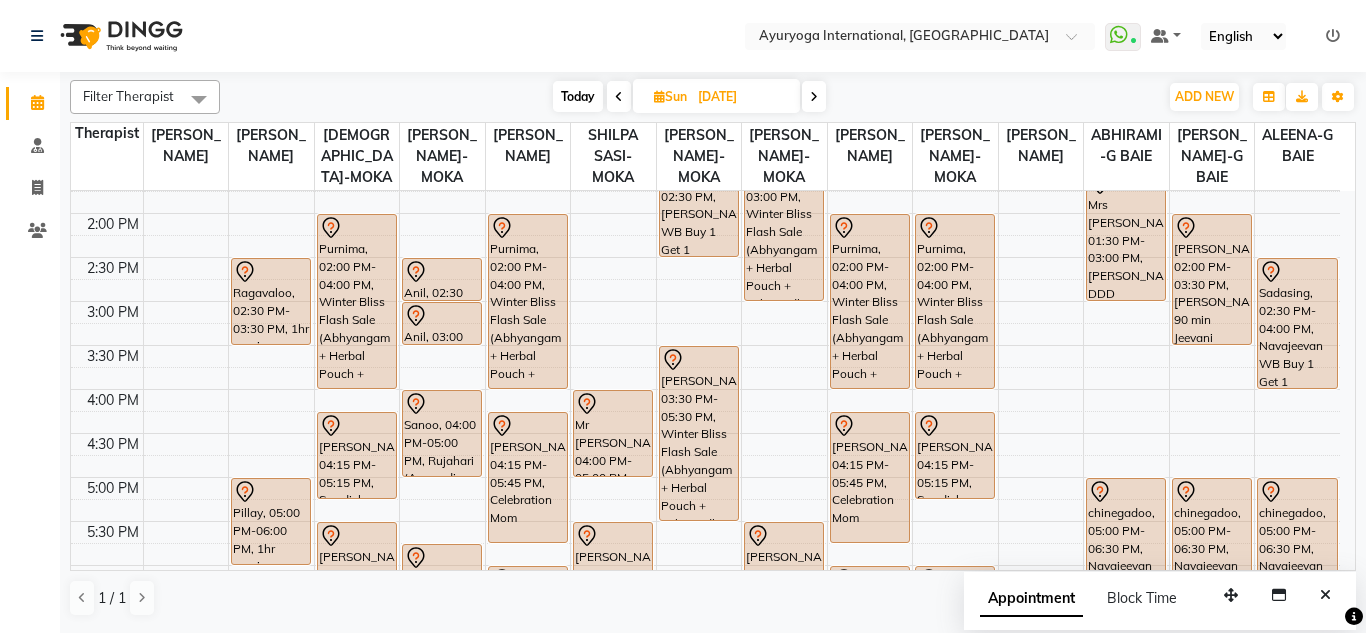 click on "Today" at bounding box center (578, 96) 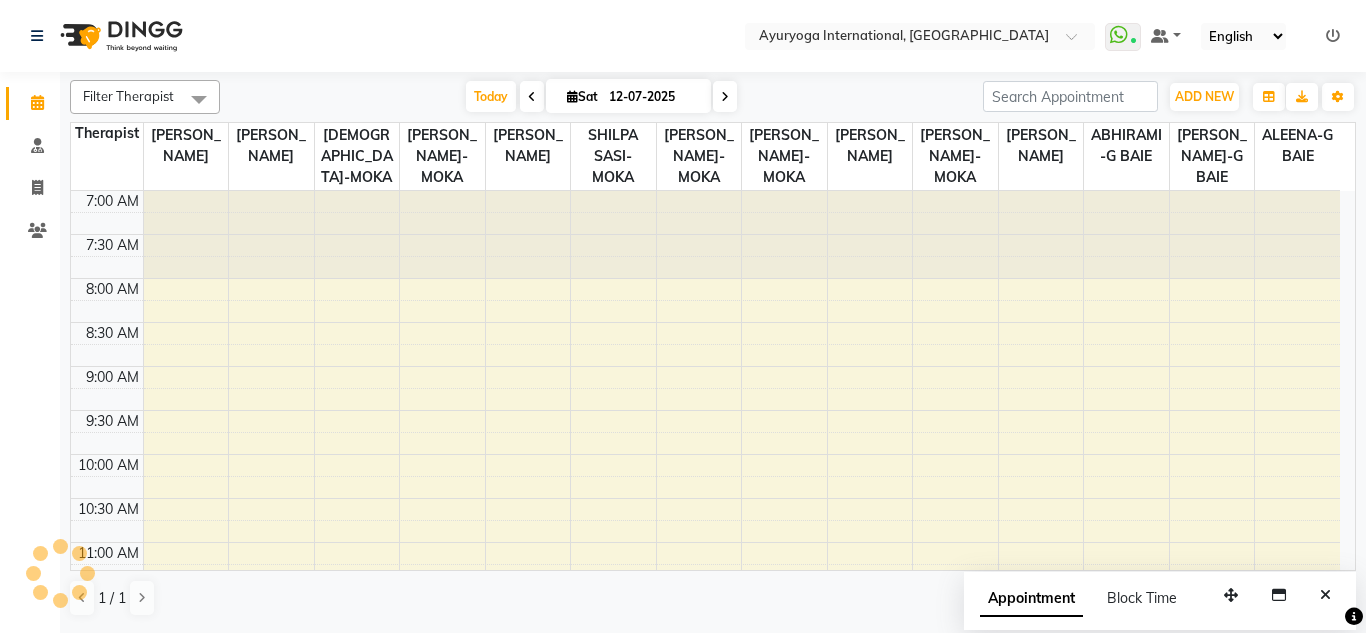 scroll, scrollTop: 793, scrollLeft: 0, axis: vertical 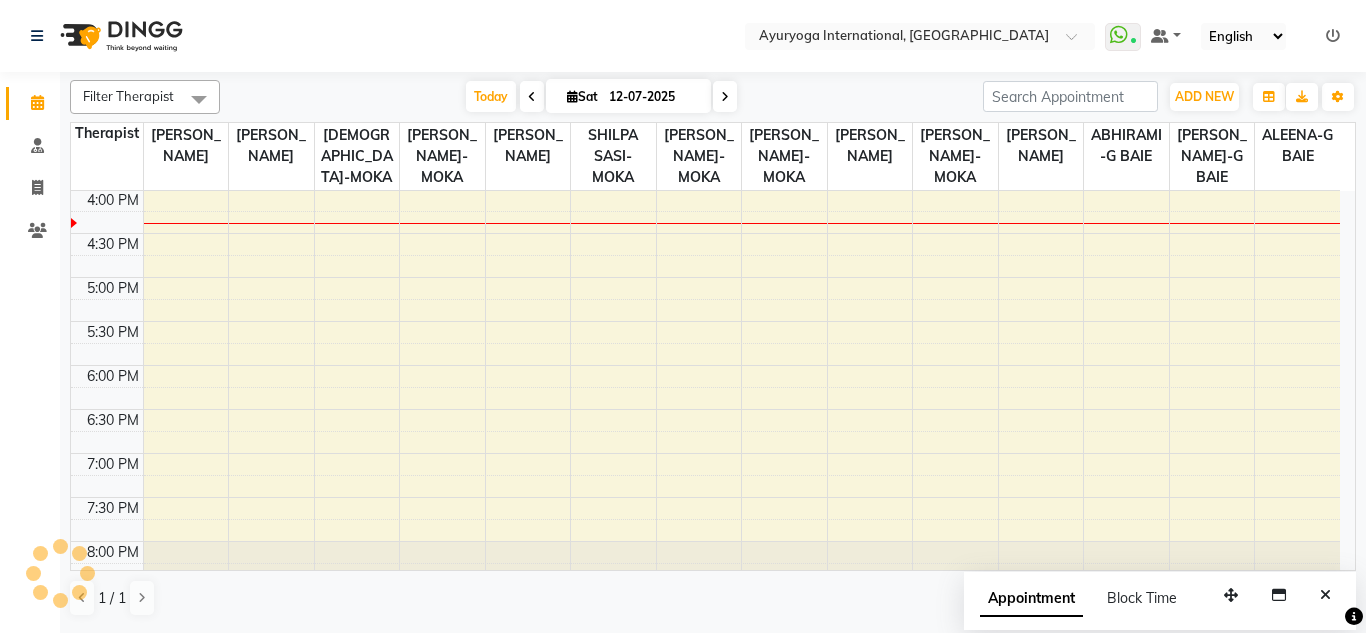 click on "Select Location × Ayuryoga International, Mount Ory Rd  WhatsApp Status  ✕ Status:  Connected Most Recent Message: 12-07-2025     04:02 PM Recent Service Activity: 12-07-2025     04:03 PM Default Panel My Panel English ENGLISH Español العربية मराठी हिंदी ગુજરાતી தமிழ் 中文 Notifications nothing to show" 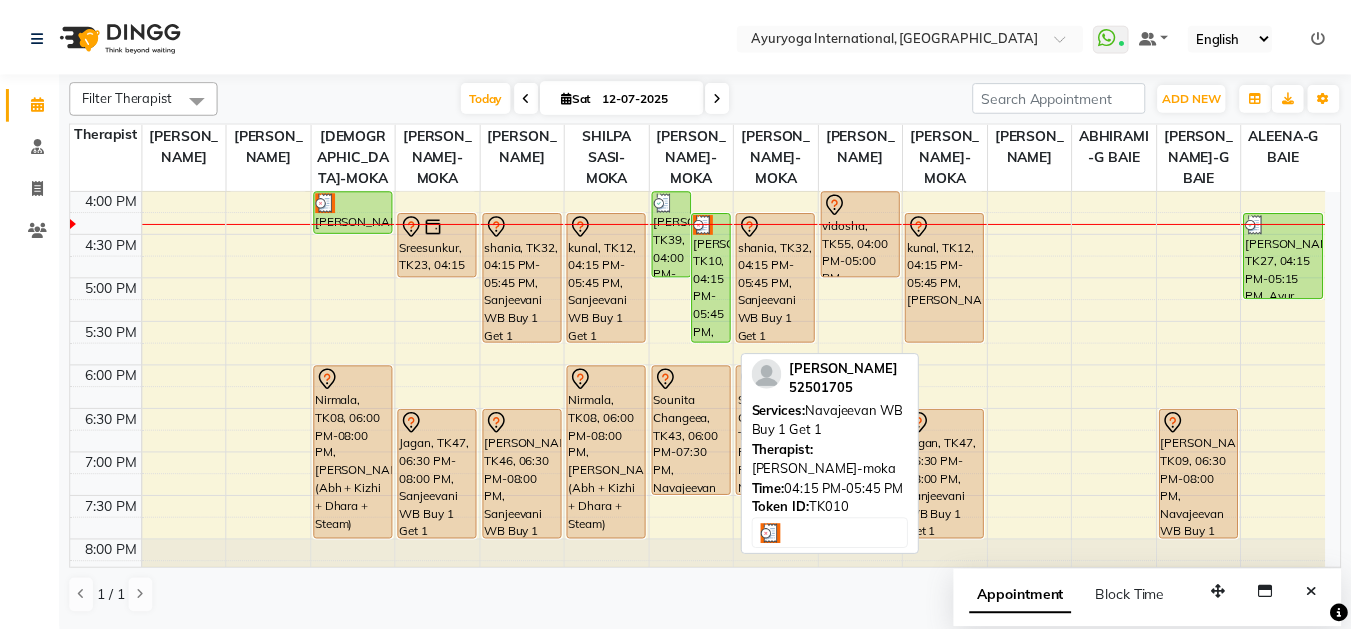 scroll, scrollTop: 693, scrollLeft: 0, axis: vertical 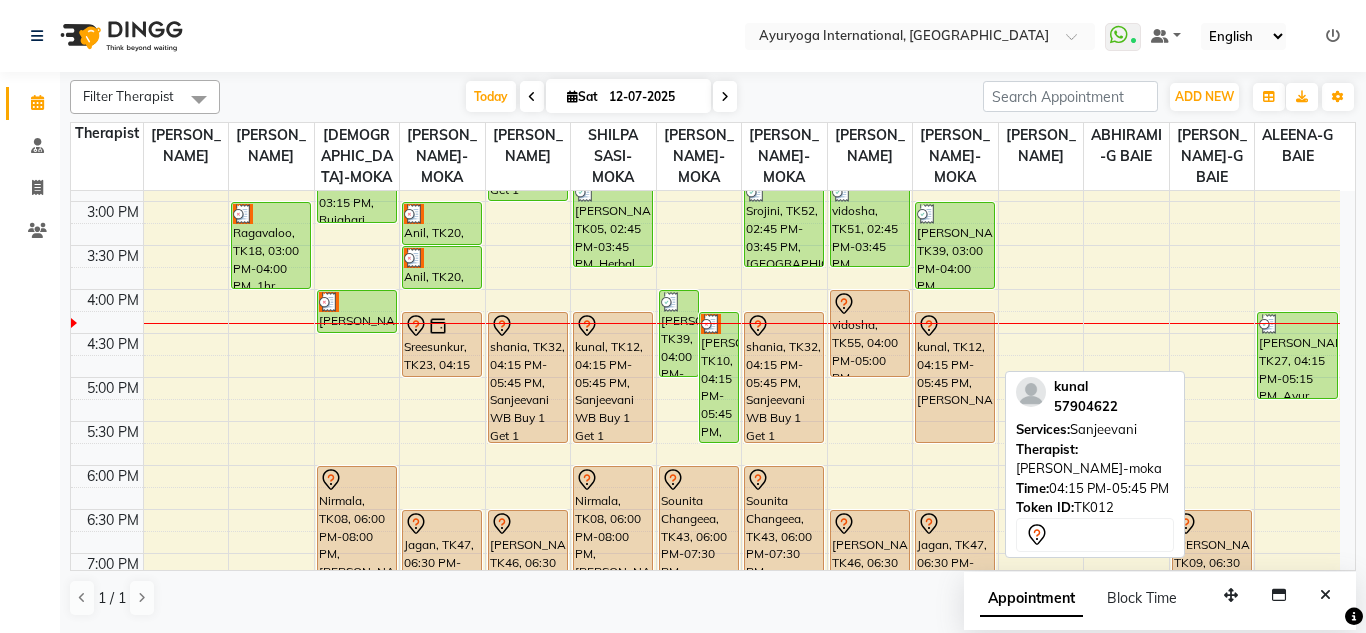 click on "kunal, TK12, 04:15 PM-05:45 PM, Sanjeevani" at bounding box center (955, 377) 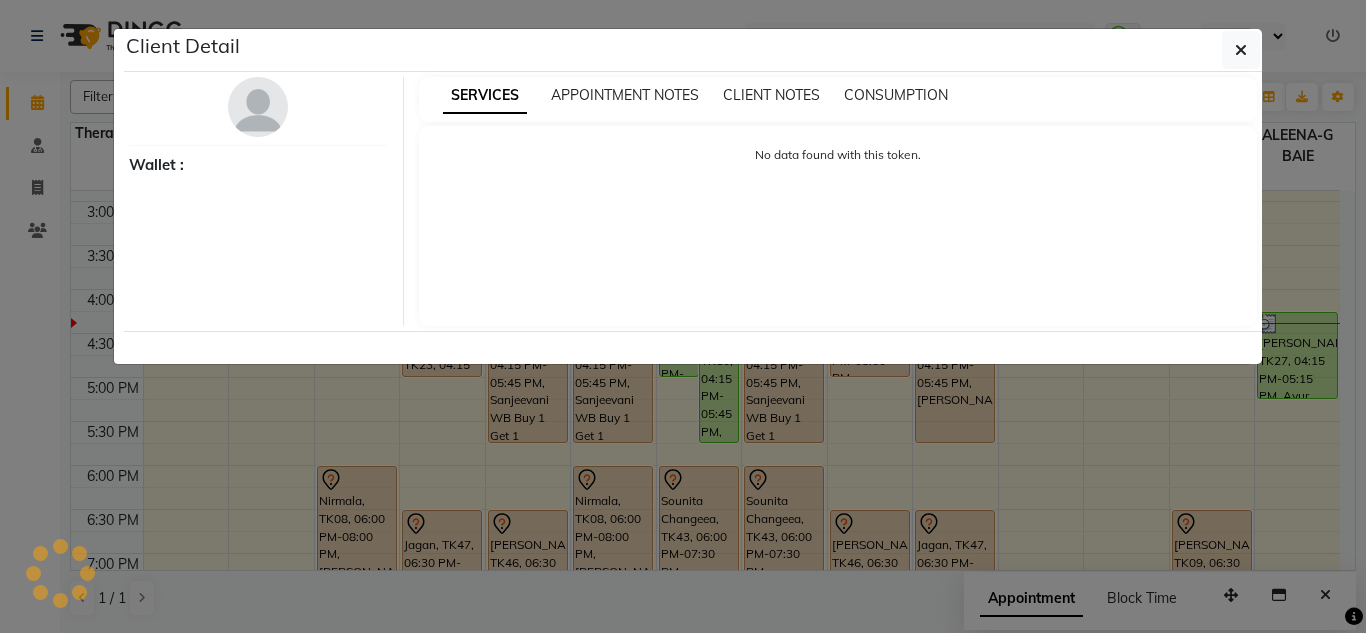 select on "7" 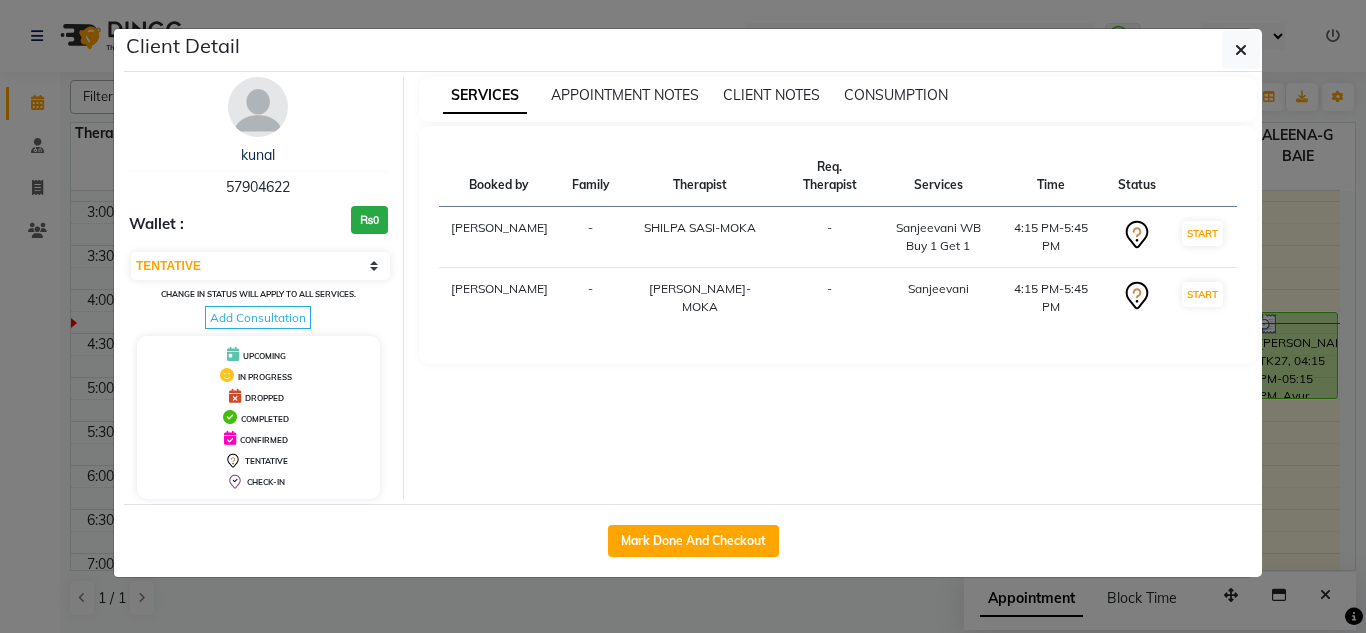 click on "Mark Done And Checkout" 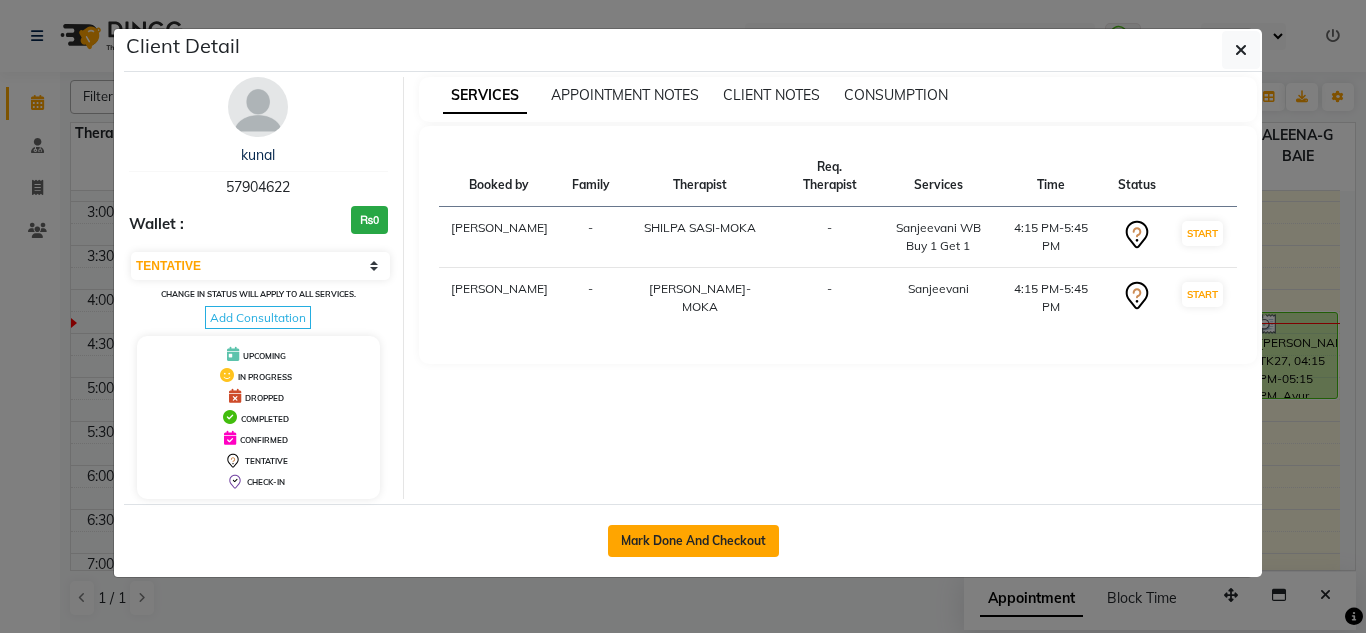 click on "Mark Done And Checkout" 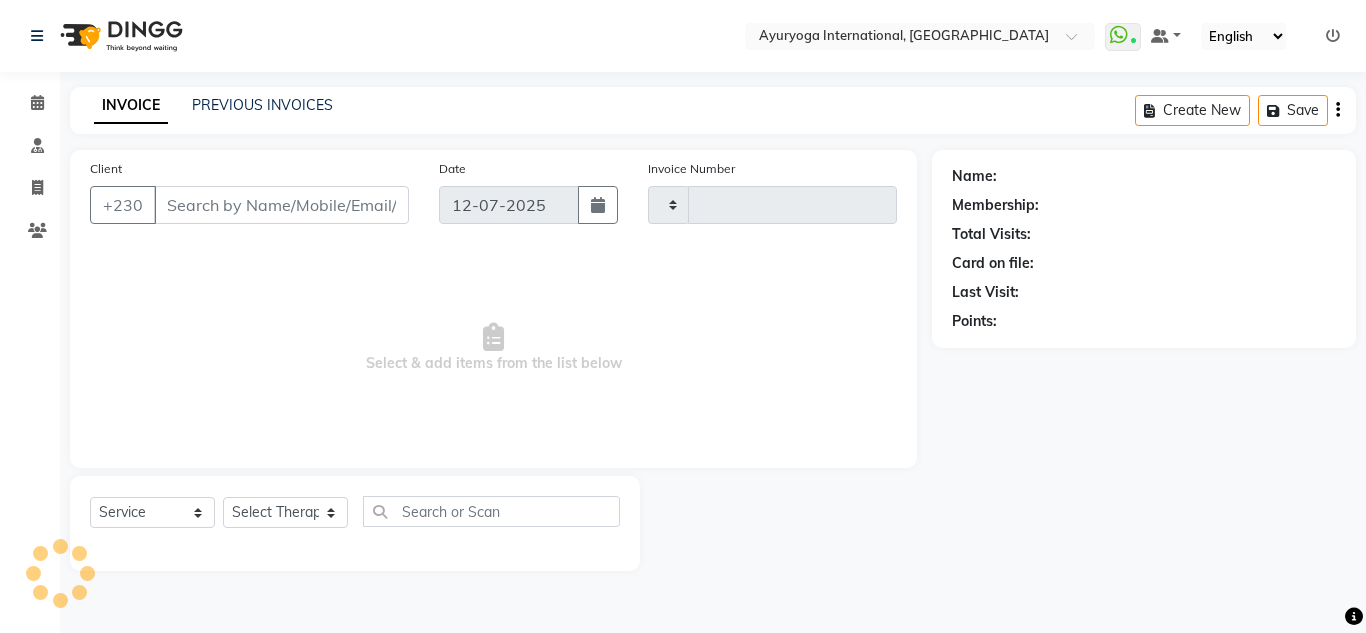 type on "3429" 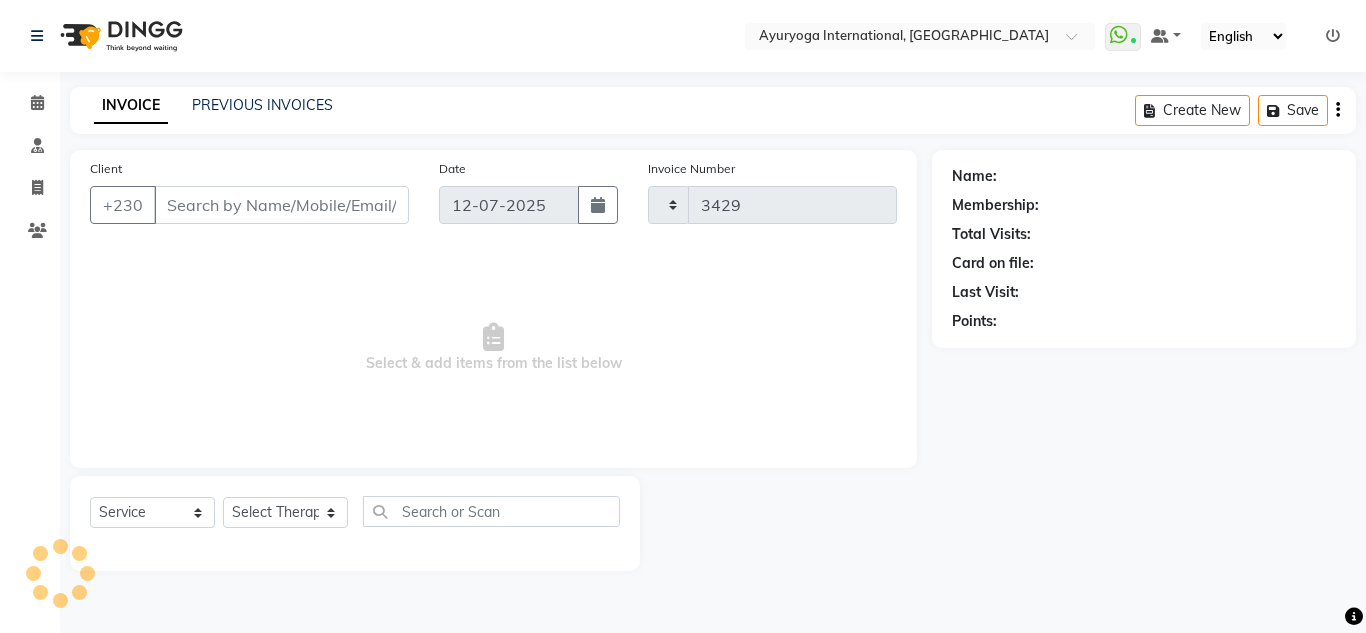 select on "730" 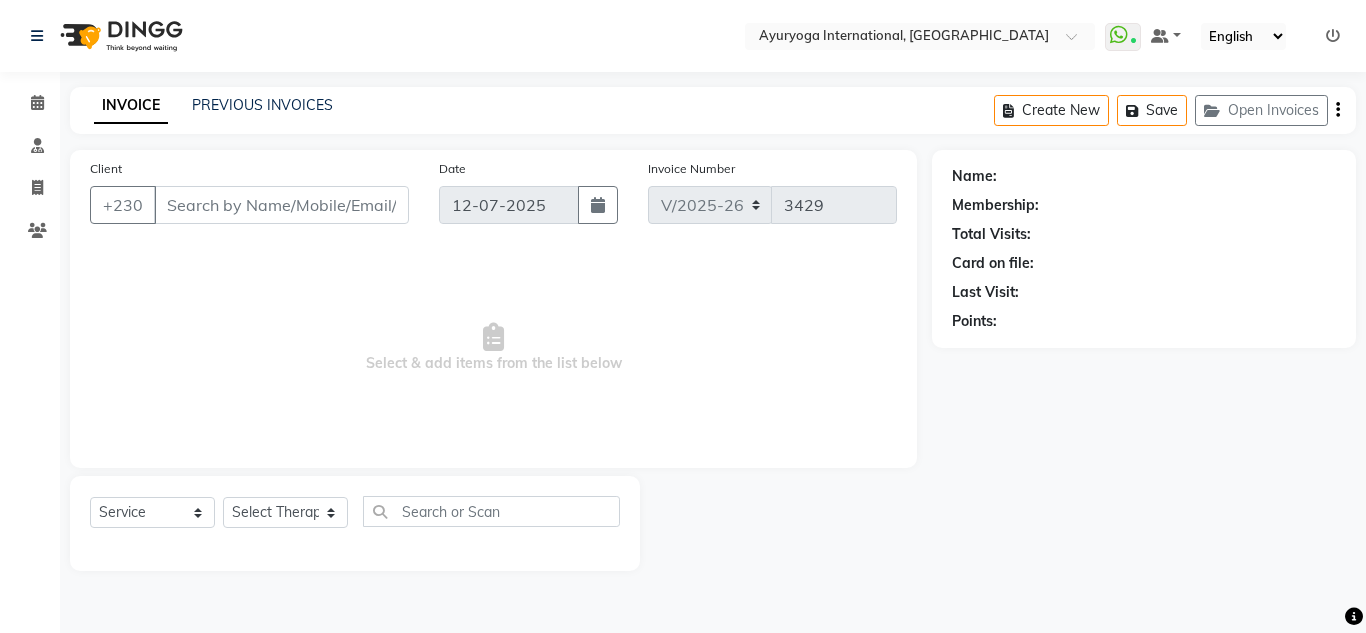type on "57904622" 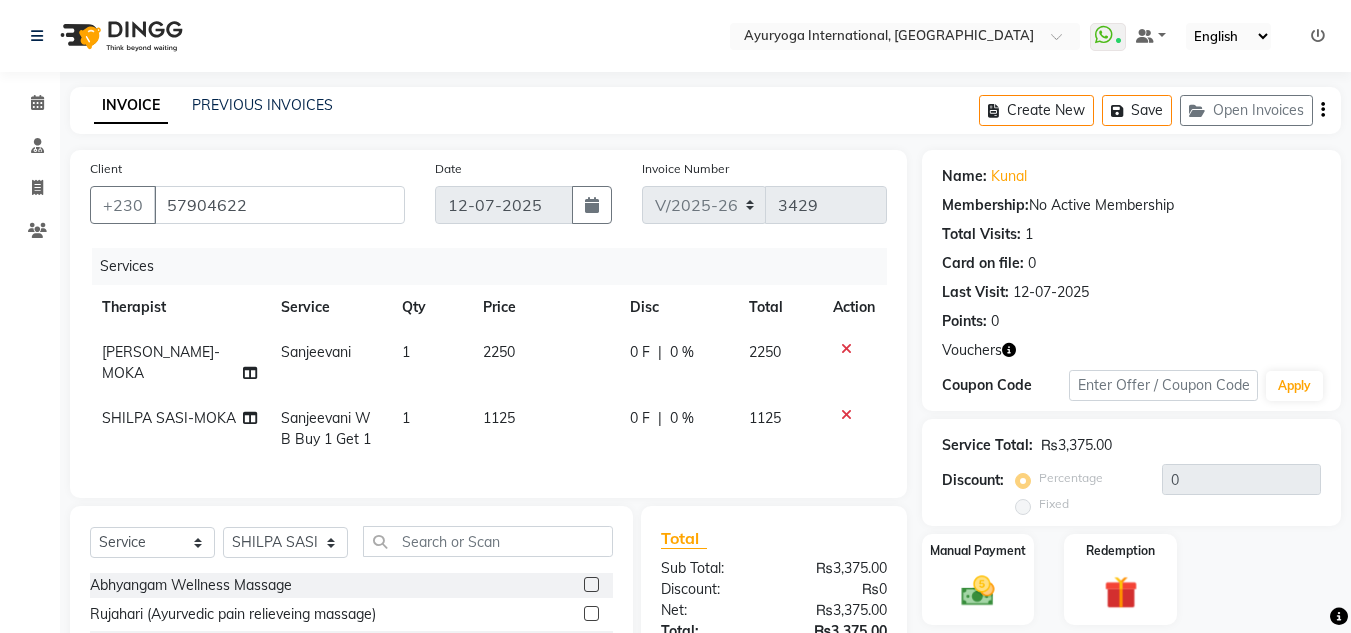click 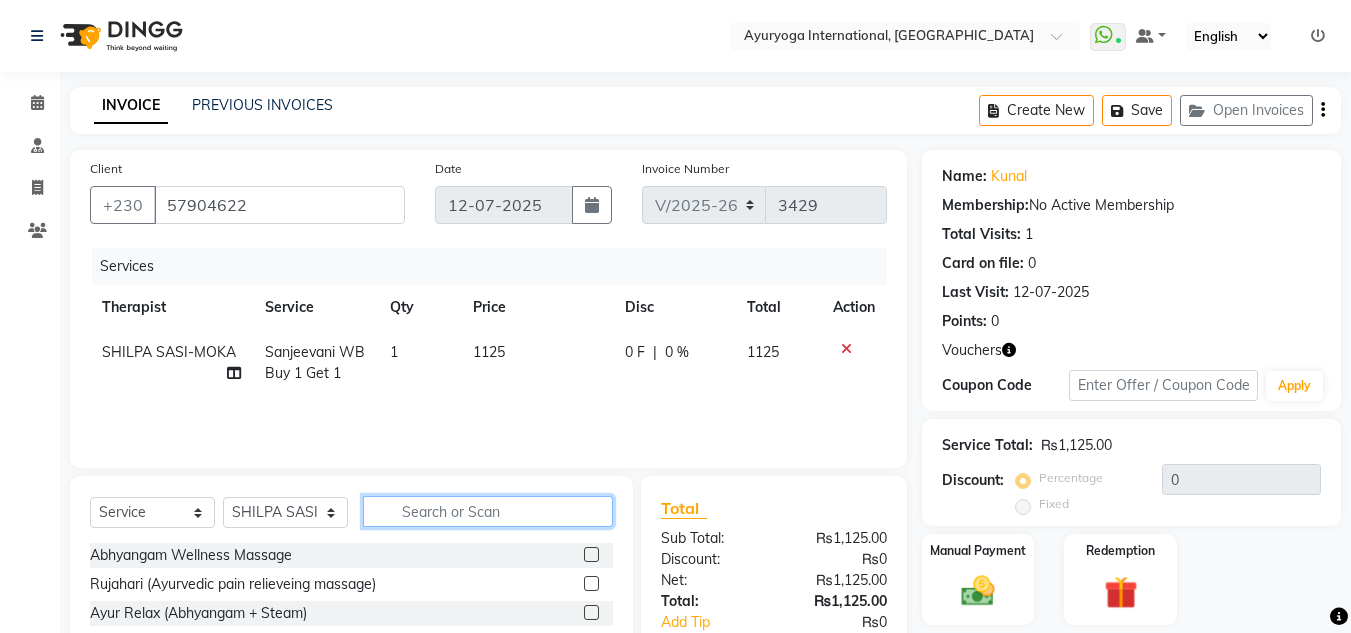 click 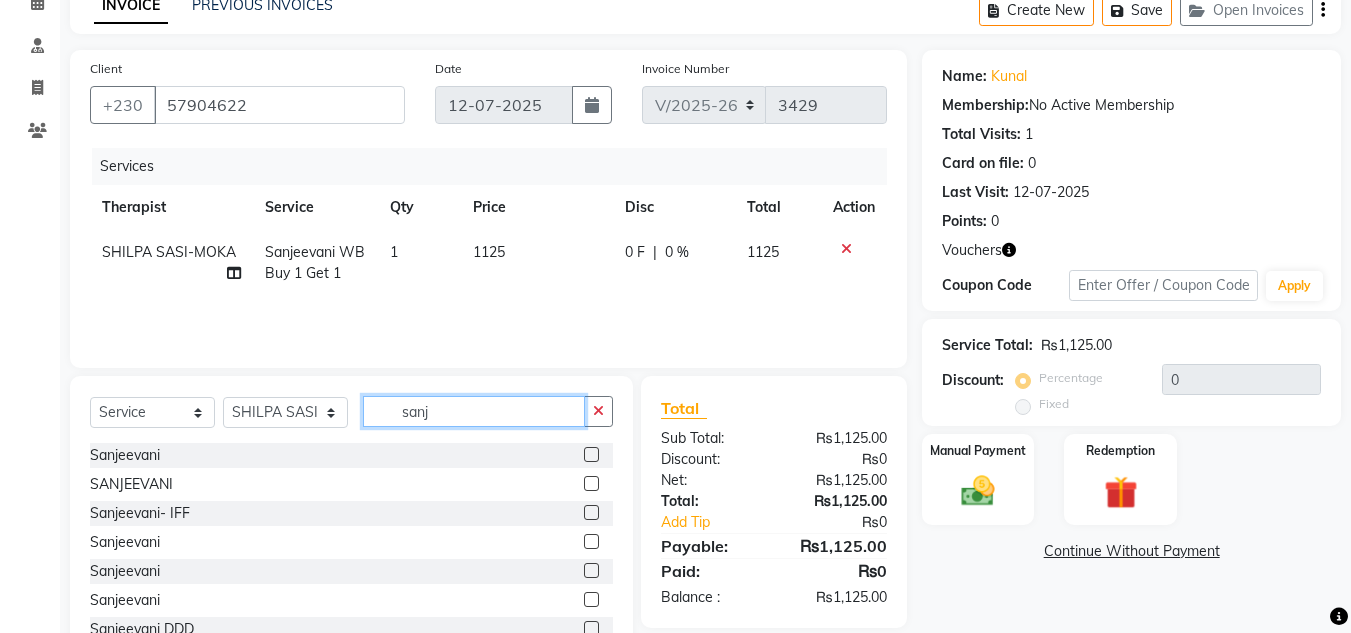 scroll, scrollTop: 32, scrollLeft: 0, axis: vertical 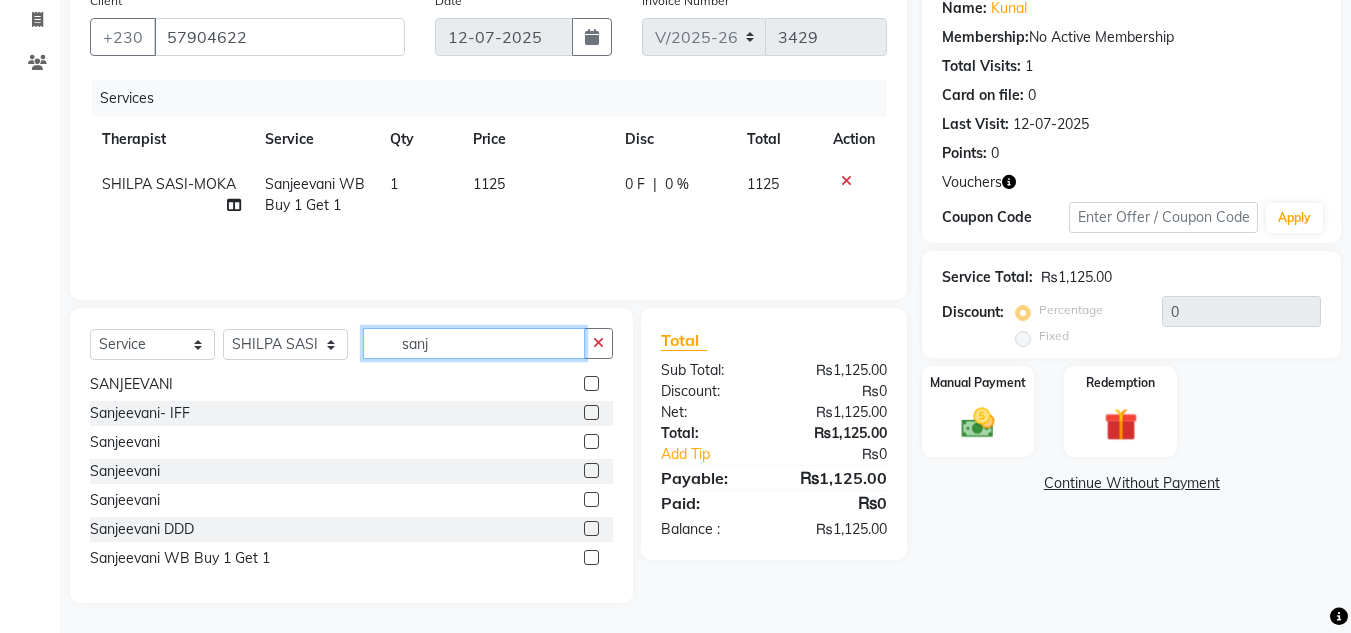 type on "sanj" 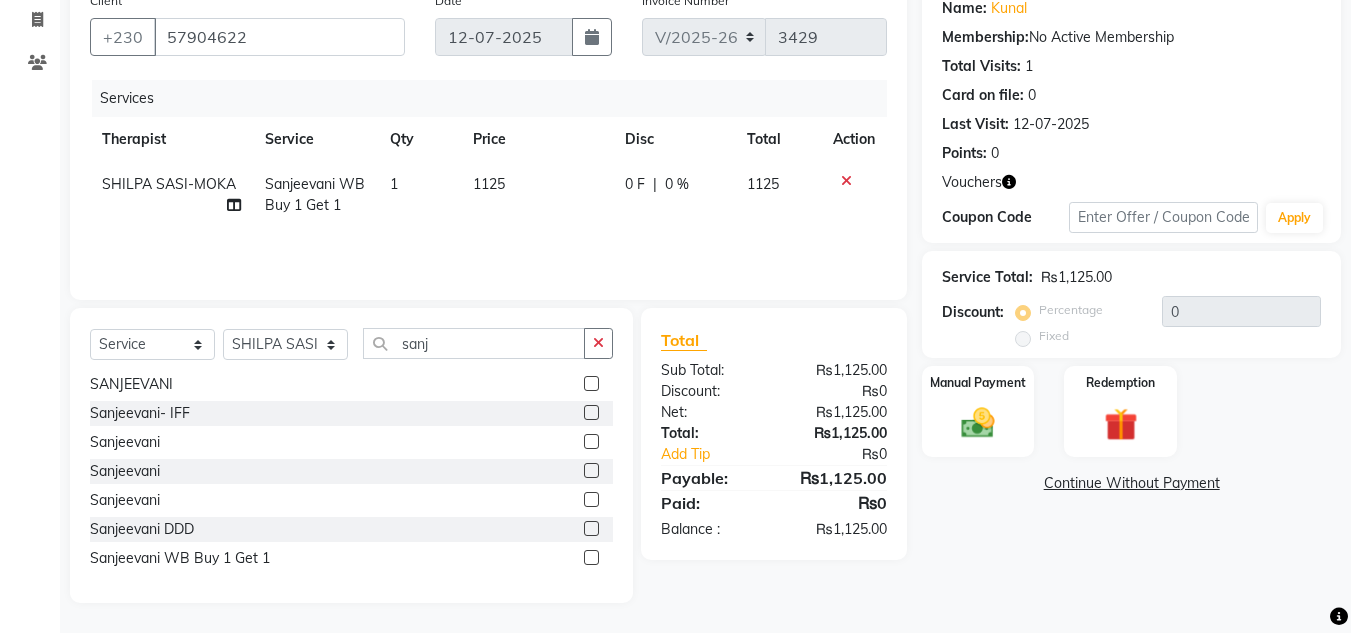click 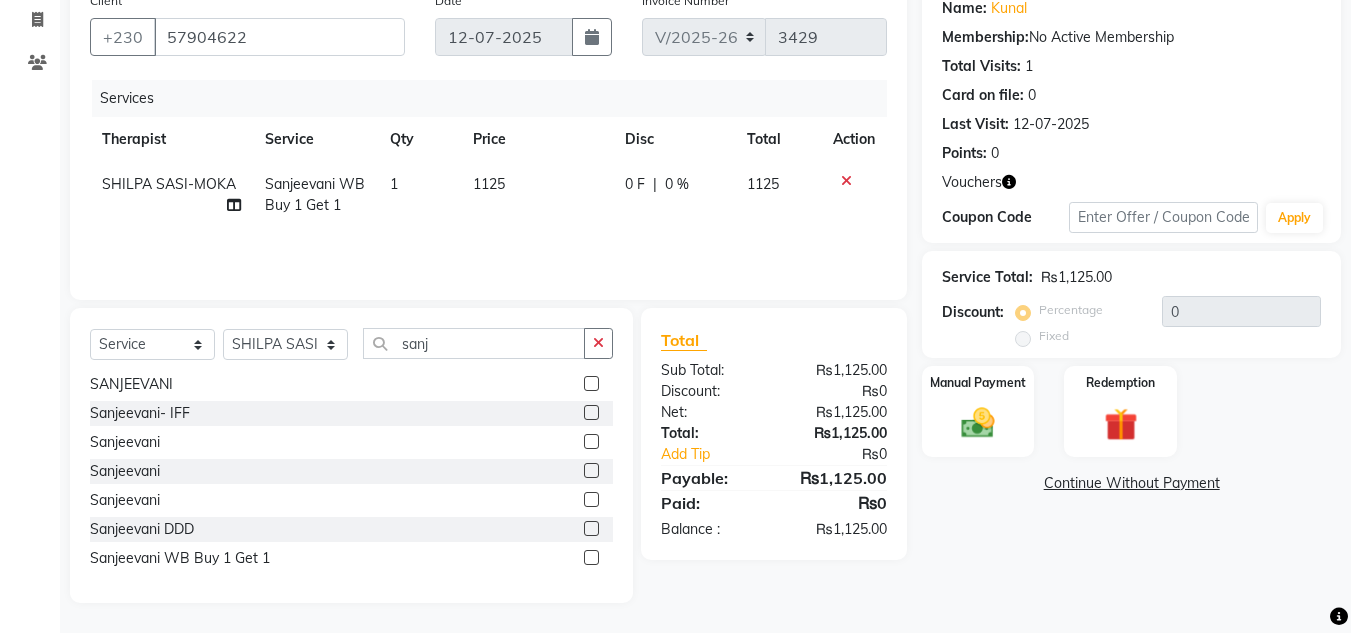 click at bounding box center [590, 558] 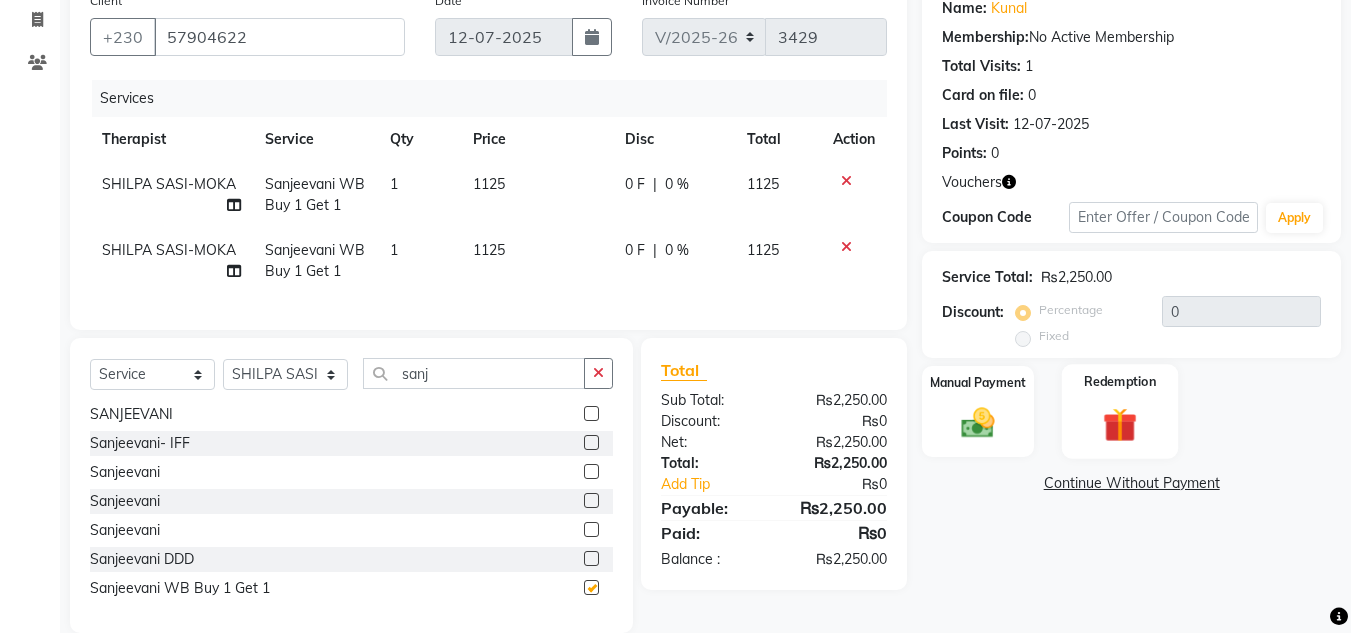 checkbox on "false" 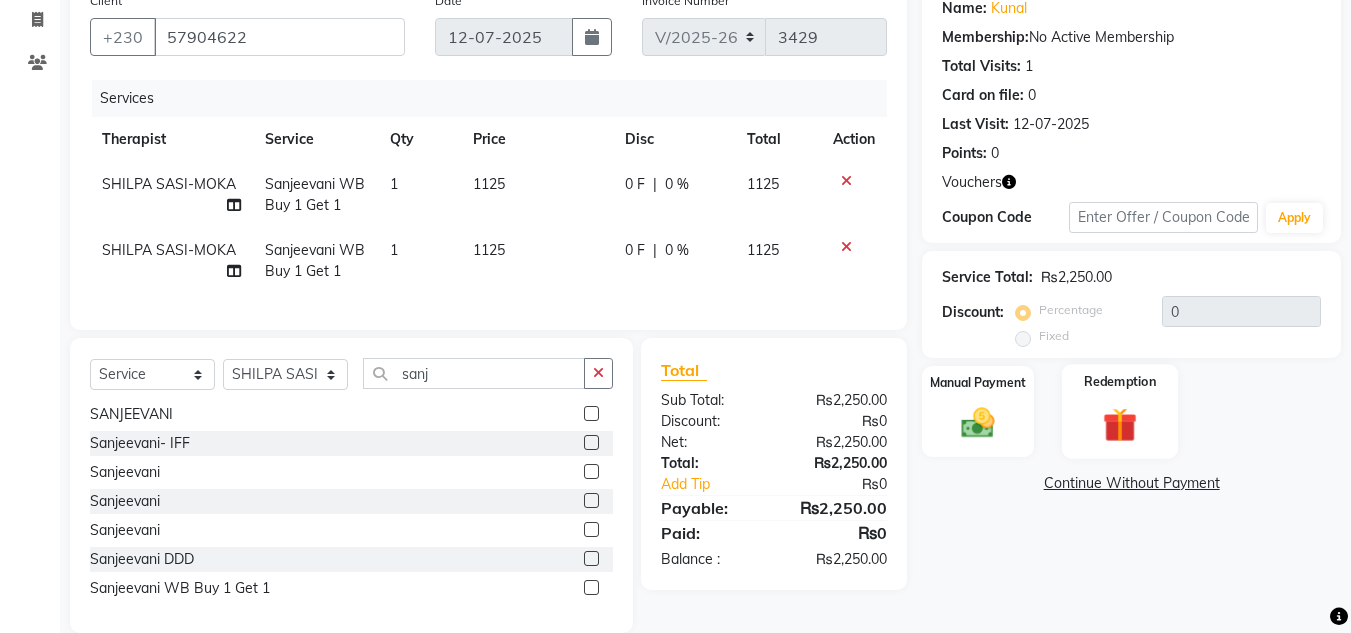 click on "Redemption" 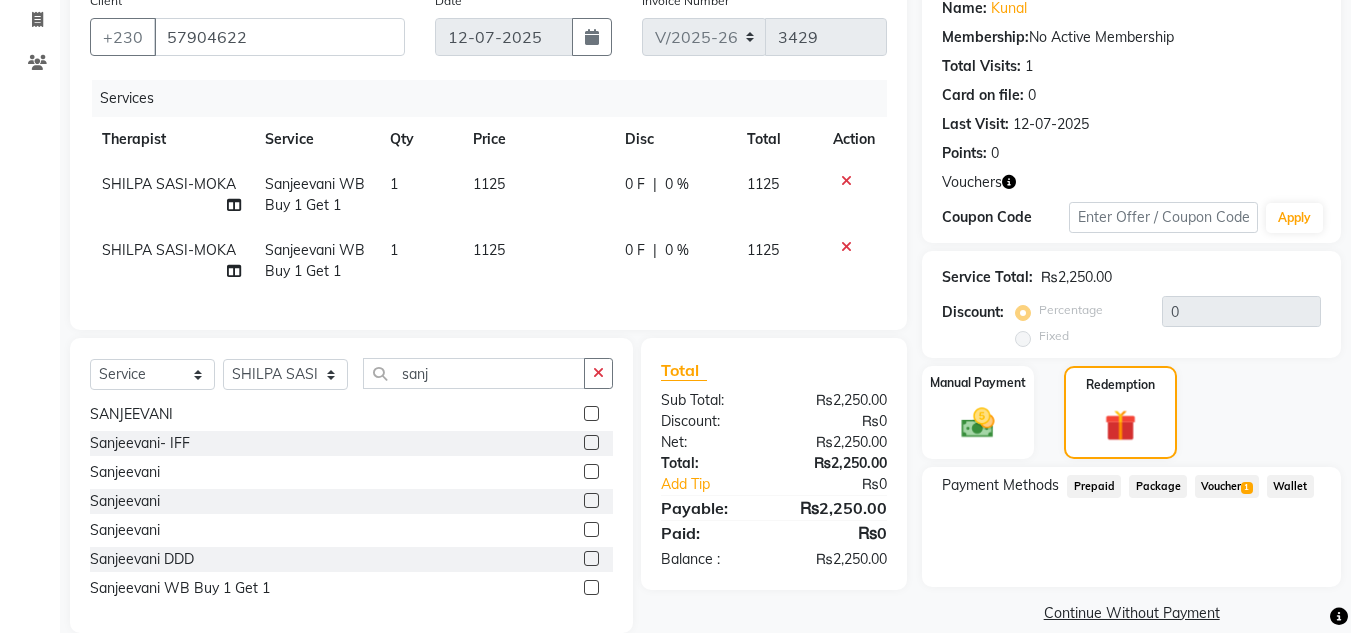 click on "Voucher  1" 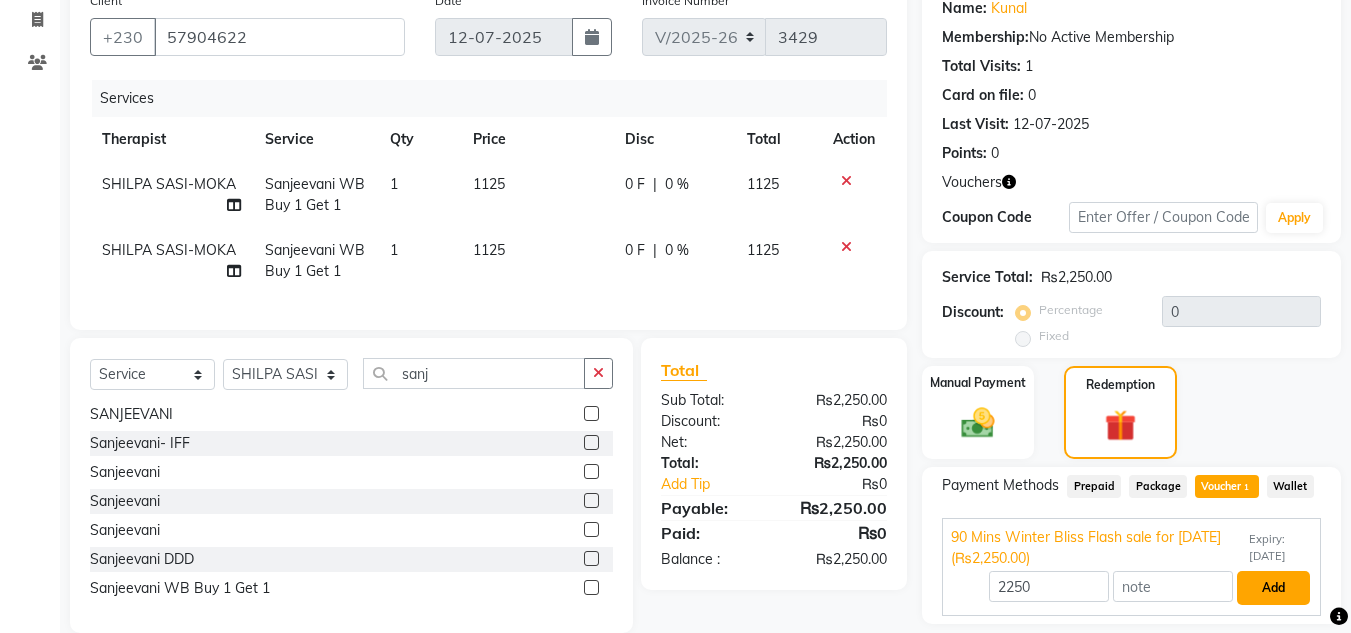 click on "Add" at bounding box center [1273, 588] 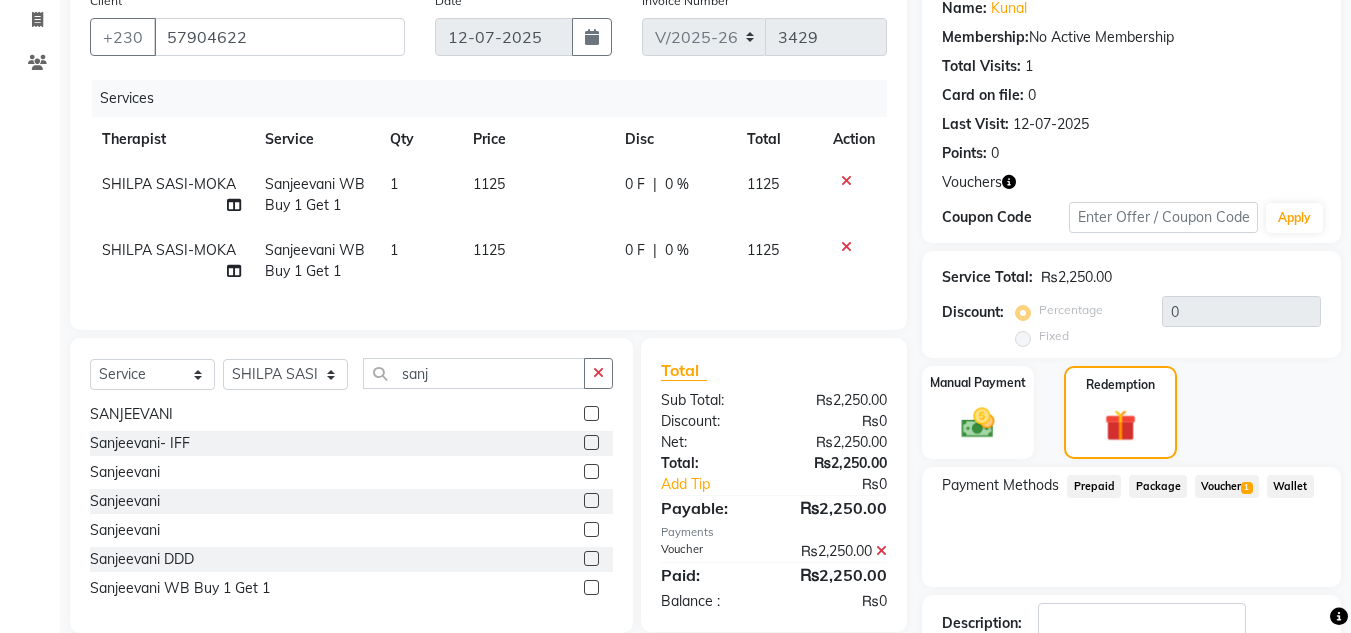 click on "Checkout" 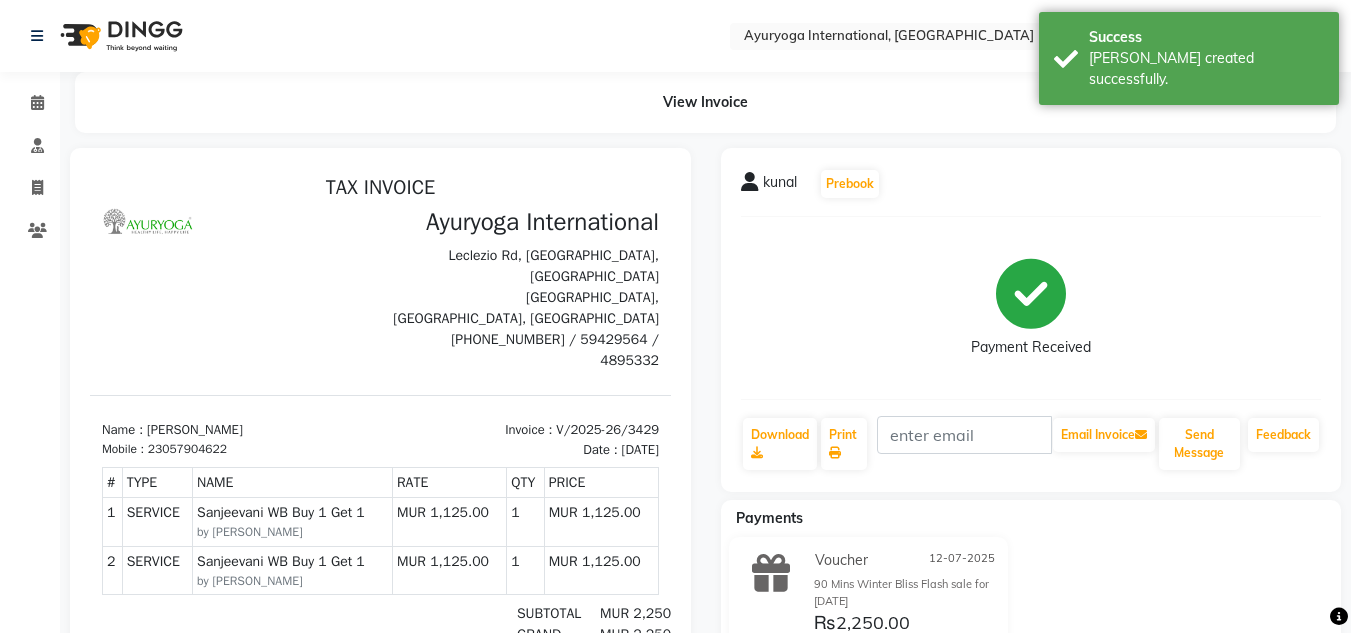 scroll, scrollTop: 0, scrollLeft: 0, axis: both 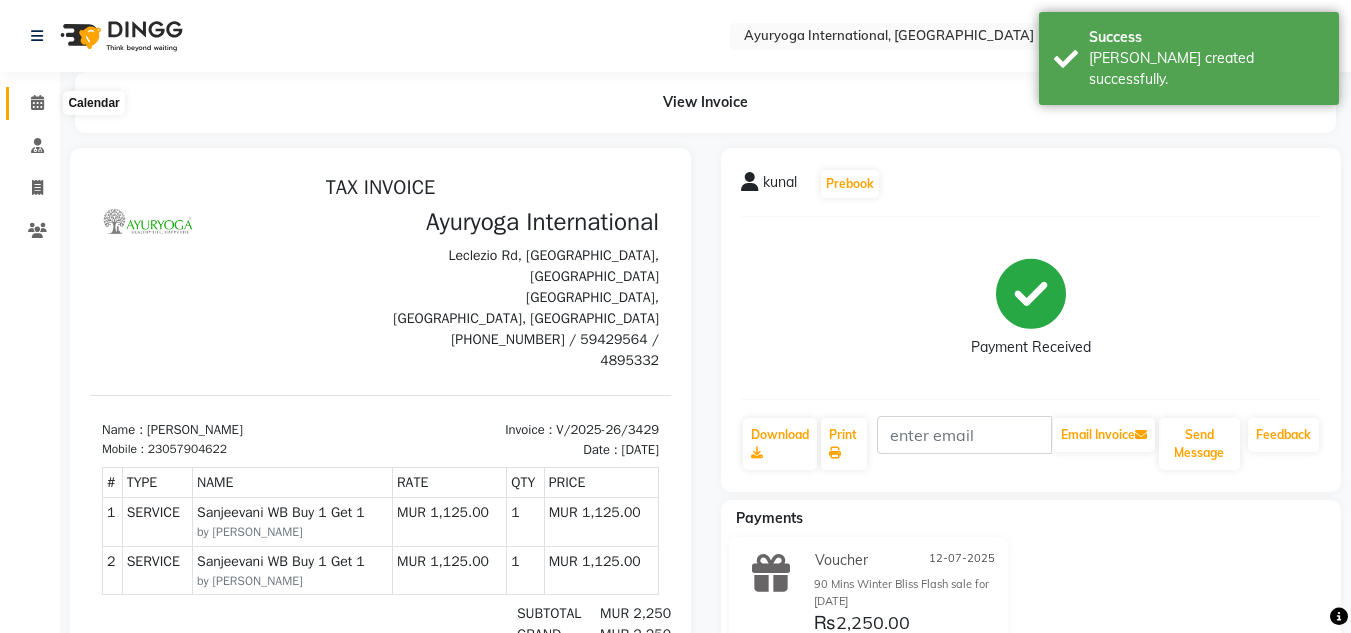click 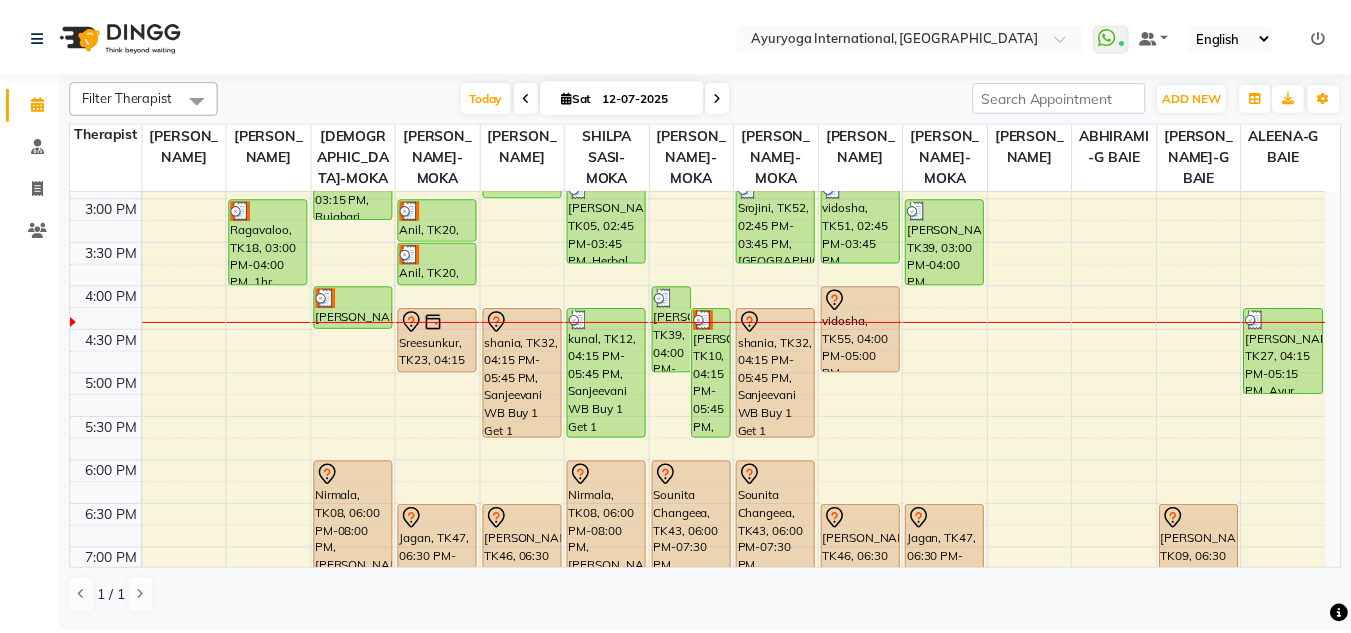 scroll, scrollTop: 700, scrollLeft: 0, axis: vertical 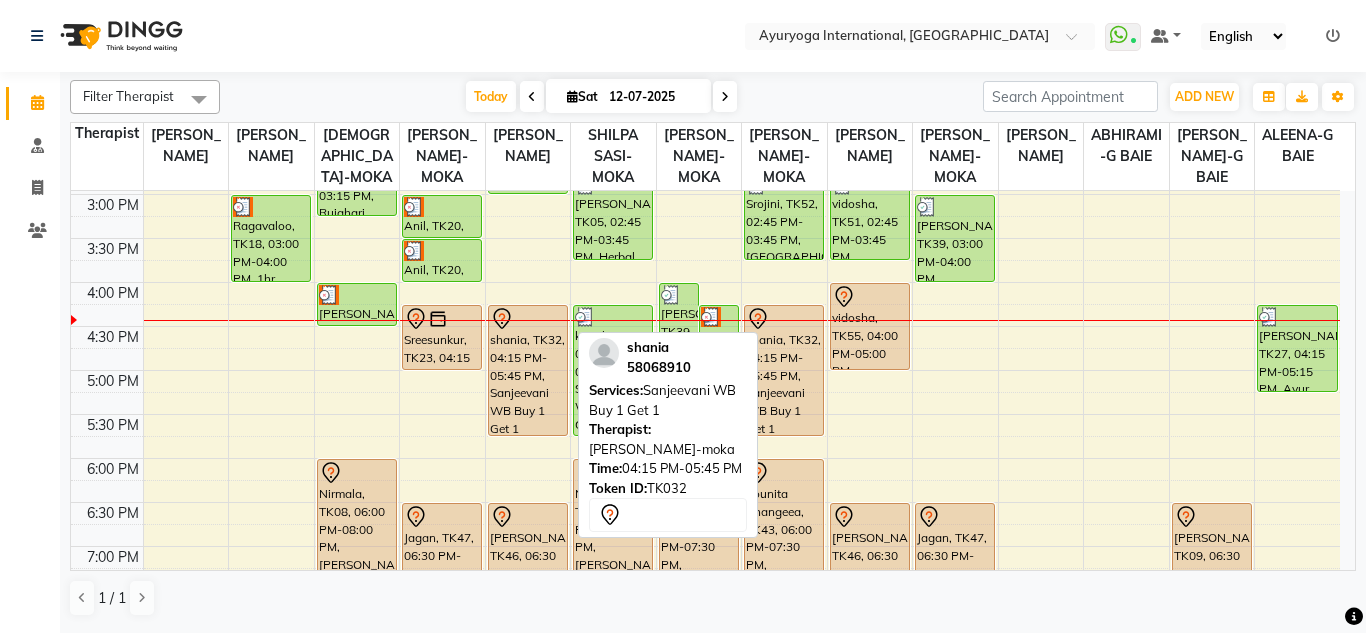 click on "shania, TK32, 04:15 PM-05:45 PM, Sanjeevani WB Buy 1 Get 1" at bounding box center (528, 370) 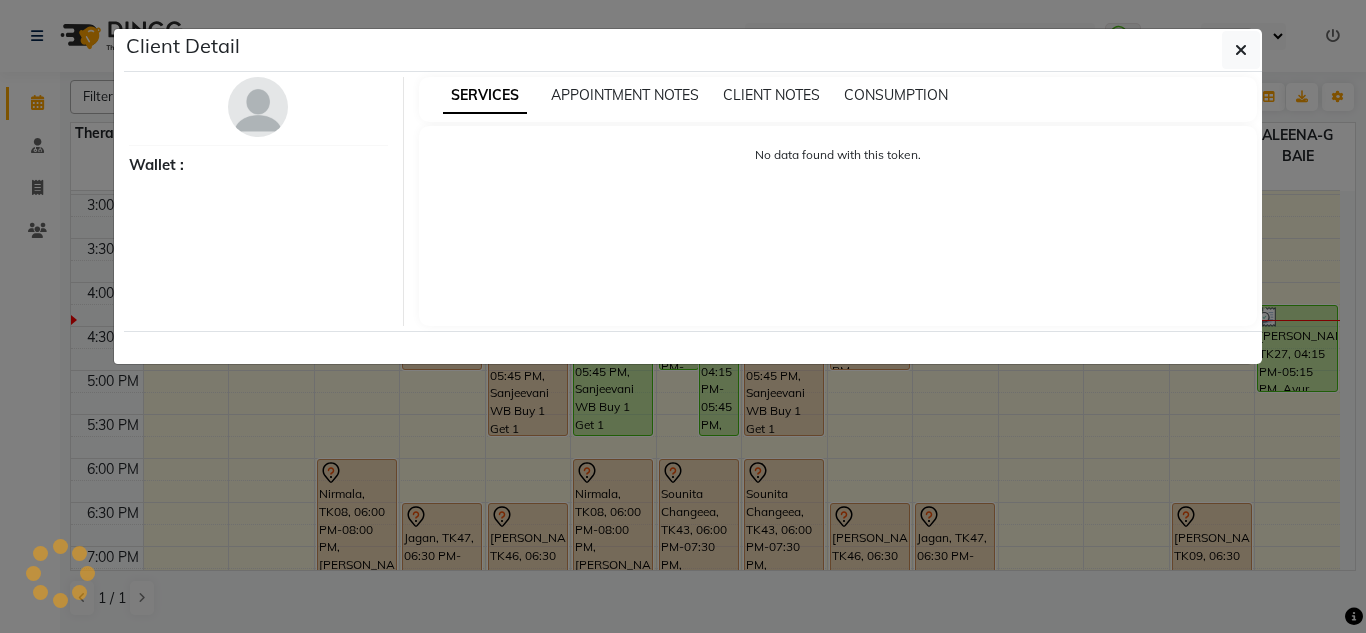 select on "7" 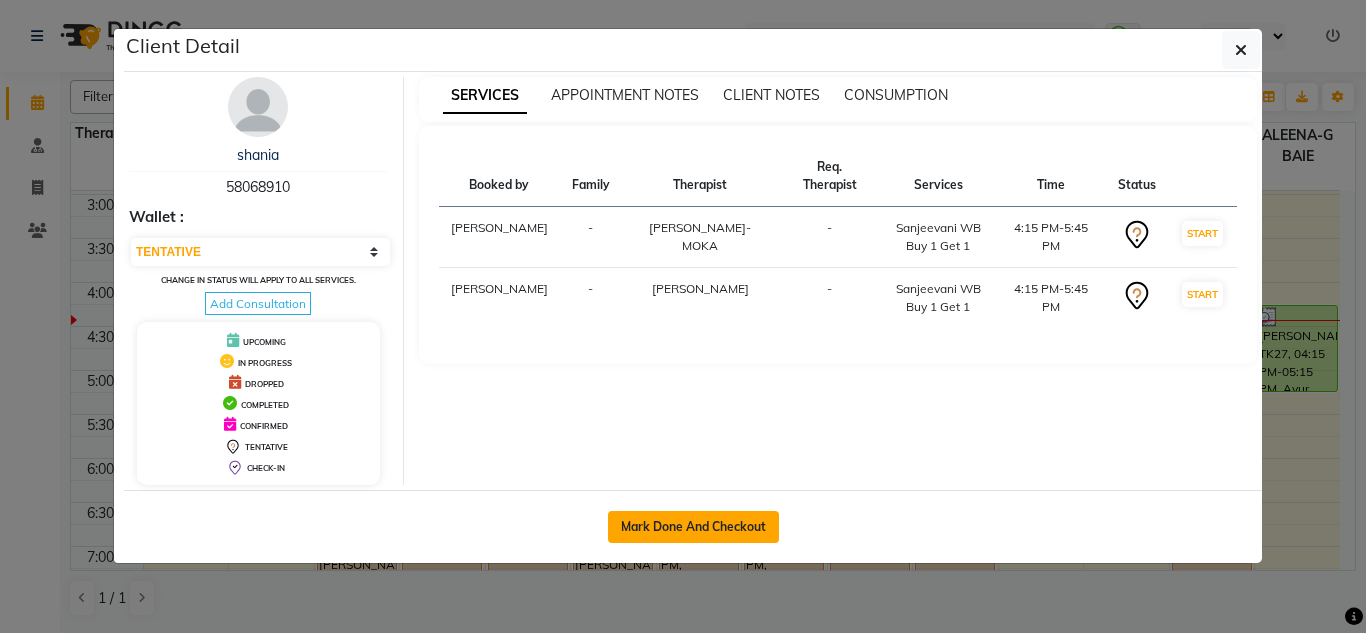 click on "Mark Done And Checkout" 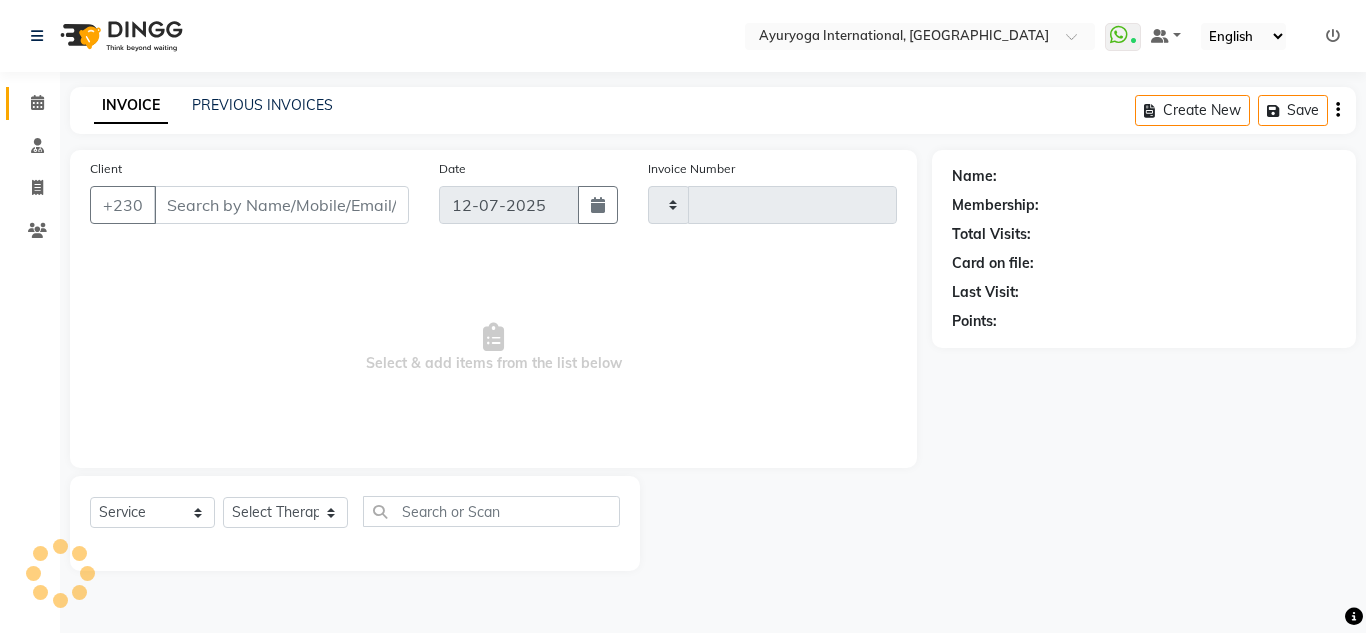 type on "3430" 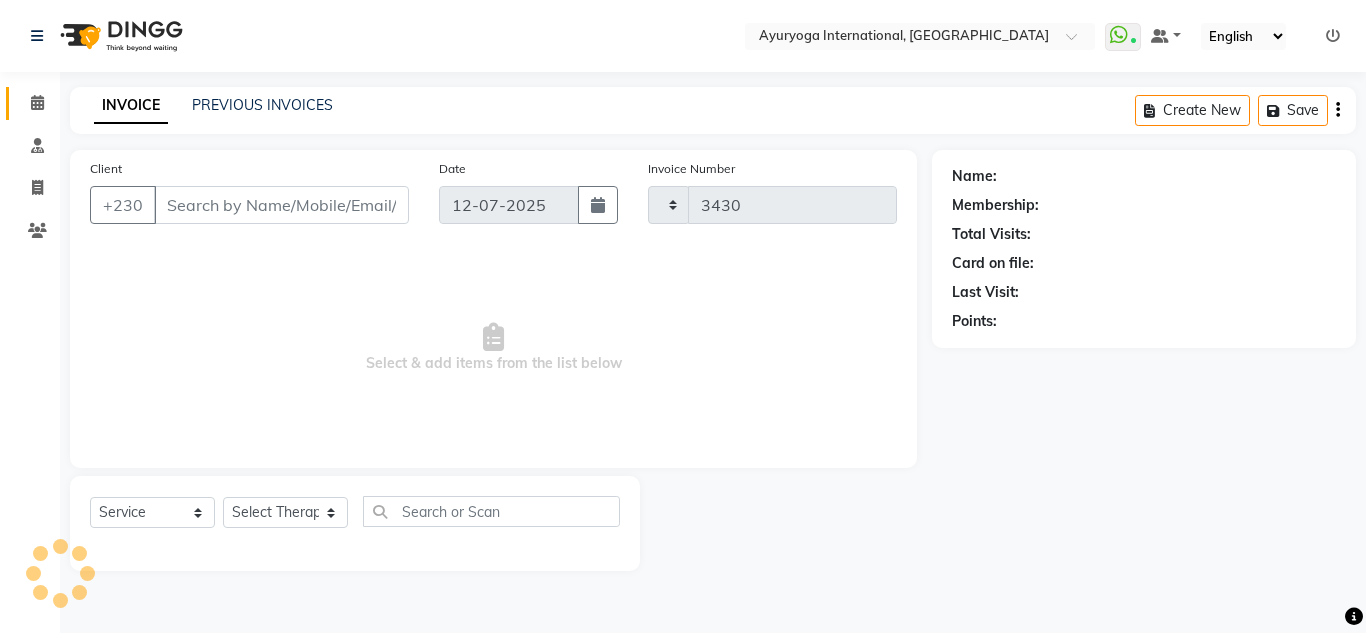 select on "730" 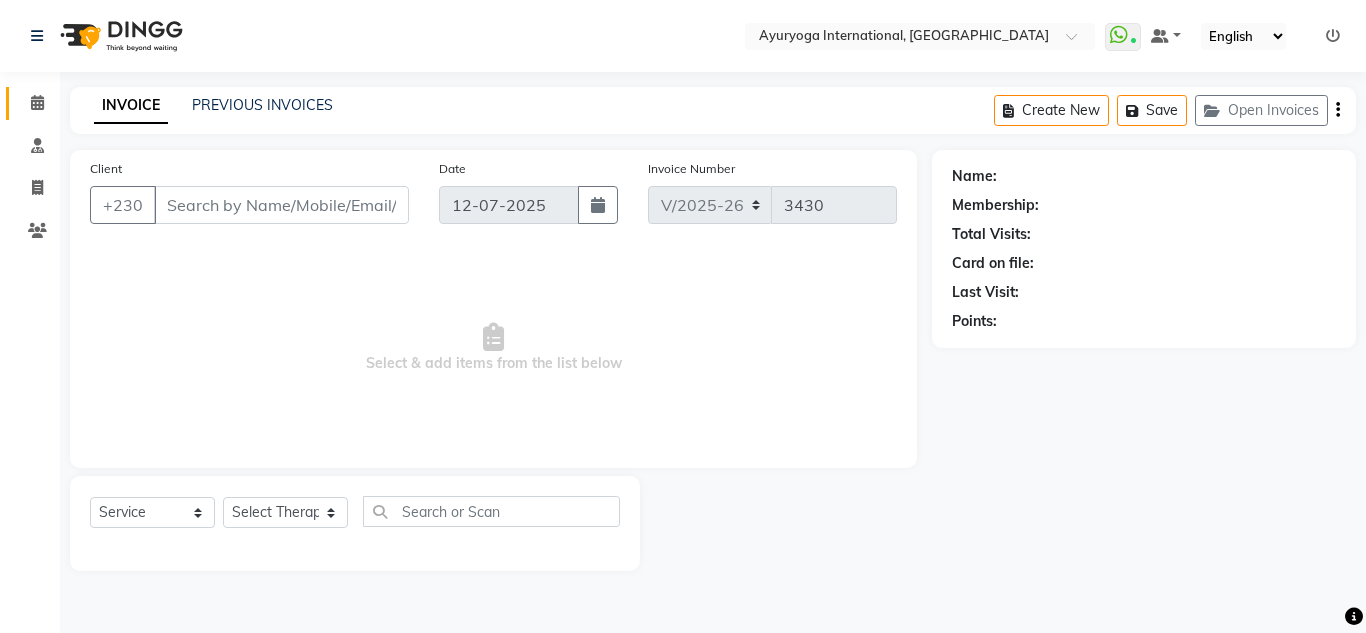 type on "58068910" 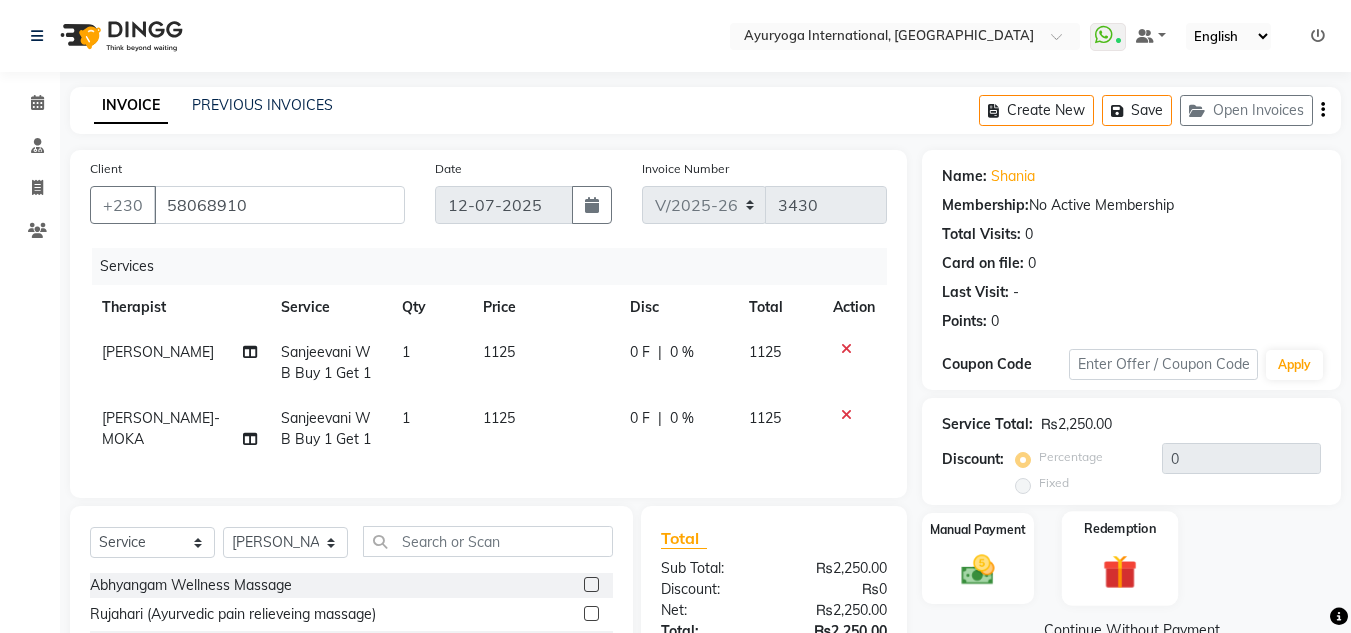 click 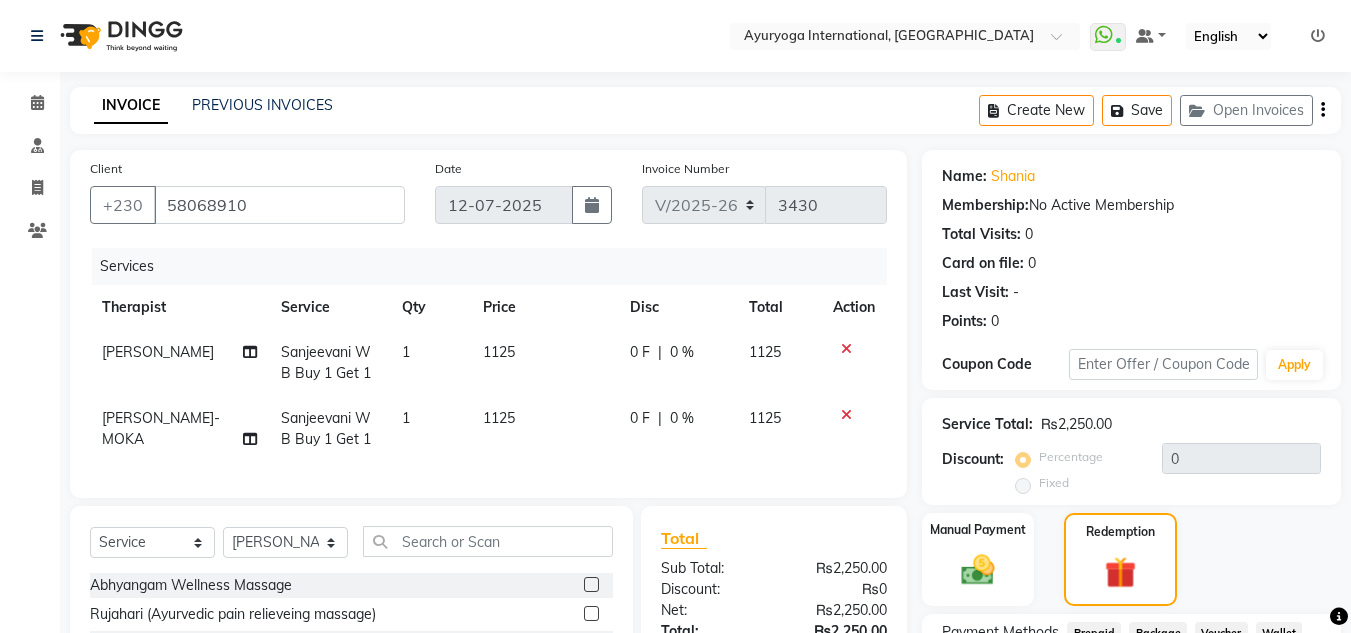 scroll, scrollTop: 200, scrollLeft: 0, axis: vertical 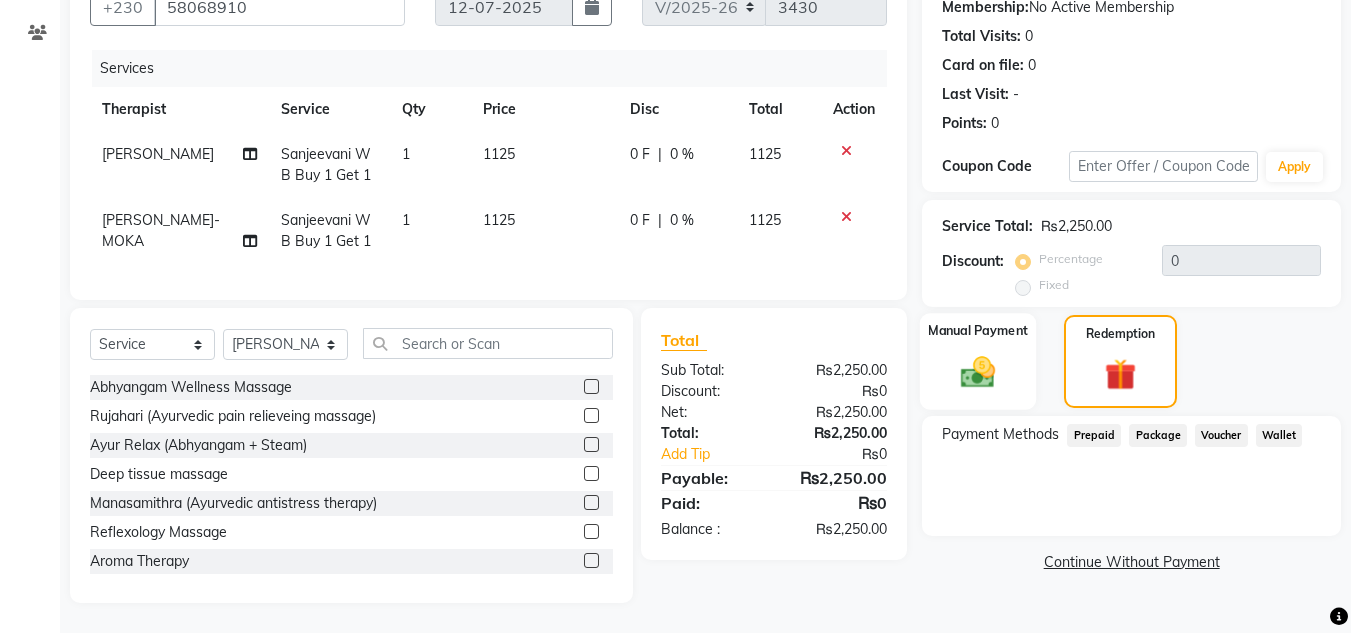 click 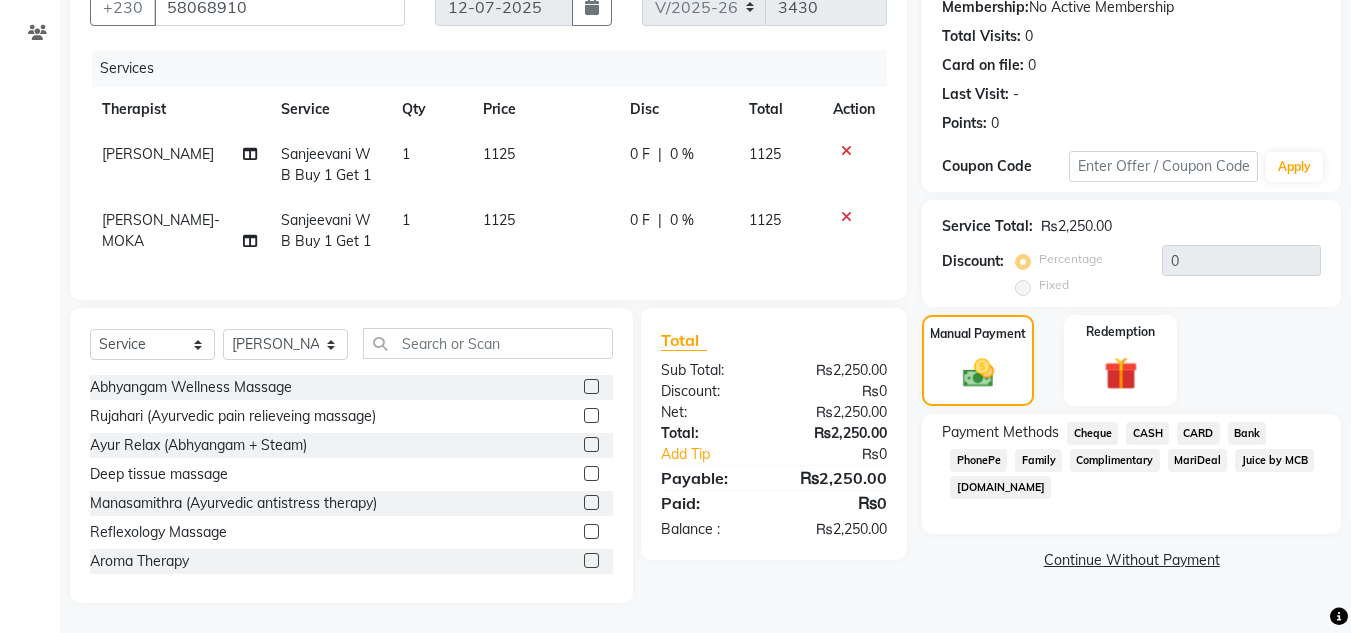 click on "Juice by MCB" 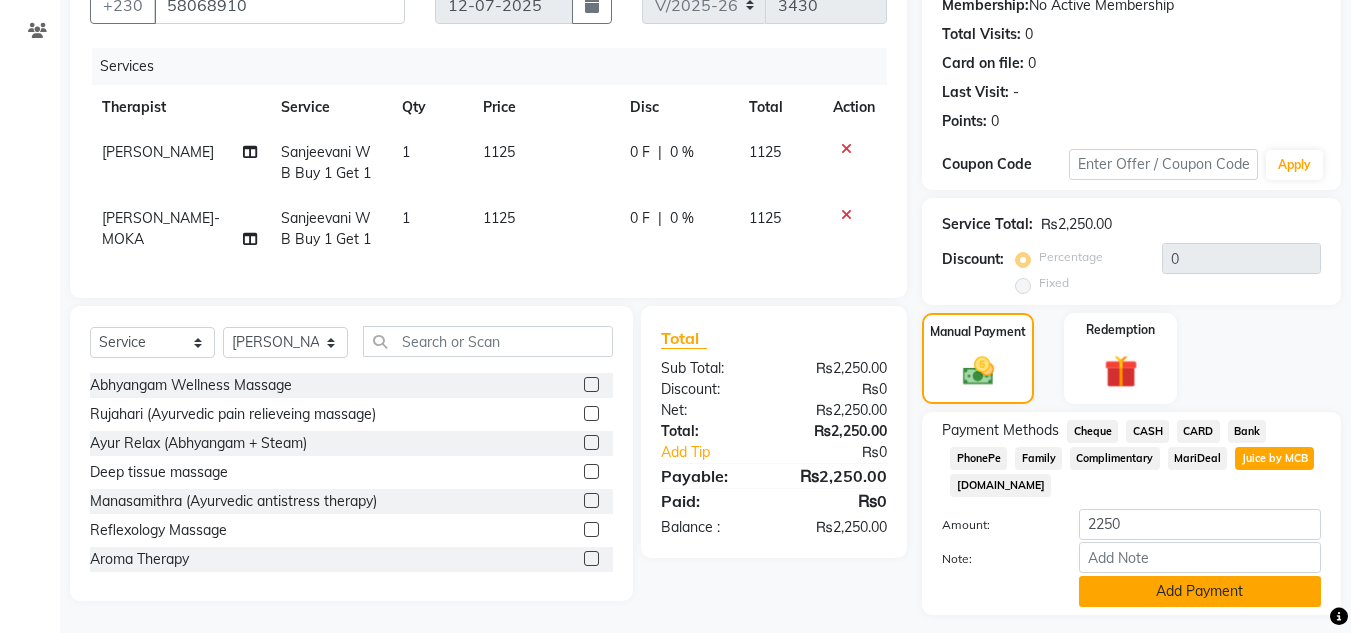 click on "Add Payment" 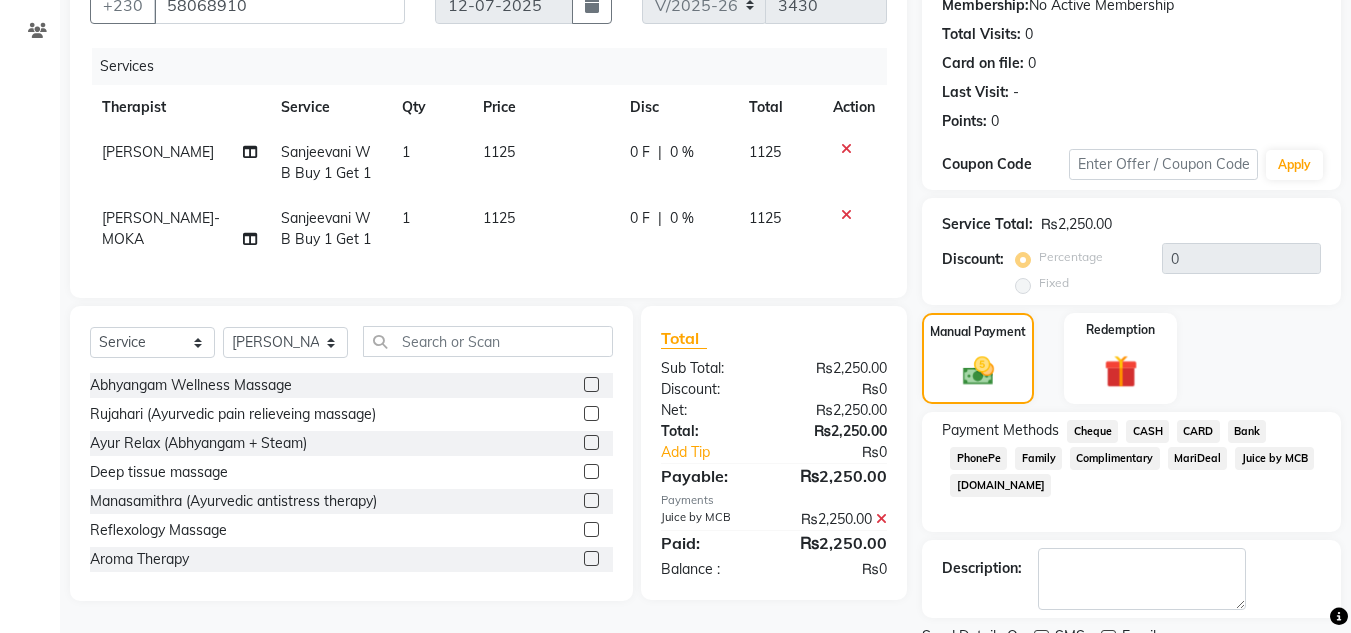 click on "Checkout" 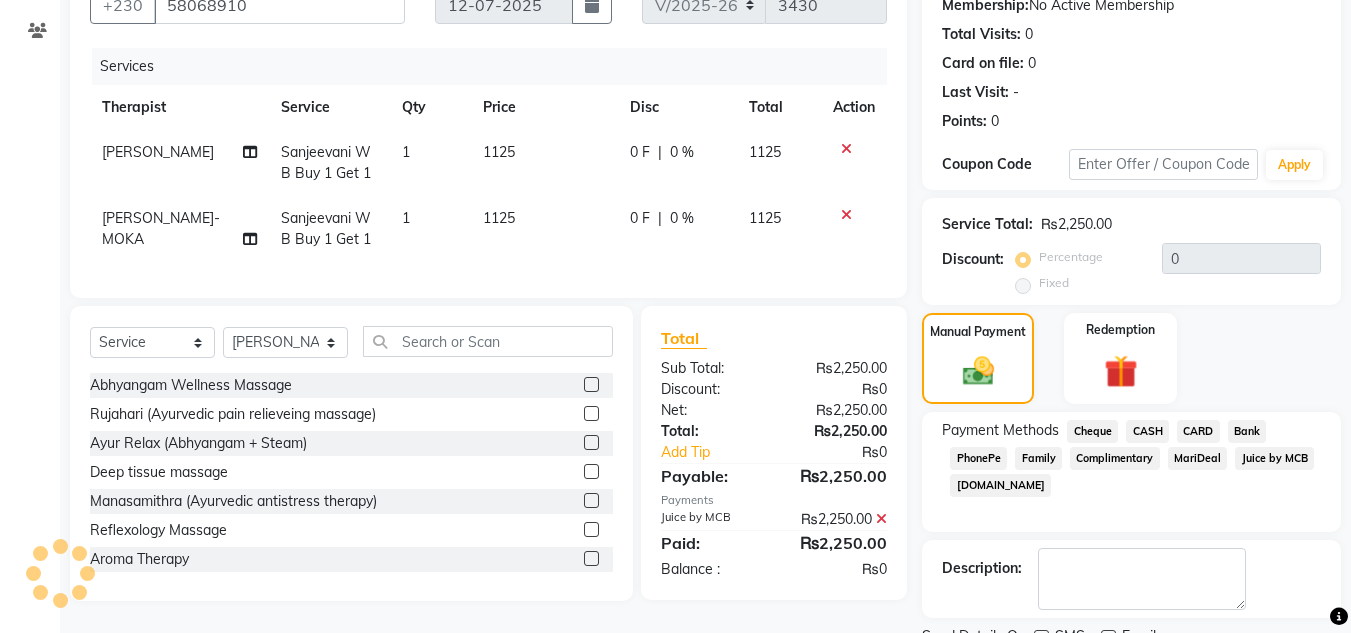 scroll, scrollTop: 283, scrollLeft: 0, axis: vertical 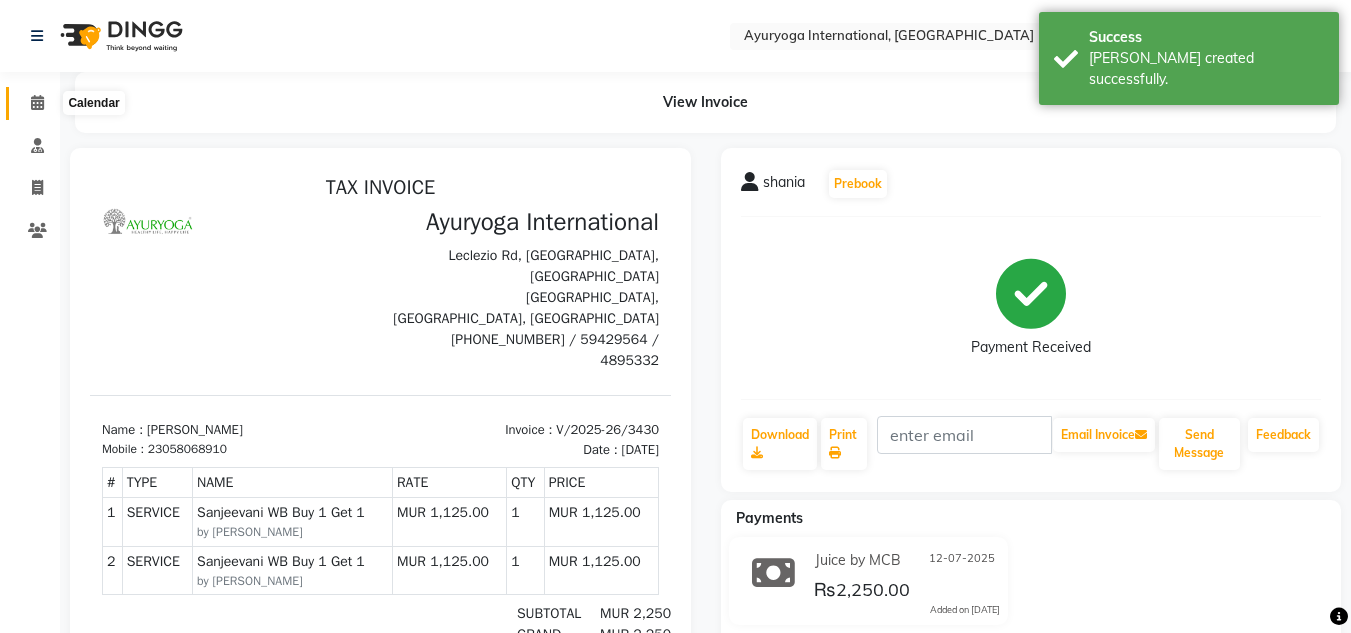 click 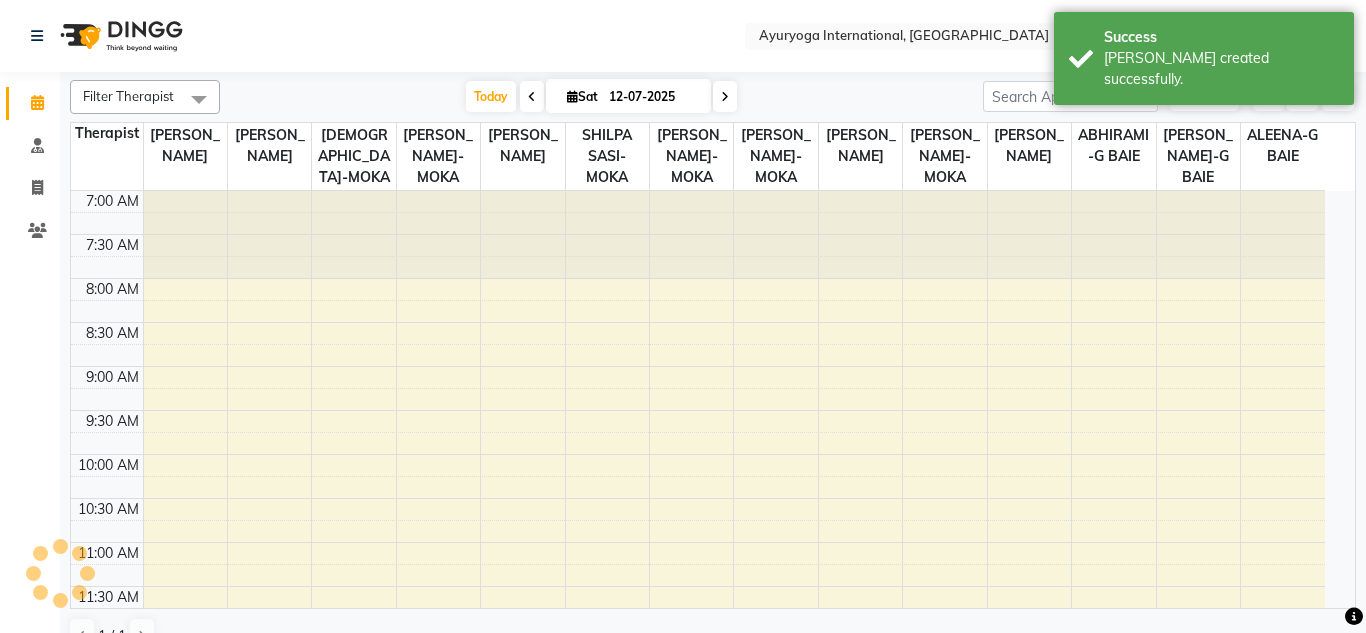 scroll, scrollTop: 0, scrollLeft: 0, axis: both 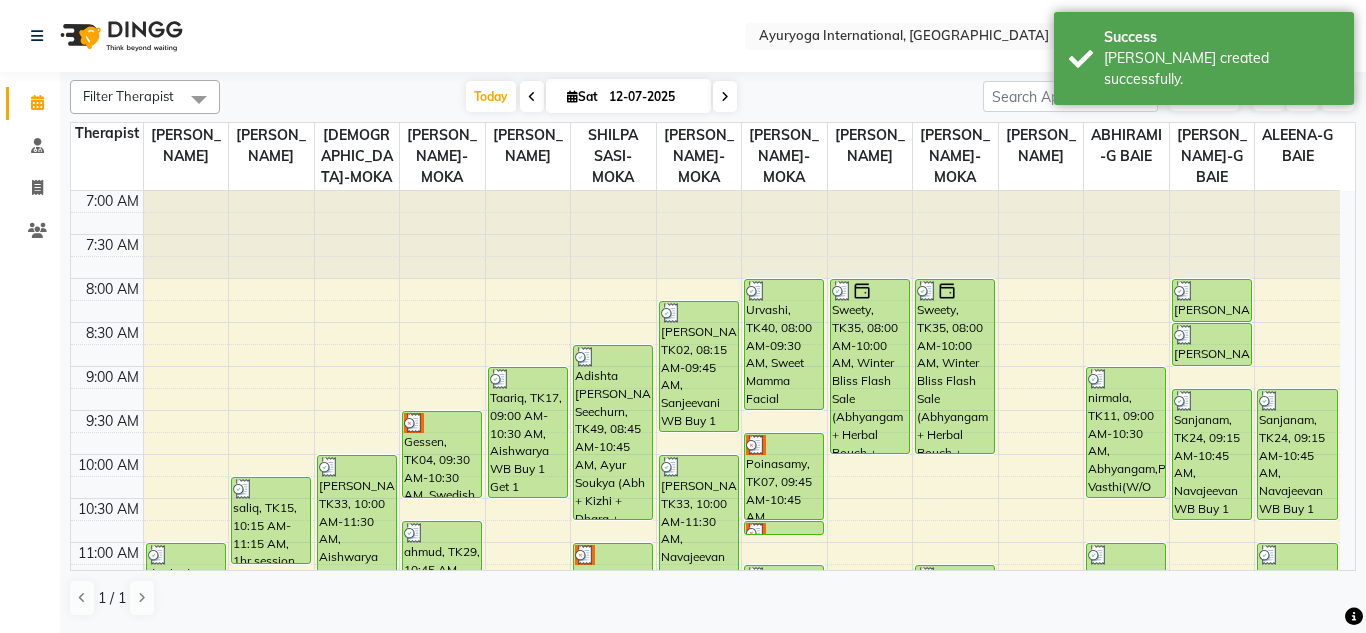 click on "Select Location × Ayuryoga International, Mount Ory Rd  WhatsApp Status  ✕ Status:  Connected Most Recent Message: 12-07-2025     04:02 PM Recent Service Activity: 12-07-2025     04:03 PM Default Panel My Panel English ENGLISH Español العربية मराठी हिंदी ગુજરાતી தமிழ் 中文 Notifications nothing to show" 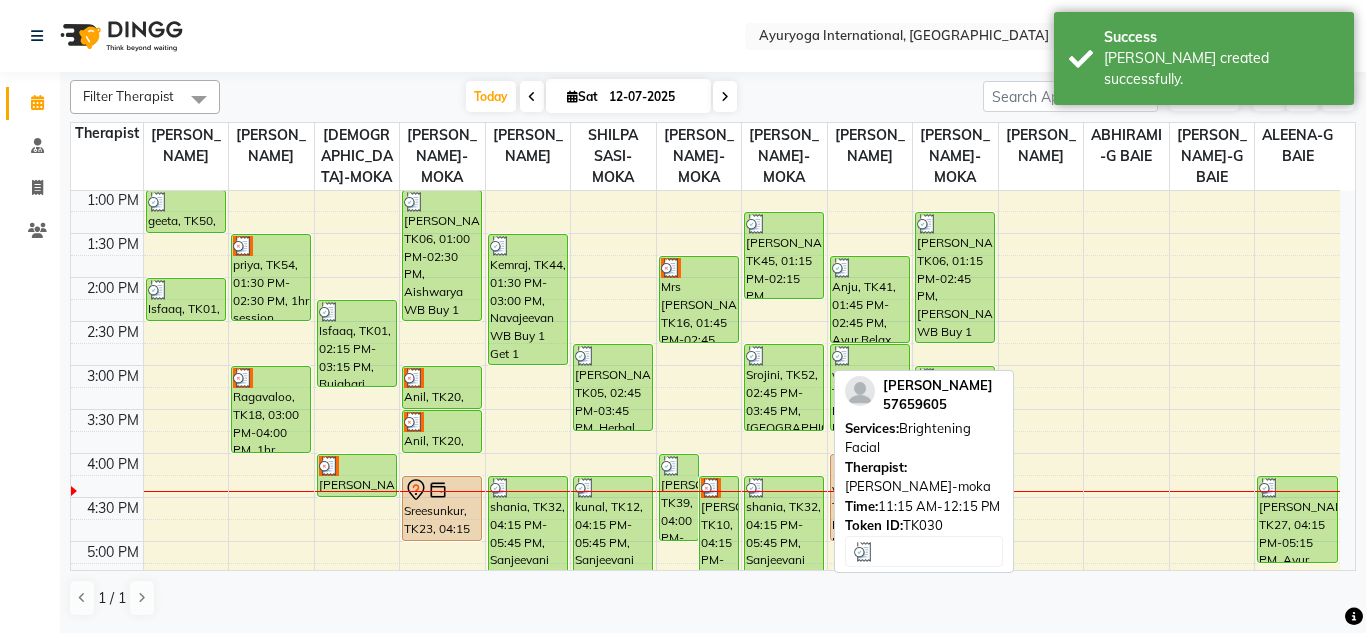 scroll, scrollTop: 600, scrollLeft: 0, axis: vertical 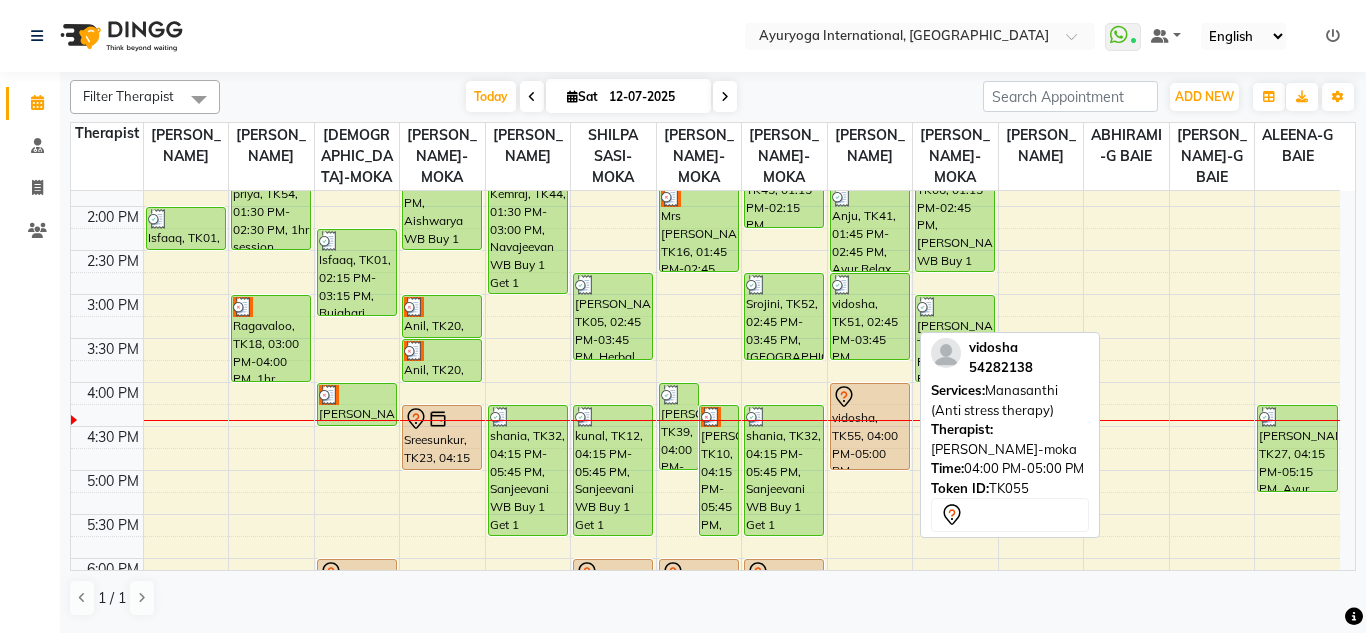 click on "vidosha, TK55, 04:00 PM-05:00 PM, Manasanthi (Anti stress therapy)" at bounding box center [870, 426] 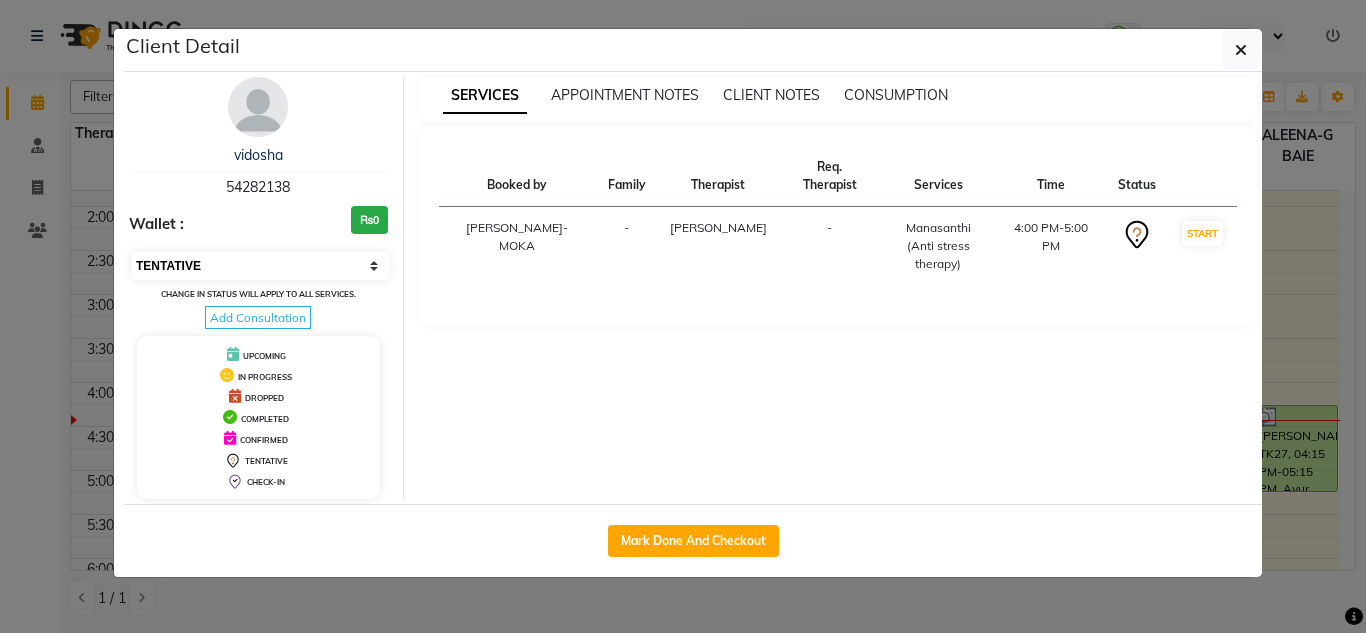click on "Select IN SERVICE CONFIRMED TENTATIVE CHECK IN MARK DONE DROPPED UPCOMING" at bounding box center (260, 266) 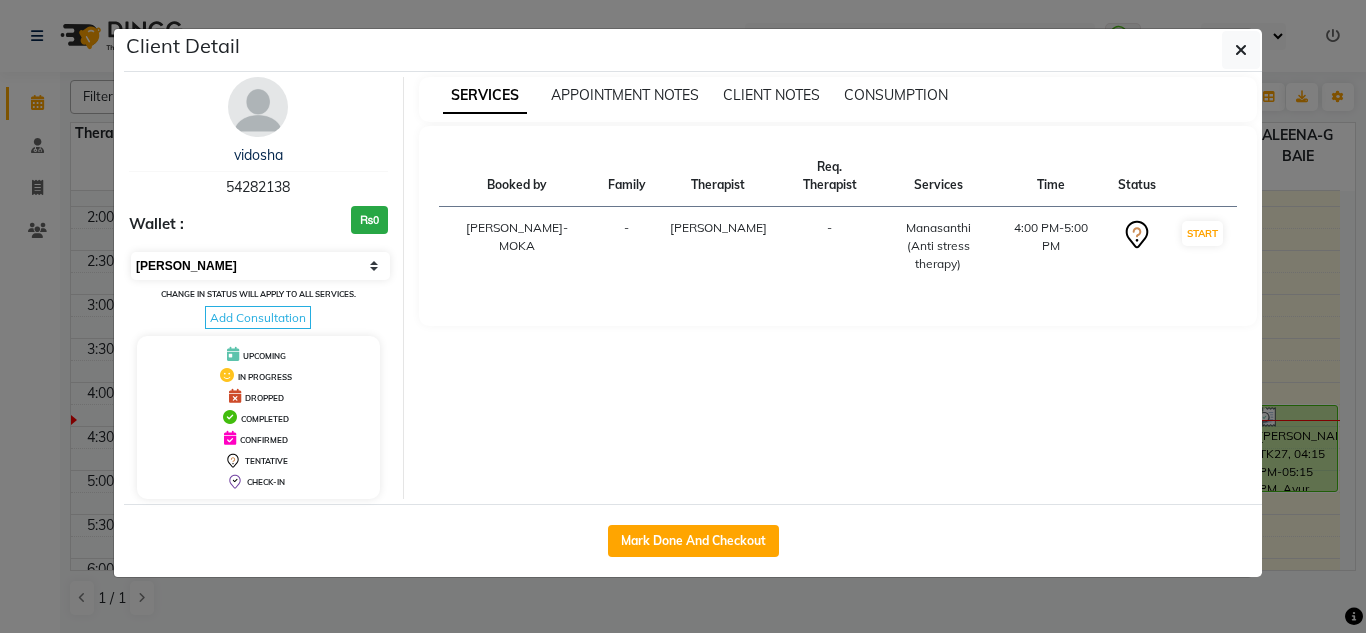 click on "Select IN SERVICE CONFIRMED TENTATIVE CHECK IN MARK DONE DROPPED UPCOMING" at bounding box center [260, 266] 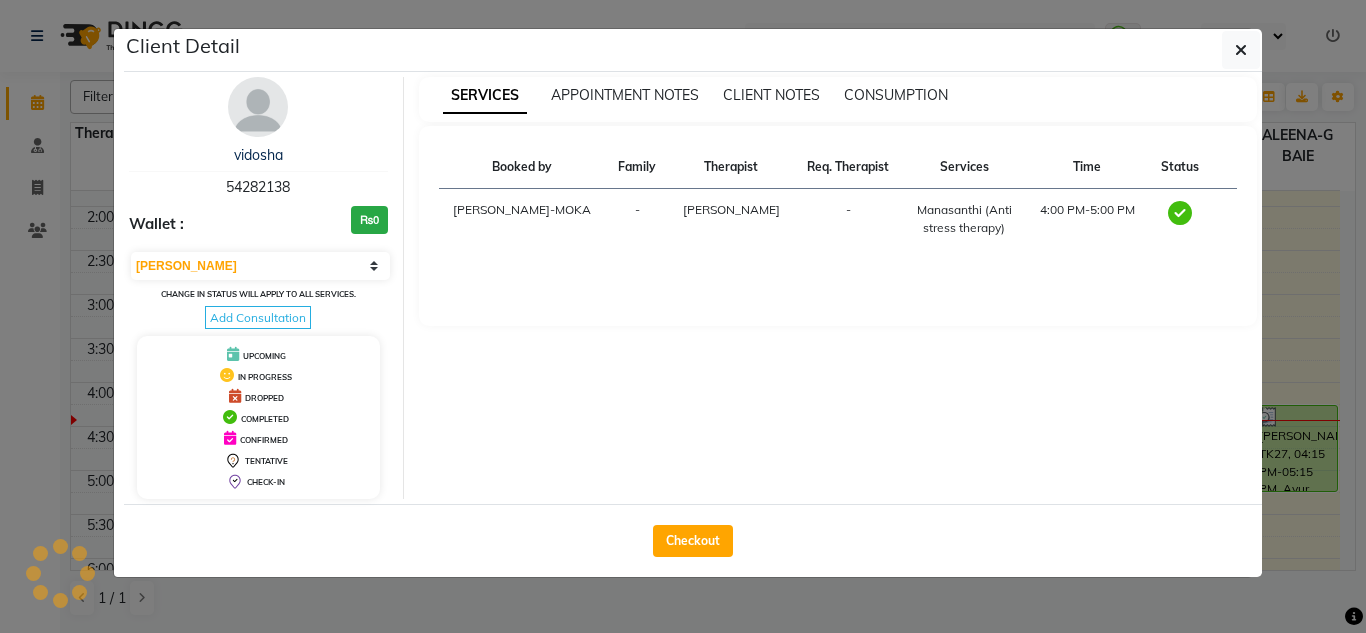 click on "Client Detail" 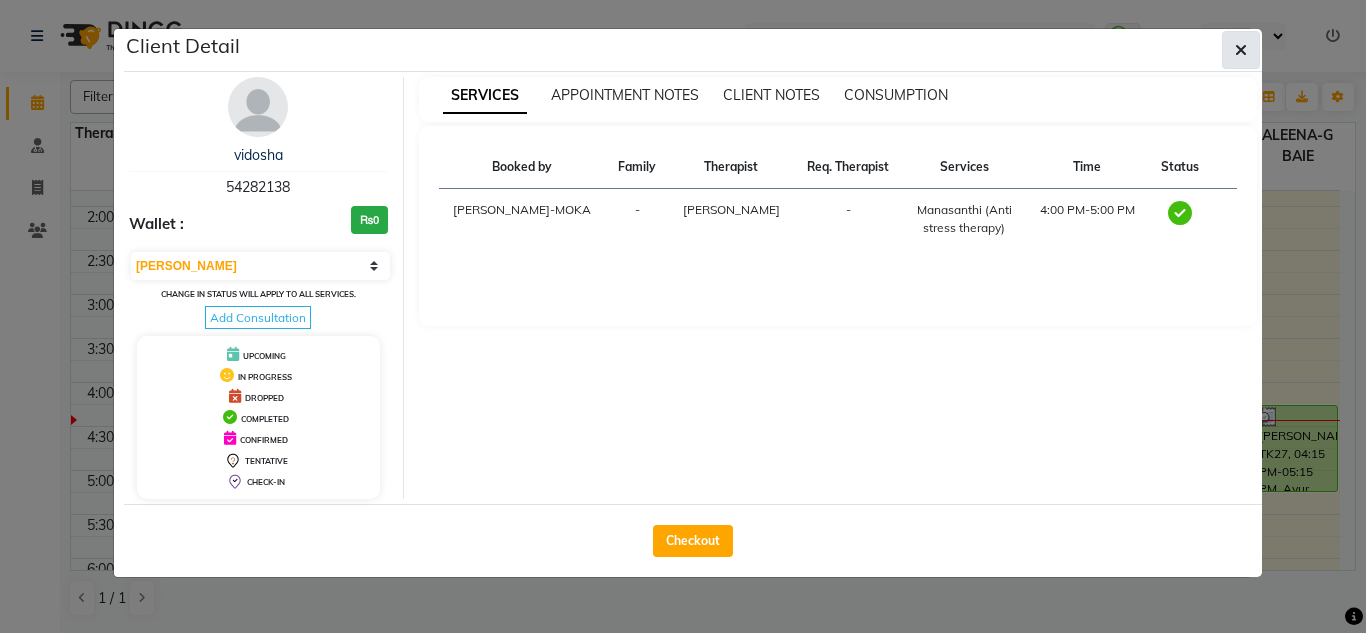click 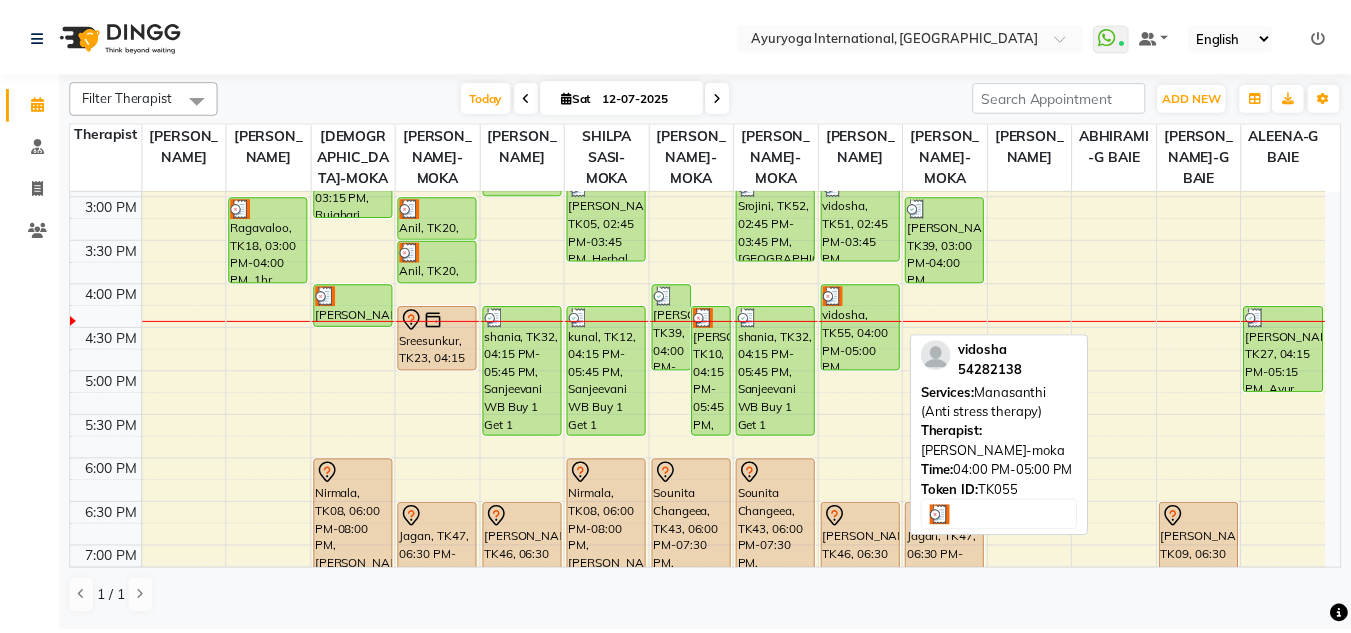 scroll, scrollTop: 700, scrollLeft: 0, axis: vertical 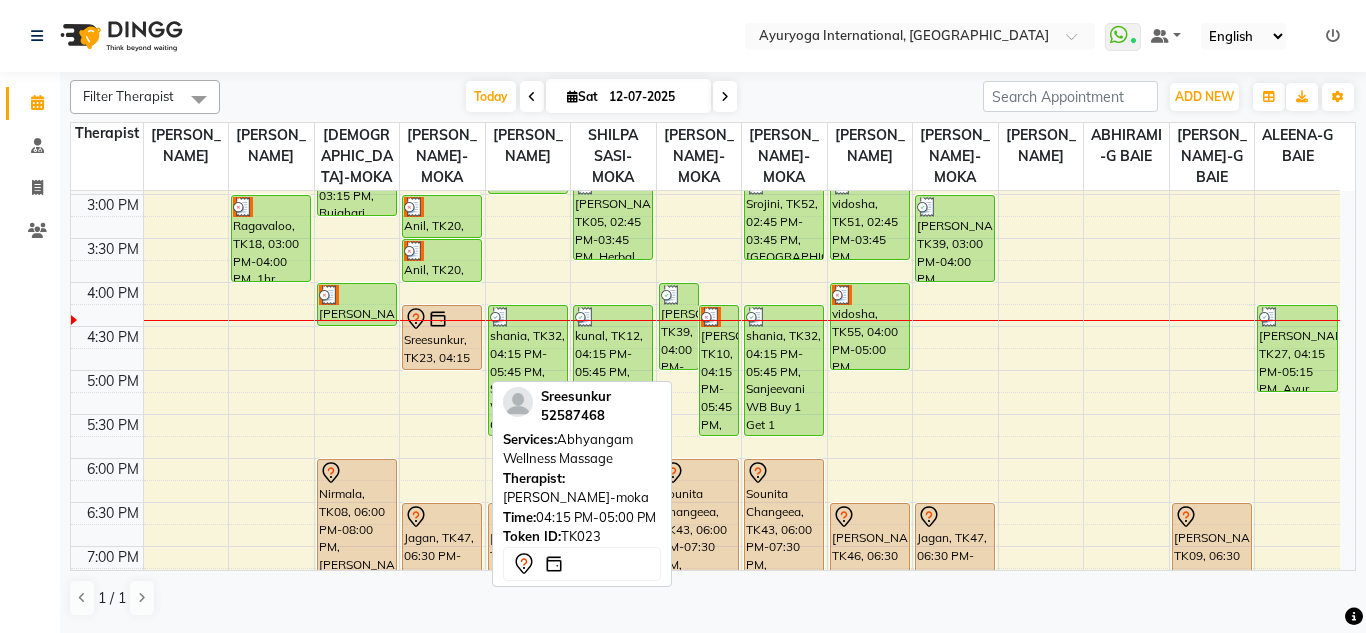 click on "Sreesunkur, TK23, 04:15 PM-05:00 PM, Abhyangam Wellness Massage" at bounding box center (442, 337) 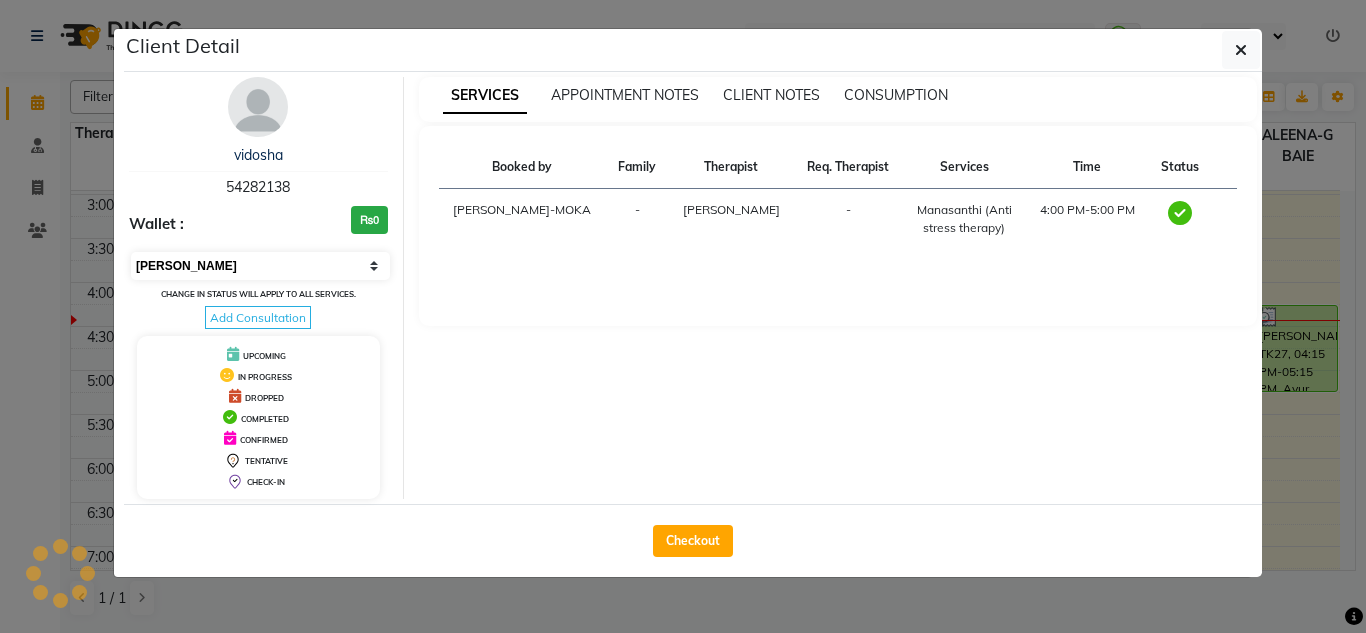 click on "Select MARK DONE UPCOMING" at bounding box center [260, 266] 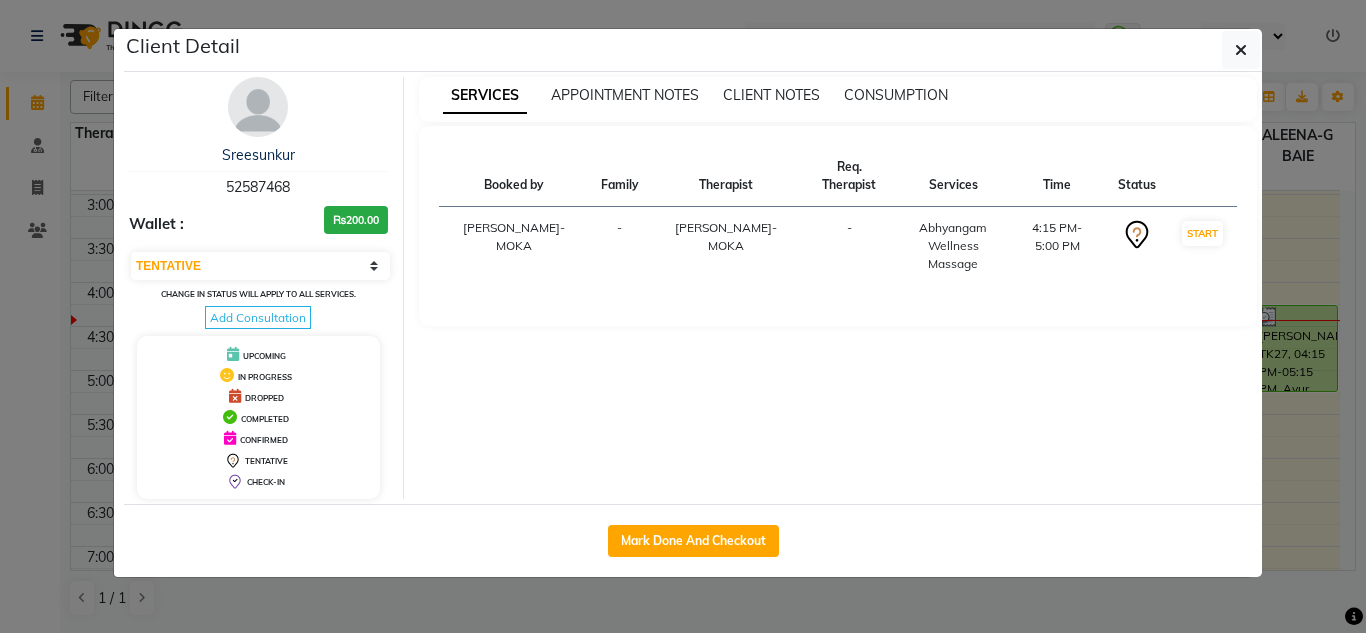 select on "3" 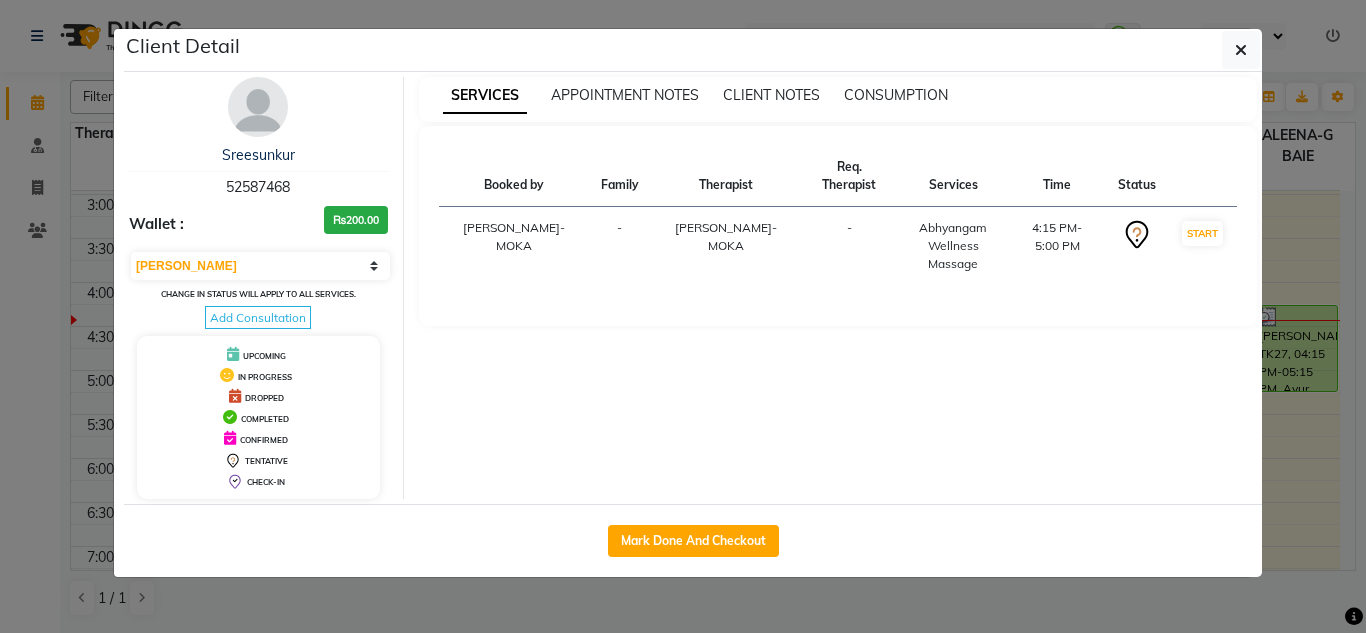 click on "Select IN SERVICE CONFIRMED TENTATIVE CHECK IN MARK DONE DROPPED UPCOMING" at bounding box center (260, 266) 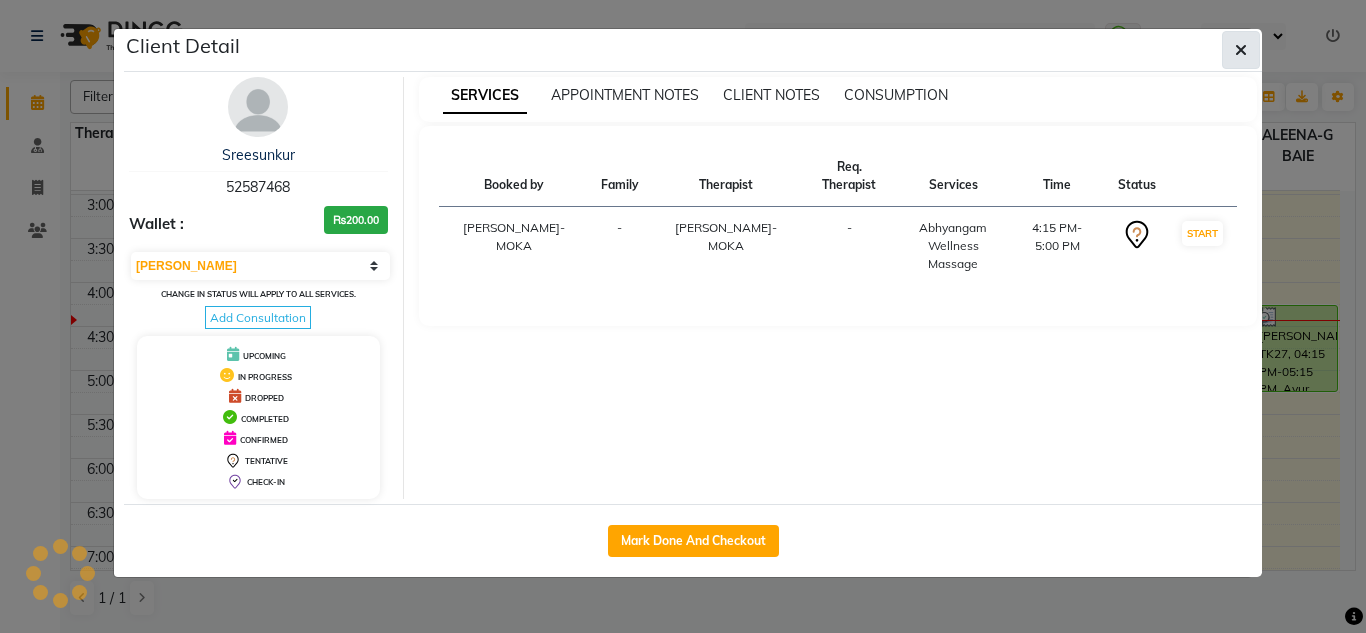click 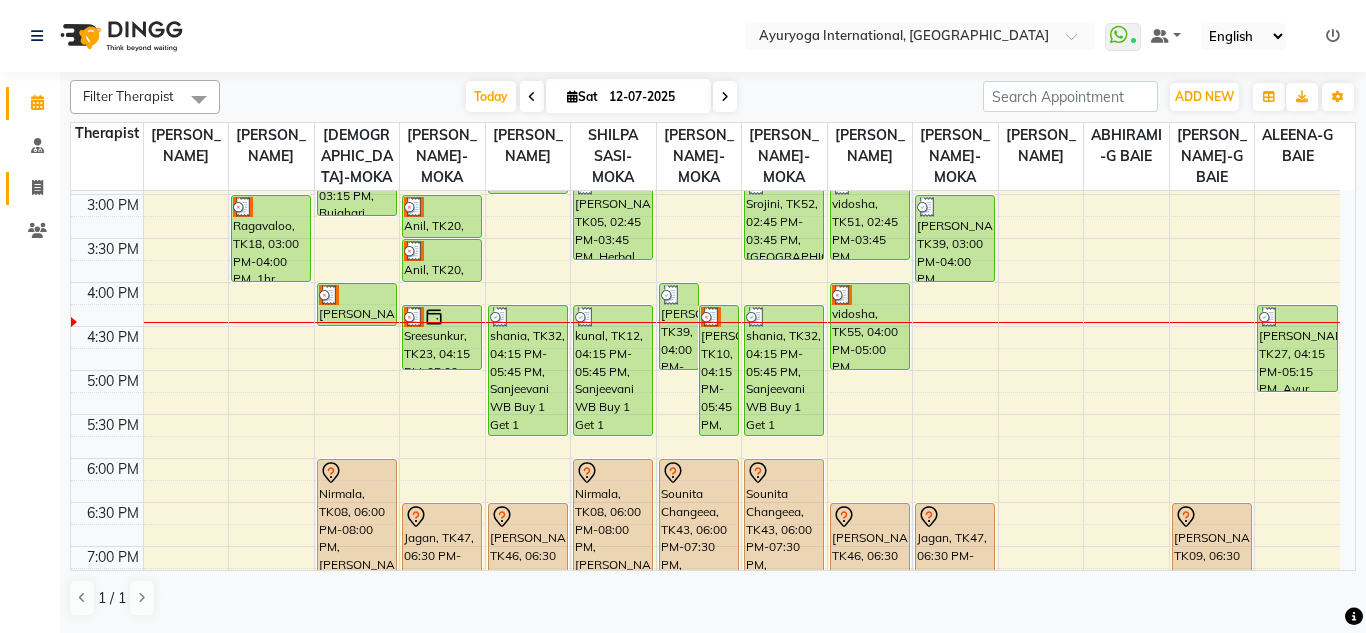 click on "Invoice" 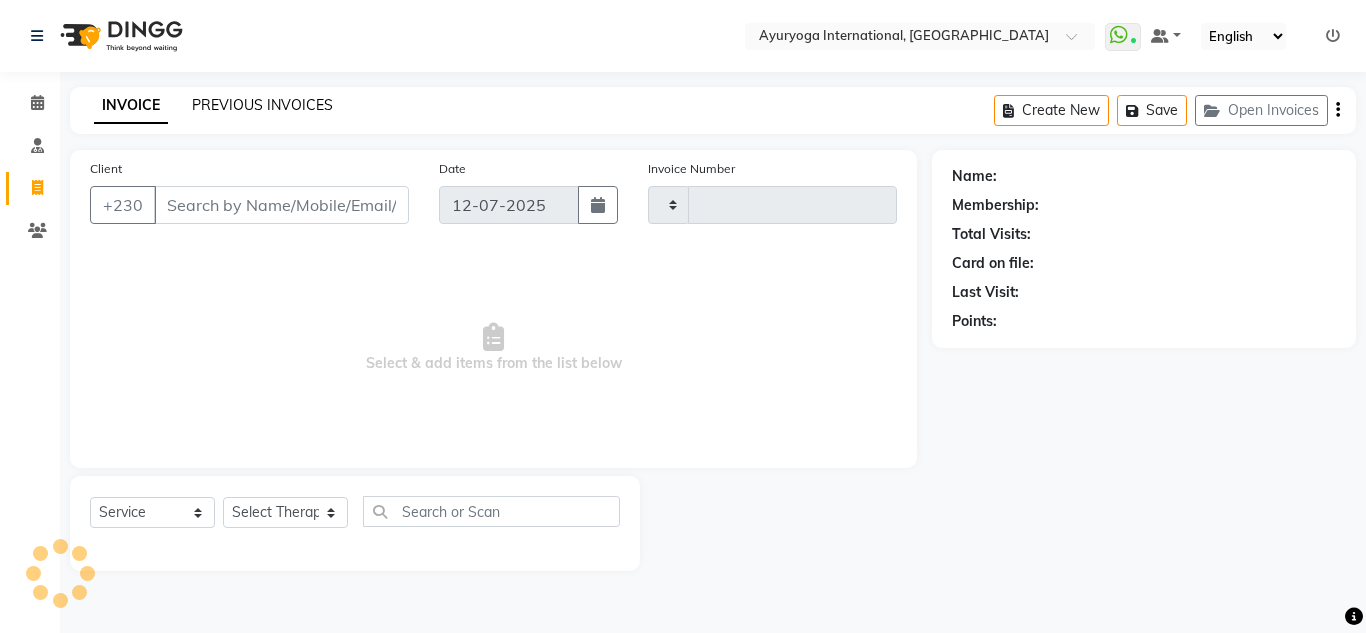 click on "PREVIOUS INVOICES" 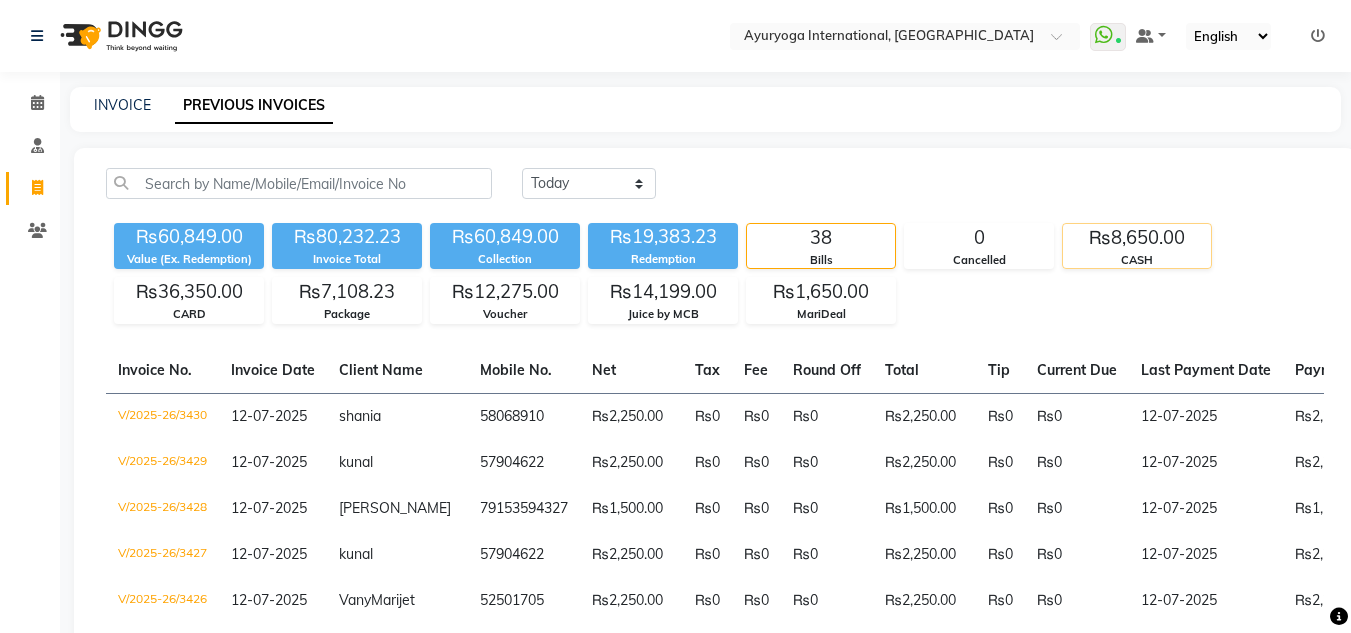click on "₨8,650.00" 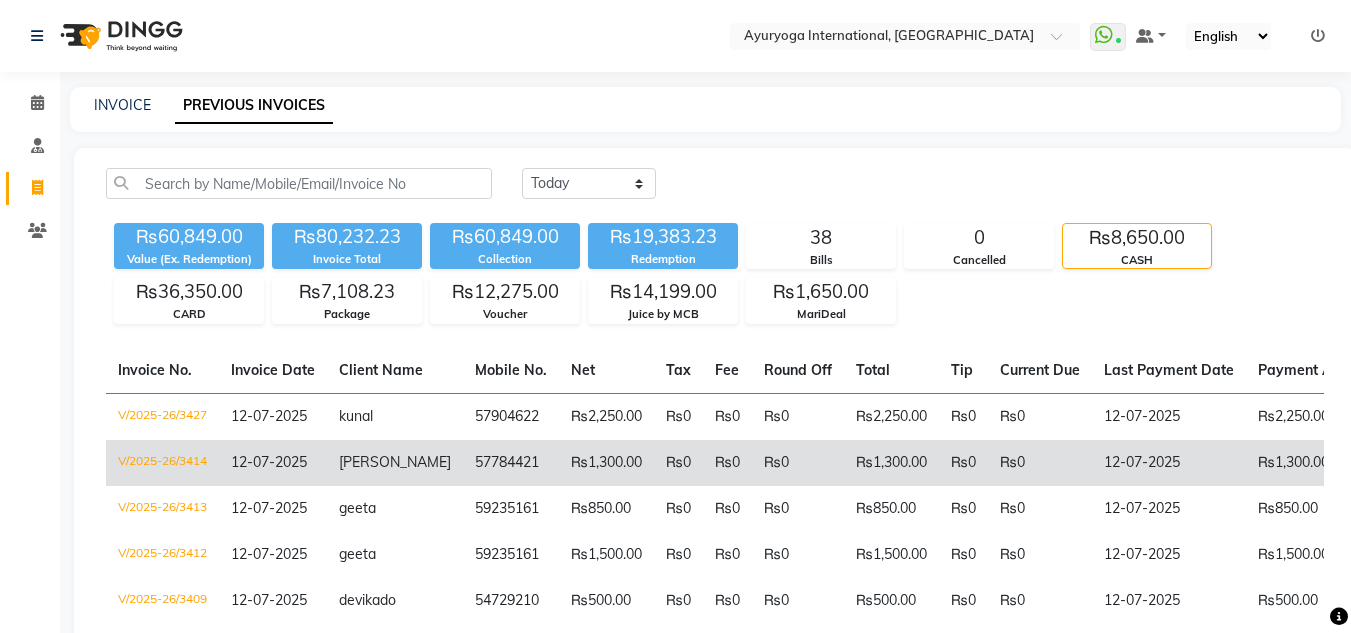 scroll, scrollTop: 181, scrollLeft: 0, axis: vertical 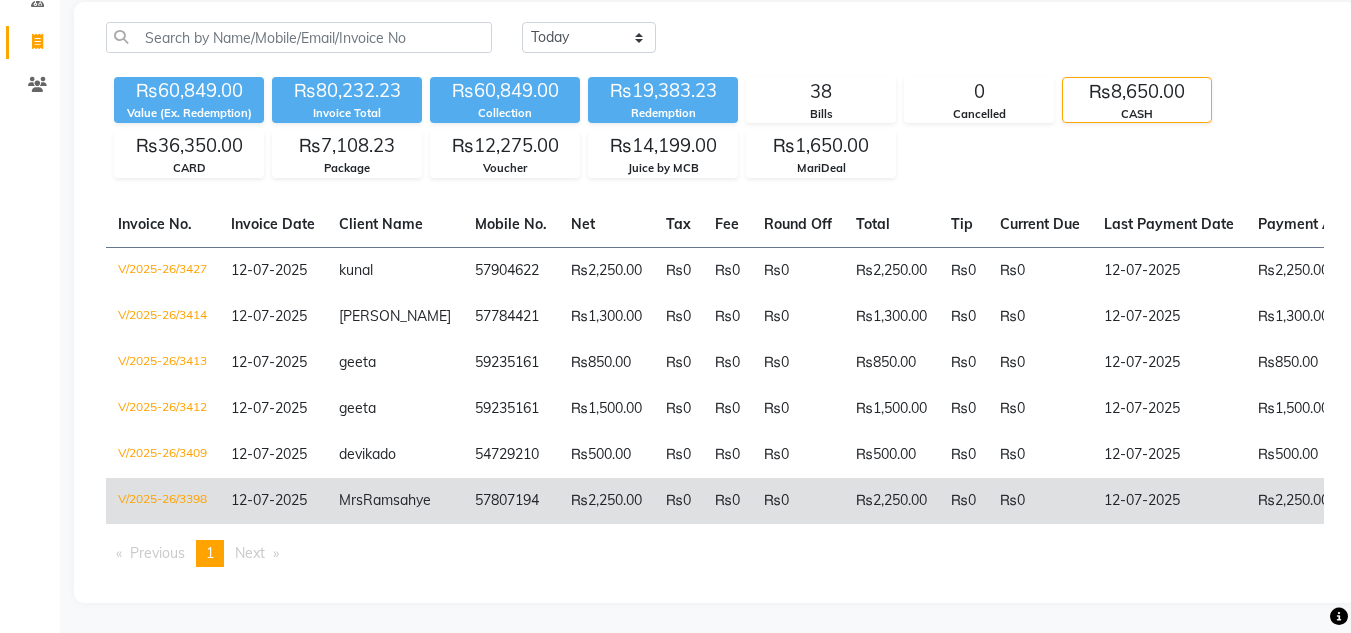 click on "57807194" 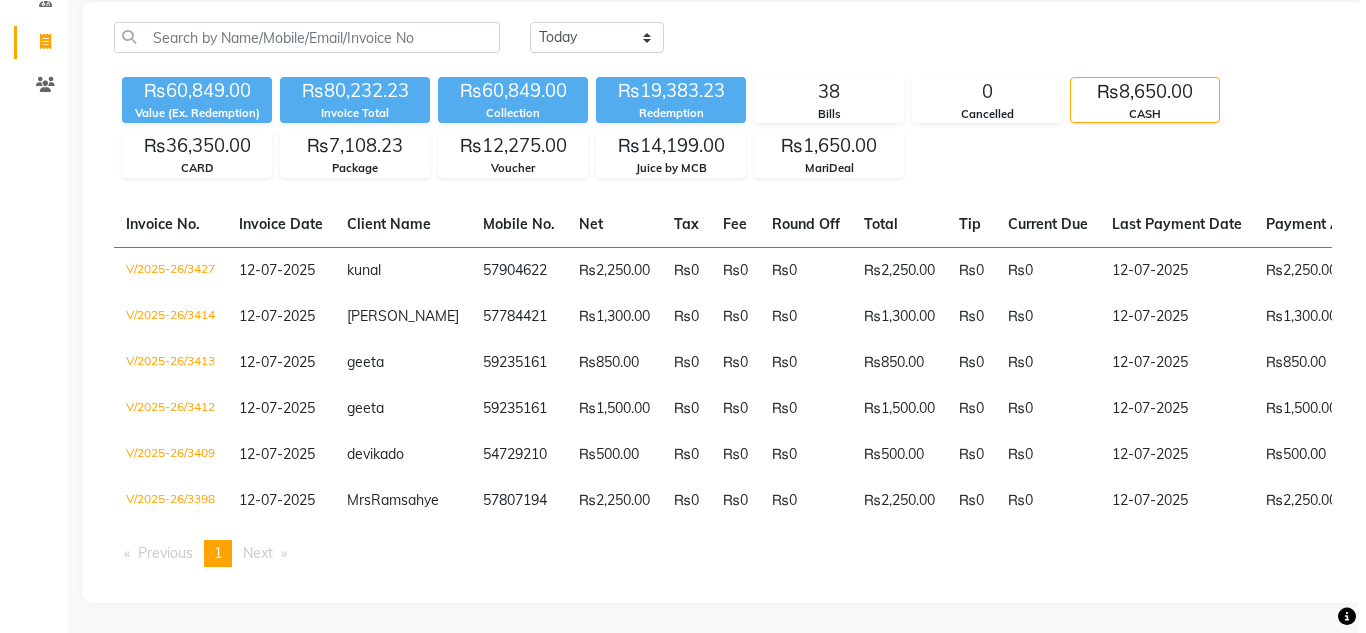 scroll, scrollTop: 0, scrollLeft: 0, axis: both 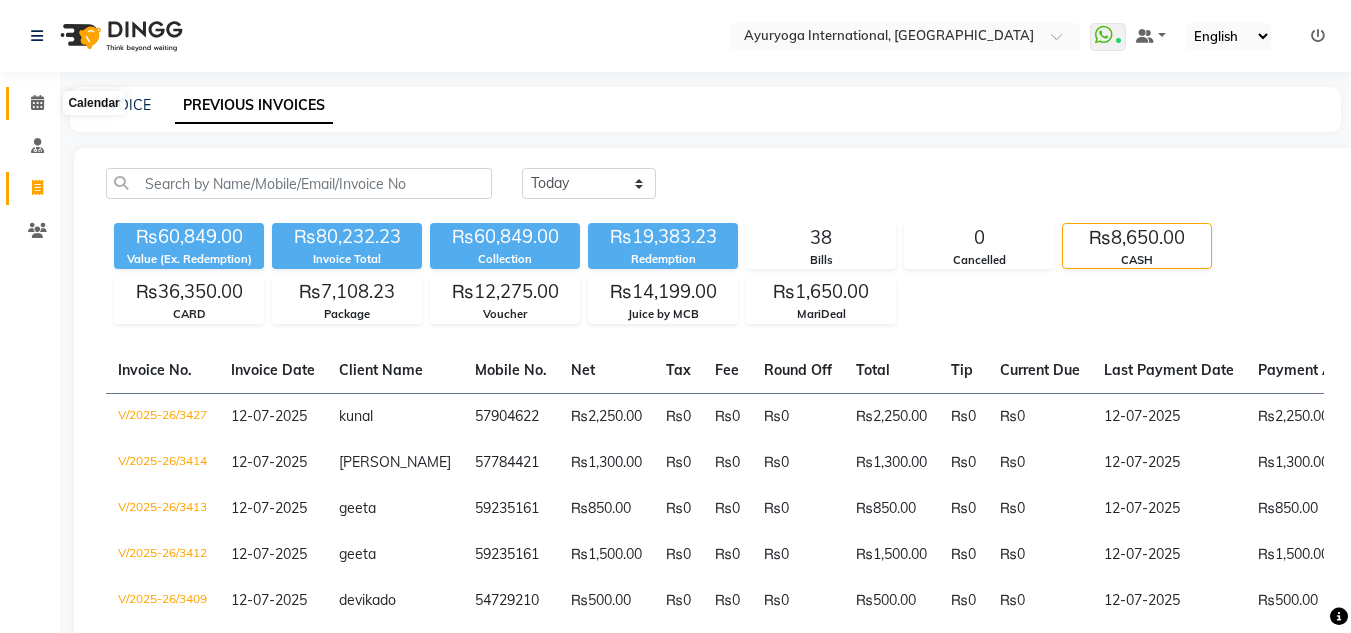 click 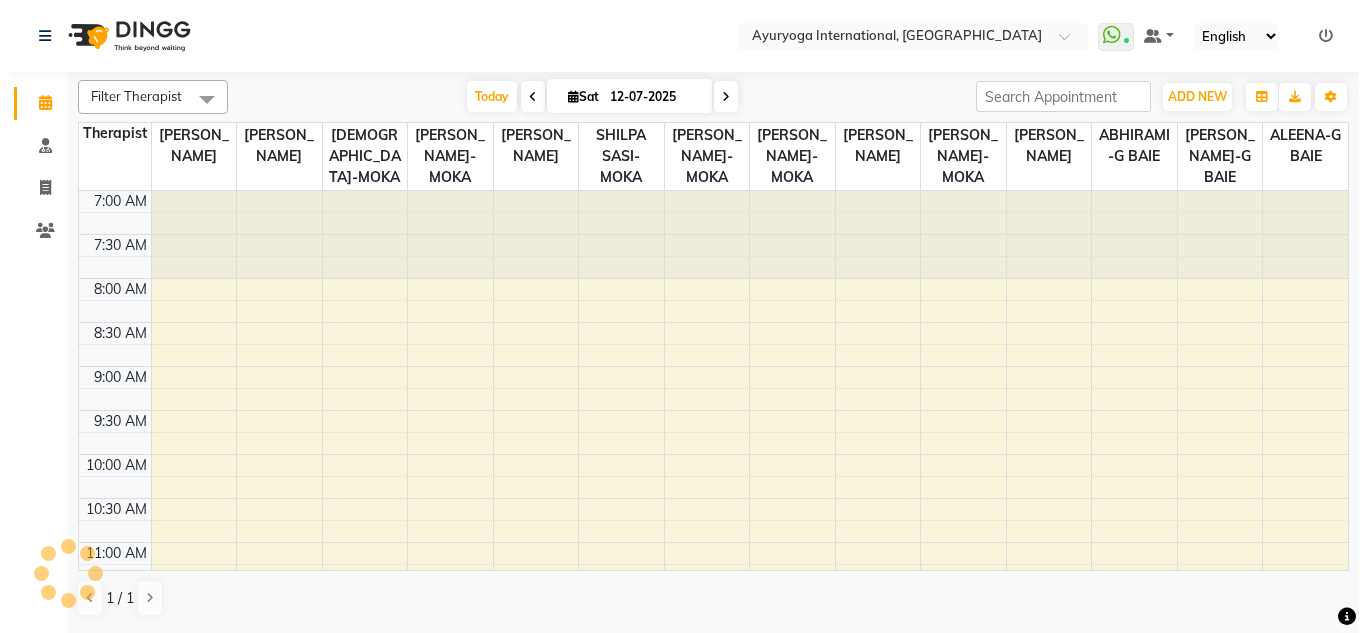 scroll, scrollTop: 0, scrollLeft: 0, axis: both 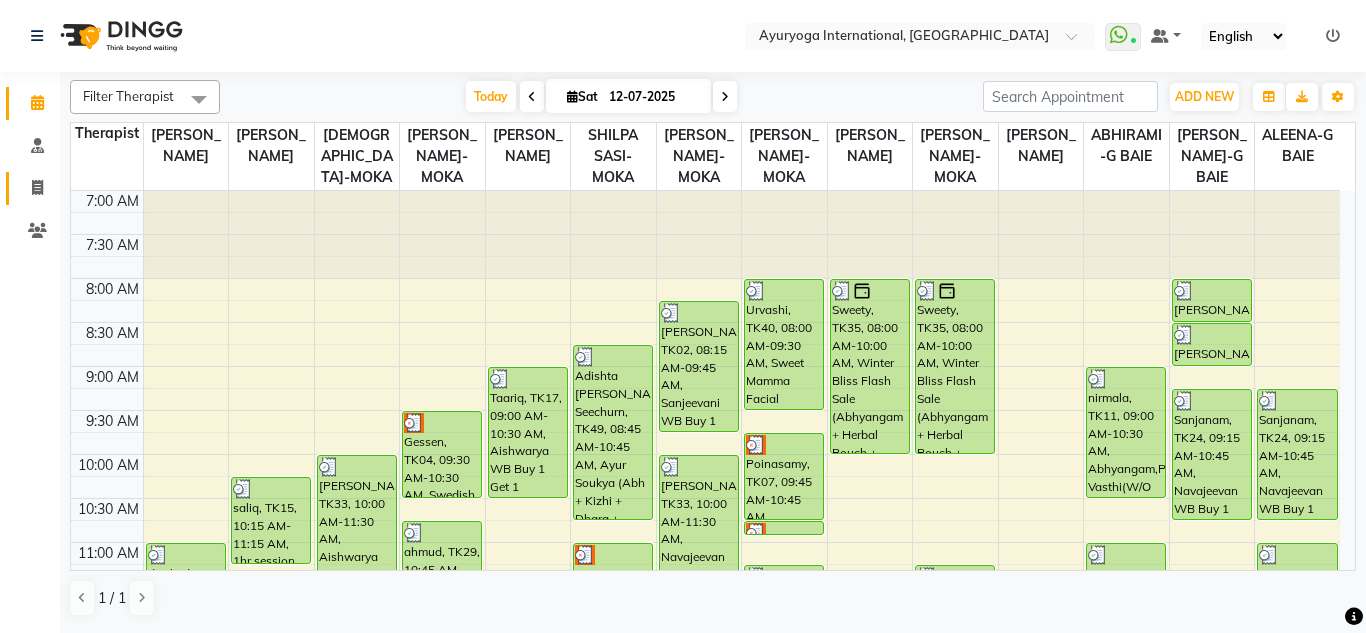 click on "Invoice" 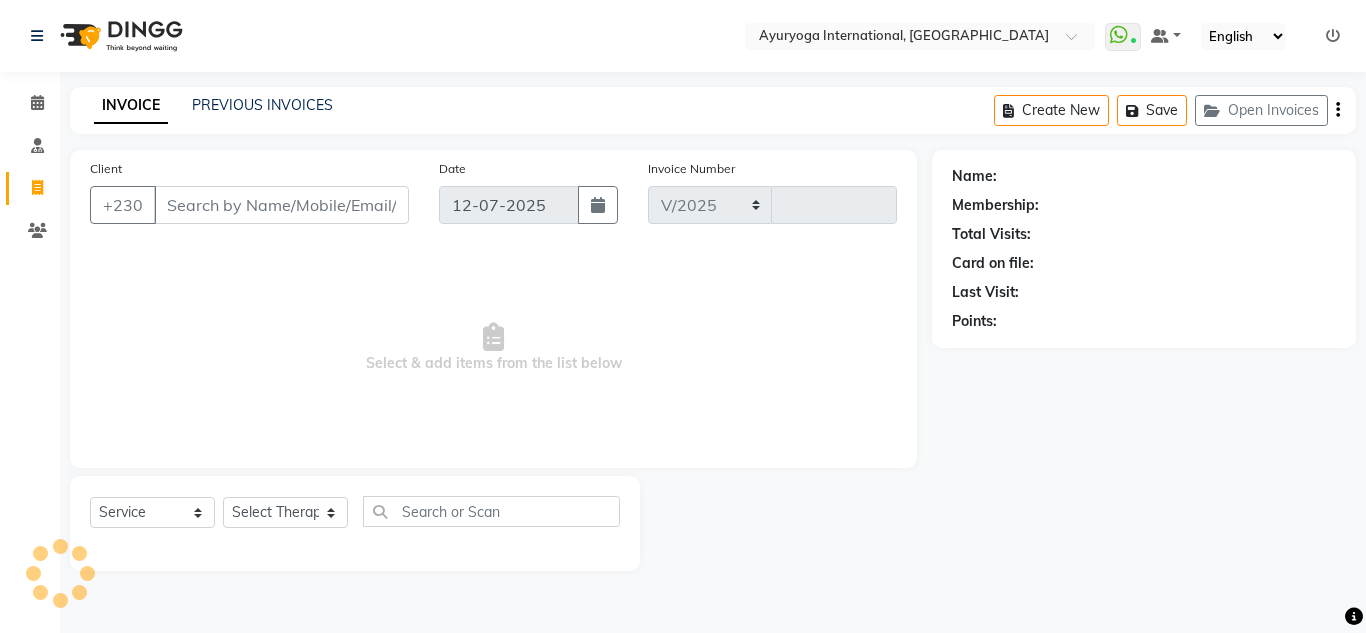 select on "730" 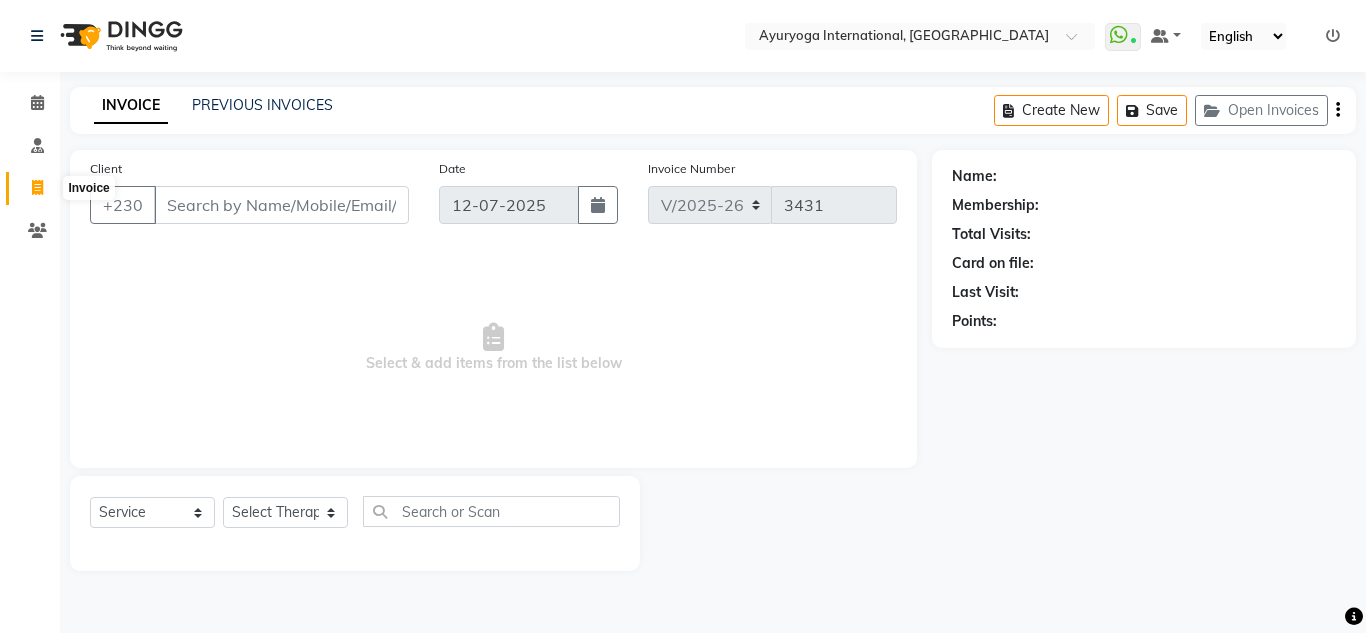 click 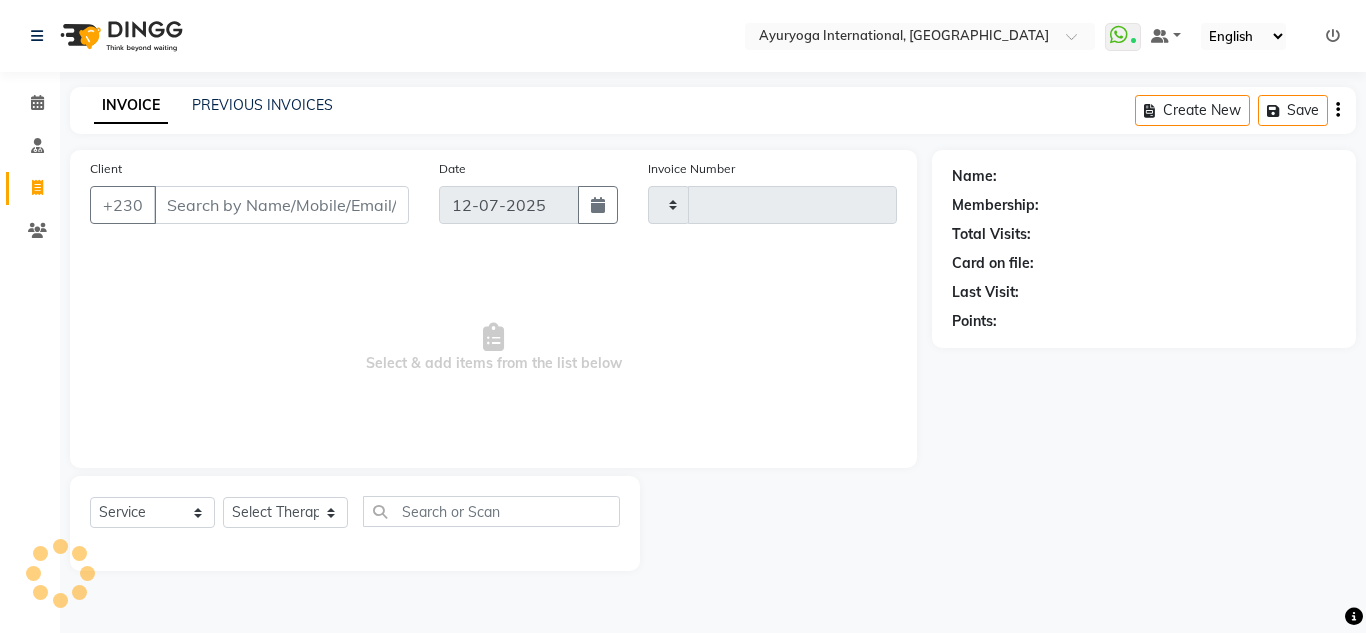 type on "3431" 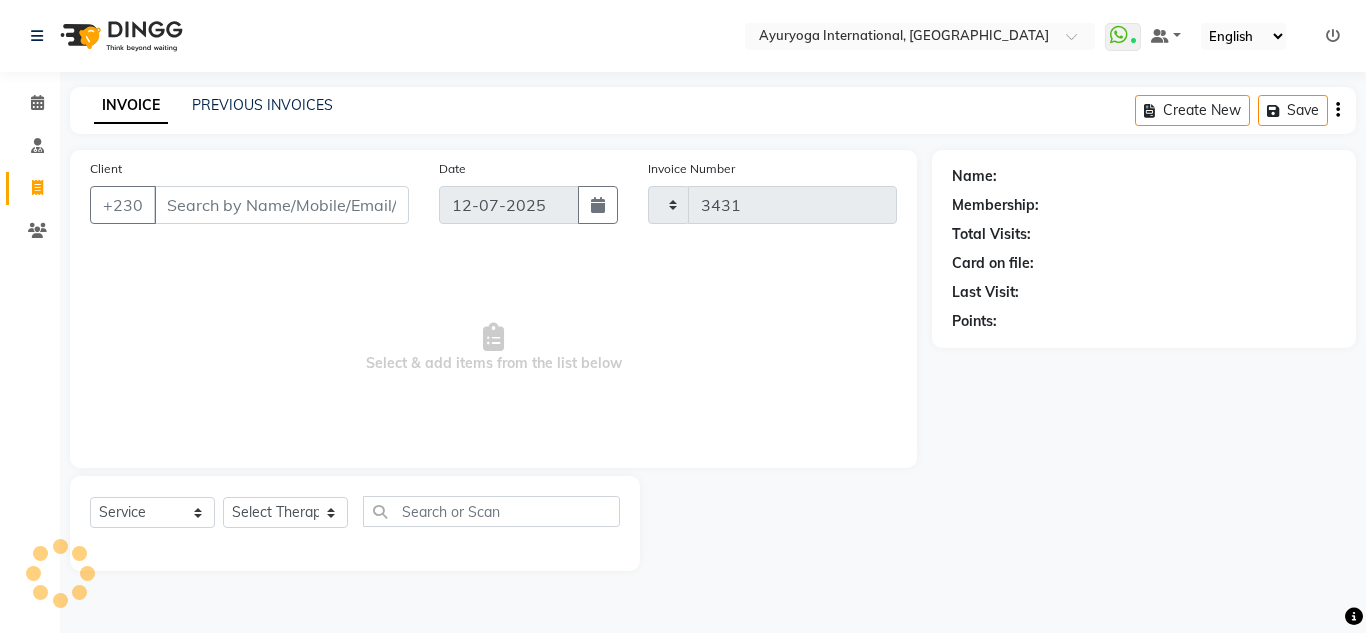 select on "730" 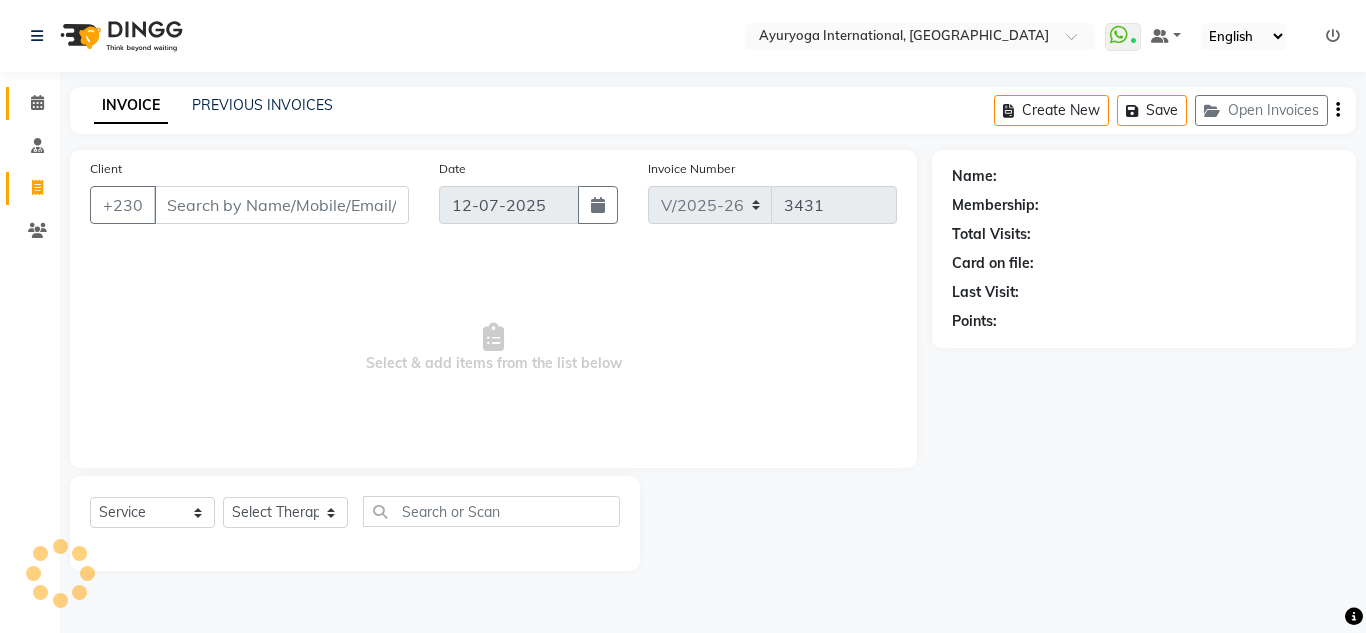 click on "Calendar" 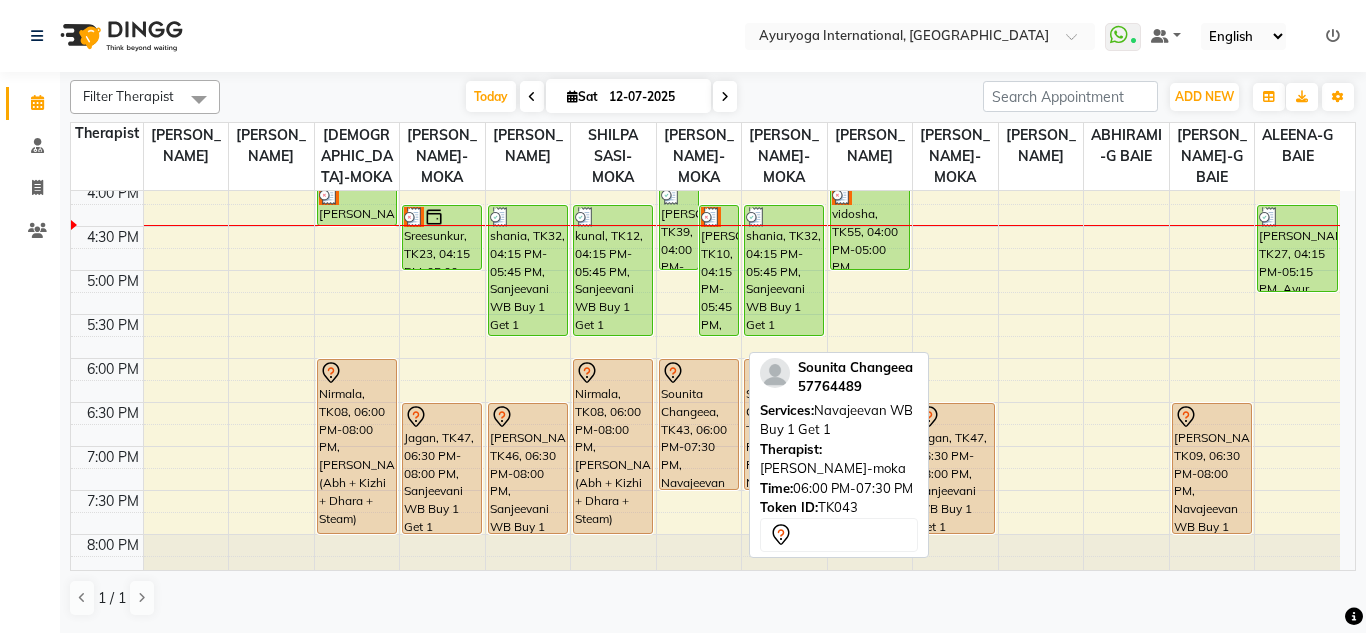 scroll, scrollTop: 700, scrollLeft: 0, axis: vertical 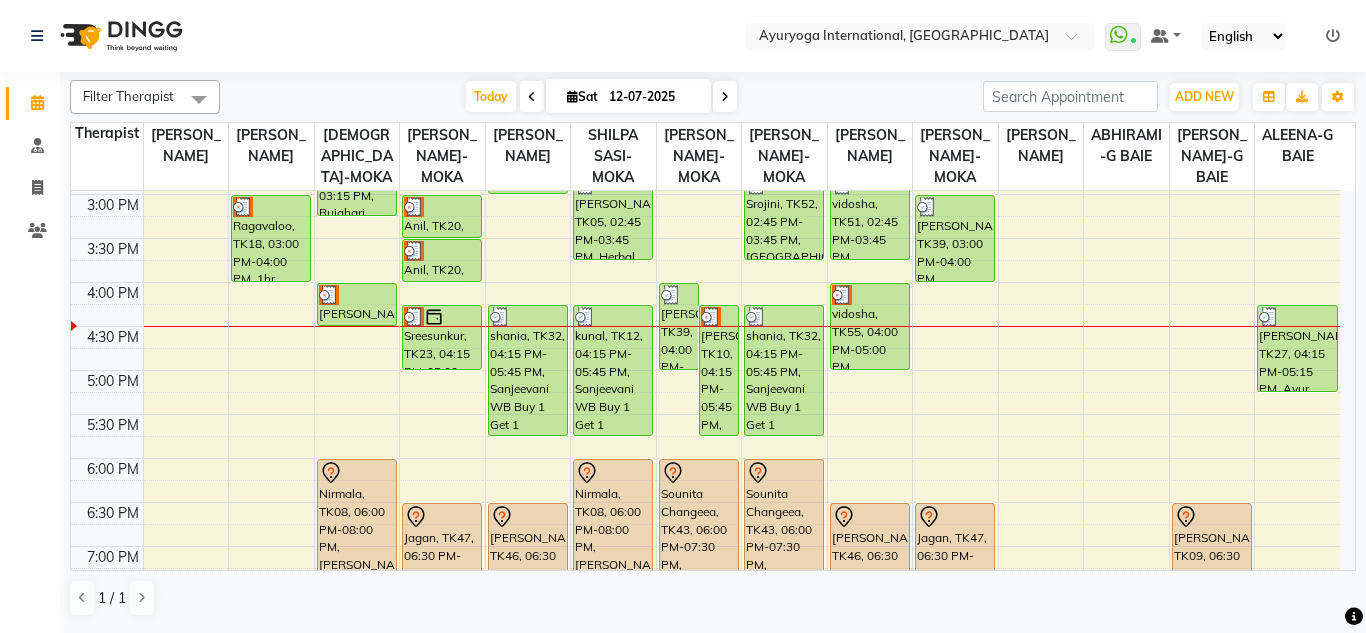 click on "7:00 AM 7:30 AM 8:00 AM 8:30 AM 9:00 AM 9:30 AM 10:00 AM 10:30 AM 11:00 AM 11:30 AM 12:00 PM 12:30 PM 1:00 PM 1:30 PM 2:00 PM 2:30 PM 3:00 PM 3:30 PM 4:00 PM 4:30 PM 5:00 PM 5:30 PM 6:00 PM 6:30 PM 7:00 PM 7:30 PM 8:00 PM 8:30 PM     devikado, TK14, 11:00 AM-11:30 AM, Consultation with Dr.Adarsh at Moka     geeta, TK50, 01:00 PM-01:30 PM, Consultation with Dr.Adarsh at Moka     Isfaaq, TK01, 02:00 PM-02:30 PM, Consultation with Dr.Adarsh at Moka     saliq, TK15, 10:15 AM-11:15 AM, 1hr session     Yajjadeo Lotun, TK48, 11:30 AM-12:30 PM, 1hr session     priya, TK54, 01:30 PM-02:30 PM, 1hr session     Ragavaloo, TK18, 03:00 PM-04:00 PM, 1hr session     Mrs Ramsahye, TK33, 10:00 AM-11:30 AM, Aishwarya WB Buy 1 Get 1      Isfaaq, TK01, 02:15 PM-03:15 PM, Rujahari (Ayurvedic pain relieveing massage)     Sourav, TK53, 04:00 PM-04:30 PM, Siroabhyangam -Head, Shoulder & Back             Nirmala, TK08, 06:00 PM-08:00 PM, Ayur Soukya (Abh + Kizhi + Dhara + Steam)                     Anil, TK20, 03:30 PM-04:00 PM, Pichu" at bounding box center (705, 106) 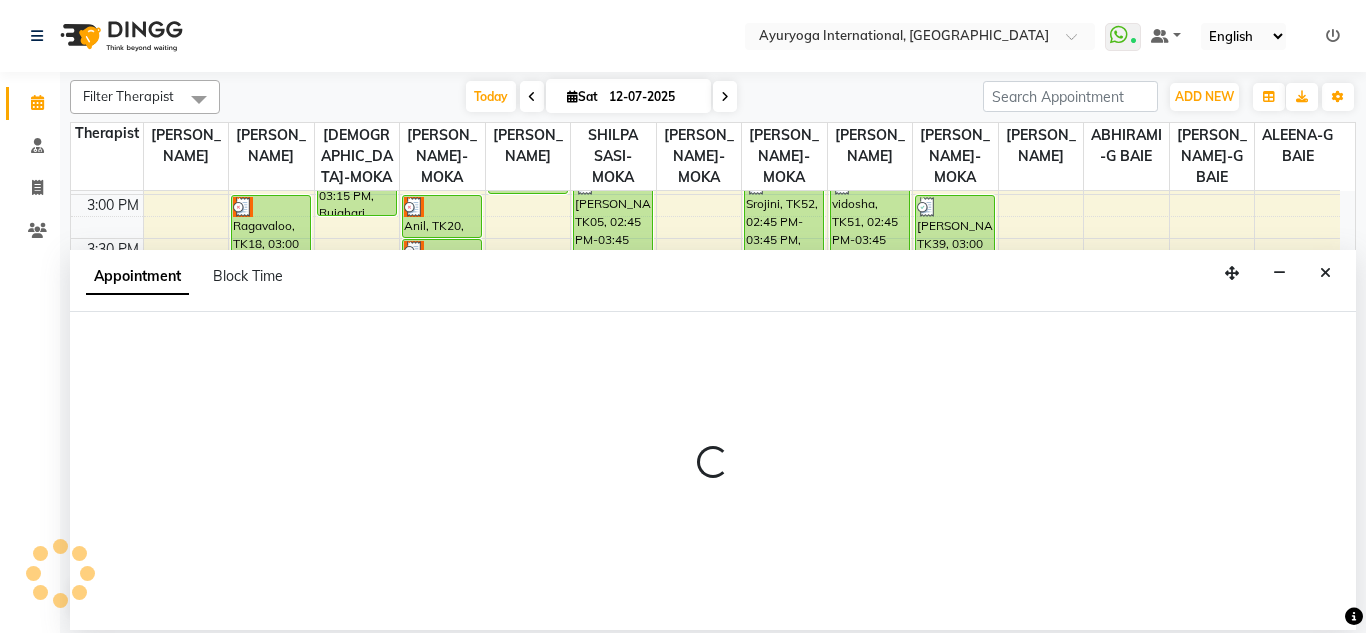 select on "60459" 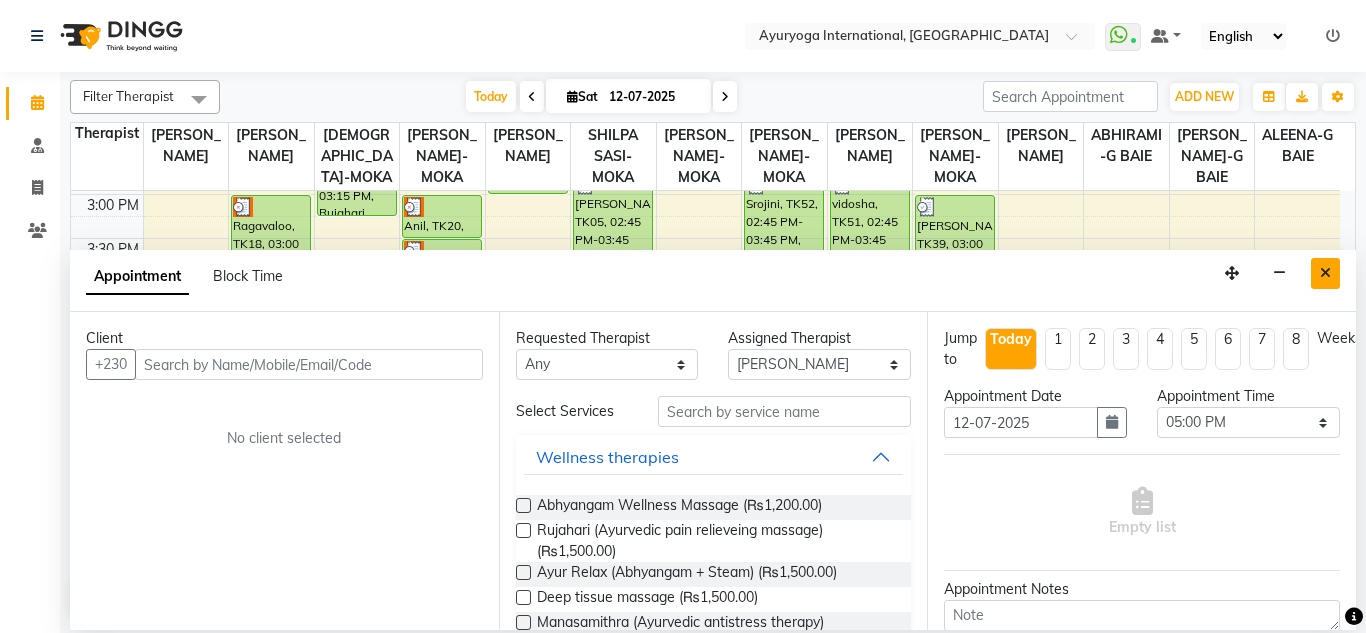 click at bounding box center [1325, 273] 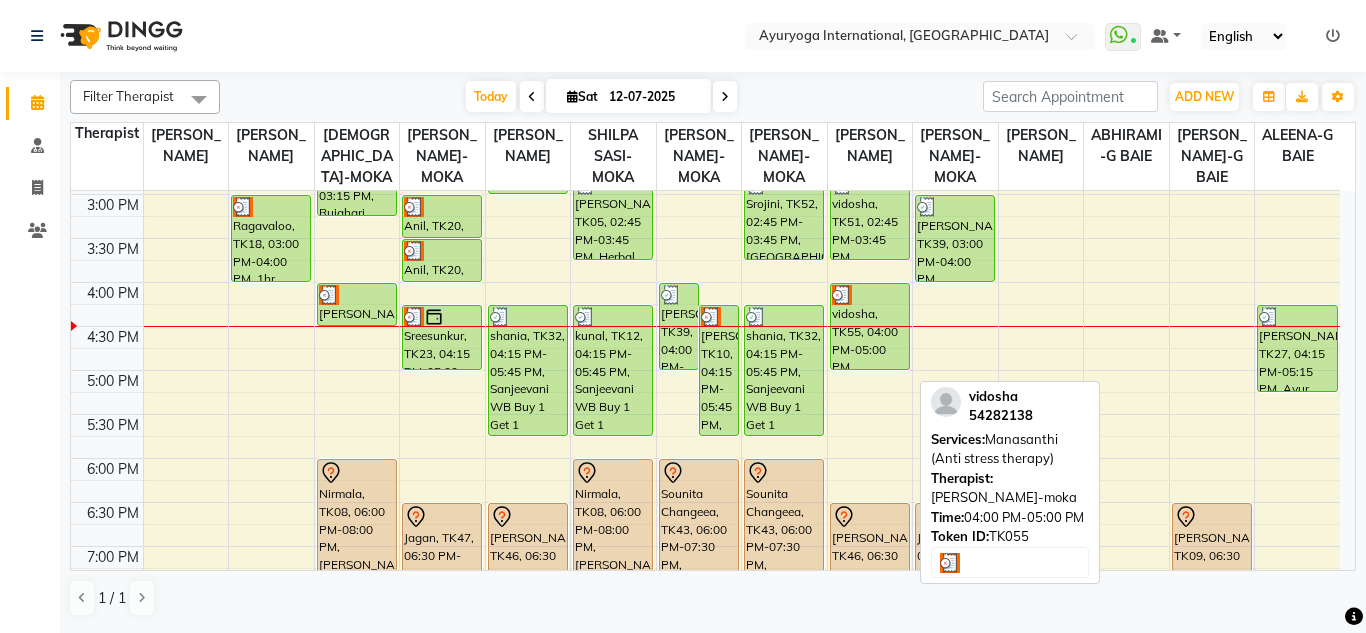 click on "vidosha, TK55, 04:00 PM-05:00 PM, Manasanthi (Anti stress therapy)" at bounding box center (870, 326) 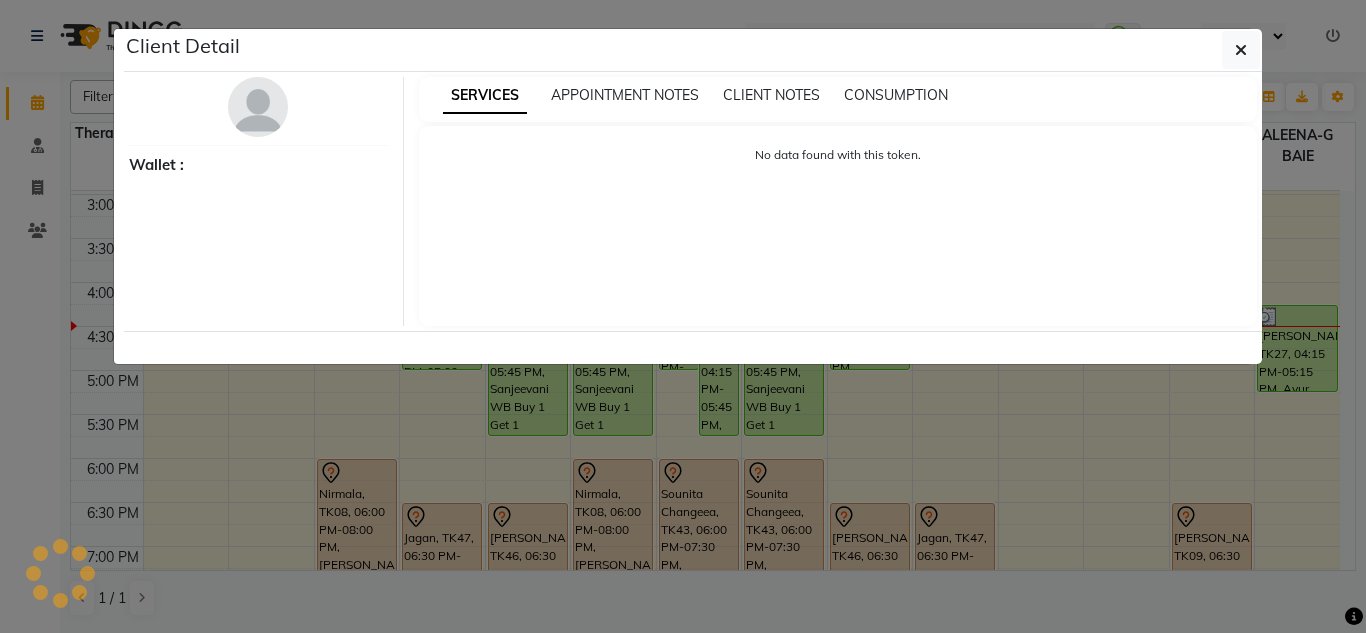 select on "3" 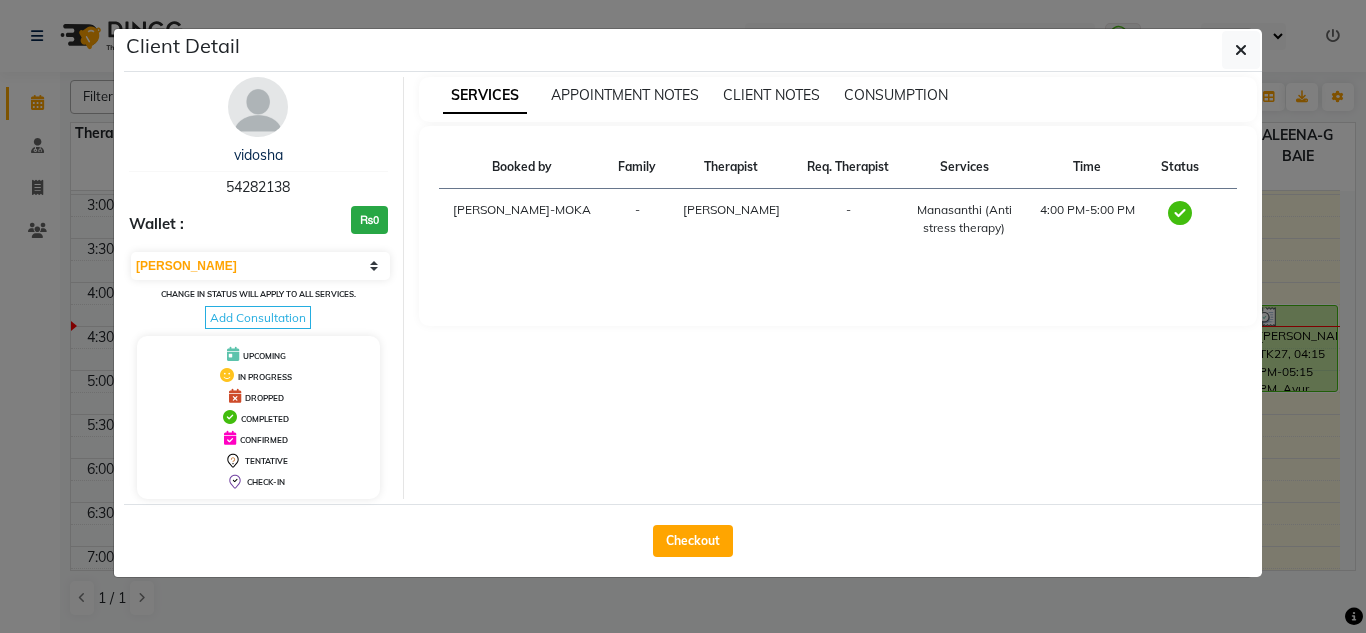 click on "54282138" at bounding box center [258, 187] 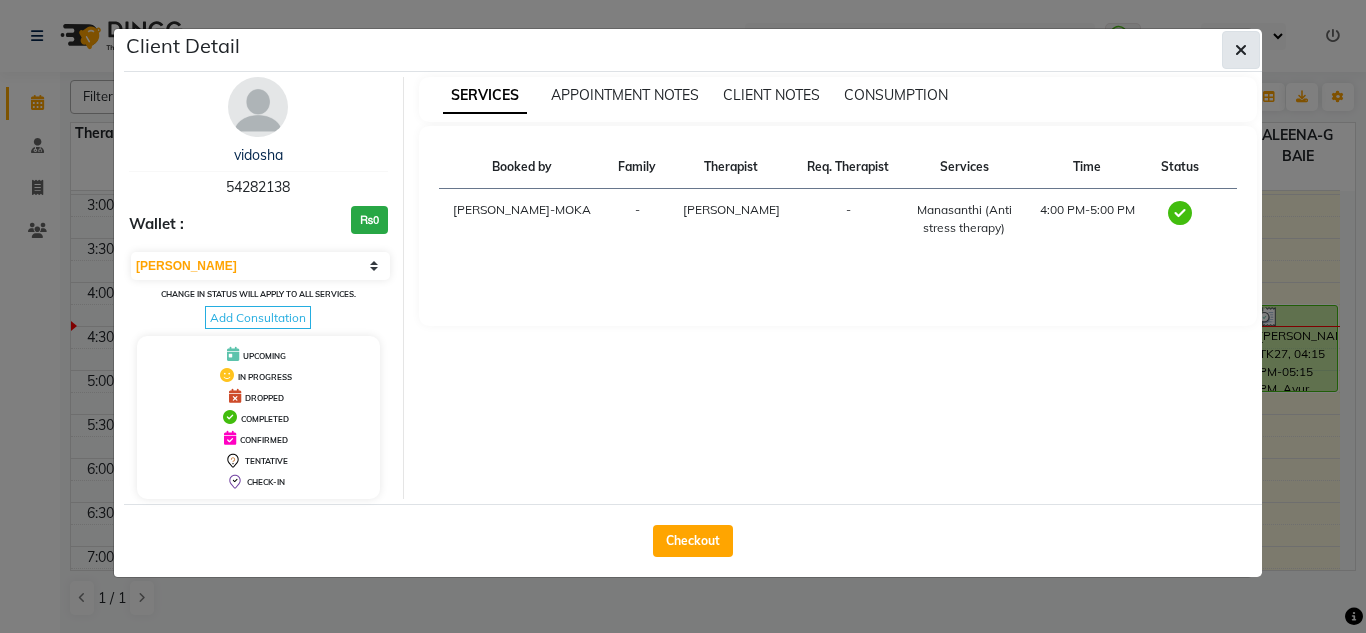 click 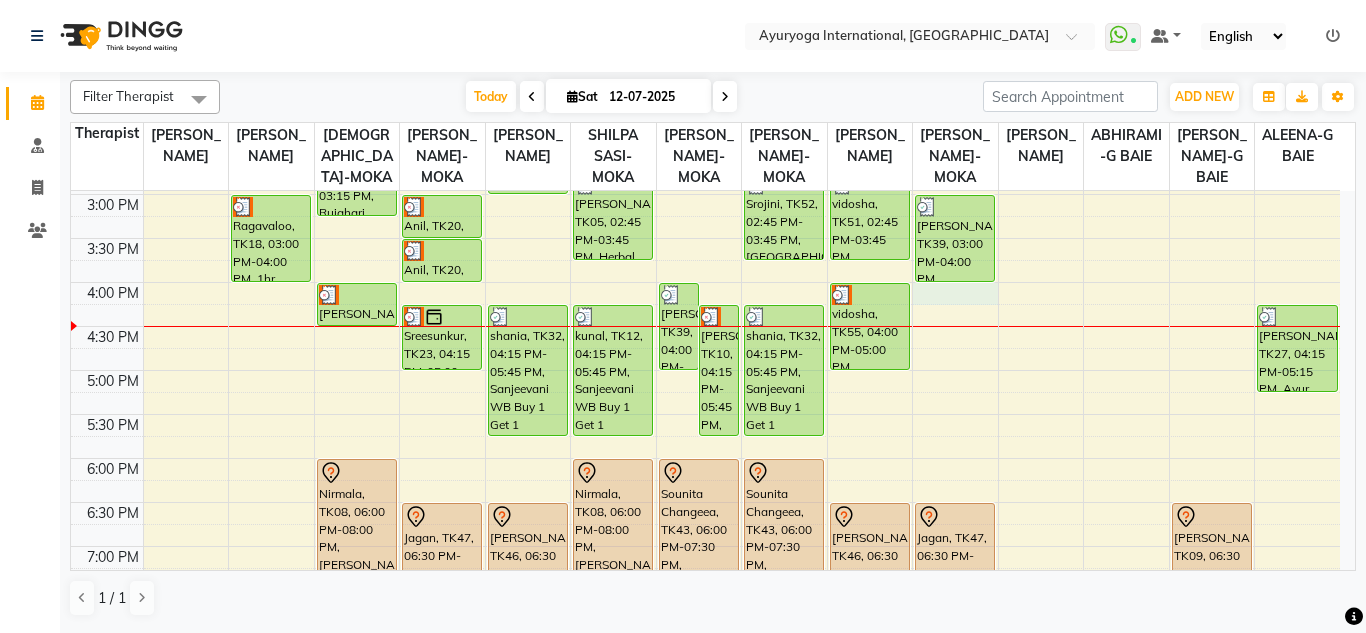 click on "7:00 AM 7:30 AM 8:00 AM 8:30 AM 9:00 AM 9:30 AM 10:00 AM 10:30 AM 11:00 AM 11:30 AM 12:00 PM 12:30 PM 1:00 PM 1:30 PM 2:00 PM 2:30 PM 3:00 PM 3:30 PM 4:00 PM 4:30 PM 5:00 PM 5:30 PM 6:00 PM 6:30 PM 7:00 PM 7:30 PM 8:00 PM 8:30 PM     devikado, TK14, 11:00 AM-11:30 AM, Consultation with Dr.Adarsh at Moka     geeta, TK50, 01:00 PM-01:30 PM, Consultation with Dr.Adarsh at Moka     Isfaaq, TK01, 02:00 PM-02:30 PM, Consultation with Dr.Adarsh at Moka     saliq, TK15, 10:15 AM-11:15 AM, 1hr session     Yajjadeo Lotun, TK48, 11:30 AM-12:30 PM, 1hr session     priya, TK54, 01:30 PM-02:30 PM, 1hr session     Ragavaloo, TK18, 03:00 PM-04:00 PM, 1hr session     Mrs Ramsahye, TK33, 10:00 AM-11:30 AM, Aishwarya WB Buy 1 Get 1      Isfaaq, TK01, 02:15 PM-03:15 PM, Rujahari (Ayurvedic pain relieveing massage)     Sourav, TK53, 04:00 PM-04:30 PM, Siroabhyangam -Head, Shoulder & Back             Nirmala, TK08, 06:00 PM-08:00 PM, Ayur Soukya (Abh + Kizhi + Dhara + Steam)                     Anil, TK20, 03:30 PM-04:00 PM, Pichu" at bounding box center (705, 106) 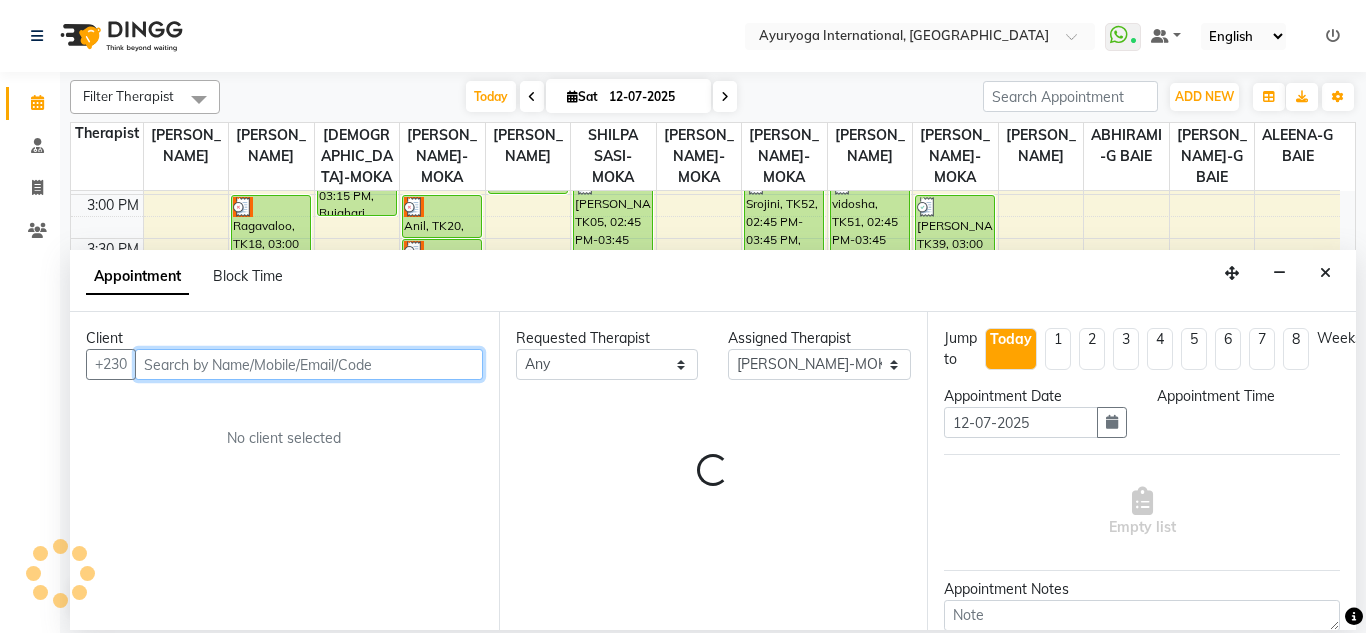 select on "960" 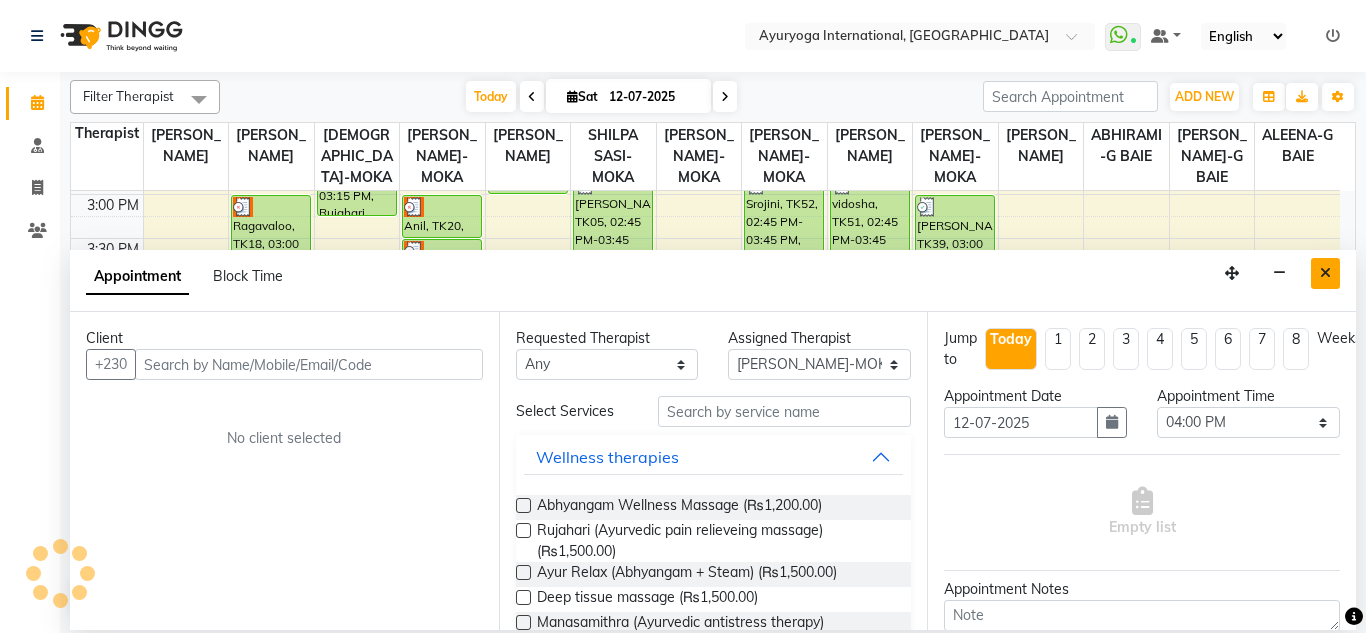 click at bounding box center (1325, 273) 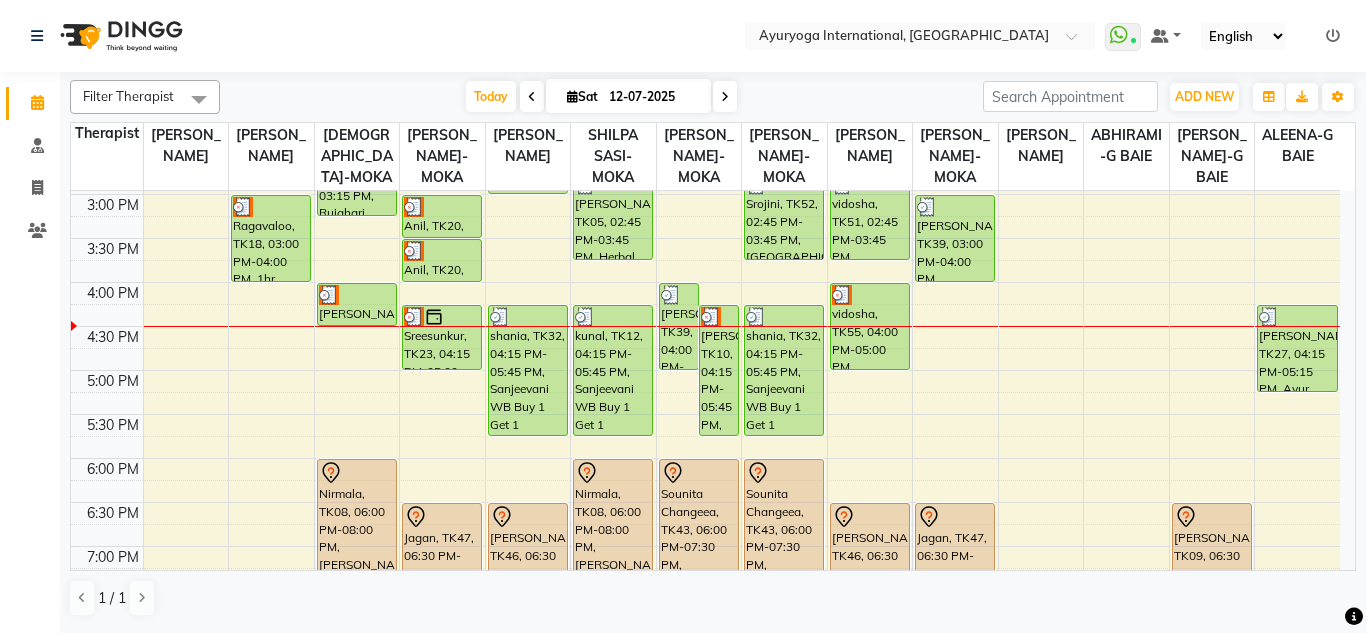 click on "7:00 AM 7:30 AM 8:00 AM 8:30 AM 9:00 AM 9:30 AM 10:00 AM 10:30 AM 11:00 AM 11:30 AM 12:00 PM 12:30 PM 1:00 PM 1:30 PM 2:00 PM 2:30 PM 3:00 PM 3:30 PM 4:00 PM 4:30 PM 5:00 PM 5:30 PM 6:00 PM 6:30 PM 7:00 PM 7:30 PM 8:00 PM 8:30 PM     devikado, TK14, 11:00 AM-11:30 AM, Consultation with Dr.Adarsh at Moka     geeta, TK50, 01:00 PM-01:30 PM, Consultation with Dr.Adarsh at Moka     Isfaaq, TK01, 02:00 PM-02:30 PM, Consultation with Dr.Adarsh at Moka     saliq, TK15, 10:15 AM-11:15 AM, 1hr session     Yajjadeo Lotun, TK48, 11:30 AM-12:30 PM, 1hr session     priya, TK54, 01:30 PM-02:30 PM, 1hr session     Ragavaloo, TK18, 03:00 PM-04:00 PM, 1hr session     Mrs Ramsahye, TK33, 10:00 AM-11:30 AM, Aishwarya WB Buy 1 Get 1      Isfaaq, TK01, 02:15 PM-03:15 PM, Rujahari (Ayurvedic pain relieveing massage)     Sourav, TK53, 04:00 PM-04:30 PM, Siroabhyangam -Head, Shoulder & Back             Nirmala, TK08, 06:00 PM-08:00 PM, Ayur Soukya (Abh + Kizhi + Dhara + Steam)                     Anil, TK20, 03:30 PM-04:00 PM, Pichu" at bounding box center (705, 106) 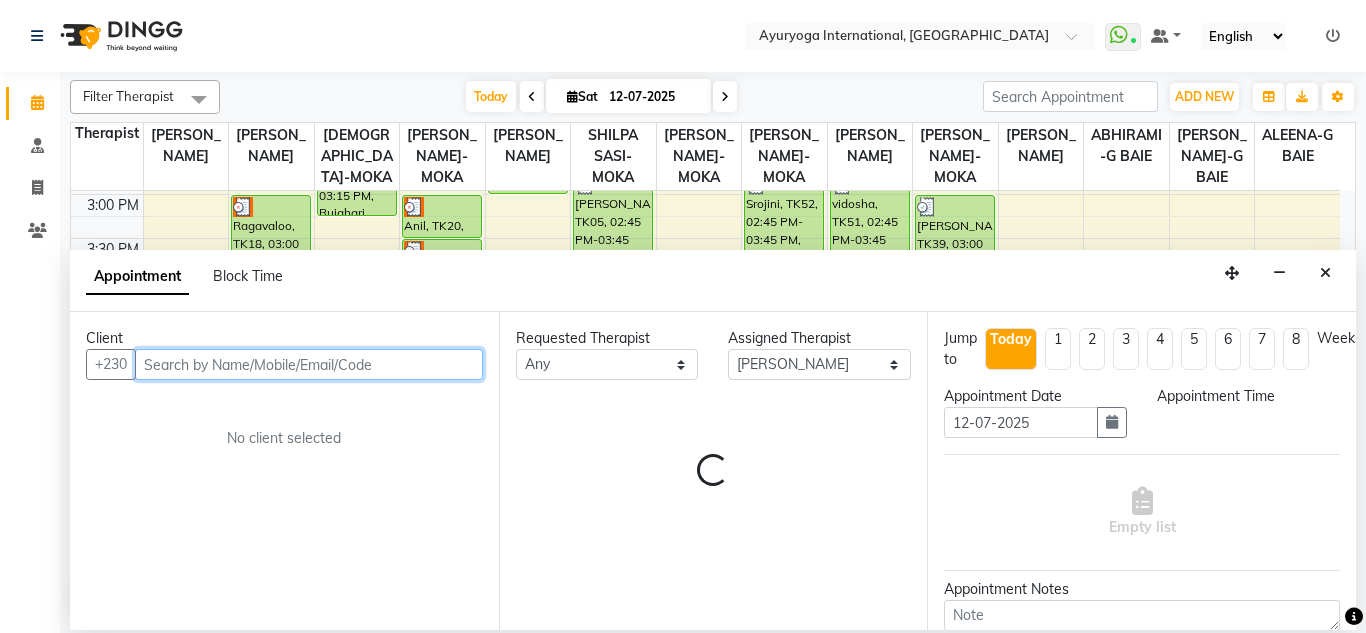 select on "1020" 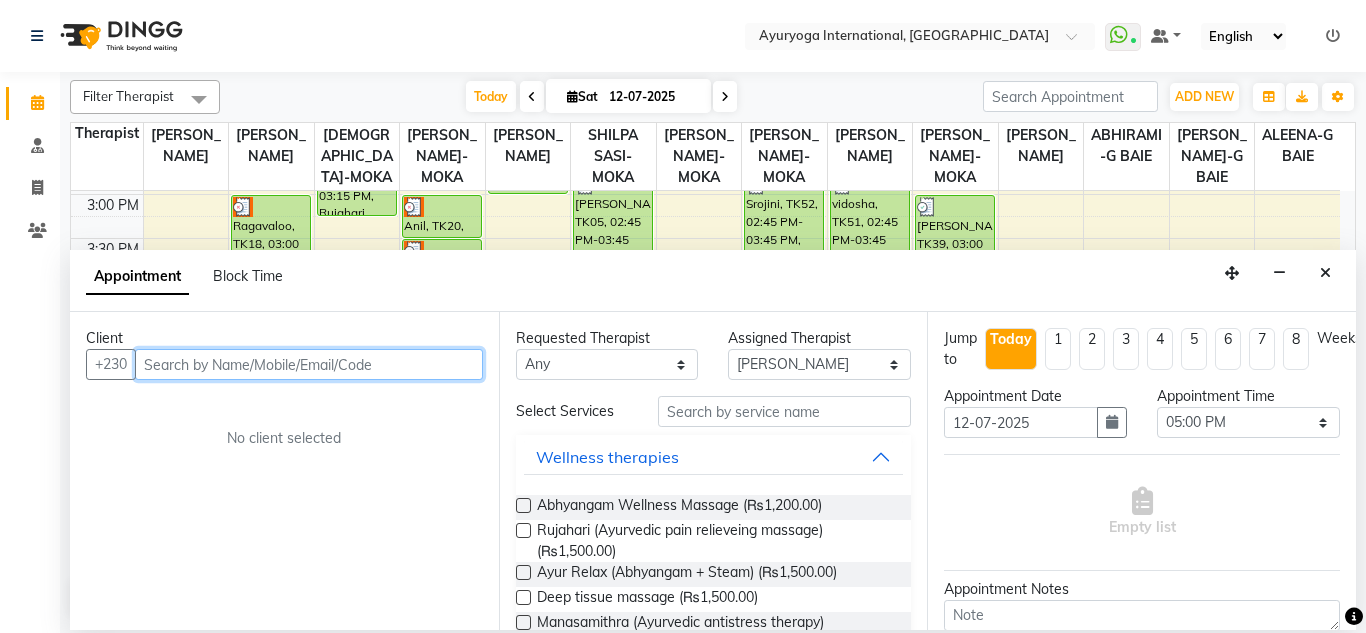 paste on "54282138" 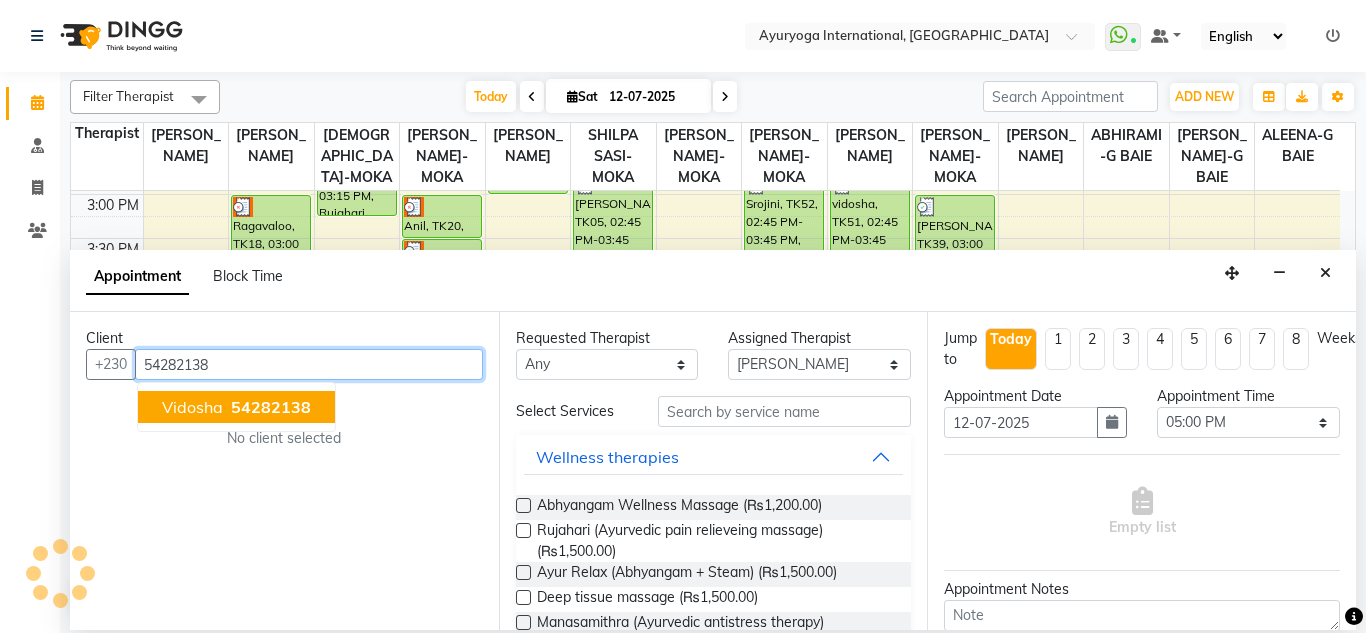 click on "vidosha" at bounding box center (192, 407) 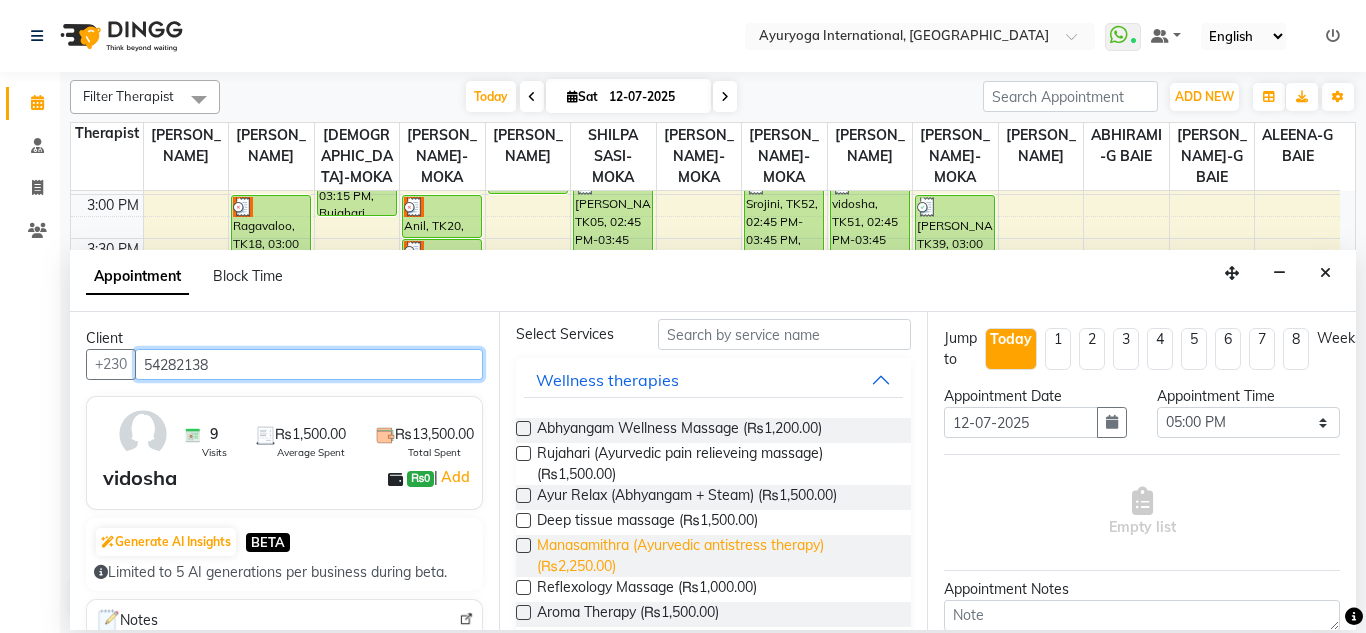 scroll, scrollTop: 0, scrollLeft: 0, axis: both 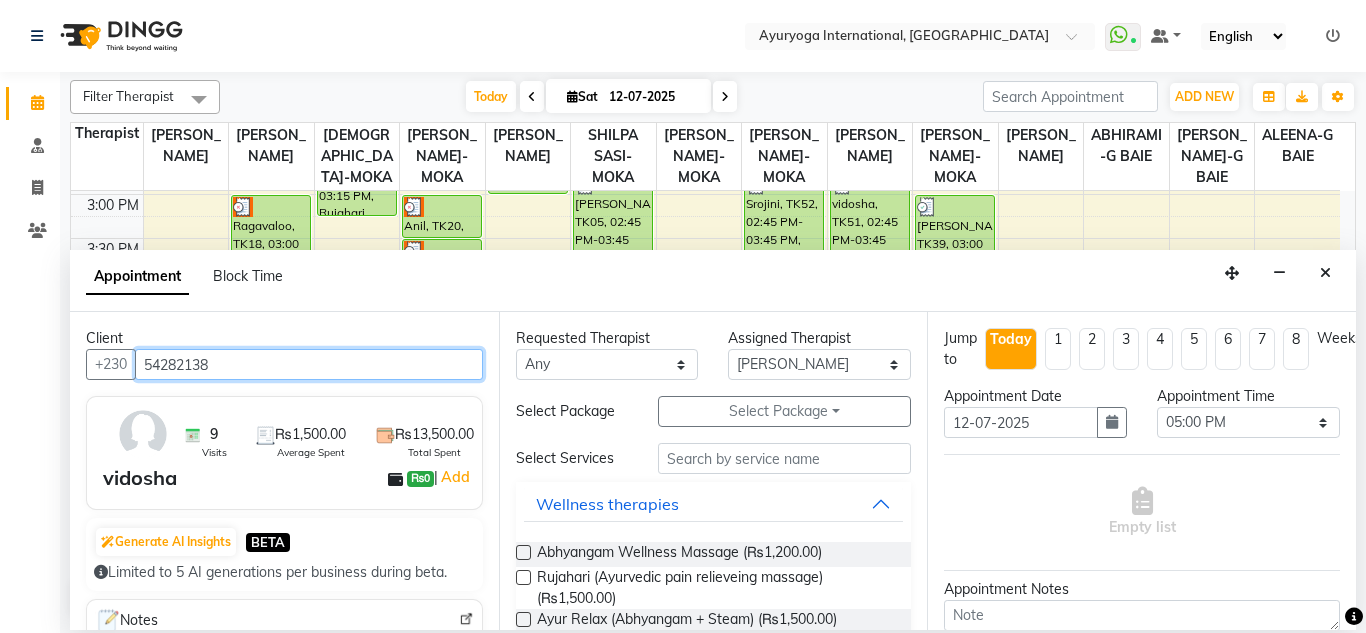 type on "54282138" 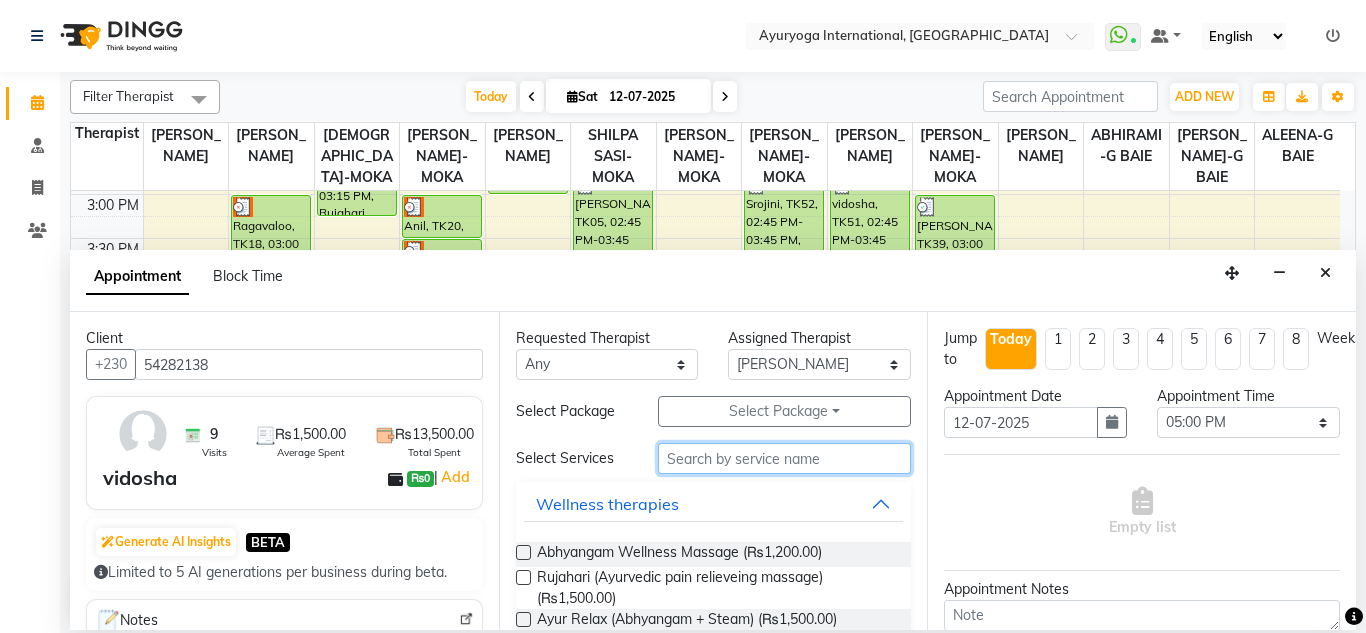 click at bounding box center [785, 458] 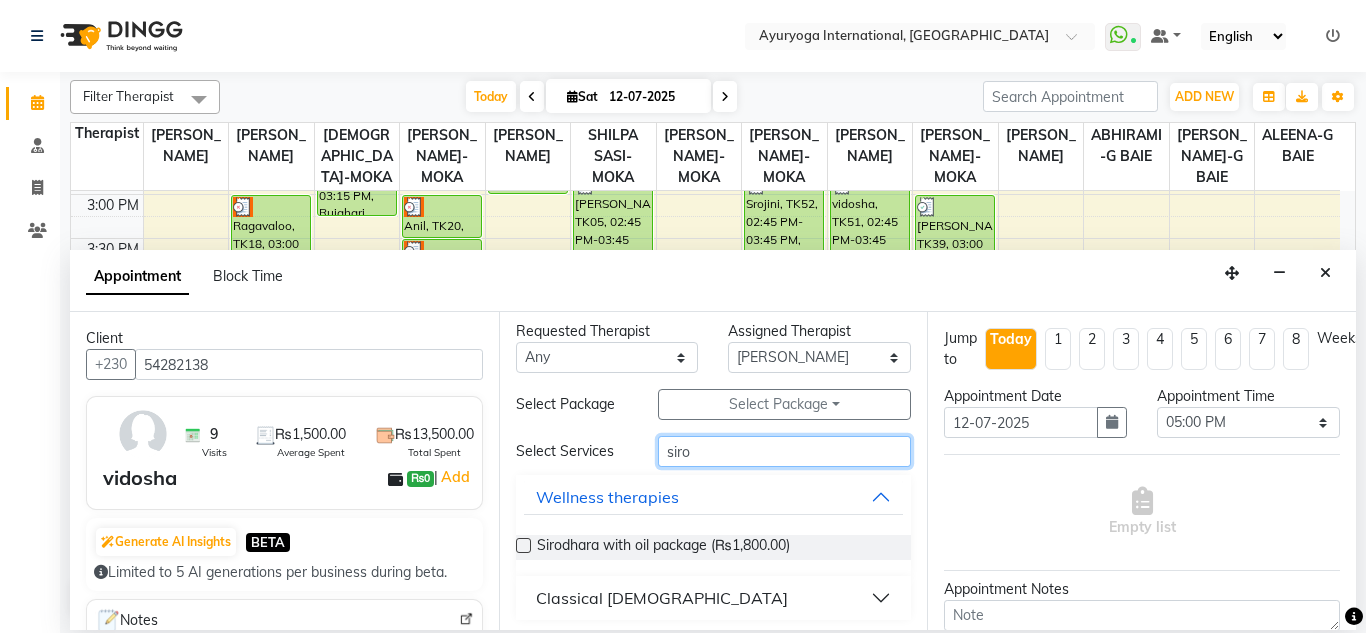 scroll, scrollTop: 13, scrollLeft: 0, axis: vertical 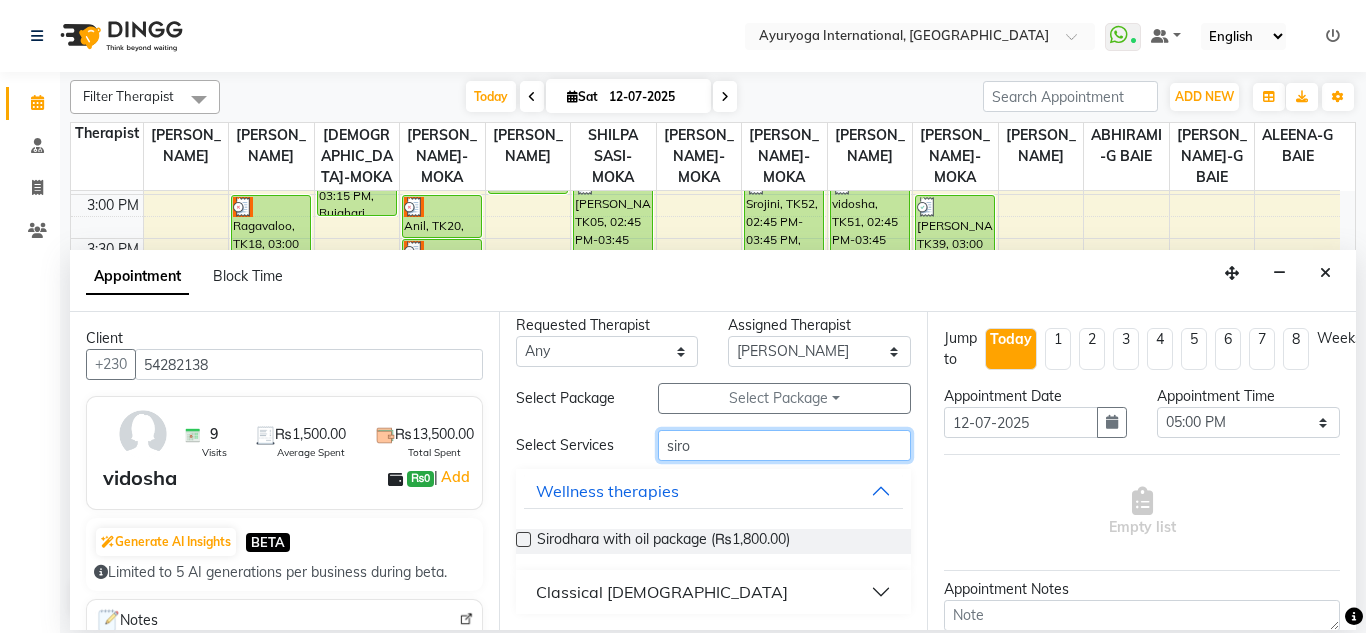 type on "siro" 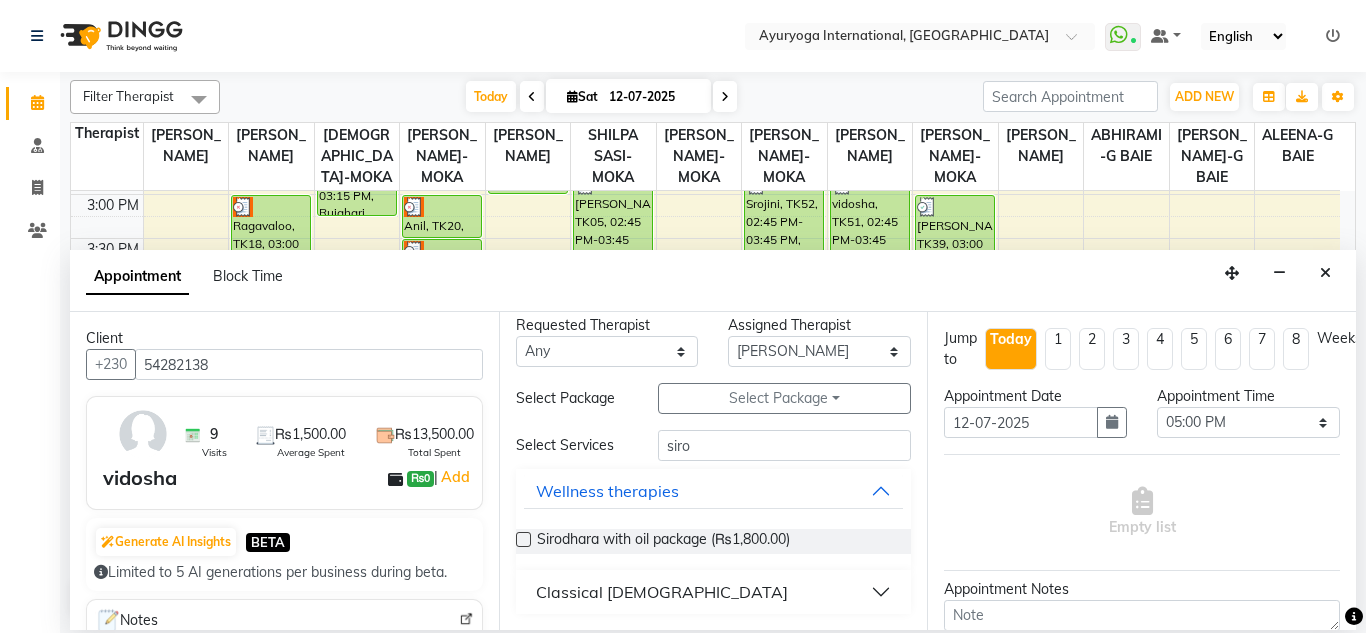 click on "Classical [DEMOGRAPHIC_DATA]" at bounding box center [714, 592] 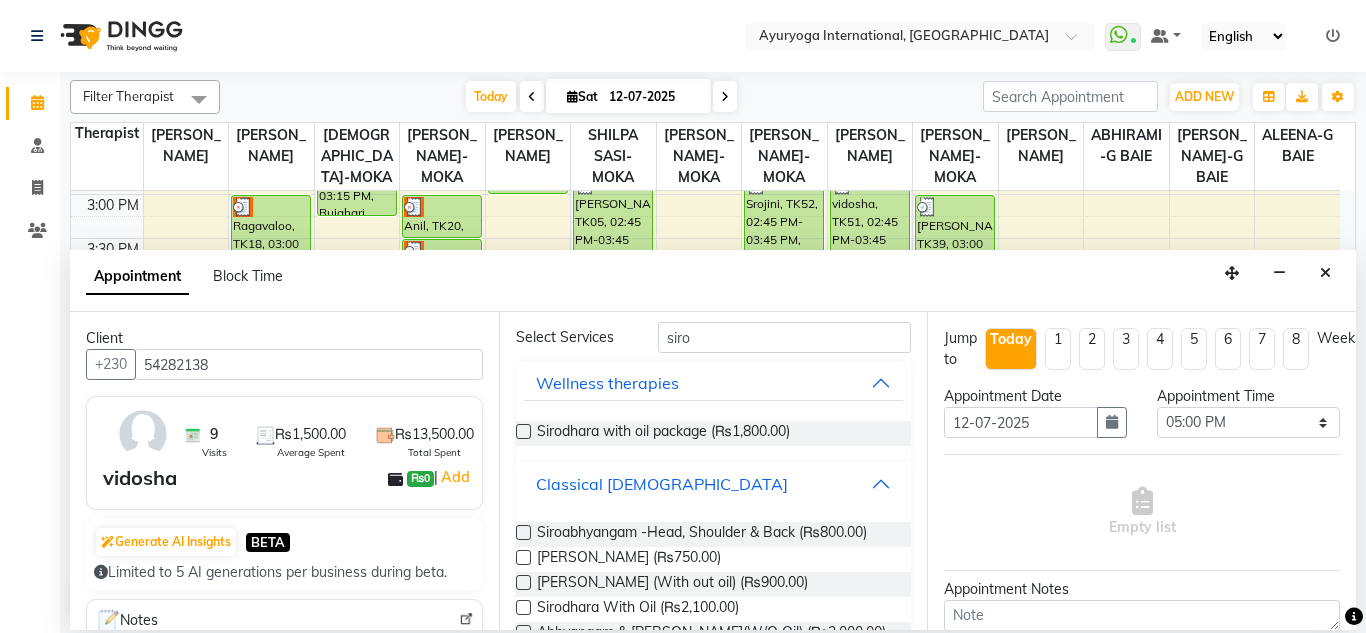 scroll, scrollTop: 132, scrollLeft: 0, axis: vertical 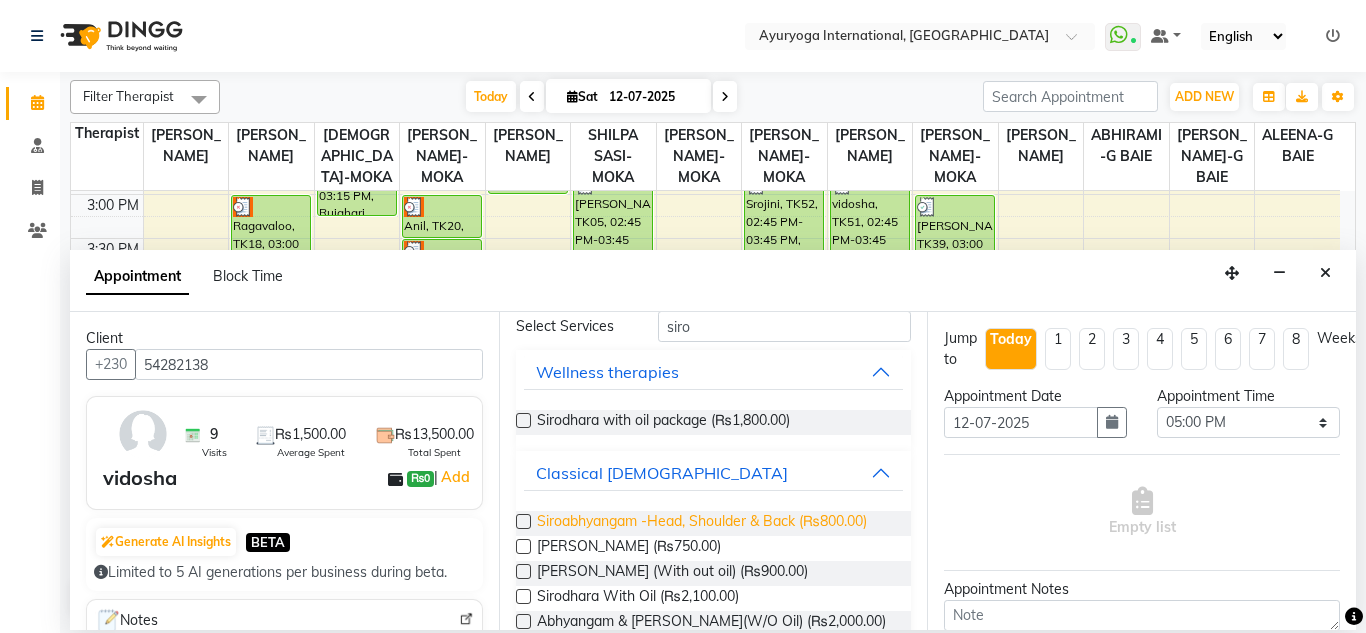 click on "Siroabhyangam -Head, Shoulder & Back (₨800.00)" at bounding box center (702, 523) 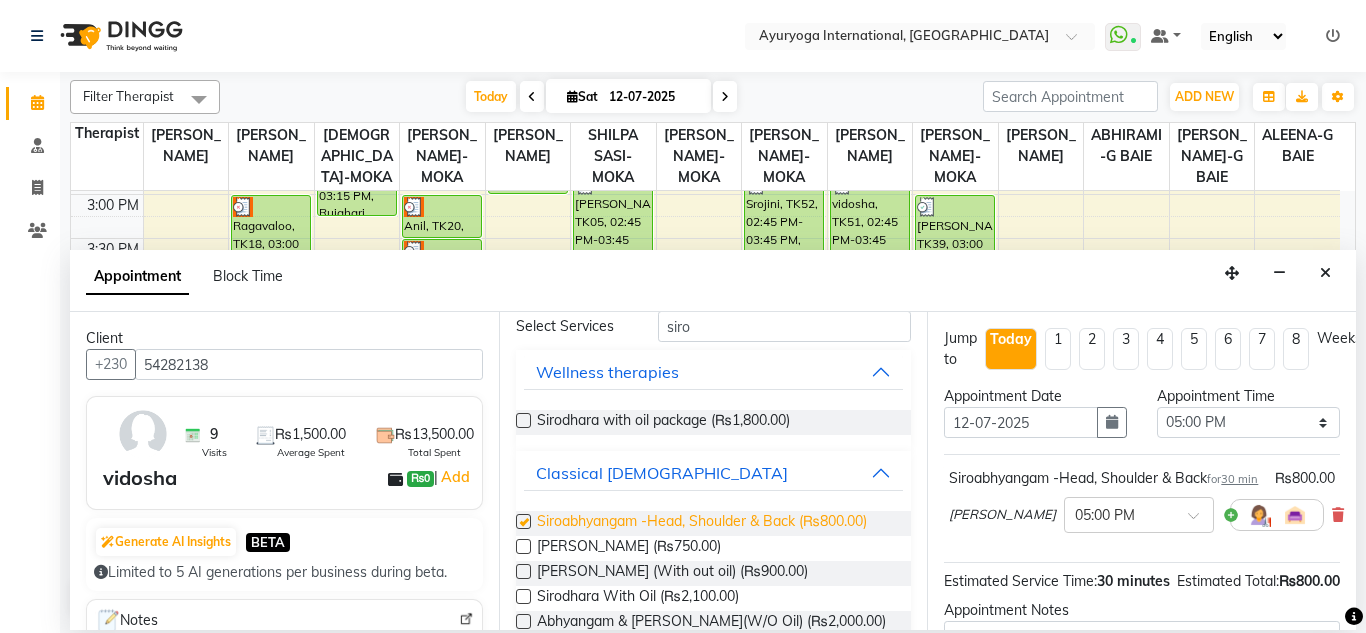 checkbox on "false" 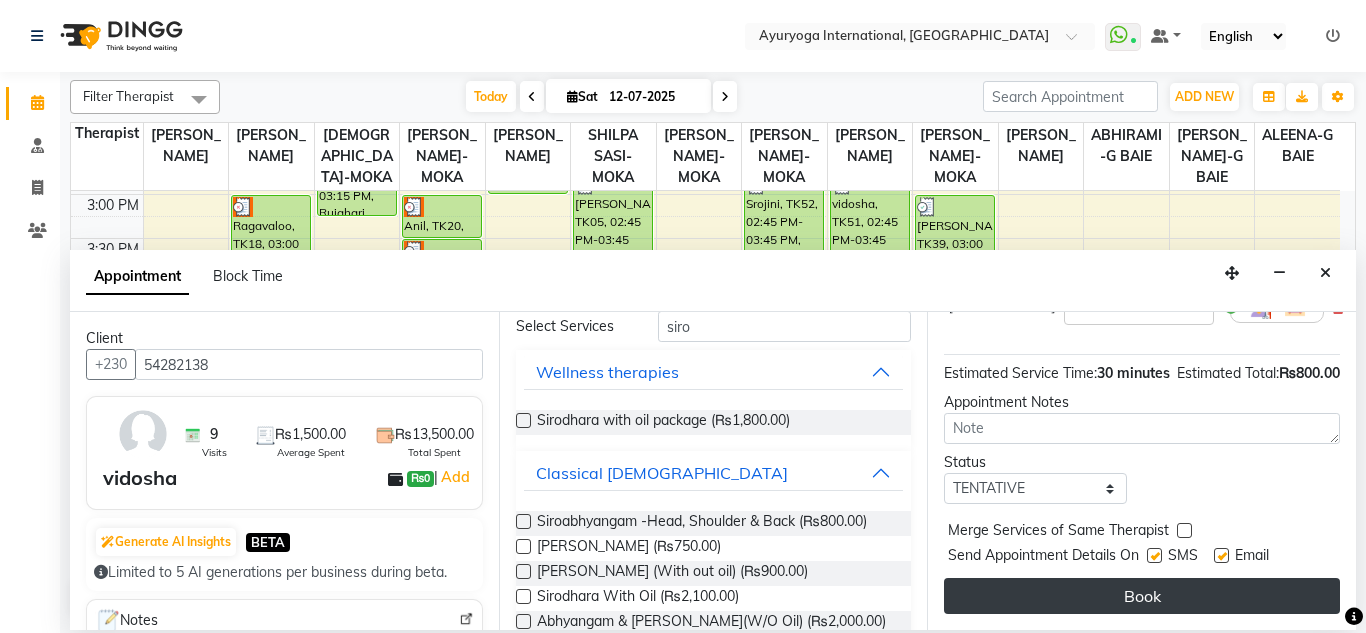 click on "Book" at bounding box center [1142, 596] 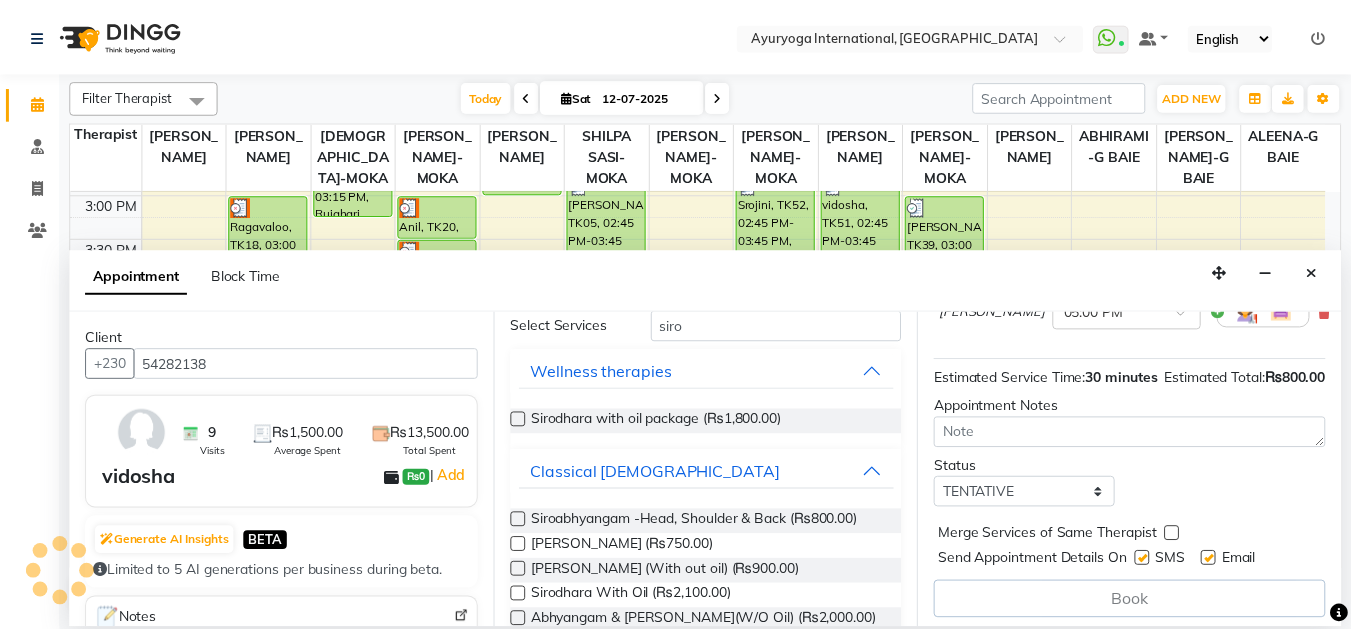 scroll, scrollTop: 168, scrollLeft: 0, axis: vertical 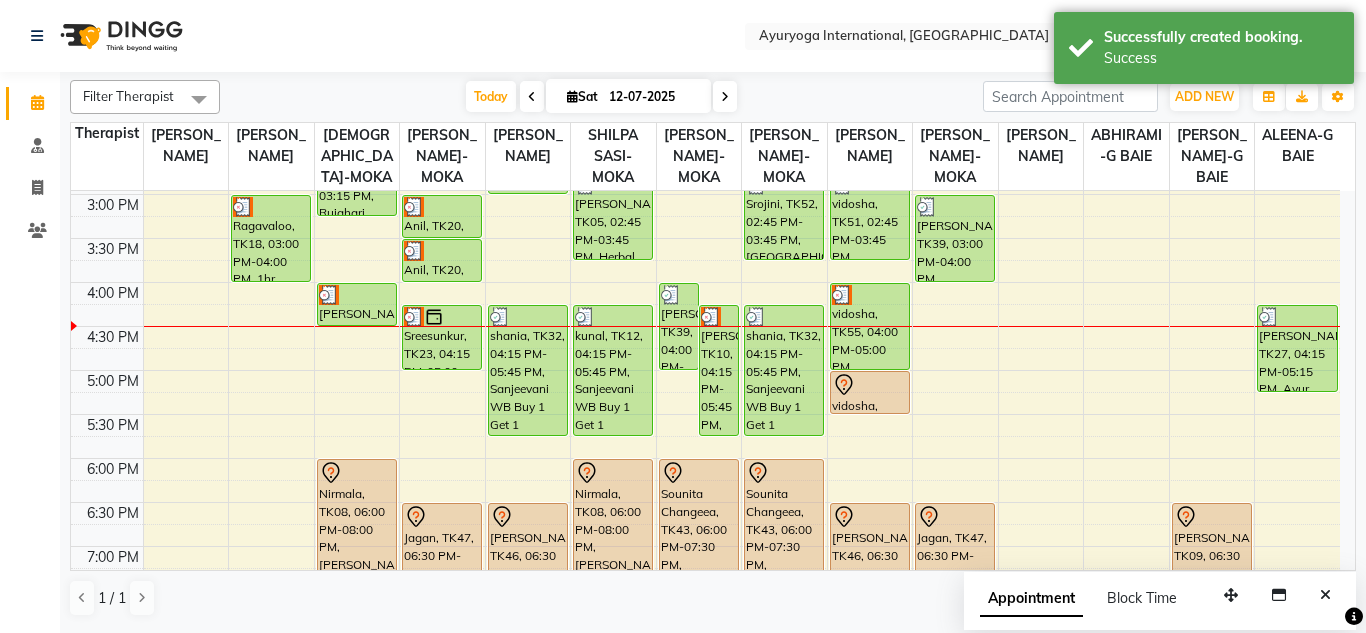 click on "7:00 AM 7:30 AM 8:00 AM 8:30 AM 9:00 AM 9:30 AM 10:00 AM 10:30 AM 11:00 AM 11:30 AM 12:00 PM 12:30 PM 1:00 PM 1:30 PM 2:00 PM 2:30 PM 3:00 PM 3:30 PM 4:00 PM 4:30 PM 5:00 PM 5:30 PM 6:00 PM 6:30 PM 7:00 PM 7:30 PM 8:00 PM 8:30 PM     devikado, TK14, 11:00 AM-11:30 AM, Consultation with Dr.Adarsh at Moka     geeta, TK50, 01:00 PM-01:30 PM, Consultation with Dr.Adarsh at Moka     Isfaaq, TK01, 02:00 PM-02:30 PM, Consultation with Dr.Adarsh at Moka     saliq, TK15, 10:15 AM-11:15 AM, 1hr session     Yajjadeo Lotun, TK48, 11:30 AM-12:30 PM, 1hr session     priya, TK54, 01:30 PM-02:30 PM, 1hr session     Ragavaloo, TK18, 03:00 PM-04:00 PM, 1hr session     Mrs Ramsahye, TK33, 10:00 AM-11:30 AM, Aishwarya WB Buy 1 Get 1      Isfaaq, TK01, 02:15 PM-03:15 PM, Rujahari (Ayurvedic pain relieveing massage)     Sourav, TK53, 04:00 PM-04:30 PM, Siroabhyangam -Head, Shoulder & Back             Nirmala, TK08, 06:00 PM-08:00 PM, Ayur Soukya (Abh + Kizhi + Dhara + Steam)                     Anil, TK20, 03:30 PM-04:00 PM, Pichu" at bounding box center [705, 106] 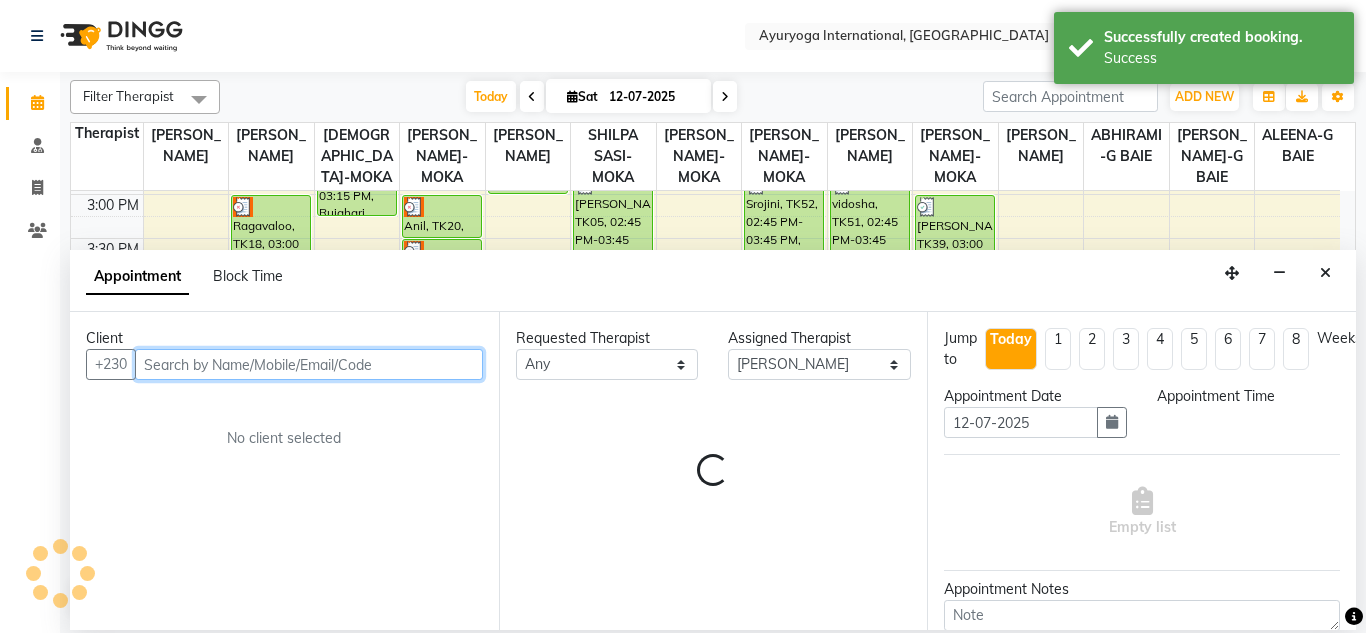 select on "1050" 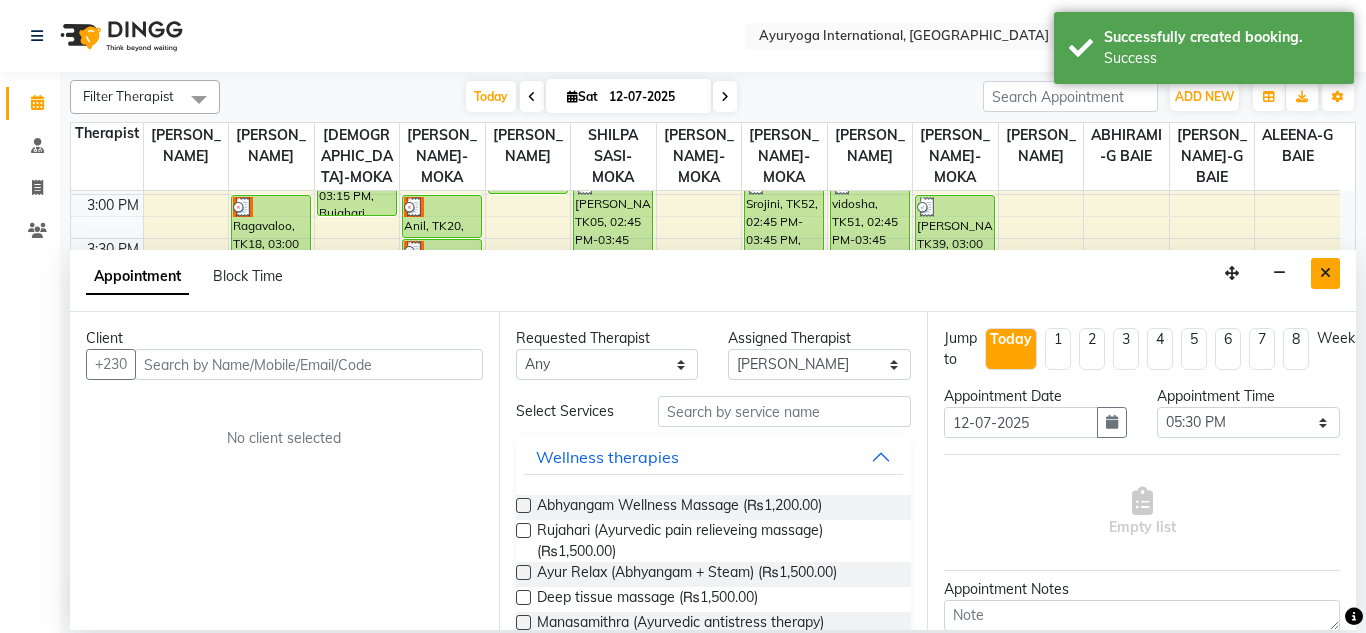 click at bounding box center [1325, 273] 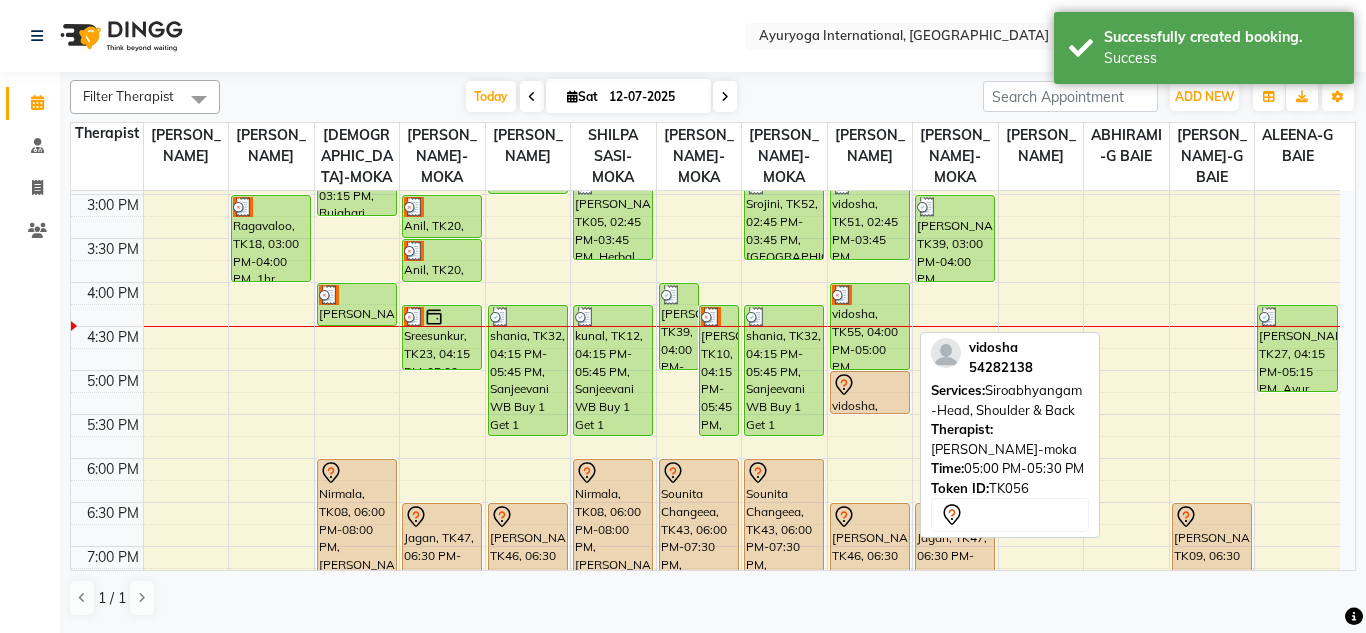 click at bounding box center (870, 385) 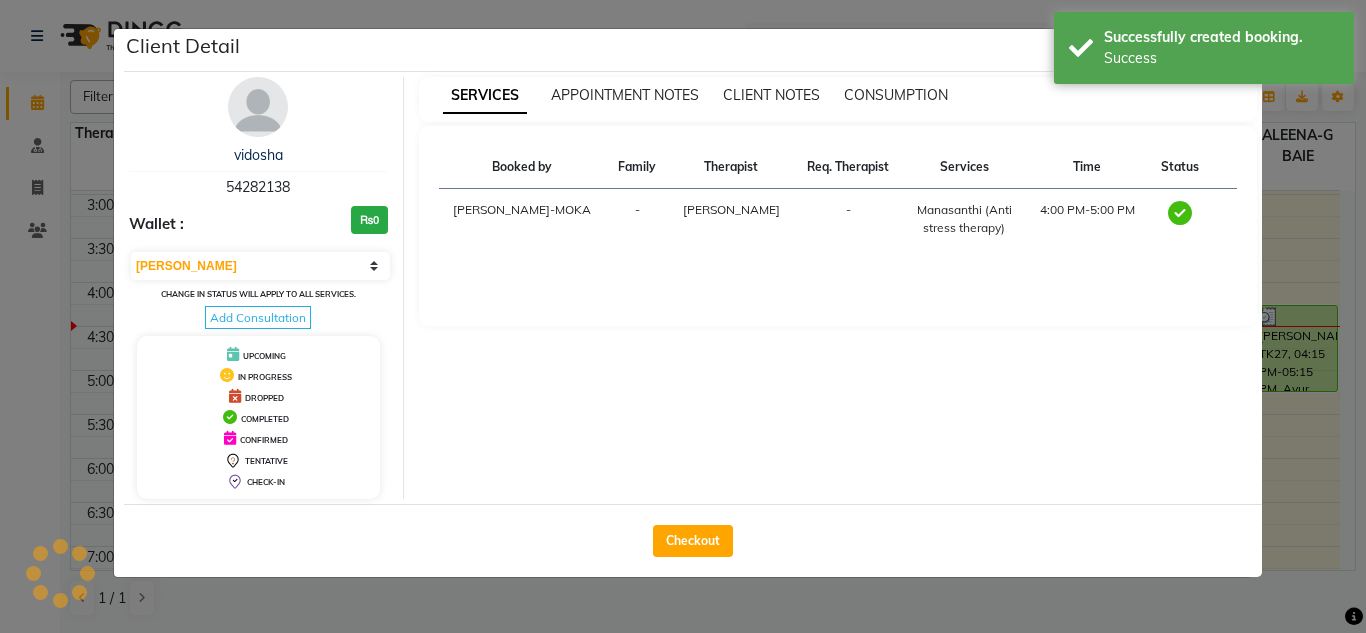 select on "7" 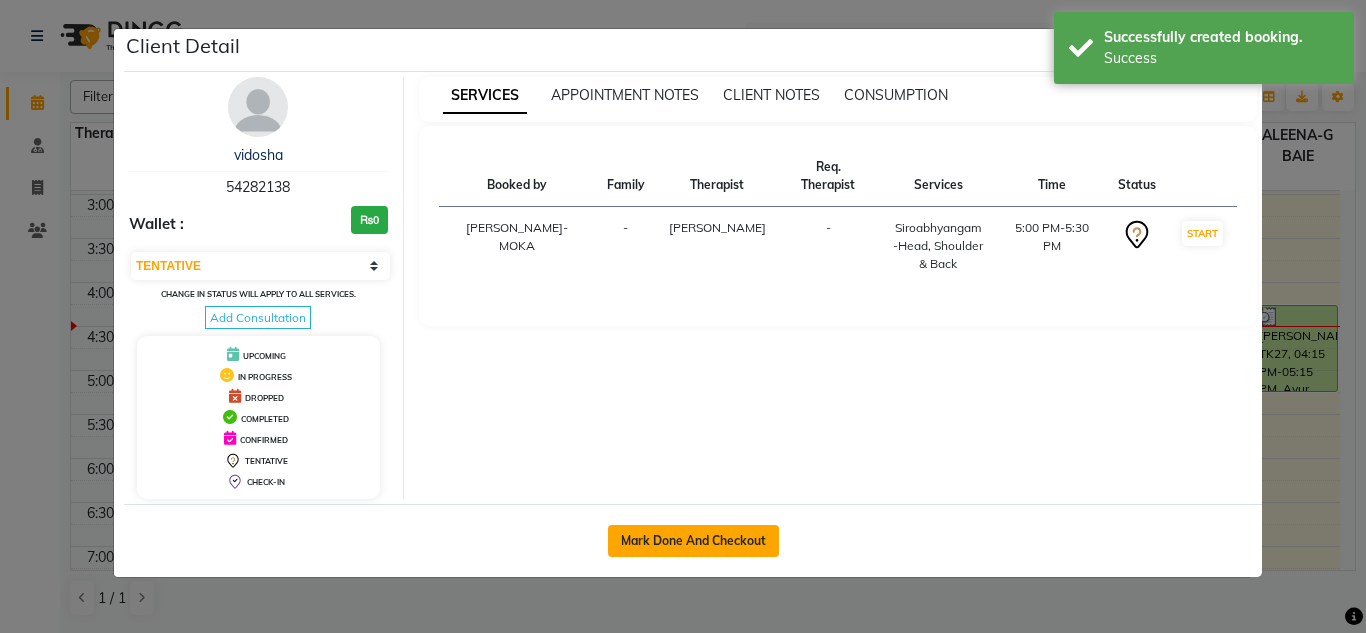 click on "Mark Done And Checkout" 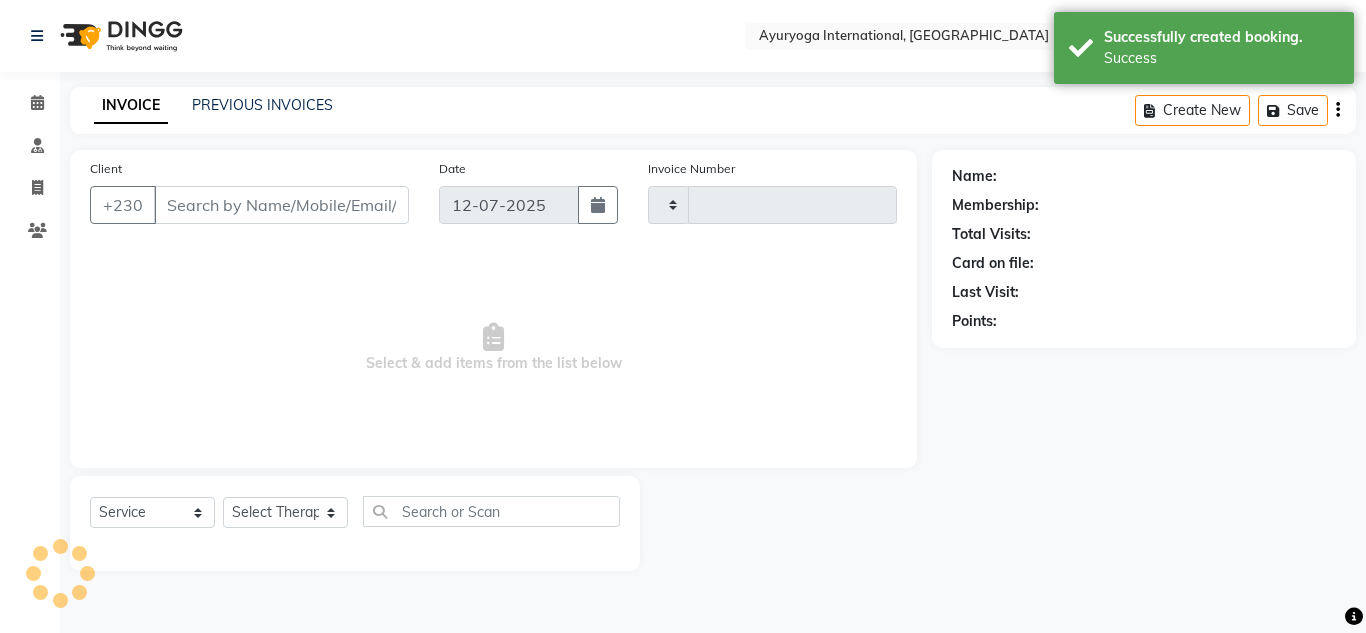 type on "3431" 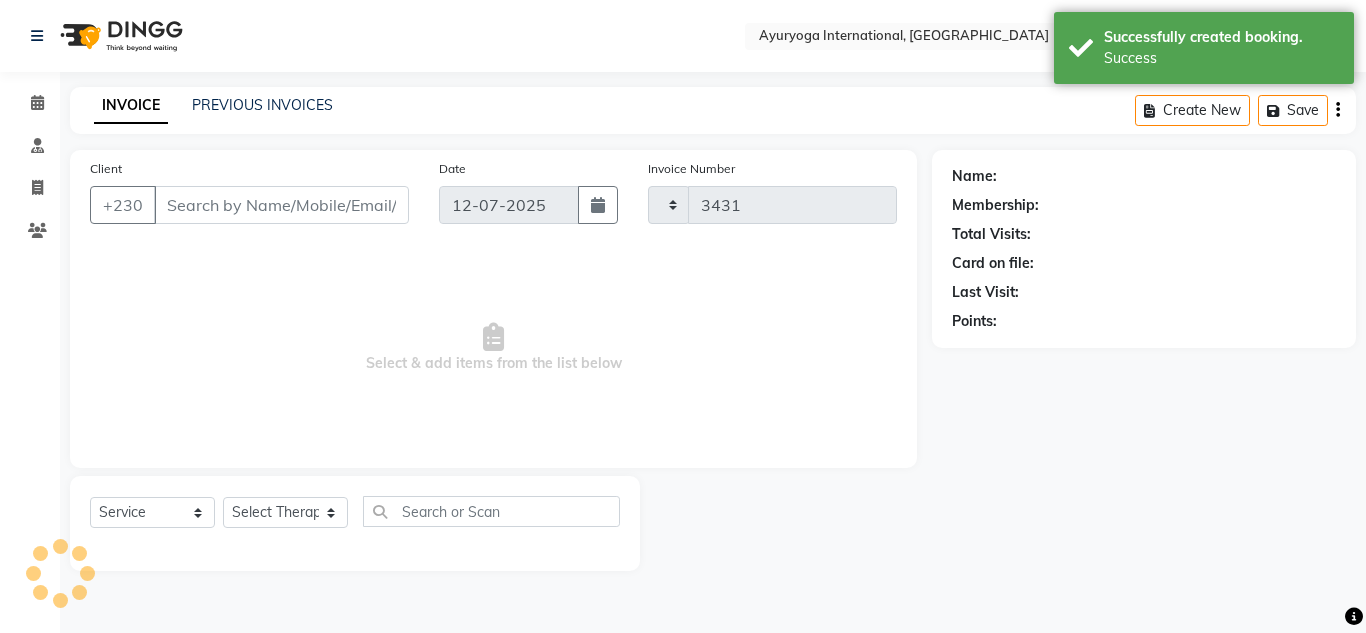 select on "730" 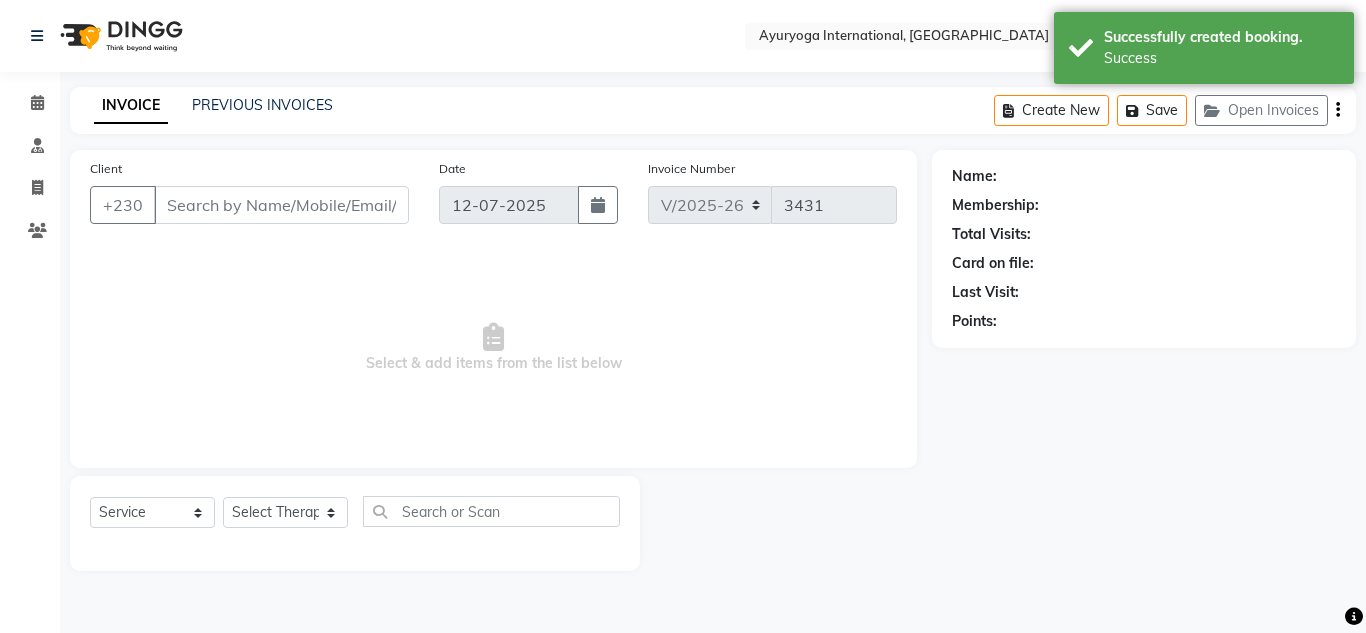 click on "Calendar" 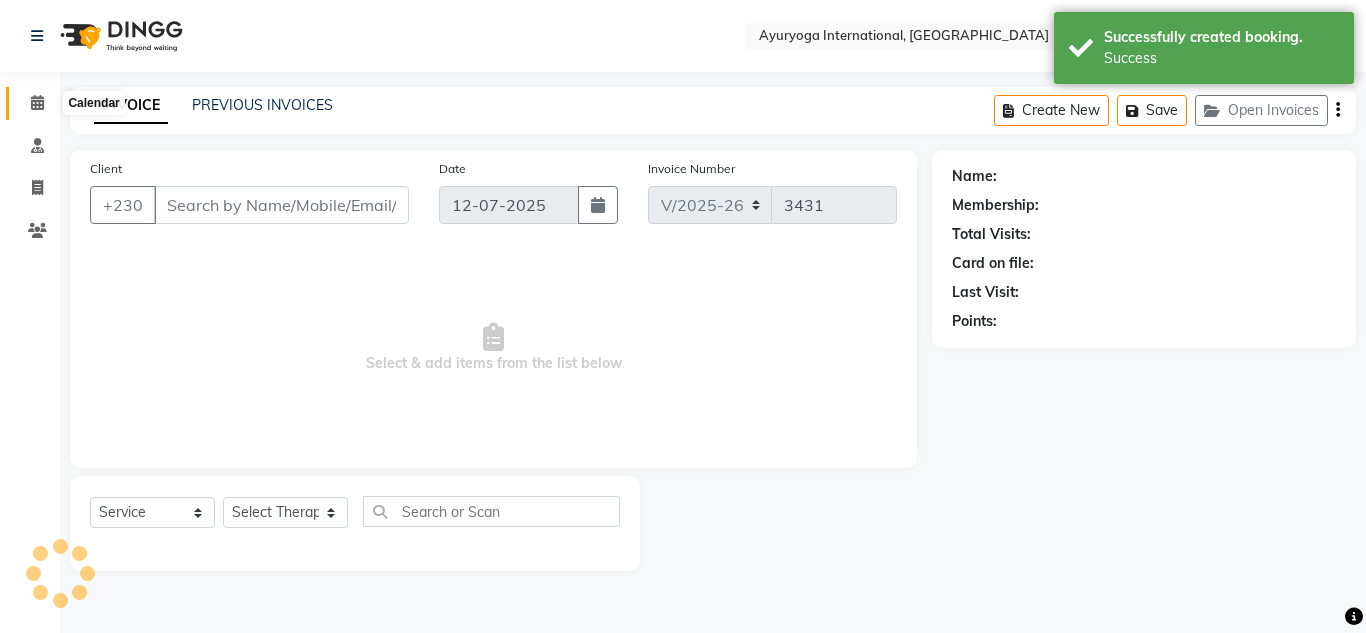 click 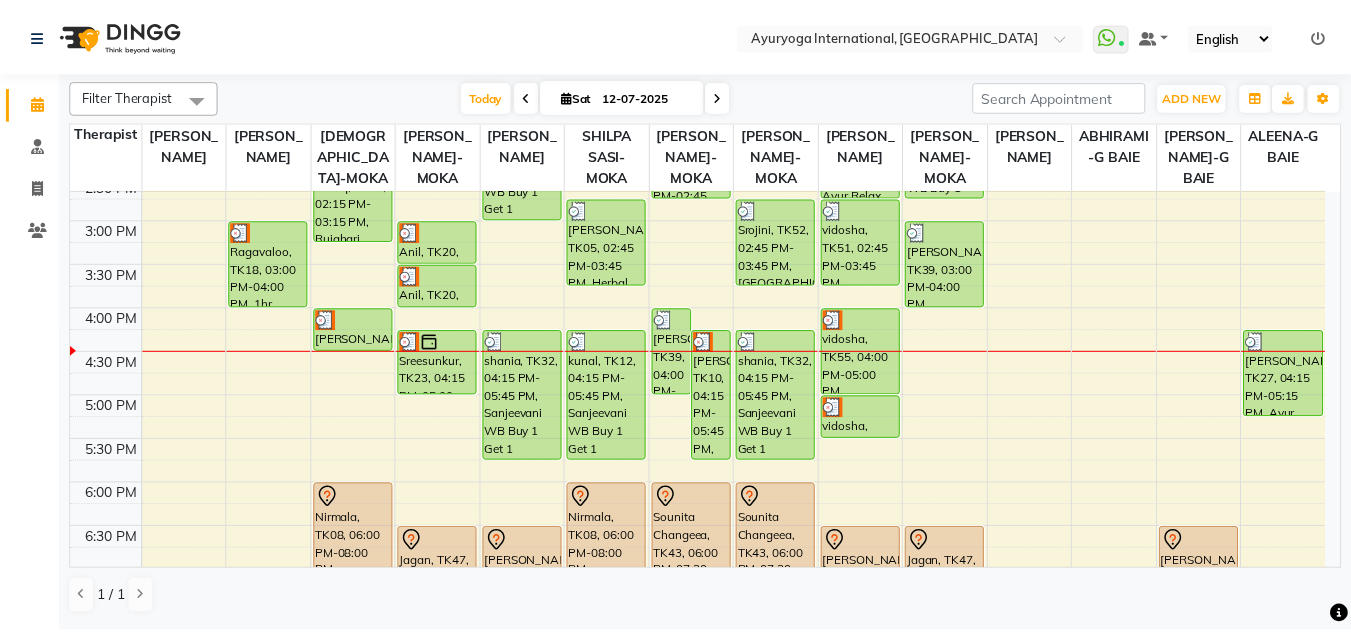 scroll, scrollTop: 600, scrollLeft: 0, axis: vertical 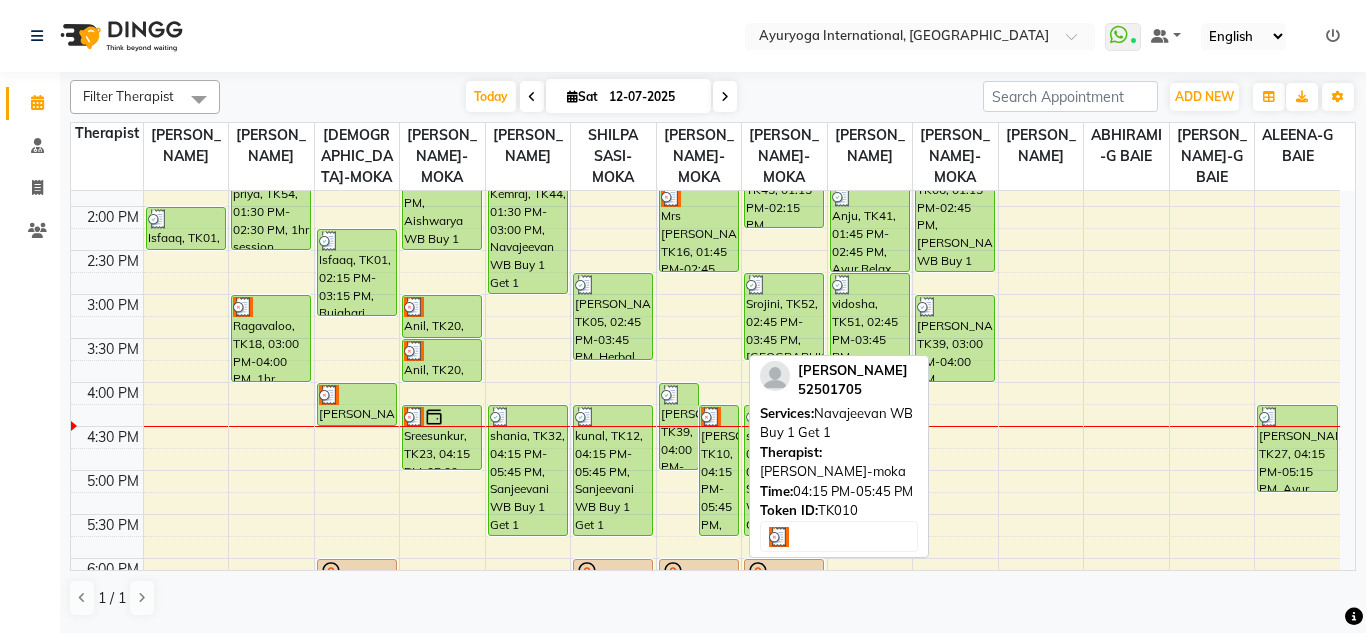 click on "[PERSON_NAME], TK10, 04:15 PM-05:45 PM, Navajeevan WB Buy 1 Get 1" at bounding box center [719, 470] 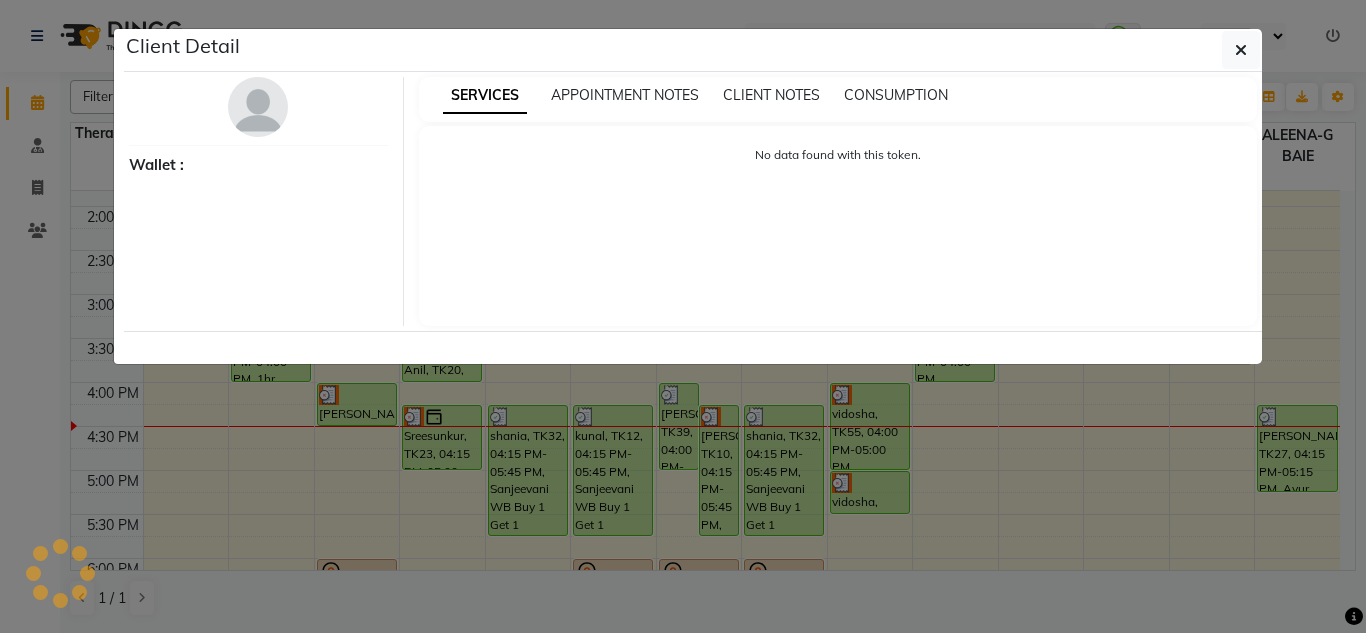 select on "3" 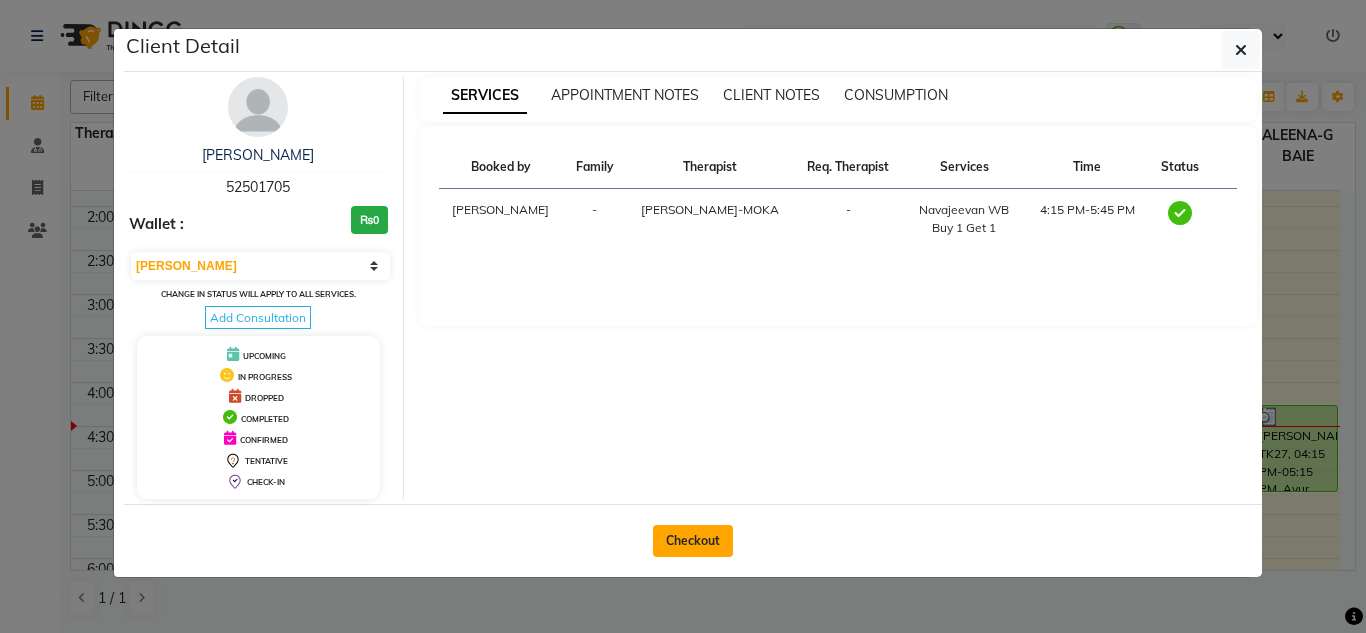 click on "Checkout" 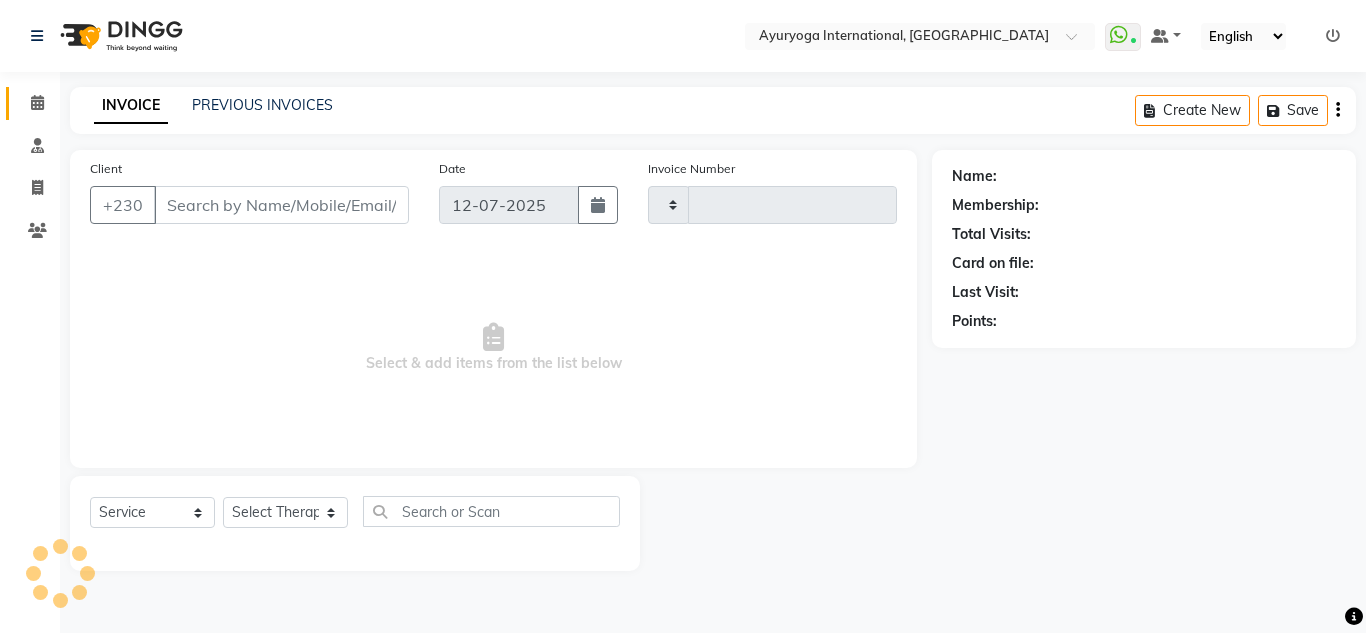 type on "3431" 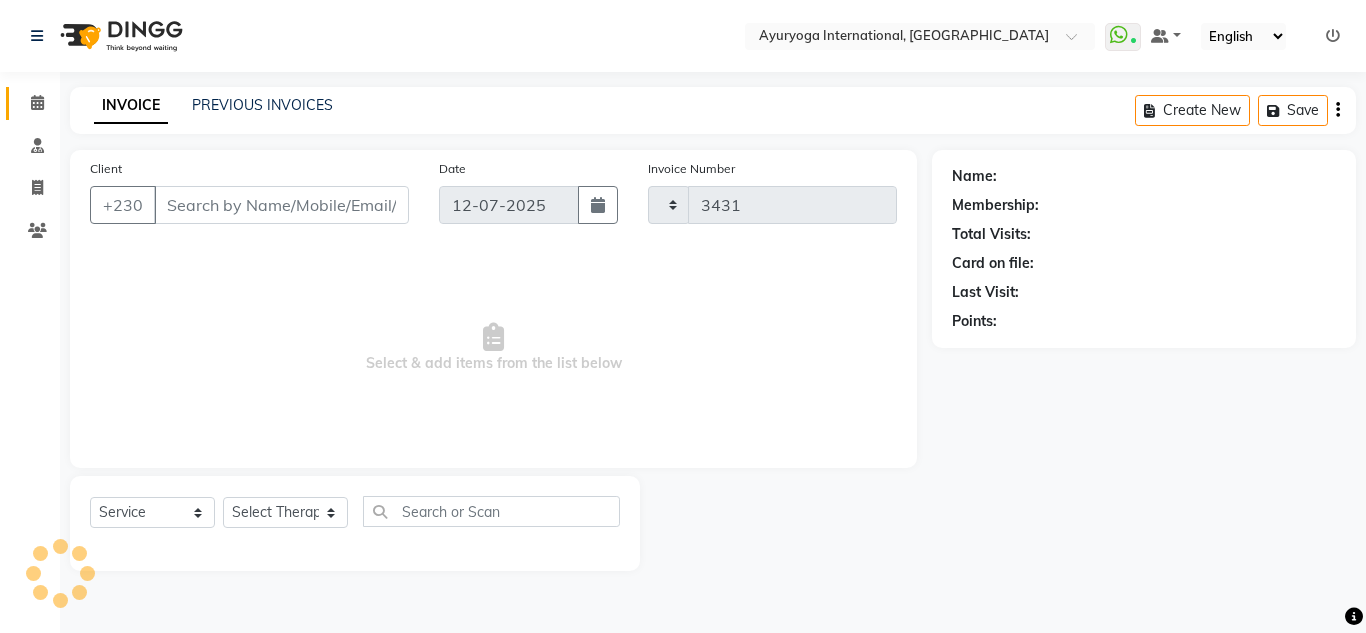 select on "730" 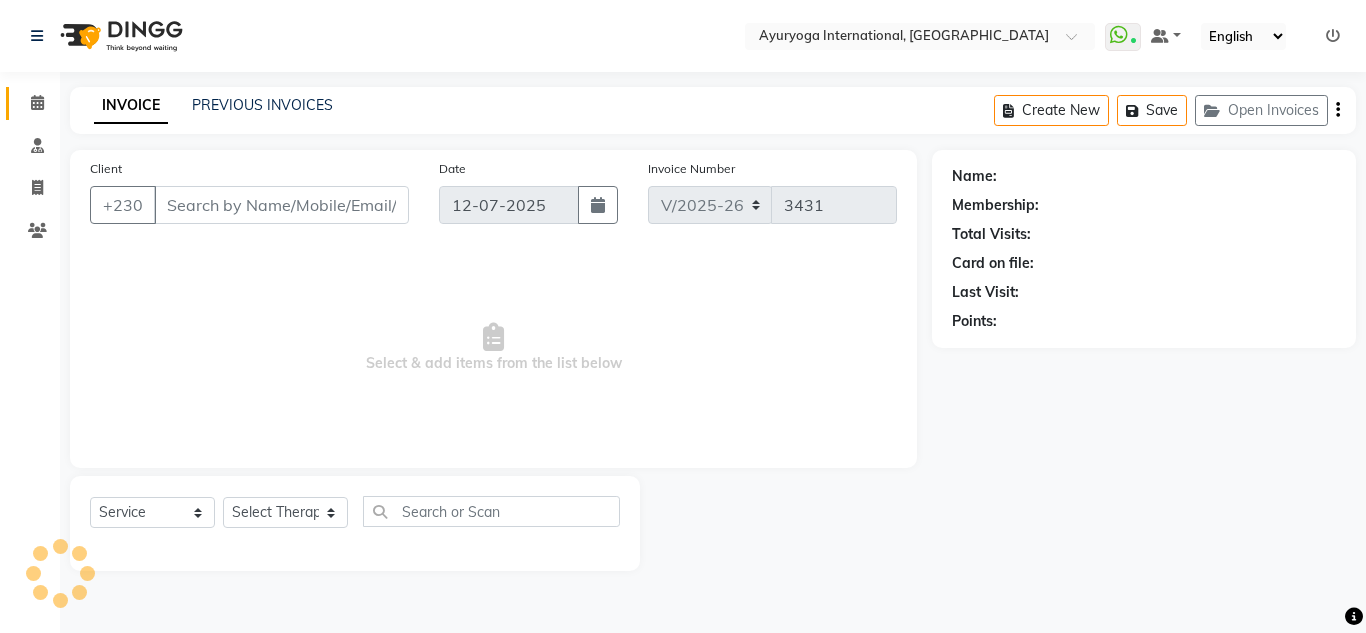 type on "52501705" 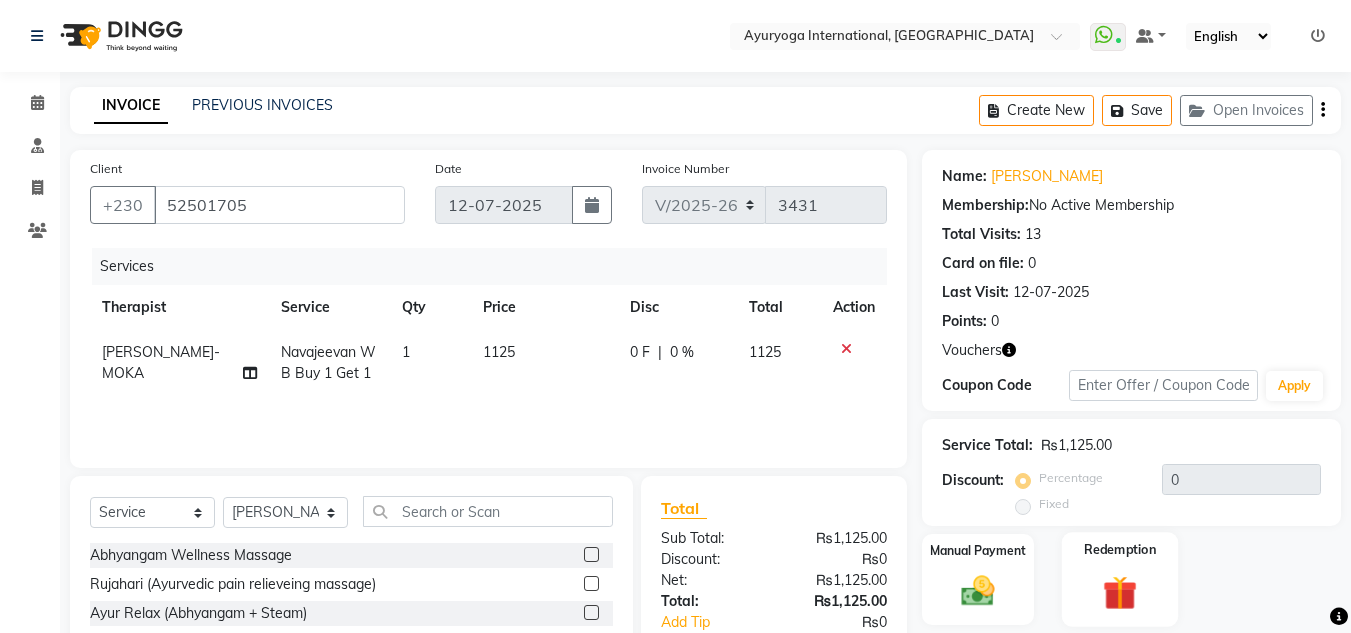 click on "Name: Vany Marijet Membership:  No Active Membership  Total Visits:  13 Card on file:  0 Last Visit:   12-07-2025 Points:   0  Vouchers Coupon Code Apply Service Total:  ₨1,125.00  Discount:  Percentage   Fixed  0 Manual Payment Redemption  Continue Without Payment" 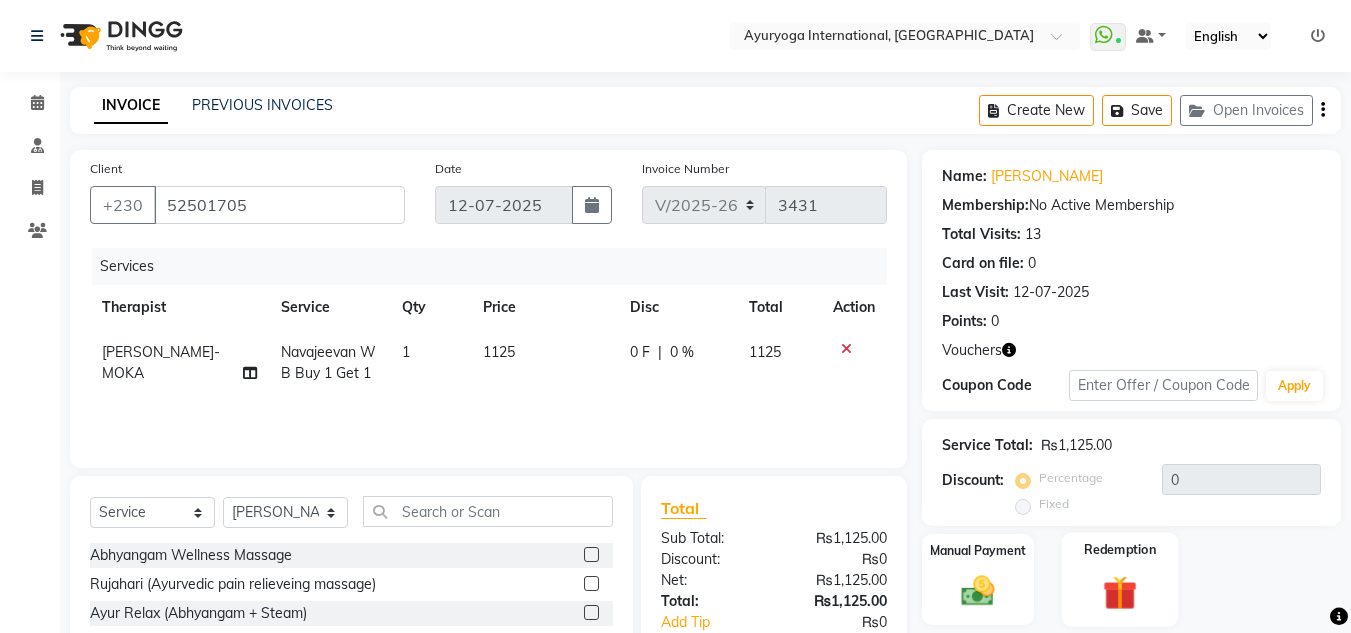 click on "Redemption" 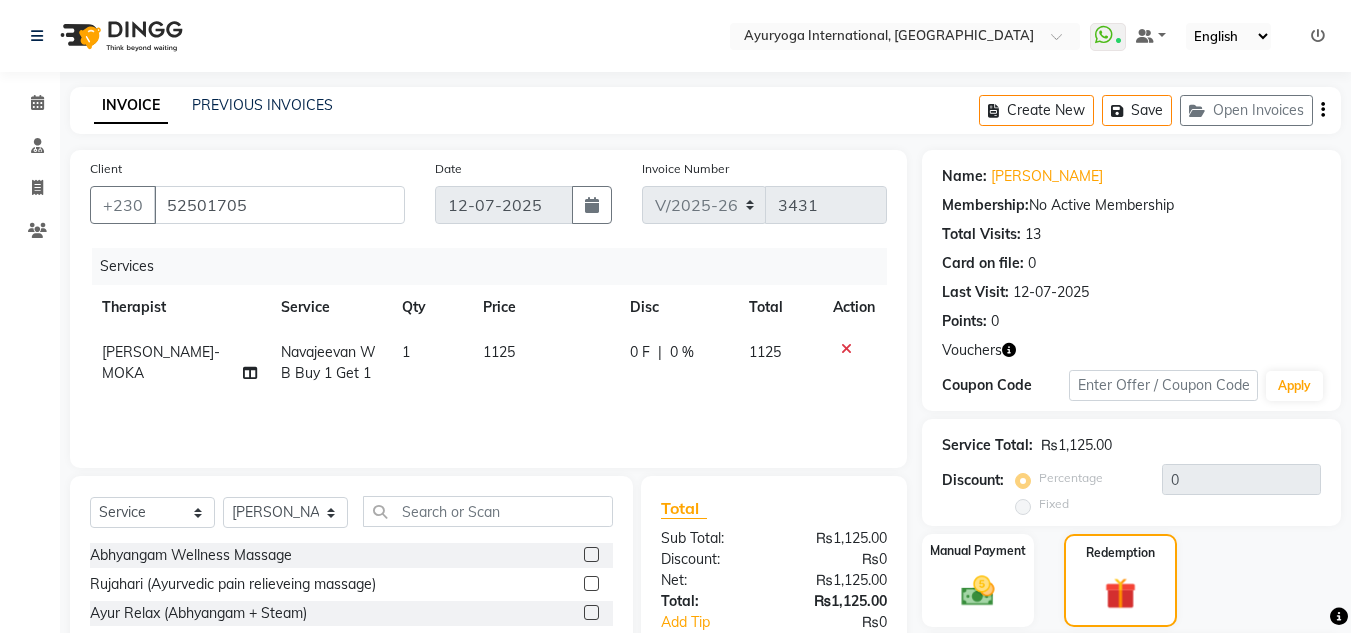 scroll, scrollTop: 193, scrollLeft: 0, axis: vertical 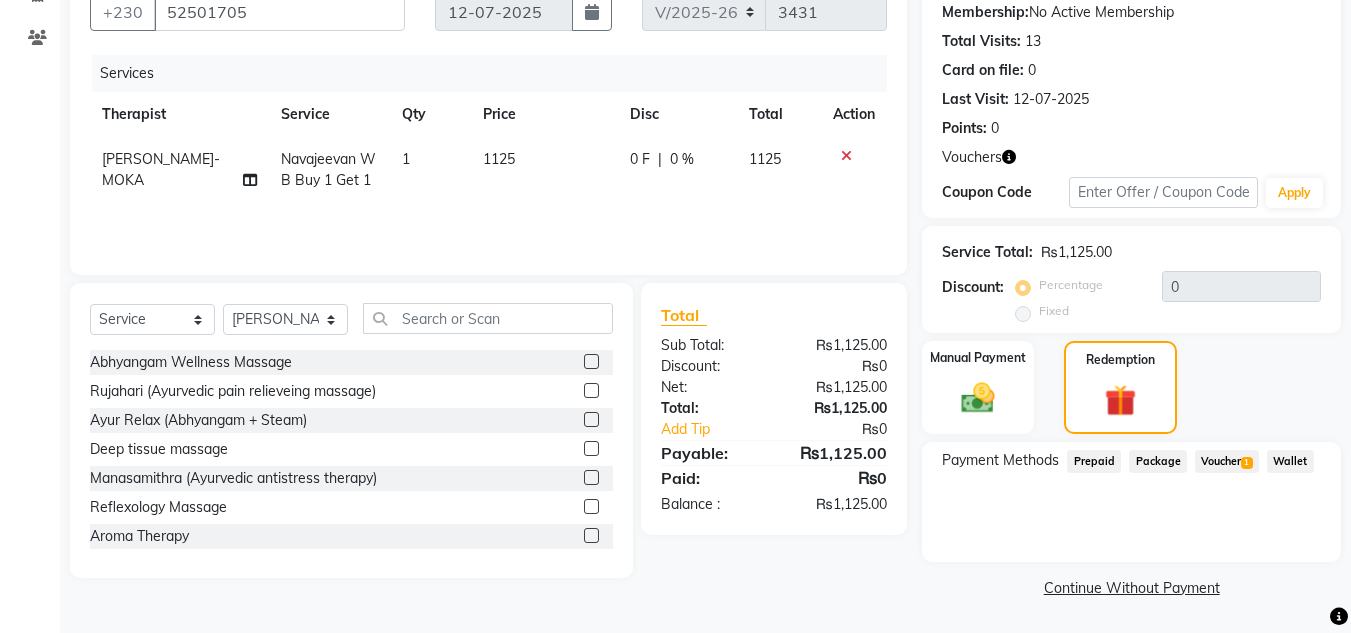 click on "Voucher  1" 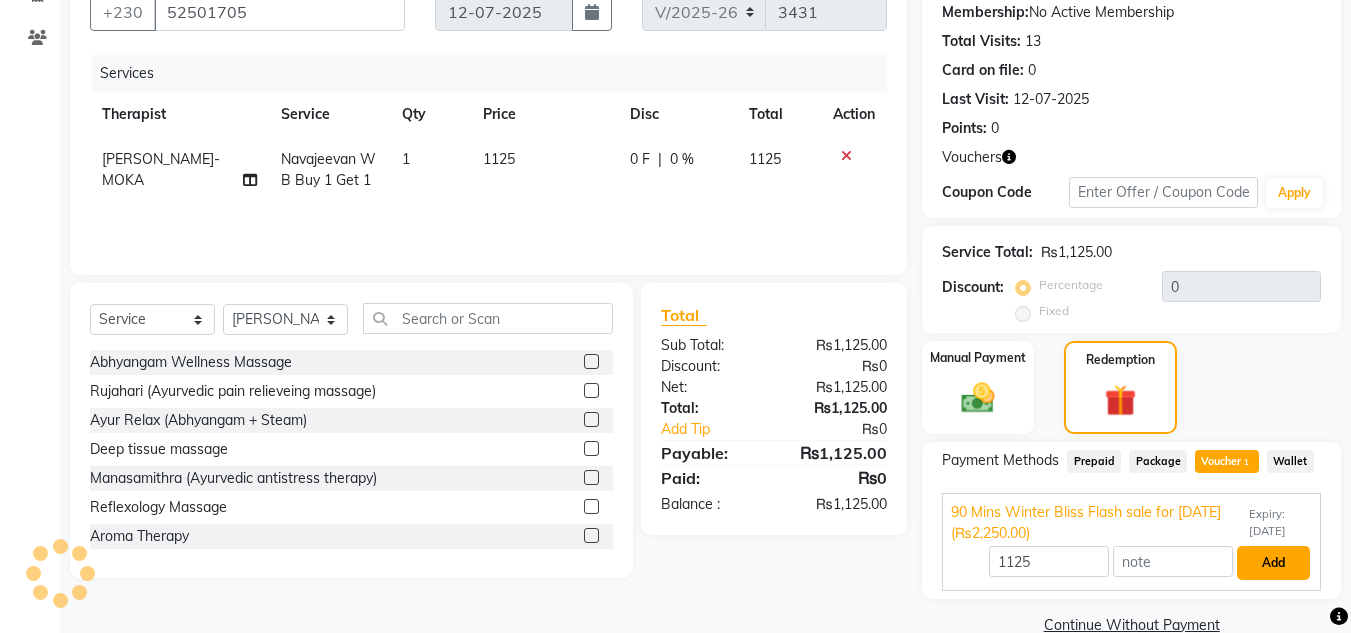 click on "Add" at bounding box center (1273, 563) 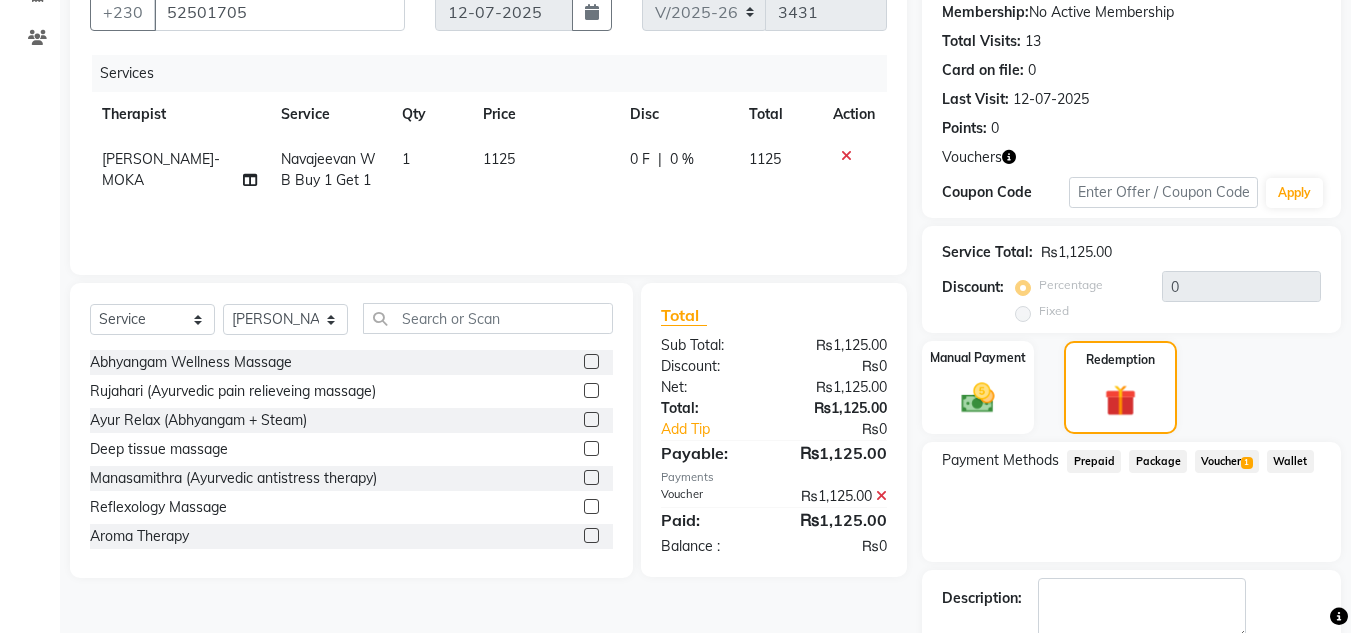 scroll, scrollTop: 306, scrollLeft: 0, axis: vertical 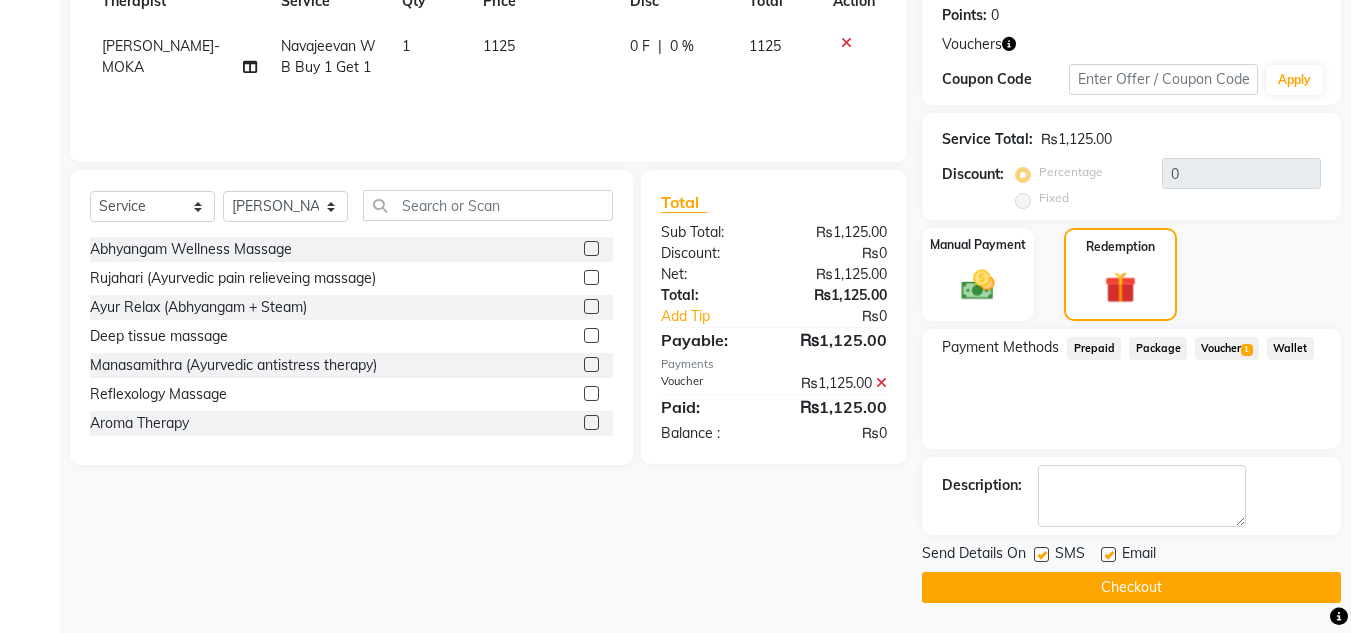 click on "Checkout" 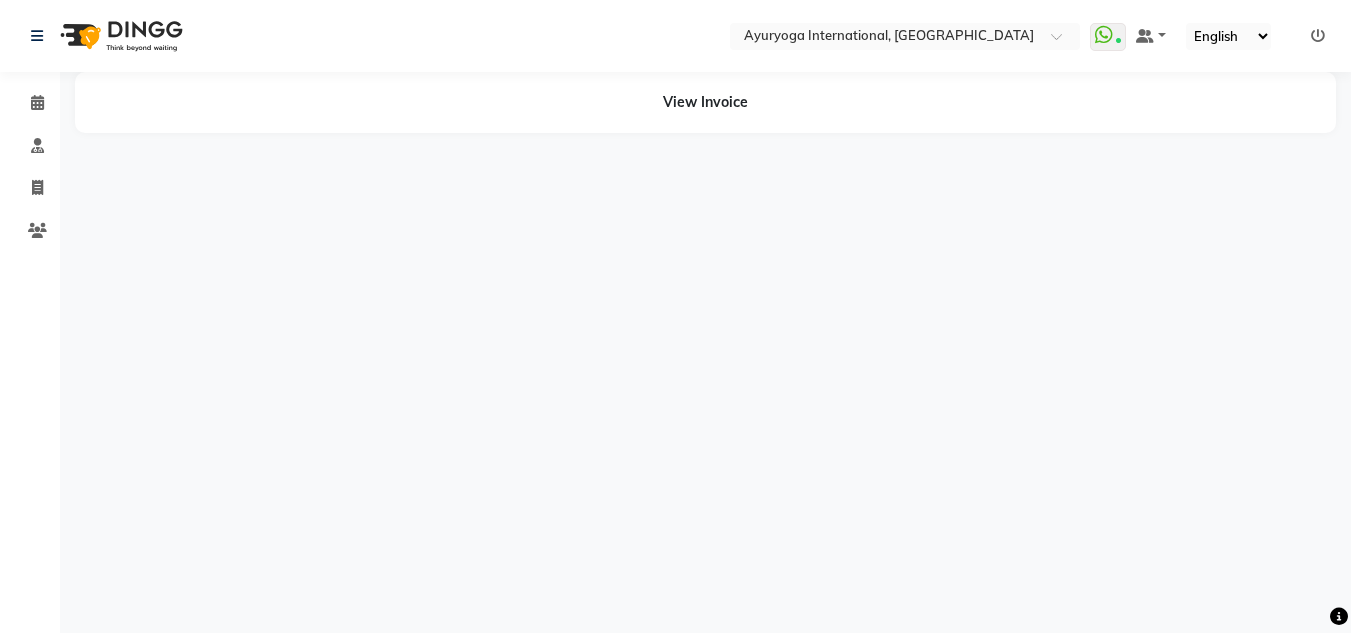 scroll, scrollTop: 0, scrollLeft: 0, axis: both 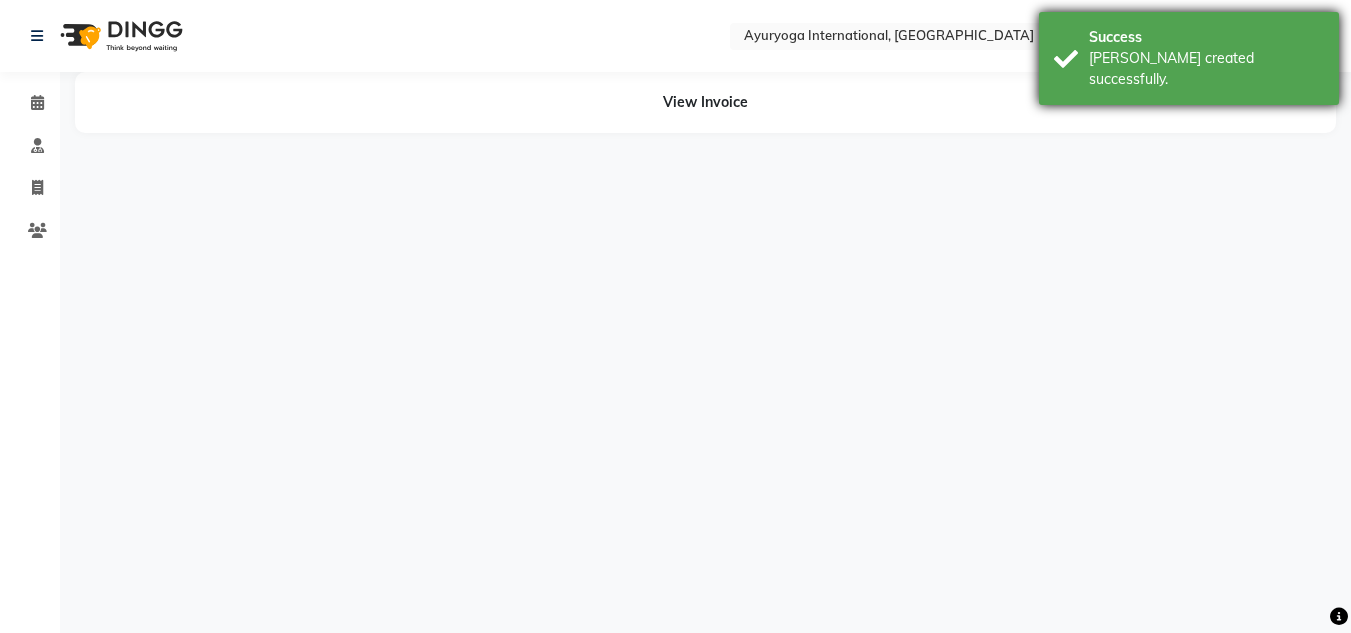 click on "Success   [PERSON_NAME] created successfully." at bounding box center (1189, 58) 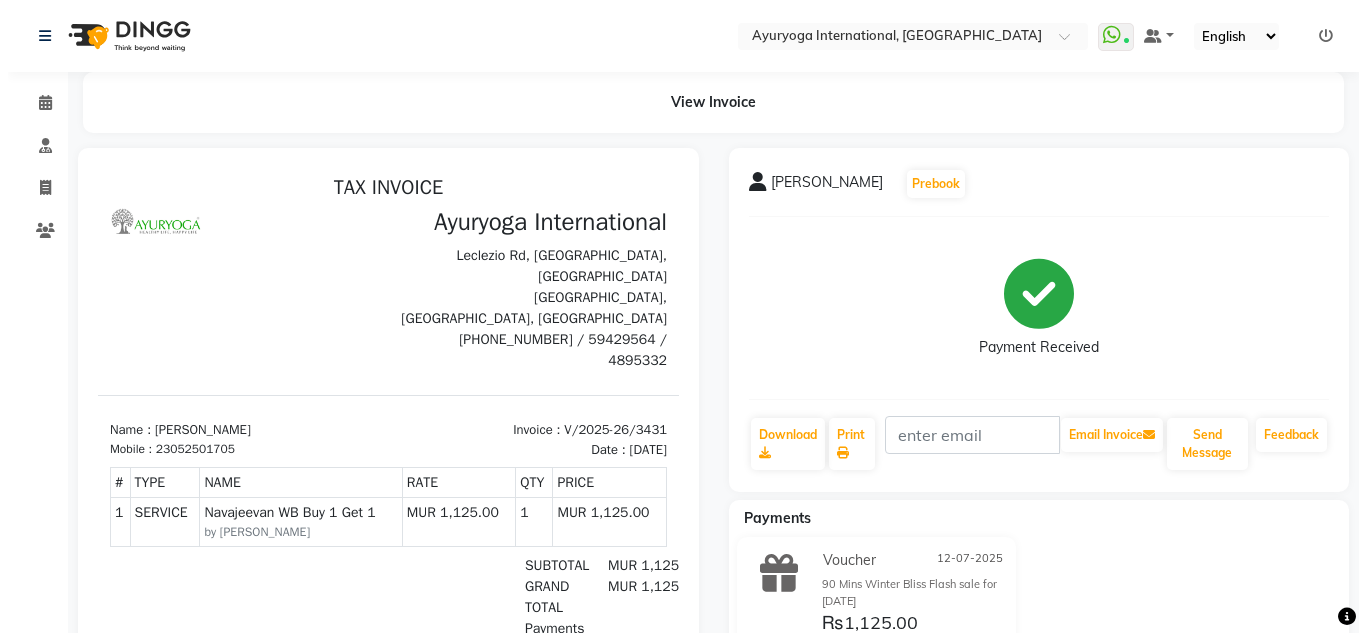 scroll, scrollTop: 0, scrollLeft: 0, axis: both 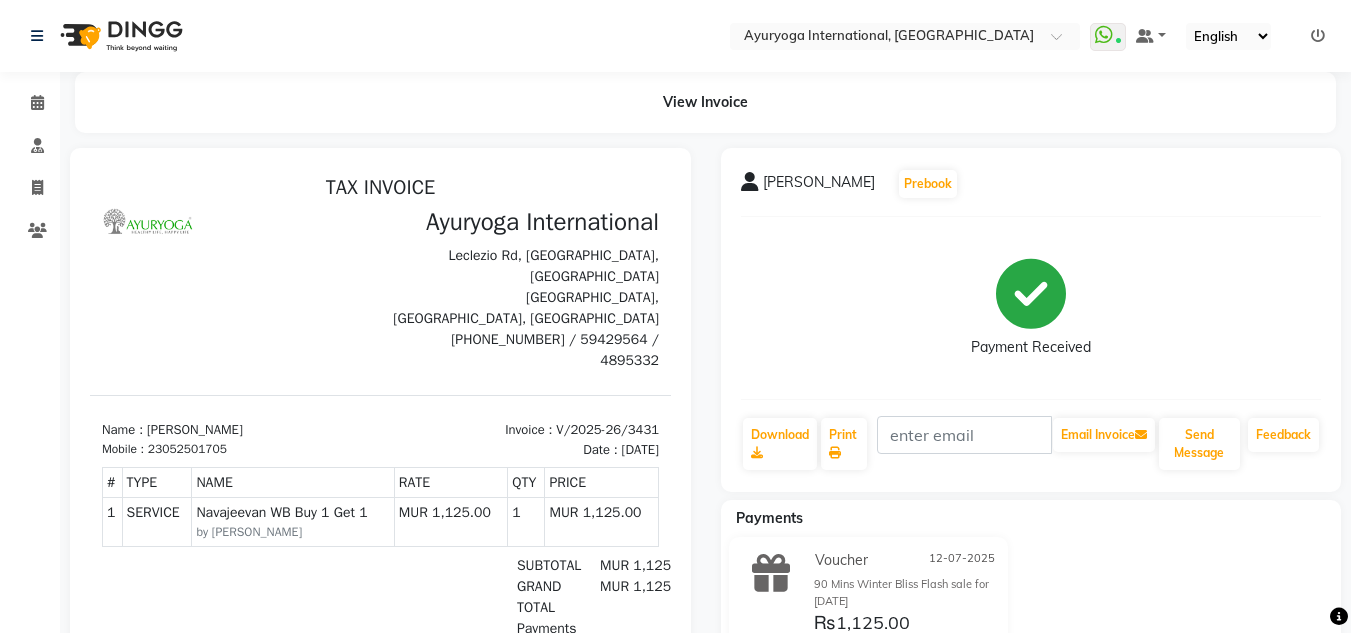 click at bounding box center (1318, 36) 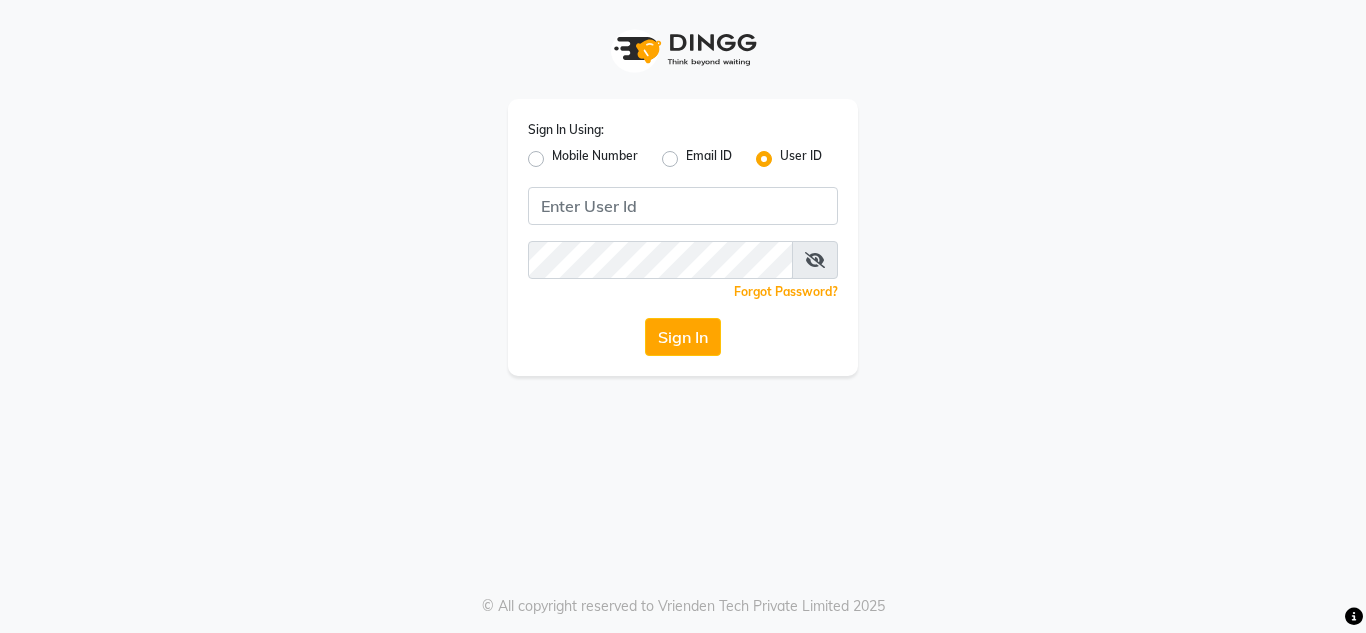 click on "Email ID" 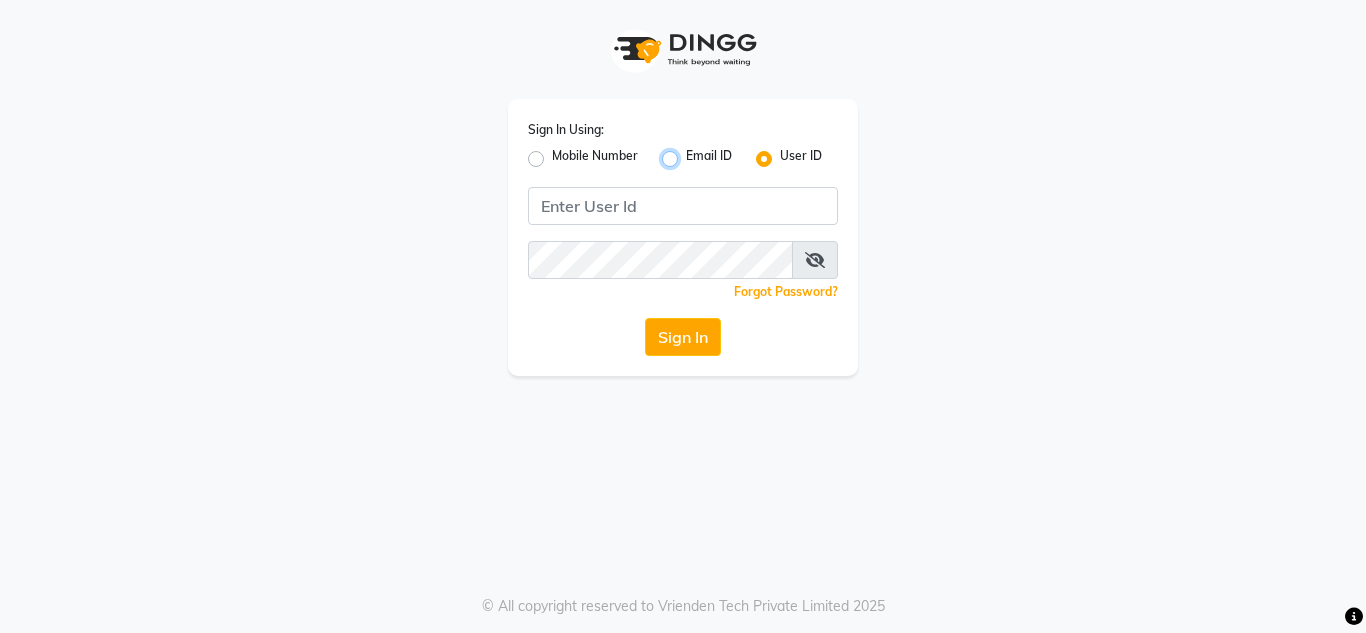 click on "Email ID" at bounding box center [692, 153] 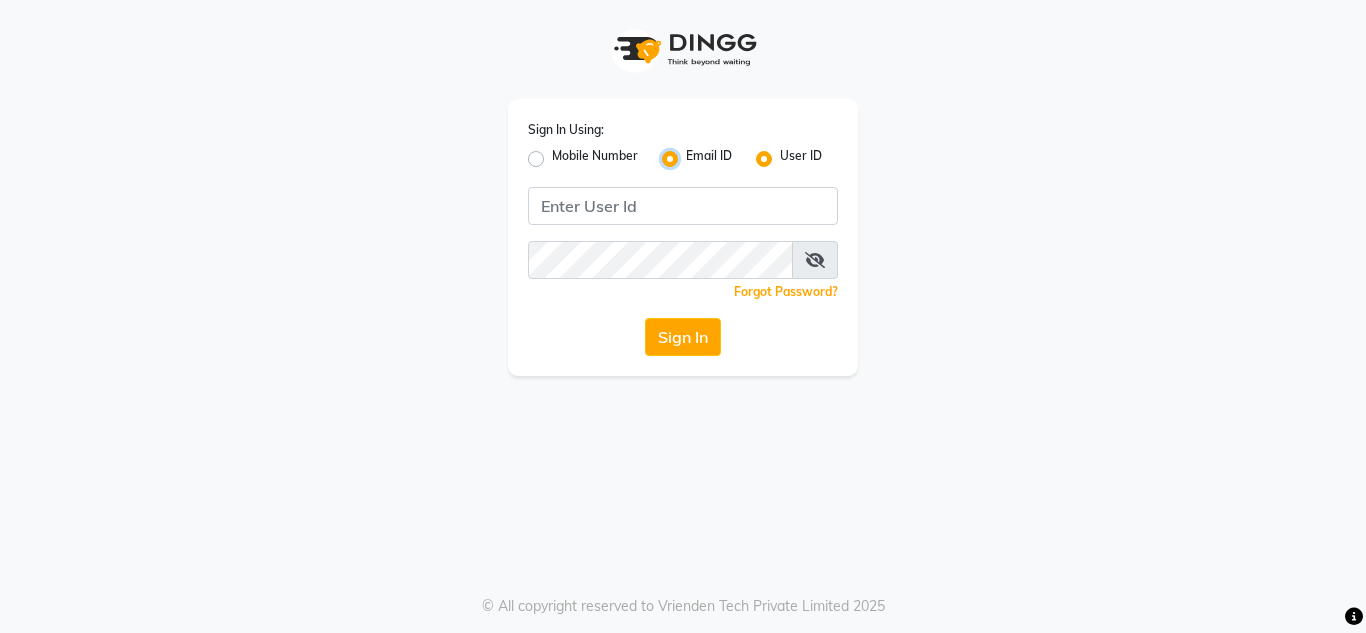 radio on "false" 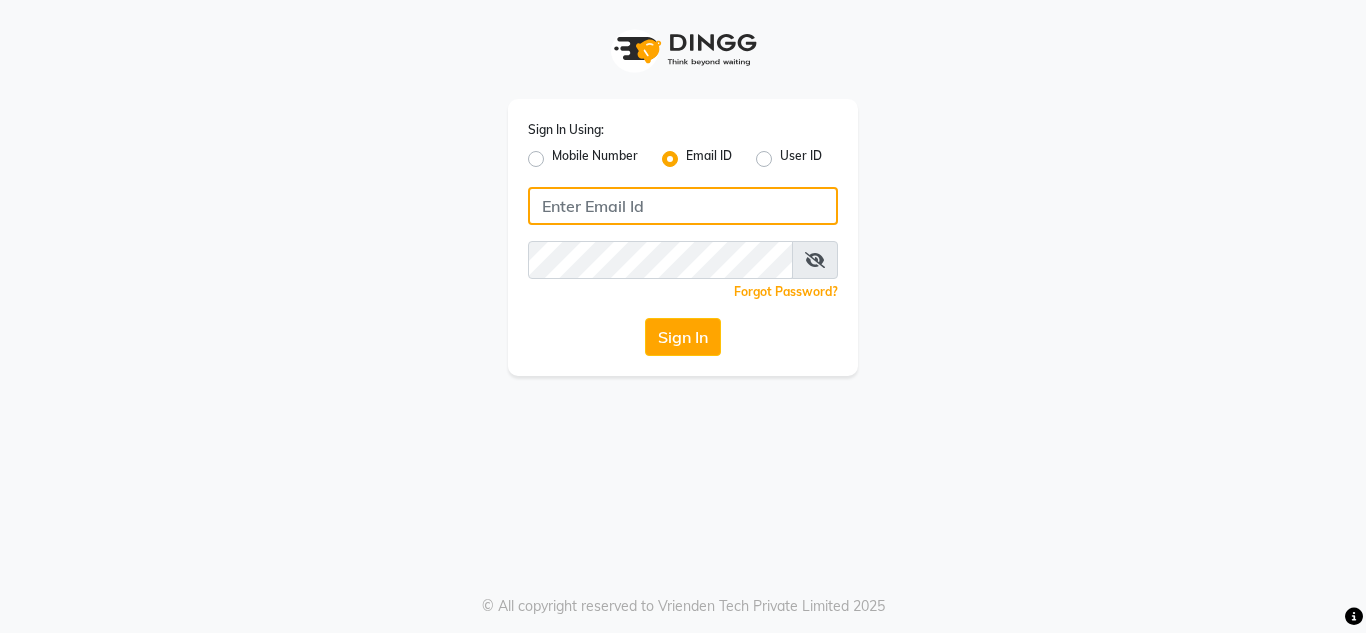 click 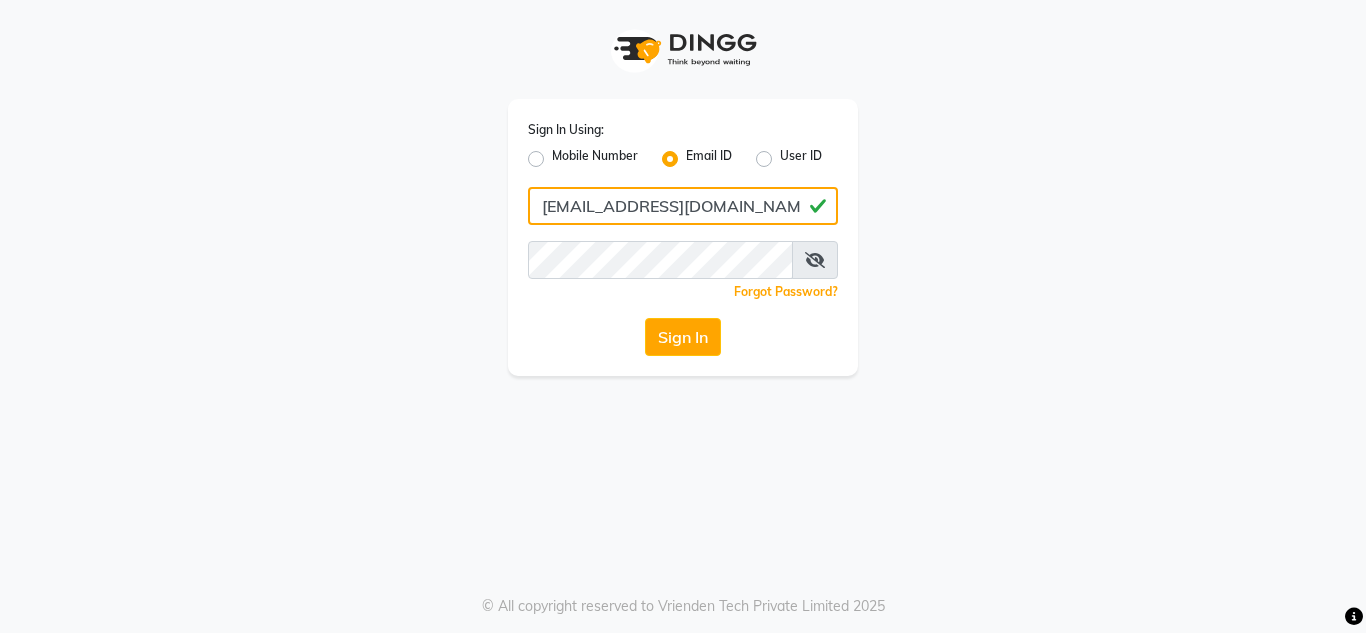 type on "jojumattewfb@gmail.com" 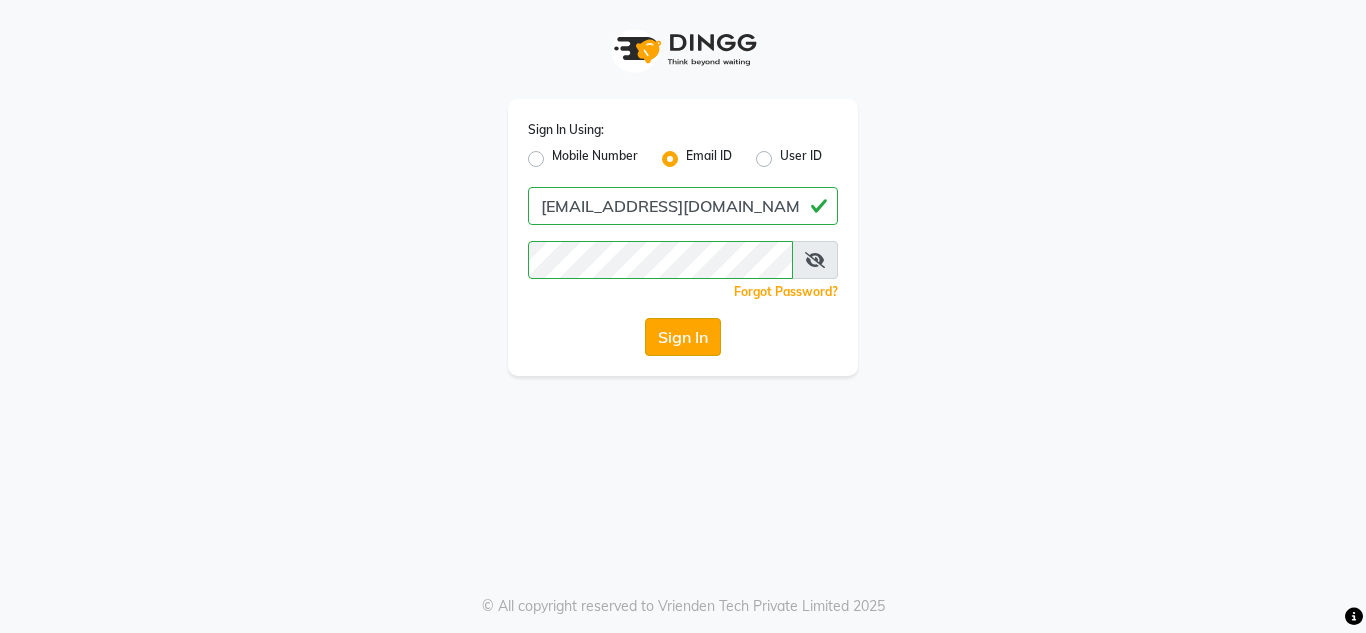 click on "Sign In" 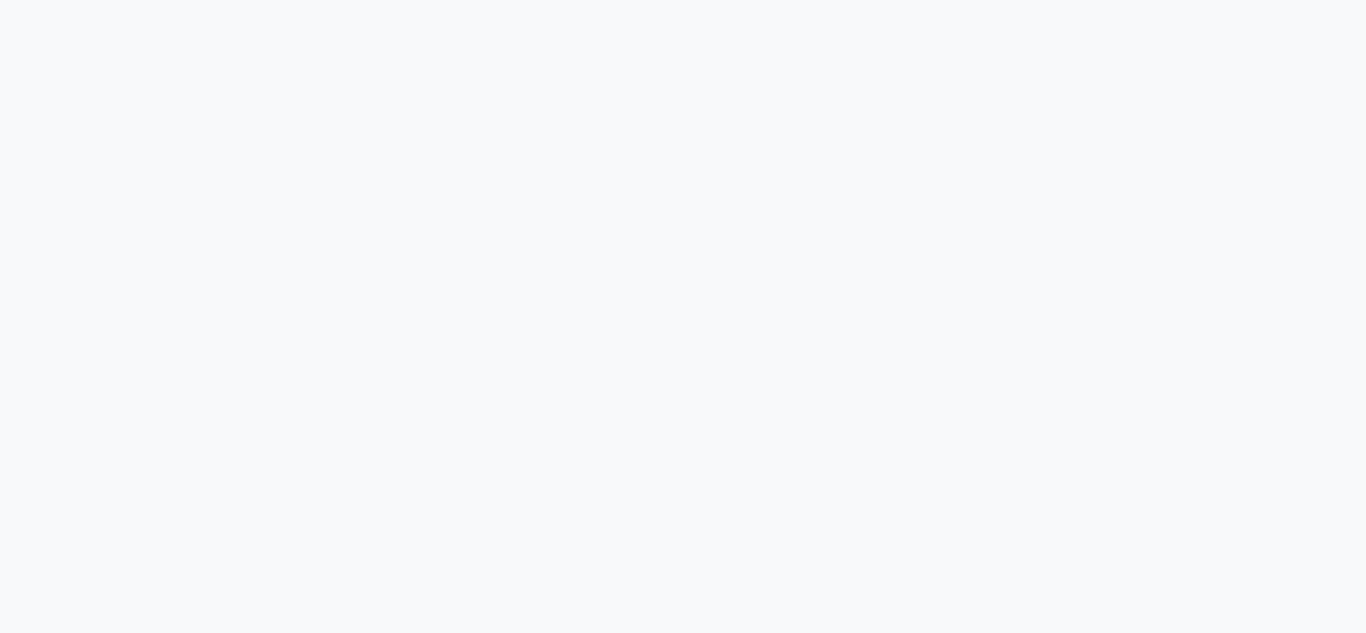 scroll, scrollTop: 0, scrollLeft: 0, axis: both 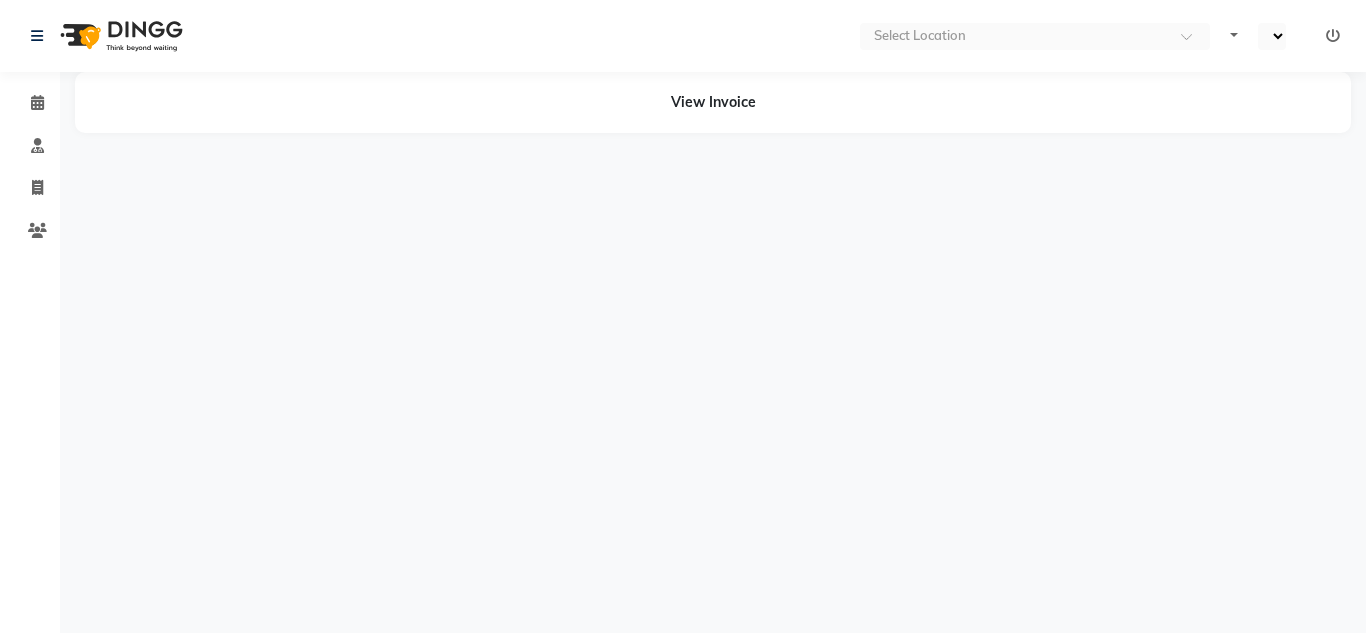 select on "en" 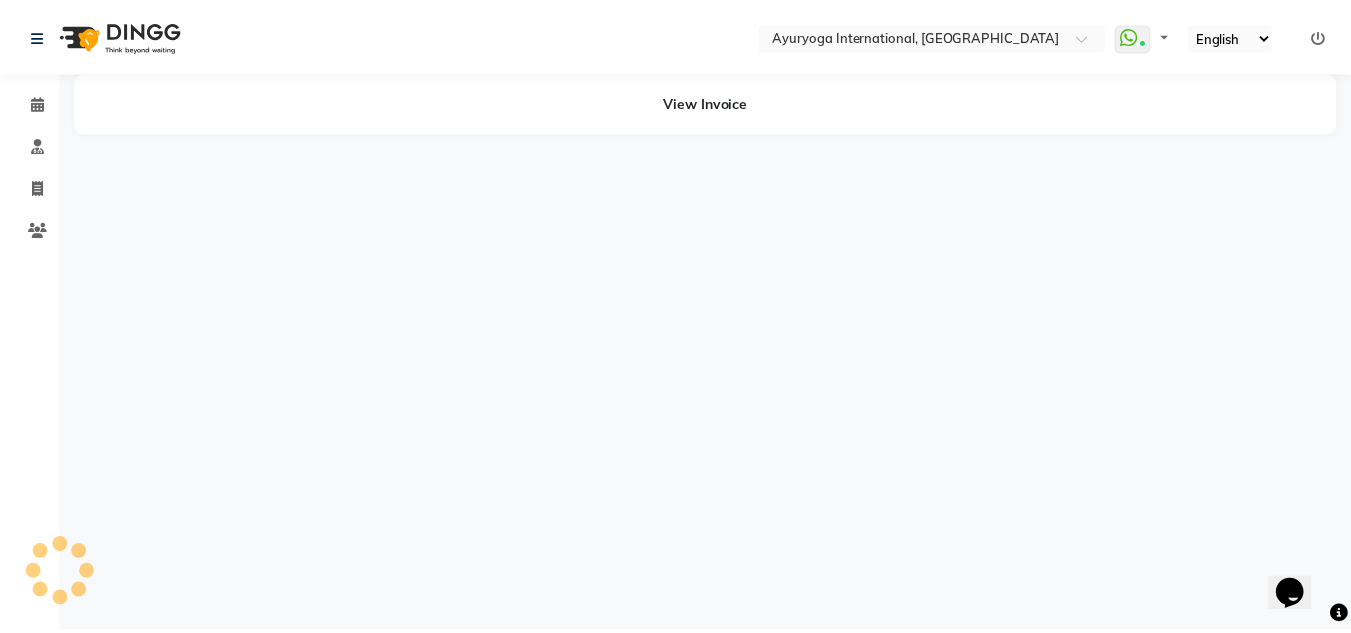 scroll, scrollTop: 0, scrollLeft: 0, axis: both 